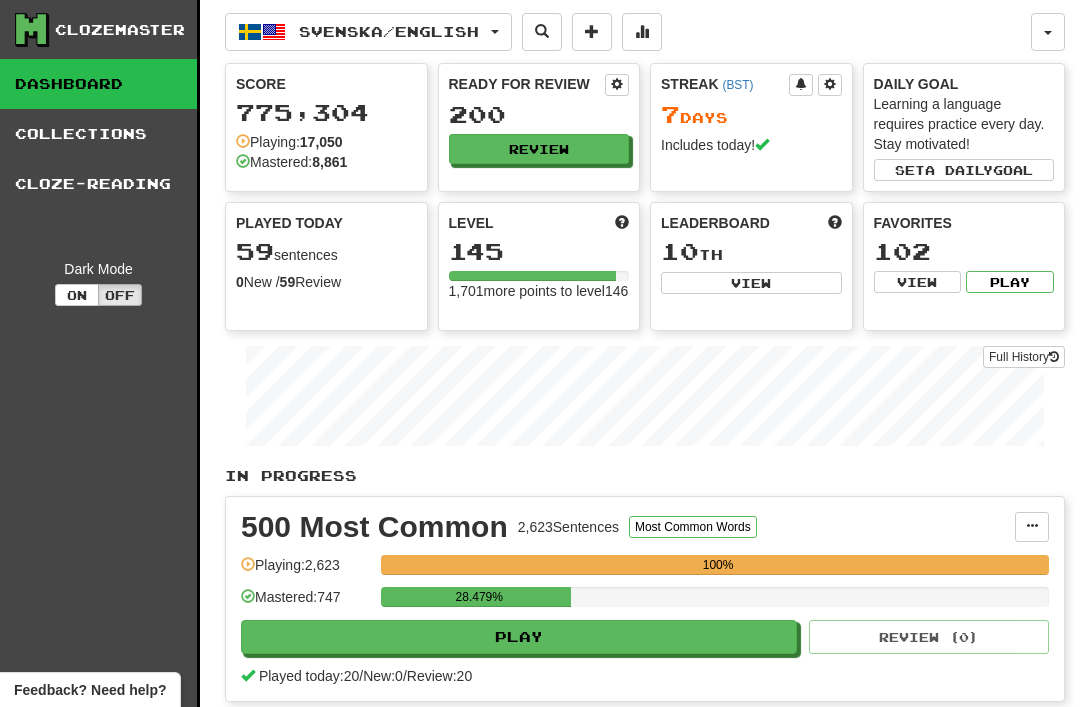 scroll, scrollTop: 0, scrollLeft: 0, axis: both 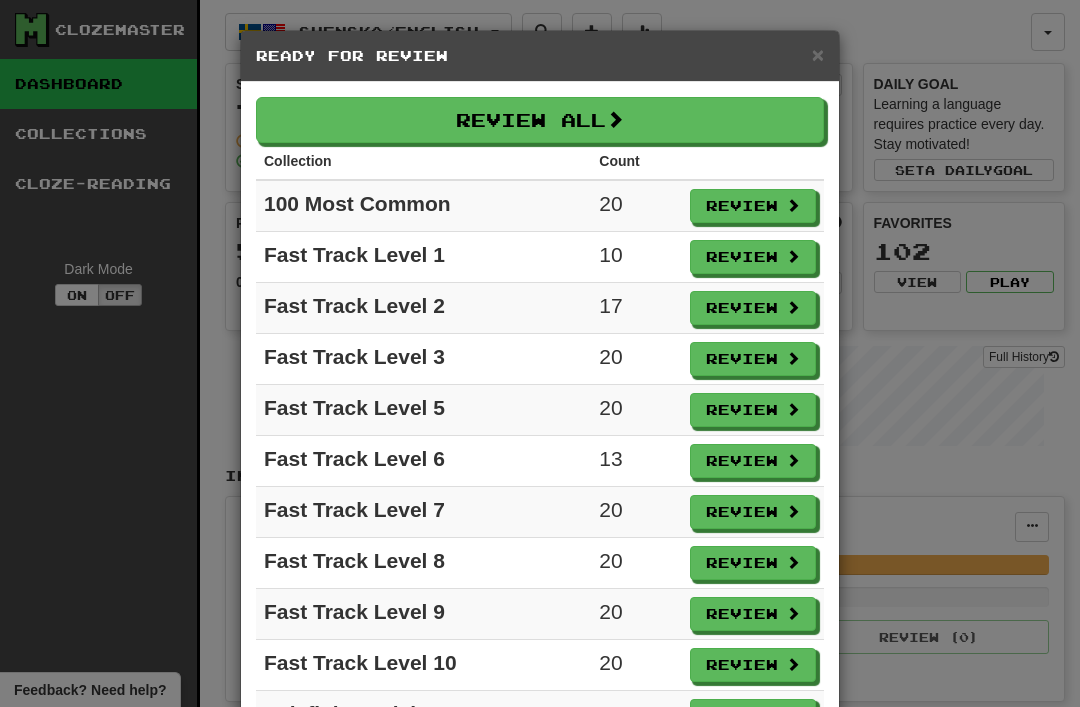 click on "Review All" at bounding box center (540, 120) 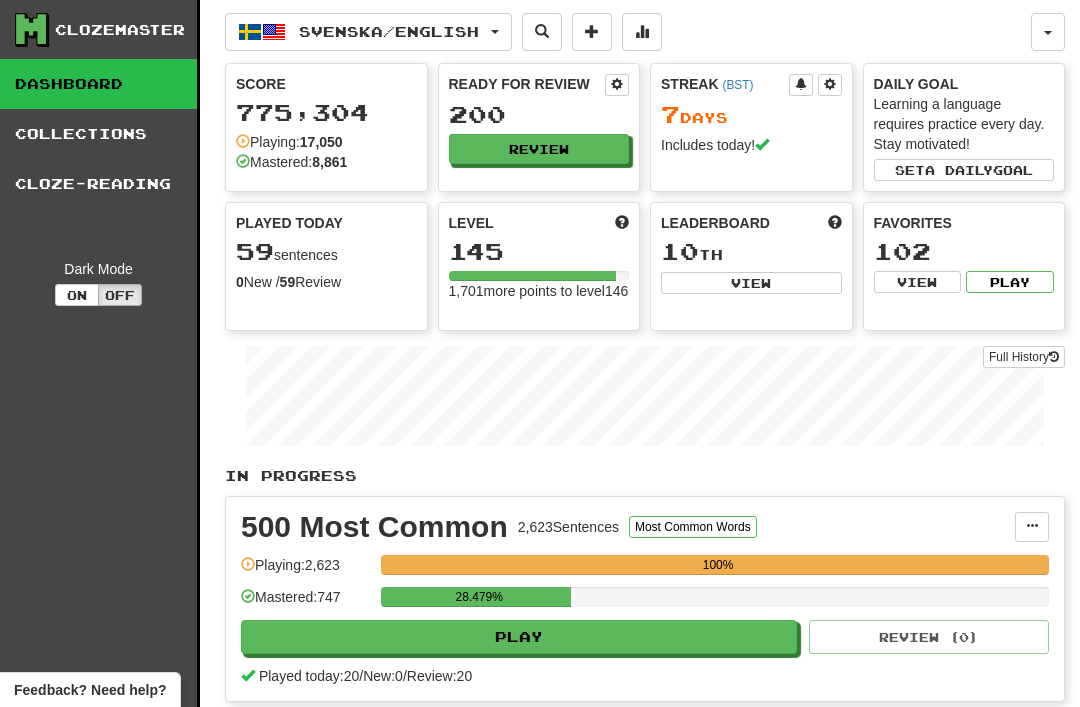 select on "**" 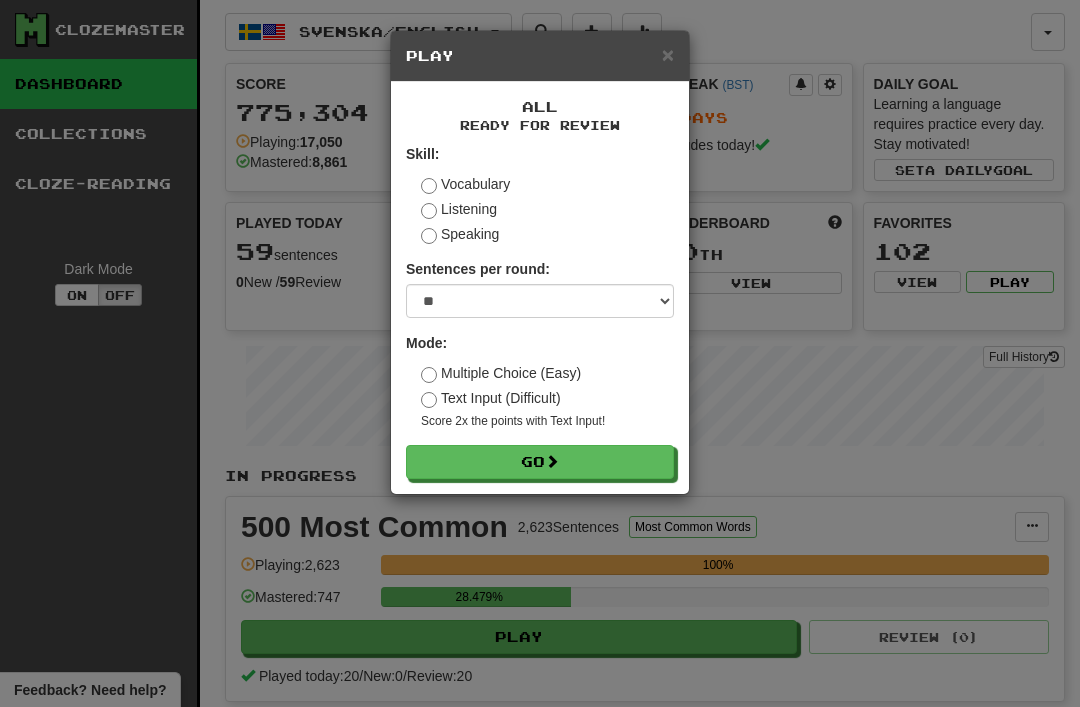 click on "Go" at bounding box center [540, 462] 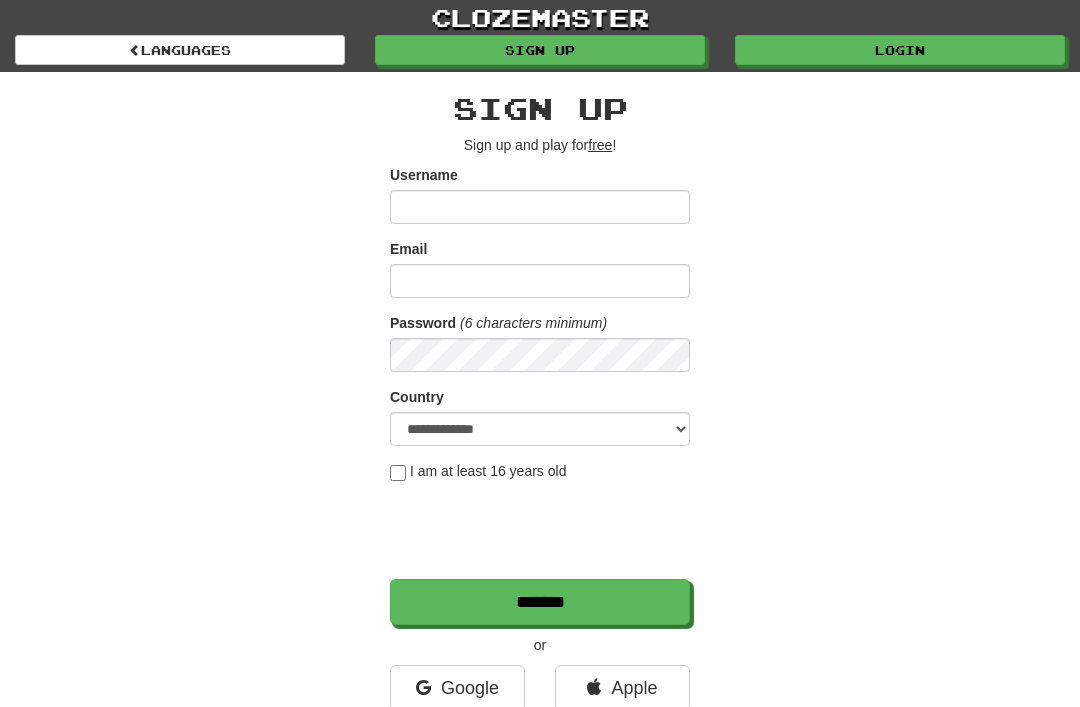 scroll, scrollTop: 0, scrollLeft: 0, axis: both 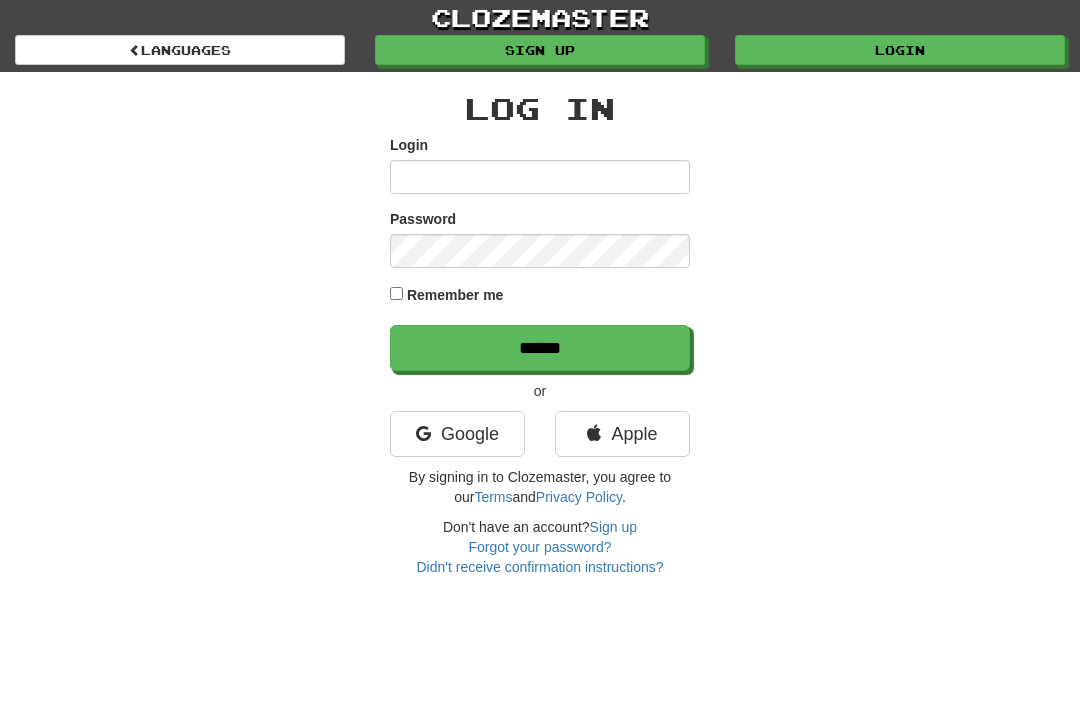 click on "Login" at bounding box center [540, 177] 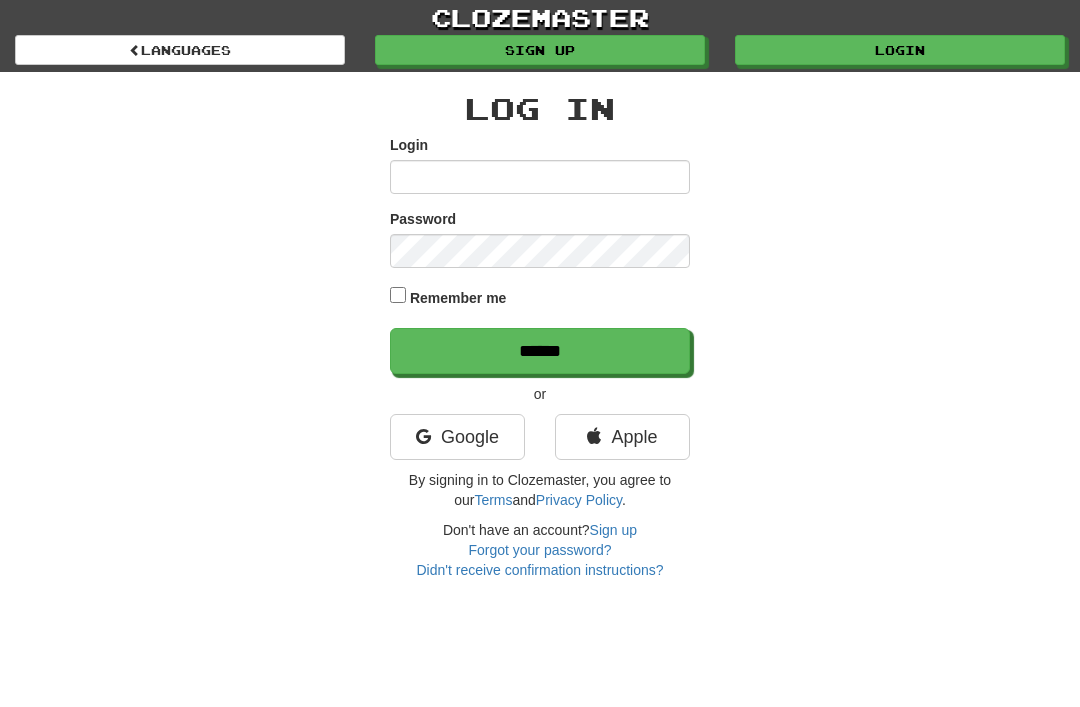 scroll, scrollTop: 0, scrollLeft: 0, axis: both 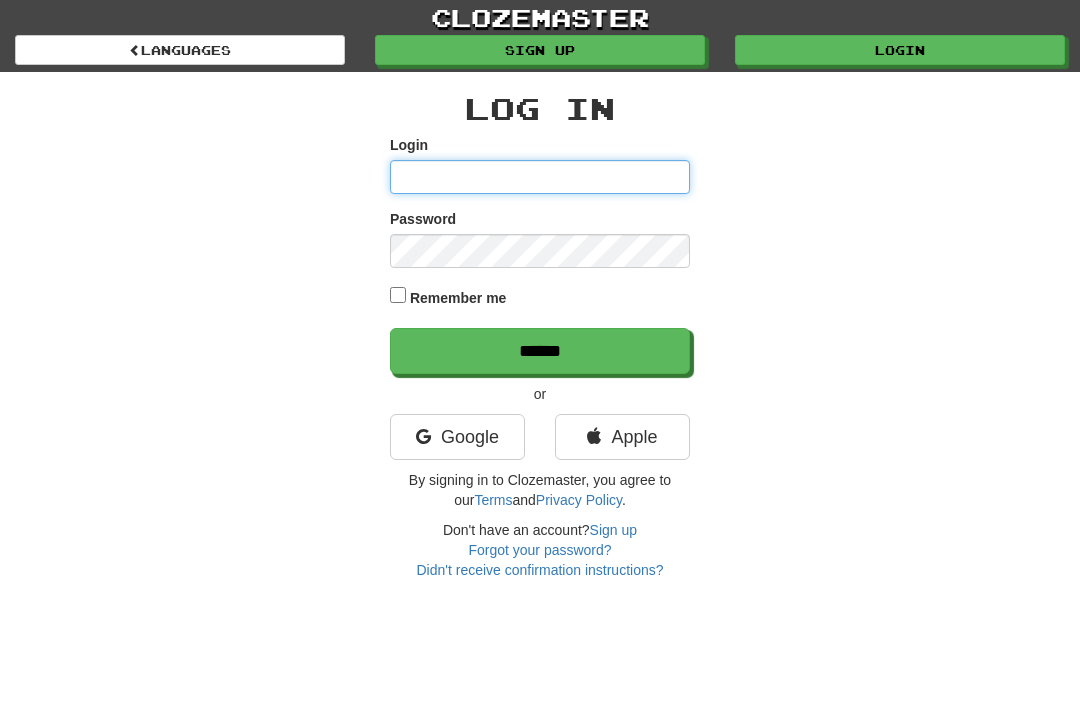 type on "********" 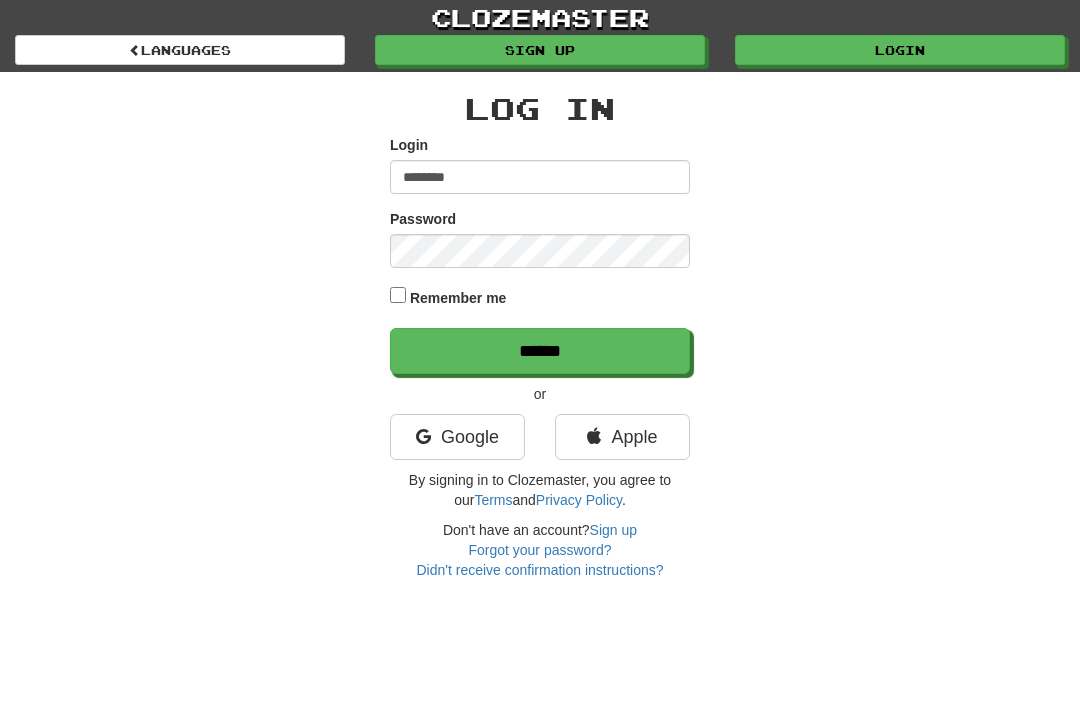 click on "******" at bounding box center (540, 351) 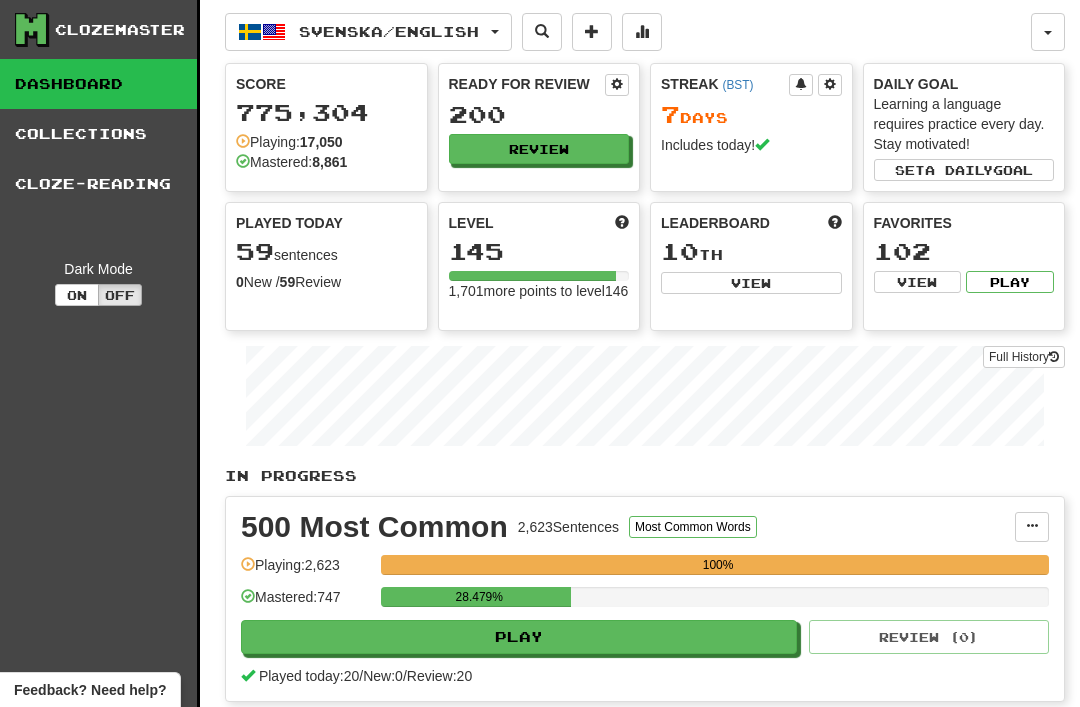 scroll, scrollTop: 0, scrollLeft: 0, axis: both 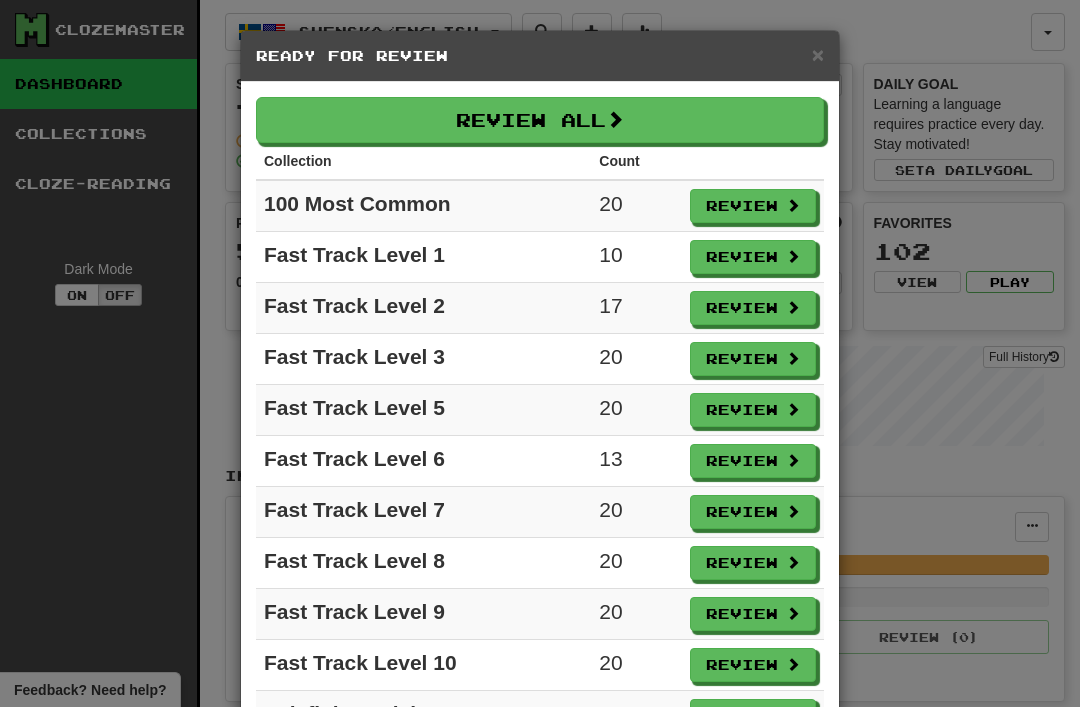 click on "Review All" at bounding box center (540, 120) 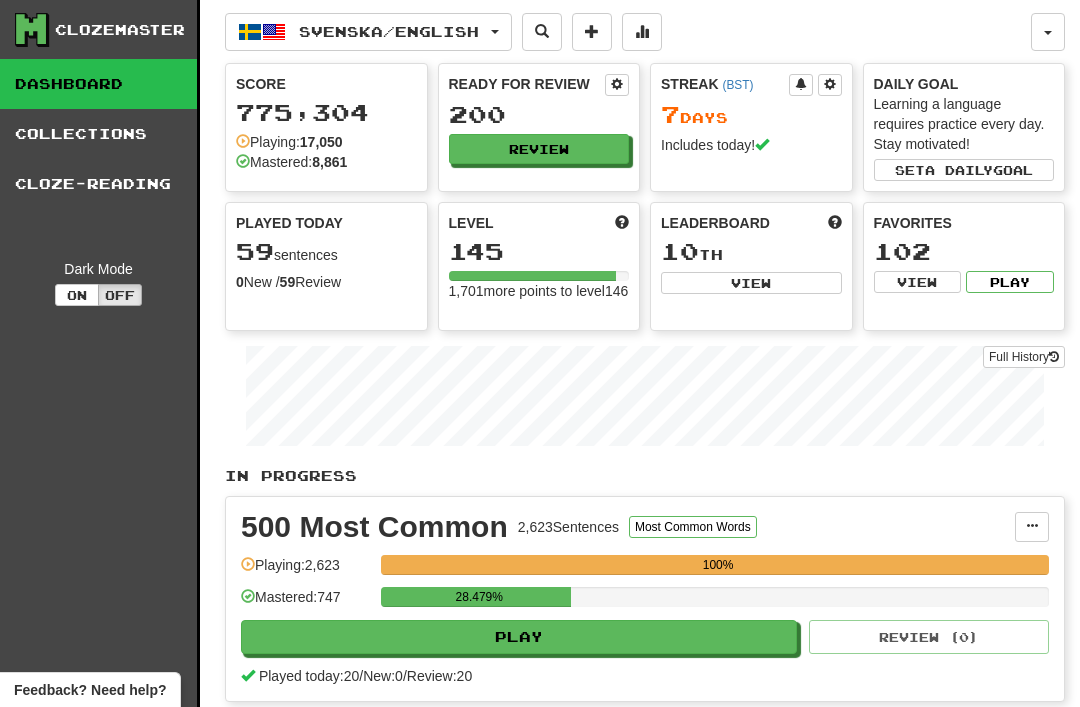 select on "**" 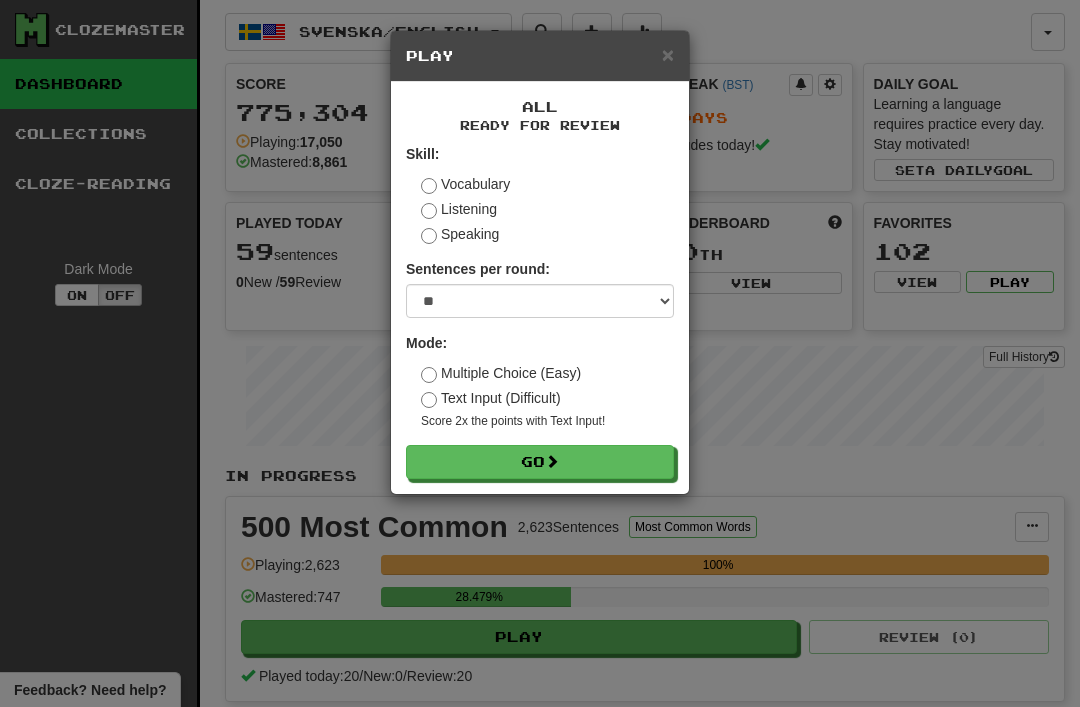 click on "Go" at bounding box center (540, 462) 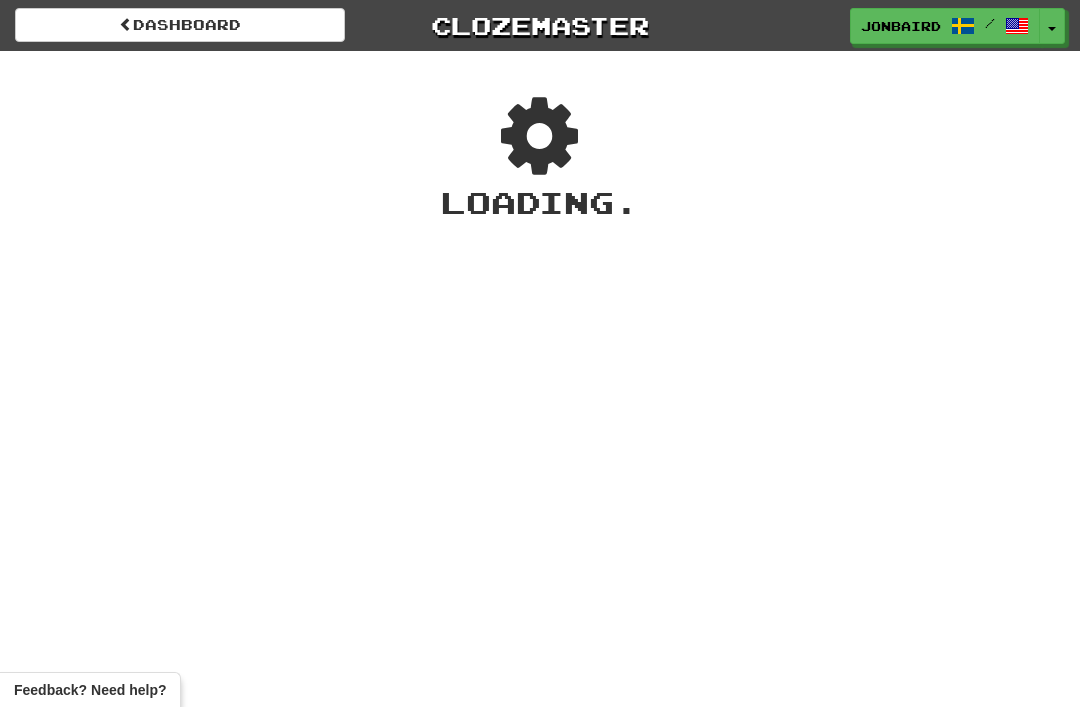 scroll, scrollTop: 0, scrollLeft: 0, axis: both 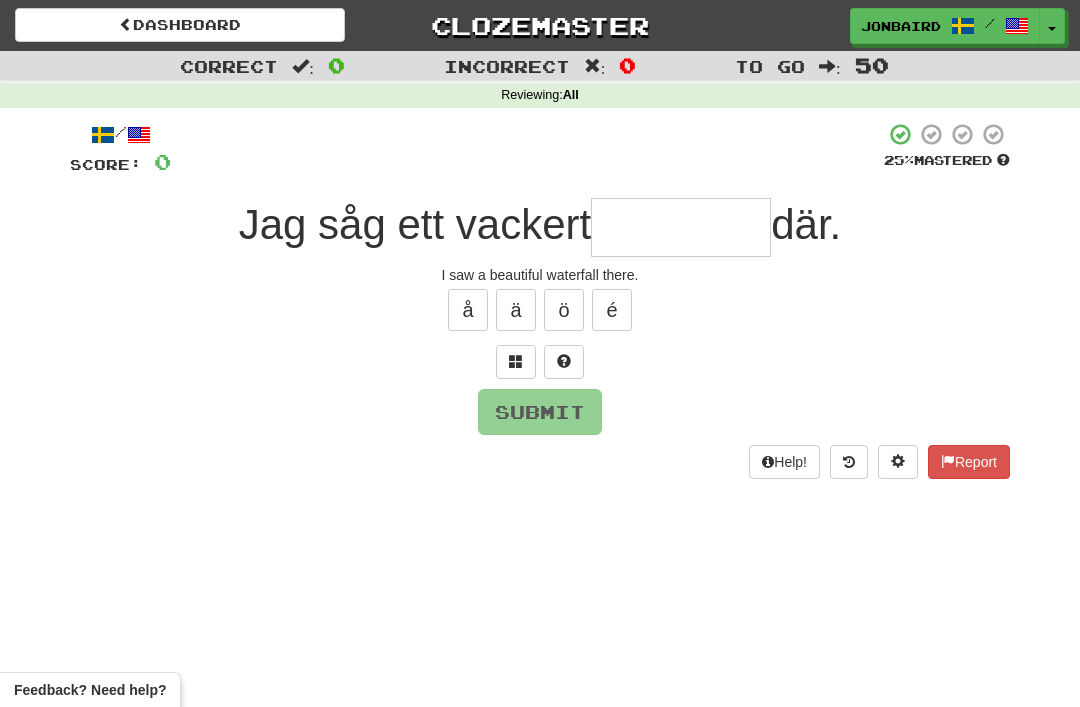 click at bounding box center [681, 227] 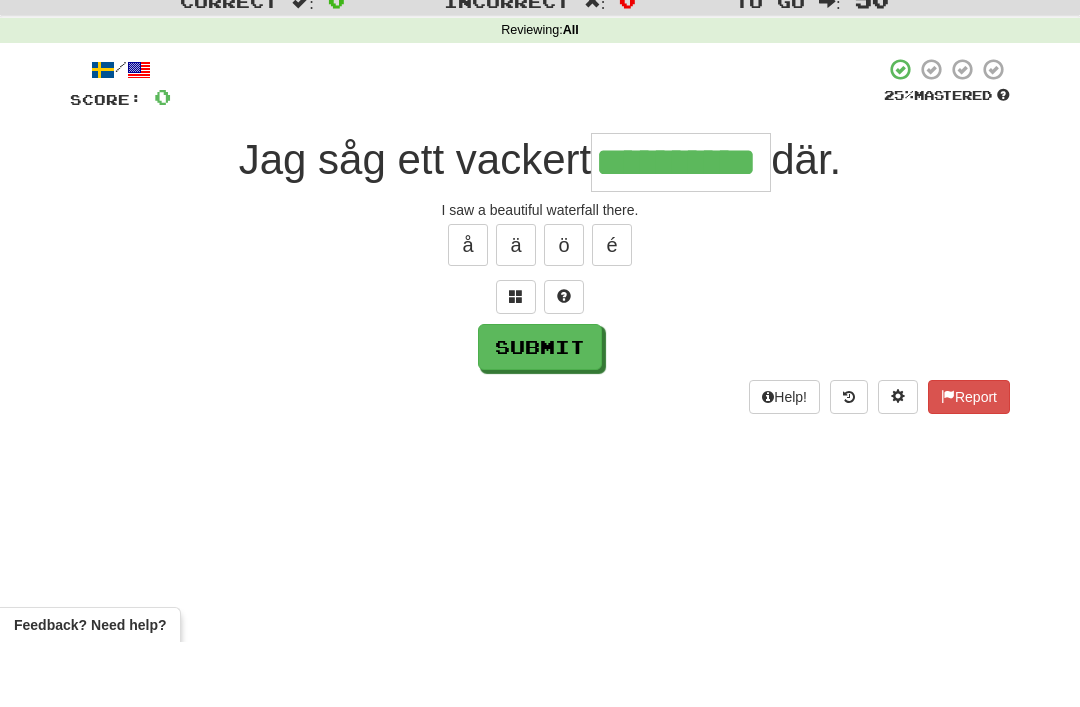 type on "**********" 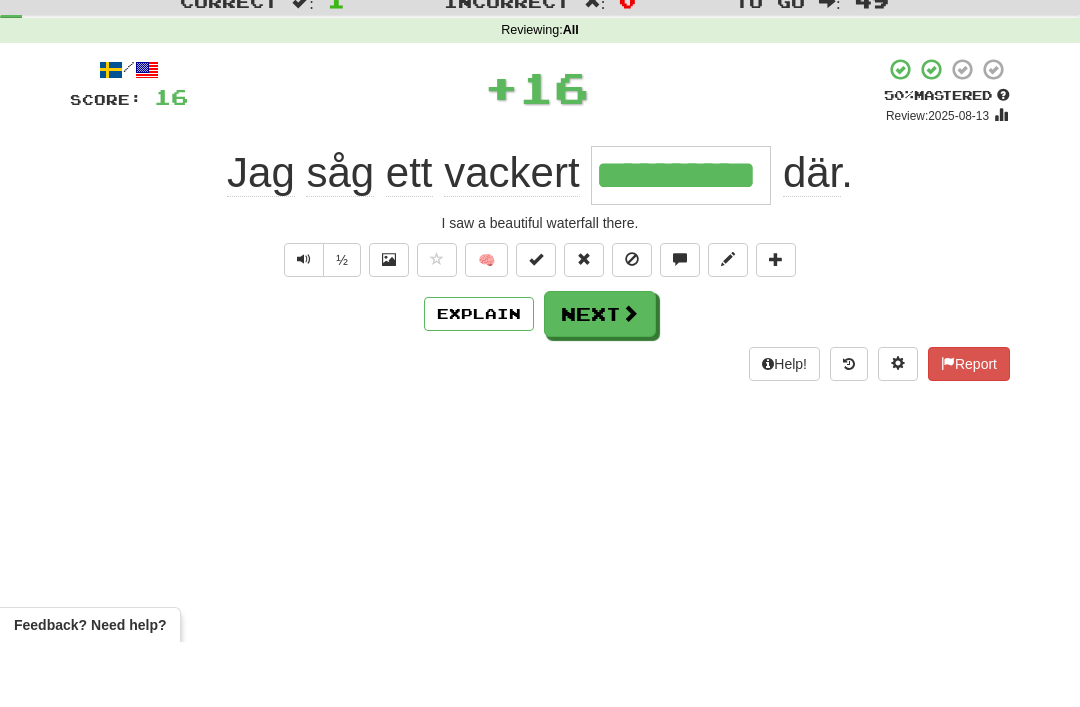 scroll, scrollTop: 65, scrollLeft: 0, axis: vertical 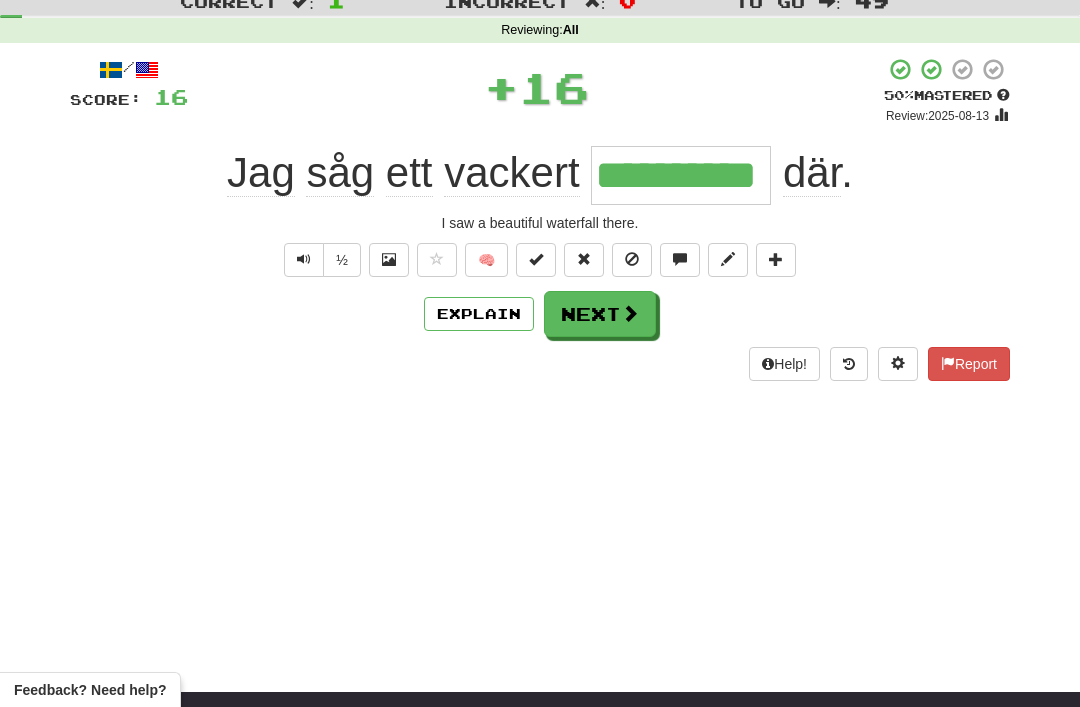 click on "Next" at bounding box center [600, 314] 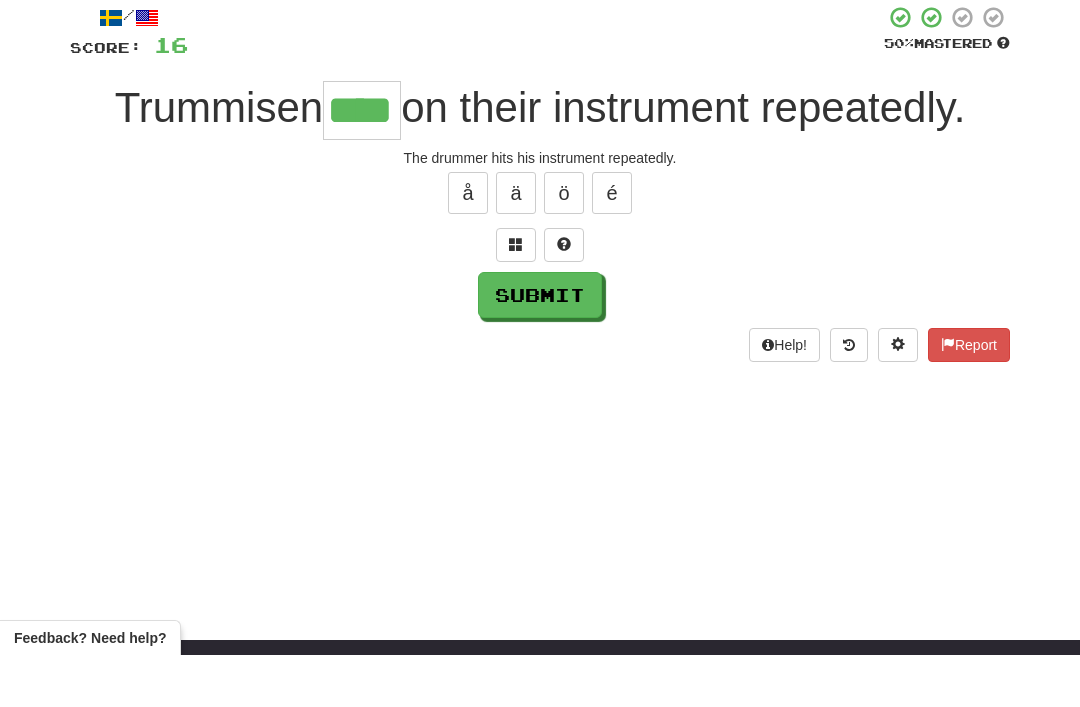 type on "****" 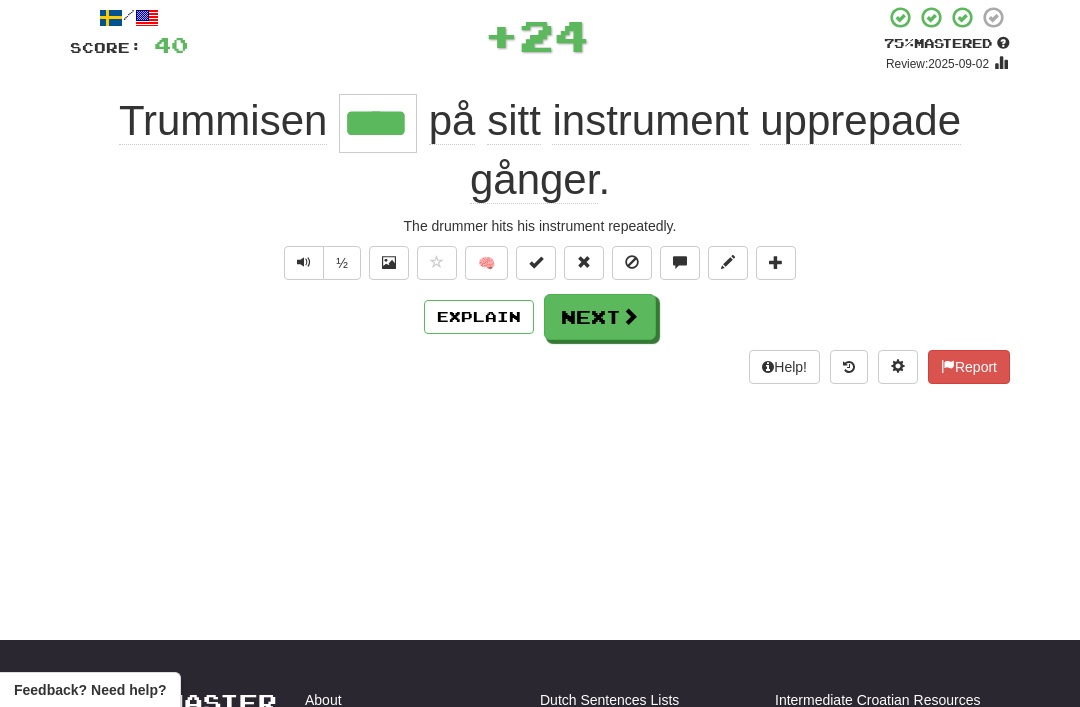 click on "Next" at bounding box center [600, 317] 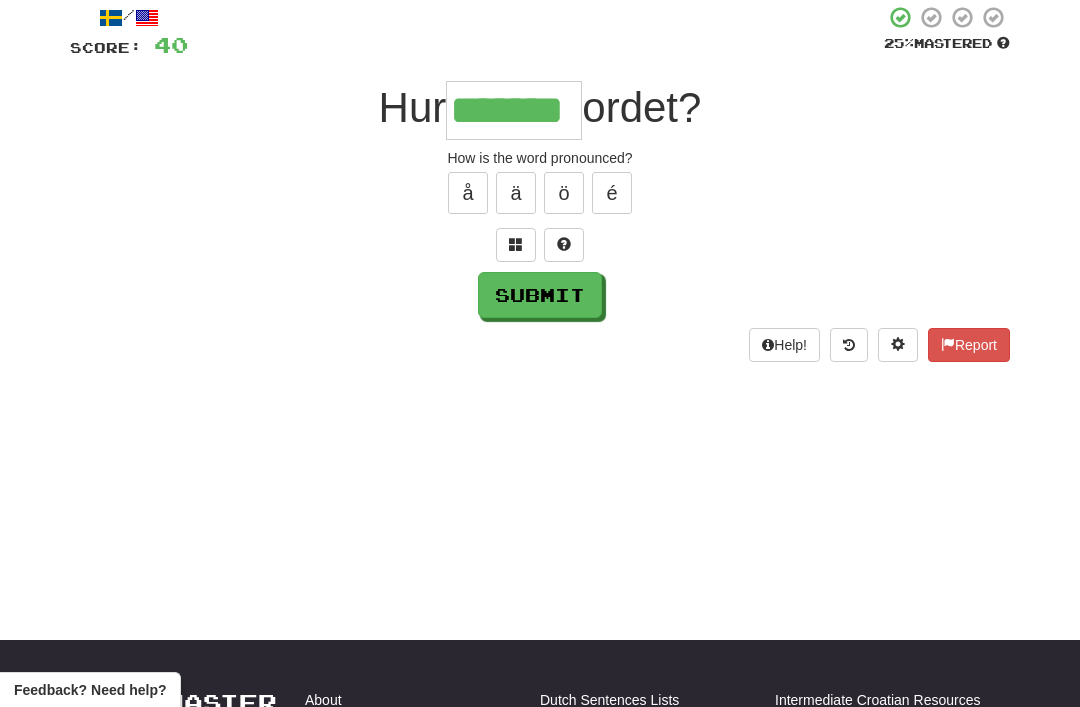 type on "*******" 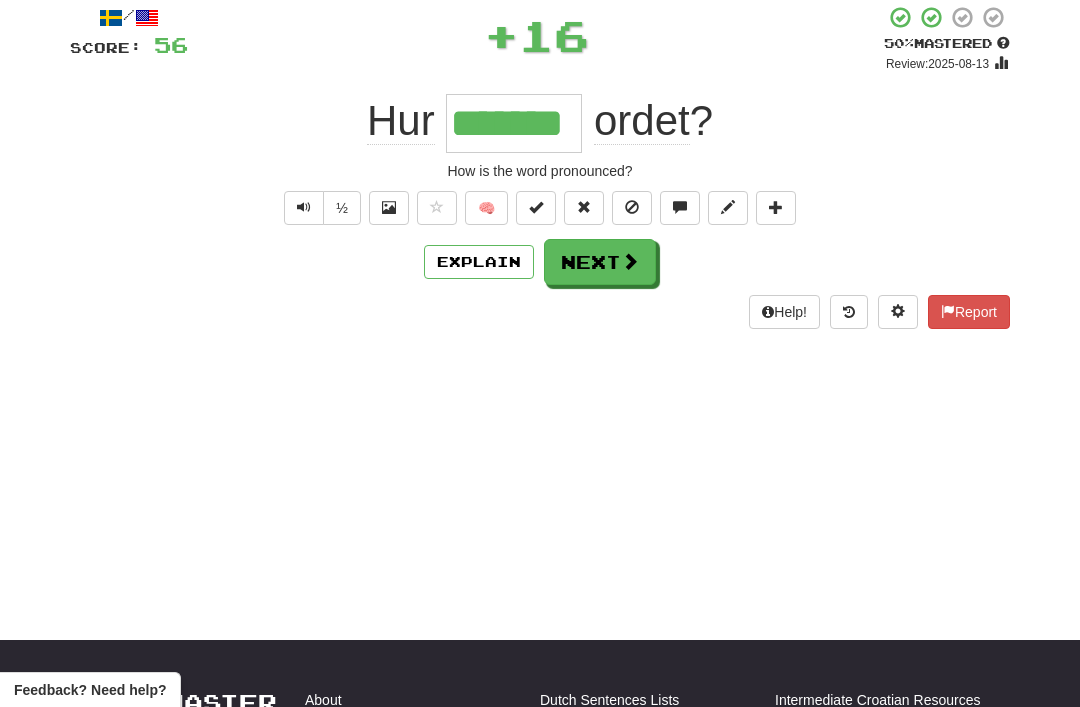 click on "Next" at bounding box center [600, 262] 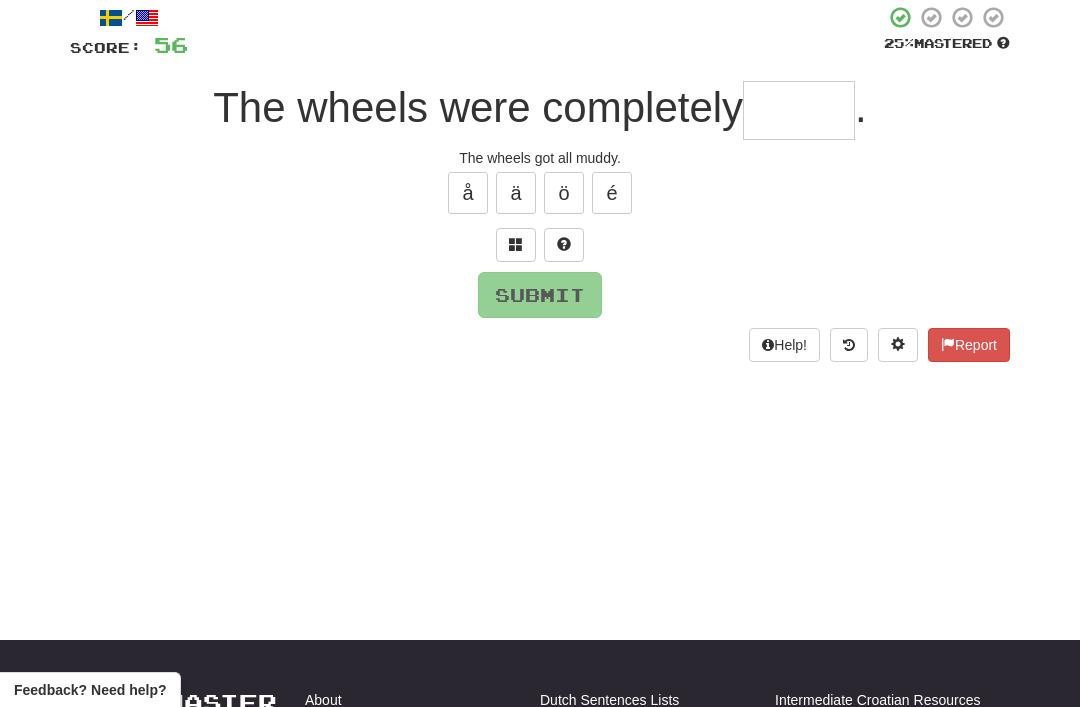 click at bounding box center [516, 244] 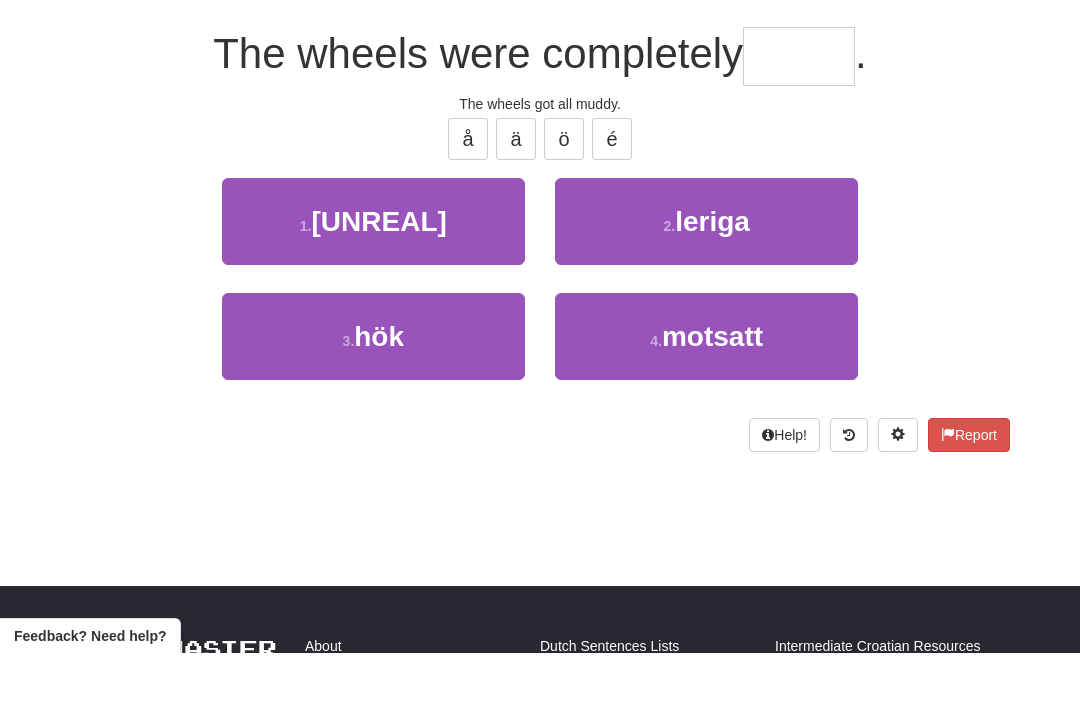 click on "2 .  leriga" at bounding box center [706, 275] 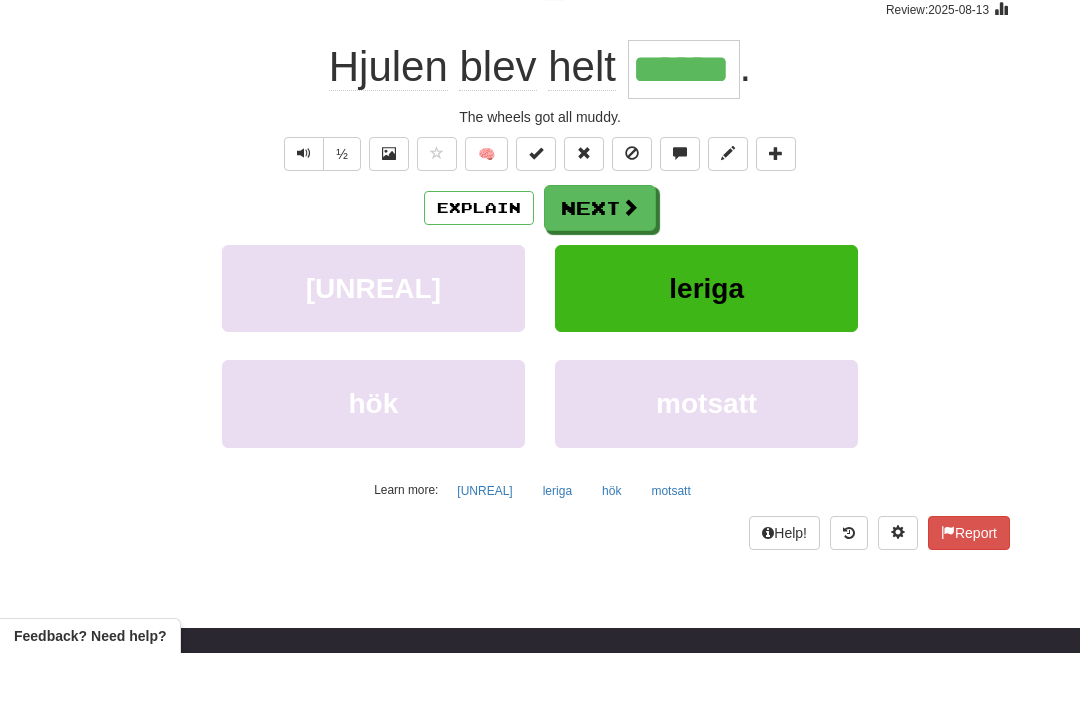 scroll, scrollTop: 171, scrollLeft: 0, axis: vertical 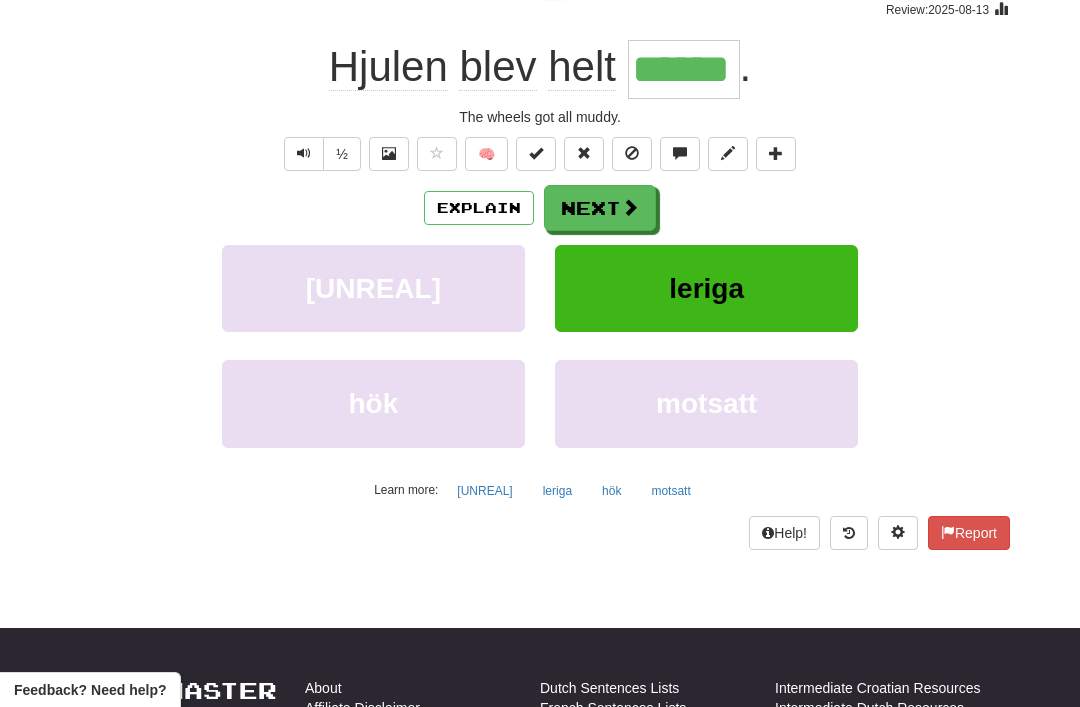 click on "Next" at bounding box center [600, 208] 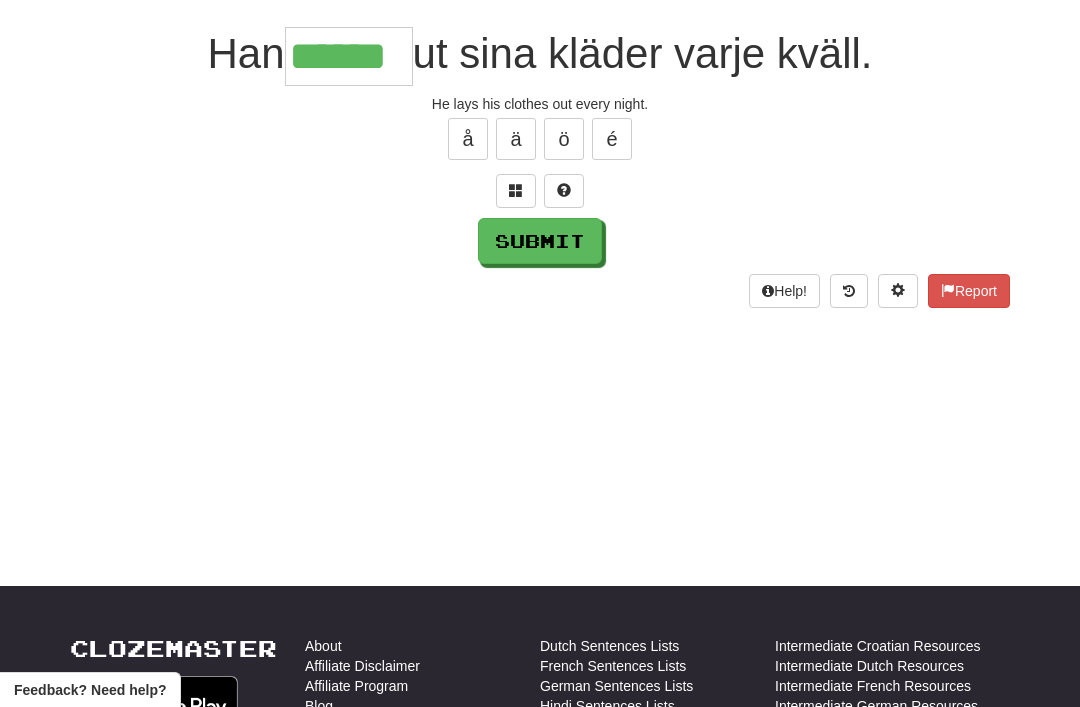 type on "******" 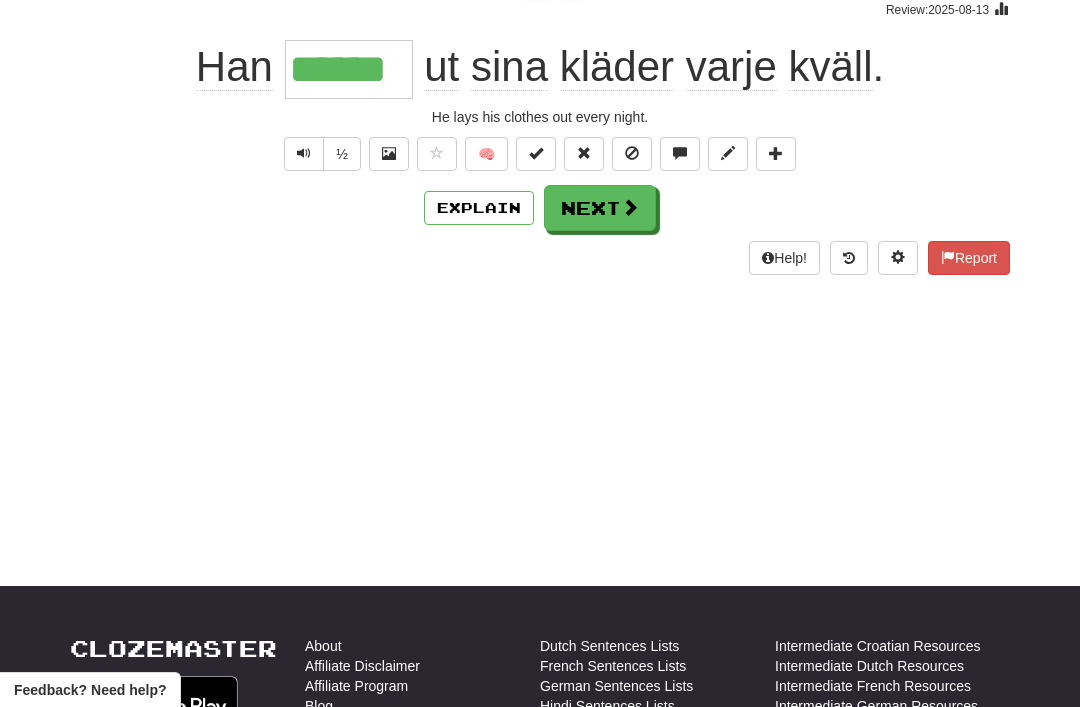 click on "Next" at bounding box center (600, 208) 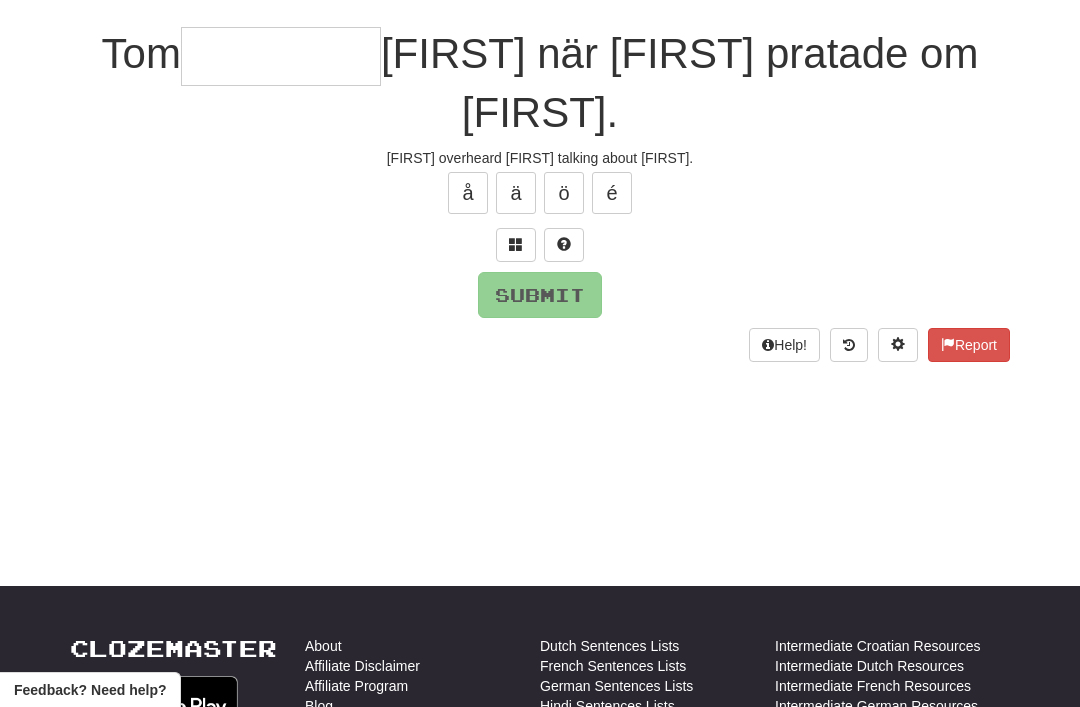 click at bounding box center (516, 245) 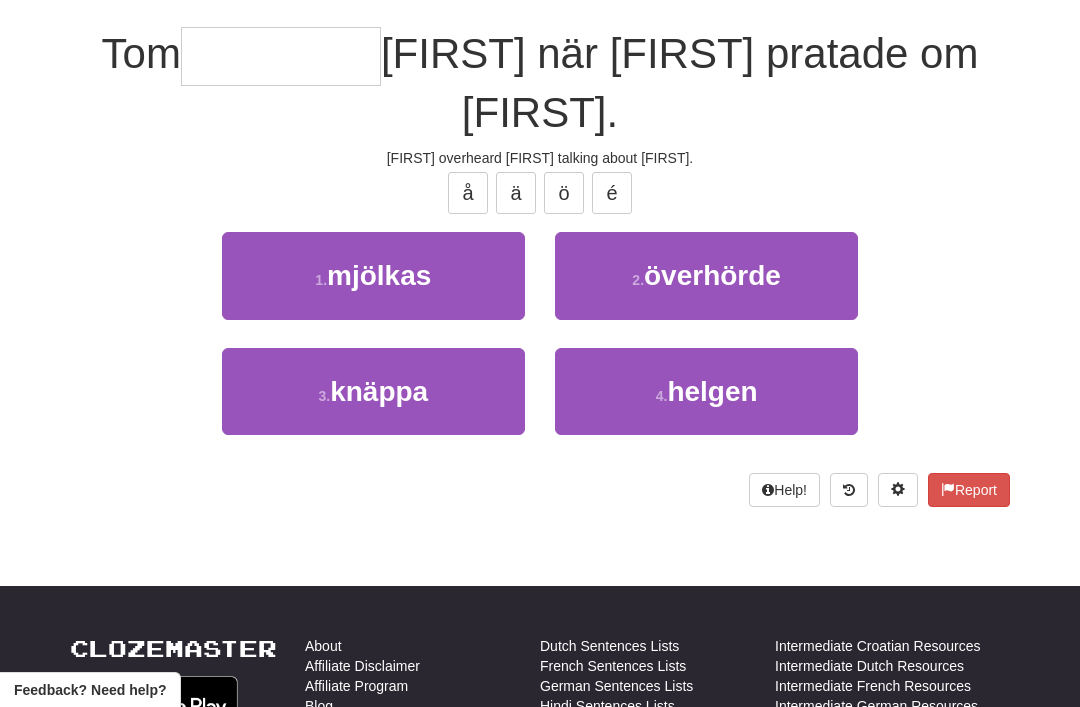 click on "överhörde" at bounding box center (712, 275) 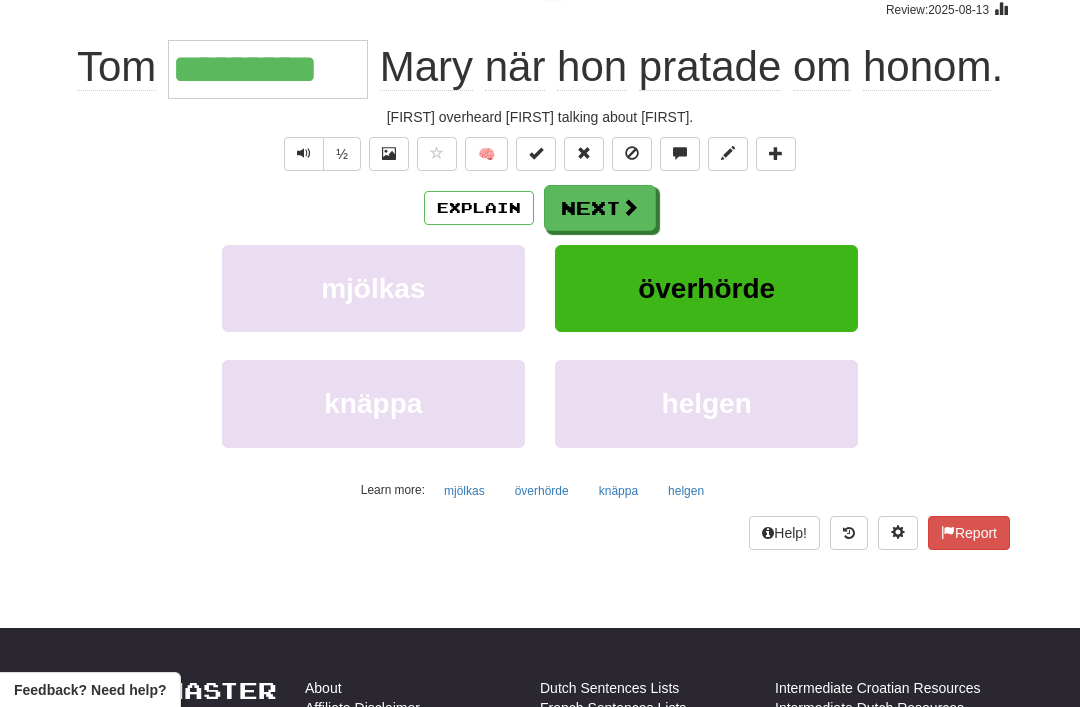 click on "Next" at bounding box center [600, 208] 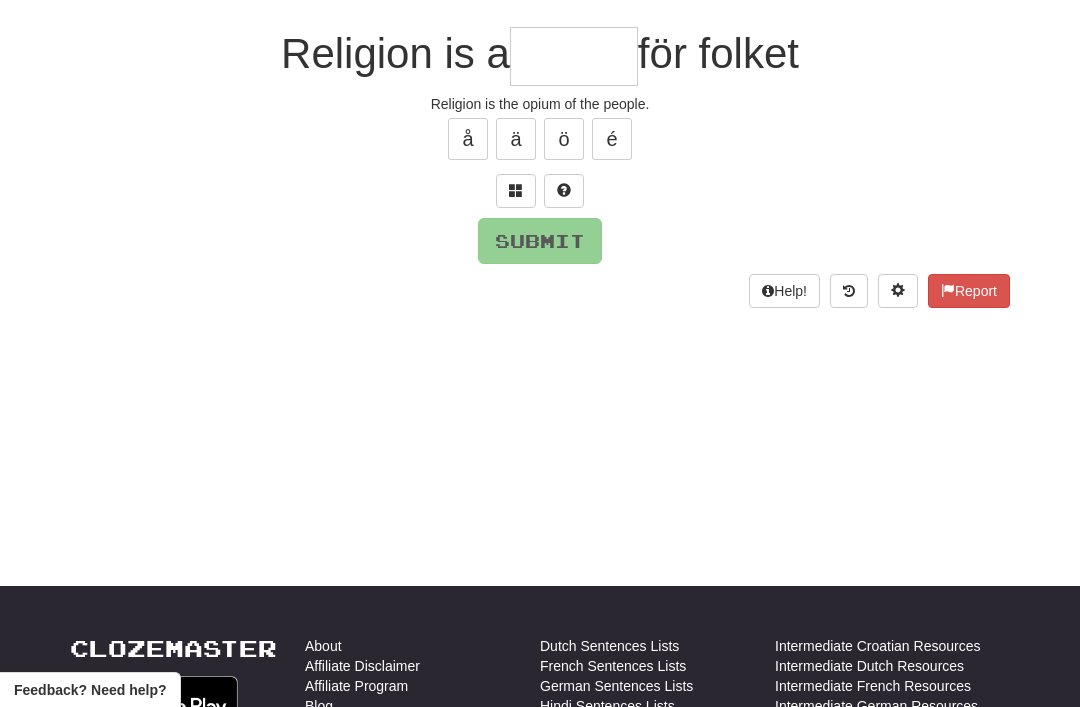 click at bounding box center [516, 190] 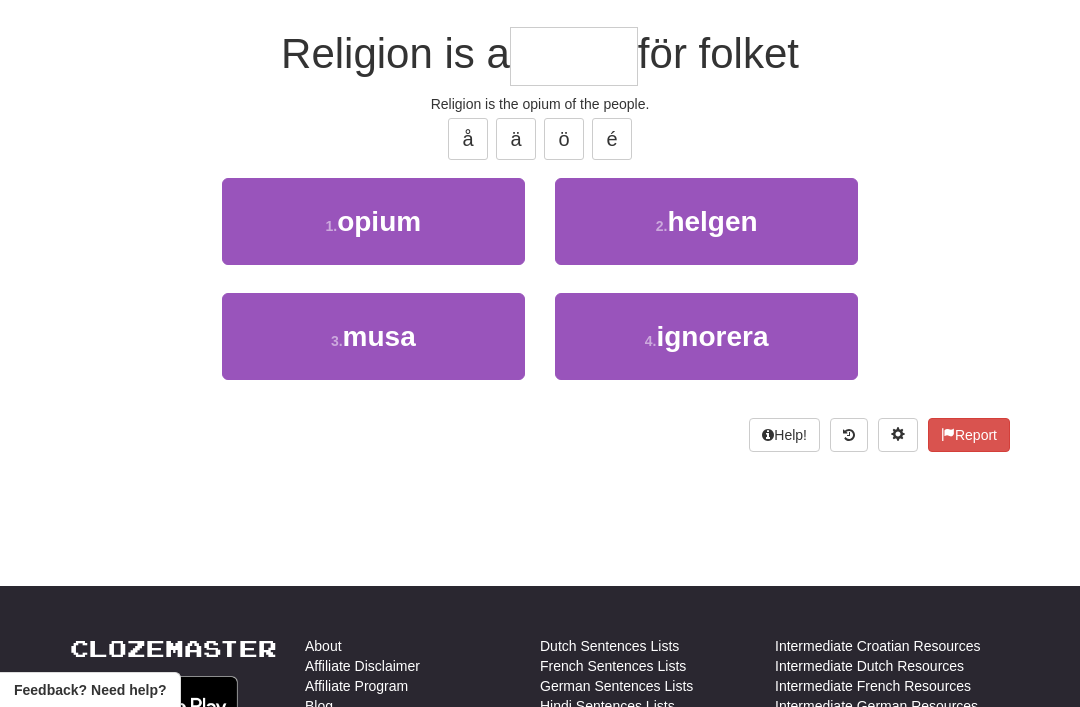 click on "1 .  opium" at bounding box center [373, 221] 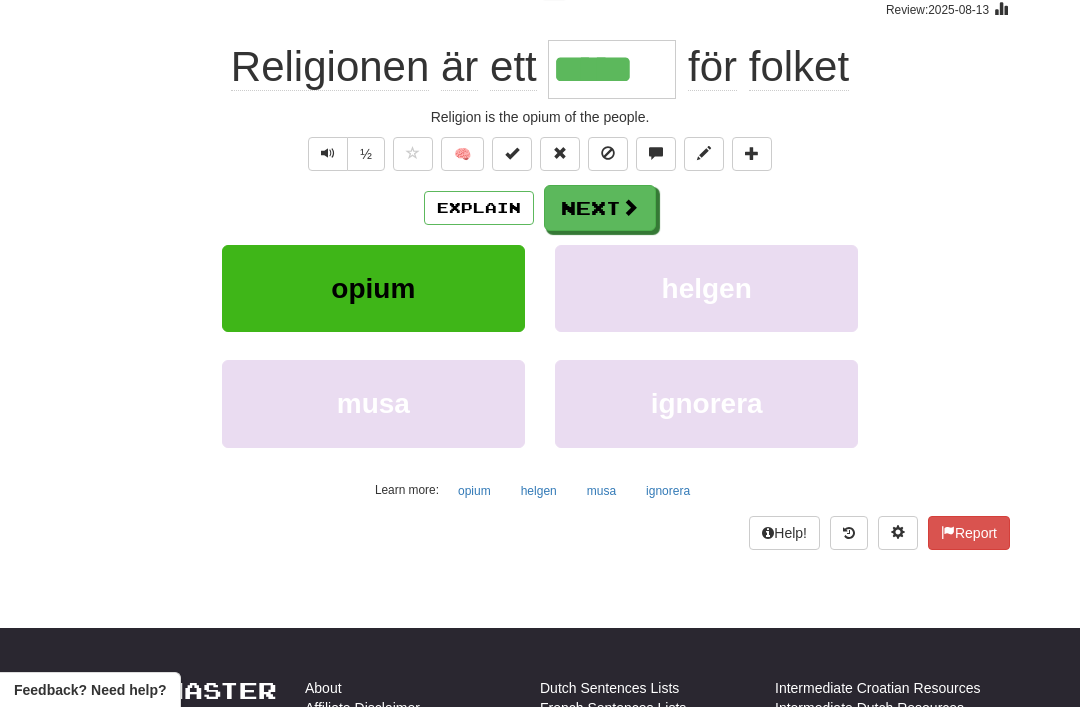 click on "Next" at bounding box center [600, 208] 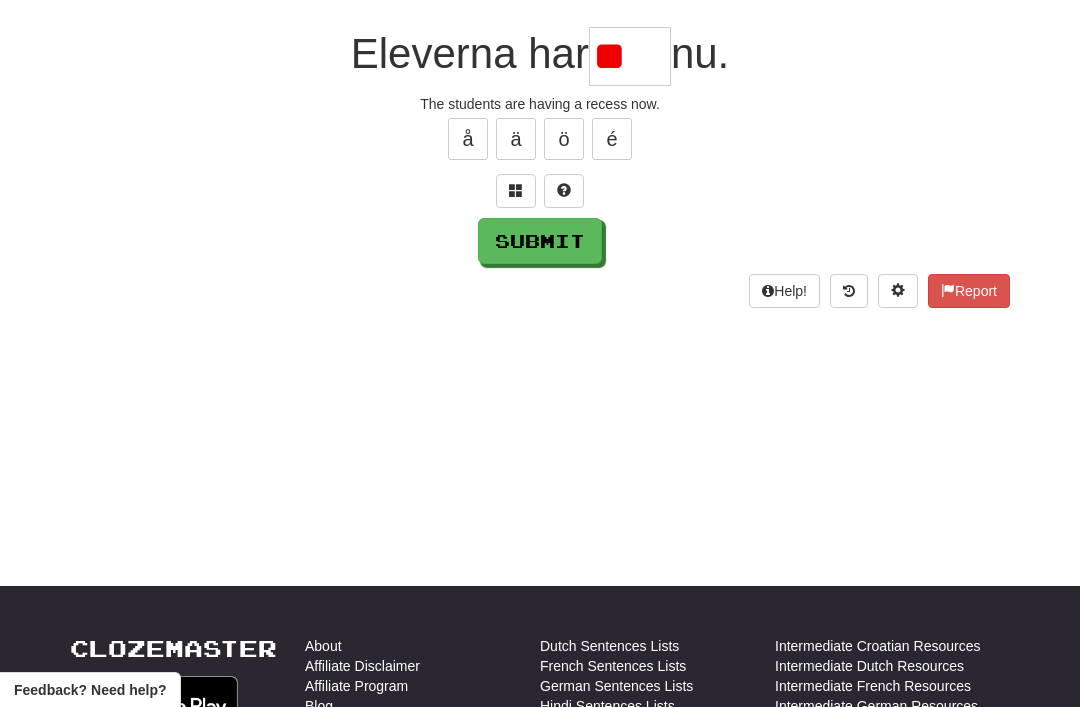 type on "*" 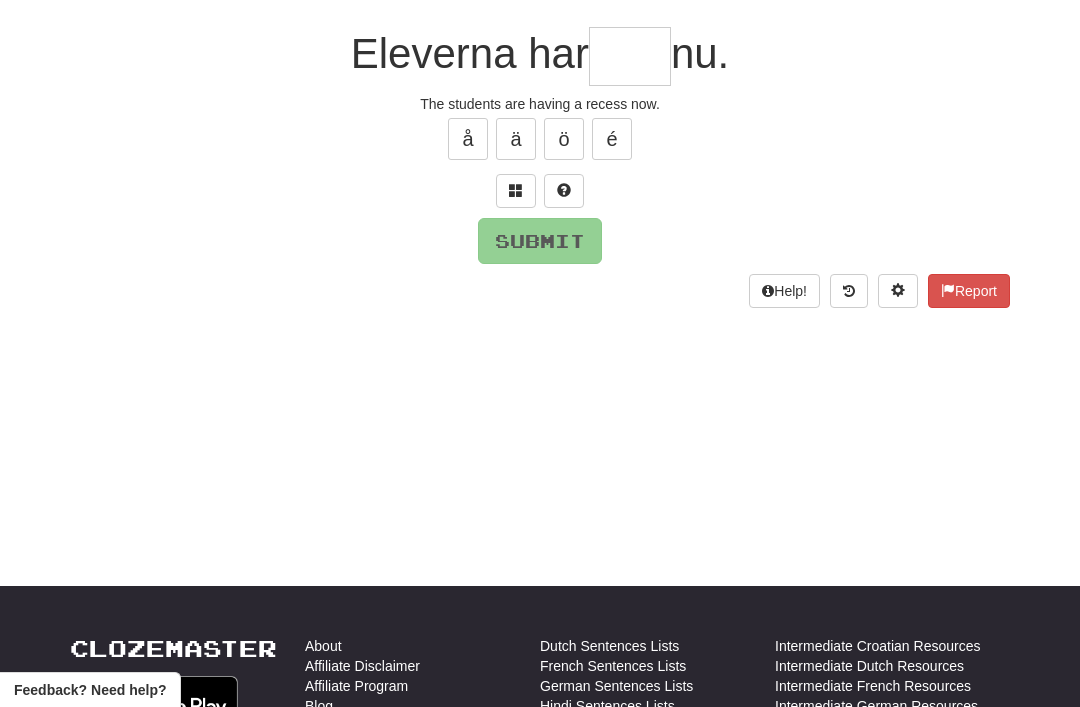 click at bounding box center (516, 190) 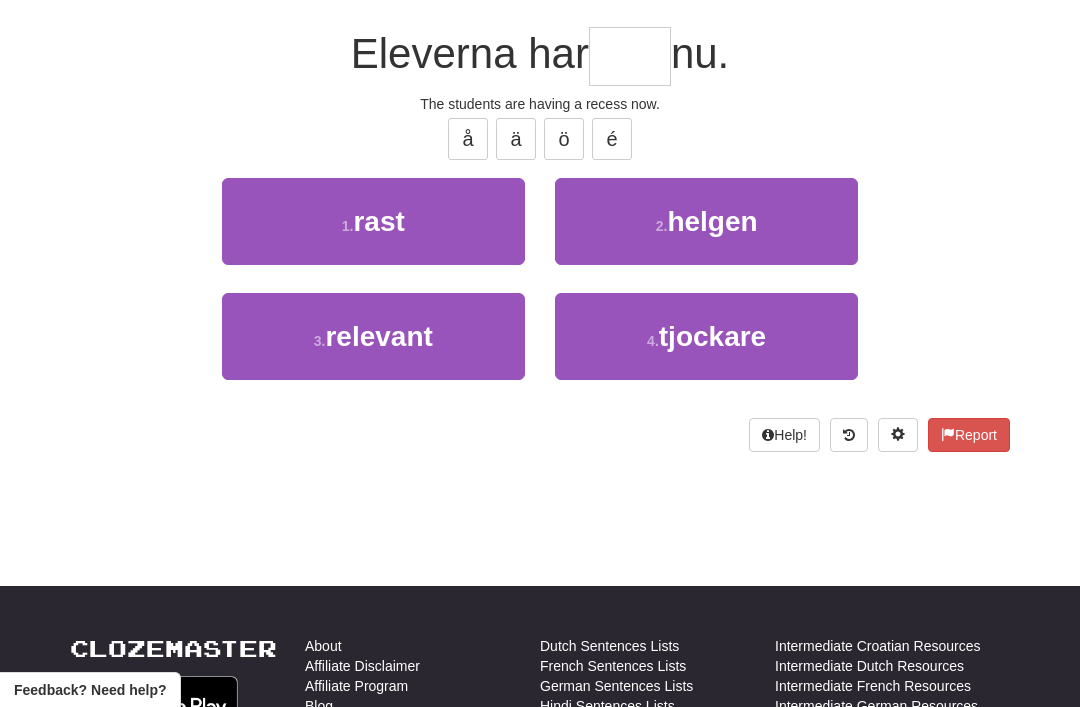 click on "1 .  rast" at bounding box center [373, 221] 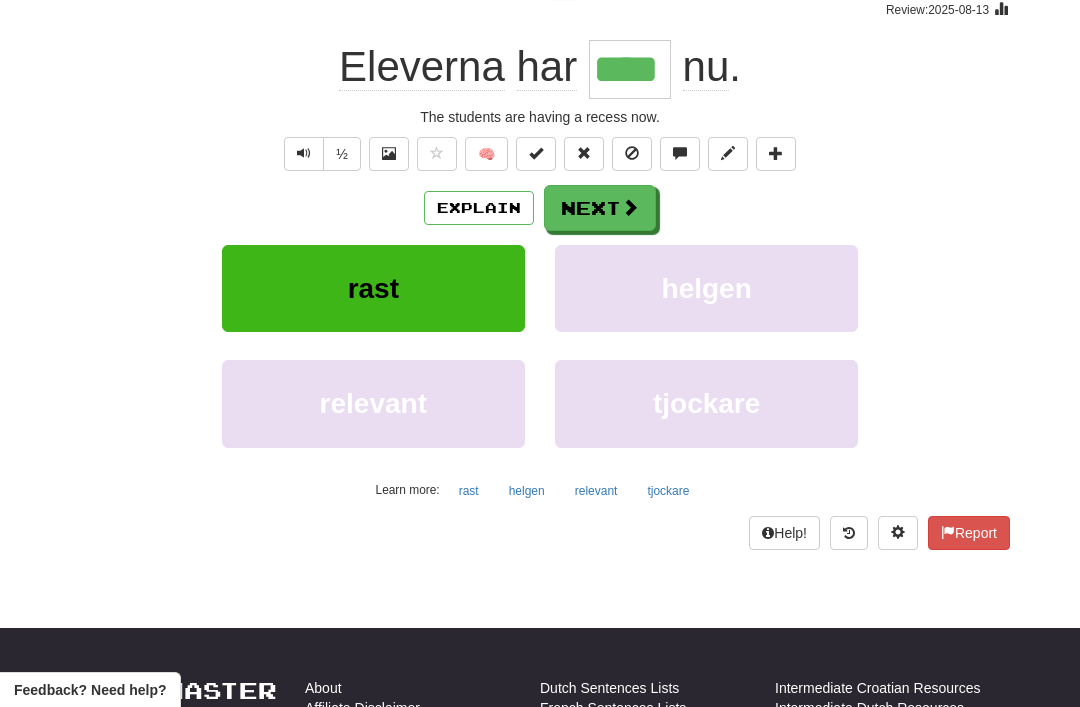 click on "Next" at bounding box center [600, 208] 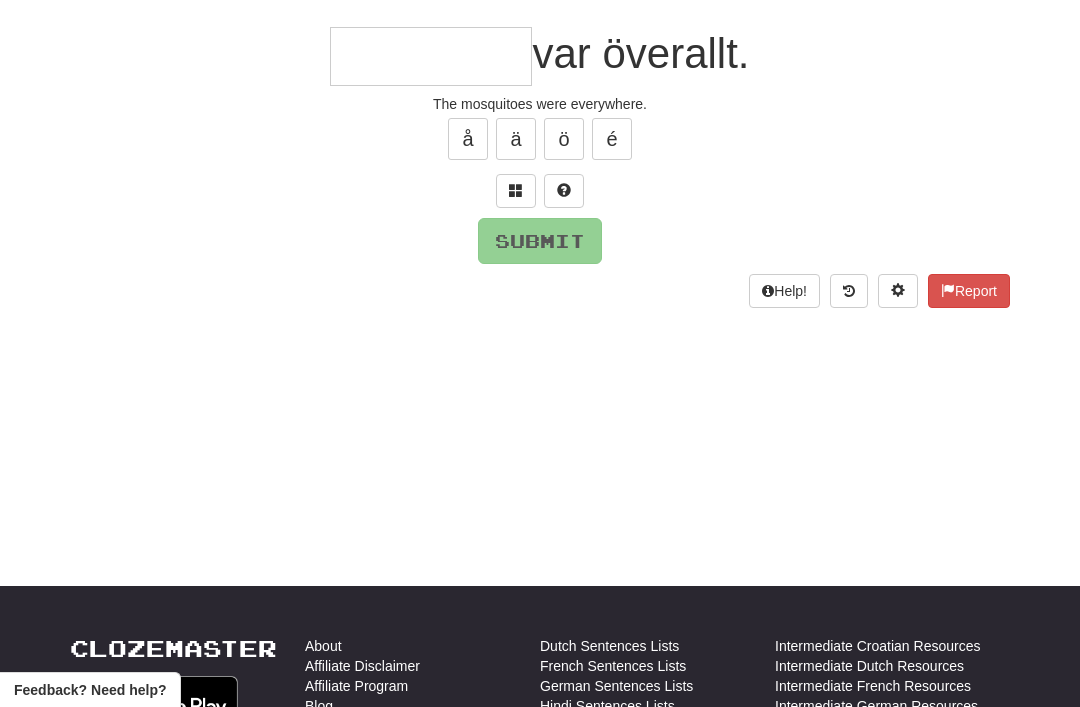 click at bounding box center [516, 190] 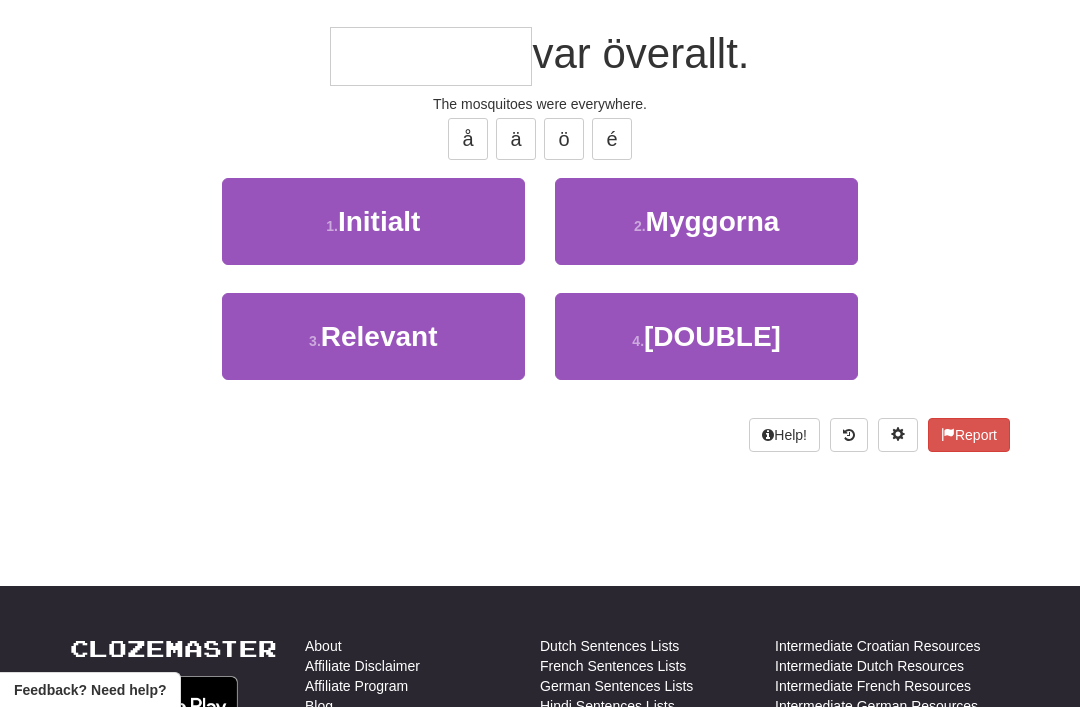 click on "Myggorna" at bounding box center [713, 221] 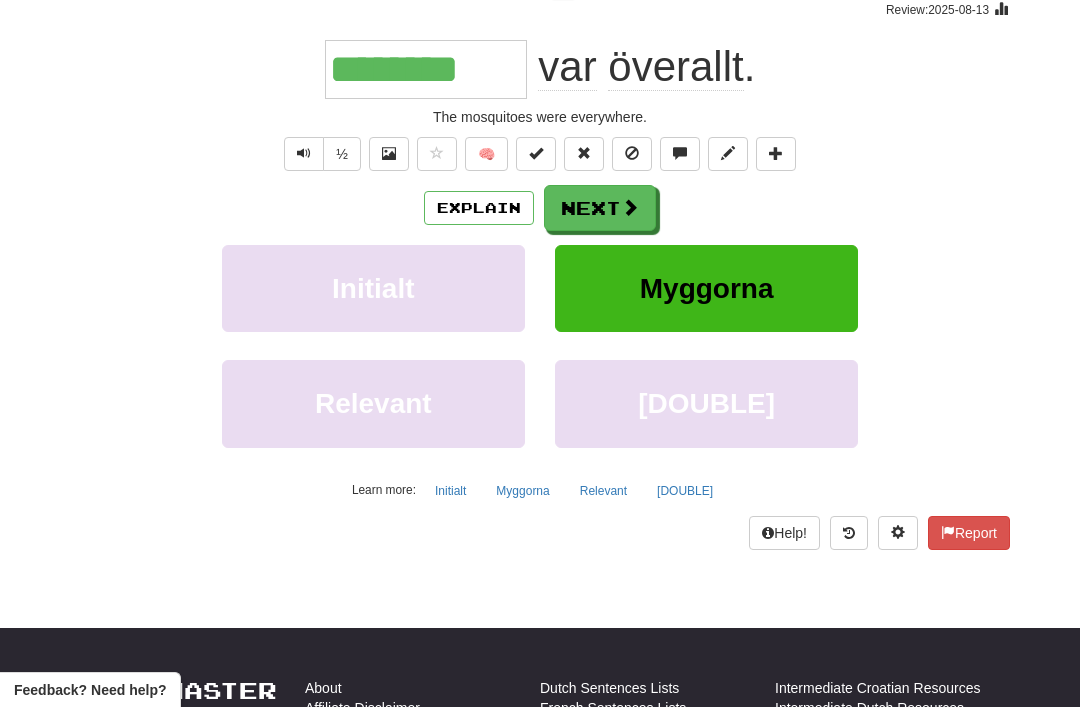 click on "Next" at bounding box center [600, 208] 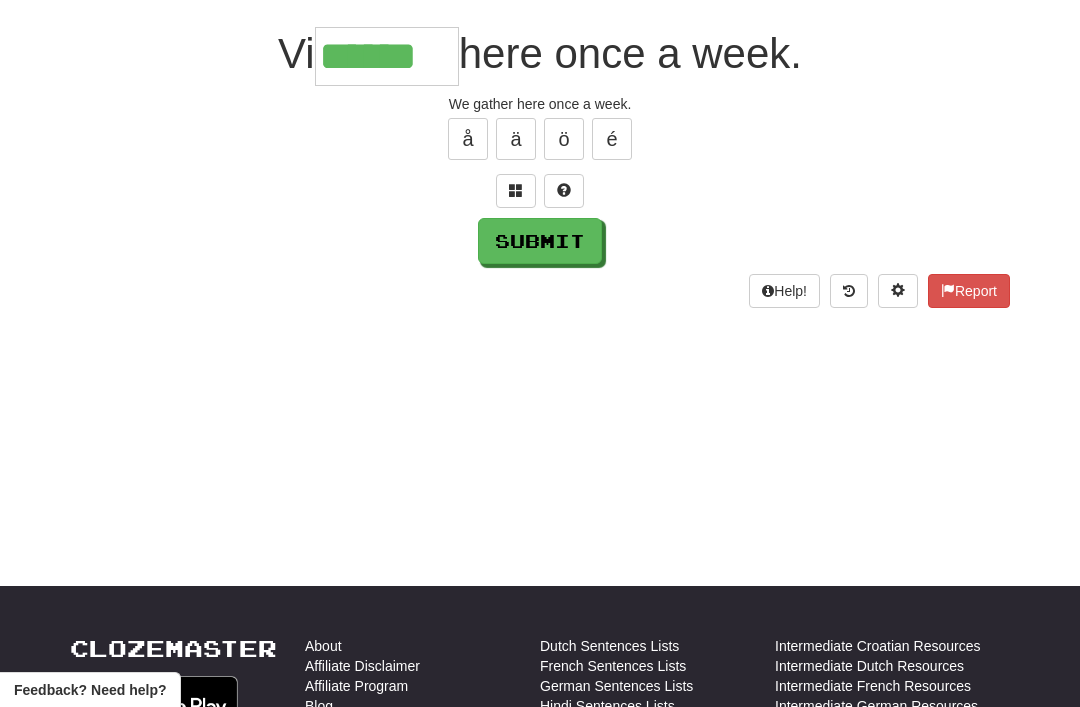type on "******" 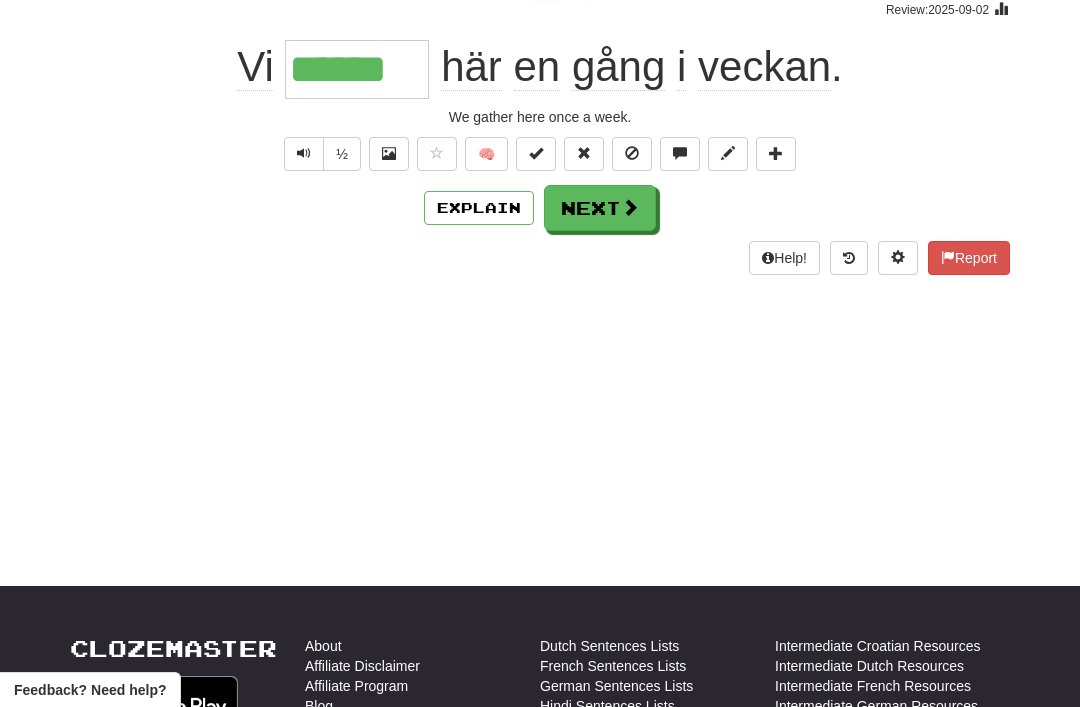 click at bounding box center (630, 207) 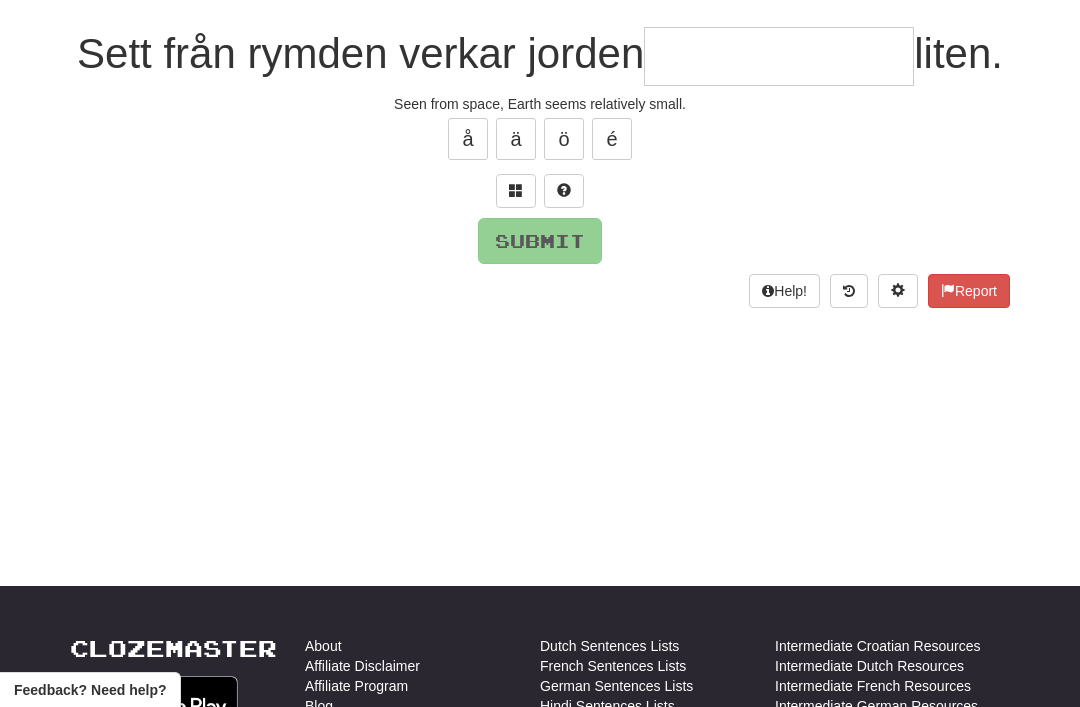 click at bounding box center (516, 191) 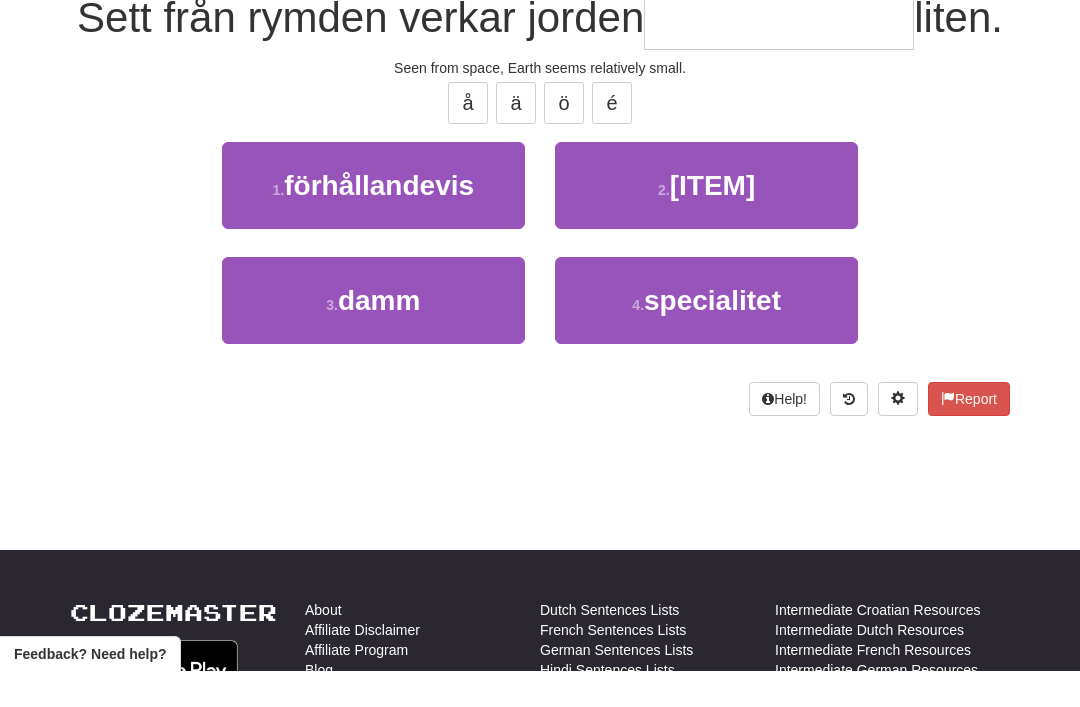 click on "förhållandevis" at bounding box center (379, 221) 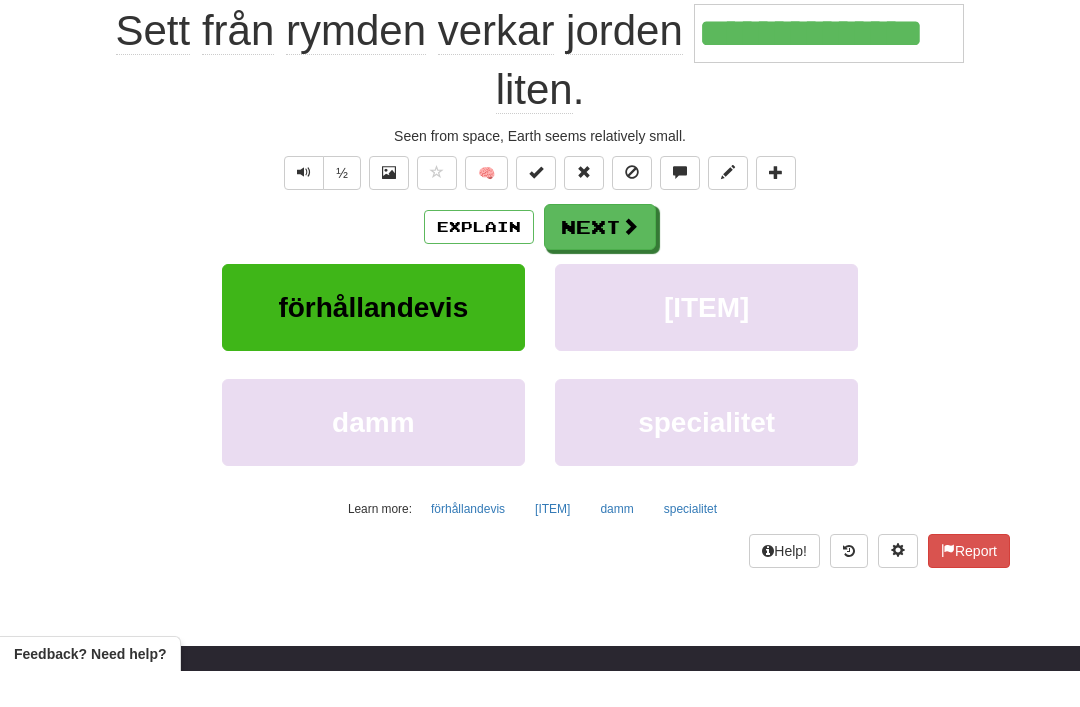 scroll, scrollTop: 207, scrollLeft: 0, axis: vertical 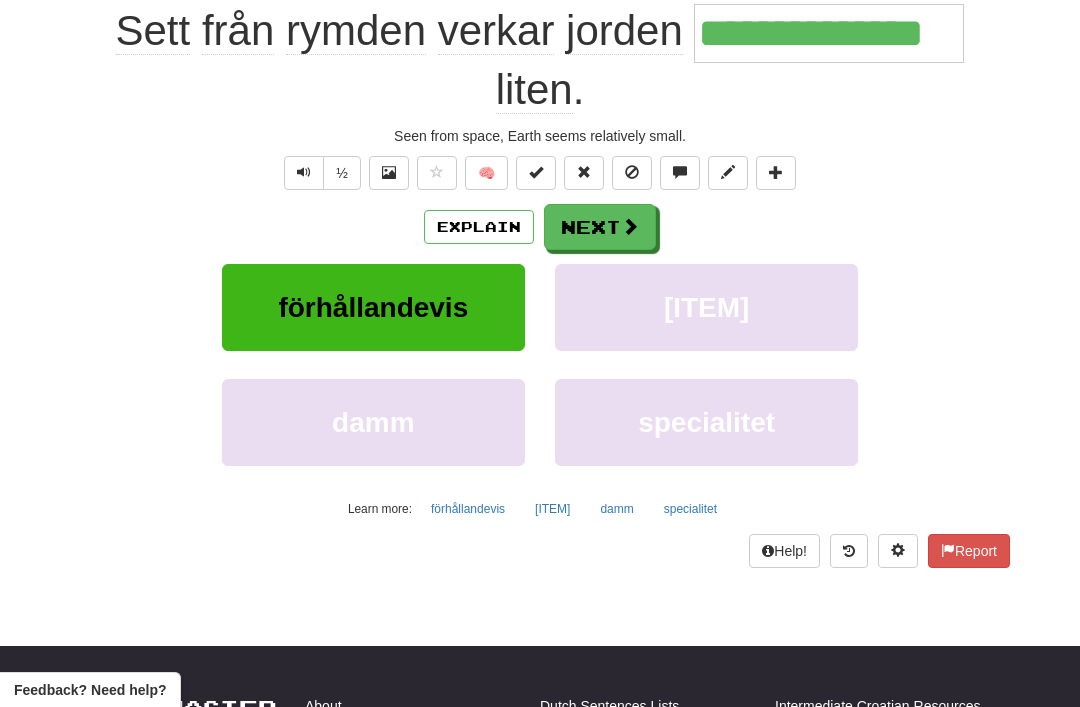 click on "Explain" at bounding box center [479, 227] 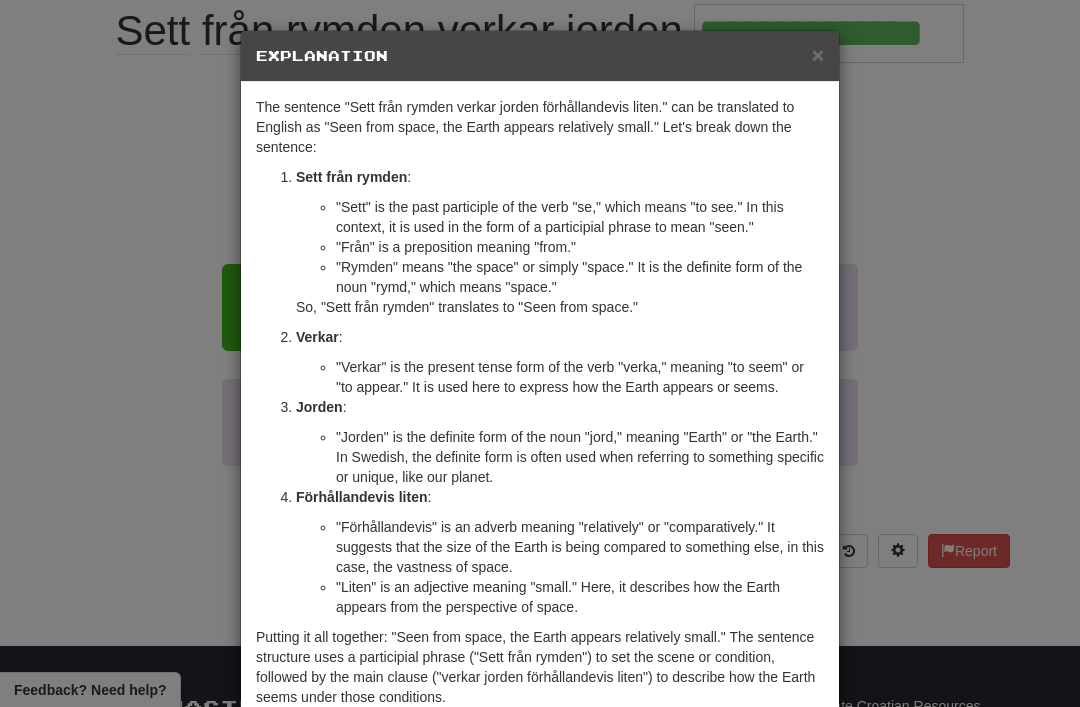 click on "×" at bounding box center [818, 54] 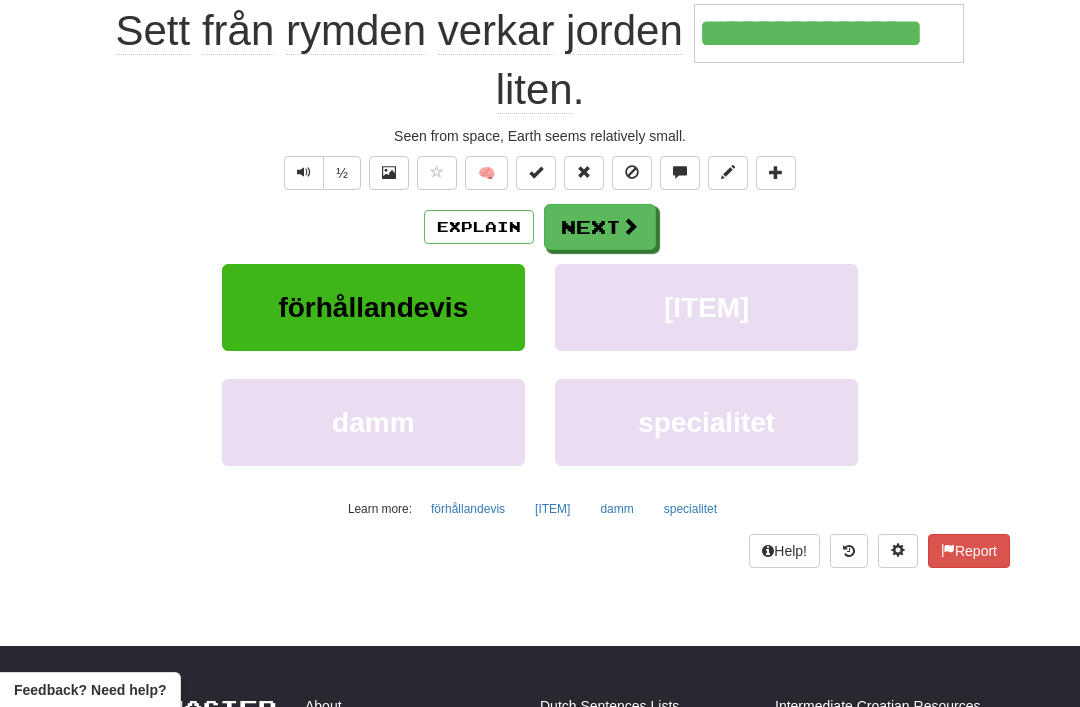 click at bounding box center (437, 173) 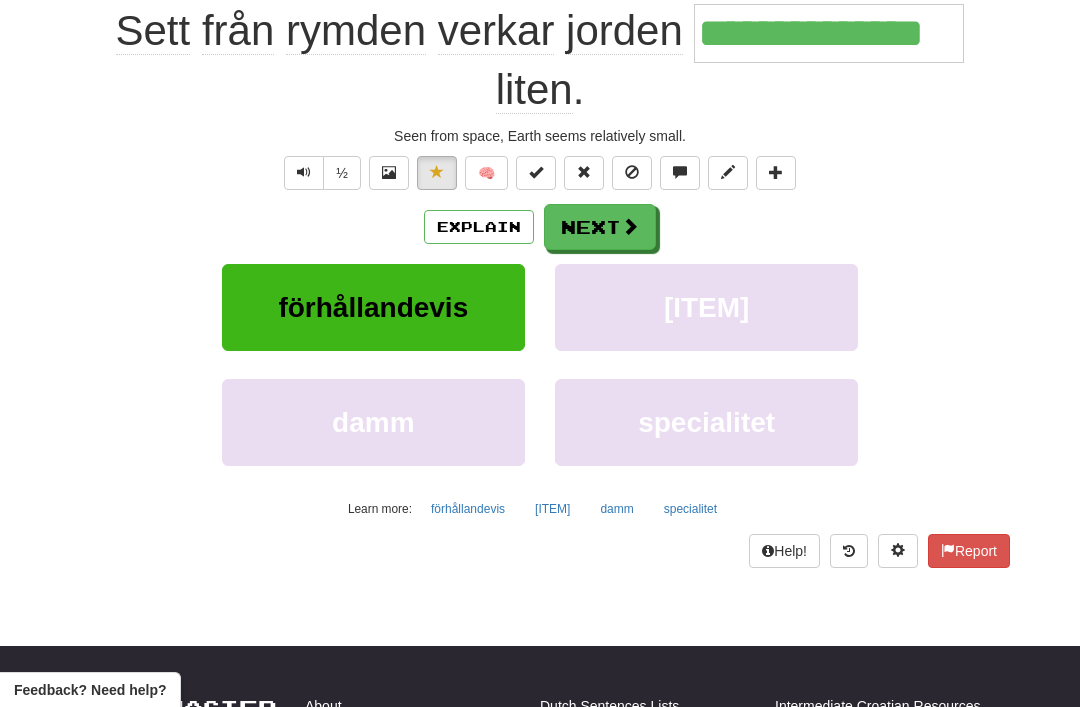 click on "Explain" at bounding box center (479, 227) 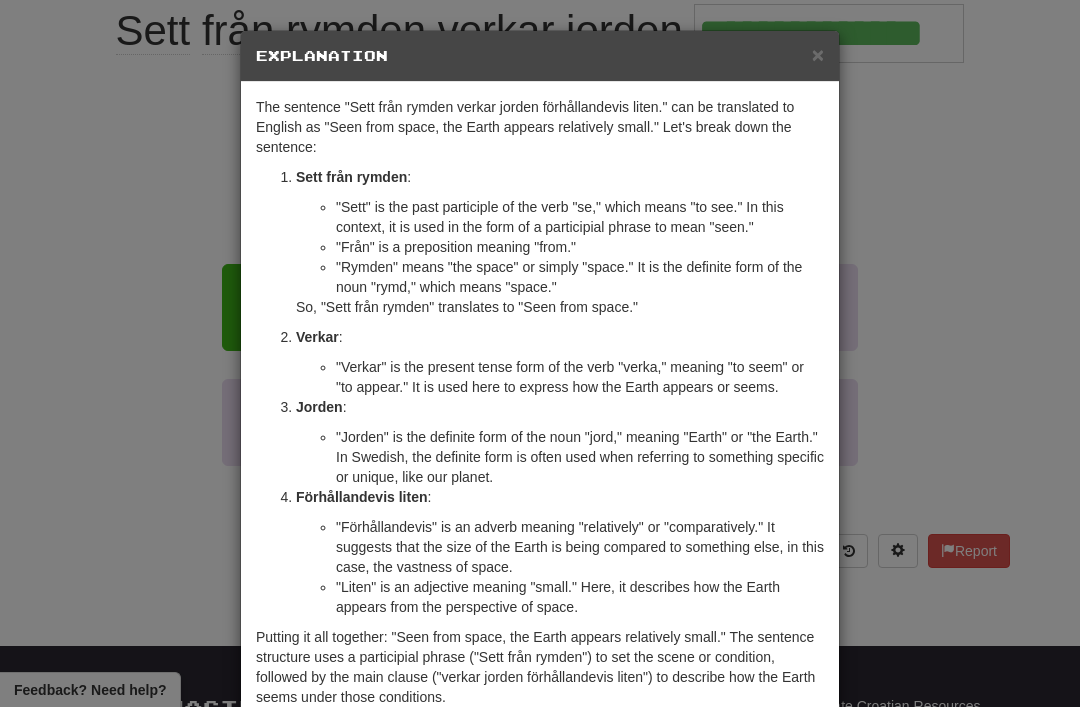 click on "×" at bounding box center [818, 54] 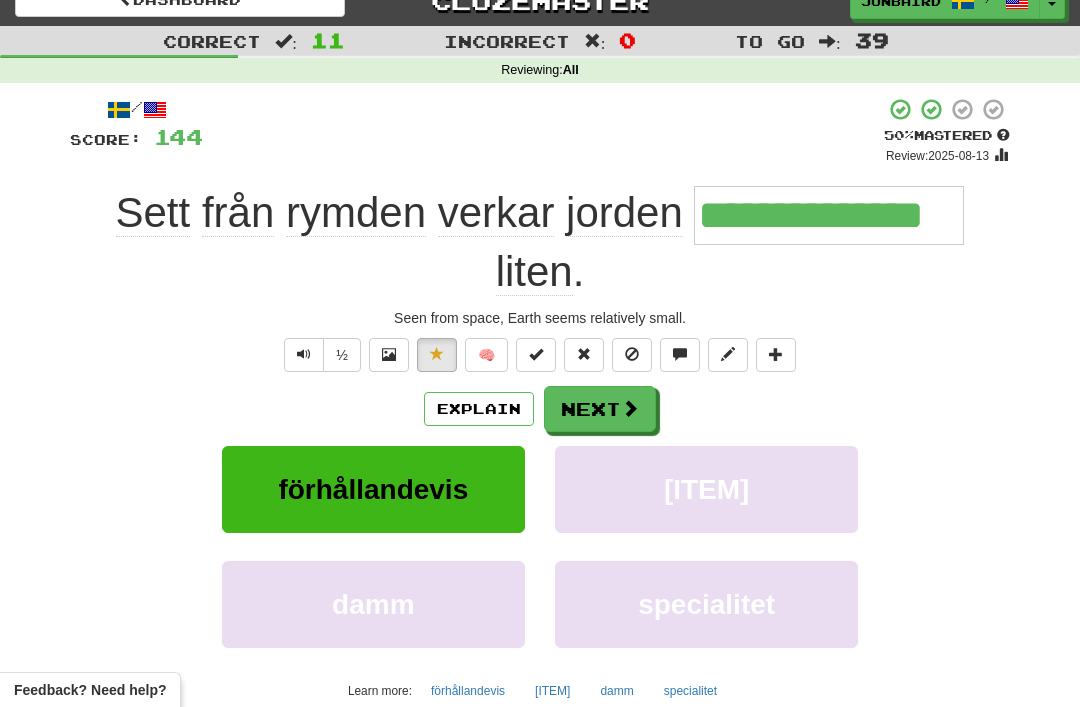 scroll, scrollTop: 0, scrollLeft: 0, axis: both 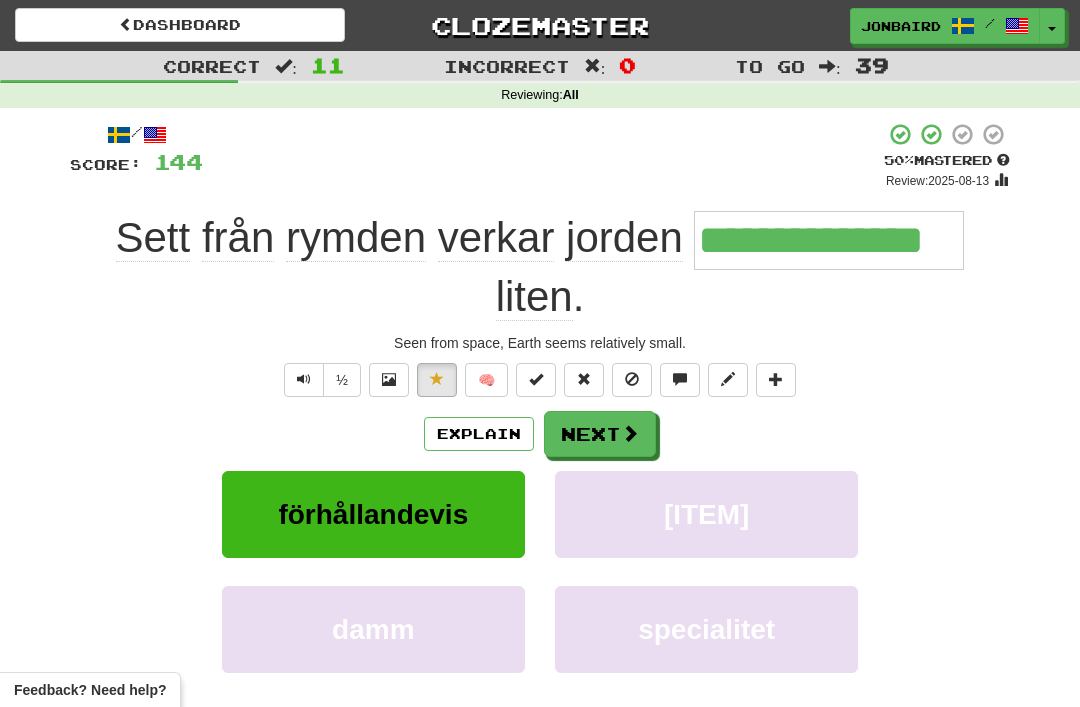 click on "Next" at bounding box center (600, 434) 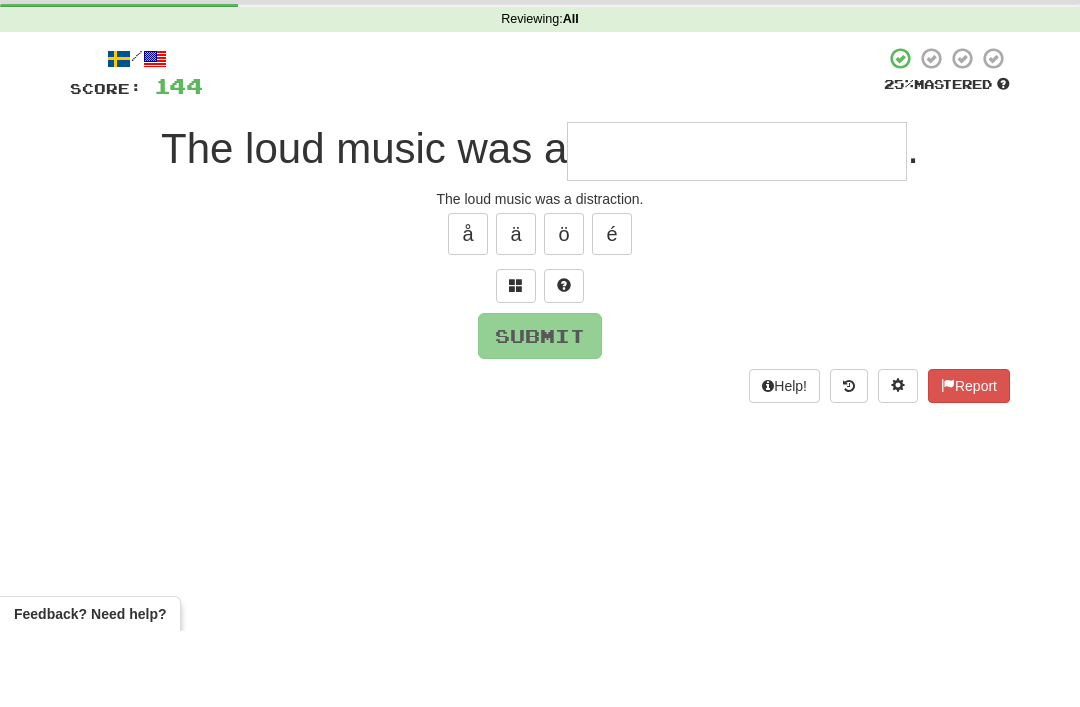 click at bounding box center [516, 361] 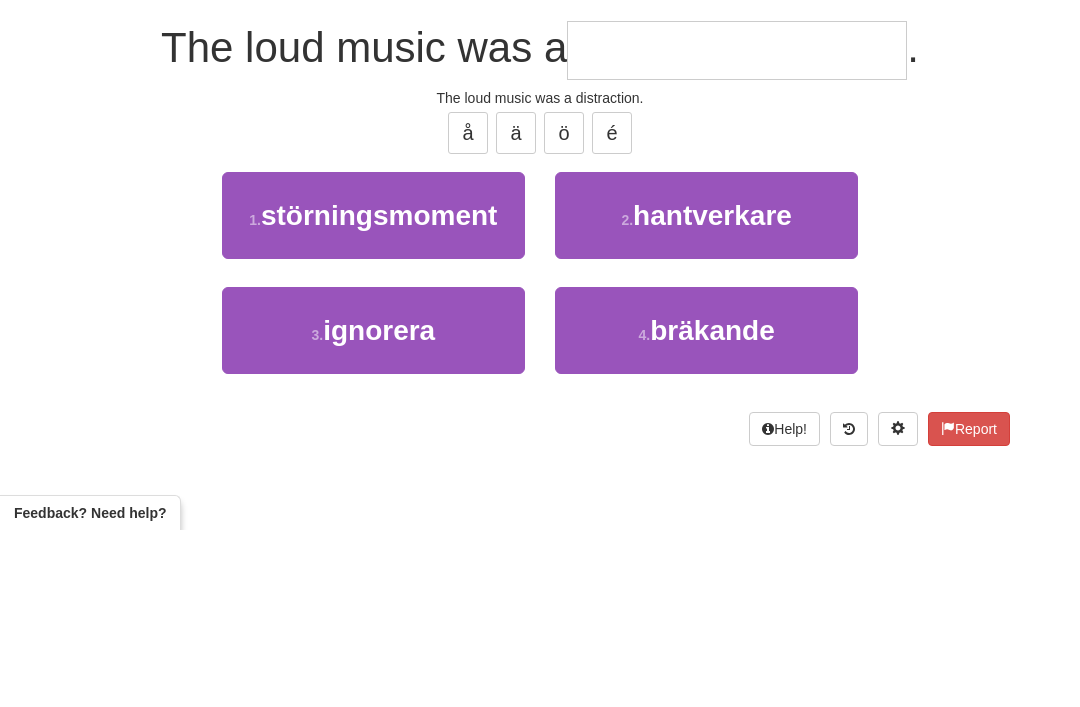 click on "störningsmoment" at bounding box center (379, 392) 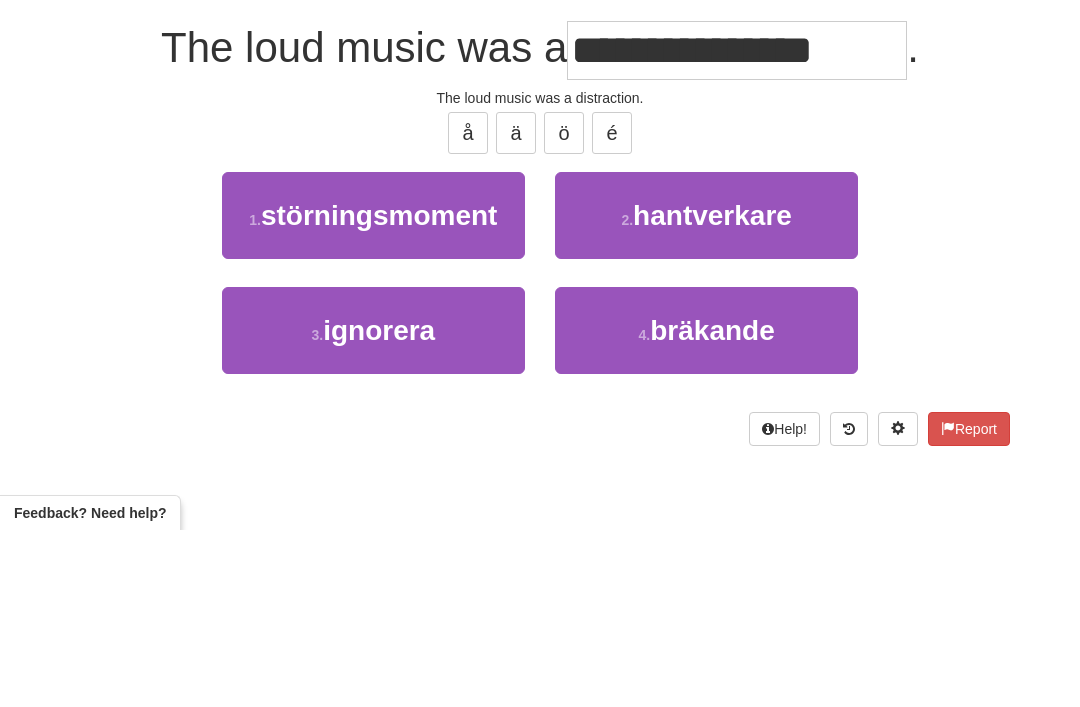 scroll, scrollTop: 177, scrollLeft: 0, axis: vertical 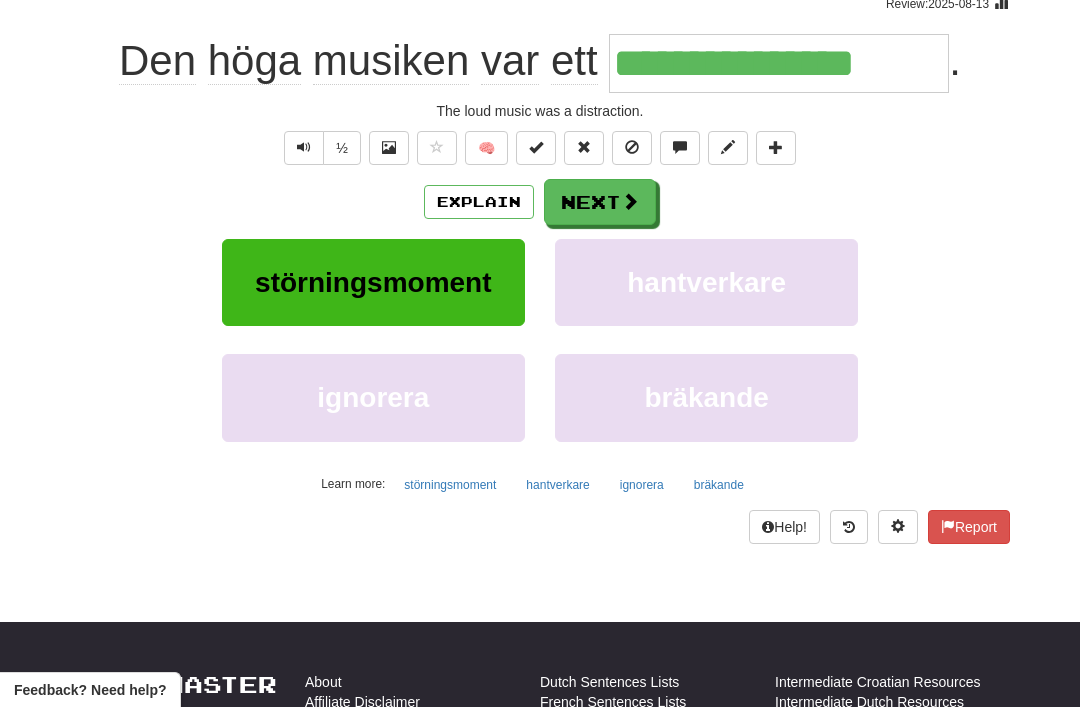click on "Next" at bounding box center [600, 202] 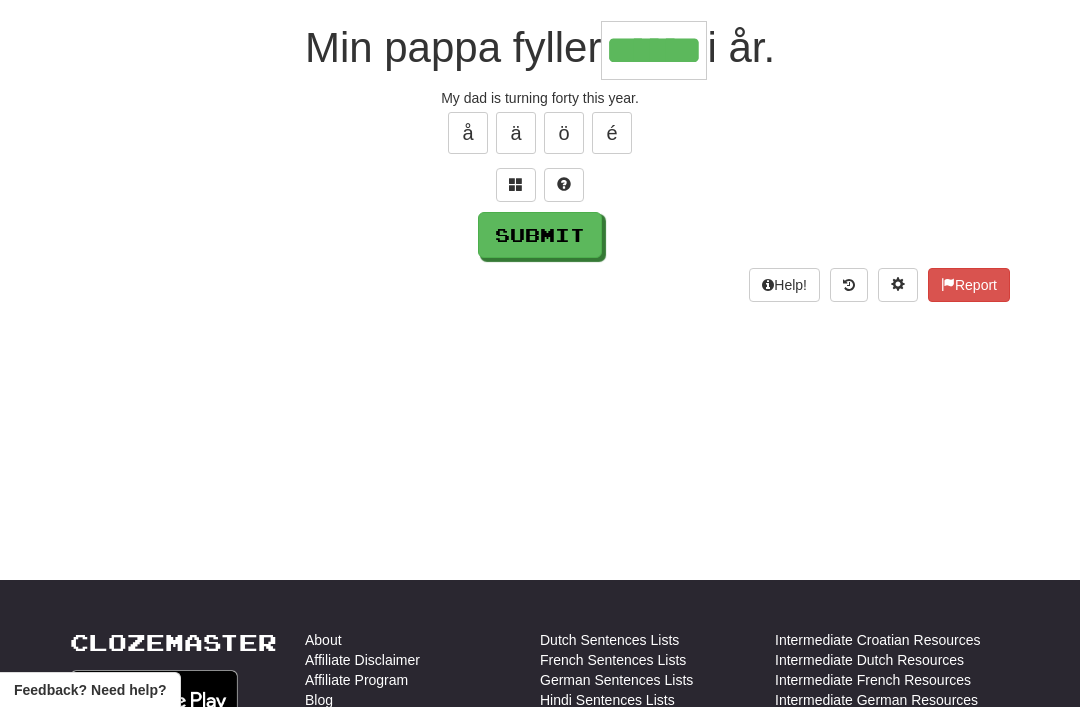 type on "******" 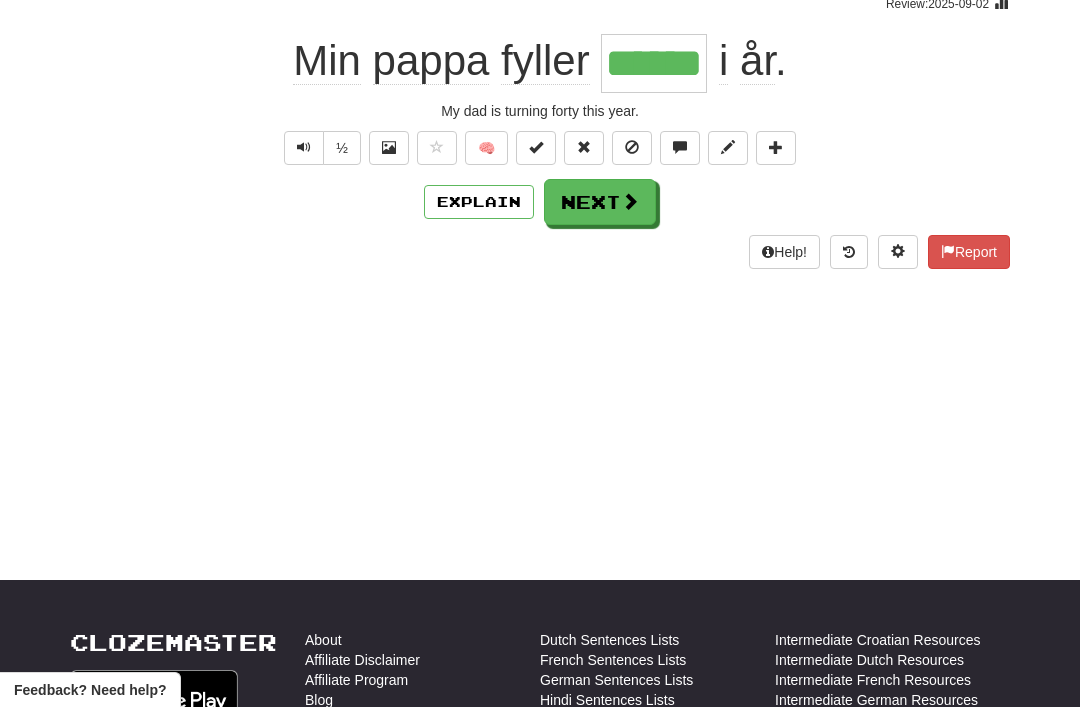 click on "Next" at bounding box center [600, 202] 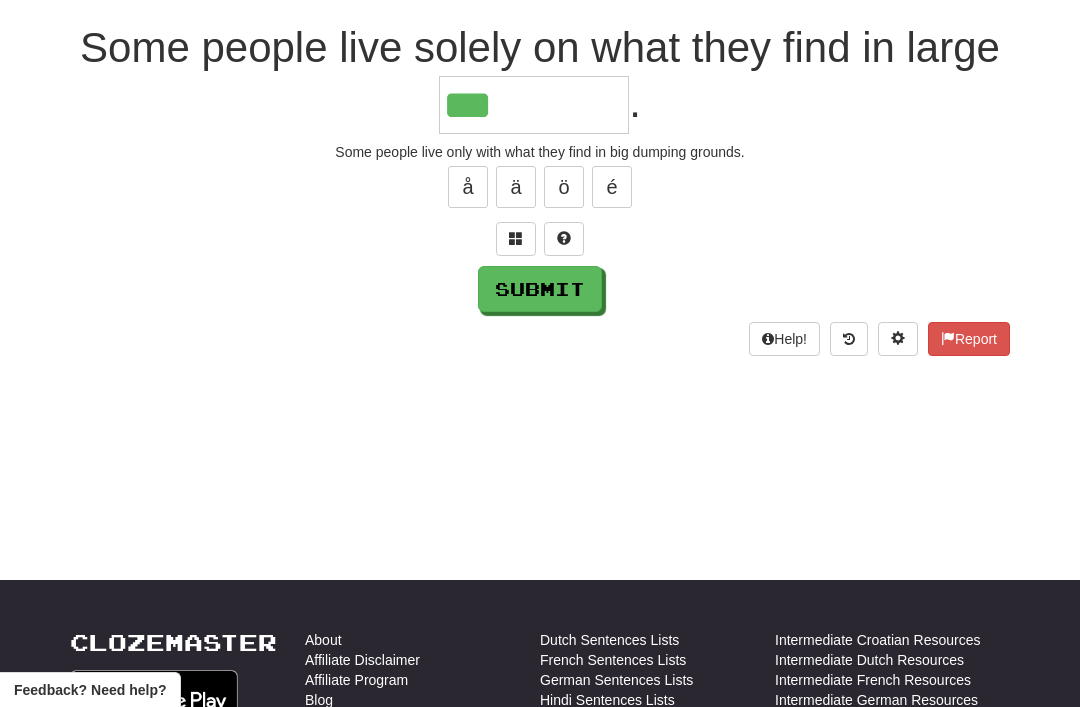 click at bounding box center [516, 238] 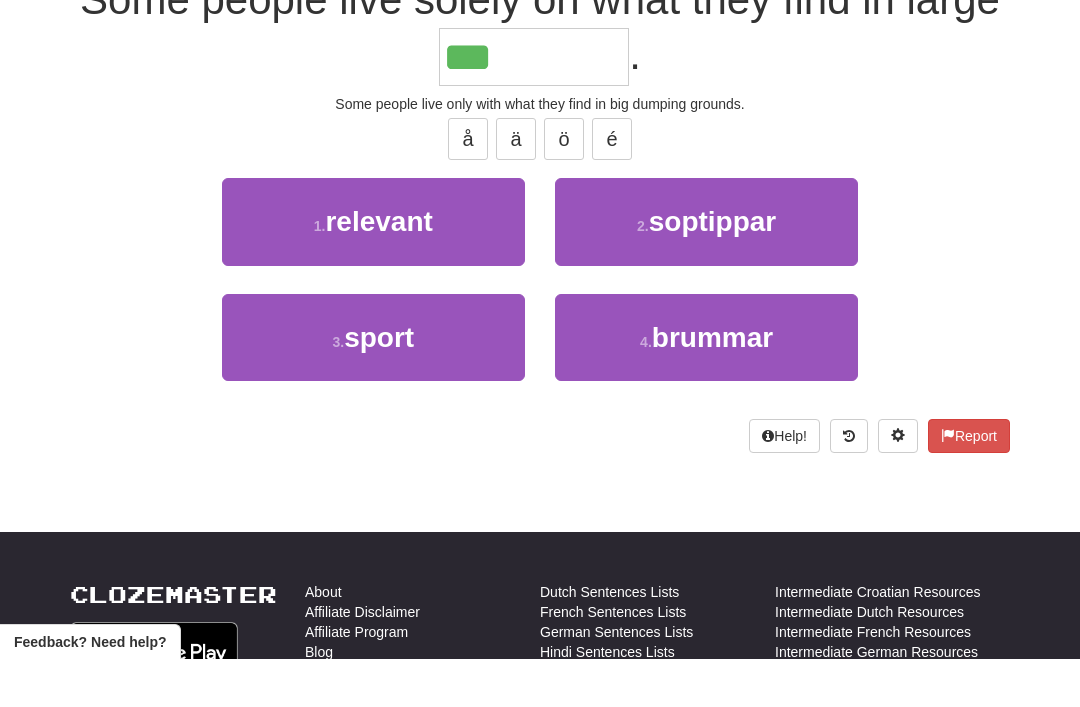 click on "soptippar" at bounding box center [713, 269] 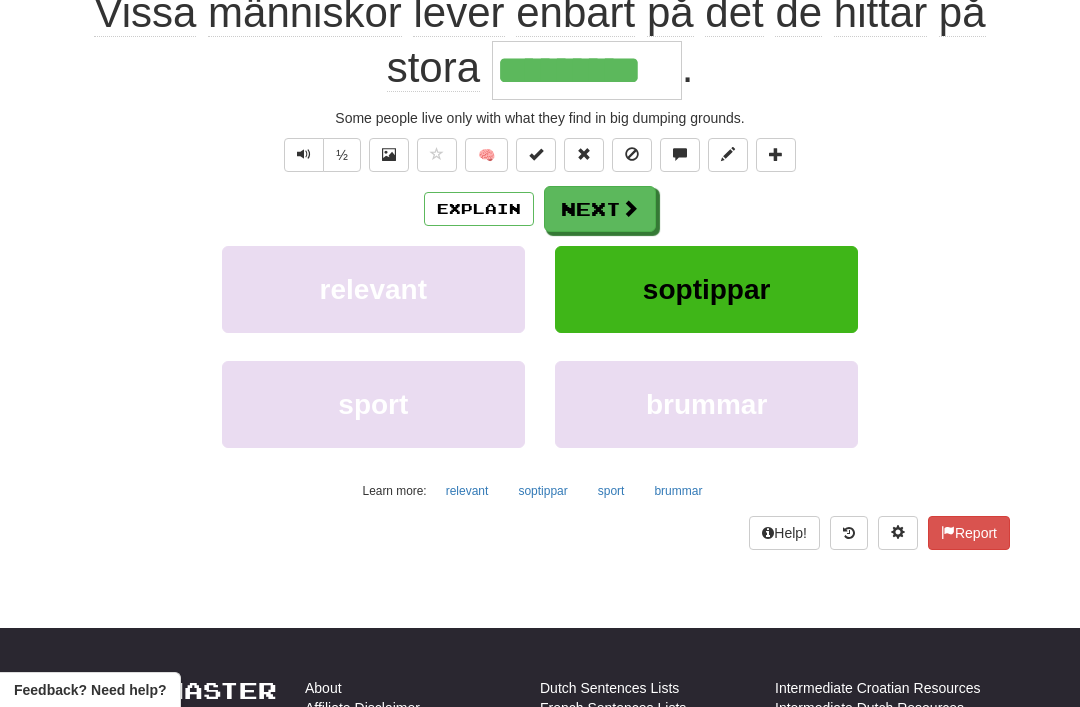click on "Next" at bounding box center [600, 209] 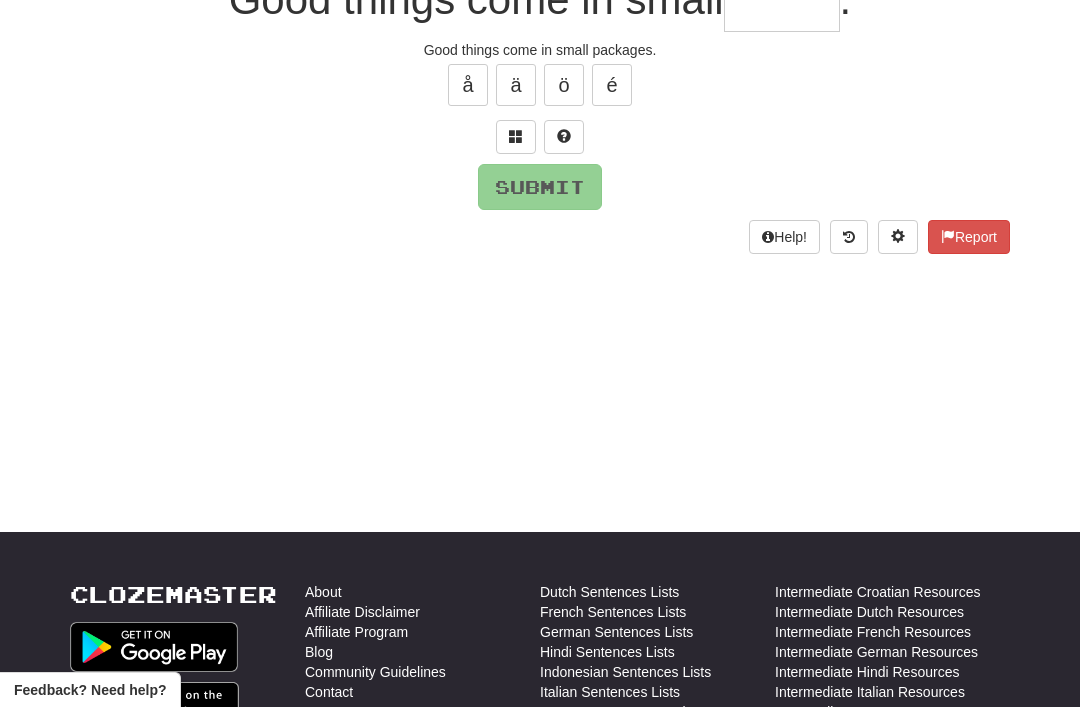 scroll, scrollTop: 44, scrollLeft: 0, axis: vertical 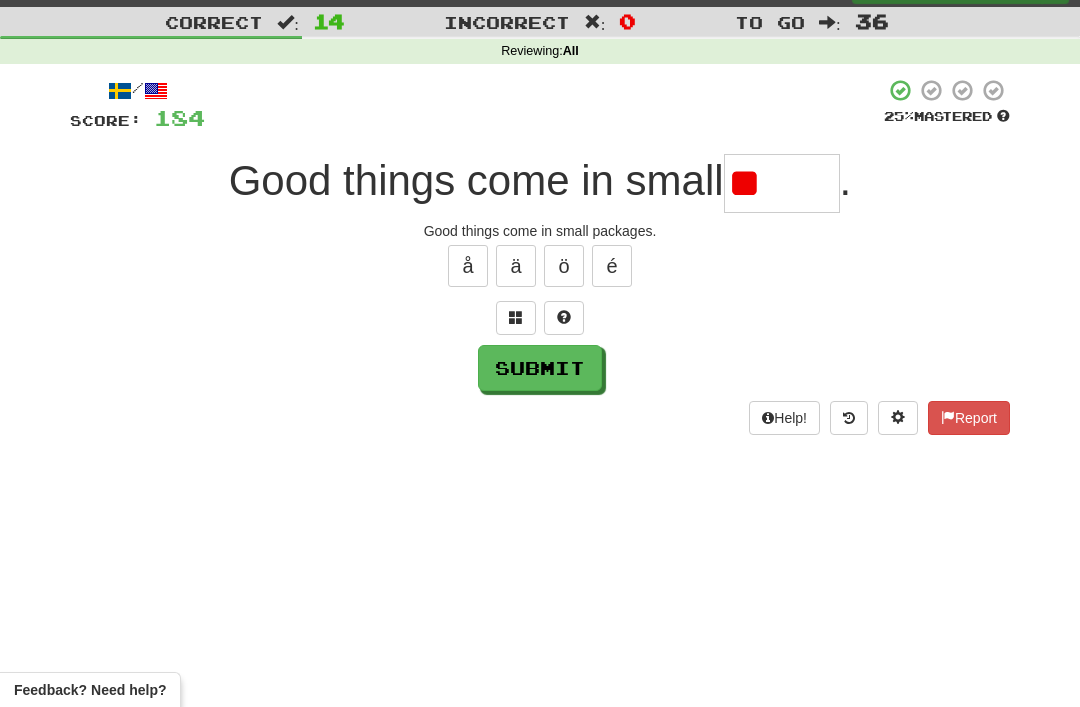 type on "*" 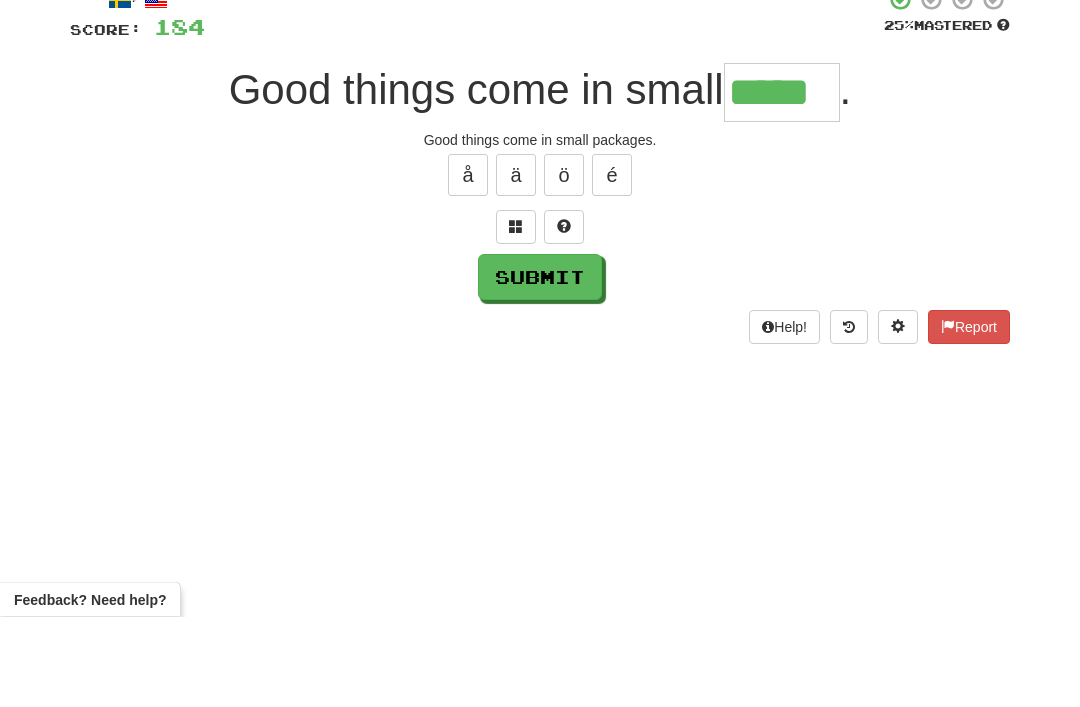 type on "*****" 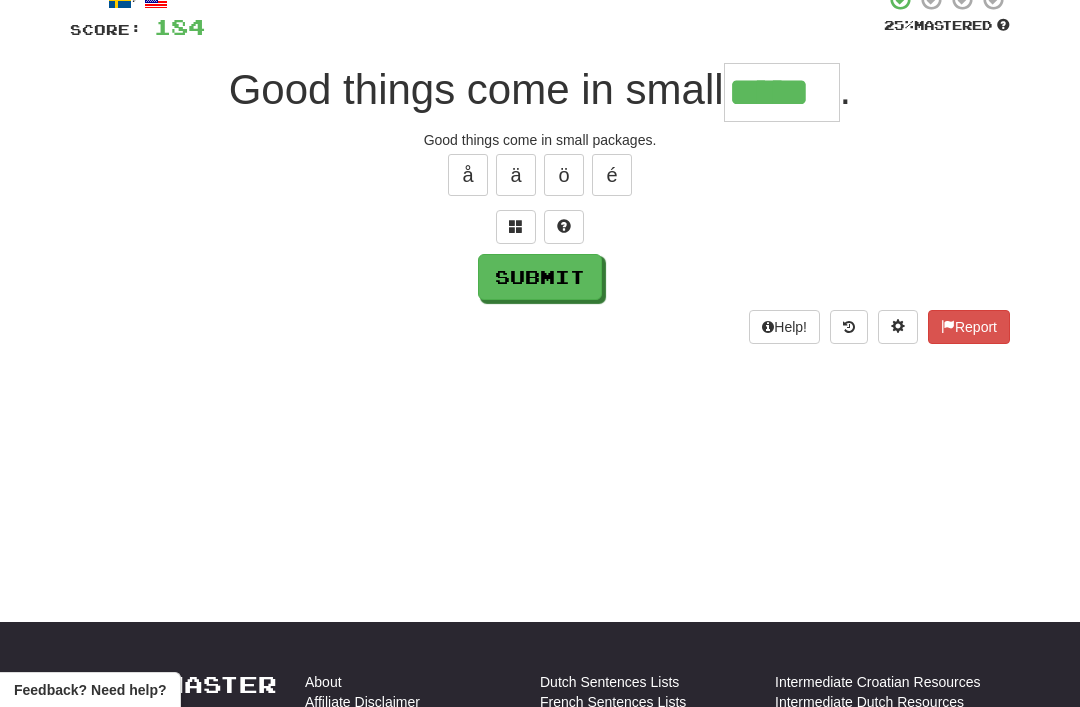 click at bounding box center [516, 226] 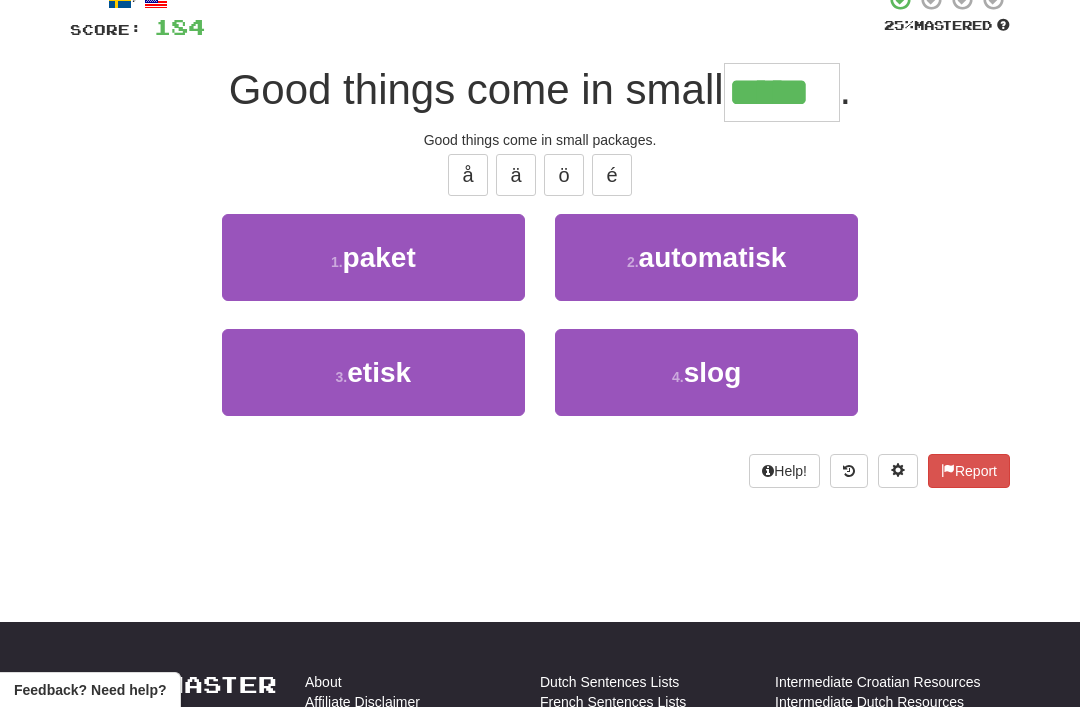 scroll, scrollTop: 134, scrollLeft: 0, axis: vertical 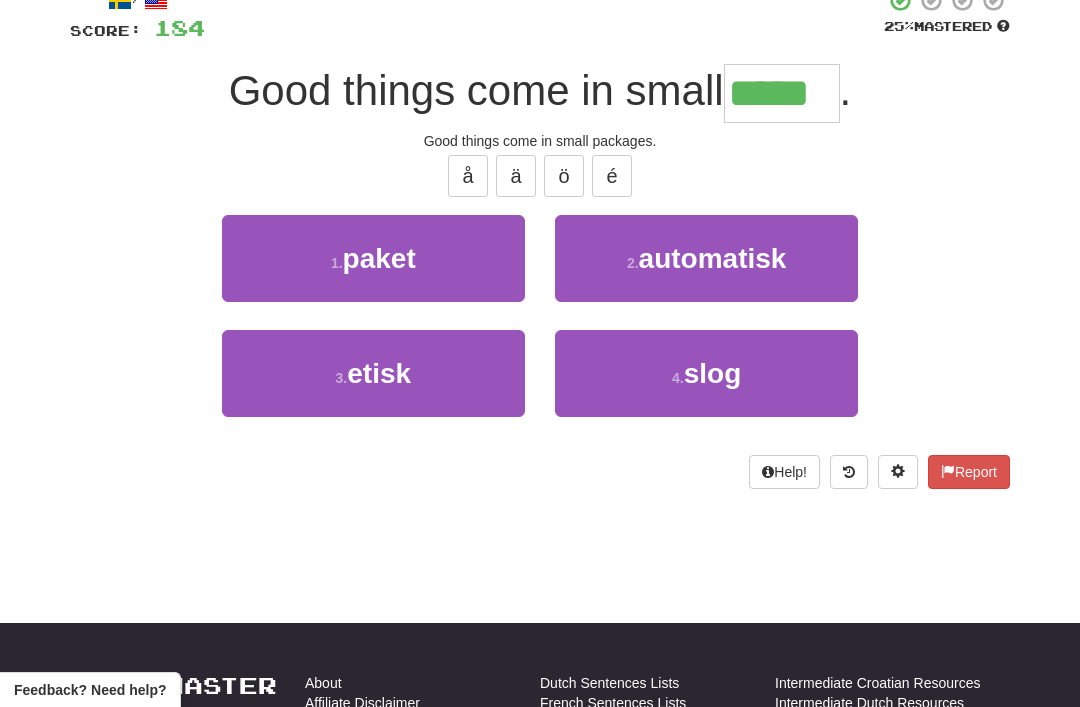 click on "1 .  paket" at bounding box center (373, 258) 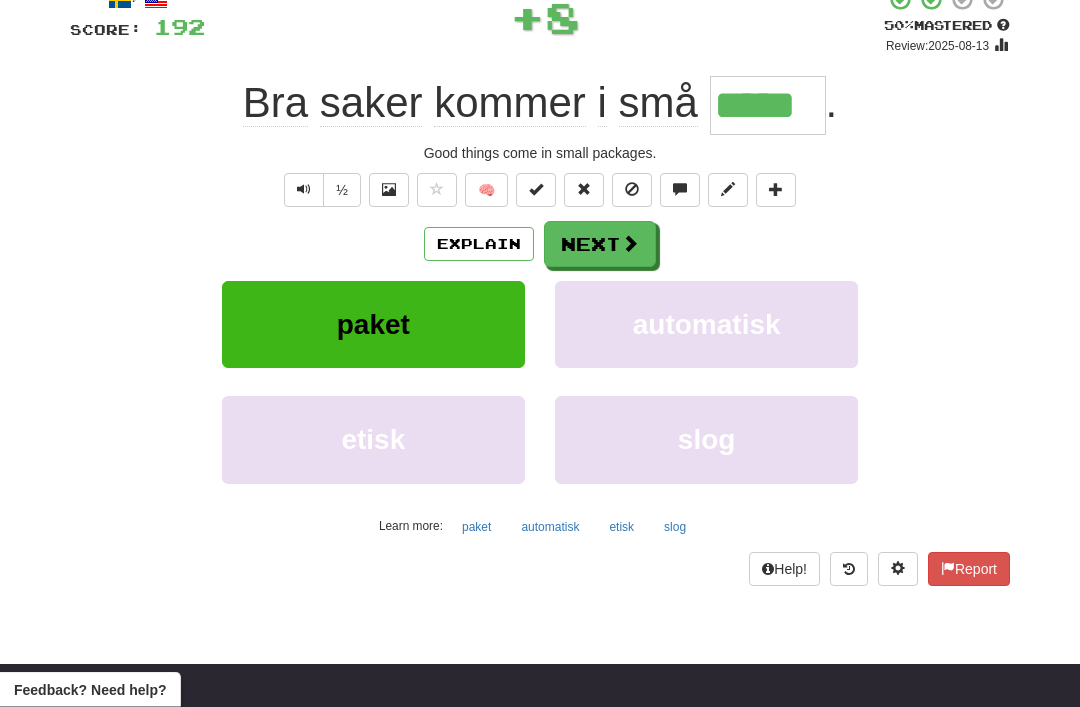 scroll, scrollTop: 135, scrollLeft: 0, axis: vertical 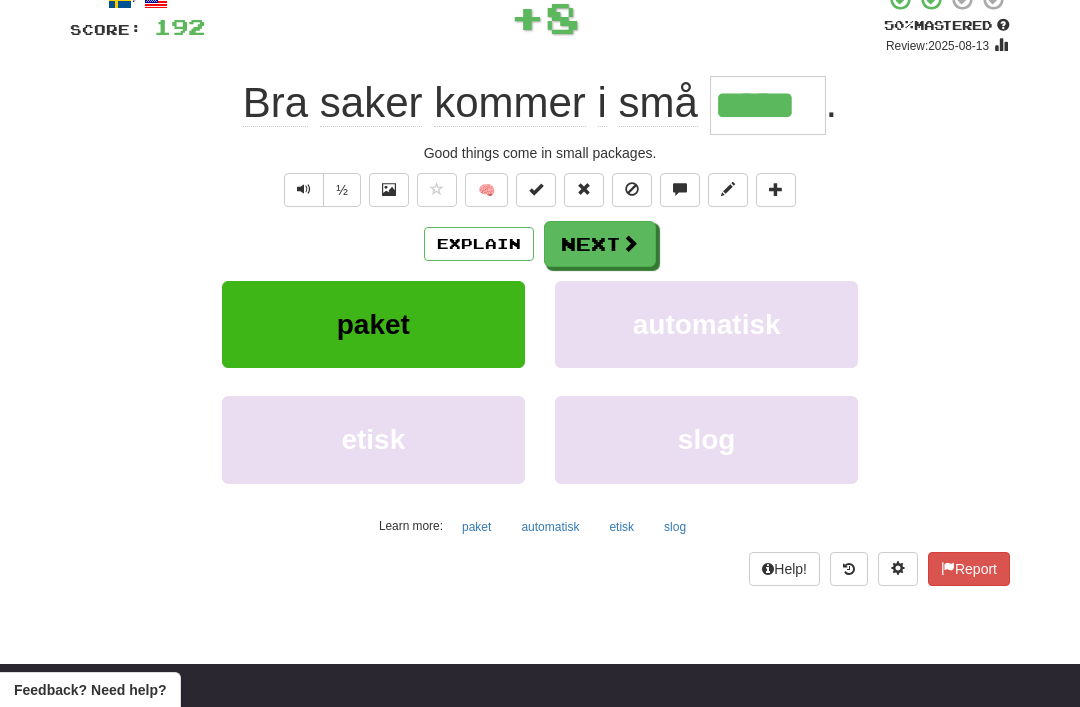 click on "Explain" at bounding box center (479, 244) 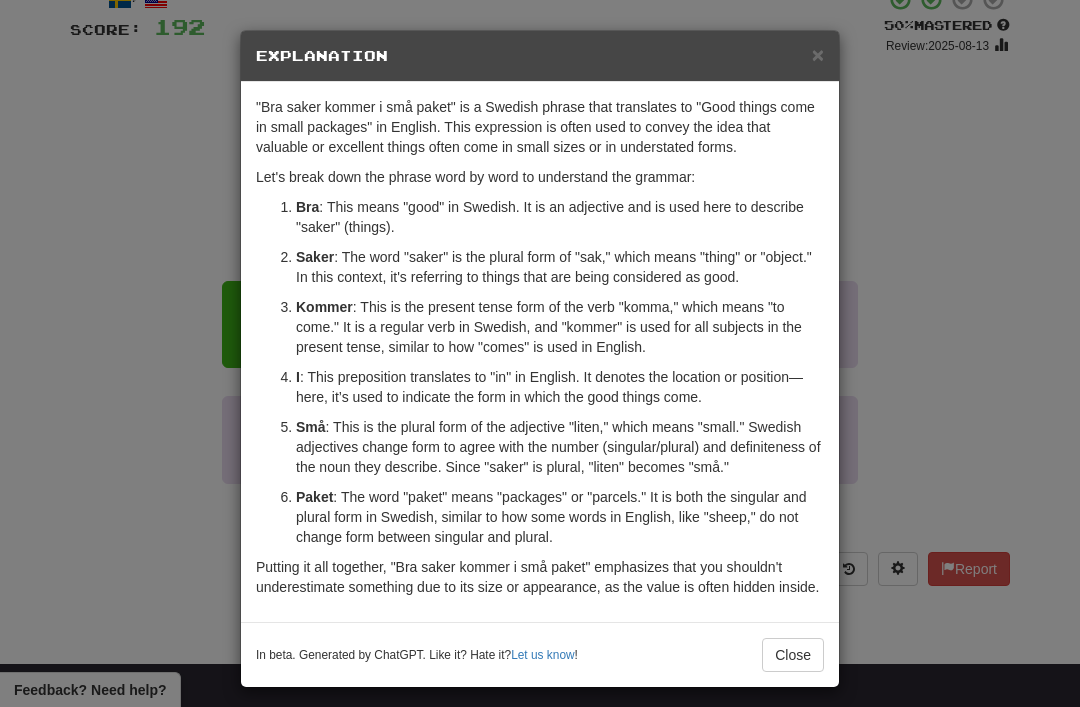 click on "× Explanation" at bounding box center [540, 56] 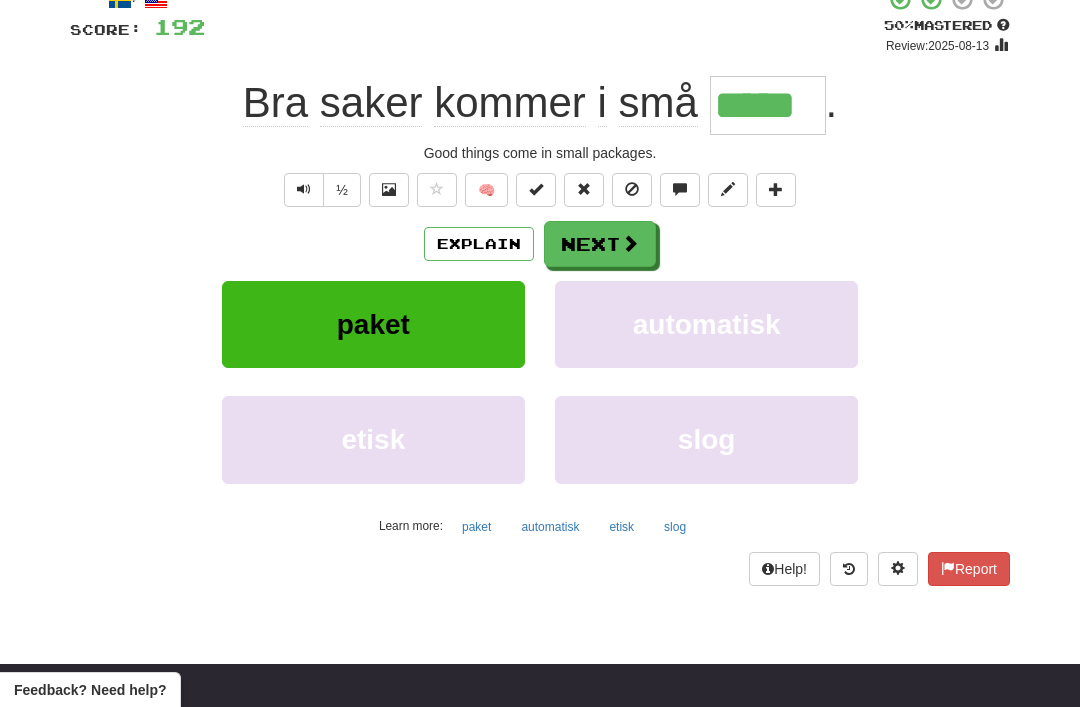 click at bounding box center [630, 243] 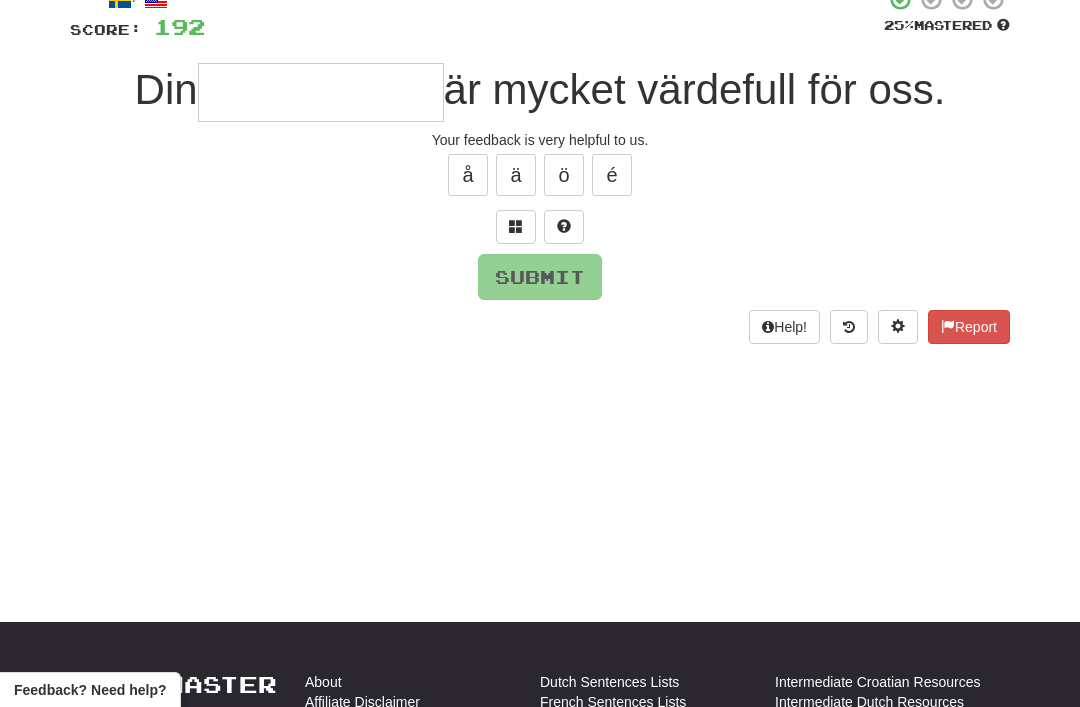 scroll, scrollTop: 134, scrollLeft: 0, axis: vertical 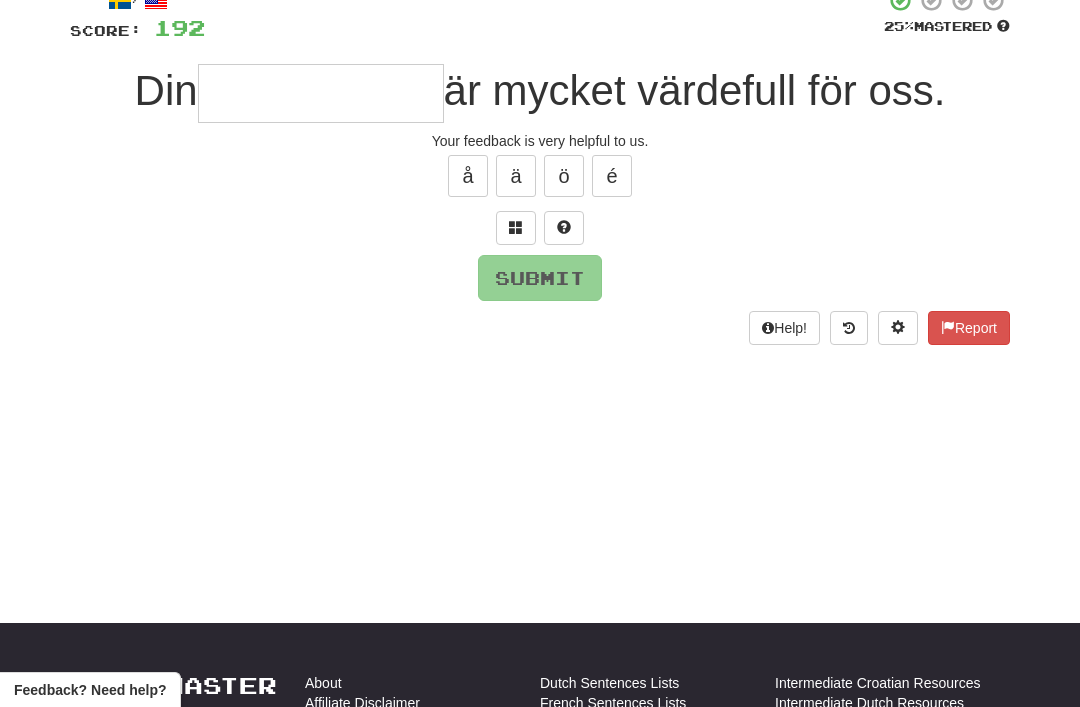 click at bounding box center [516, 227] 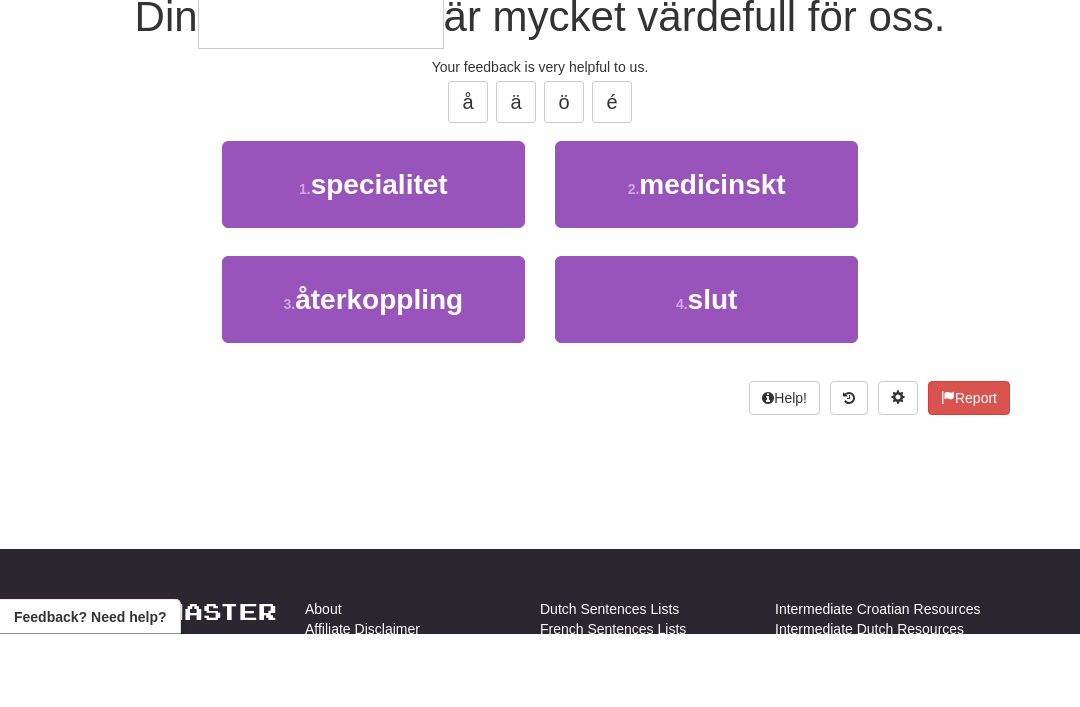 click on "återkoppling" at bounding box center (379, 373) 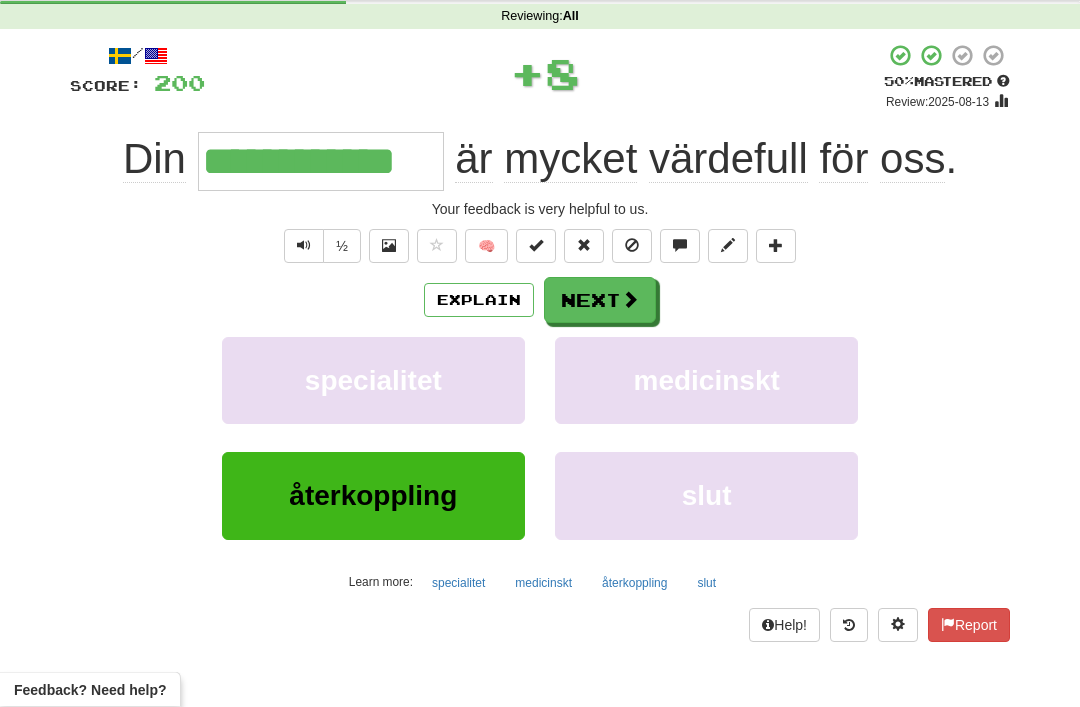 click on "Explain" at bounding box center [479, 301] 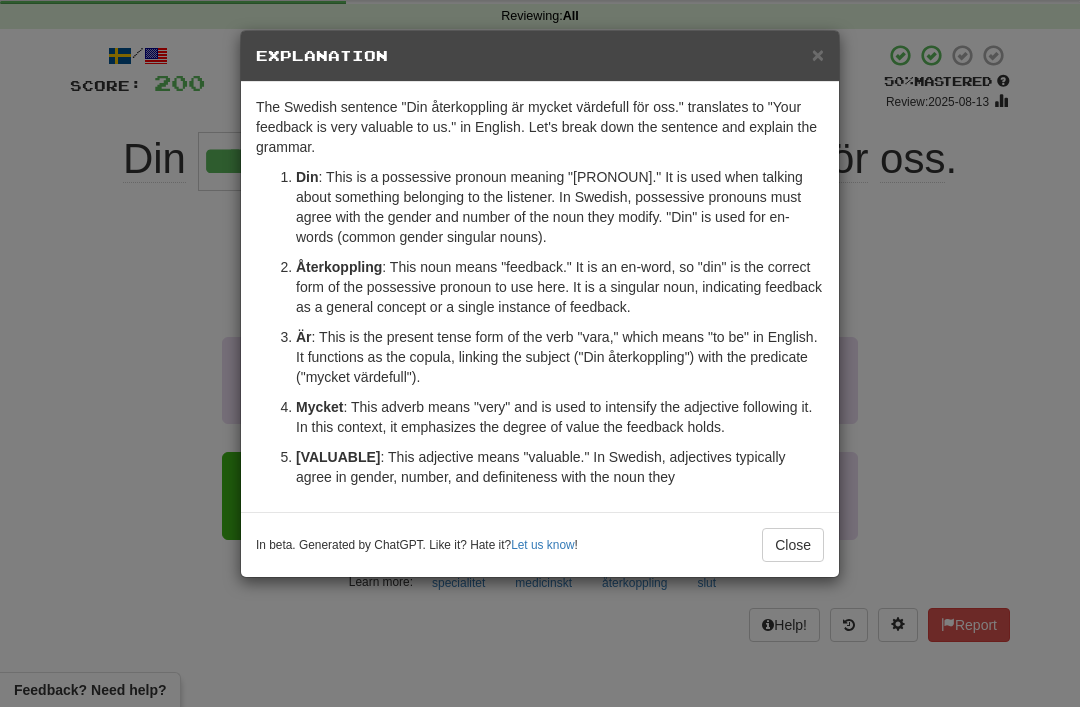 click on "×" at bounding box center (818, 54) 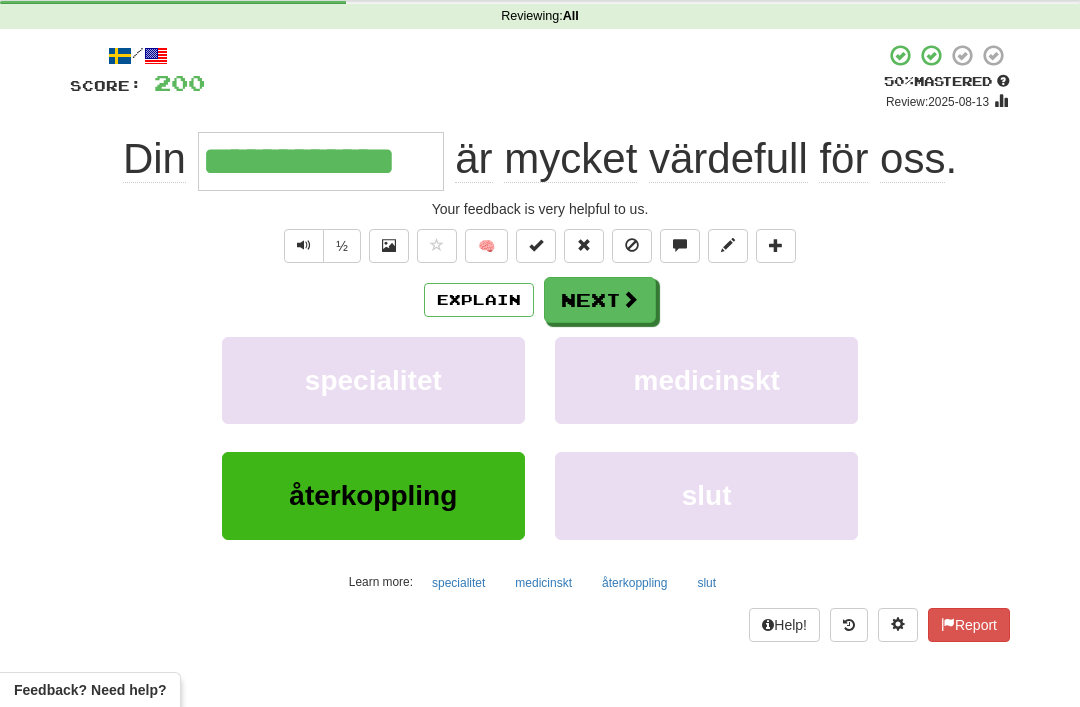 scroll, scrollTop: 0, scrollLeft: 0, axis: both 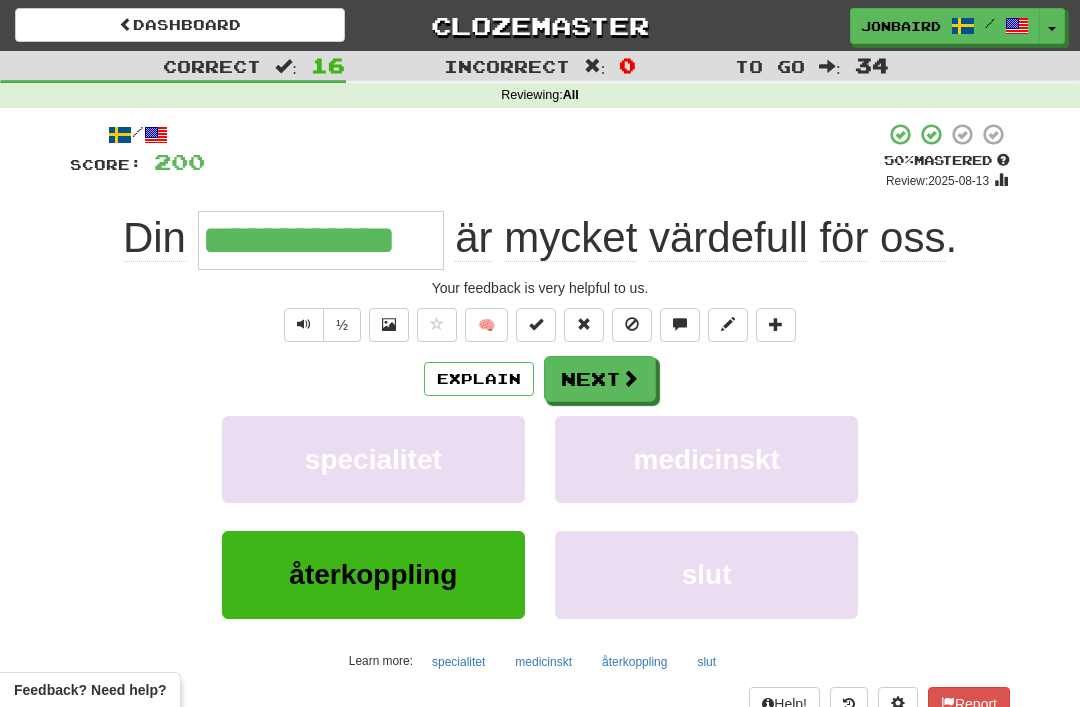 click on "Next" at bounding box center [600, 379] 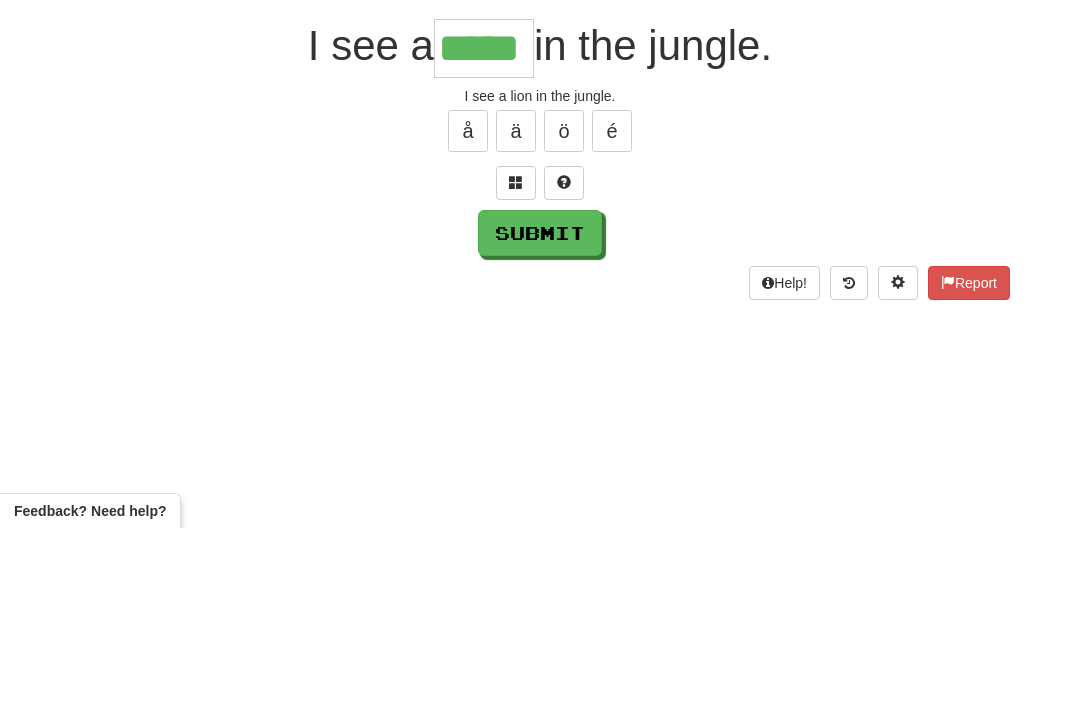 type on "*****" 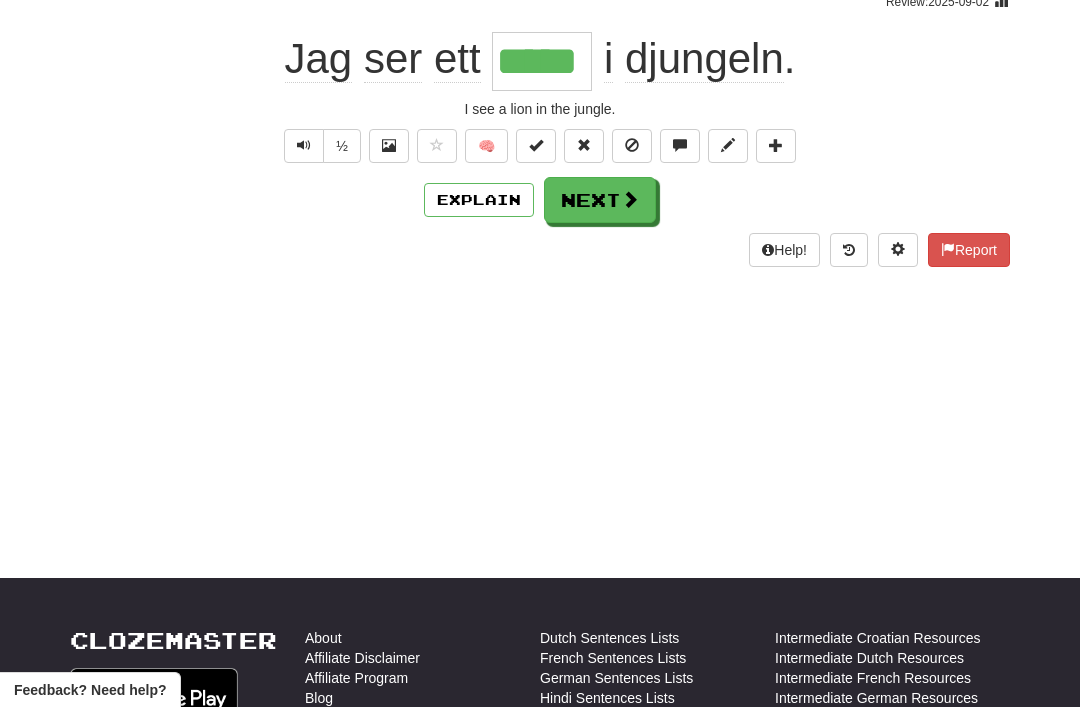 click on "Next" at bounding box center [600, 200] 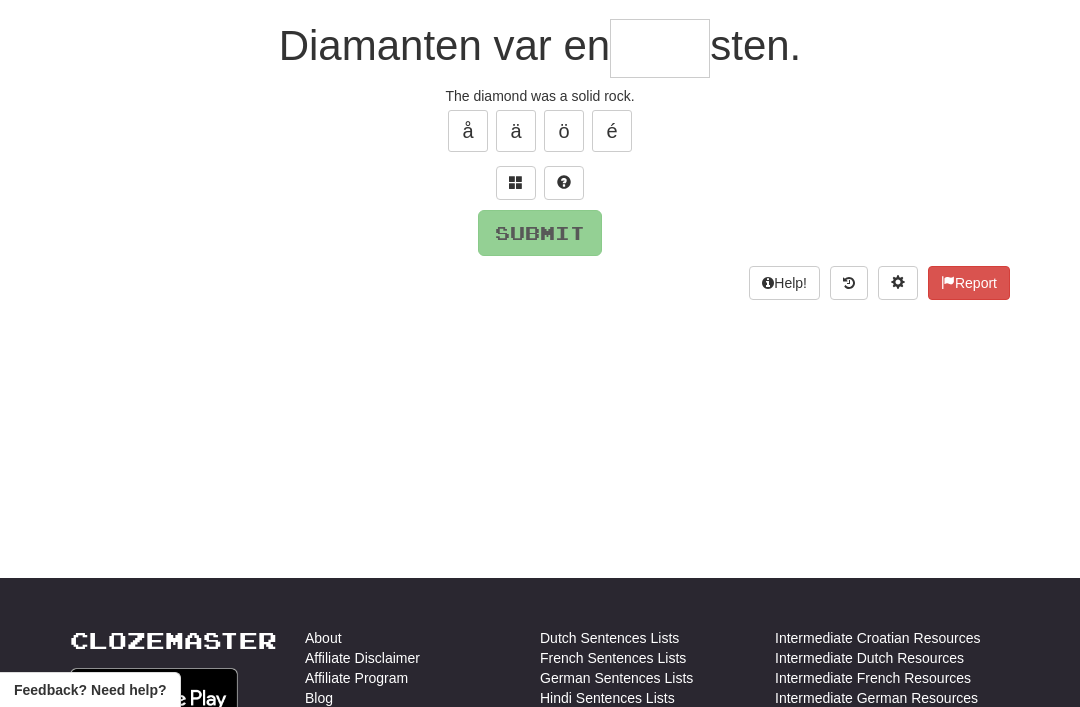 type on "*" 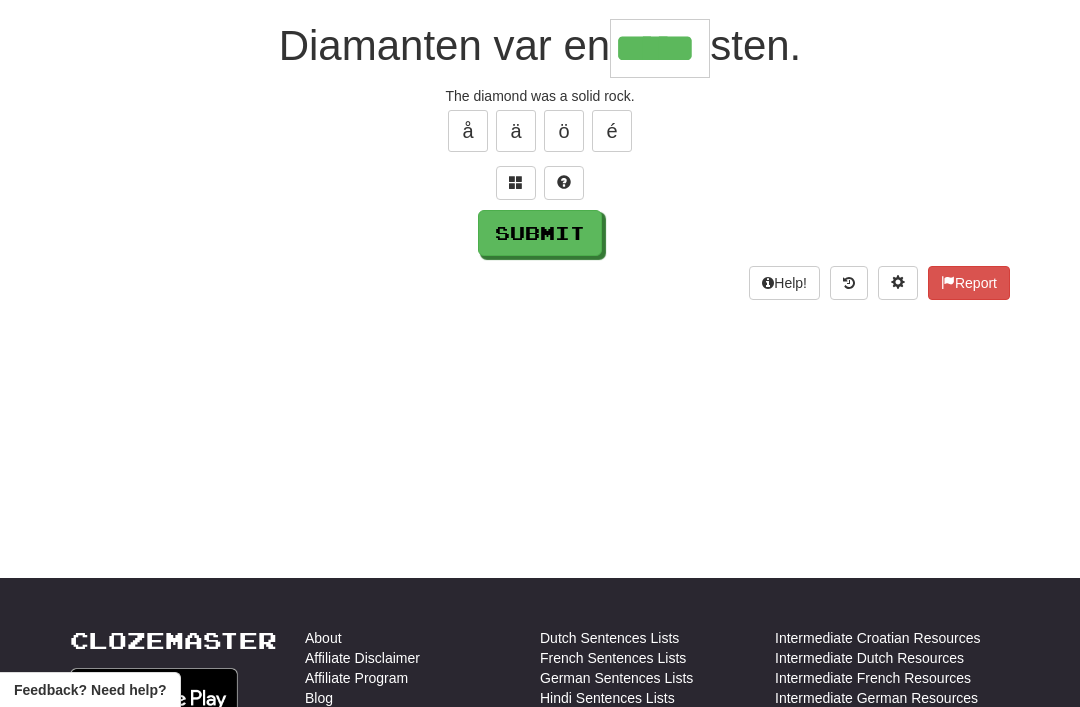 type on "*****" 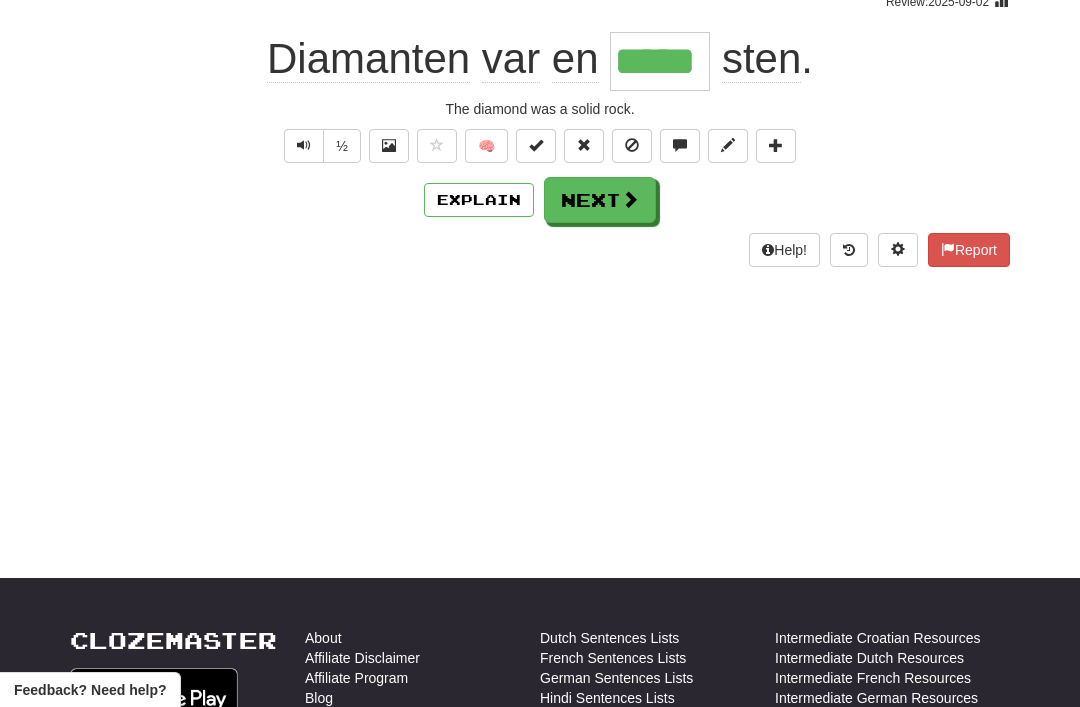 click on "Next" at bounding box center (600, 200) 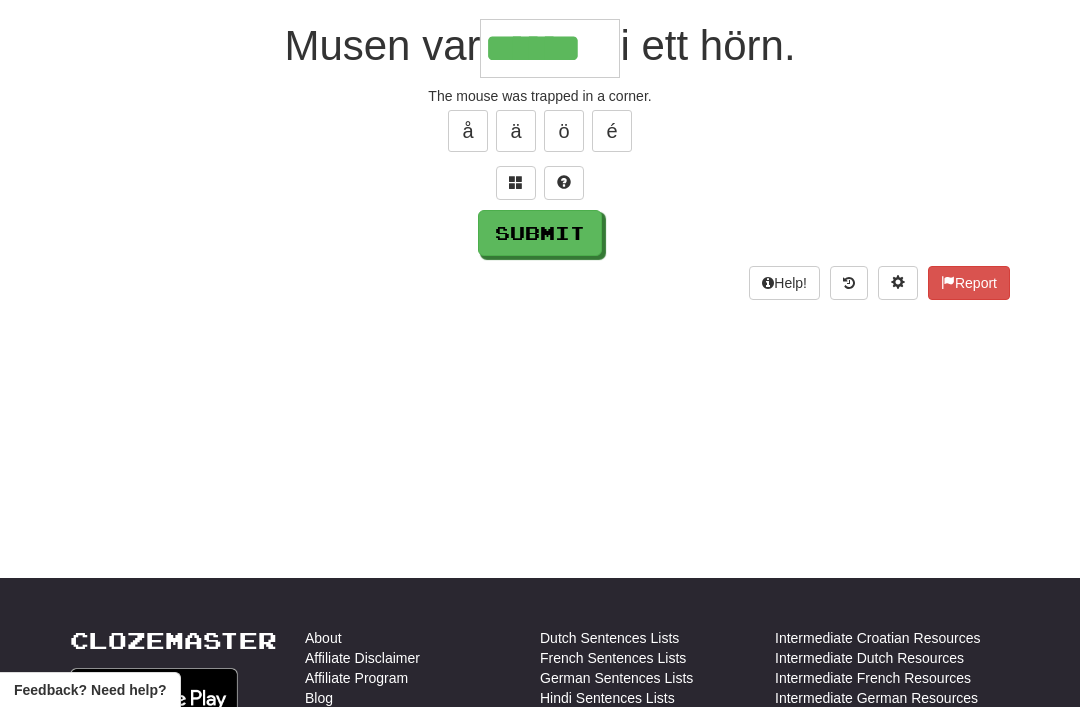 type on "******" 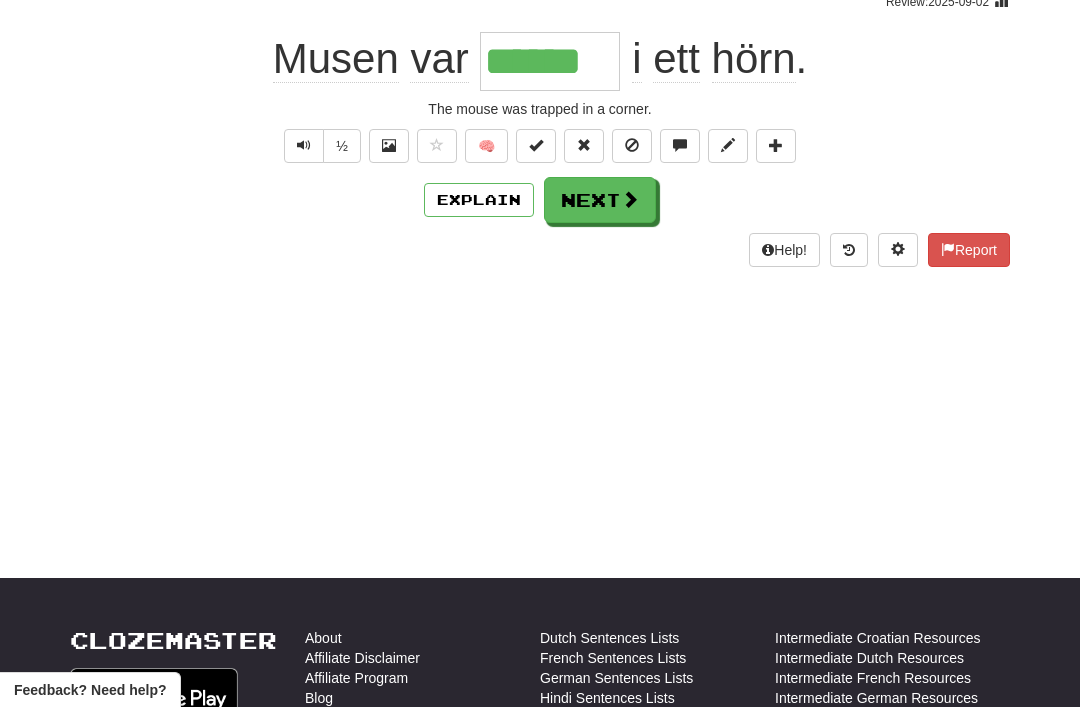 click on "Next" at bounding box center [600, 200] 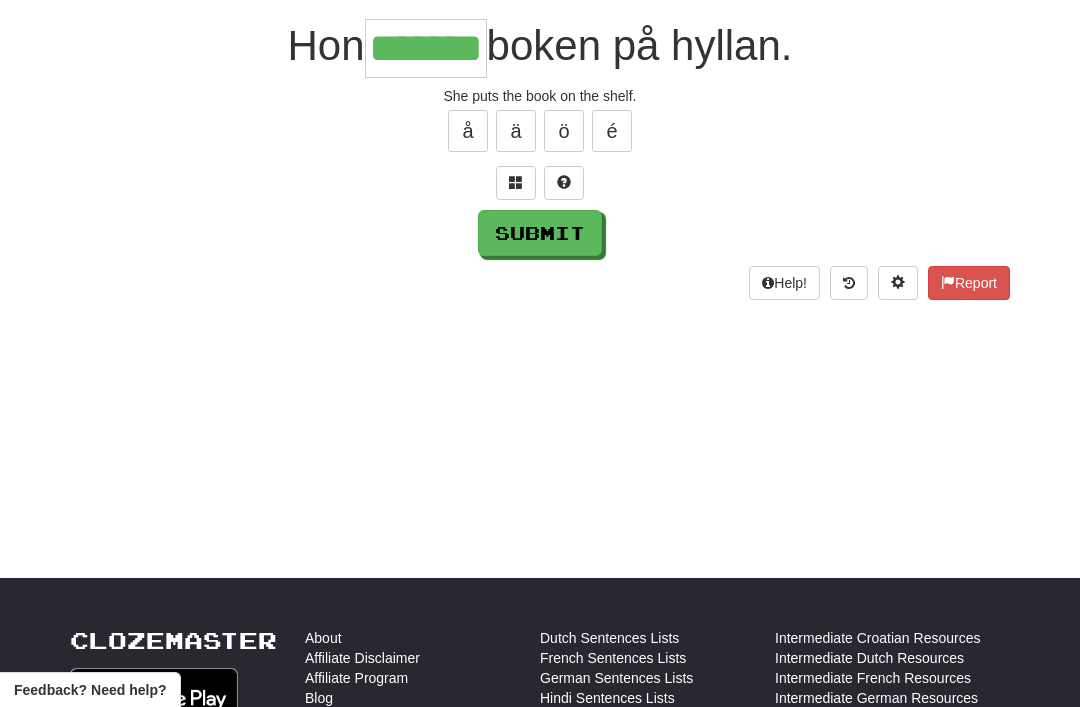 type on "*******" 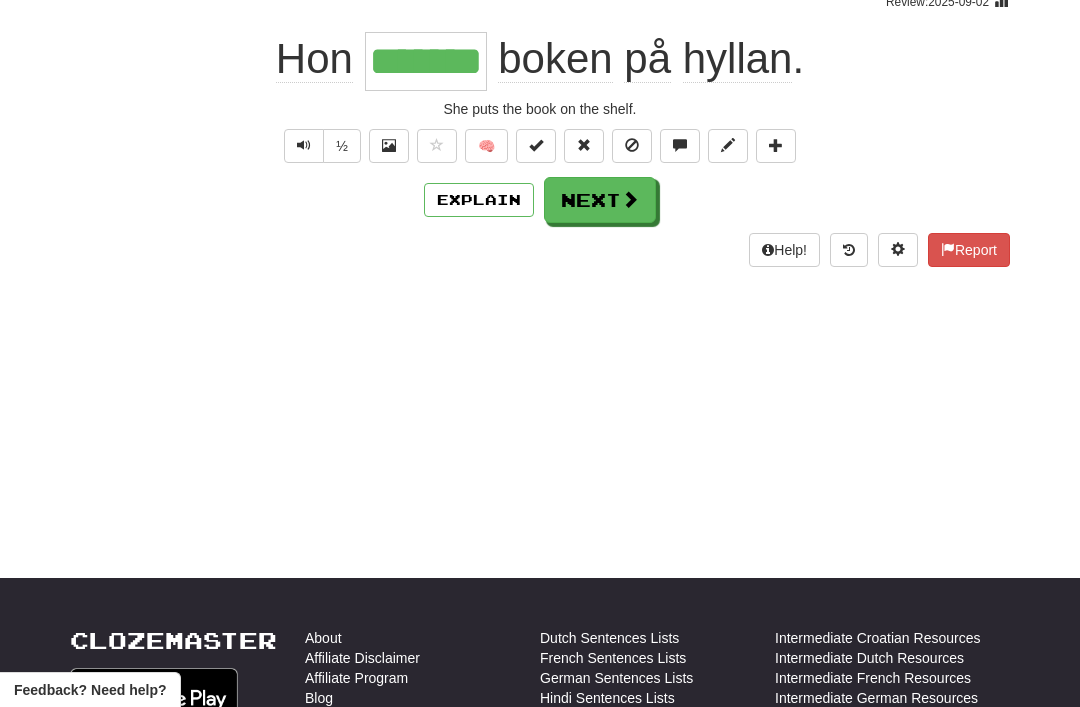 click on "Next" at bounding box center (600, 200) 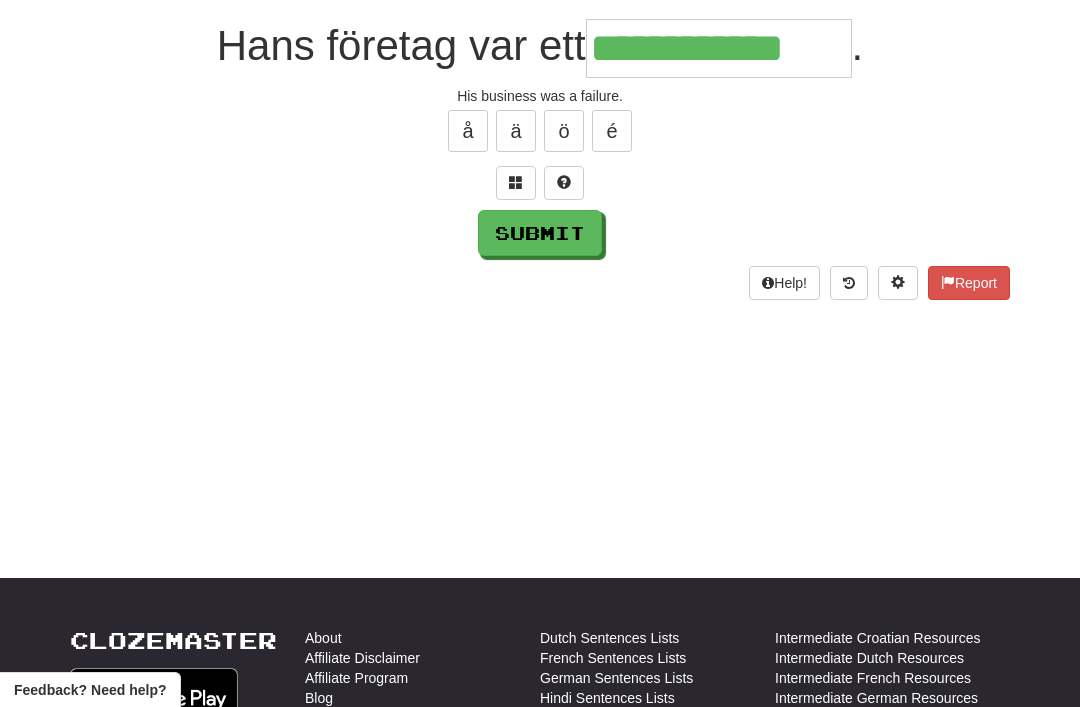 type on "**********" 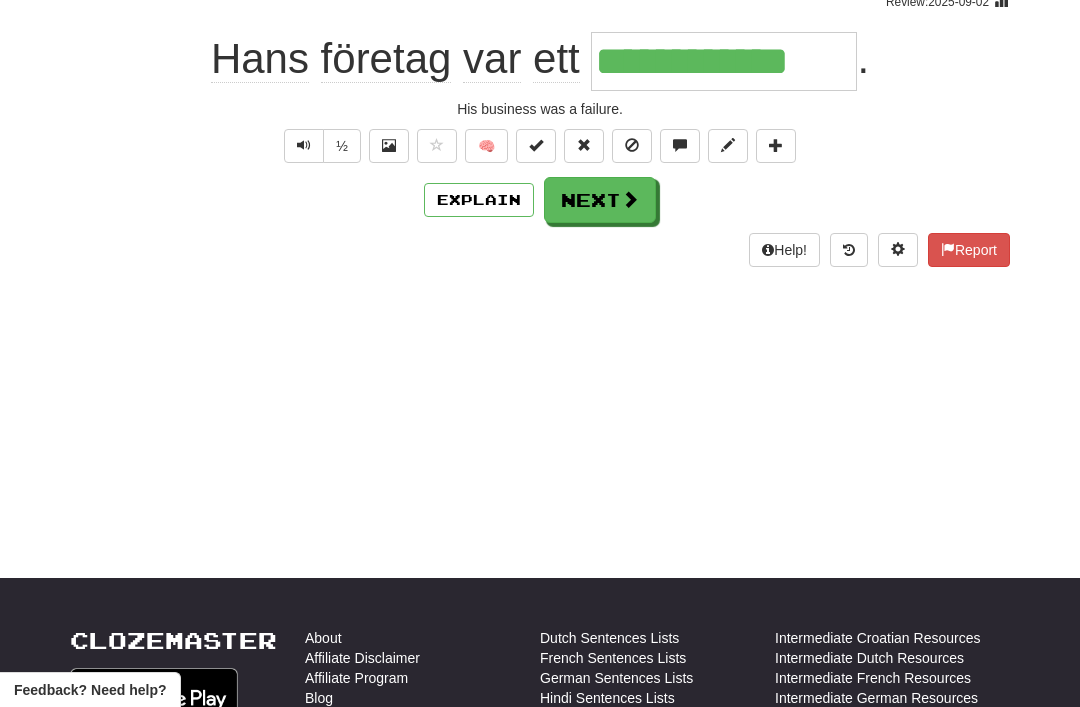 click on "Next" at bounding box center [600, 200] 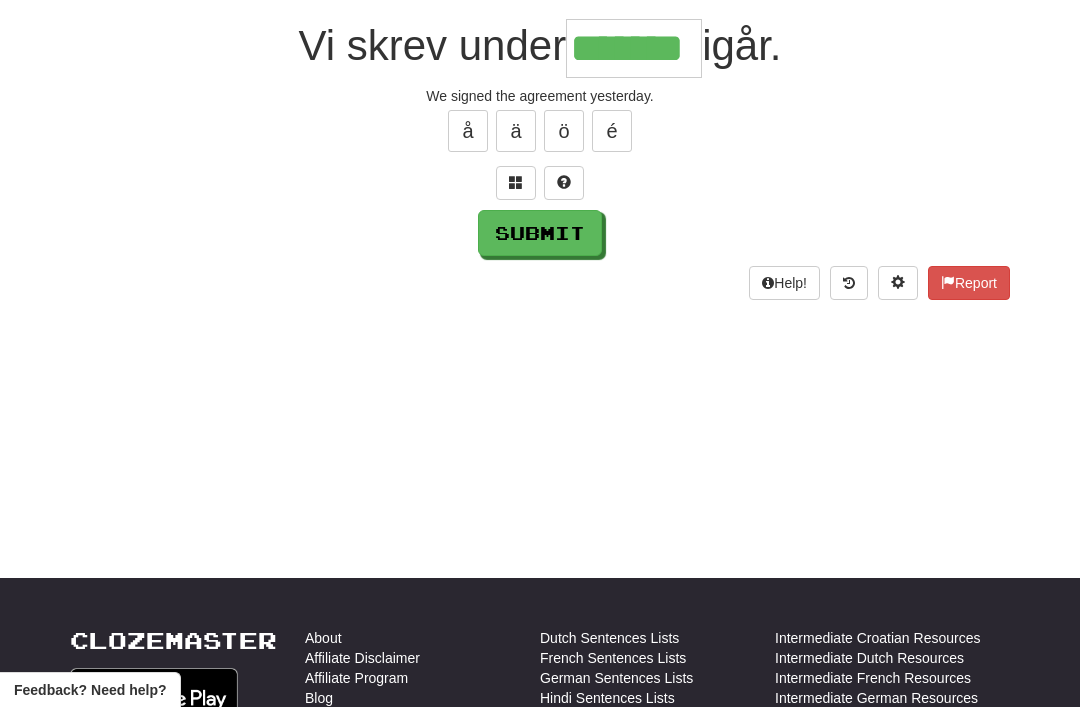 type on "*******" 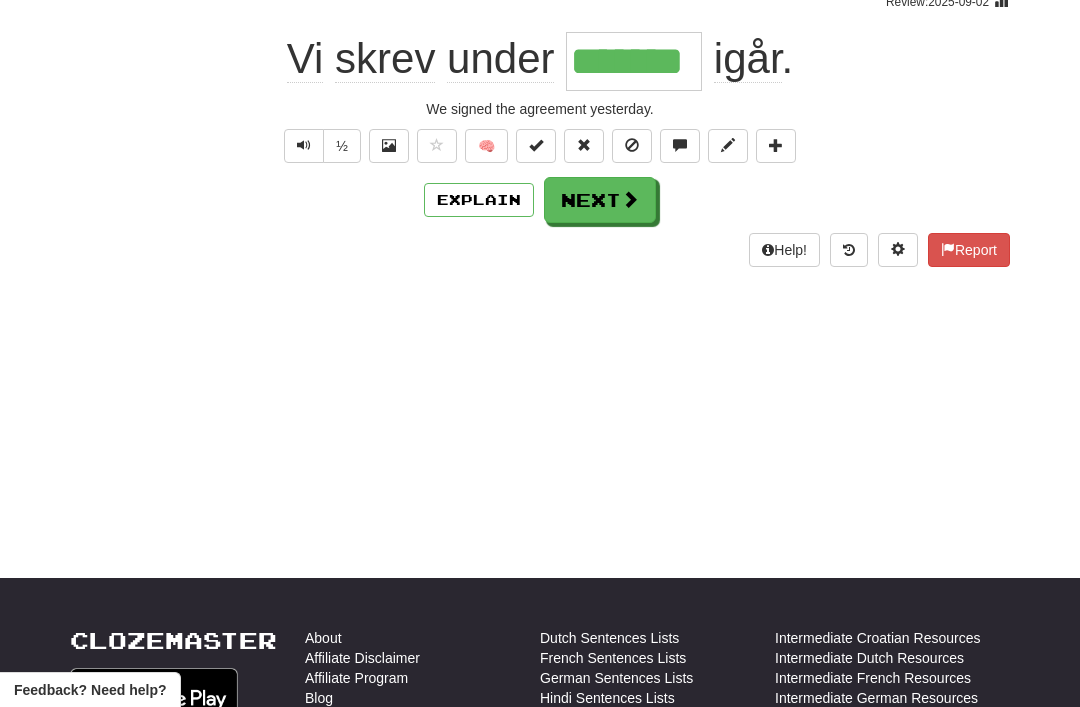 click on "Next" at bounding box center [600, 200] 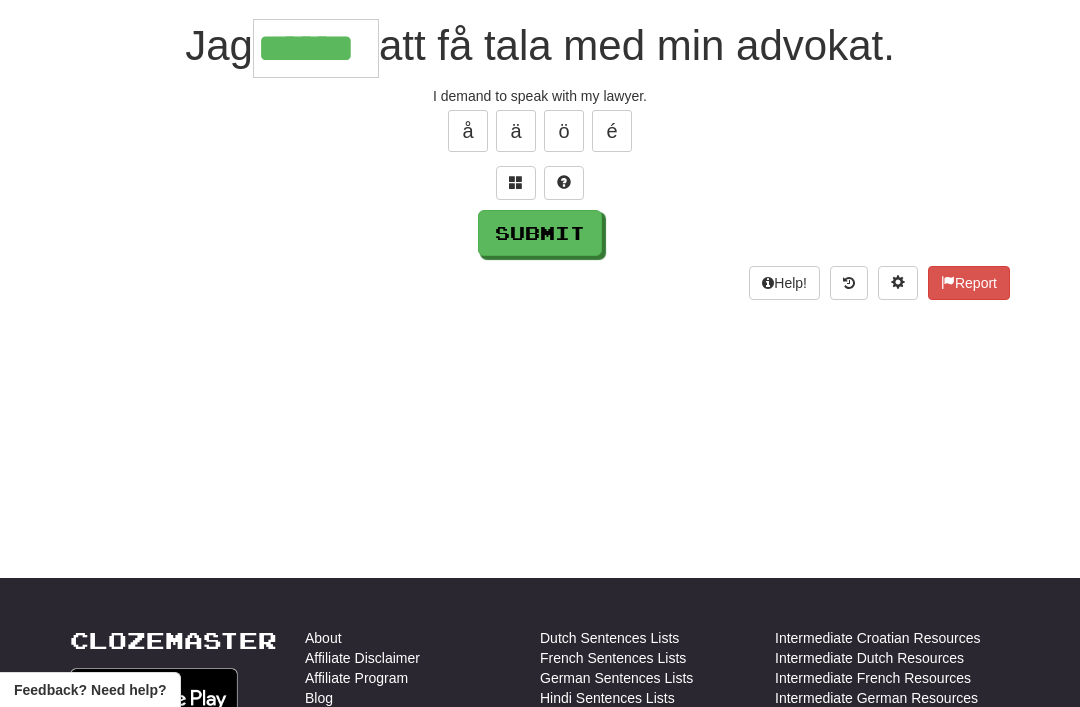 type on "******" 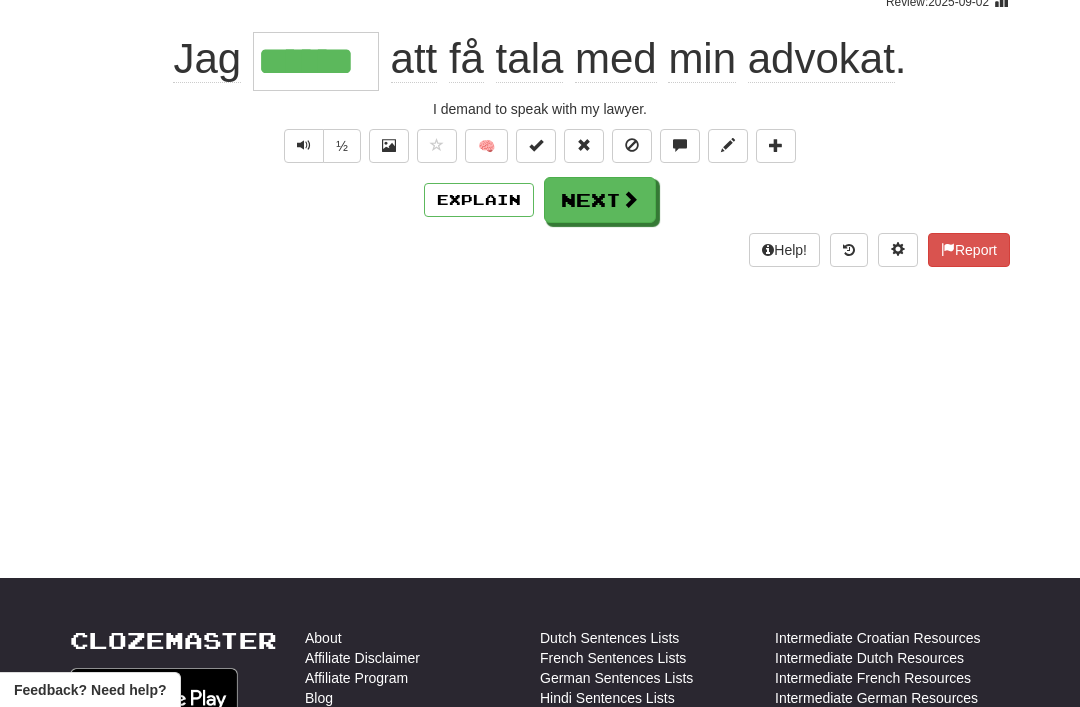click on "Next" at bounding box center [600, 200] 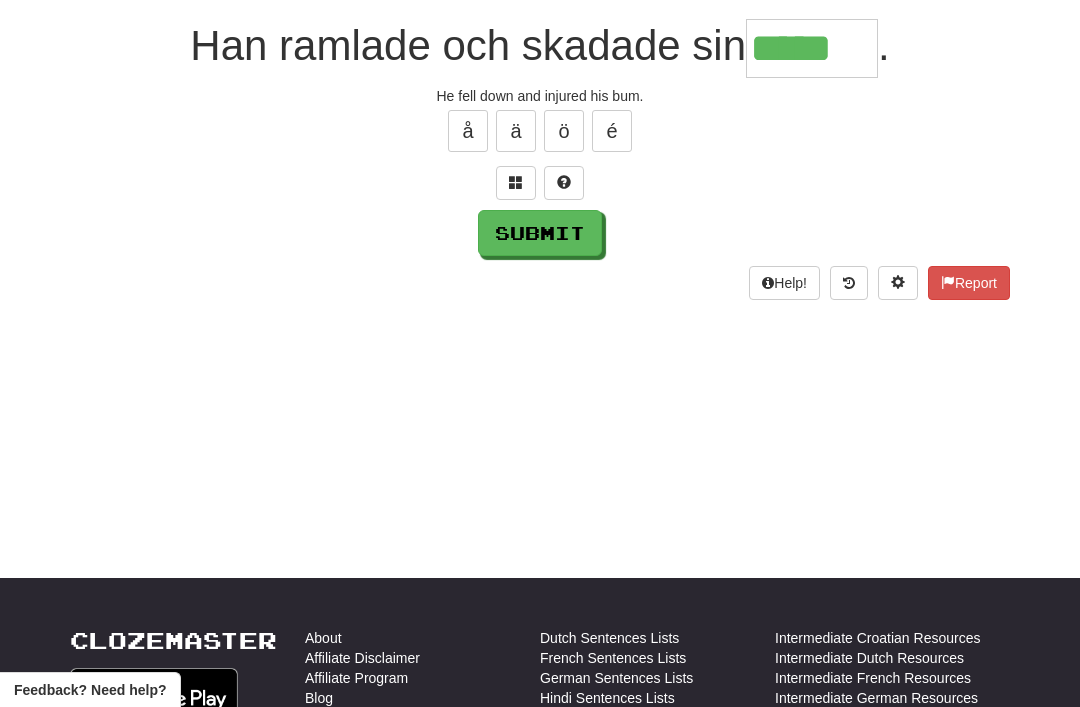 type on "*****" 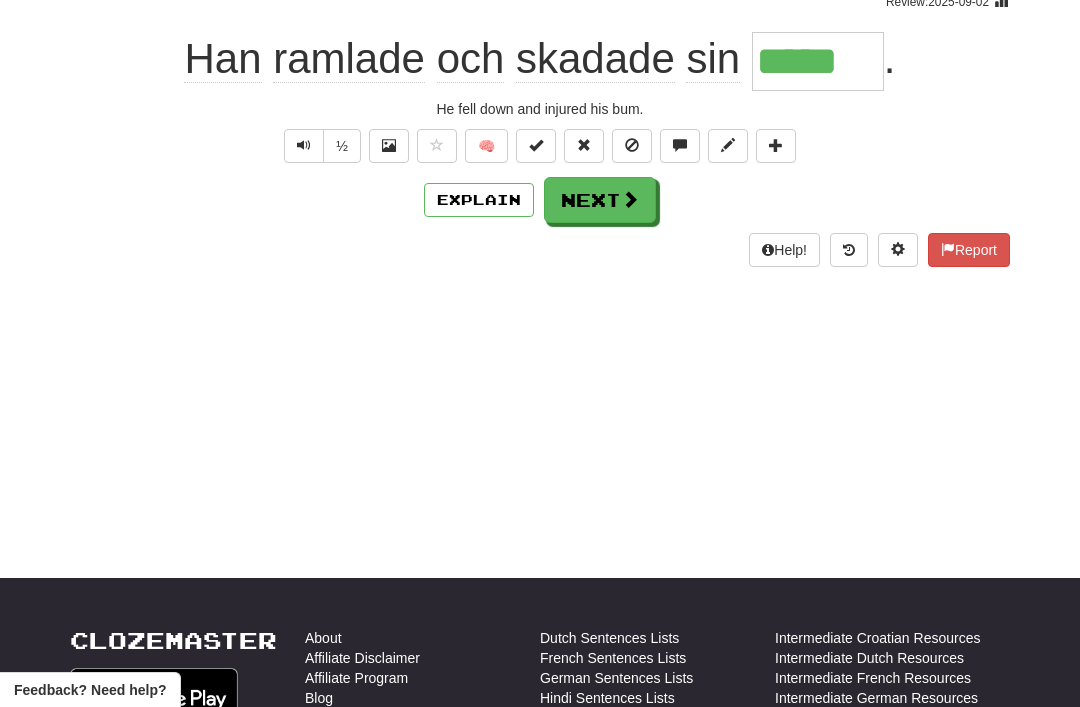 click on "Next" at bounding box center [600, 200] 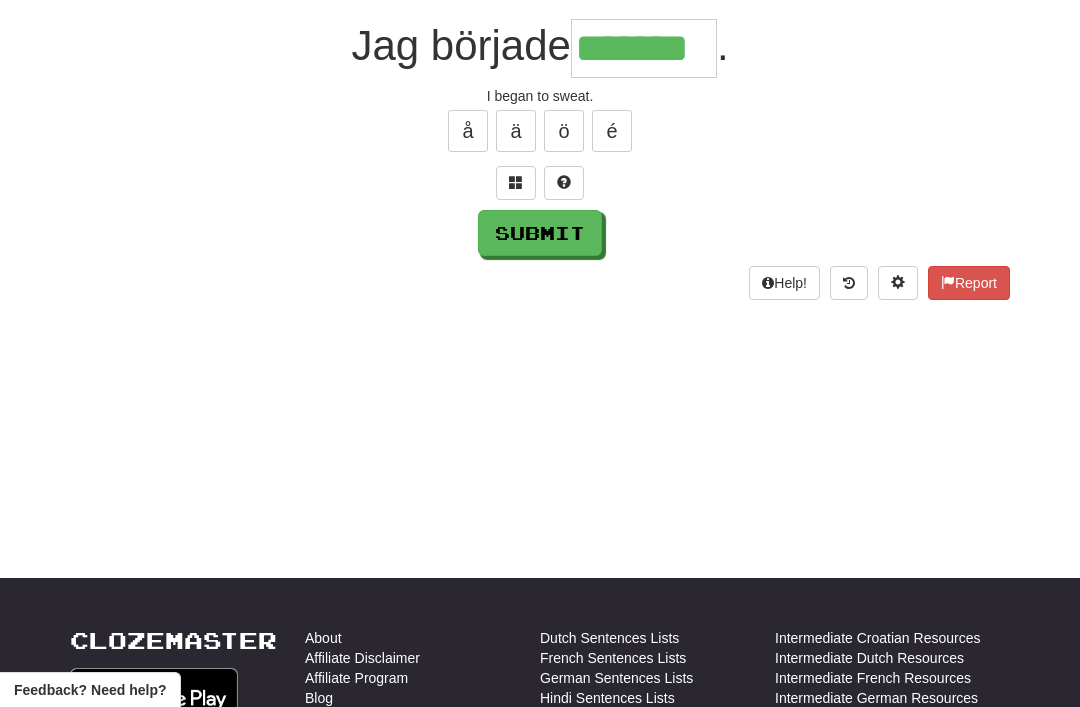 type on "*******" 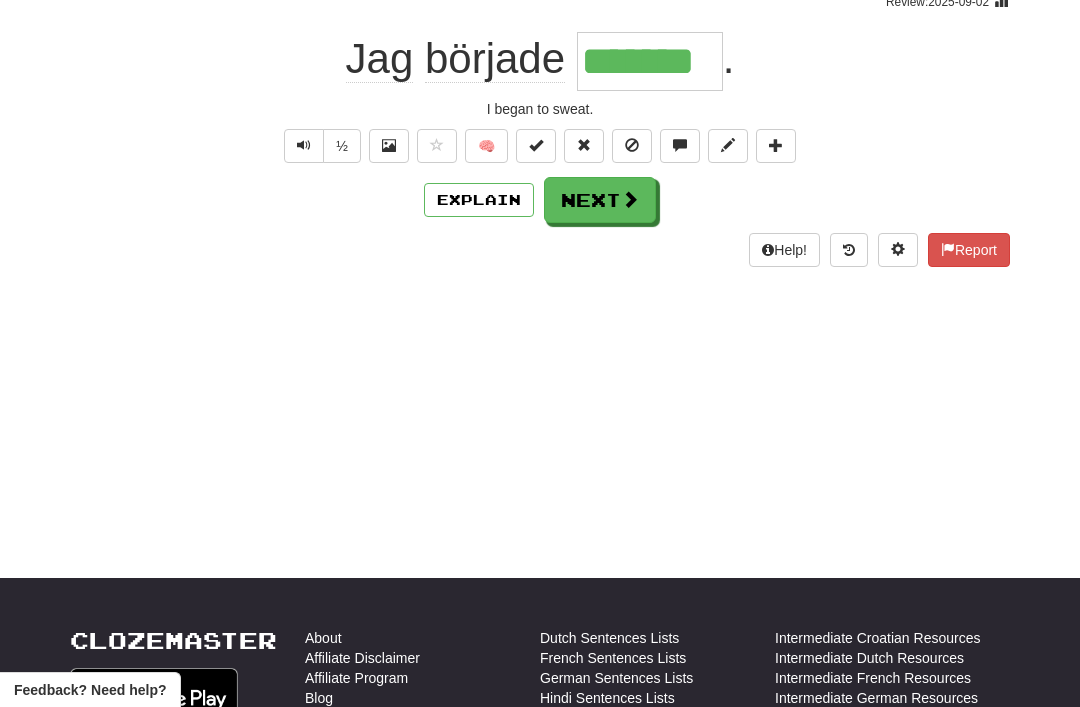 click on "Next" at bounding box center [600, 200] 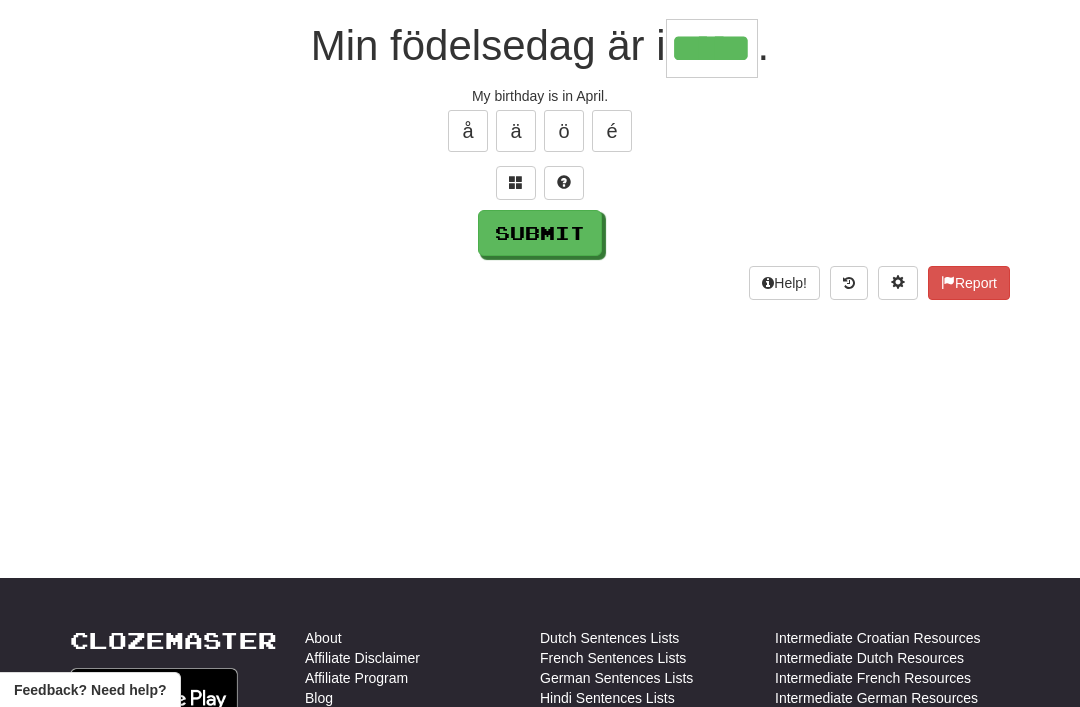 type on "*****" 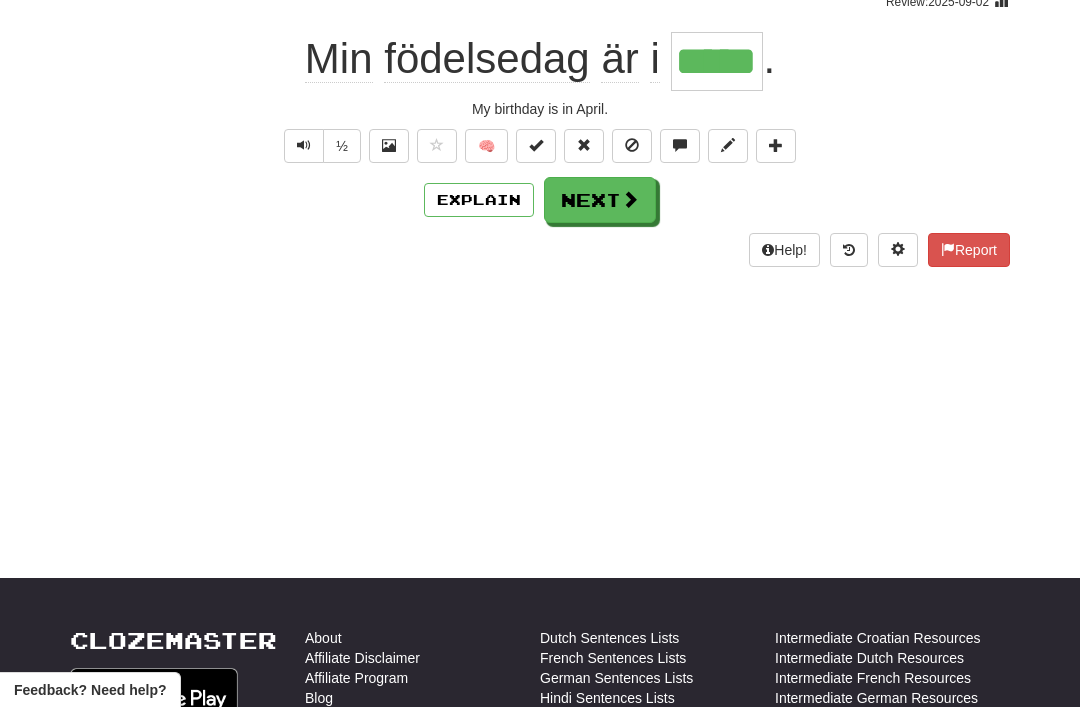 click on "Next" at bounding box center [600, 200] 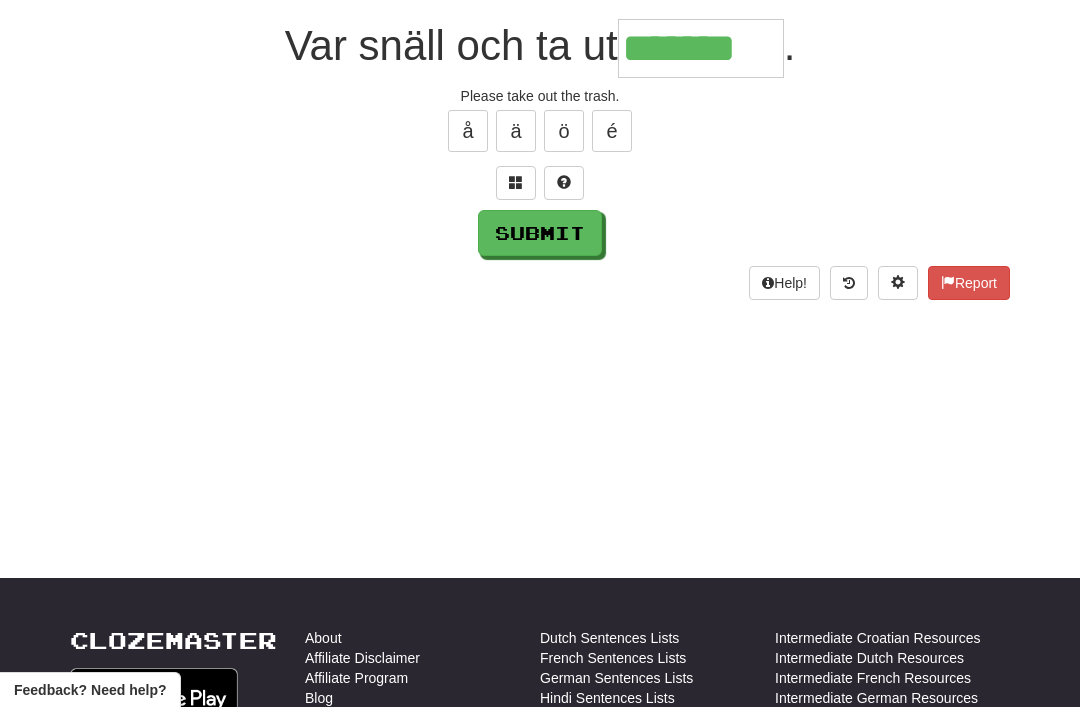 type on "*******" 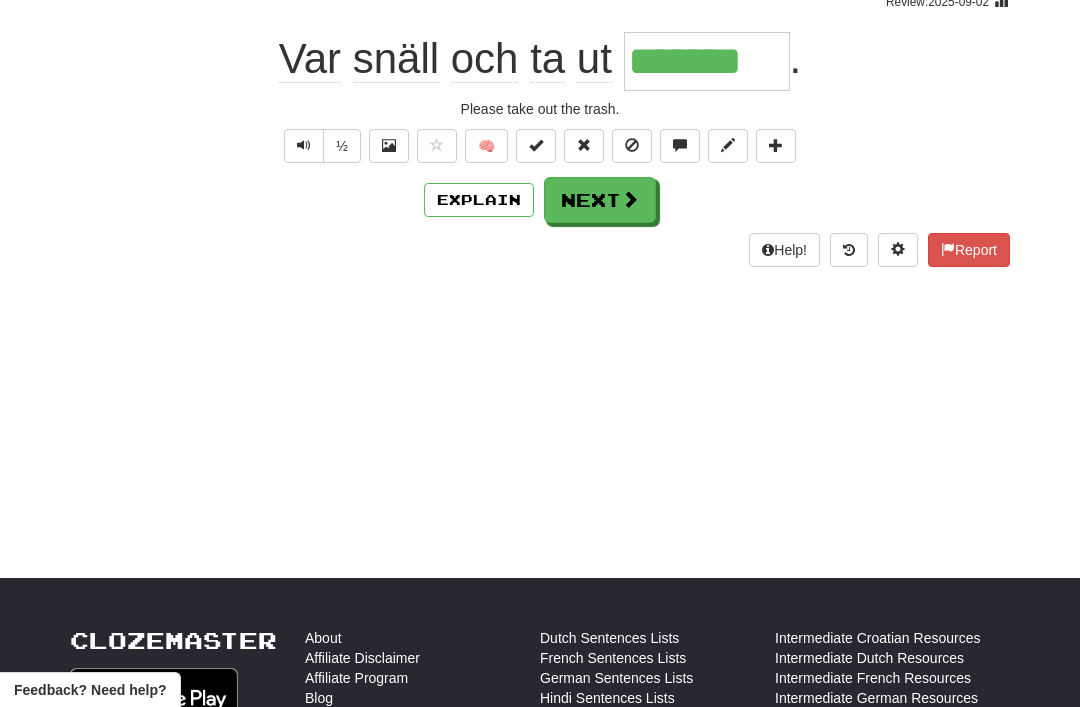 click on "Next" at bounding box center (600, 200) 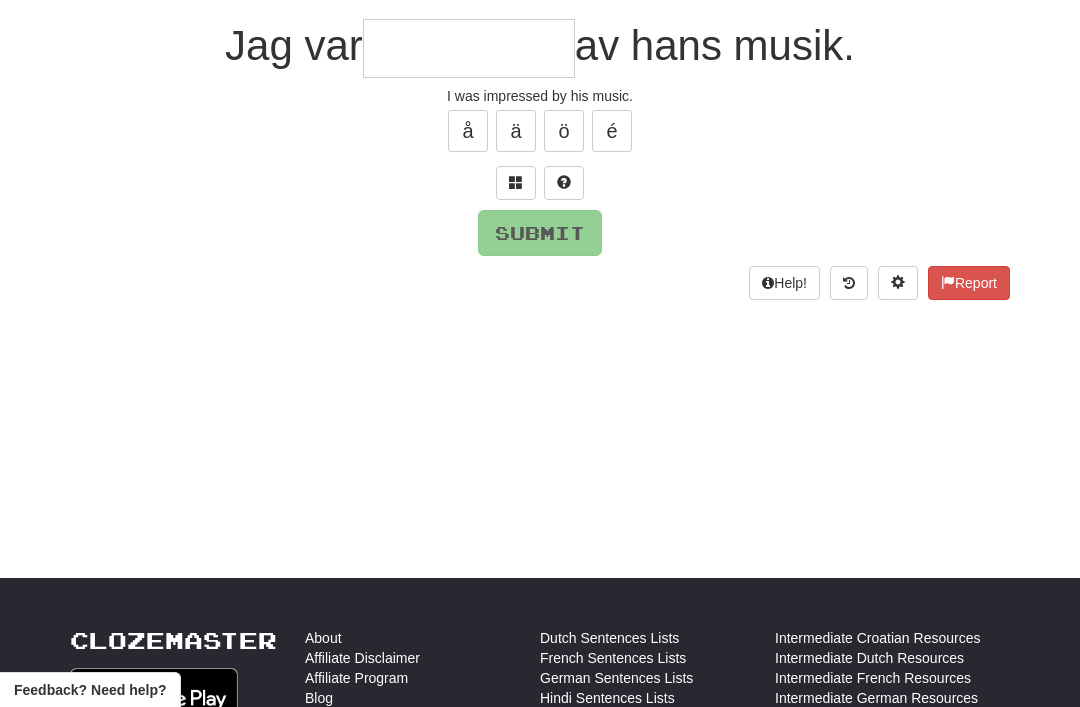 click at bounding box center (516, 183) 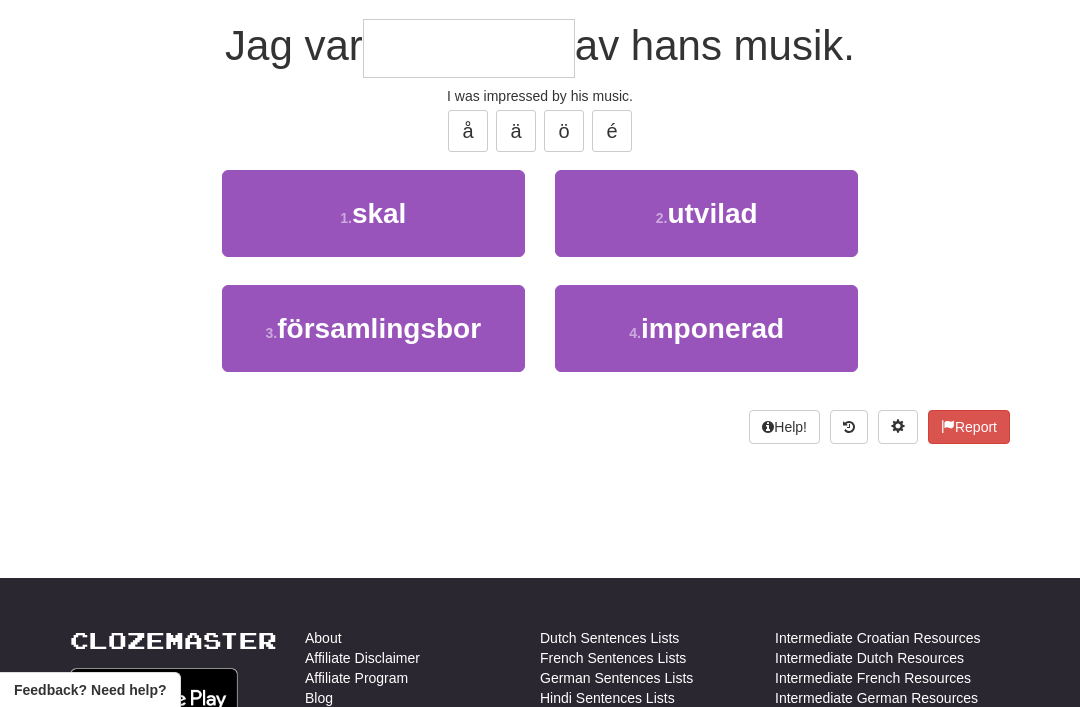 click on "imponerad" at bounding box center [712, 328] 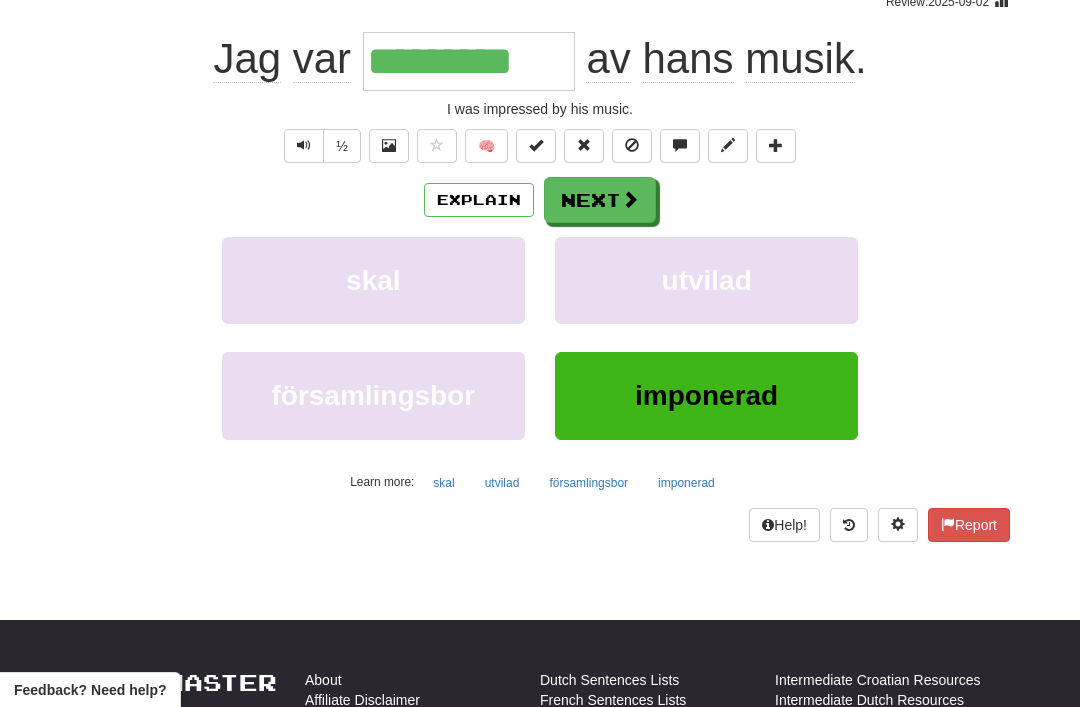 click on "Next" at bounding box center [600, 200] 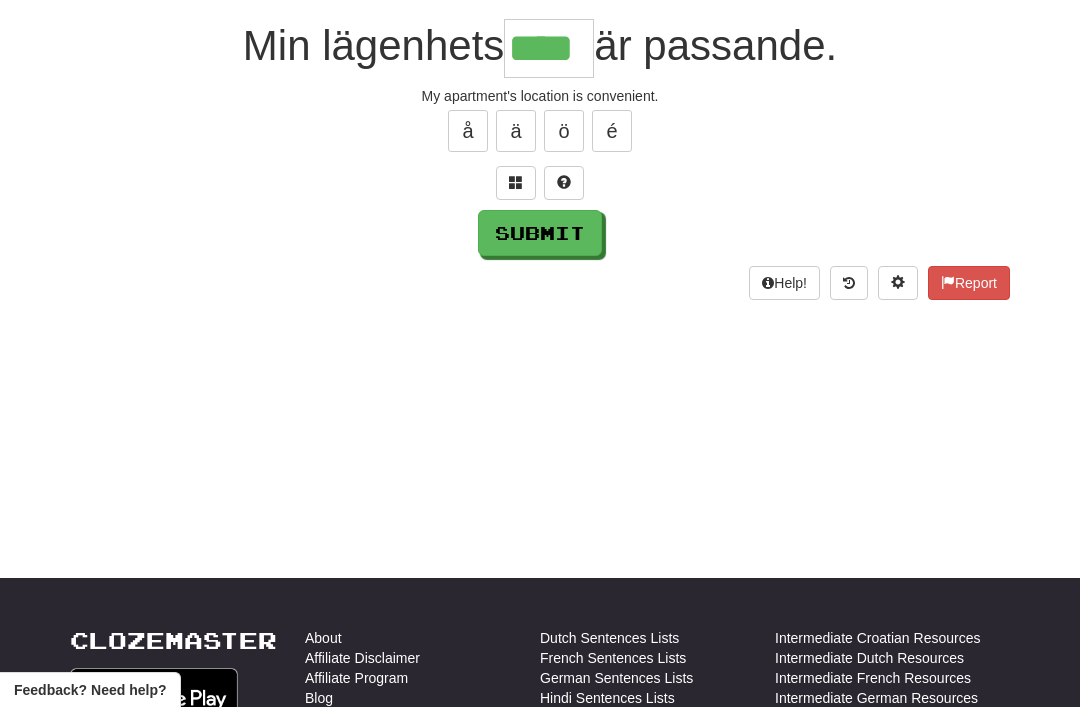 type on "****" 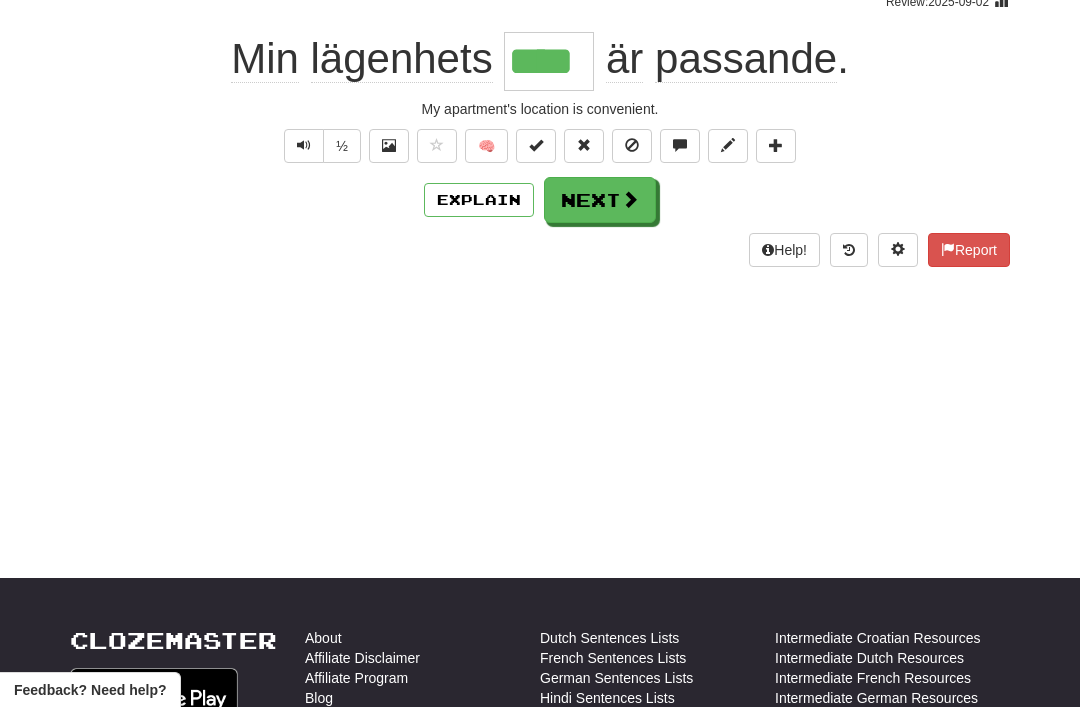 click on "Next" at bounding box center [600, 200] 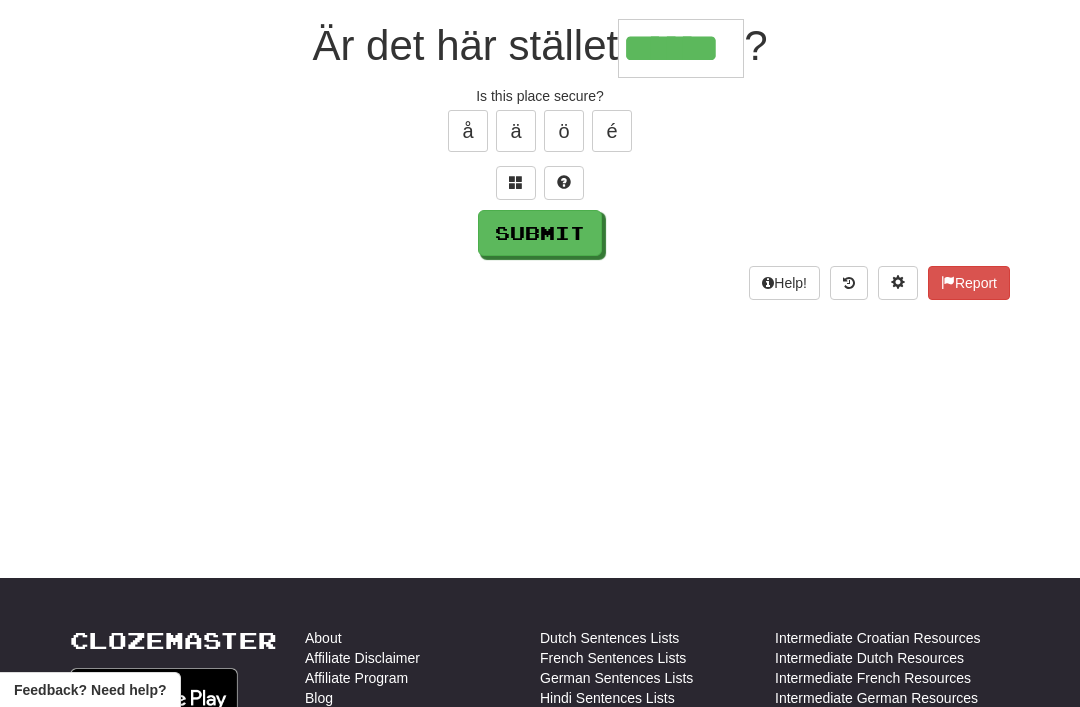 type on "******" 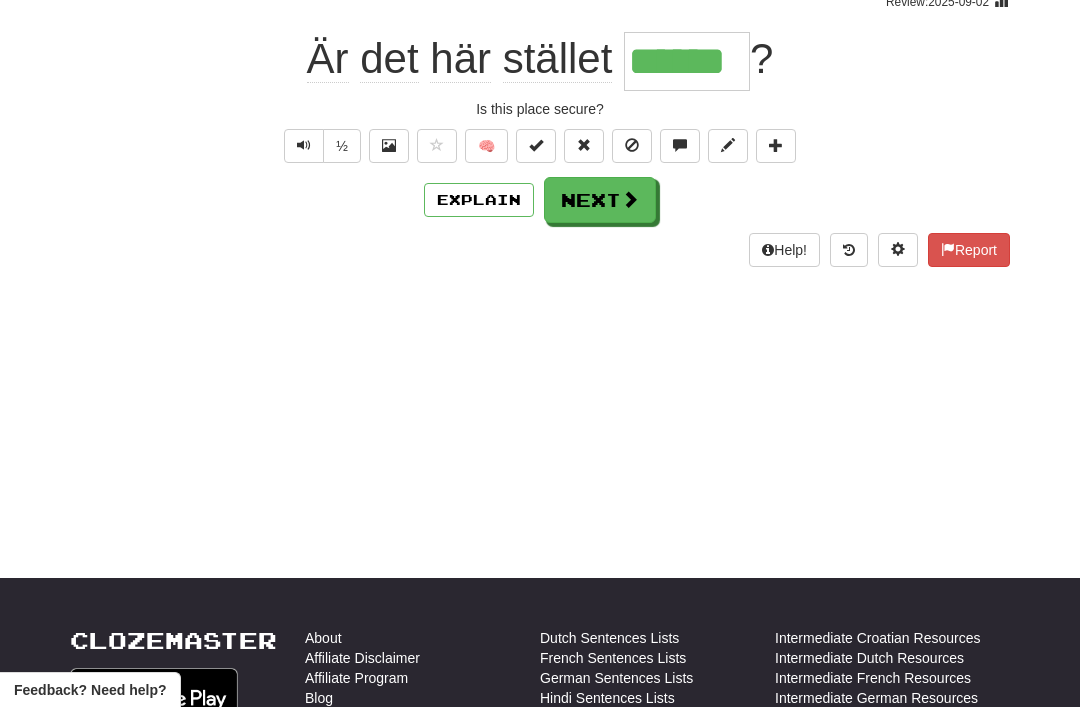 click on "Next" at bounding box center (600, 200) 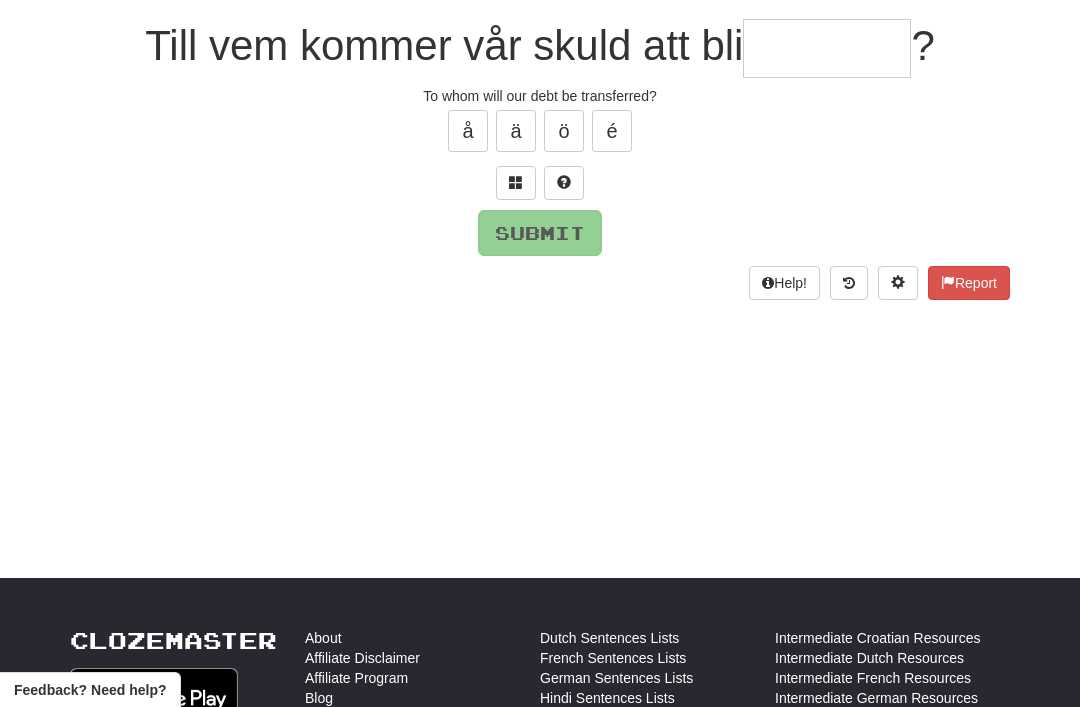 click at bounding box center (516, 183) 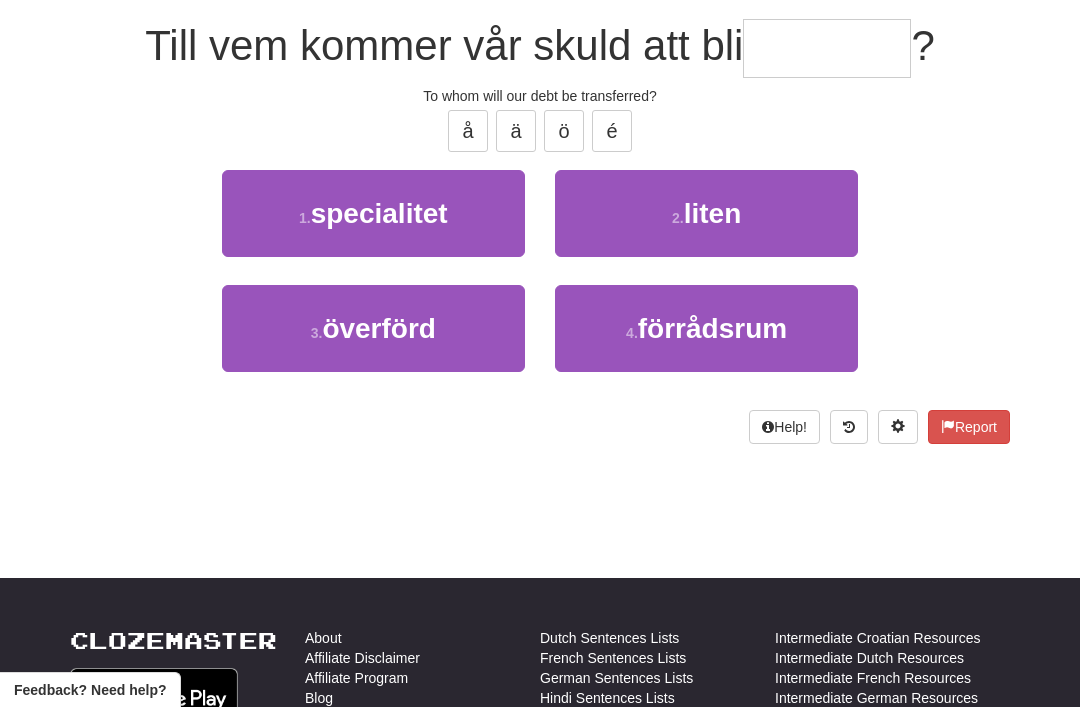 click on "3 .  överförd" at bounding box center (373, 328) 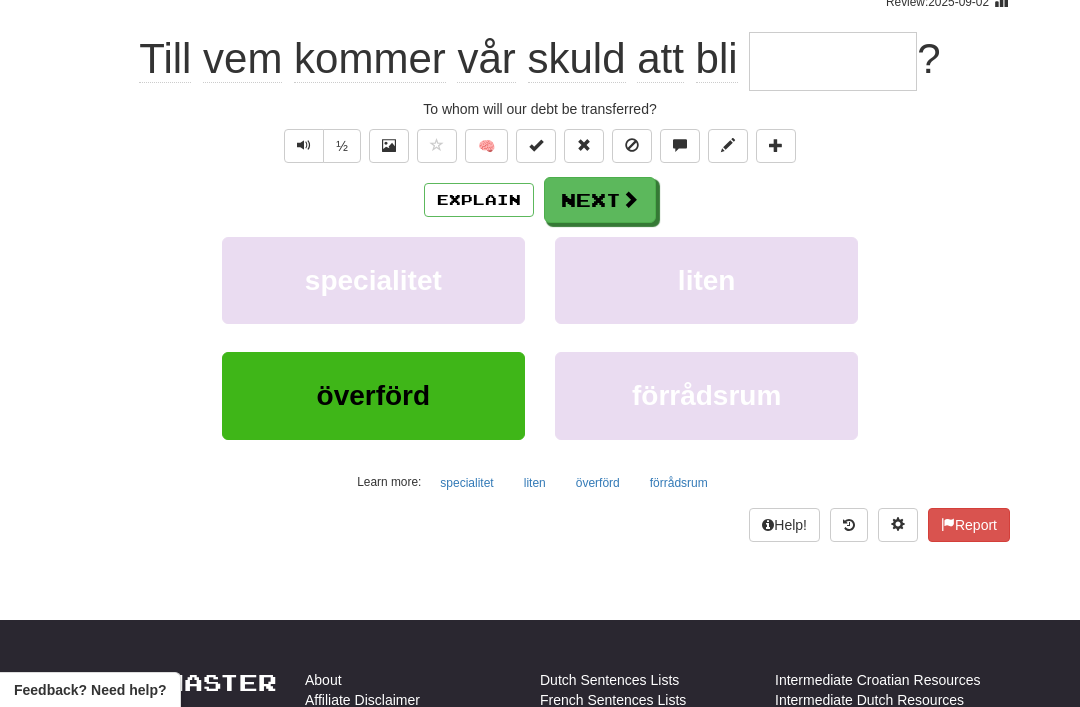 type on "********" 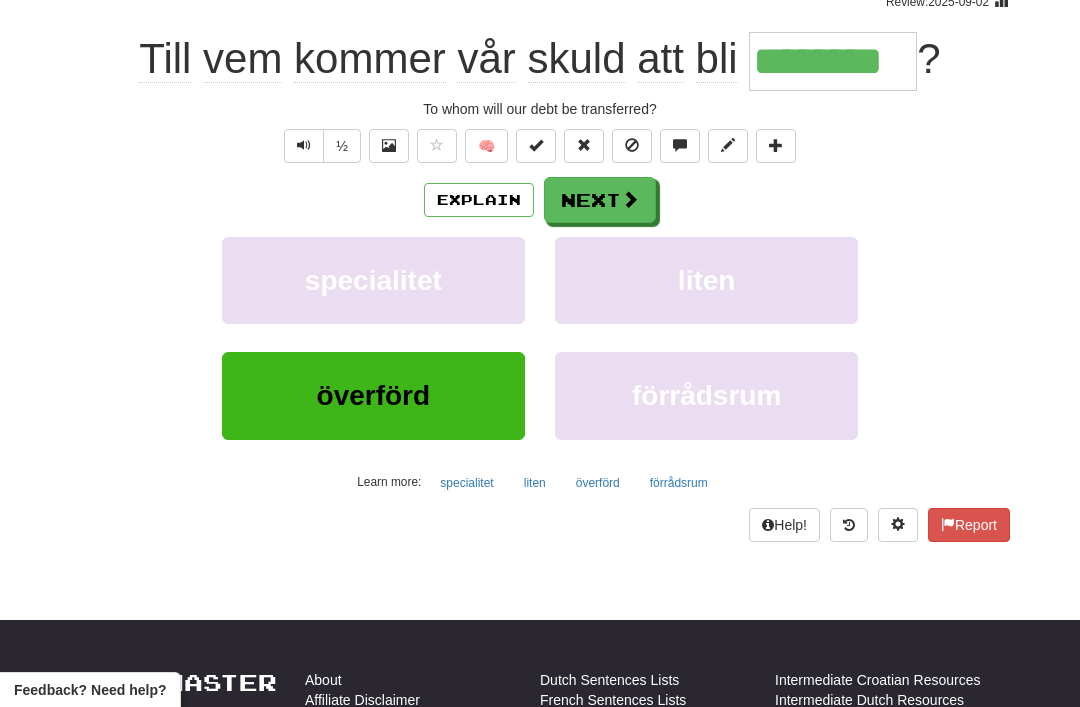 click on "Explain" at bounding box center (479, 200) 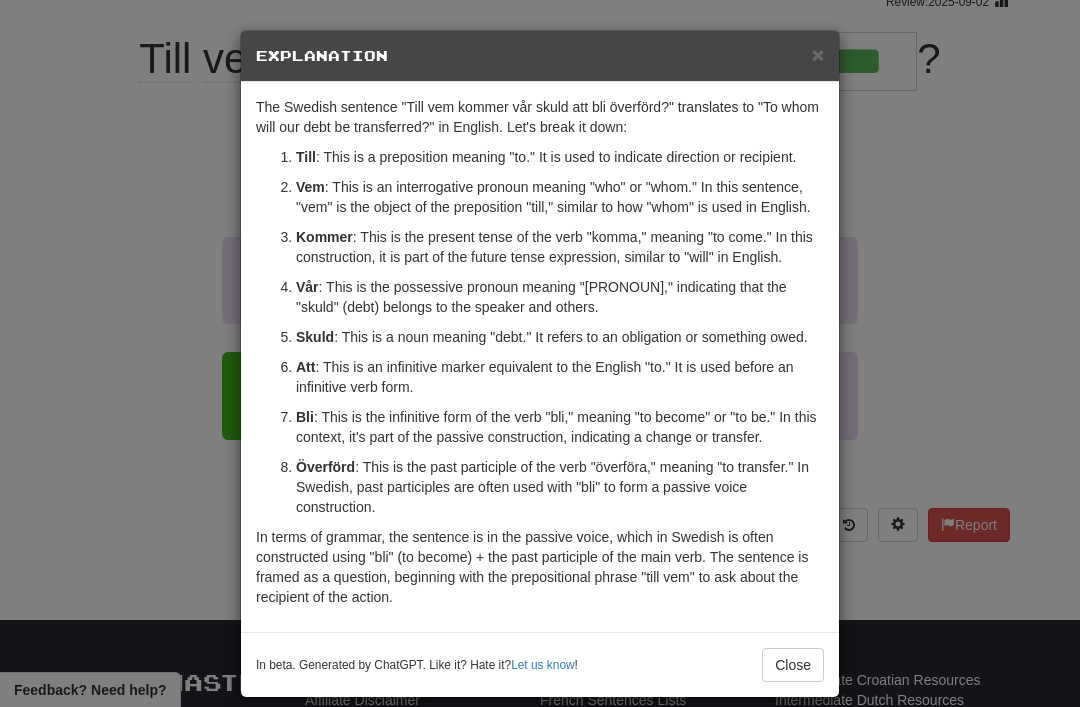 click on "× Explanation" at bounding box center [540, 56] 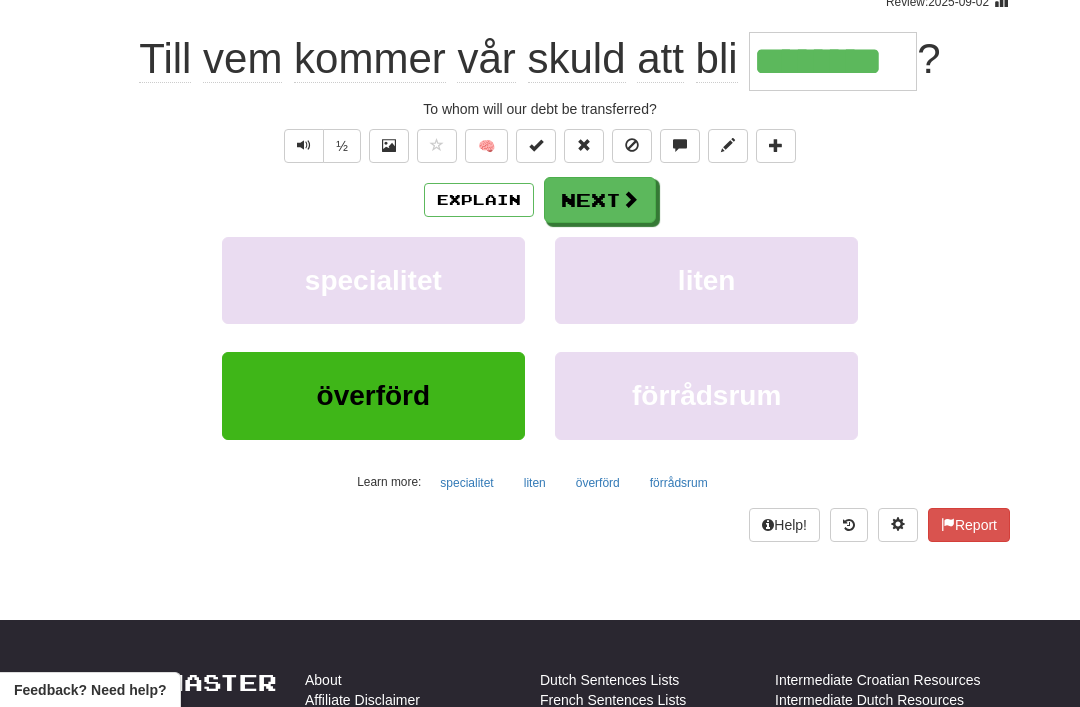 click on "Next" at bounding box center [600, 200] 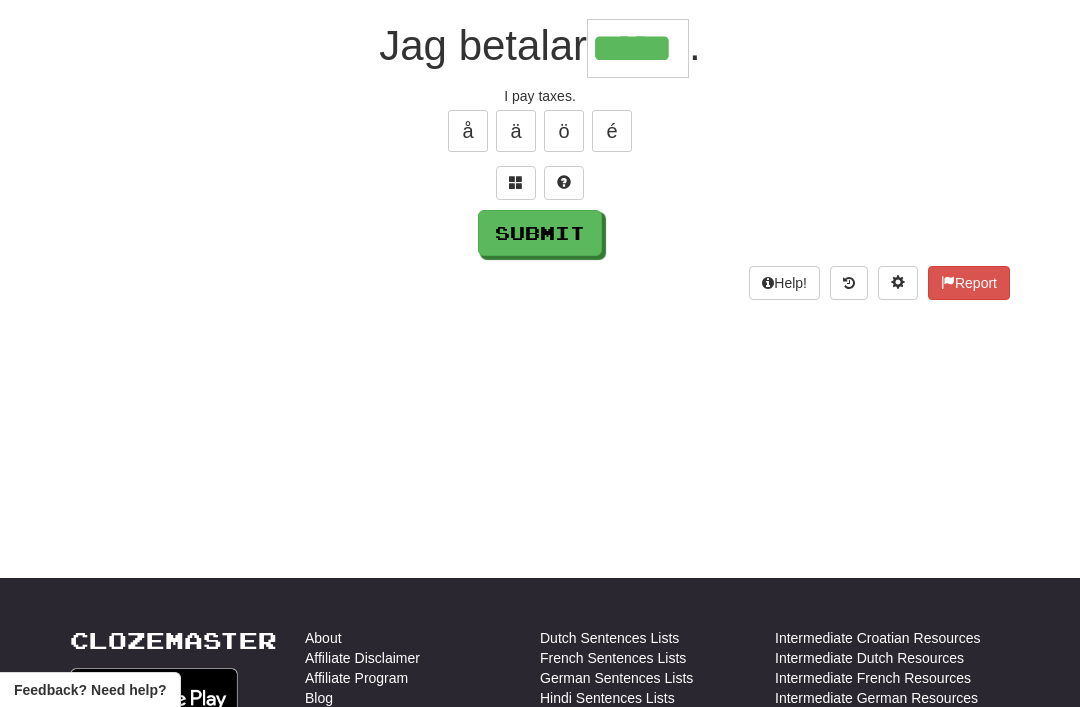 type on "*****" 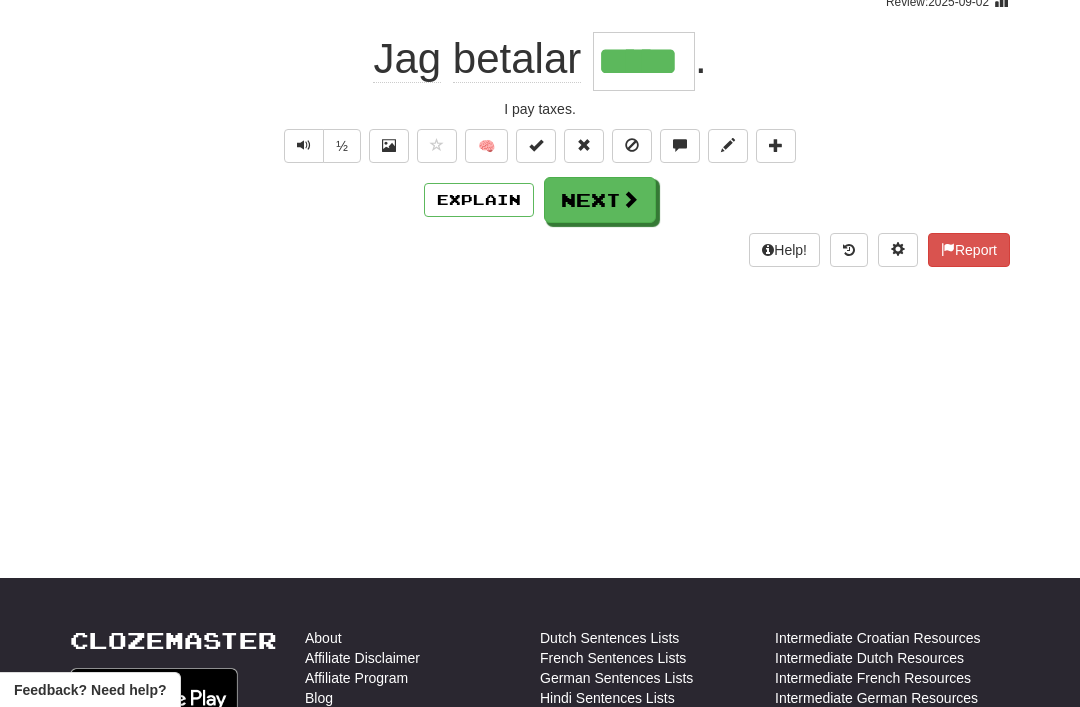 click on "Next" at bounding box center [600, 200] 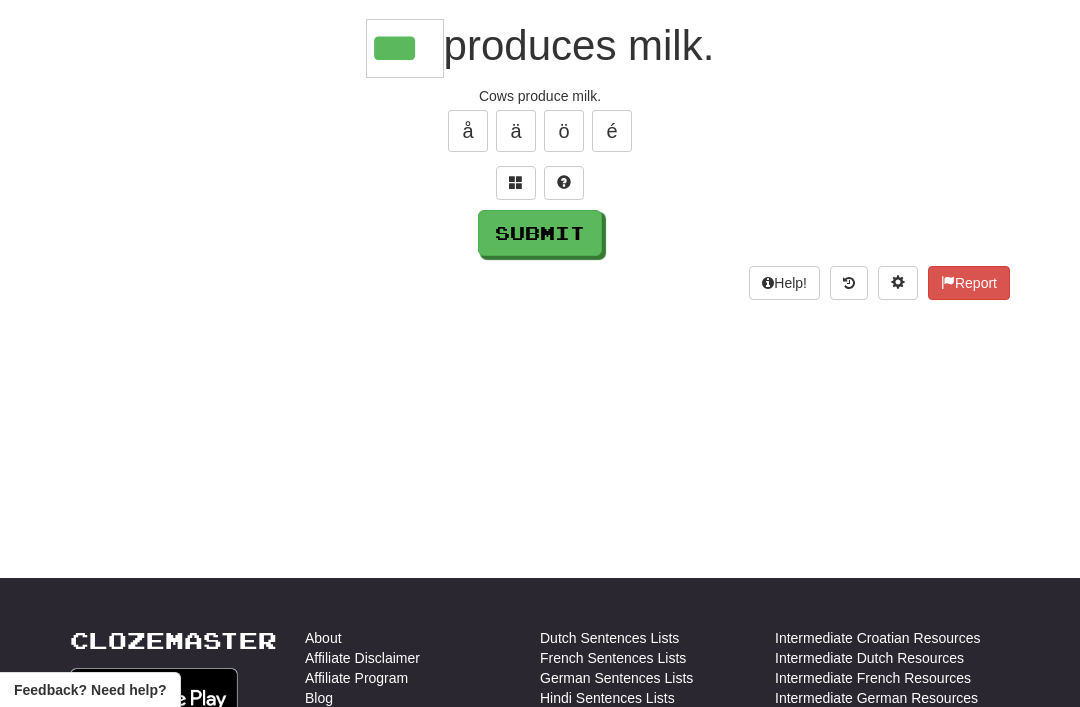 click on "Submit" at bounding box center (540, 233) 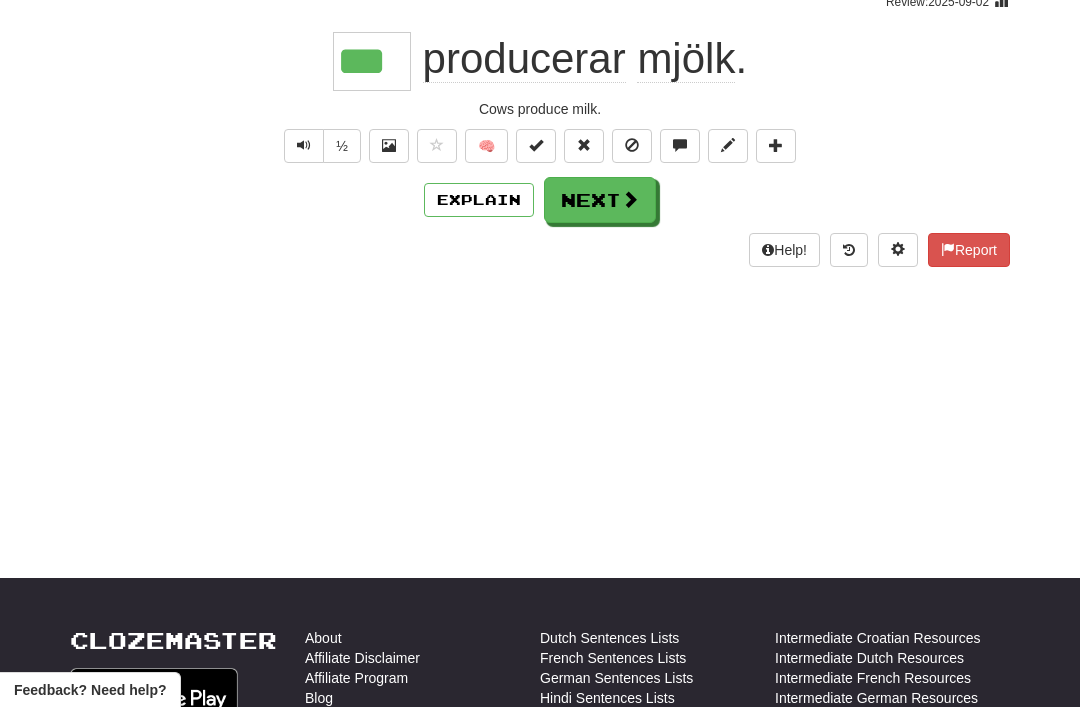 click on "Next" at bounding box center (600, 200) 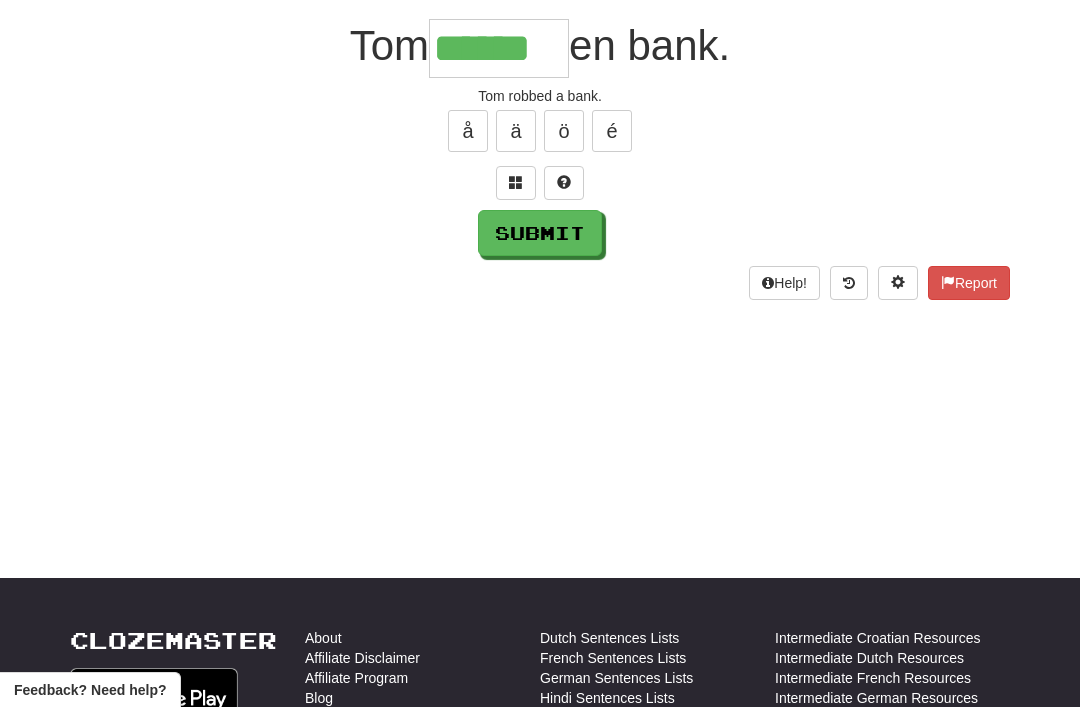 type on "******" 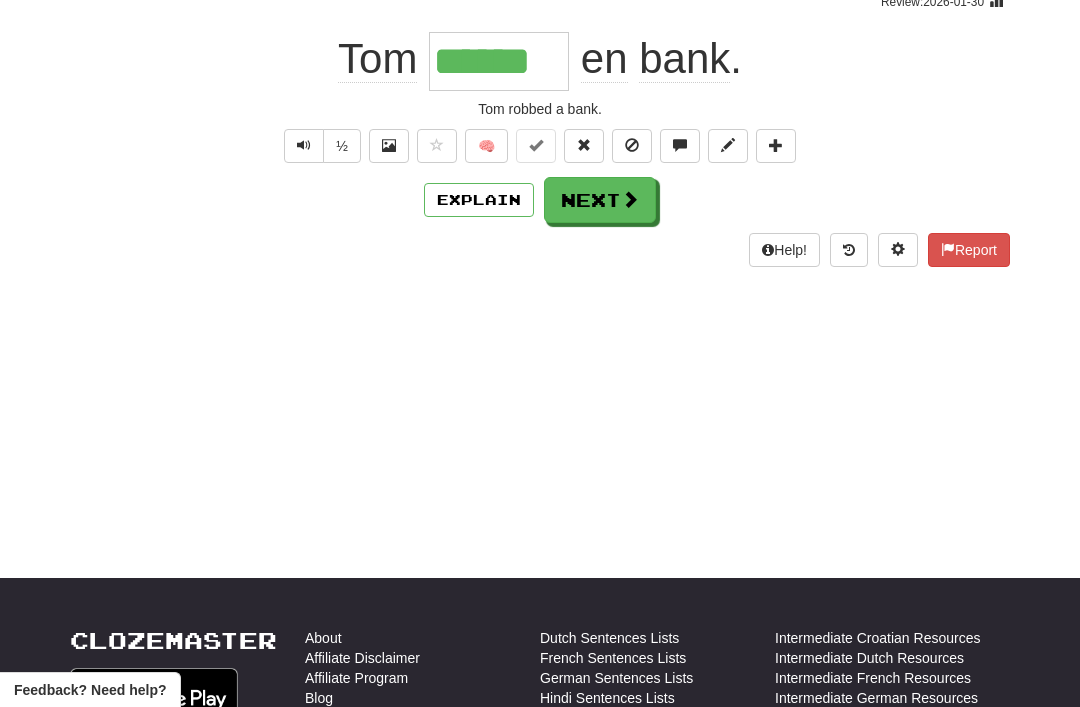 click on "Next" at bounding box center [600, 200] 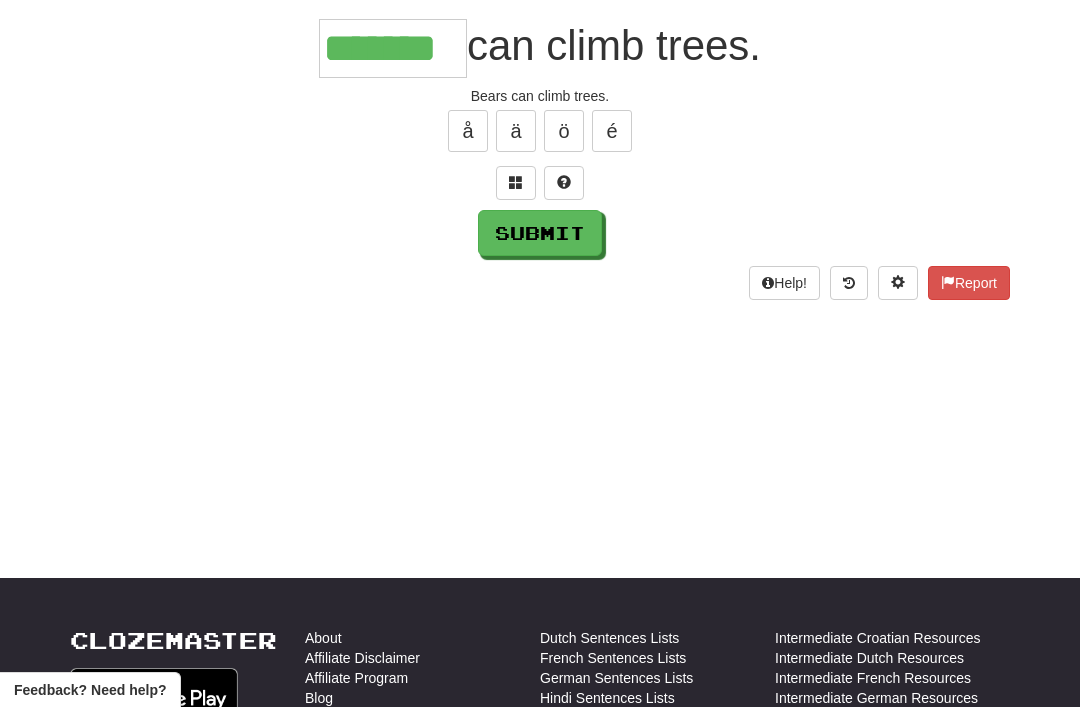 click on "Submit" at bounding box center [540, 233] 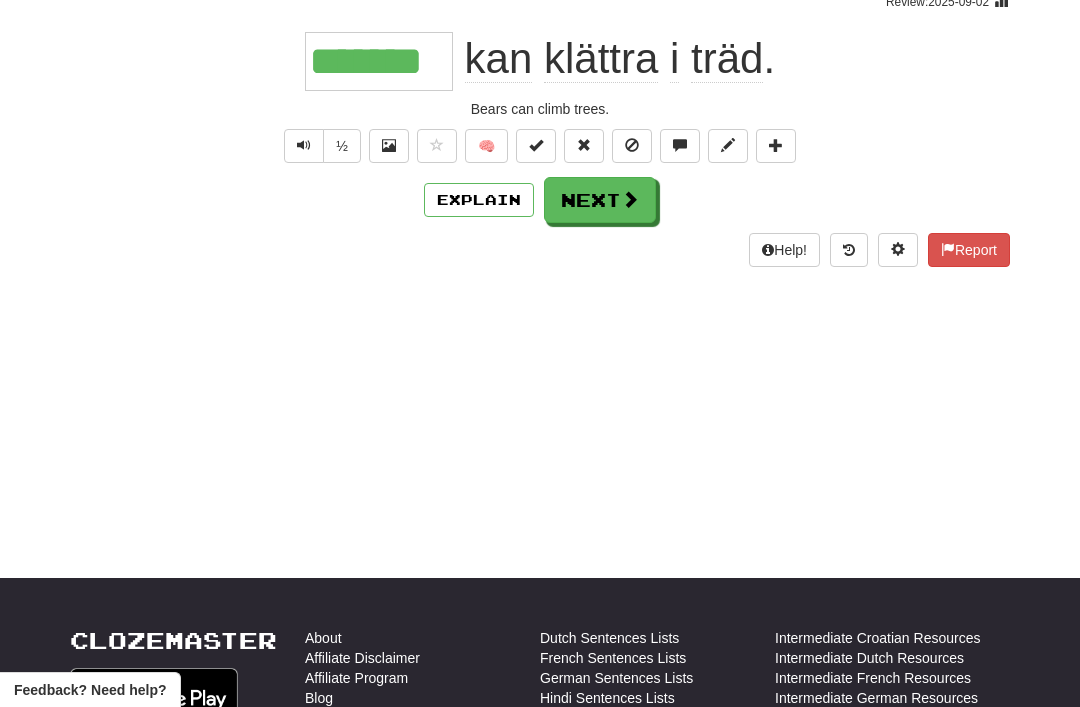 click at bounding box center [630, 199] 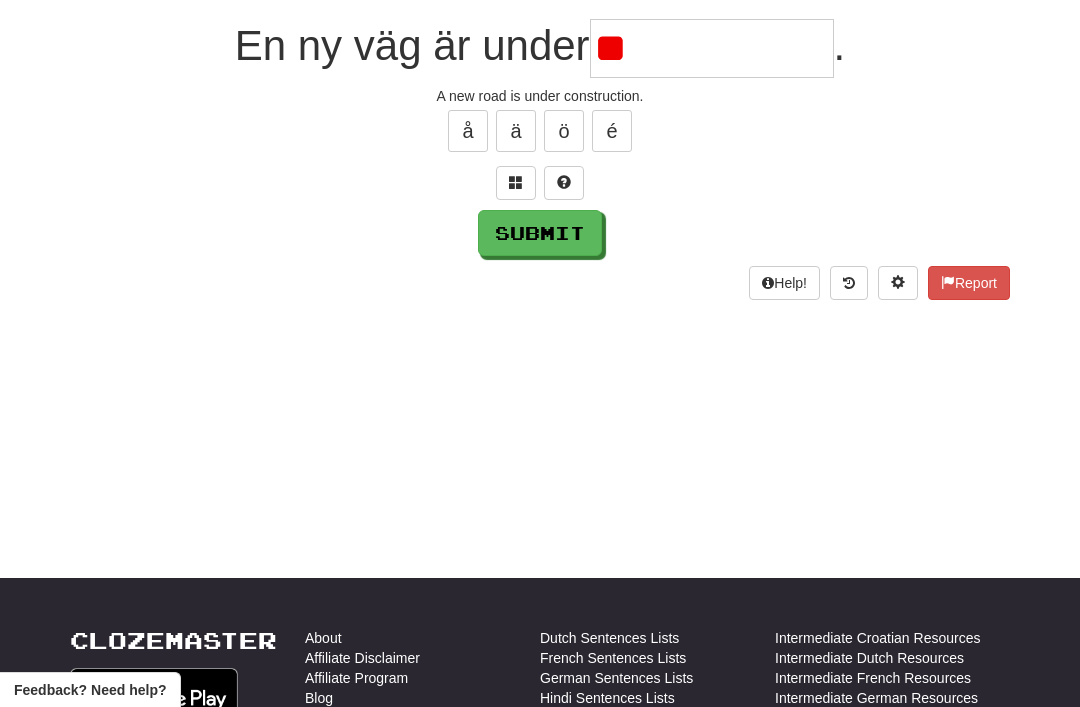 type on "*" 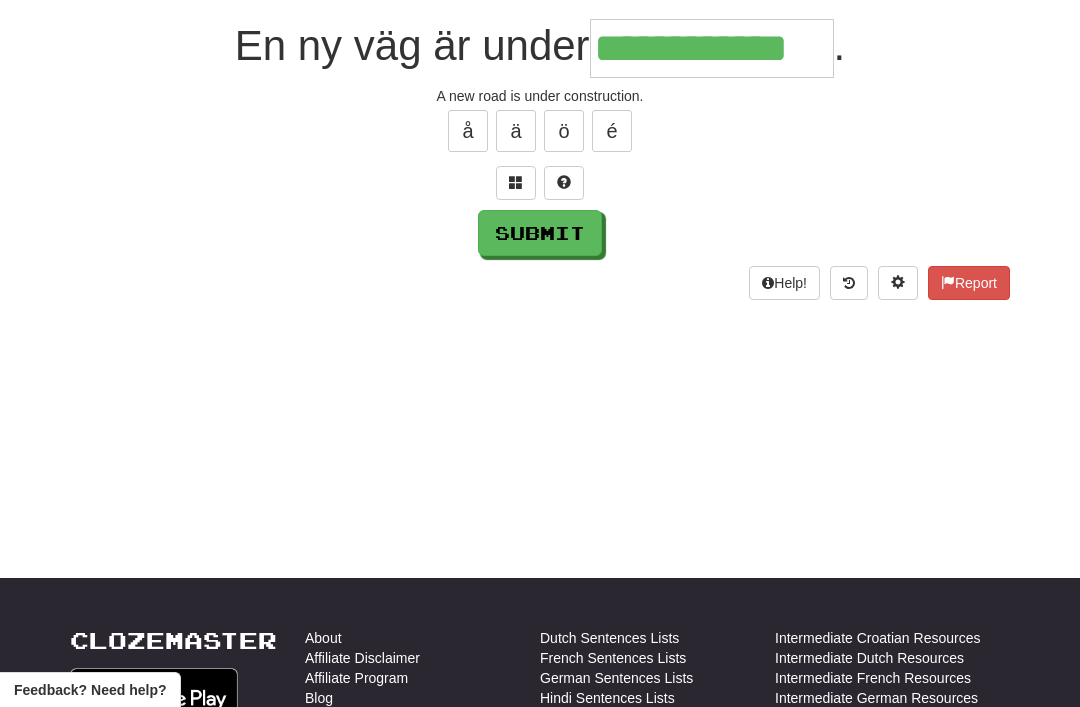 type on "**********" 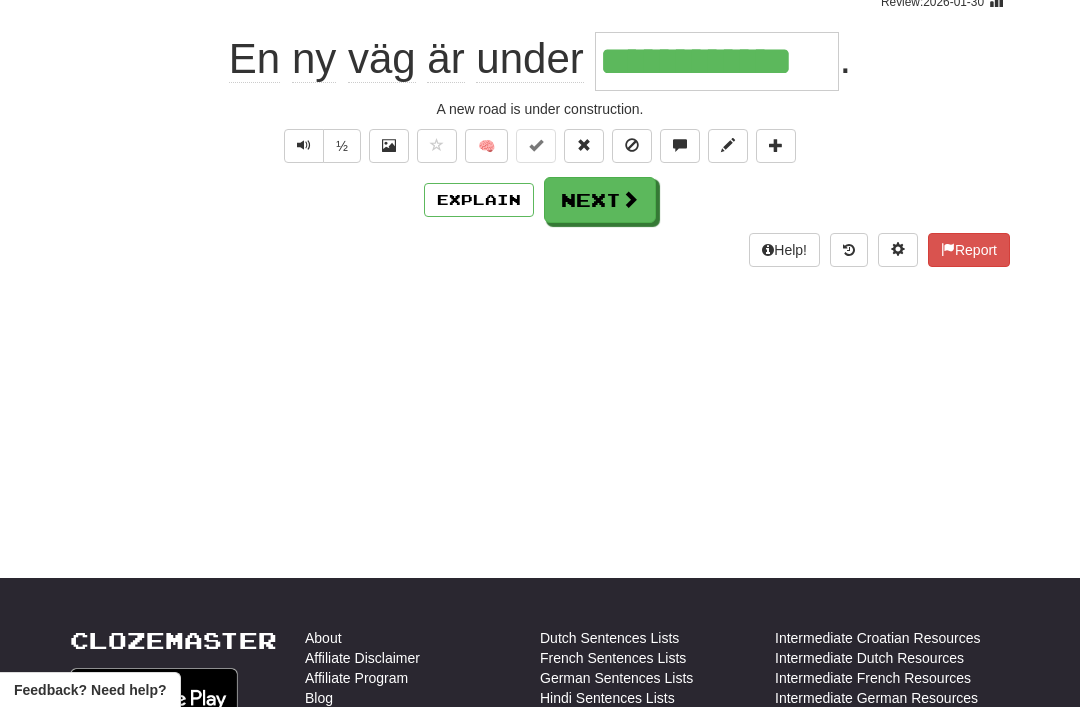 click on "Next" at bounding box center (600, 200) 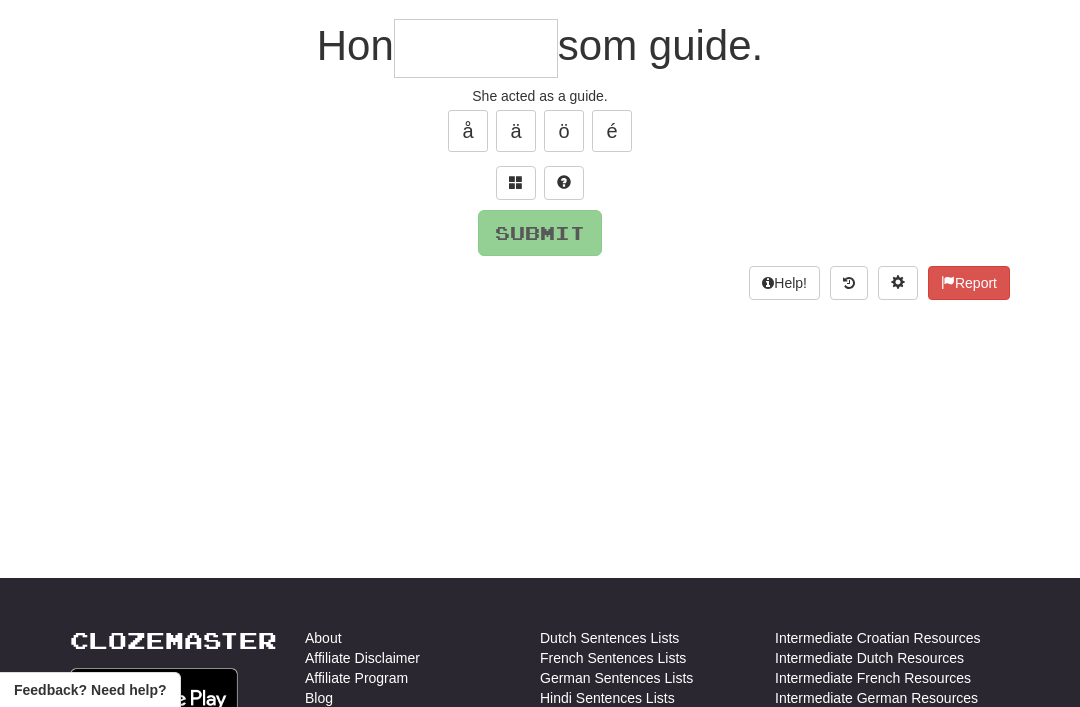 type on "*" 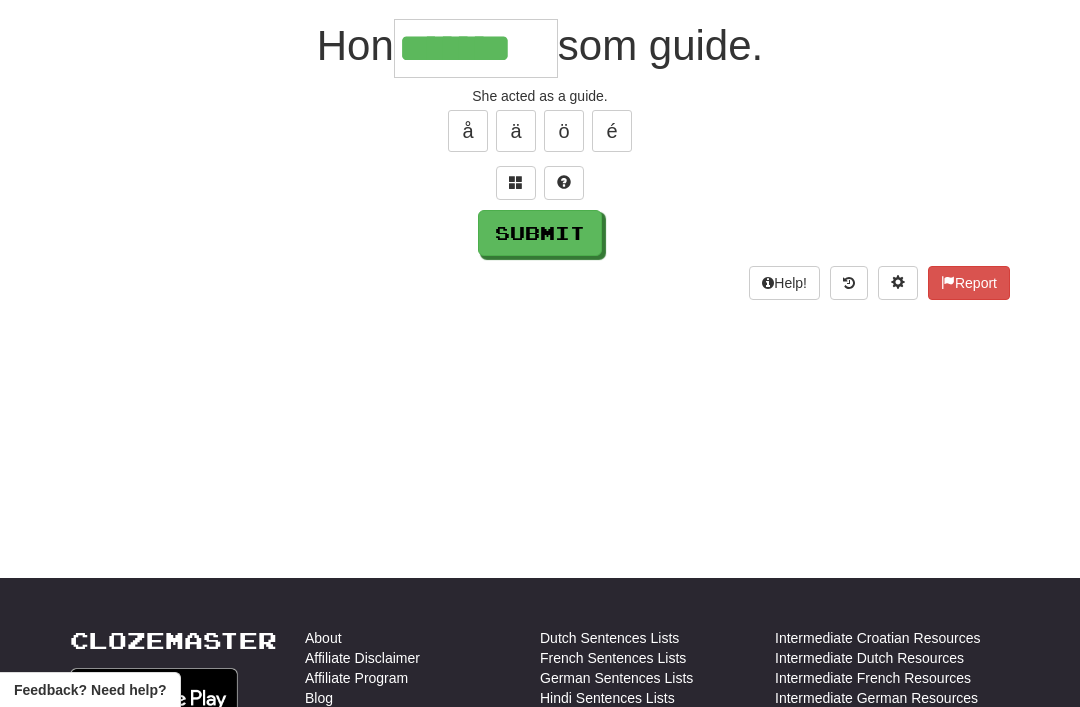 type on "*******" 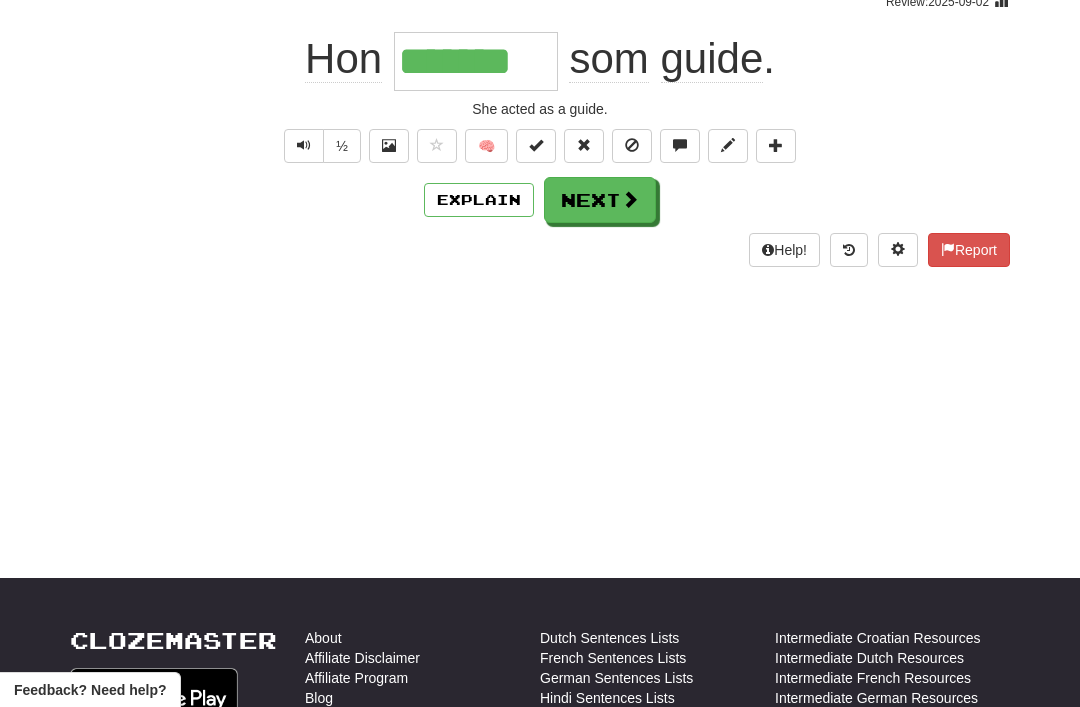 click at bounding box center [630, 199] 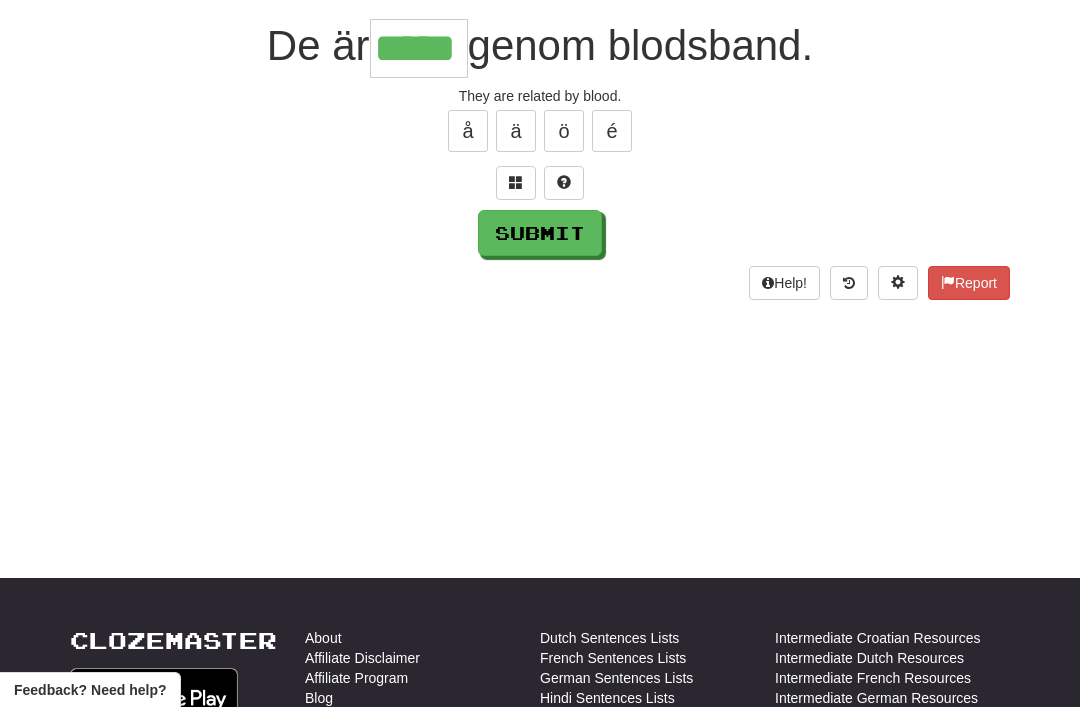 type on "*****" 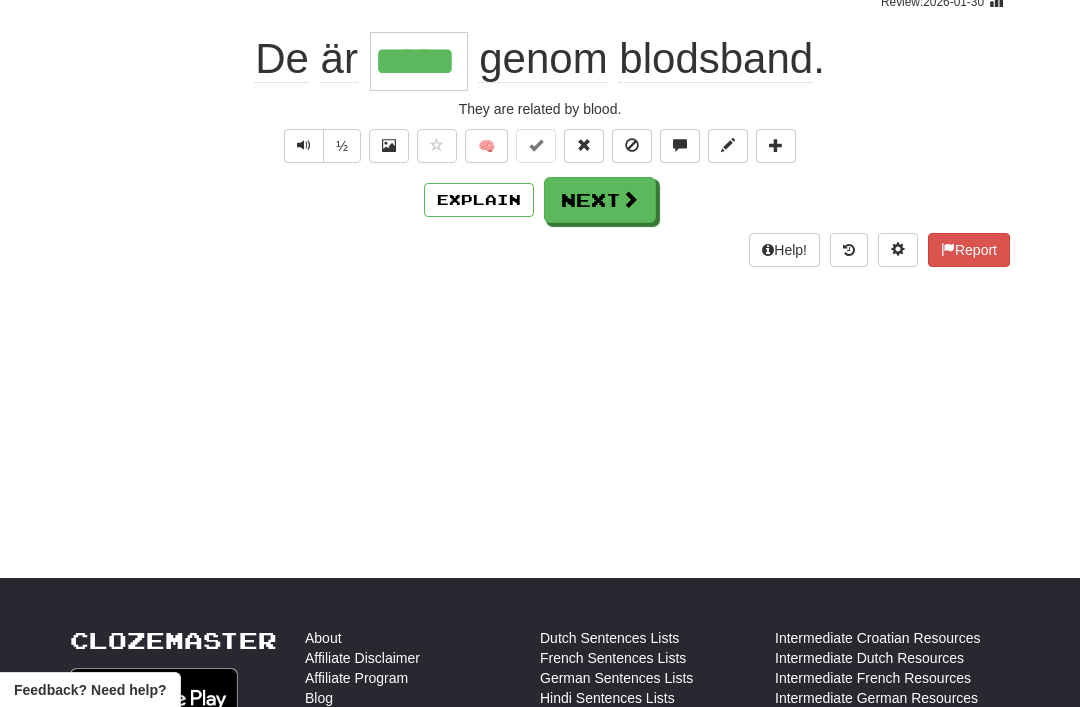 click on "Next" at bounding box center (600, 200) 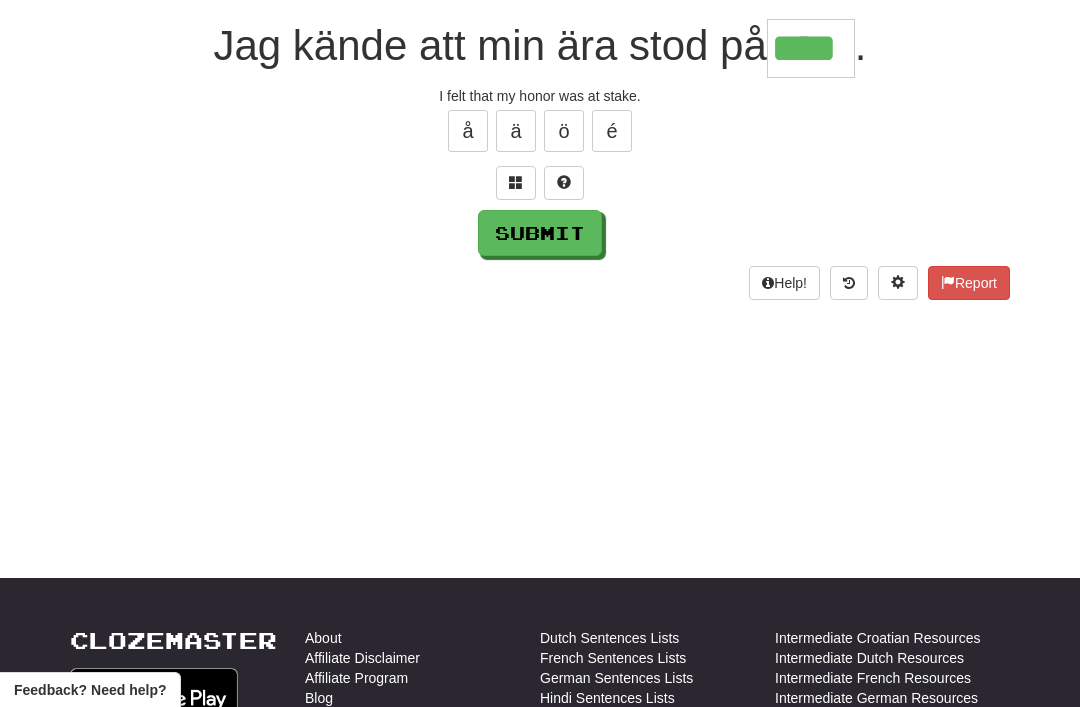 type on "****" 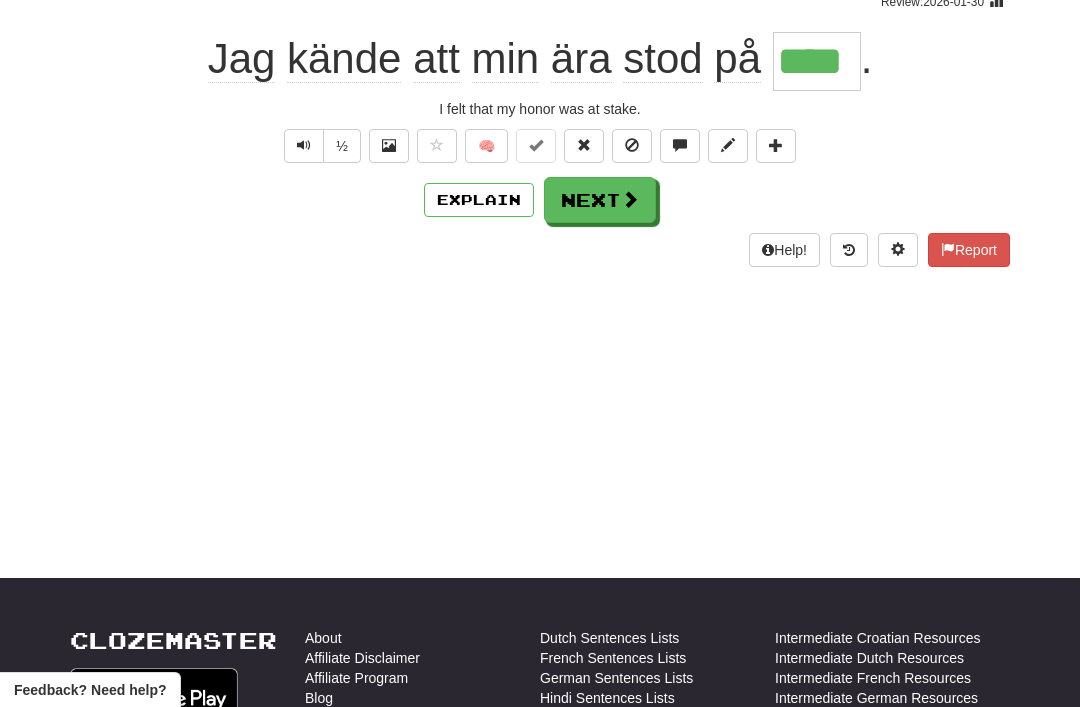 click on "Next" at bounding box center (600, 200) 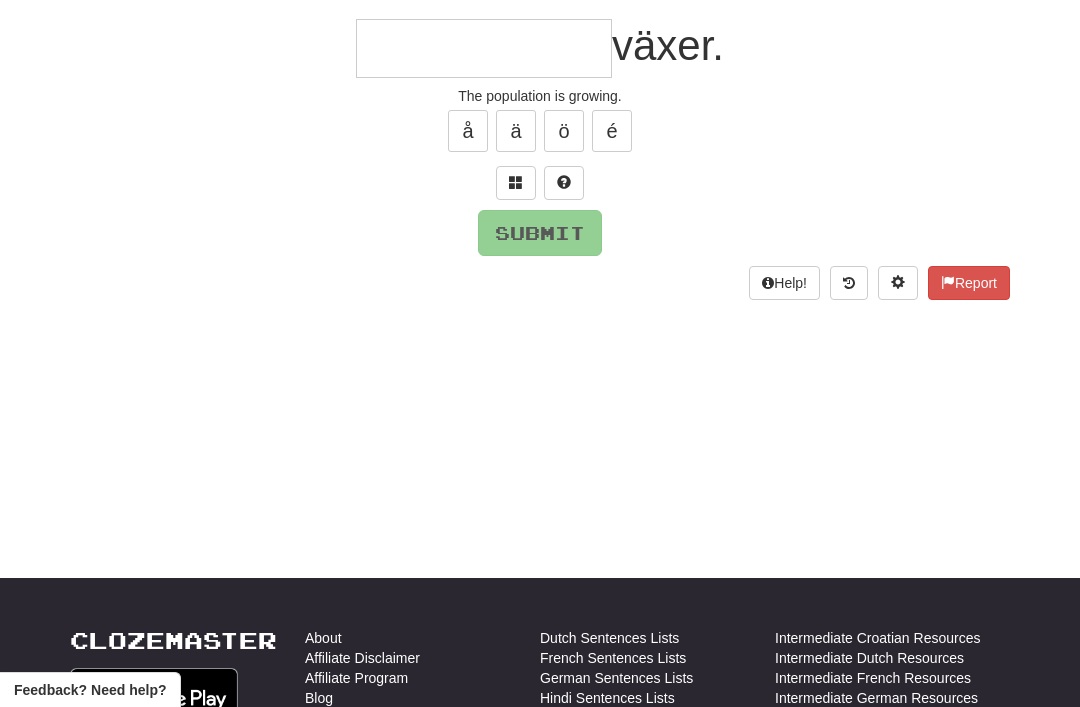 click at bounding box center (516, 182) 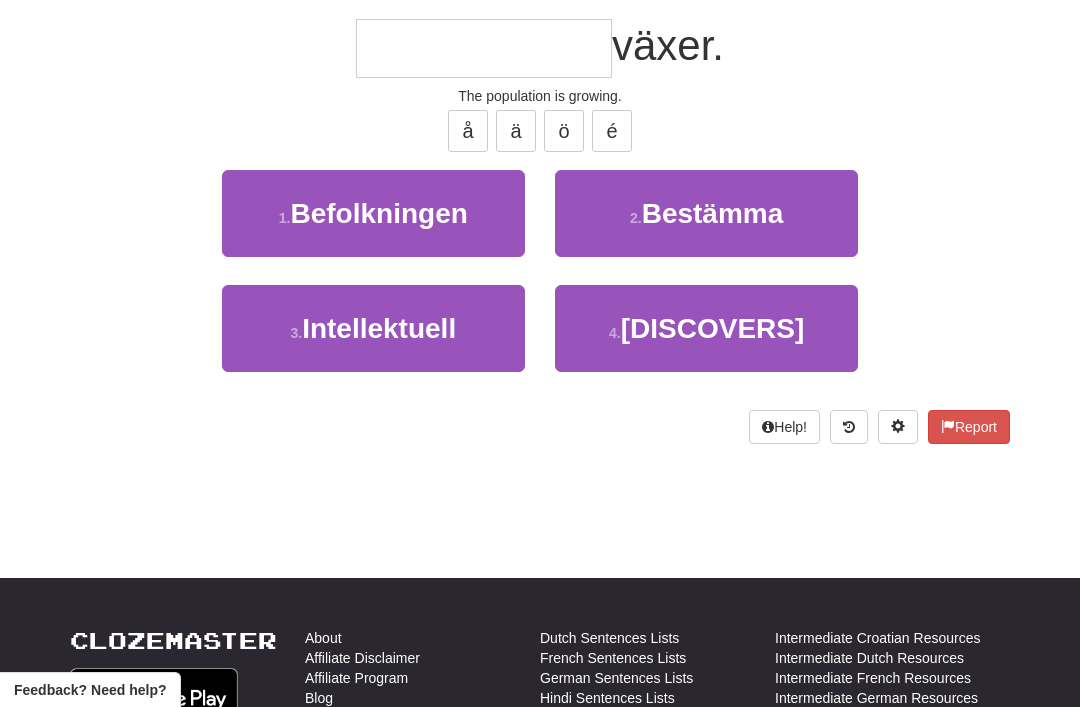 click on "Befolkningen" at bounding box center [378, 213] 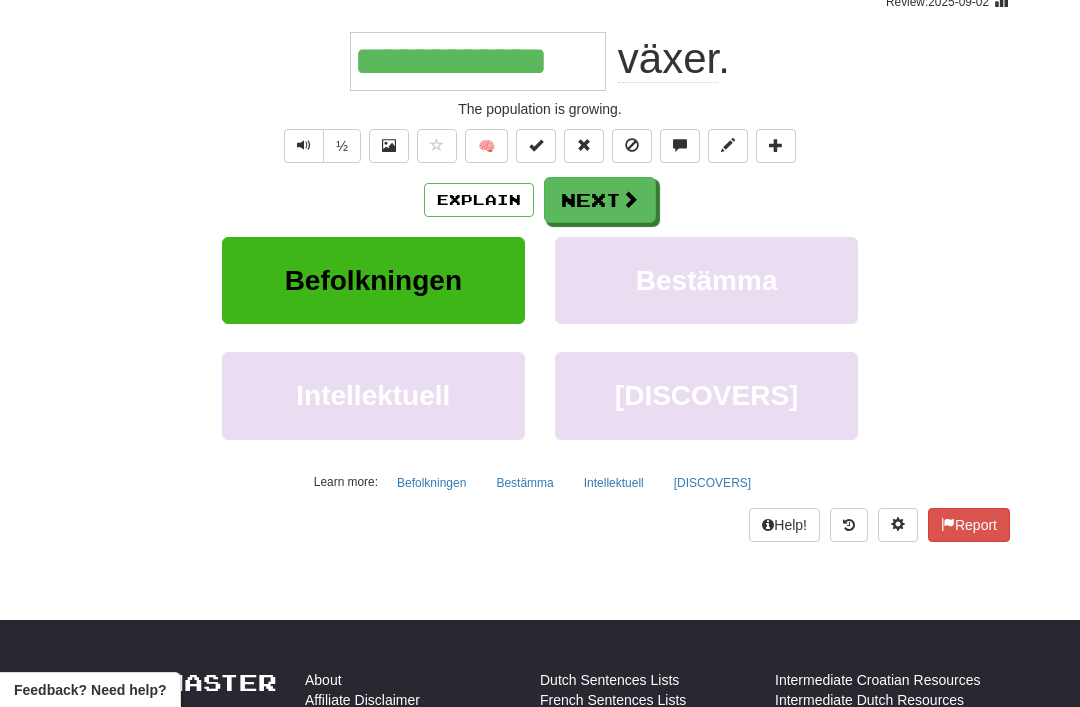 click on "Next" at bounding box center [600, 200] 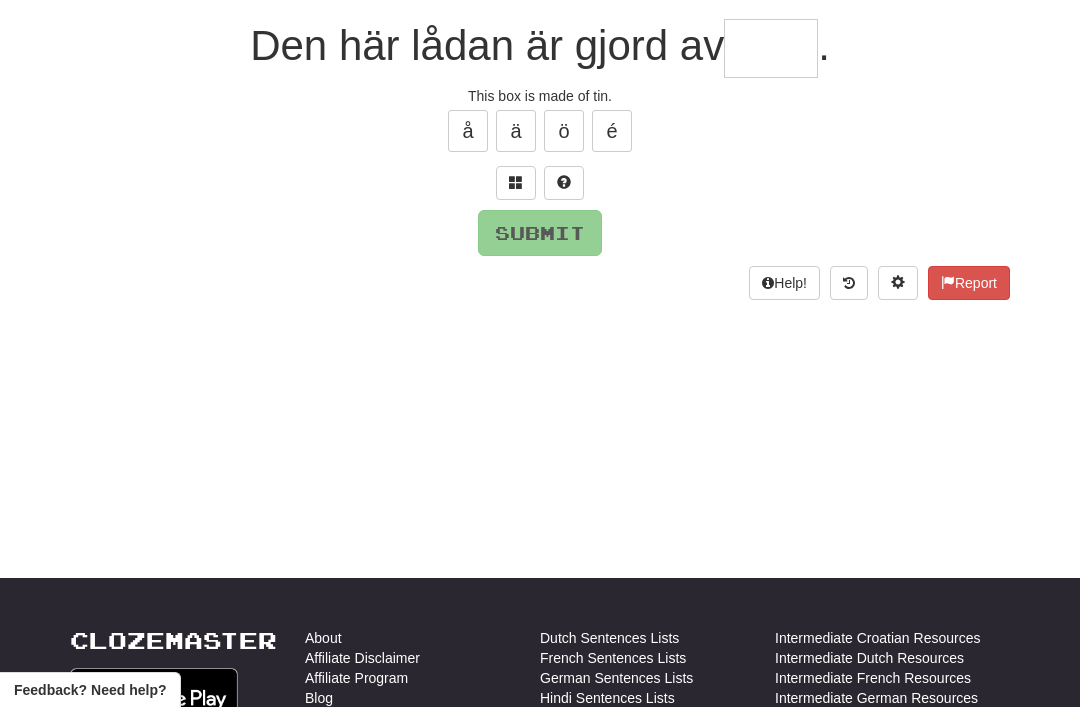 click at bounding box center [516, 182] 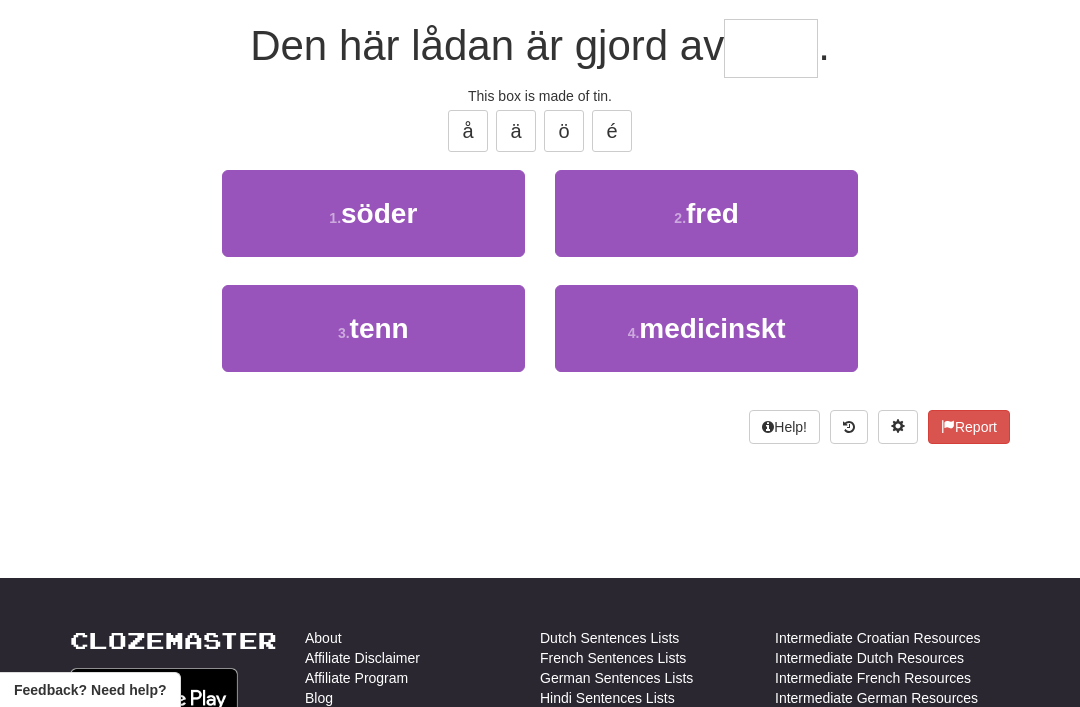 click on "3 .  tenn" at bounding box center (373, 328) 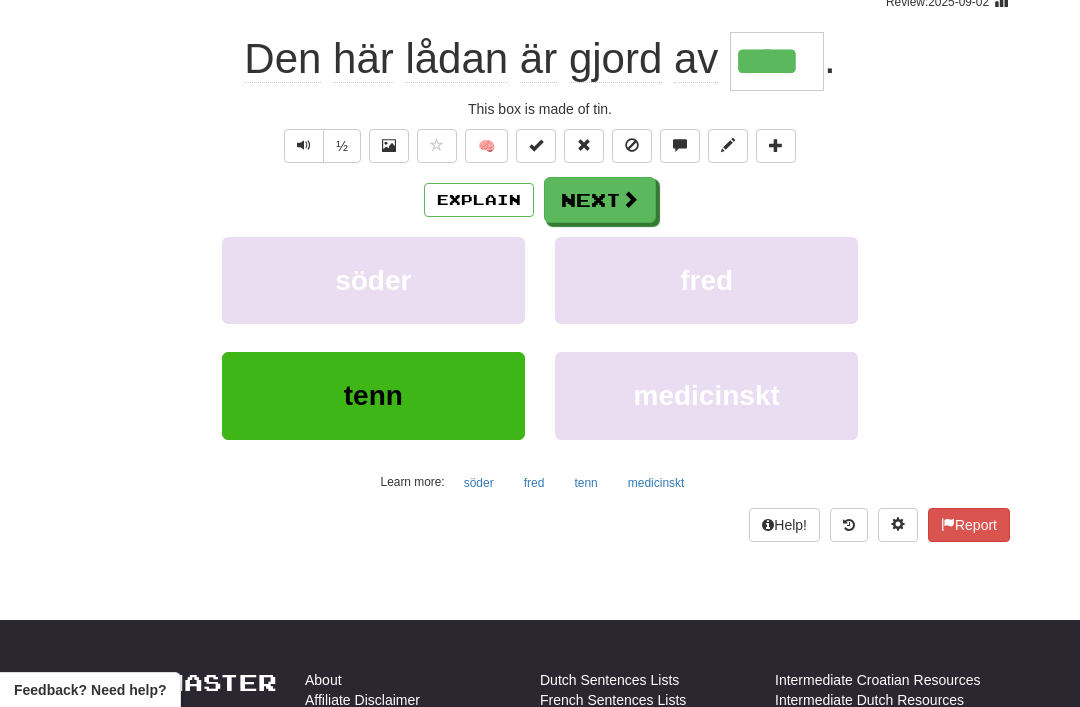 click on "Next" at bounding box center (600, 200) 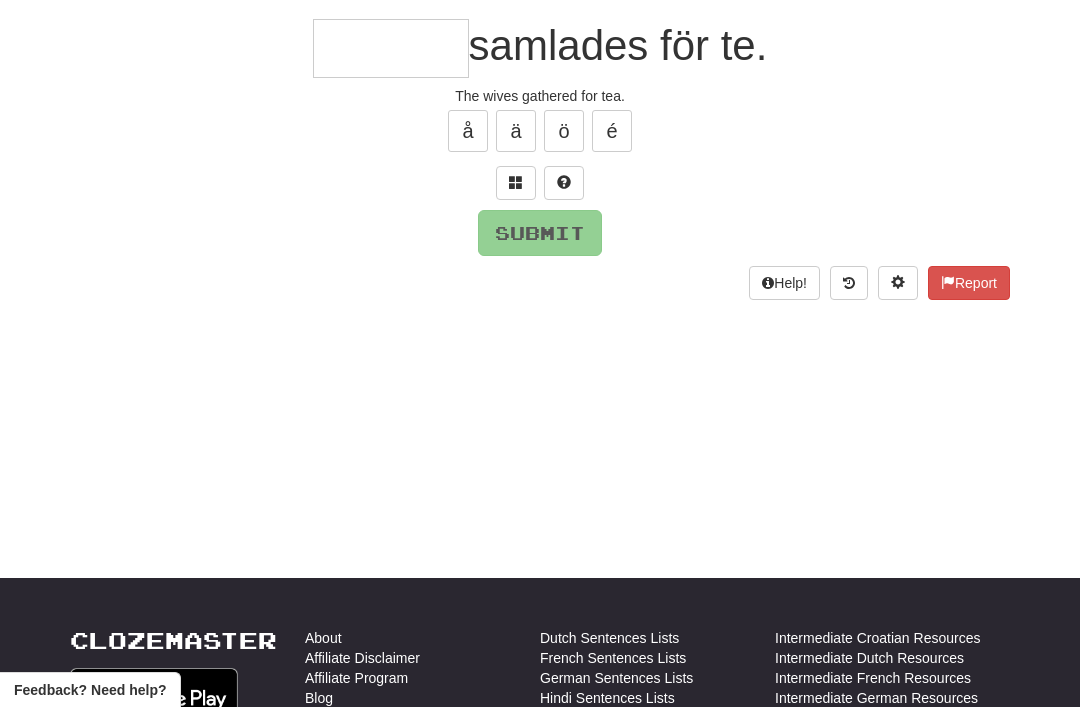 click at bounding box center (516, 182) 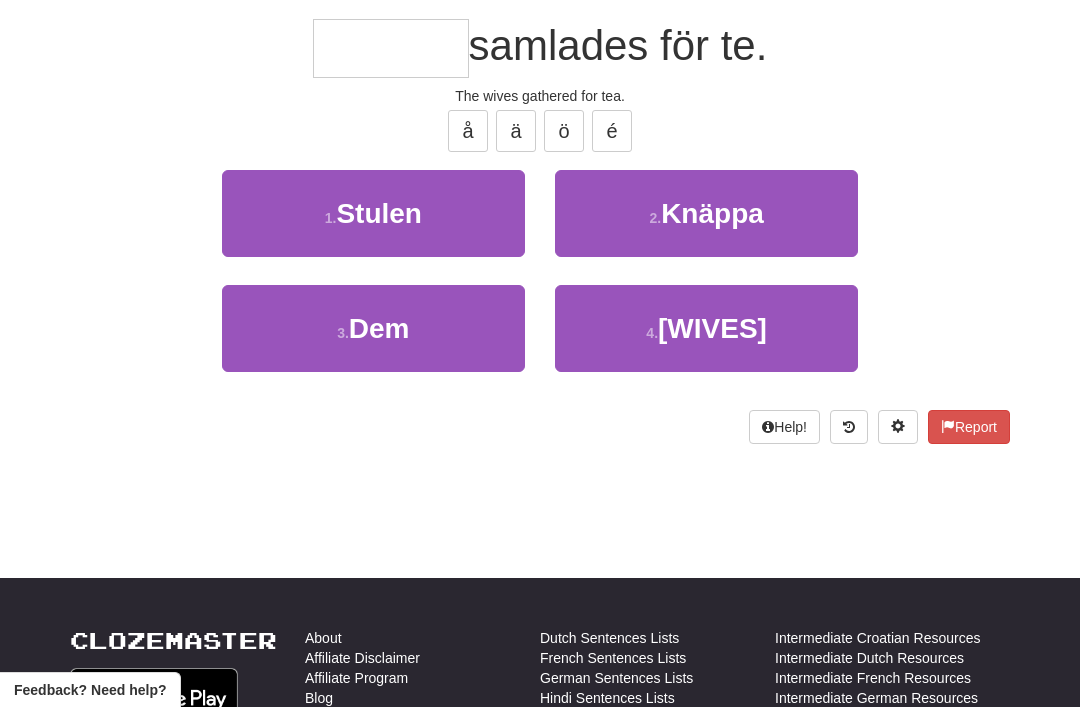 click on "Fruarna" at bounding box center (712, 328) 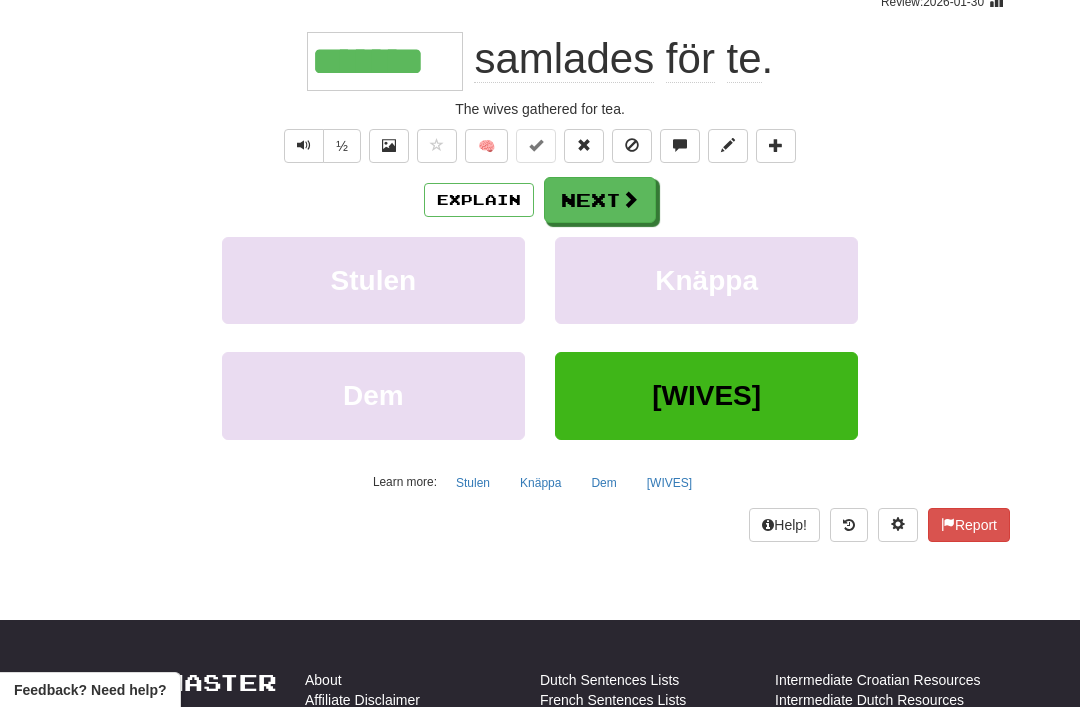 click on "Next" at bounding box center (600, 200) 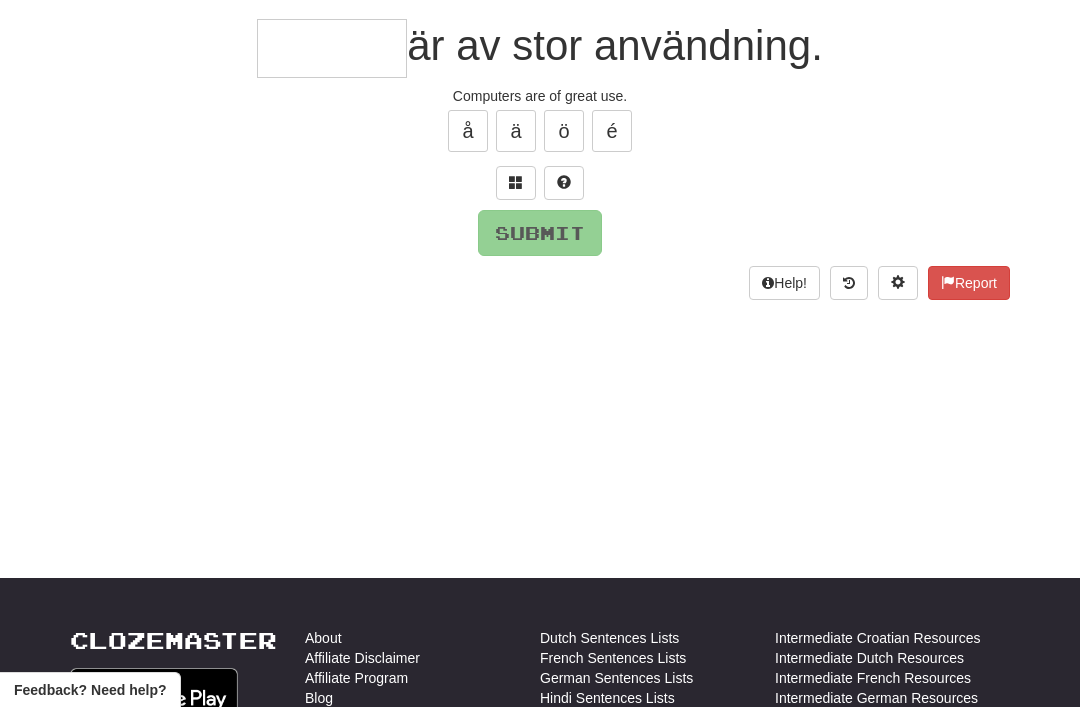 click at bounding box center (516, 182) 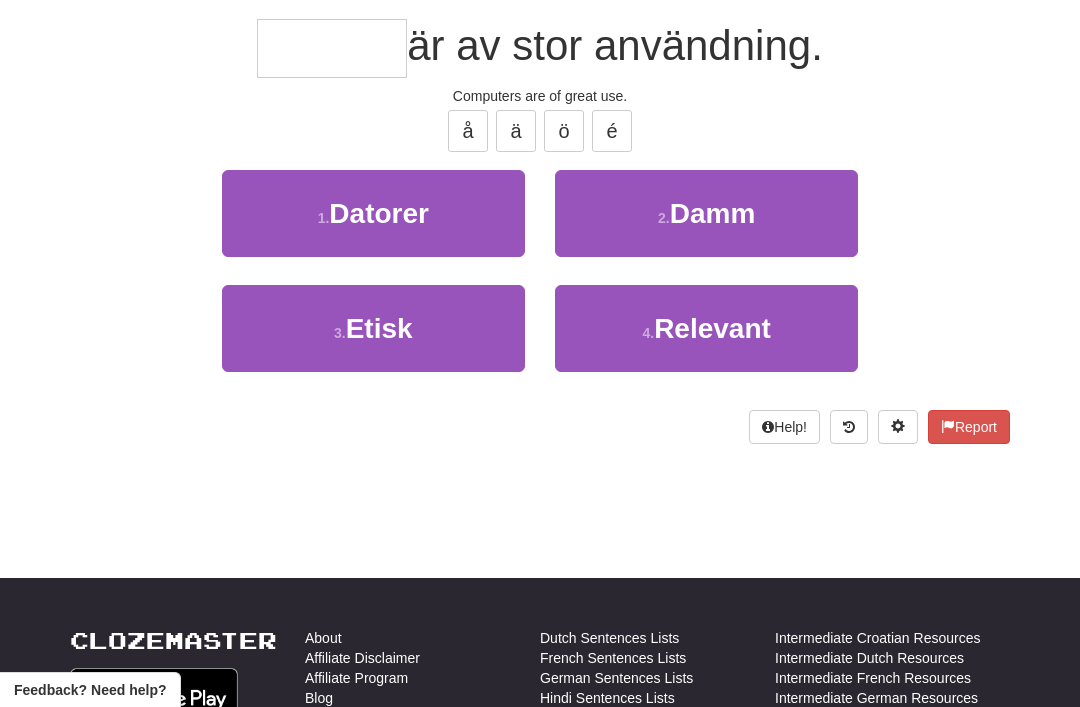click on "1 .  Datorer" at bounding box center (373, 213) 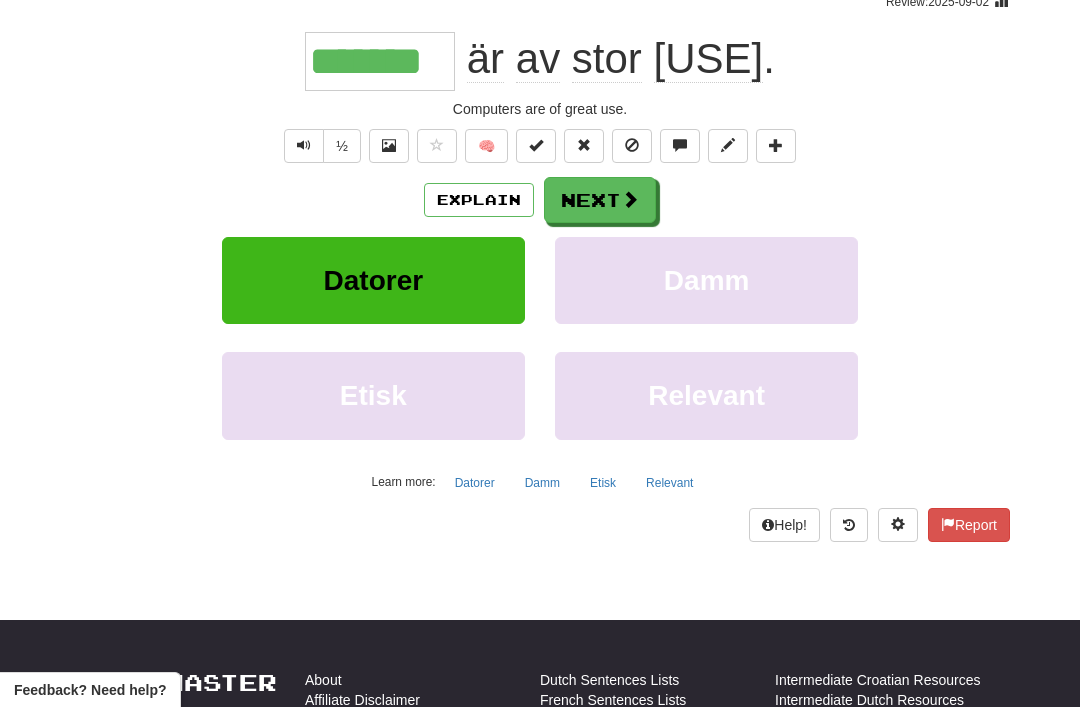 click on "Next" at bounding box center [600, 200] 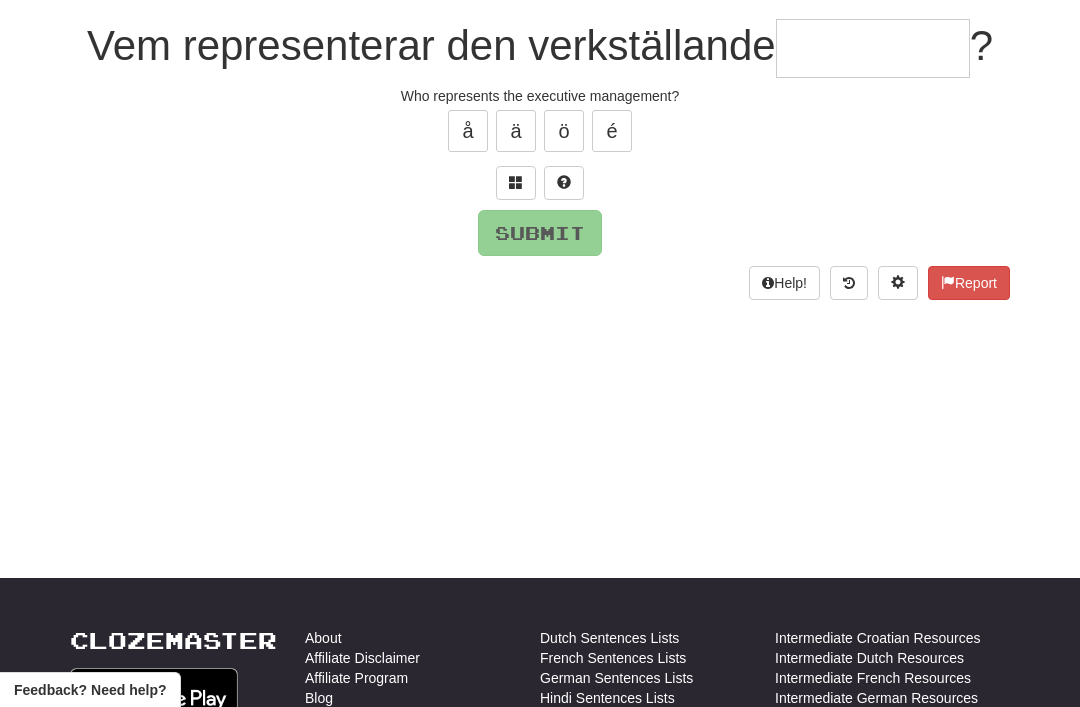 click at bounding box center (516, 183) 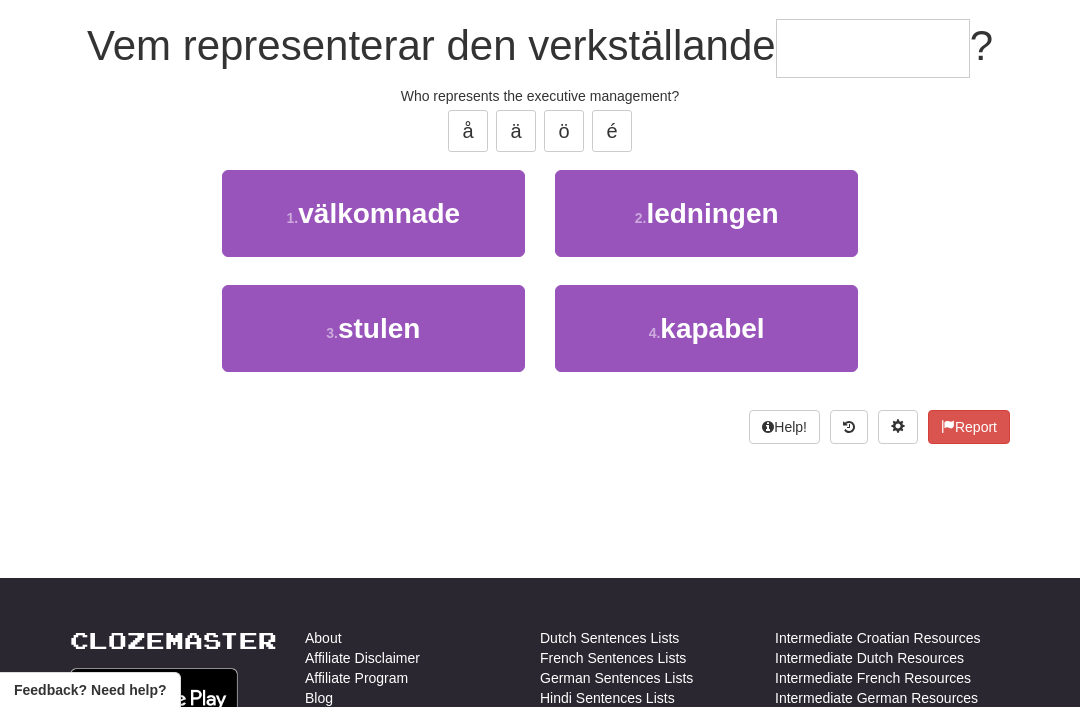 click on "ledningen" at bounding box center [712, 213] 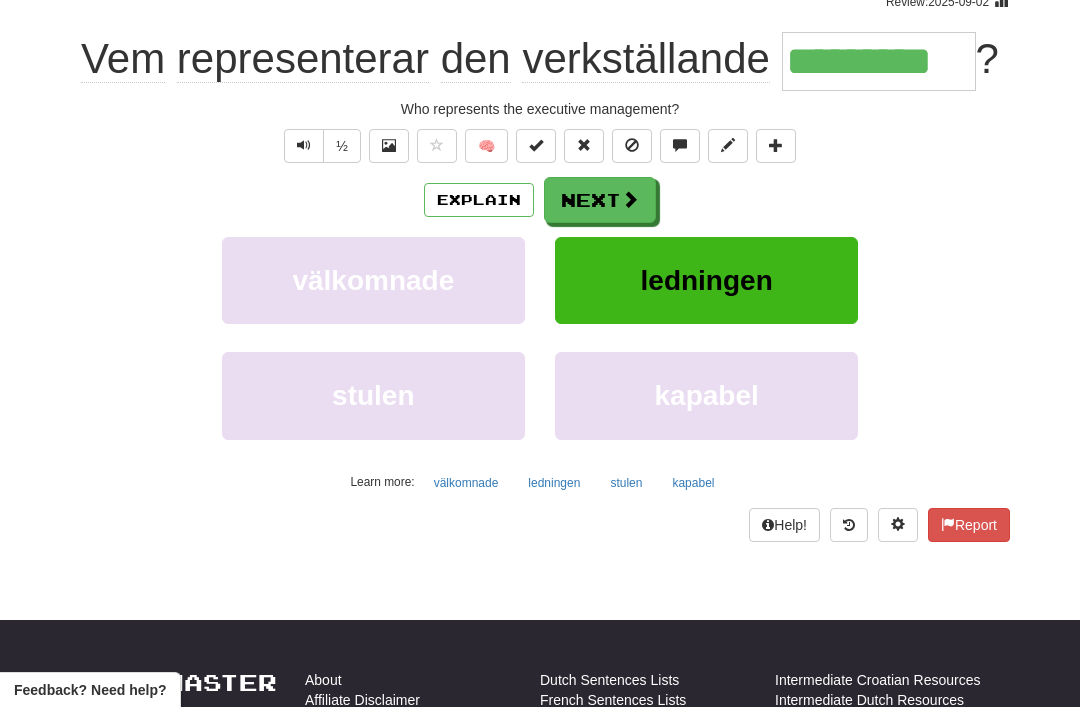 click on "Next" at bounding box center [600, 200] 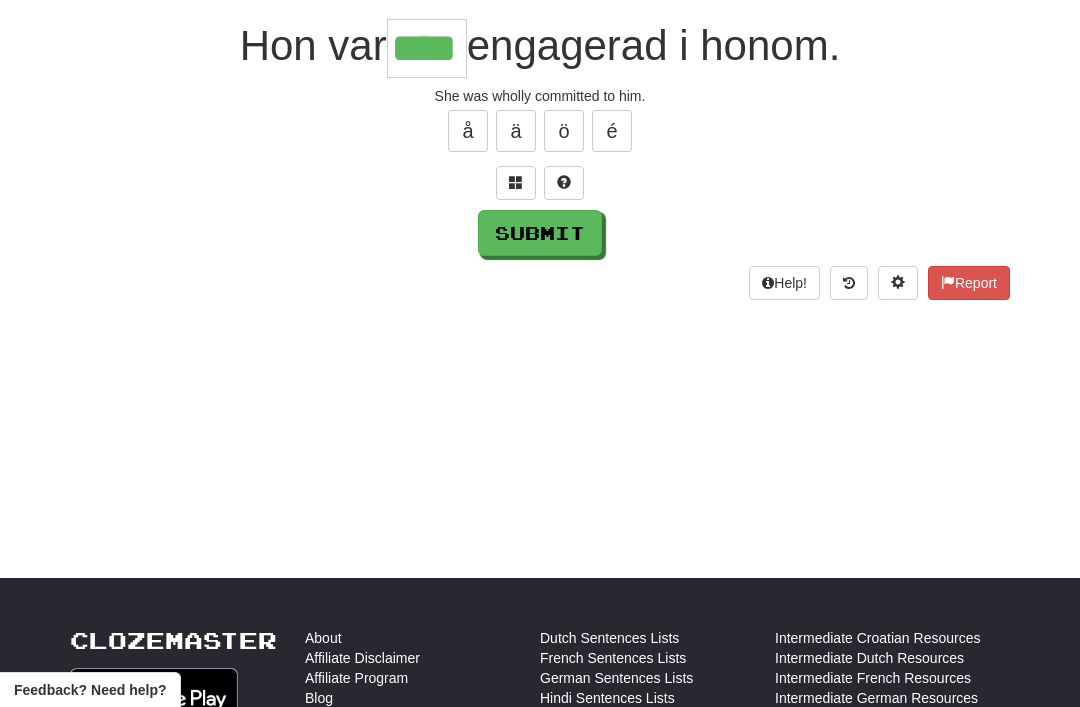 type on "****" 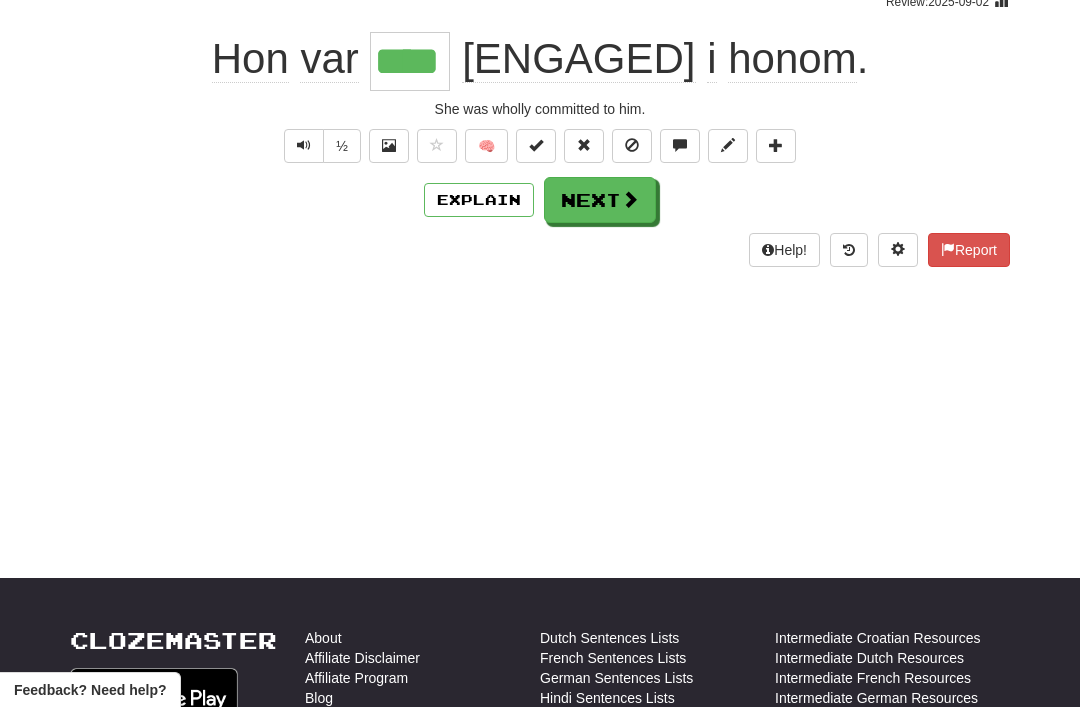 click on "Next" at bounding box center [600, 200] 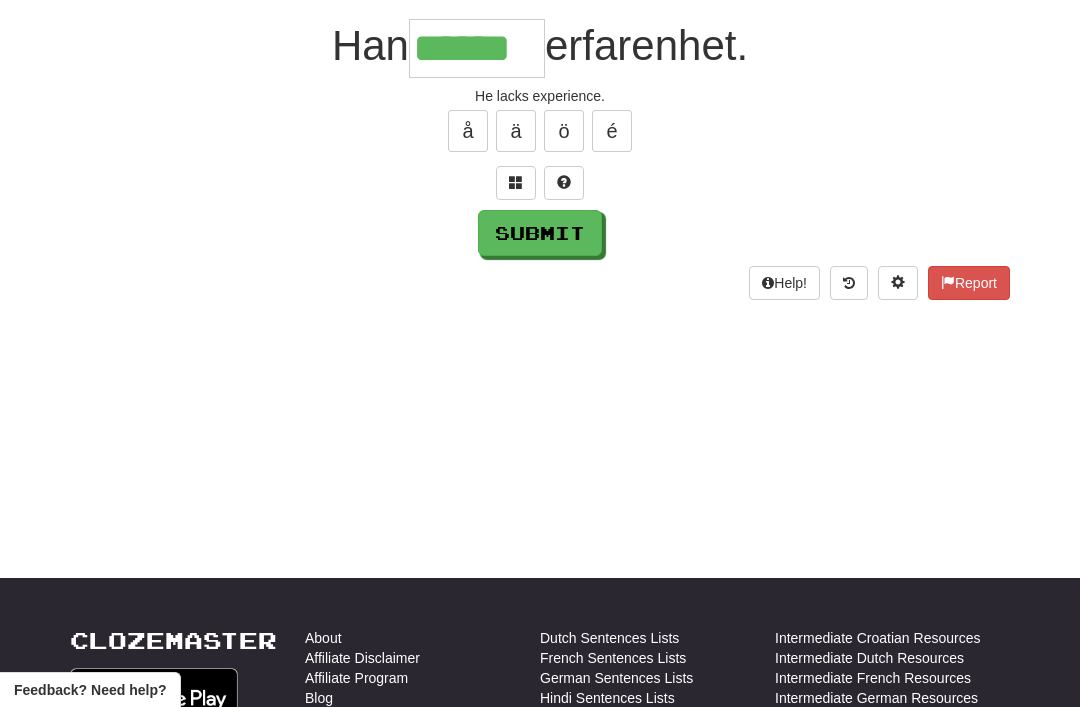 type on "******" 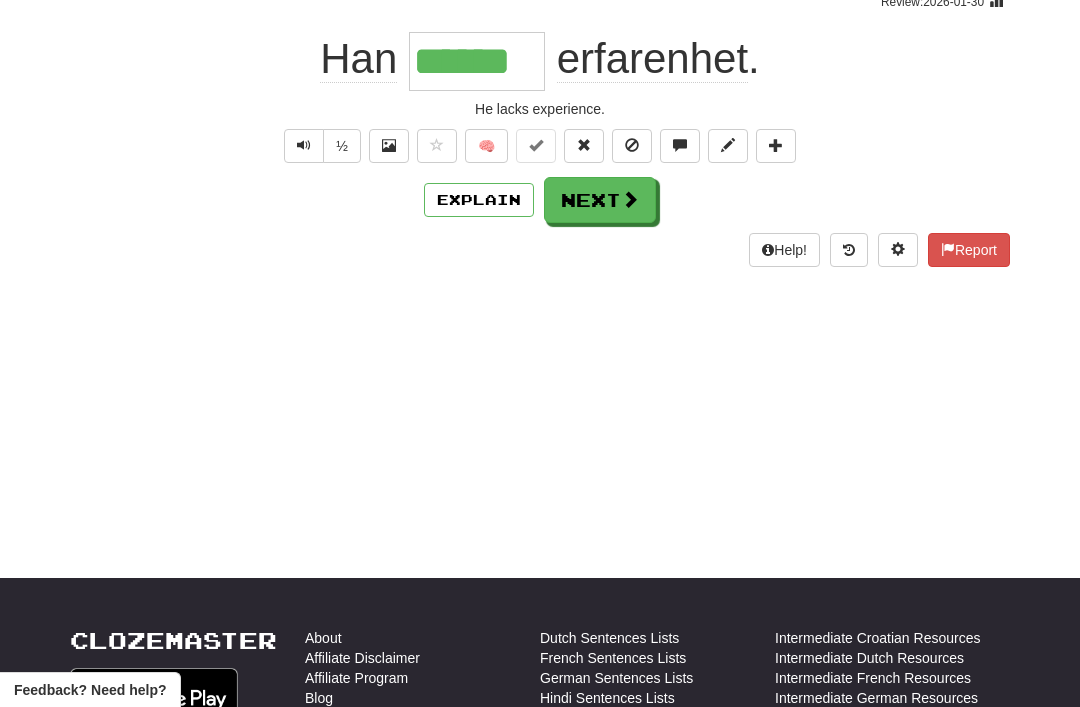 click on "Next" at bounding box center (600, 200) 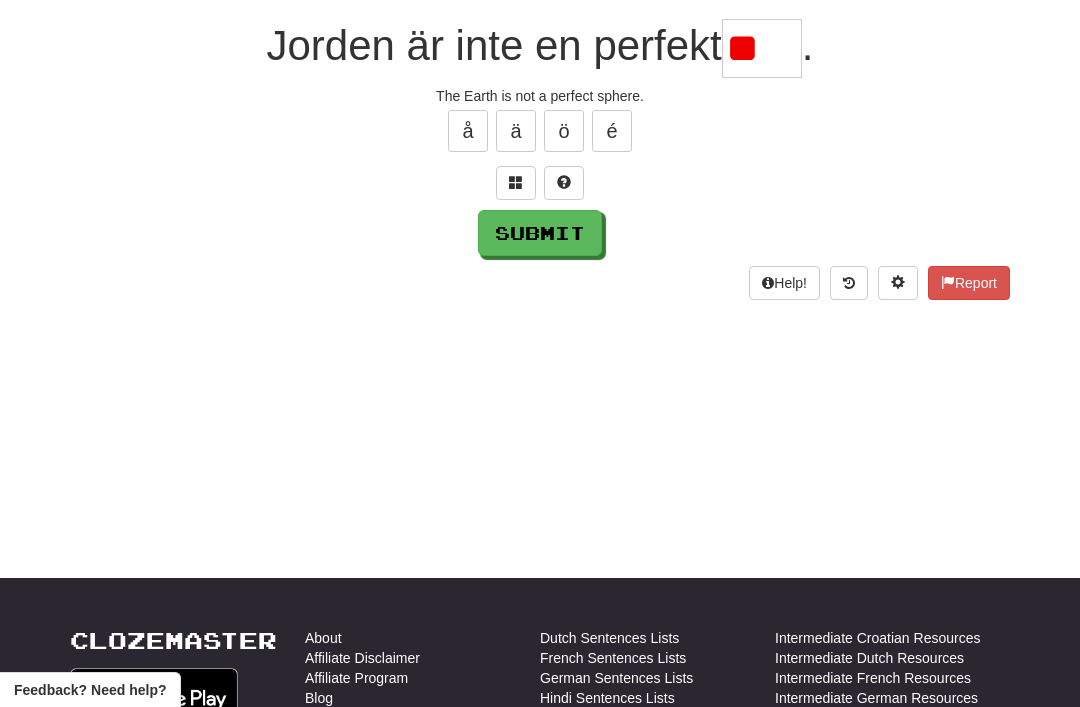type on "*" 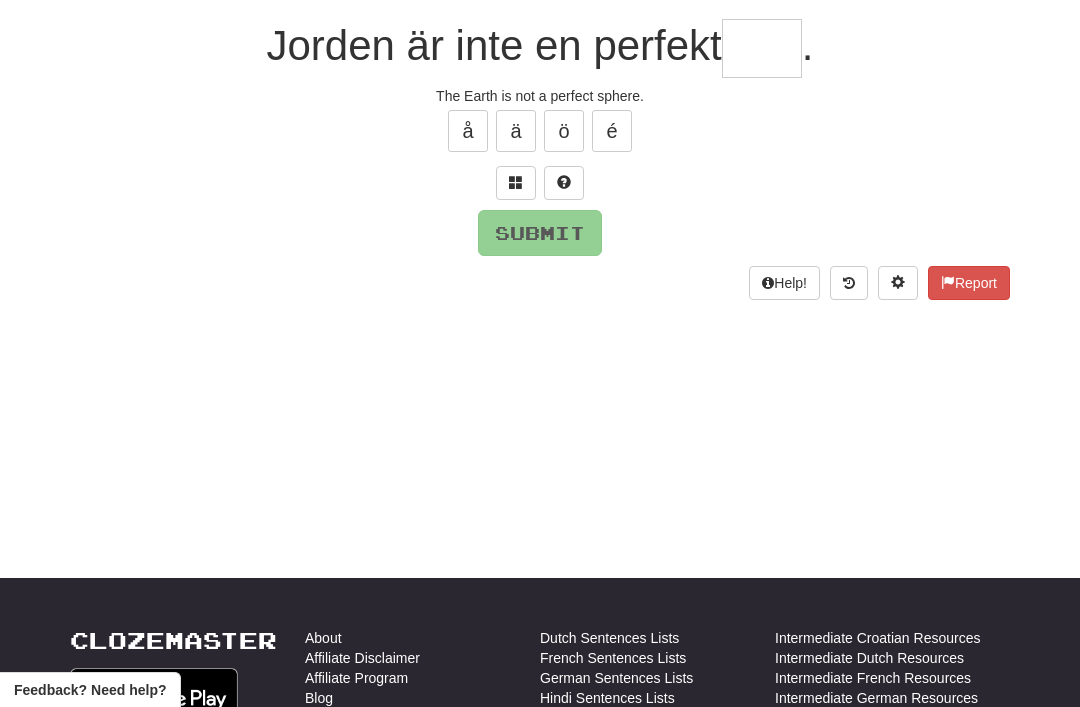 type on "*" 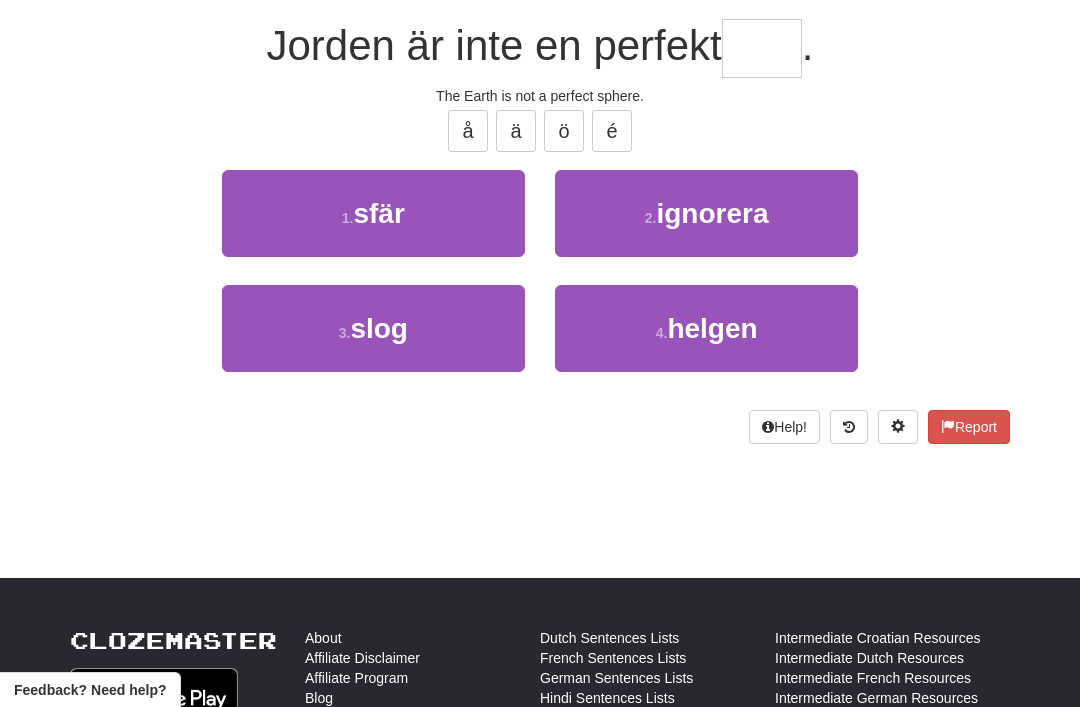 click on "1 .  sfär" at bounding box center (373, 213) 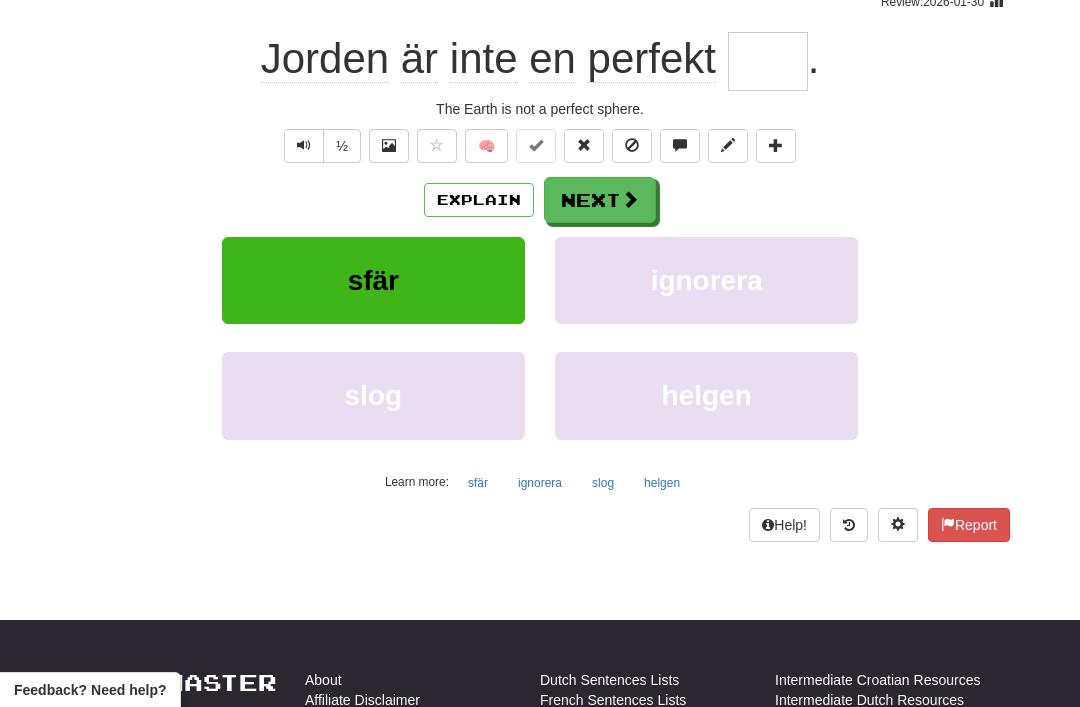 type on "****" 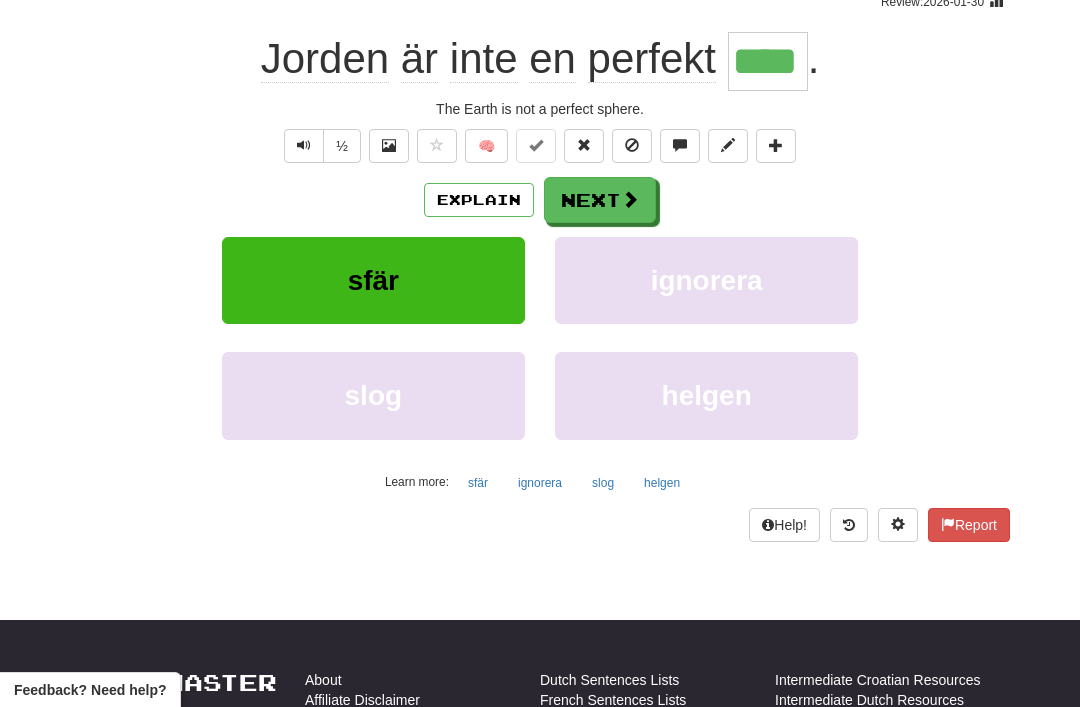click on "Next" at bounding box center (600, 200) 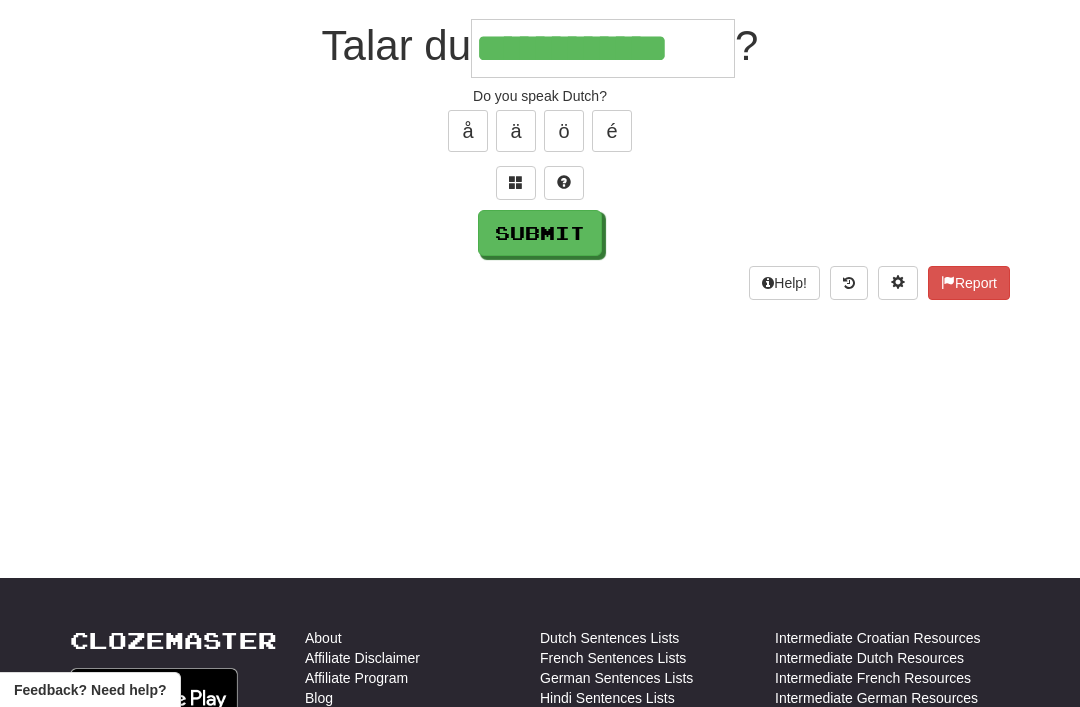 type on "**********" 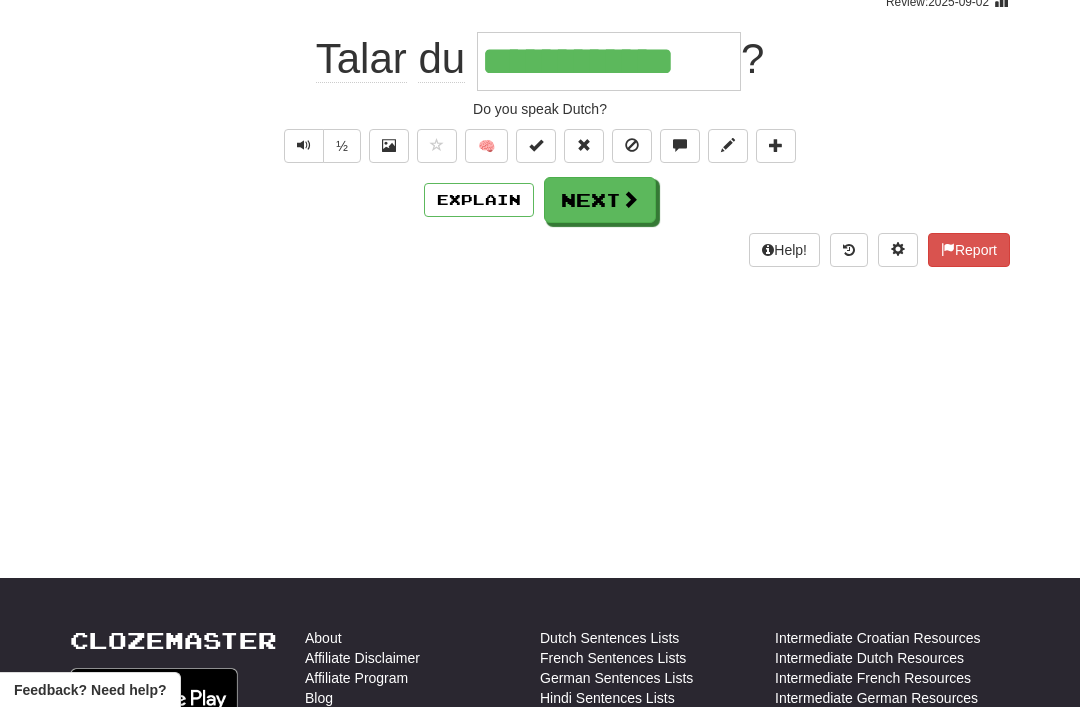 click on "Next" at bounding box center [600, 200] 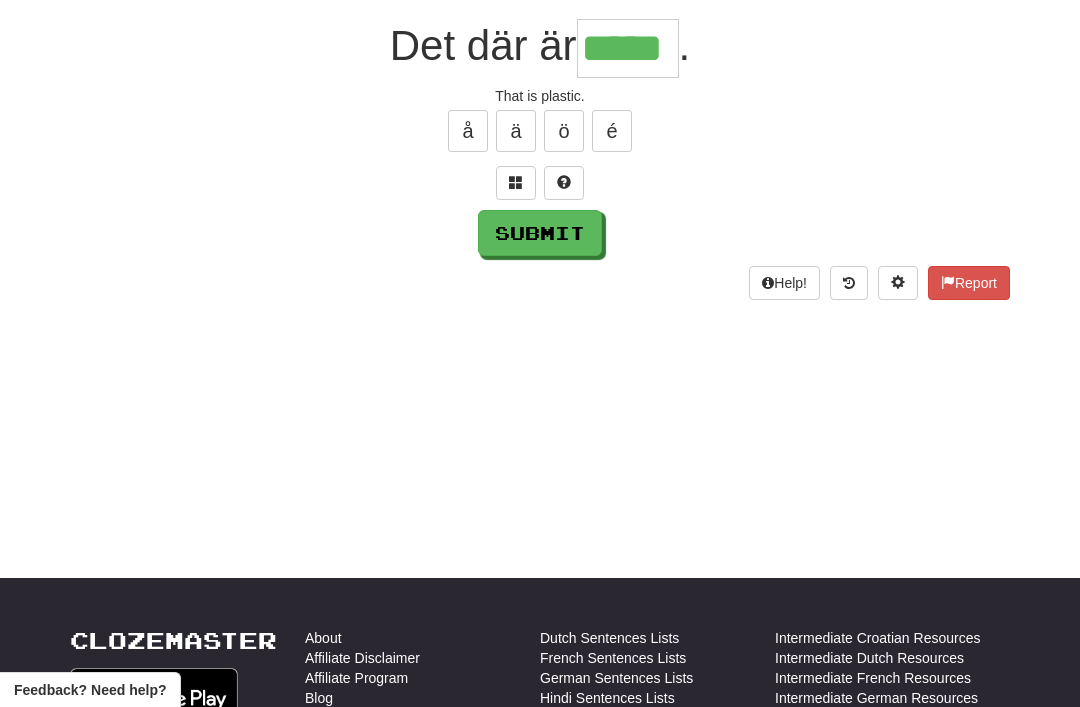 type on "*****" 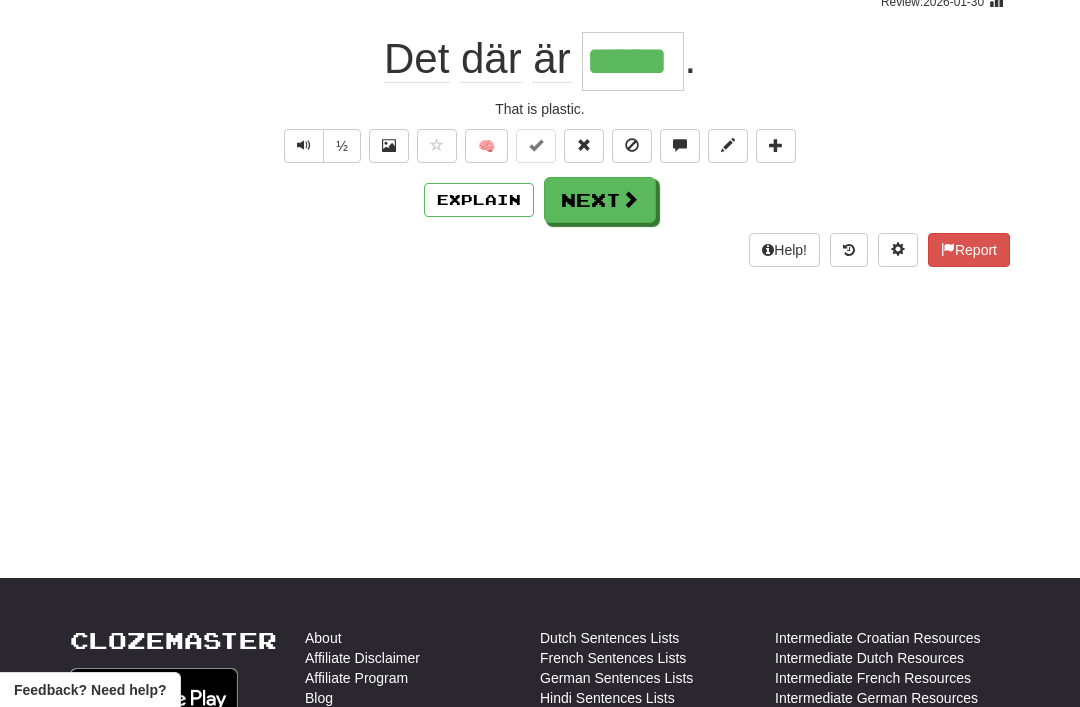 click on "Next" at bounding box center (600, 200) 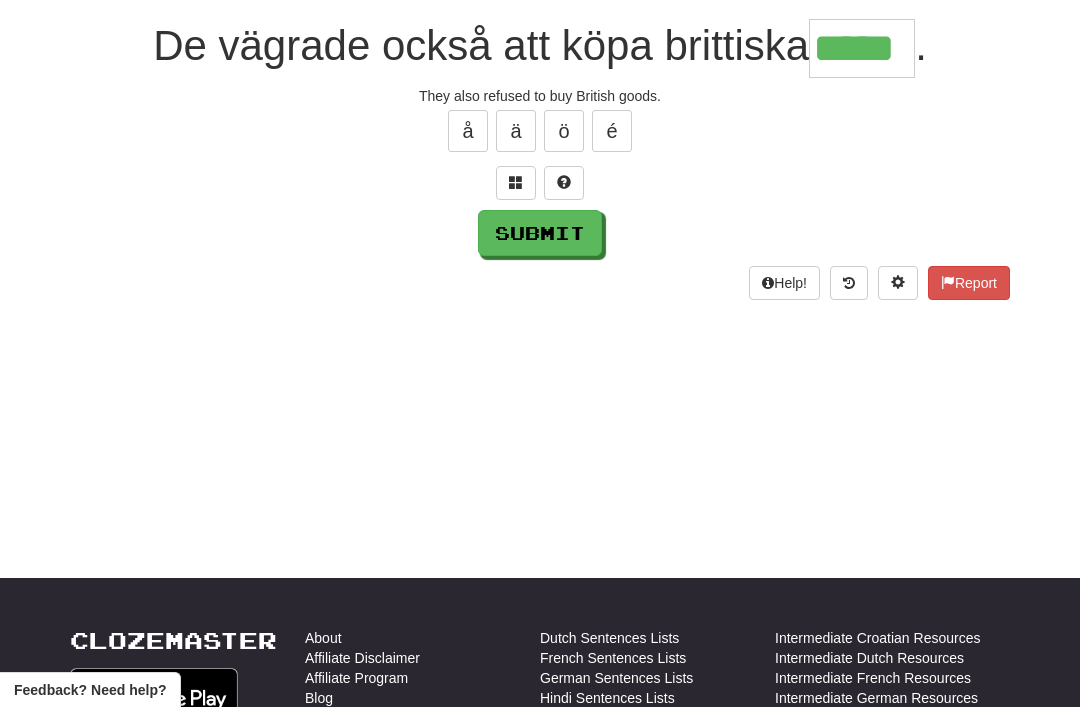 type on "*****" 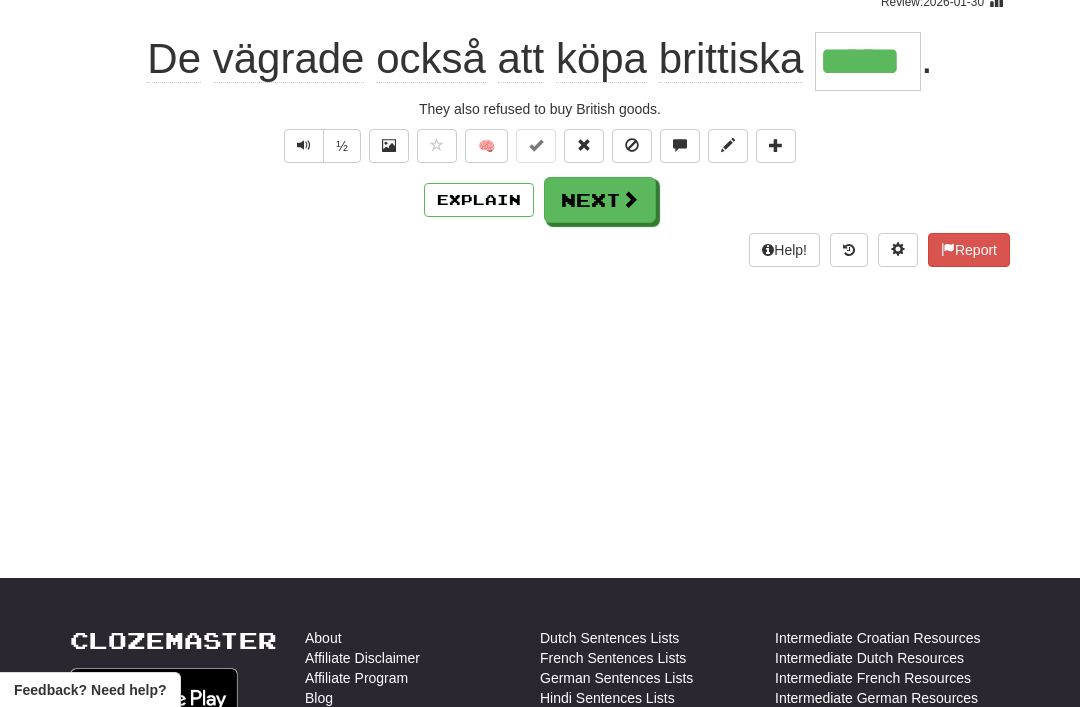 click on "Next" at bounding box center (600, 200) 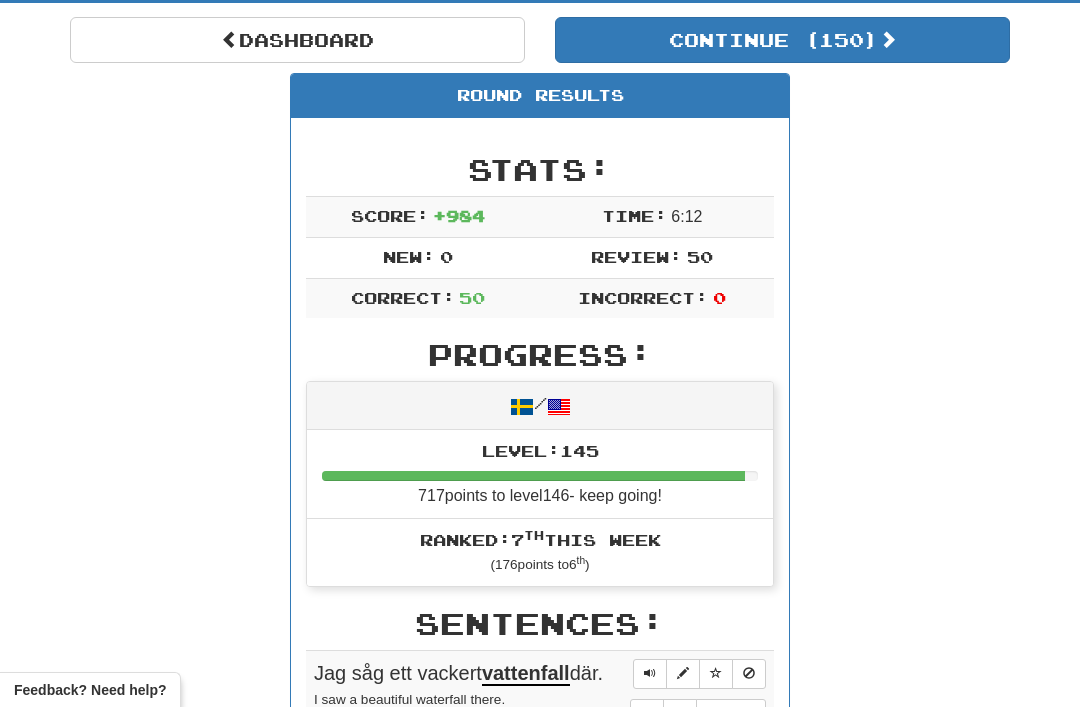 click on "Continue ( 150 )" at bounding box center (782, 40) 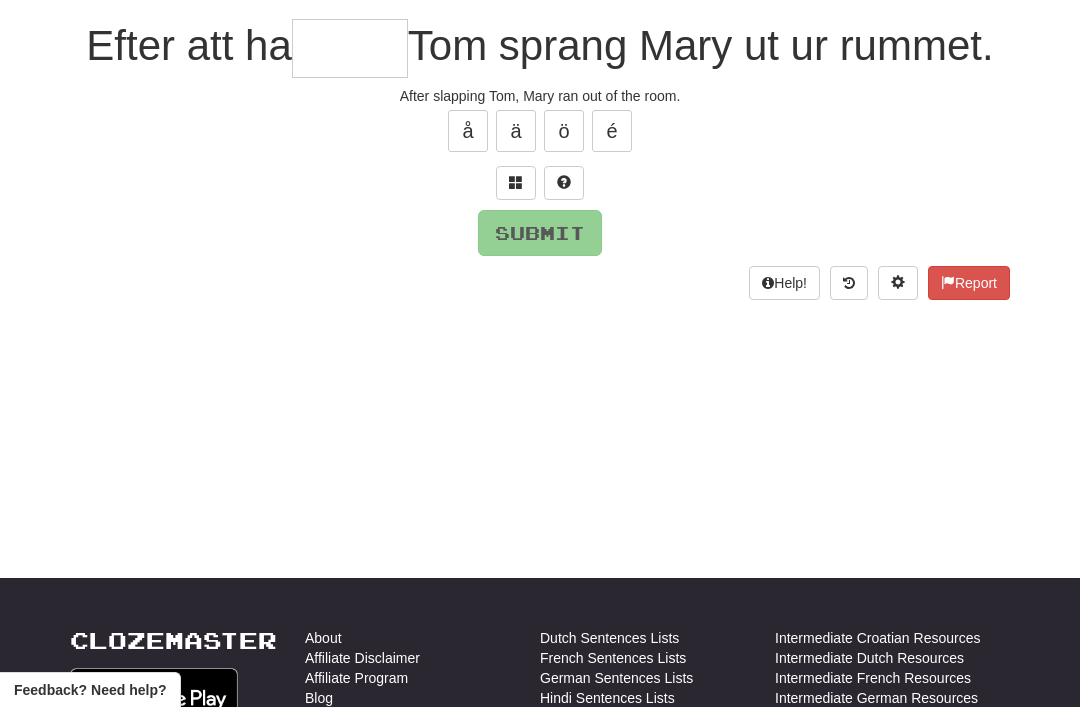 click at bounding box center [350, 48] 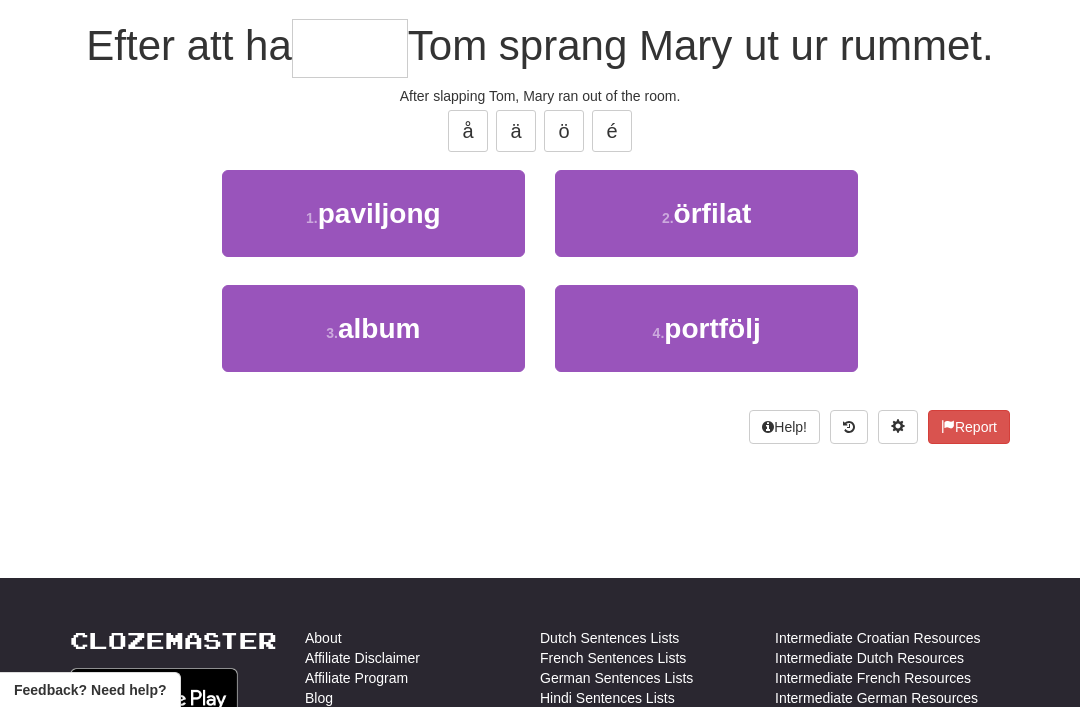click on "2 .  örfilat" at bounding box center [706, 213] 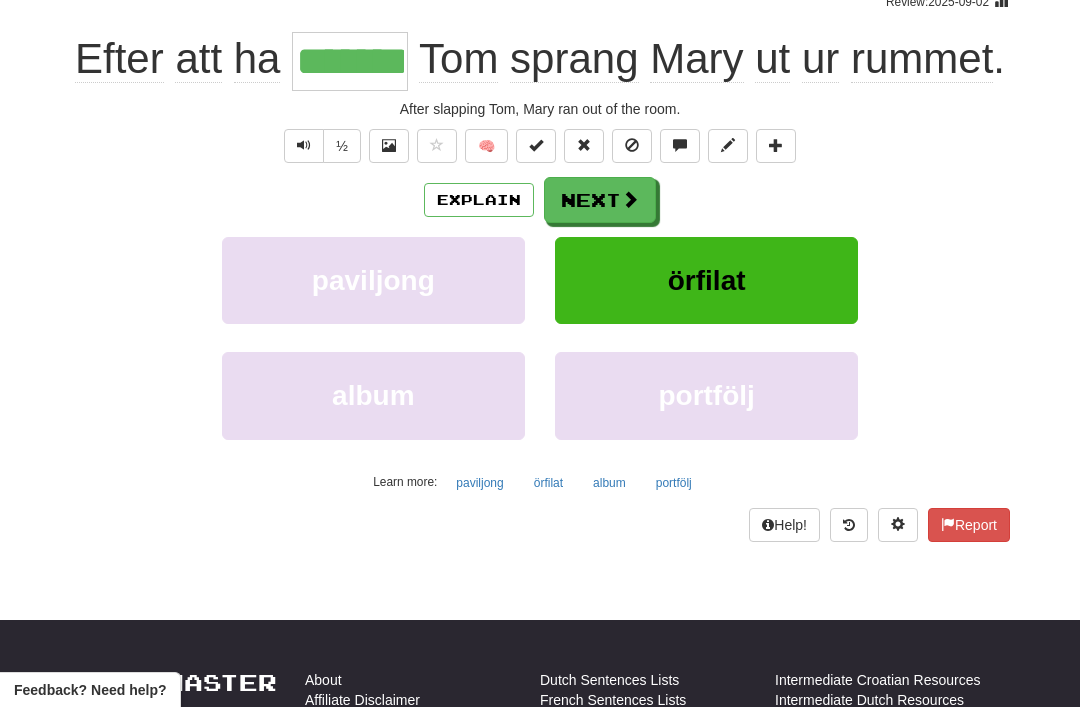 click on "Next" at bounding box center (600, 200) 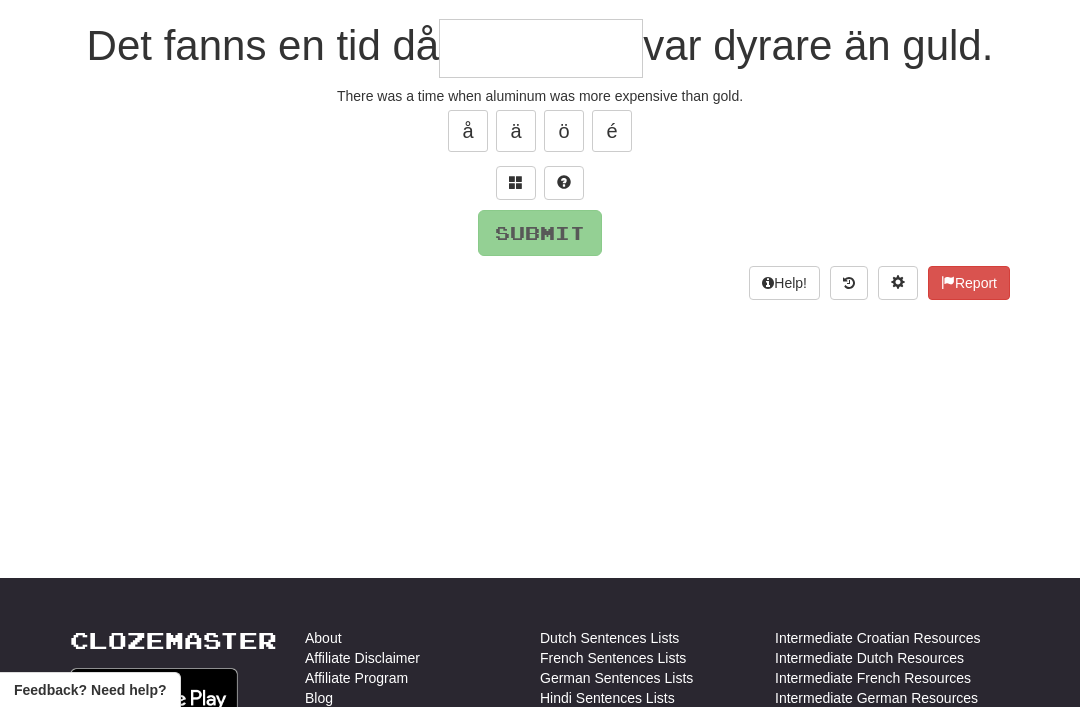 click at bounding box center [516, 182] 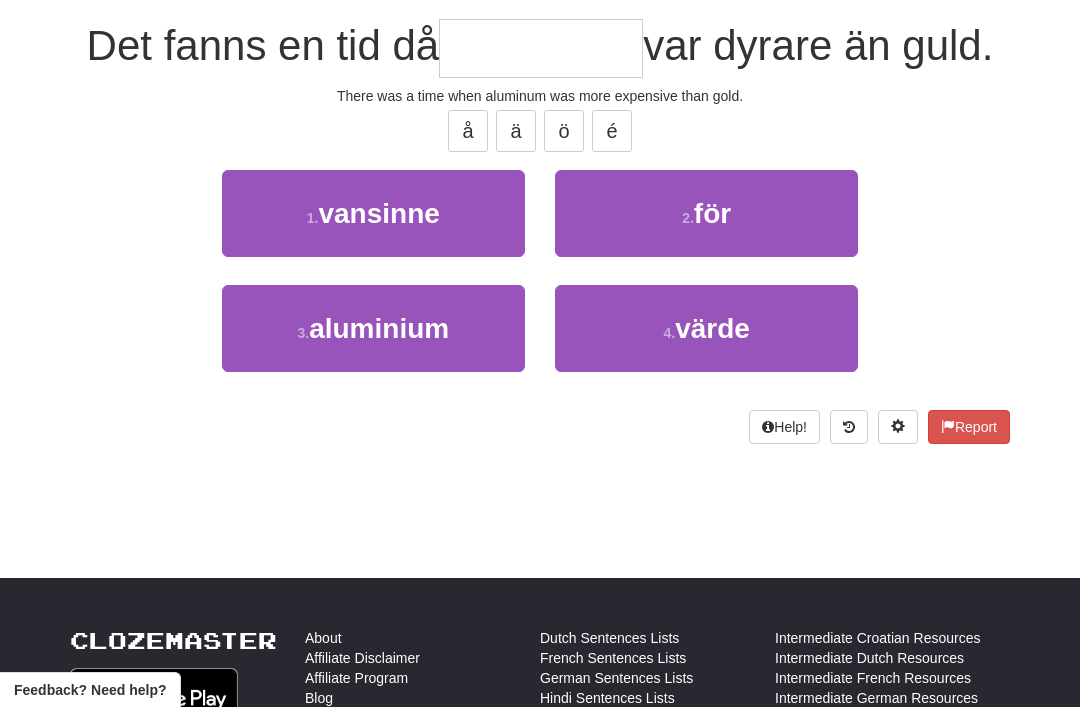 click on "3 .  aluminium" at bounding box center [373, 328] 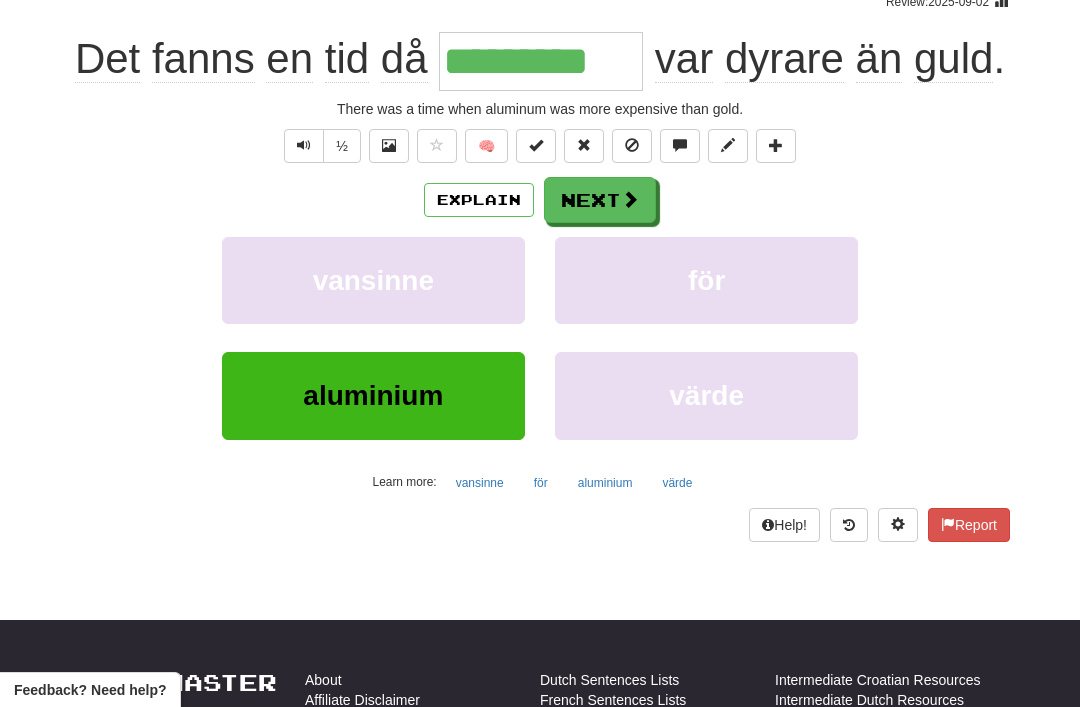 click on "Next" at bounding box center (600, 200) 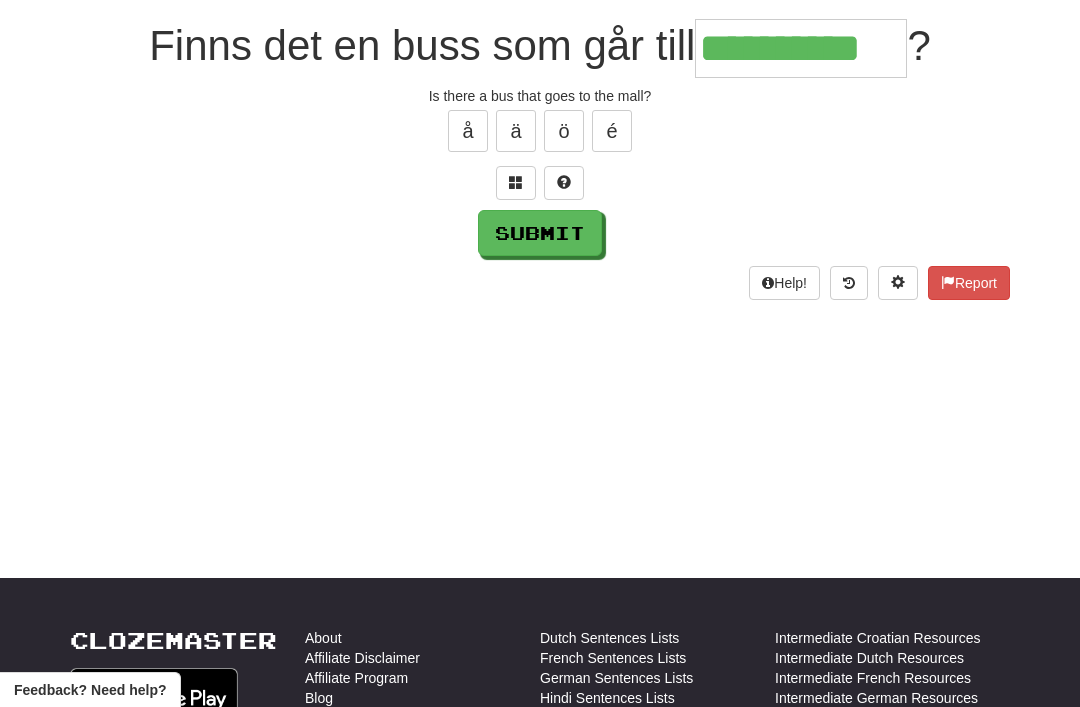 type on "**********" 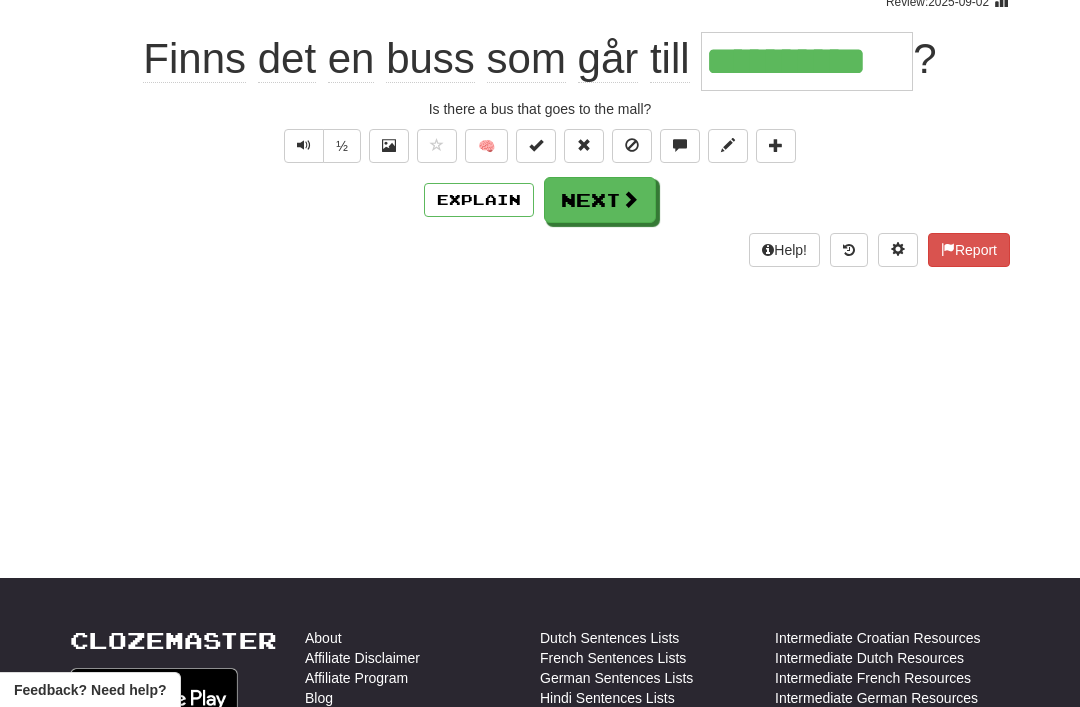 click on "Next" at bounding box center [600, 200] 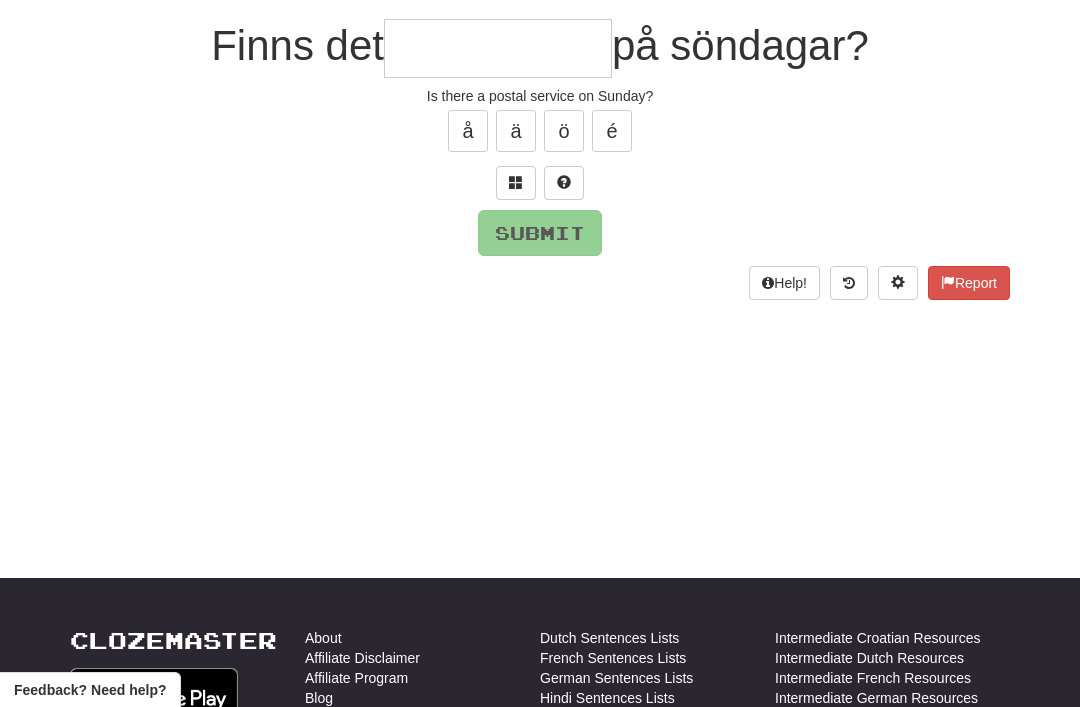 click at bounding box center (516, 182) 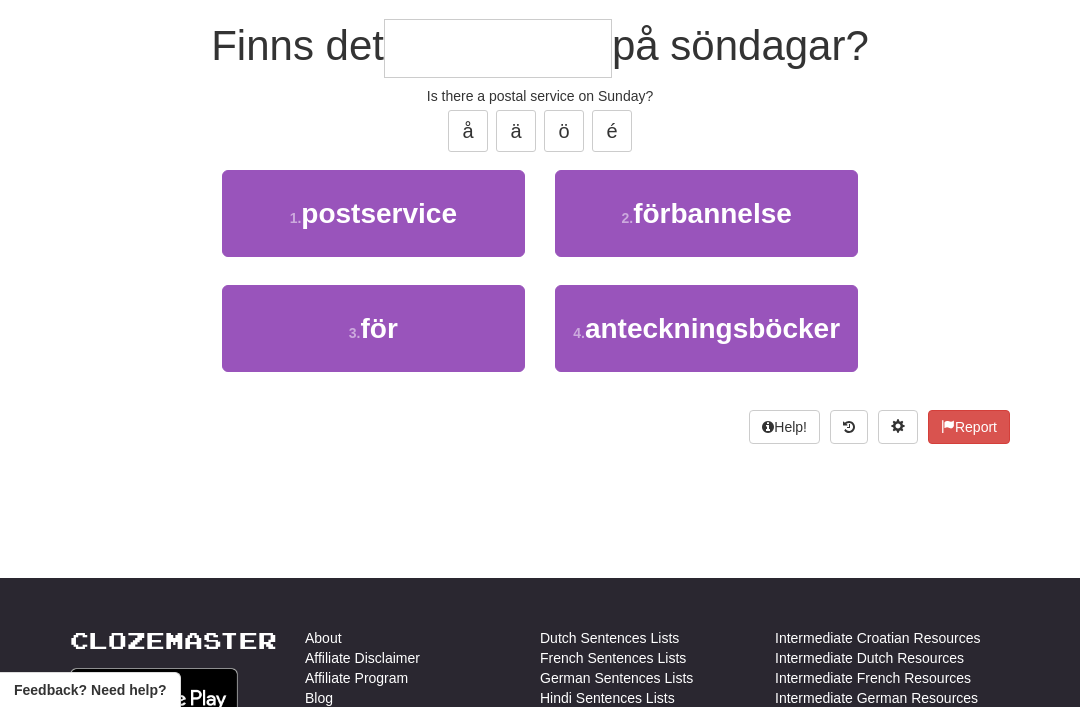 click on "postservice" at bounding box center (379, 213) 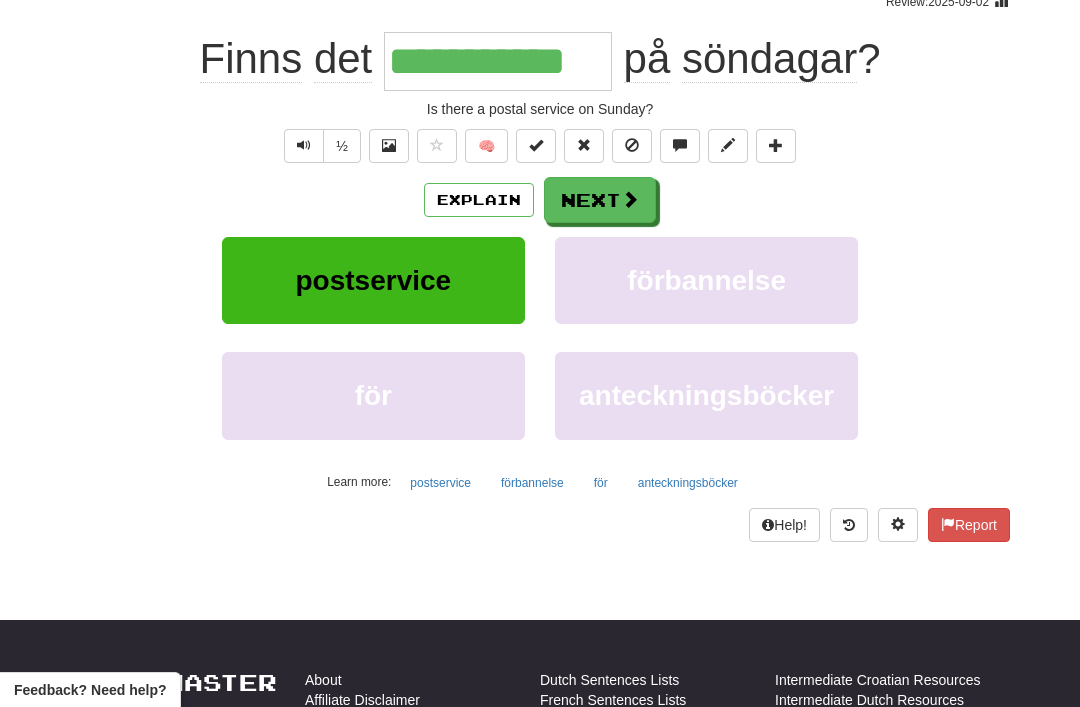 click on "Next" at bounding box center (600, 200) 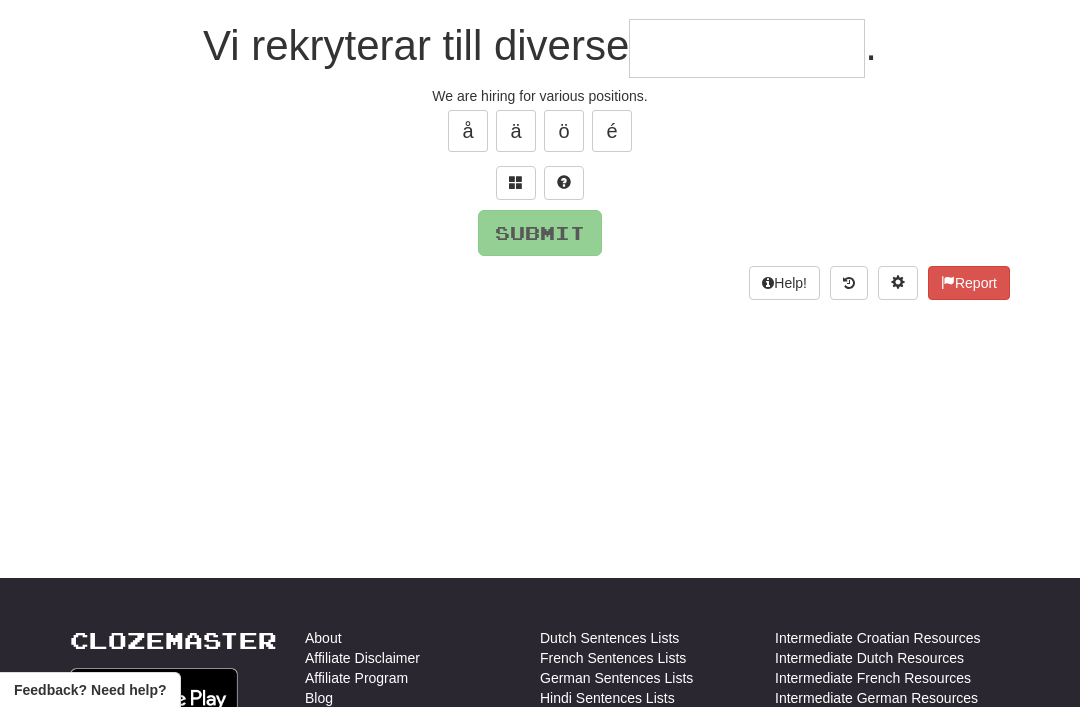 click at bounding box center [516, 182] 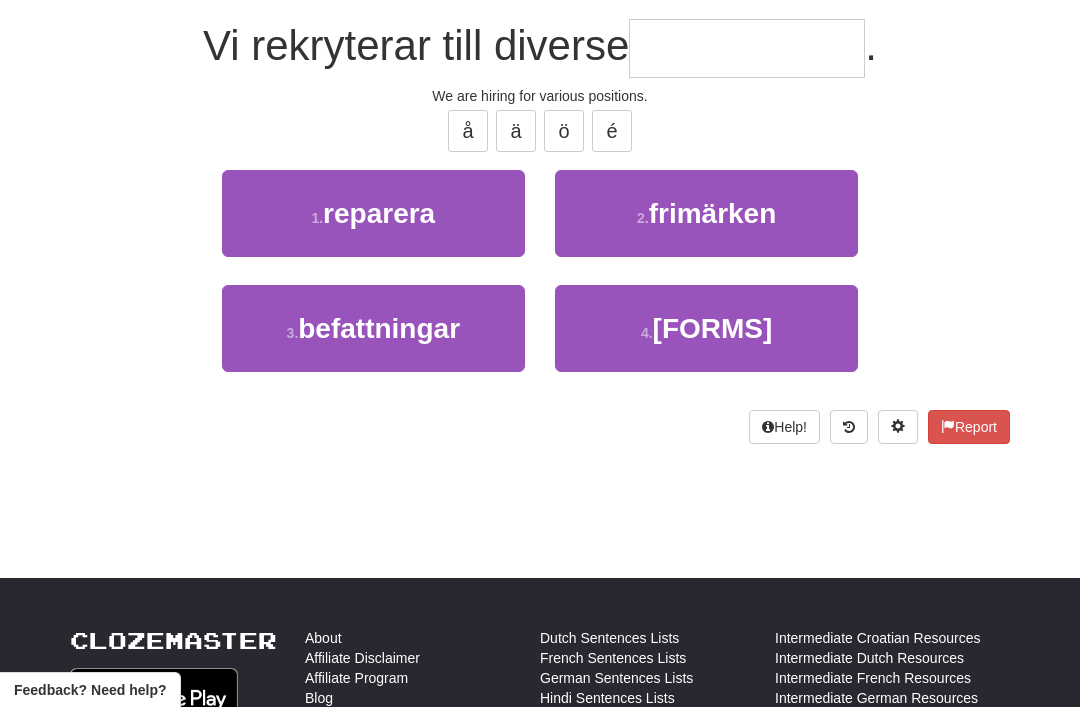 click on "befattningar" at bounding box center (379, 328) 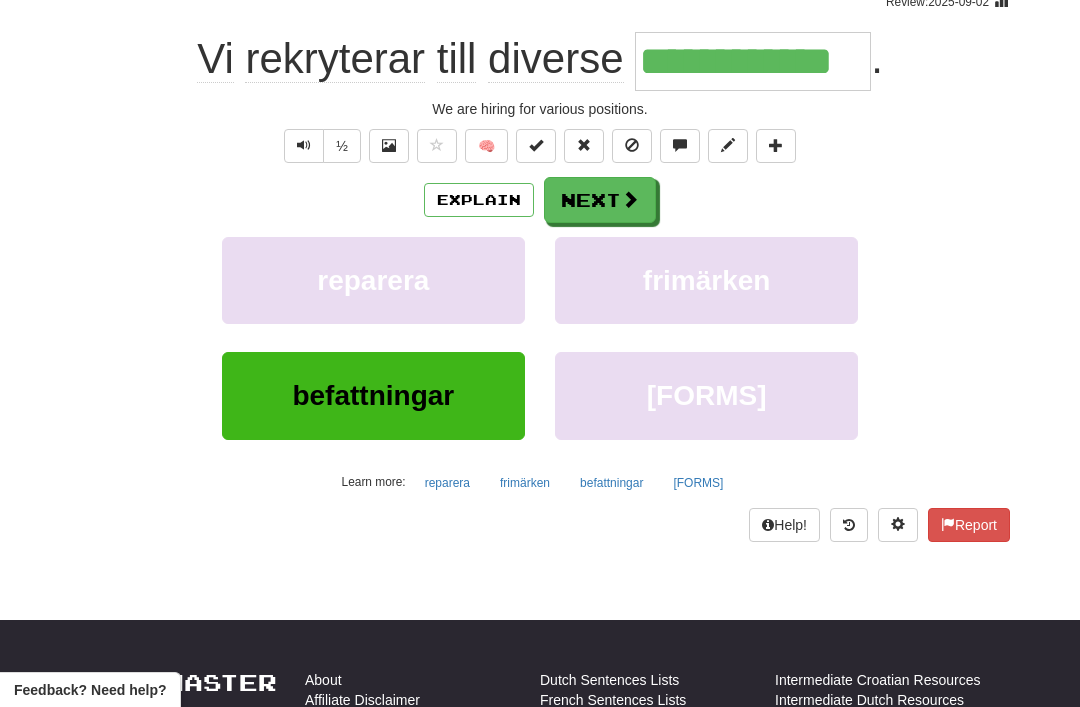 click on "Explain" at bounding box center (479, 200) 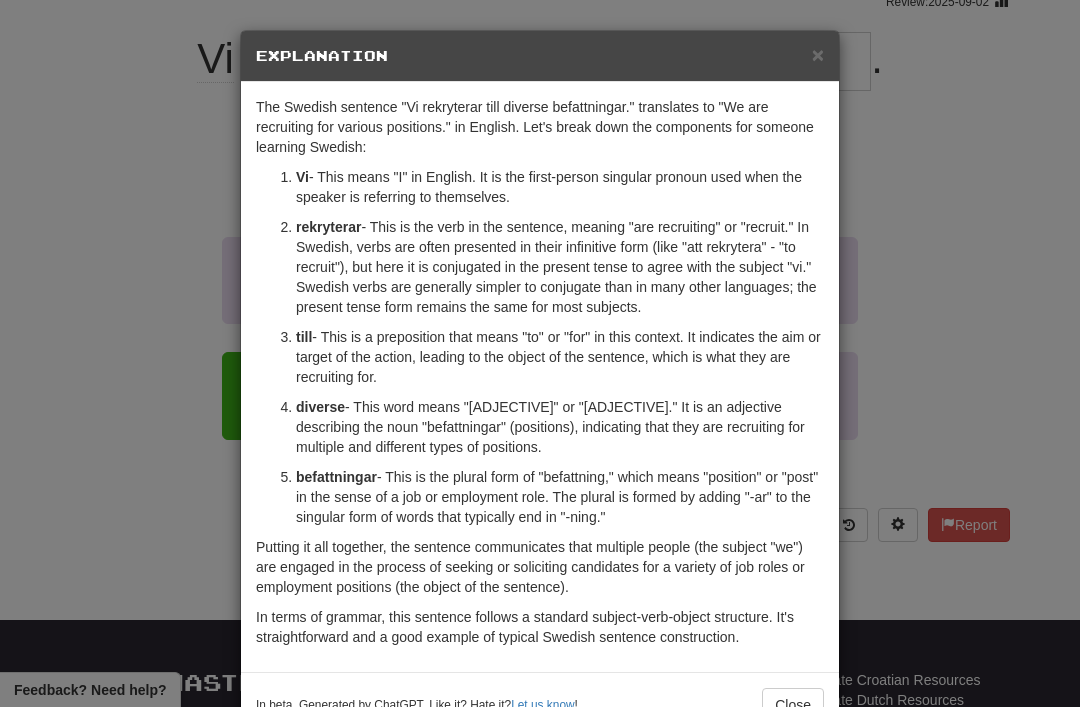 click on "×" at bounding box center [818, 54] 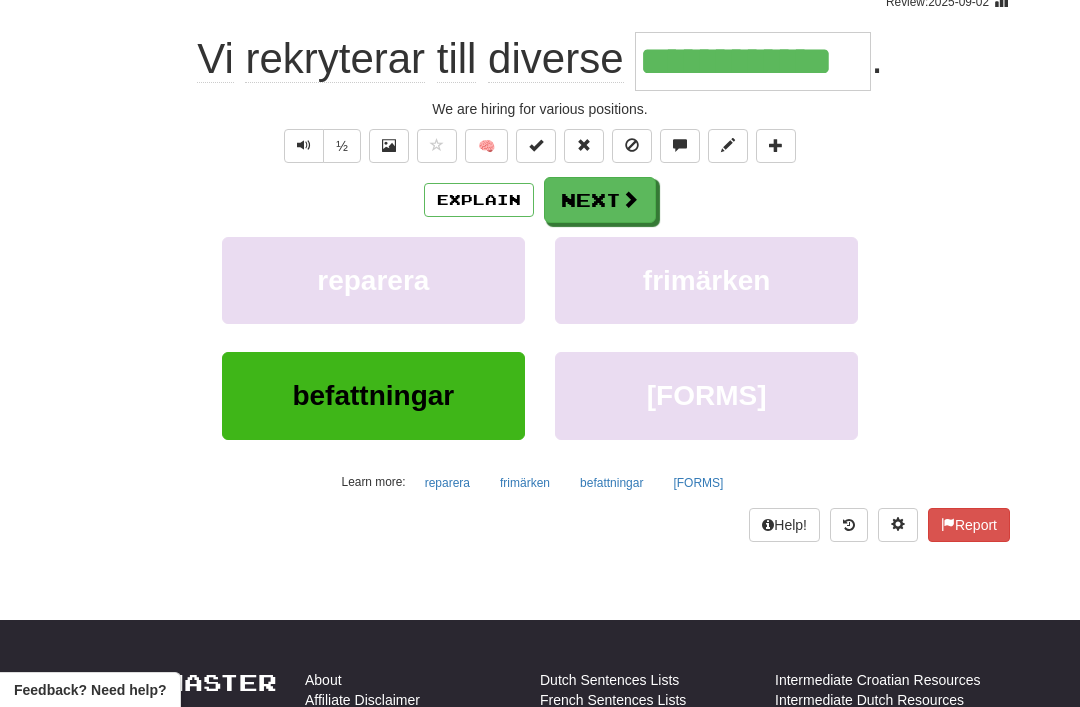 click at bounding box center [437, 145] 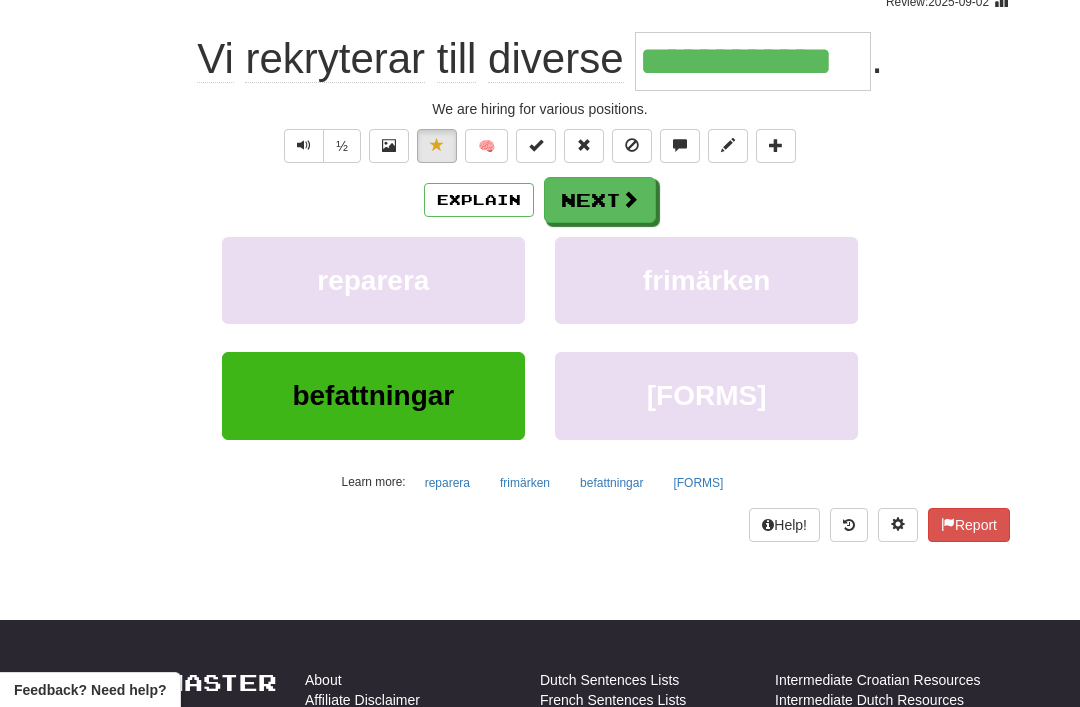 click on "Next" at bounding box center (600, 200) 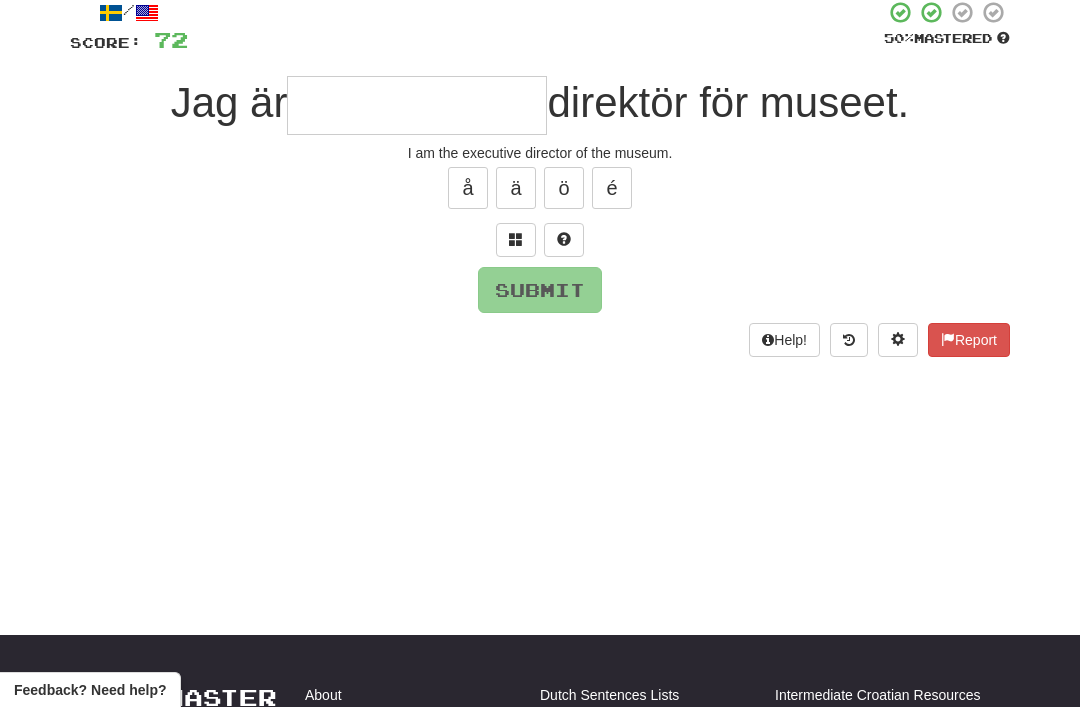 scroll, scrollTop: 120, scrollLeft: 0, axis: vertical 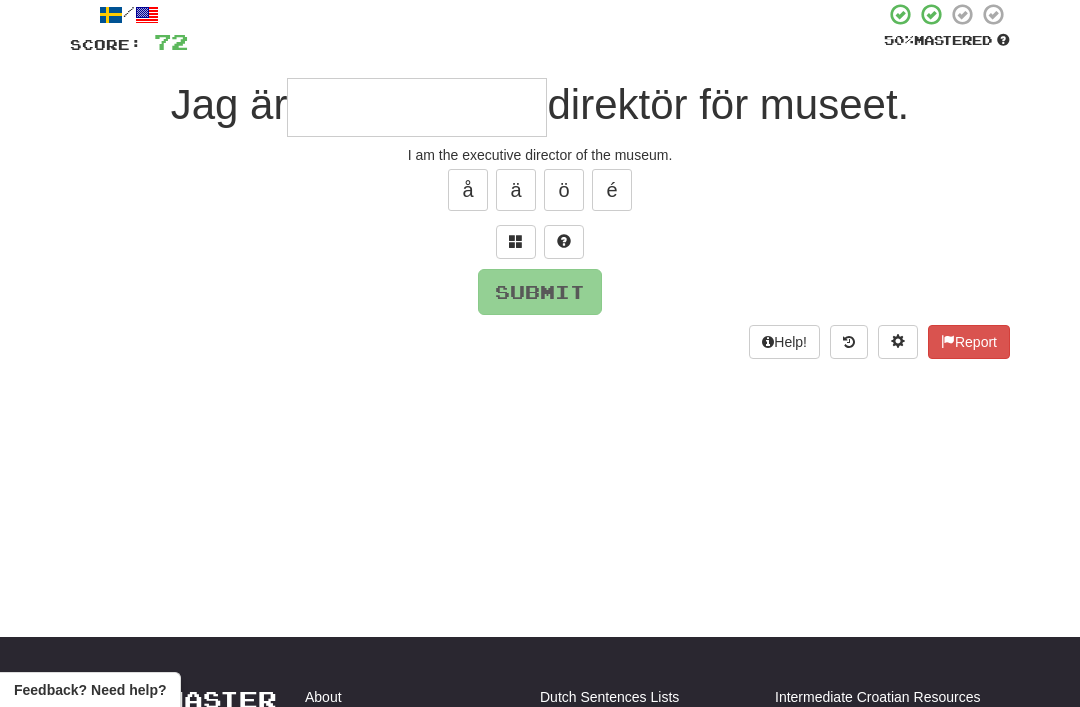 click at bounding box center [516, 242] 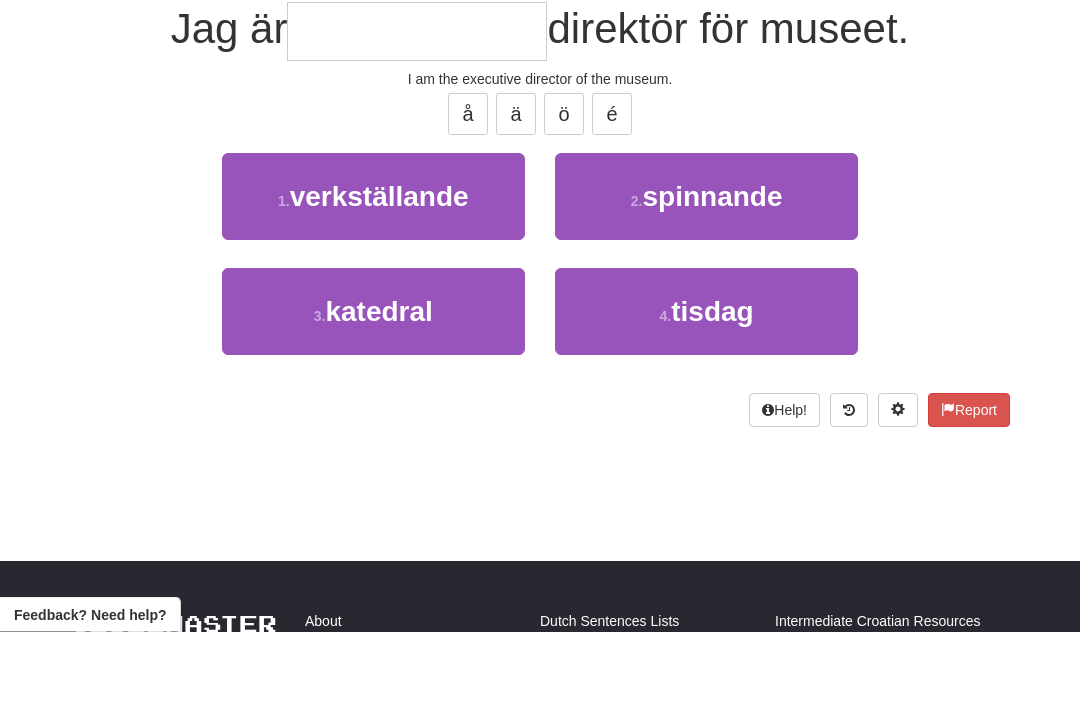 click on "1 .  verkställande" at bounding box center [373, 272] 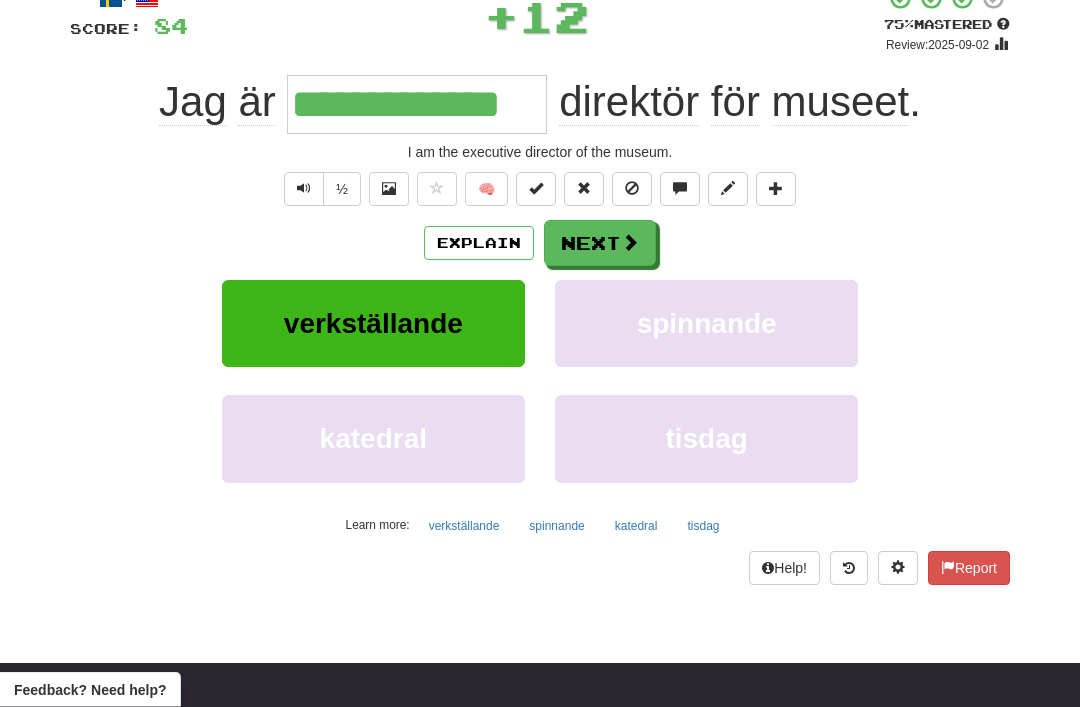 scroll, scrollTop: 136, scrollLeft: 0, axis: vertical 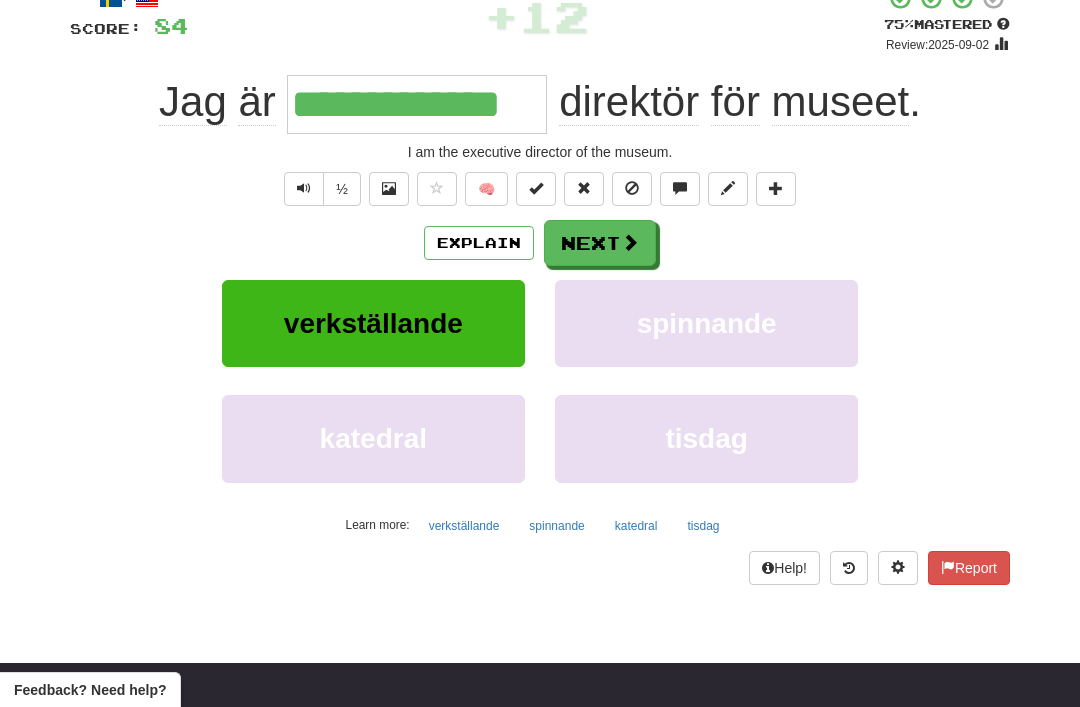 click on "Explain" at bounding box center [479, 243] 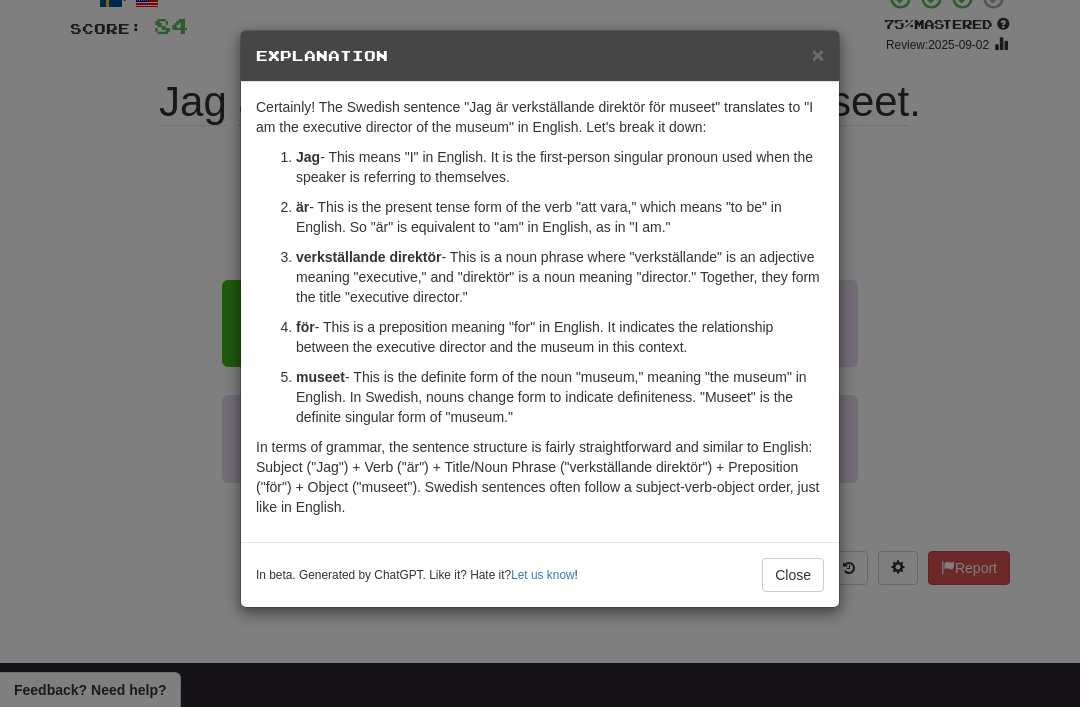 click on "×" at bounding box center (818, 54) 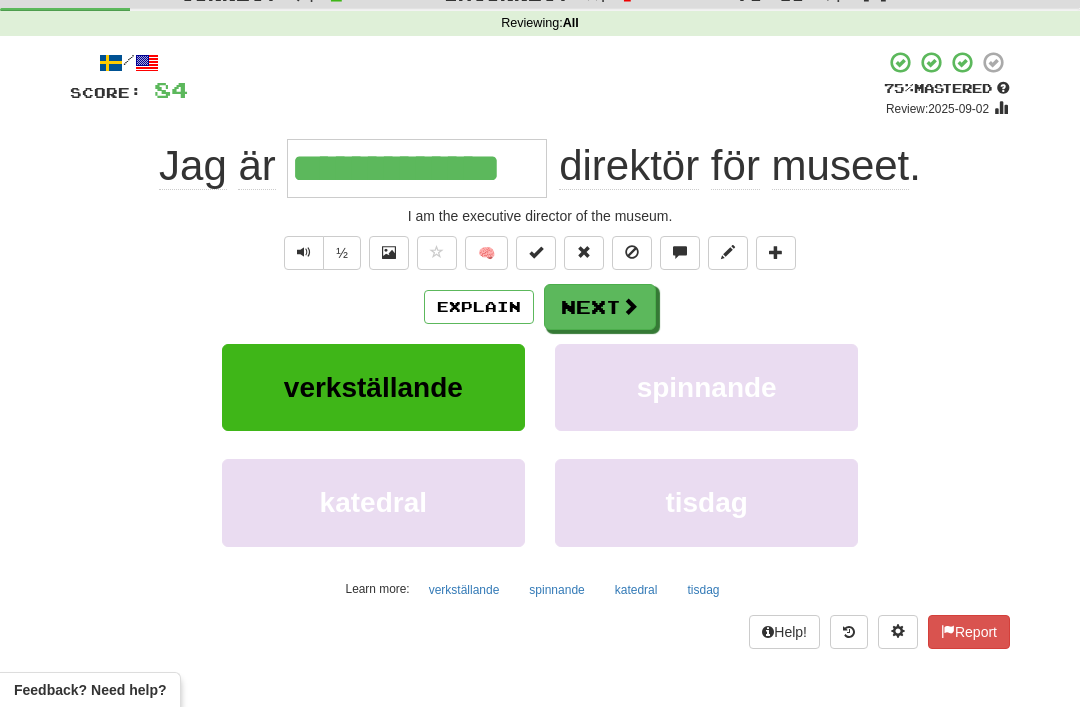 scroll, scrollTop: 0, scrollLeft: 0, axis: both 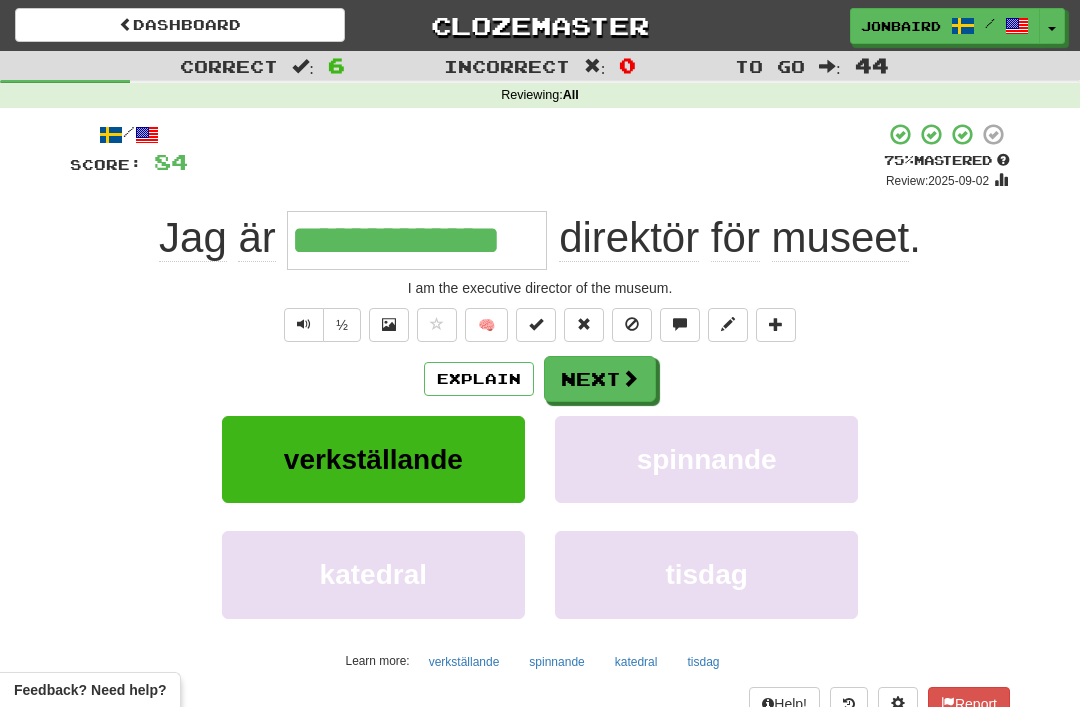 click on "Next" at bounding box center [600, 379] 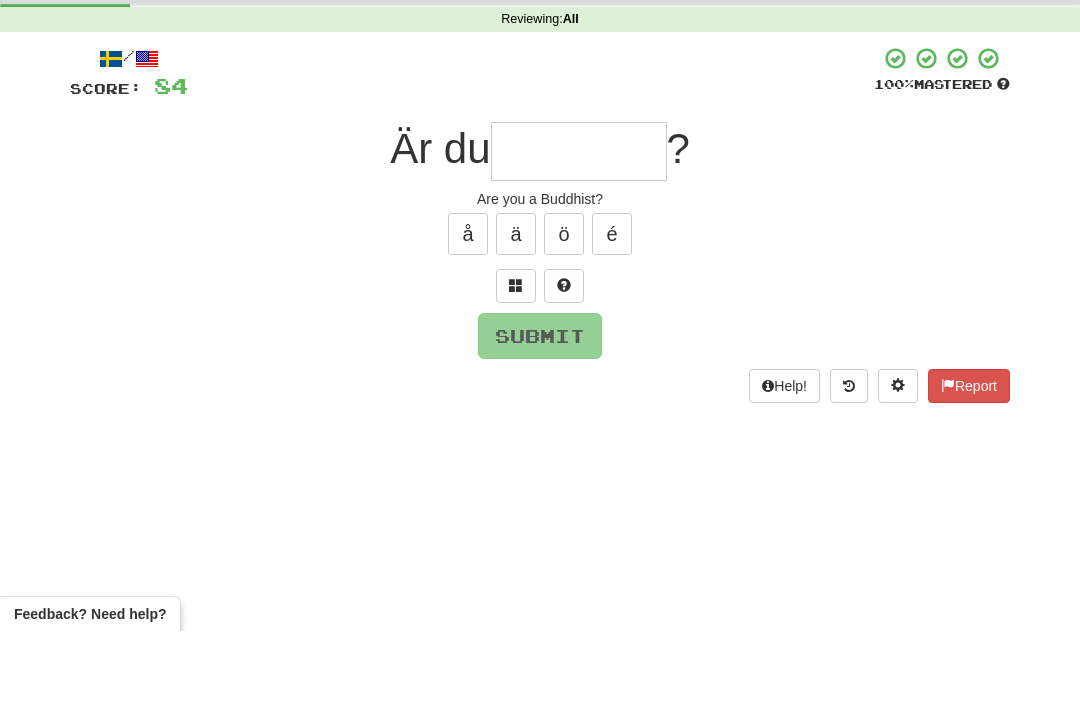 click at bounding box center [516, 361] 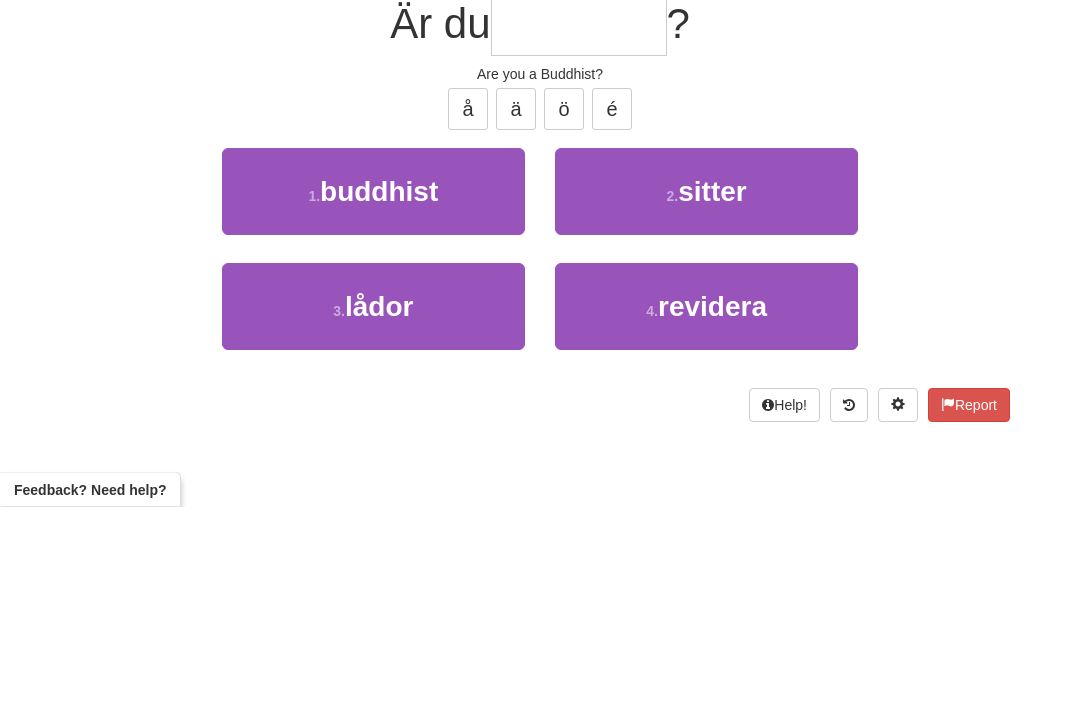 click on "buddhist" at bounding box center (379, 392) 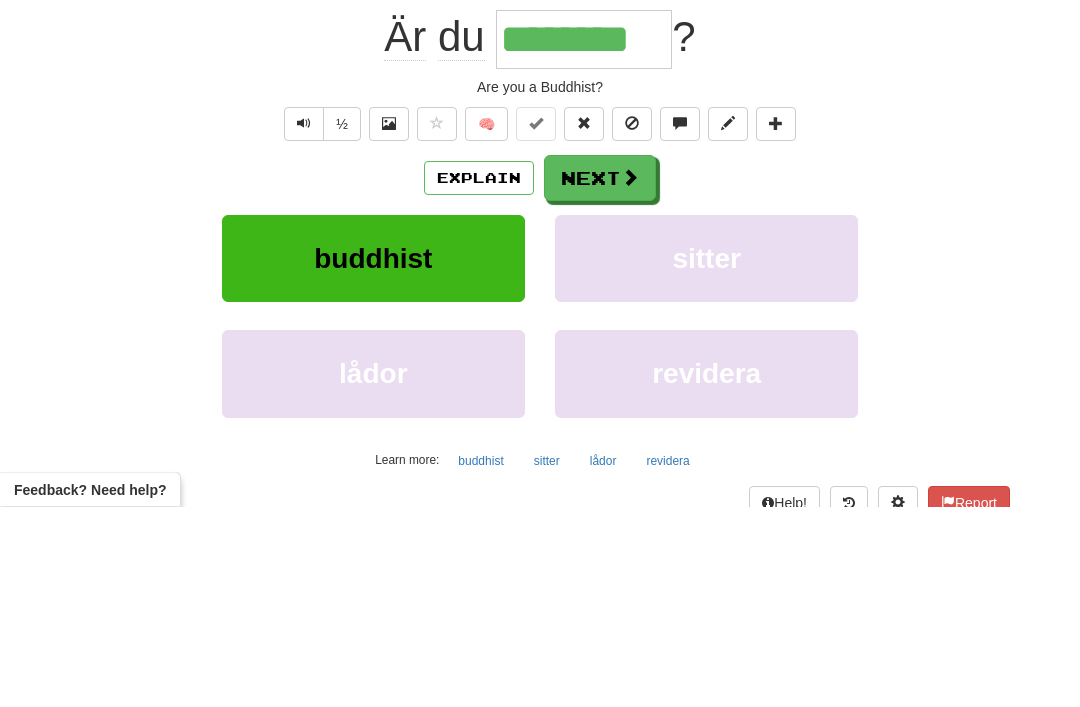 scroll, scrollTop: 201, scrollLeft: 0, axis: vertical 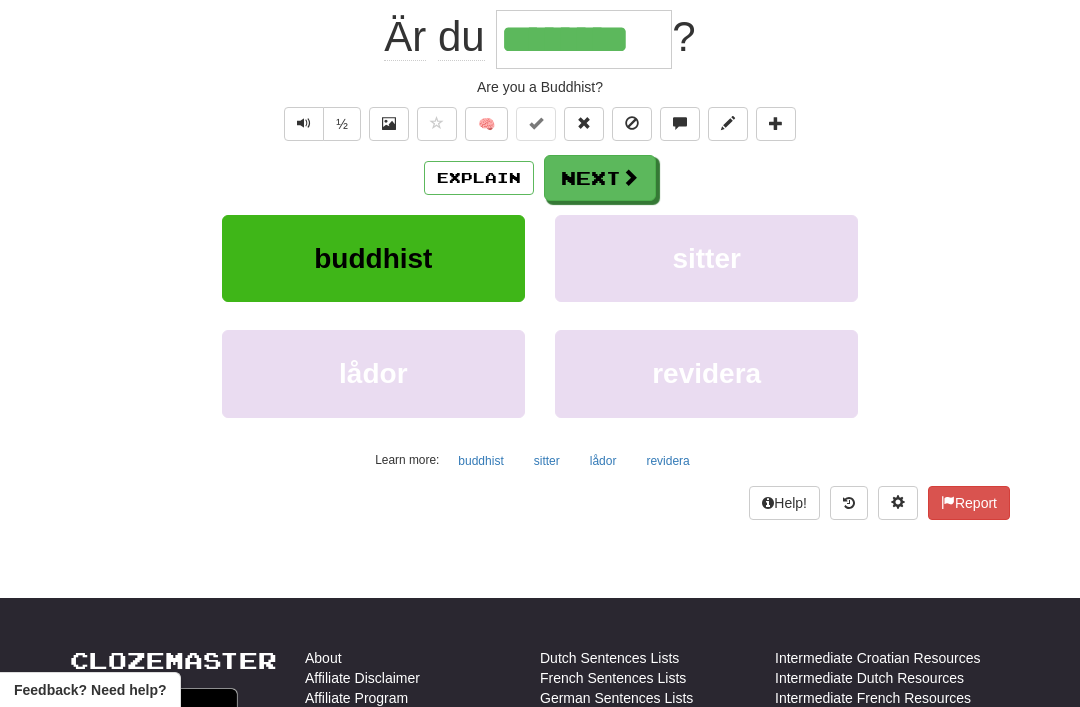 click at bounding box center [630, 177] 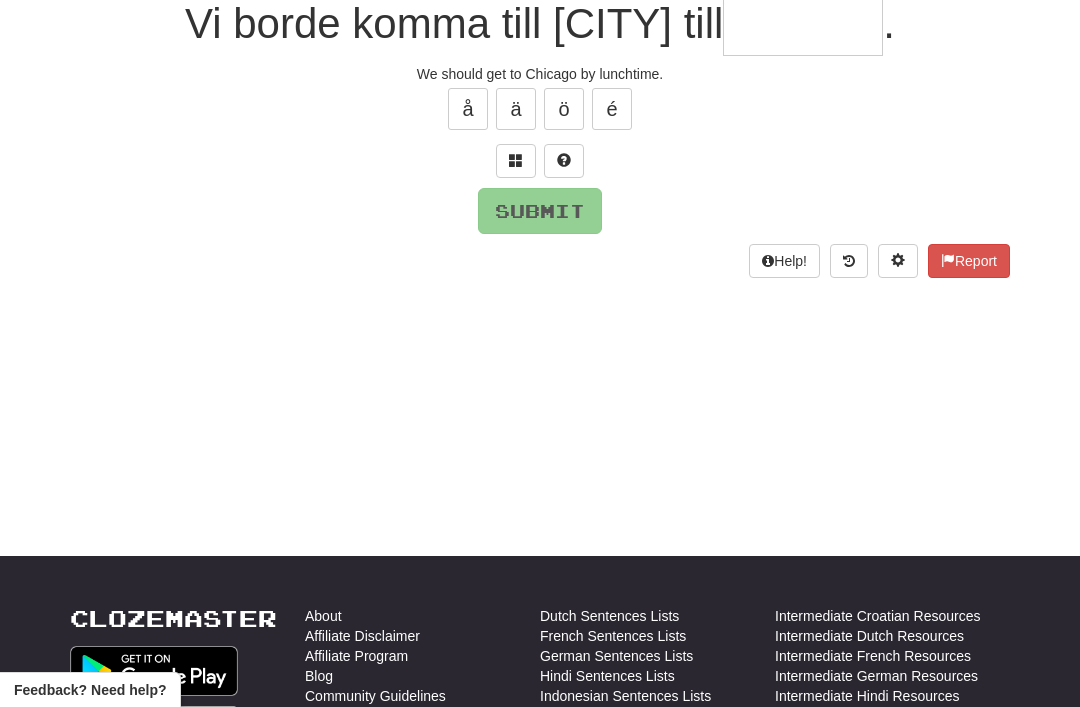 scroll, scrollTop: 44, scrollLeft: 0, axis: vertical 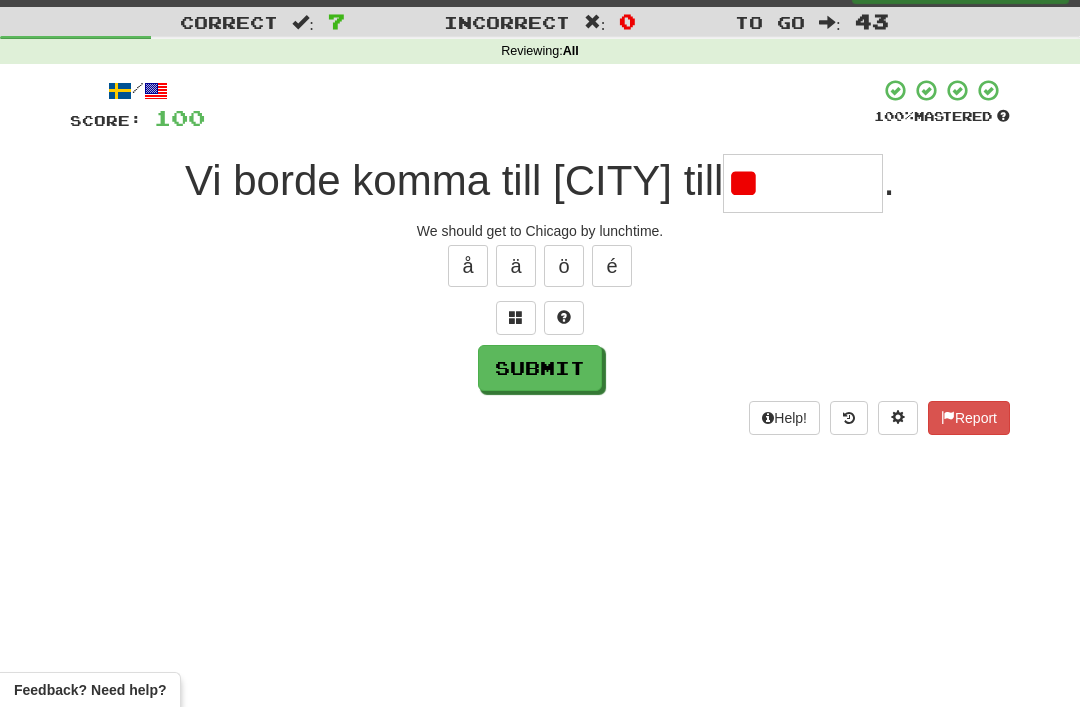 type on "*" 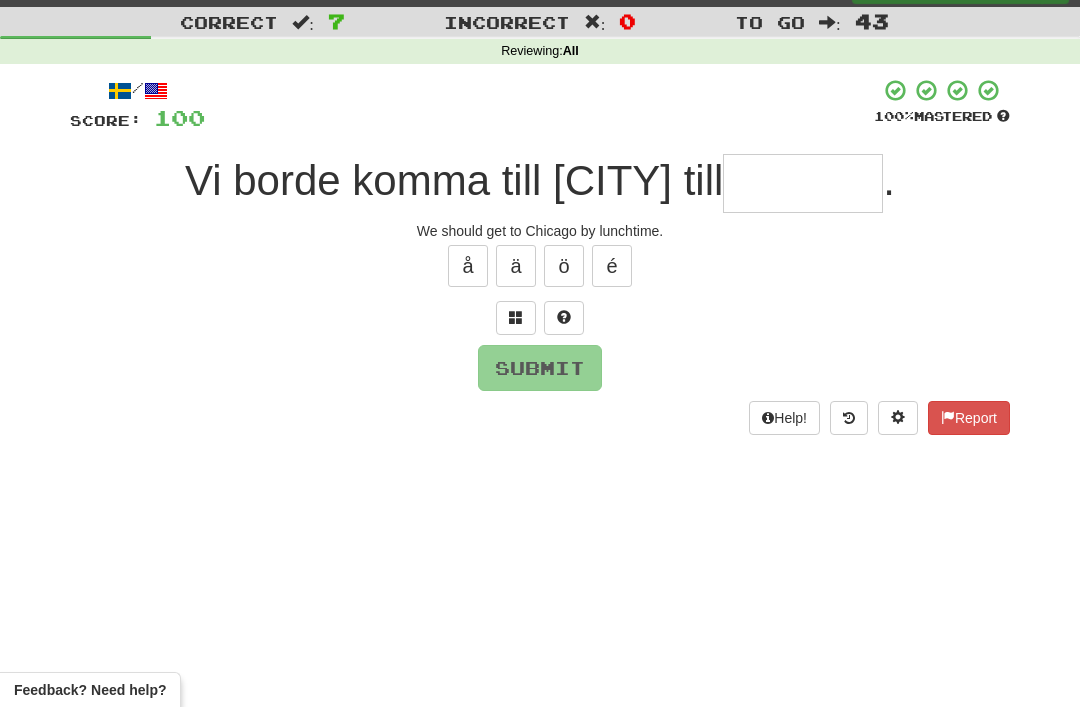 type on "*" 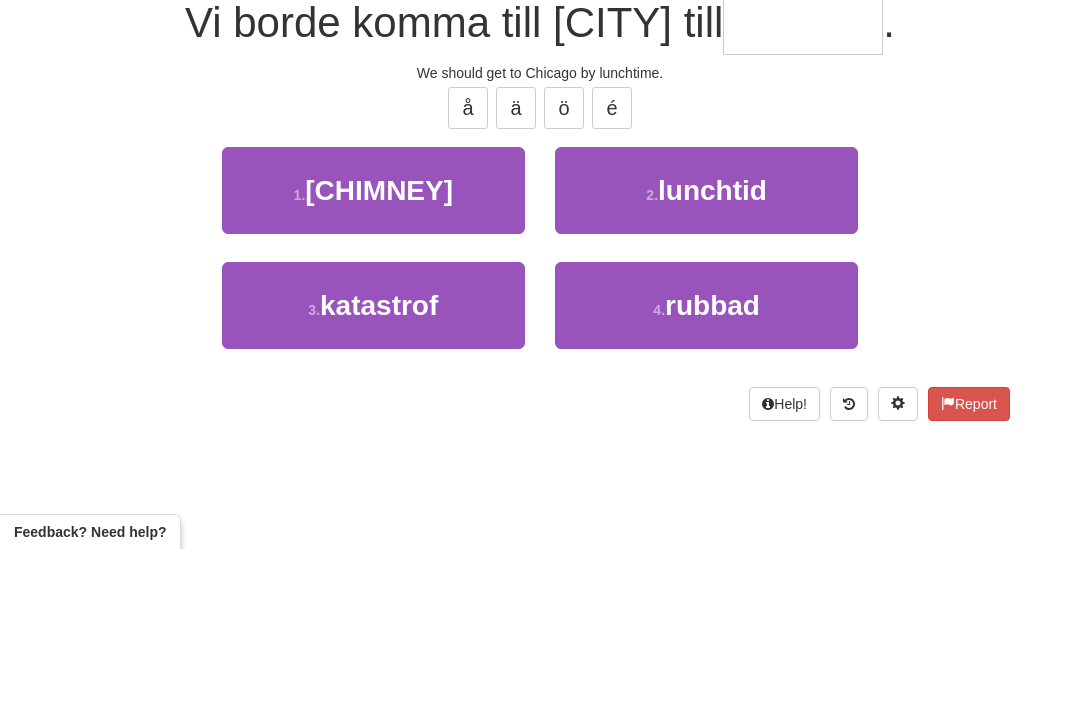 click on "2 .  lunchtid" at bounding box center [706, 348] 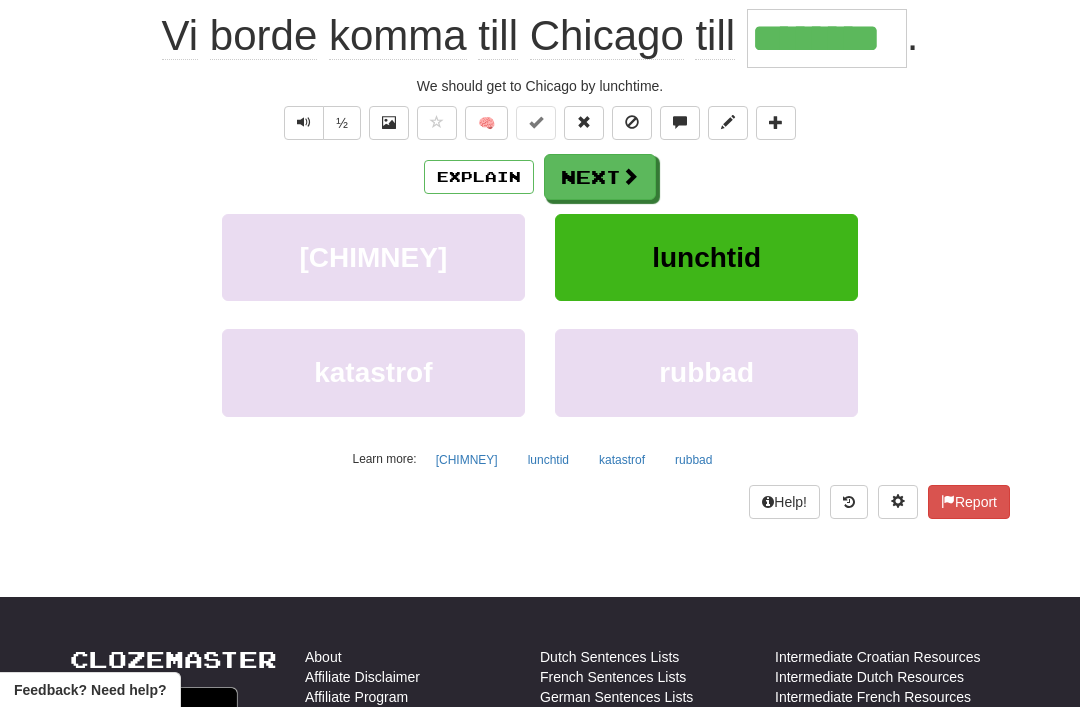 click on "Next" at bounding box center (600, 177) 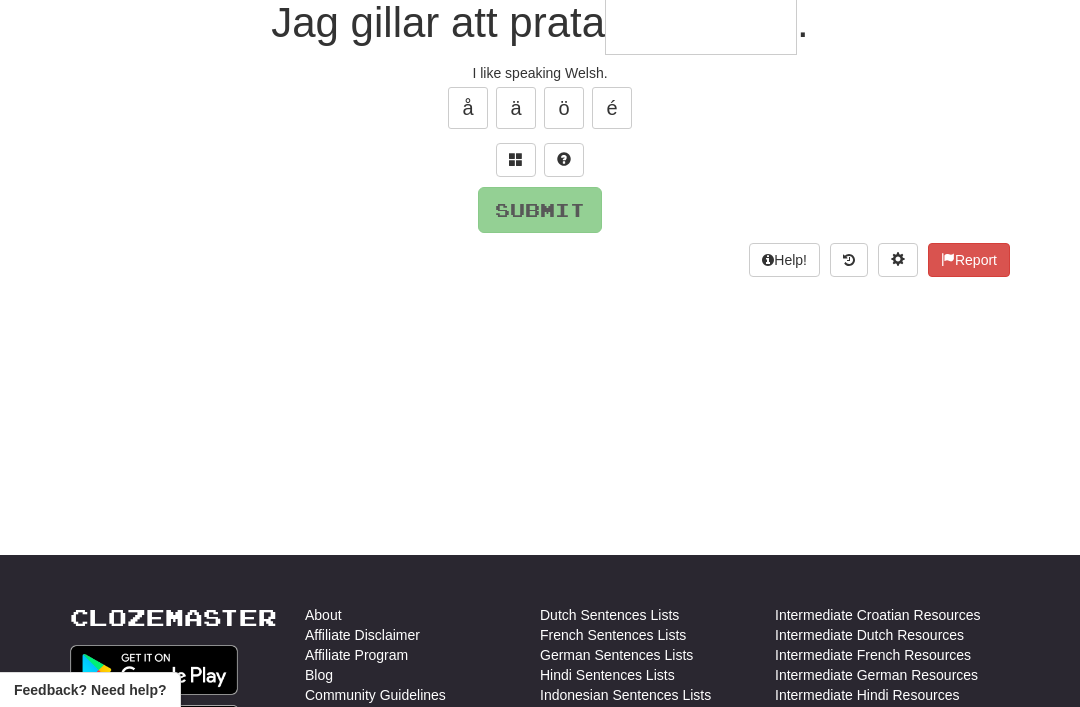 scroll, scrollTop: 44, scrollLeft: 0, axis: vertical 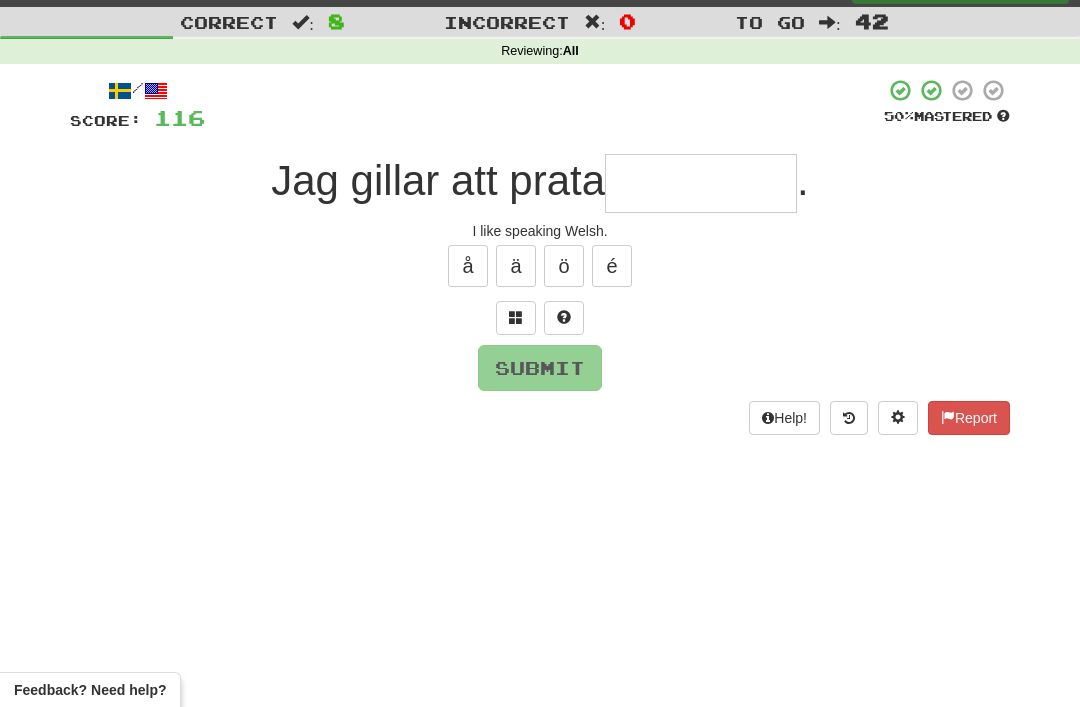 click at bounding box center [516, 318] 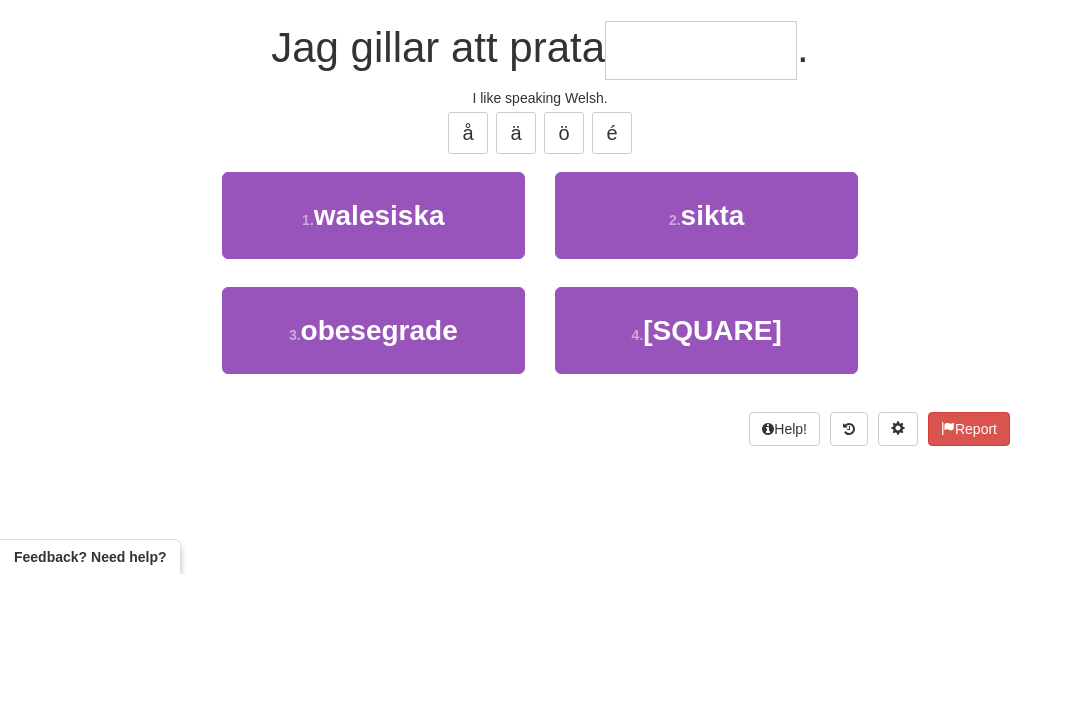 click on "walesiska" at bounding box center (379, 348) 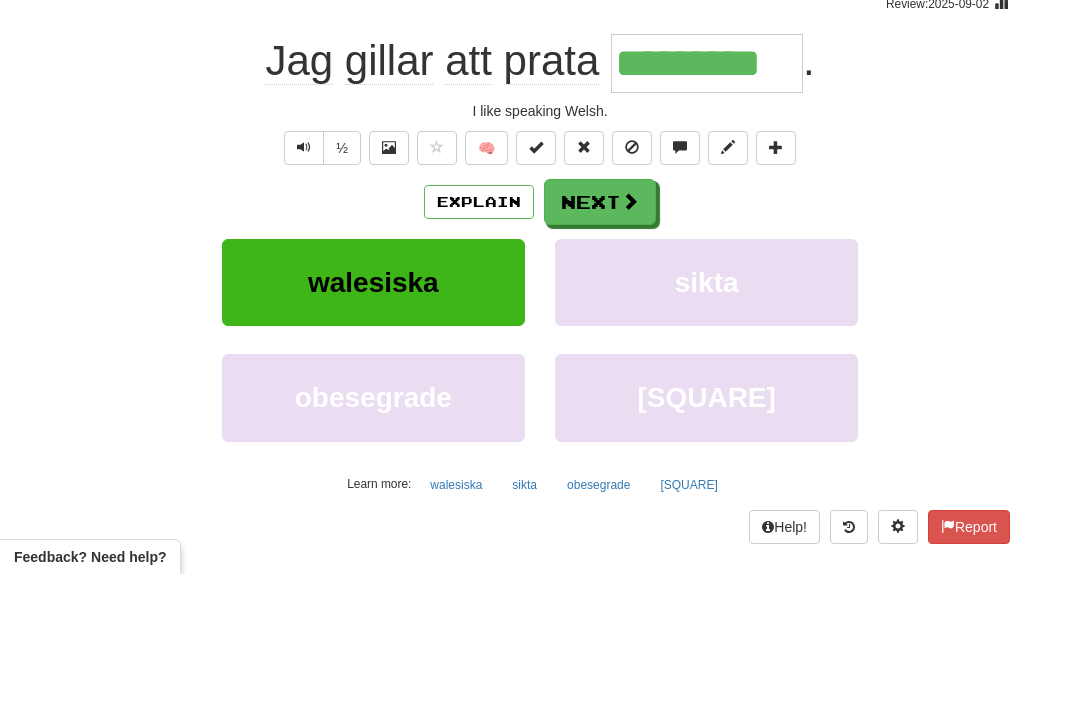 scroll, scrollTop: 177, scrollLeft: 0, axis: vertical 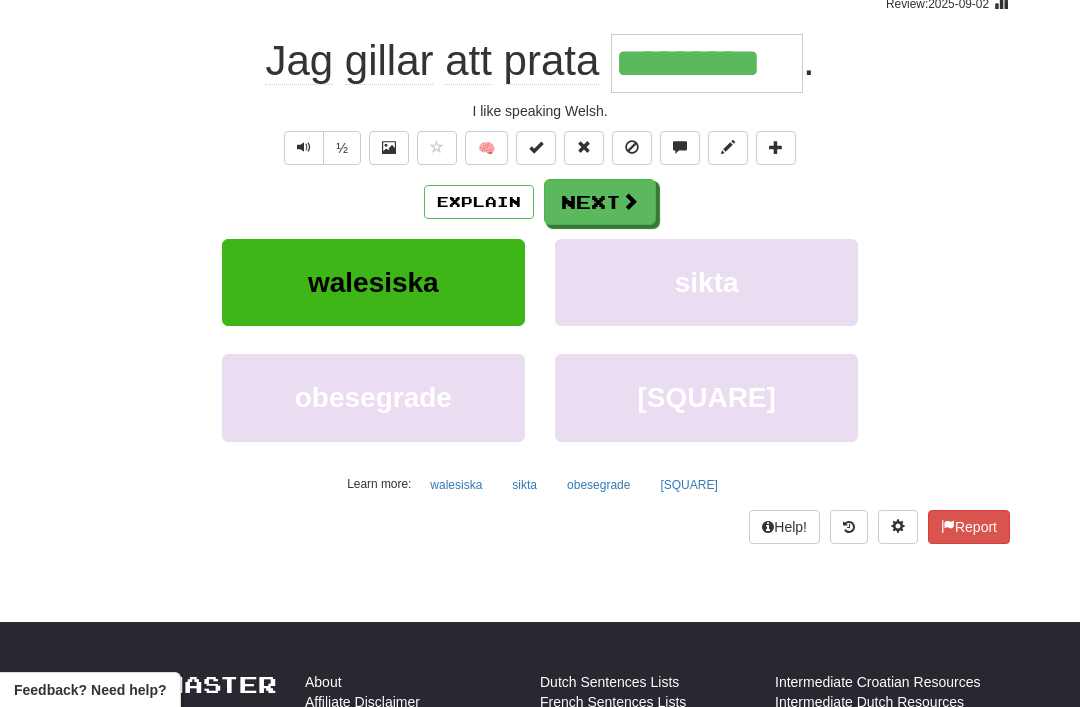 click on "Next" at bounding box center (600, 202) 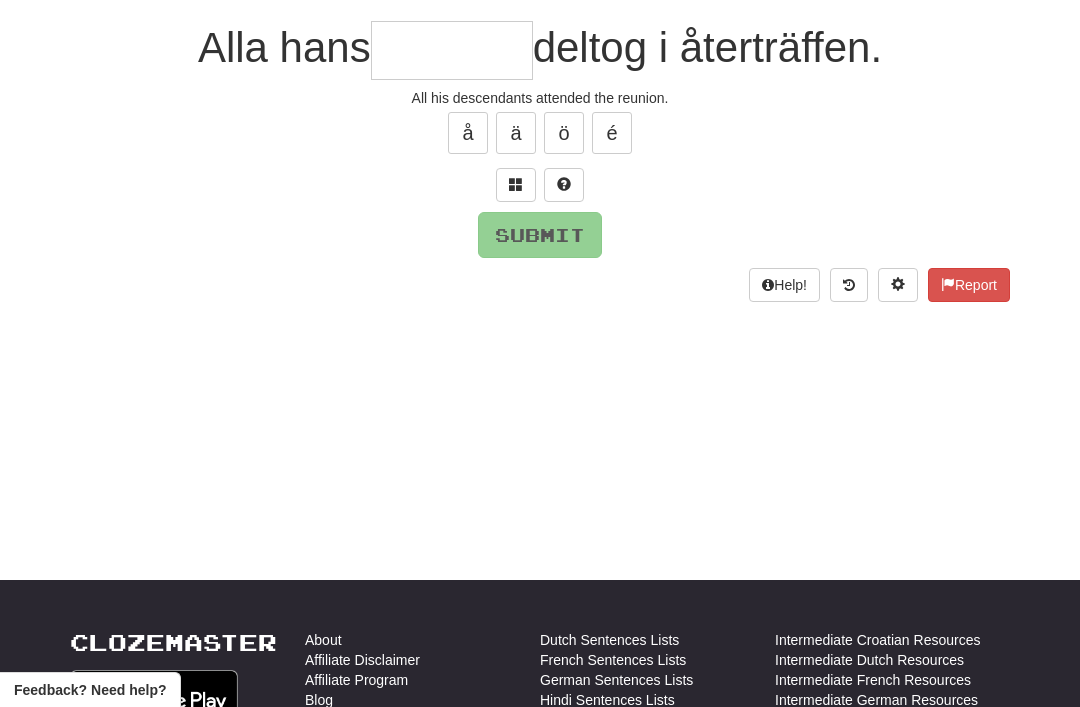 click at bounding box center (516, 185) 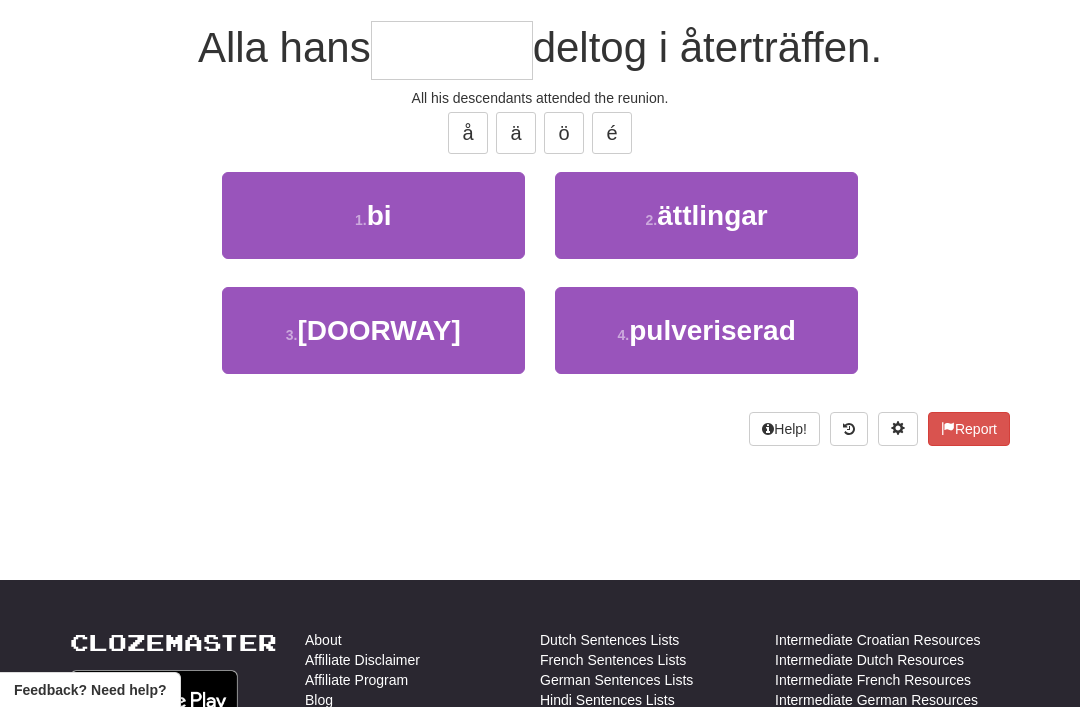click on "ättlingar" at bounding box center [712, 215] 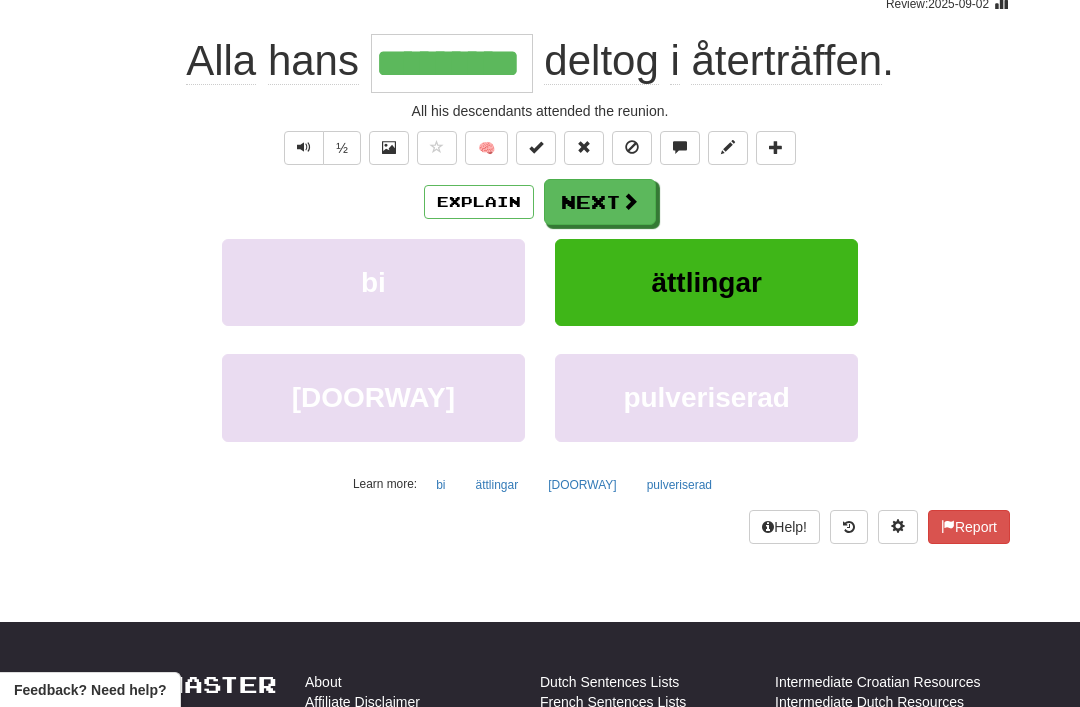 click on "Next" at bounding box center (600, 202) 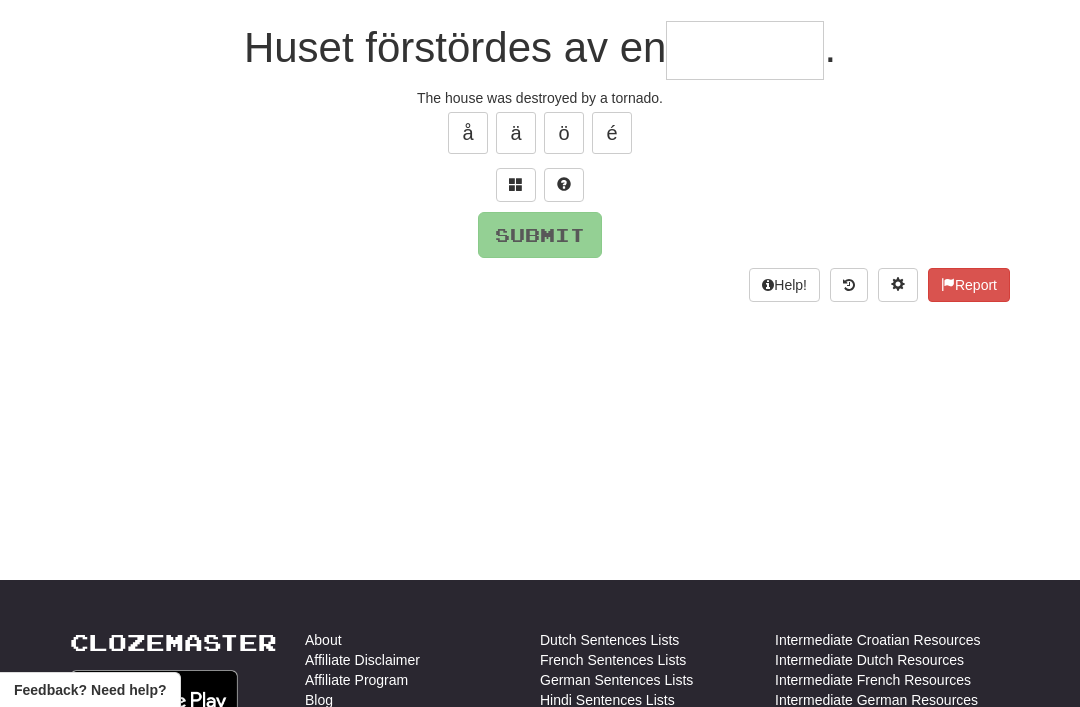 click at bounding box center (516, 184) 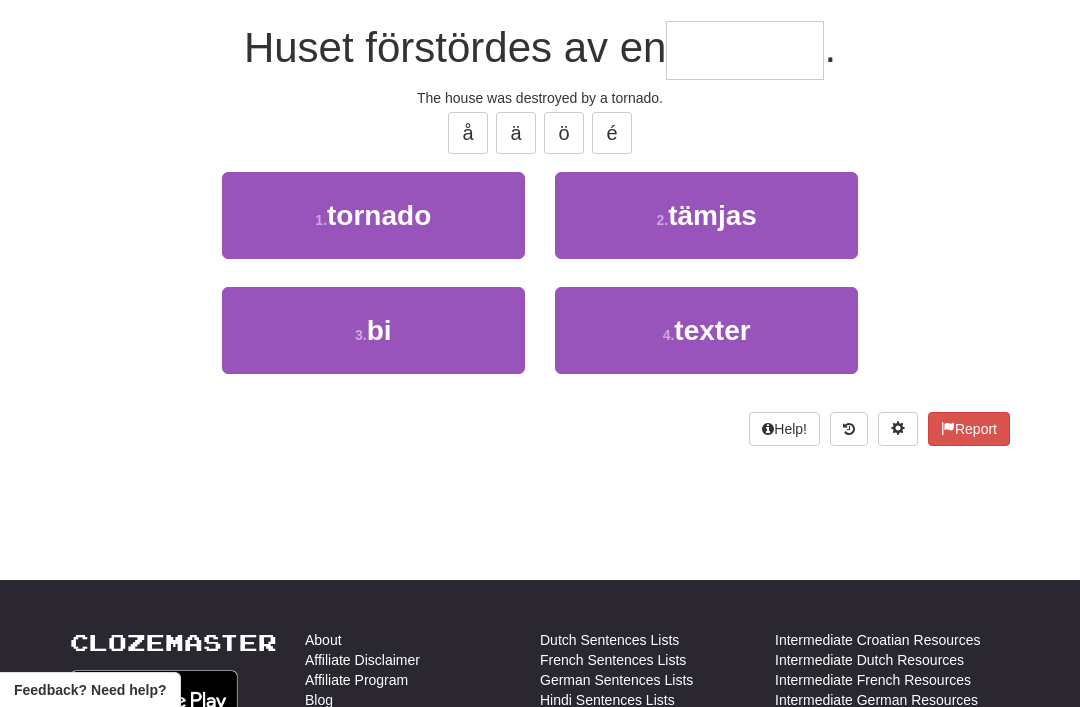 click on "1 .  tornado" at bounding box center (373, 215) 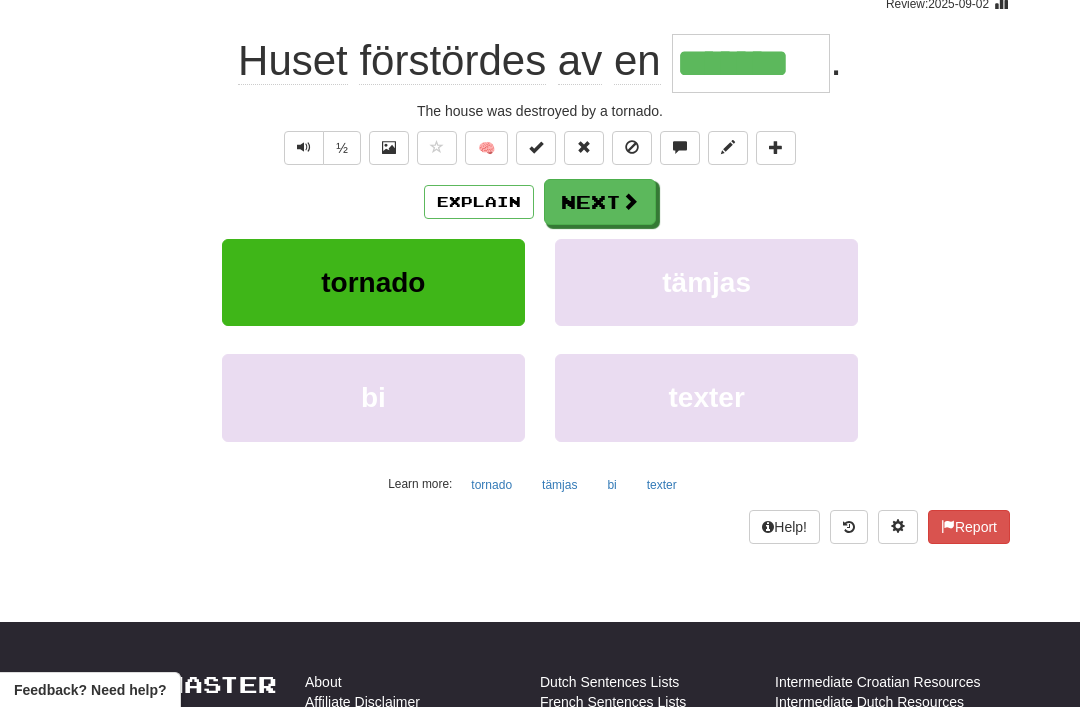 click on "Next" at bounding box center (600, 202) 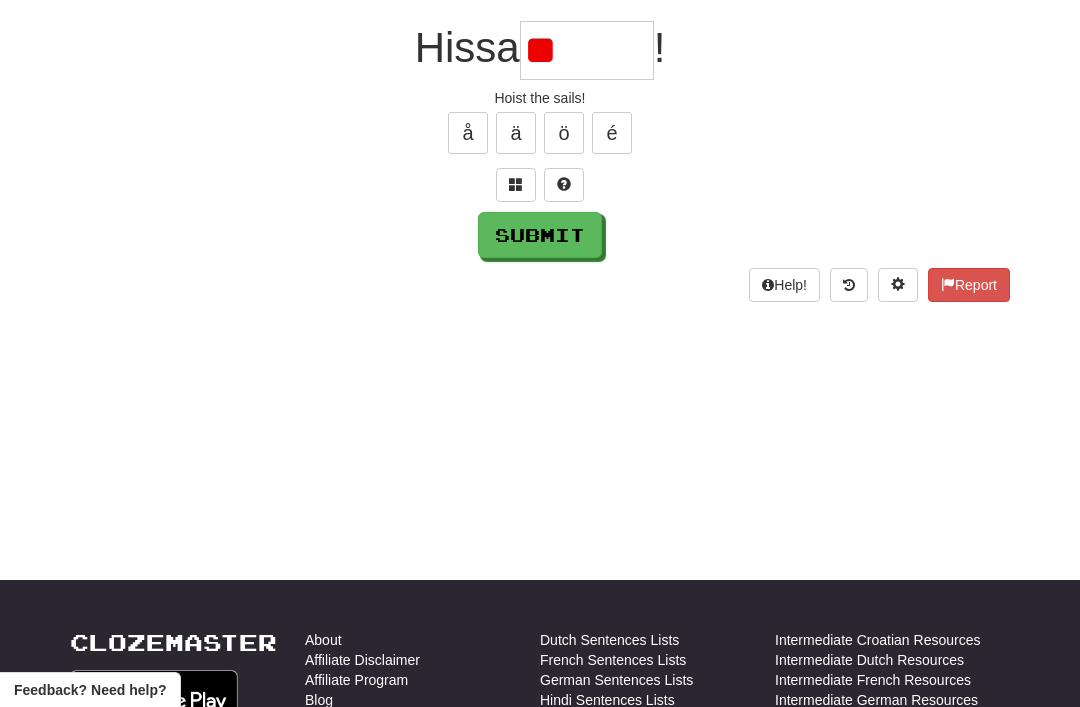 type on "*" 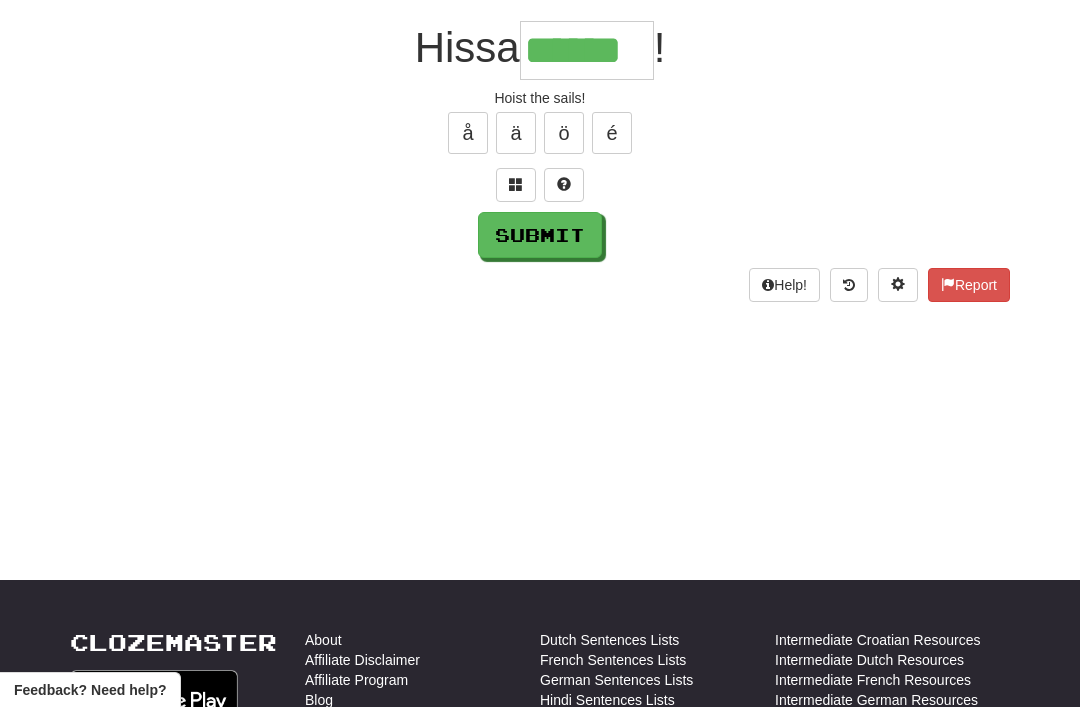 type on "******" 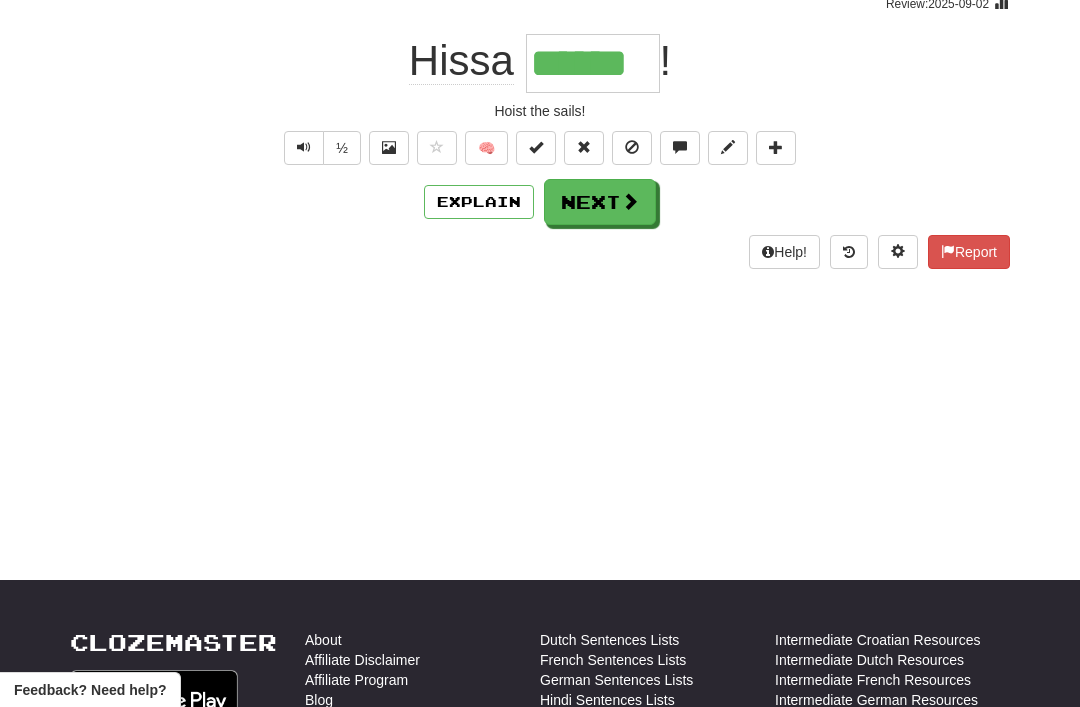 click on "Next" at bounding box center [600, 202] 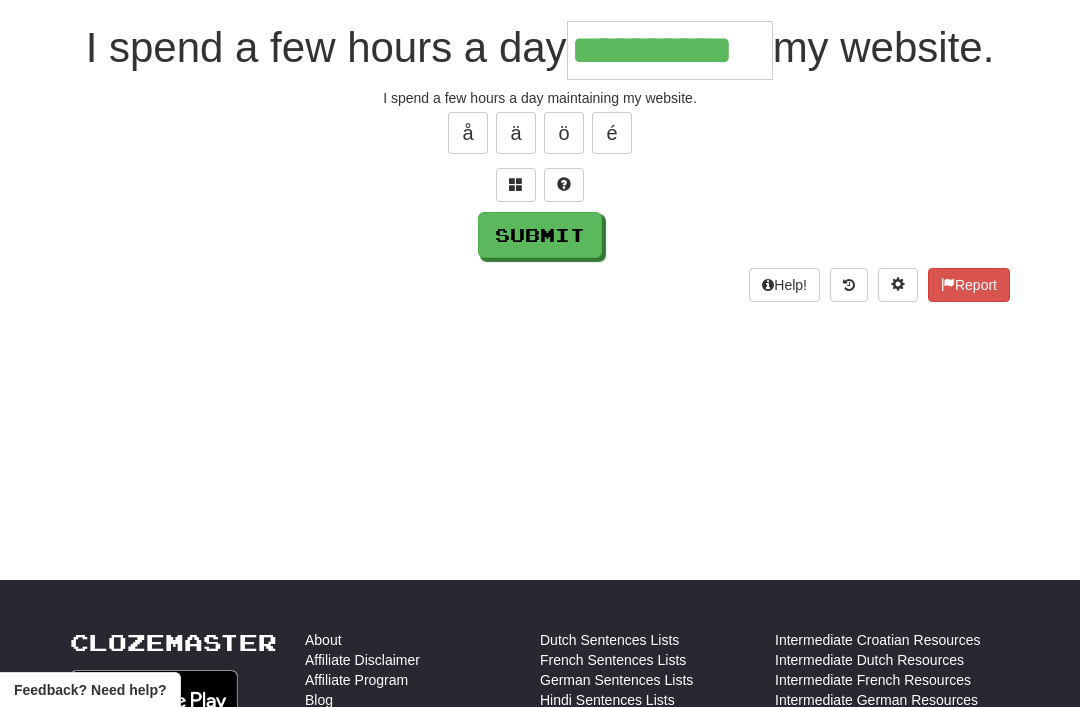 type on "**********" 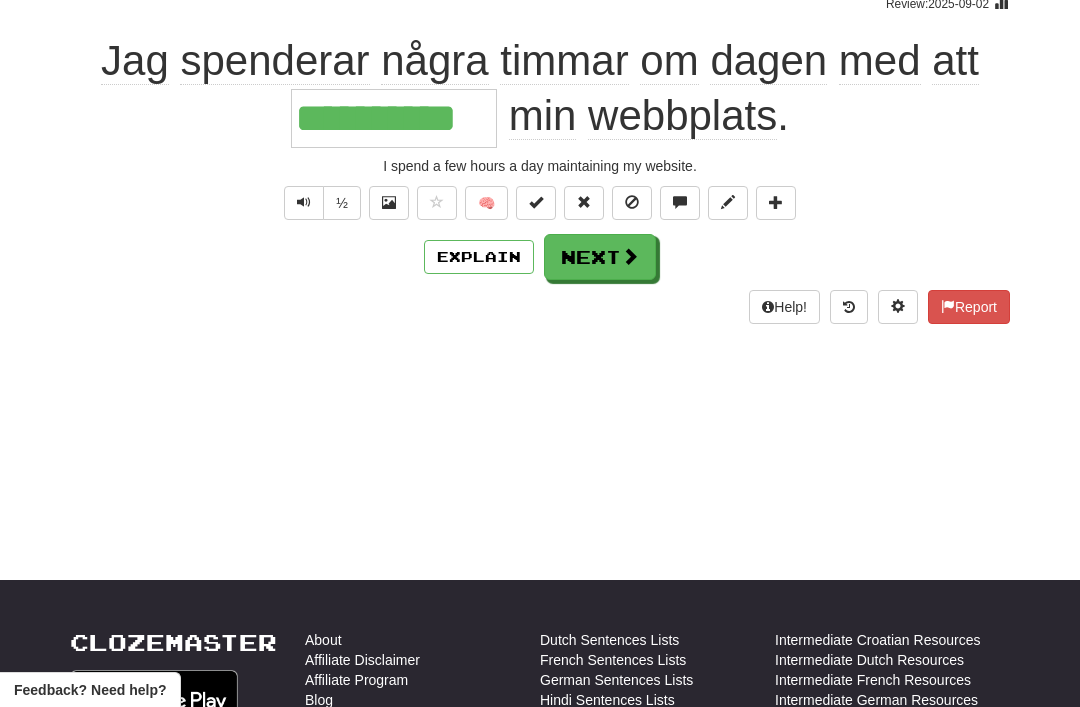 click on "Next" at bounding box center [600, 257] 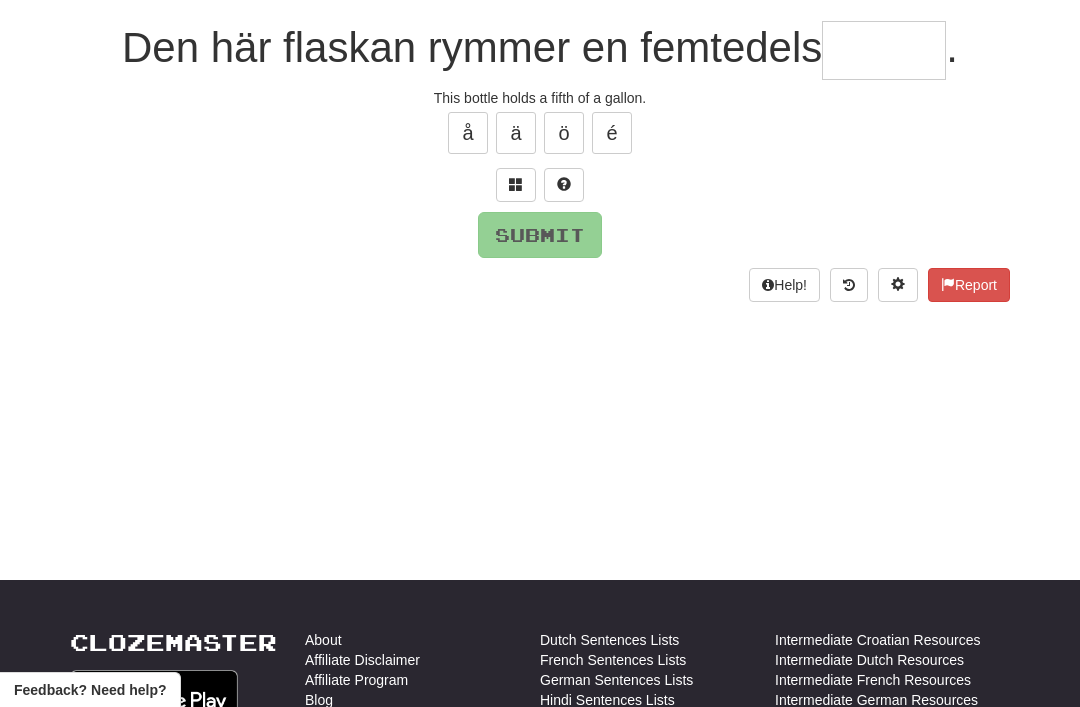 click at bounding box center [516, 184] 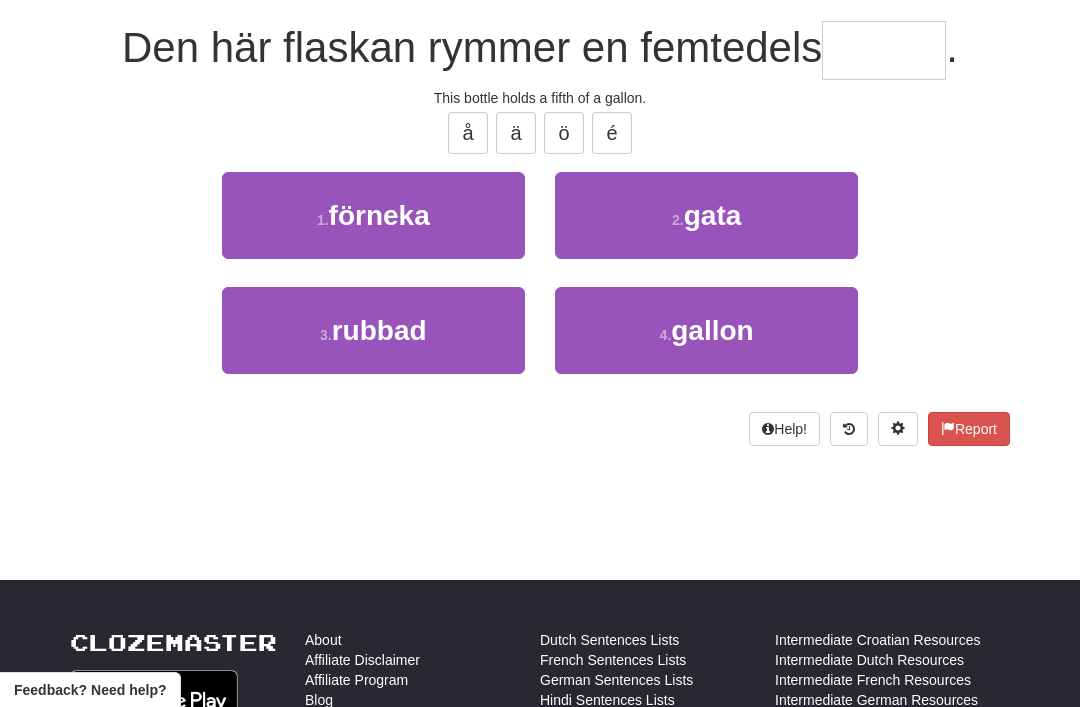 click on "gallon" at bounding box center [712, 330] 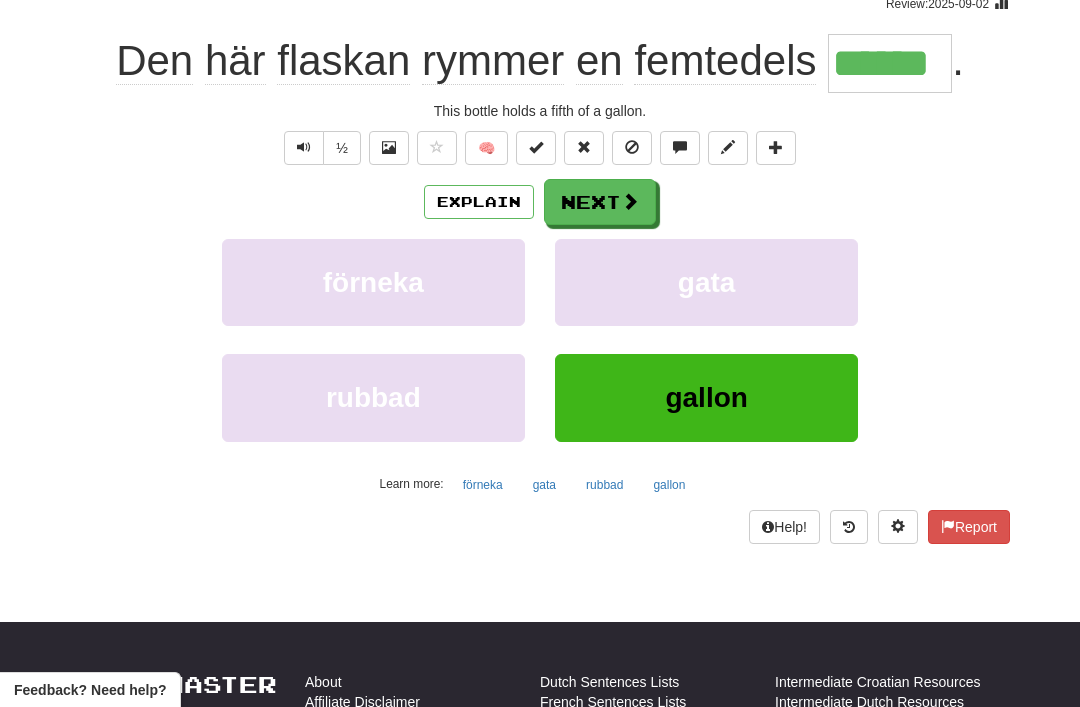 click on "Next" at bounding box center [600, 202] 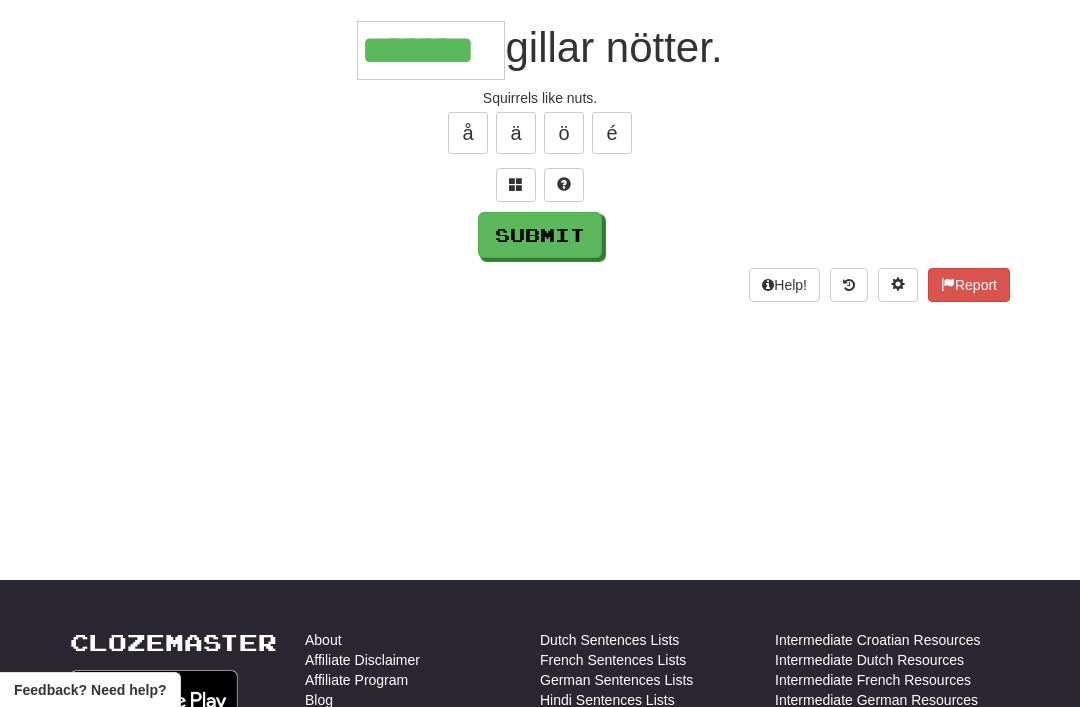 click on "Submit" at bounding box center (540, 235) 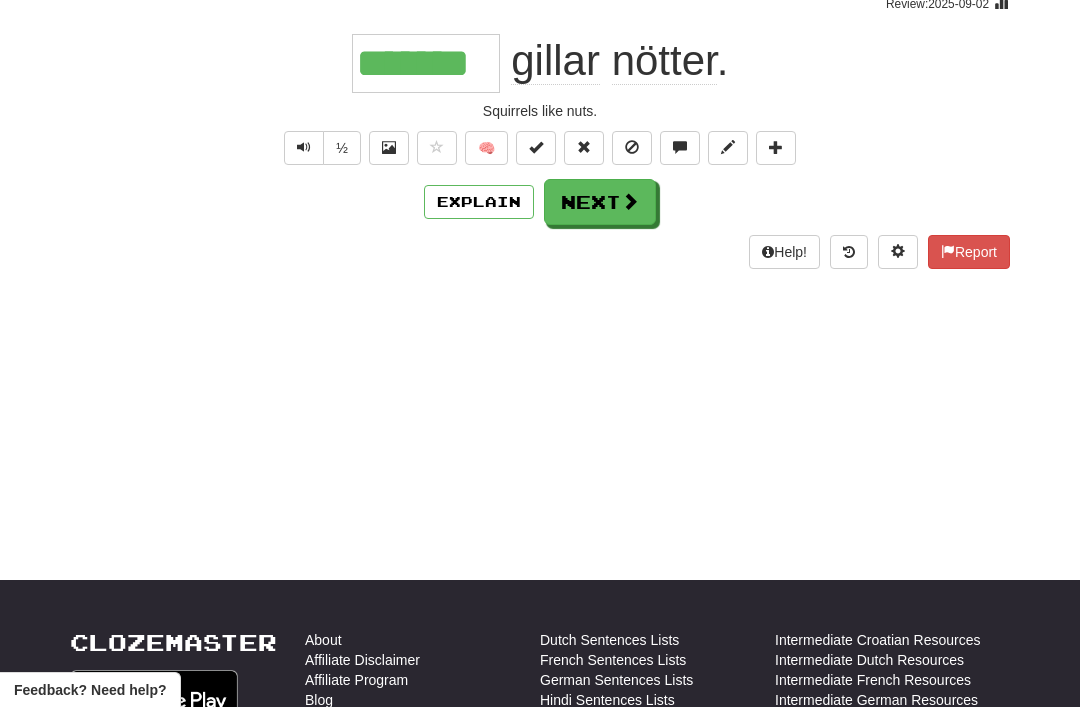 click on "Next" at bounding box center [600, 202] 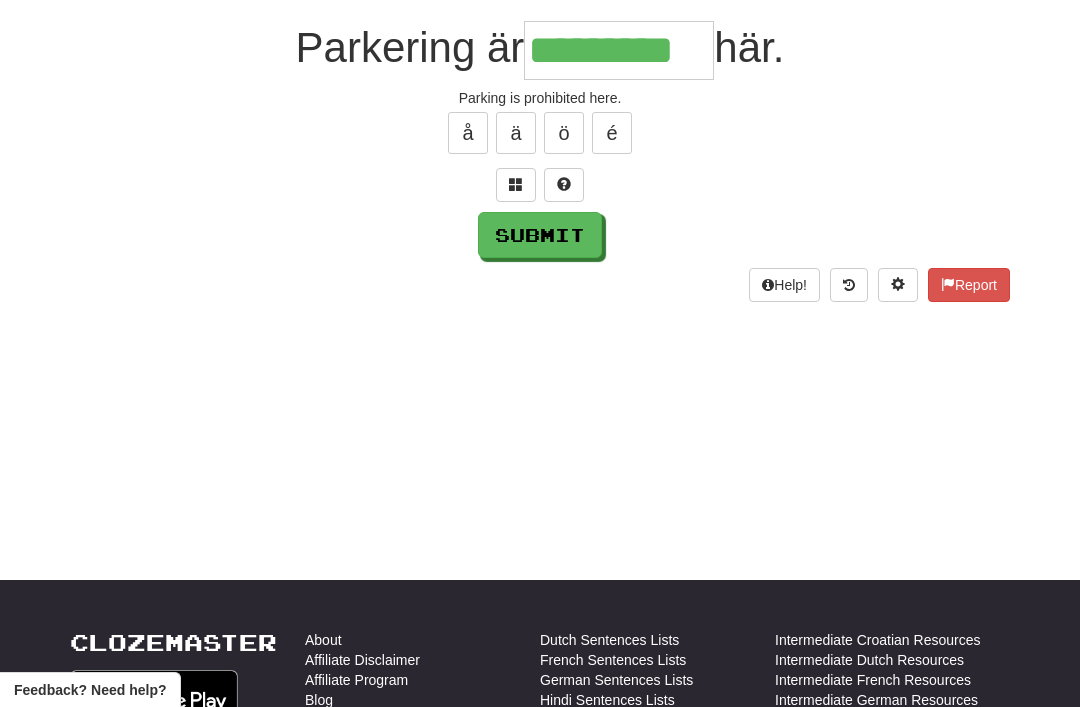 type on "*********" 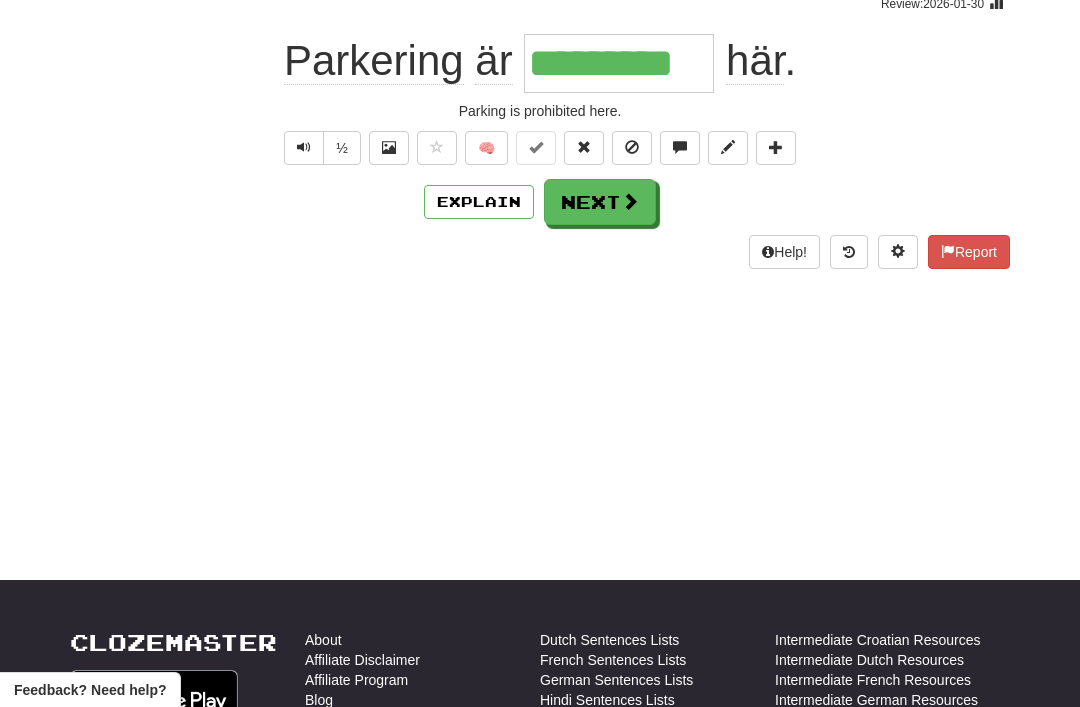 click on "Next" at bounding box center (600, 202) 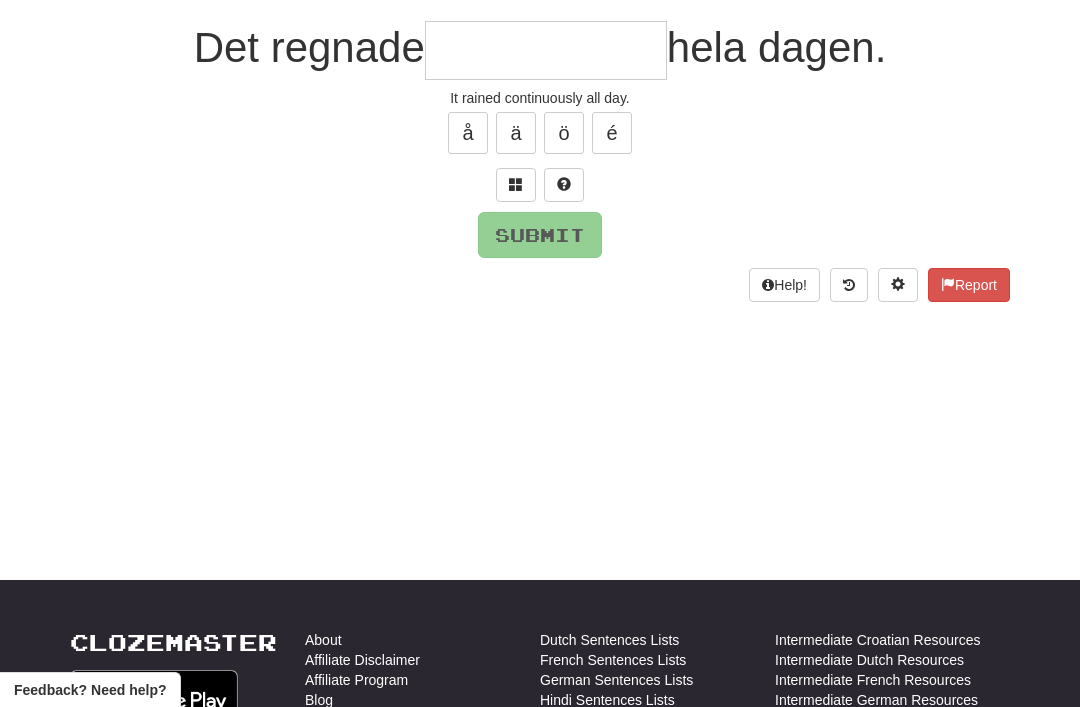 click at bounding box center (516, 185) 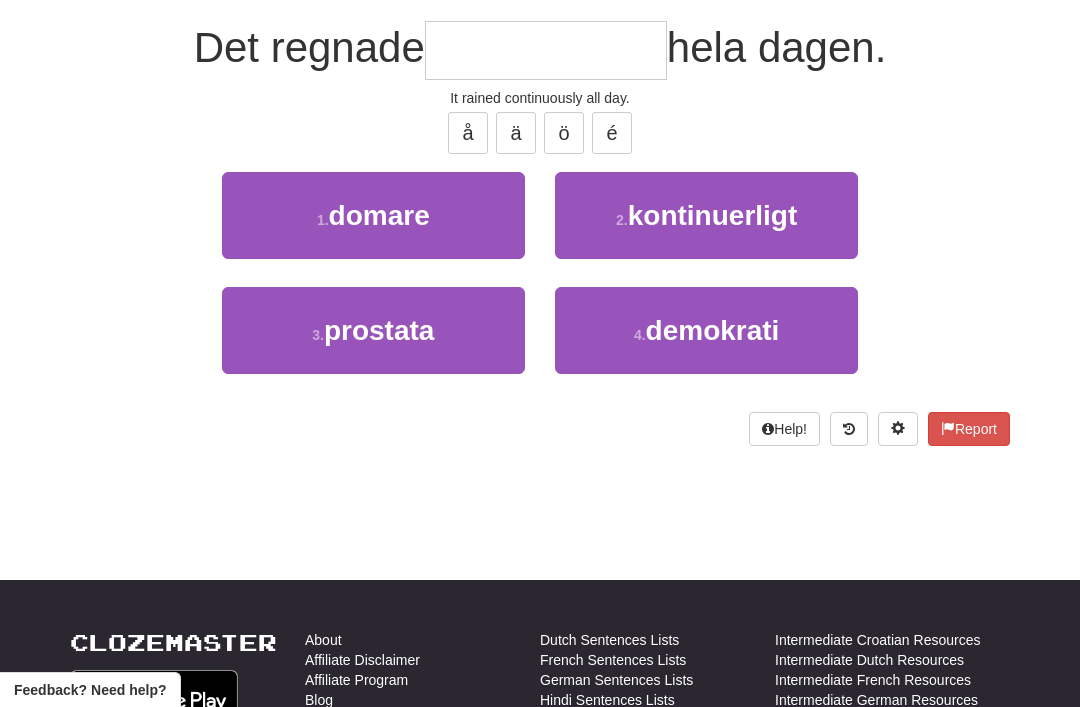 click on "kontinuerligt" at bounding box center [713, 215] 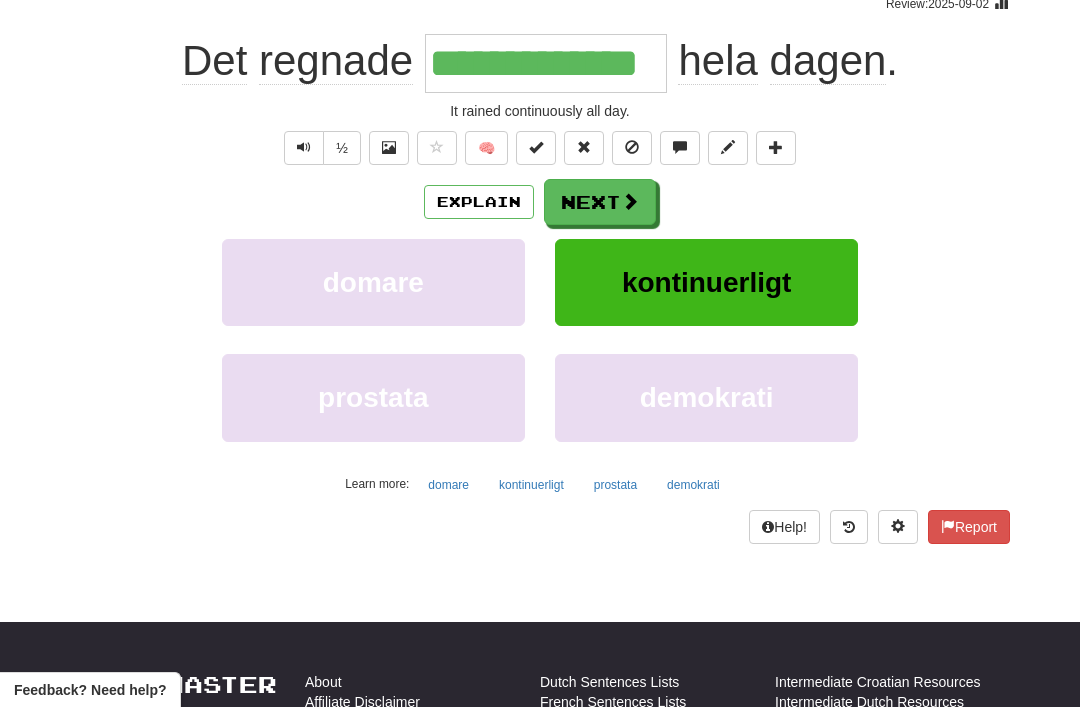 click at bounding box center [630, 201] 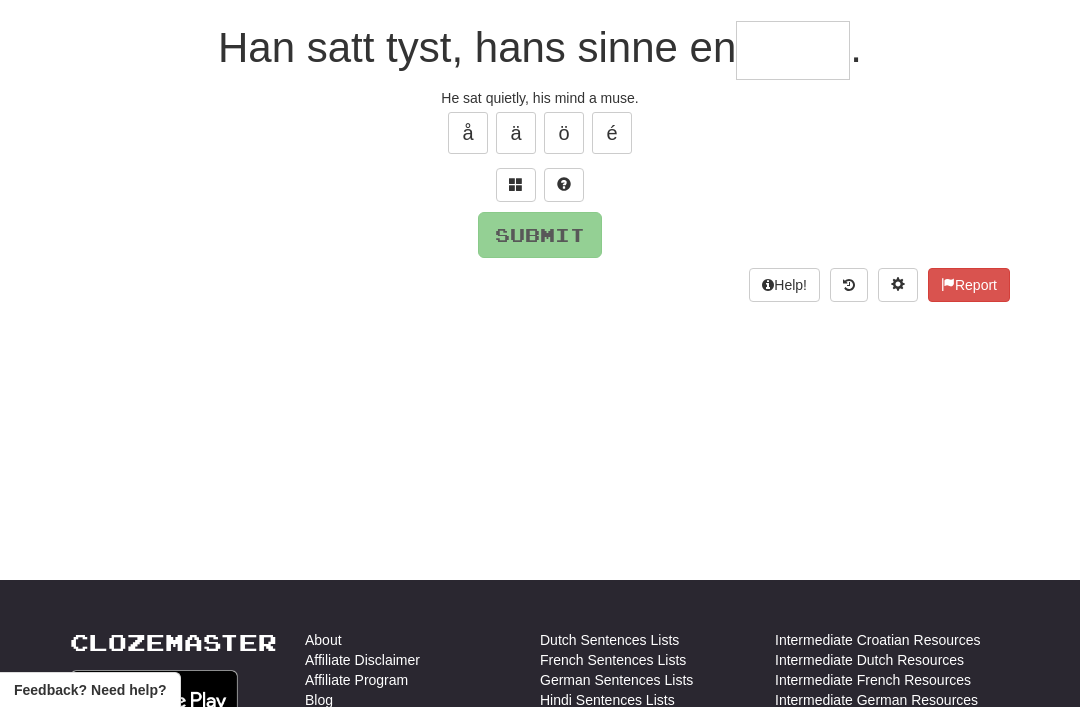 click at bounding box center (516, 185) 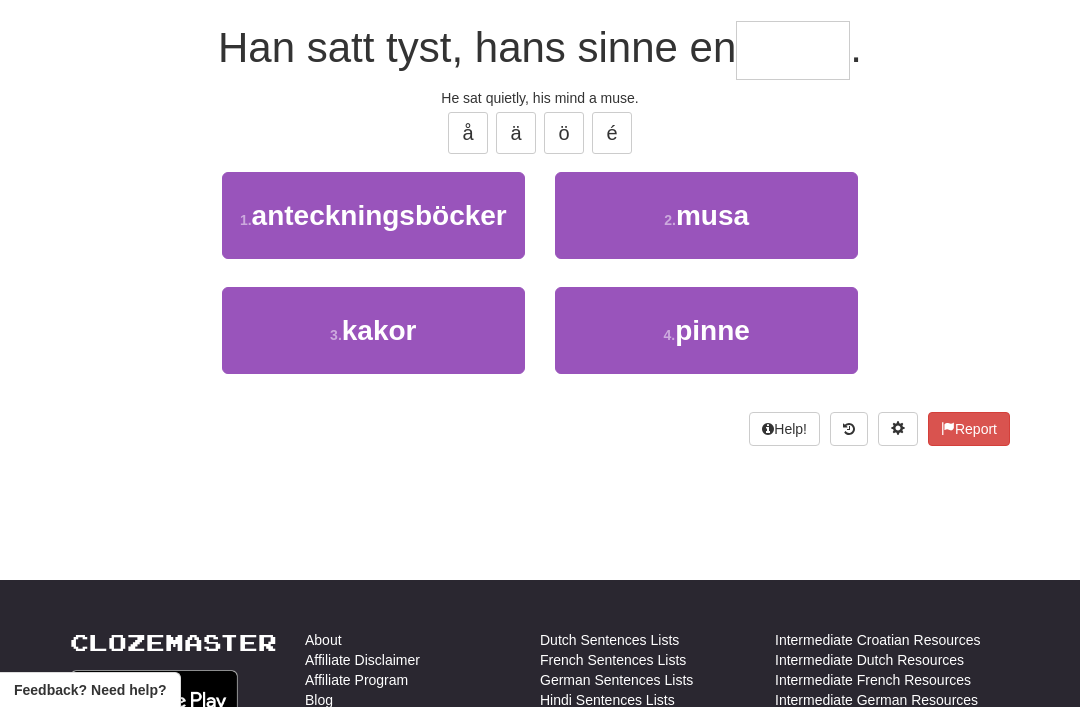 click on "2 .  musa" at bounding box center (706, 215) 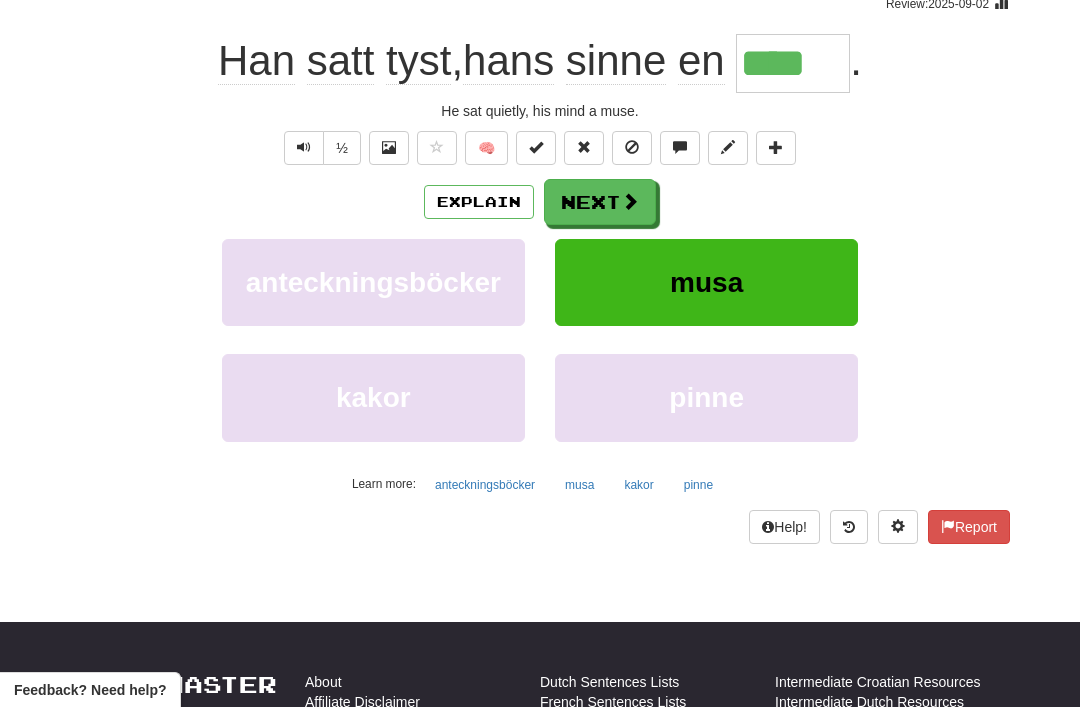 click on "Next" at bounding box center [600, 202] 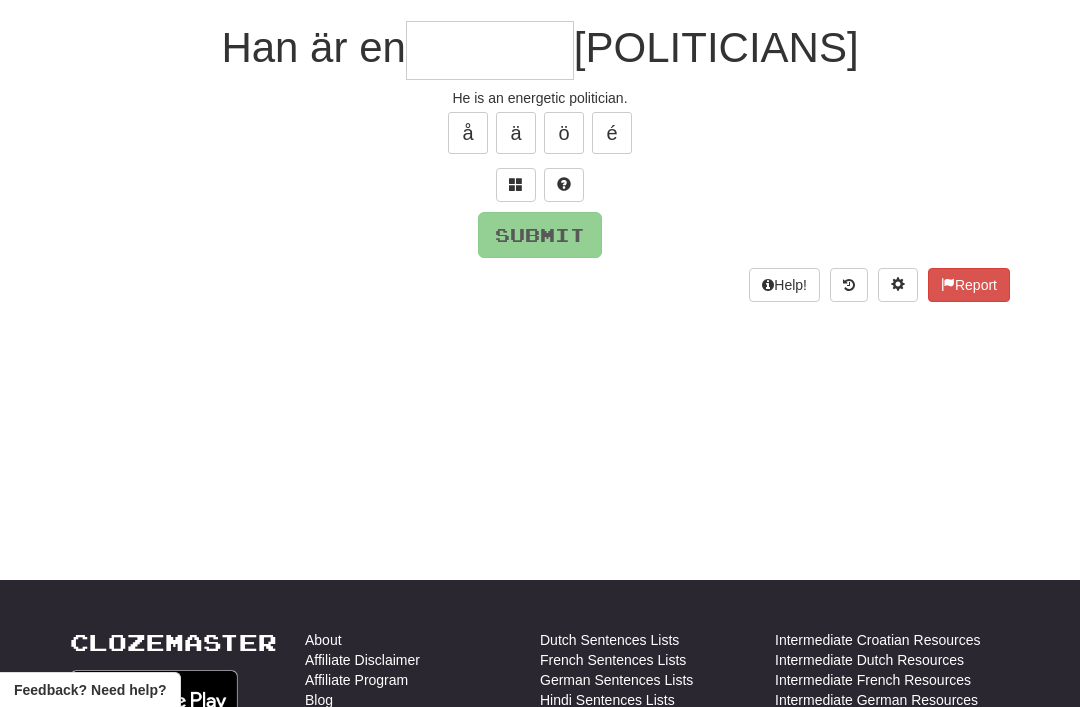click at bounding box center [516, 184] 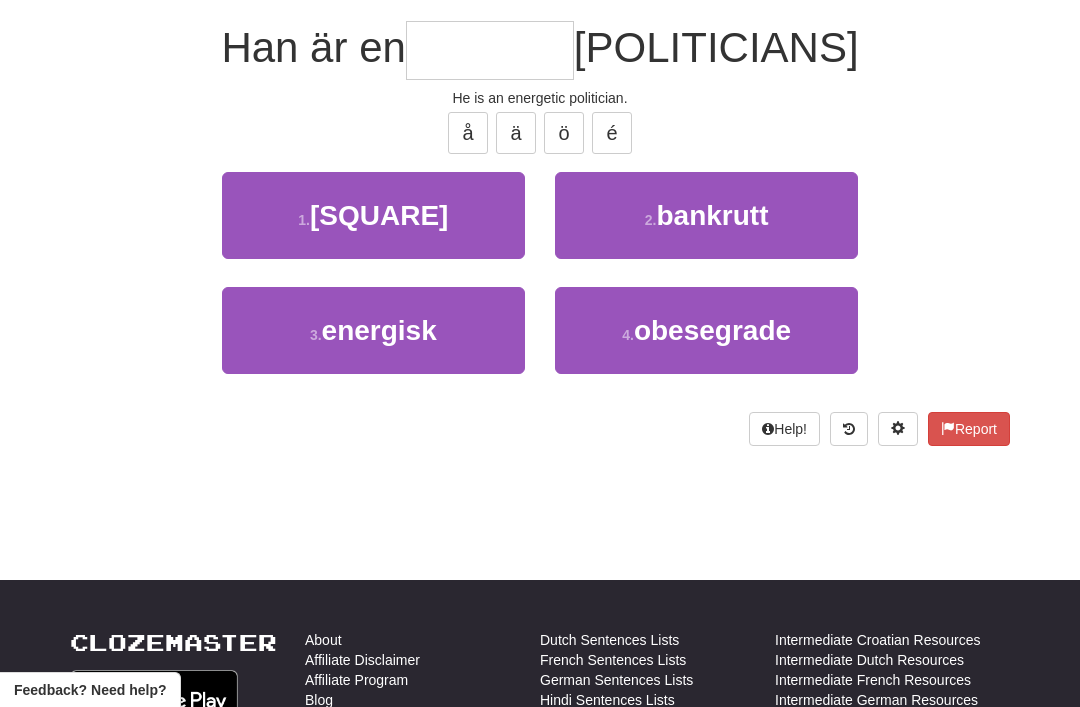 click on "3 .  energisk" at bounding box center [373, 330] 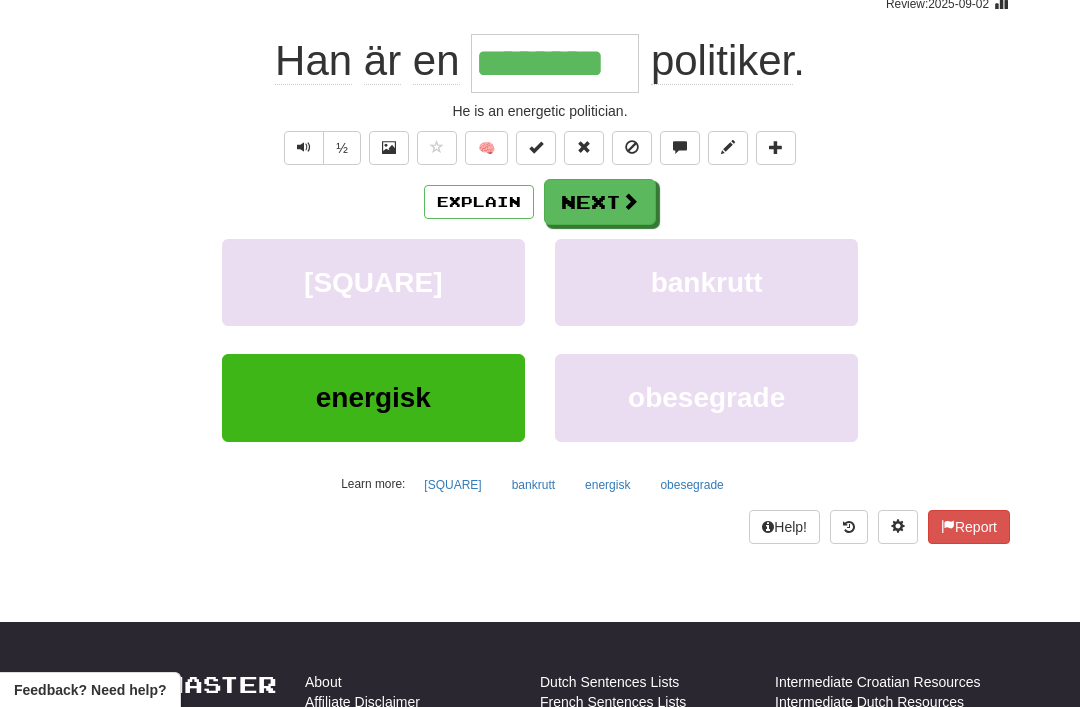 click at bounding box center [630, 201] 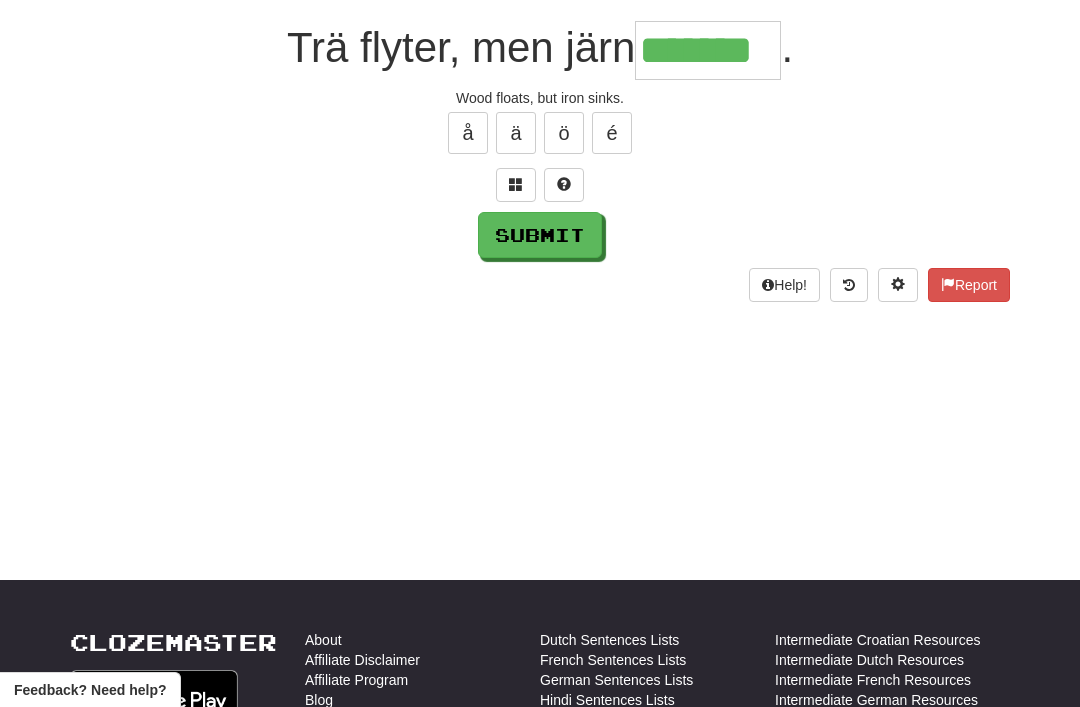 type on "*******" 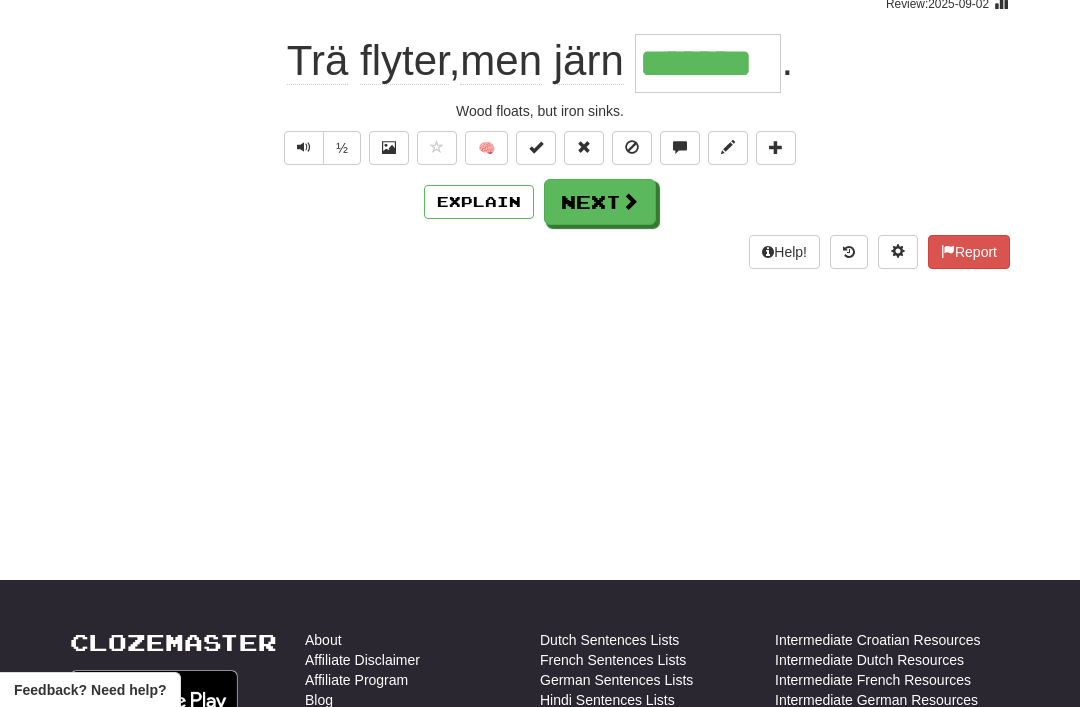 click on "Next" at bounding box center (600, 202) 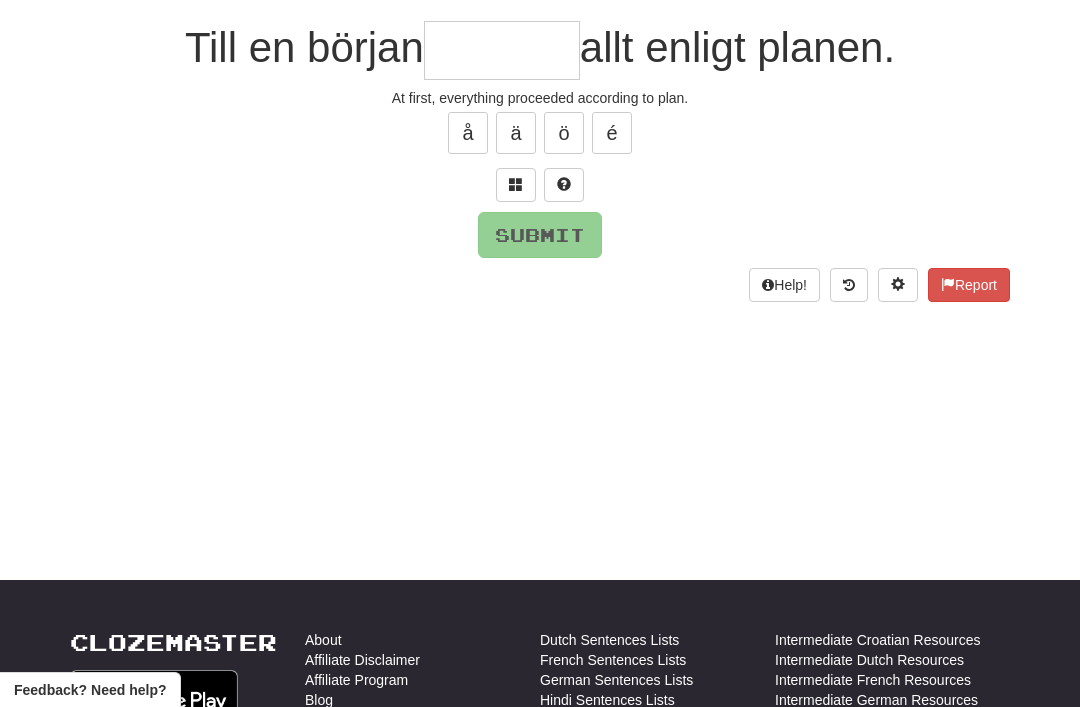 type on "*" 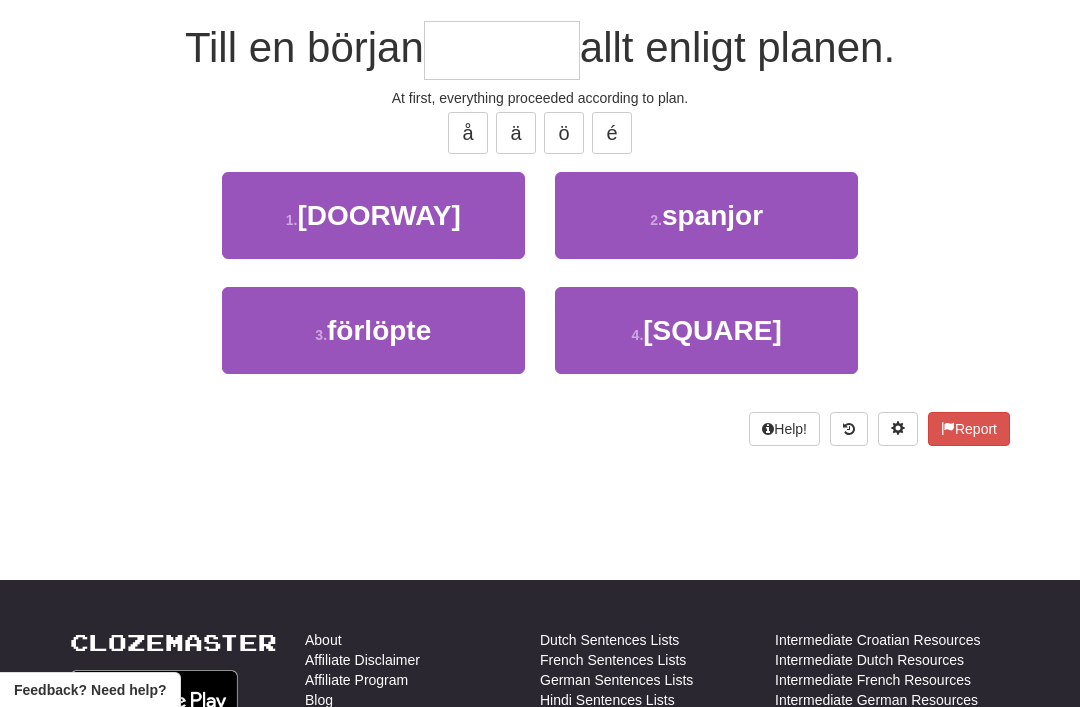 click on "3 .  förlöpte" at bounding box center (373, 330) 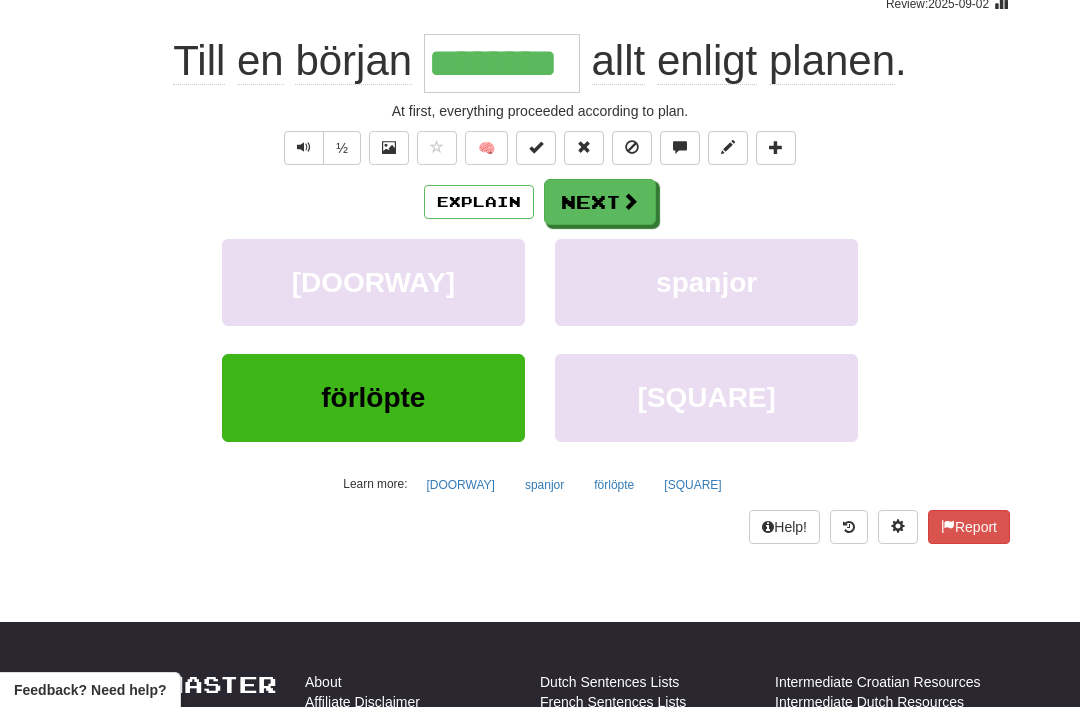 click on "Explain" at bounding box center (479, 202) 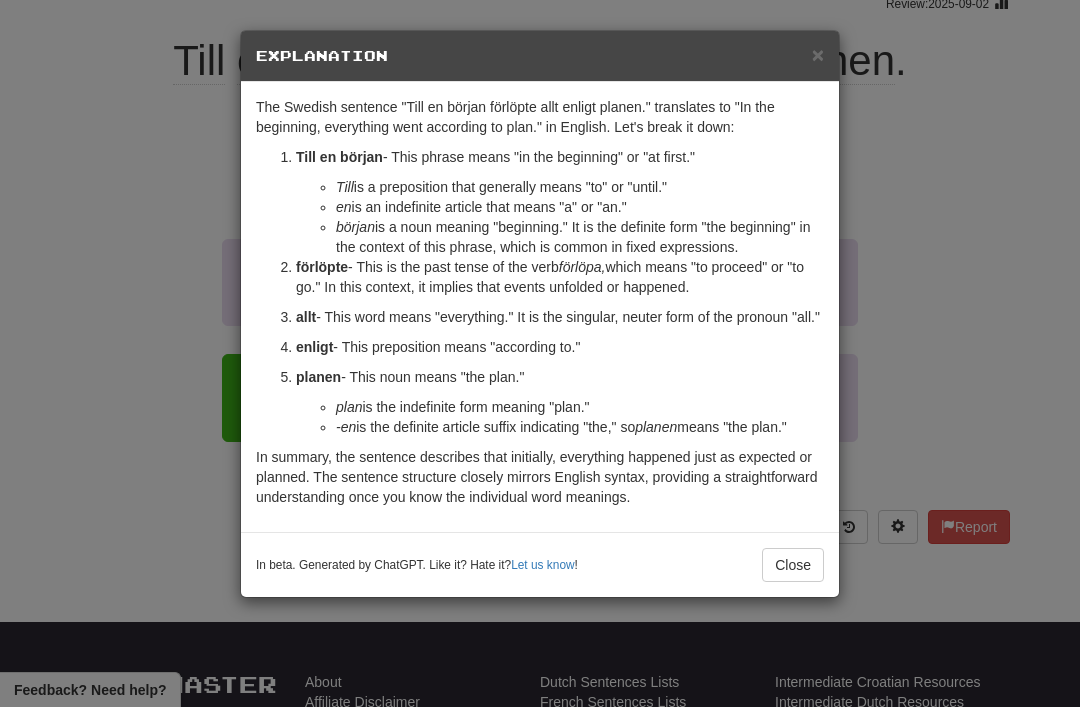 click on "×" at bounding box center [818, 54] 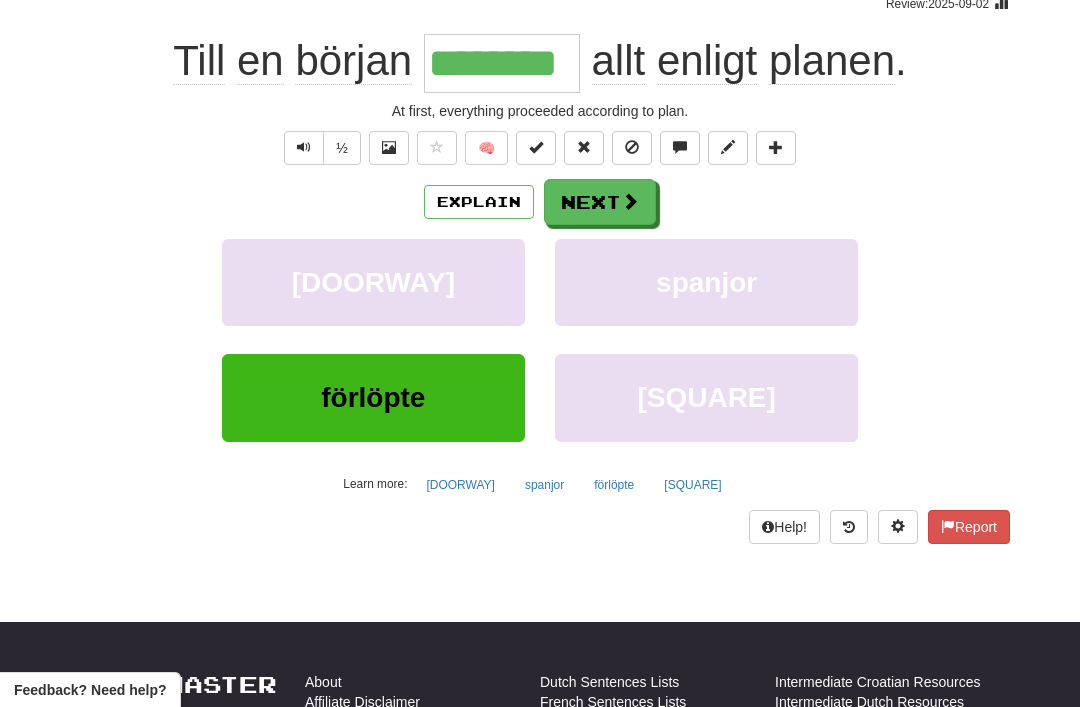 click at bounding box center [437, 147] 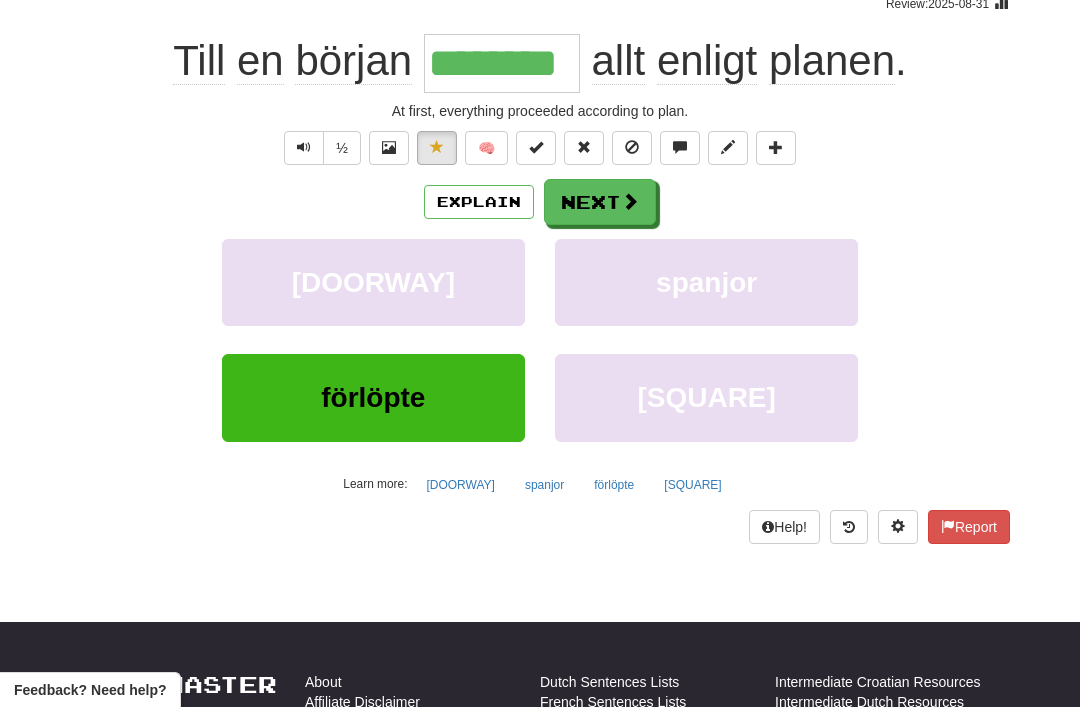 click on "Next" at bounding box center (600, 202) 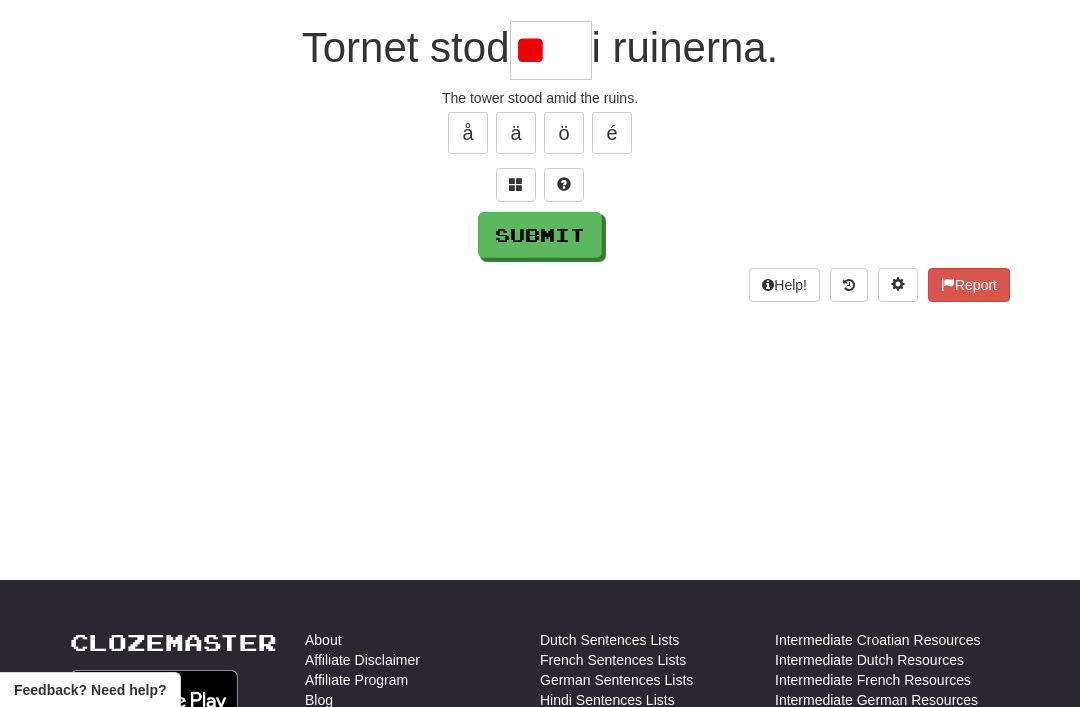 type on "*" 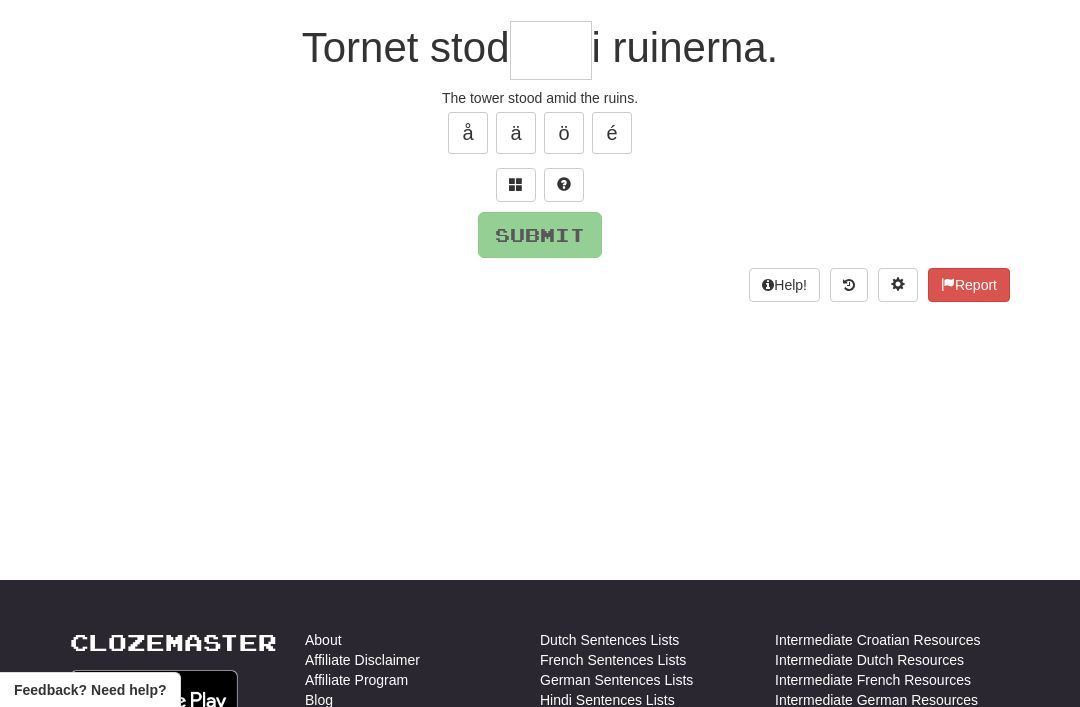 click at bounding box center (516, 185) 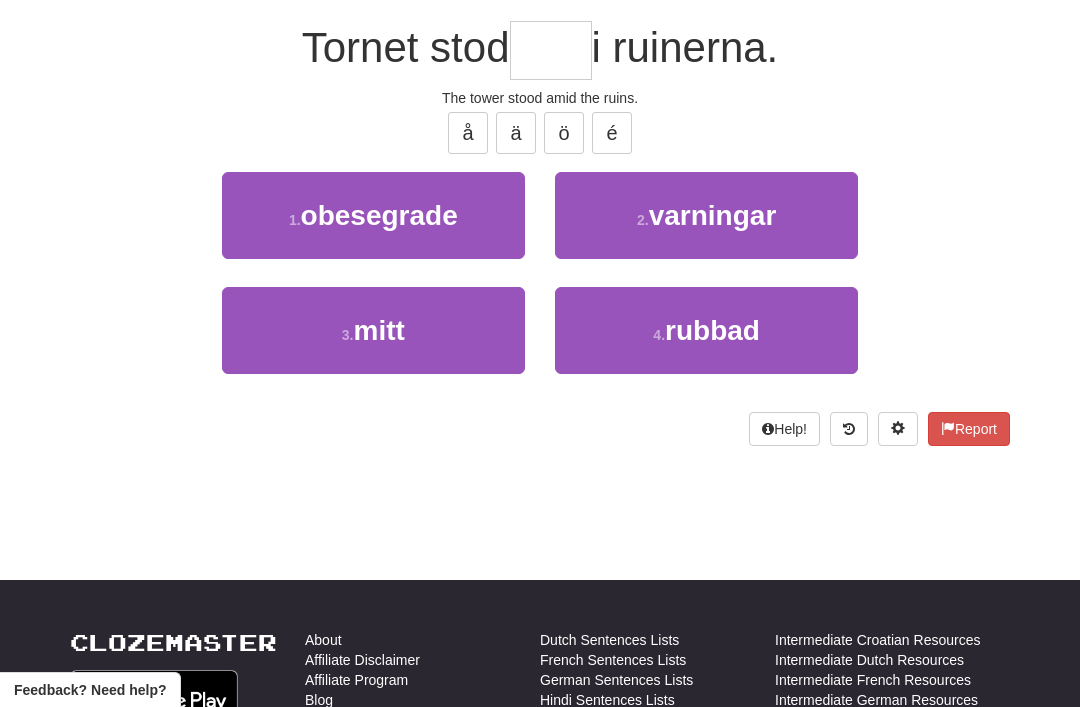 click on "3 .  mitt" at bounding box center (373, 330) 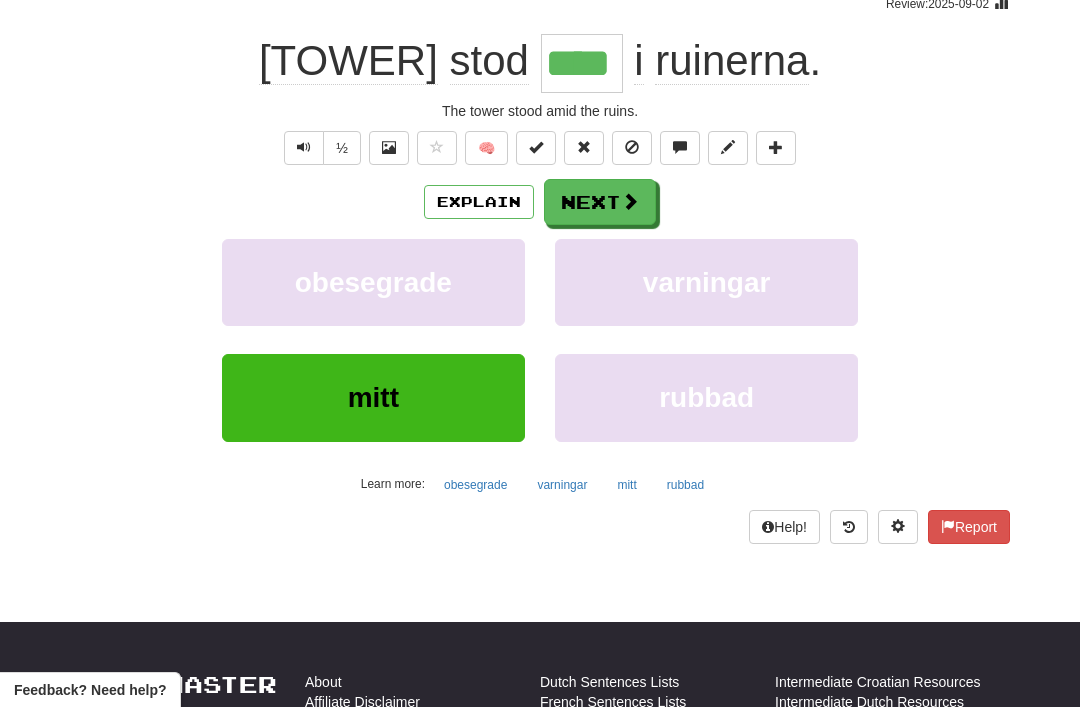 click on "Next" at bounding box center (600, 202) 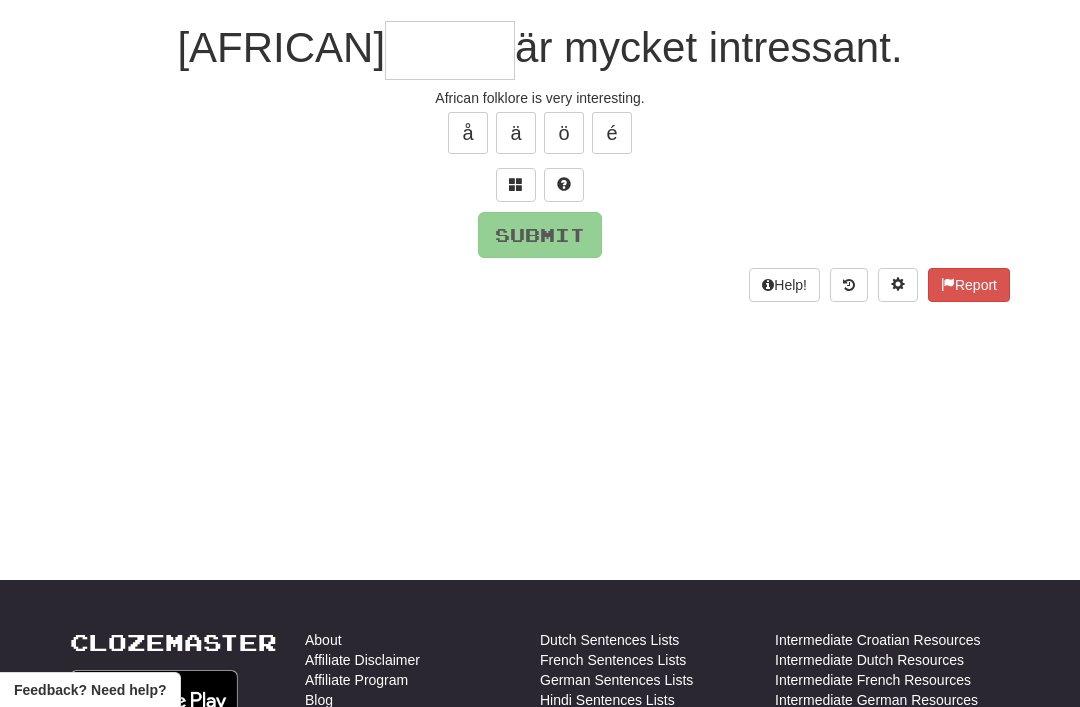 click at bounding box center (516, 184) 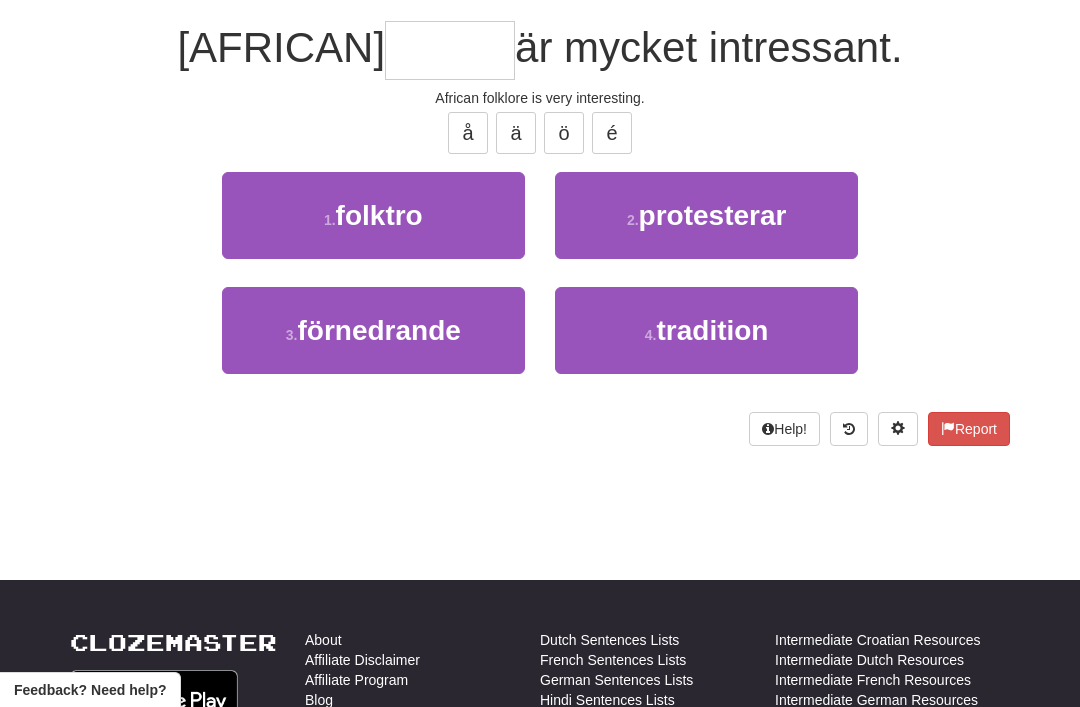 click on "1 .  folktro" at bounding box center [373, 215] 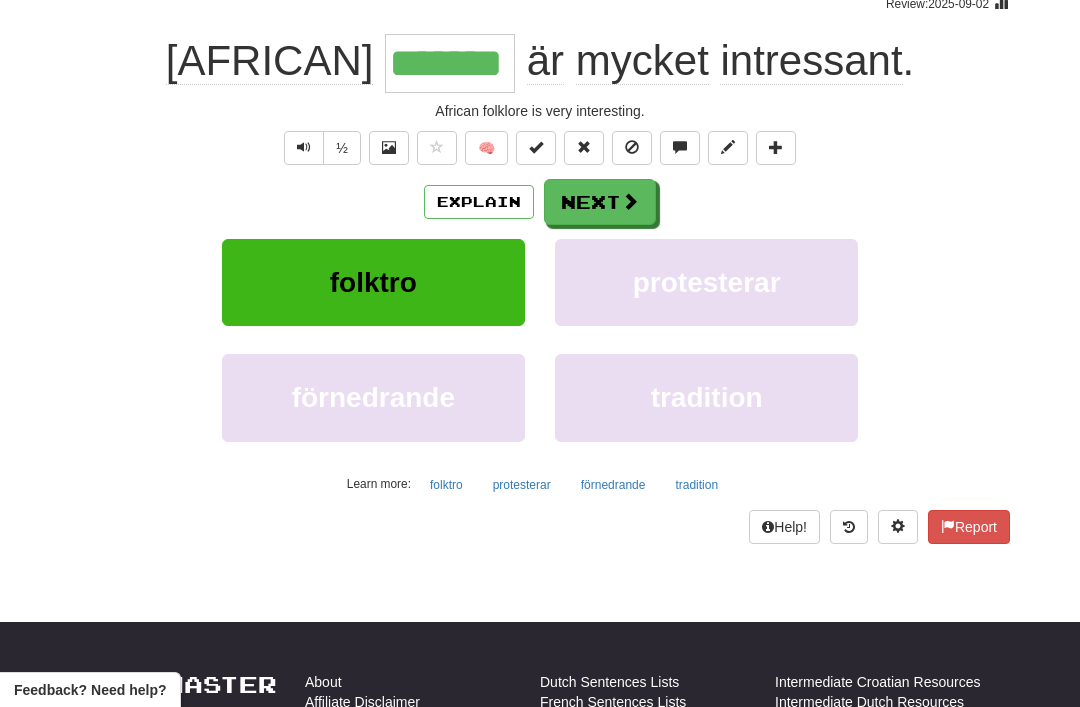 click on "Next" at bounding box center [600, 202] 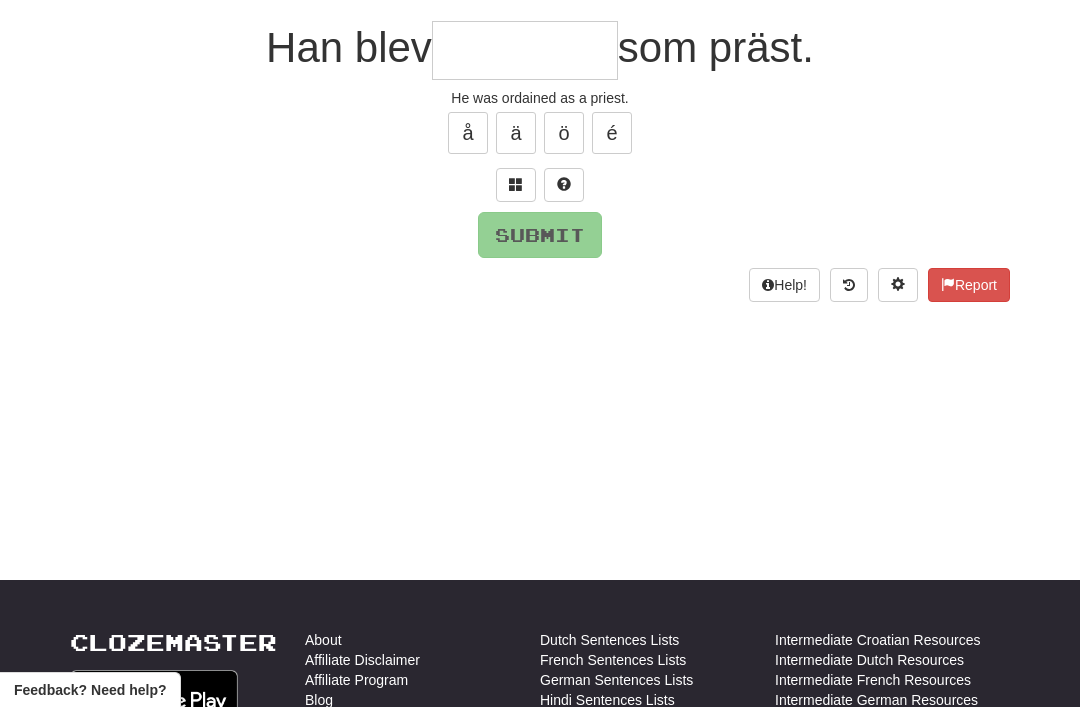 click at bounding box center (516, 185) 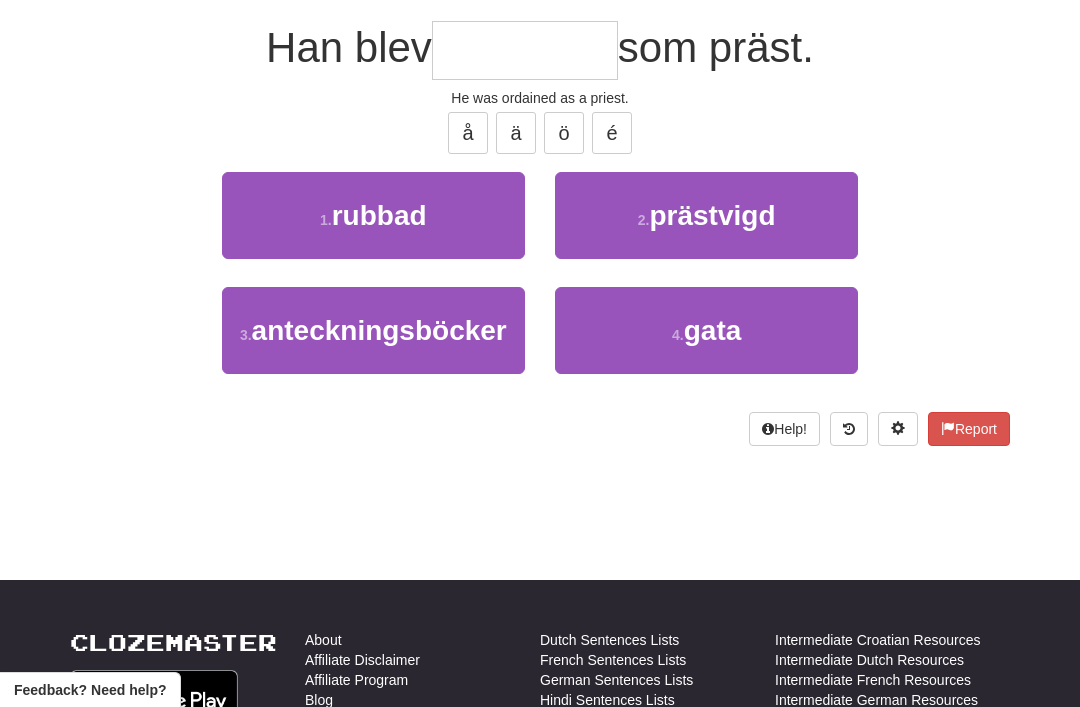 click on "prästvigd" at bounding box center [712, 215] 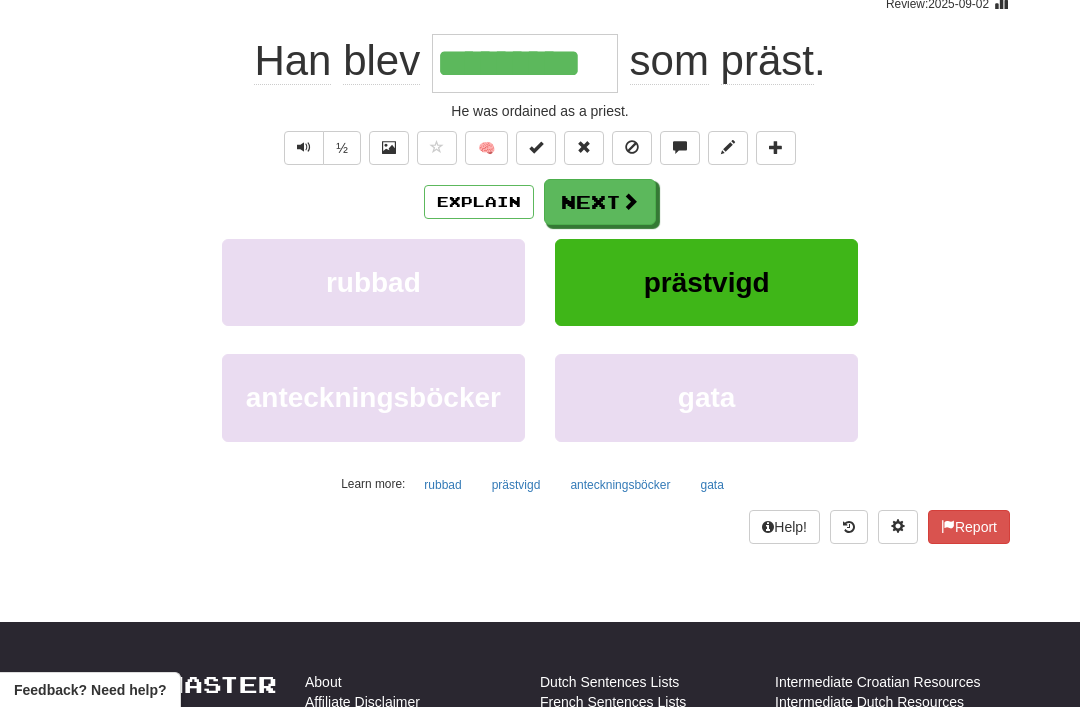 click on "Explain" at bounding box center (479, 202) 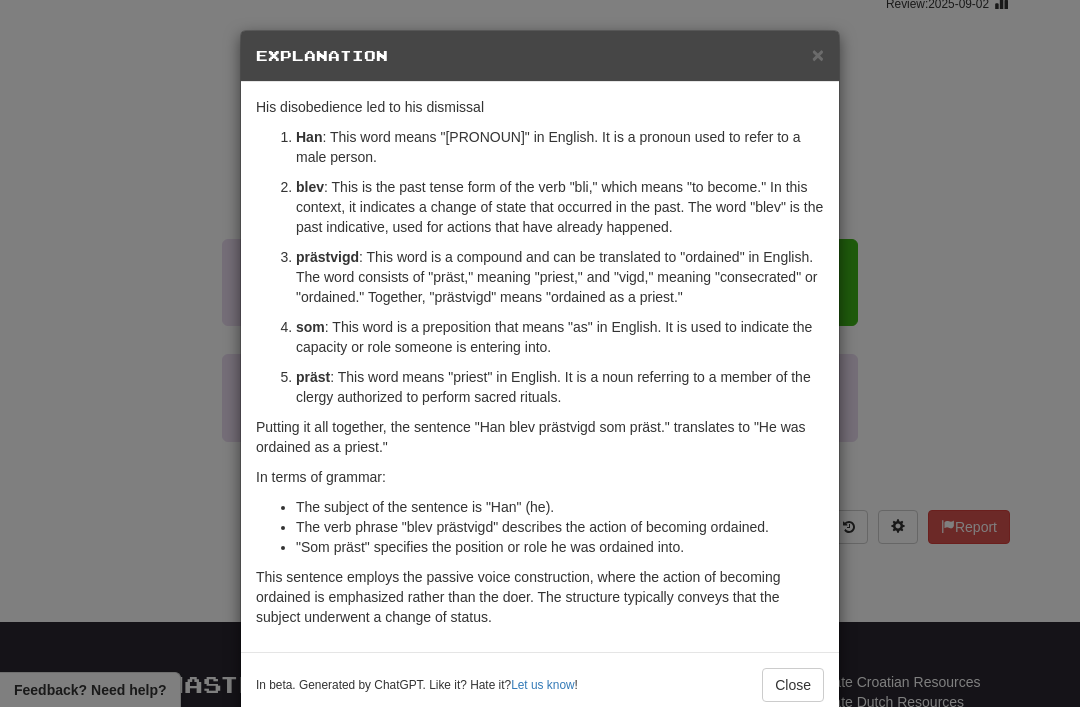 click on "×" at bounding box center (818, 54) 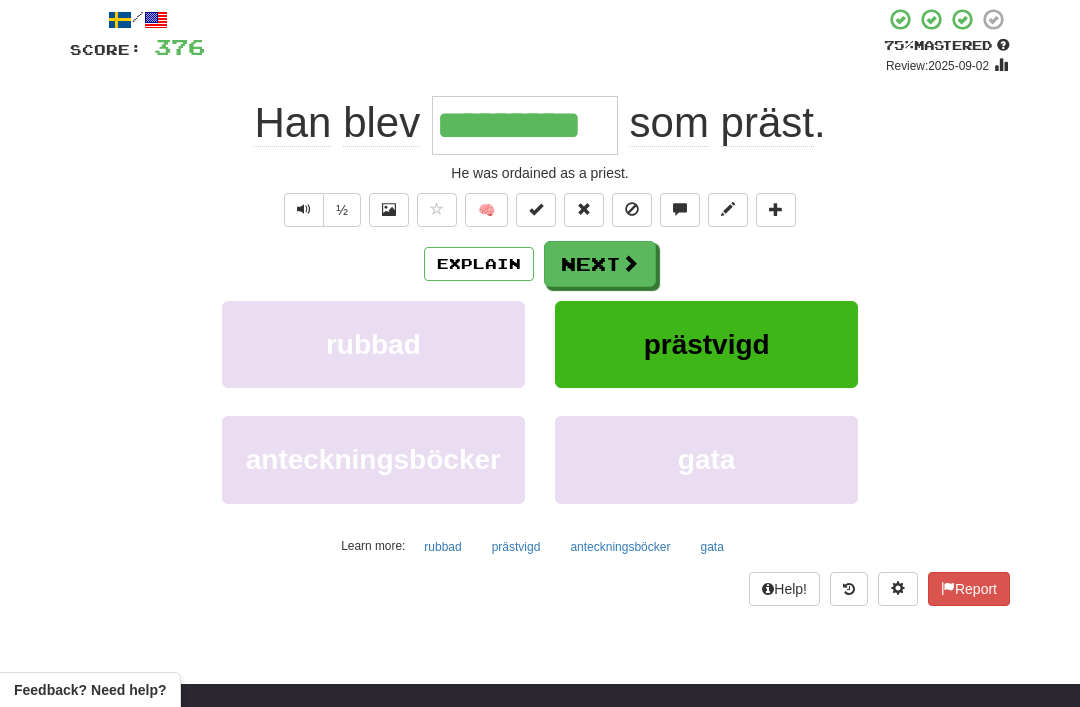 scroll, scrollTop: 0, scrollLeft: 0, axis: both 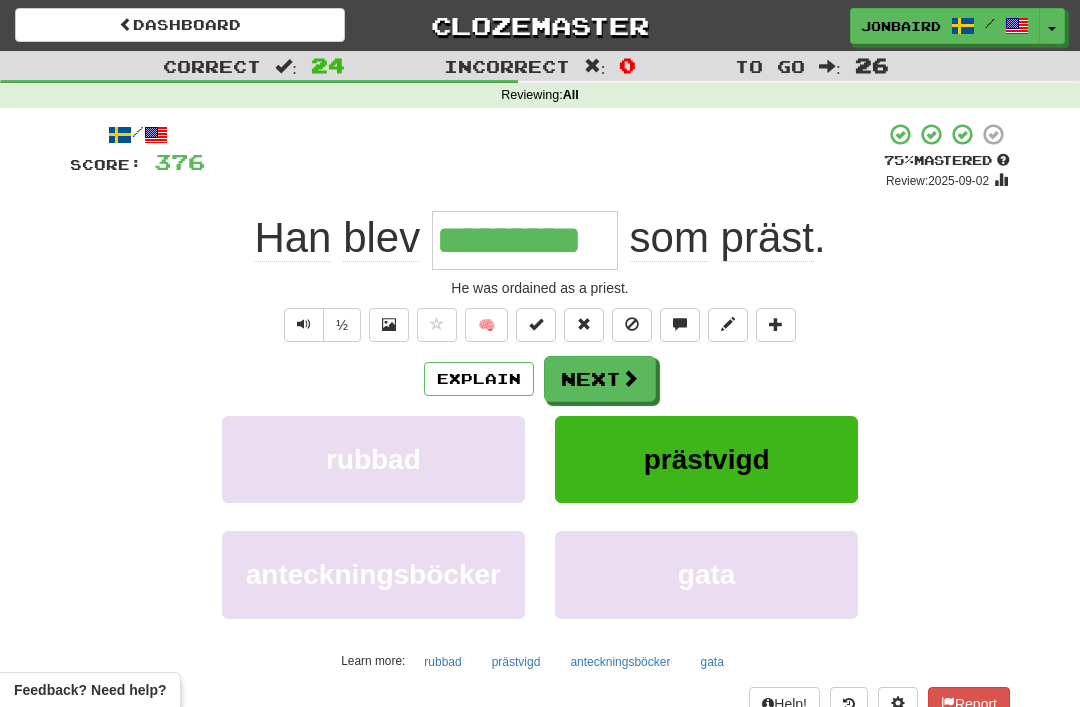 click on "Next" at bounding box center (600, 379) 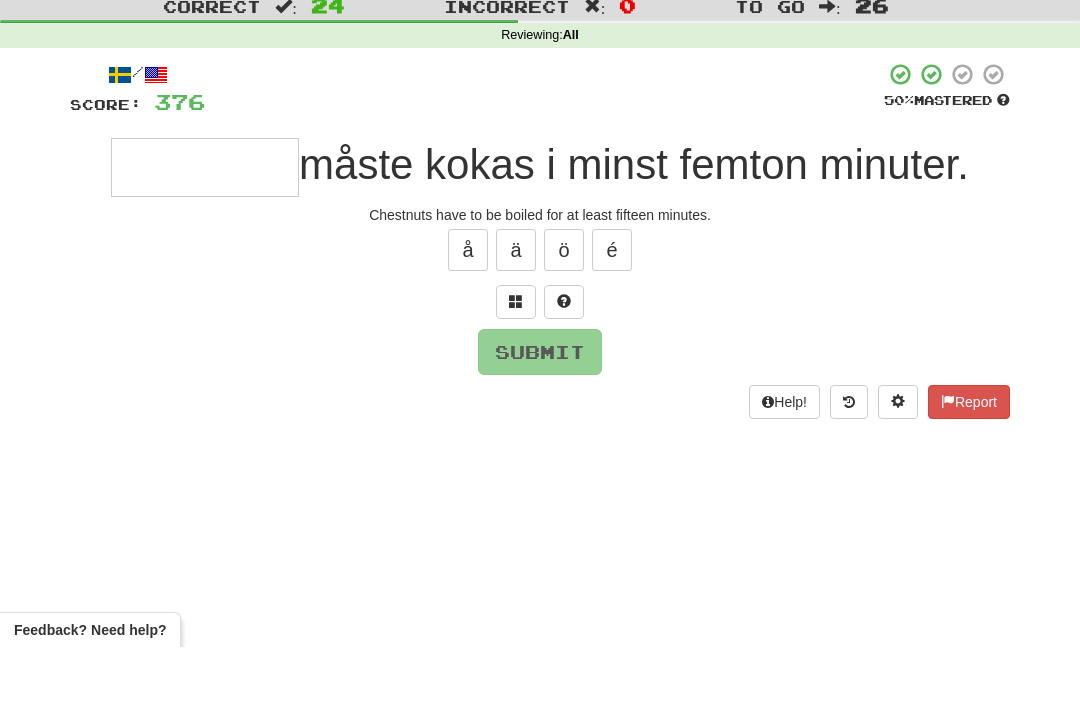 click at bounding box center (516, 361) 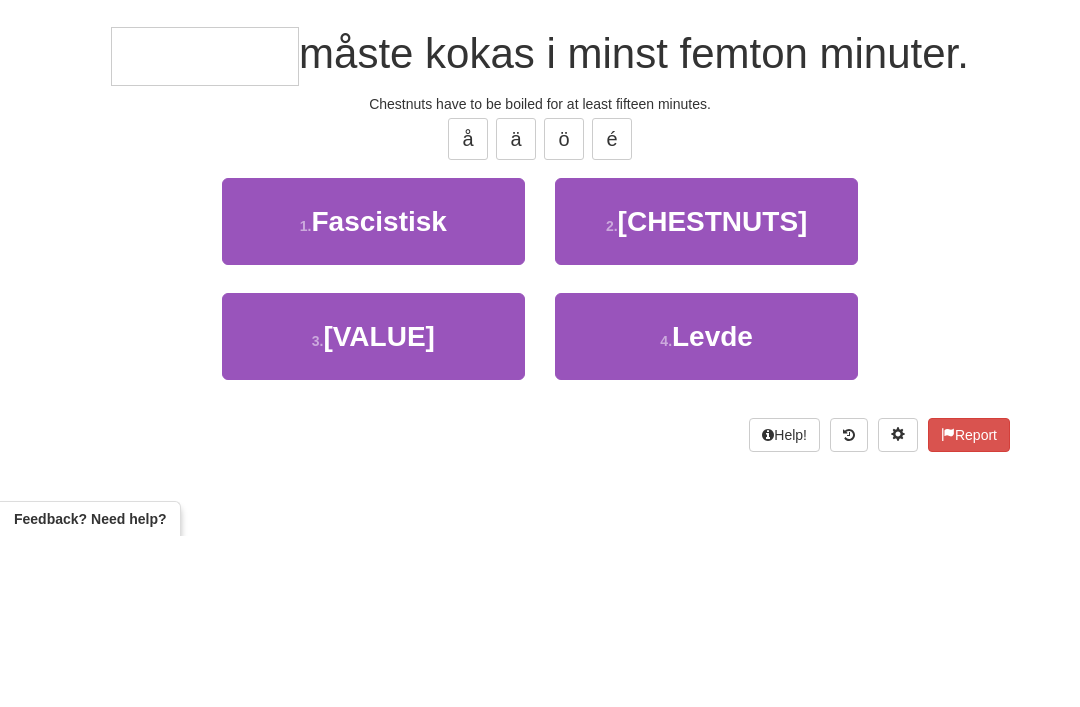 click on "2 .  Kastanjer" at bounding box center [706, 392] 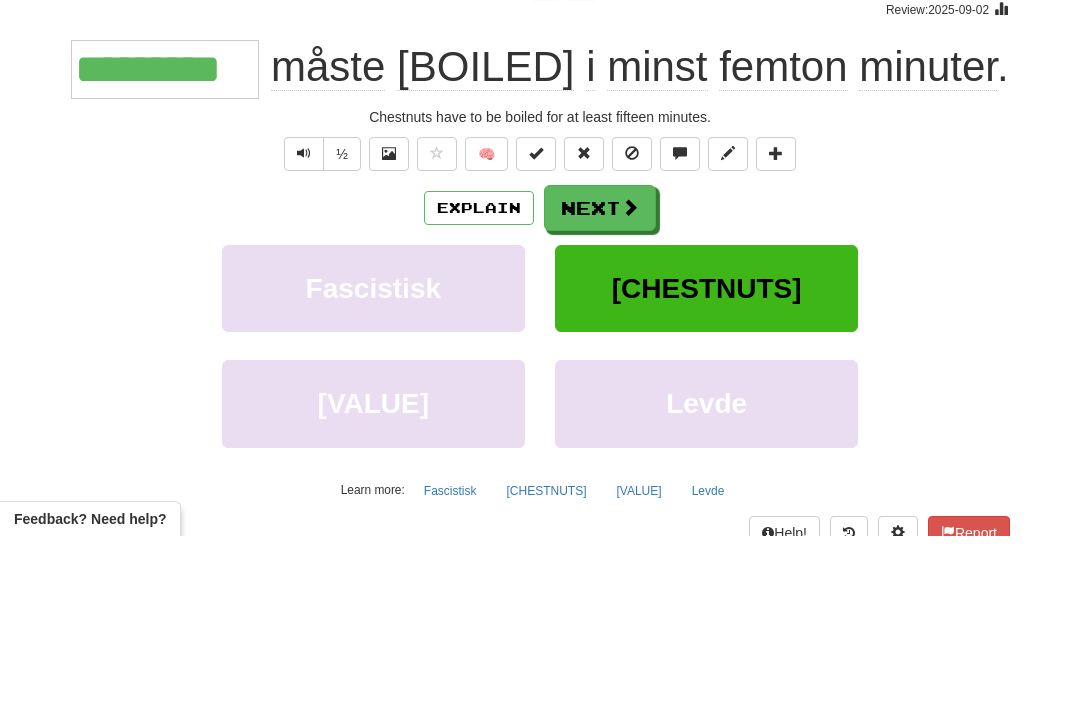 scroll, scrollTop: 171, scrollLeft: 0, axis: vertical 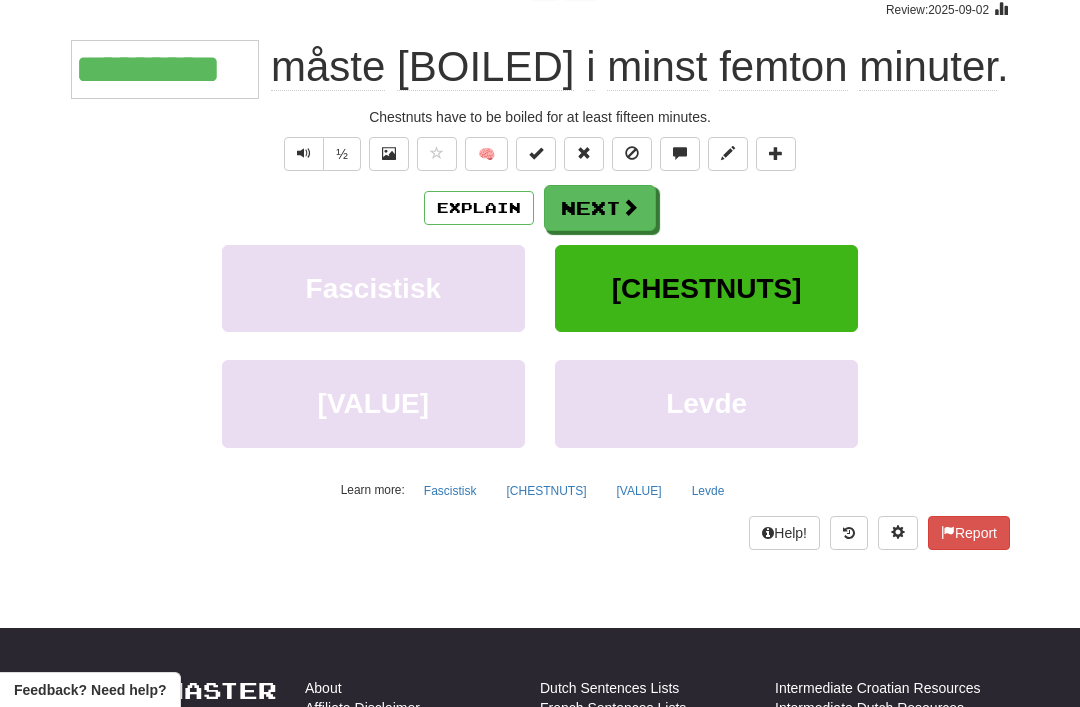 click on "Next" at bounding box center (600, 208) 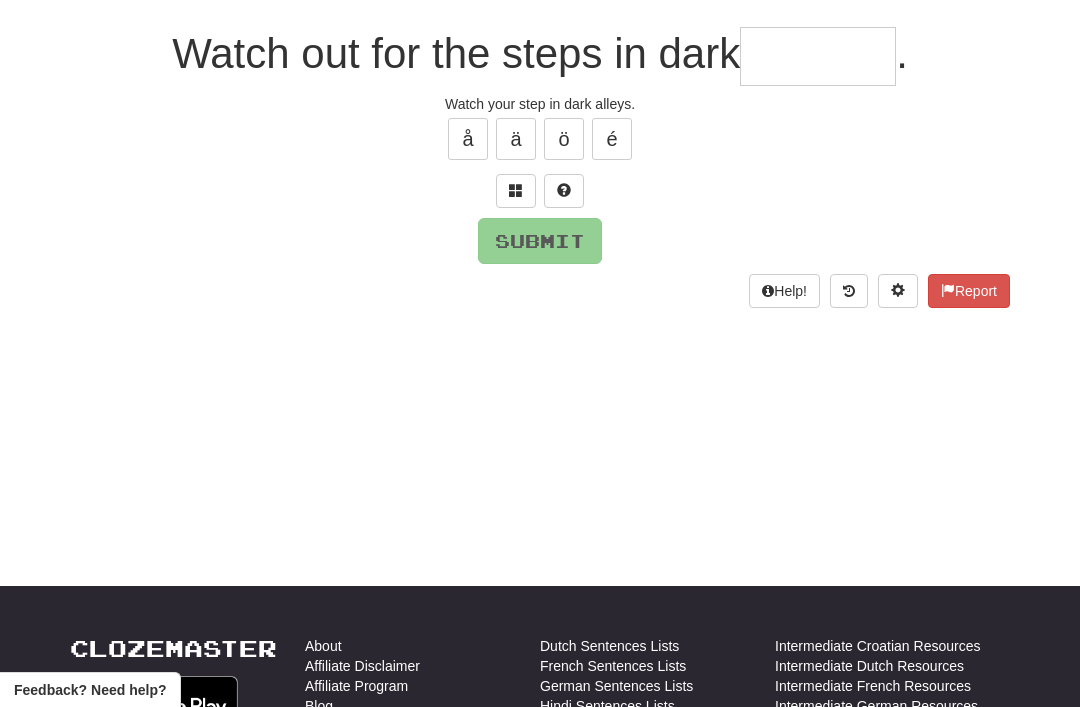 click at bounding box center [516, 190] 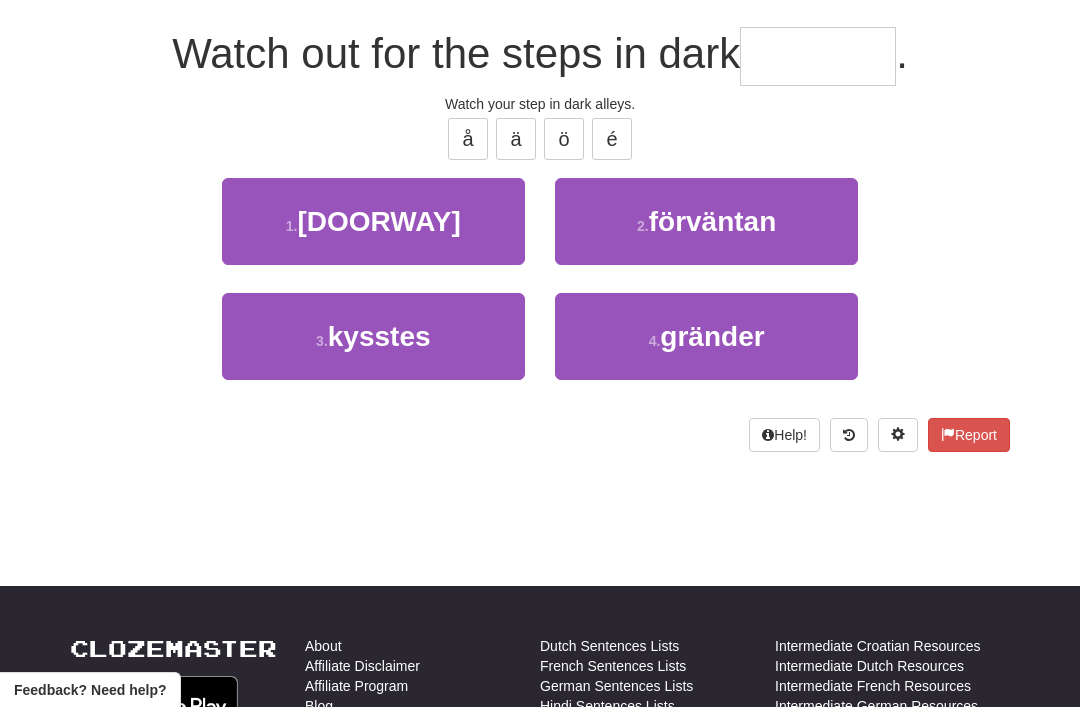 click on "gränder" at bounding box center (712, 336) 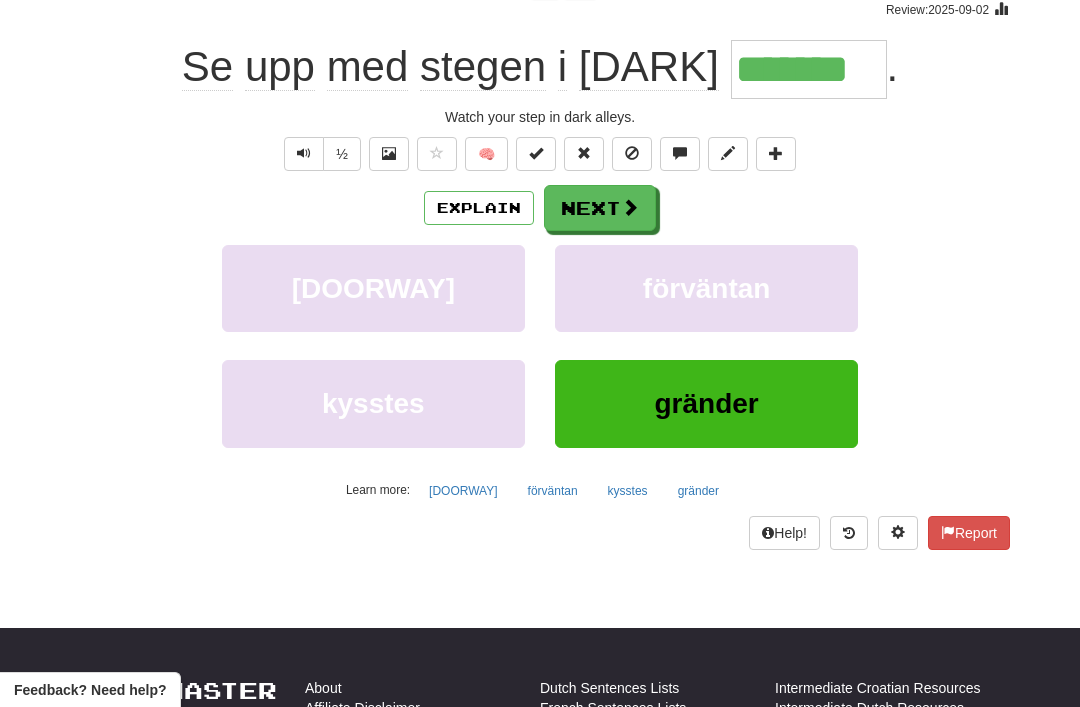 click on "Next" at bounding box center [600, 208] 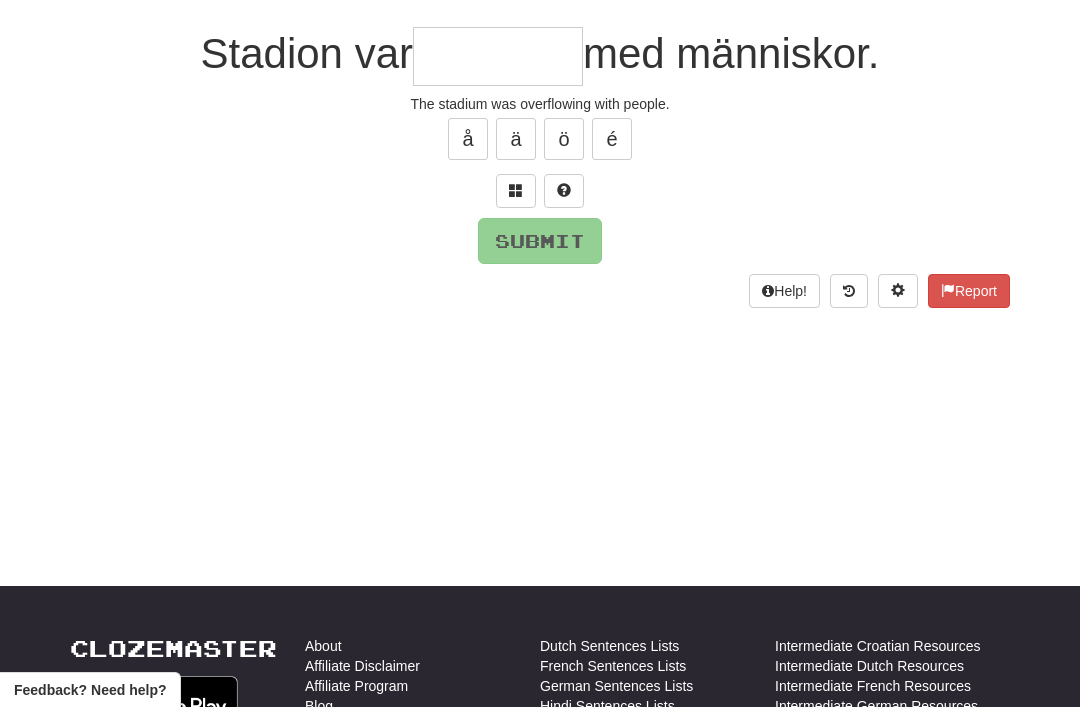 click at bounding box center [516, 190] 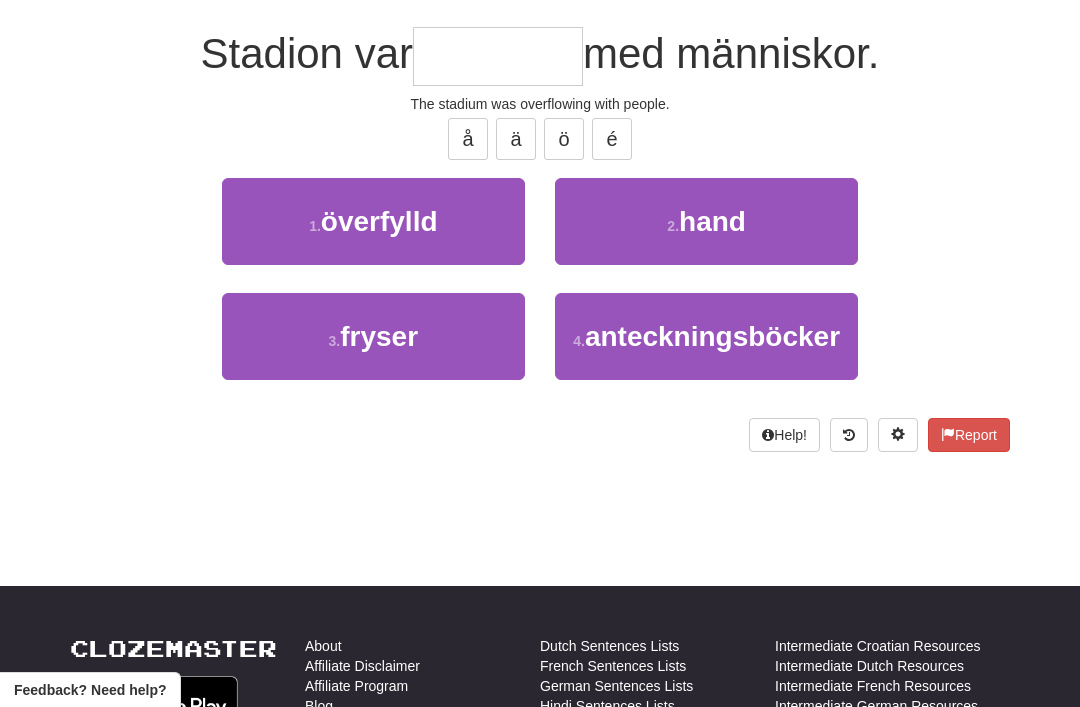 click on "1 .  överfylld" at bounding box center (373, 221) 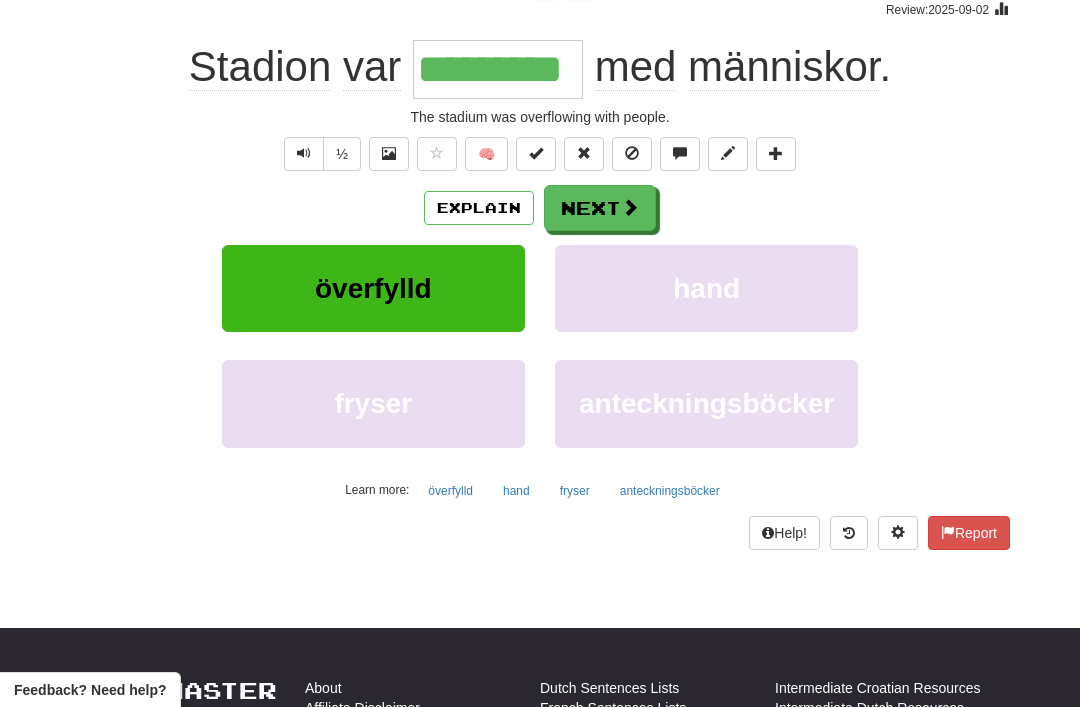 click on "Next" at bounding box center (600, 208) 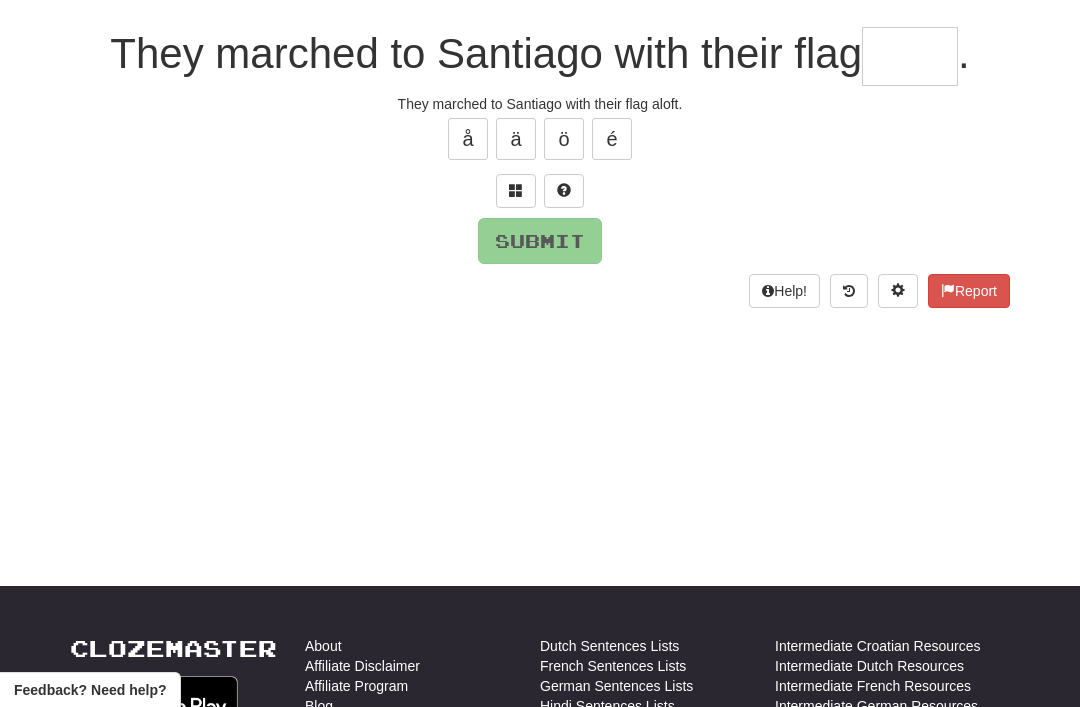 click at bounding box center [516, 190] 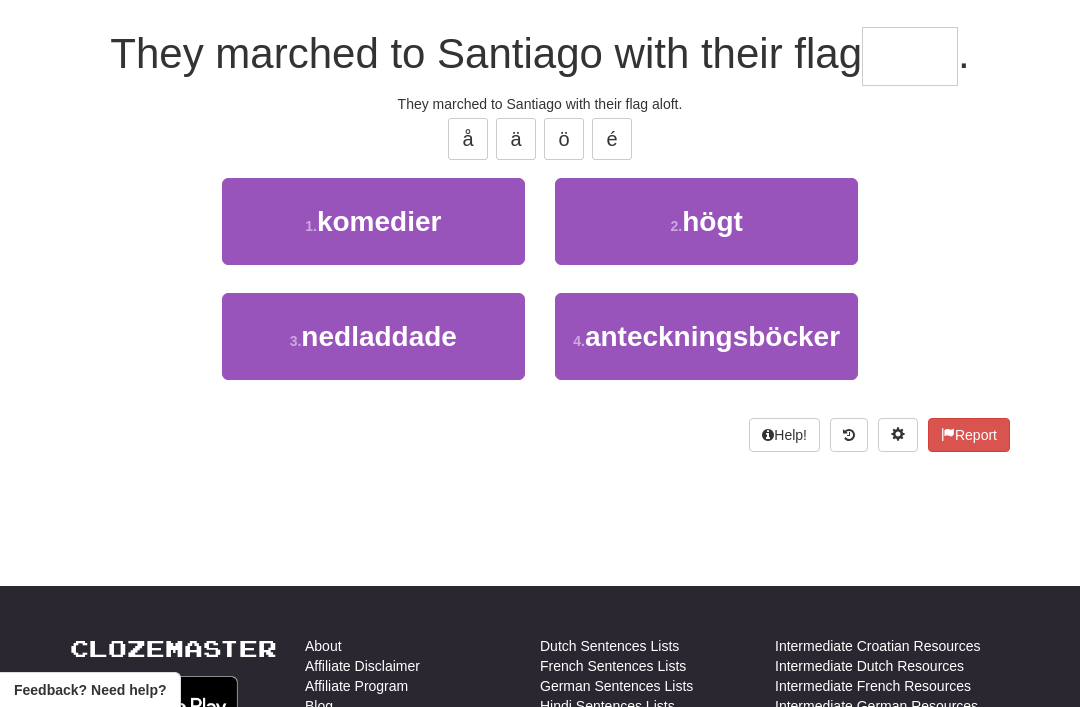 click on "högt" at bounding box center [712, 221] 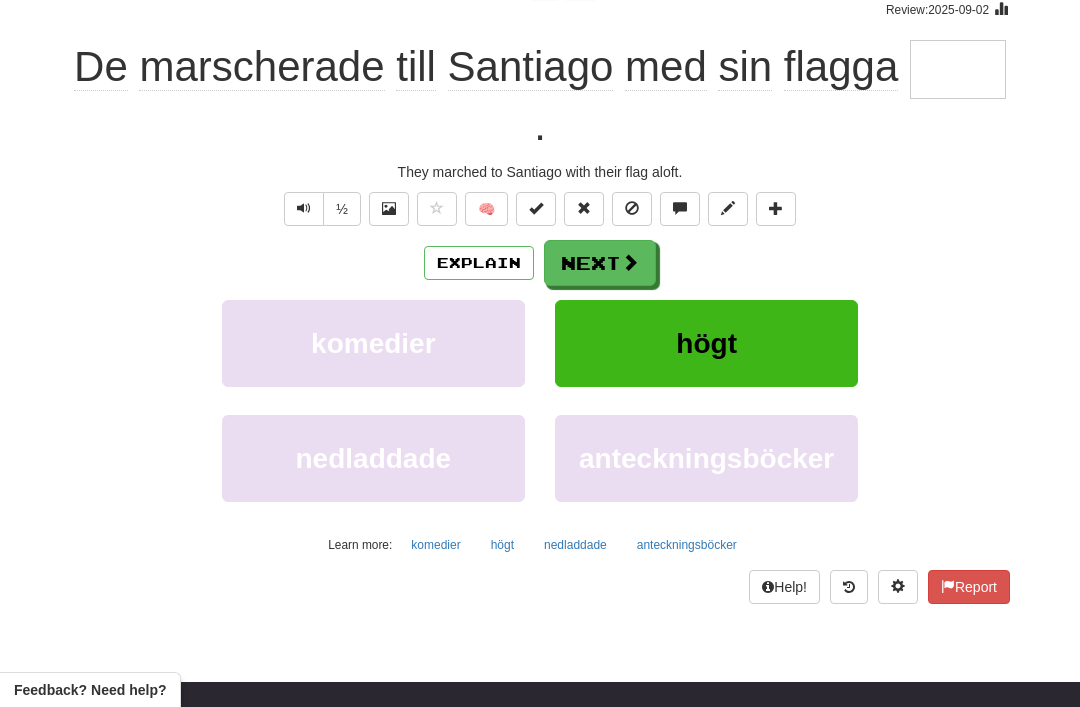 type on "****" 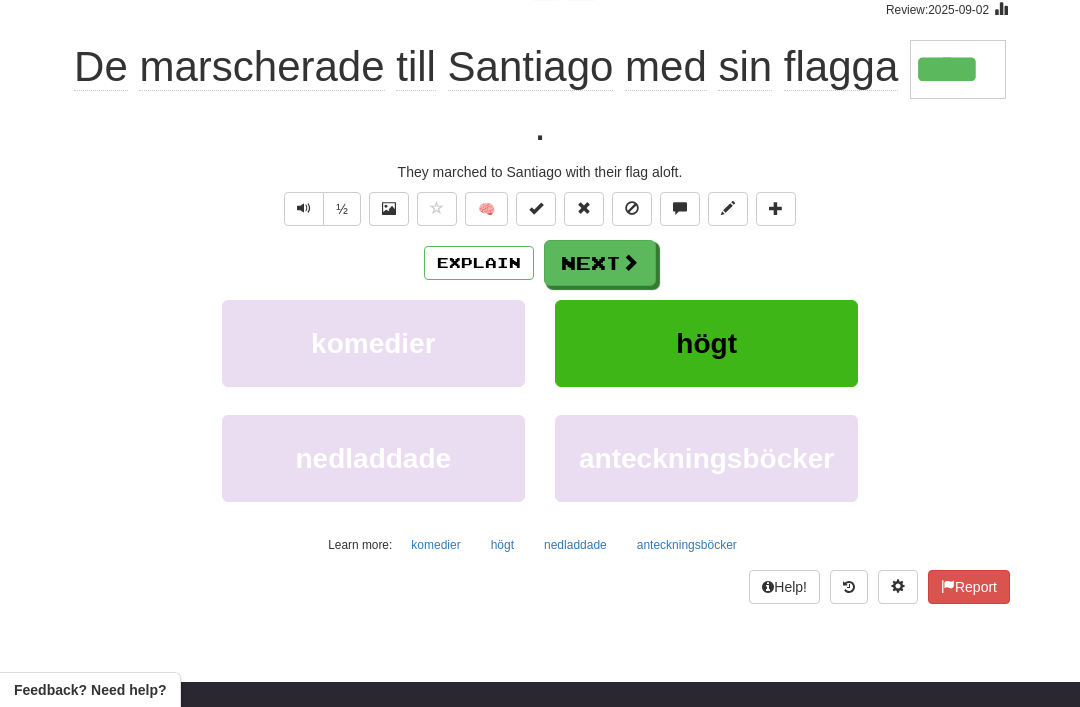 click on "Next" at bounding box center [600, 263] 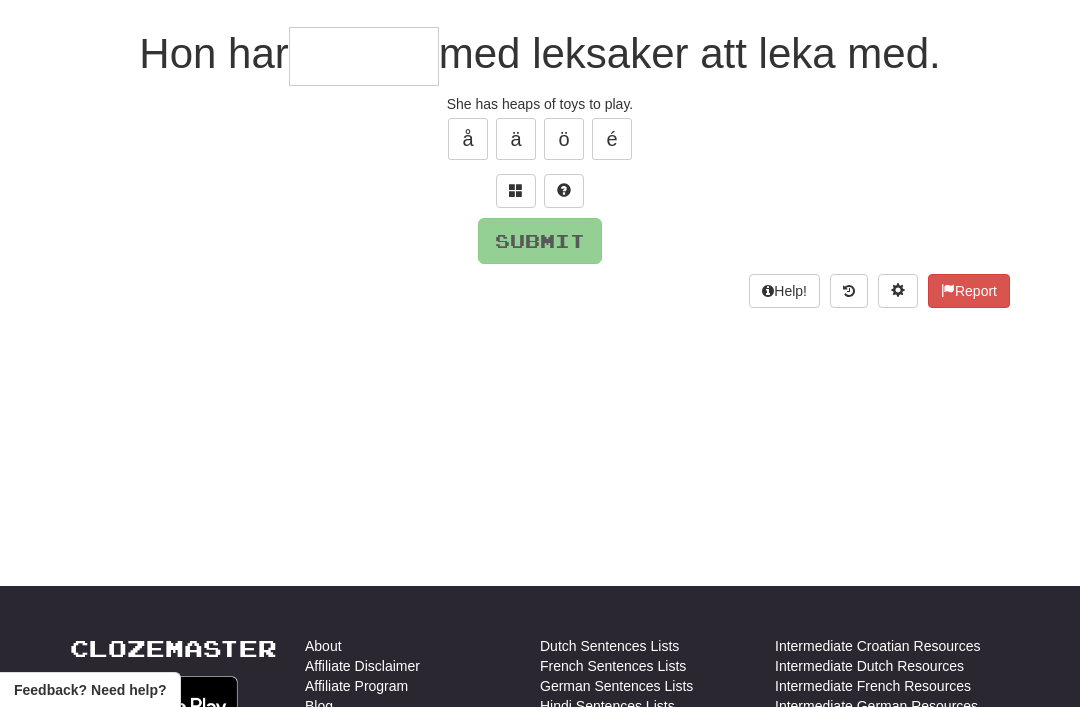 click at bounding box center (516, 190) 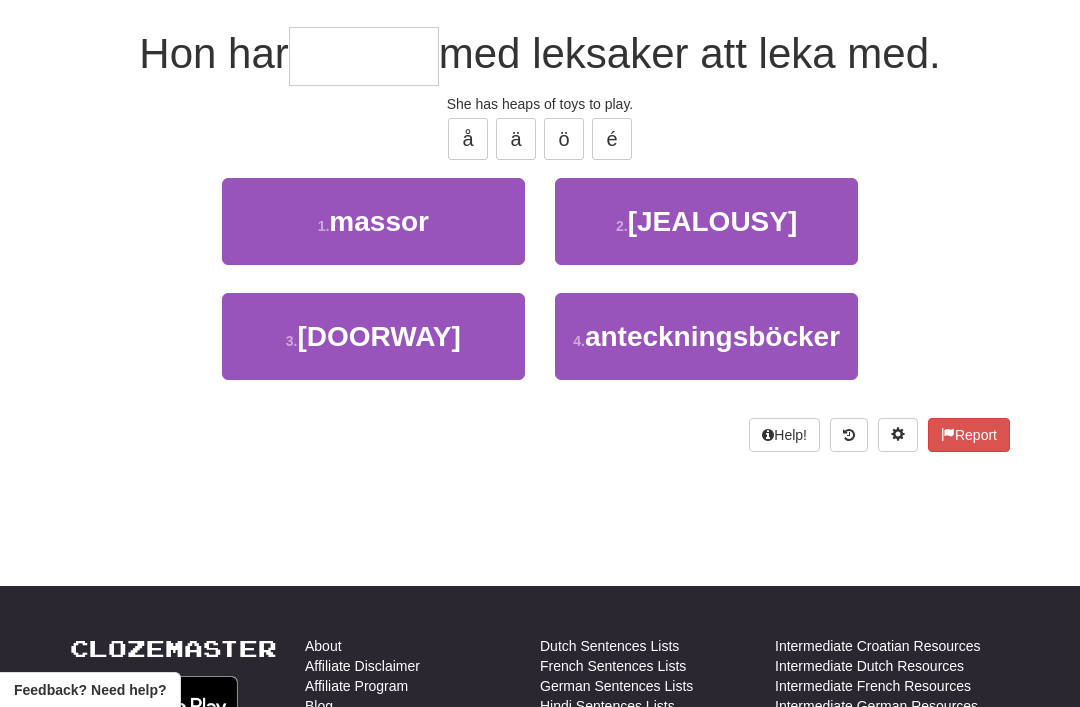 click on "1 .  massor" at bounding box center [373, 221] 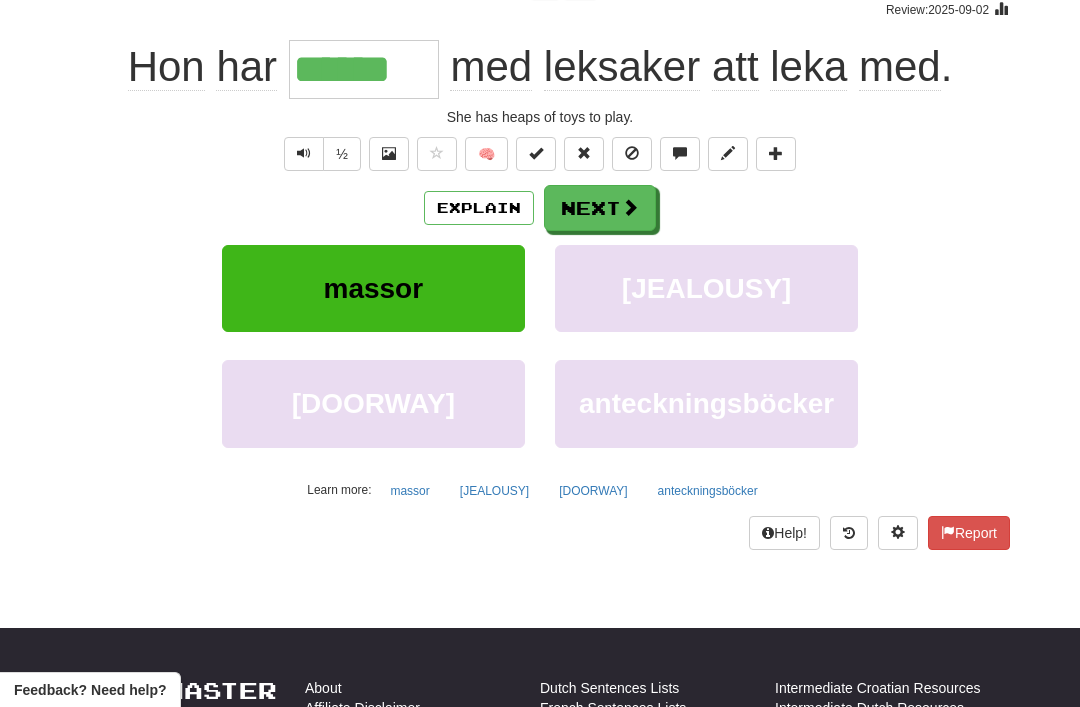 click on "Next" at bounding box center (600, 208) 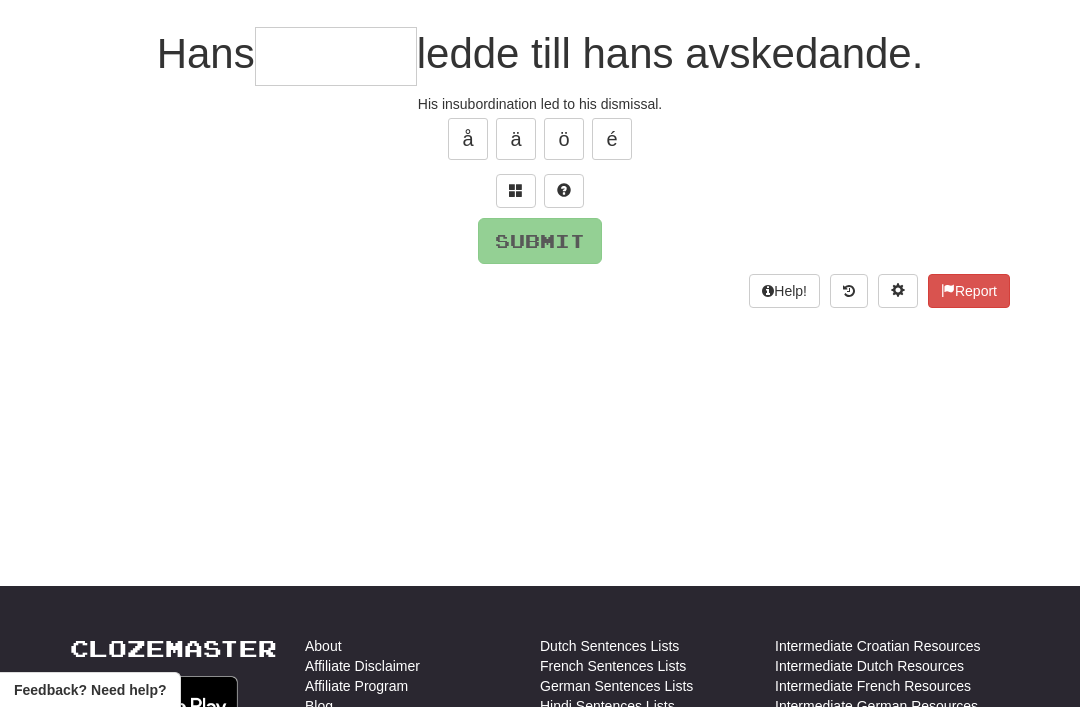 click at bounding box center (516, 190) 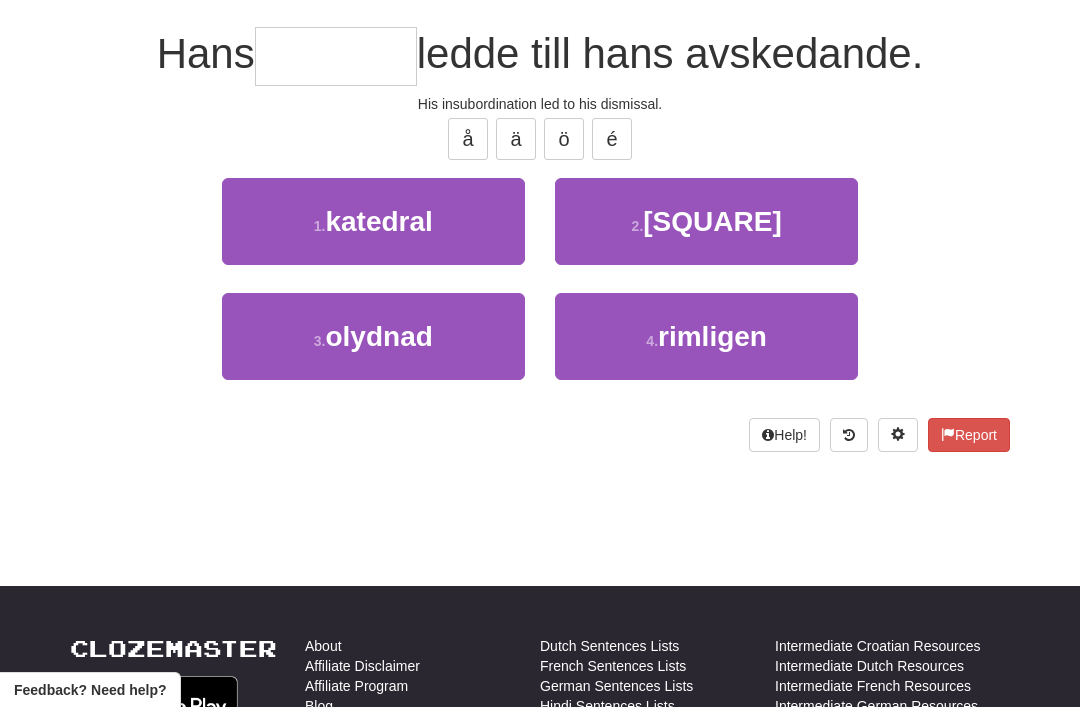 click on "3 .  olydnad" at bounding box center (373, 336) 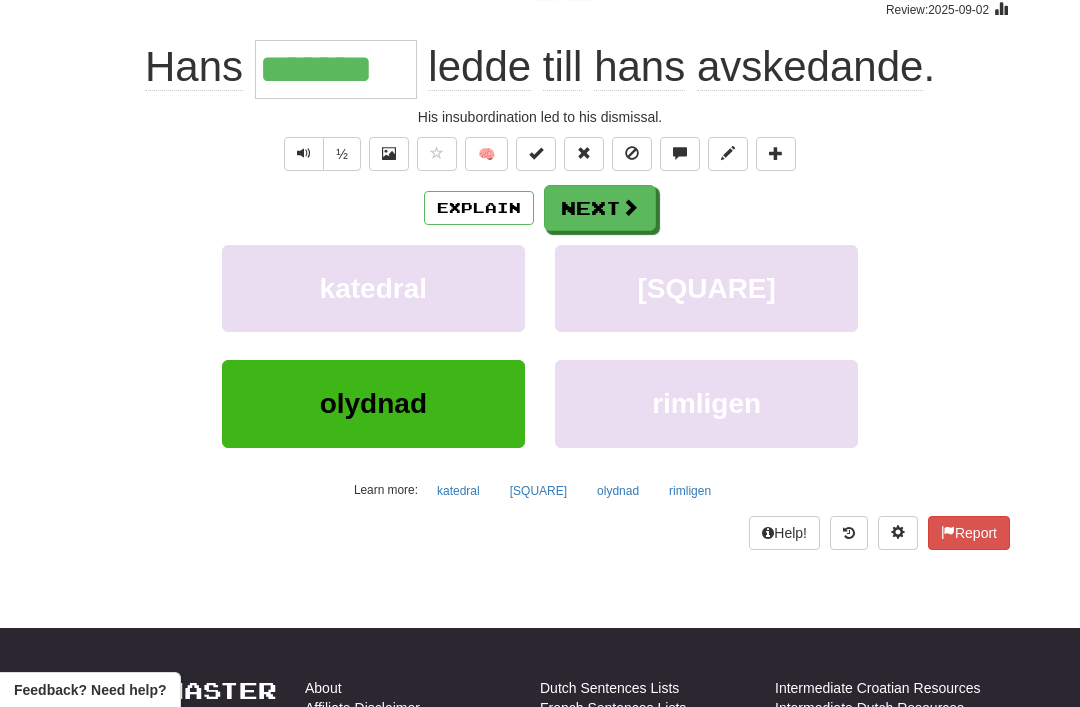 click at bounding box center (437, 153) 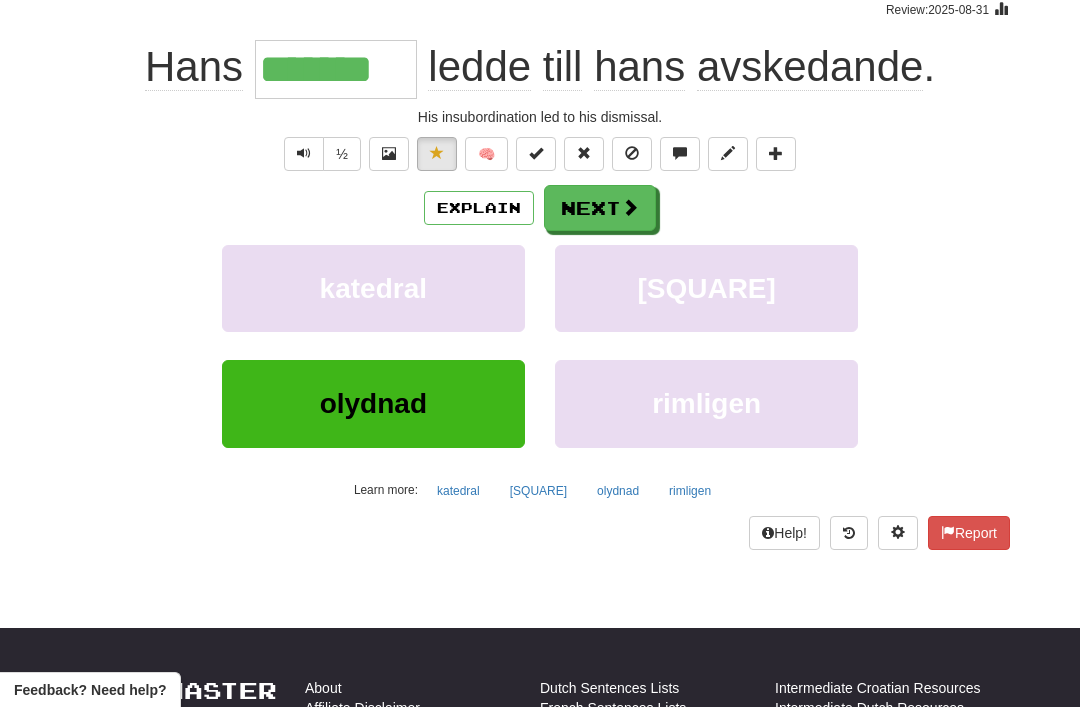 click on "Explain" at bounding box center (479, 208) 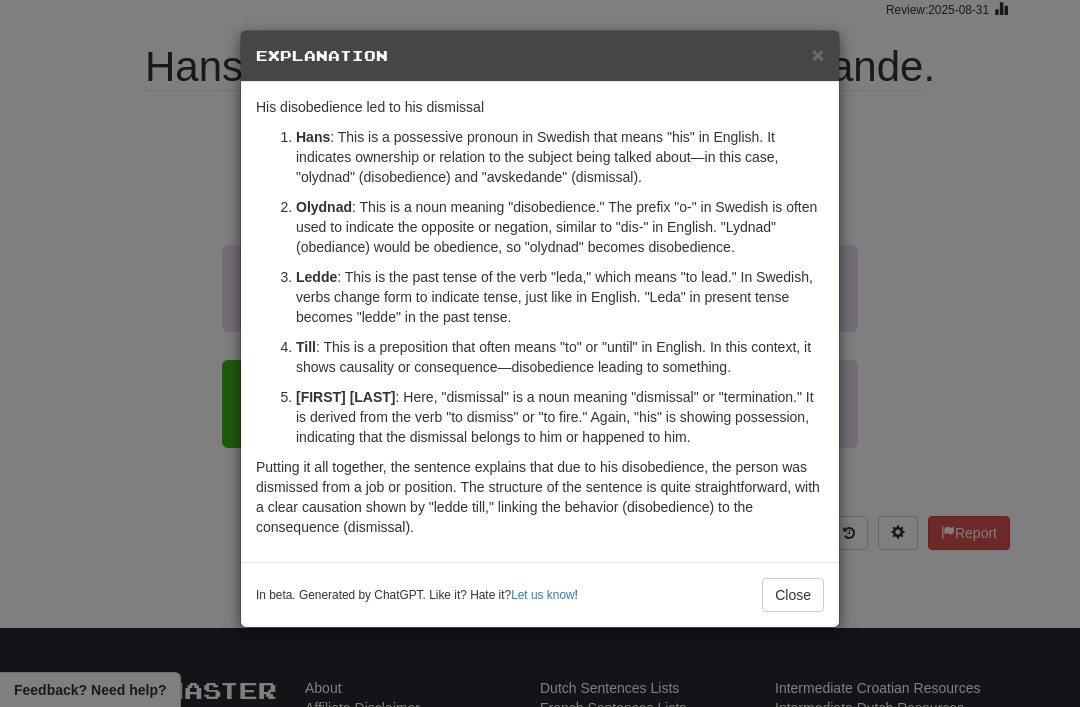 click on "×" at bounding box center (818, 54) 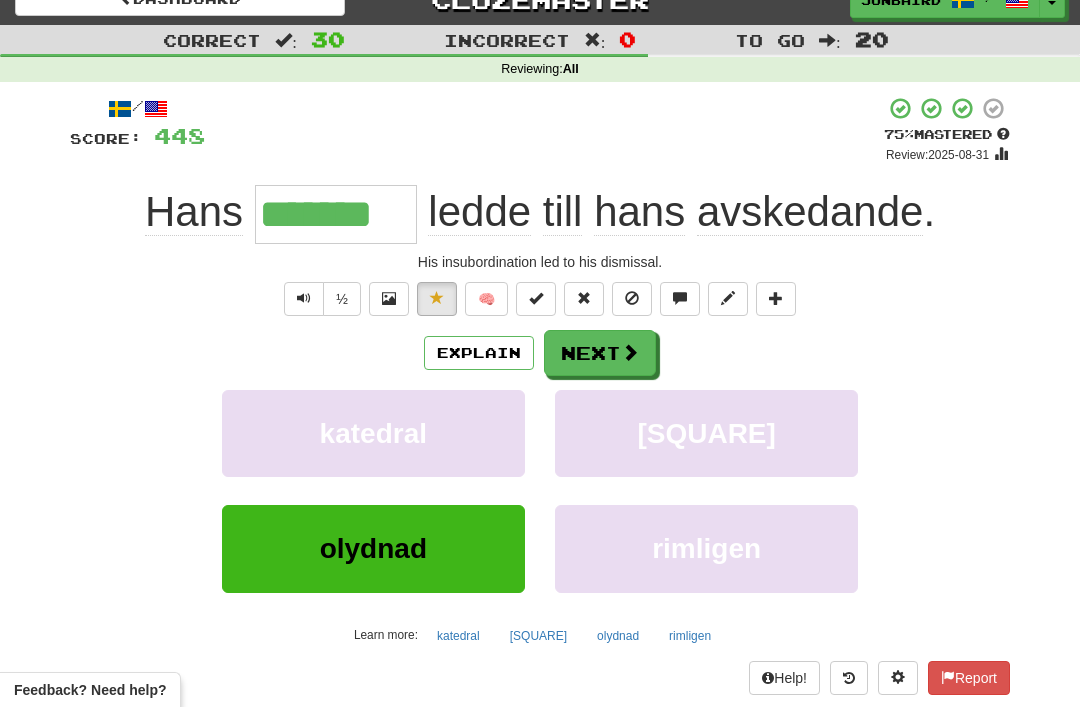 scroll, scrollTop: 0, scrollLeft: 0, axis: both 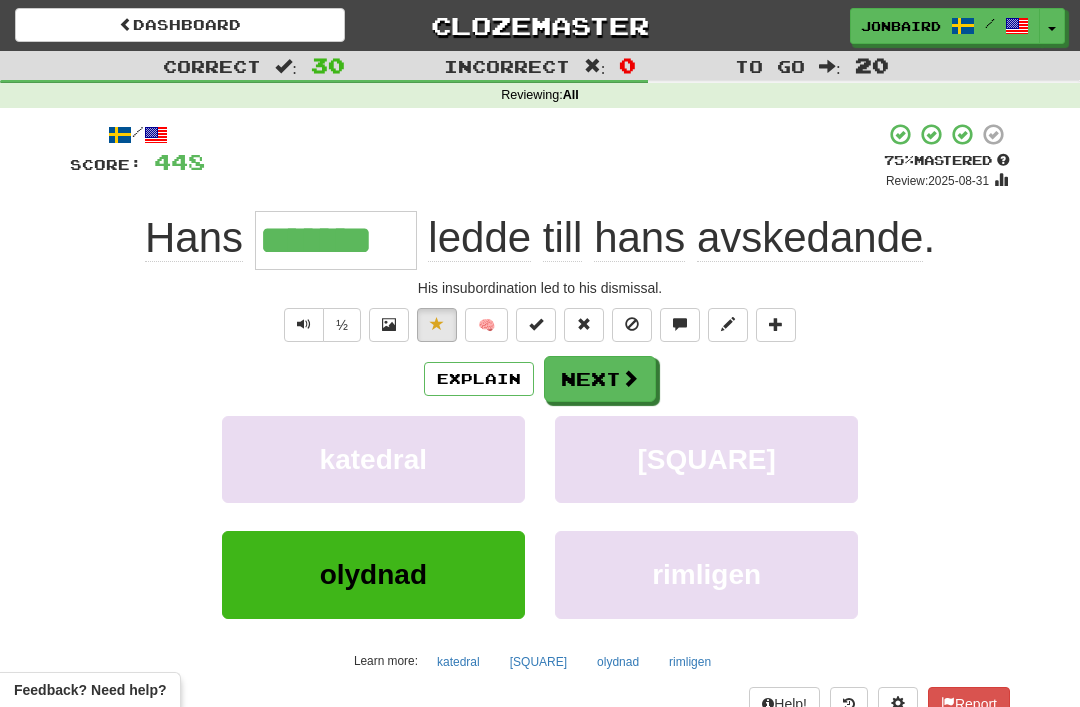 click at bounding box center (630, 378) 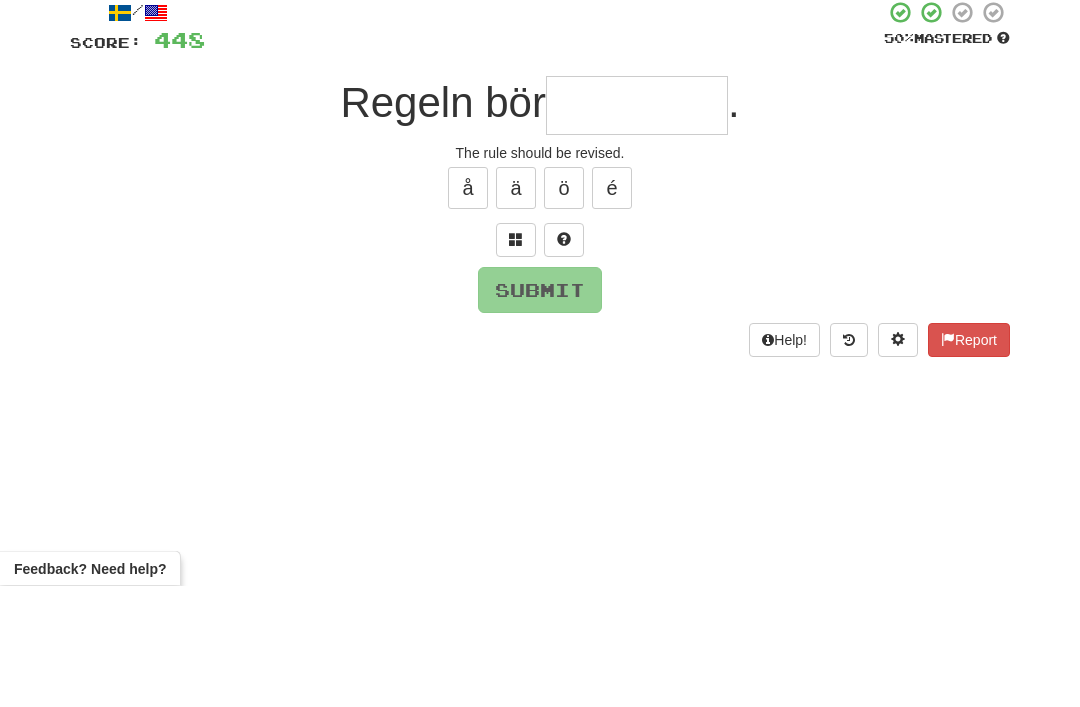 type on "*" 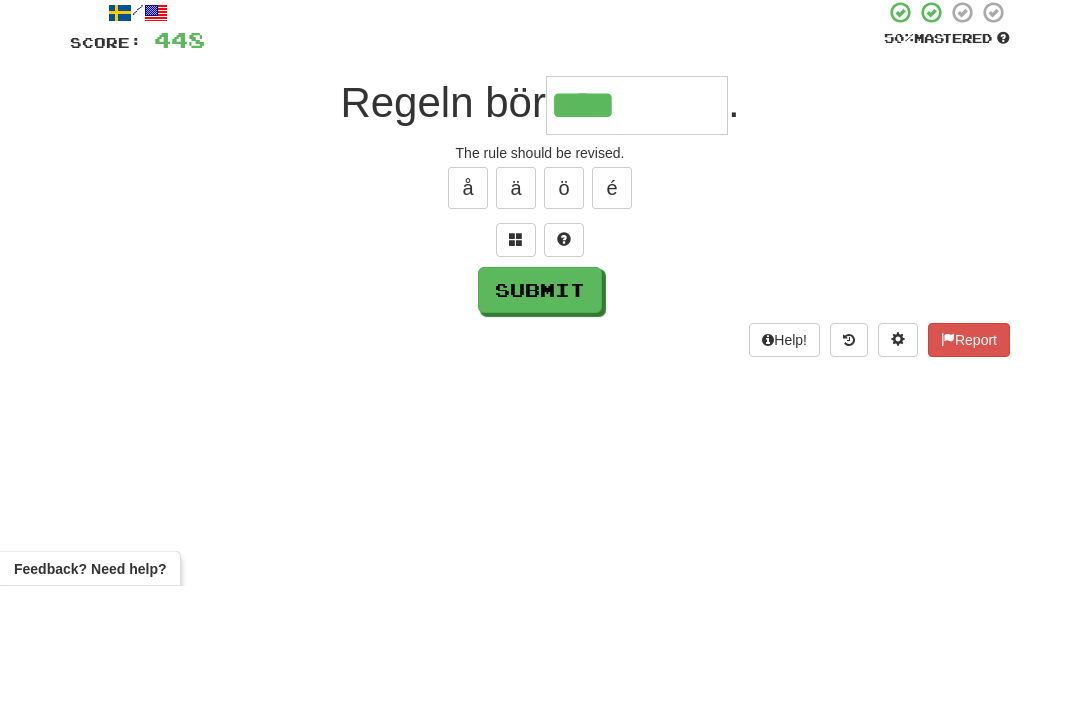 click at bounding box center [516, 362] 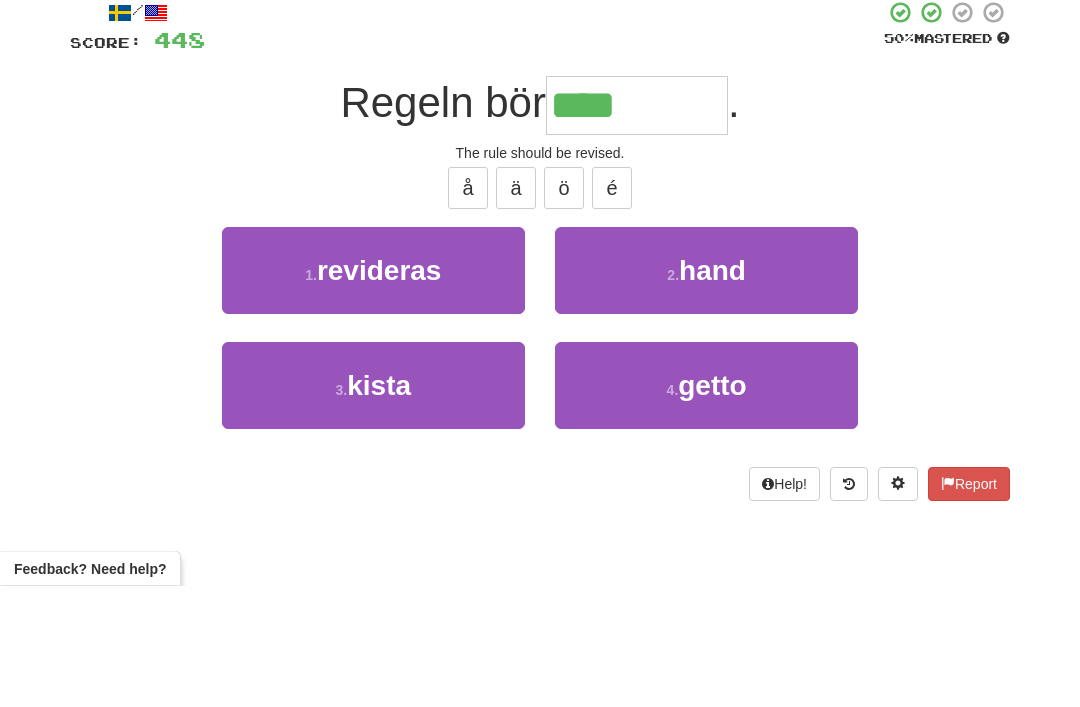 click on "revideras" at bounding box center [379, 392] 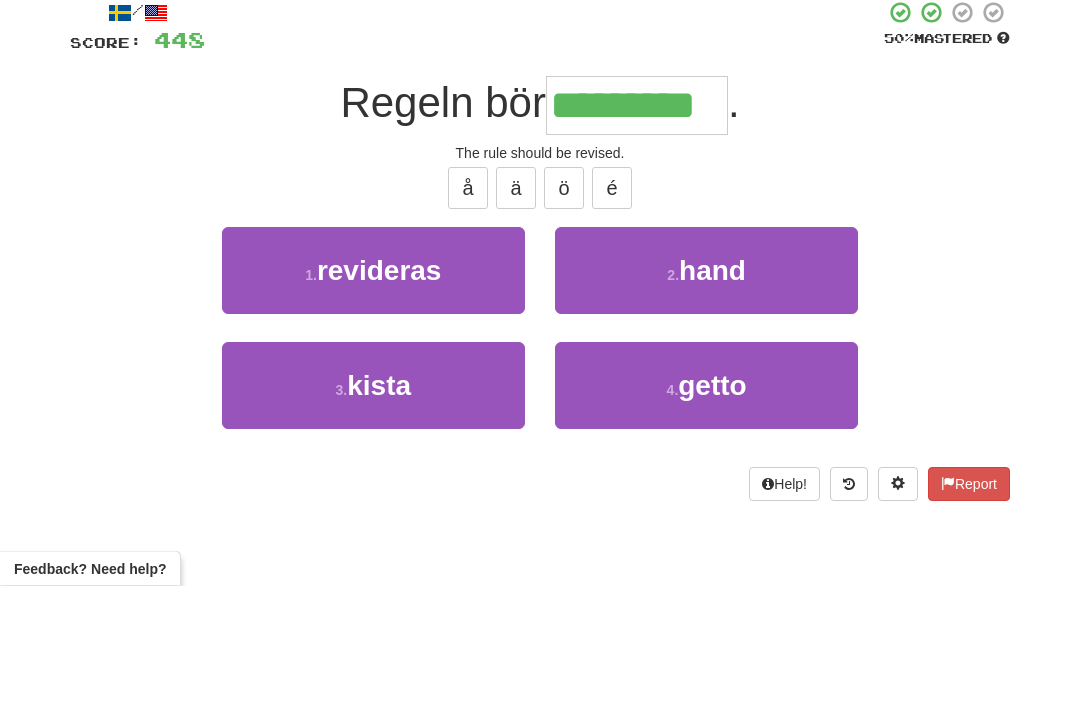 scroll, scrollTop: 122, scrollLeft: 0, axis: vertical 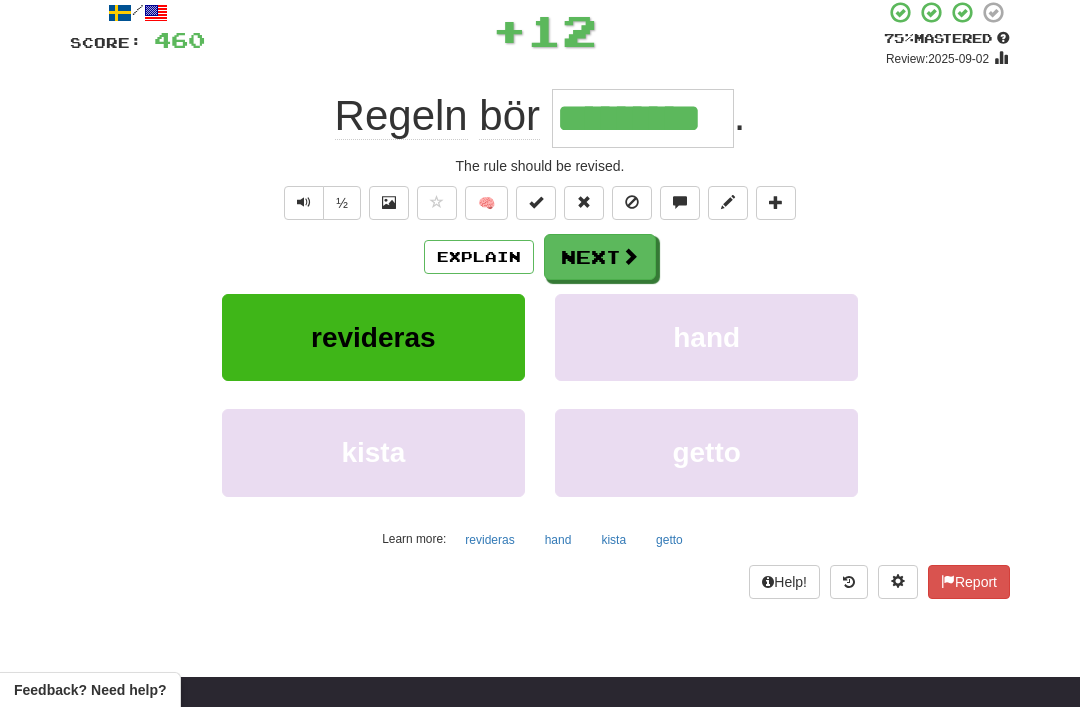 click on "Next" at bounding box center [600, 257] 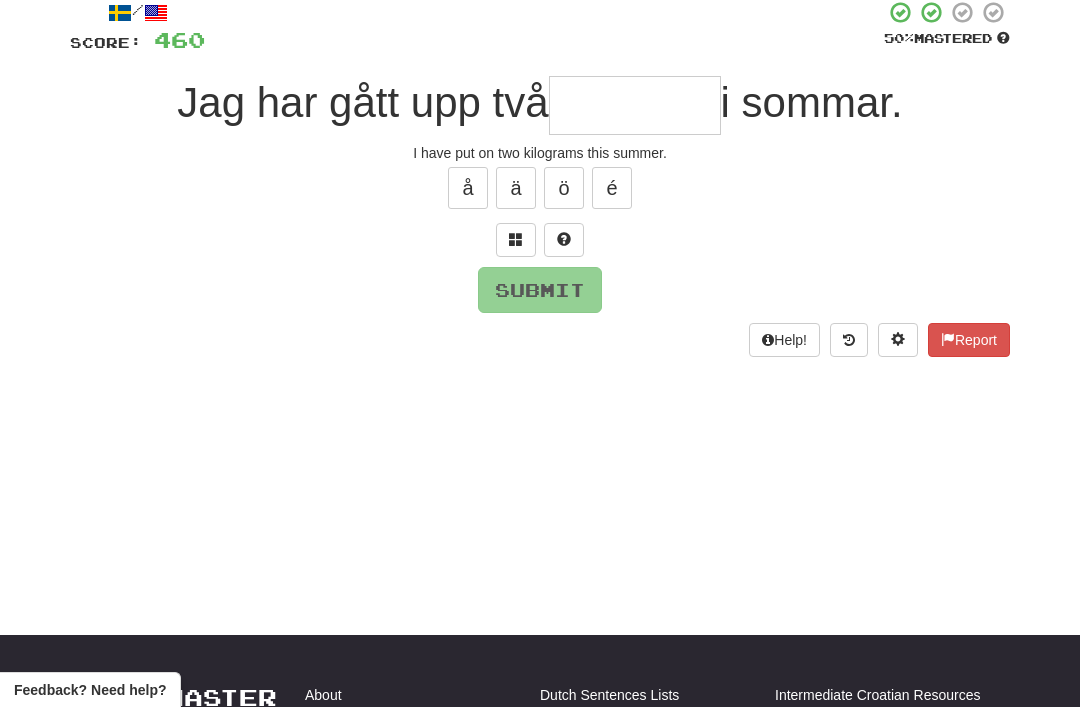 scroll, scrollTop: 121, scrollLeft: 0, axis: vertical 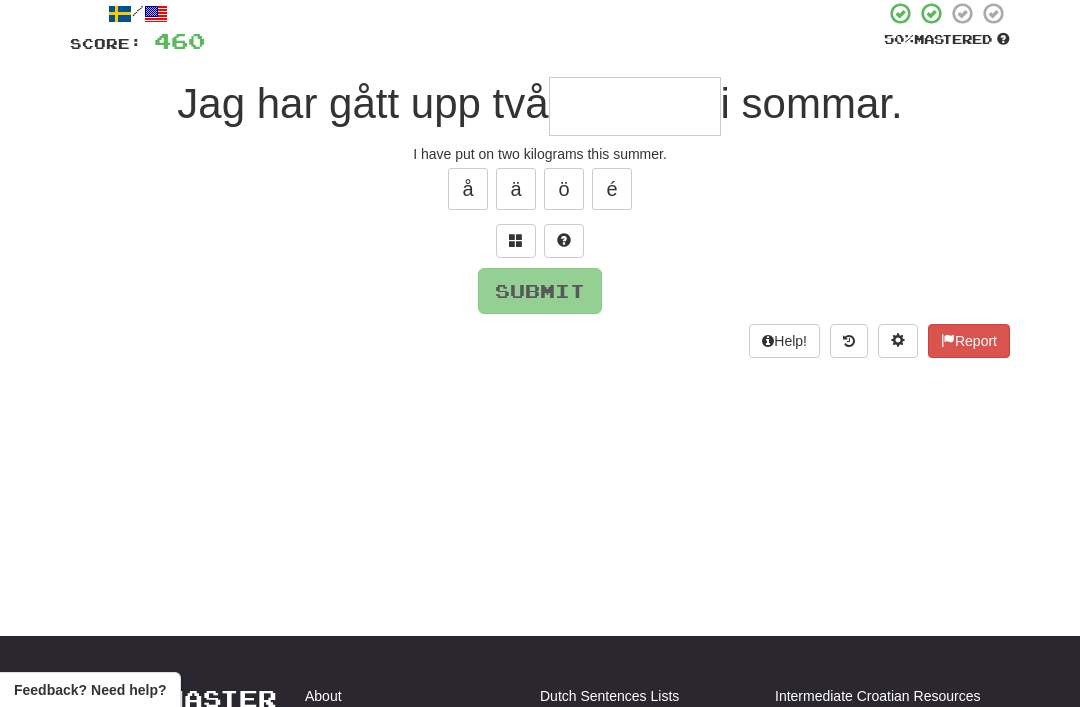 click at bounding box center [516, 240] 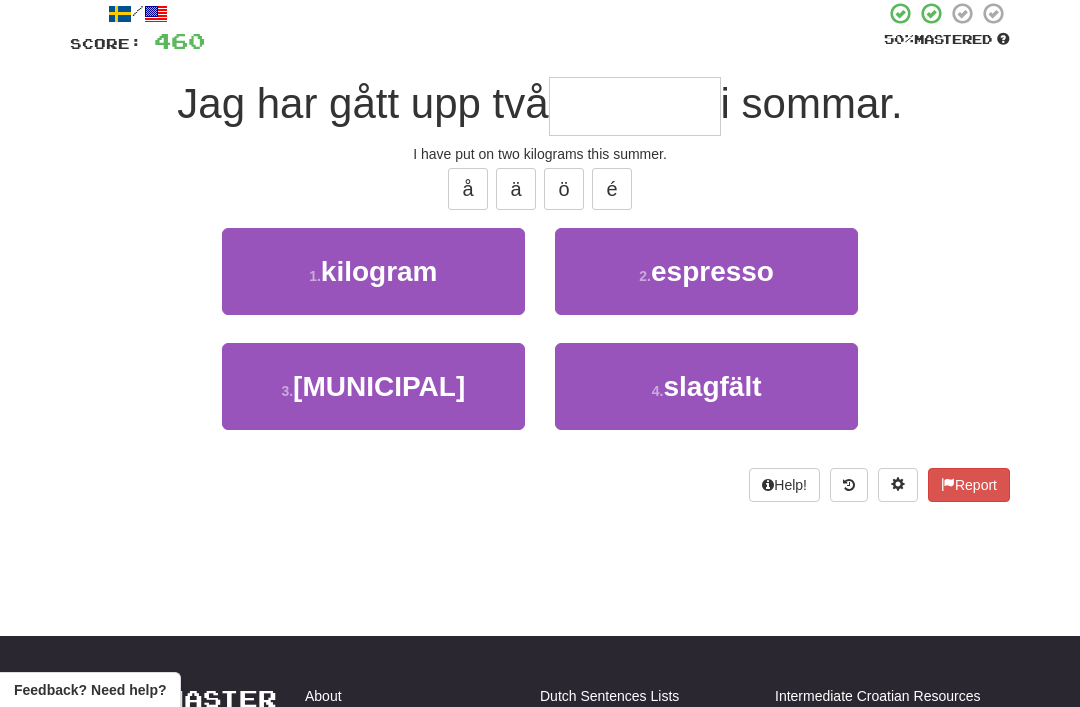 click on "1 .  kilogram" at bounding box center (373, 271) 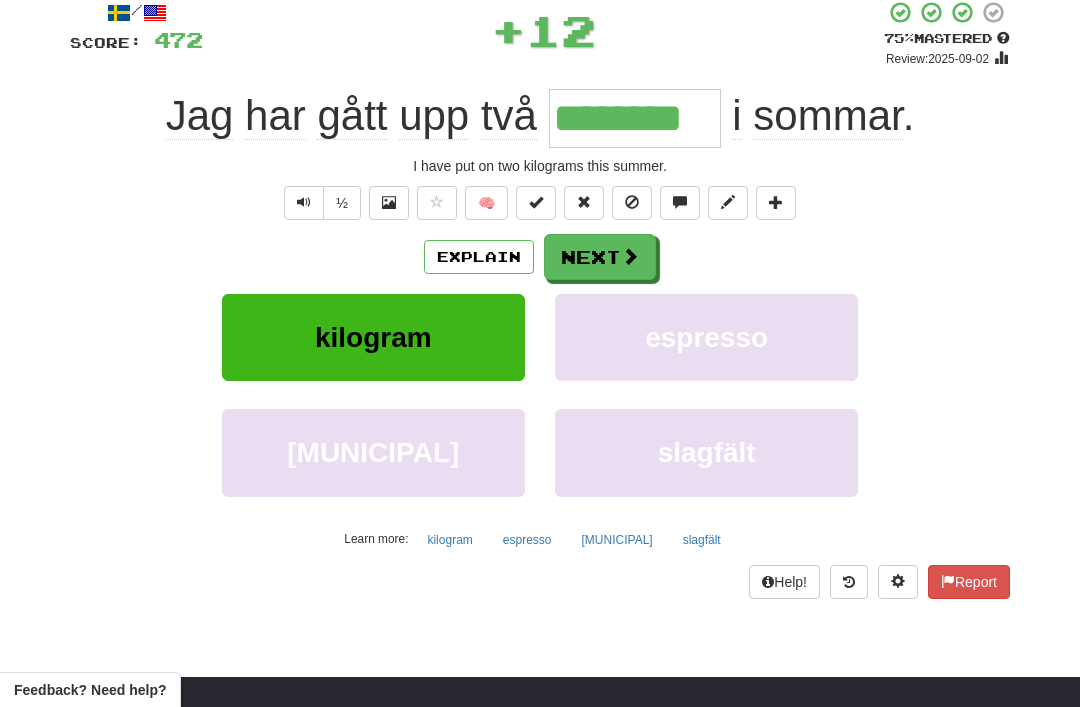 click on "Next" at bounding box center [600, 257] 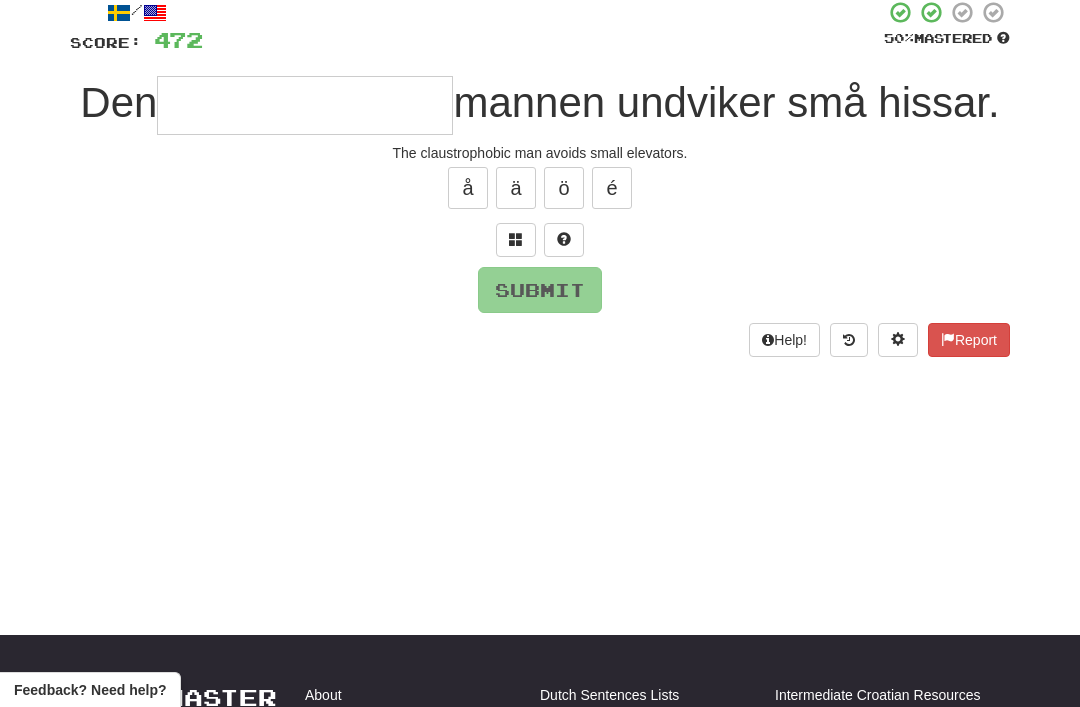 scroll, scrollTop: 121, scrollLeft: 0, axis: vertical 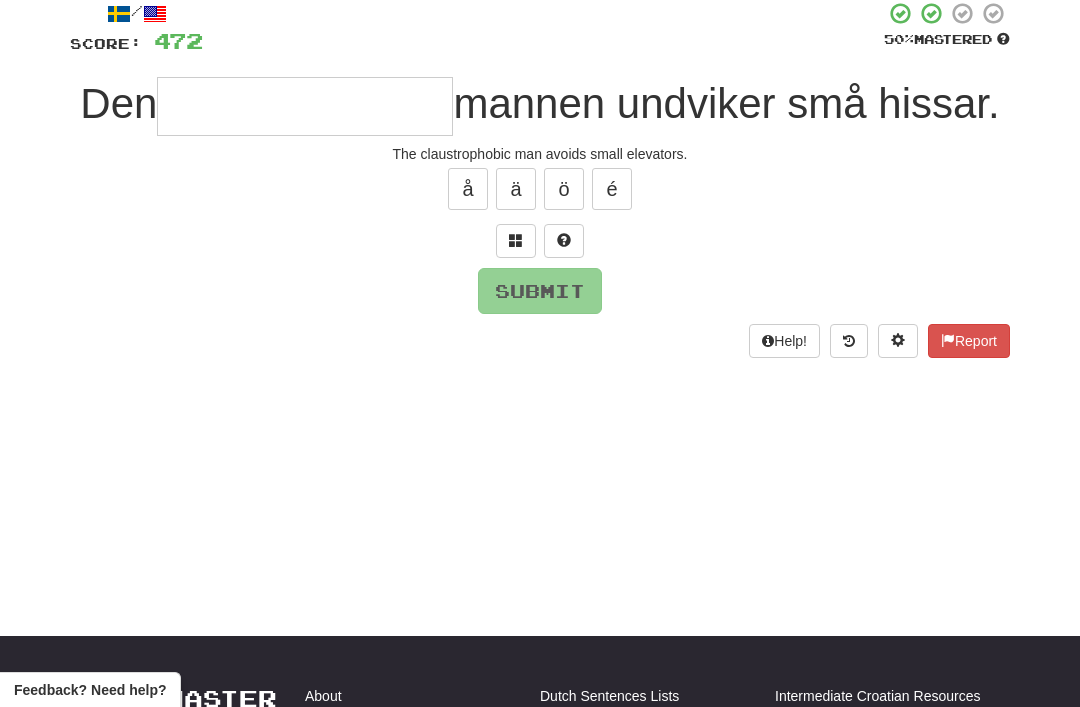 click at bounding box center [516, 240] 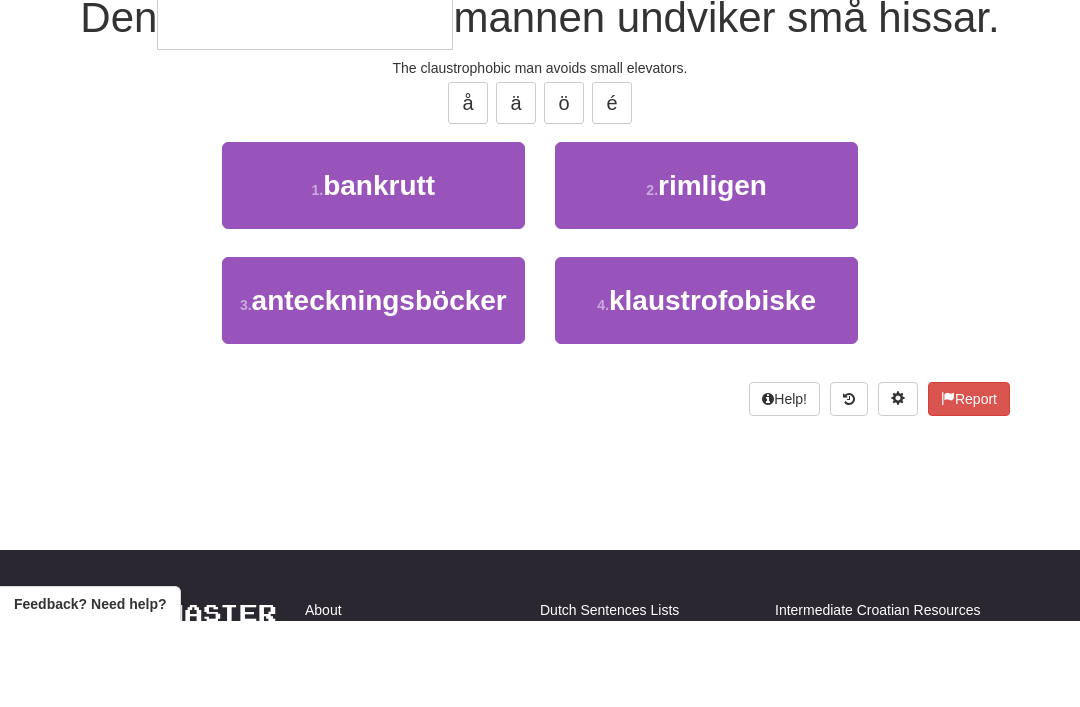click on "klaustrofobiske" at bounding box center (712, 386) 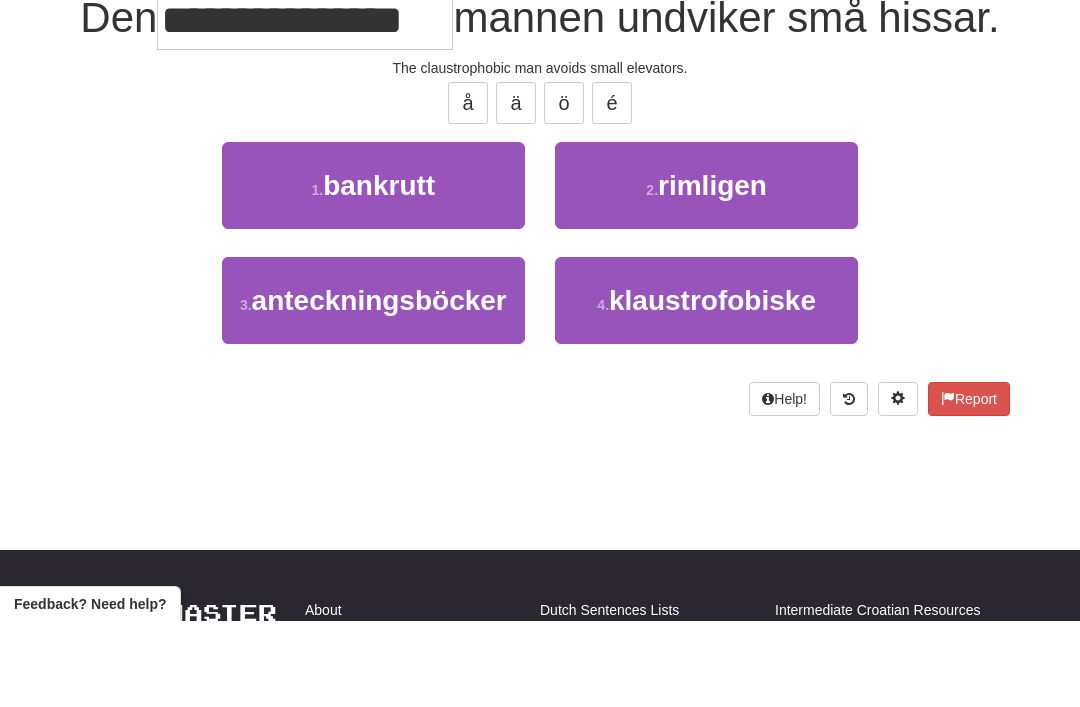 scroll, scrollTop: 208, scrollLeft: 0, axis: vertical 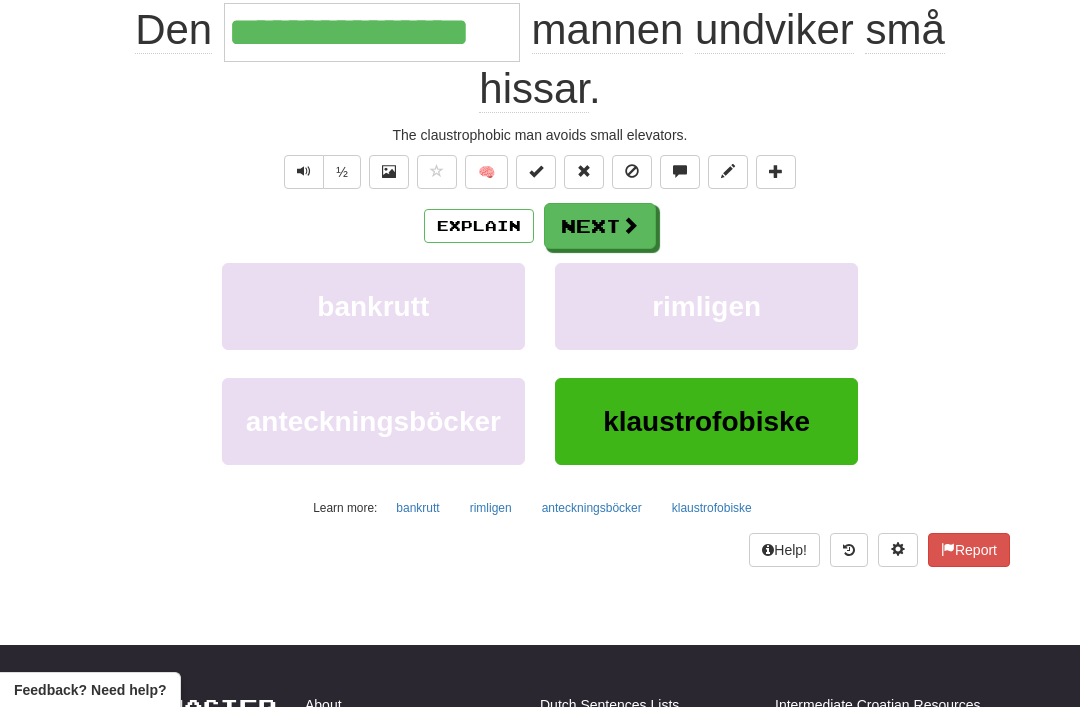 click on "Next" at bounding box center [600, 226] 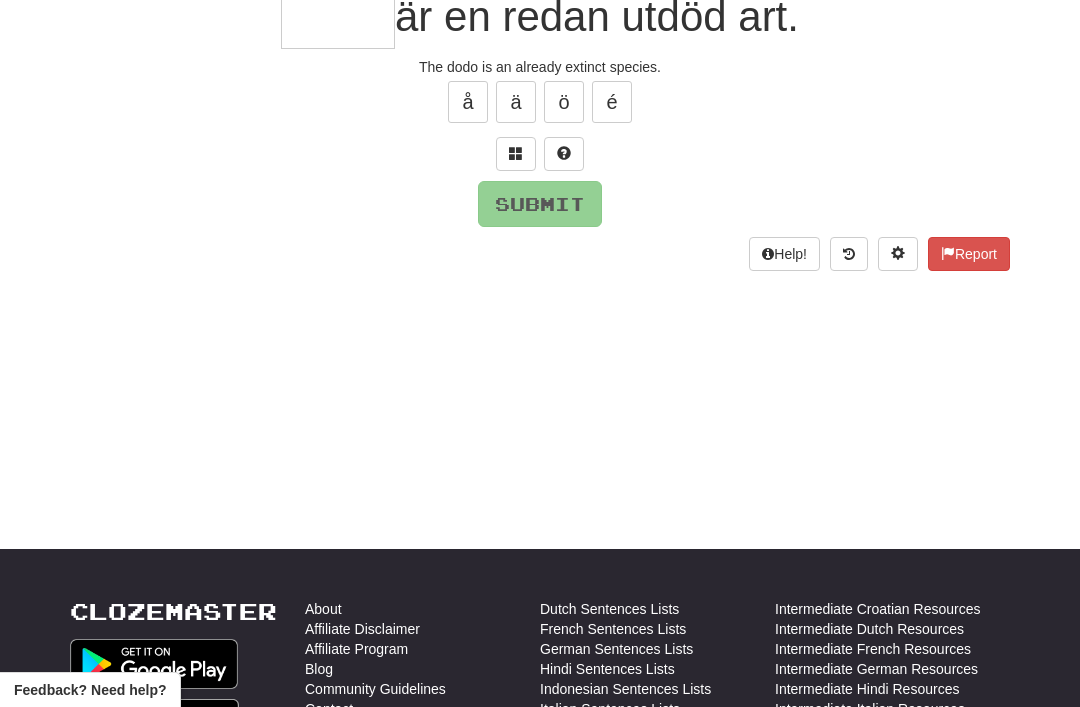 scroll, scrollTop: 44, scrollLeft: 0, axis: vertical 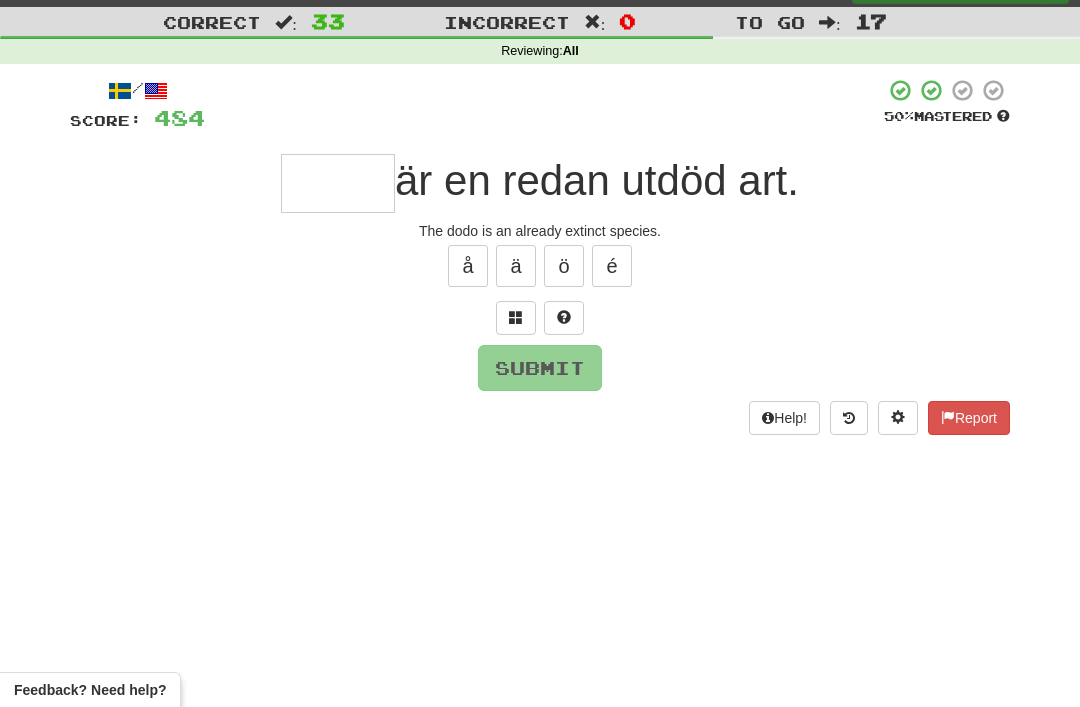 click at bounding box center [516, 317] 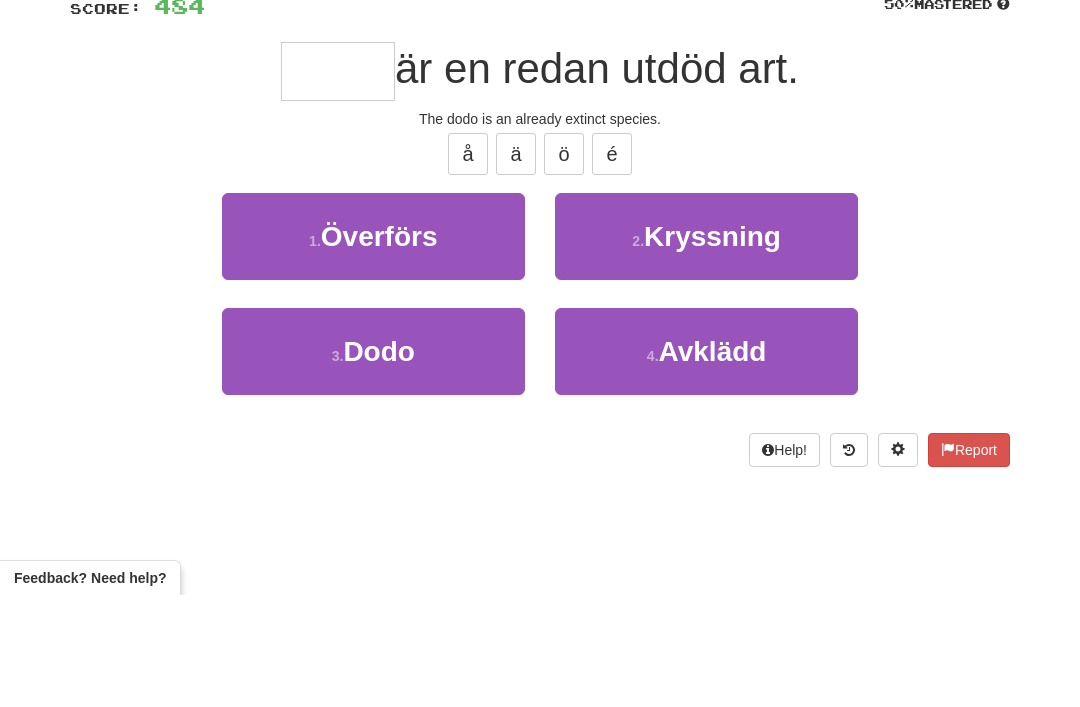 click on "3 .  Dodo" at bounding box center [373, 463] 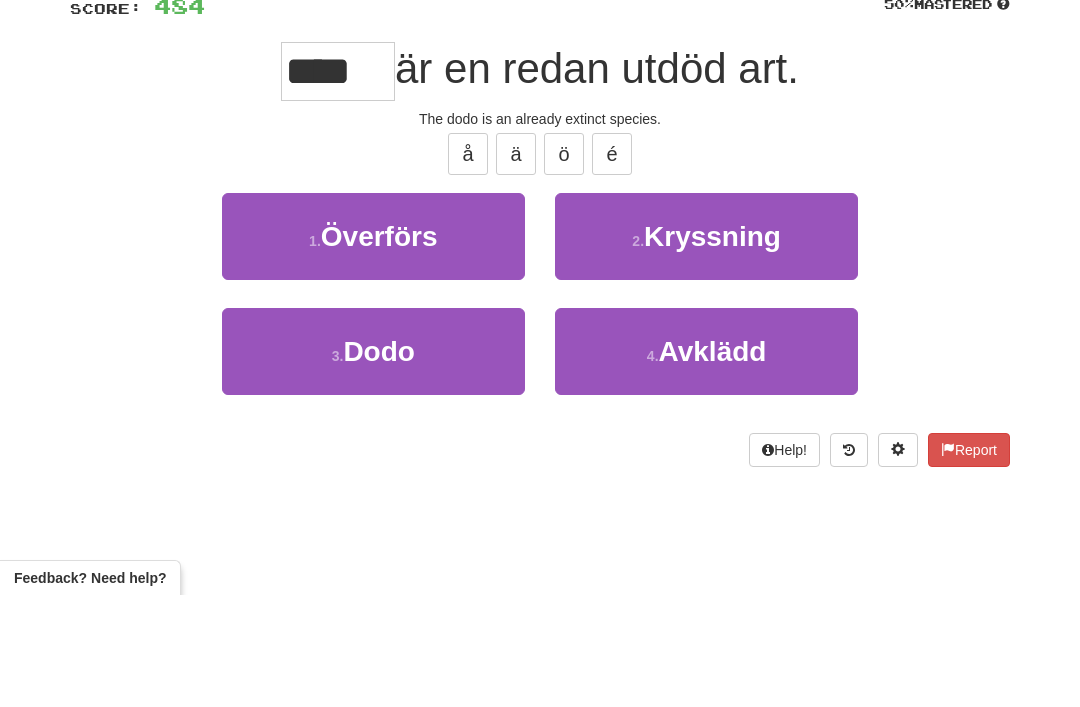 scroll, scrollTop: 156, scrollLeft: 0, axis: vertical 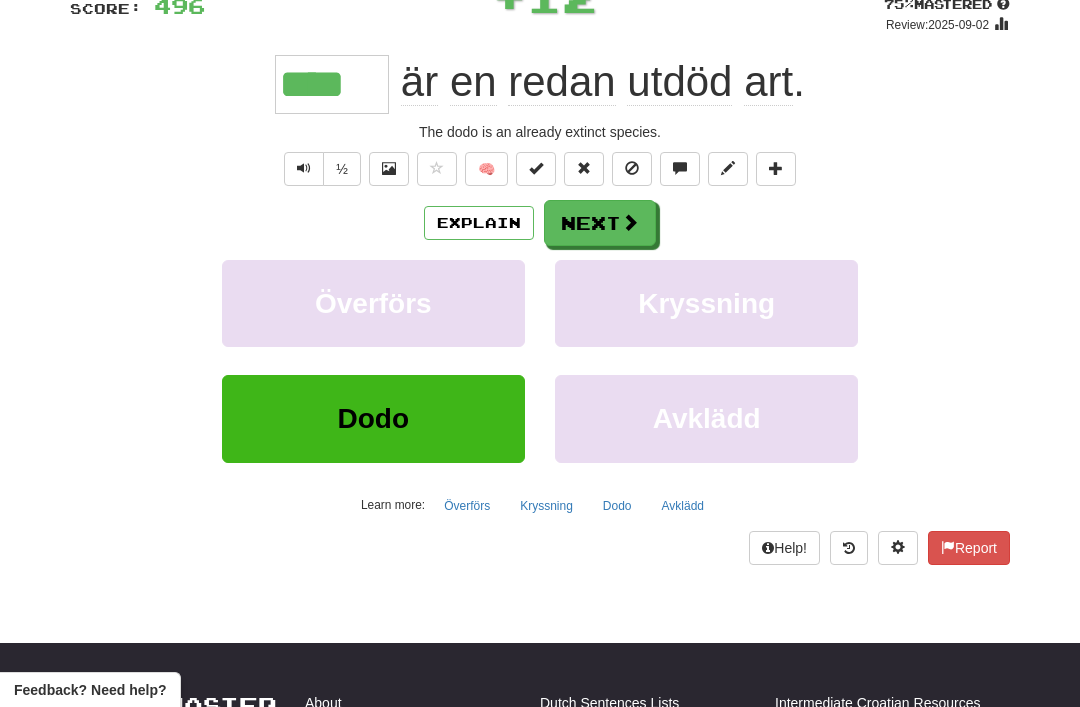 click on "Next" at bounding box center [600, 223] 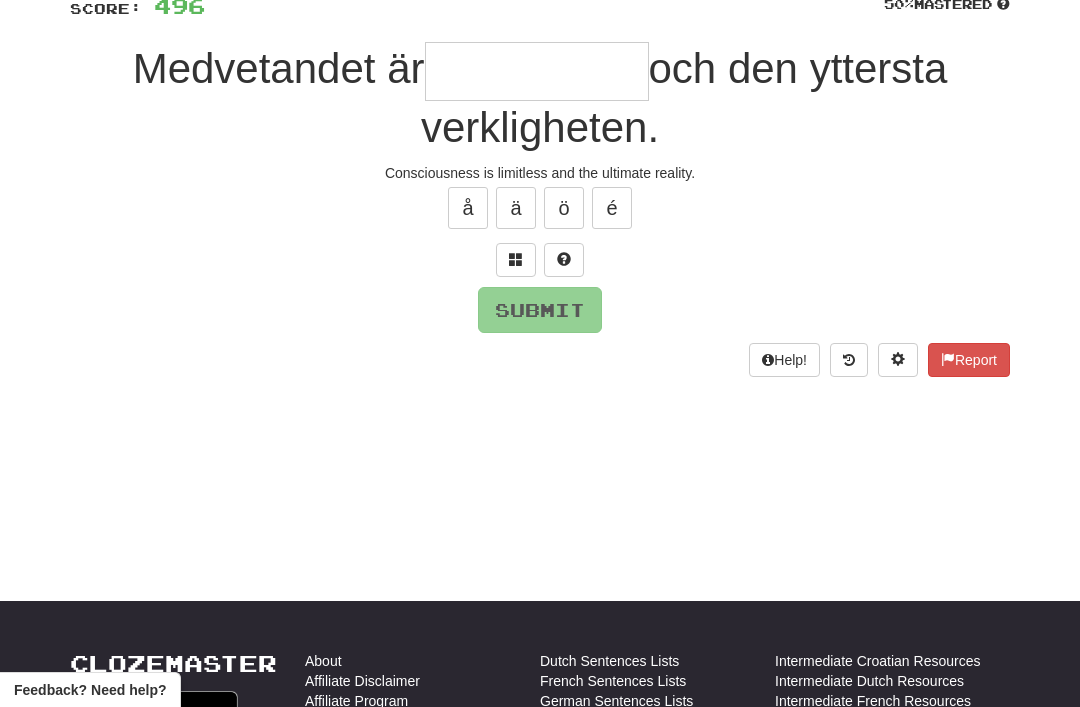 click at bounding box center (516, 259) 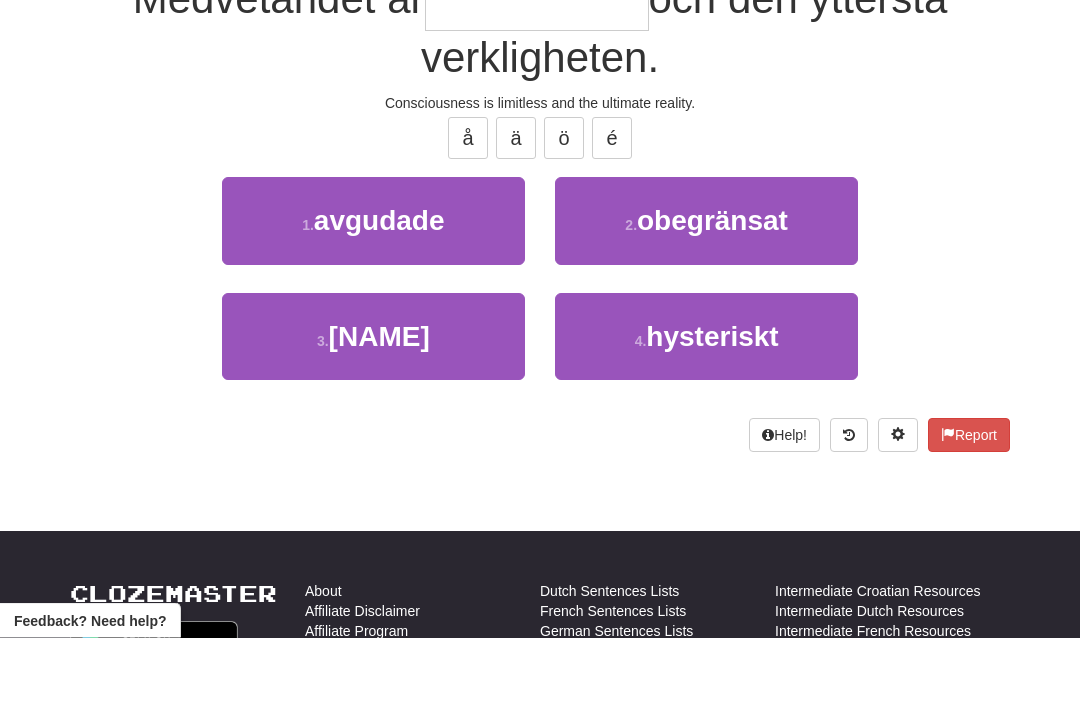 click on "obegränsat" at bounding box center [712, 290] 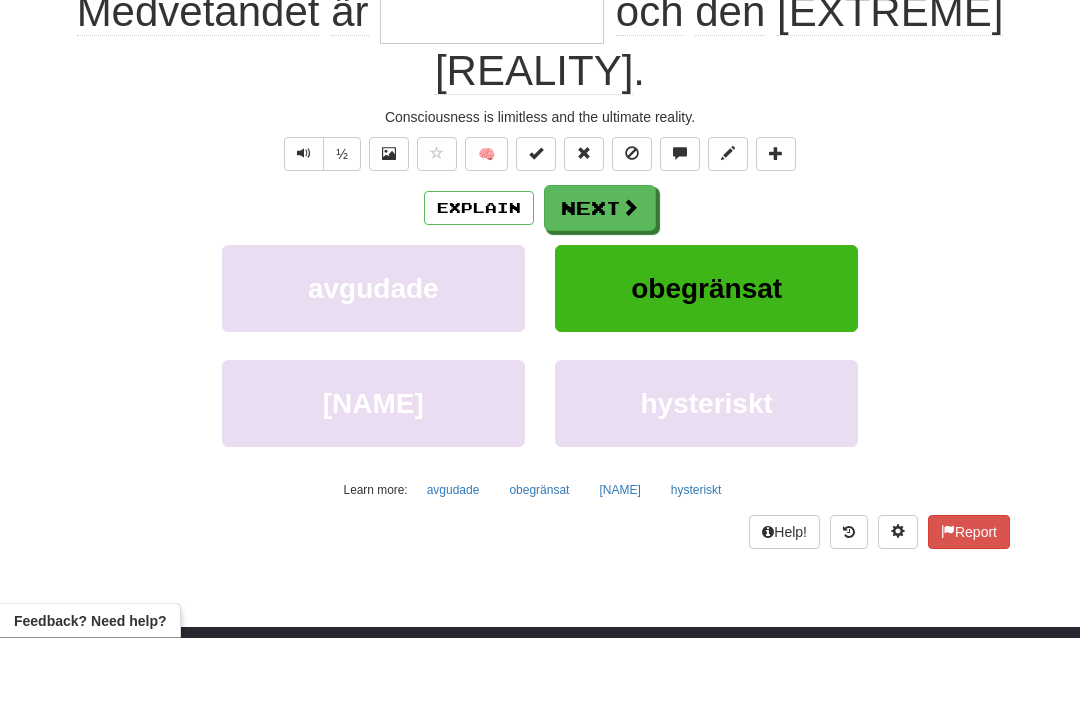 type on "**********" 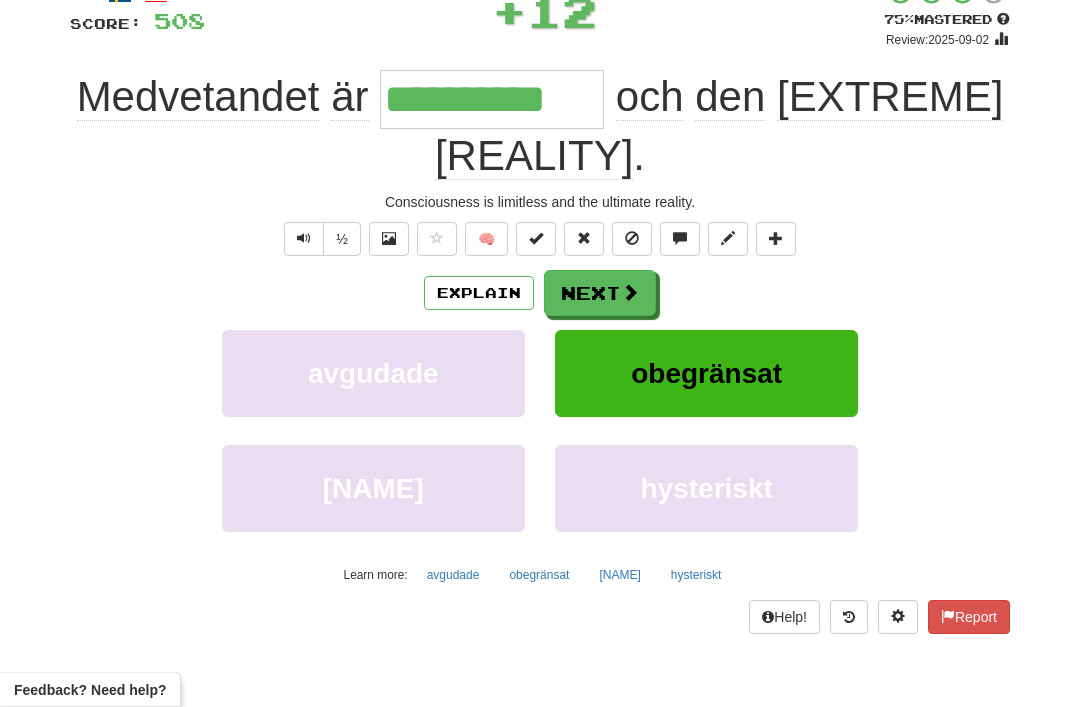scroll, scrollTop: 141, scrollLeft: 0, axis: vertical 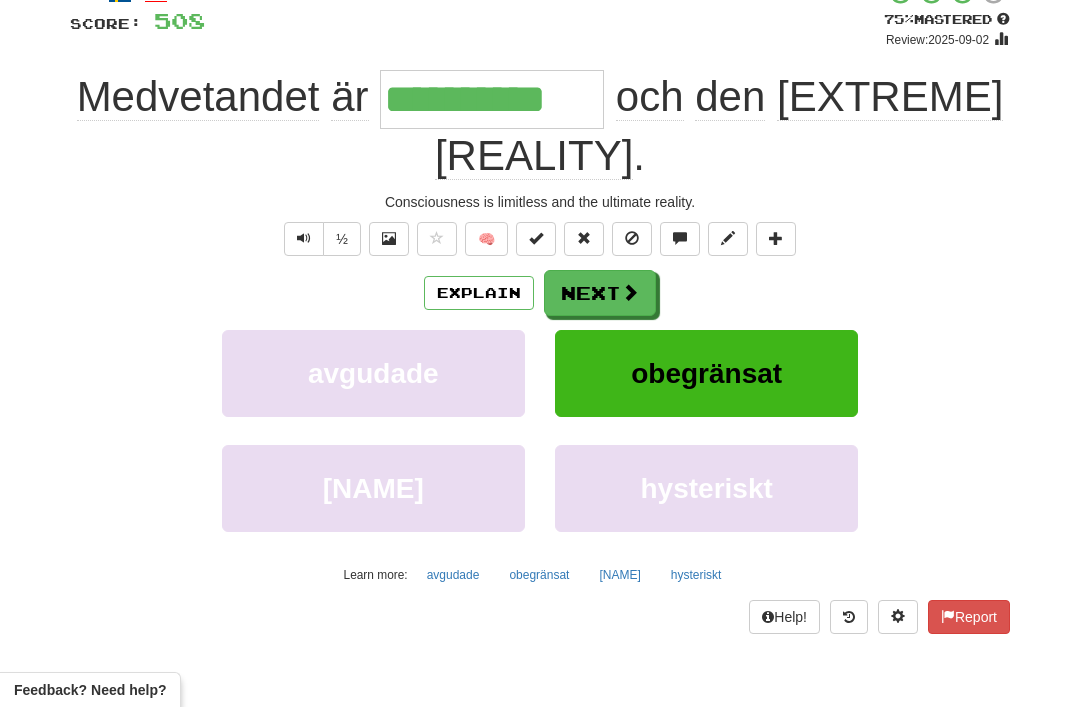 click on "Next" at bounding box center (600, 293) 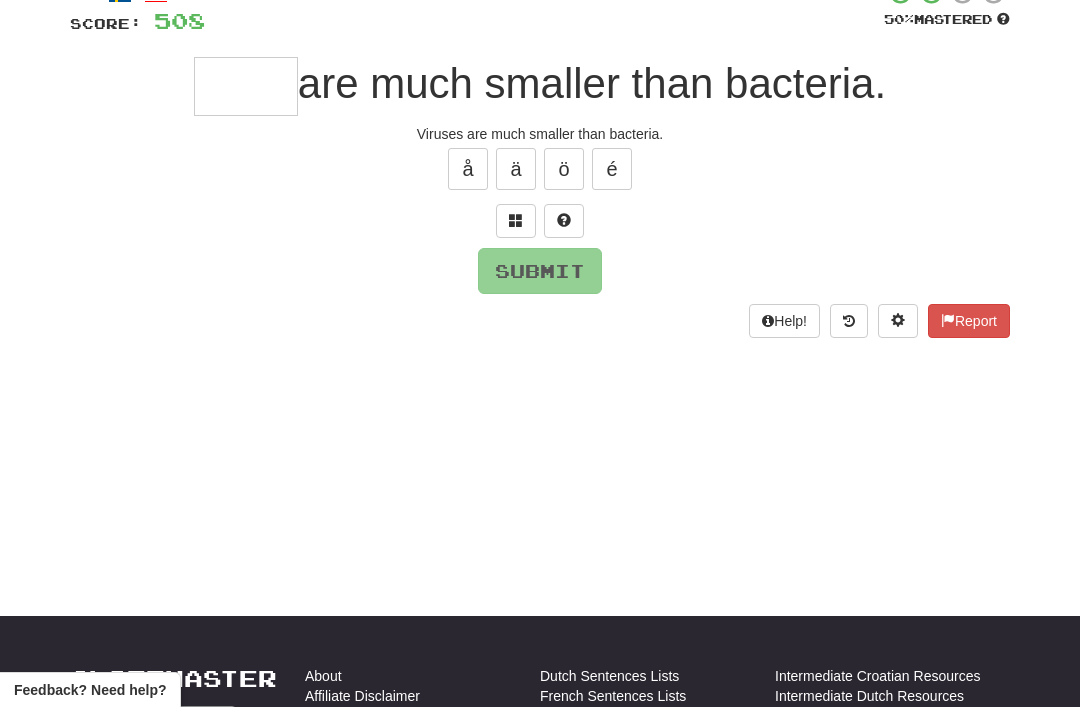 scroll, scrollTop: 140, scrollLeft: 0, axis: vertical 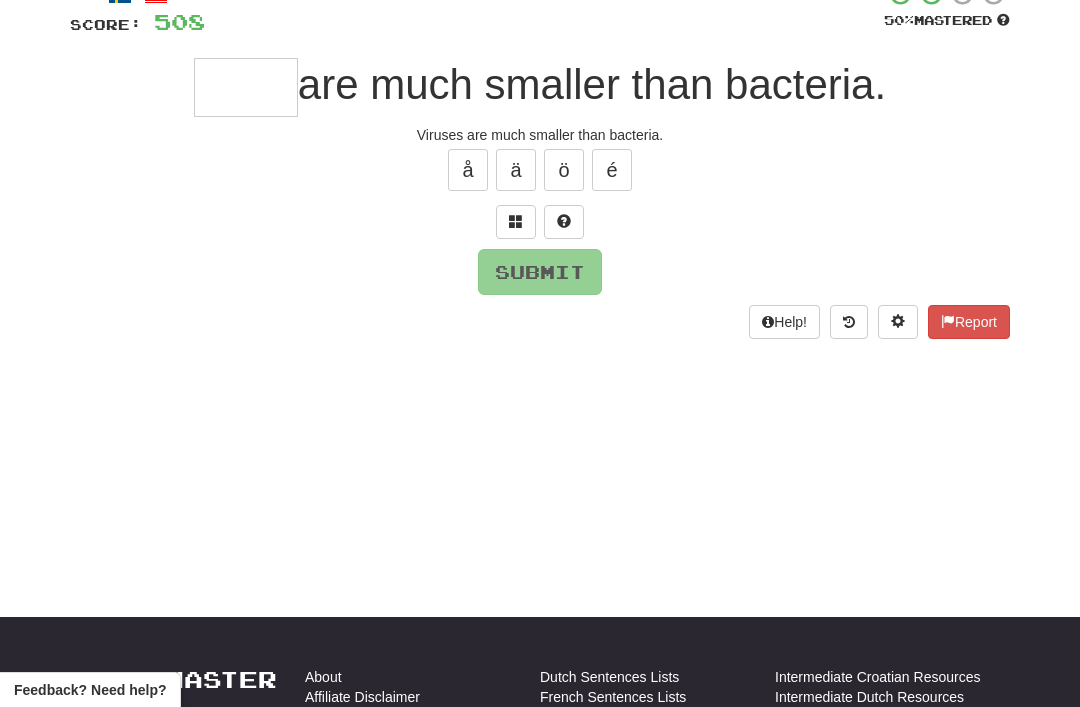 click at bounding box center (516, 221) 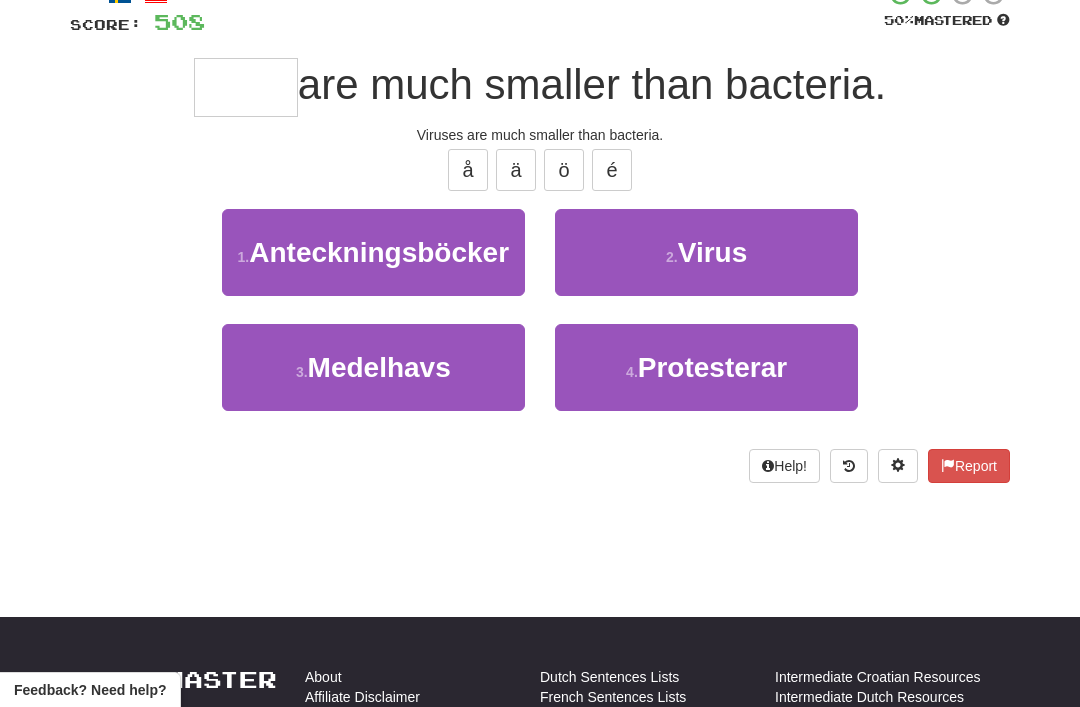 click on "2 .  Virus" at bounding box center [706, 252] 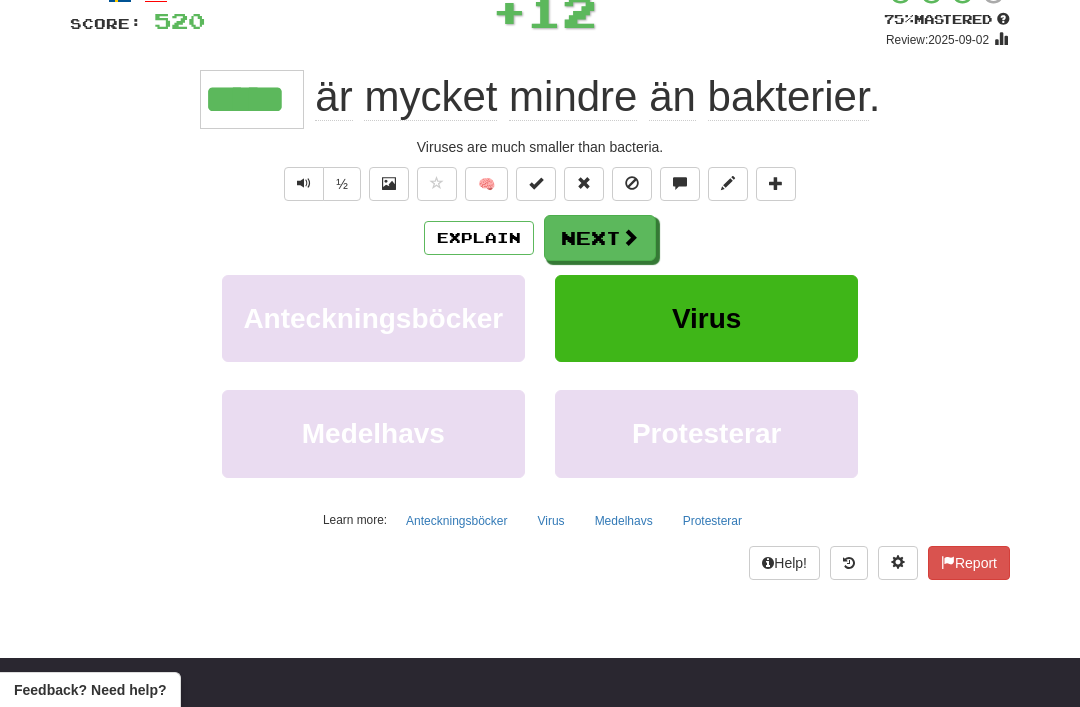 click on "Next" at bounding box center (600, 238) 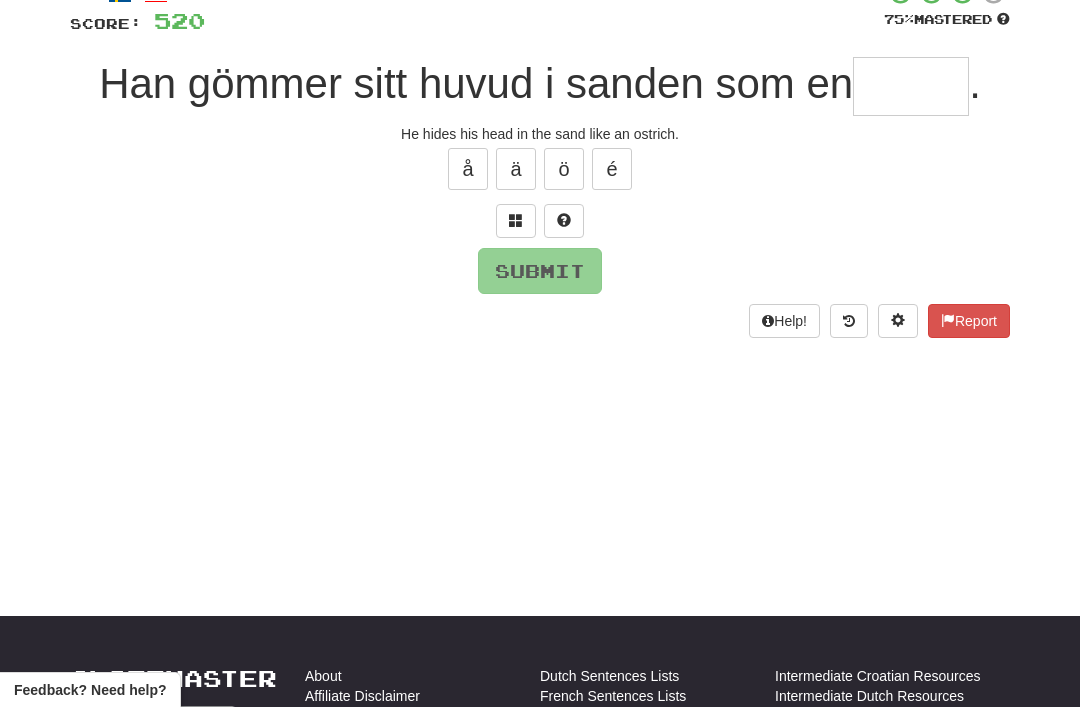 scroll, scrollTop: 140, scrollLeft: 0, axis: vertical 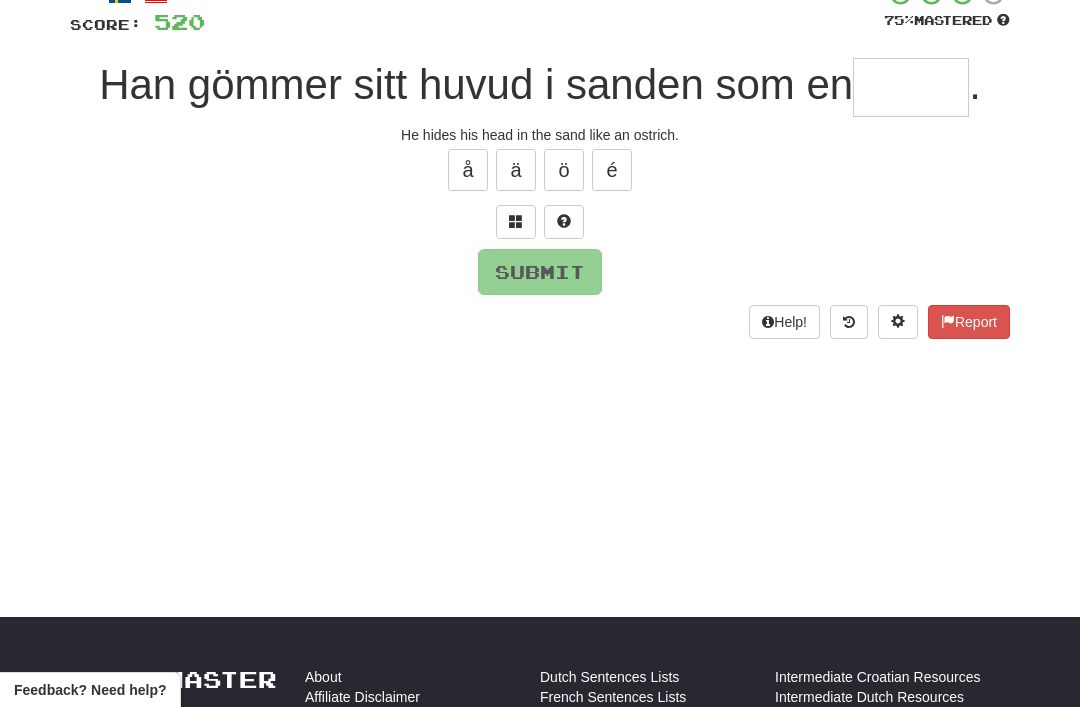 click at bounding box center [516, 222] 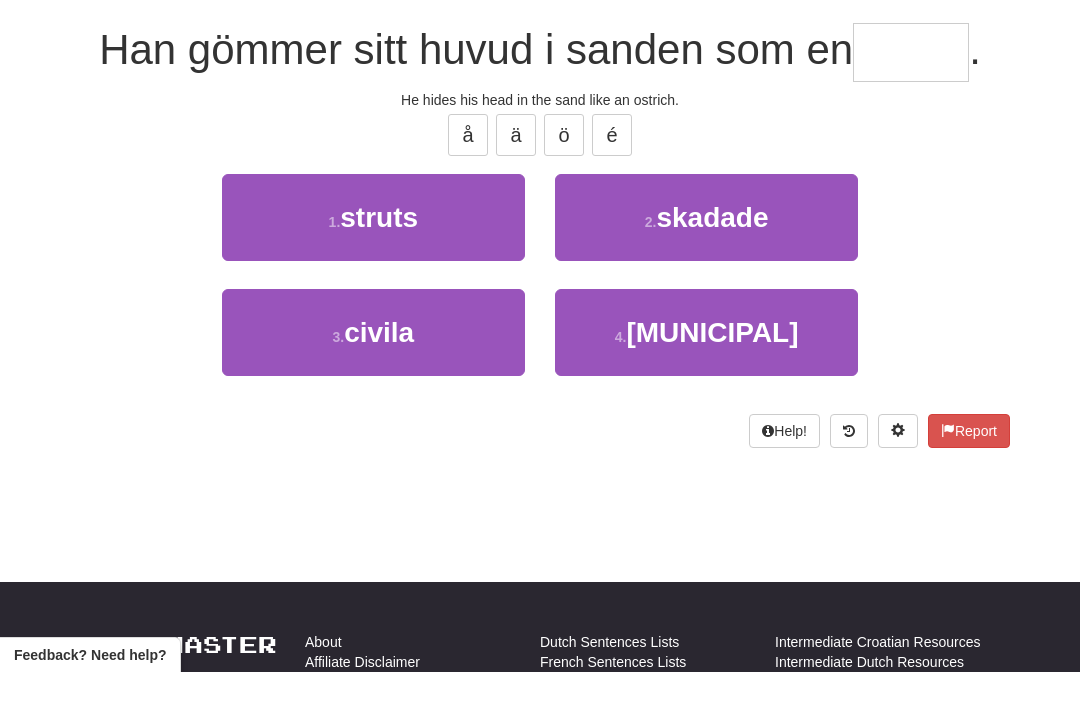 click on "1 .  struts" at bounding box center (373, 252) 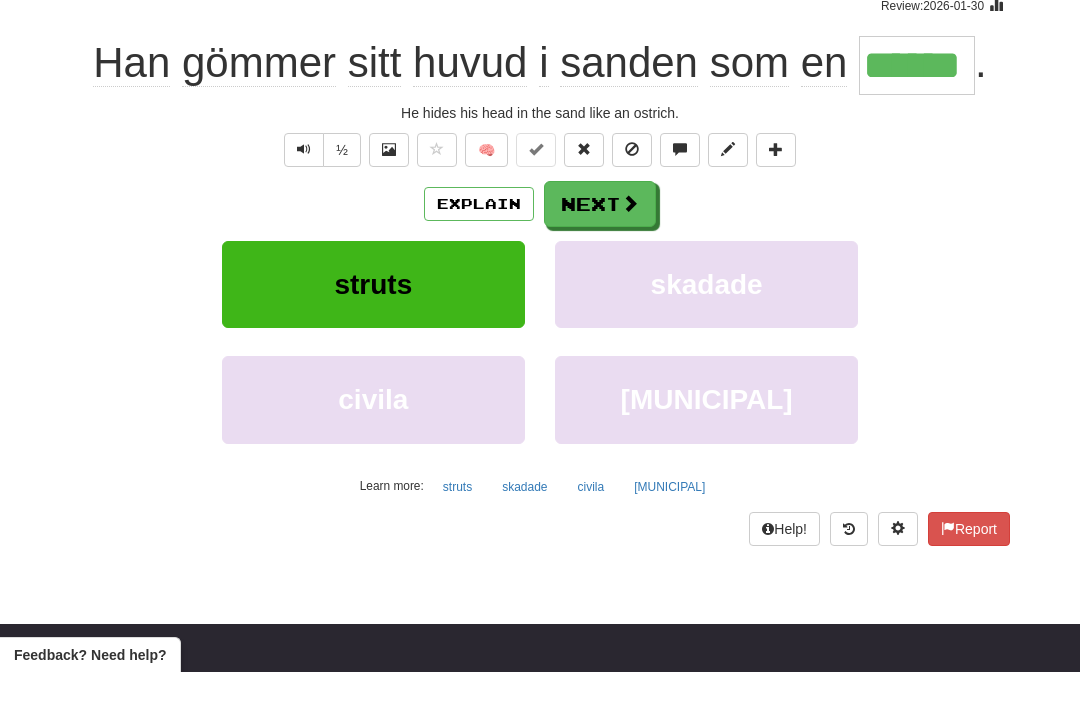 scroll, scrollTop: 176, scrollLeft: 0, axis: vertical 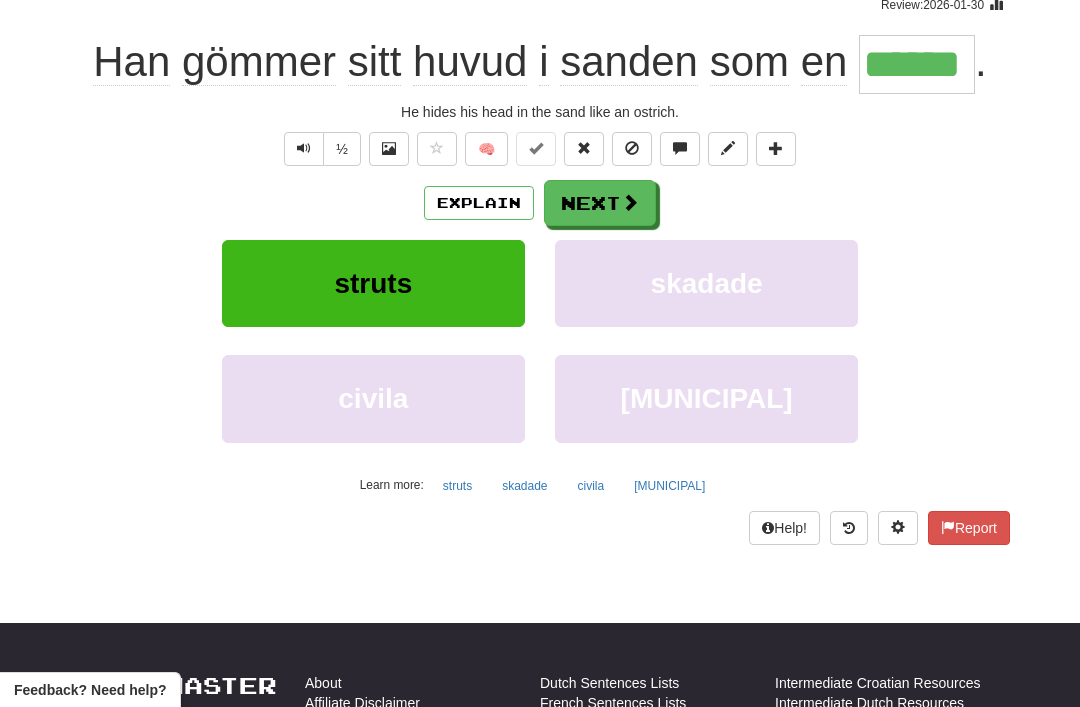 click on "Explain" at bounding box center [479, 203] 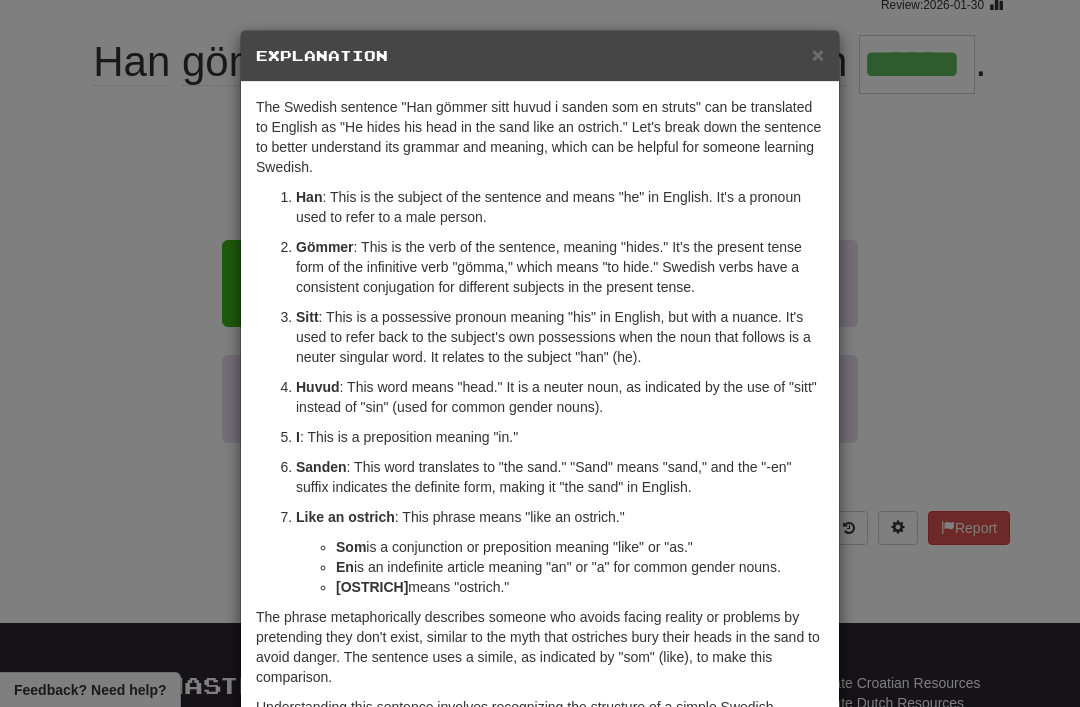 click on "× Explanation" at bounding box center [540, 56] 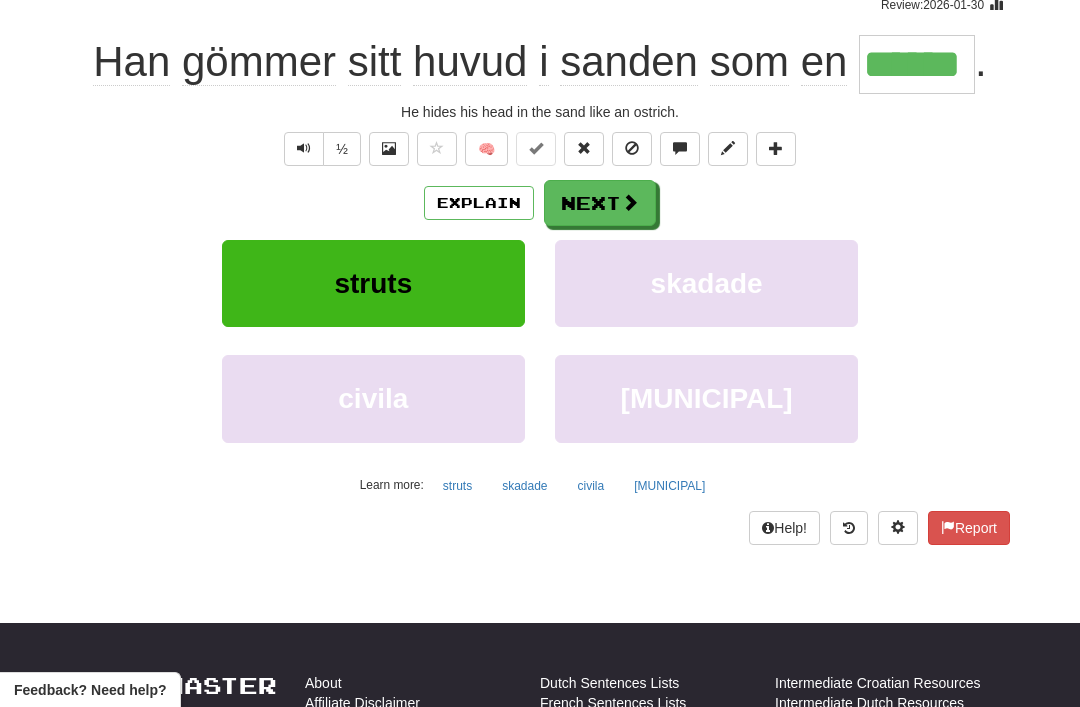 click on "Next" at bounding box center (600, 203) 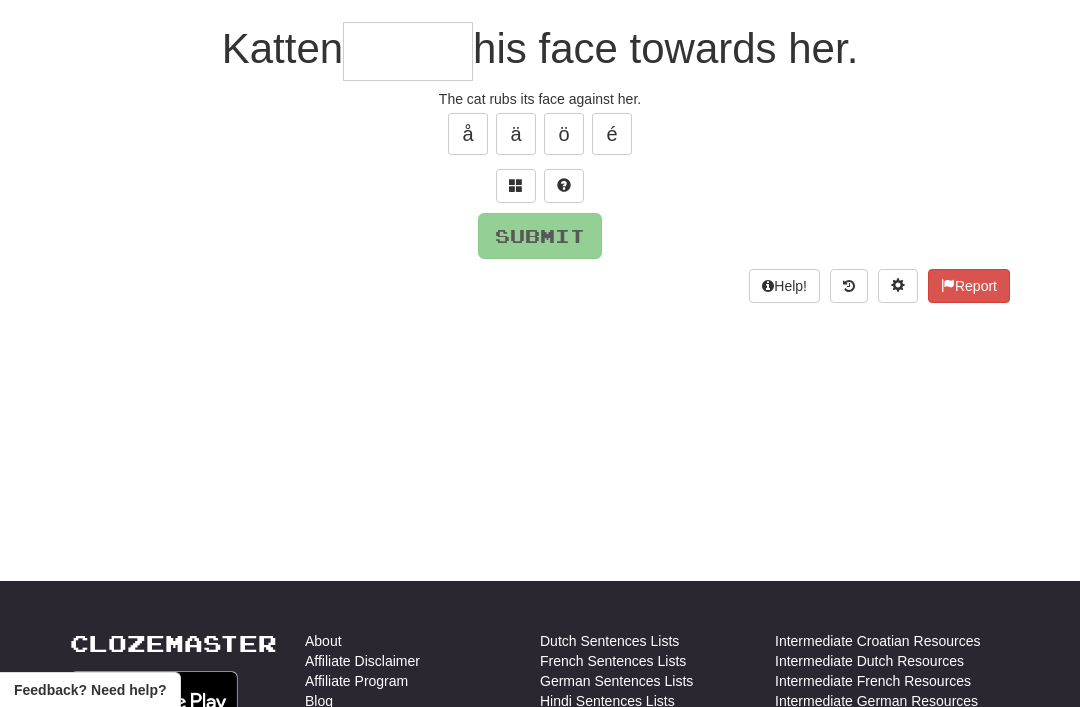 scroll, scrollTop: 175, scrollLeft: 0, axis: vertical 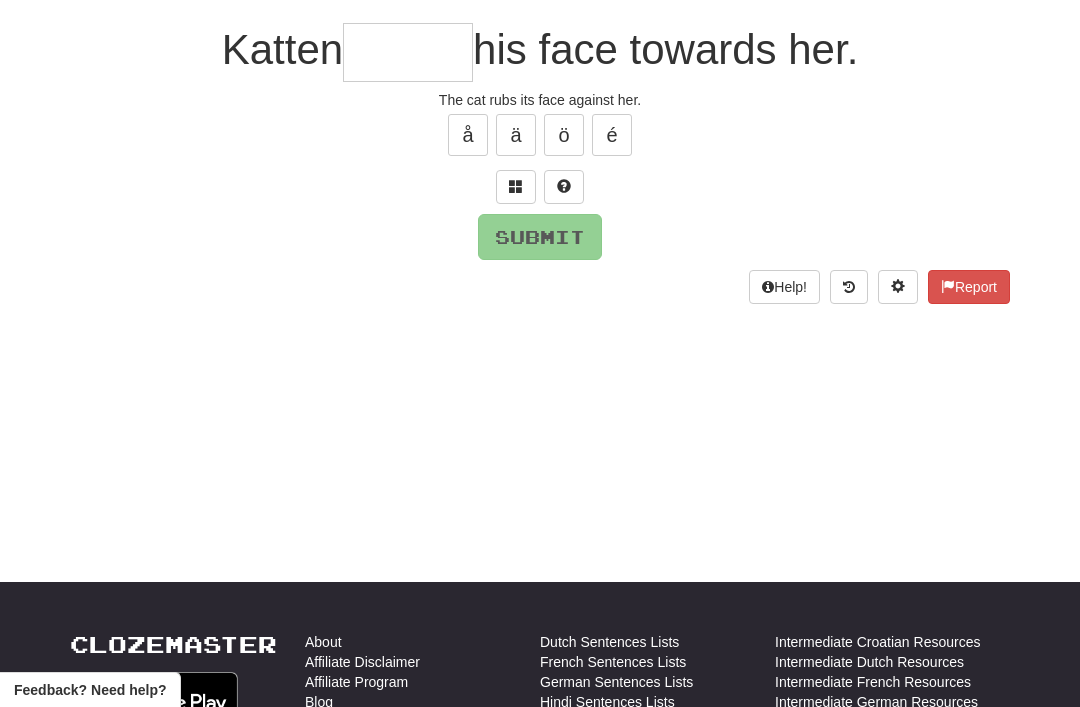 click at bounding box center [516, 186] 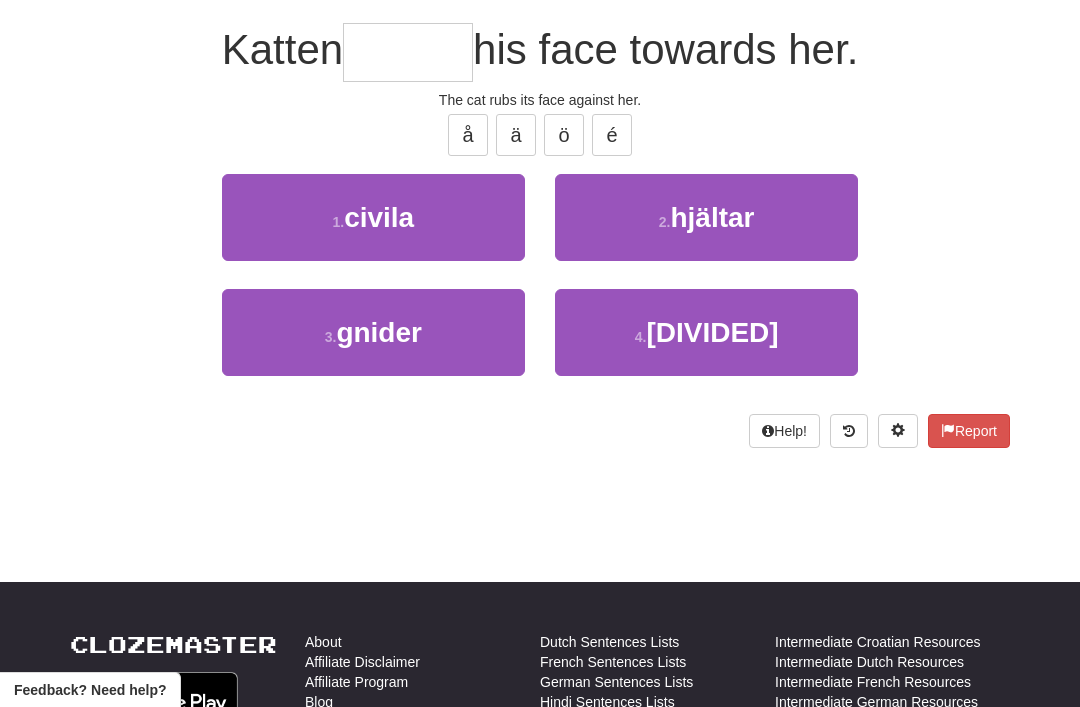 click on "3 .  gnider" at bounding box center (373, 332) 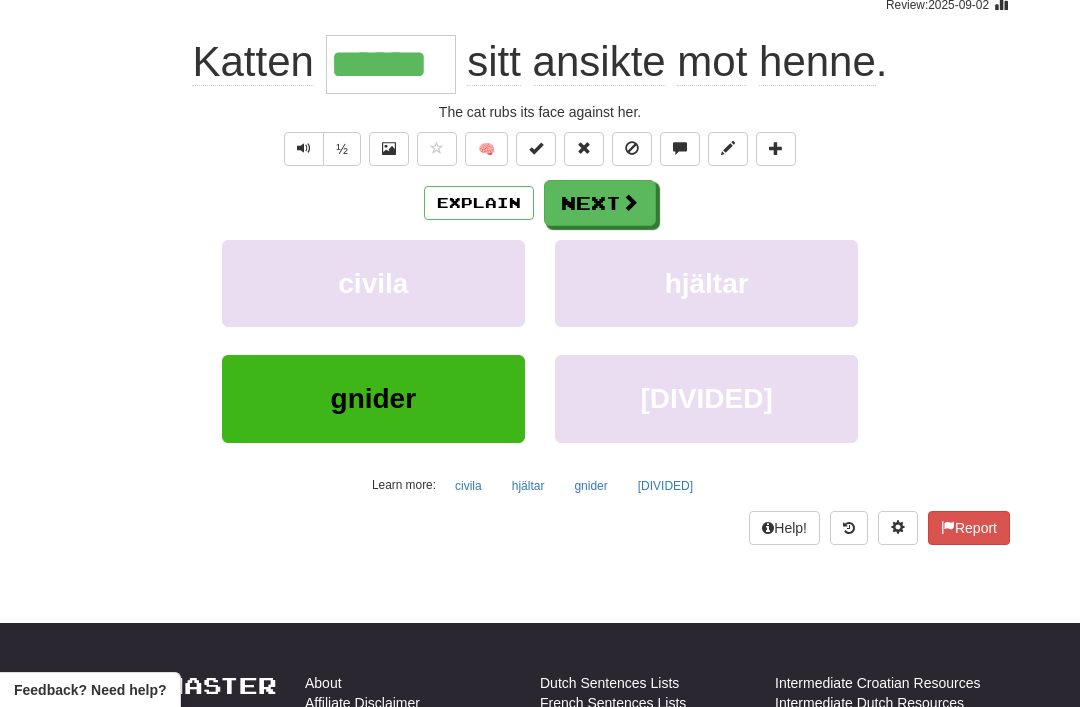 click at bounding box center (630, 202) 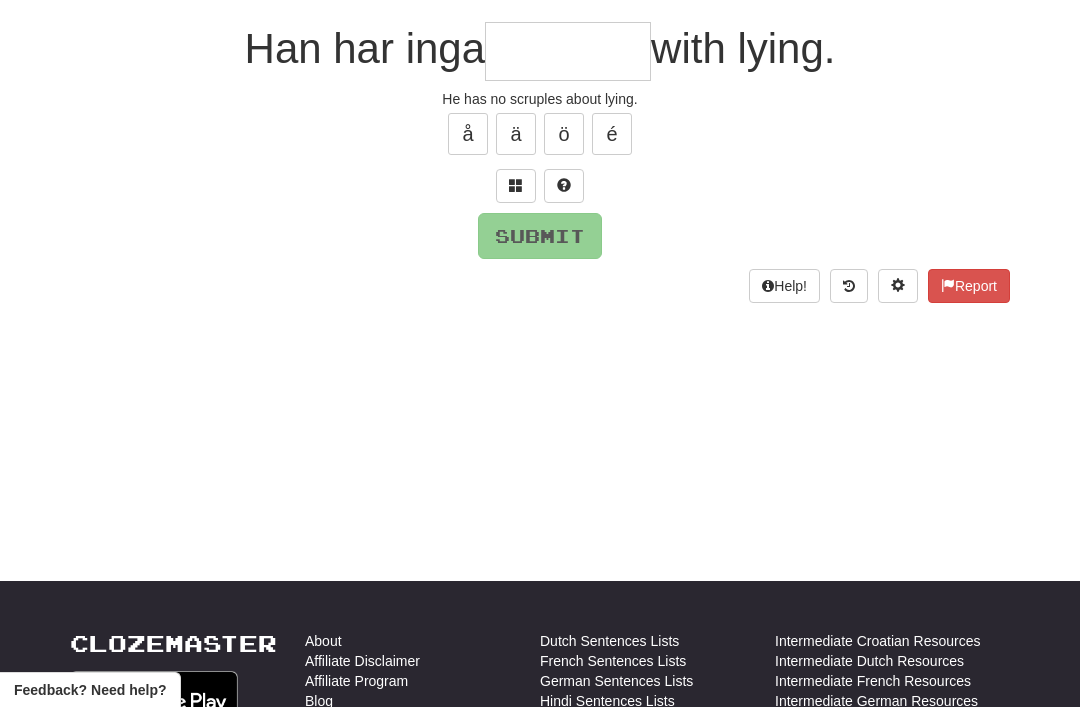 scroll, scrollTop: 175, scrollLeft: 0, axis: vertical 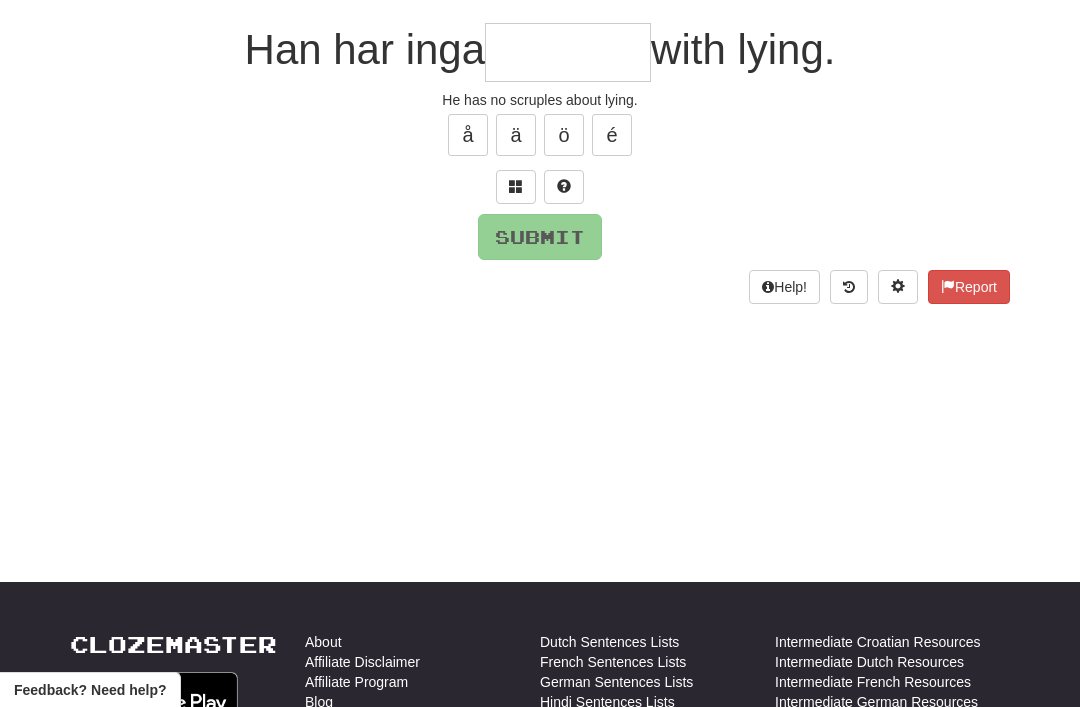 click at bounding box center (516, 187) 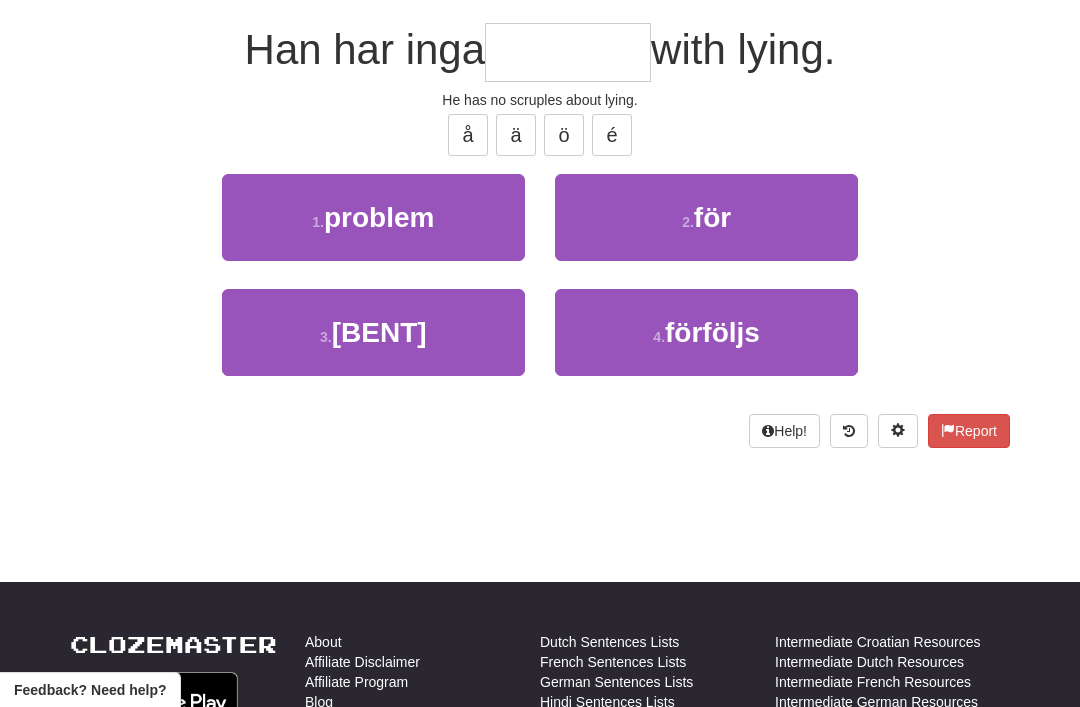click on "problem" at bounding box center [379, 217] 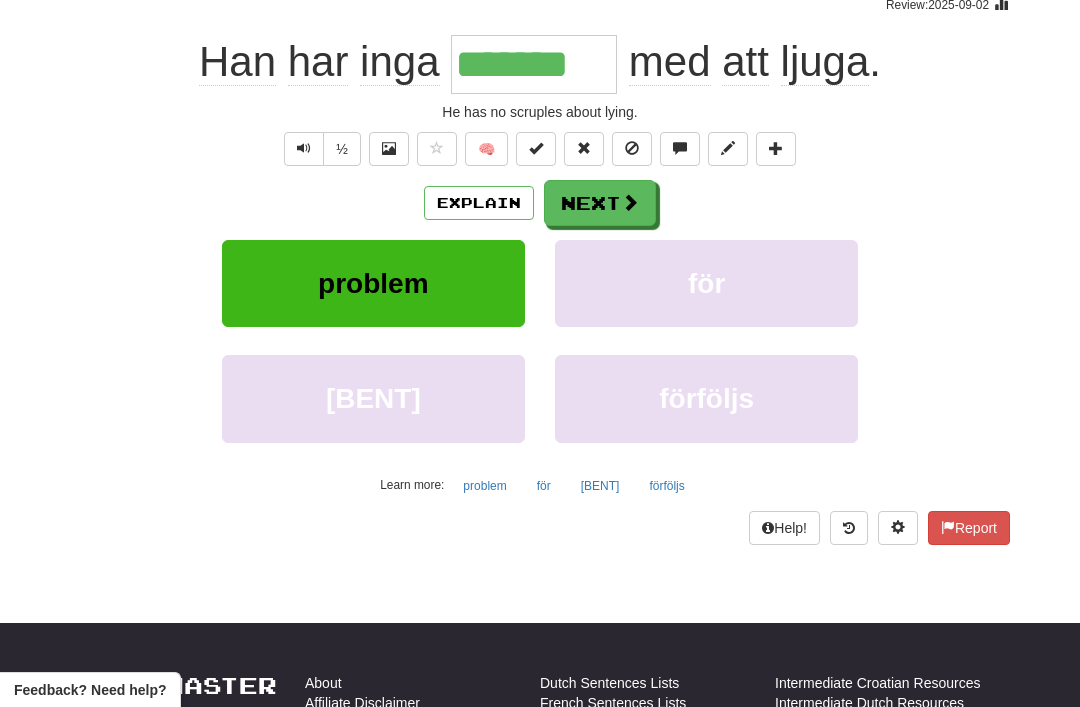 click on "Next" at bounding box center [600, 203] 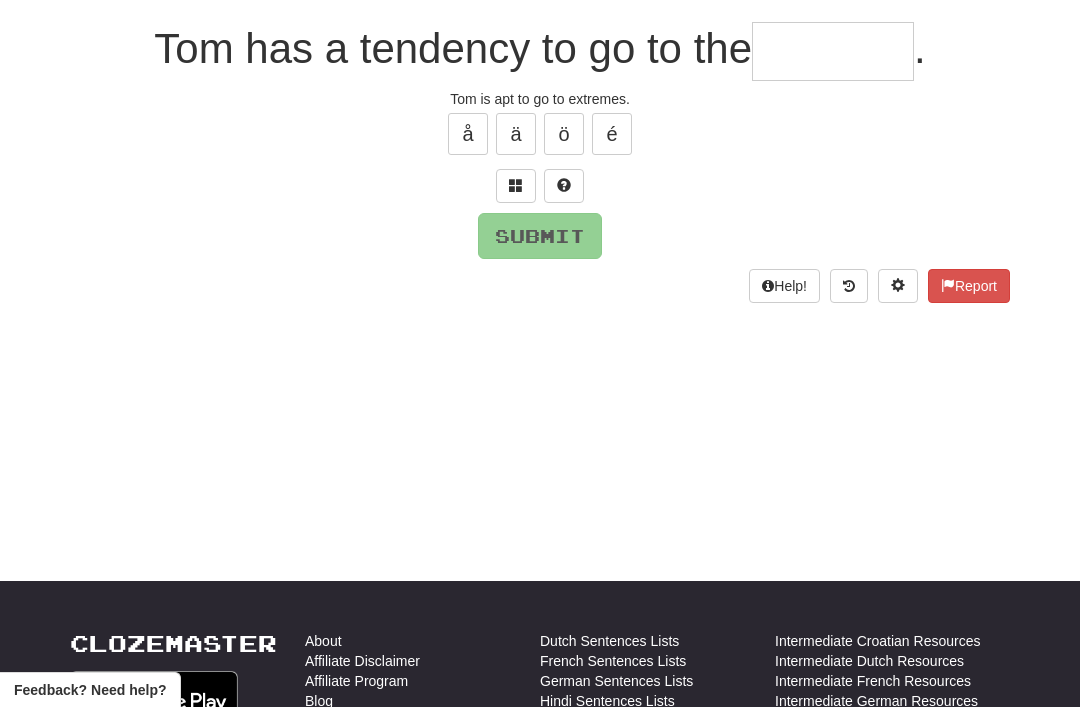 scroll, scrollTop: 175, scrollLeft: 0, axis: vertical 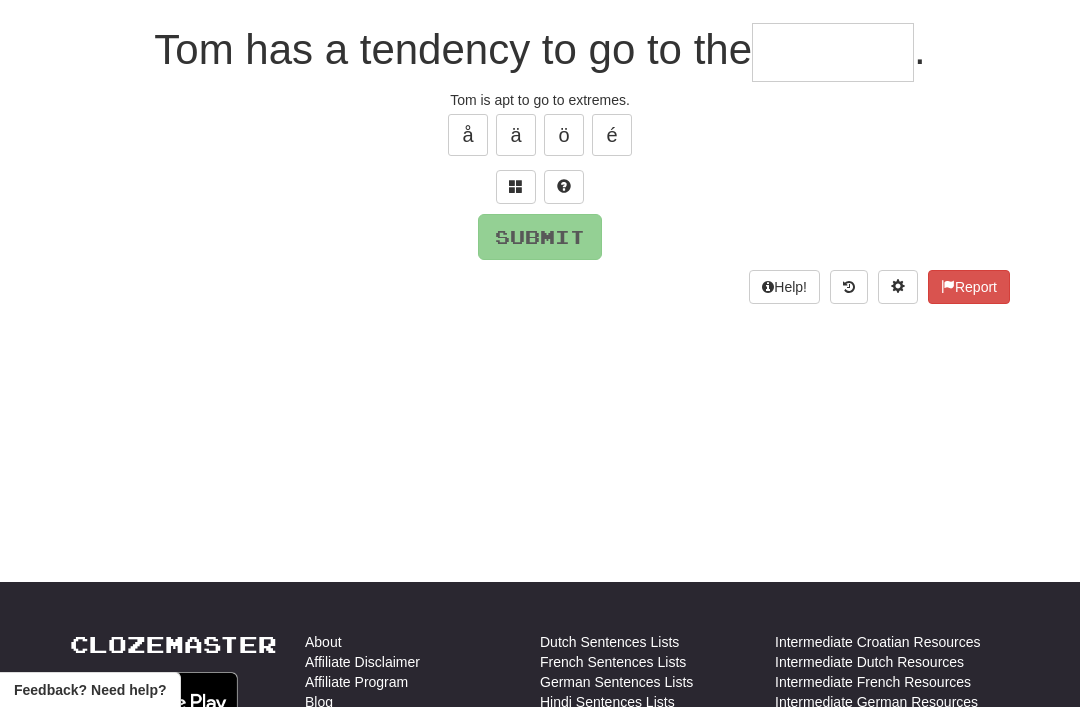 click at bounding box center [516, 186] 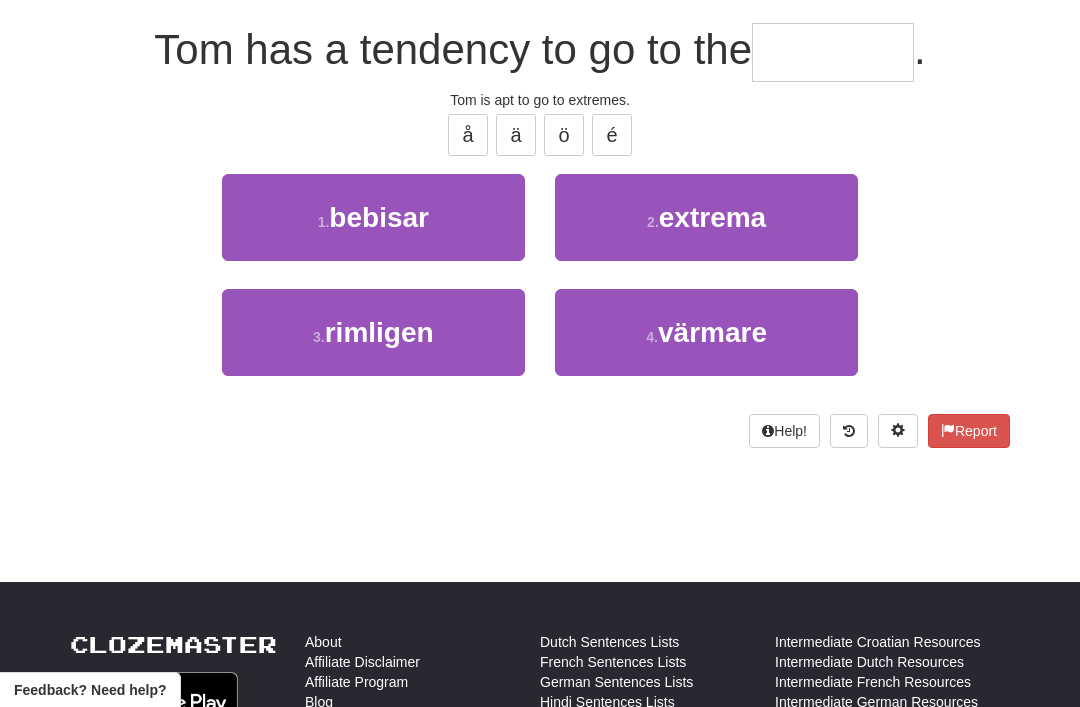 click on "extrema" at bounding box center [712, 217] 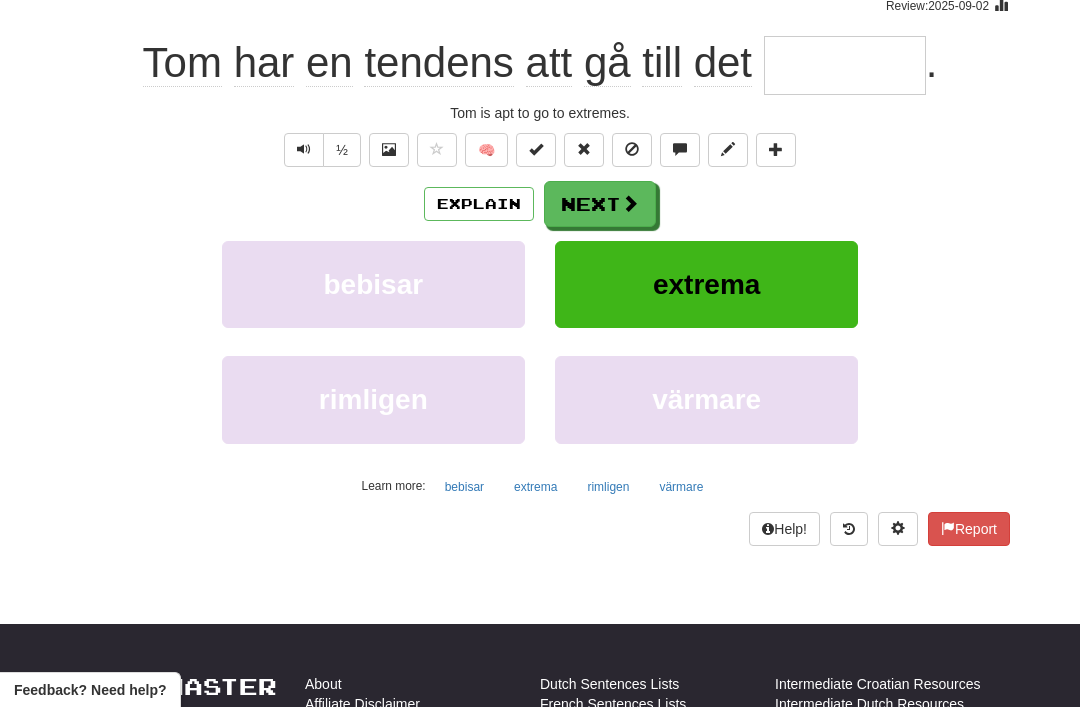 type on "*******" 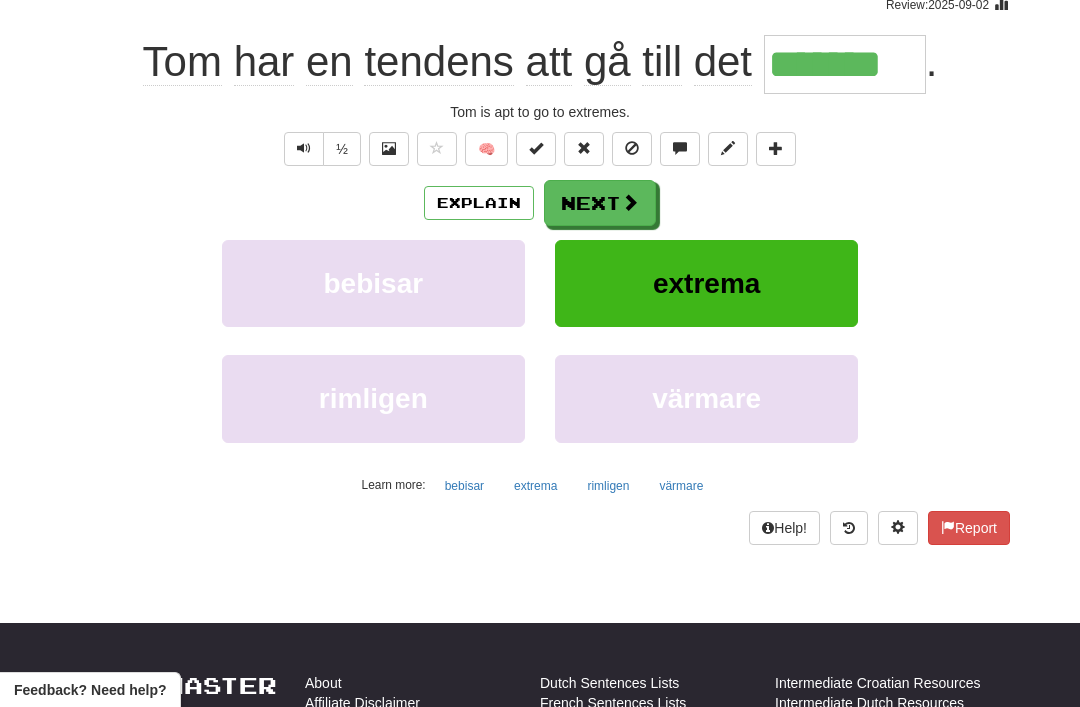 click on "Next" at bounding box center [600, 203] 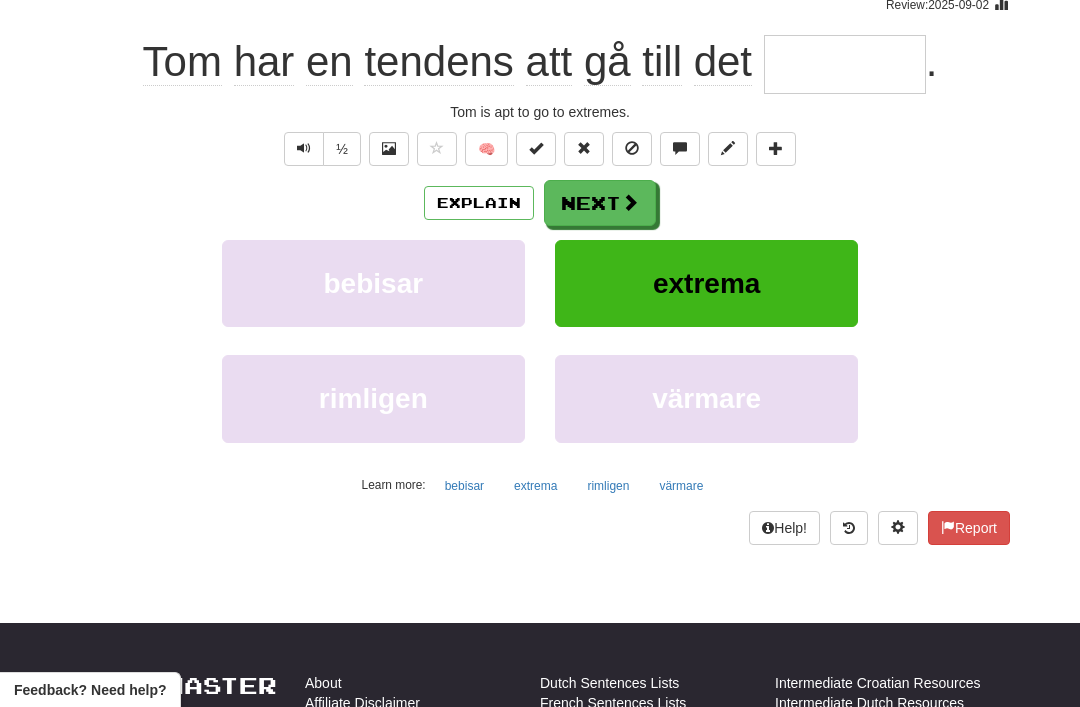 scroll, scrollTop: 175, scrollLeft: 0, axis: vertical 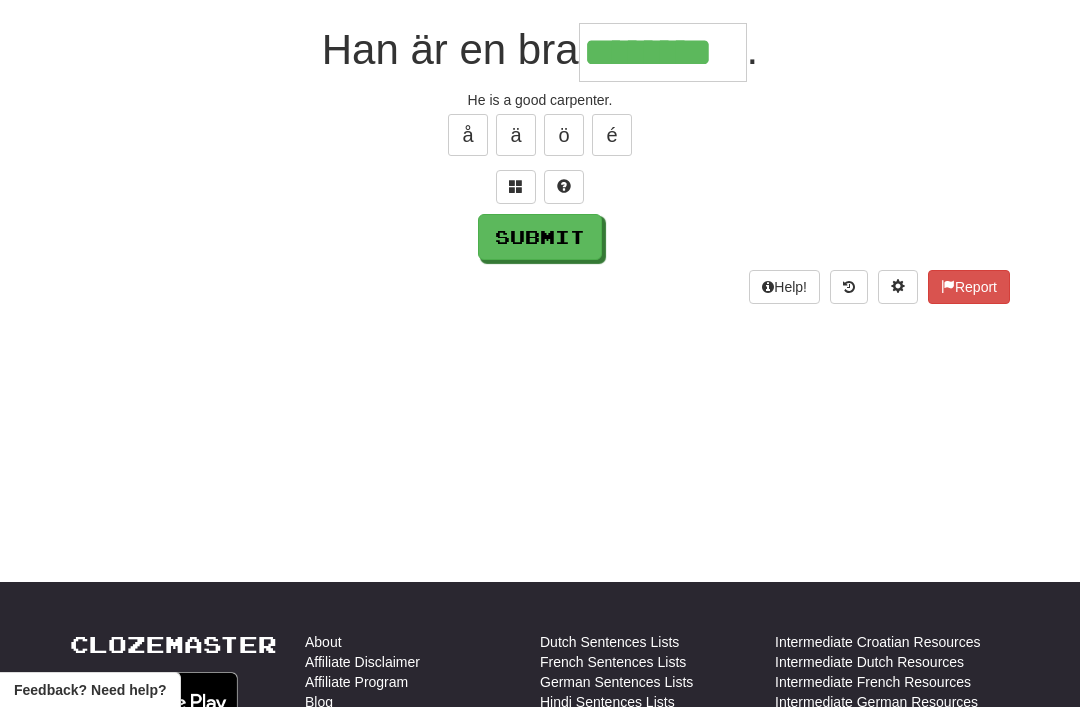 type on "********" 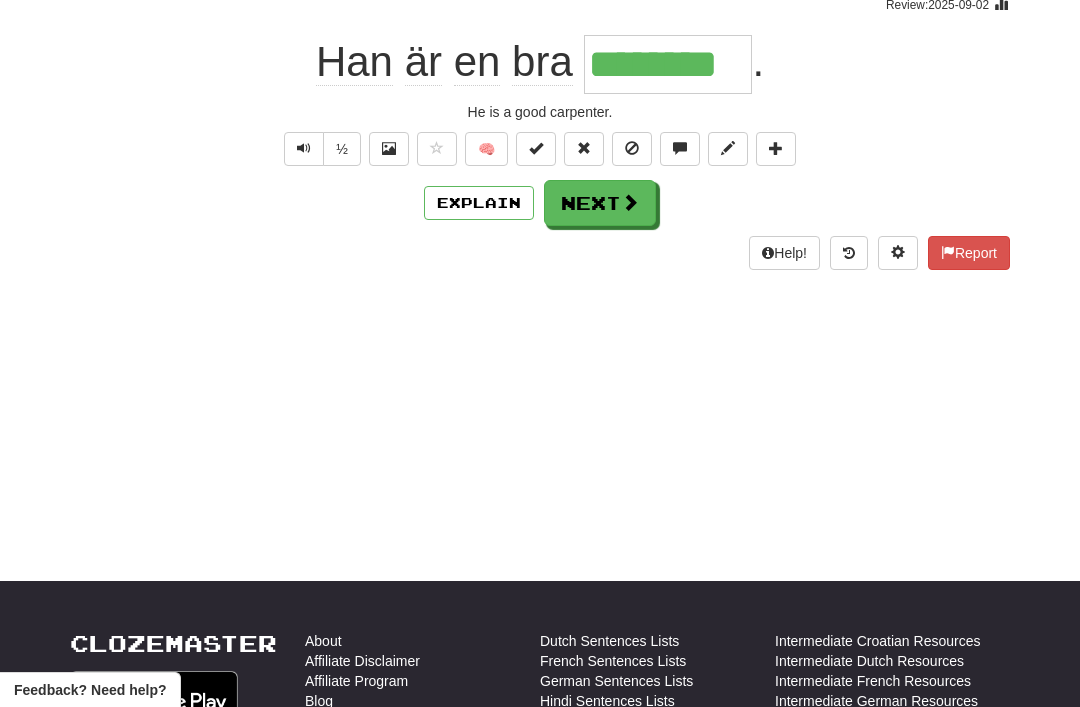 click on "Next" at bounding box center (600, 203) 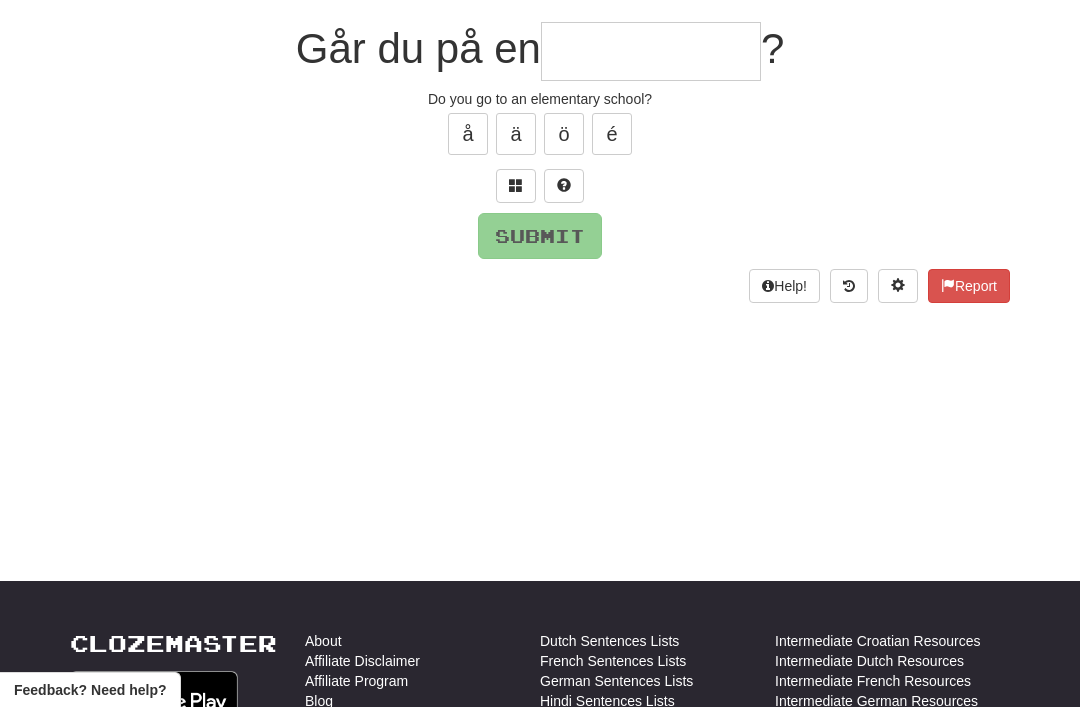 scroll, scrollTop: 175, scrollLeft: 0, axis: vertical 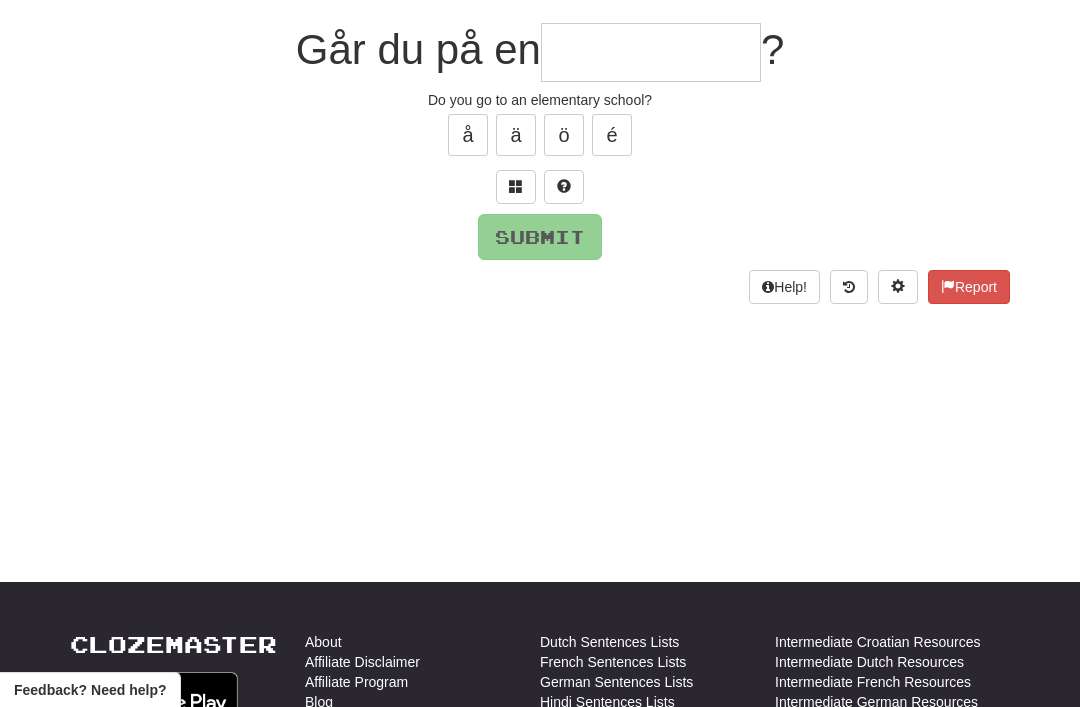 click at bounding box center [516, 186] 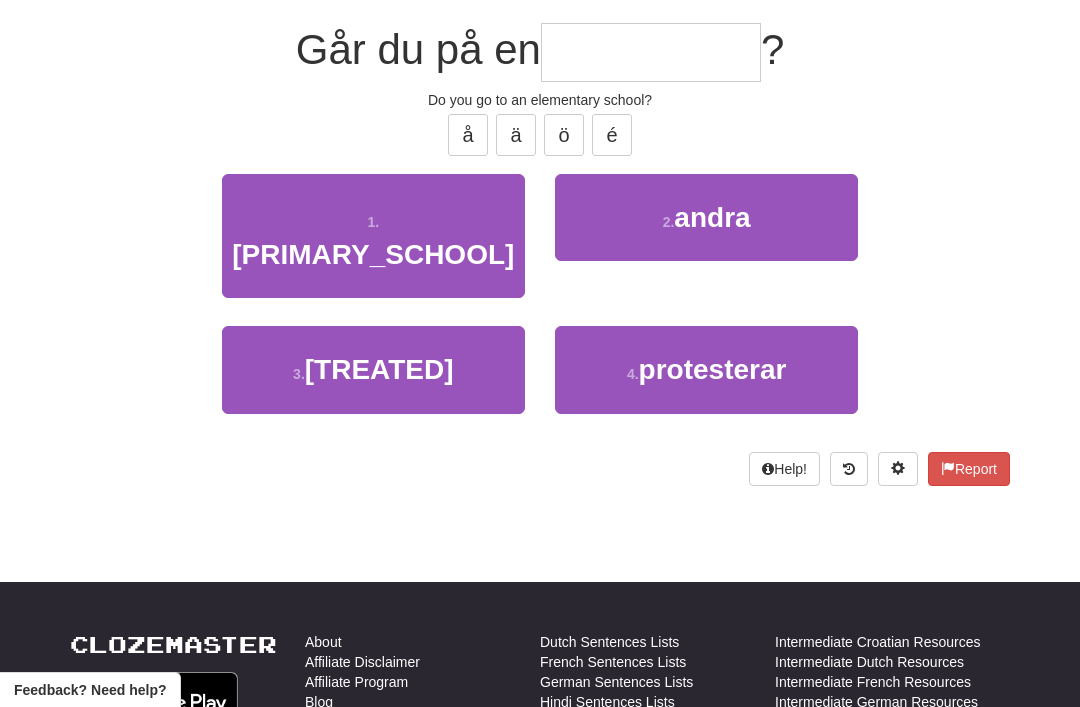 click on "grundskola" at bounding box center (373, 254) 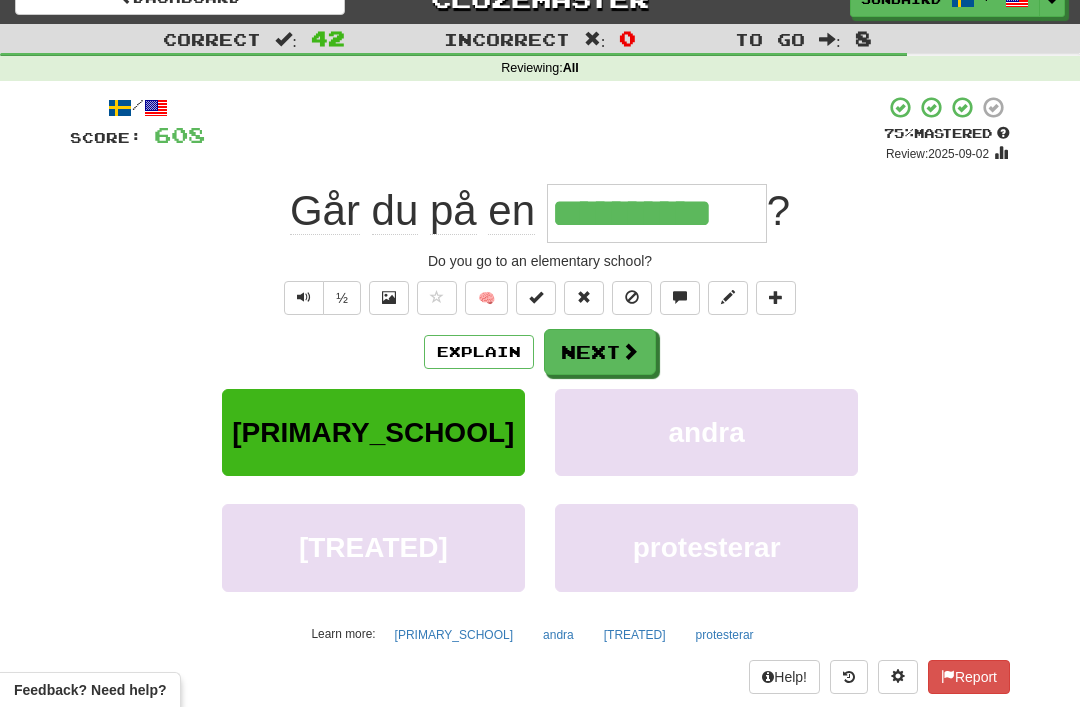 scroll, scrollTop: 28, scrollLeft: 0, axis: vertical 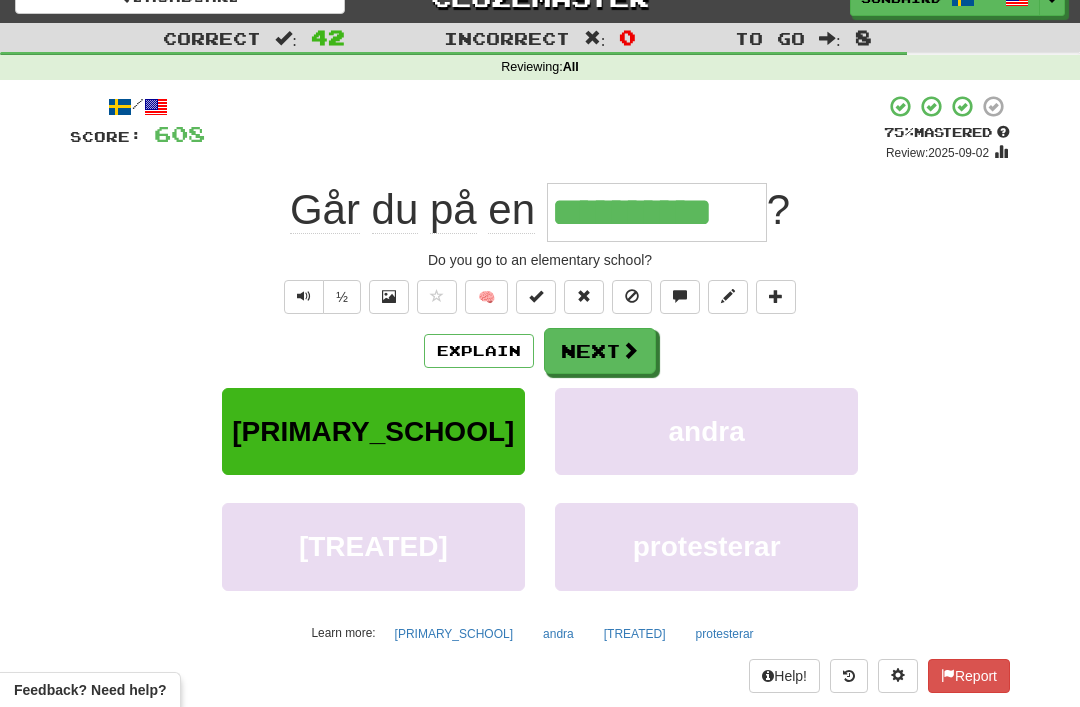 click on "Next" at bounding box center (600, 351) 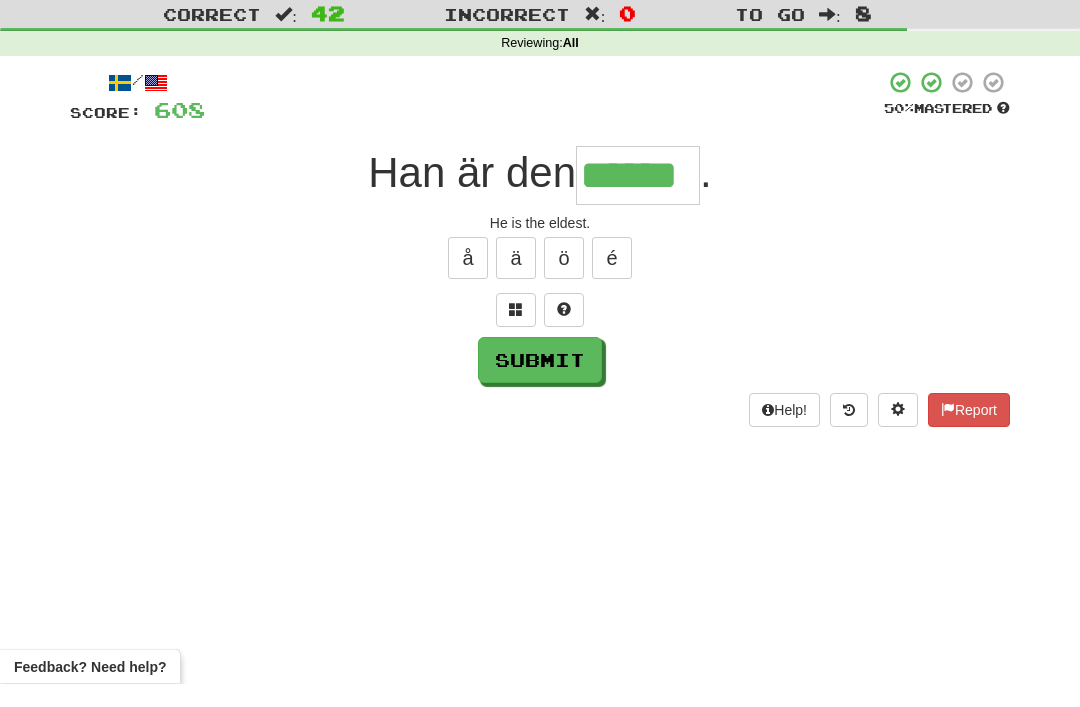 type on "******" 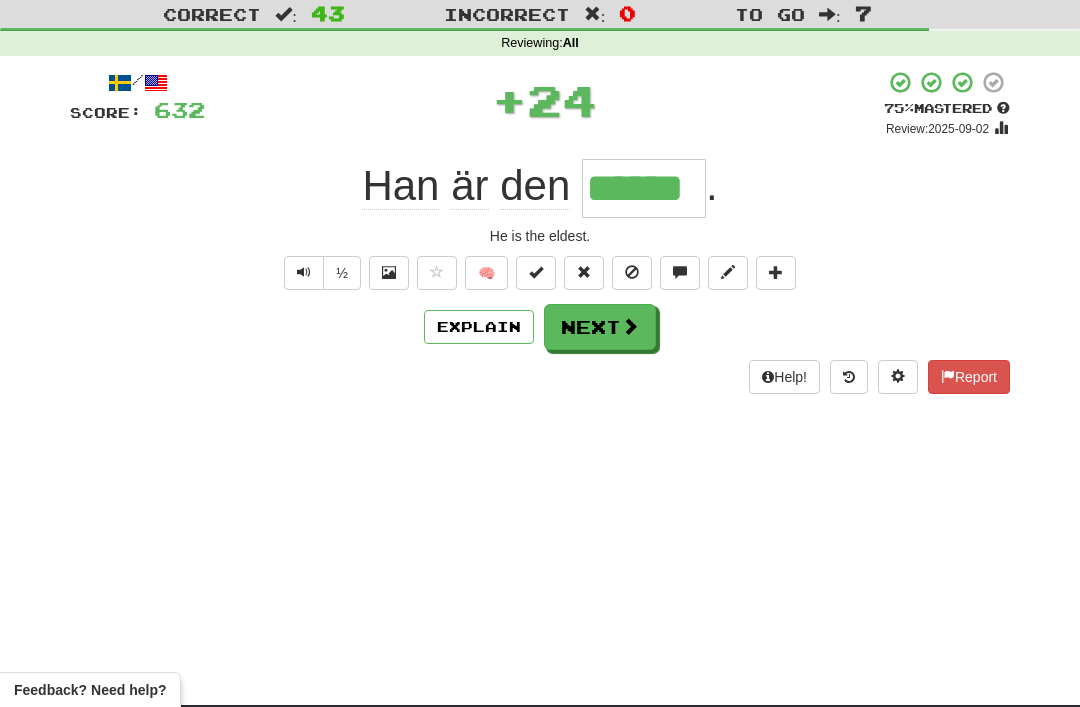 click on "Next" at bounding box center [600, 327] 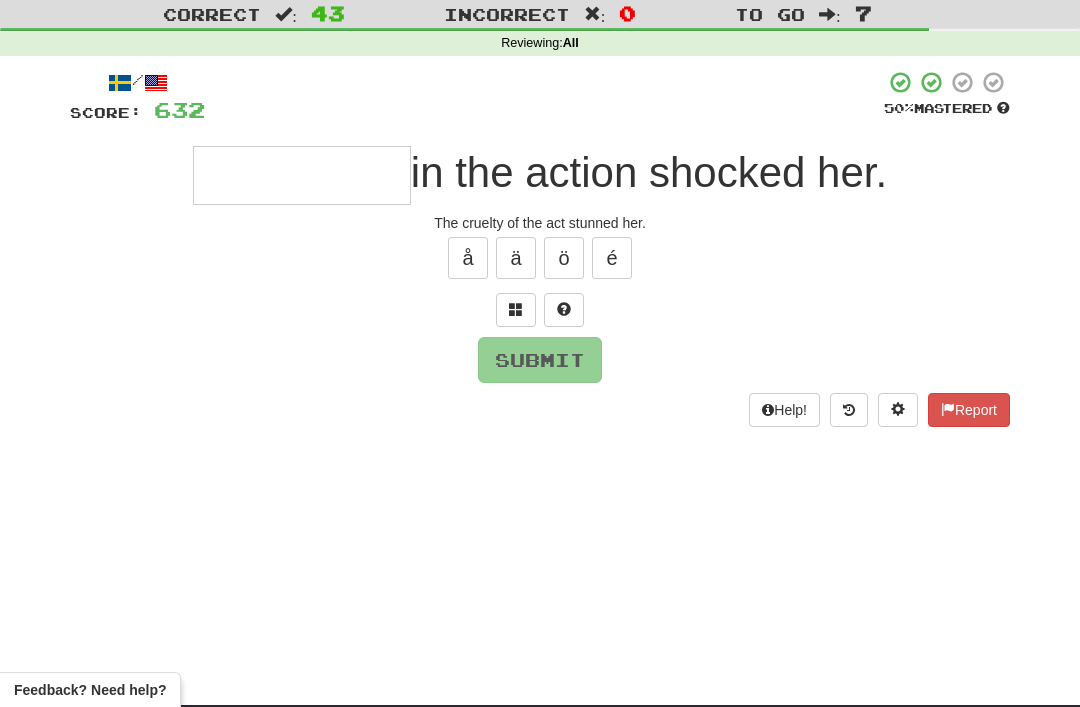 scroll, scrollTop: 51, scrollLeft: 0, axis: vertical 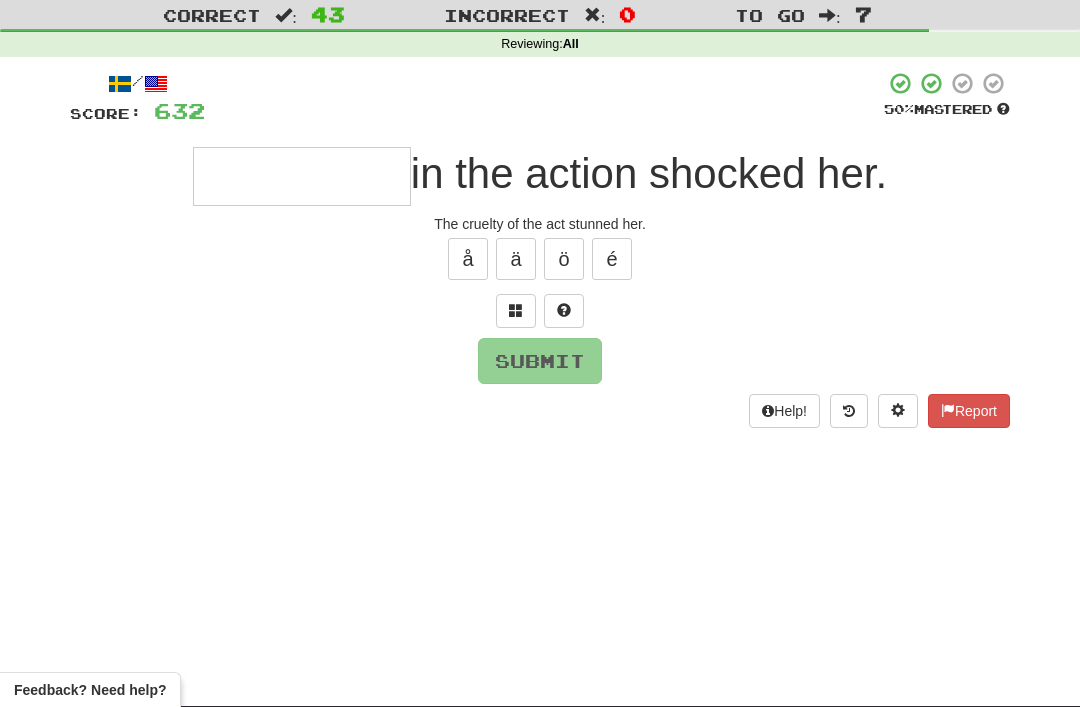 click at bounding box center (516, 311) 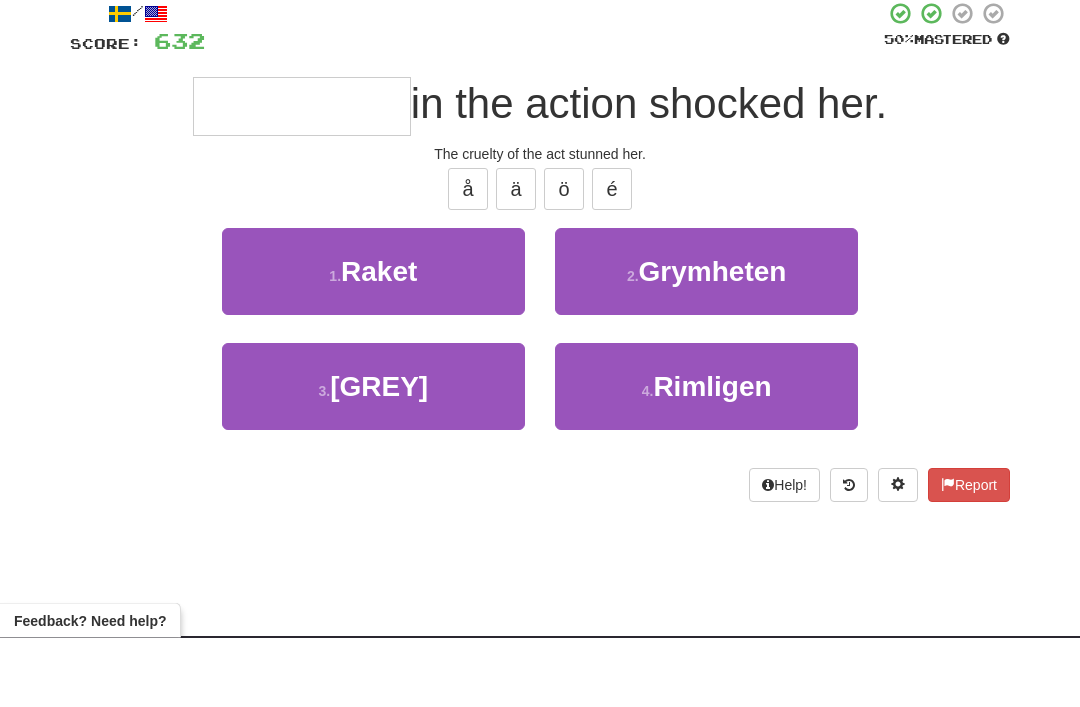 click on "Grymheten" at bounding box center (713, 341) 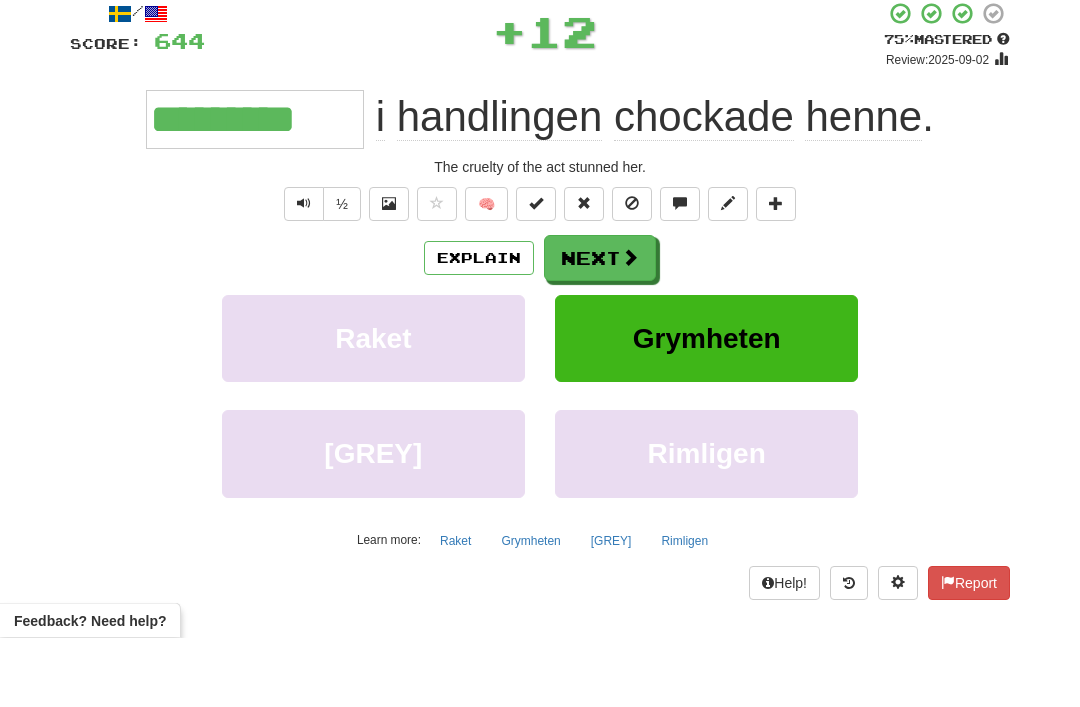 scroll, scrollTop: 121, scrollLeft: 0, axis: vertical 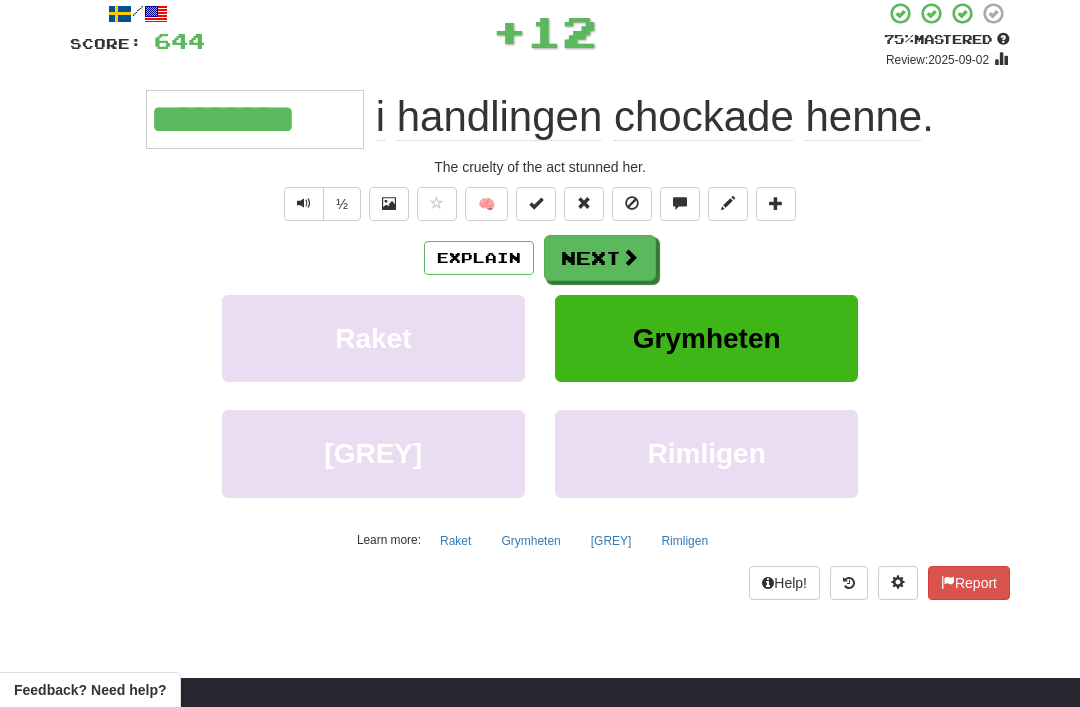 click on "Next" at bounding box center [600, 258] 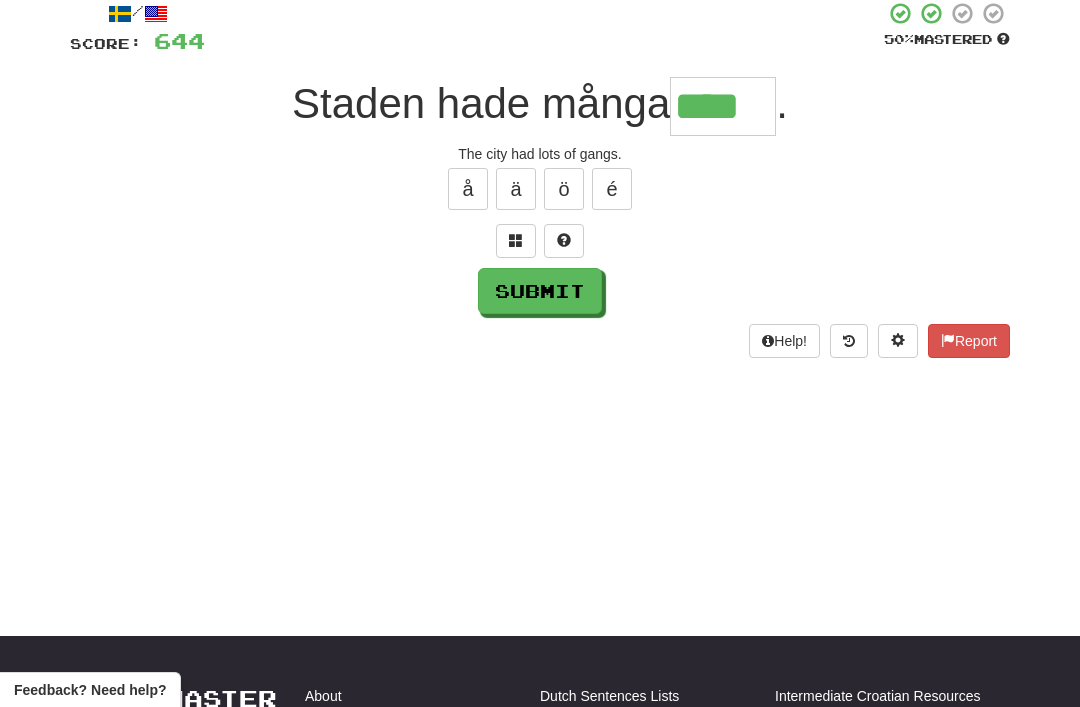 type on "****" 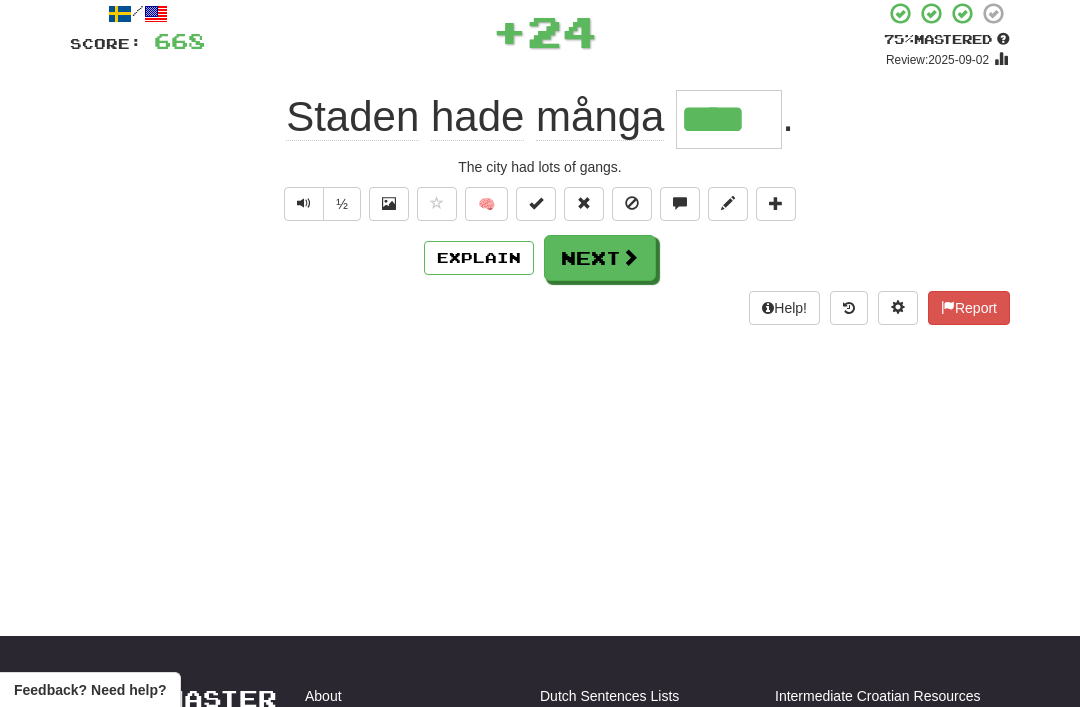 click on "Next" at bounding box center [600, 258] 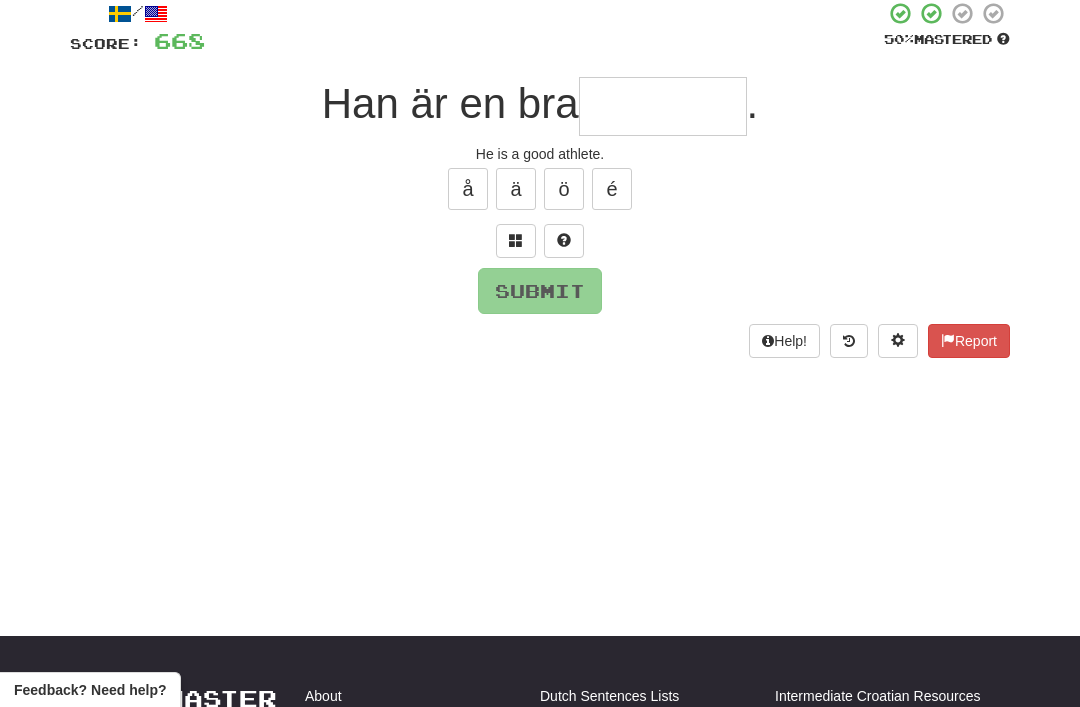 click at bounding box center (516, 240) 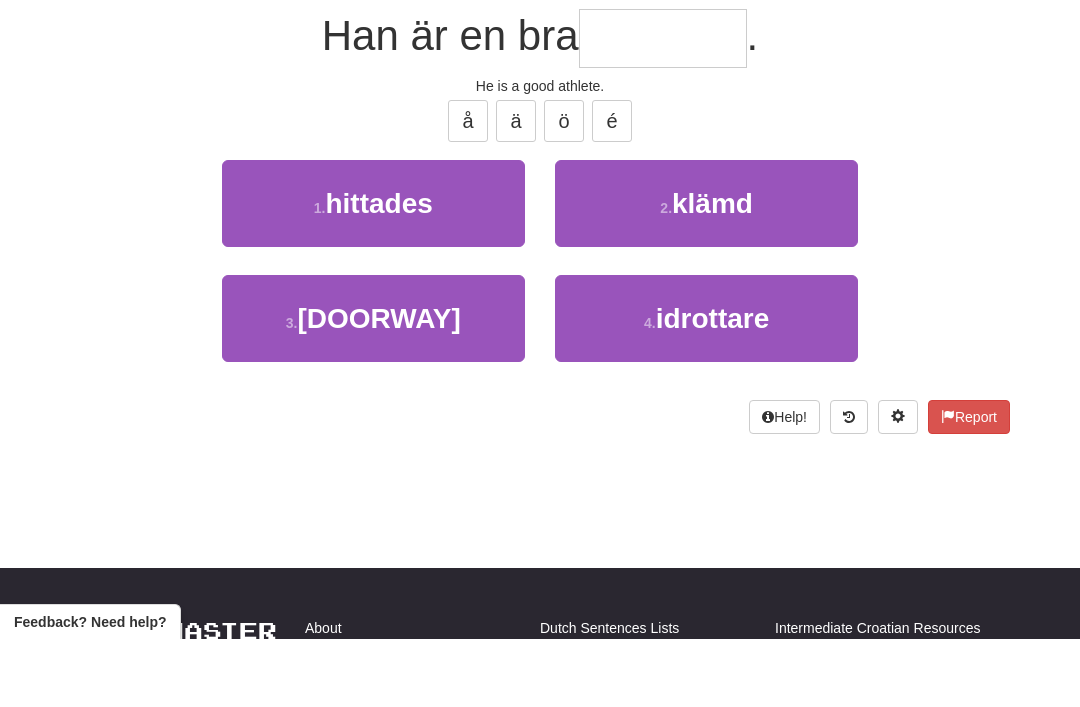 click on "idrottare" at bounding box center (713, 386) 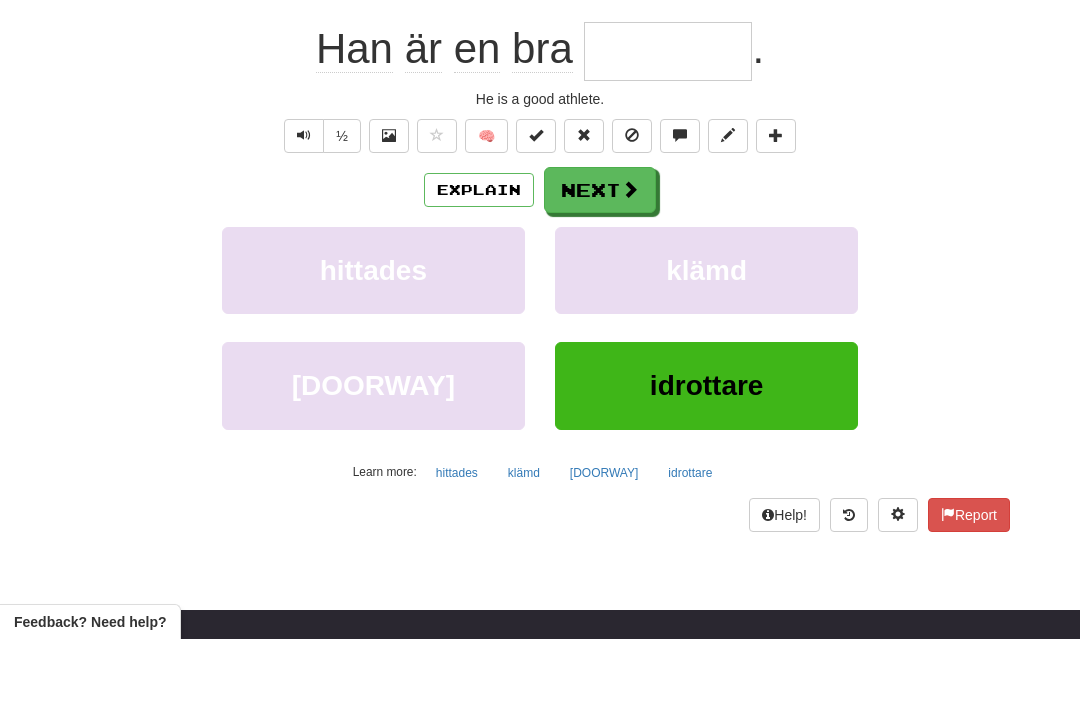 type on "*********" 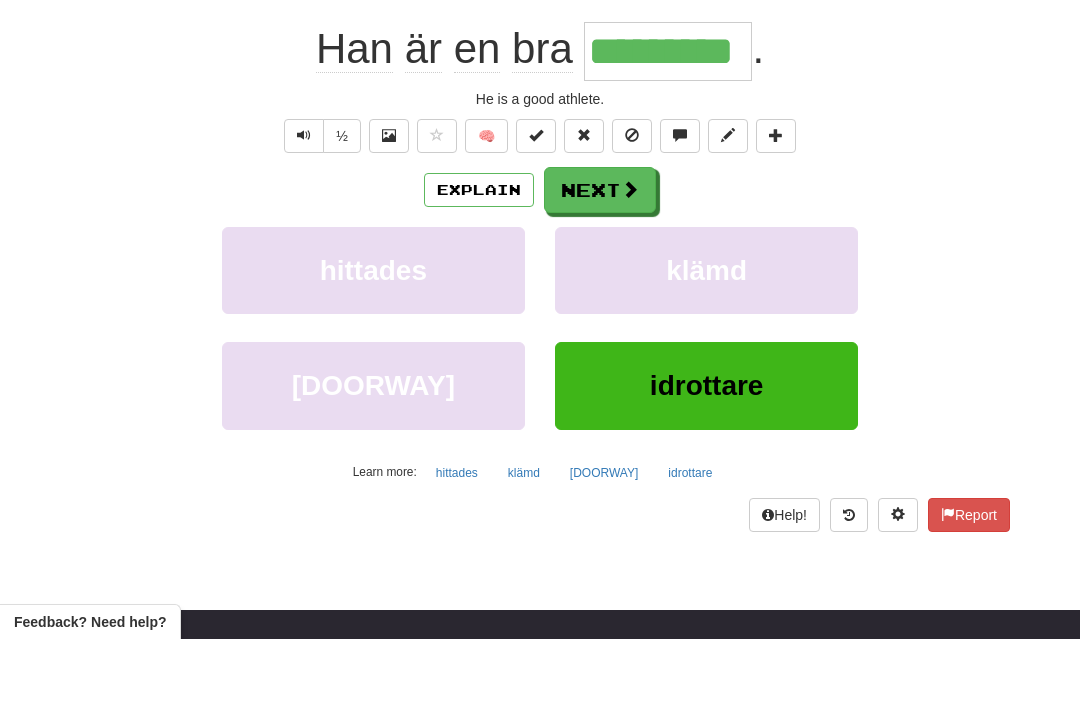 scroll, scrollTop: 189, scrollLeft: 0, axis: vertical 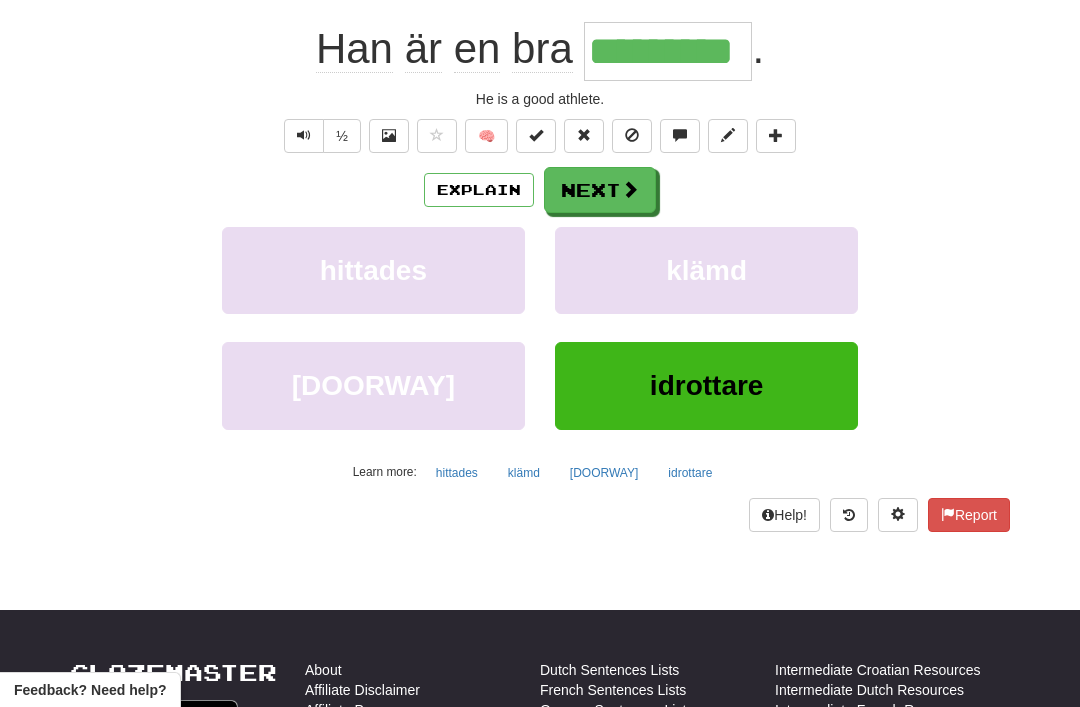 click at bounding box center (630, 189) 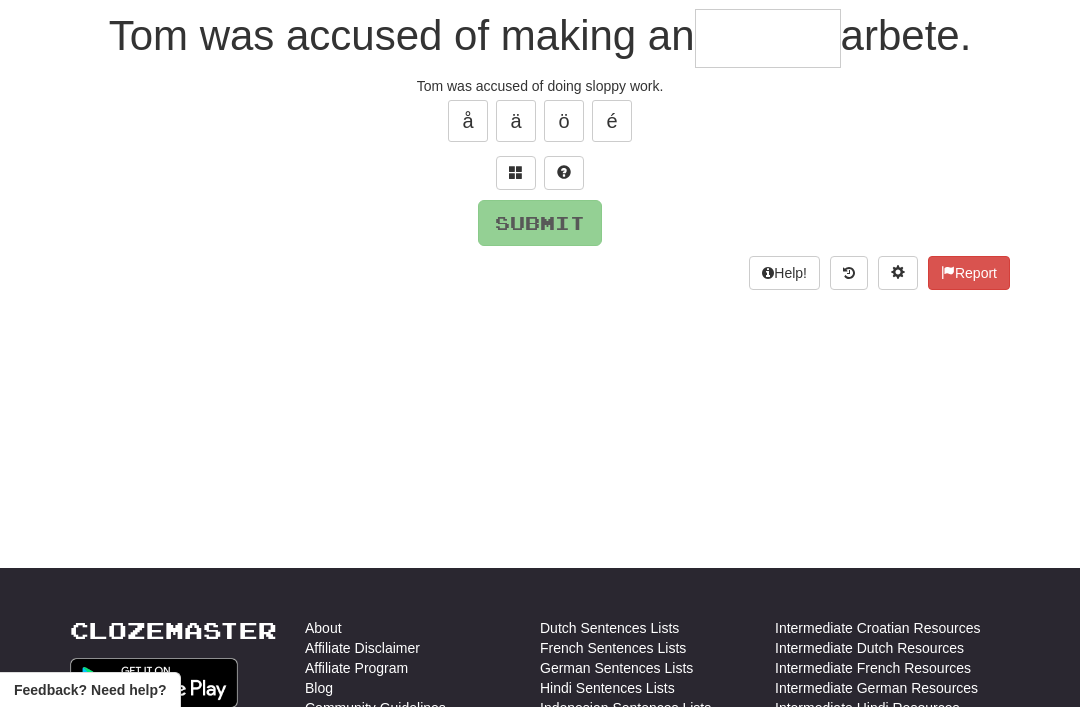 click at bounding box center [516, 172] 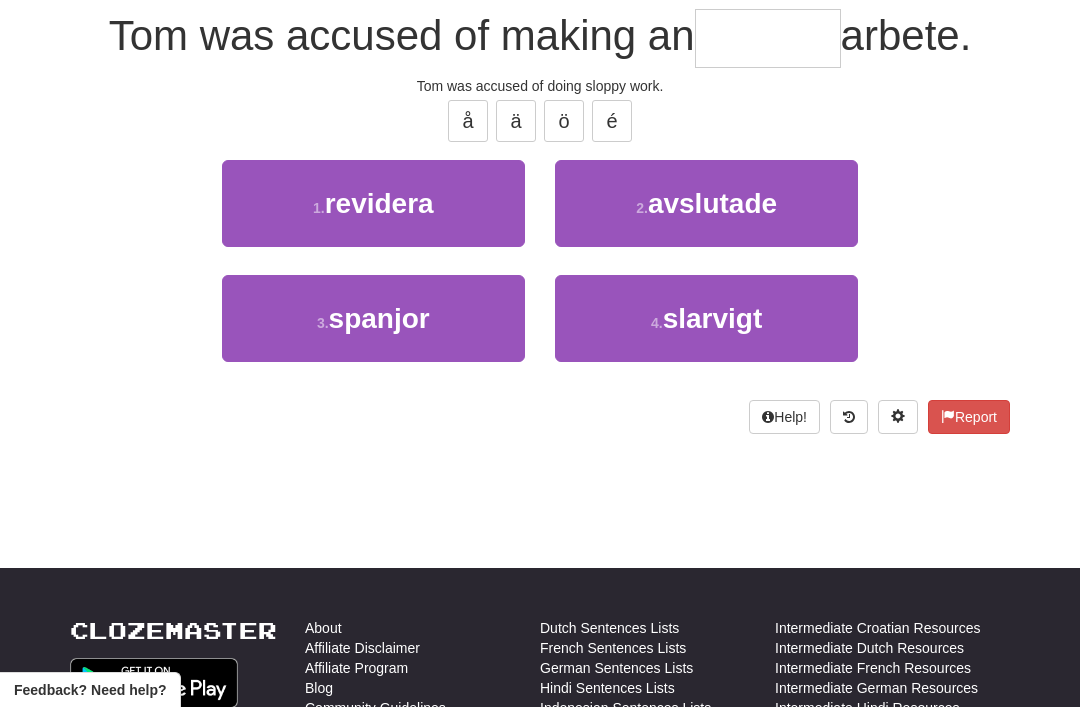 click on "slarvigt" at bounding box center [713, 318] 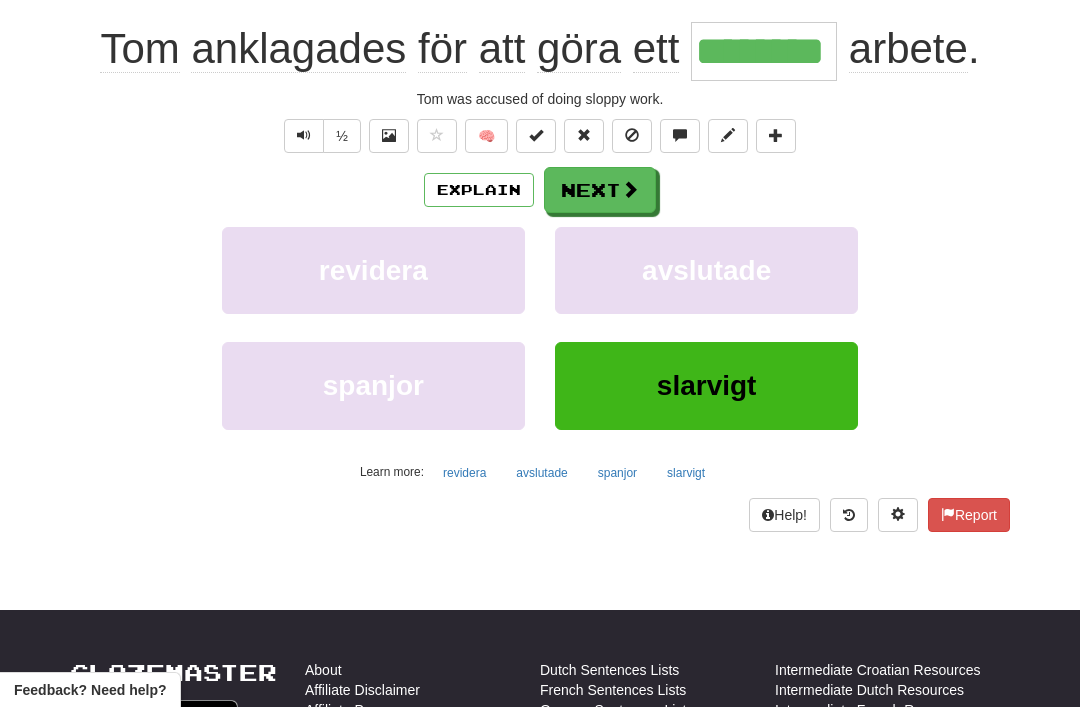 click on "Next" at bounding box center [600, 190] 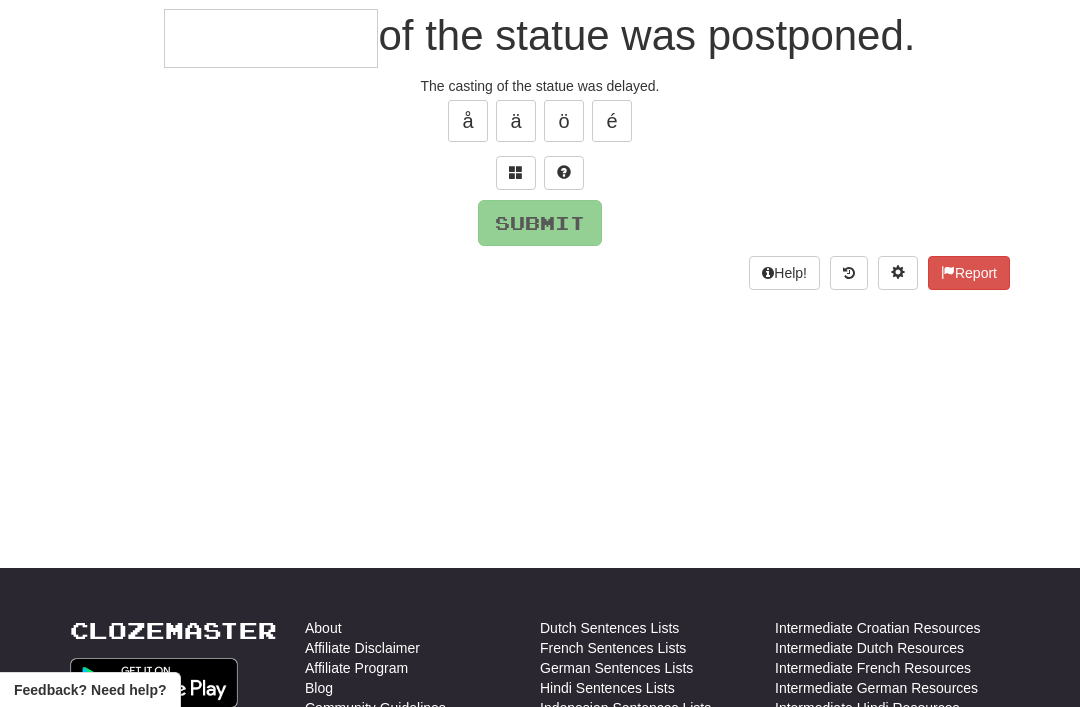 click at bounding box center [516, 172] 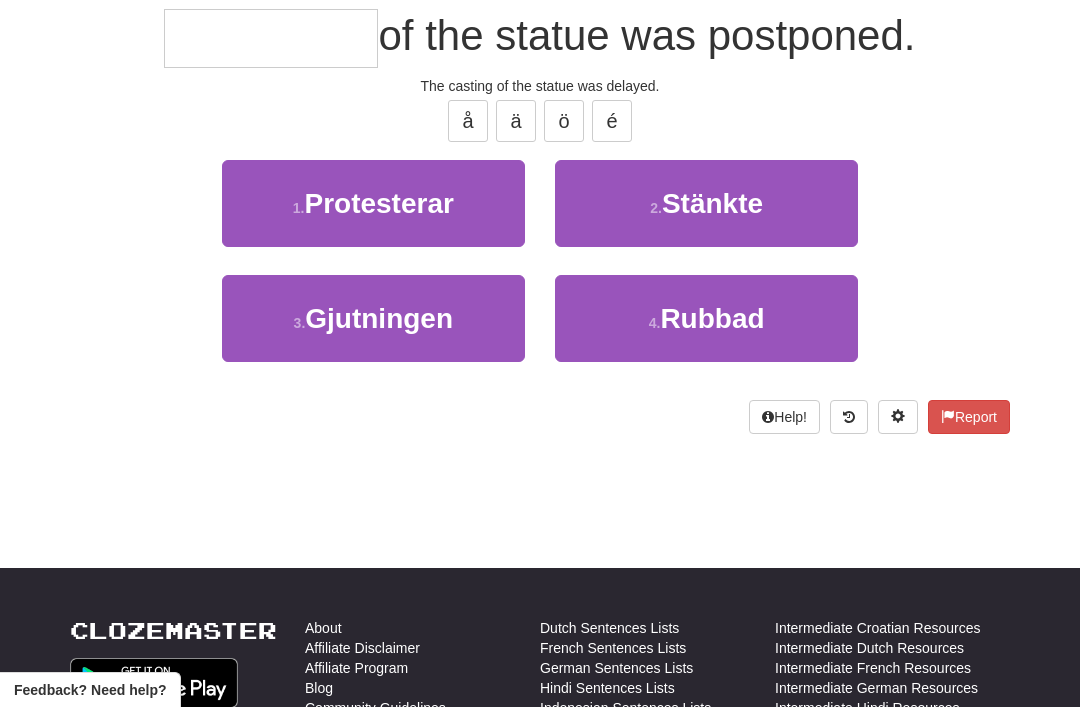 click on "Gjutningen" at bounding box center [379, 318] 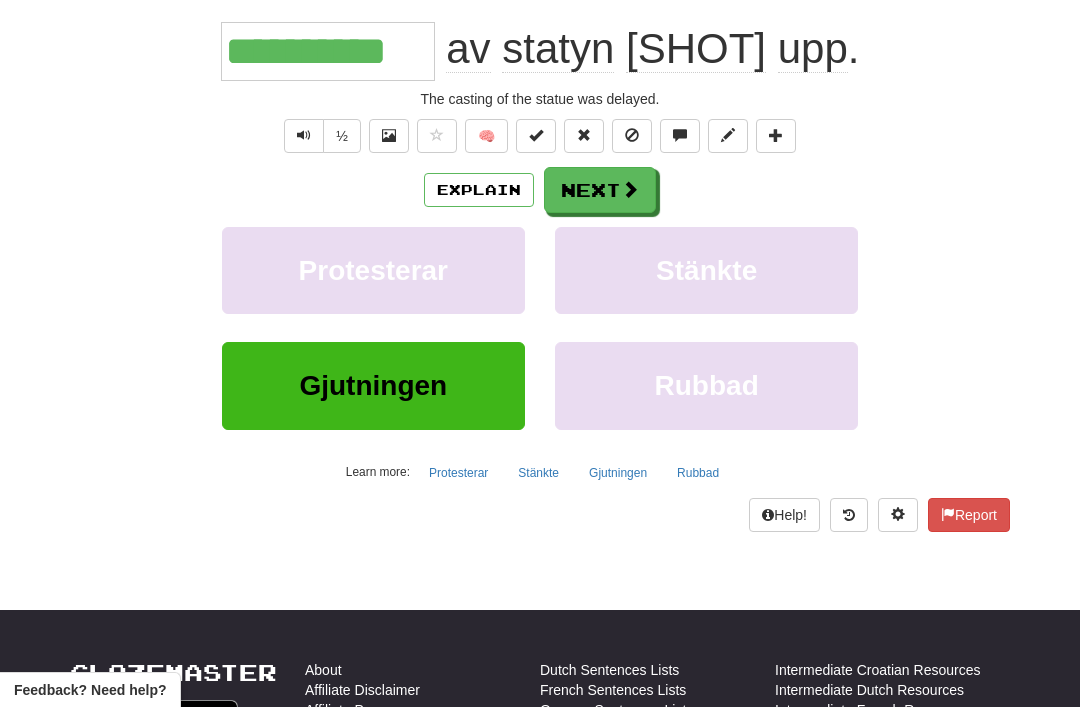 click on "Next" at bounding box center [600, 190] 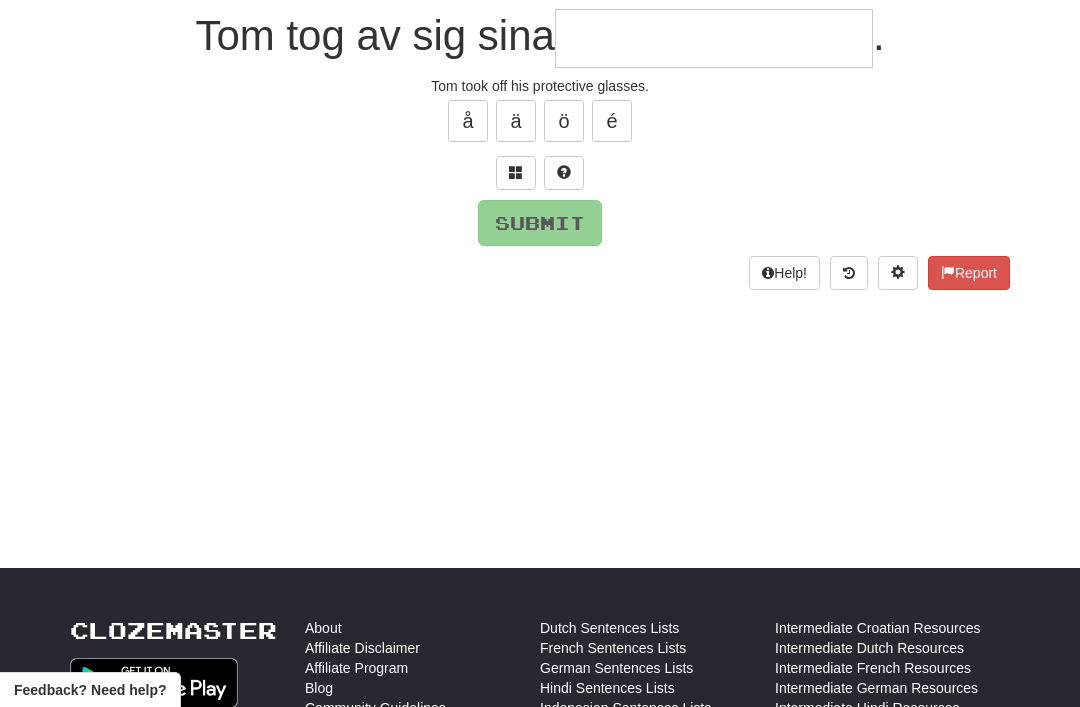 click at bounding box center [516, 173] 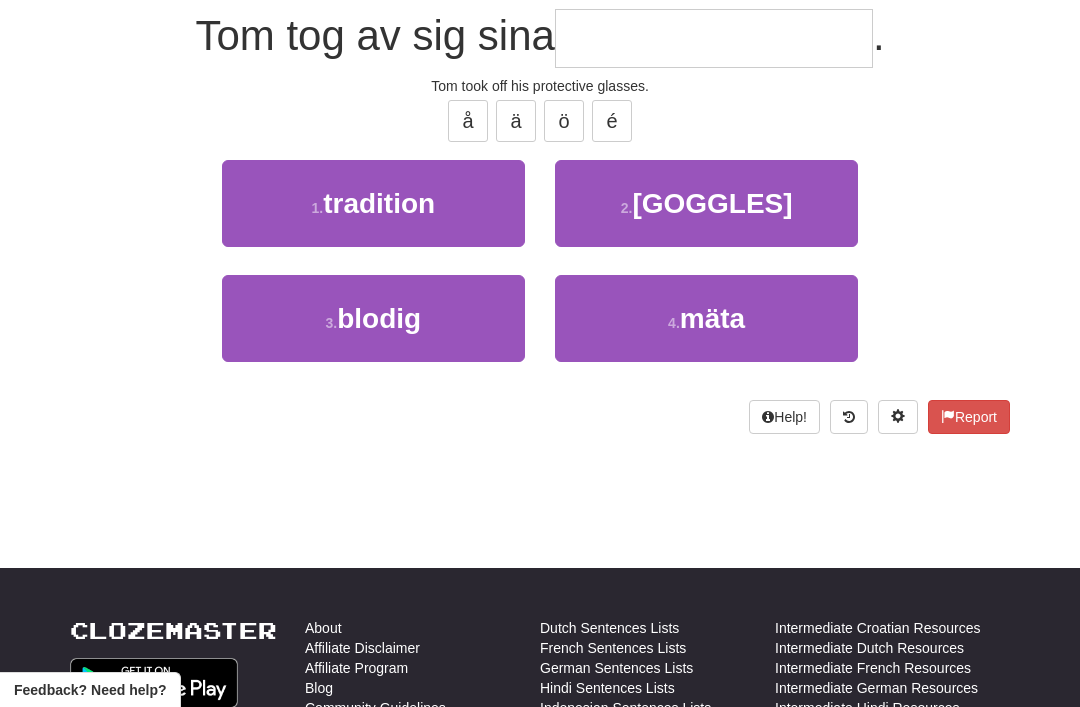 click on "skyddsglasögon" at bounding box center (712, 203) 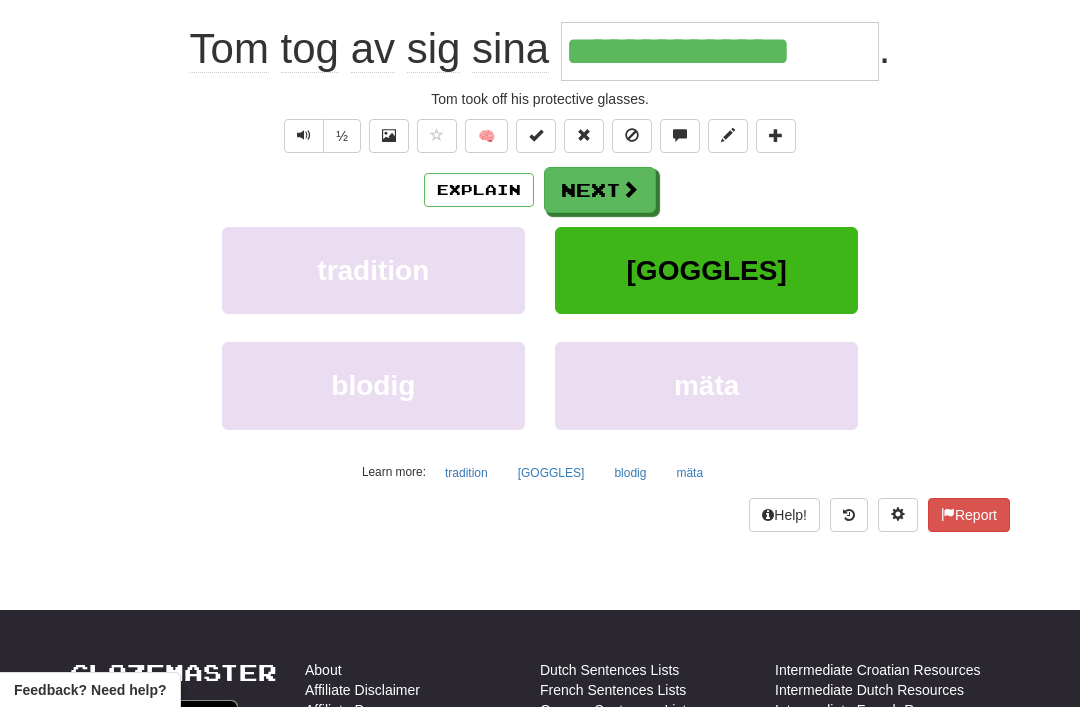 click on "Next" at bounding box center [600, 190] 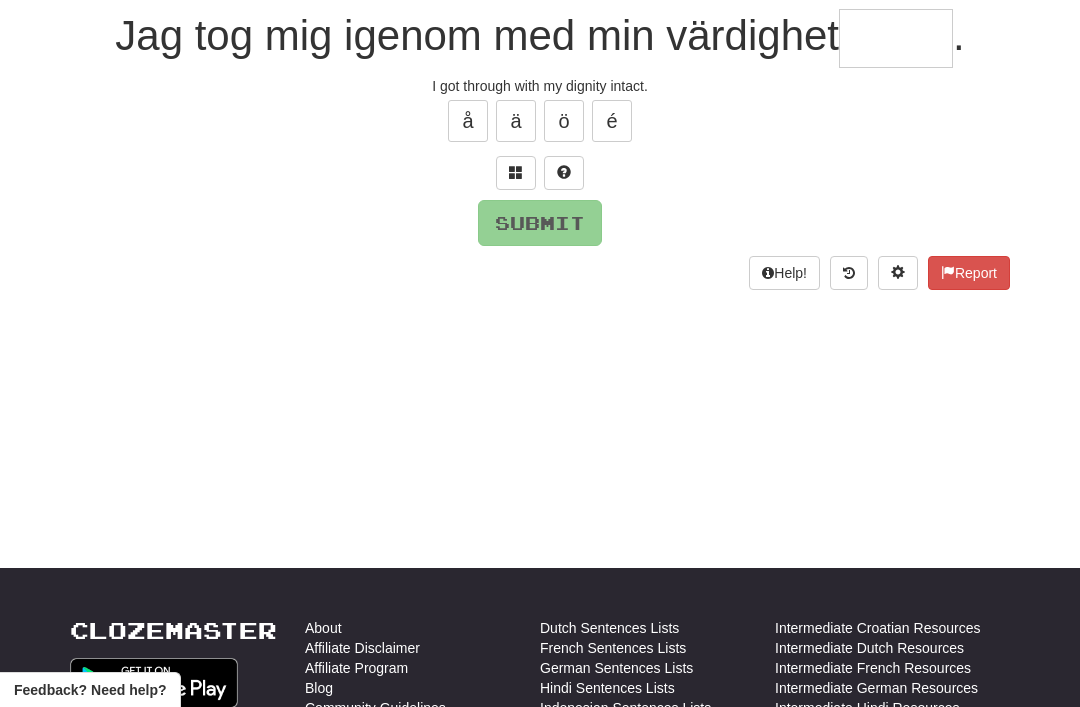 click at bounding box center [516, 173] 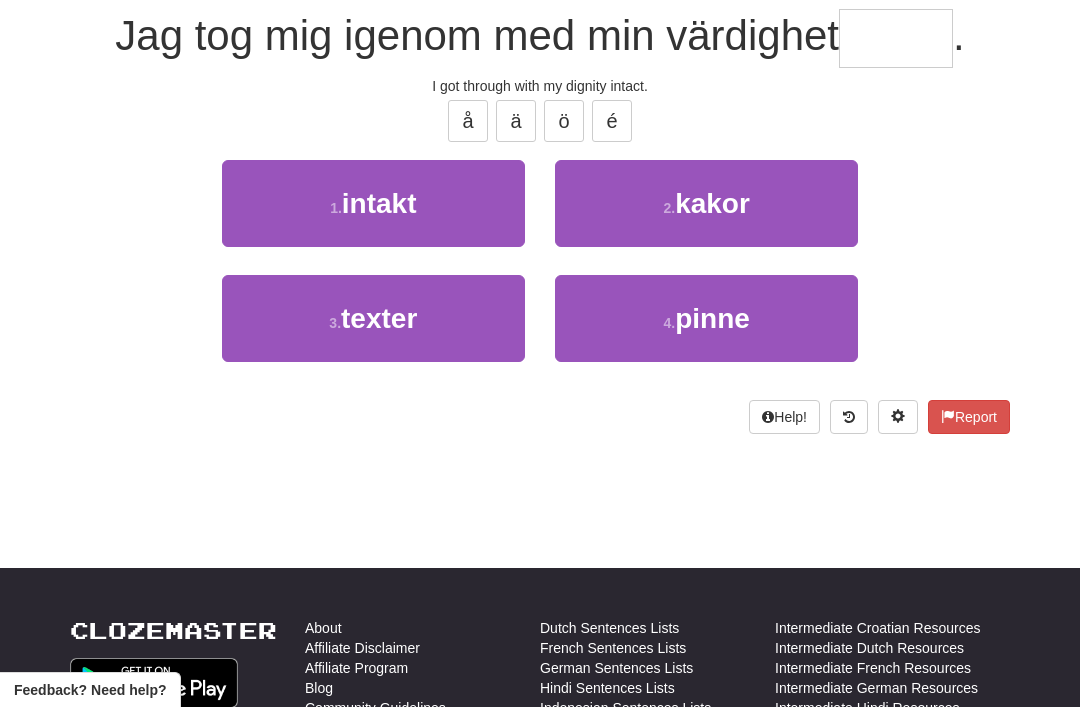 click on "1 .  intakt" at bounding box center (373, 203) 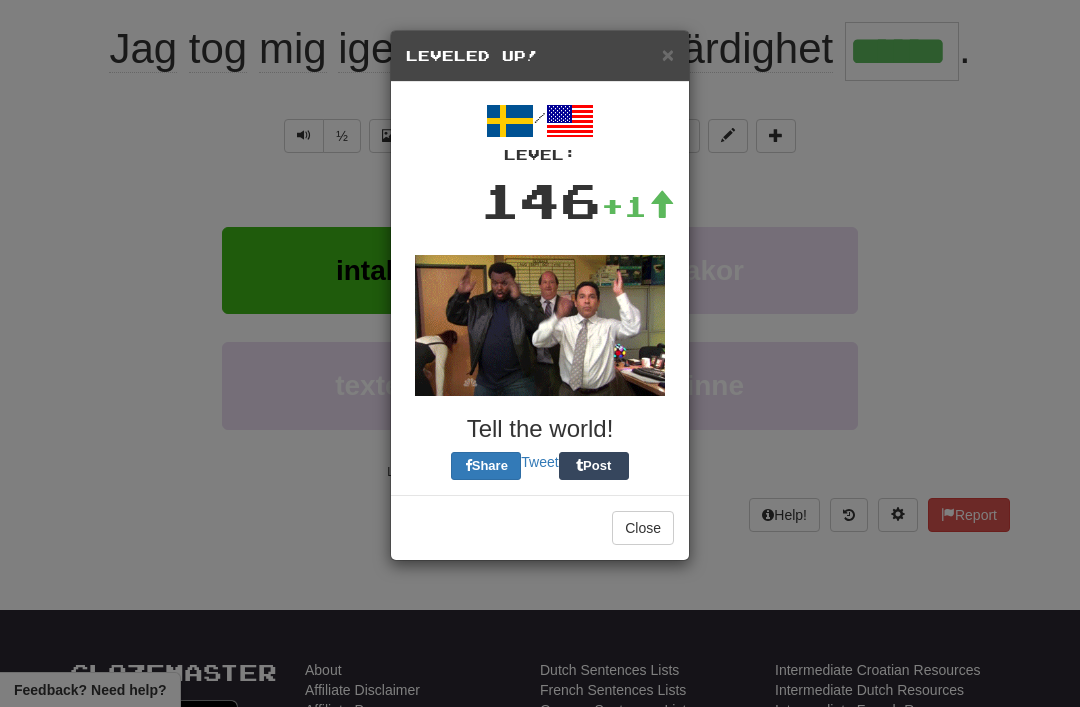 click on "×" at bounding box center [668, 54] 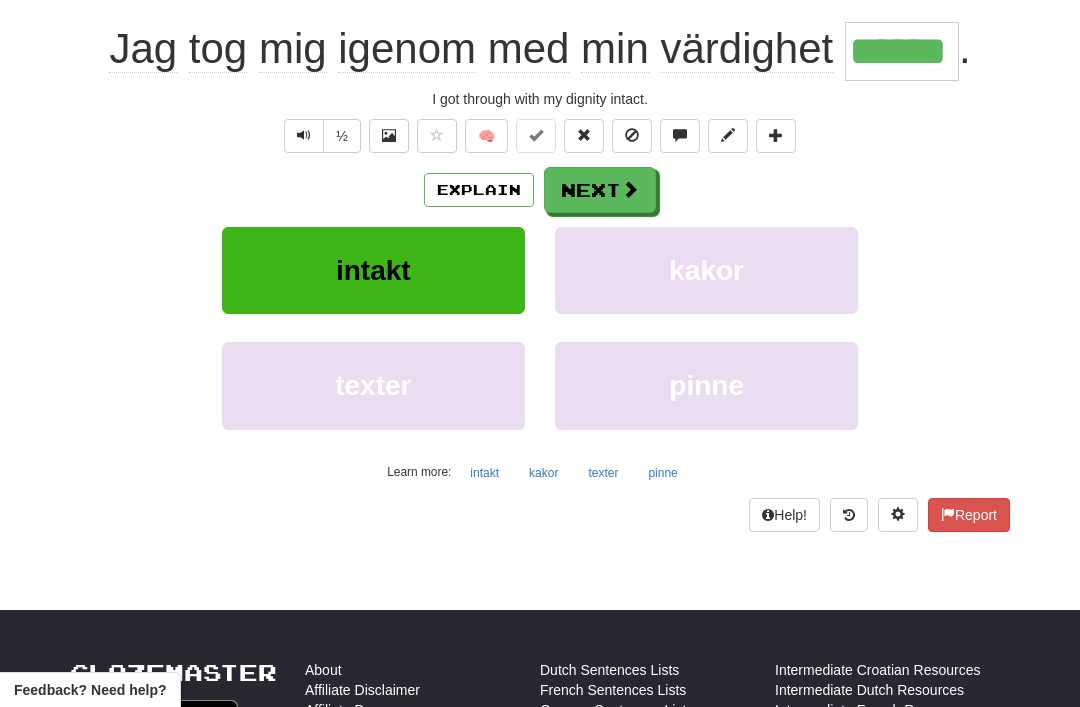click on "Next" at bounding box center (600, 190) 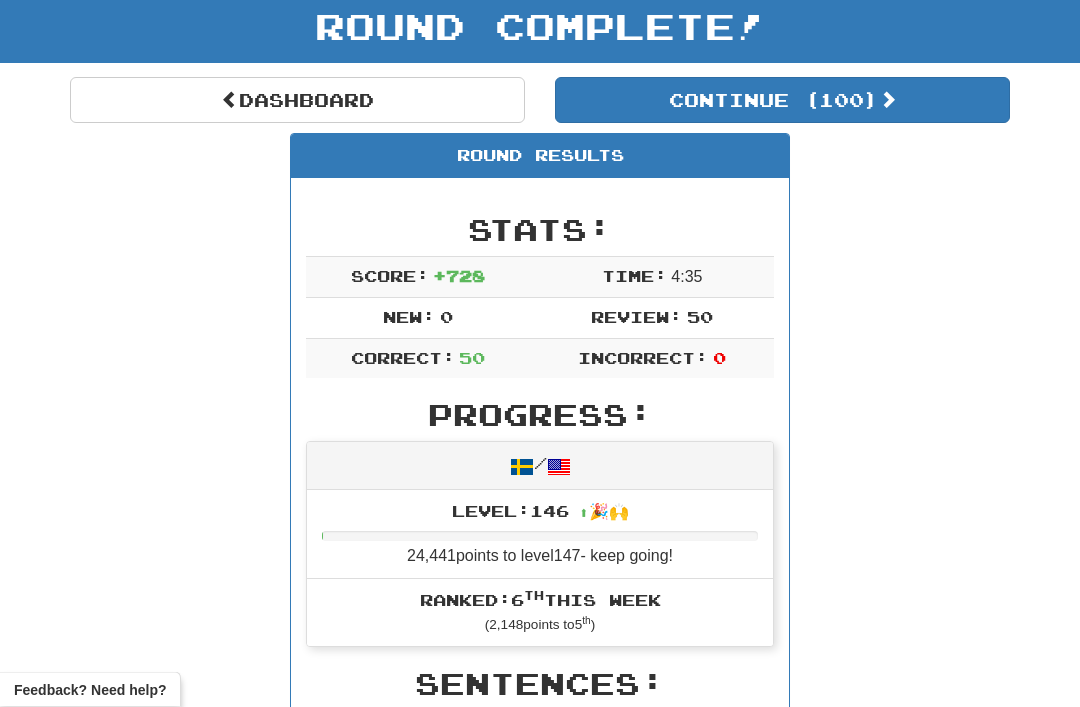 scroll, scrollTop: 117, scrollLeft: 0, axis: vertical 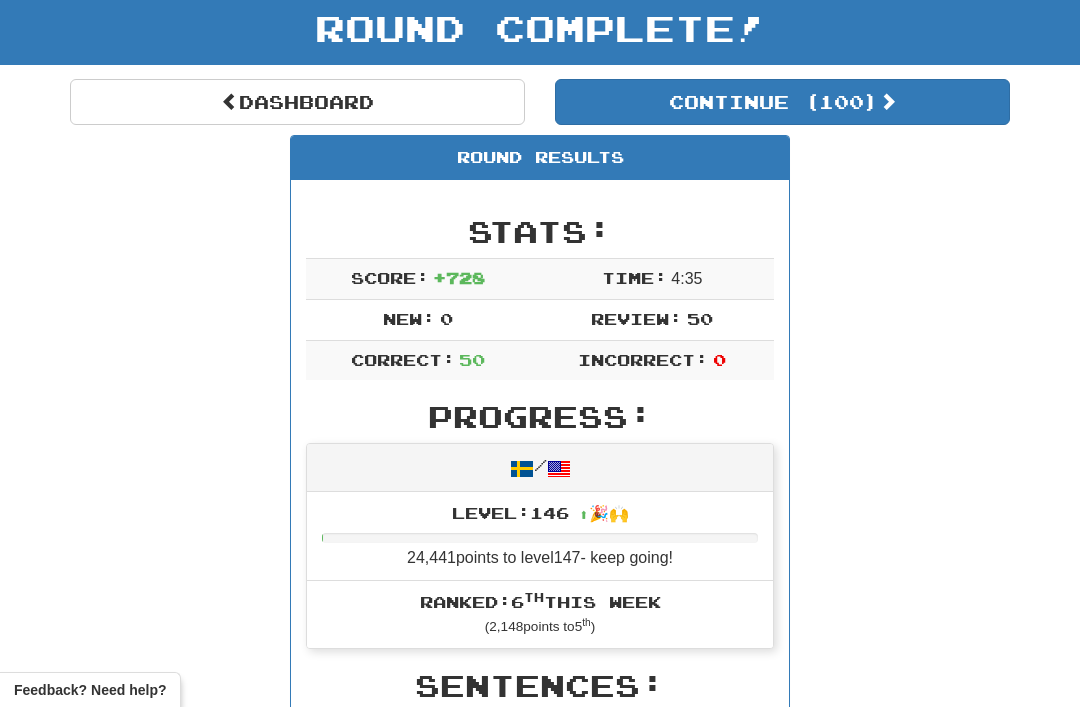 click on "Continue ( 100 )" at bounding box center (782, 102) 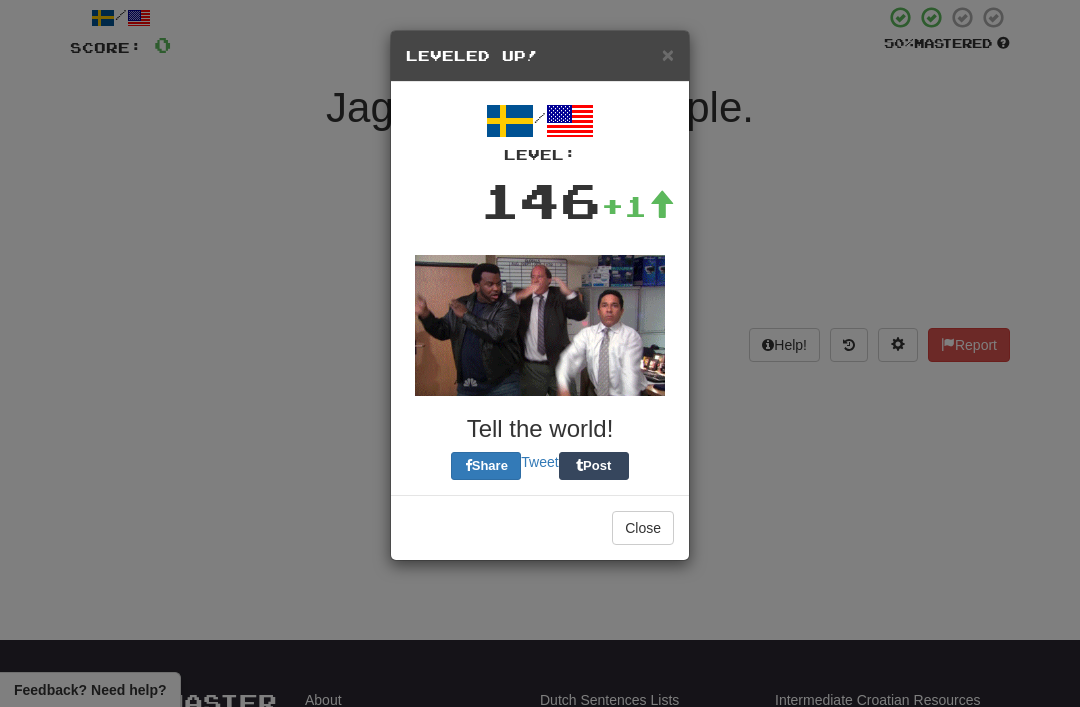 click on "×" at bounding box center [668, 54] 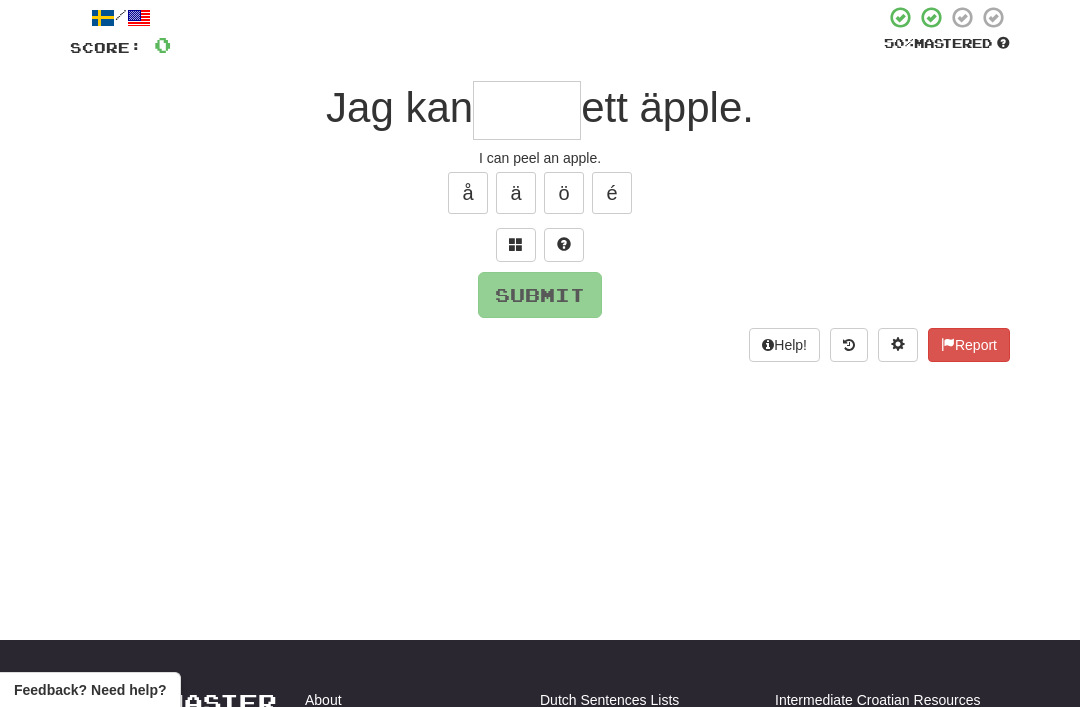 click at bounding box center [527, 110] 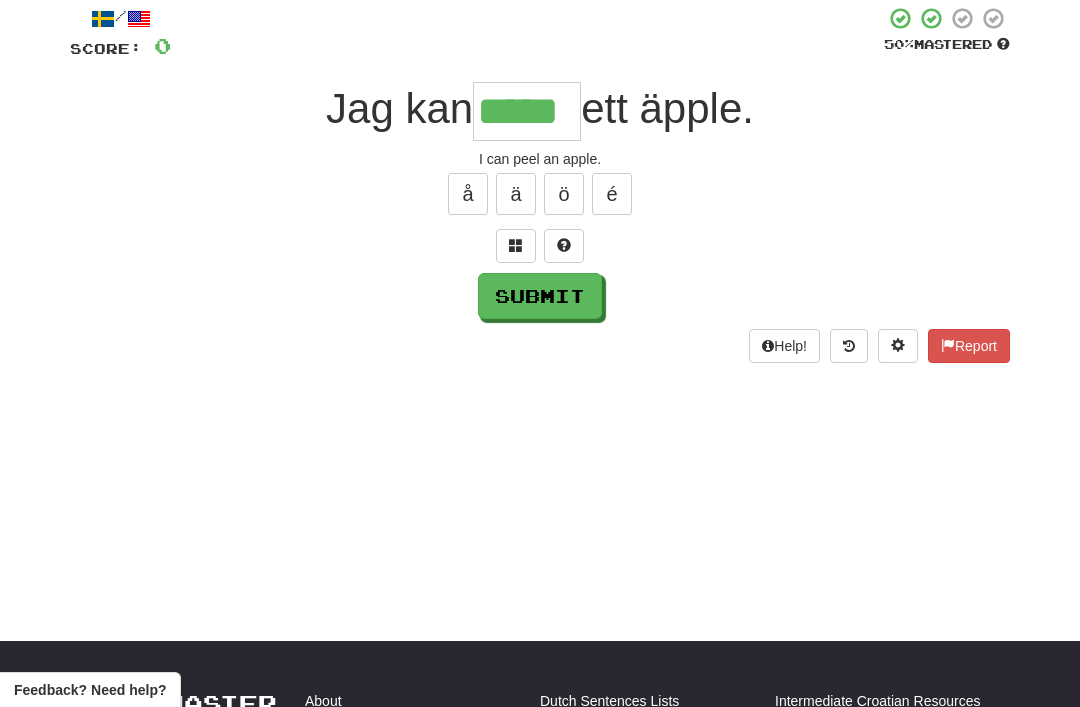 type on "*****" 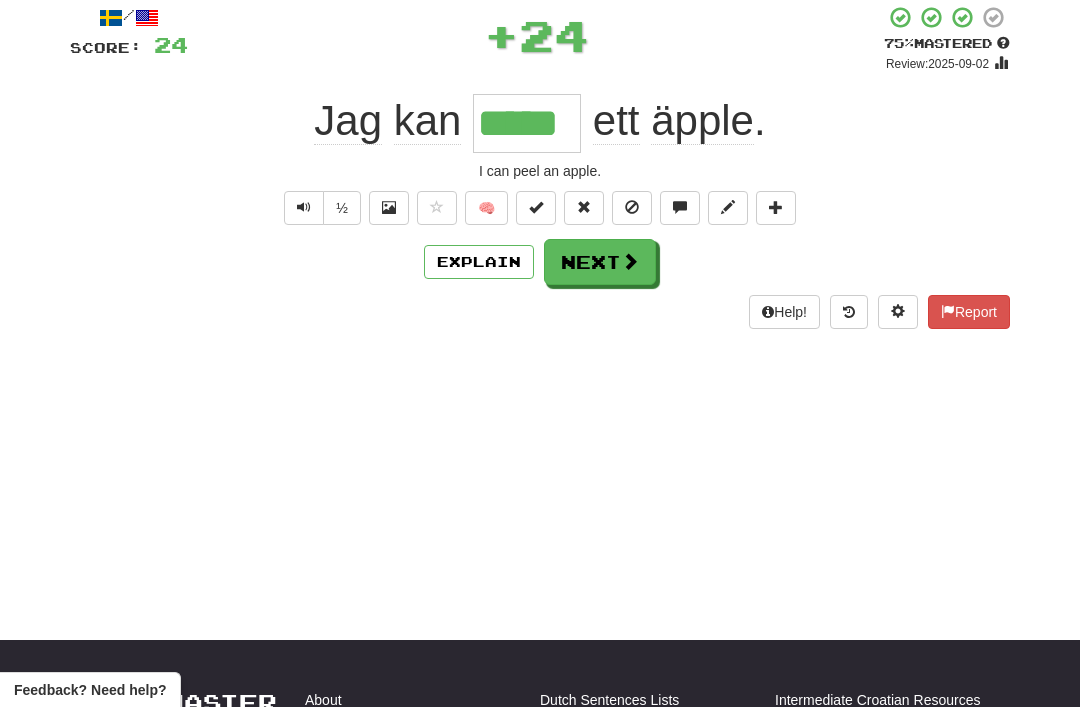 click on "Next" at bounding box center (600, 262) 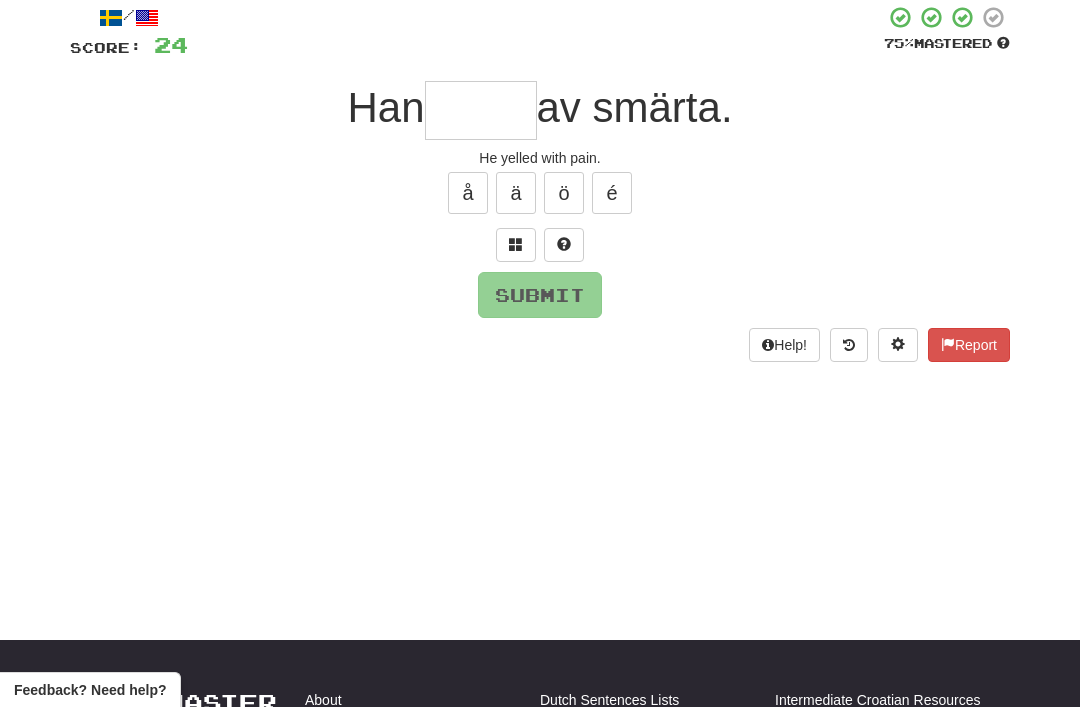 scroll, scrollTop: 116, scrollLeft: 0, axis: vertical 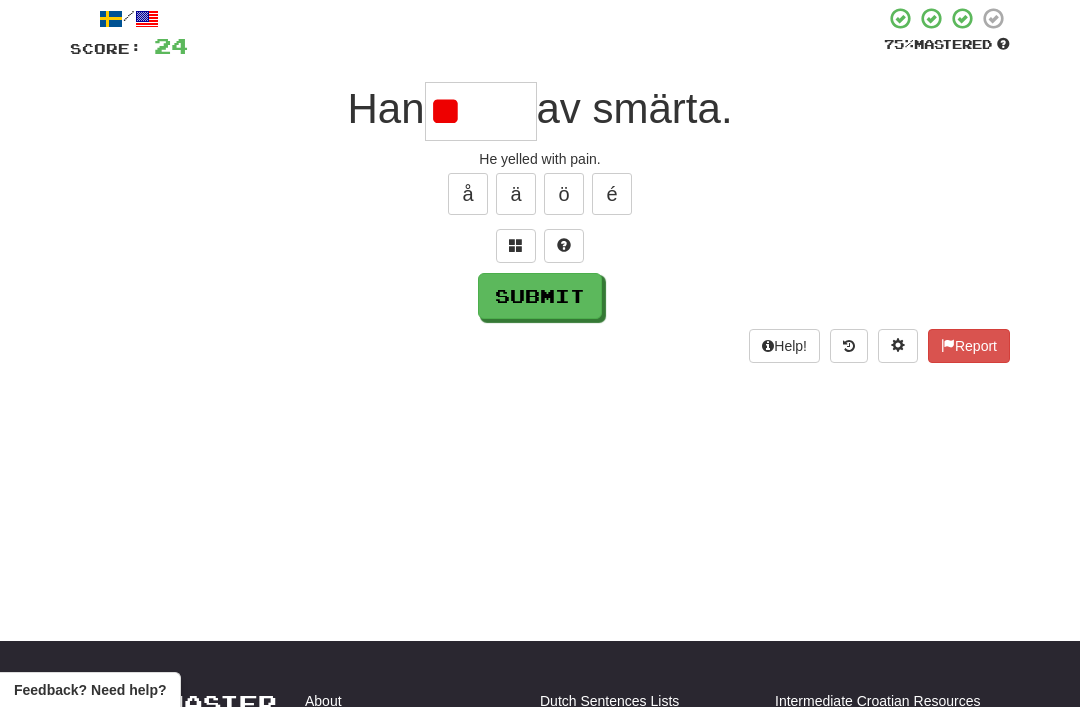 type on "*" 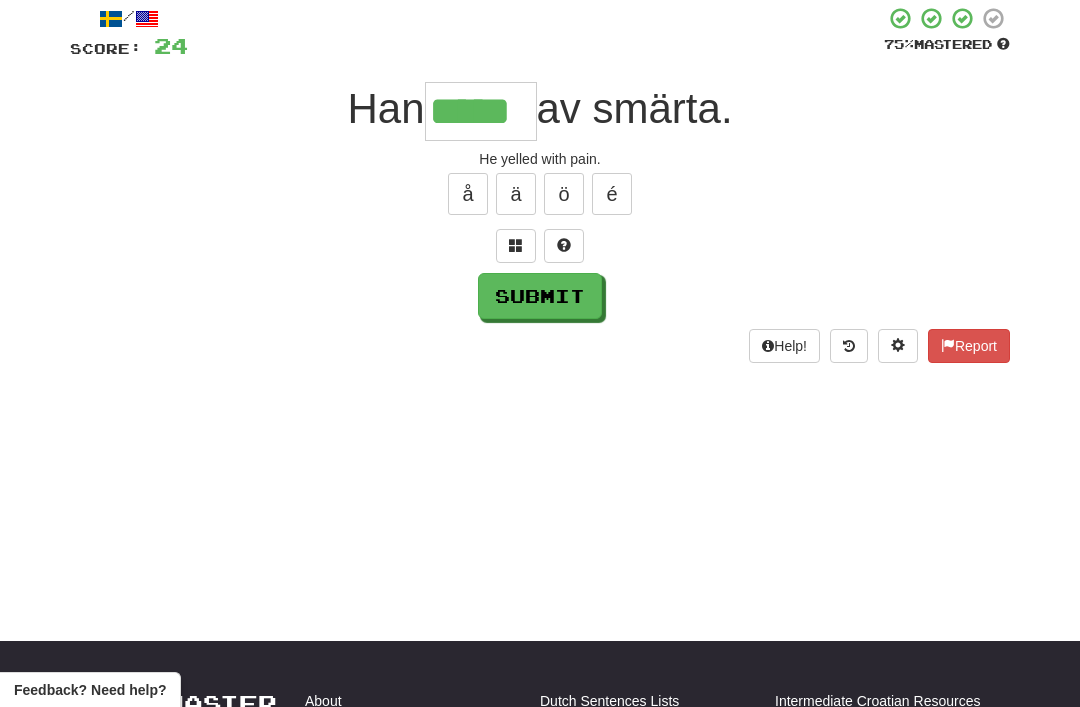 type on "*****" 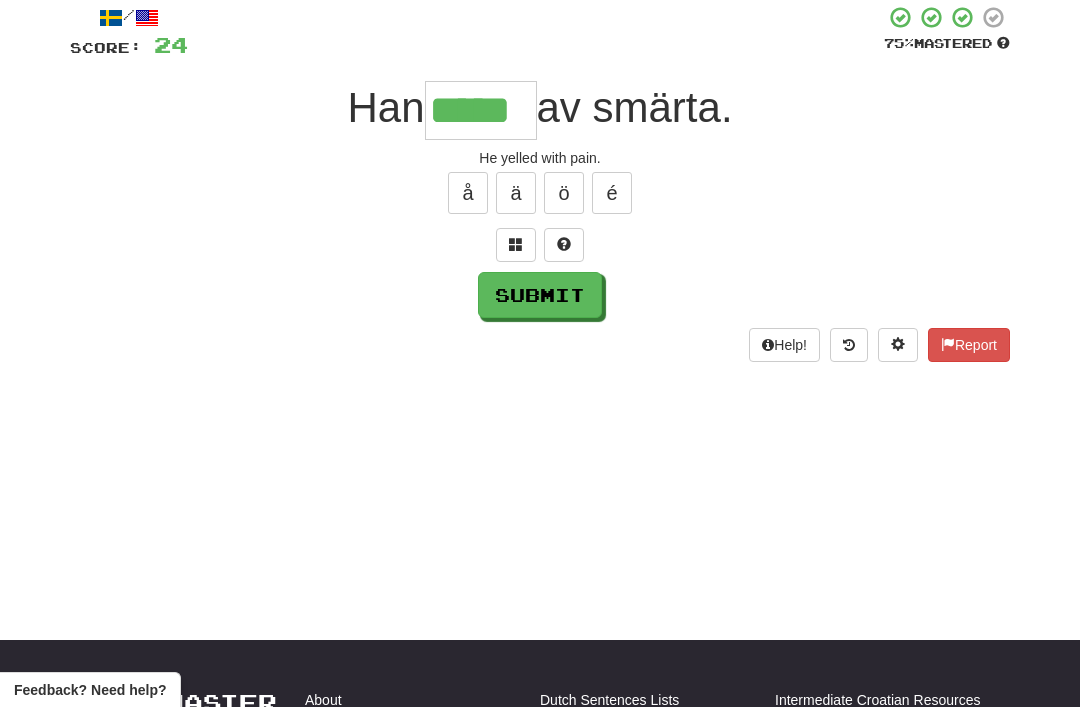 click on "Submit" at bounding box center [540, 295] 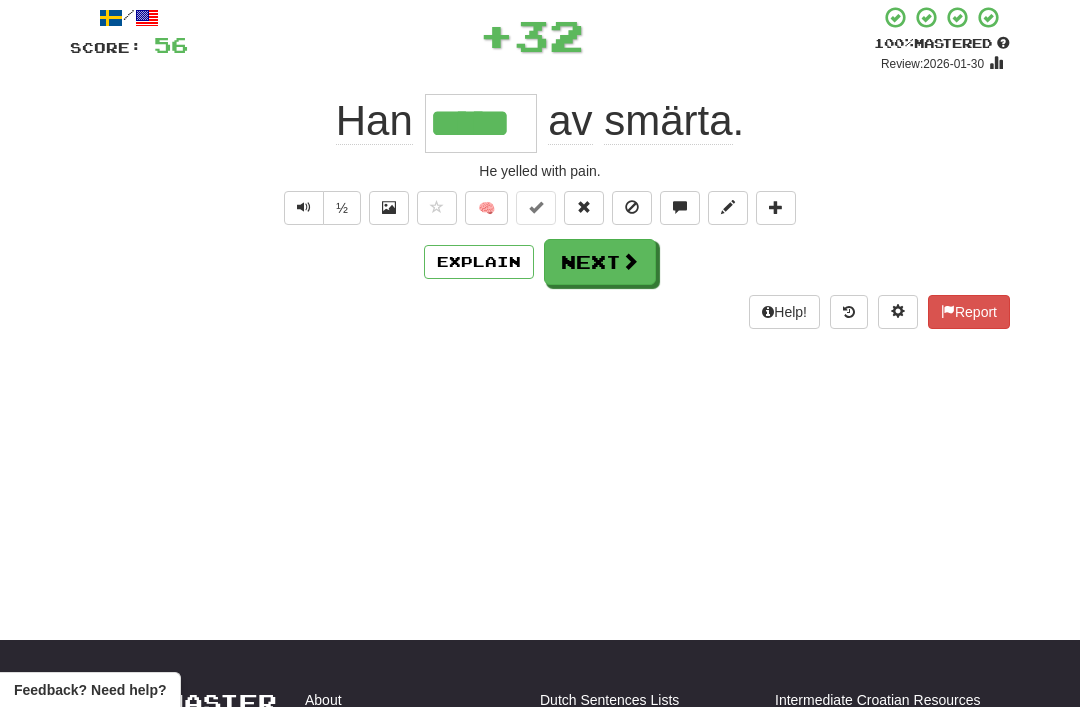 click at bounding box center [630, 261] 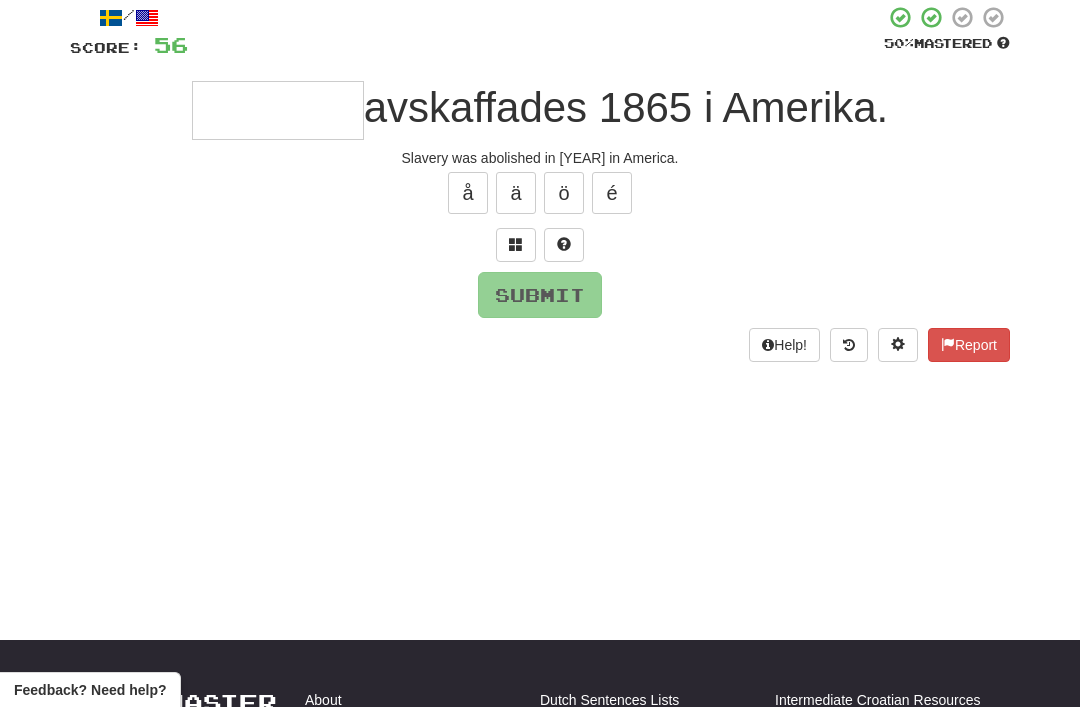 scroll, scrollTop: 116, scrollLeft: 0, axis: vertical 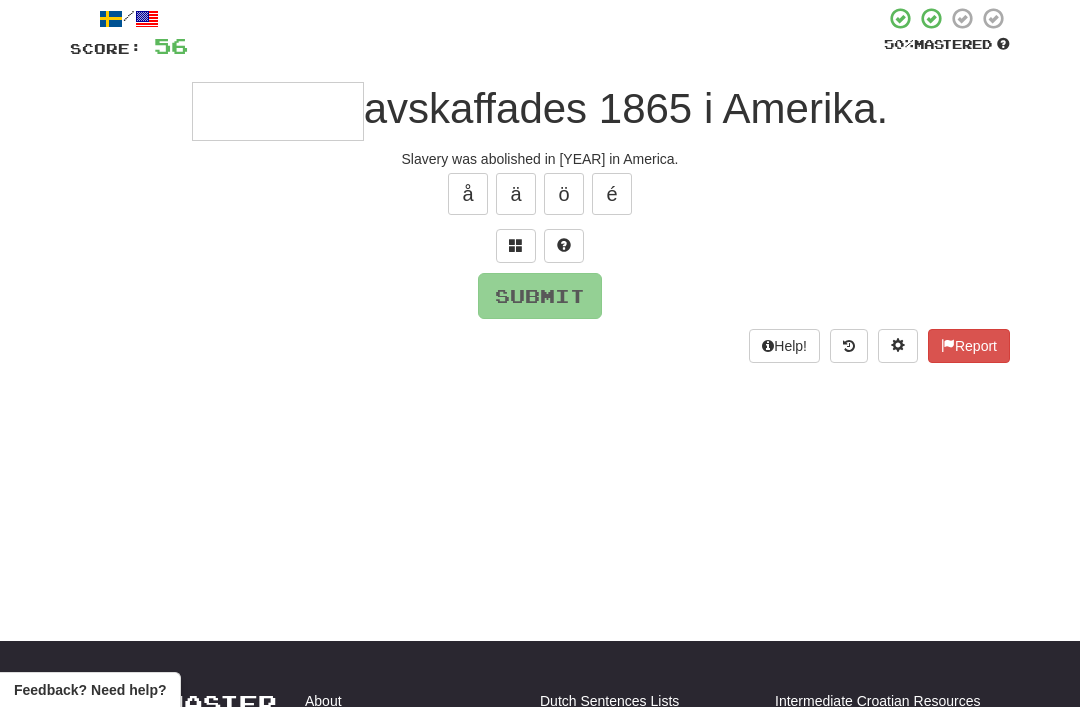 click at bounding box center [516, 245] 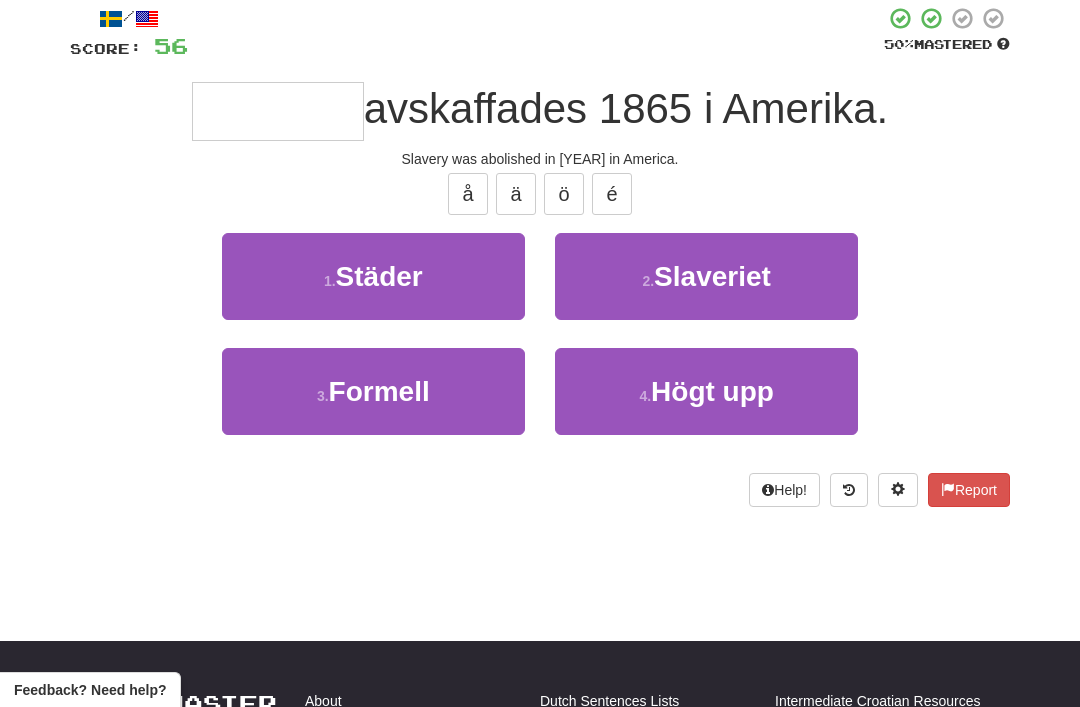click on "Slaveriet" at bounding box center (712, 276) 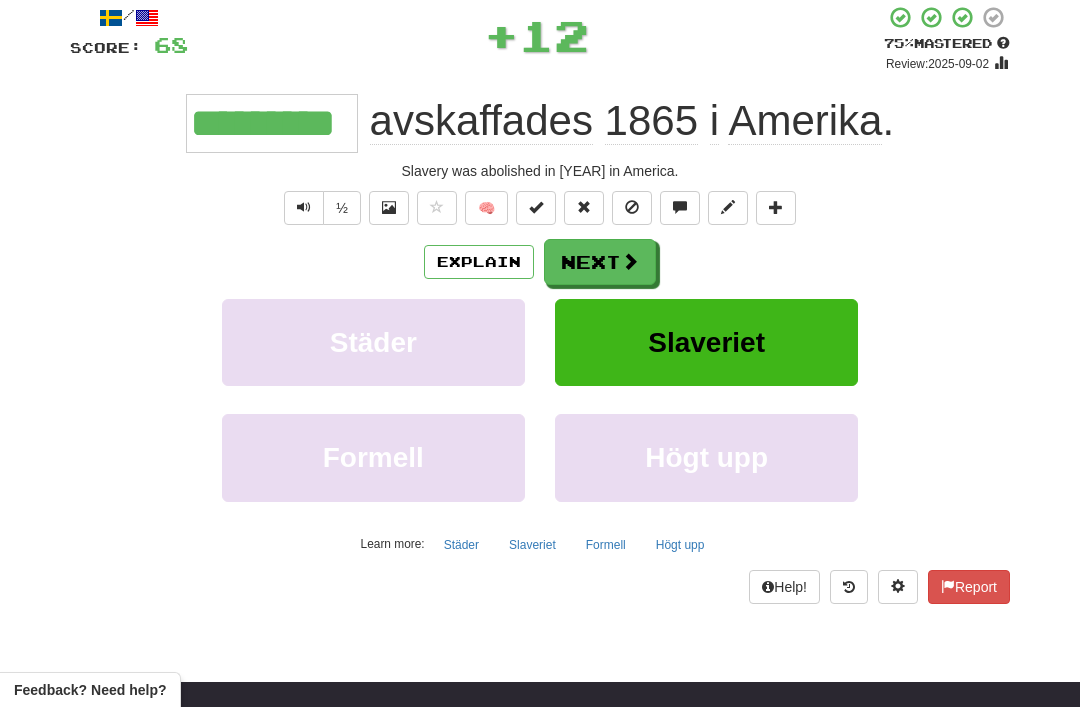 click on "Next" at bounding box center (600, 262) 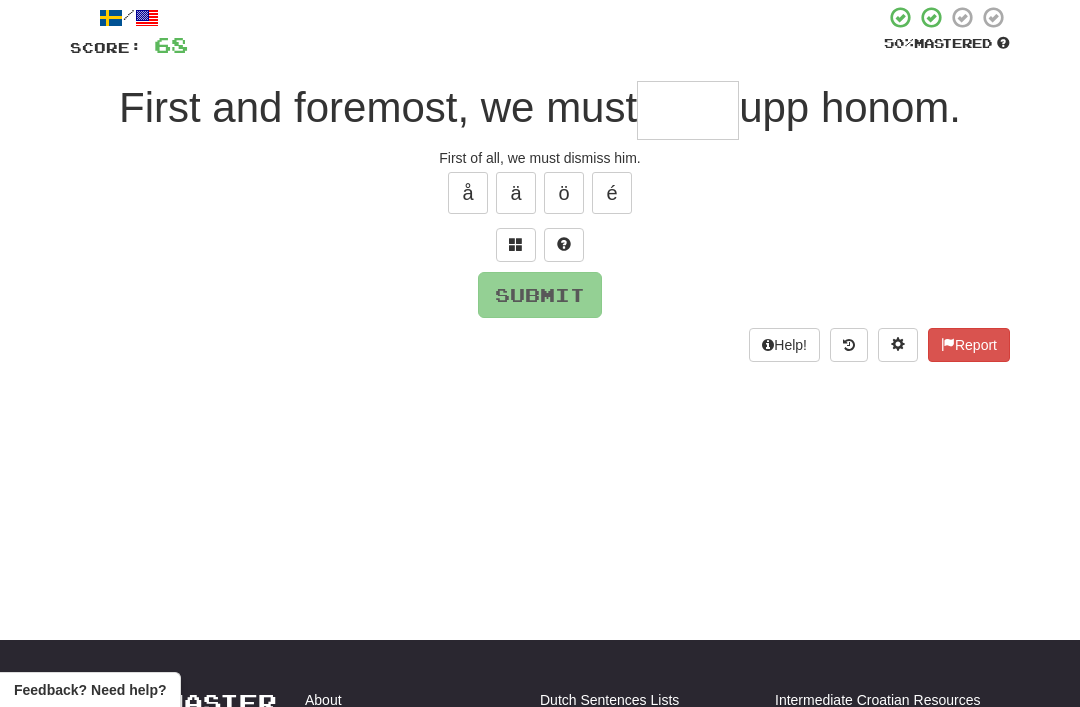 scroll, scrollTop: 116, scrollLeft: 0, axis: vertical 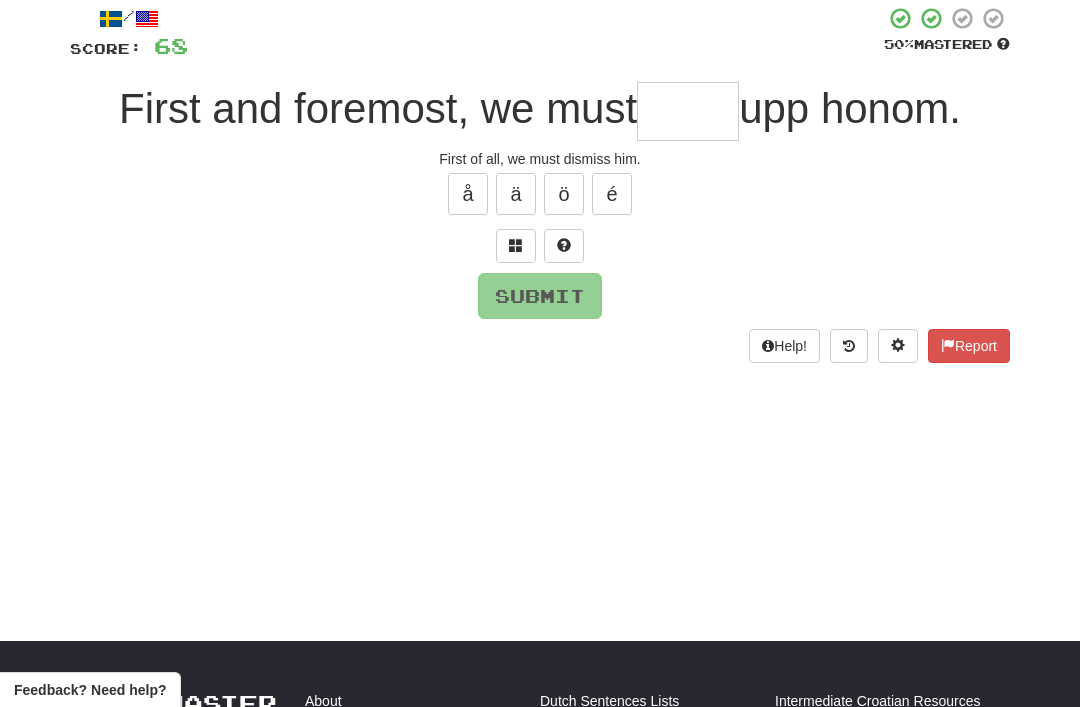 click at bounding box center [516, 245] 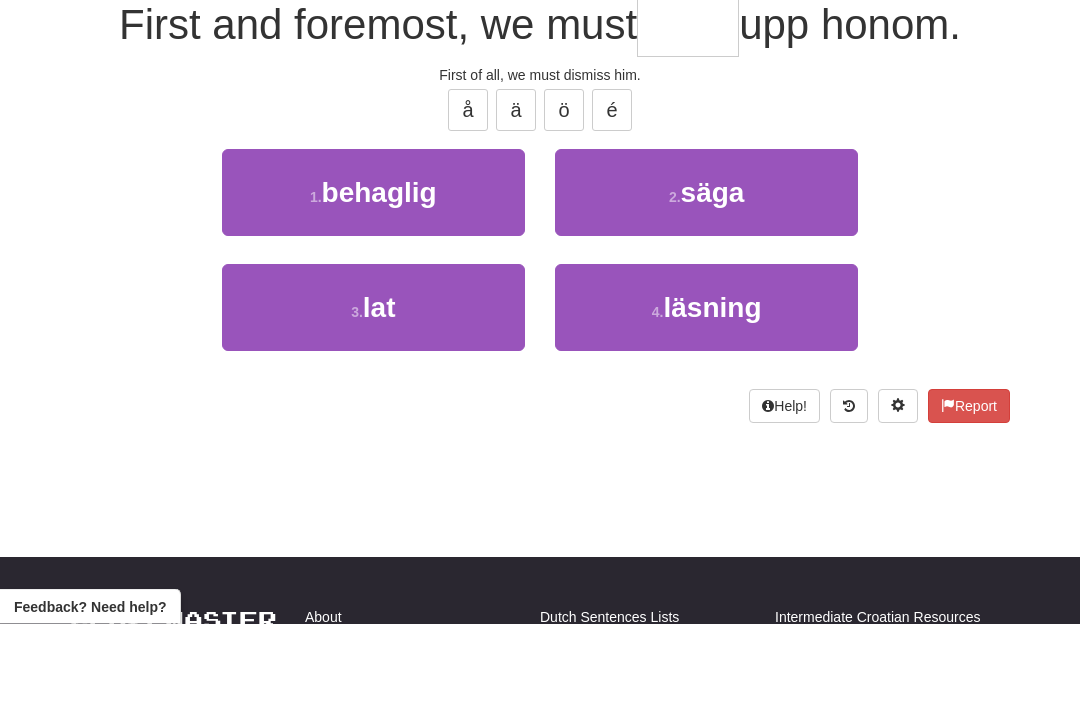 click on "2 .  säga" at bounding box center (706, 276) 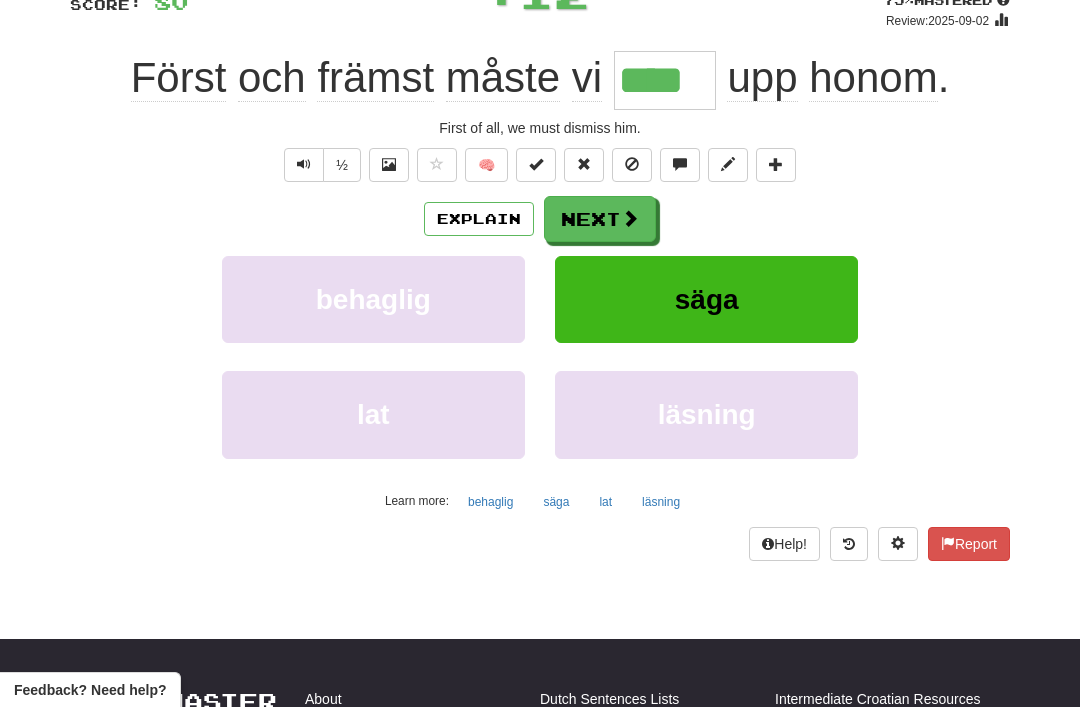scroll, scrollTop: 125, scrollLeft: 0, axis: vertical 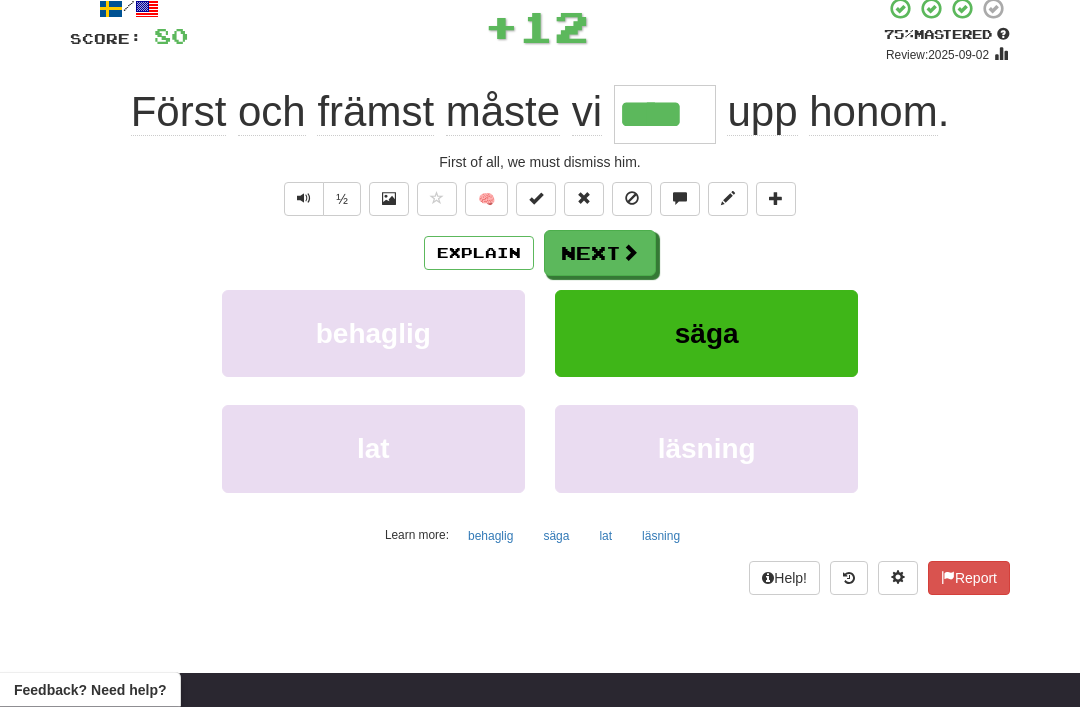 click on "Next" at bounding box center (600, 254) 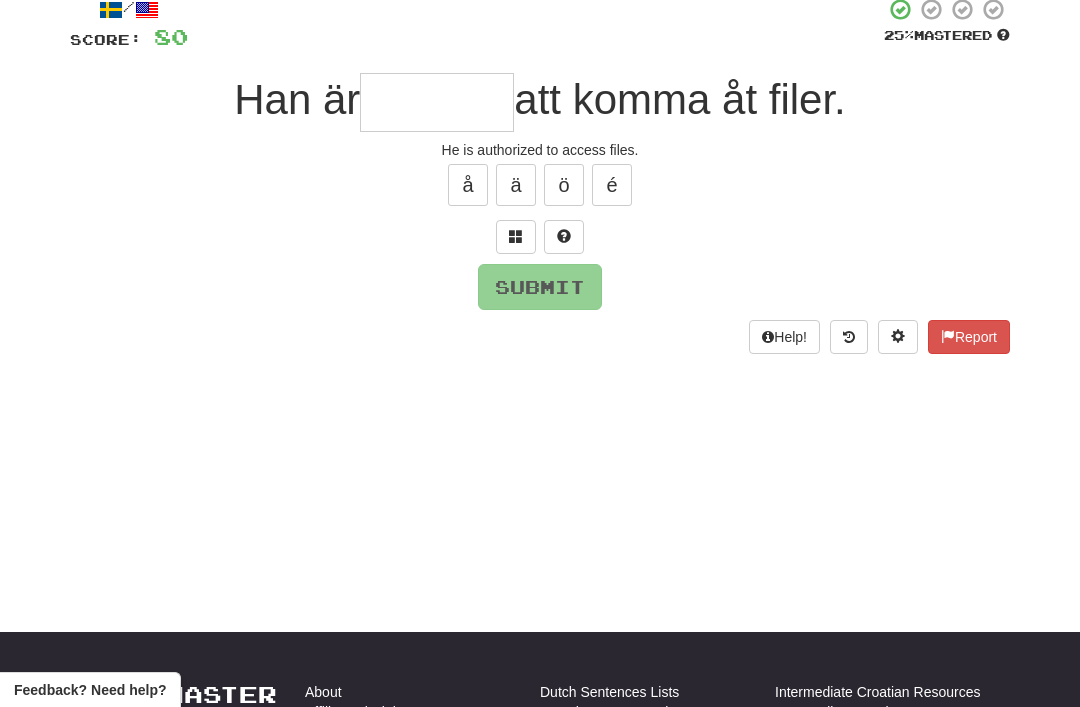 click at bounding box center [516, 236] 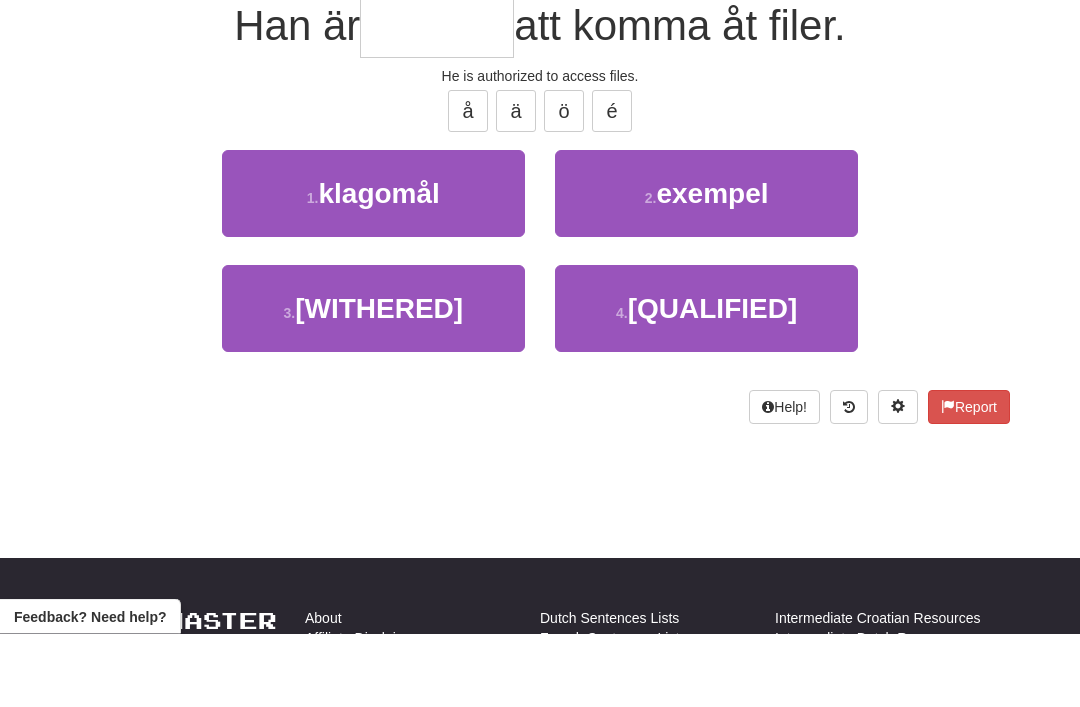 click on "behörig" at bounding box center [713, 382] 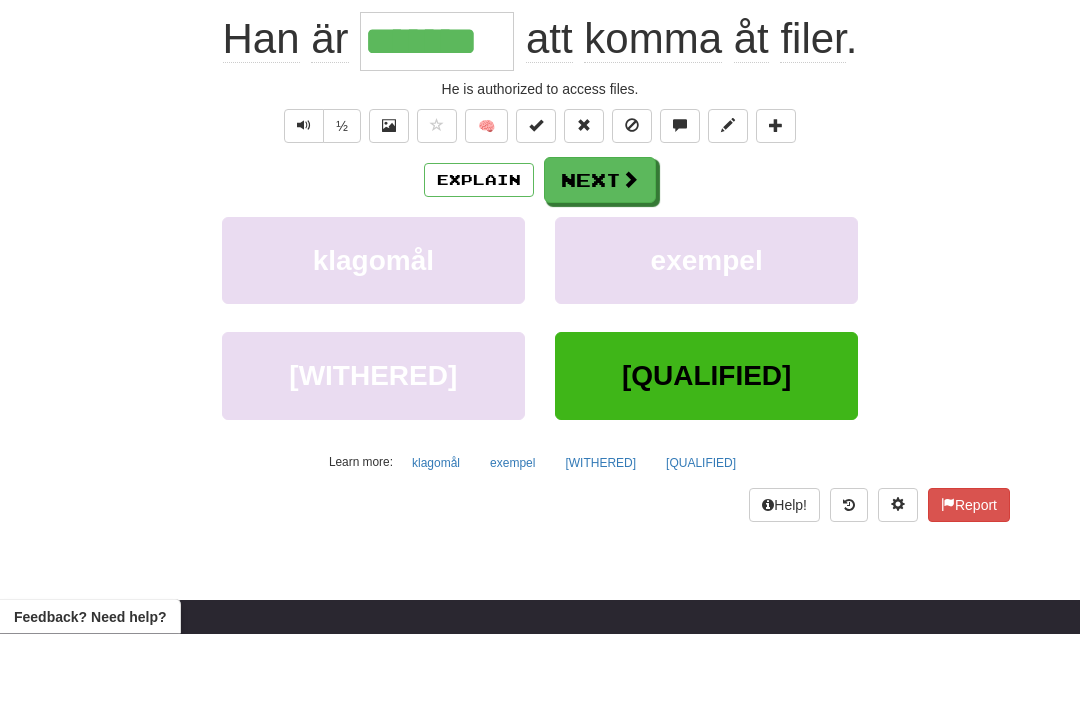 scroll, scrollTop: 199, scrollLeft: 0, axis: vertical 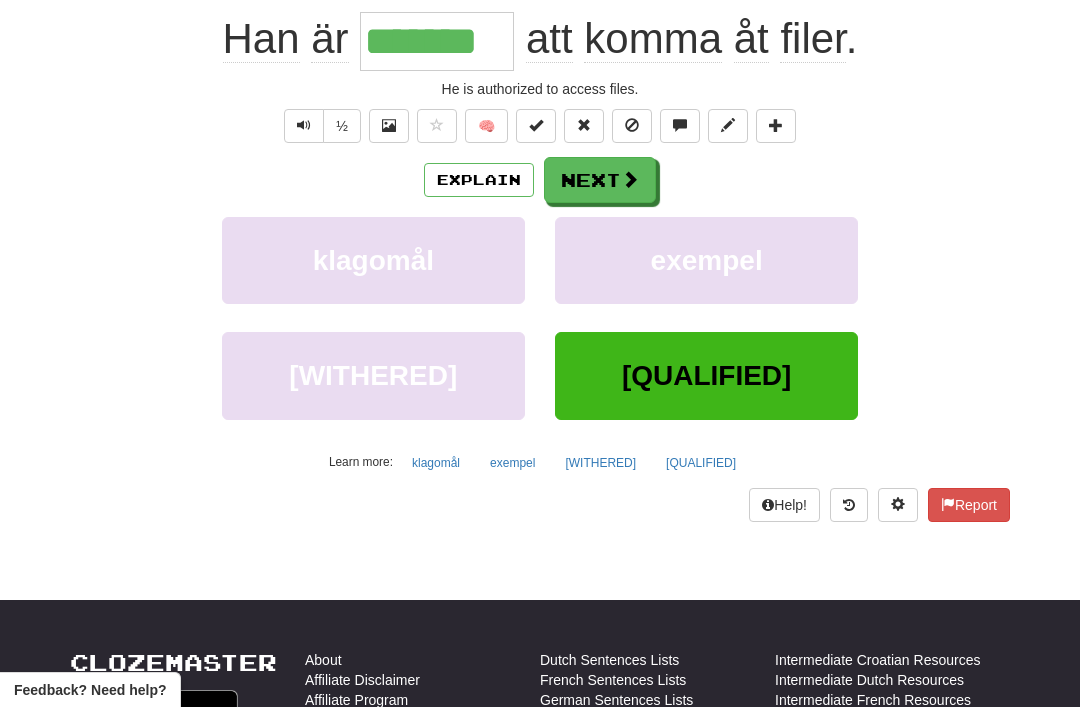 click at bounding box center [630, 179] 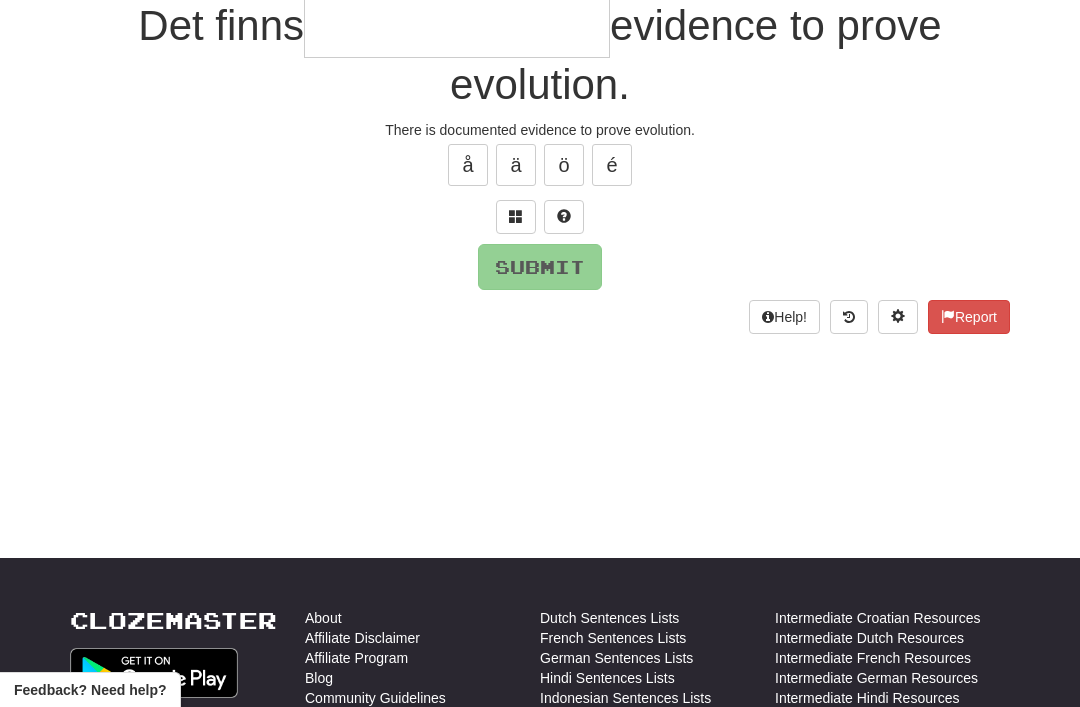 click at bounding box center [564, 217] 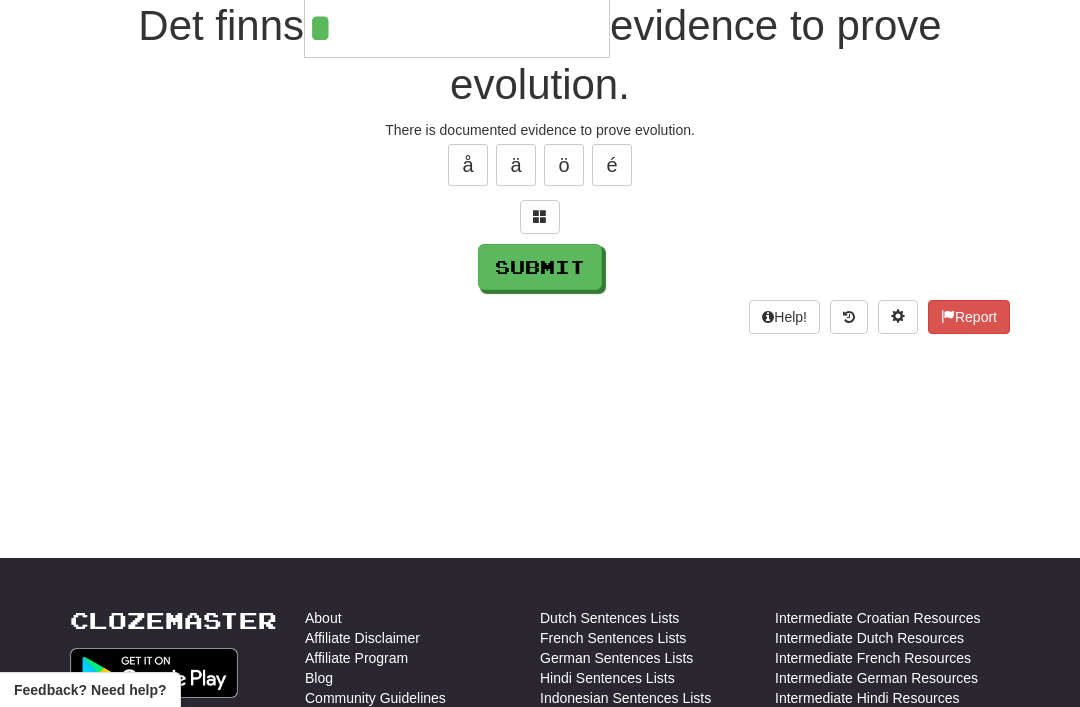 click at bounding box center (540, 216) 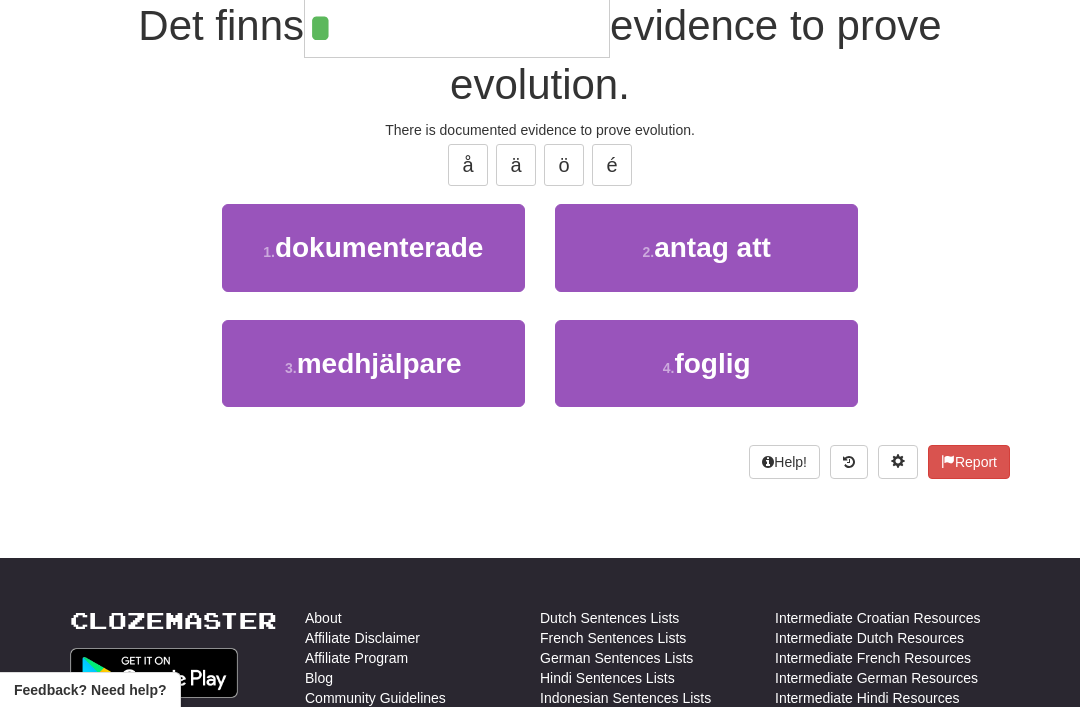 click on "dokumenterade" at bounding box center [379, 247] 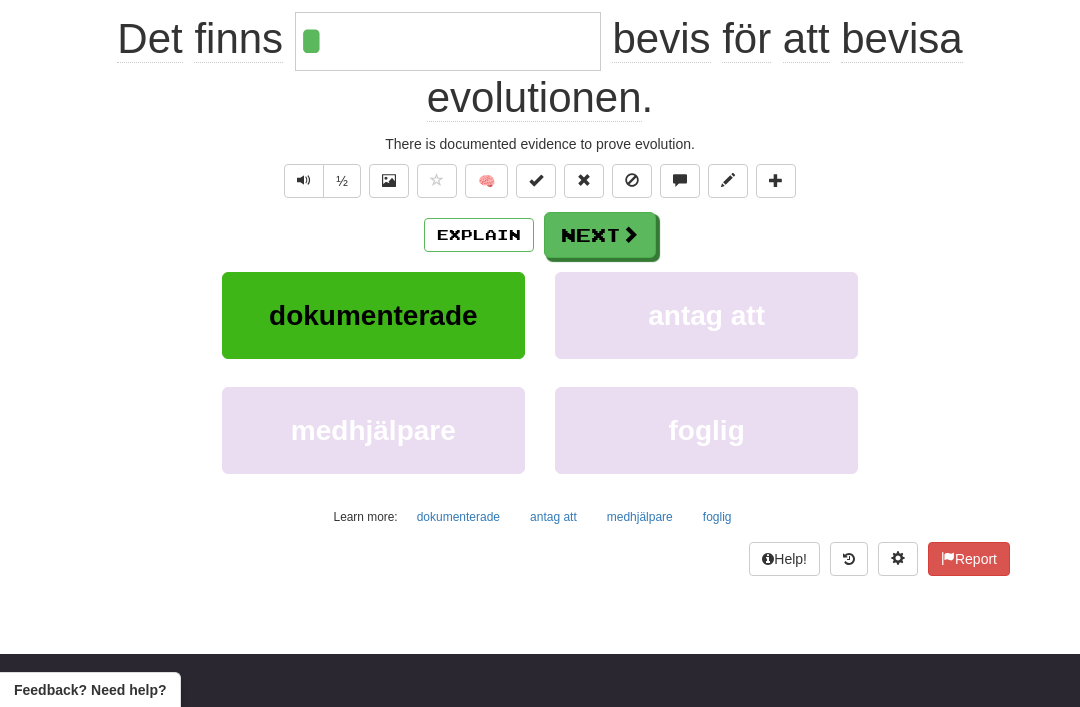 type on "**********" 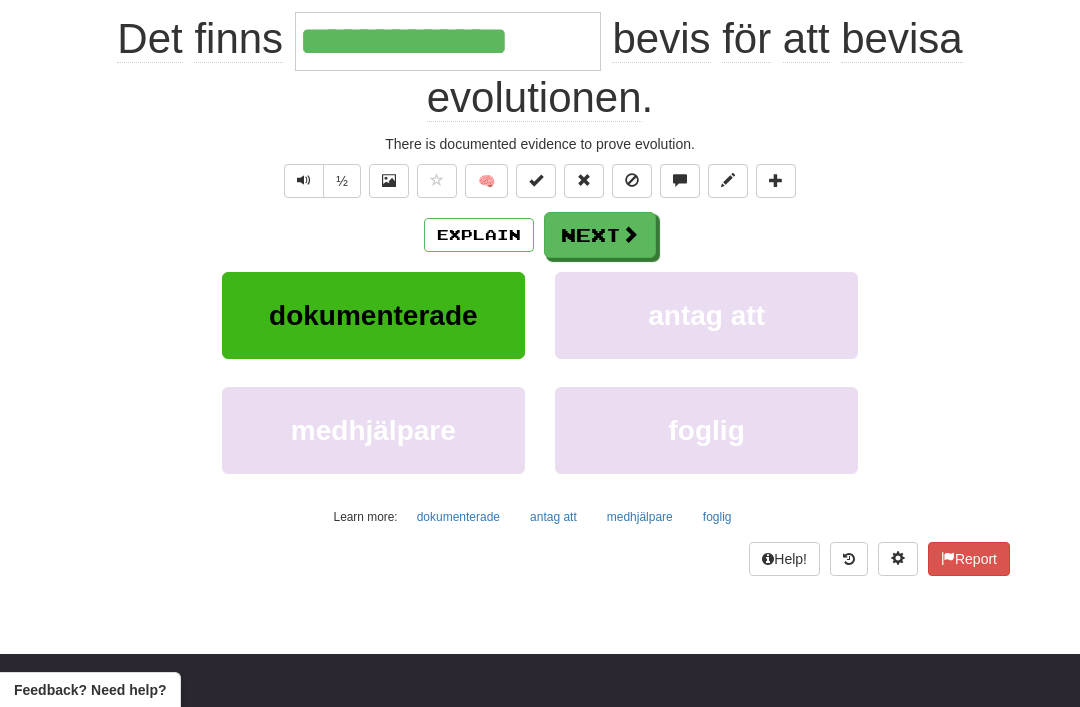 click on "Next" at bounding box center (600, 235) 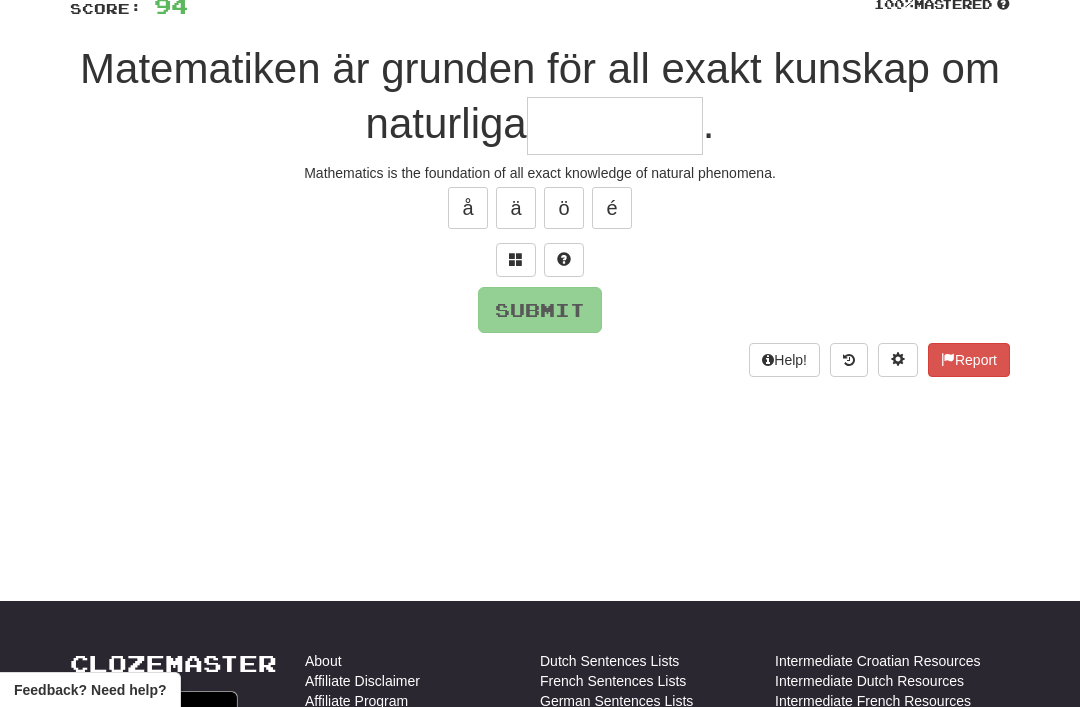 scroll, scrollTop: 156, scrollLeft: 0, axis: vertical 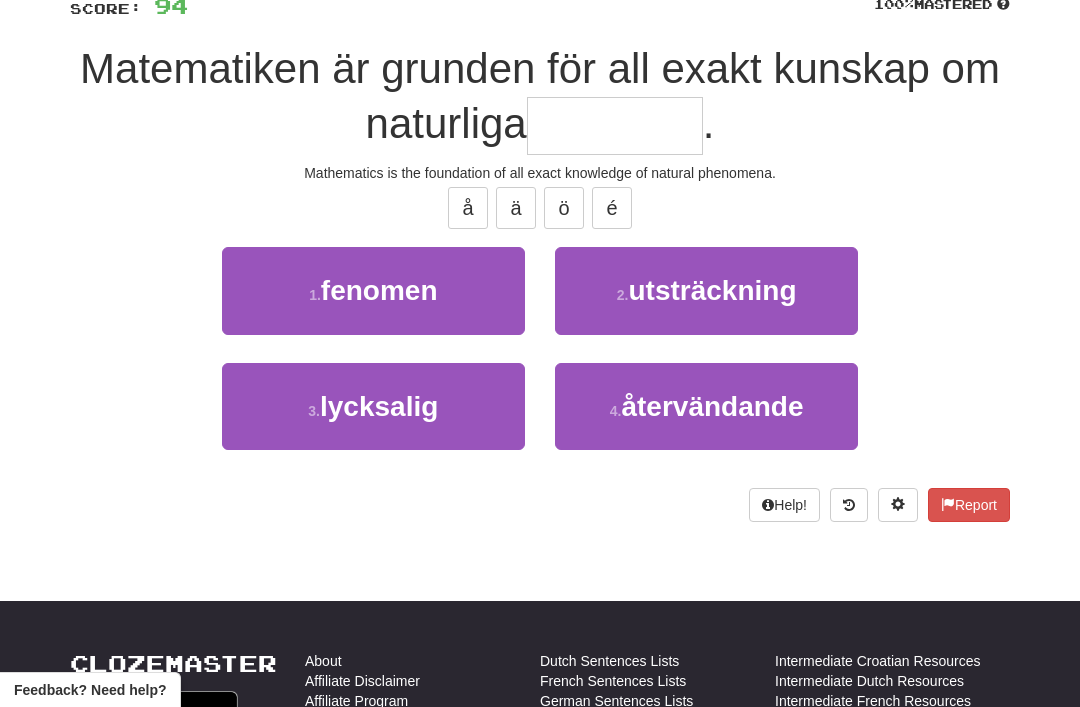 click on "1 .  fenomen" at bounding box center [373, 290] 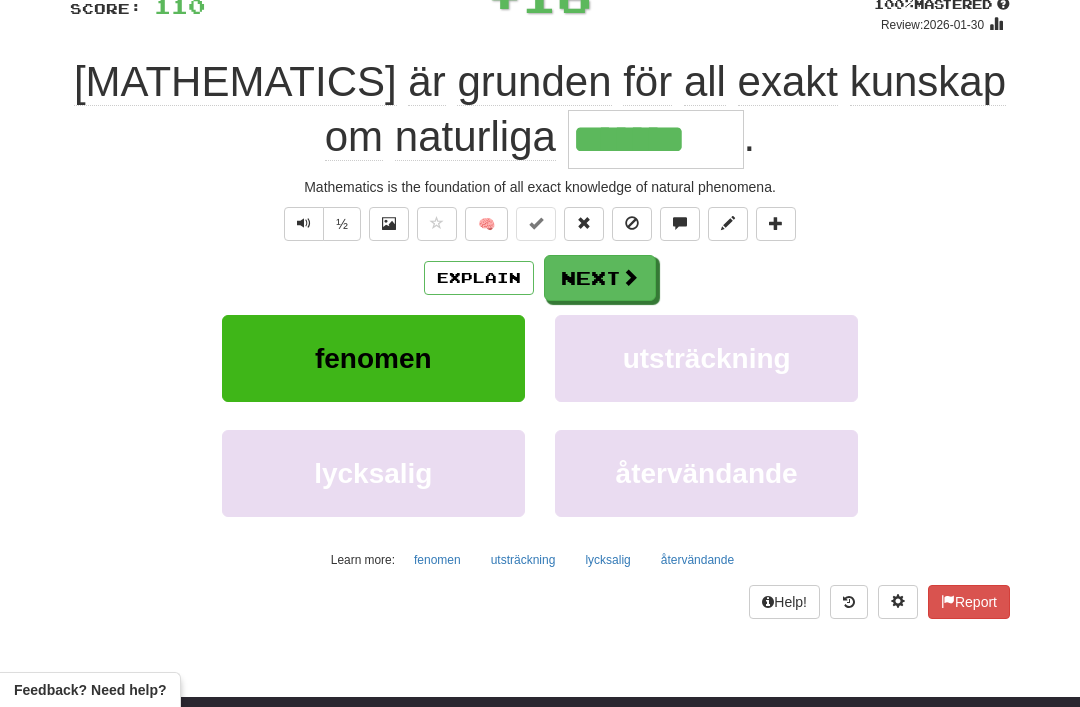 click on "Next" at bounding box center [600, 278] 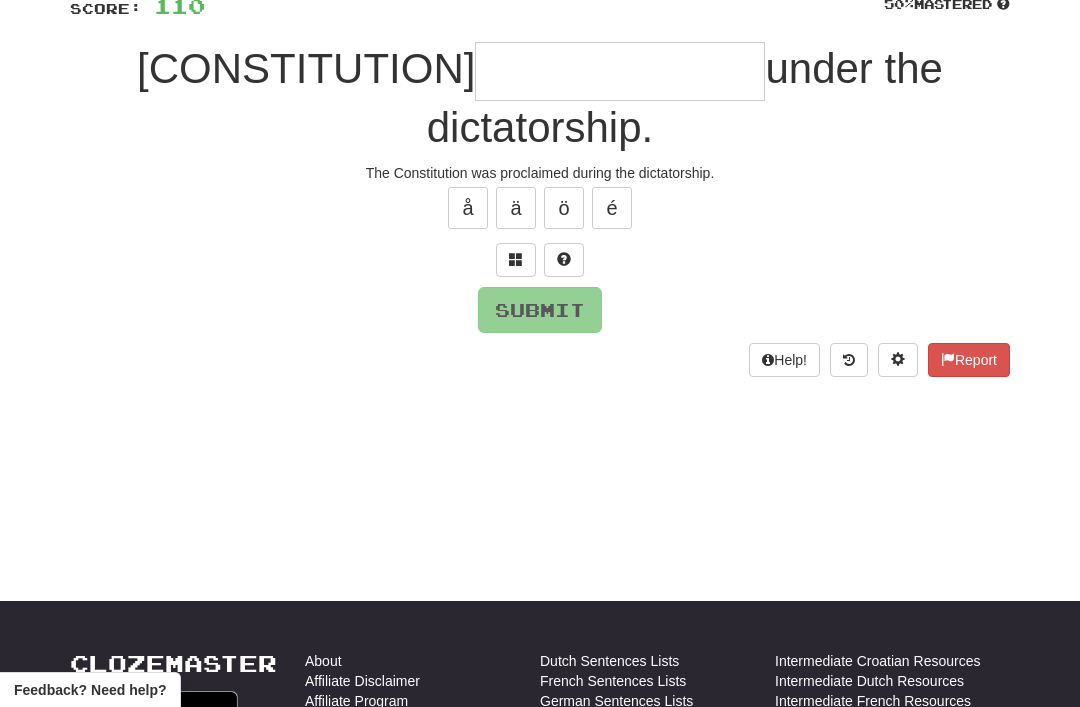 click at bounding box center [516, 259] 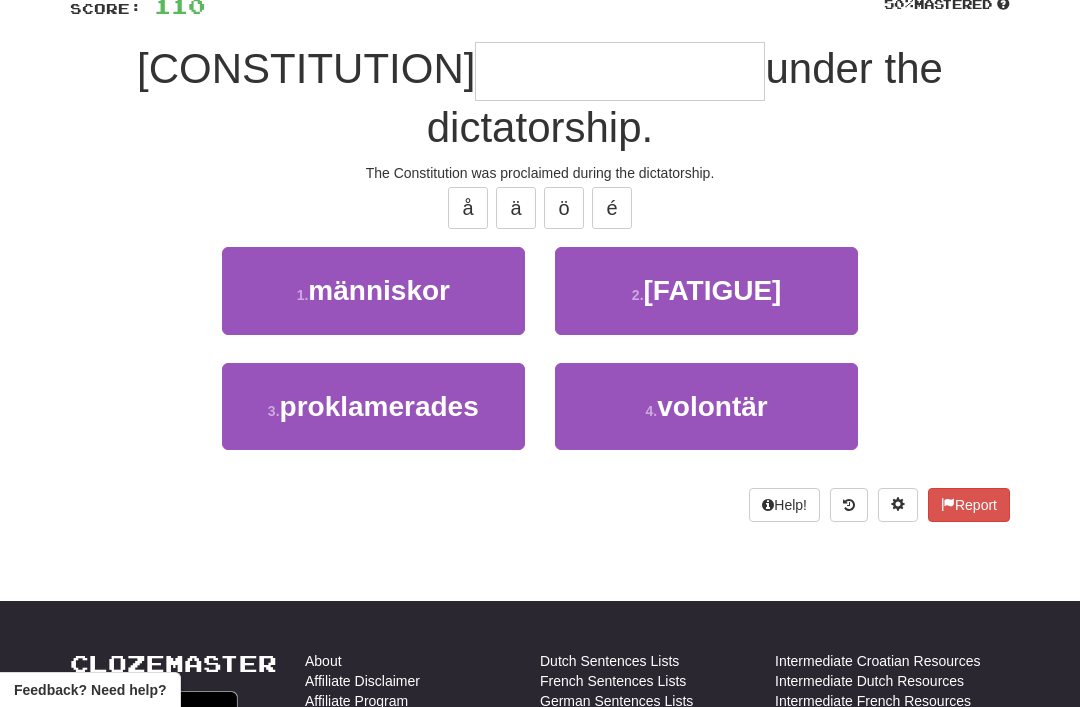 click on "proklamerades" at bounding box center (379, 406) 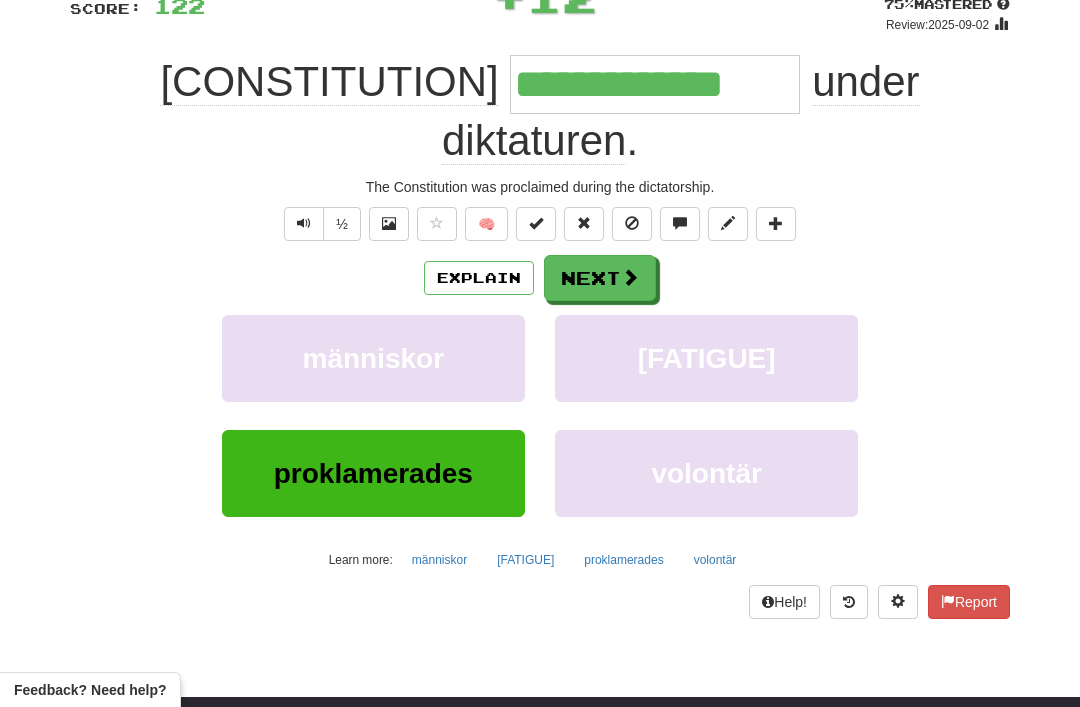 click on "Next" at bounding box center (600, 278) 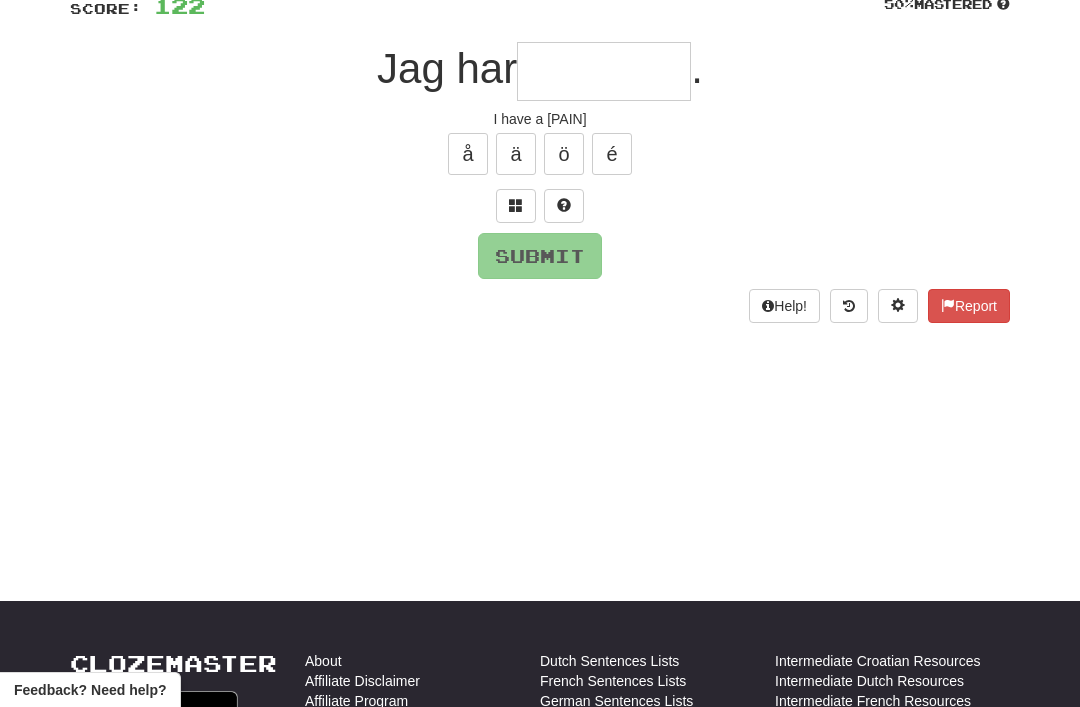 click at bounding box center (516, 205) 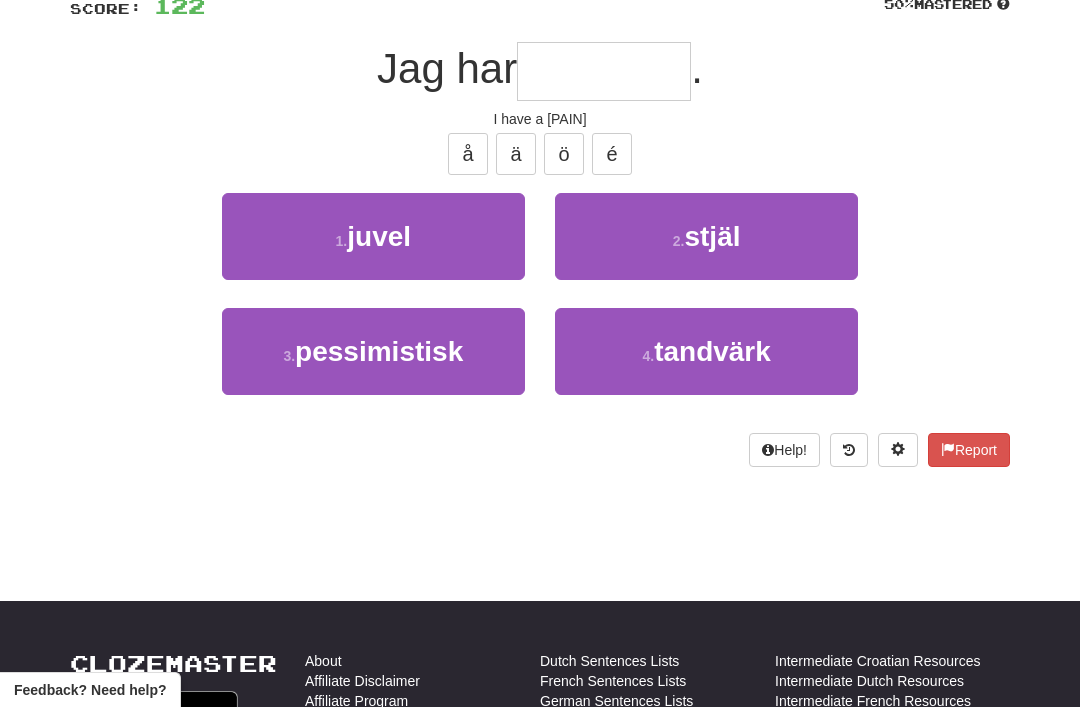 click on "tandvärk" at bounding box center [712, 351] 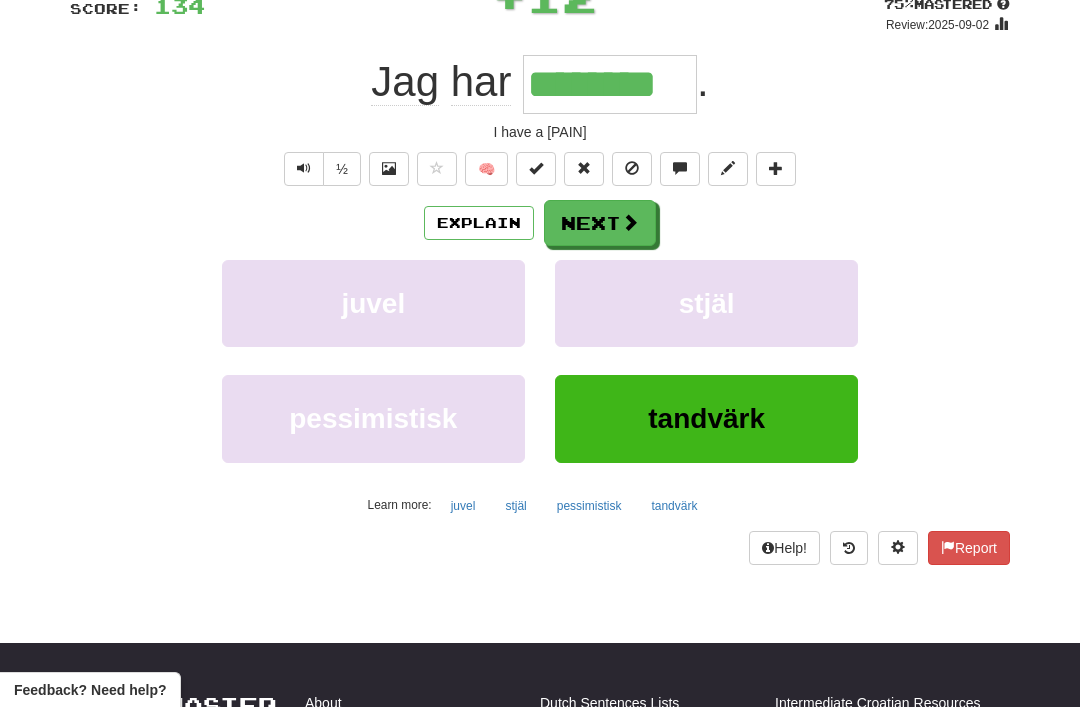 click on "Next" at bounding box center [600, 223] 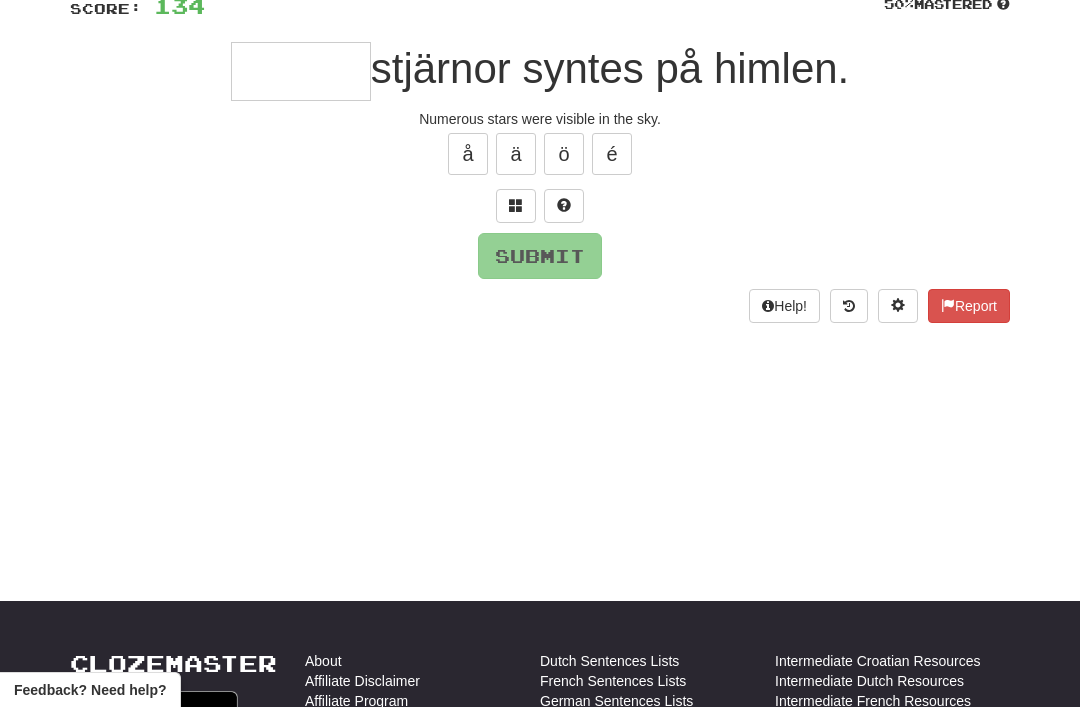 click at bounding box center (516, 206) 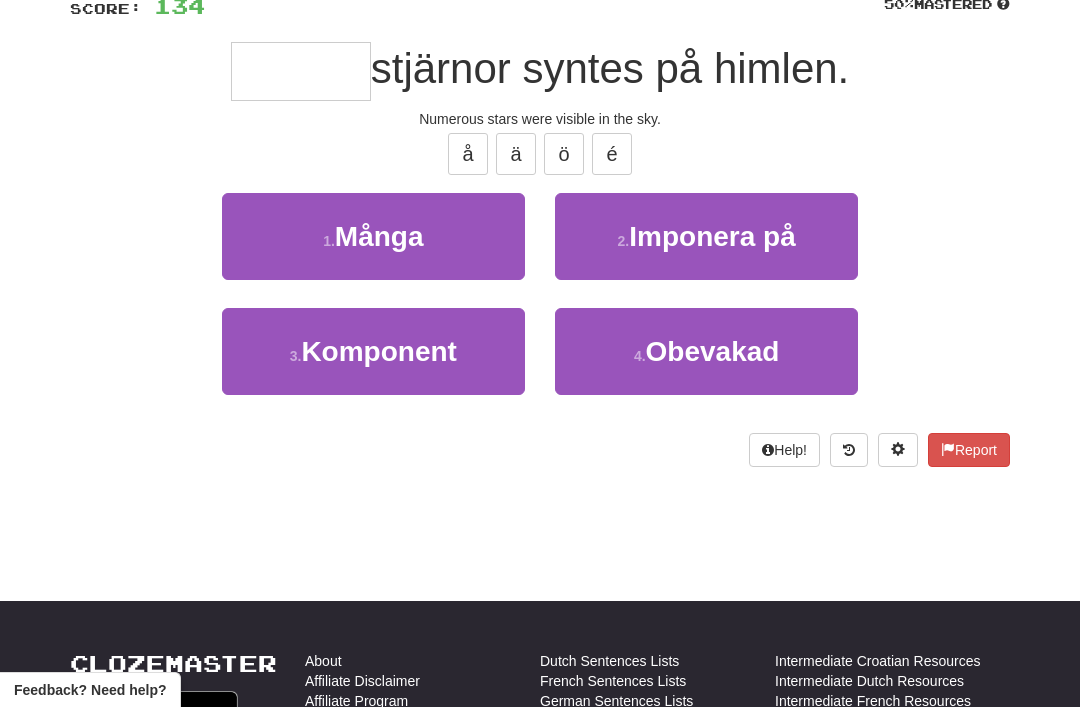 click on "1 .  Många" at bounding box center (373, 236) 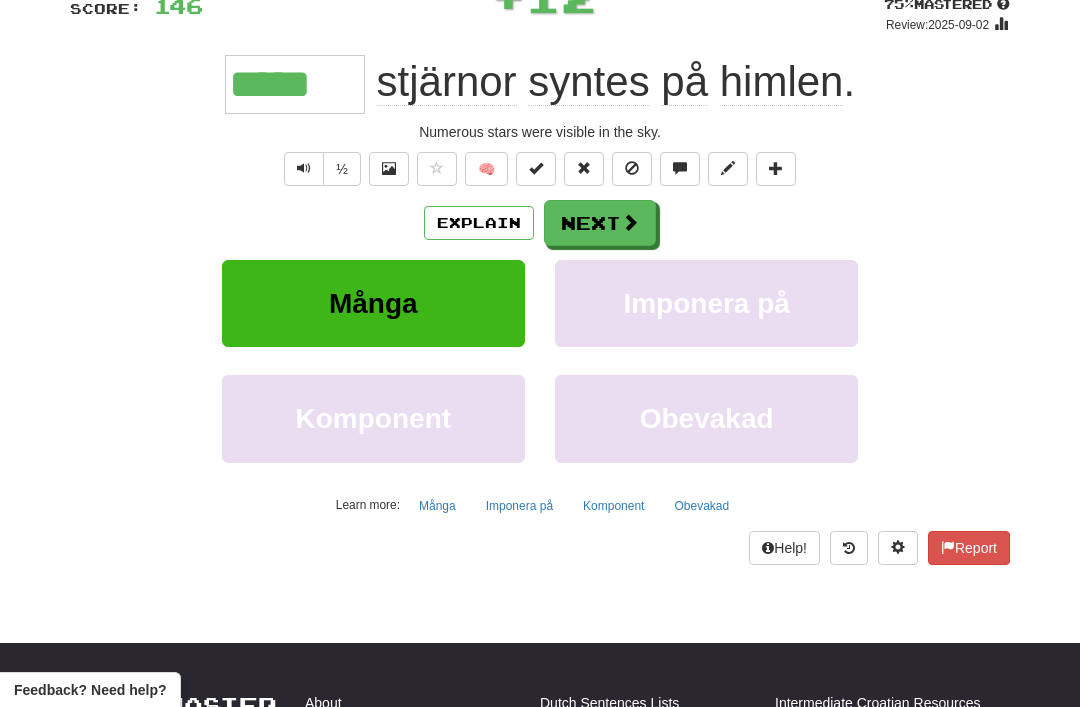 click on "Next" at bounding box center [600, 223] 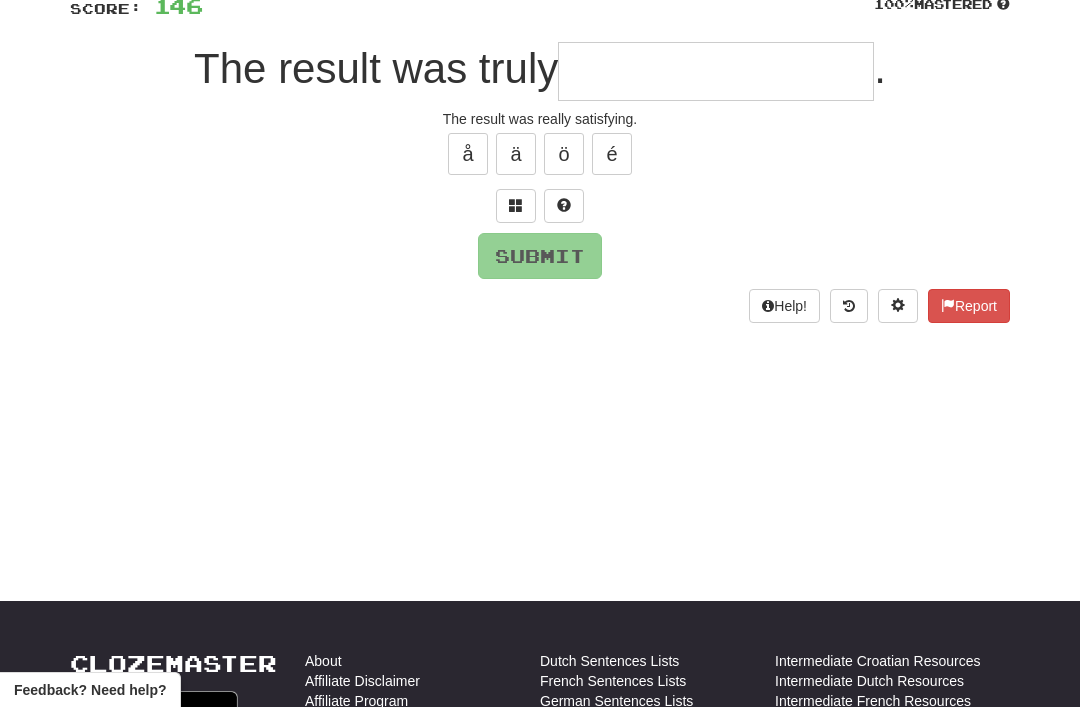 click at bounding box center (516, 206) 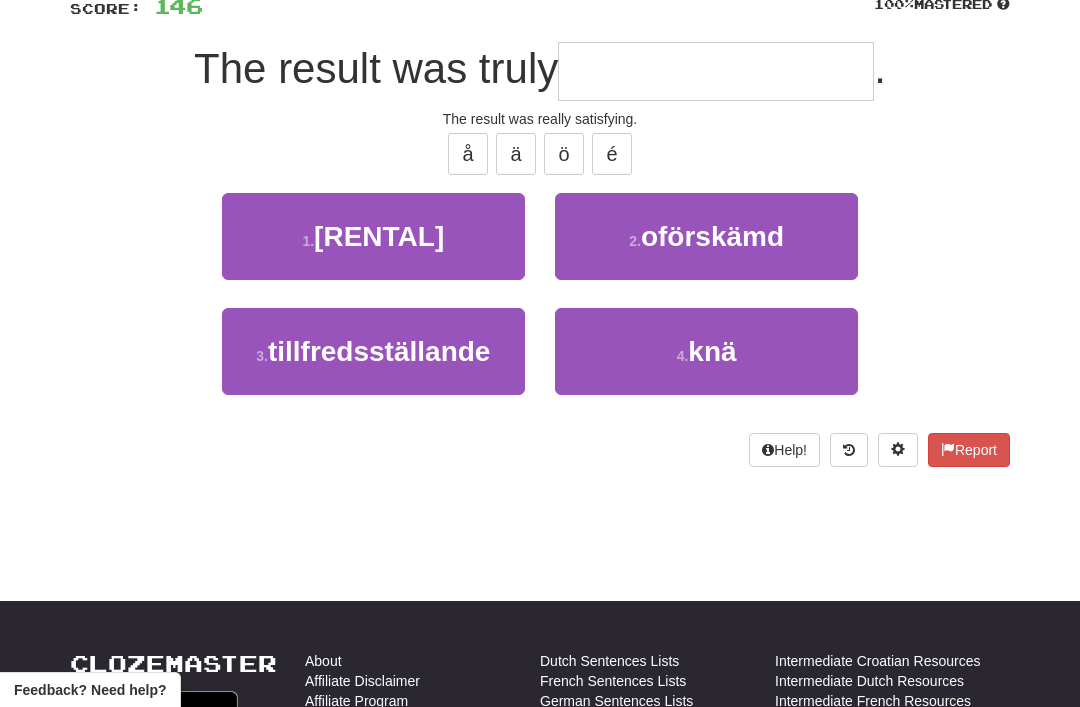click on "tillfredsställande" at bounding box center [379, 351] 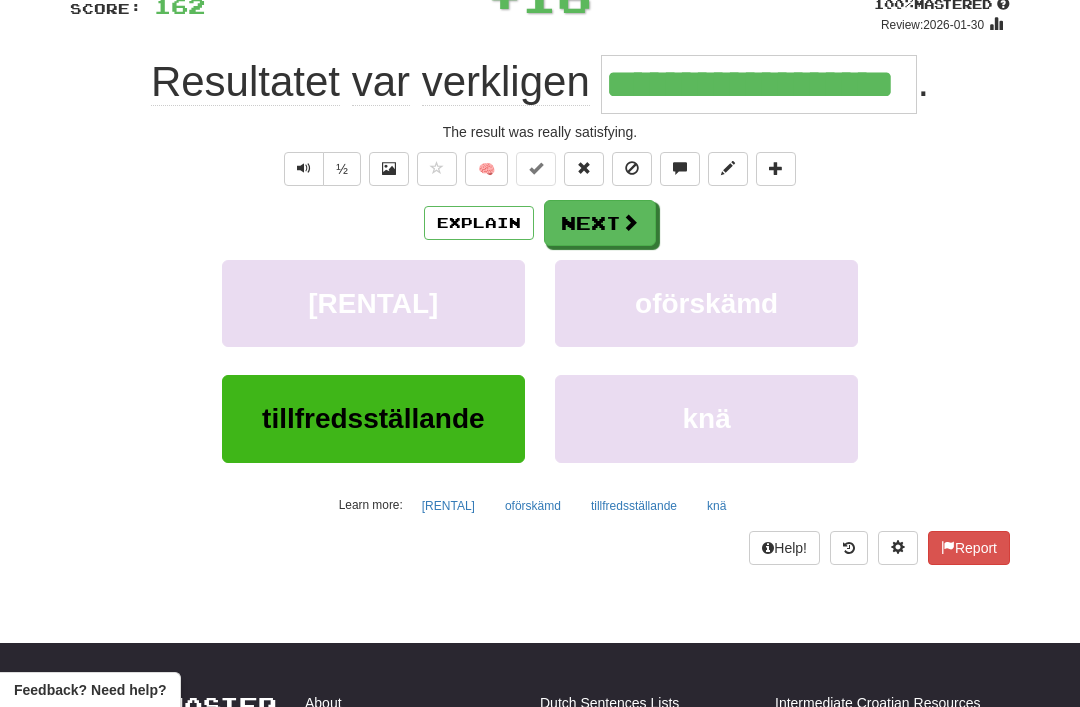 click at bounding box center (630, 222) 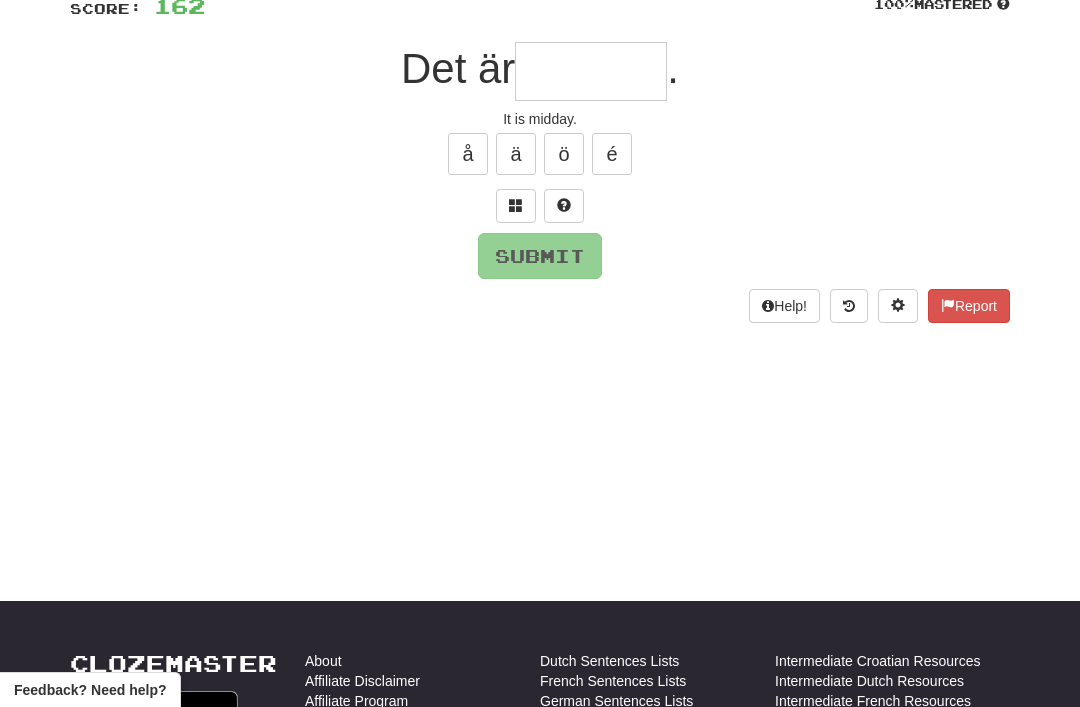 click at bounding box center [516, 205] 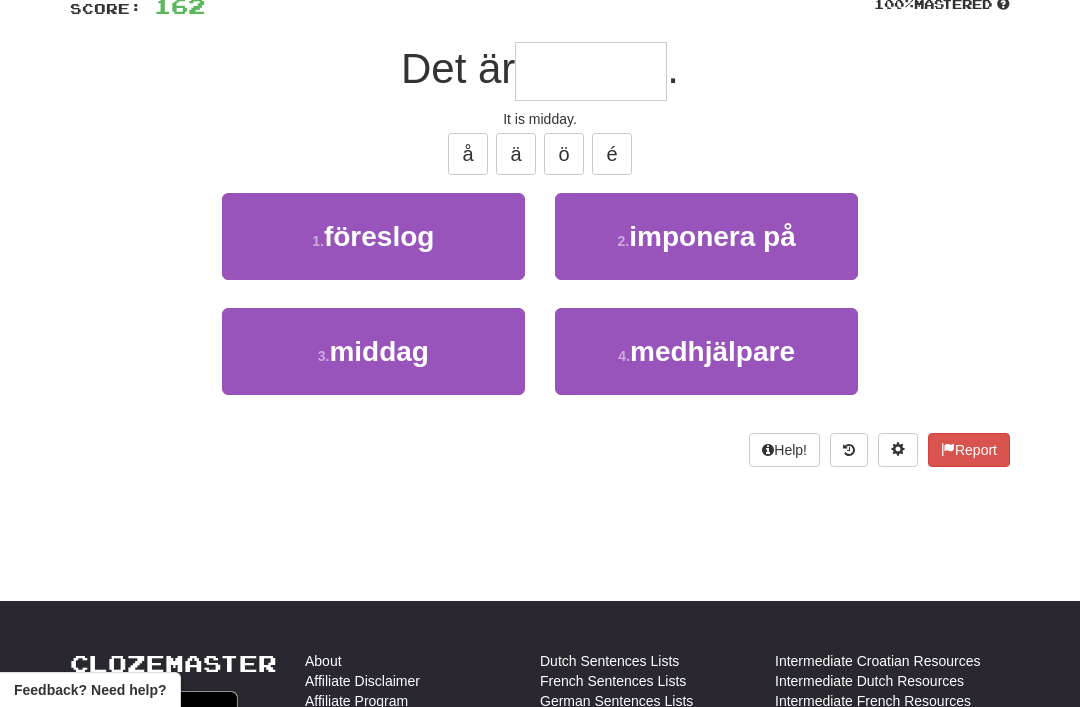 click on "3 .  middag" at bounding box center [373, 351] 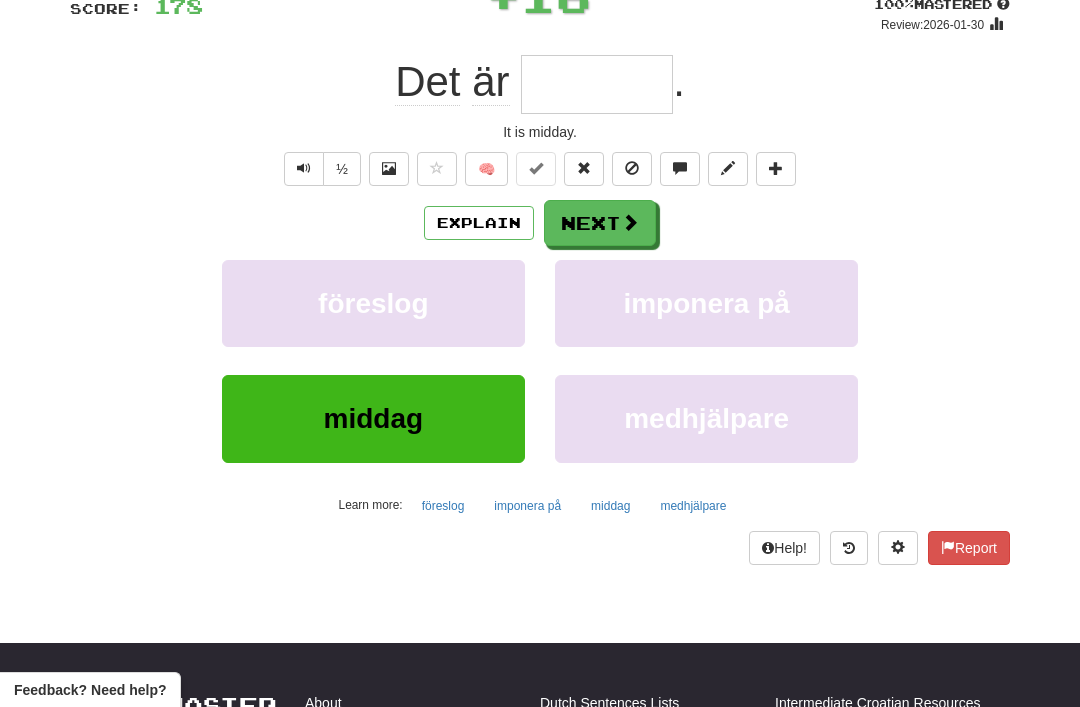 type on "******" 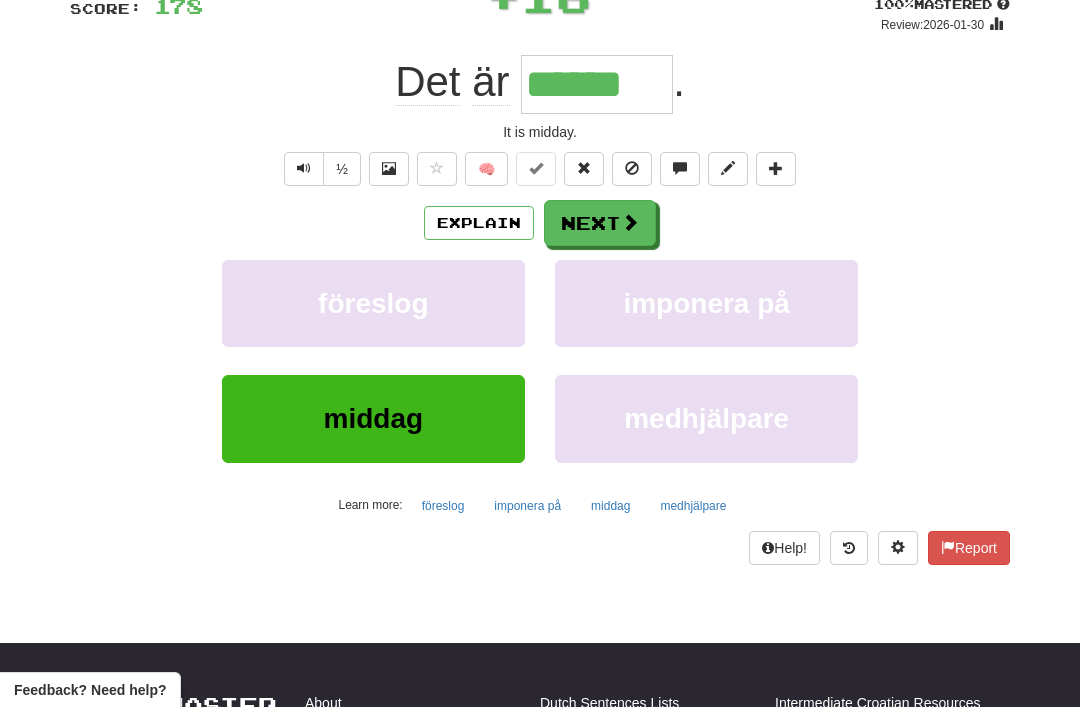 click on "Next" at bounding box center [600, 223] 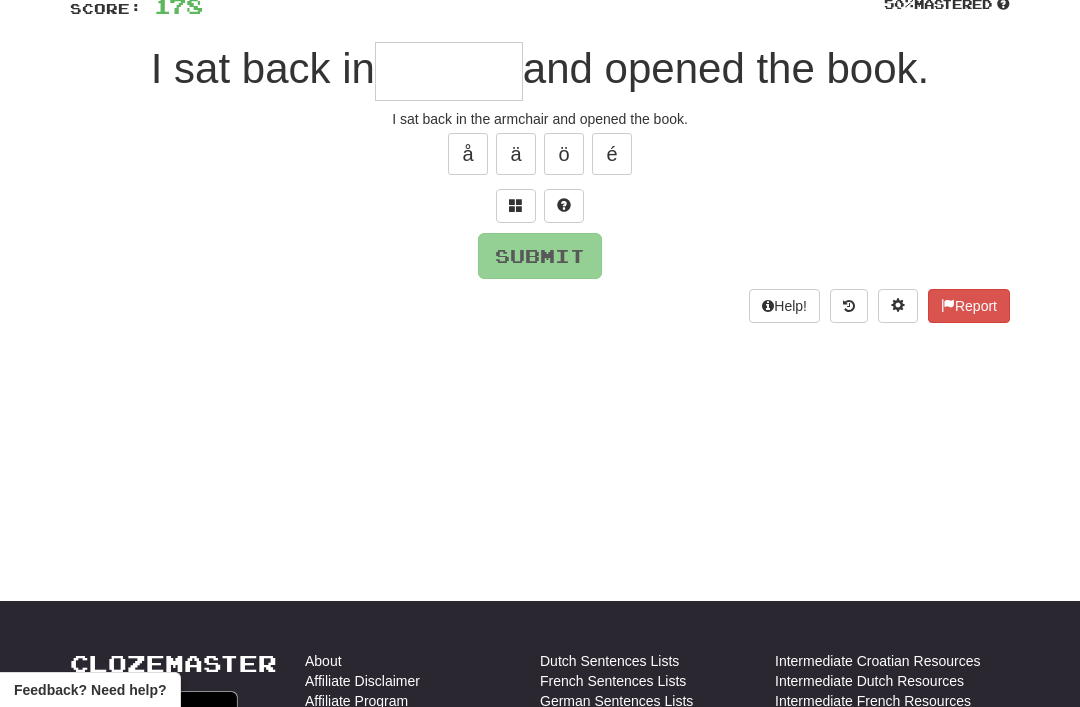 click at bounding box center (516, 205) 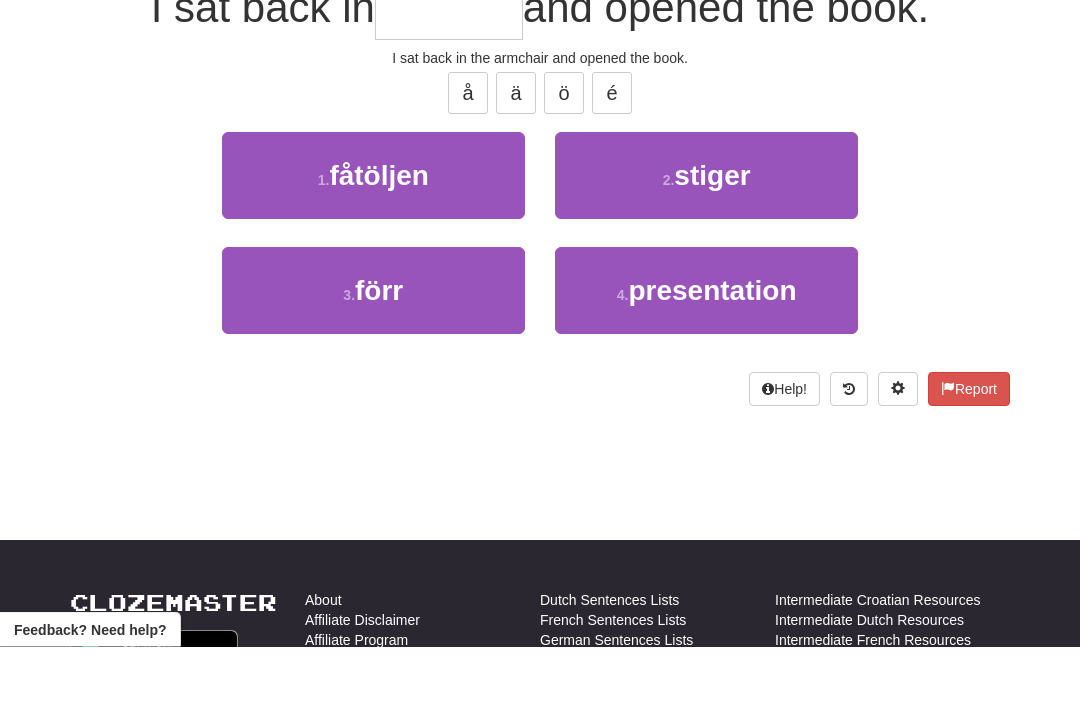 click on "fåtöljen" at bounding box center [379, 236] 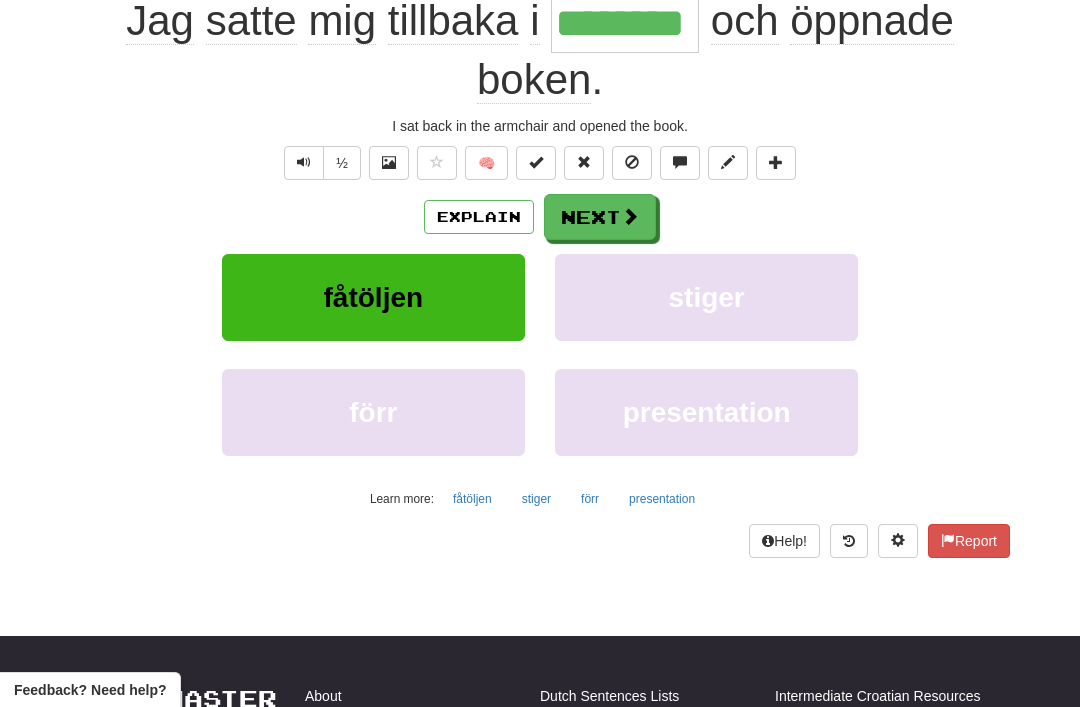click on "Next" at bounding box center [600, 217] 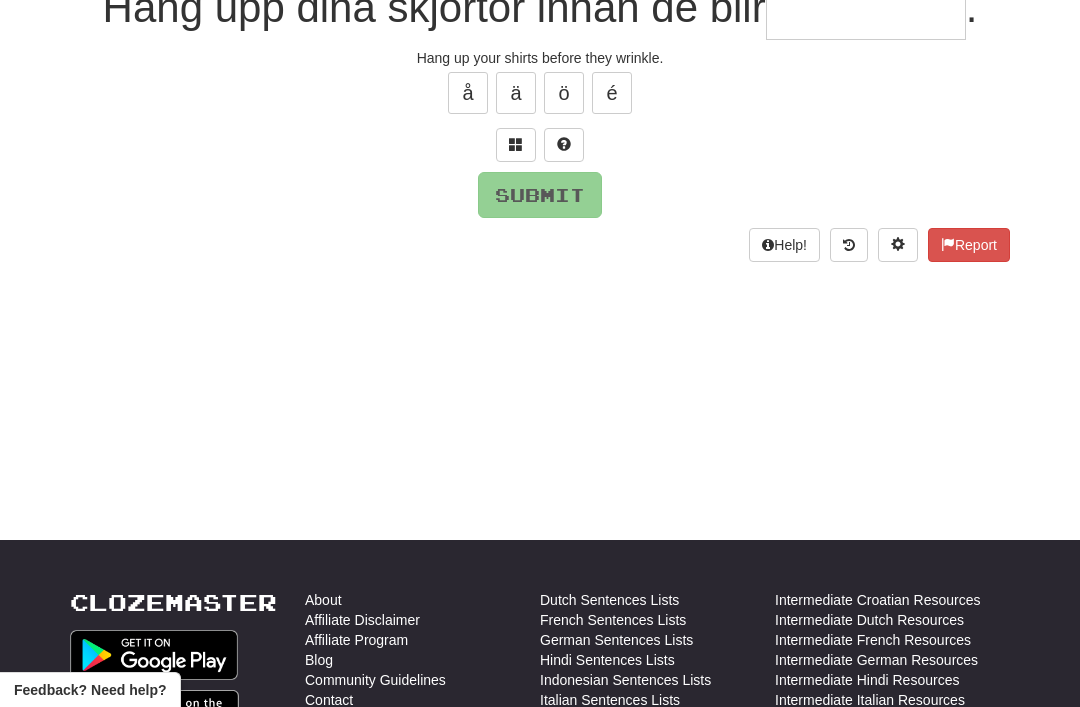 scroll, scrollTop: 44, scrollLeft: 0, axis: vertical 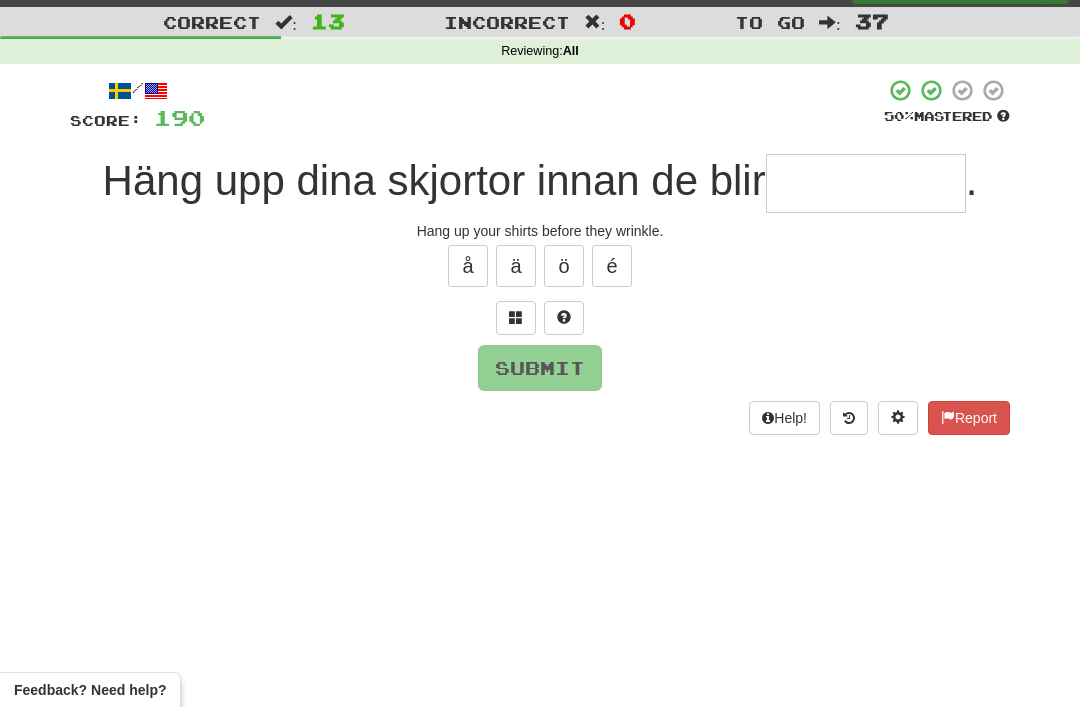 click at bounding box center [516, 317] 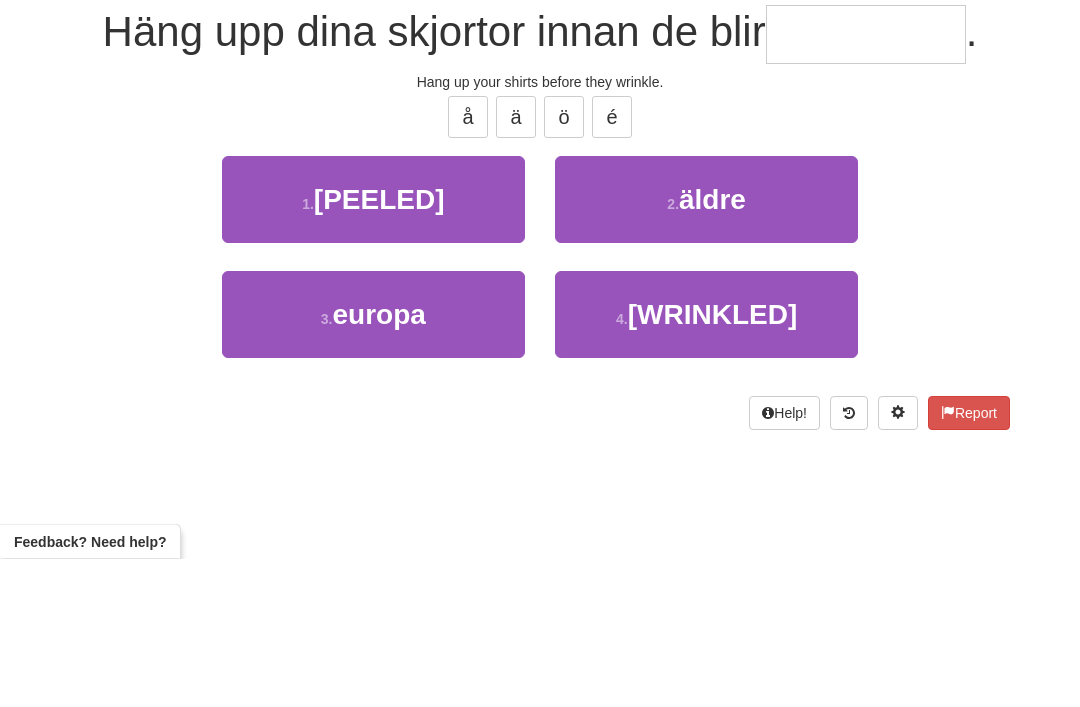 click on "skrynkliga" at bounding box center (713, 463) 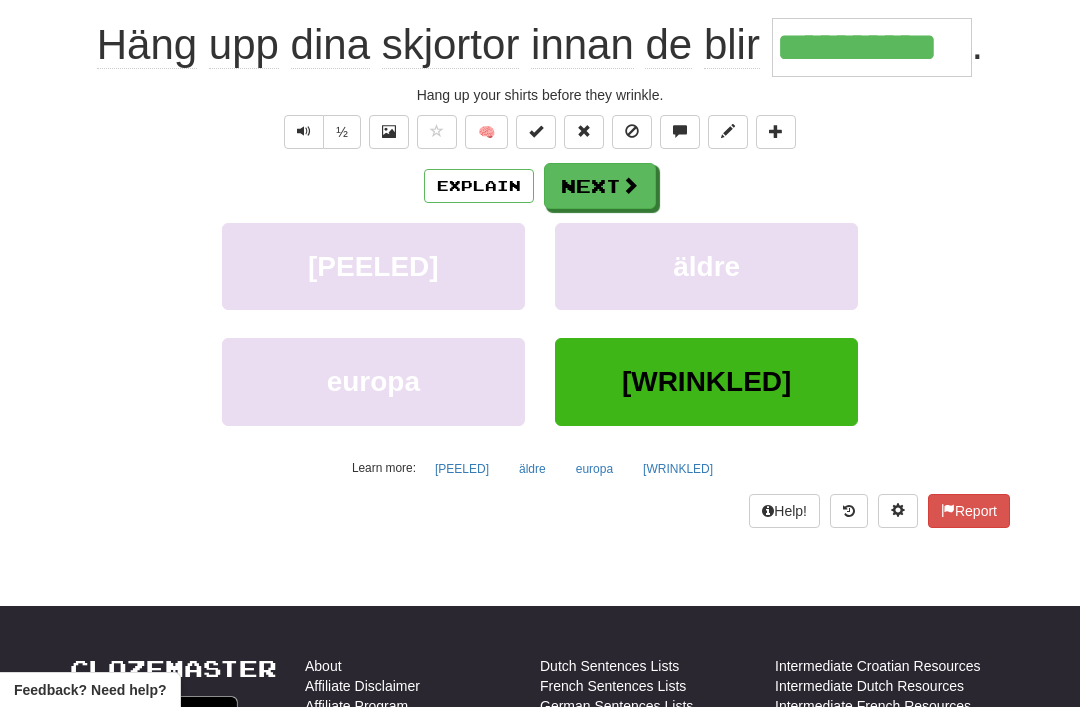 click on "Next" at bounding box center (600, 186) 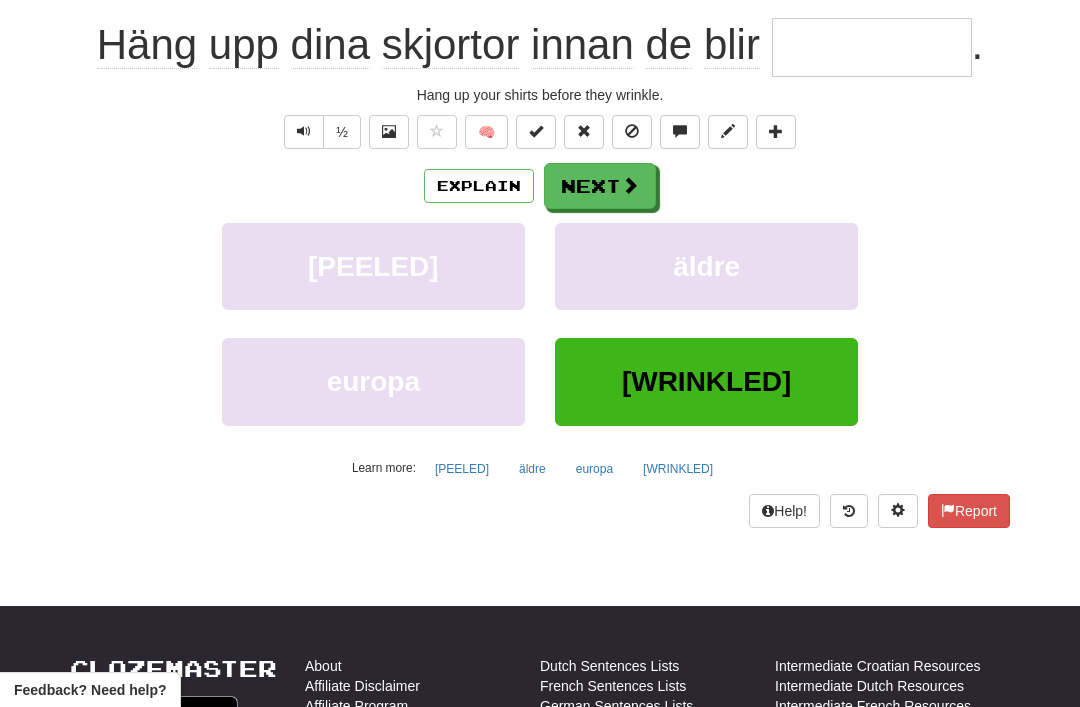 scroll, scrollTop: 192, scrollLeft: 0, axis: vertical 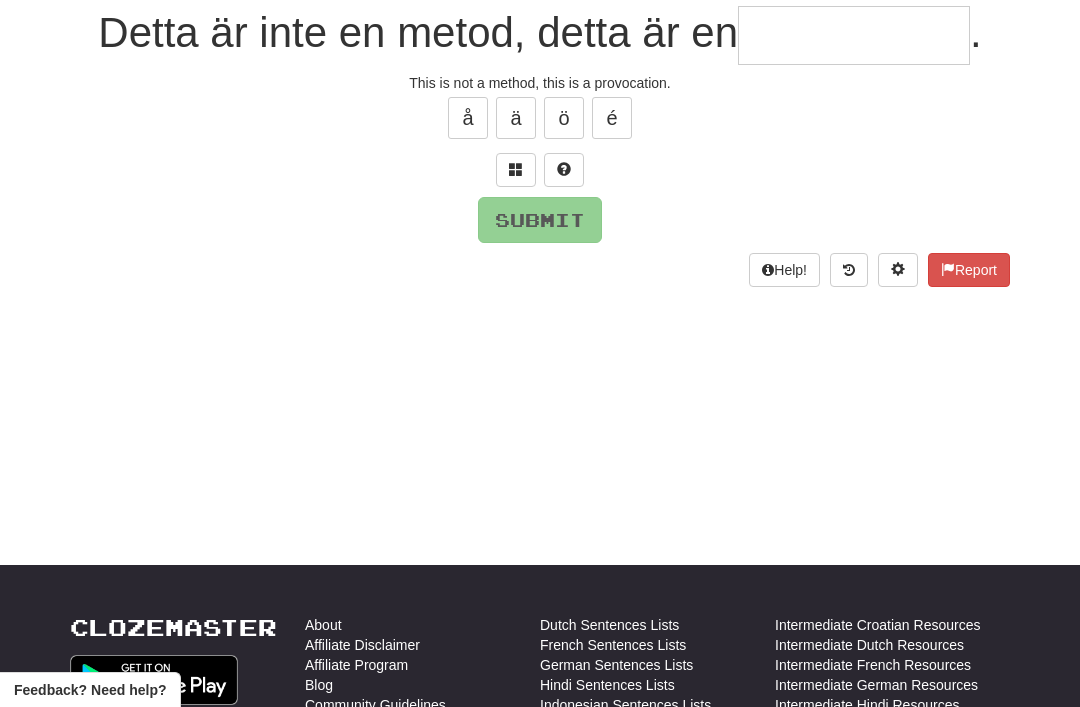 click at bounding box center [516, 169] 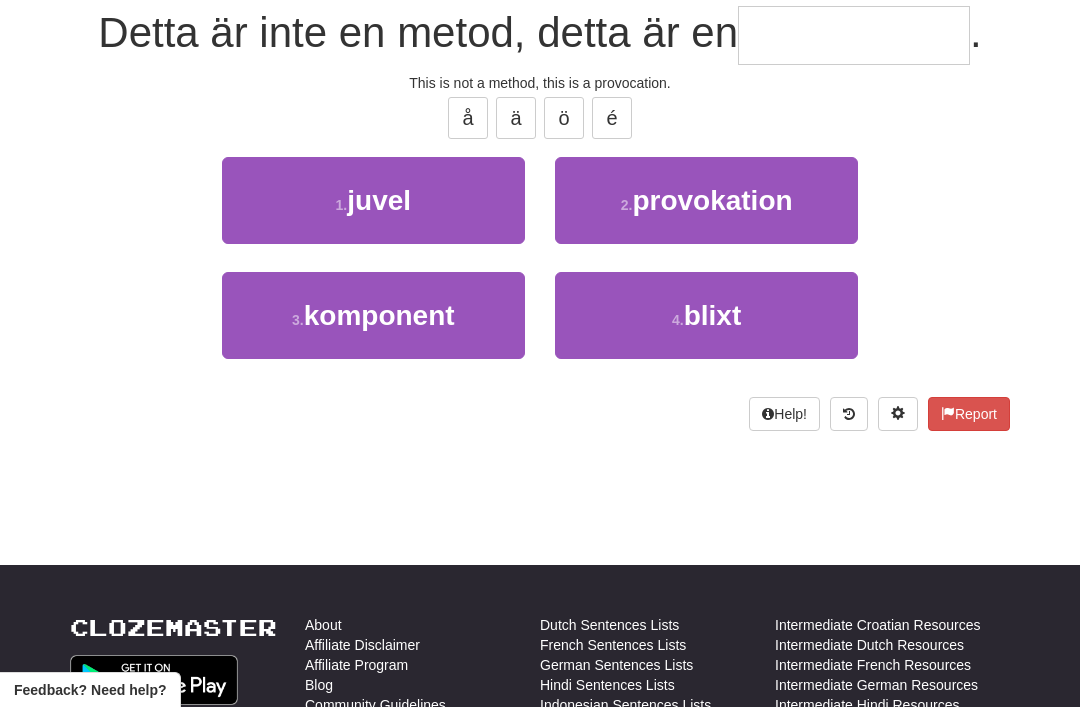 click on "provokation" at bounding box center (712, 200) 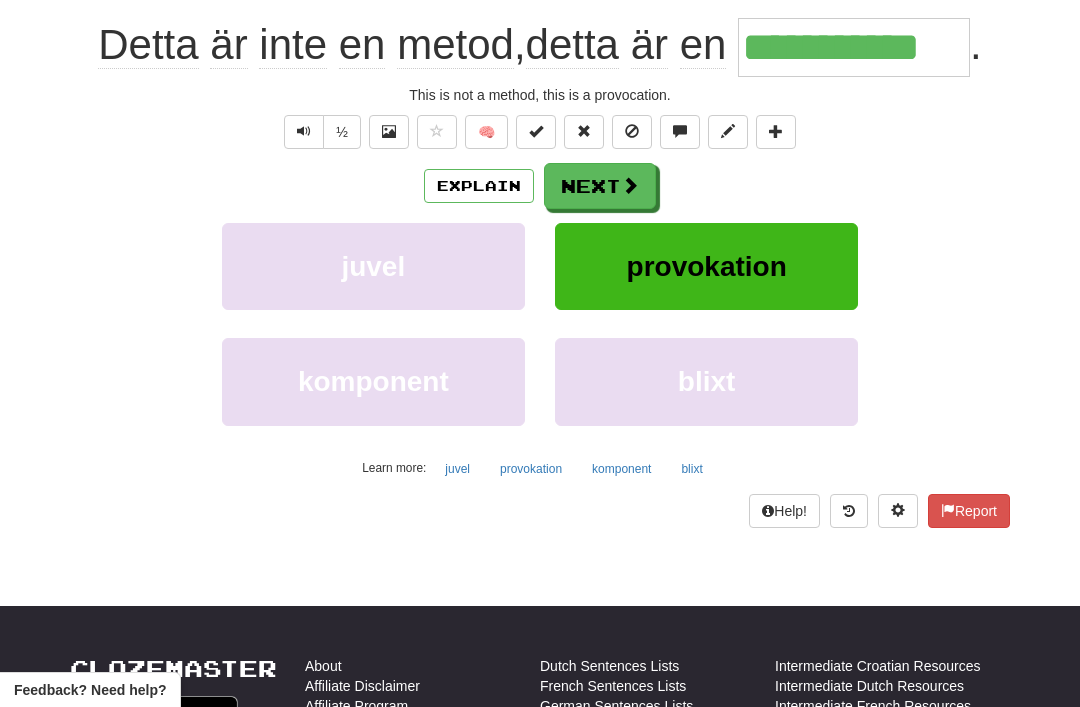 click on "Next" at bounding box center (600, 186) 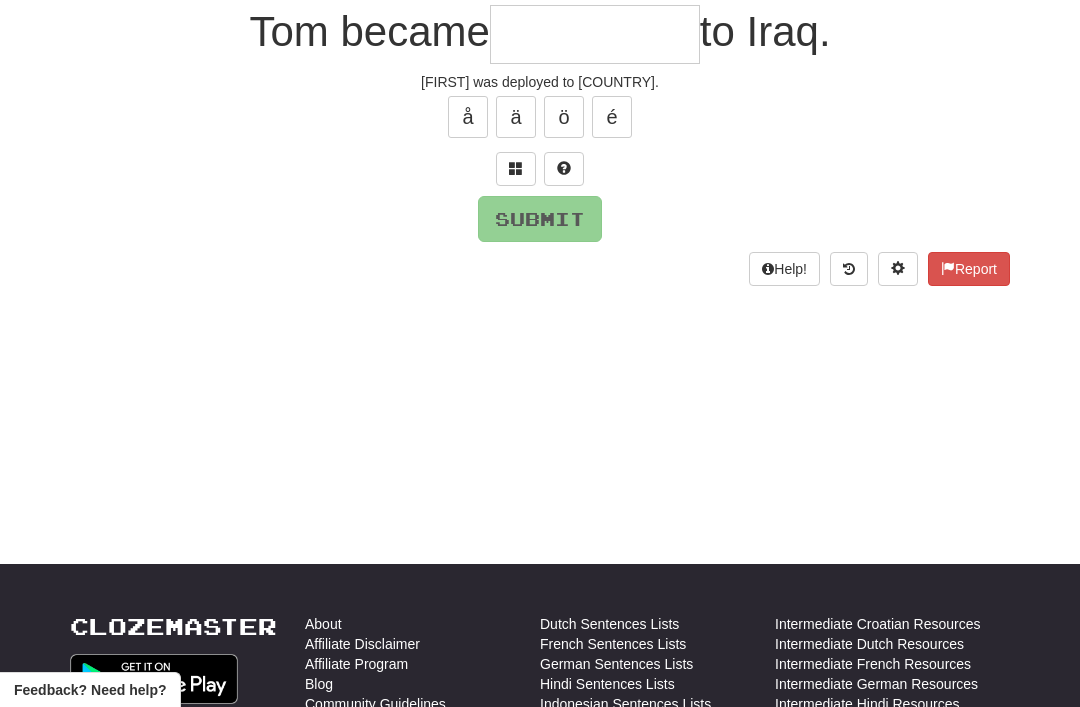 scroll, scrollTop: 192, scrollLeft: 0, axis: vertical 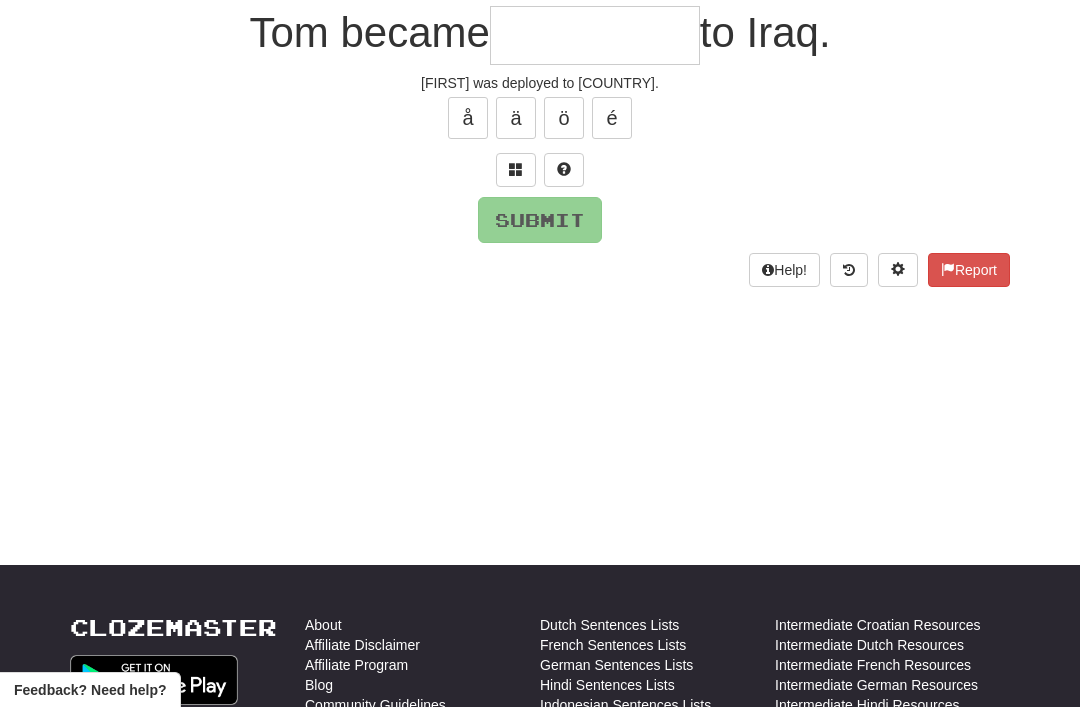 click at bounding box center (516, 170) 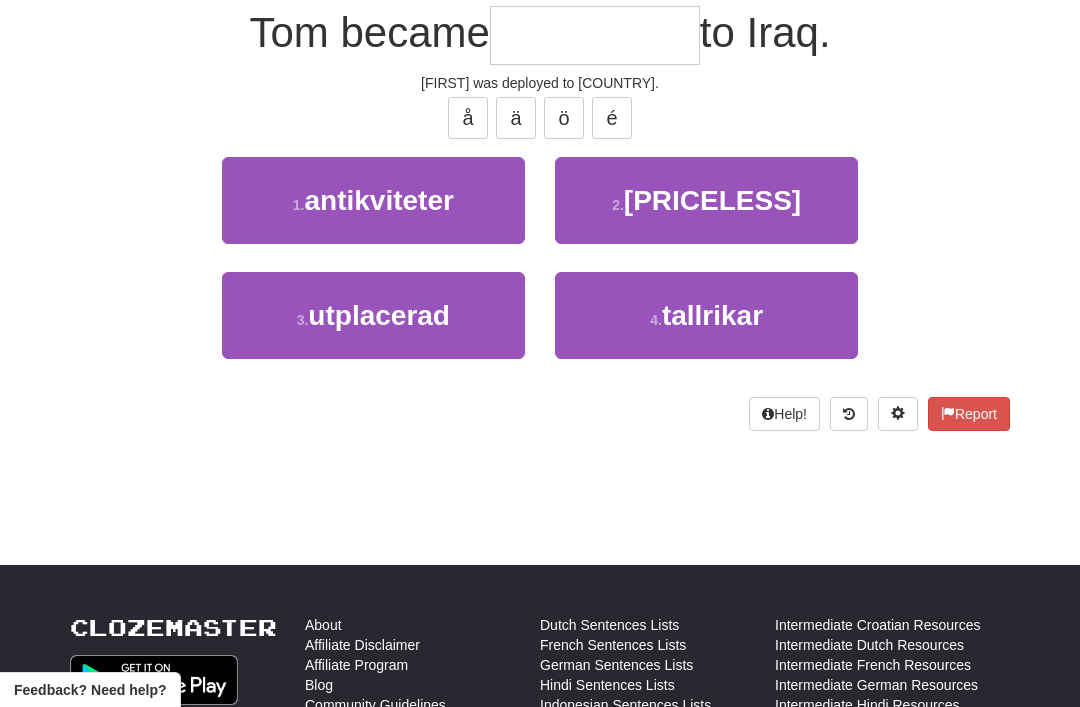 click on "utplacerad" at bounding box center (379, 315) 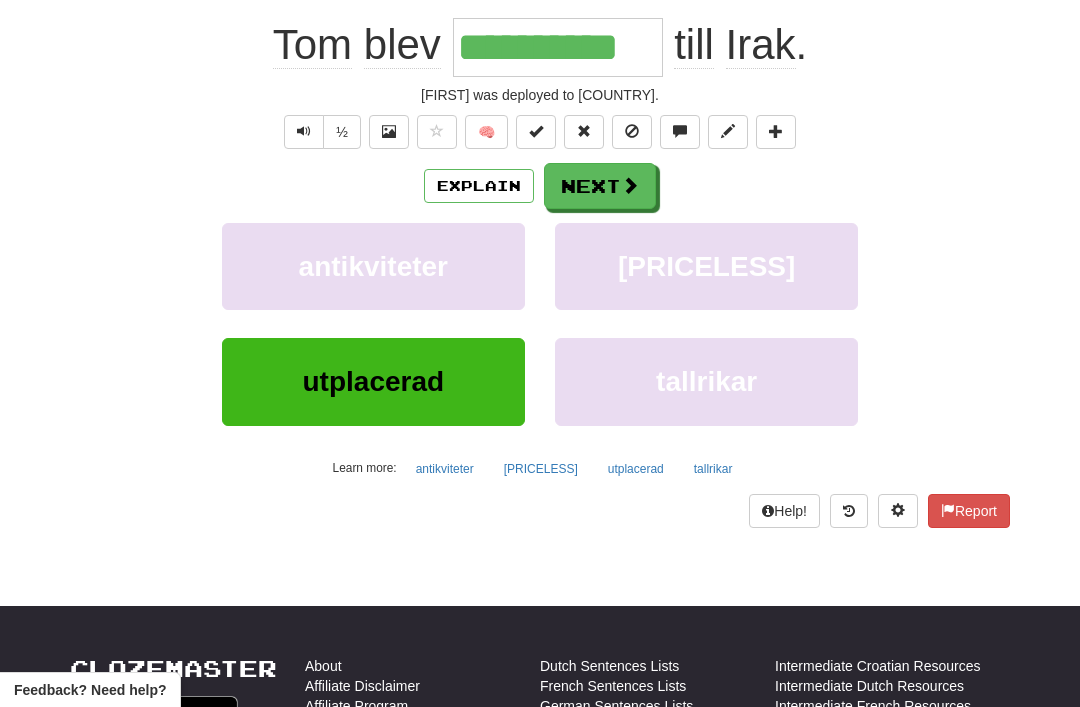 click on "Next" at bounding box center (600, 186) 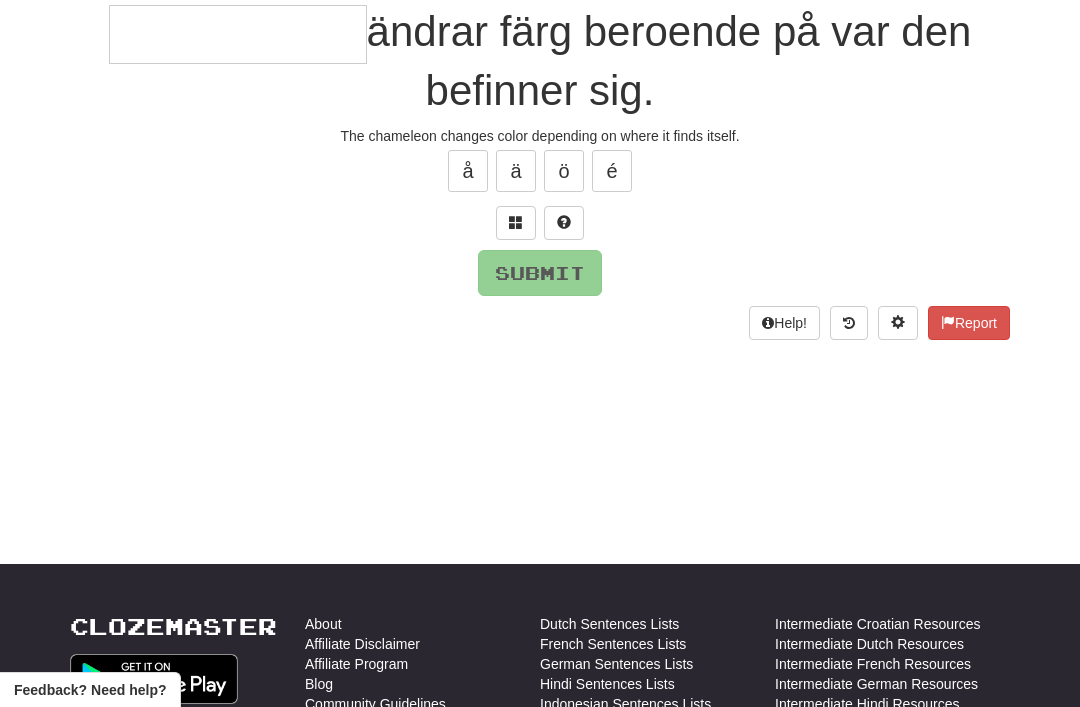 scroll, scrollTop: 192, scrollLeft: 0, axis: vertical 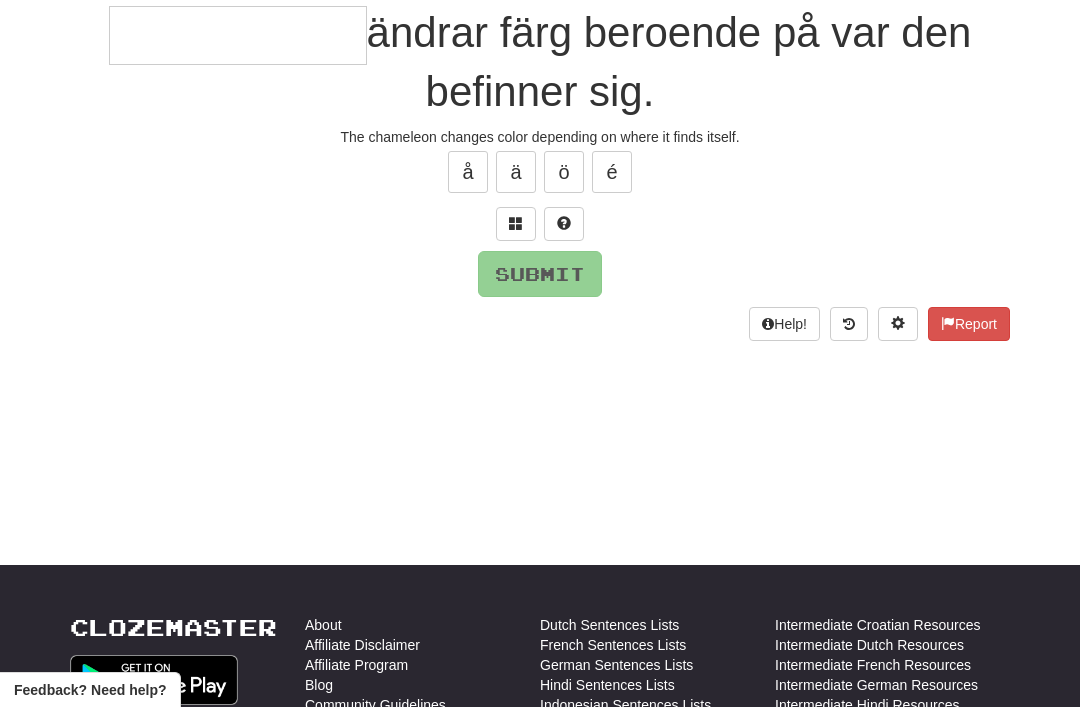 click at bounding box center [516, 224] 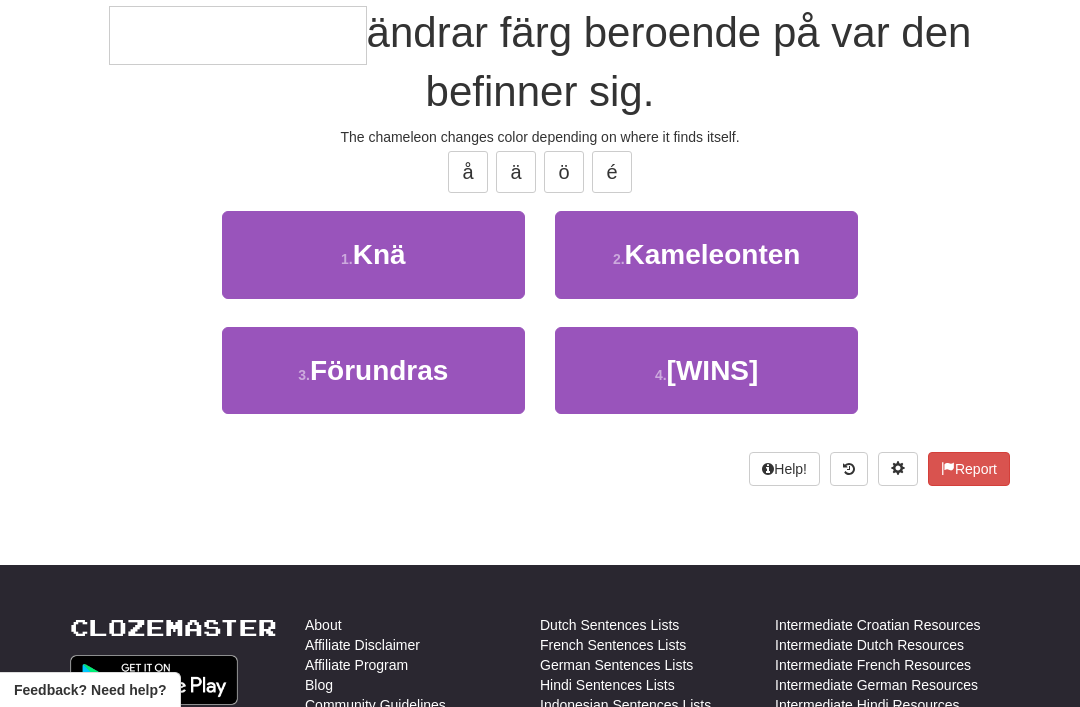 click on "Kameleonten" at bounding box center [713, 254] 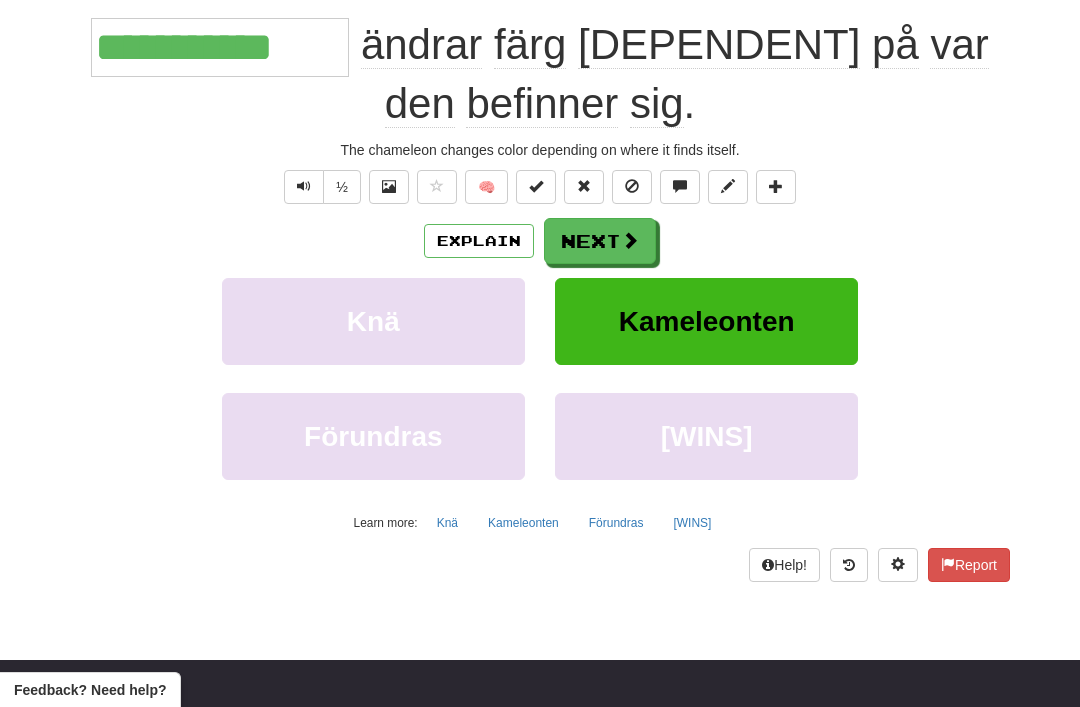 click on "Next" at bounding box center [600, 241] 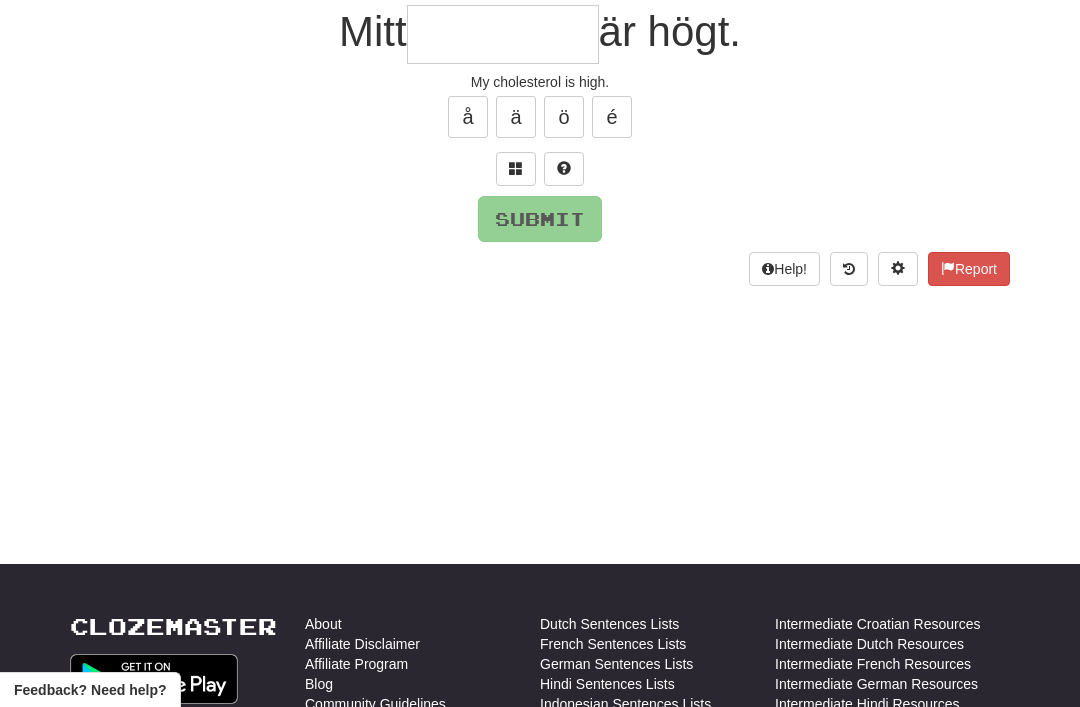 scroll, scrollTop: 192, scrollLeft: 0, axis: vertical 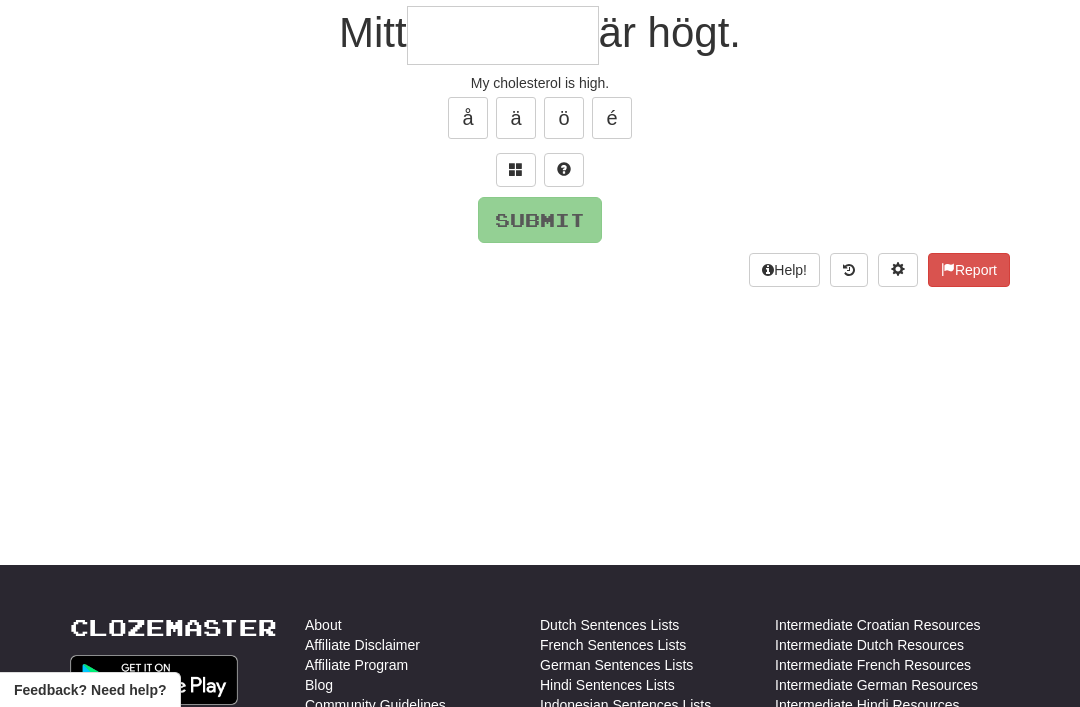 click at bounding box center [516, 169] 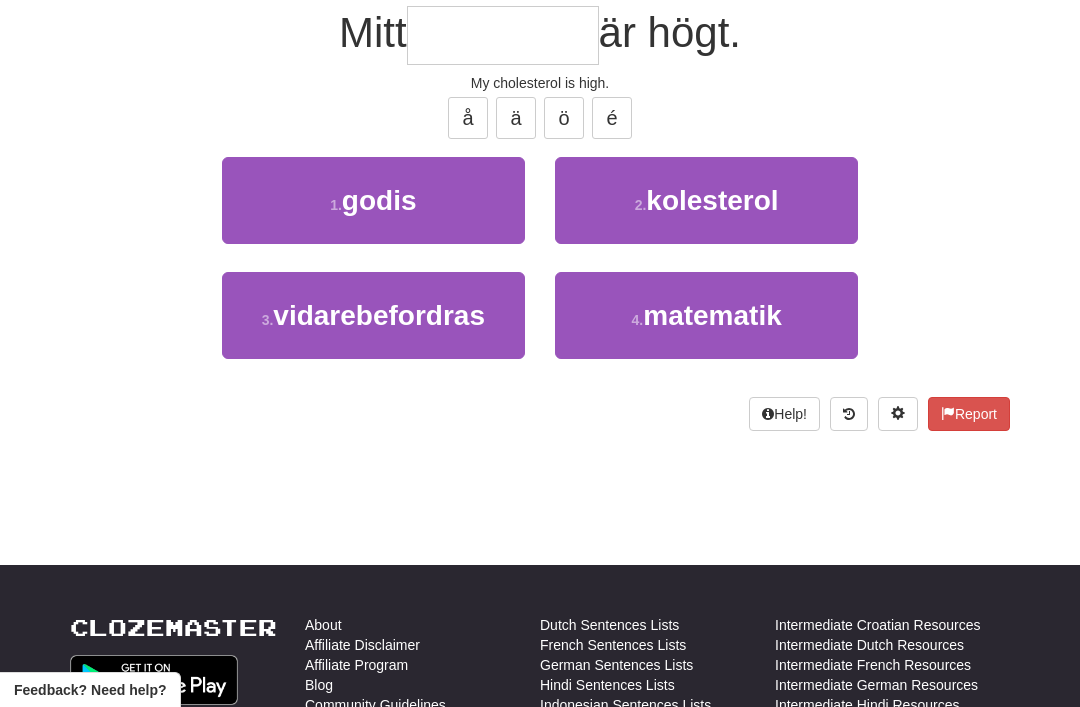 click on "kolesterol" at bounding box center [712, 200] 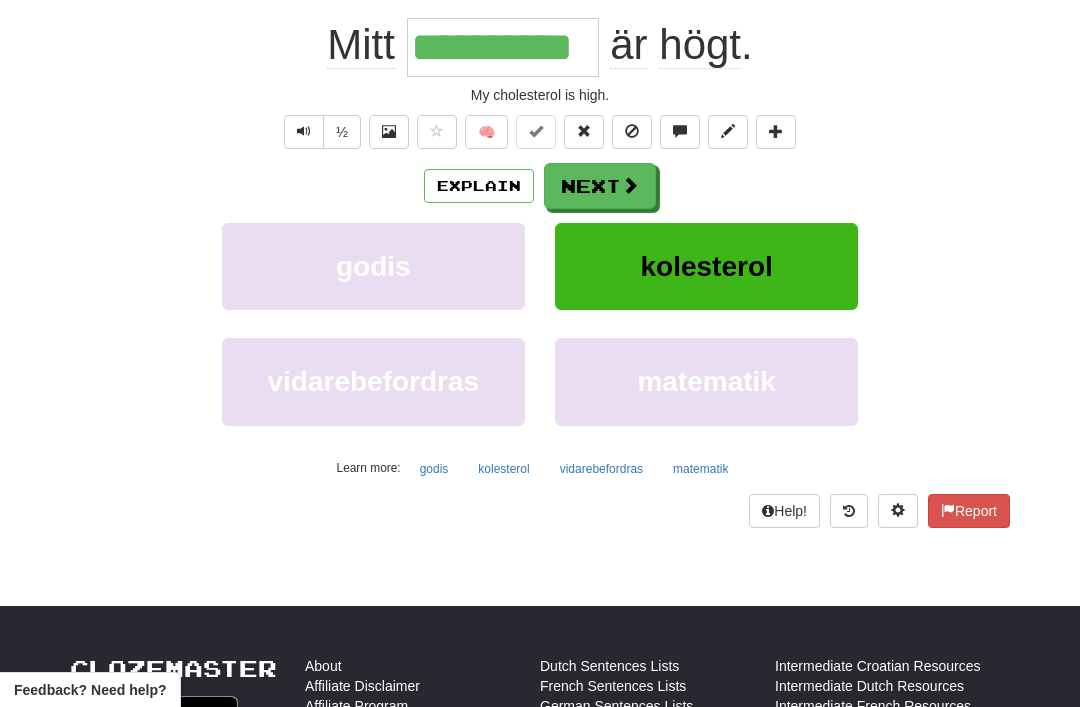click on "Next" at bounding box center [600, 186] 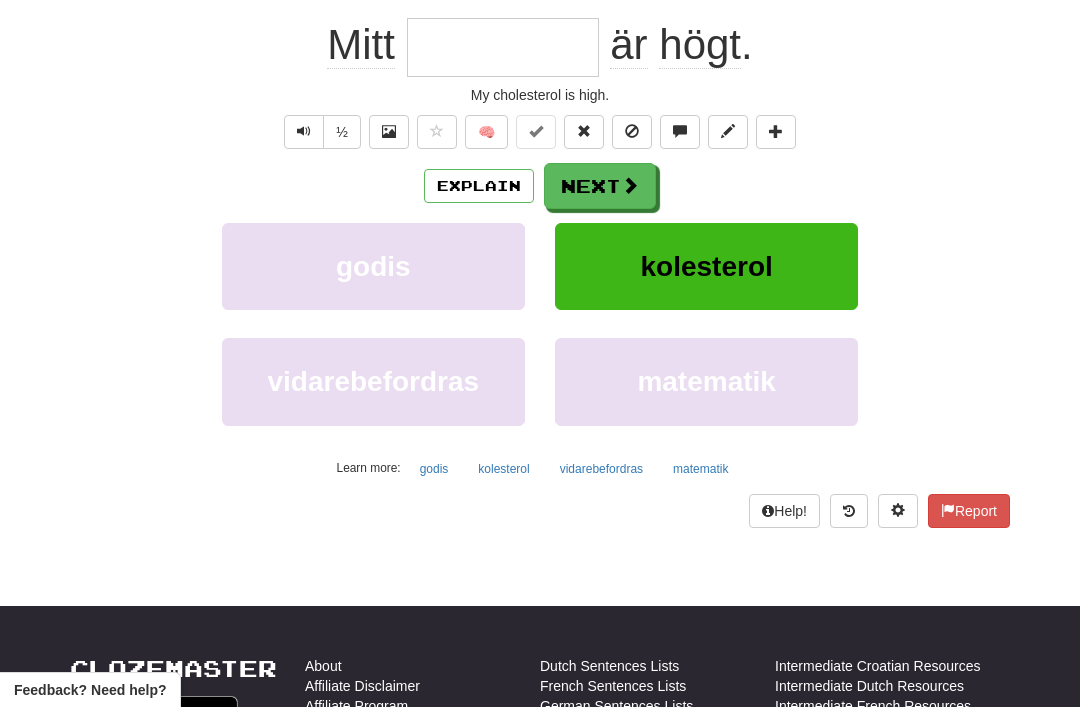 scroll, scrollTop: 192, scrollLeft: 0, axis: vertical 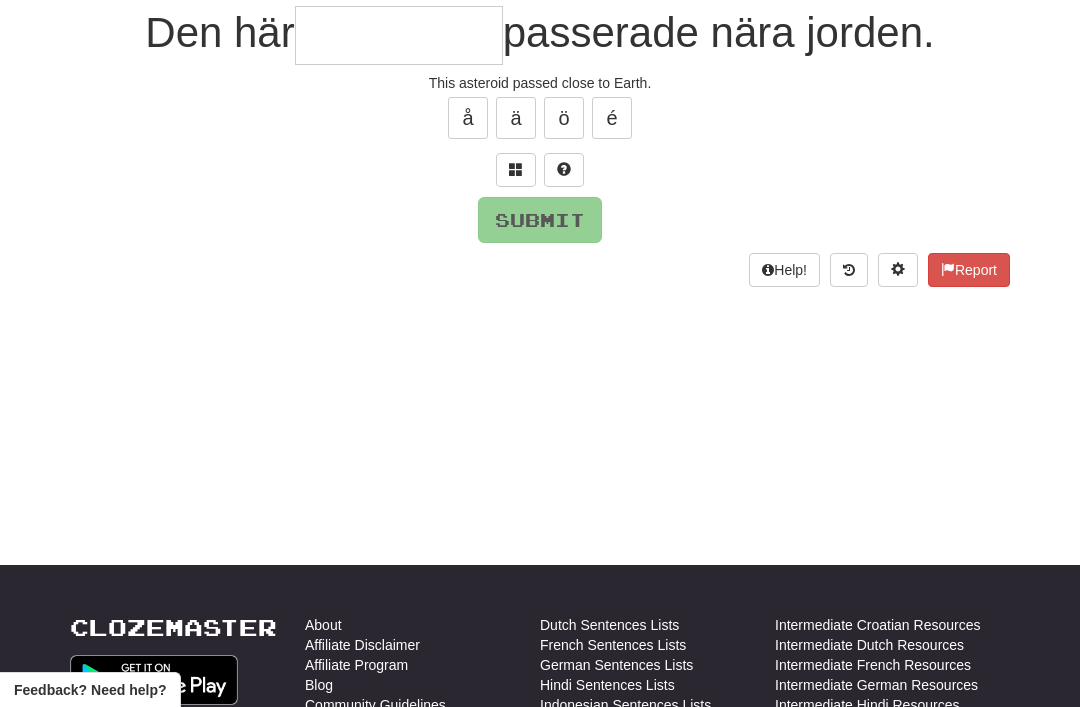 click at bounding box center (516, 170) 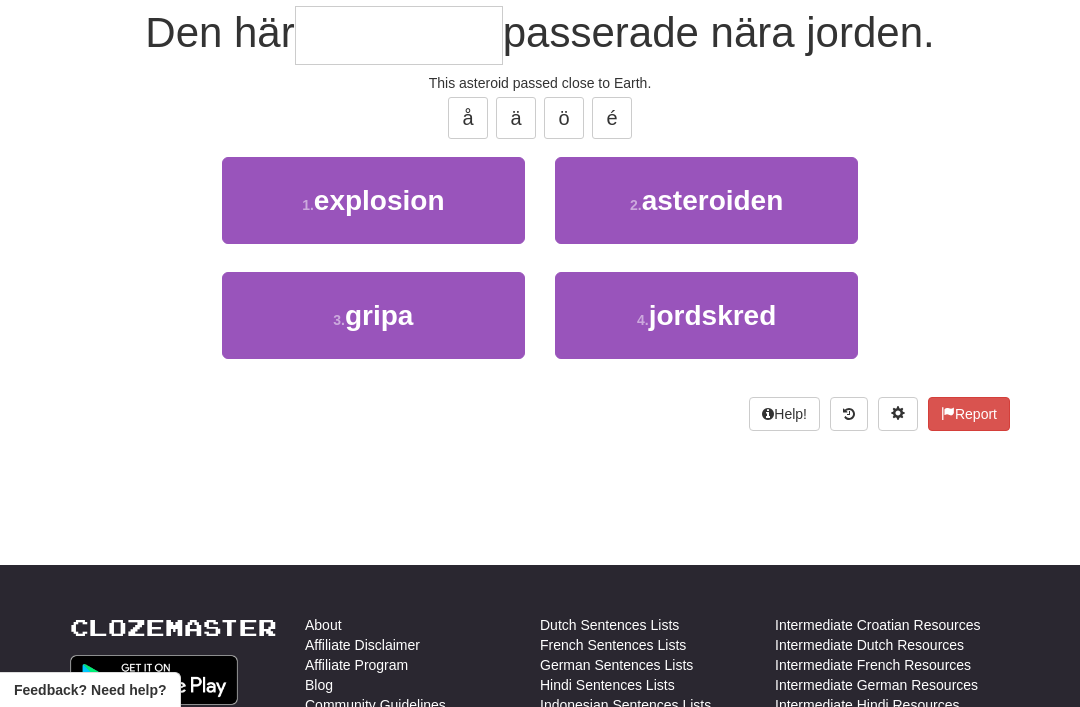 click on "asteroiden" at bounding box center (713, 200) 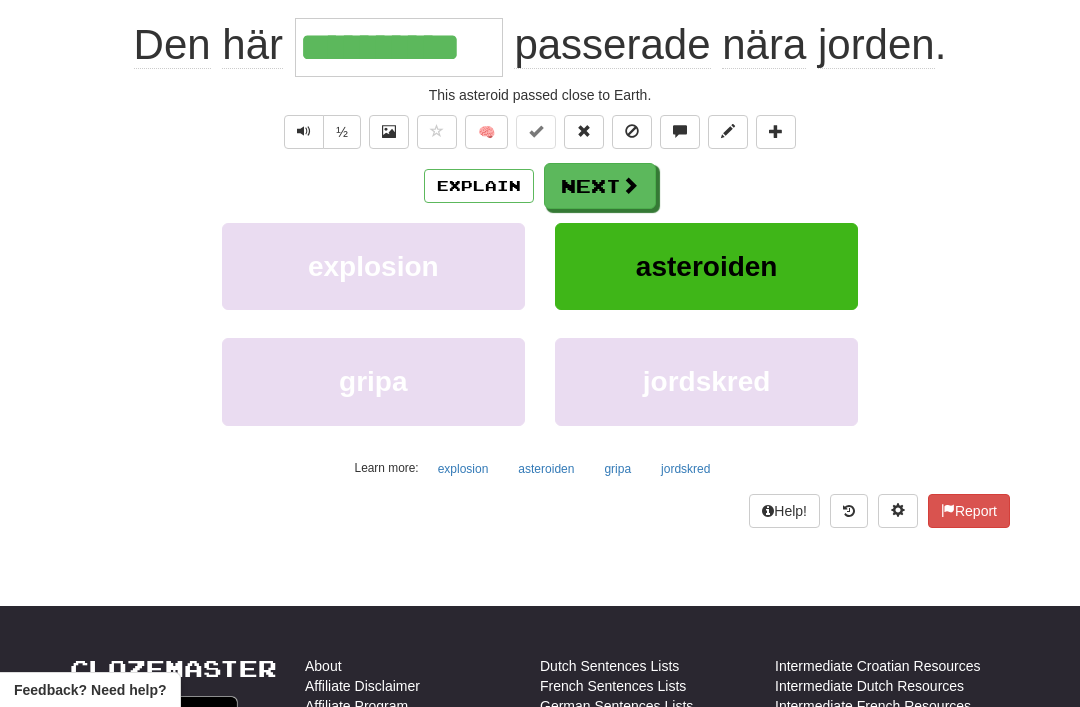 click on "Next" at bounding box center [600, 186] 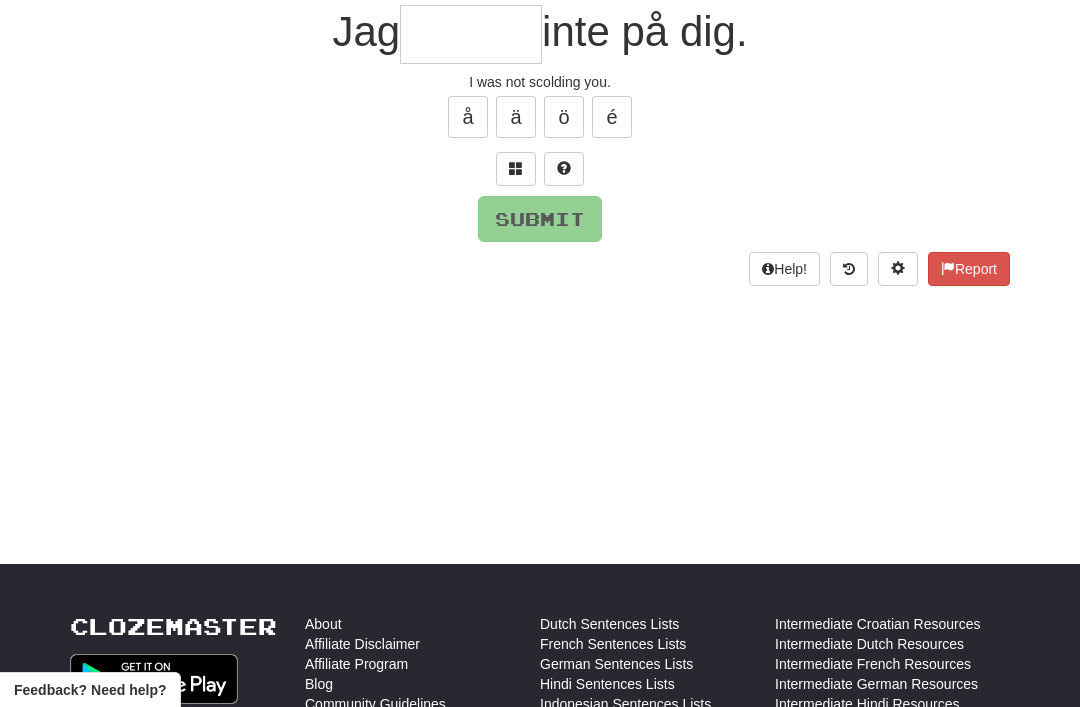 scroll, scrollTop: 192, scrollLeft: 0, axis: vertical 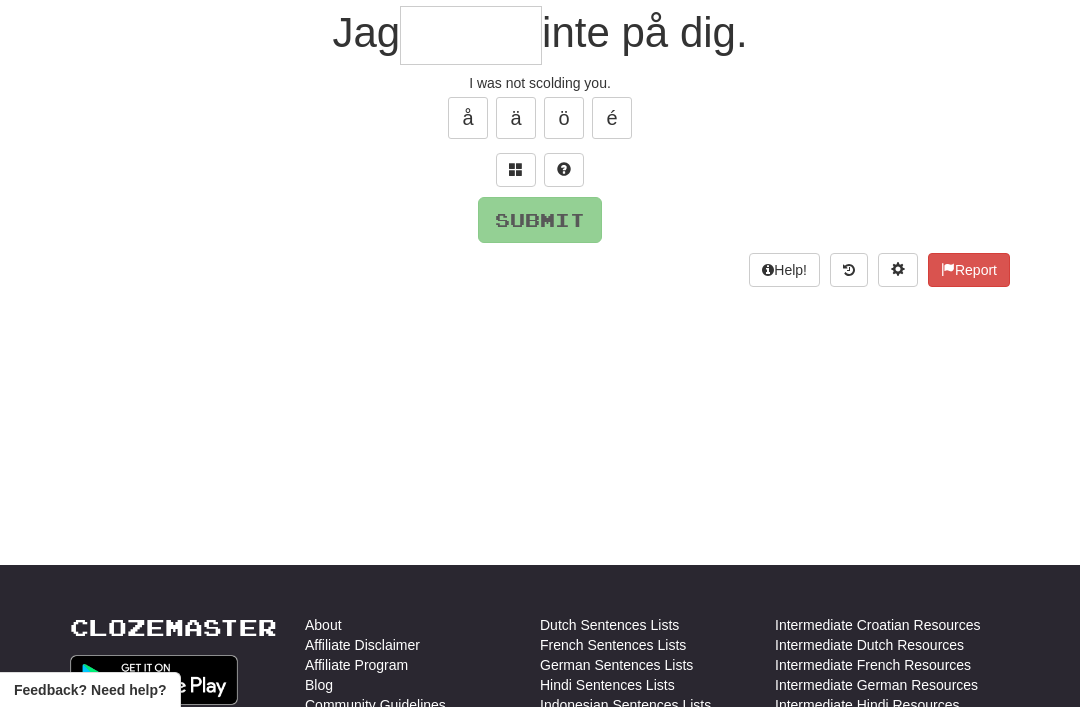 click at bounding box center (516, 169) 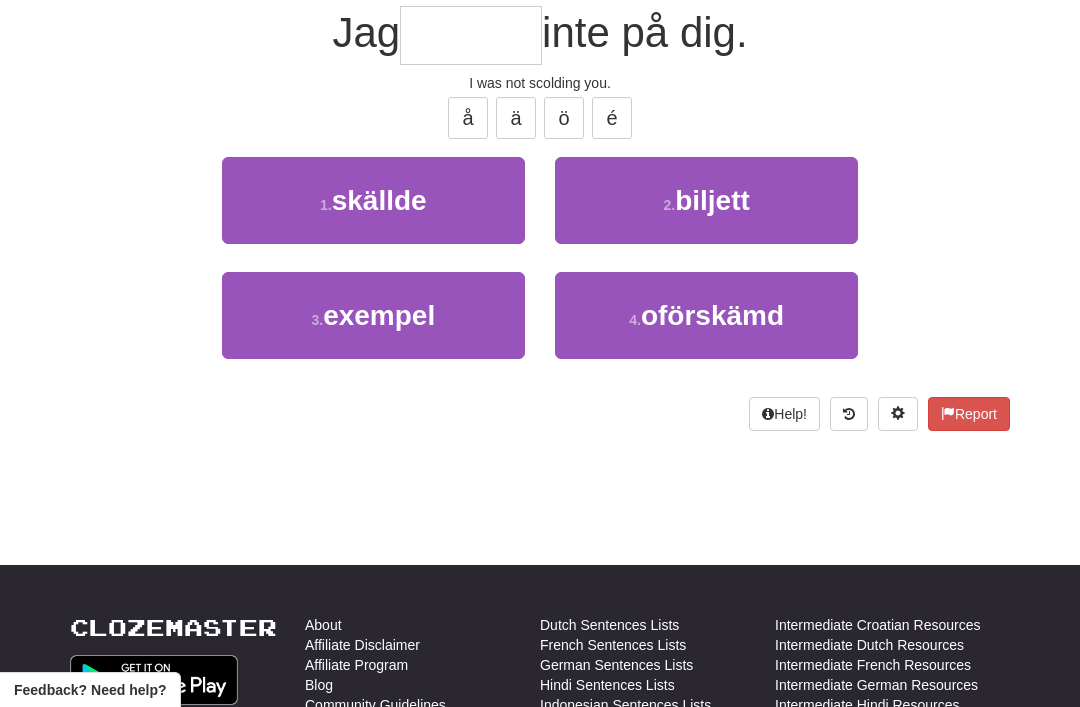 click on "1 .  skällde" at bounding box center (373, 200) 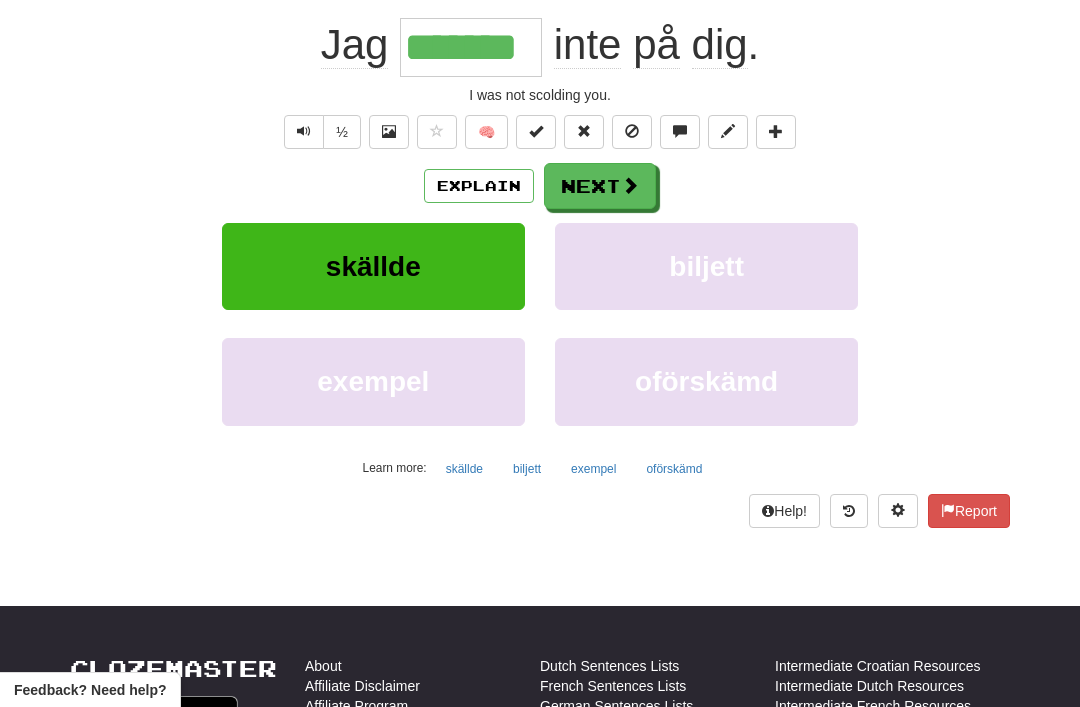click on "Next" at bounding box center [600, 186] 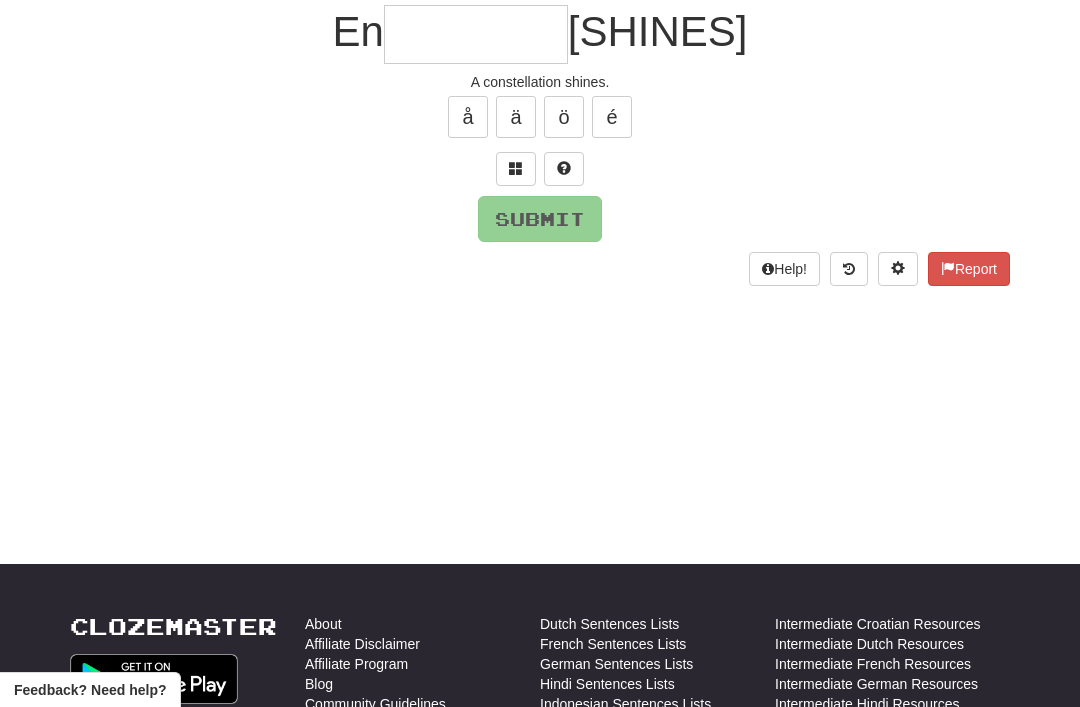 scroll, scrollTop: 192, scrollLeft: 0, axis: vertical 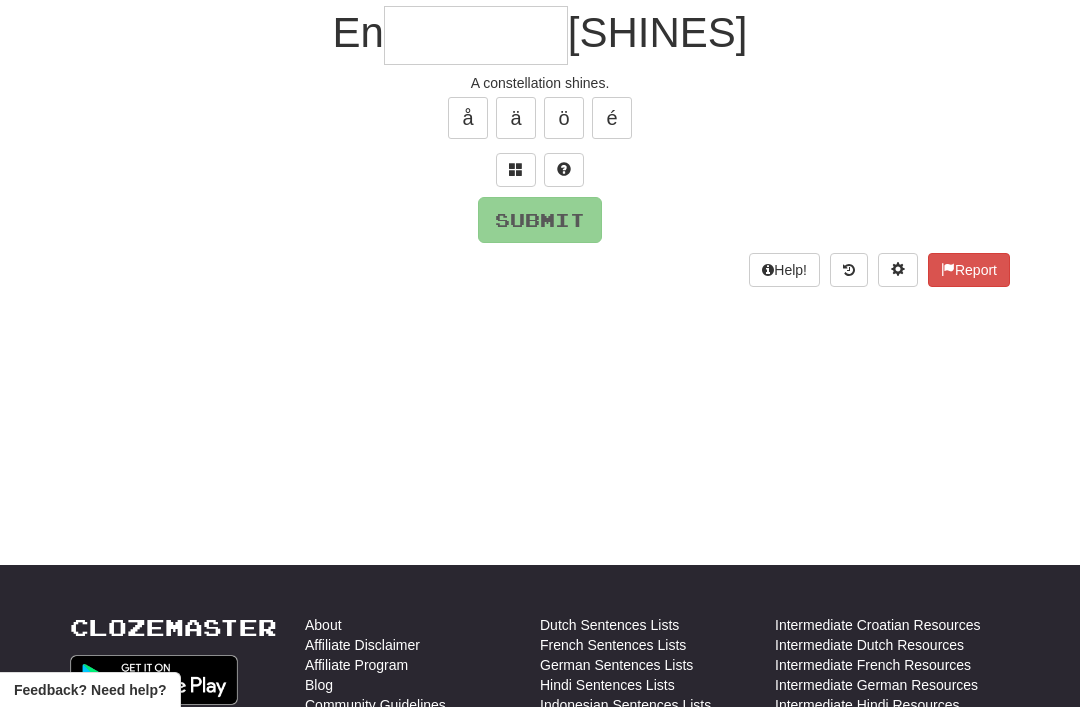 click at bounding box center (516, 170) 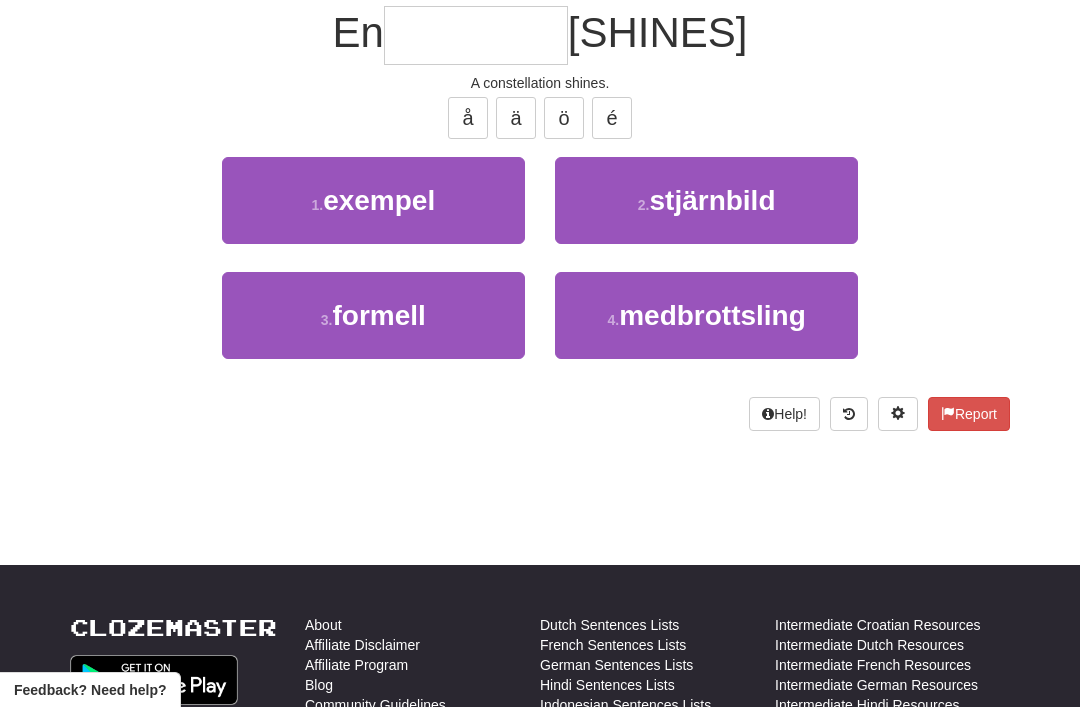 click on "stjärnbild" at bounding box center (712, 200) 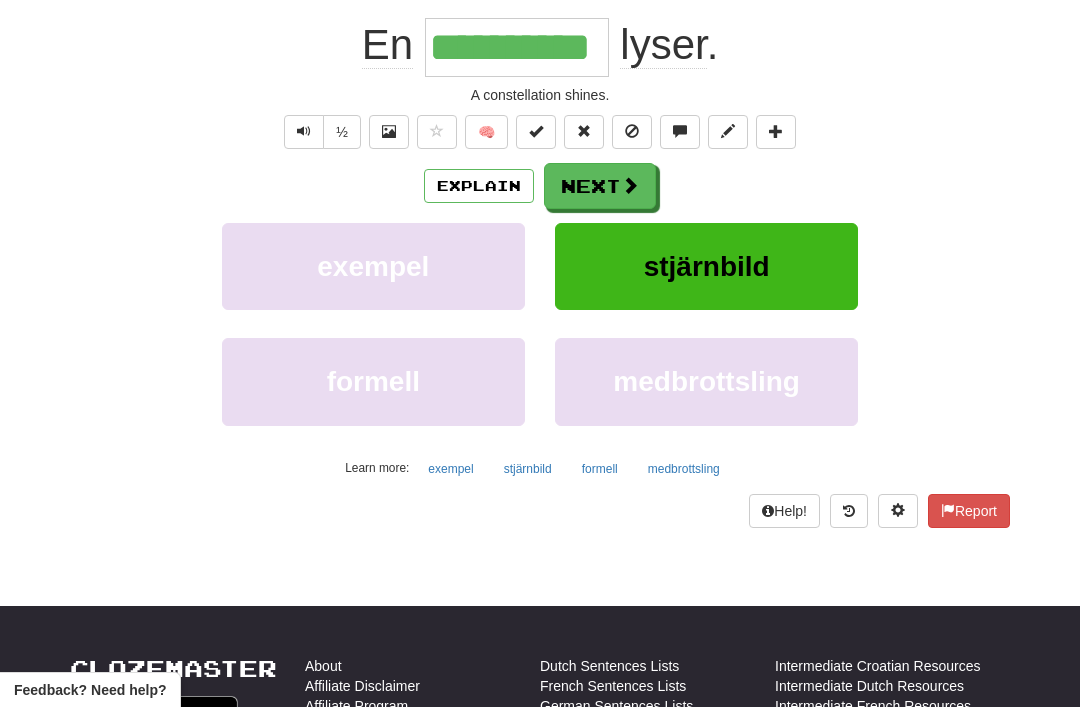 click on "Next" at bounding box center (600, 186) 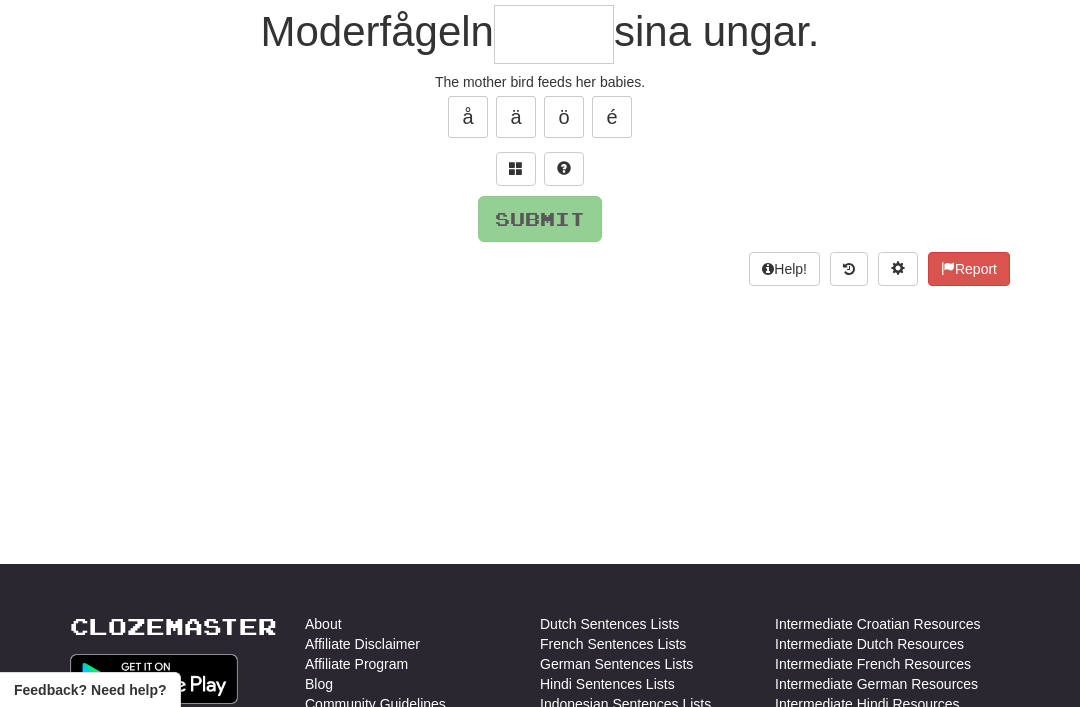 scroll, scrollTop: 192, scrollLeft: 0, axis: vertical 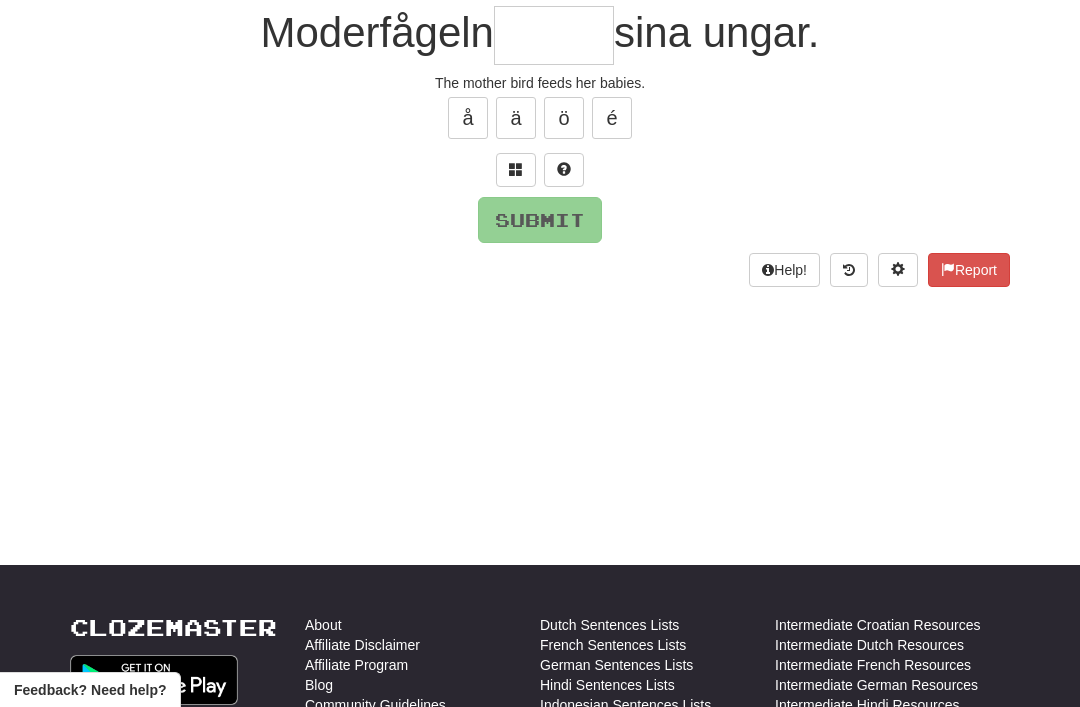 click at bounding box center [516, 169] 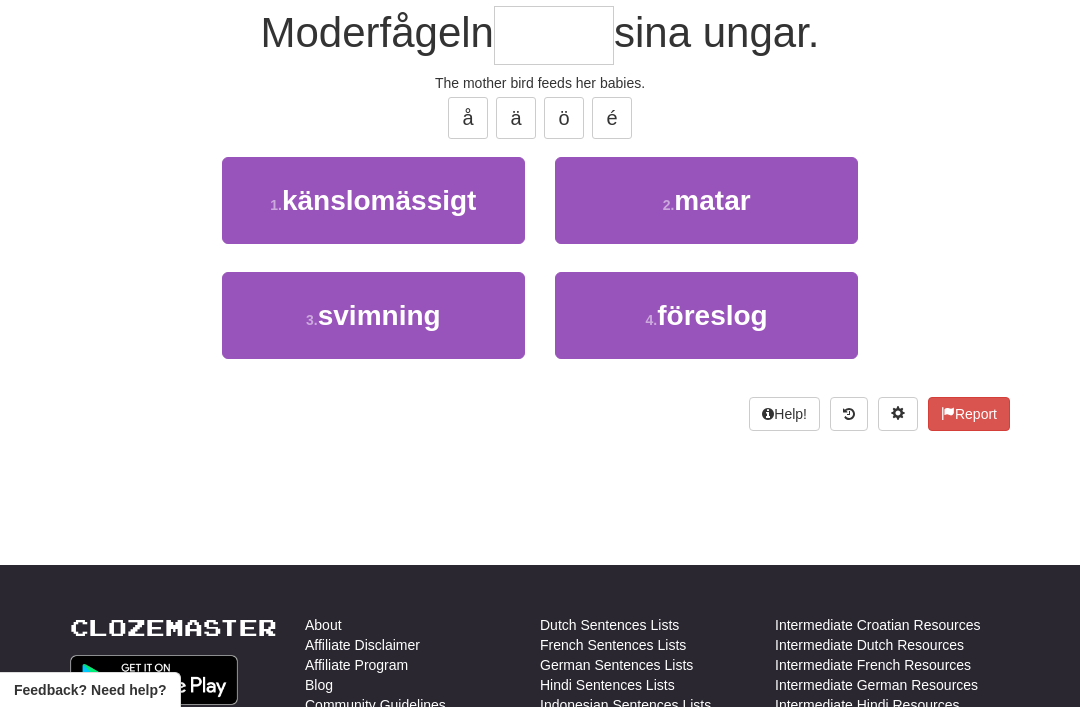 click on "matar" at bounding box center (712, 200) 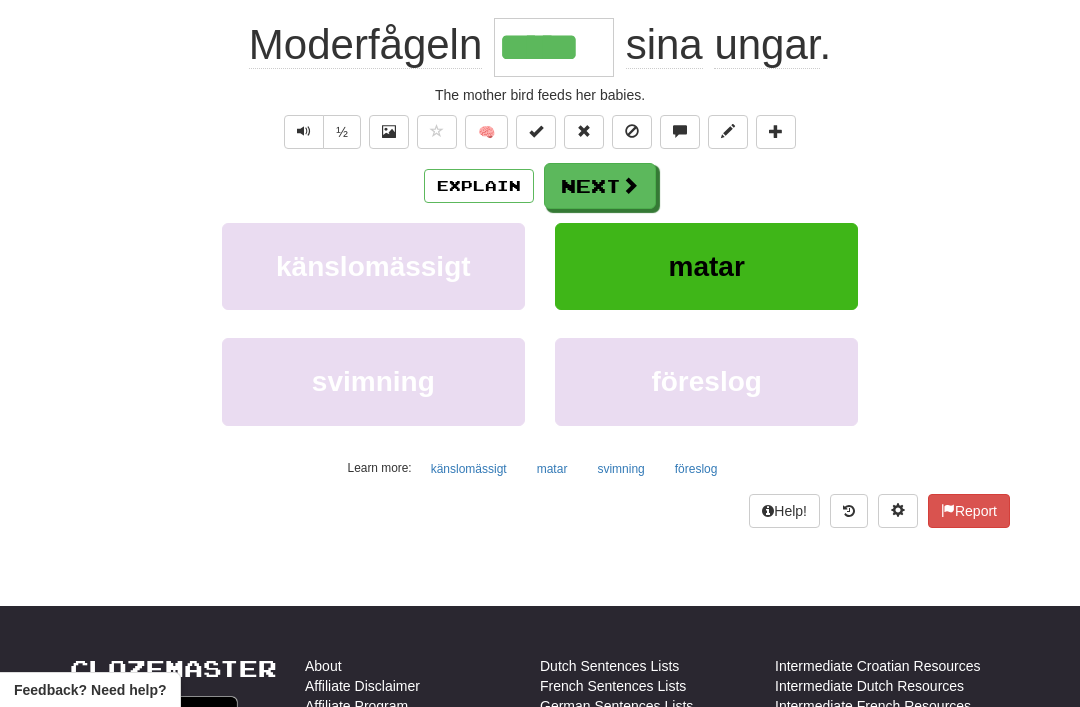 click on "Next" at bounding box center [600, 186] 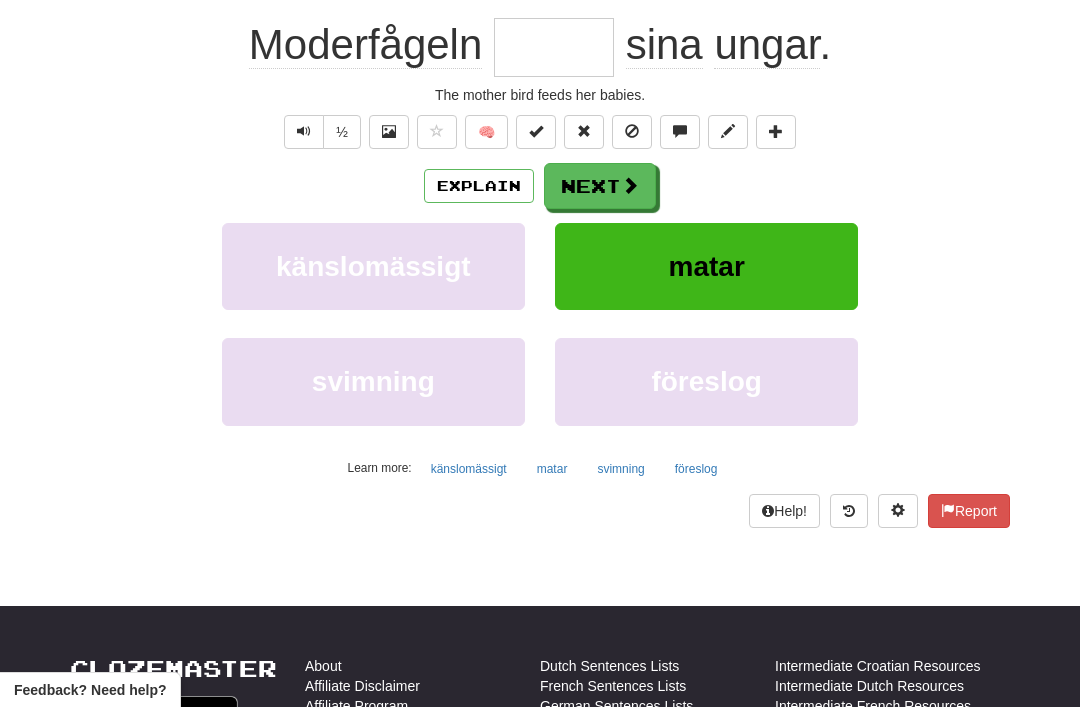 scroll, scrollTop: 192, scrollLeft: 0, axis: vertical 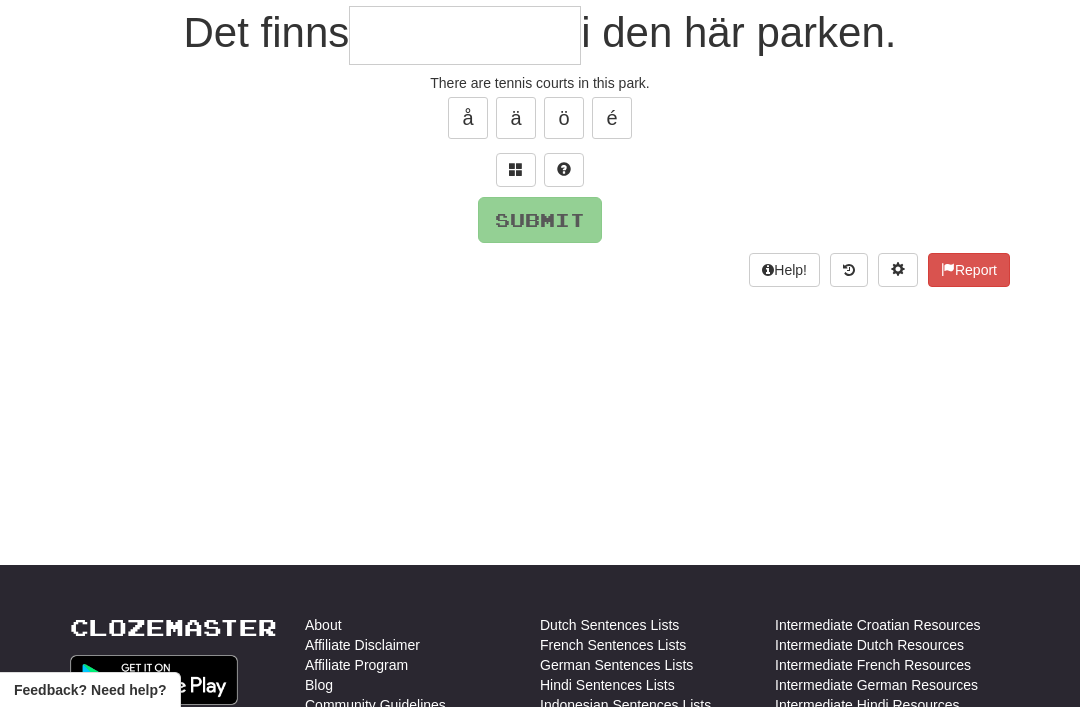 click at bounding box center [516, 170] 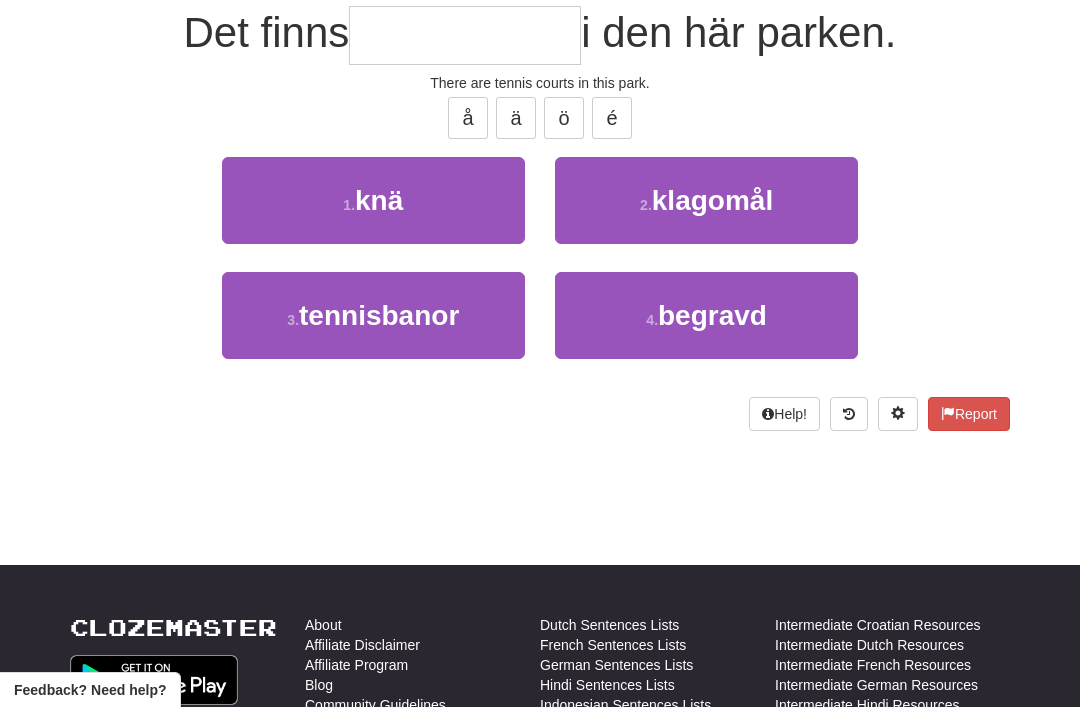 click on "tennisbanor" at bounding box center (379, 315) 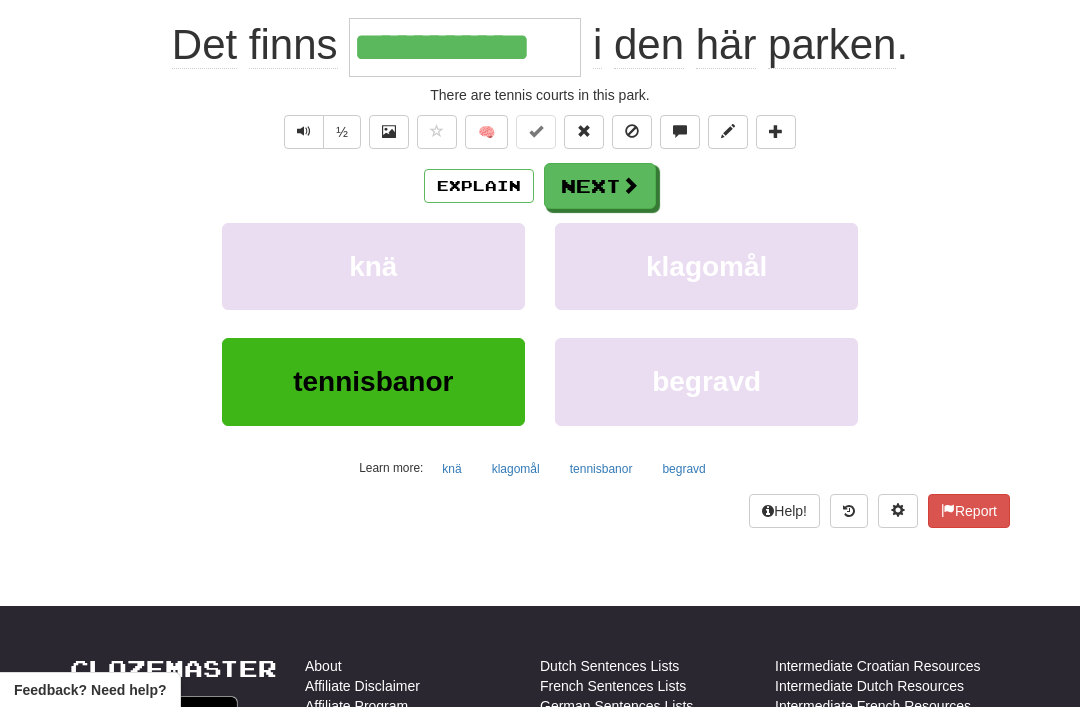 click on "Next" at bounding box center (600, 186) 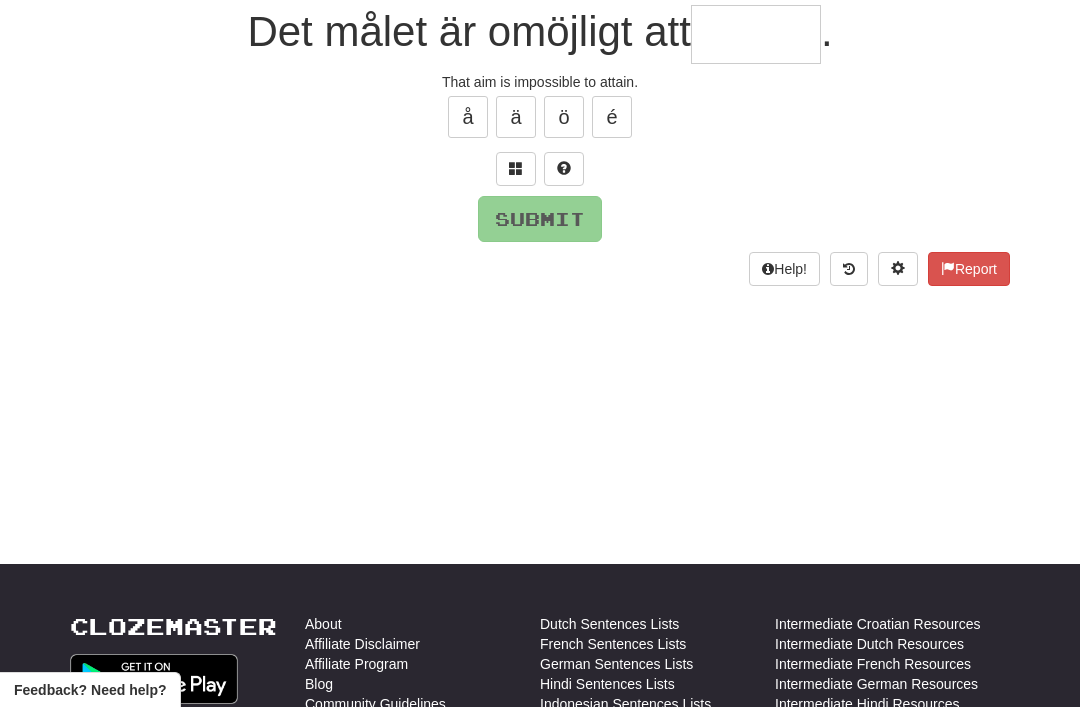 scroll, scrollTop: 192, scrollLeft: 0, axis: vertical 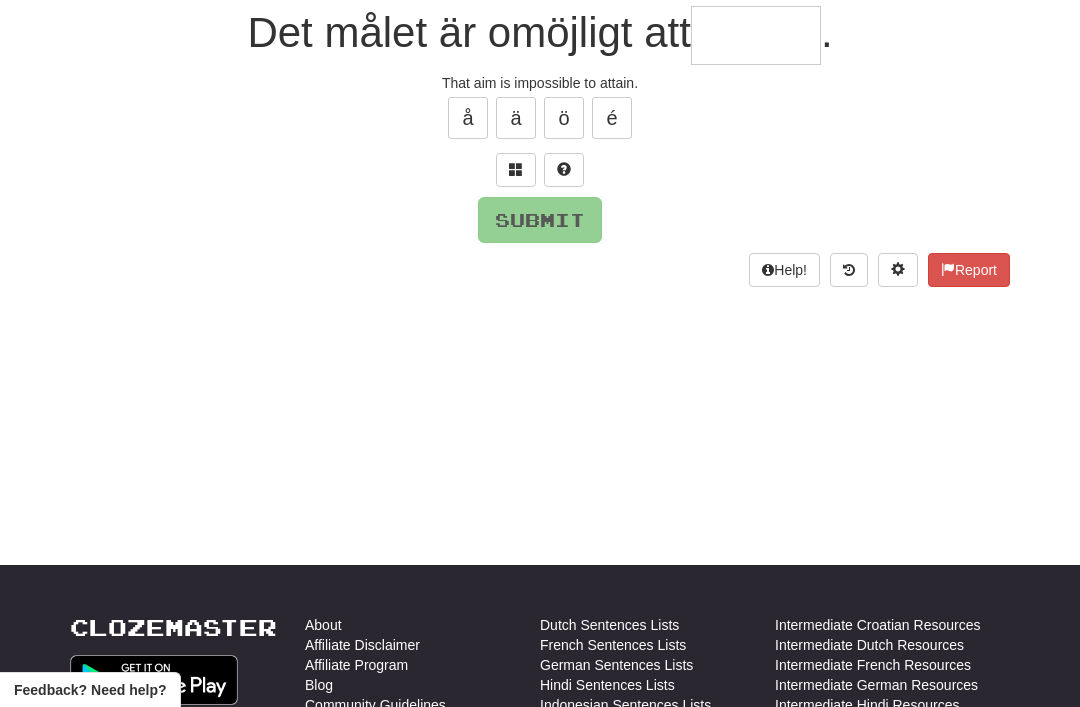 click at bounding box center (516, 170) 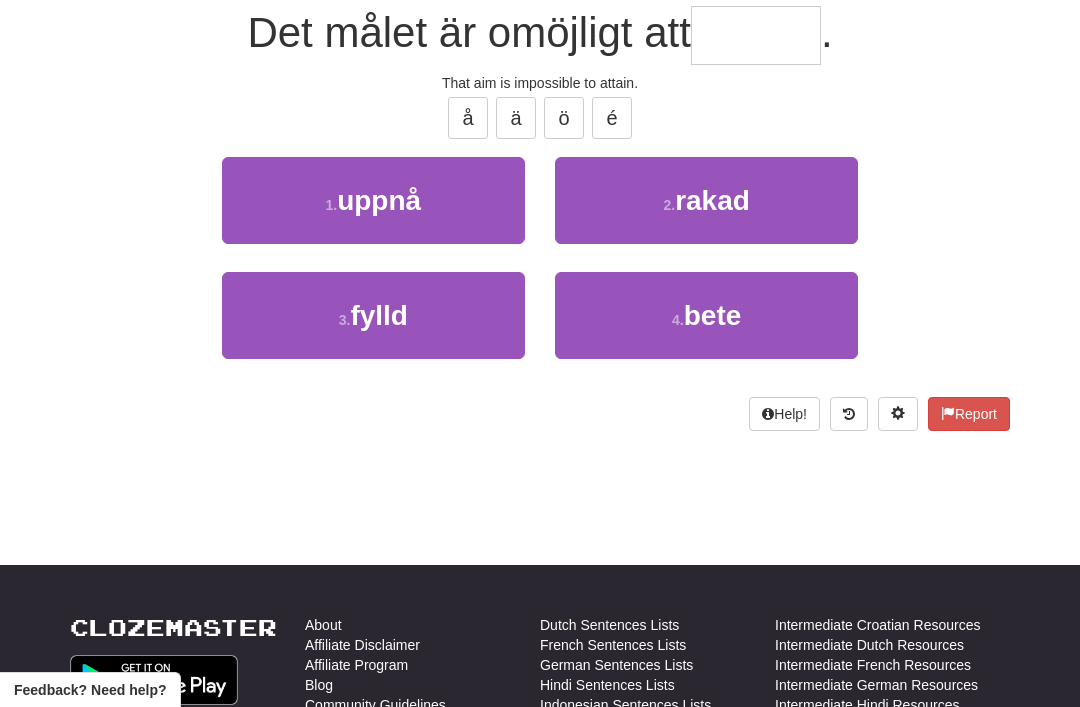 click on "1 .  uppnå" at bounding box center (373, 200) 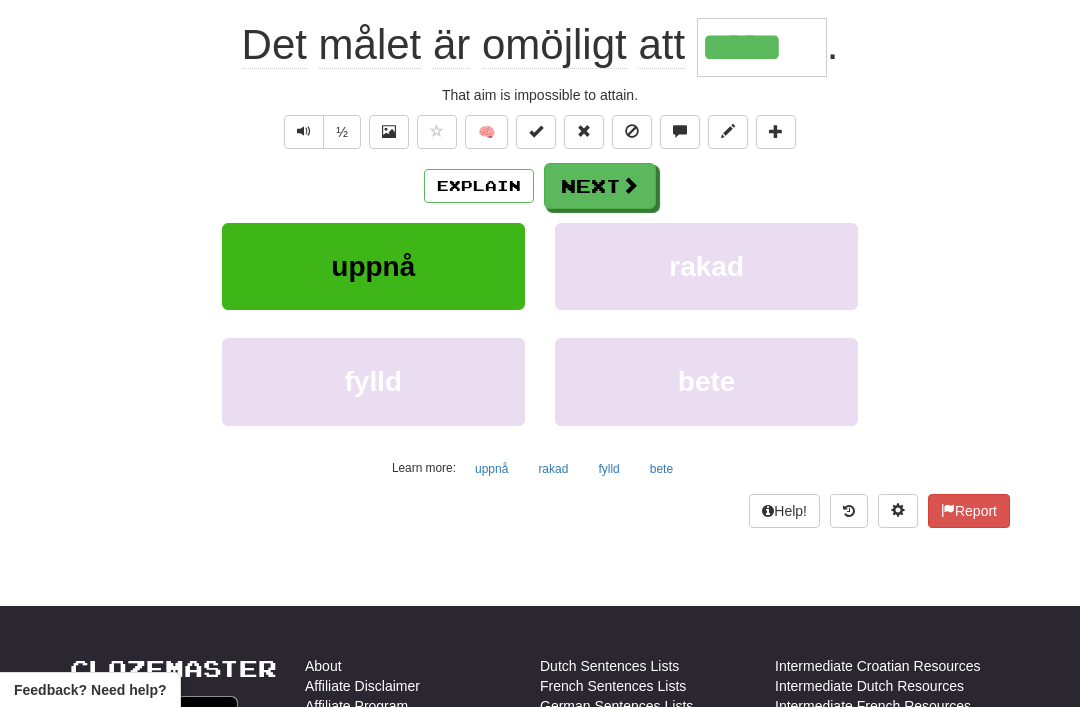 click on "Next" at bounding box center [600, 186] 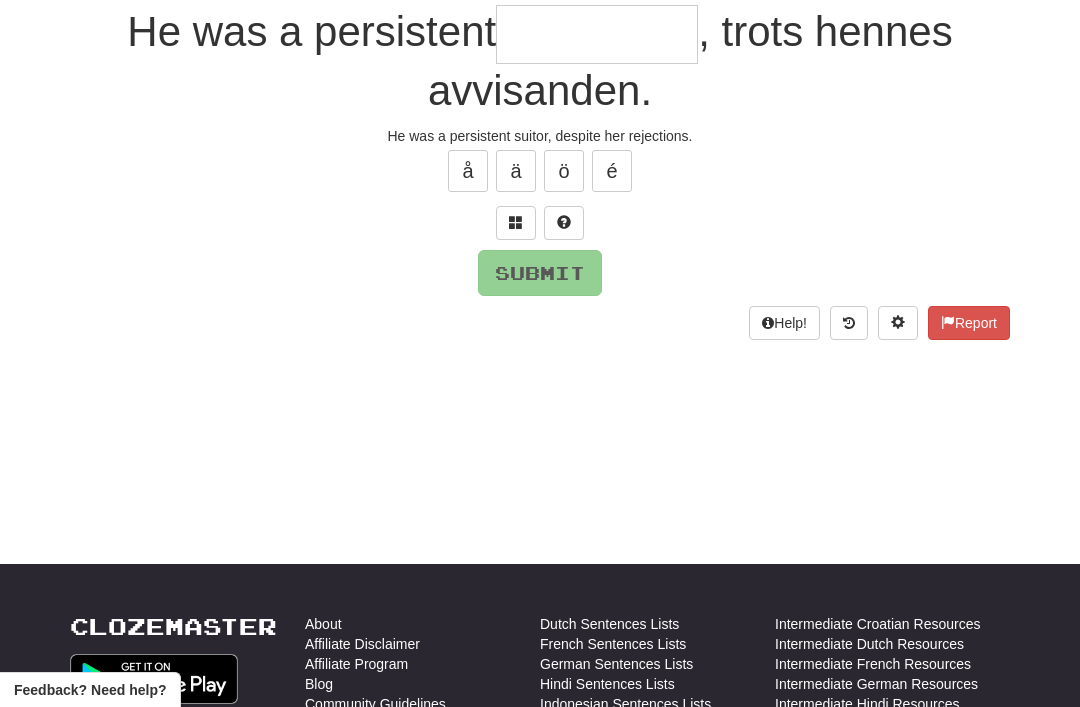 scroll, scrollTop: 192, scrollLeft: 0, axis: vertical 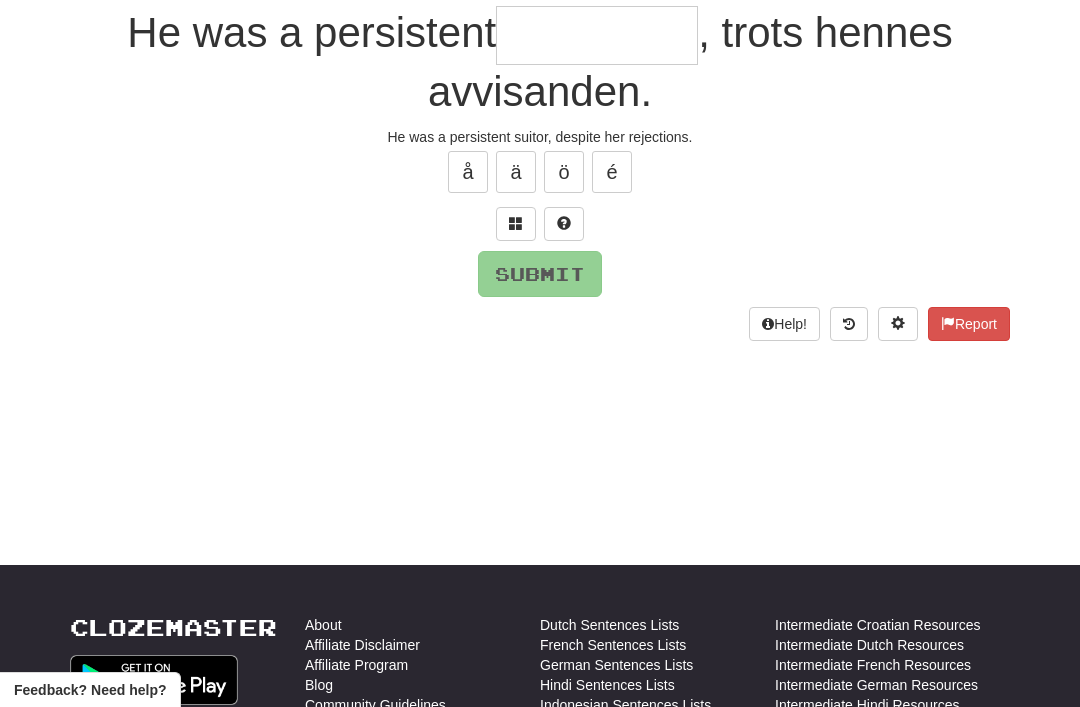 click at bounding box center (516, 223) 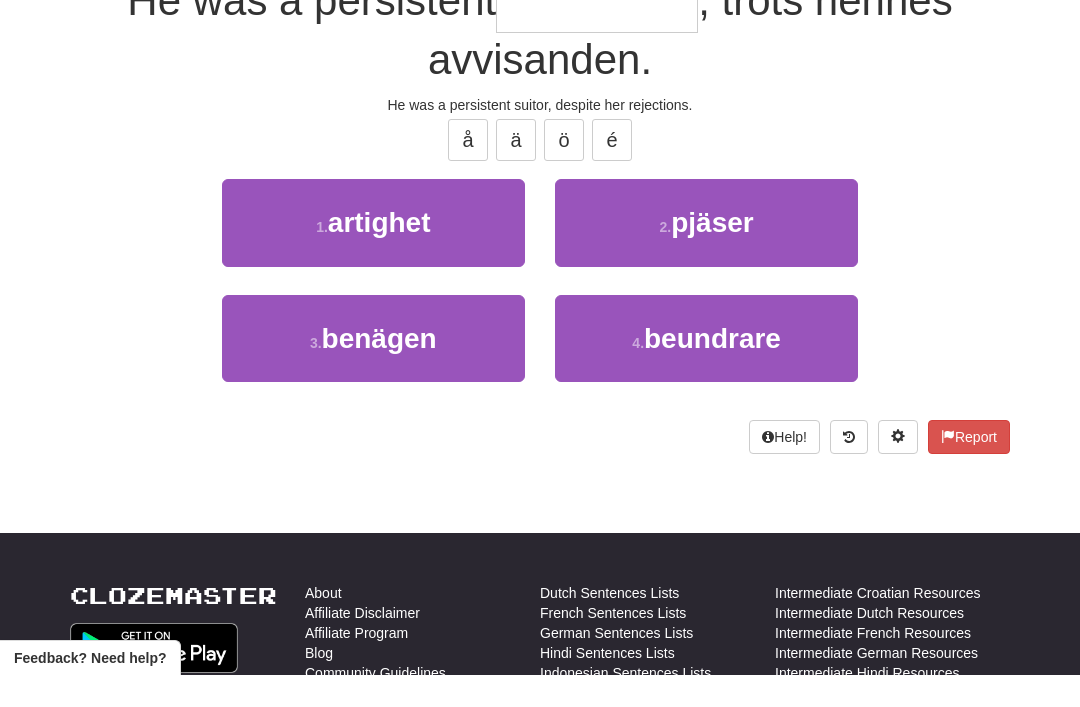 click on "beundrare" at bounding box center [712, 370] 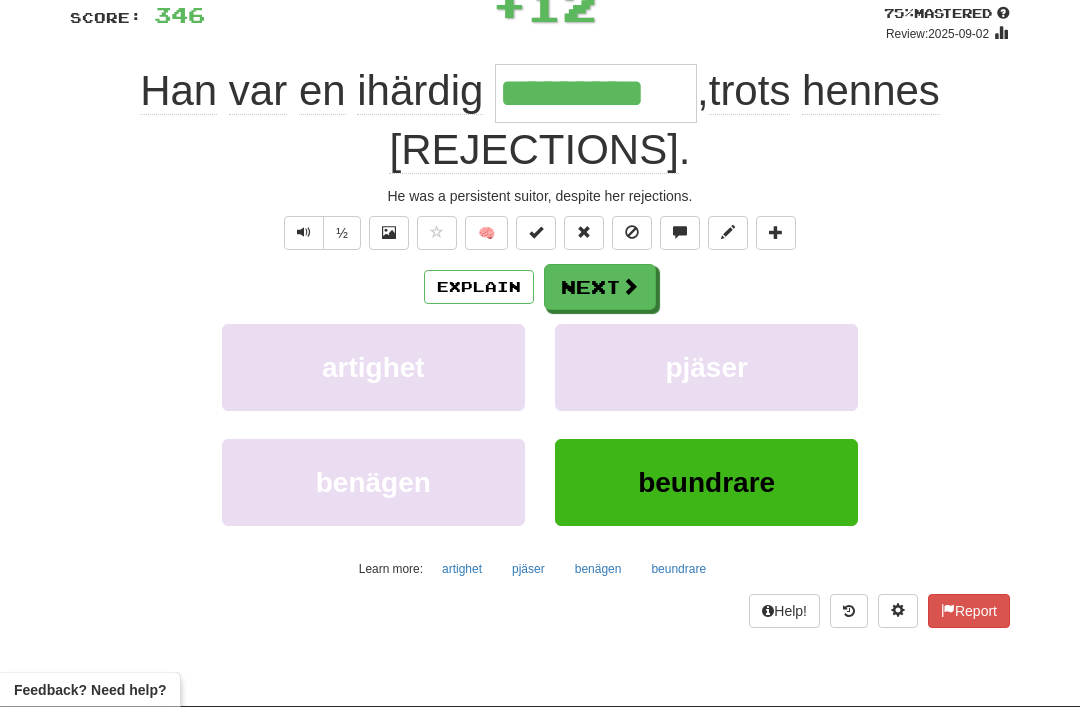 scroll, scrollTop: 125, scrollLeft: 0, axis: vertical 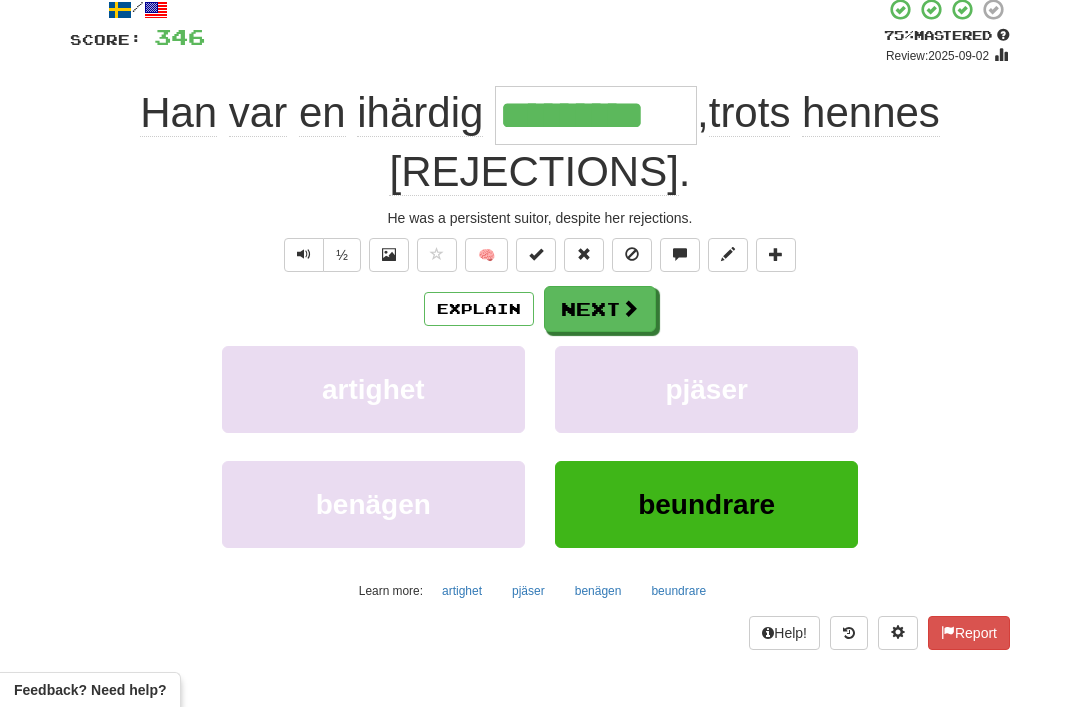 click on "Explain" at bounding box center [479, 309] 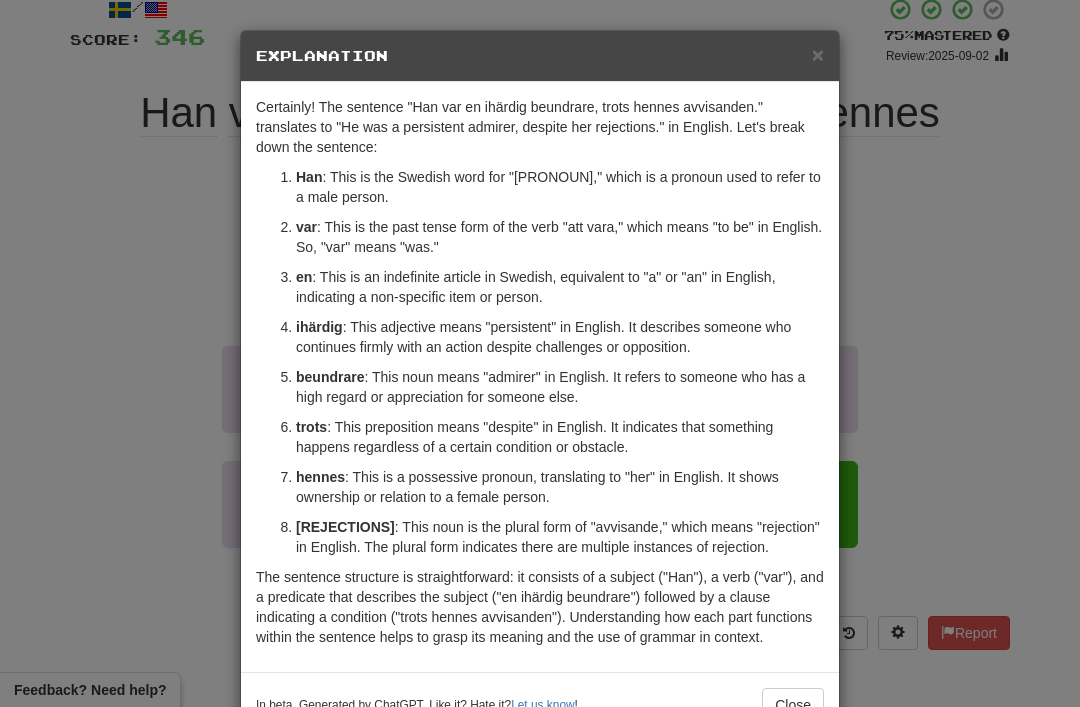 click on "×" at bounding box center (818, 54) 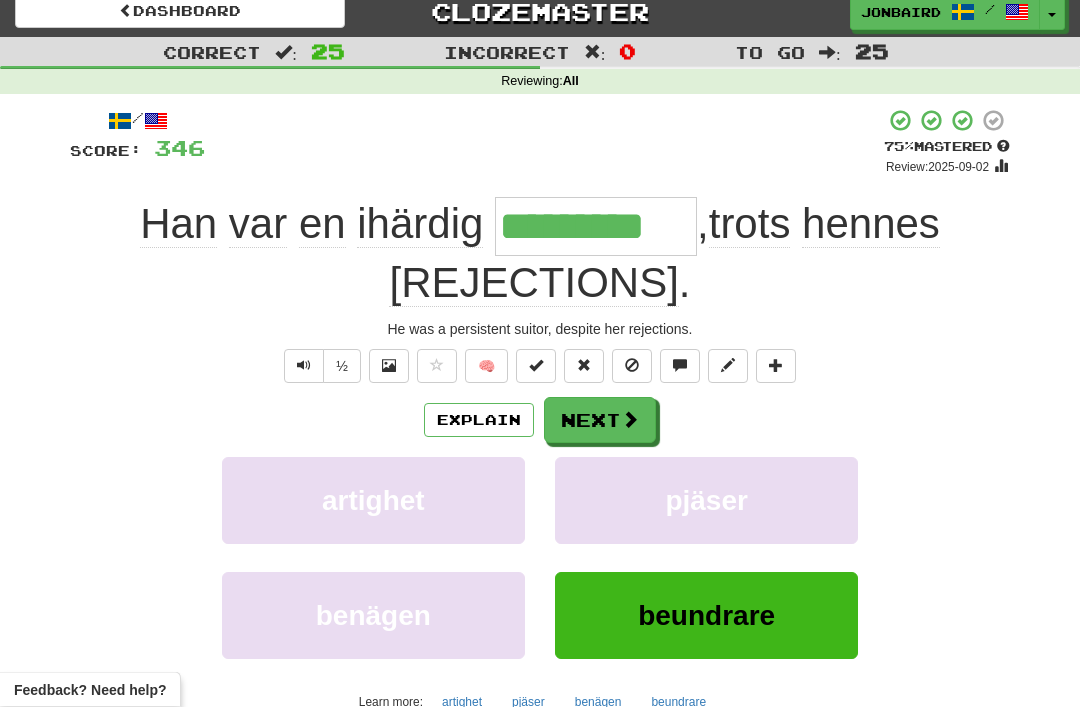 scroll, scrollTop: 0, scrollLeft: 0, axis: both 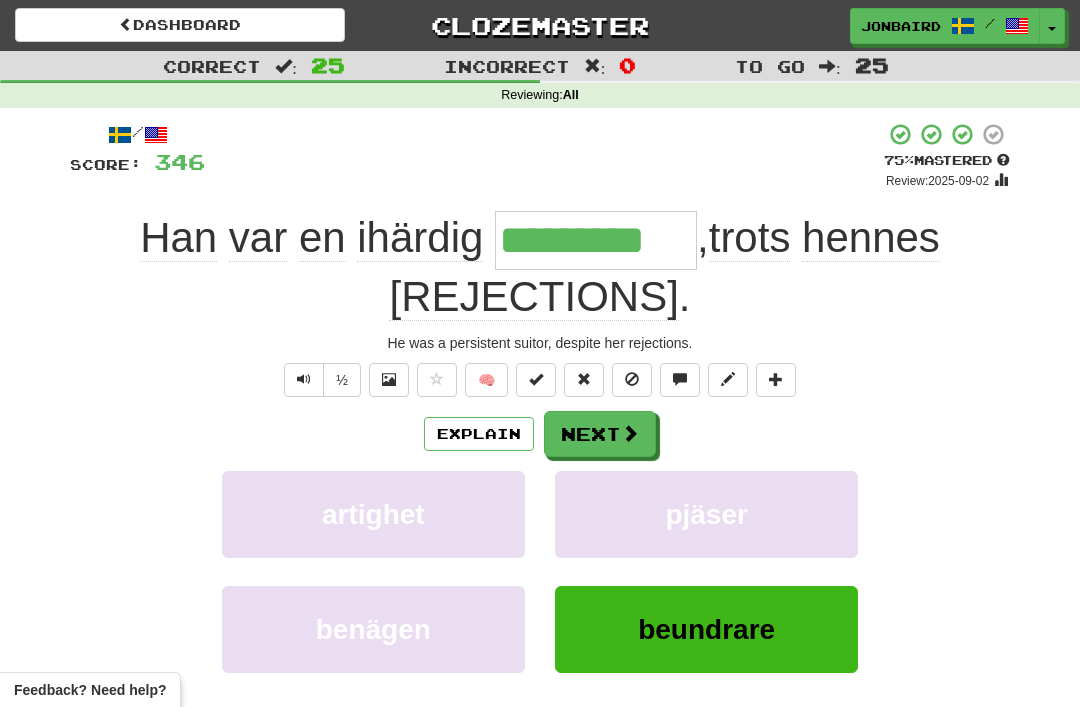 click at bounding box center (437, 379) 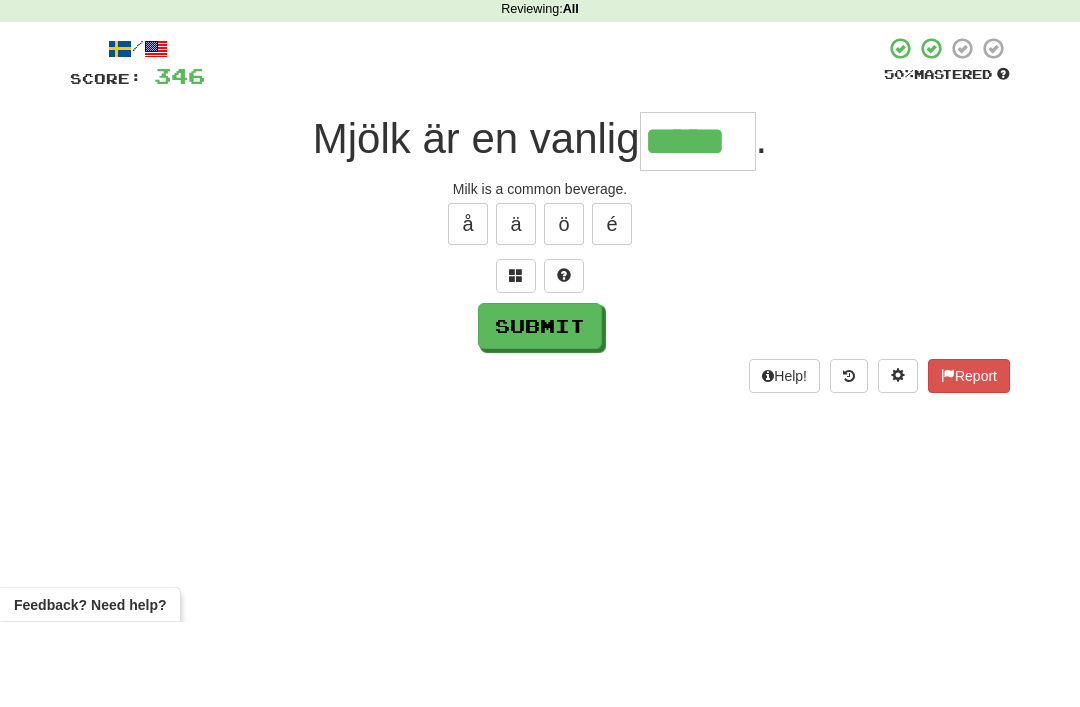 type on "*****" 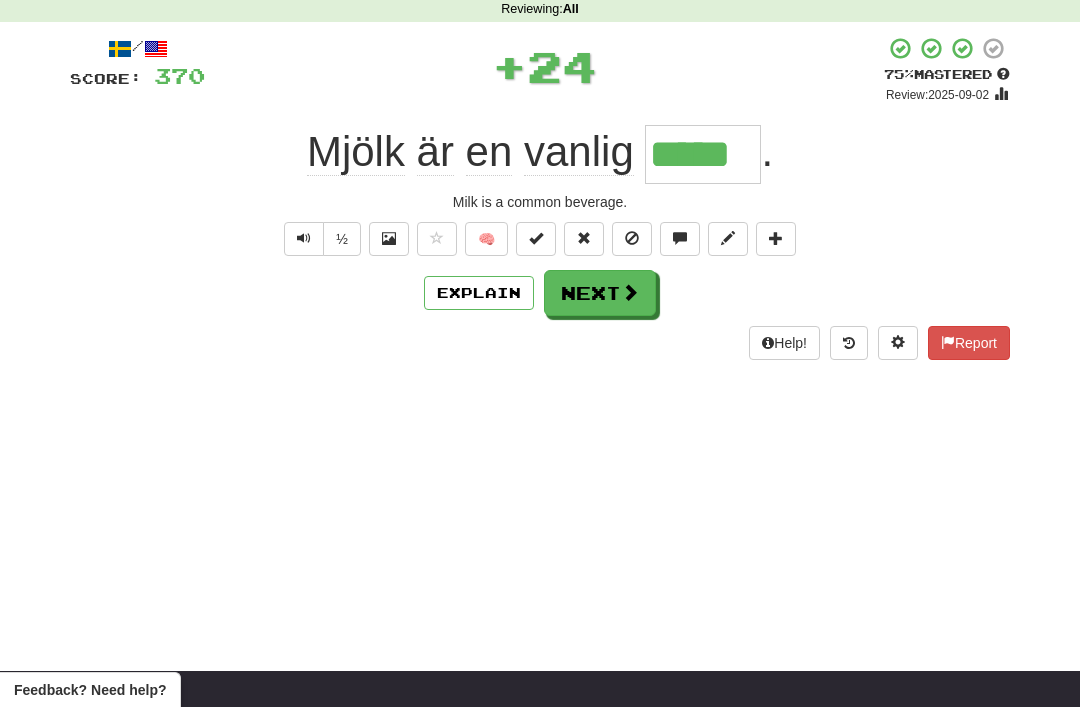 click on "Next" at bounding box center (600, 293) 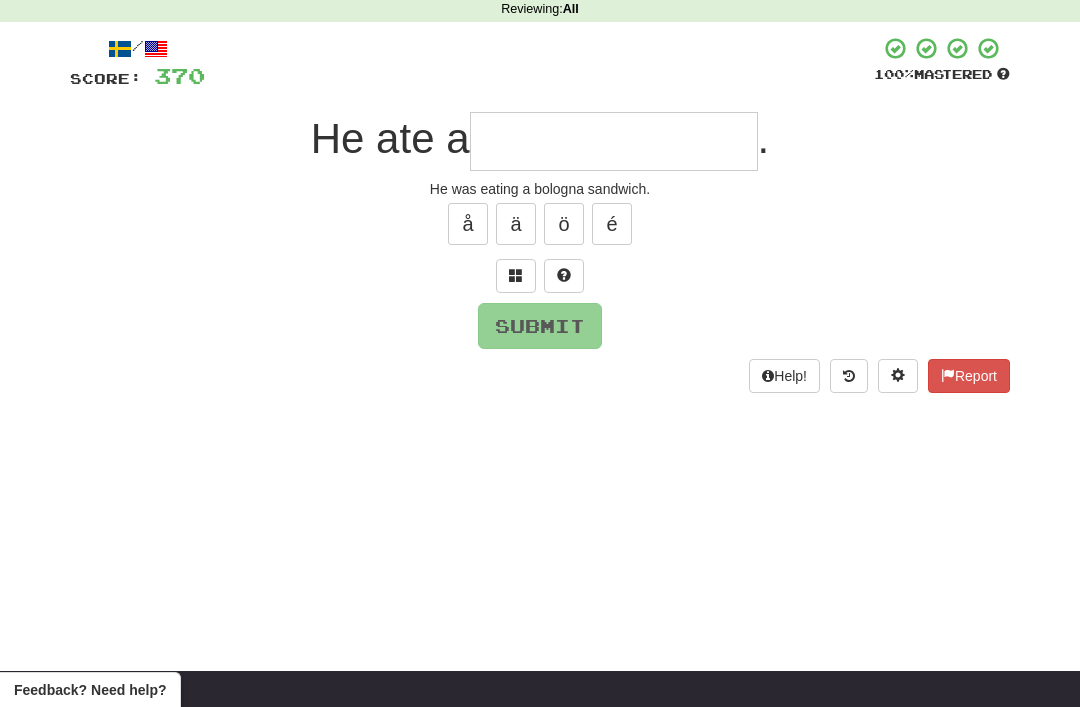 scroll, scrollTop: 85, scrollLeft: 0, axis: vertical 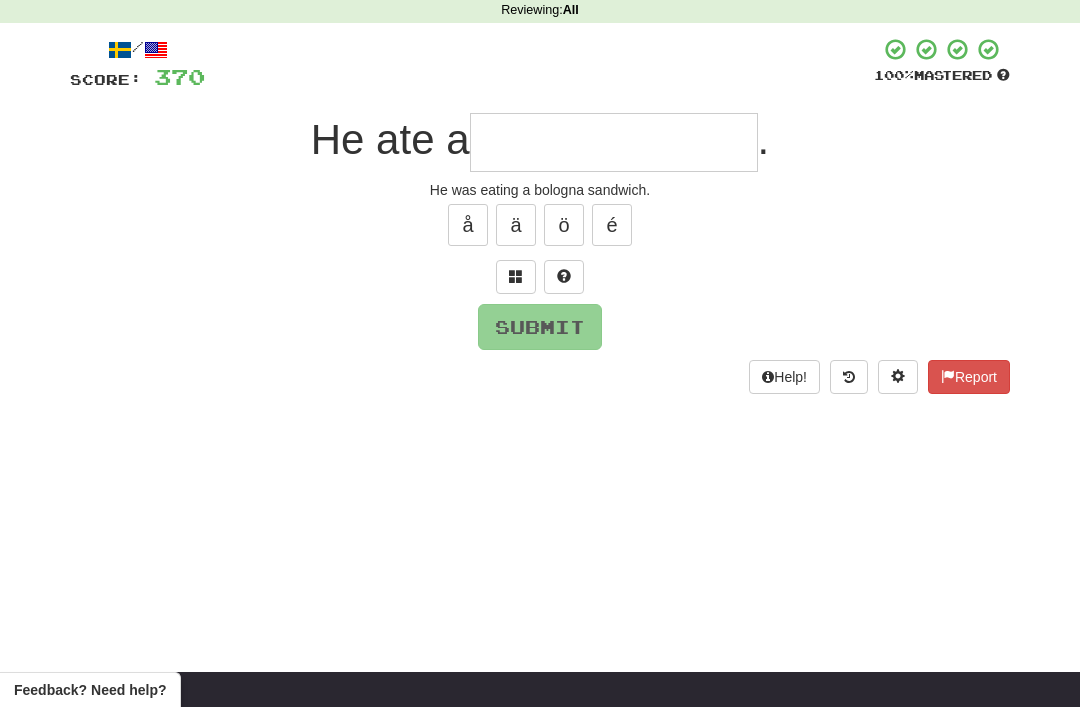 click at bounding box center (516, 276) 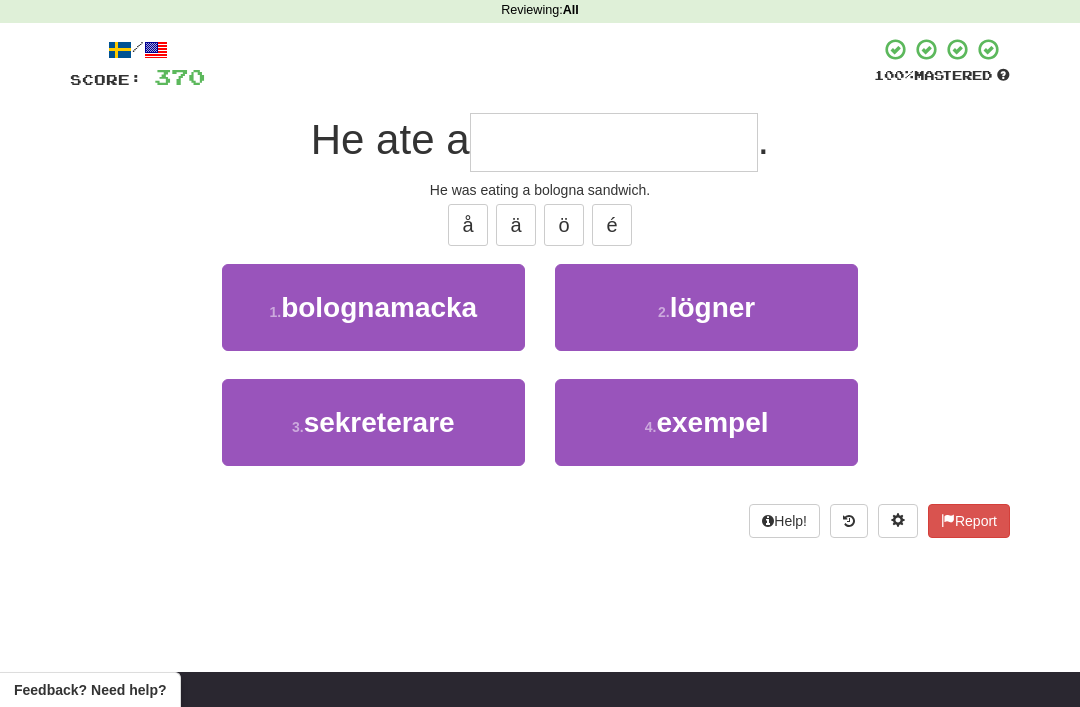 click on "bolognamacka" at bounding box center (379, 307) 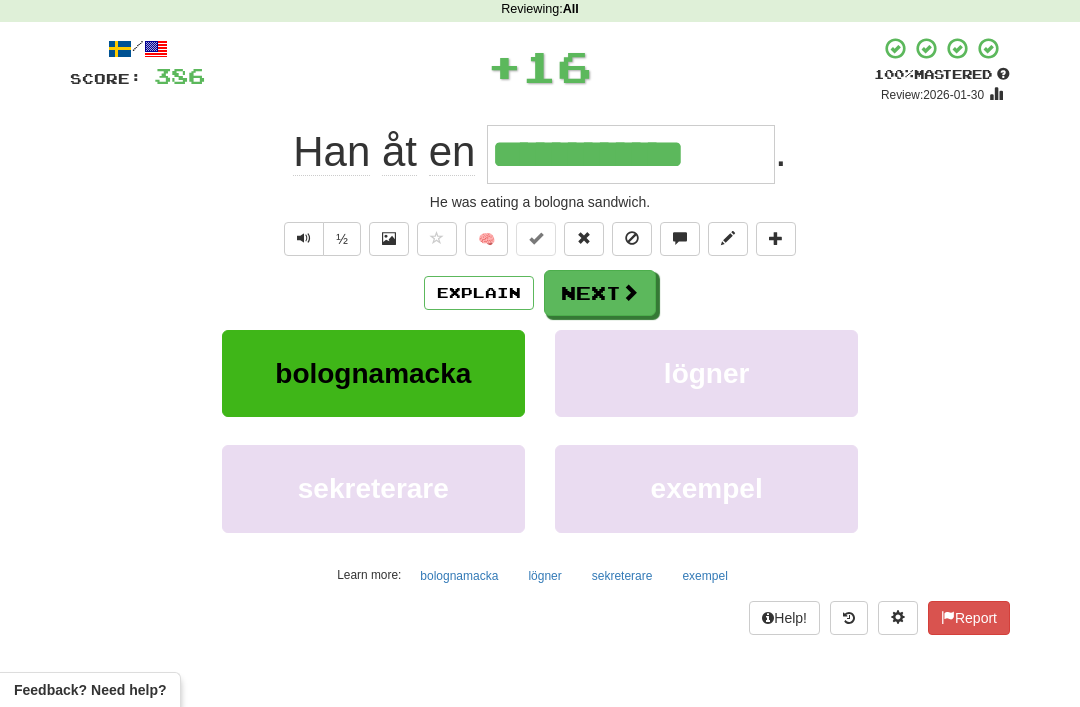 click on "Next" at bounding box center (600, 293) 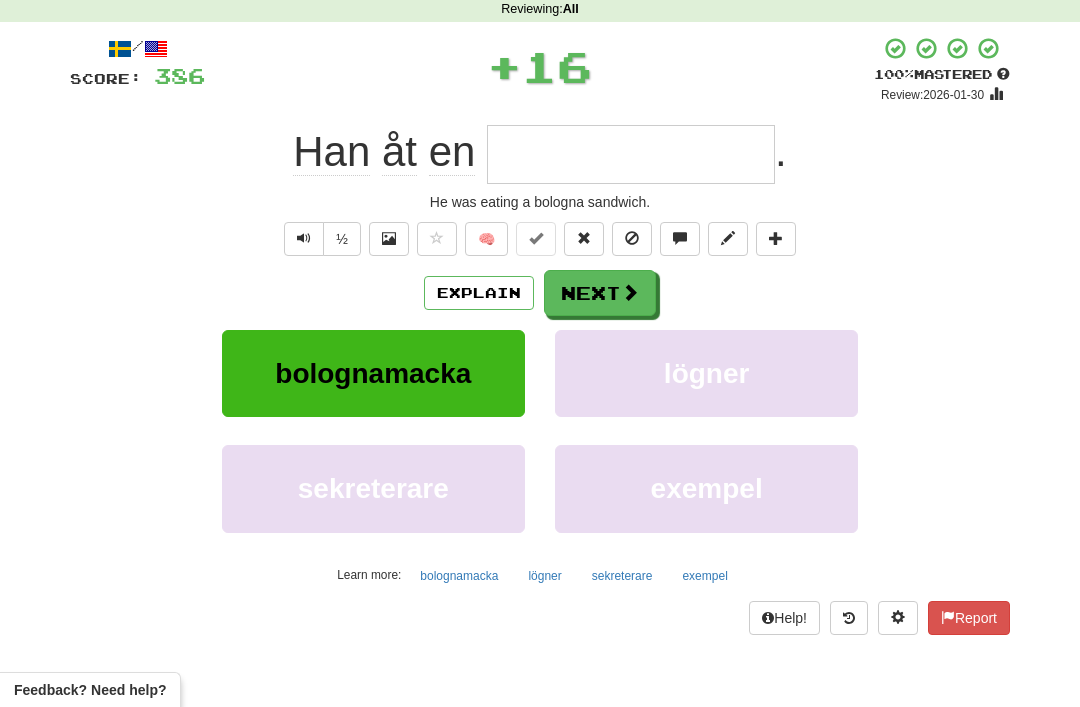 scroll, scrollTop: 85, scrollLeft: 0, axis: vertical 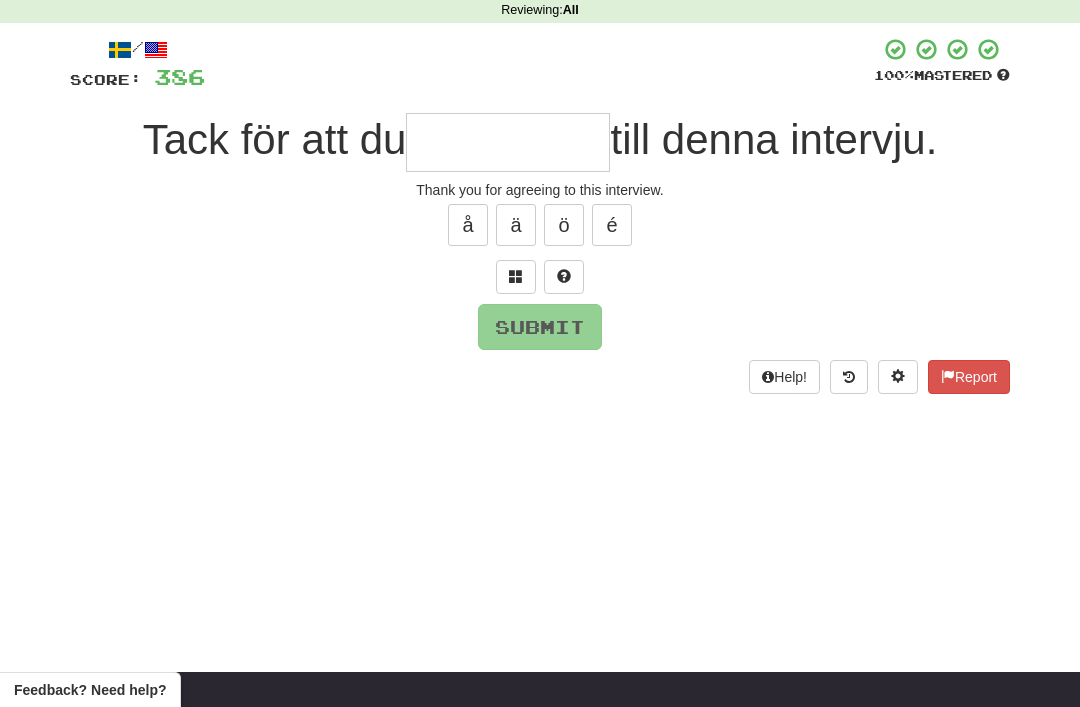 click at bounding box center (516, 276) 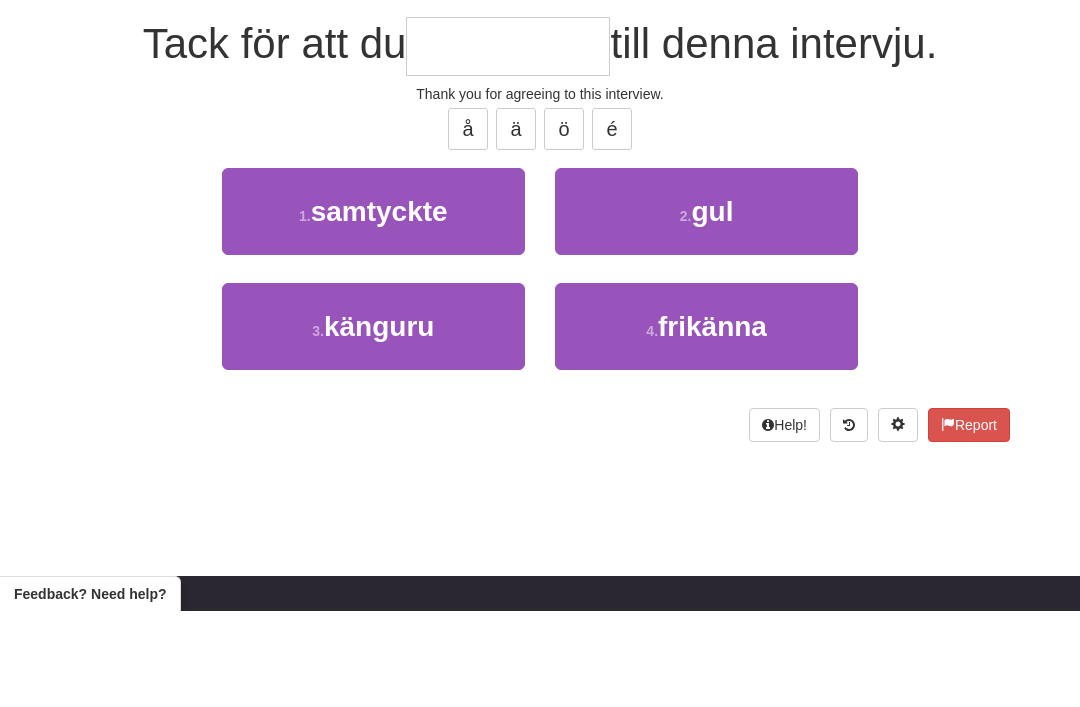 click on "samtyckte" at bounding box center (379, 307) 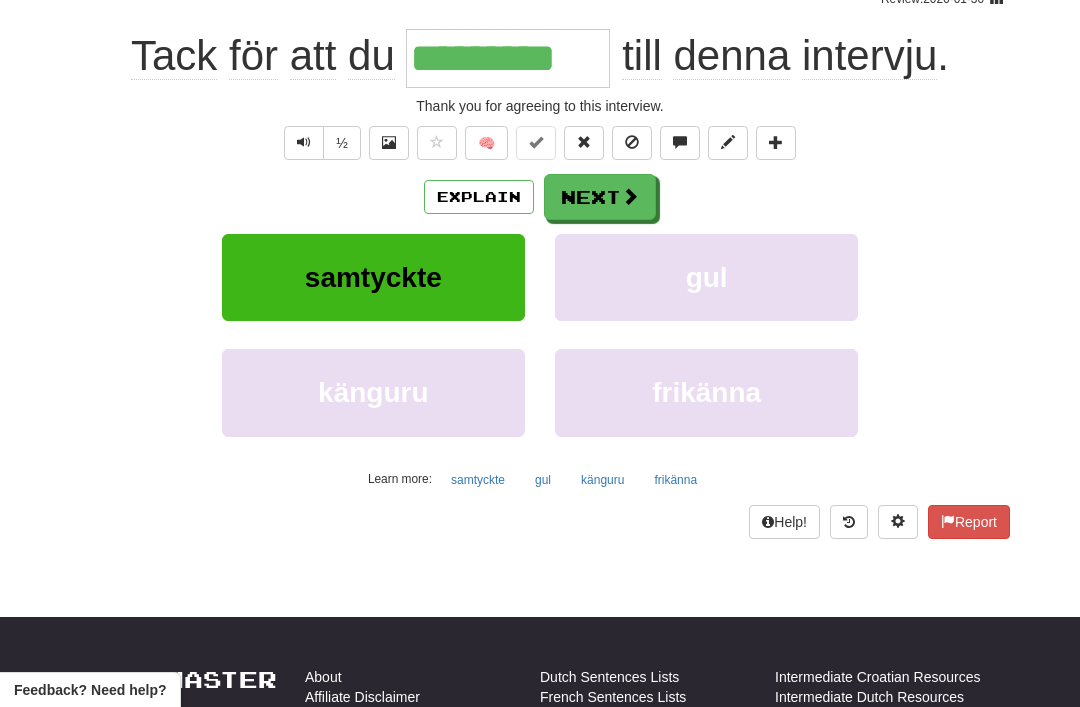 click on "Next" at bounding box center (600, 197) 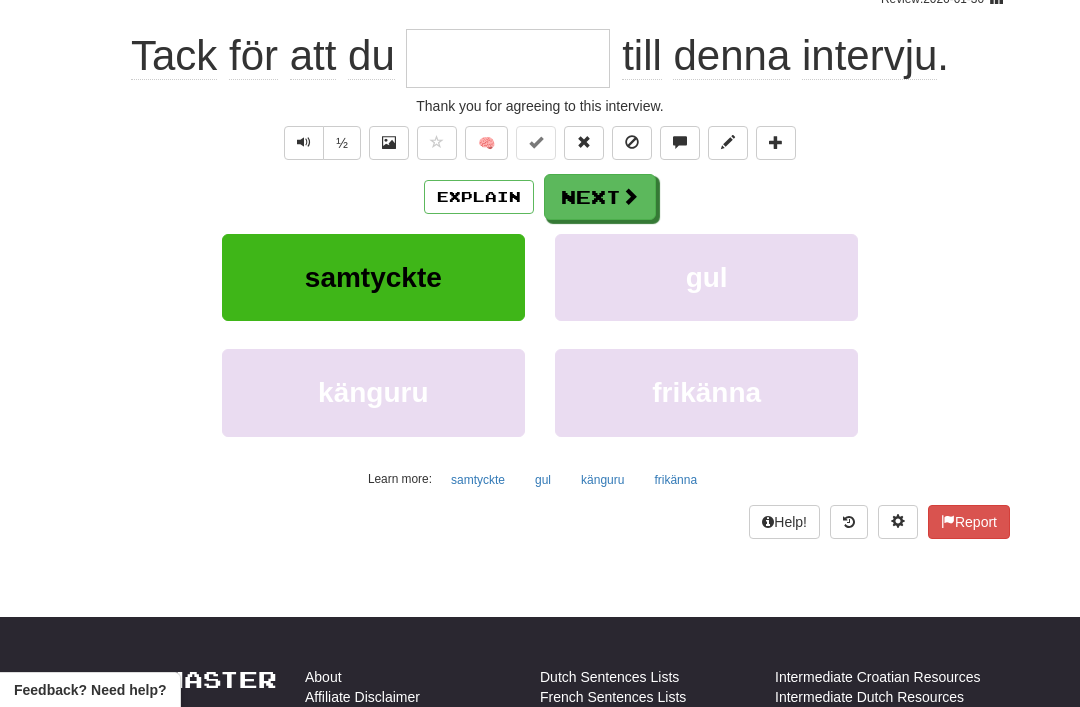 scroll, scrollTop: 181, scrollLeft: 0, axis: vertical 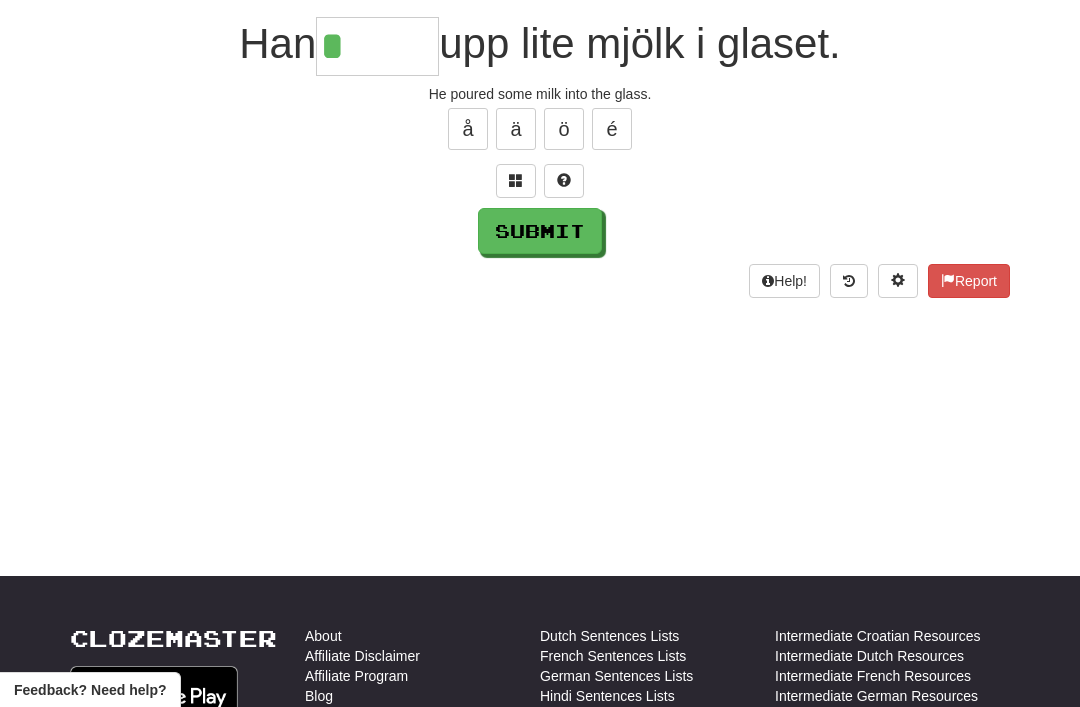 click at bounding box center [516, 180] 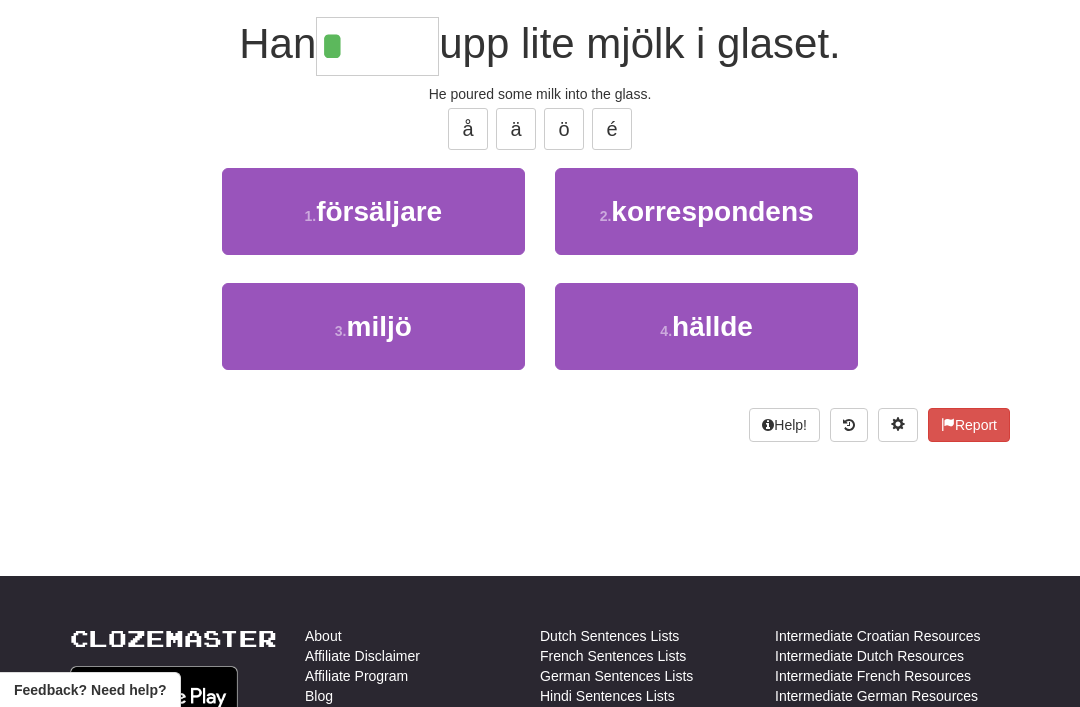 click on "hällde" at bounding box center [712, 326] 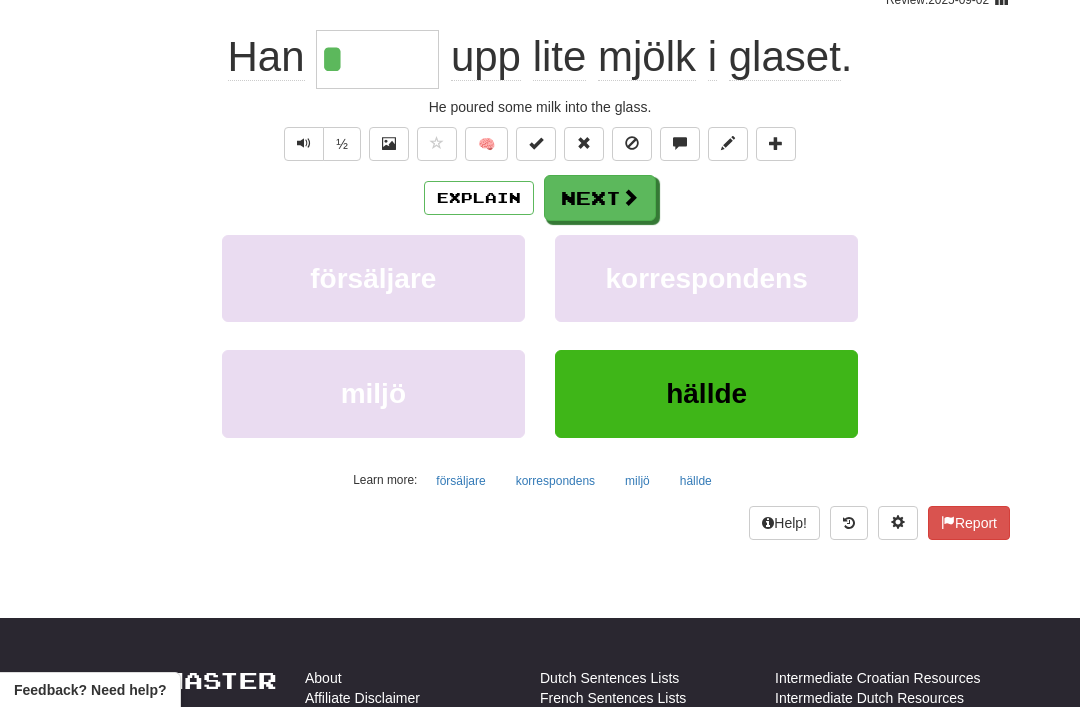 type on "******" 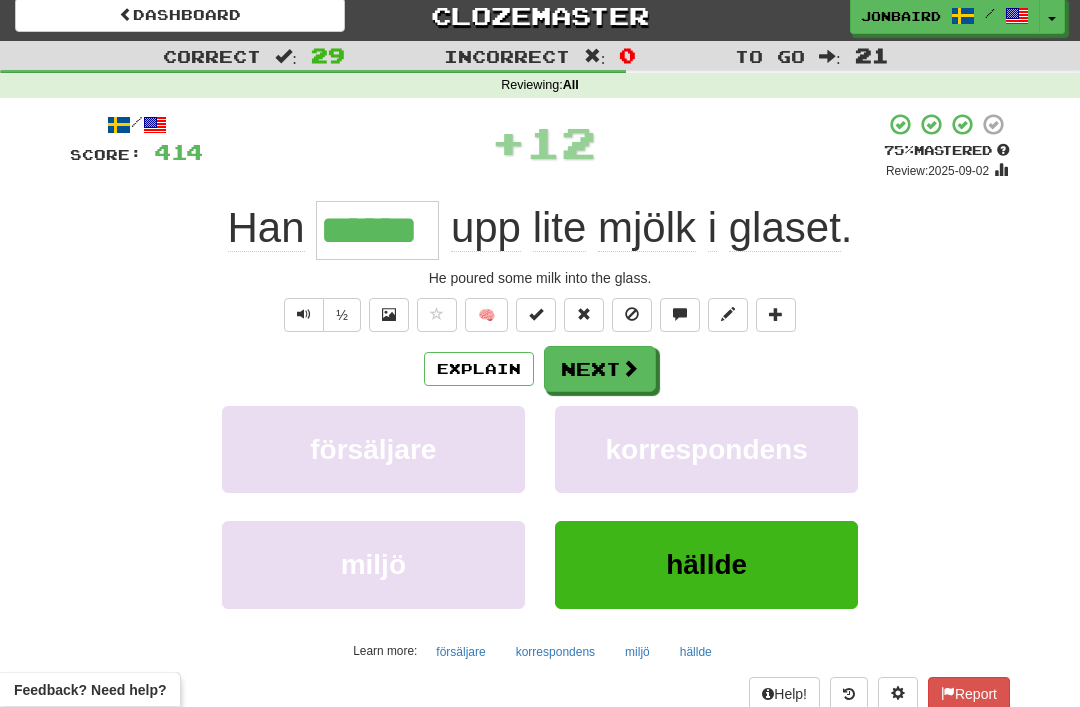 scroll, scrollTop: 0, scrollLeft: 0, axis: both 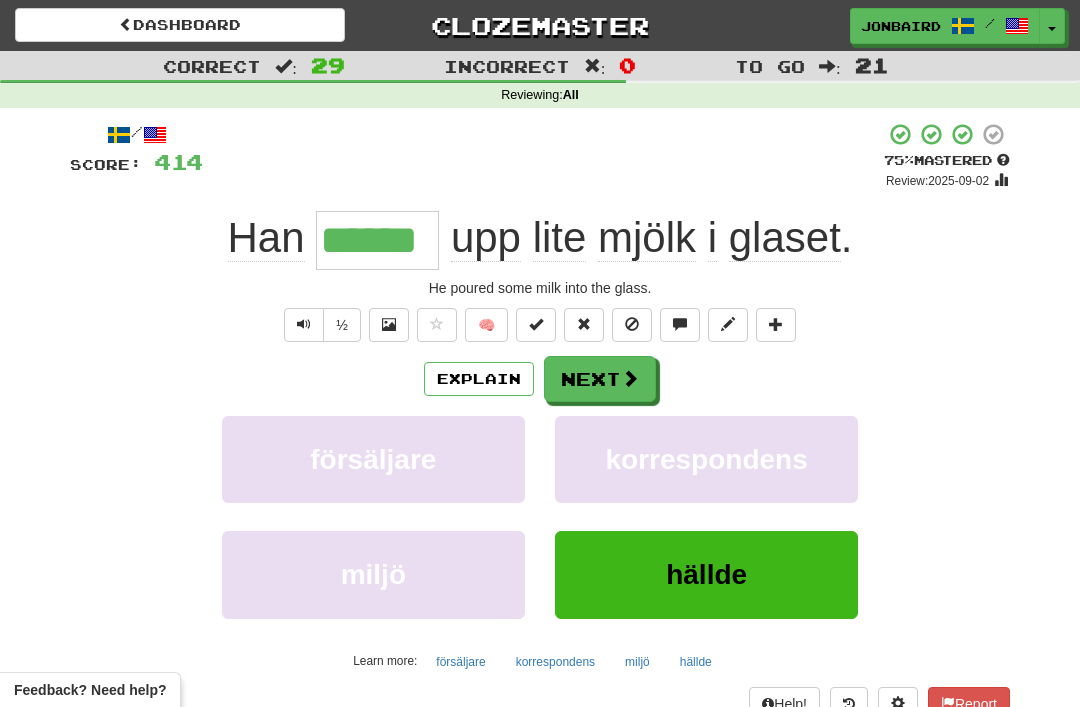 click at bounding box center (437, 324) 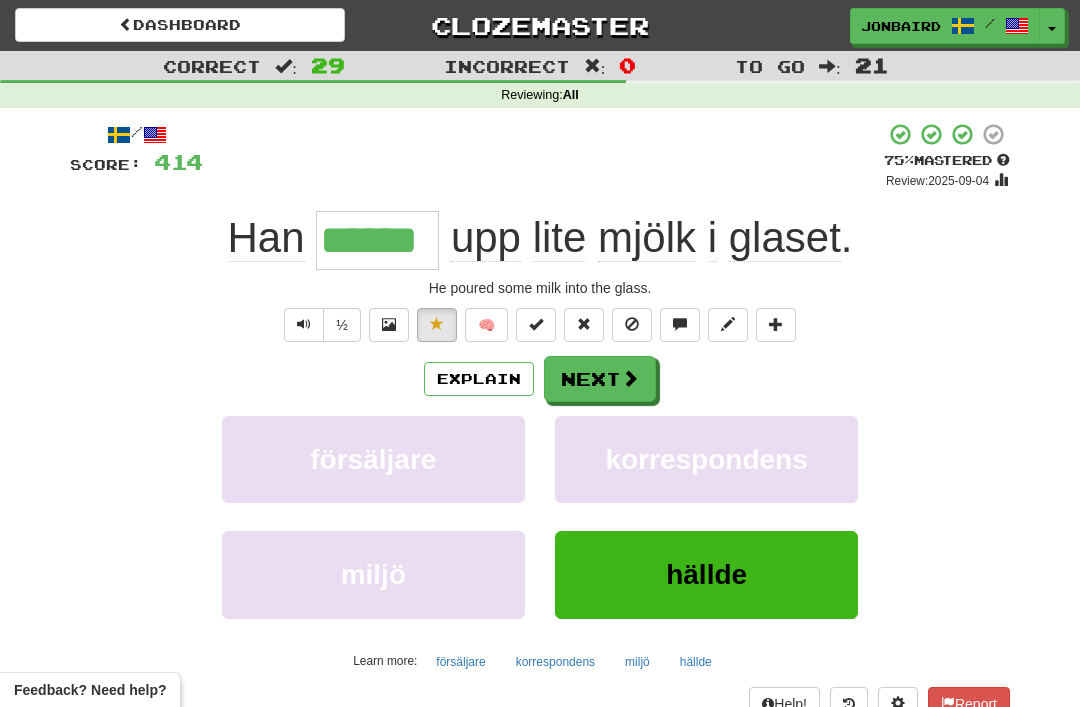 click at bounding box center (630, 378) 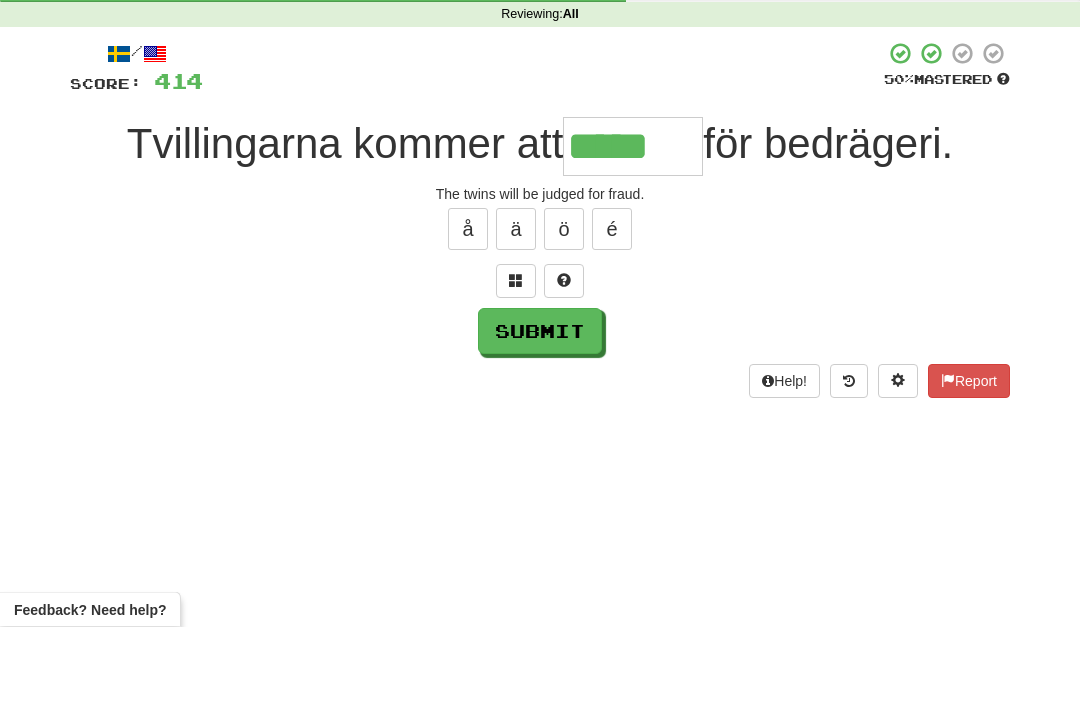 type on "*****" 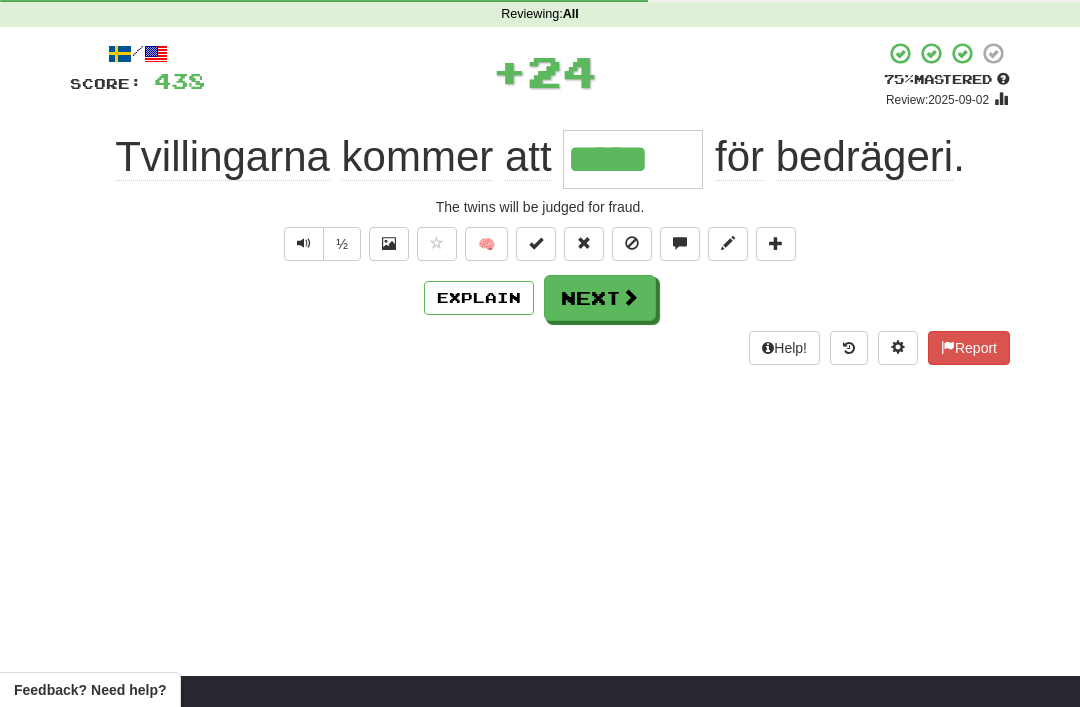 click on "Next" at bounding box center [600, 298] 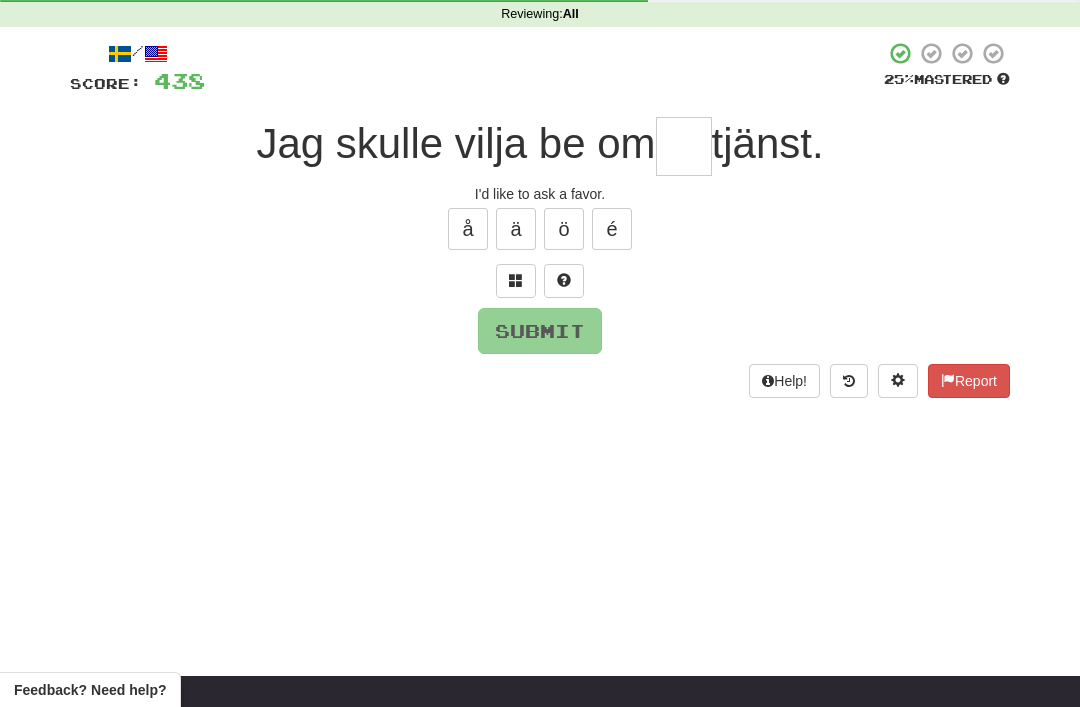 scroll, scrollTop: 80, scrollLeft: 0, axis: vertical 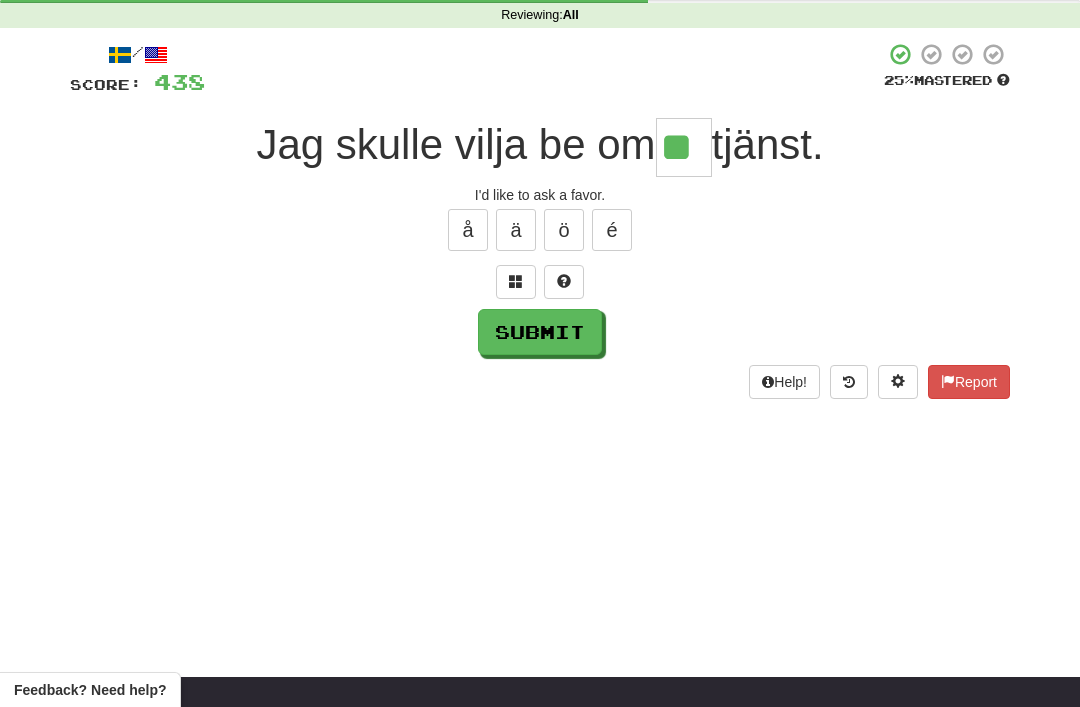 type on "**" 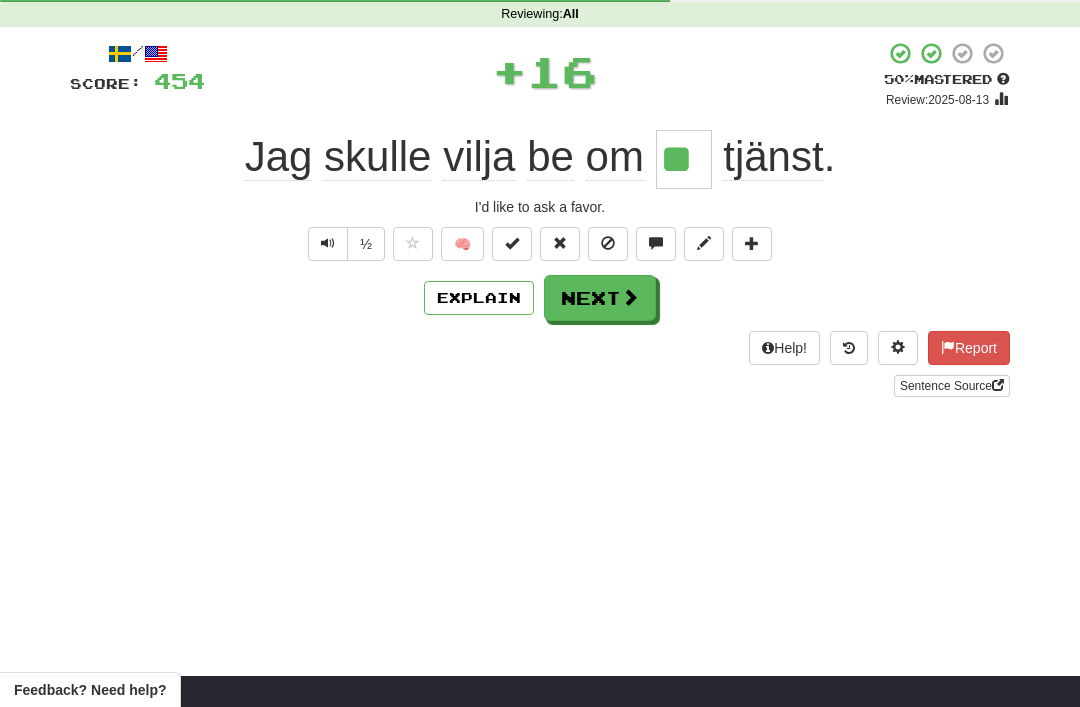 click at bounding box center [630, 297] 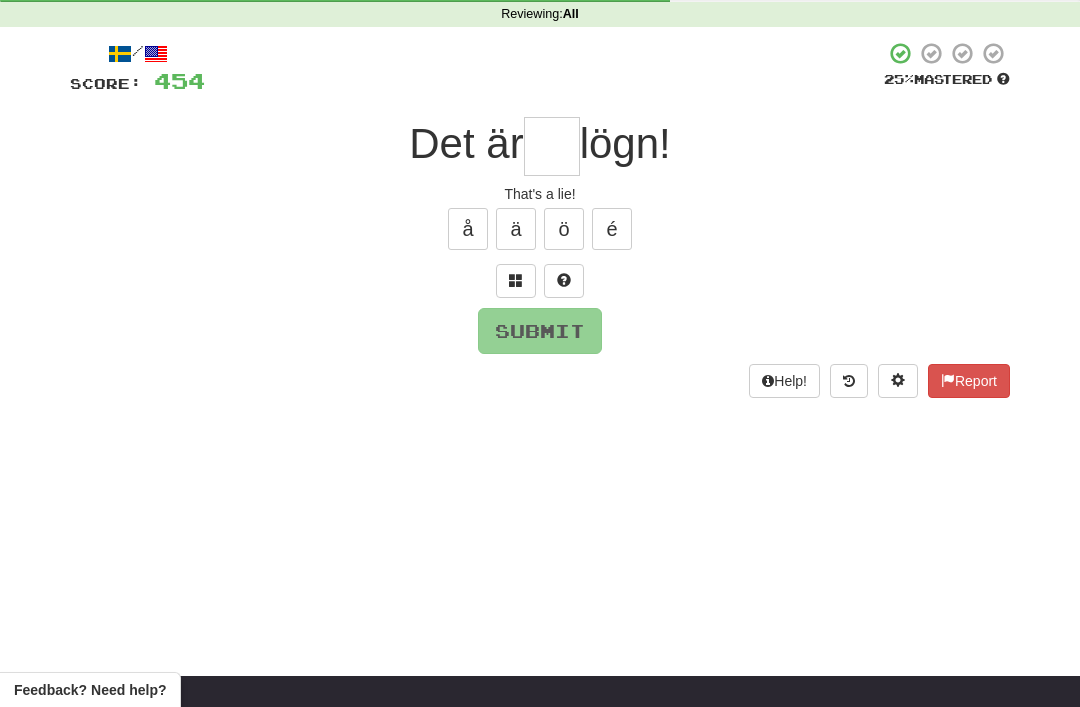 scroll, scrollTop: 80, scrollLeft: 0, axis: vertical 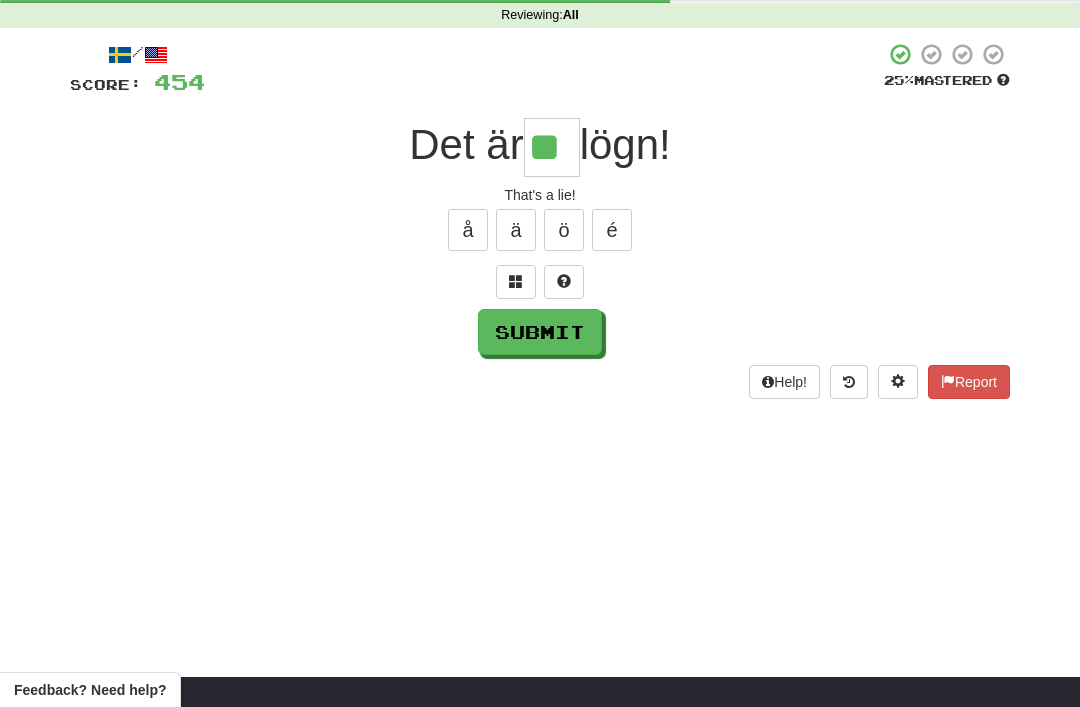type on "**" 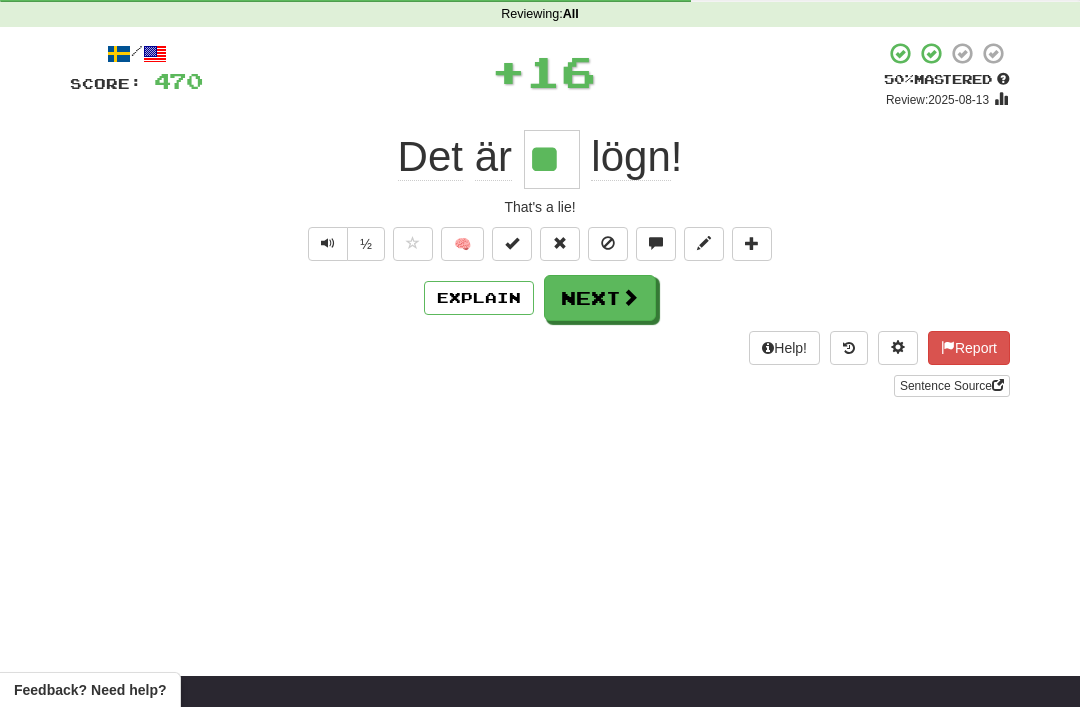 click on "Next" at bounding box center [600, 298] 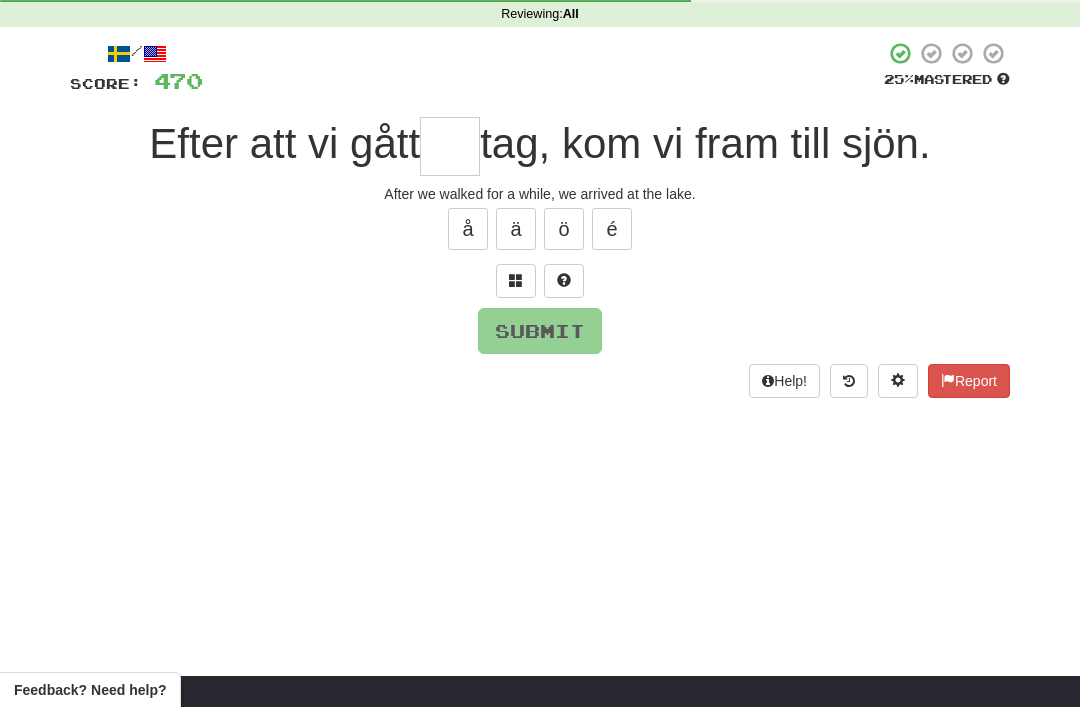 scroll, scrollTop: 80, scrollLeft: 0, axis: vertical 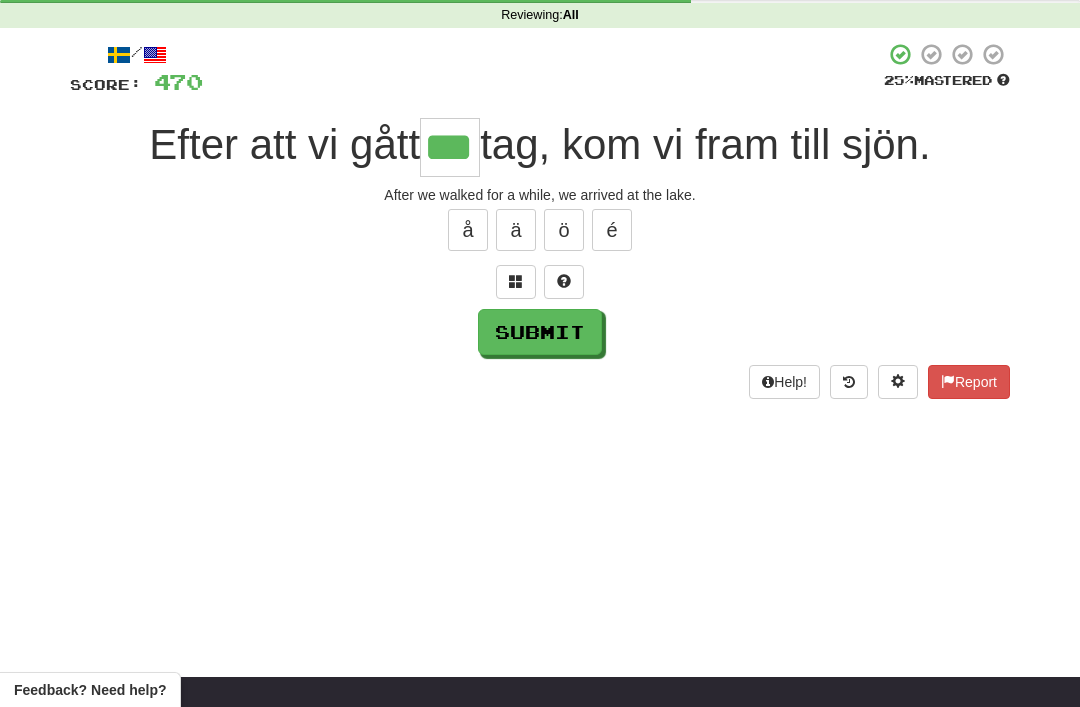 type on "***" 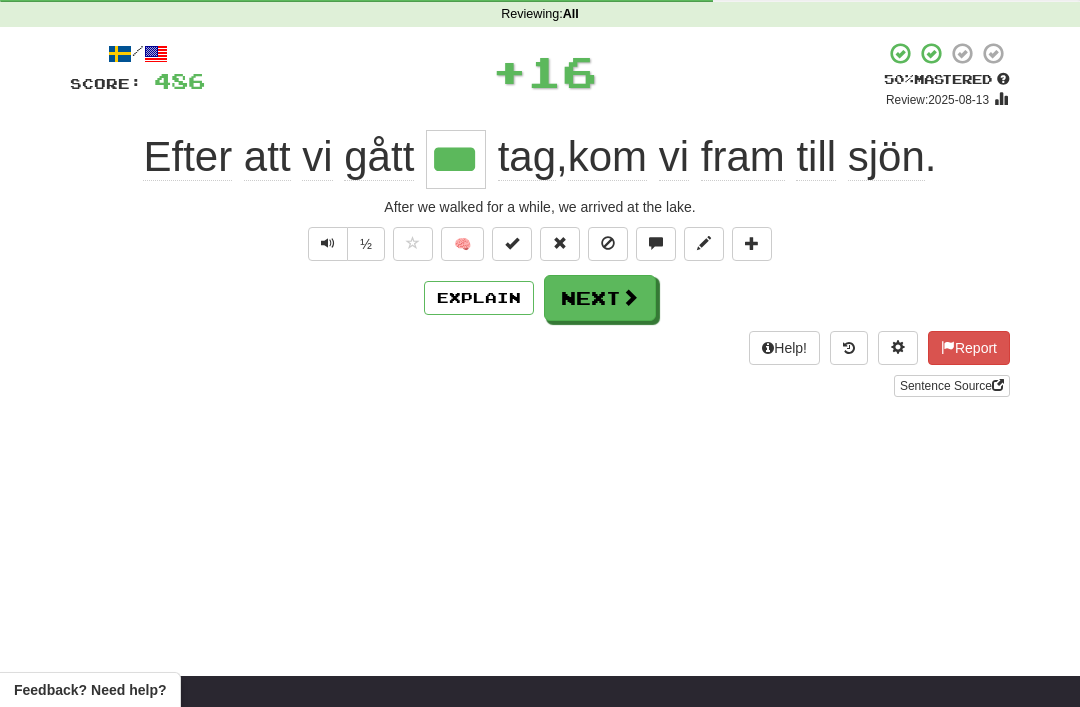 click on "Next" at bounding box center [600, 298] 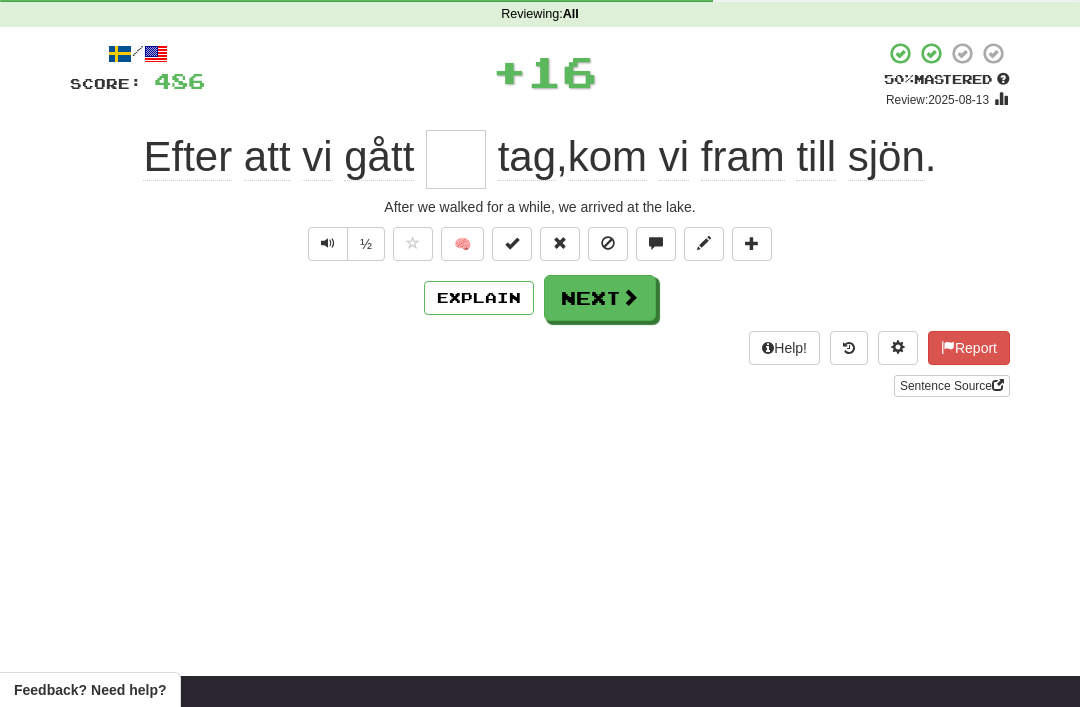 scroll, scrollTop: 80, scrollLeft: 0, axis: vertical 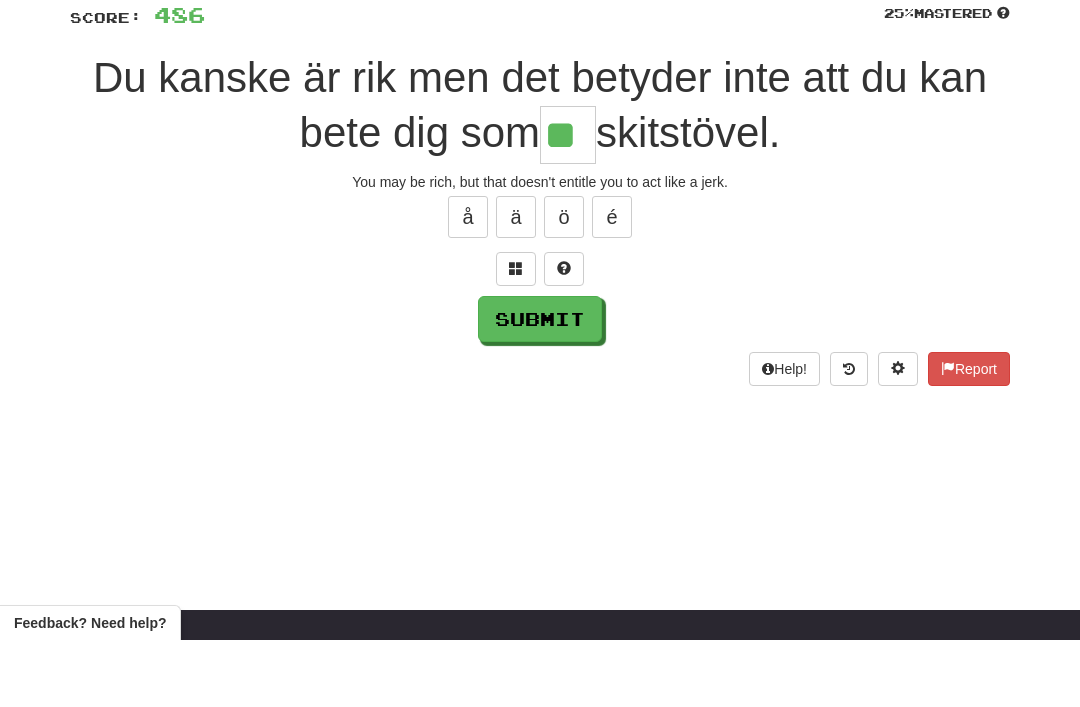 type on "**" 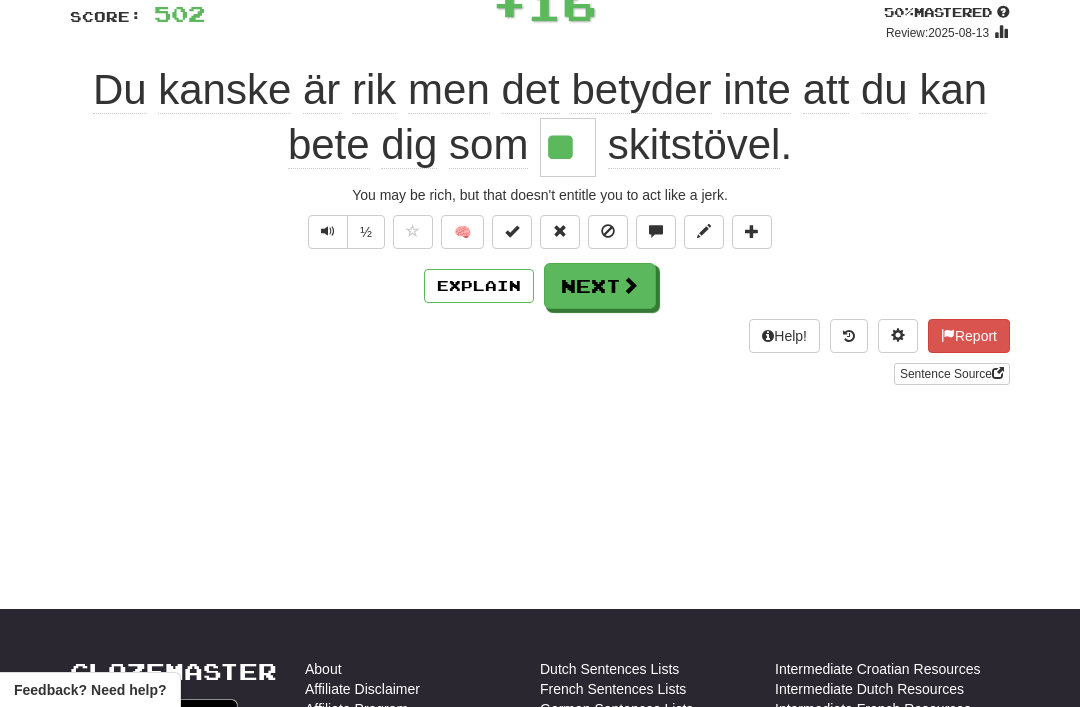 click on "Next" at bounding box center [600, 286] 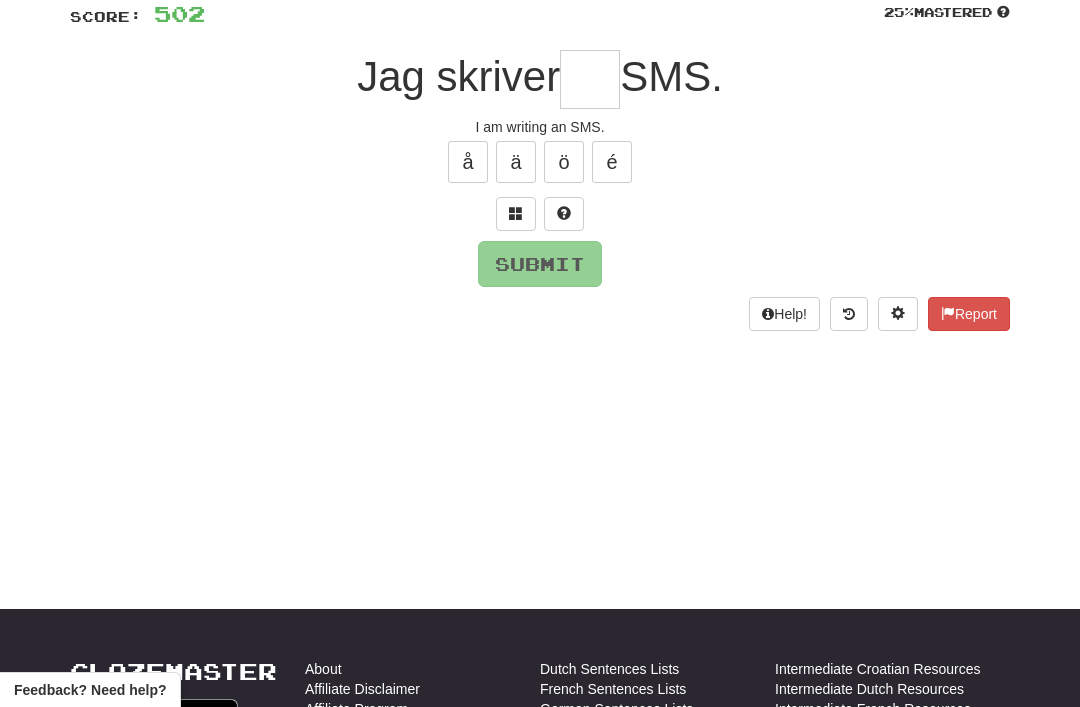 scroll, scrollTop: 147, scrollLeft: 0, axis: vertical 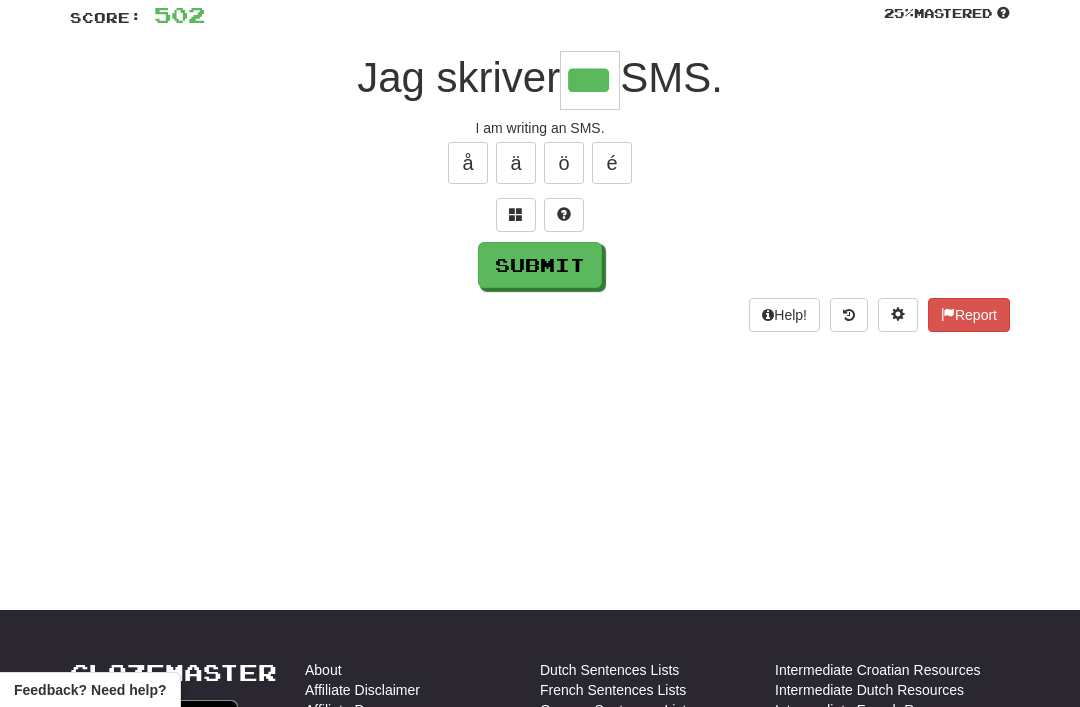 type on "***" 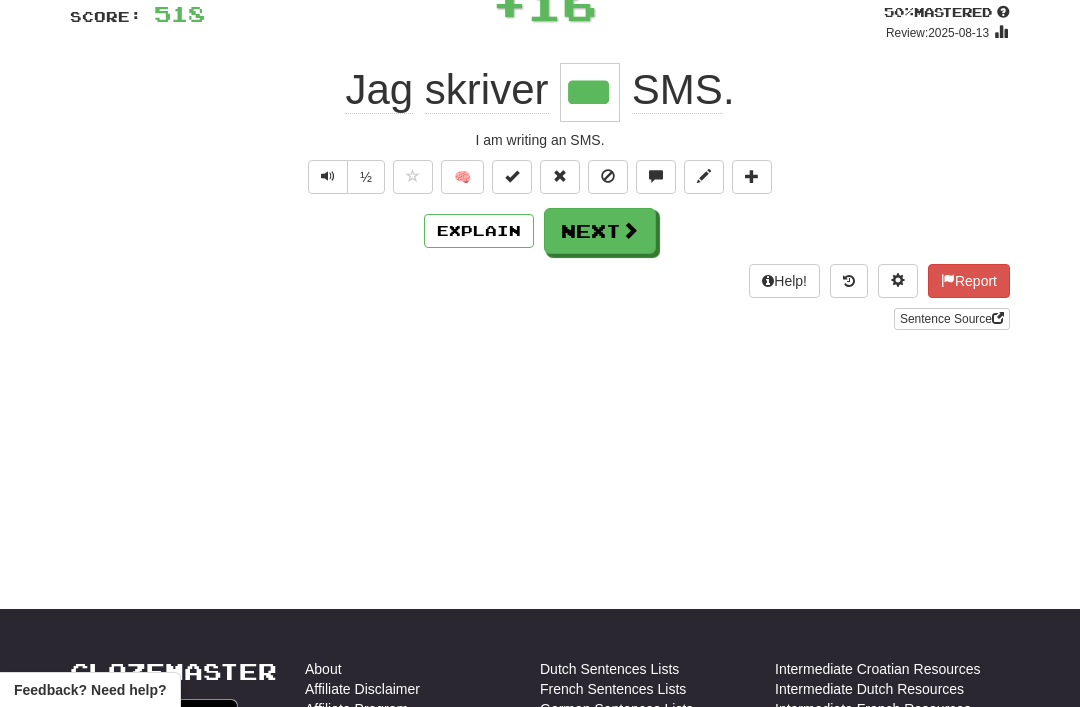 click on "Next" at bounding box center (600, 231) 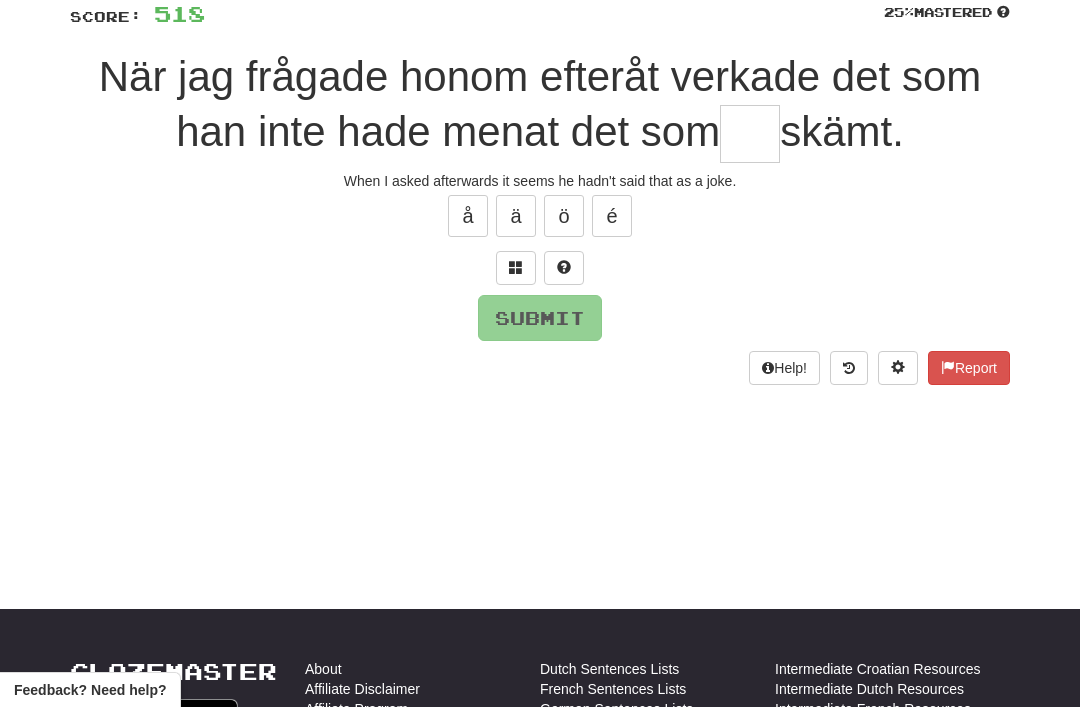 scroll, scrollTop: 147, scrollLeft: 0, axis: vertical 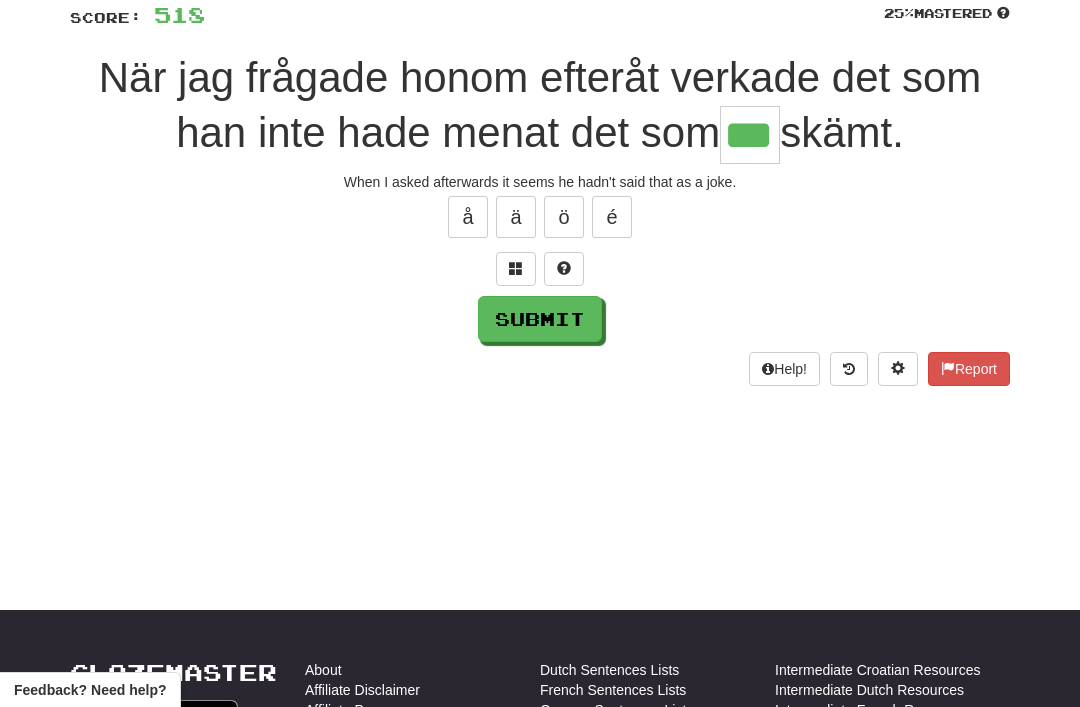 type on "***" 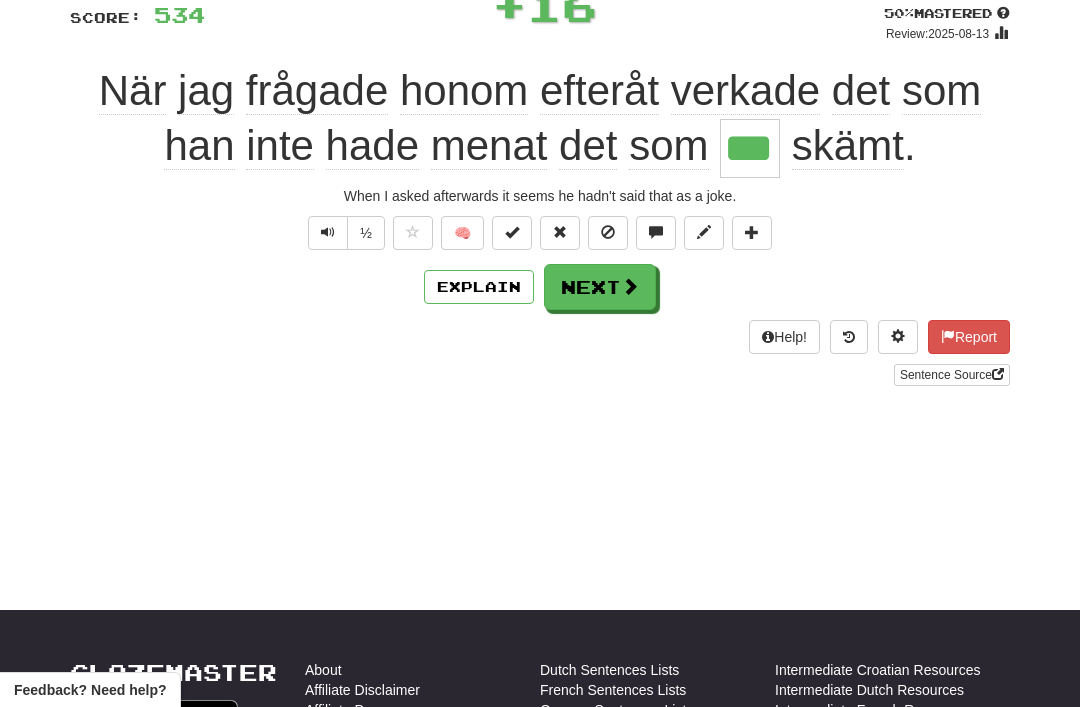 scroll, scrollTop: 148, scrollLeft: 0, axis: vertical 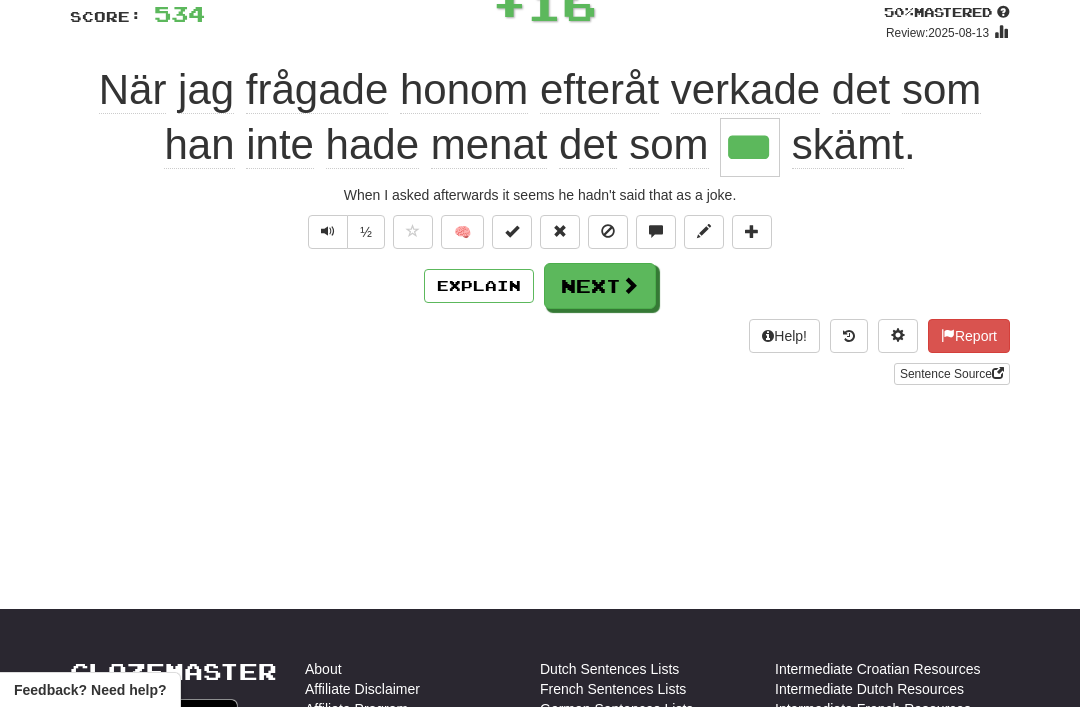 click at bounding box center [413, 232] 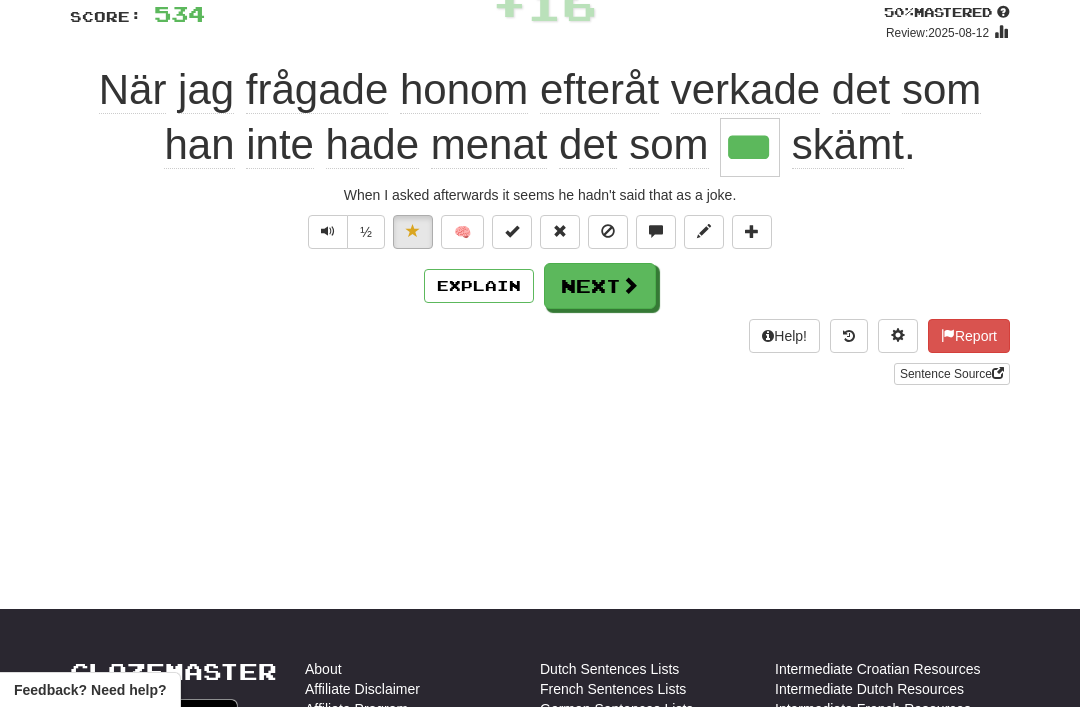 click on "Next" at bounding box center (600, 286) 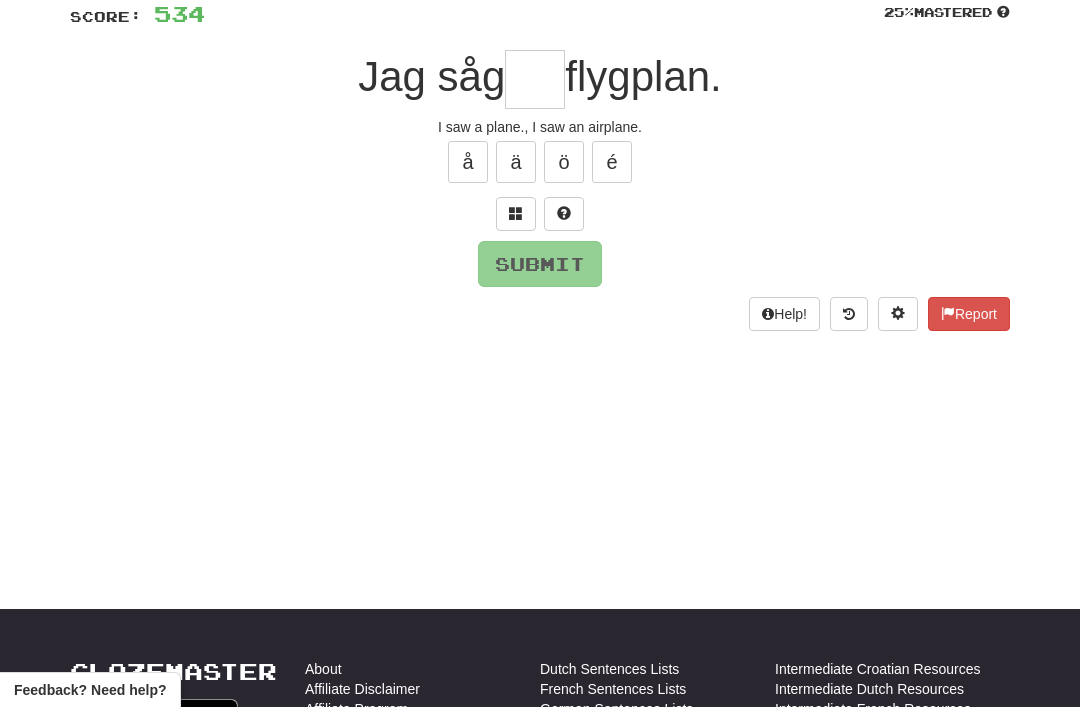 scroll, scrollTop: 147, scrollLeft: 0, axis: vertical 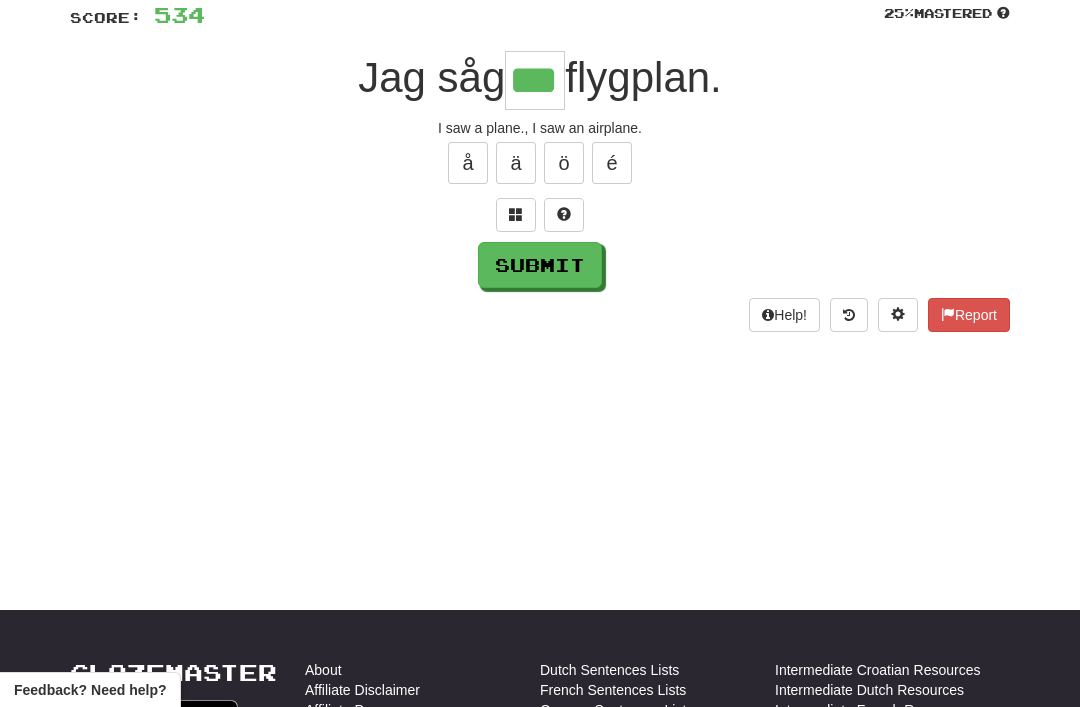 type on "***" 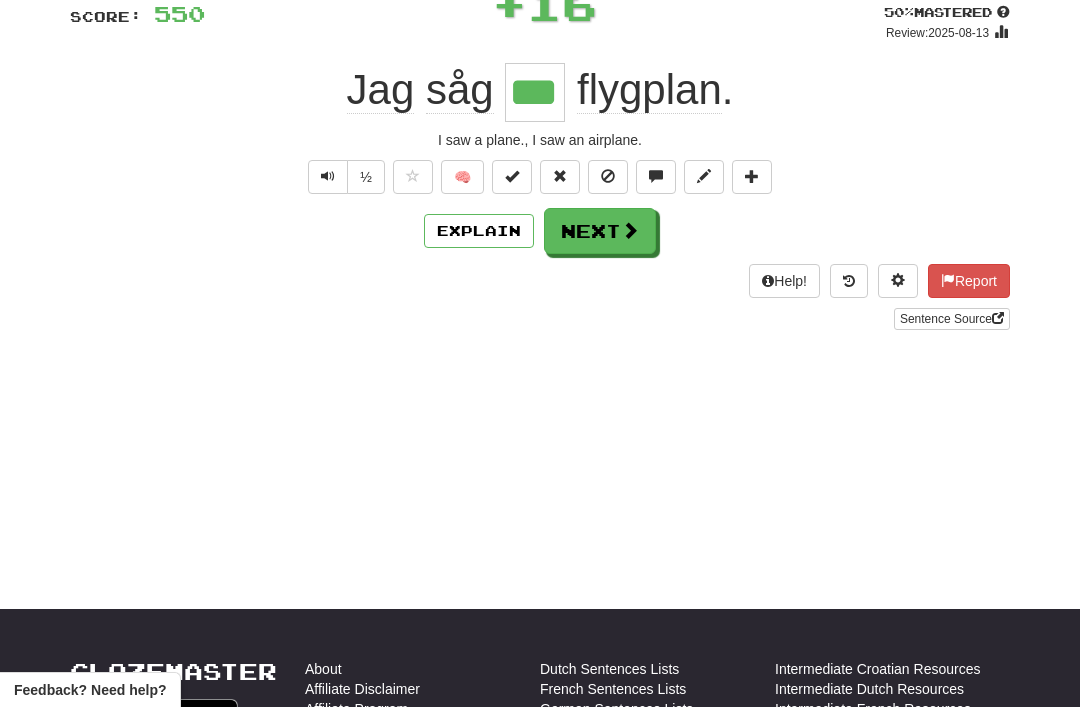 click on "Next" at bounding box center [600, 231] 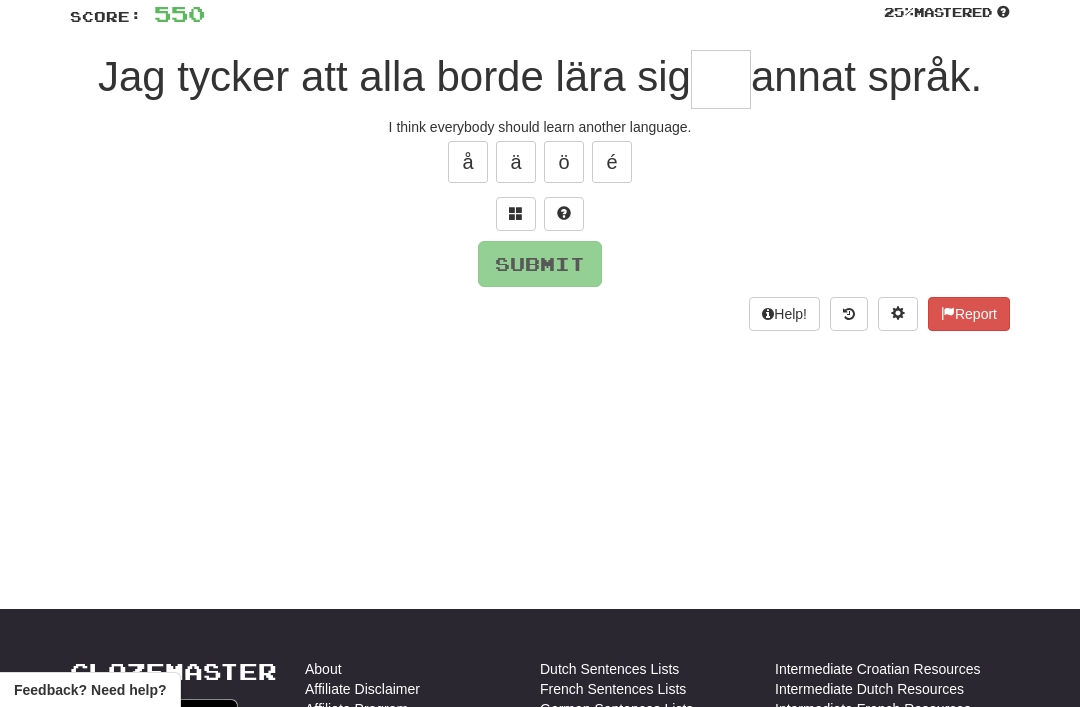 scroll, scrollTop: 147, scrollLeft: 0, axis: vertical 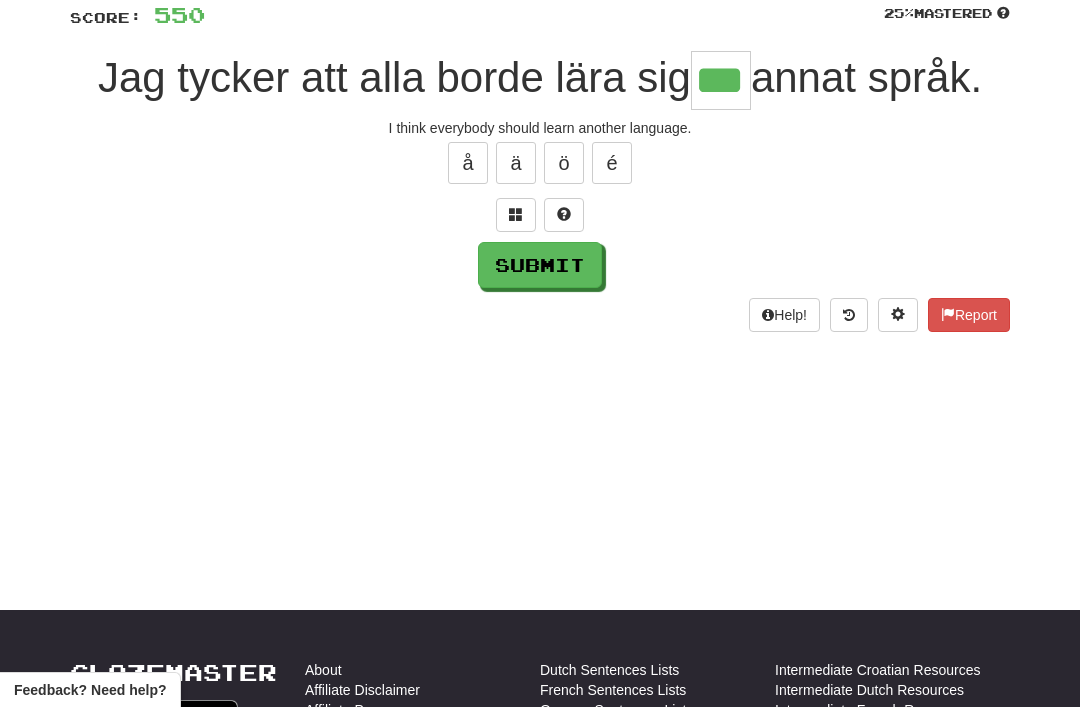 type on "***" 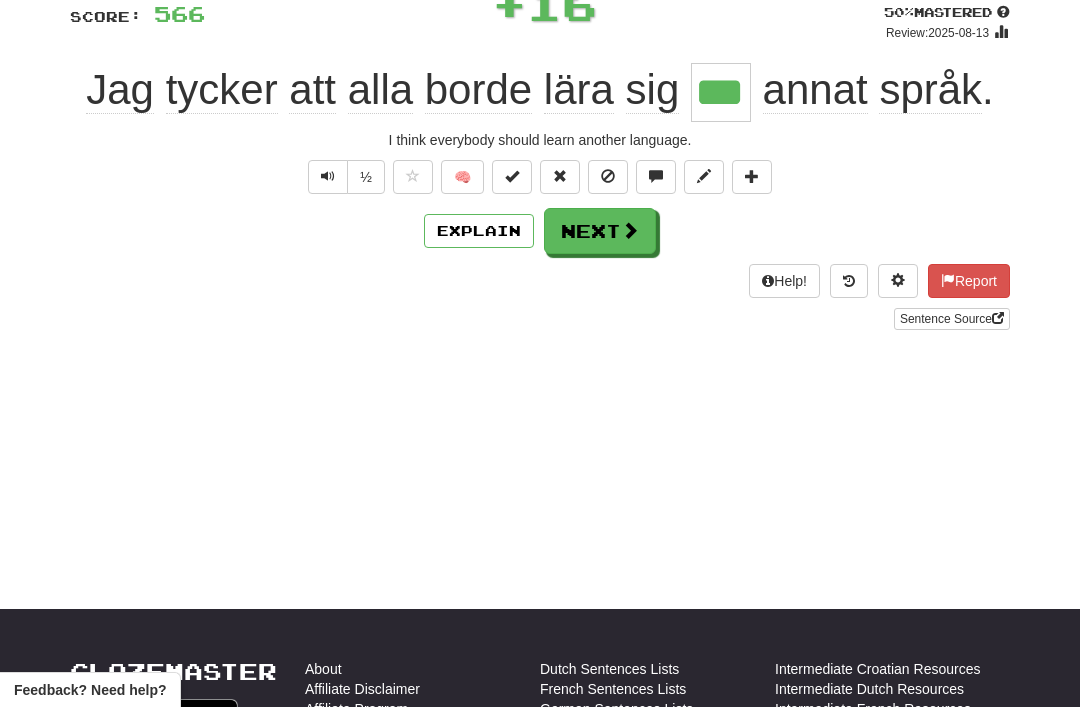 click on "Next" at bounding box center [600, 231] 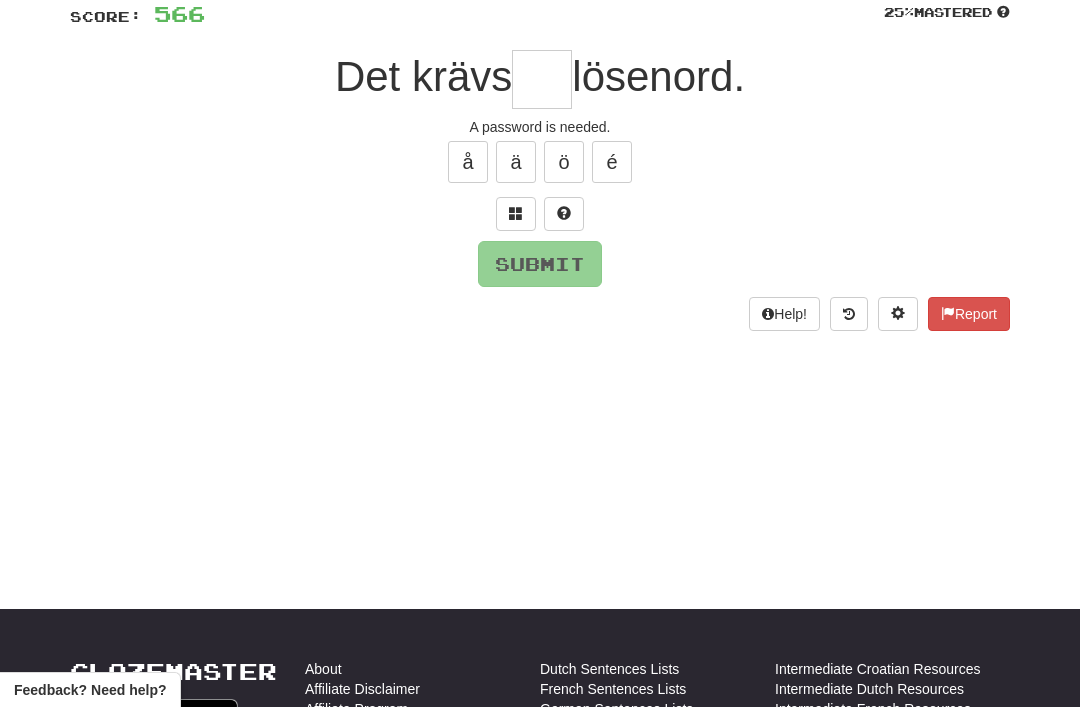 scroll, scrollTop: 147, scrollLeft: 0, axis: vertical 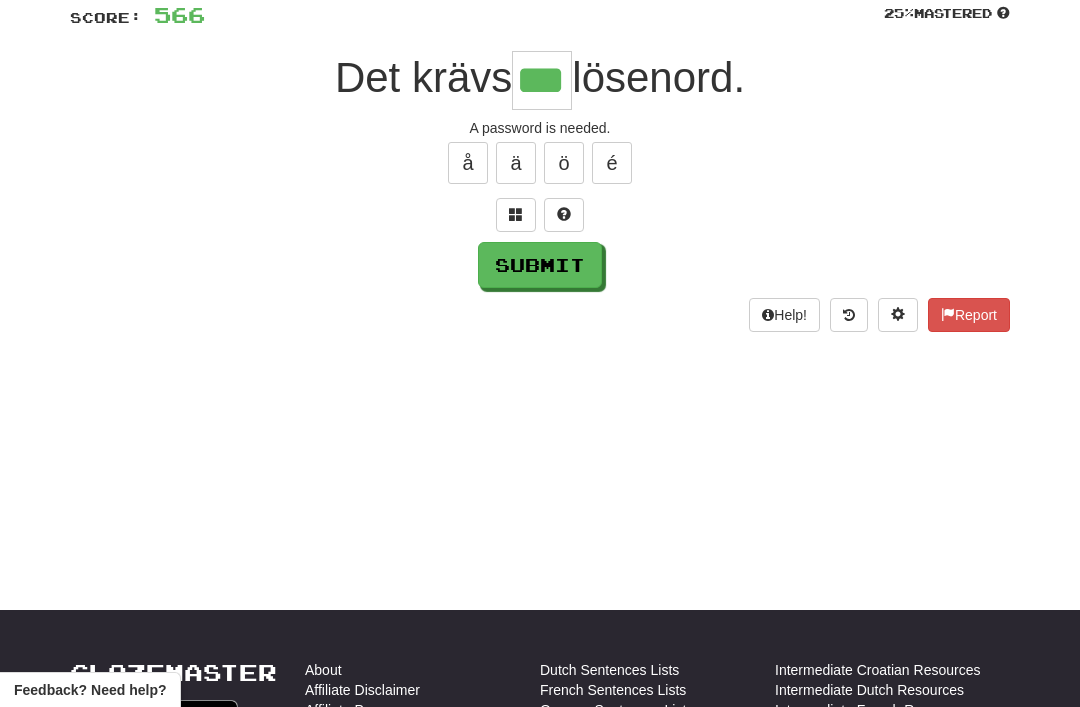 type on "***" 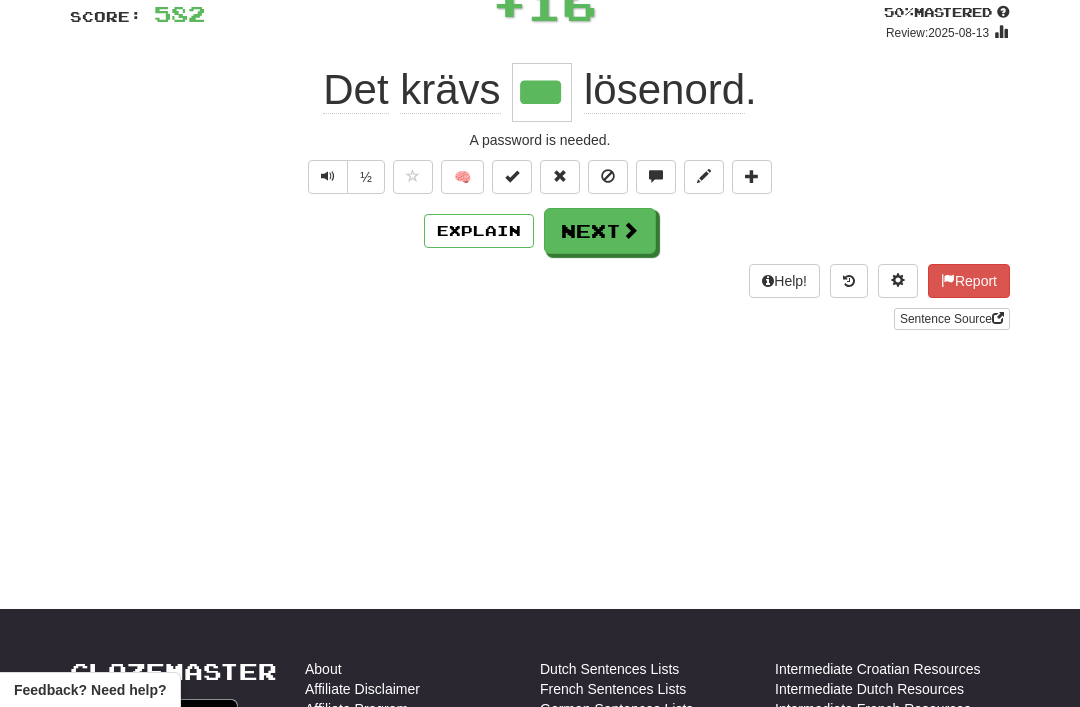 click on "Next" at bounding box center (600, 231) 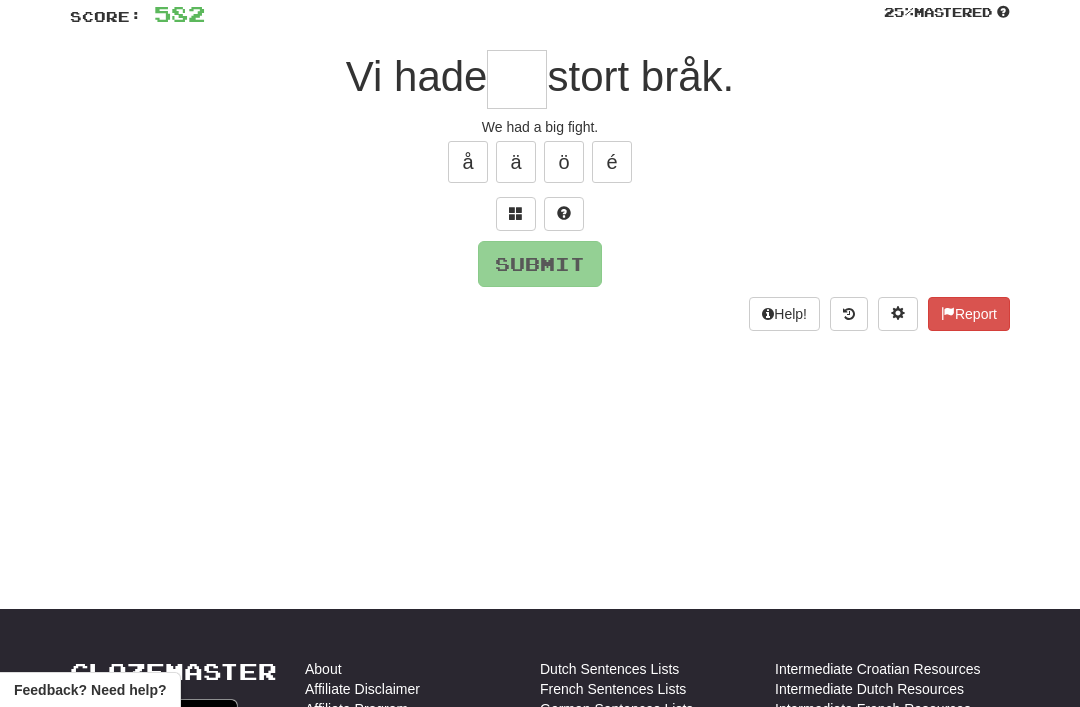 scroll, scrollTop: 147, scrollLeft: 0, axis: vertical 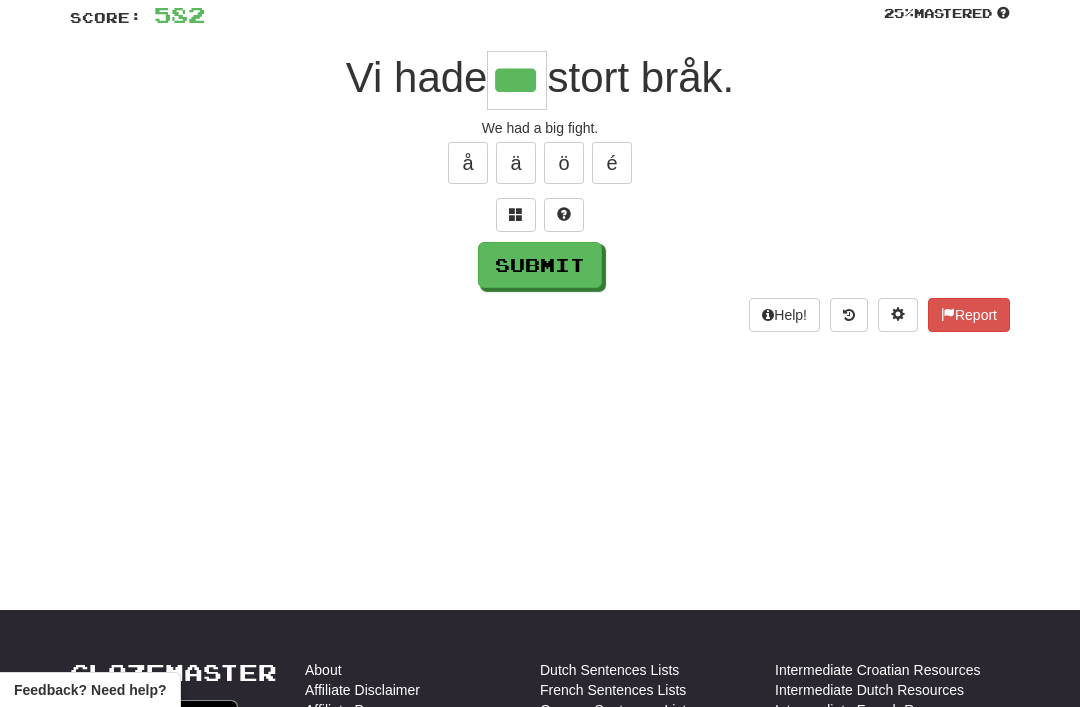 type on "***" 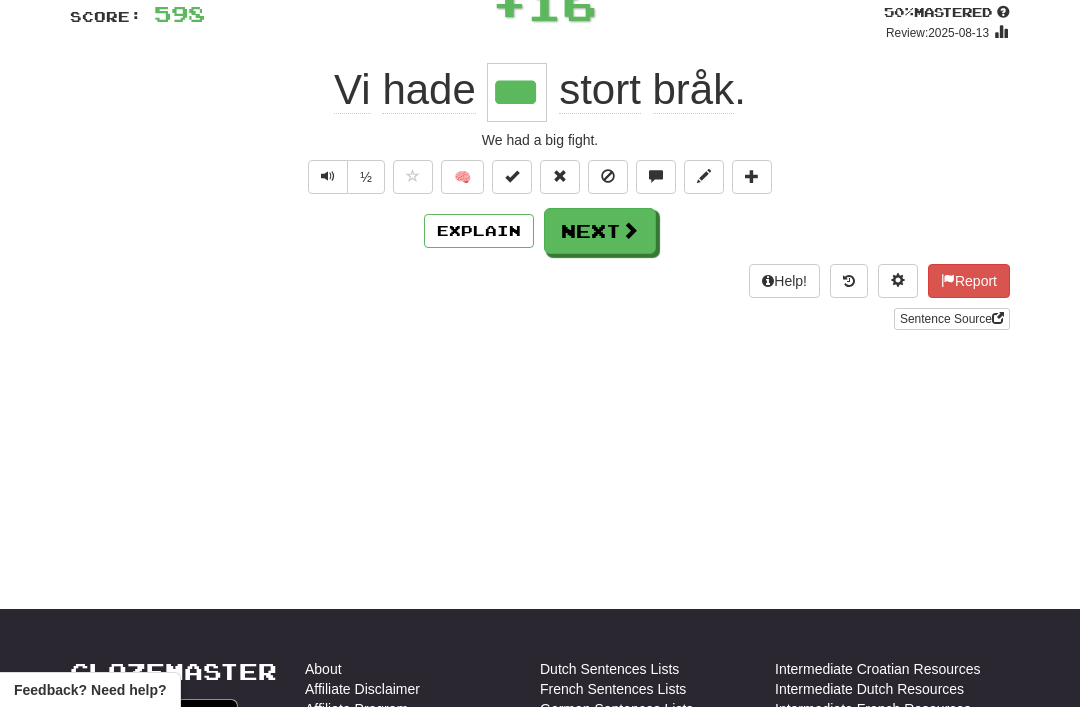 click on "Next" at bounding box center (600, 231) 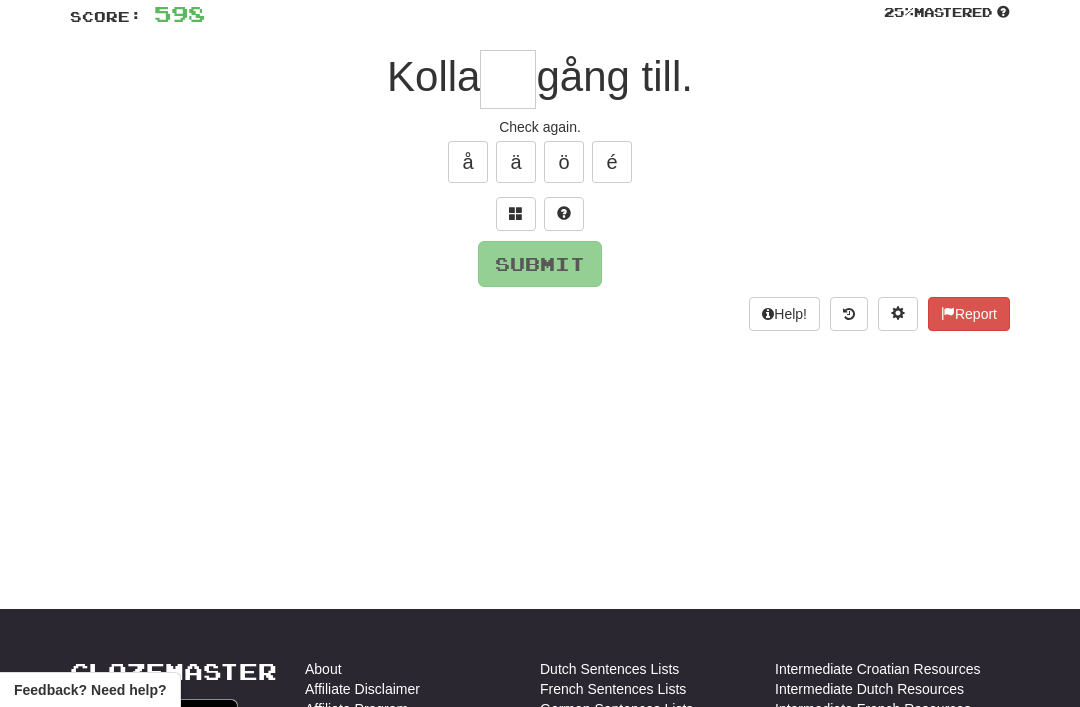scroll, scrollTop: 147, scrollLeft: 0, axis: vertical 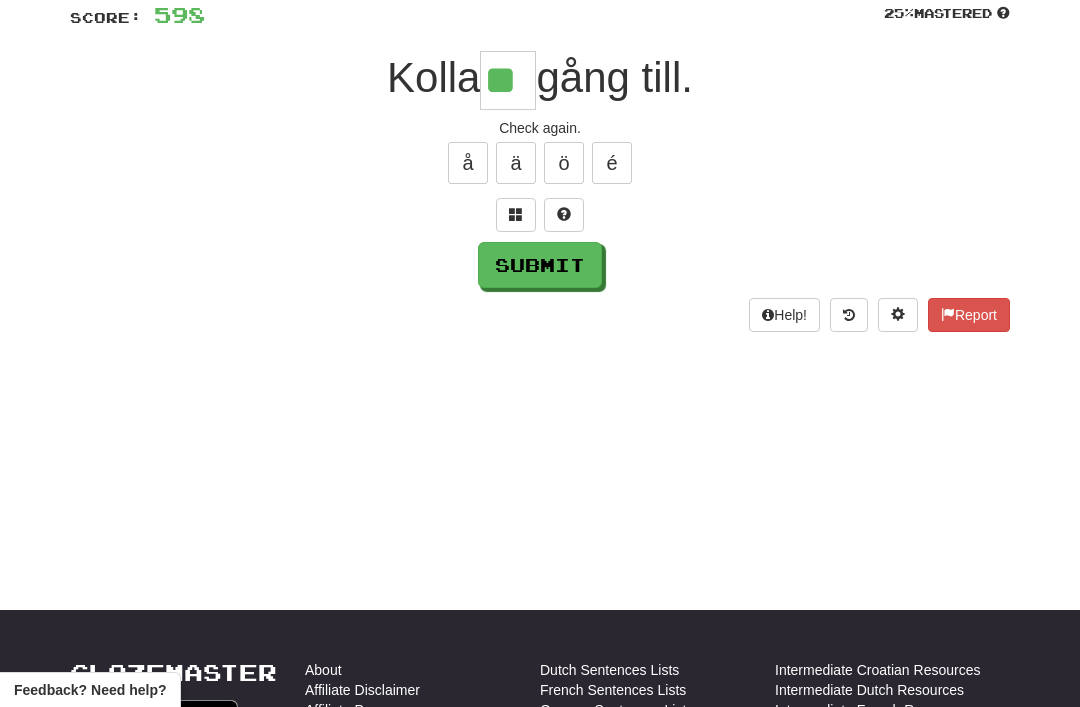 type on "**" 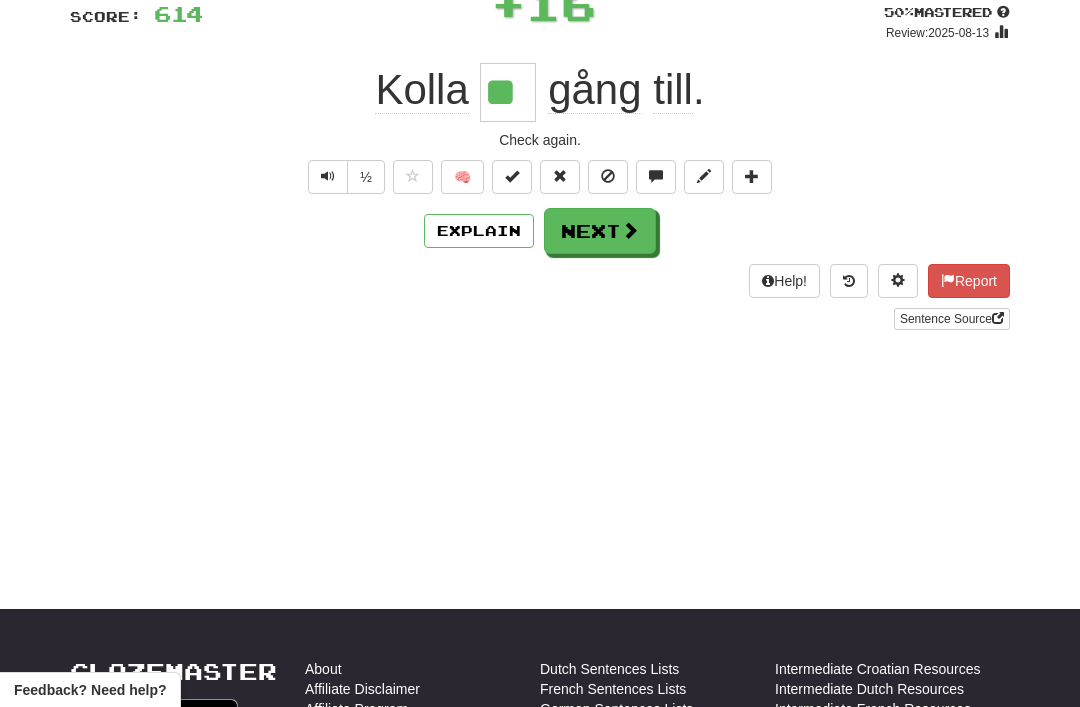 click on "Next" at bounding box center (600, 231) 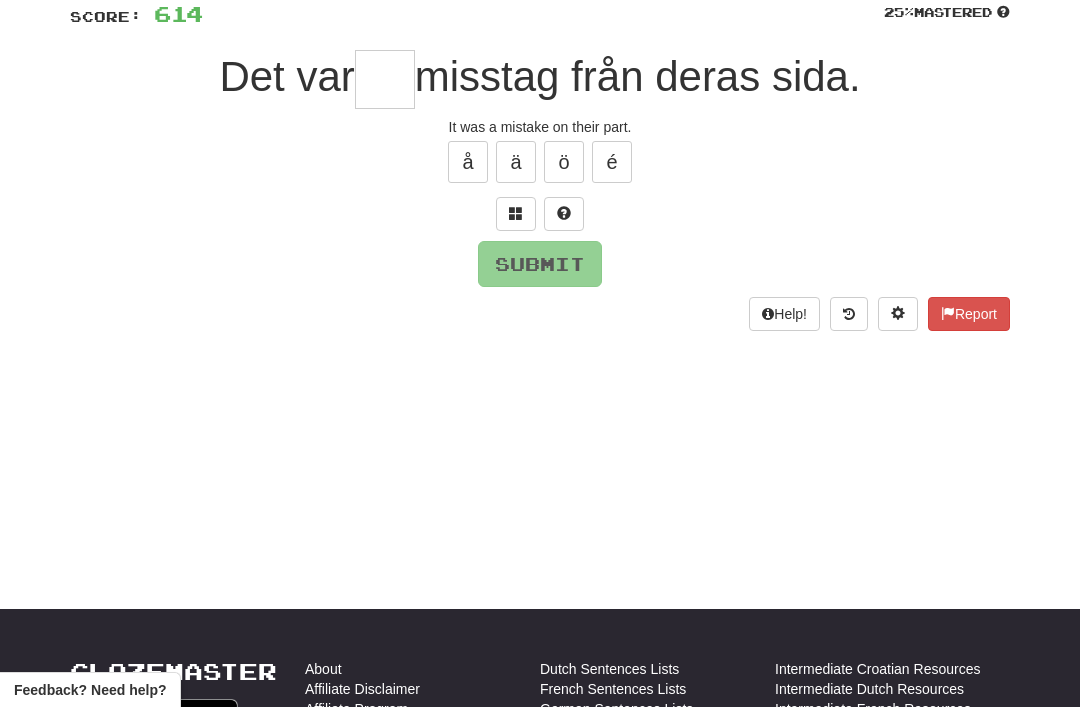 scroll, scrollTop: 147, scrollLeft: 0, axis: vertical 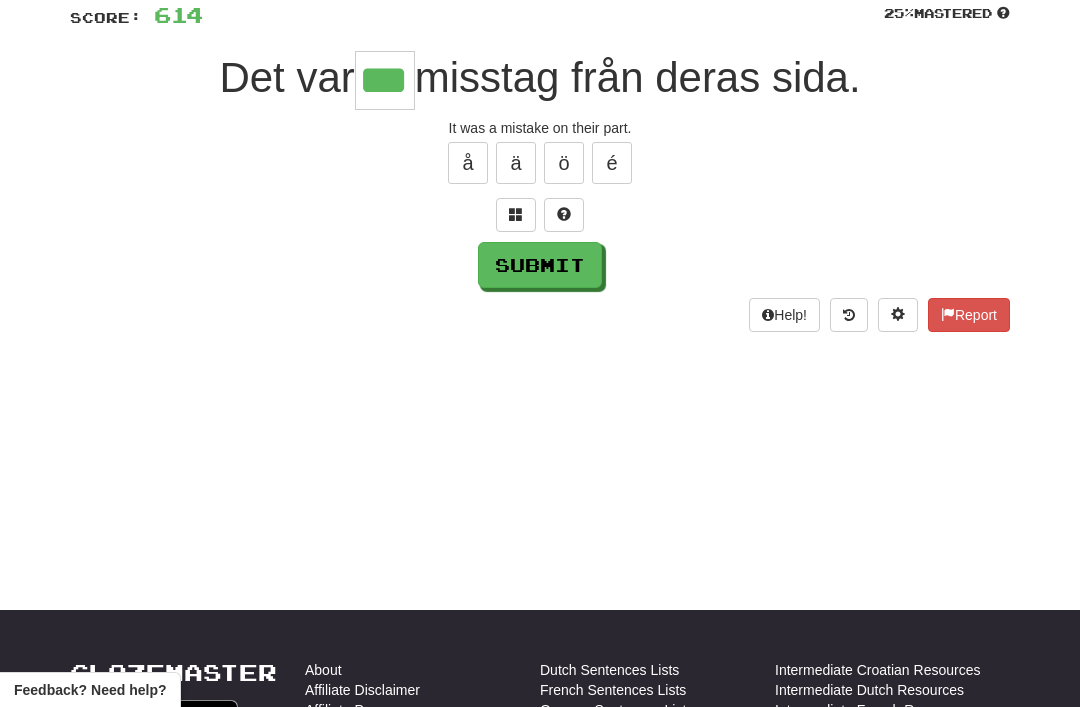 type on "***" 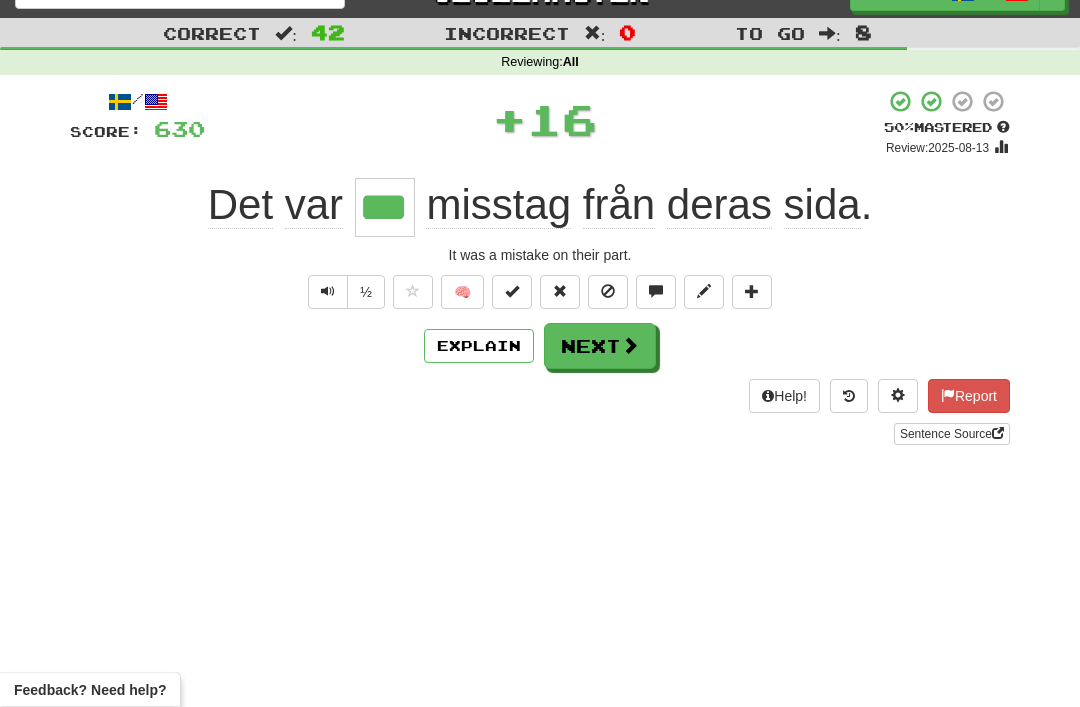 scroll, scrollTop: 6, scrollLeft: 0, axis: vertical 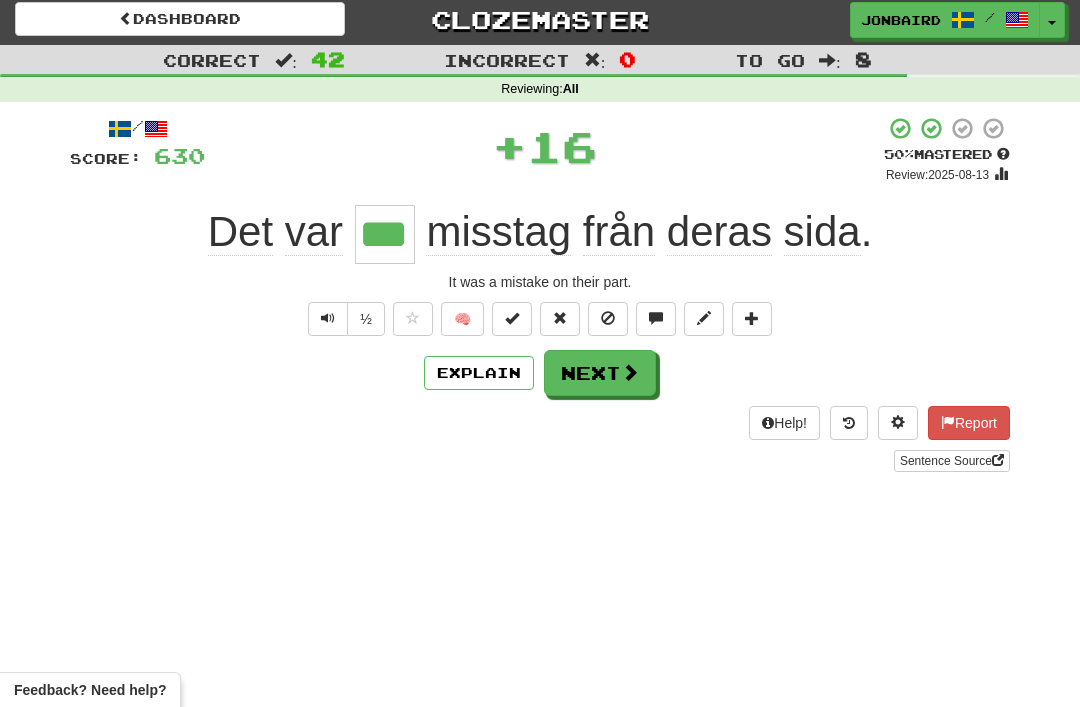 click on "Next" at bounding box center [600, 373] 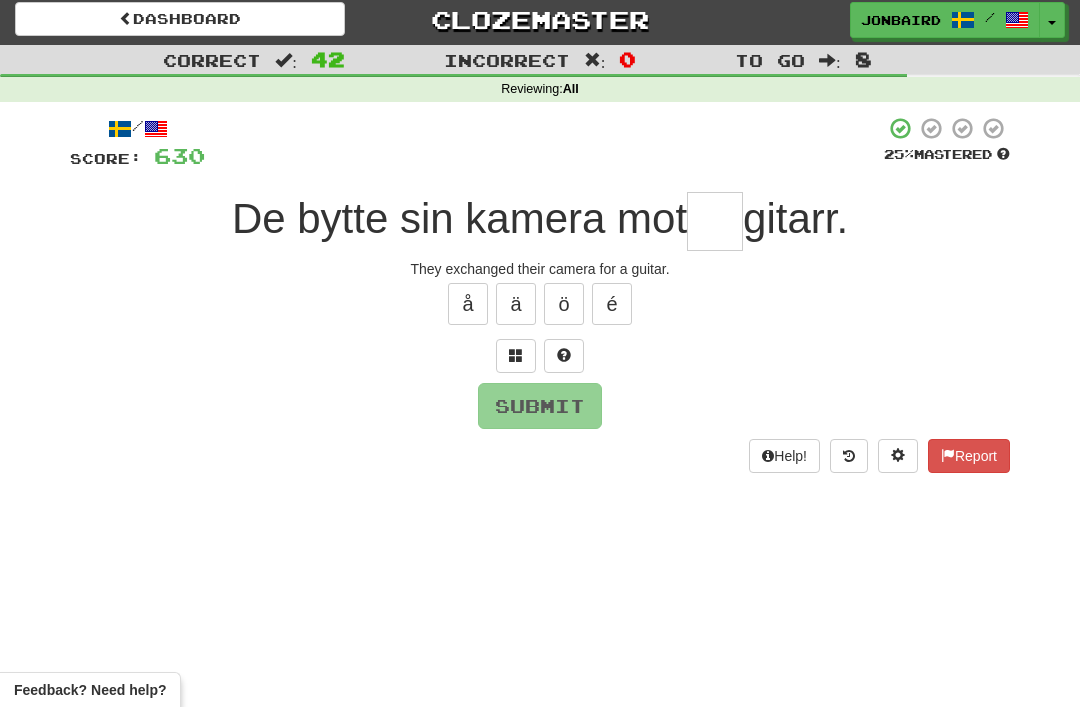 scroll, scrollTop: 5, scrollLeft: 0, axis: vertical 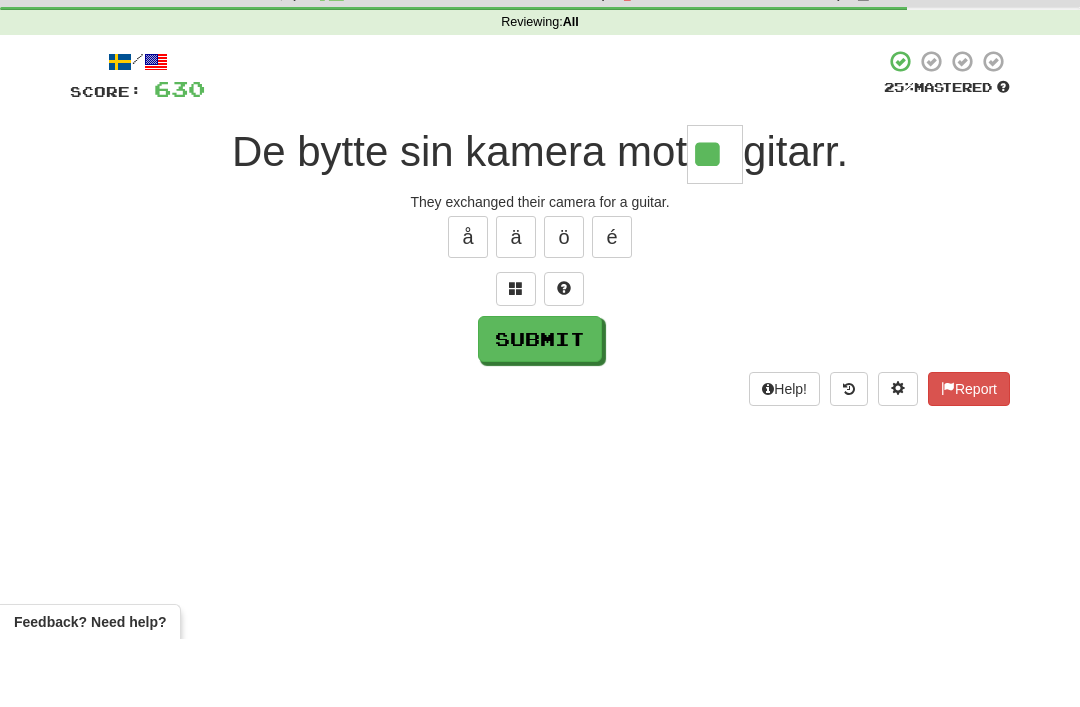 type on "**" 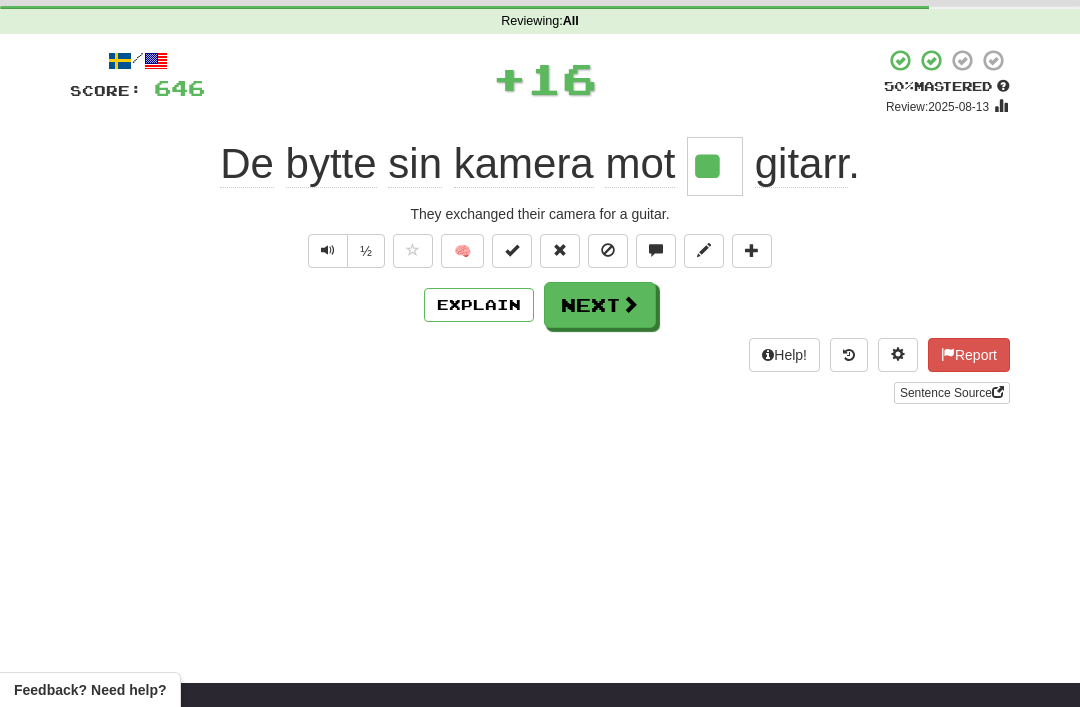 click on "Next" at bounding box center [600, 305] 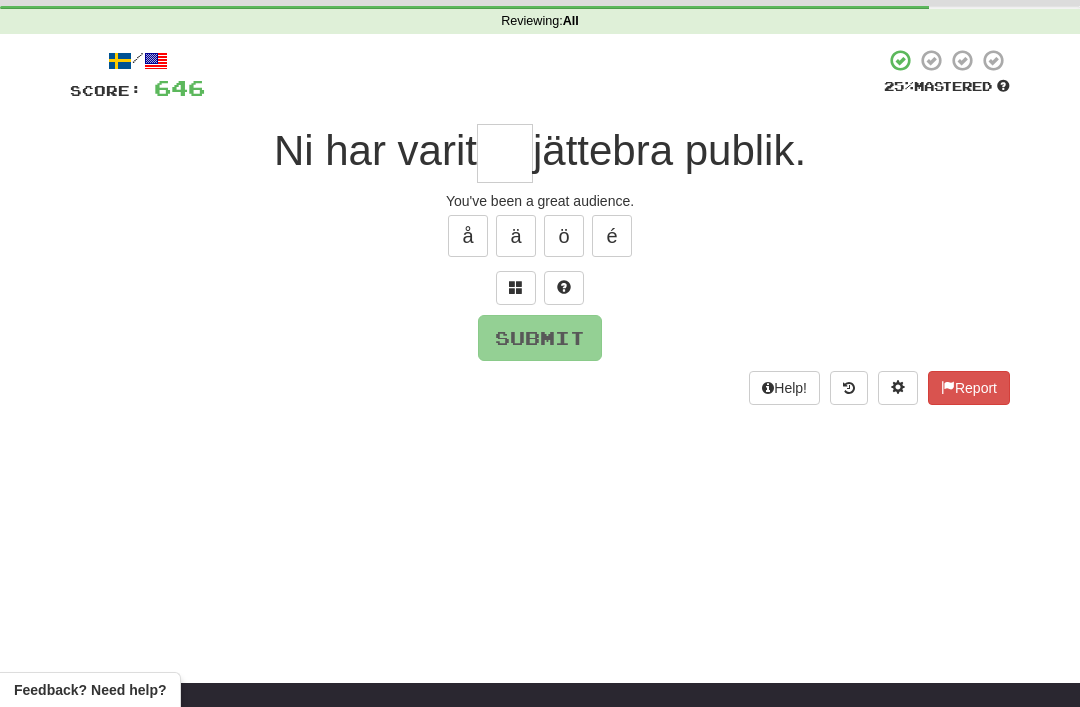 scroll, scrollTop: 73, scrollLeft: 0, axis: vertical 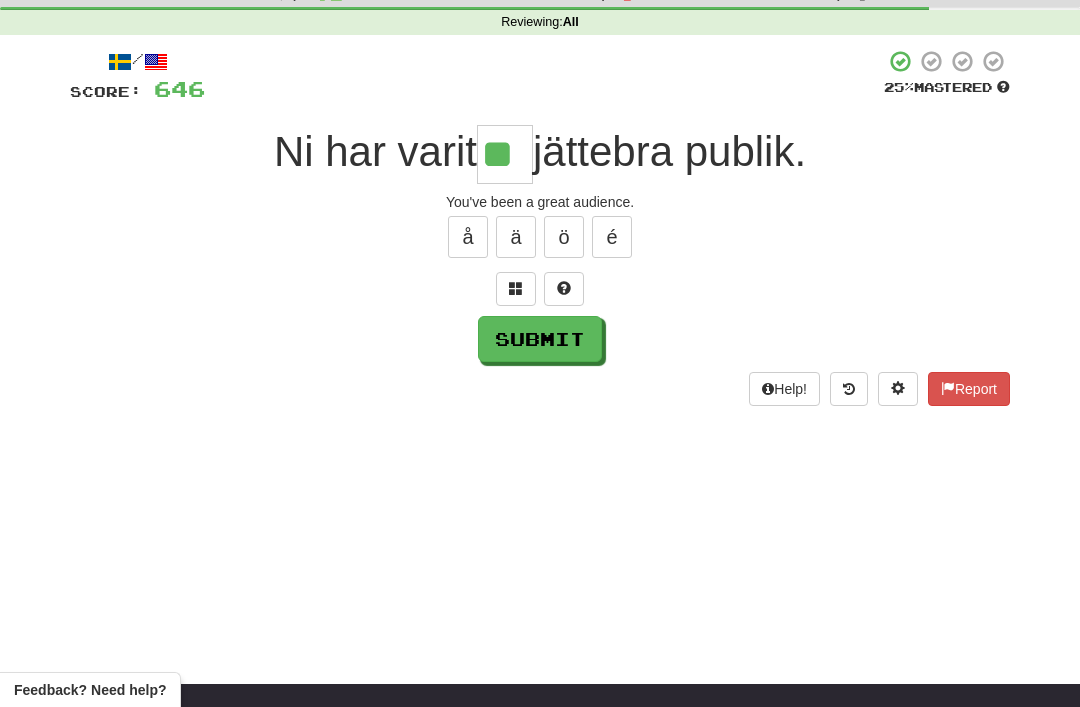 type on "**" 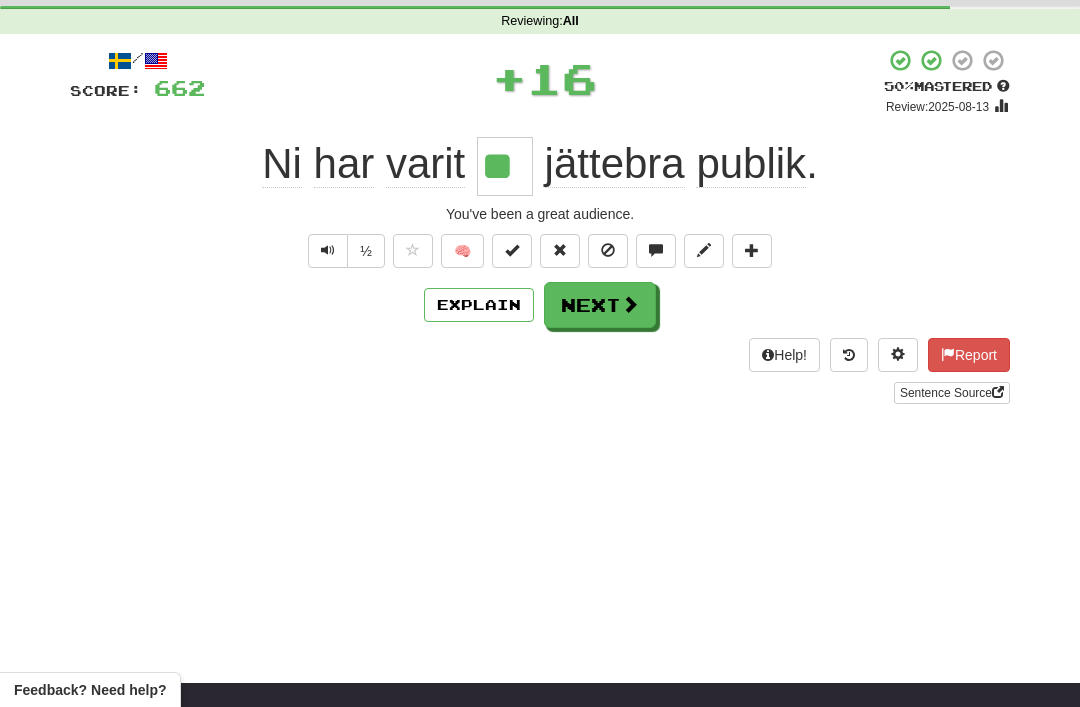 click at bounding box center (630, 304) 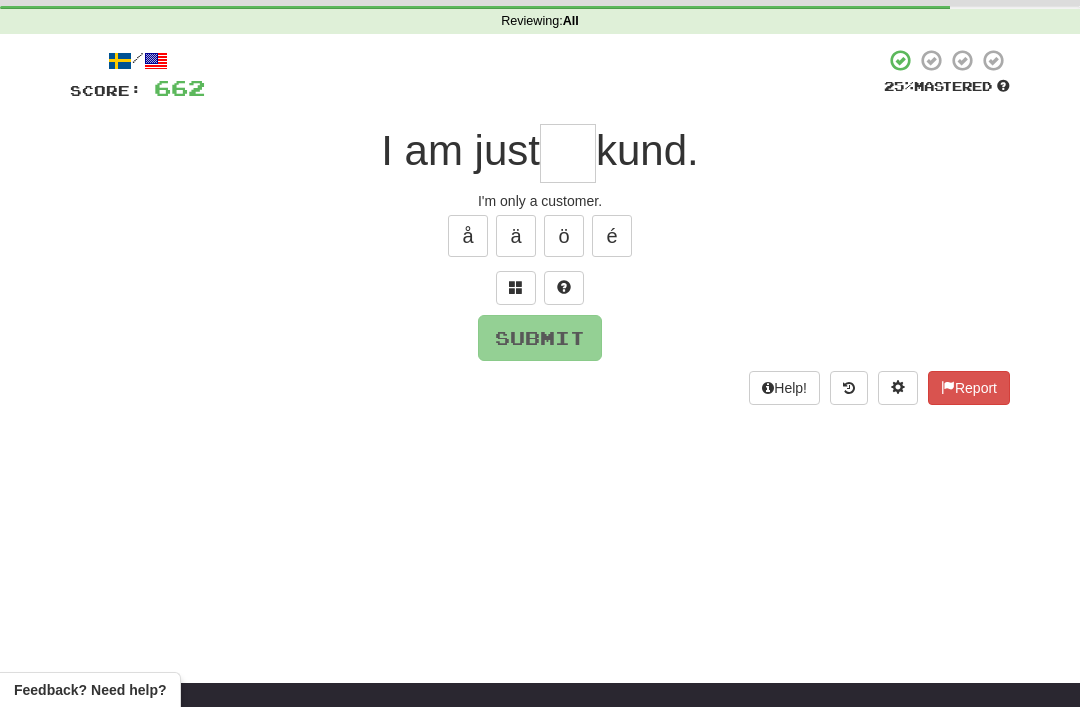 scroll, scrollTop: 73, scrollLeft: 0, axis: vertical 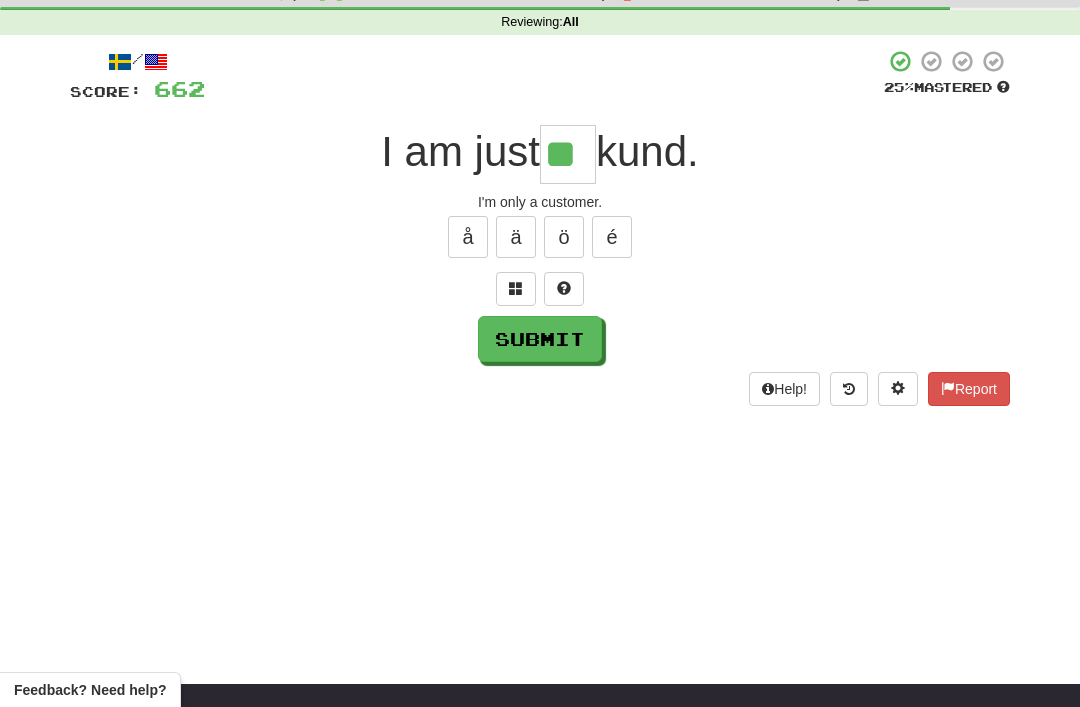 type on "**" 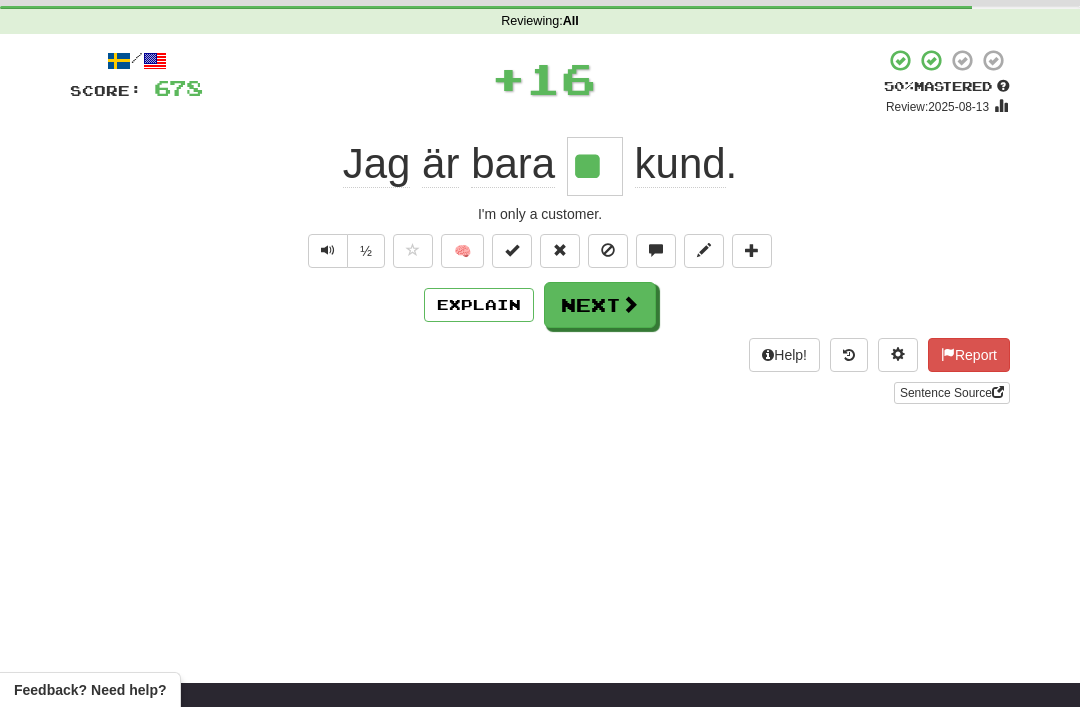 click on "Next" at bounding box center [600, 305] 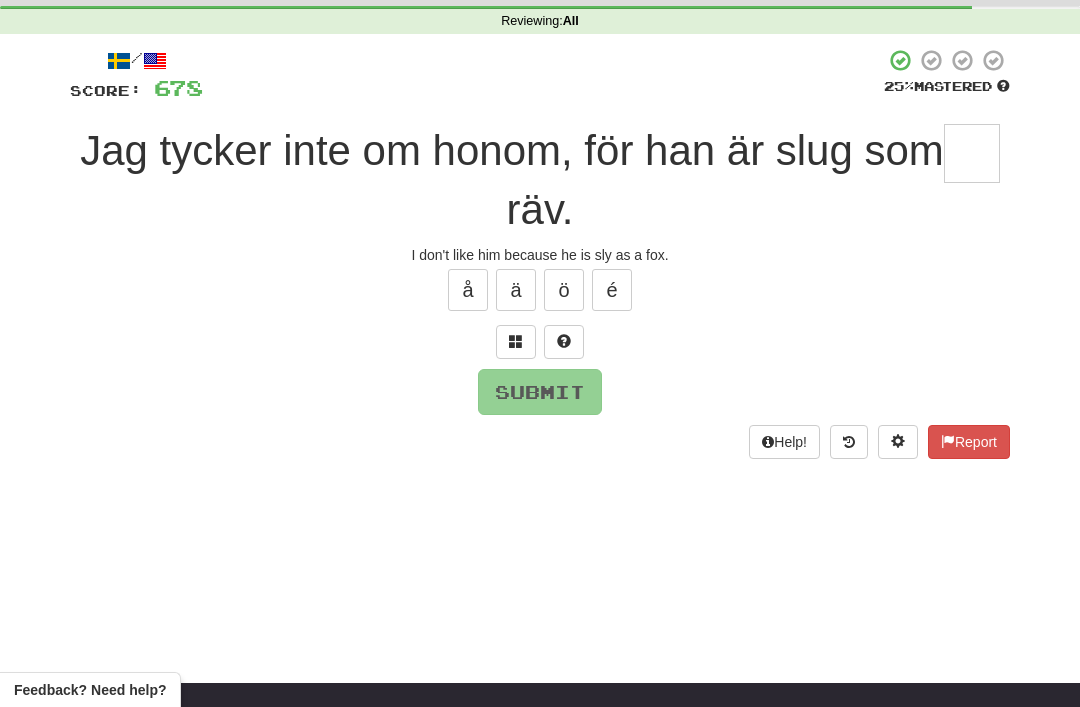 scroll, scrollTop: 73, scrollLeft: 0, axis: vertical 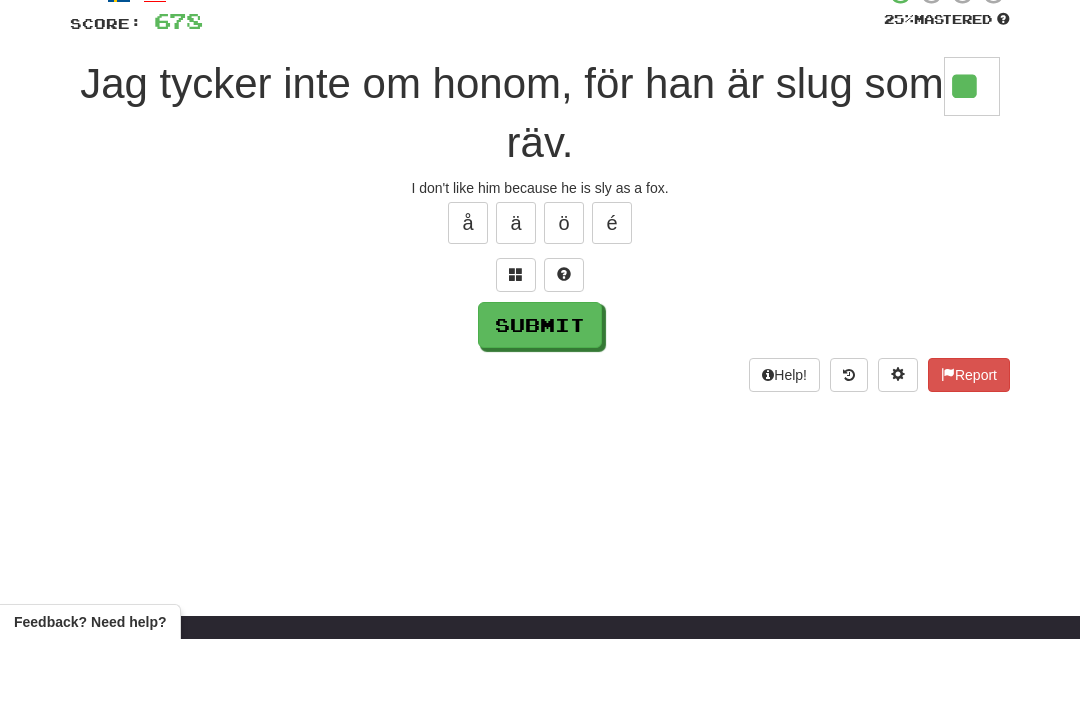 type on "**" 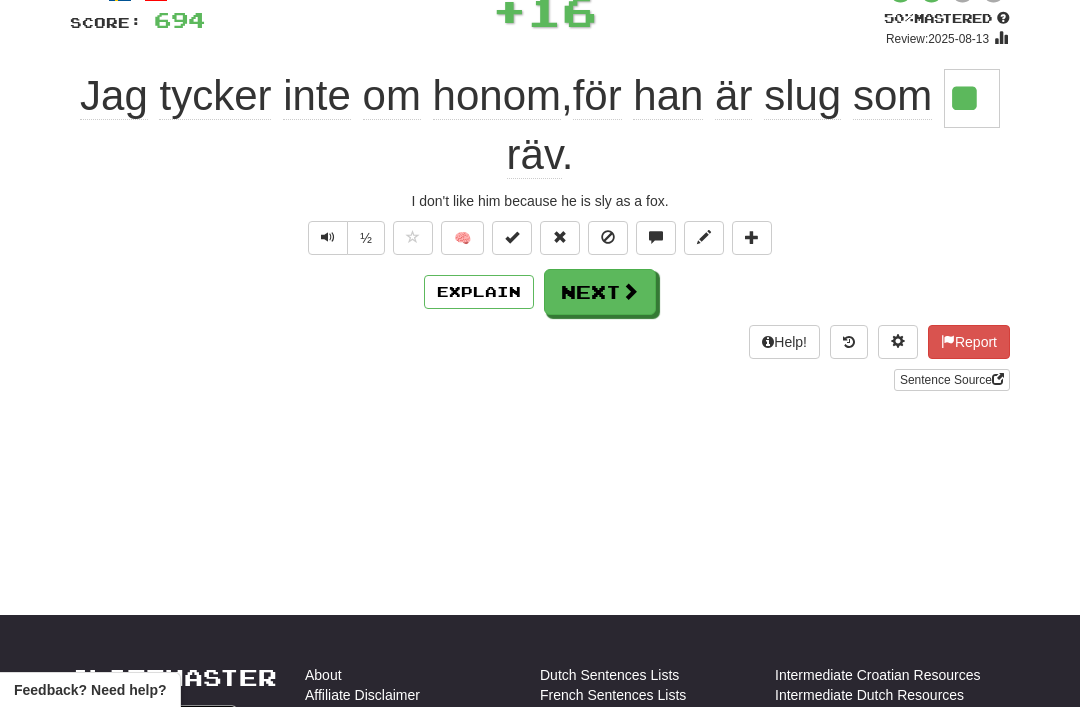 click at bounding box center [630, 291] 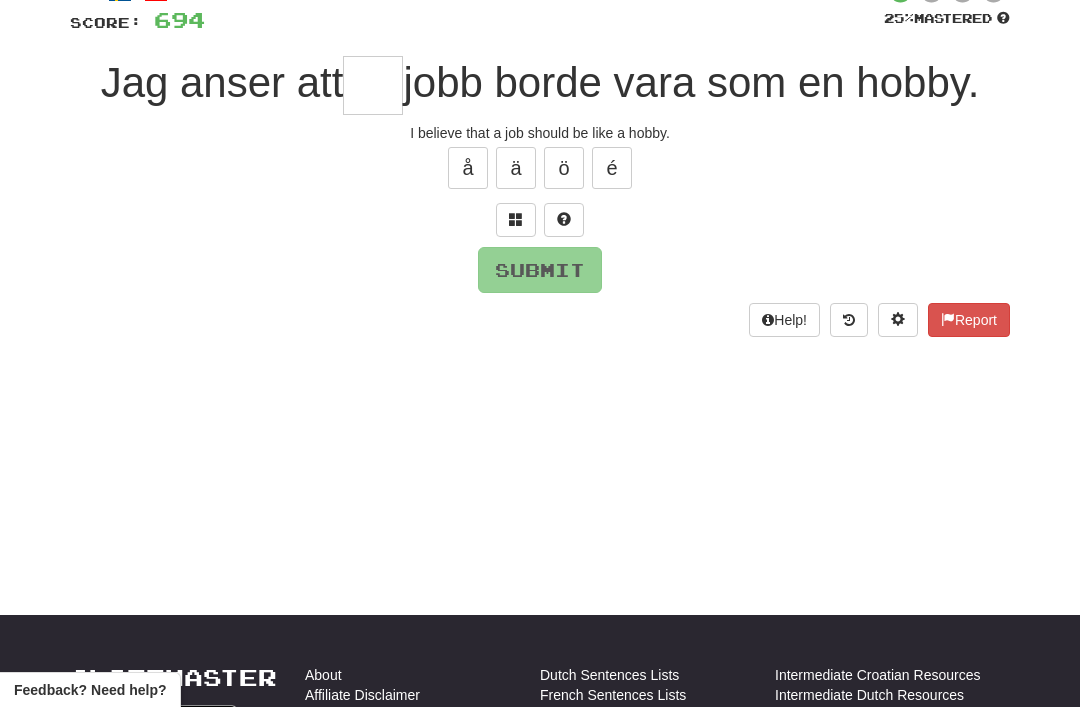 scroll, scrollTop: 141, scrollLeft: 0, axis: vertical 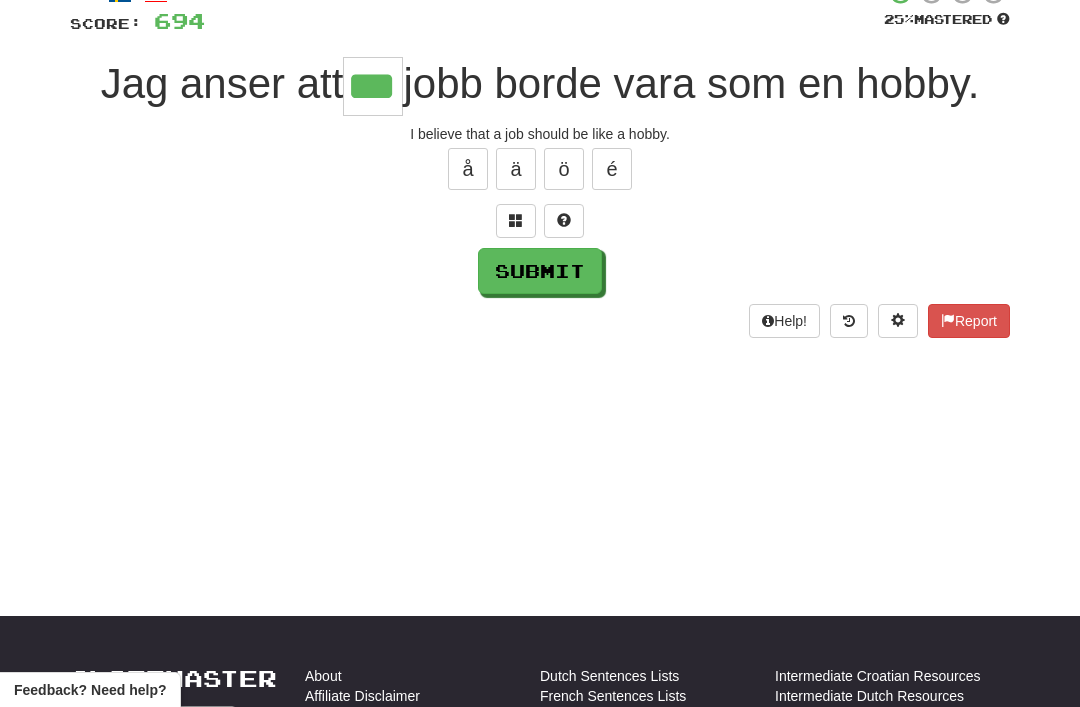 type on "***" 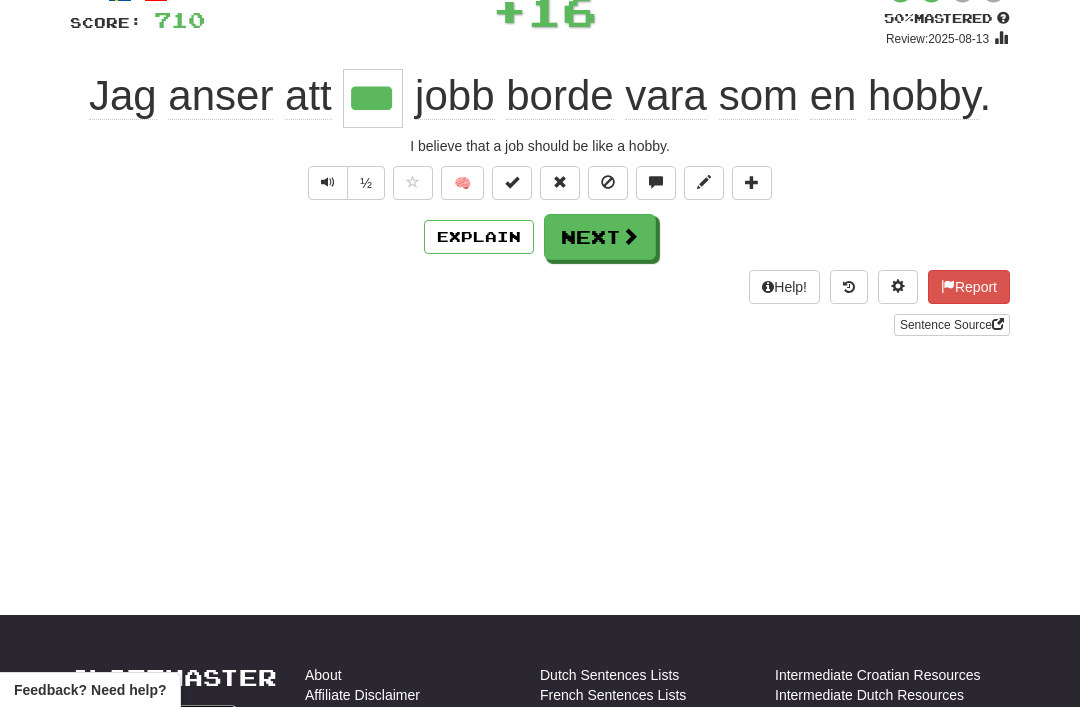 click on "Next" at bounding box center [600, 237] 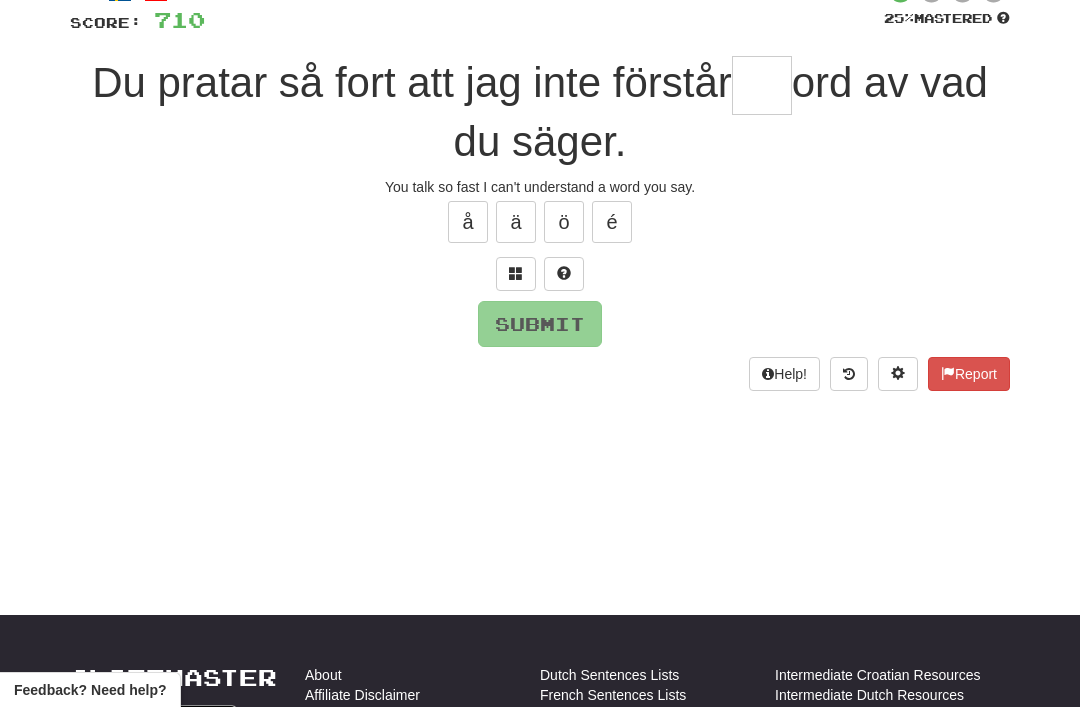 scroll, scrollTop: 141, scrollLeft: 0, axis: vertical 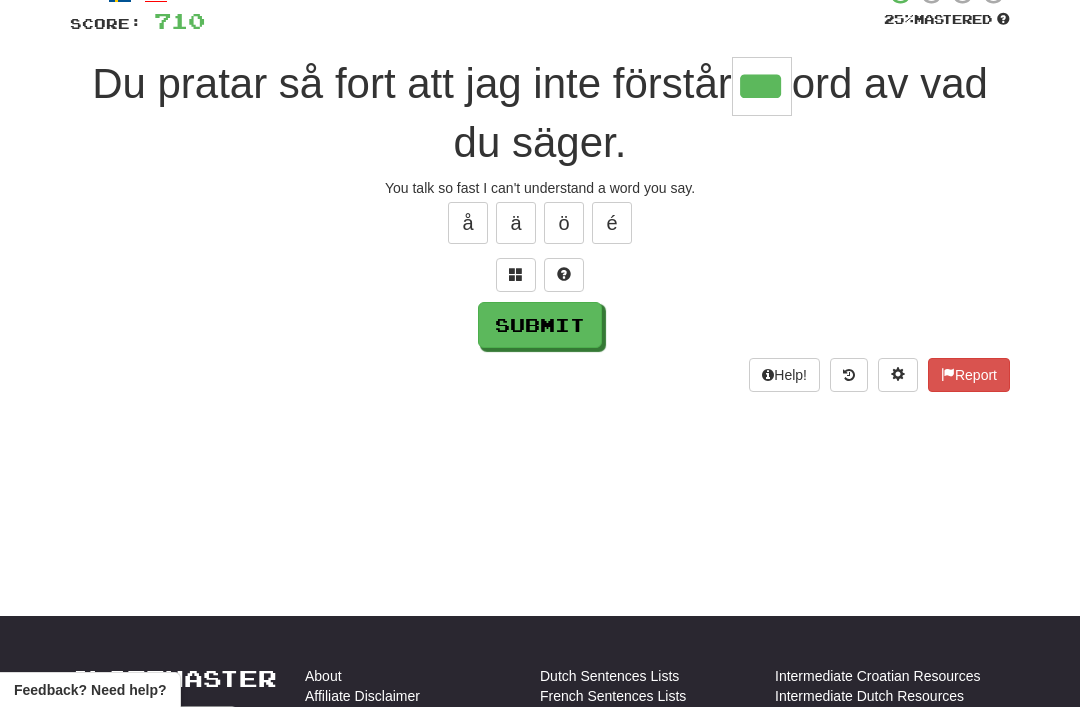 type on "***" 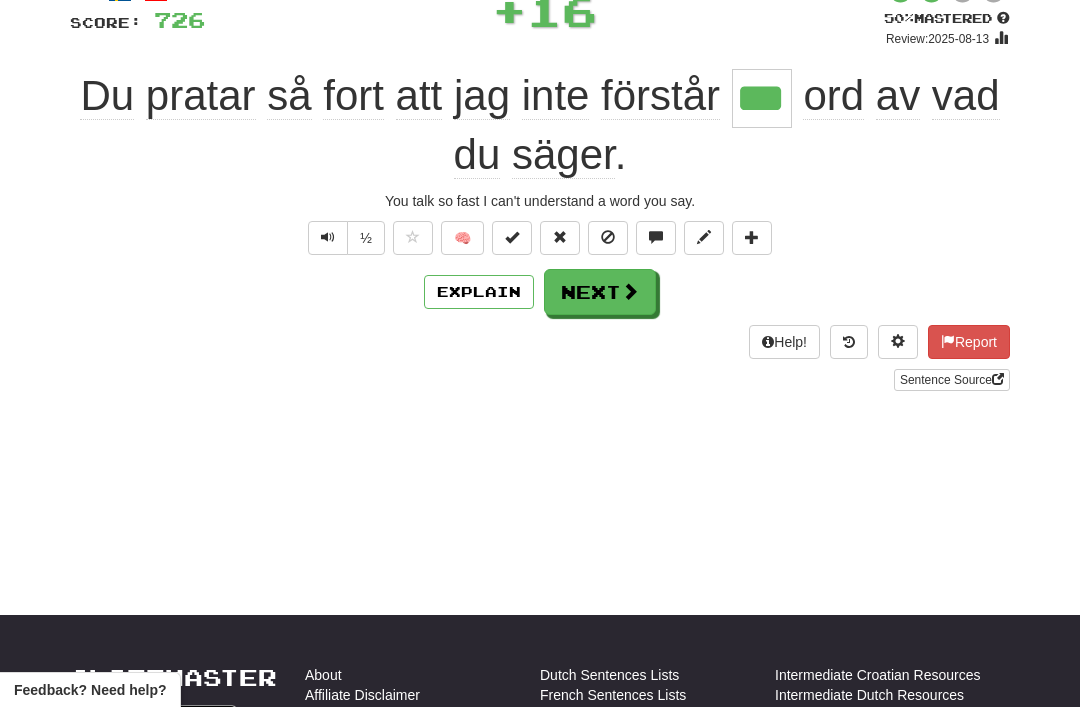 click on "Next" at bounding box center [600, 292] 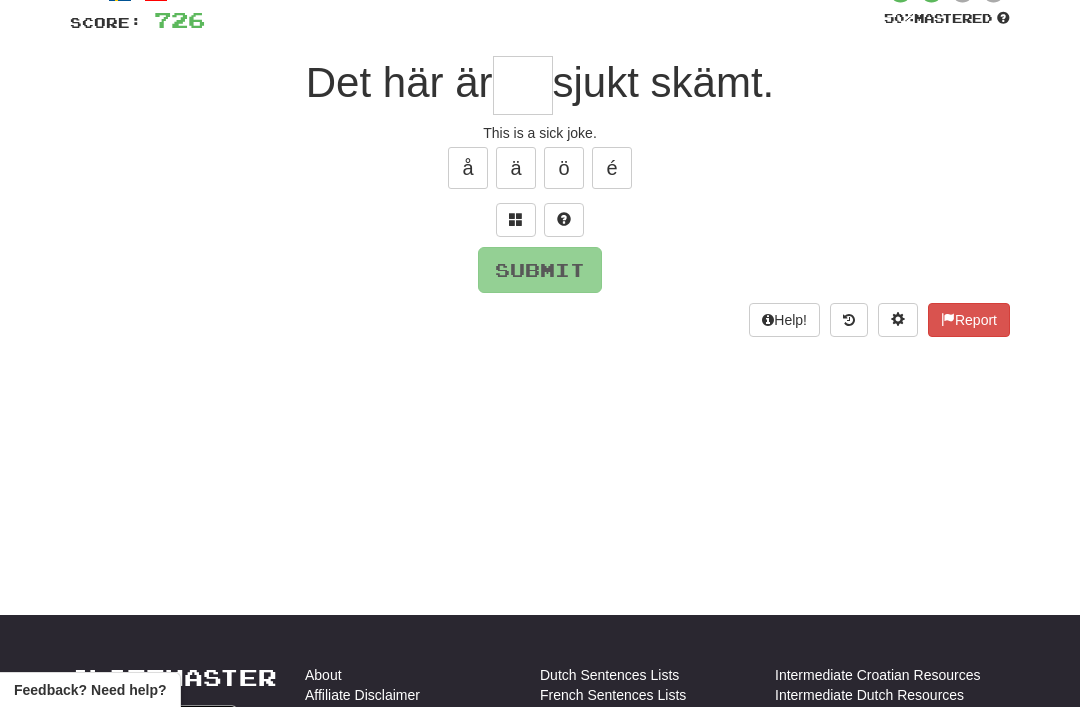 scroll, scrollTop: 141, scrollLeft: 0, axis: vertical 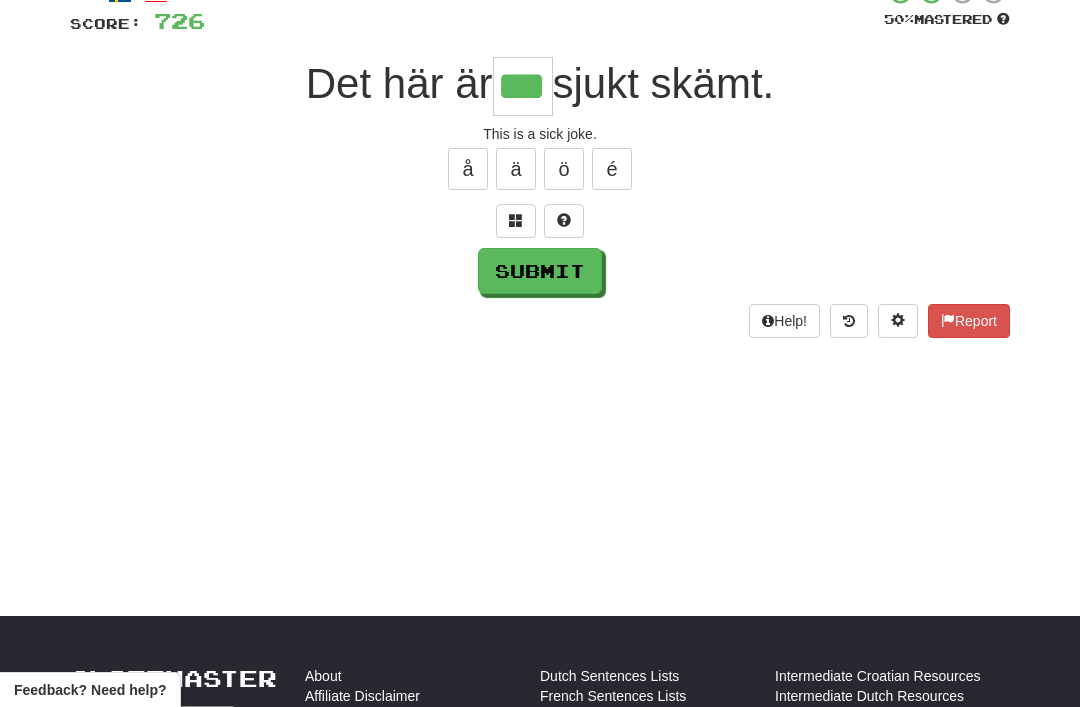 type on "***" 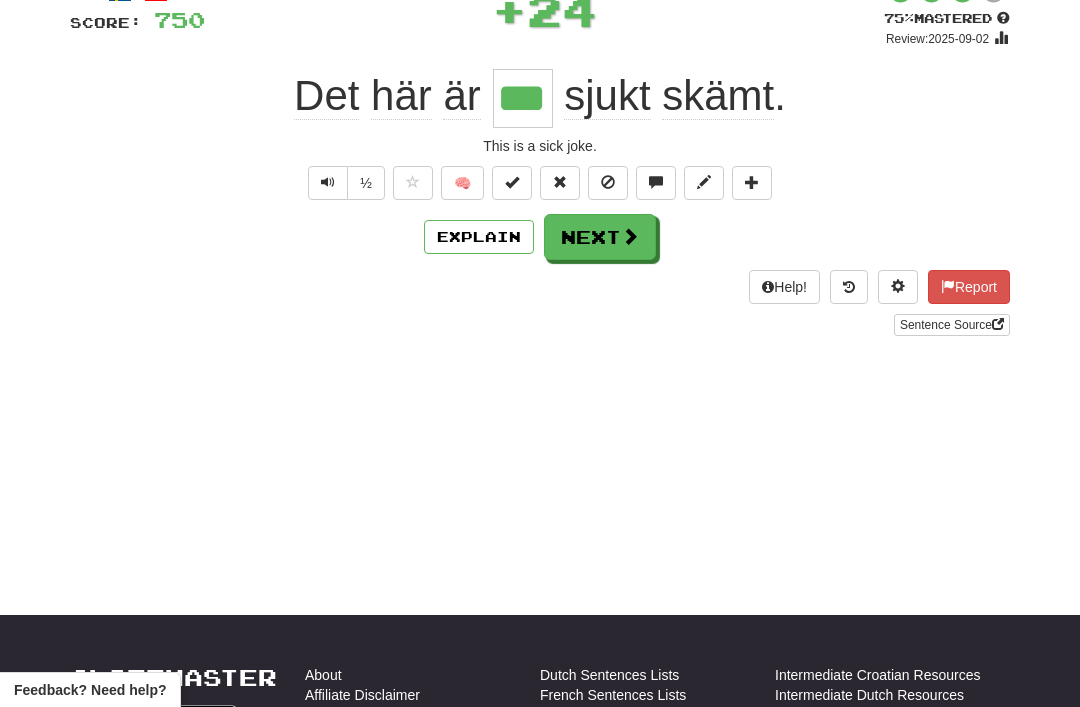 click on "Next" at bounding box center [600, 237] 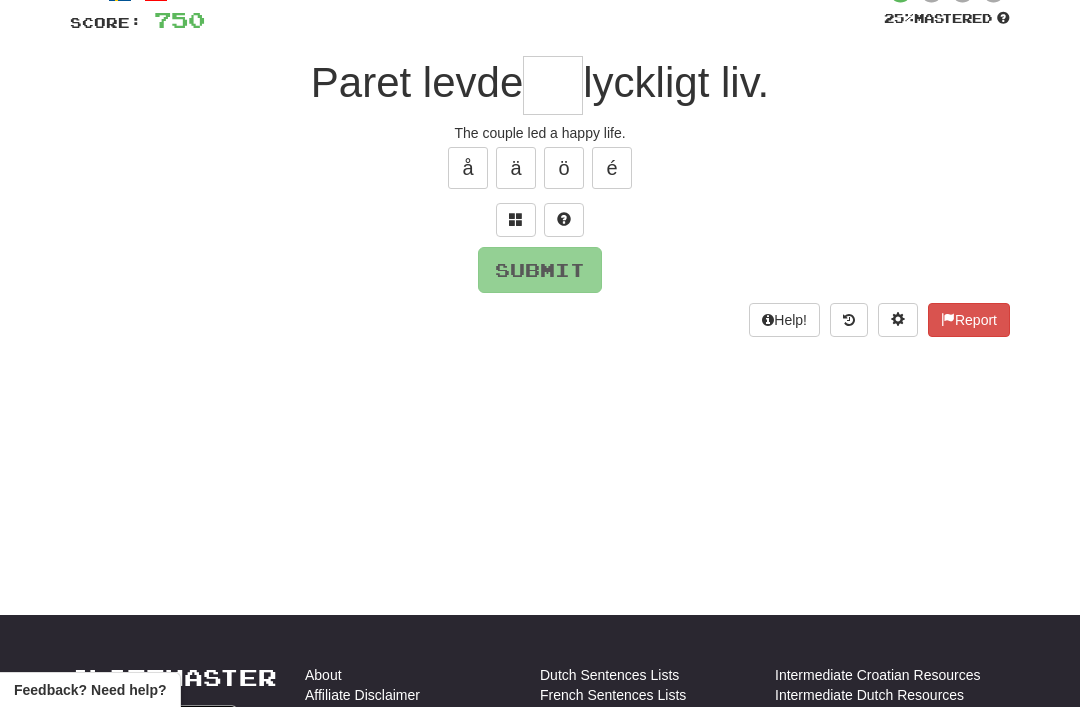scroll, scrollTop: 141, scrollLeft: 0, axis: vertical 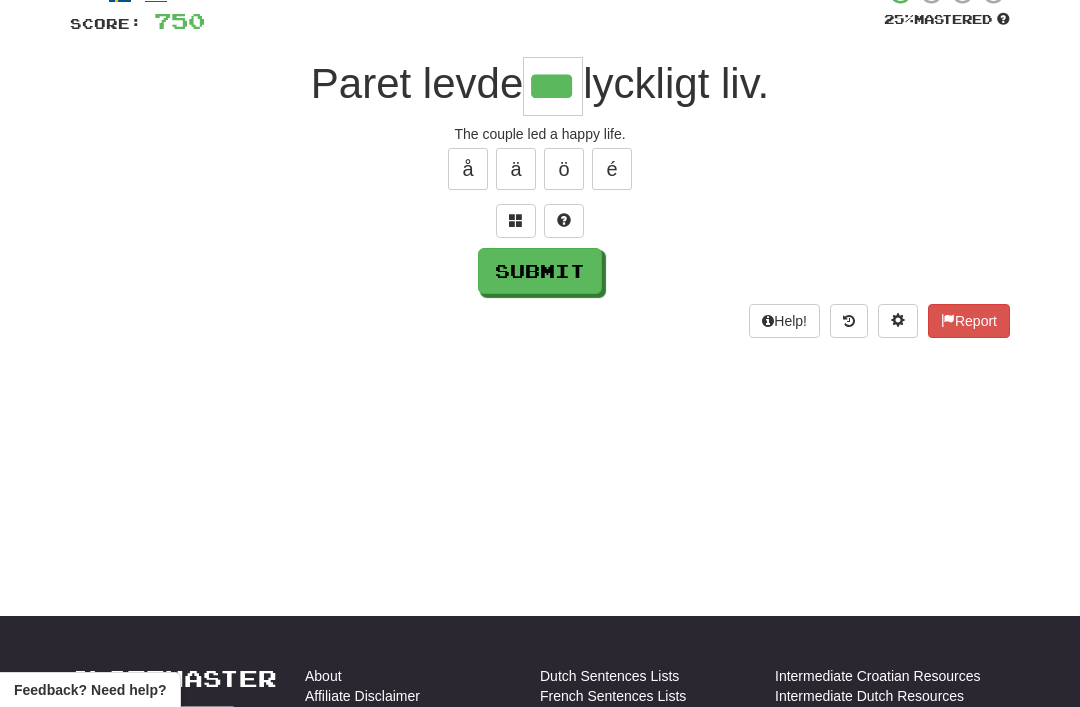 type on "***" 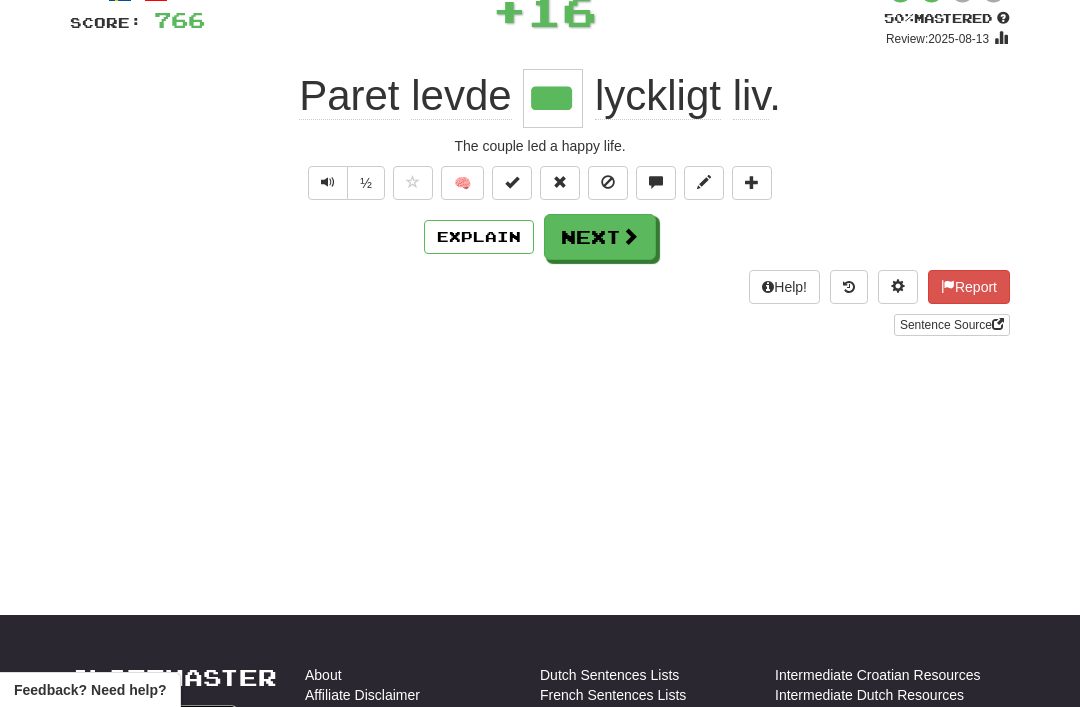 click on "Next" at bounding box center (600, 237) 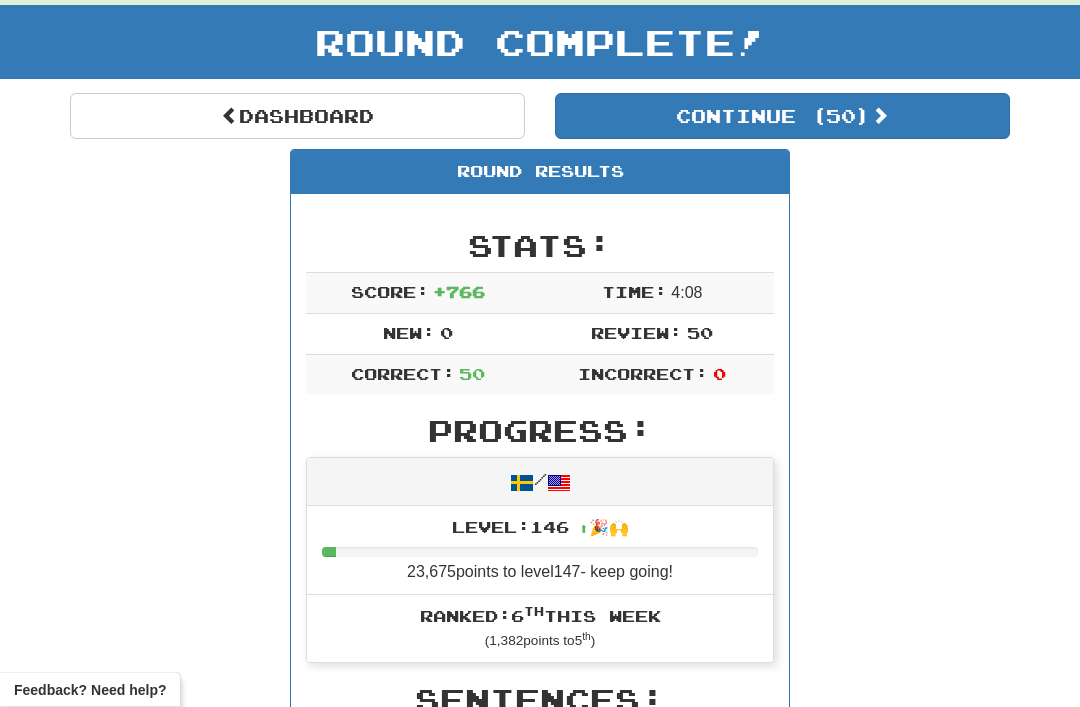 scroll, scrollTop: 103, scrollLeft: 0, axis: vertical 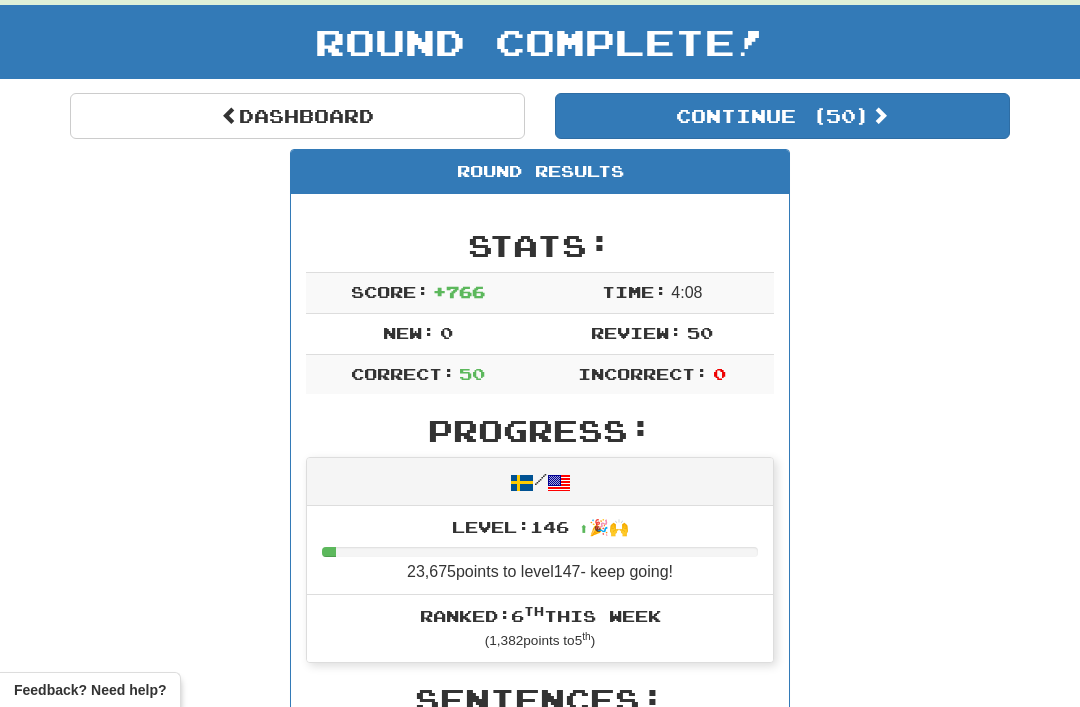 click on "Dashboard" at bounding box center [297, 116] 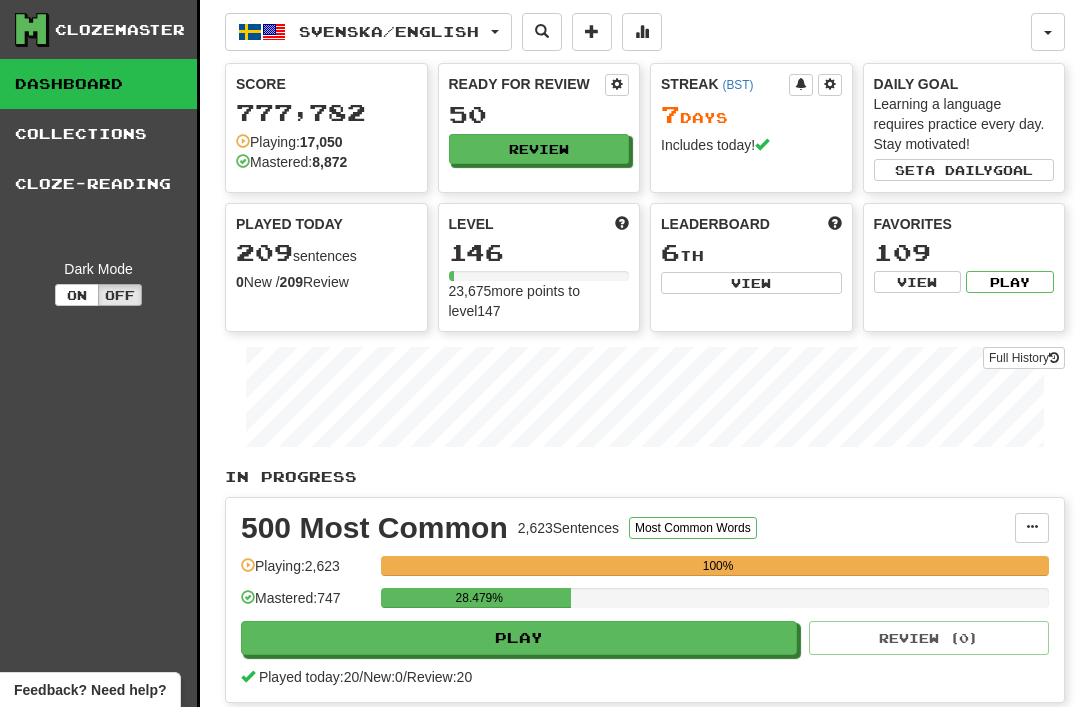 scroll, scrollTop: 0, scrollLeft: 0, axis: both 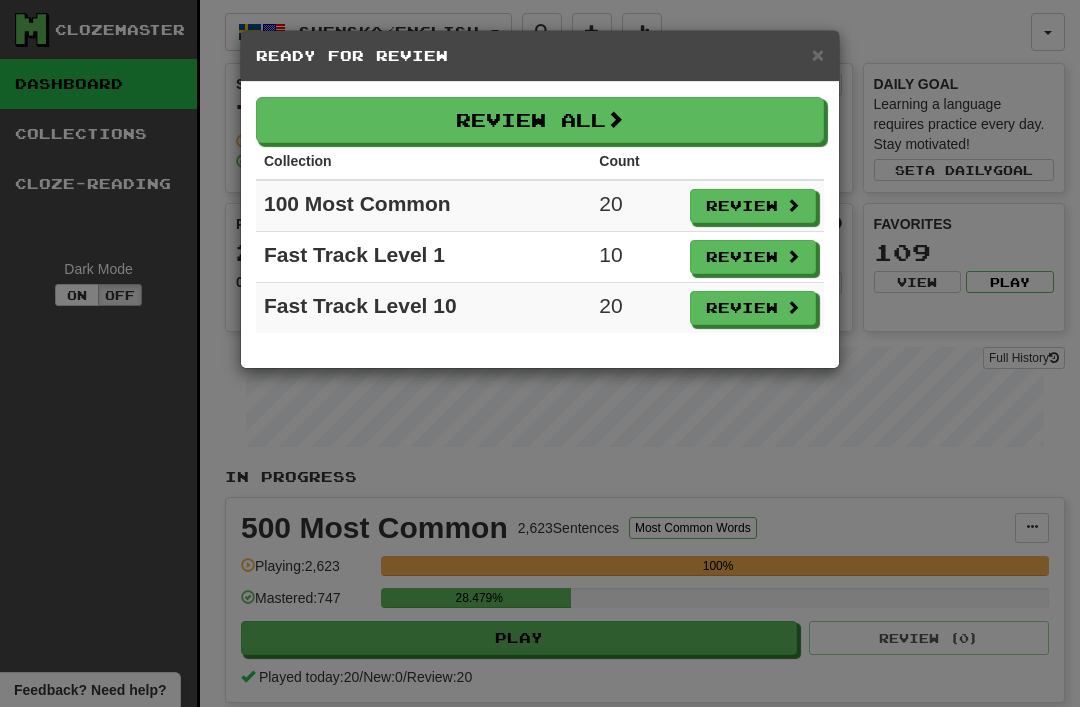 click on "×" at bounding box center (818, 54) 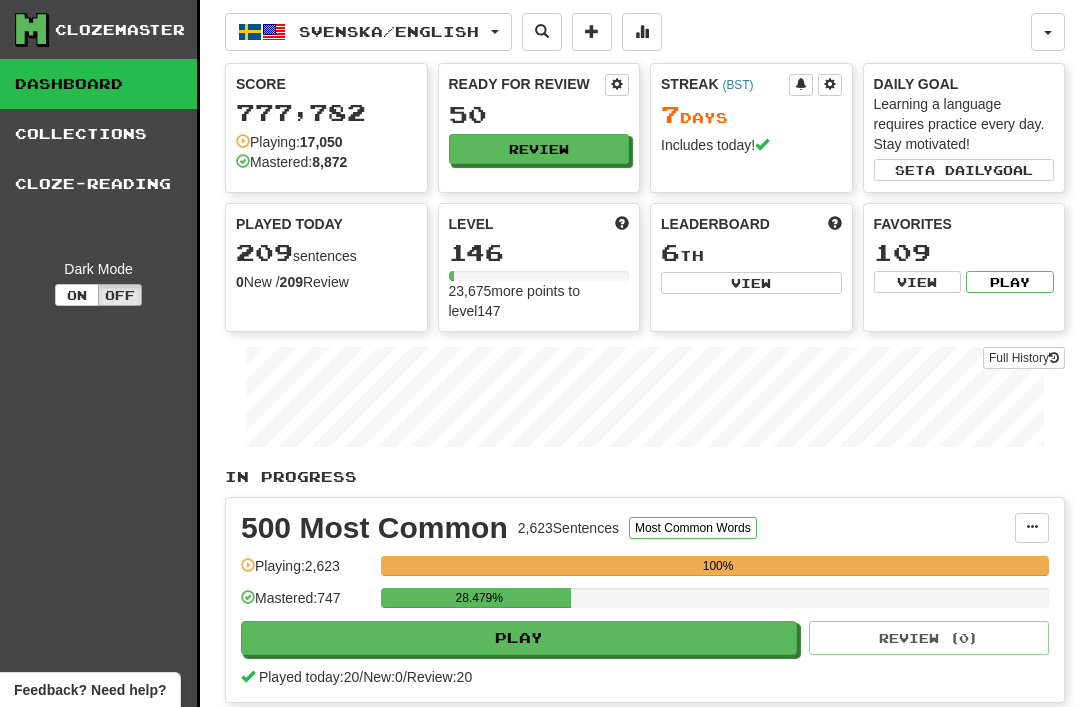click on "View" at bounding box center [751, 283] 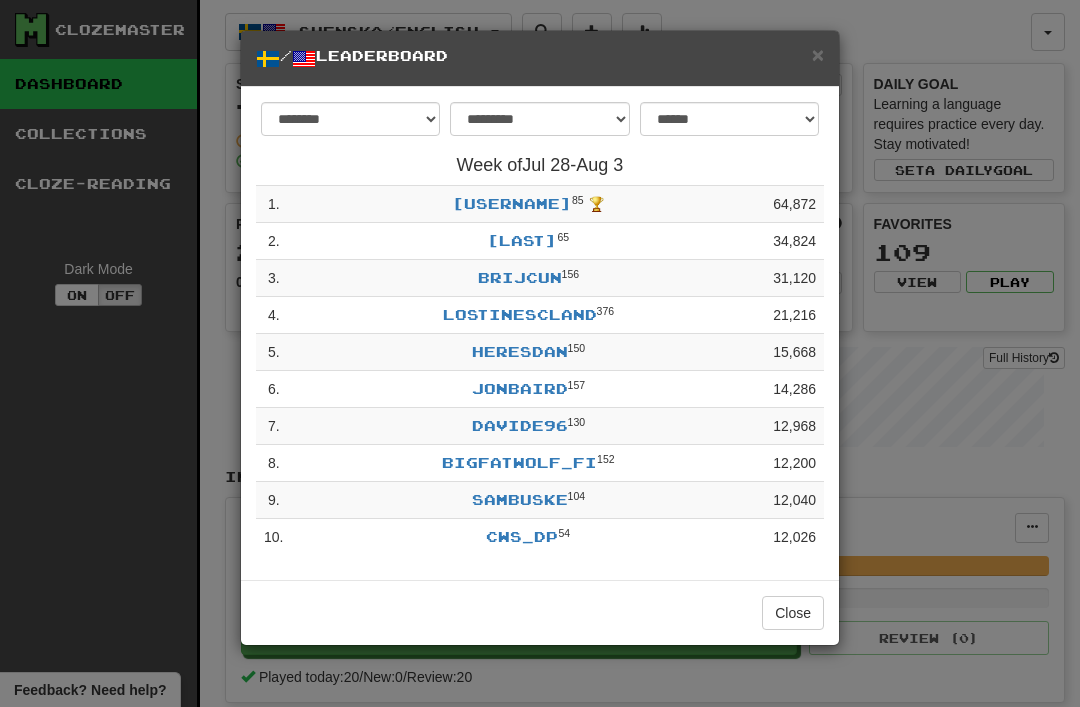click on "×" at bounding box center [818, 54] 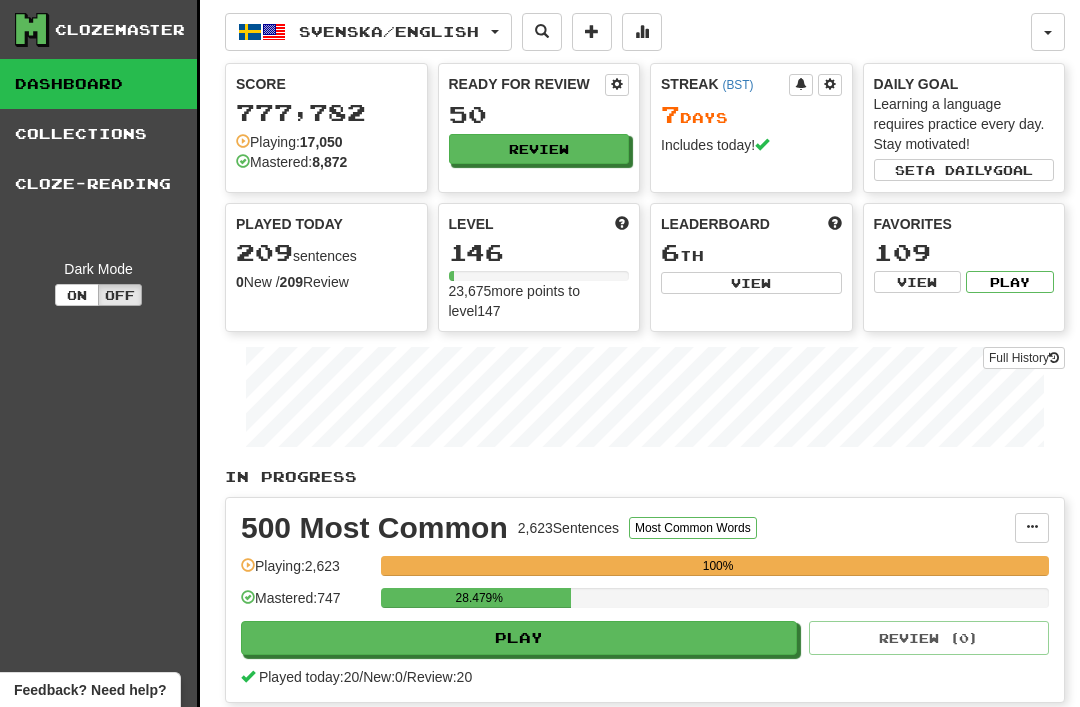 click on "Review" at bounding box center [539, 149] 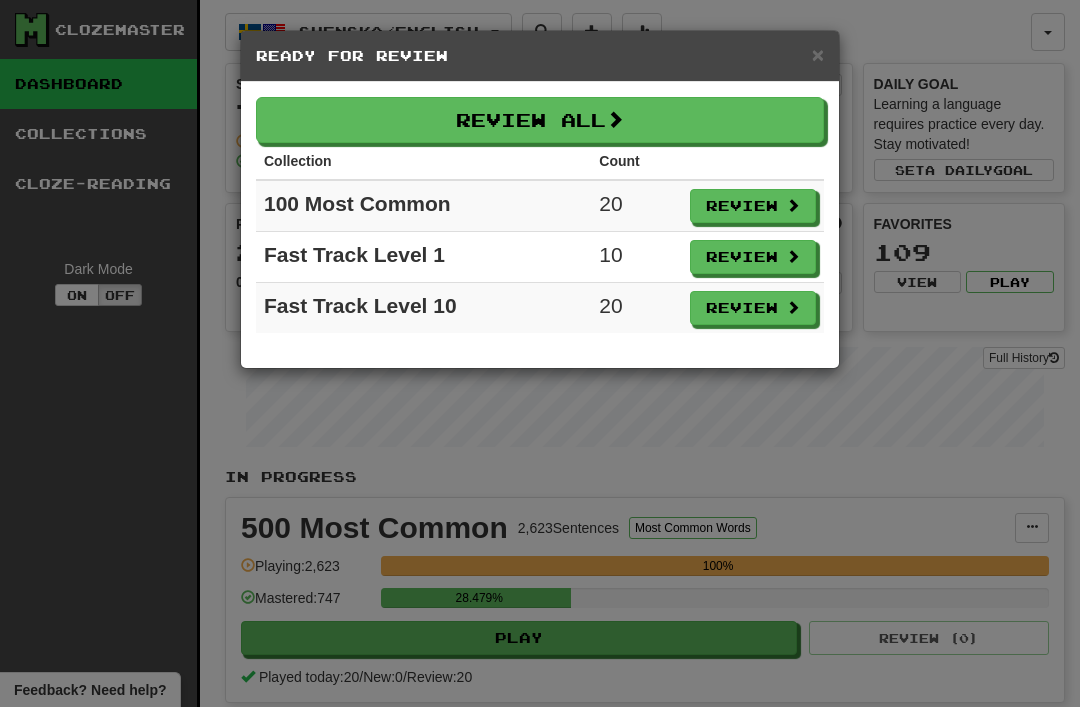 click on "Review All" at bounding box center [540, 120] 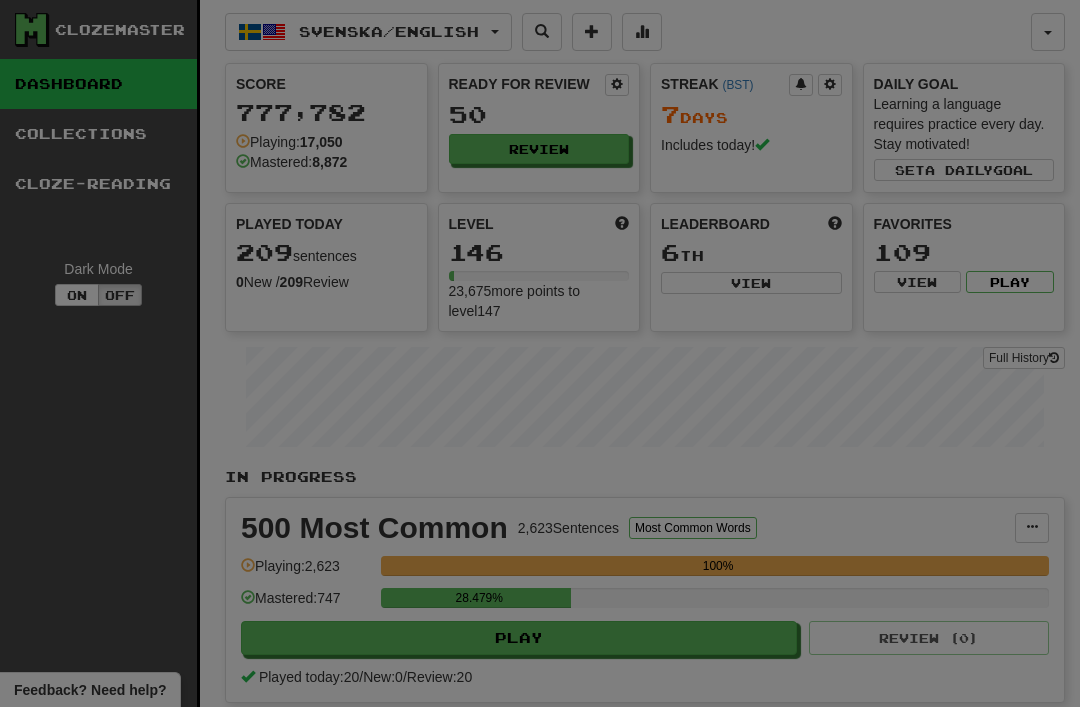 select on "**" 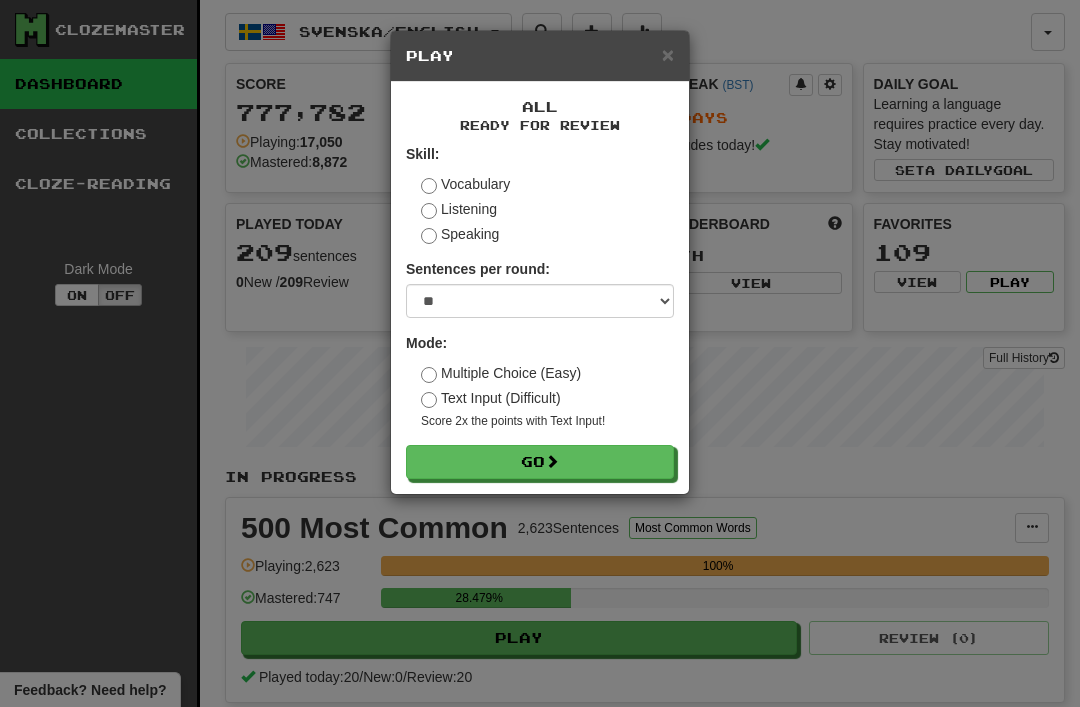 click on "Go" at bounding box center (540, 462) 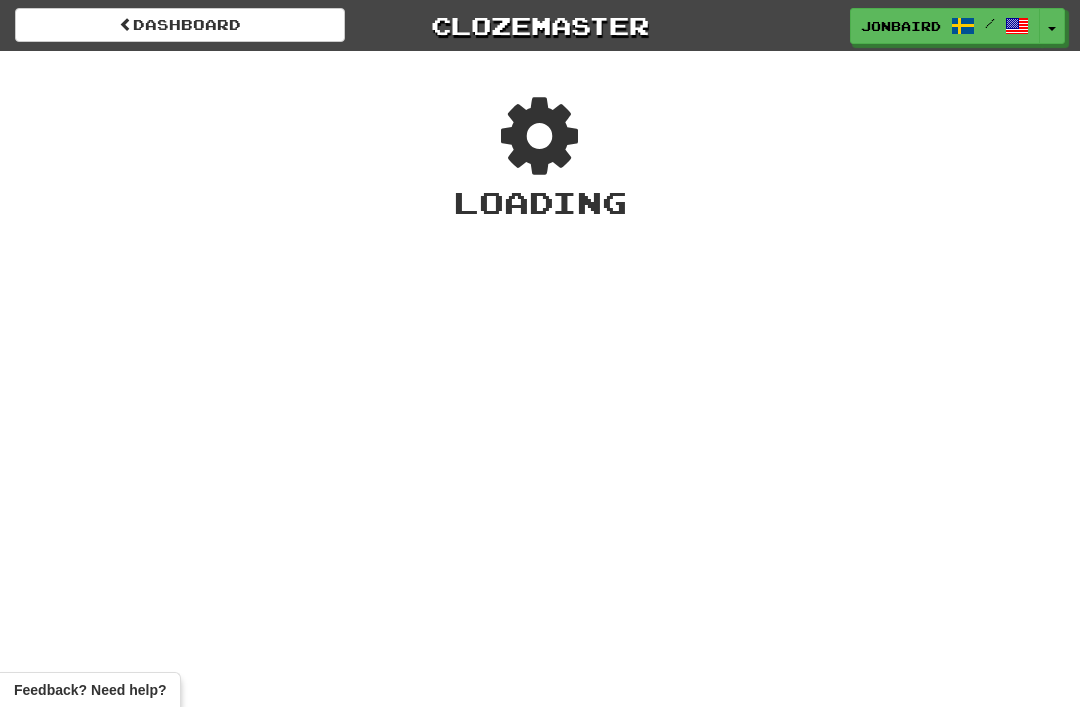 scroll, scrollTop: 0, scrollLeft: 0, axis: both 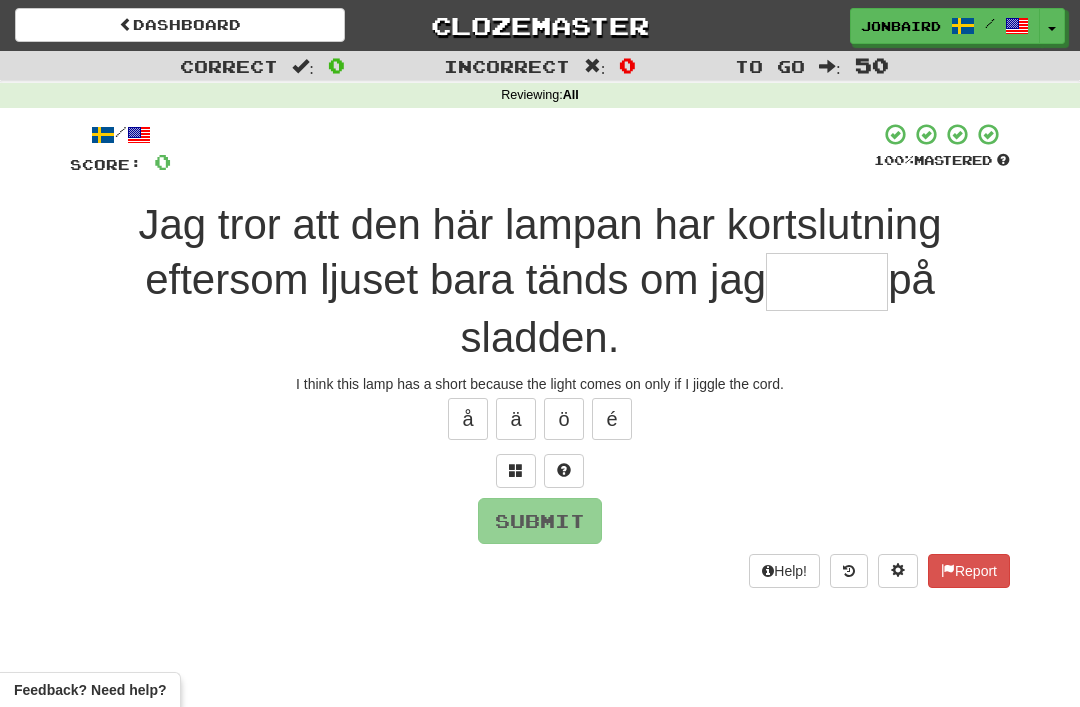click at bounding box center (827, 282) 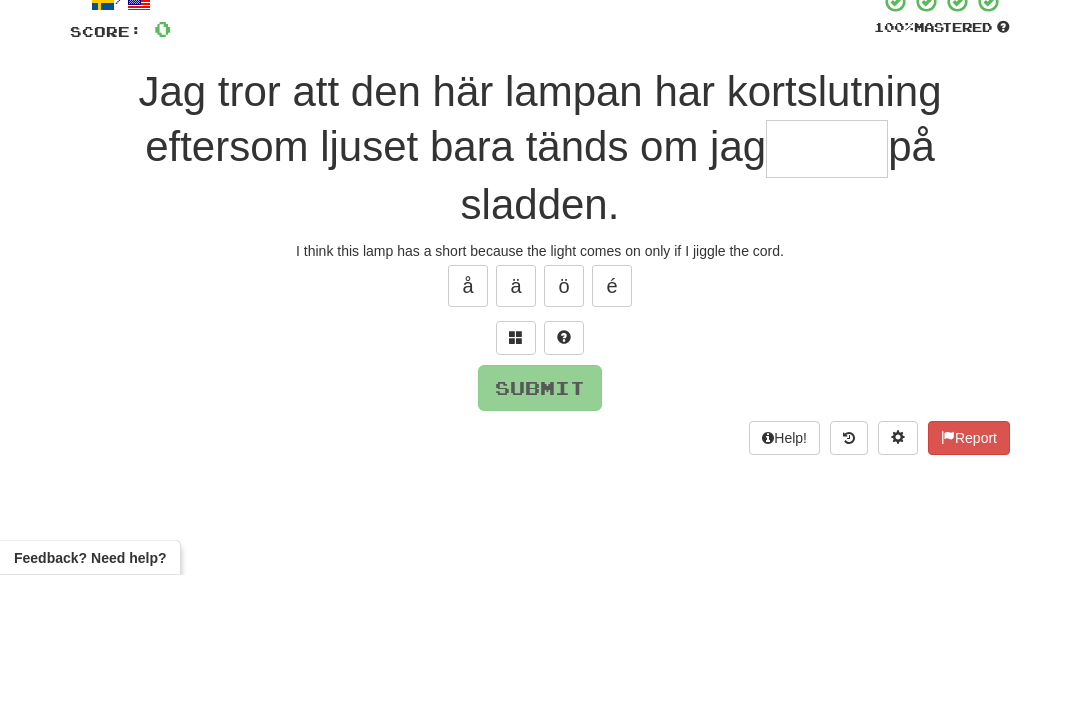 click at bounding box center (516, 471) 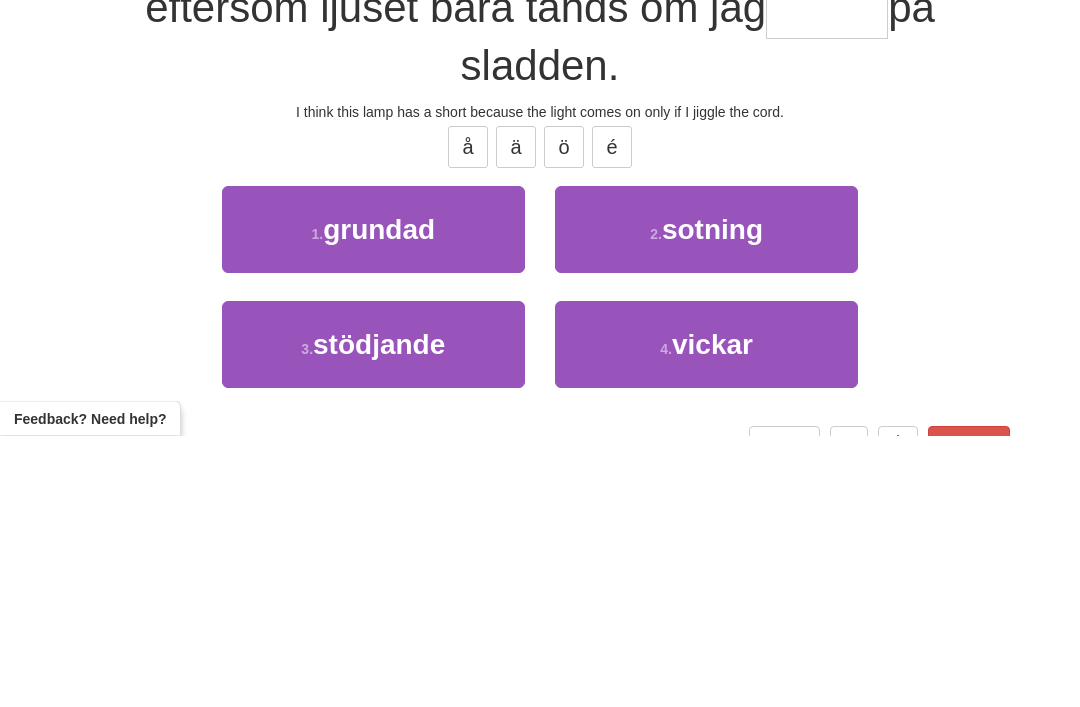 click on "vickar" at bounding box center [712, 616] 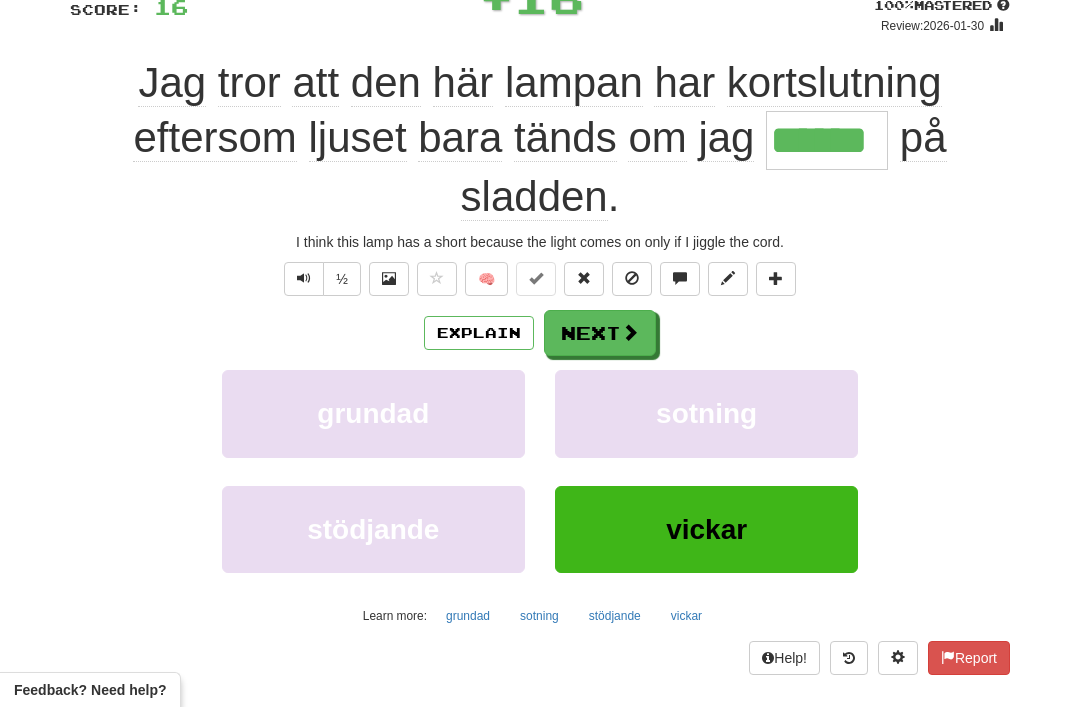 click on "Next" at bounding box center [600, 333] 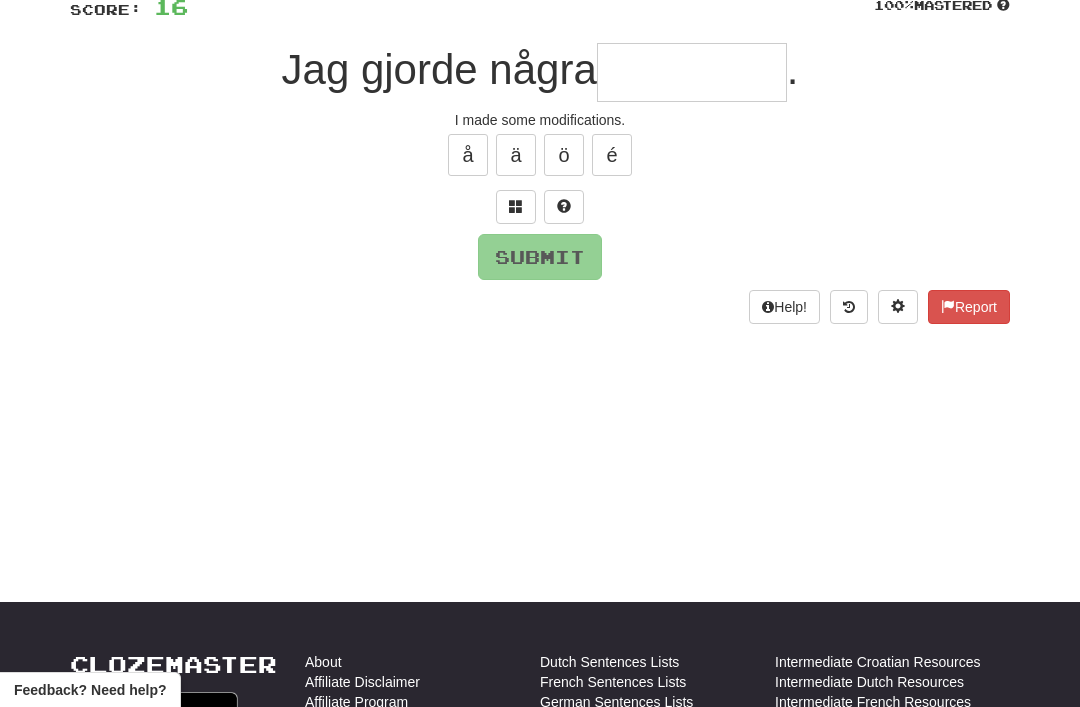 scroll, scrollTop: 154, scrollLeft: 0, axis: vertical 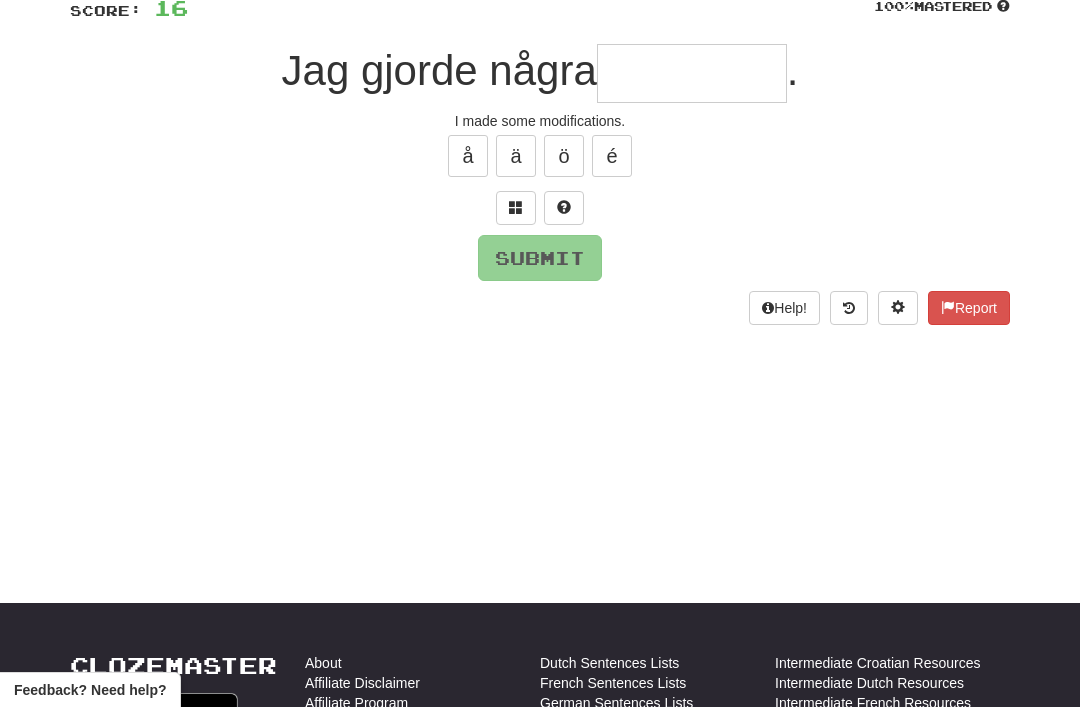 click at bounding box center [516, 207] 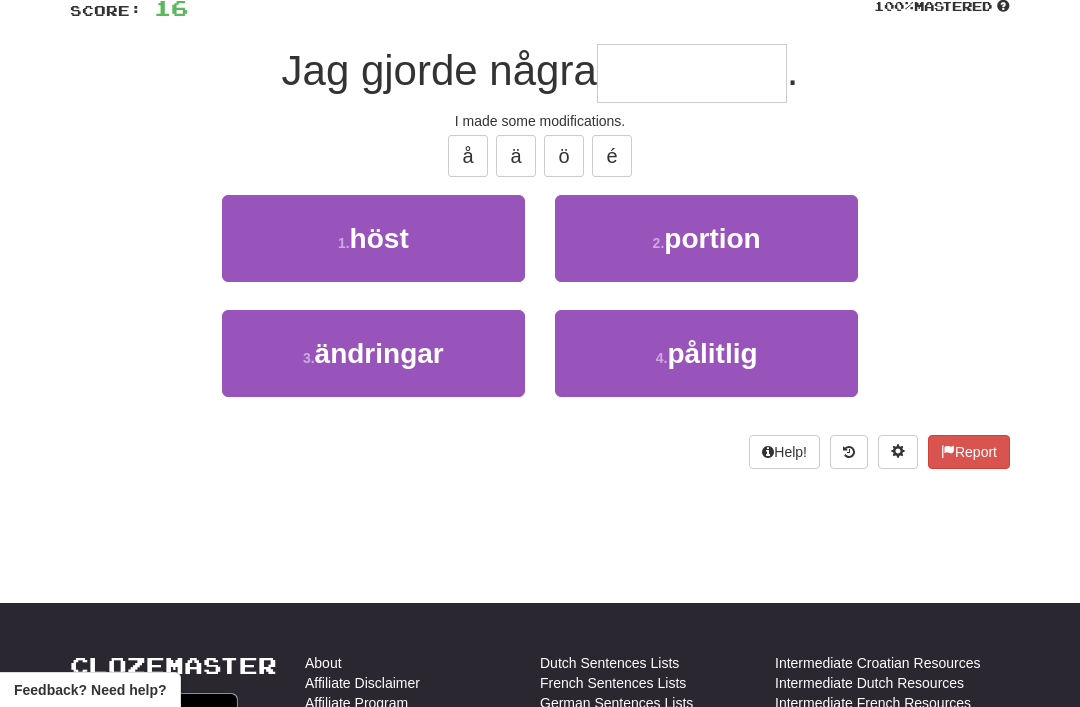click on "ändringar" at bounding box center (379, 353) 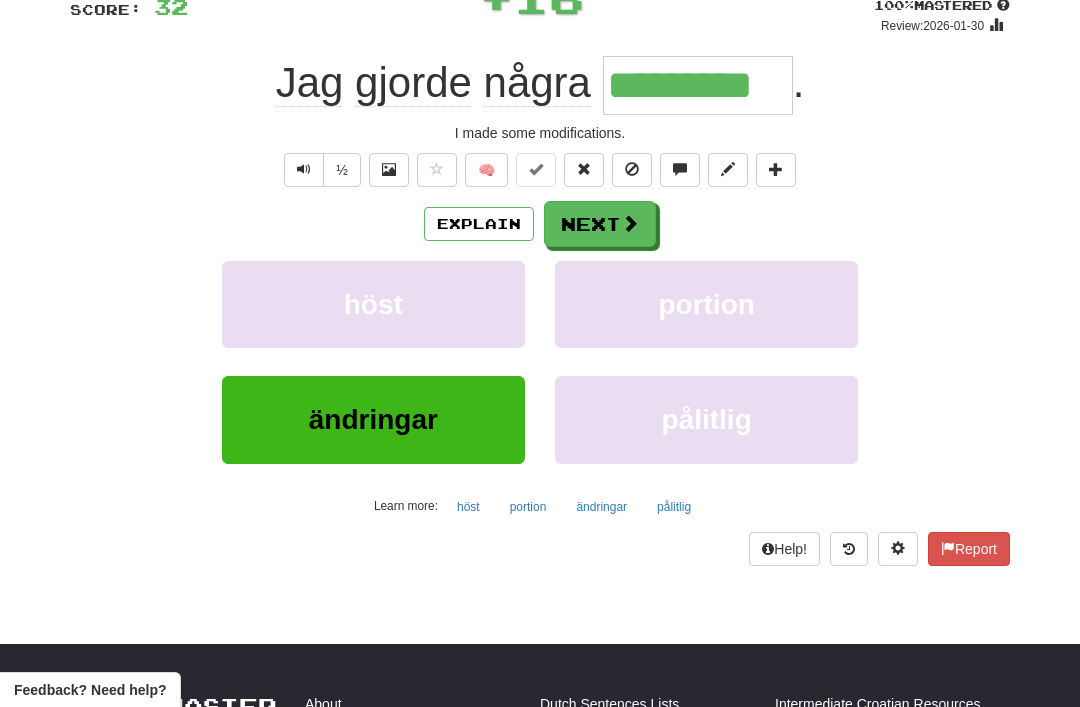 click on "Next" at bounding box center [600, 224] 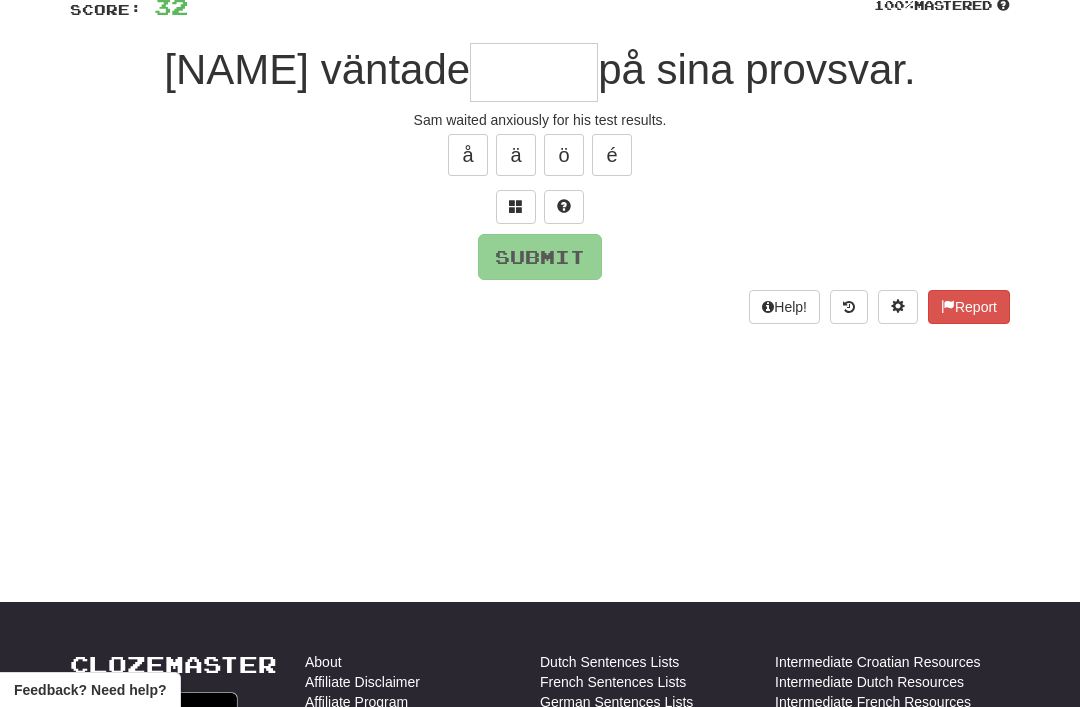 scroll, scrollTop: 154, scrollLeft: 0, axis: vertical 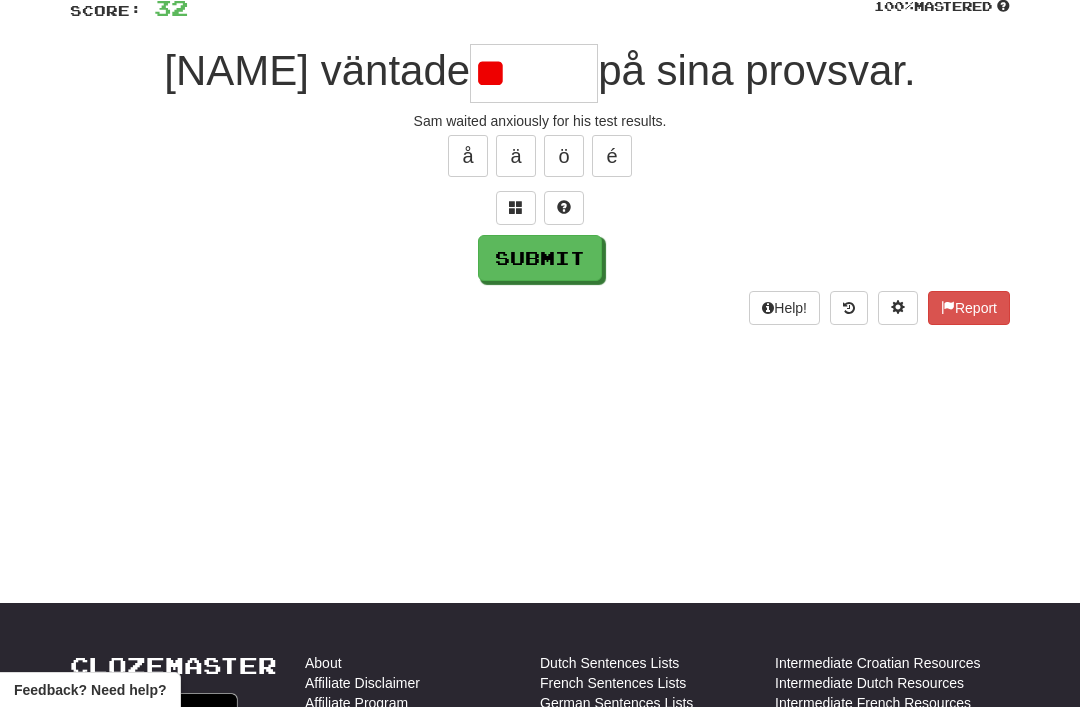 type on "*" 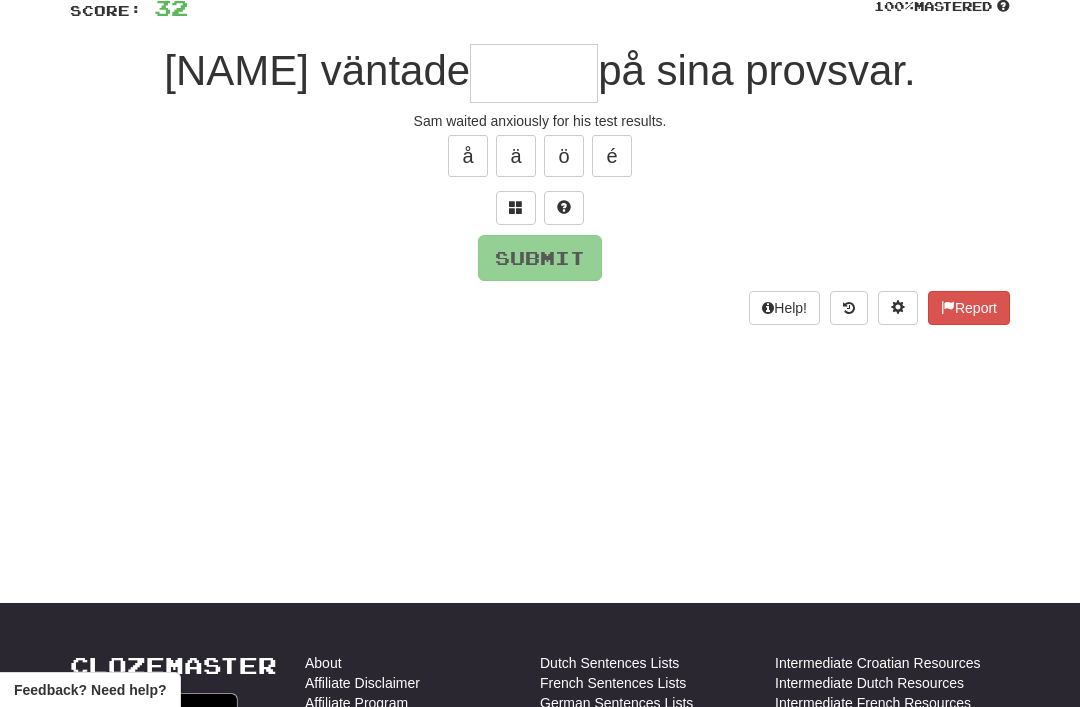 click at bounding box center [516, 207] 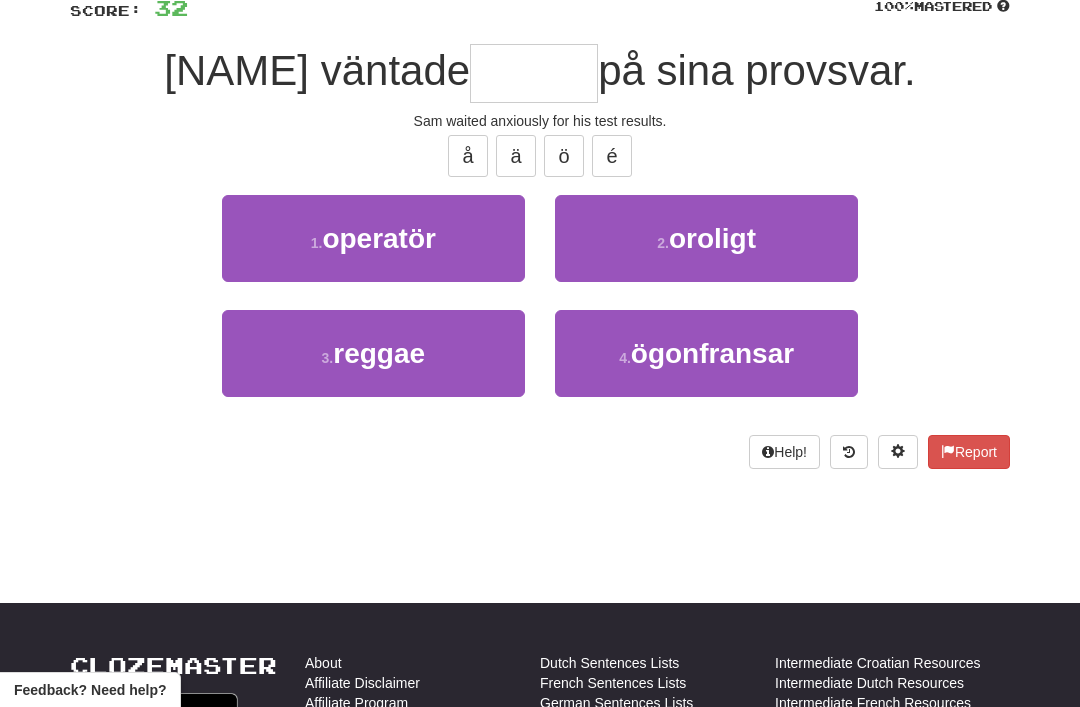 click on "oroligt" at bounding box center (712, 238) 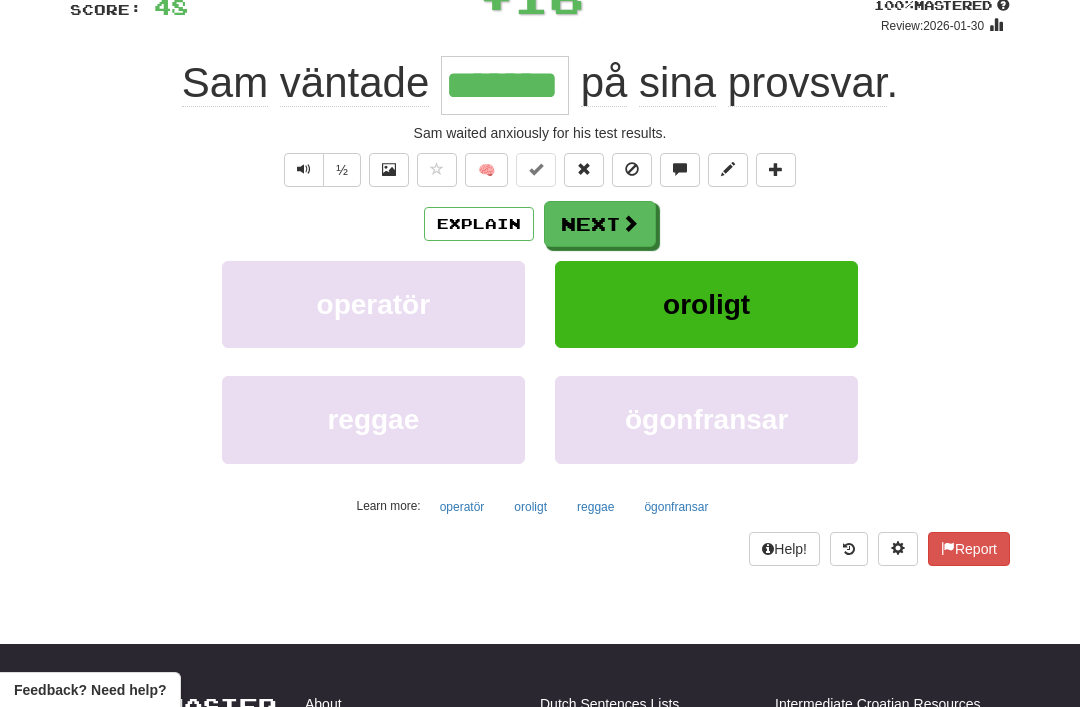 click on "Next" at bounding box center (600, 224) 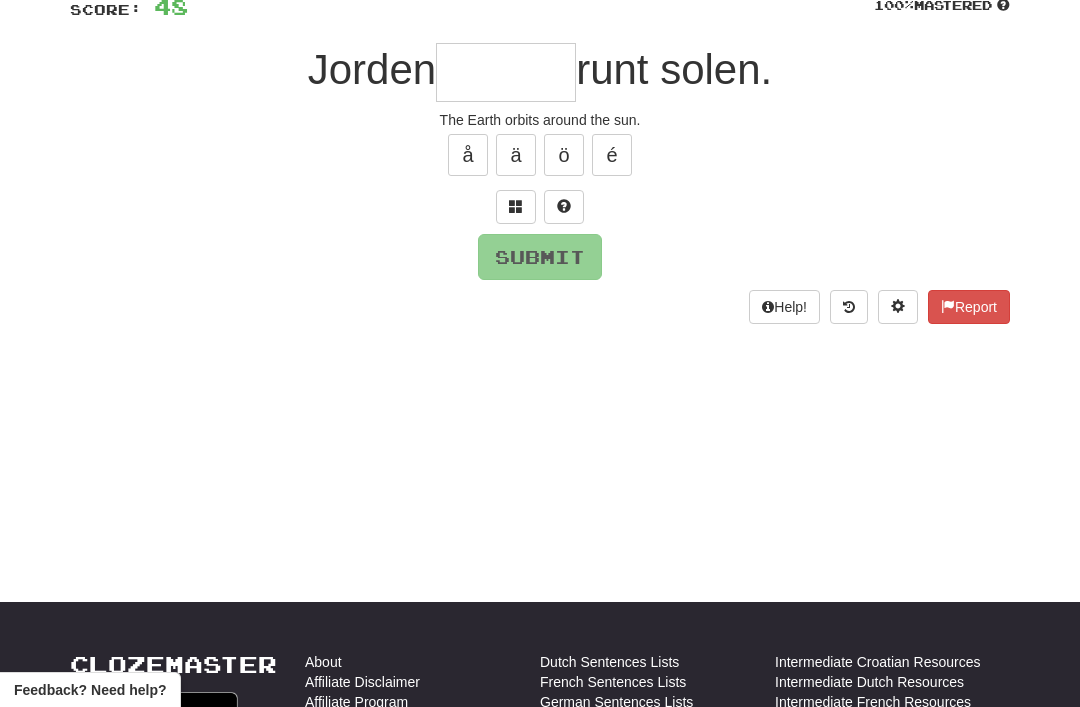scroll, scrollTop: 154, scrollLeft: 0, axis: vertical 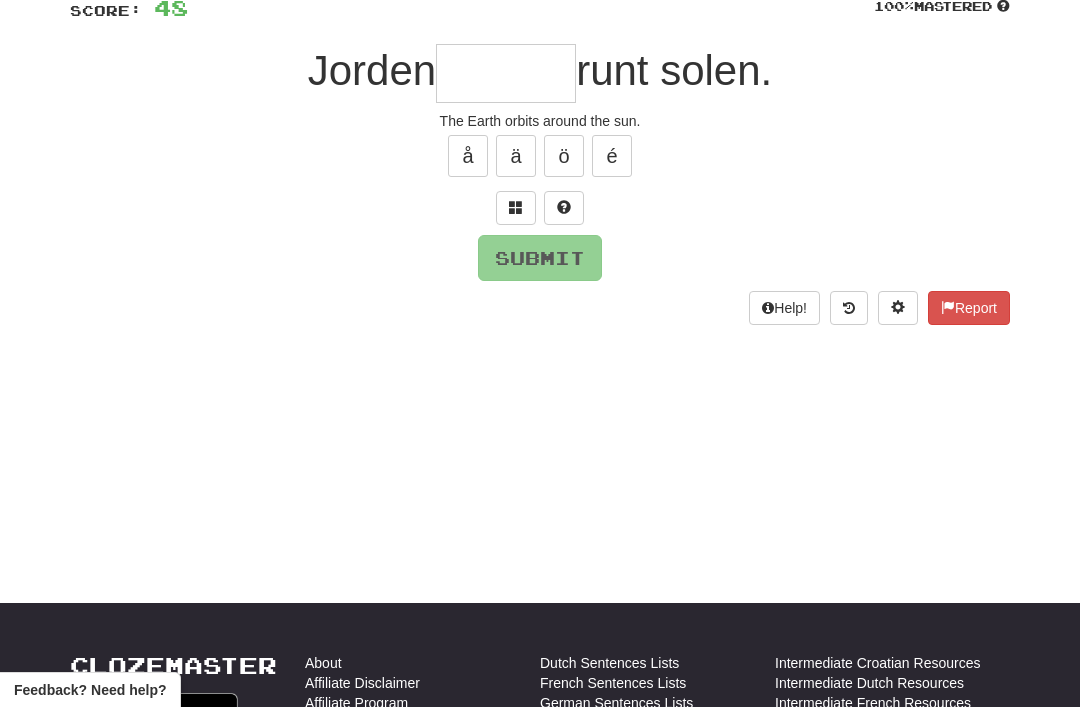 click at bounding box center [516, 207] 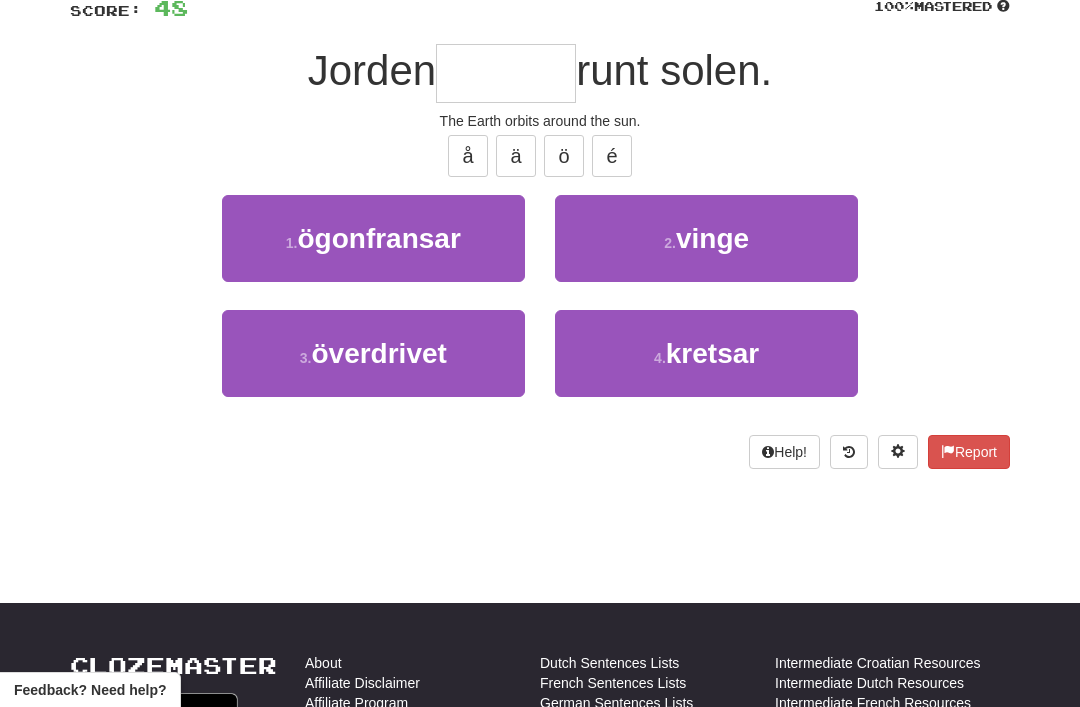 click on "kretsar" at bounding box center [712, 353] 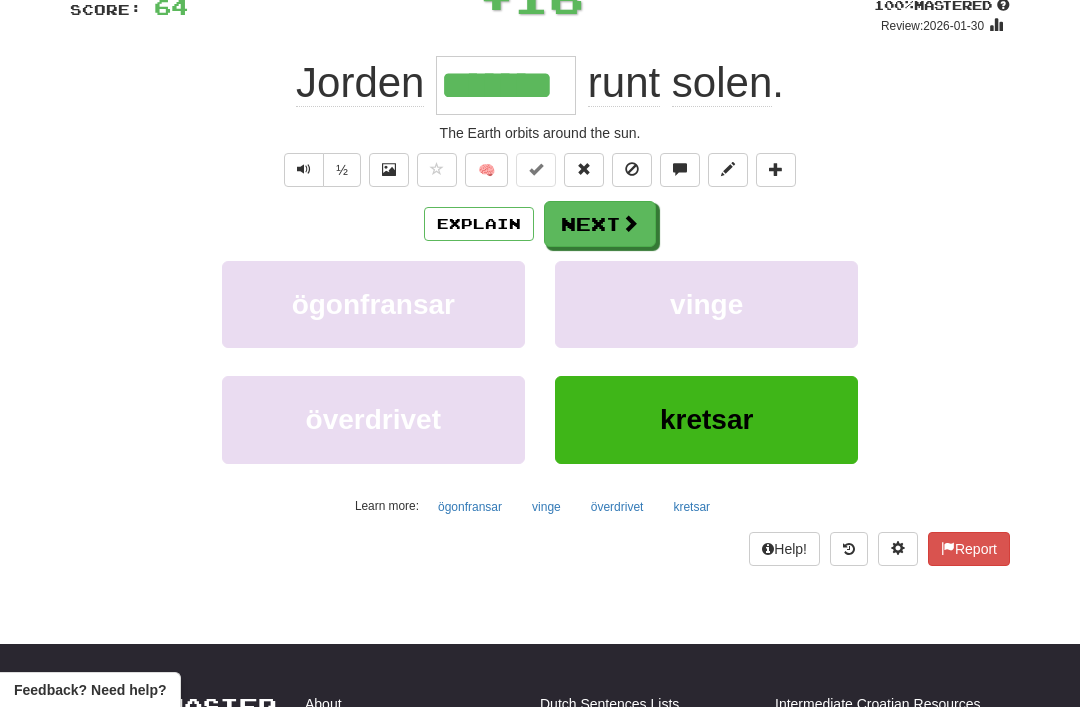 click at bounding box center [630, 223] 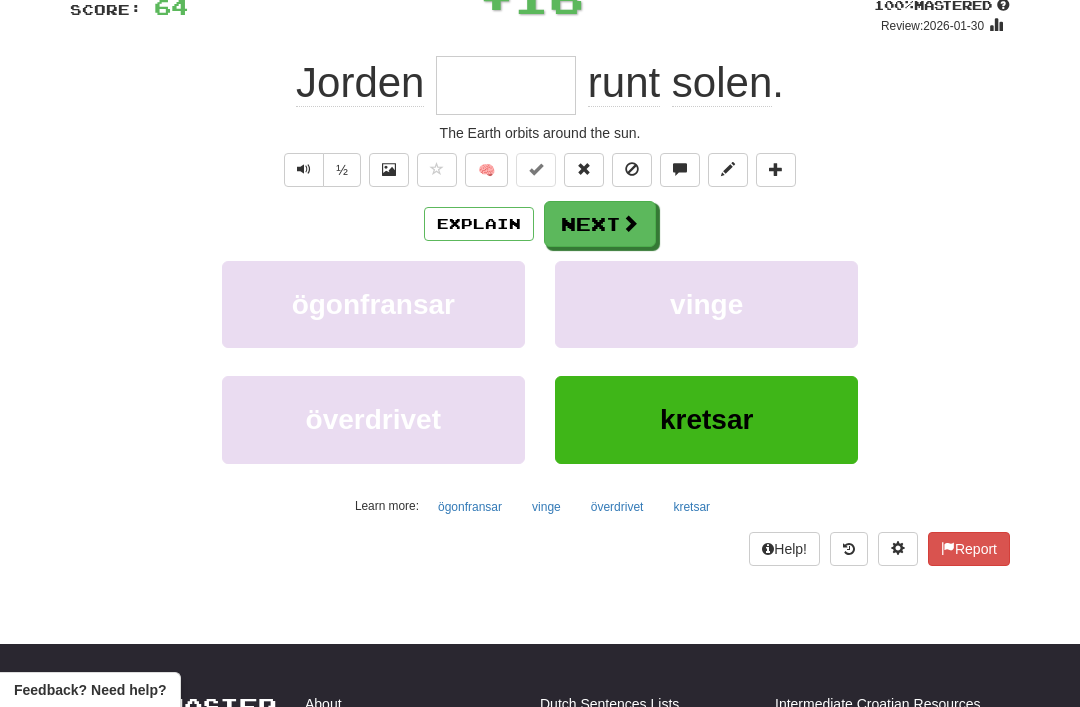 scroll, scrollTop: 154, scrollLeft: 0, axis: vertical 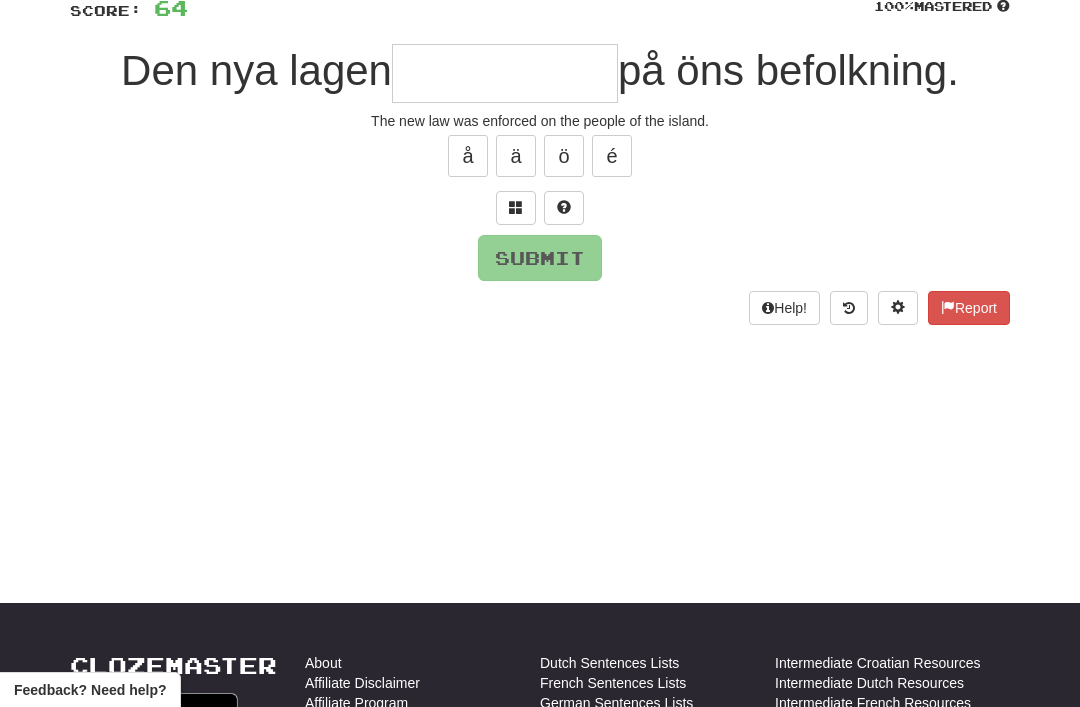 click at bounding box center (516, 208) 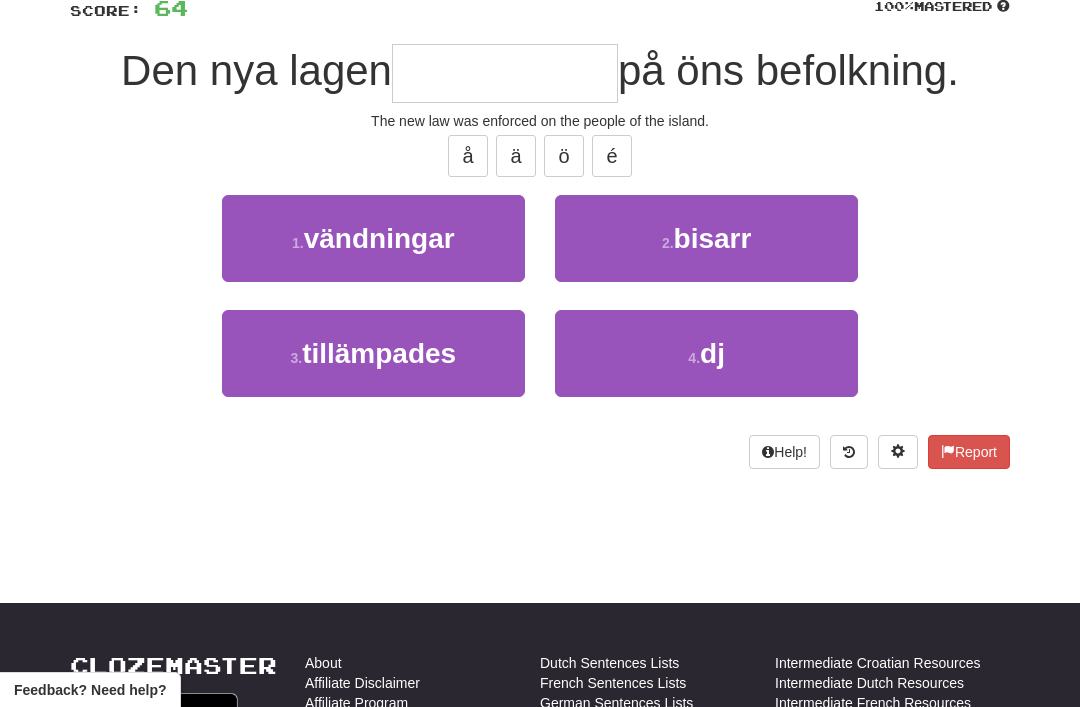 click on "3 .  tillämpades" at bounding box center (373, 353) 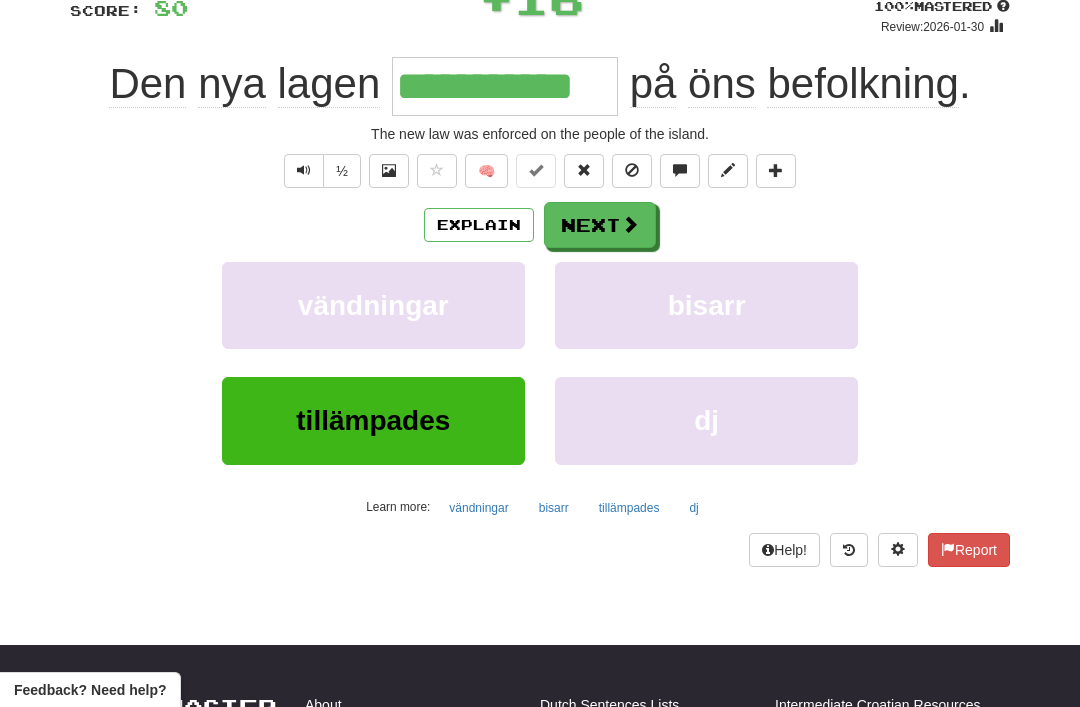 scroll, scrollTop: 155, scrollLeft: 0, axis: vertical 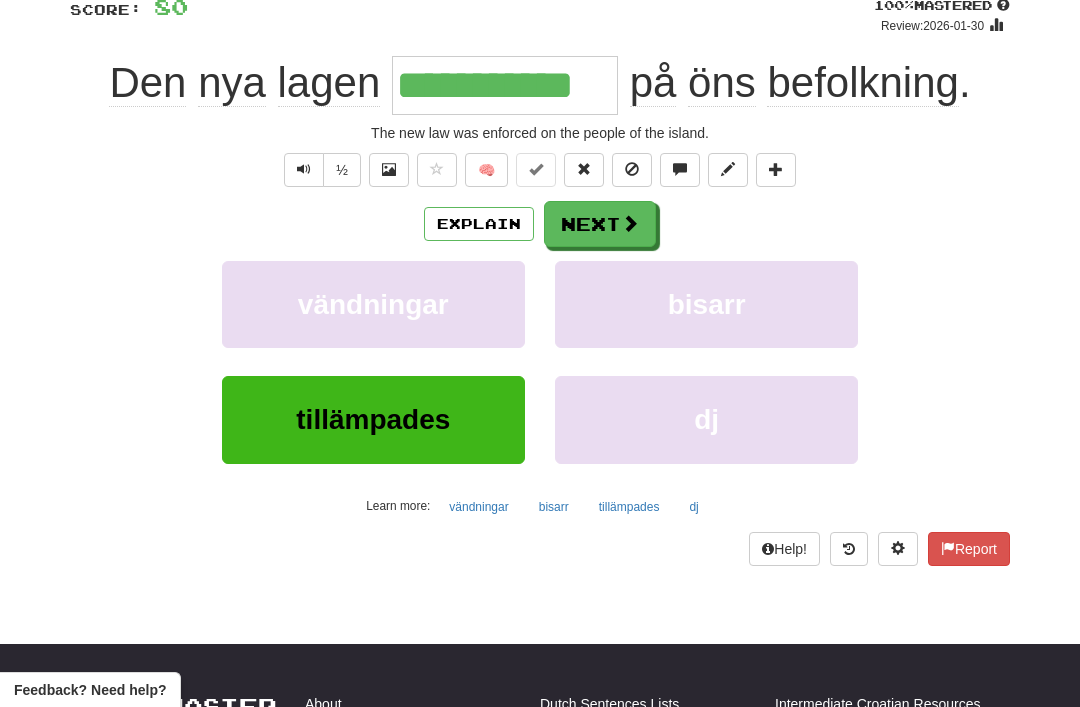click on "Explain" at bounding box center (479, 224) 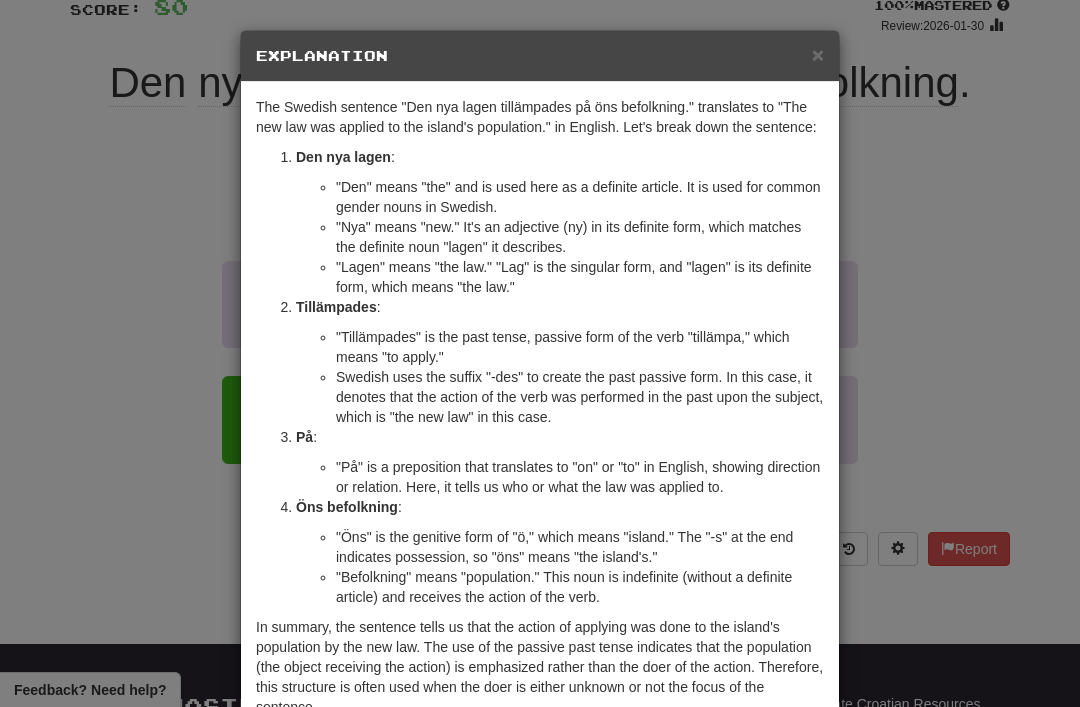 click on "×" at bounding box center (818, 54) 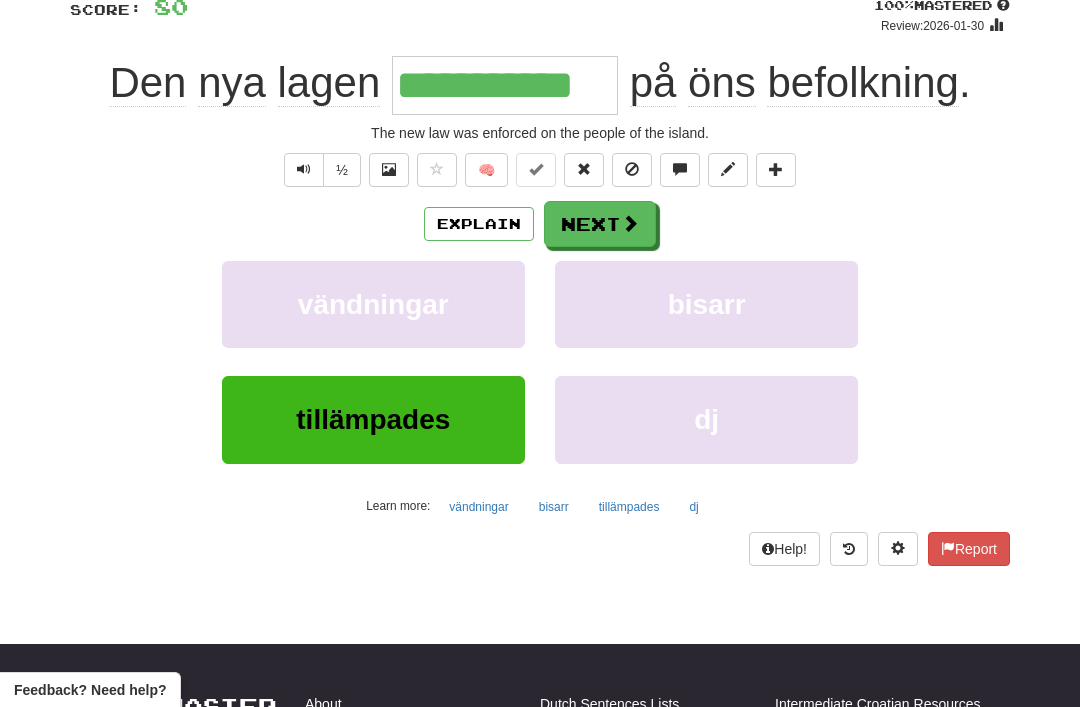 click at bounding box center (437, 169) 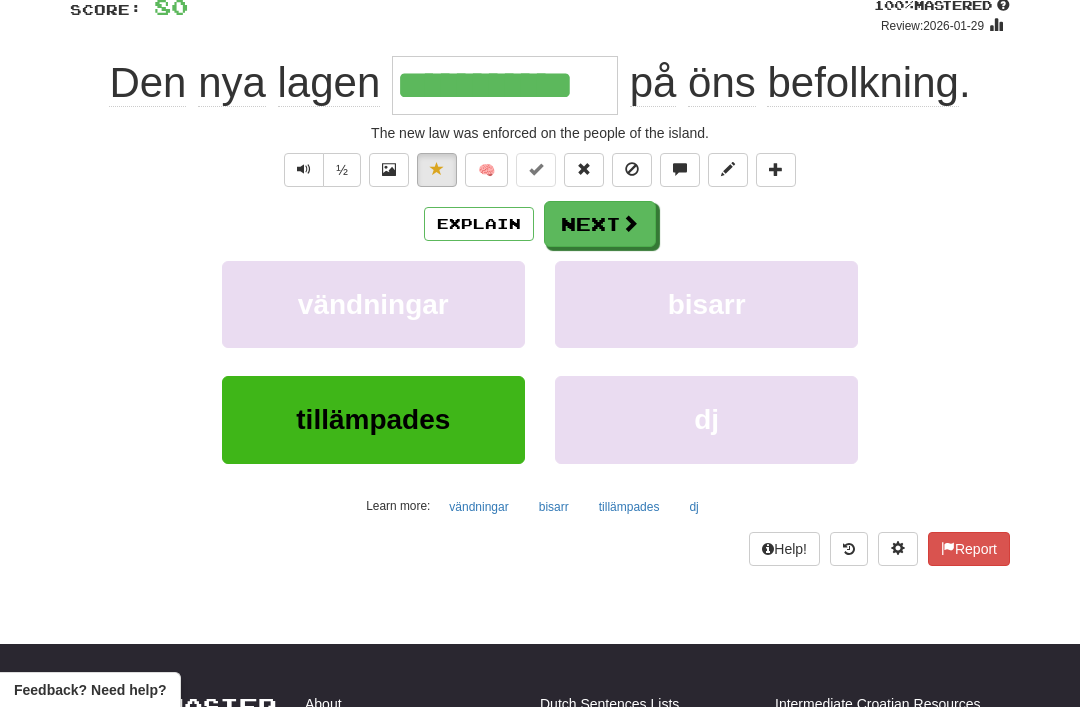 click on "Next" at bounding box center (600, 224) 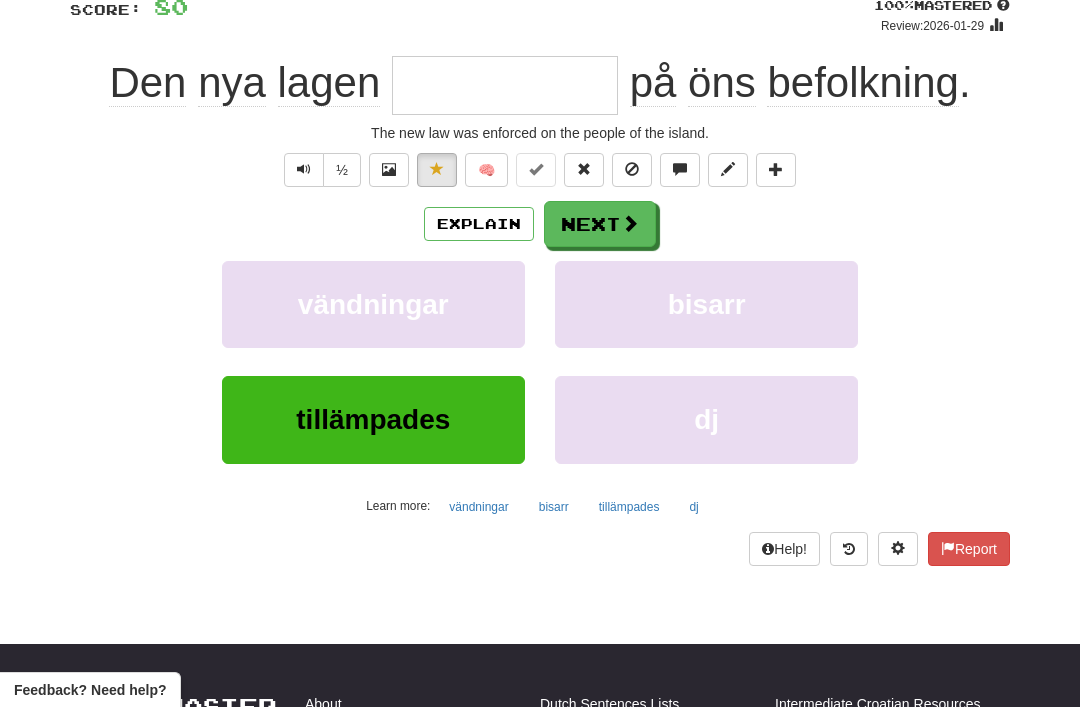 scroll, scrollTop: 154, scrollLeft: 0, axis: vertical 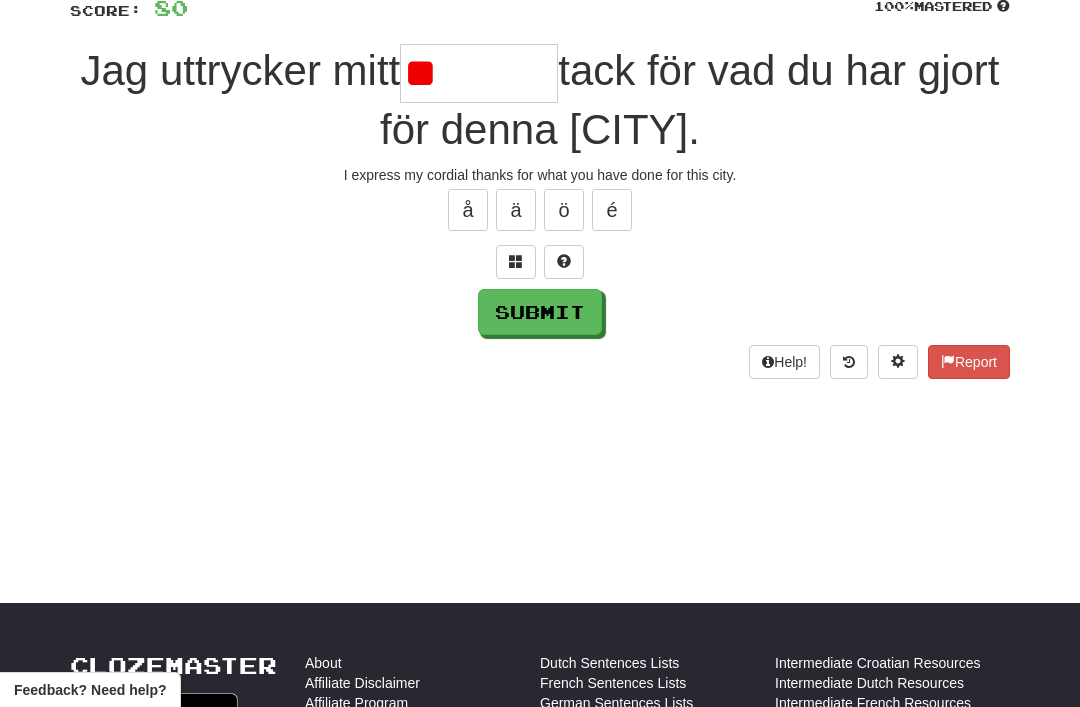 type on "*" 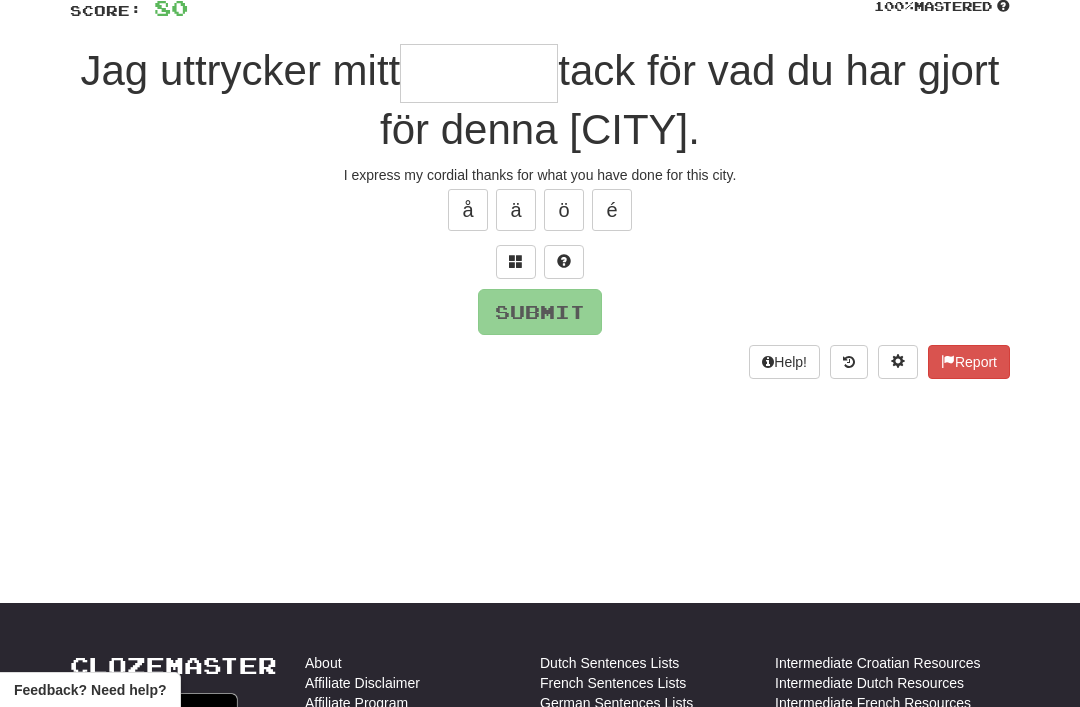 click at bounding box center (516, 262) 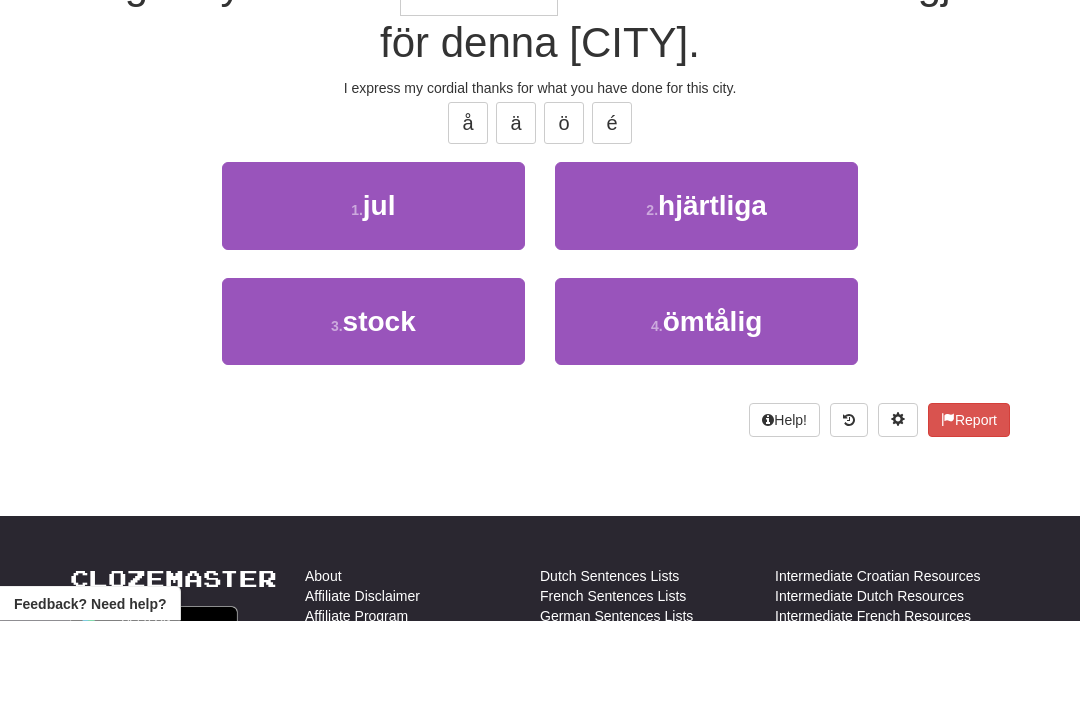 click on "2 .  hjärtliga" at bounding box center (706, 292) 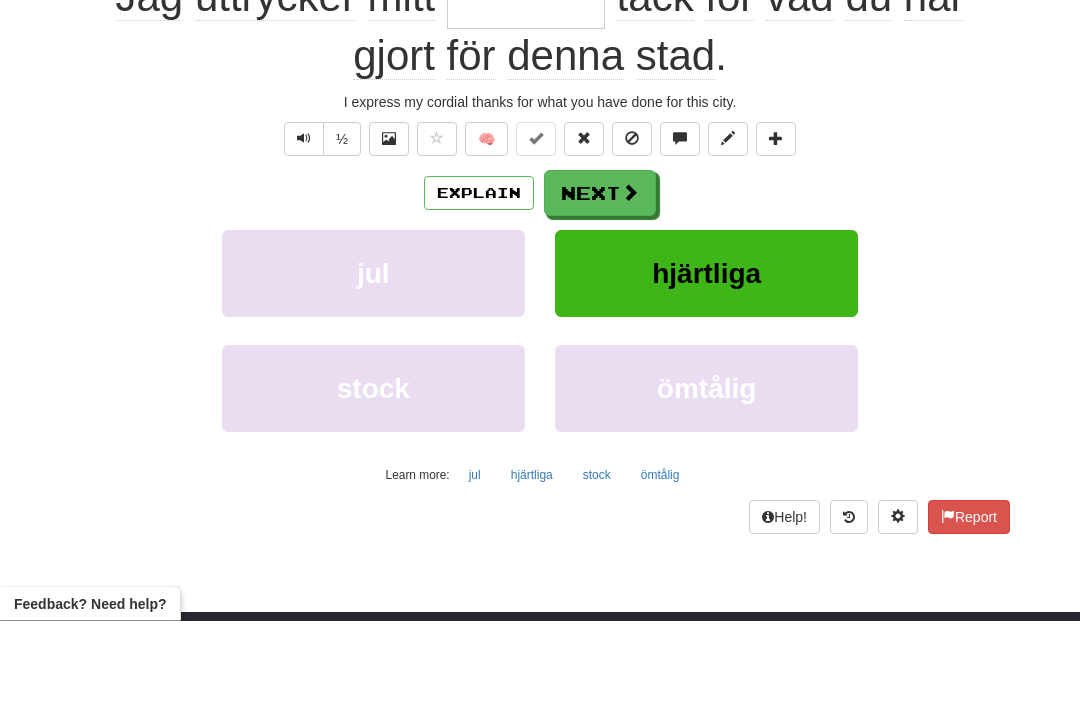 type on "*********" 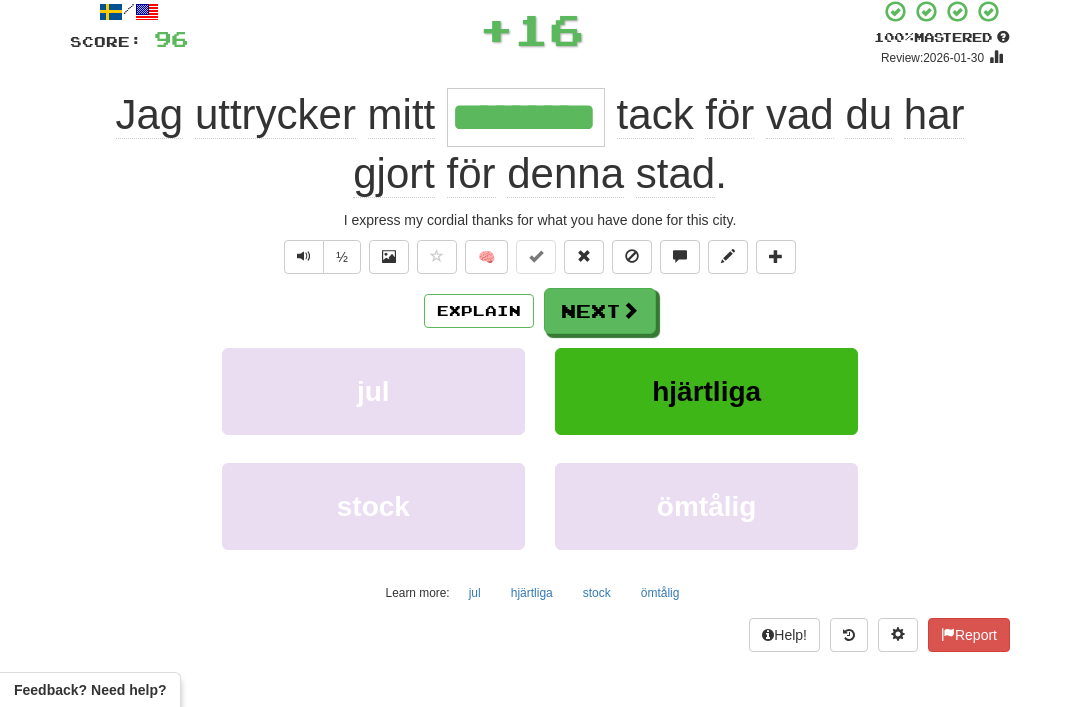 scroll, scrollTop: 129, scrollLeft: 0, axis: vertical 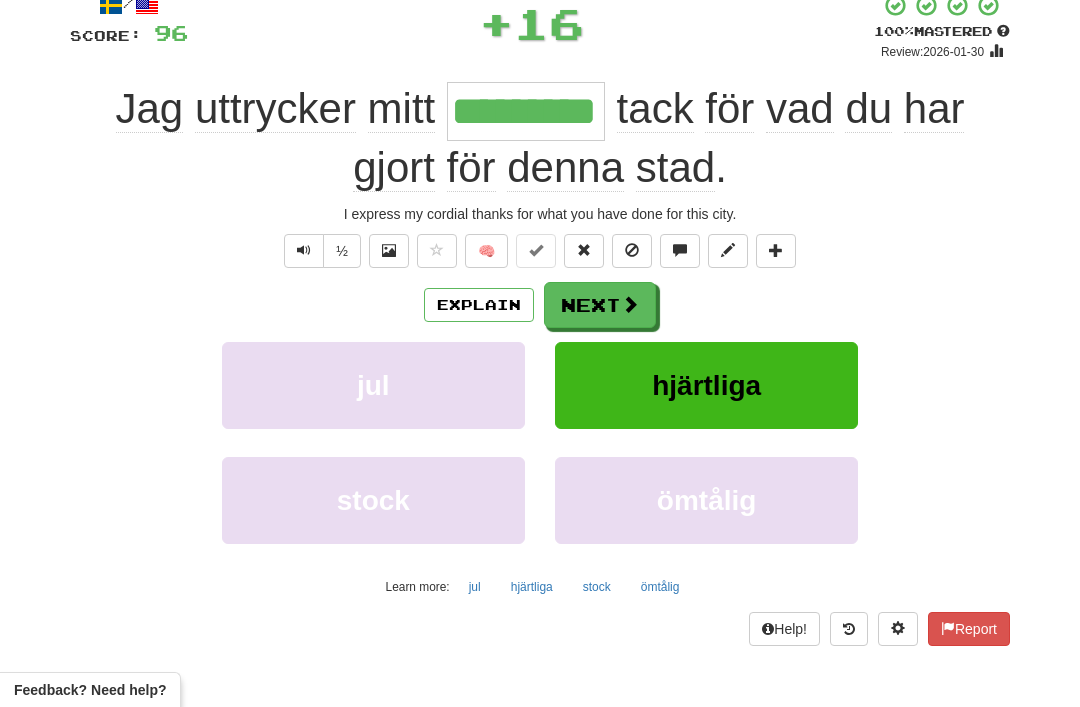 click on "Next" at bounding box center [600, 305] 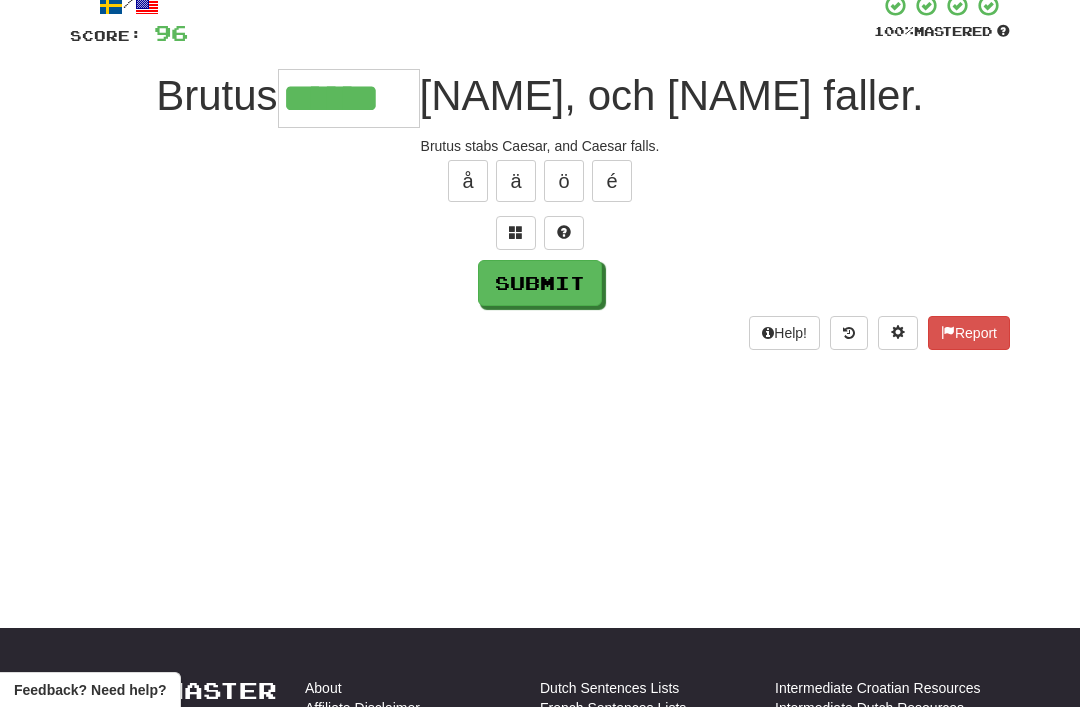 type on "******" 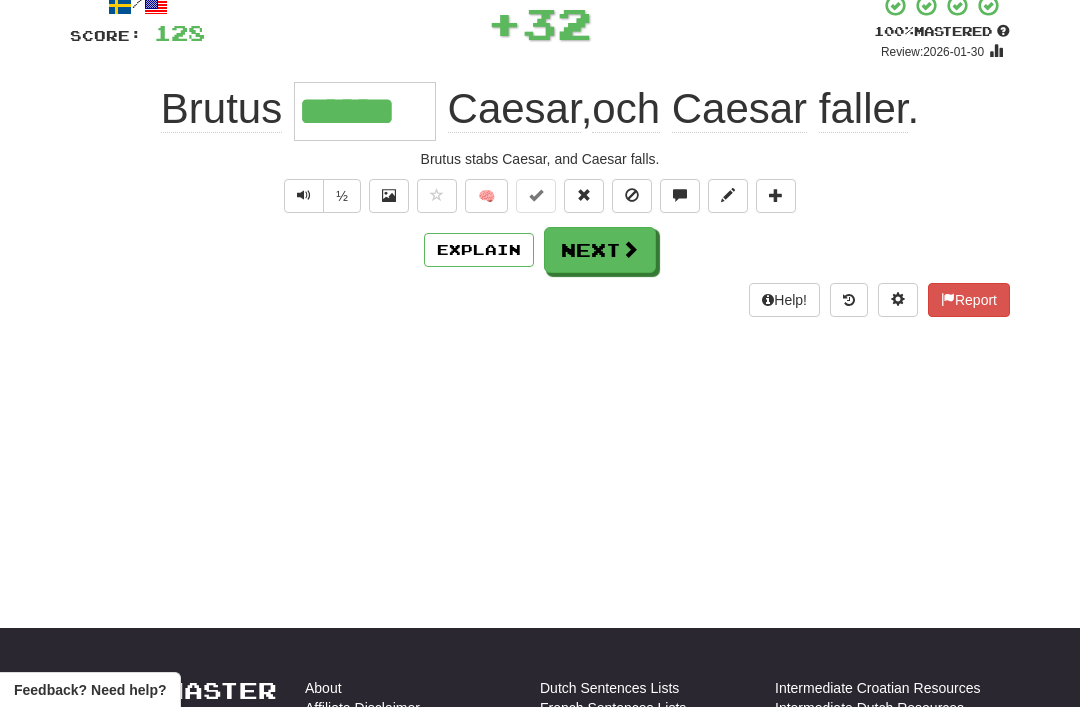 click at bounding box center (630, 249) 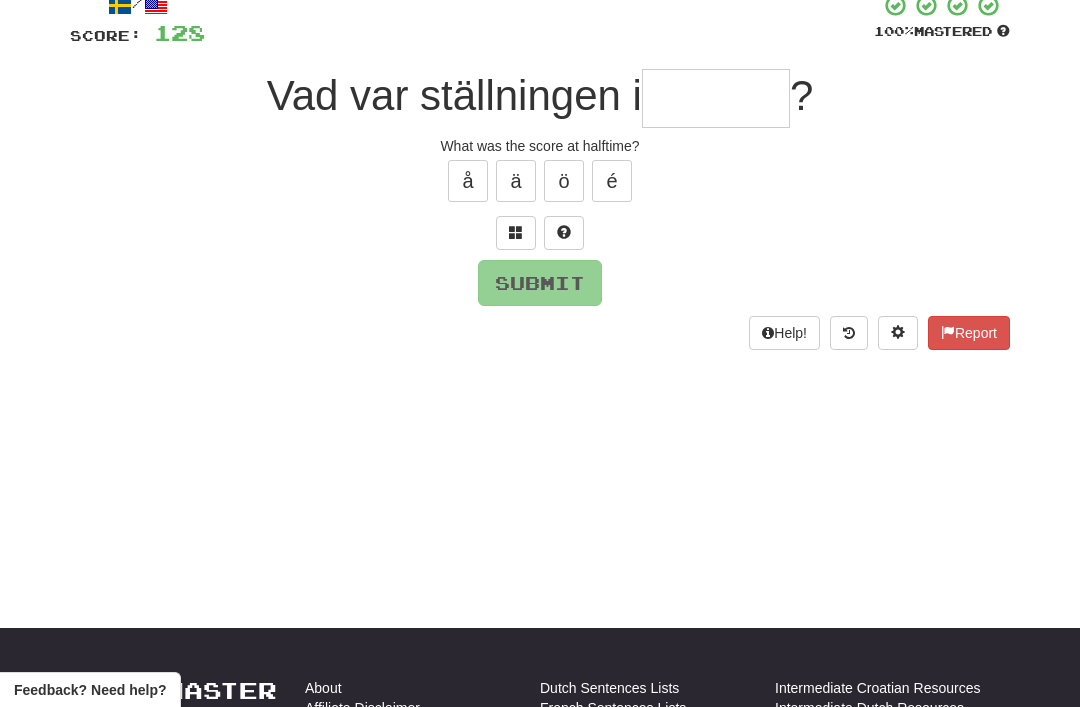 type on "*" 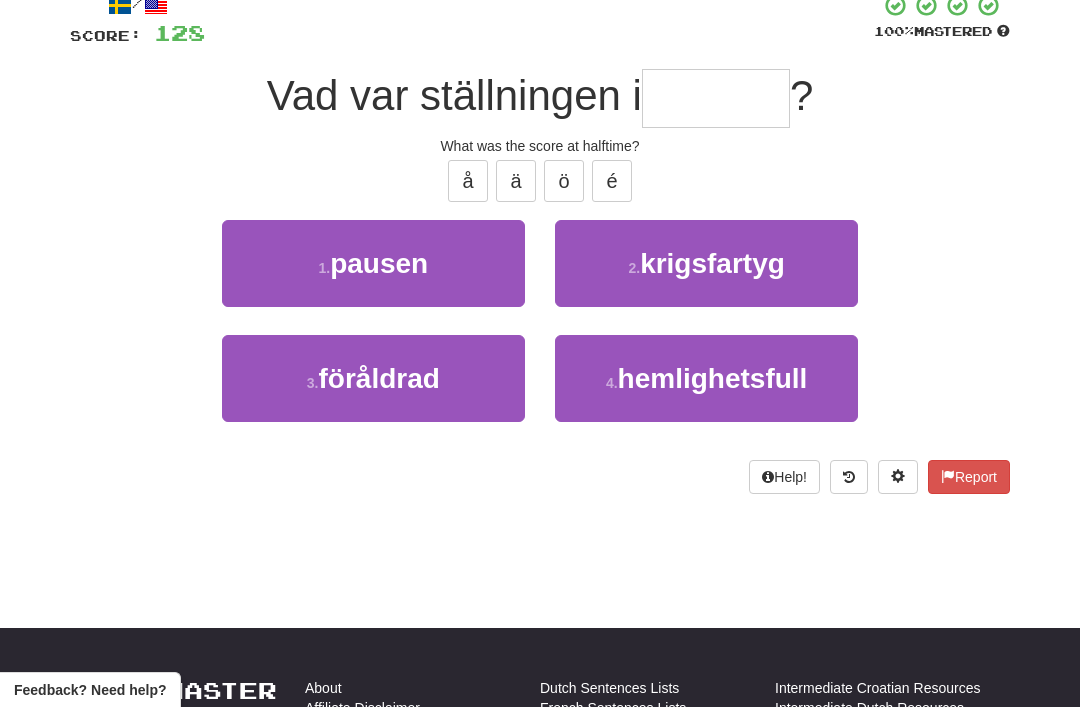 click on "1 .  pausen" at bounding box center [373, 263] 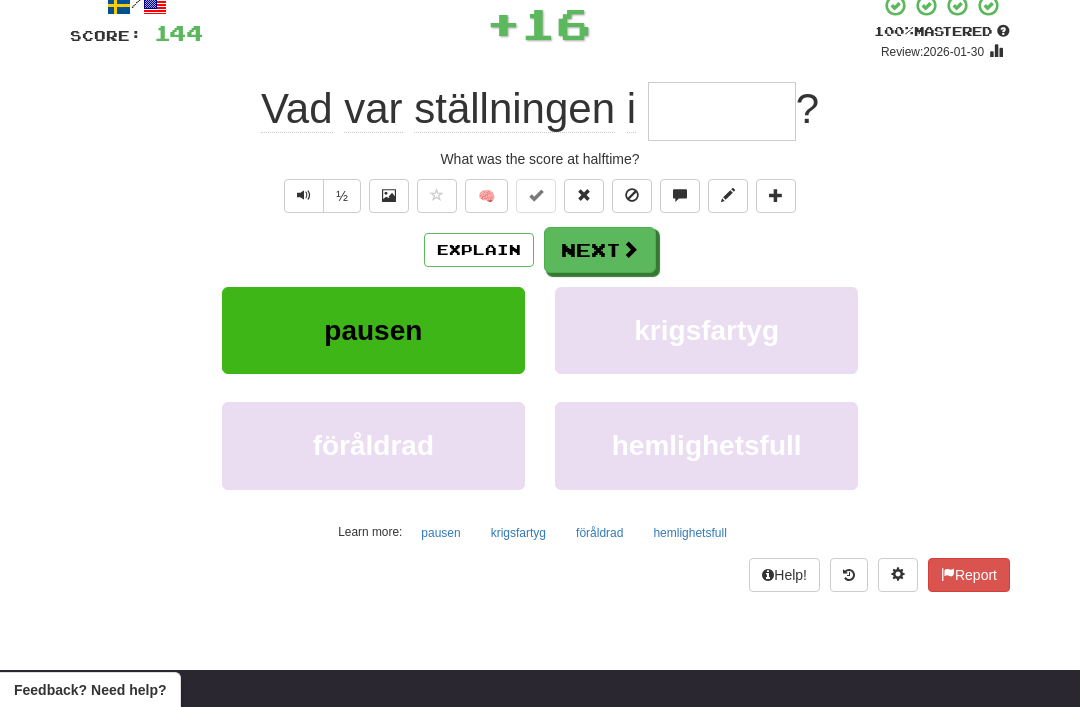 type on "******" 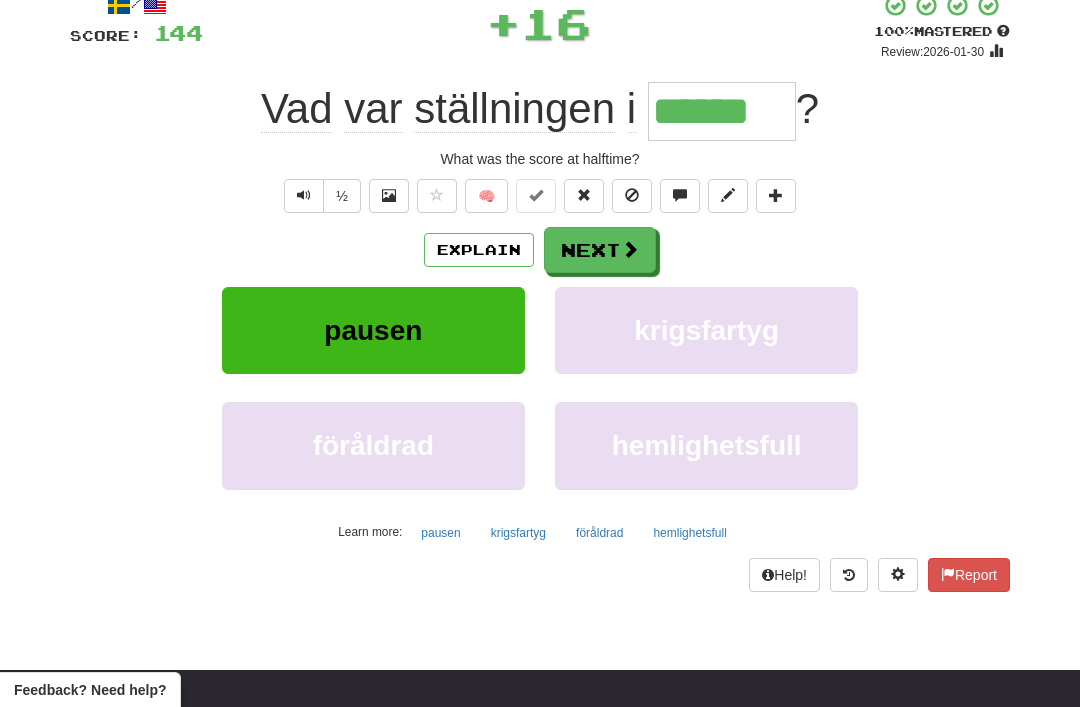 click on "Next" at bounding box center [600, 250] 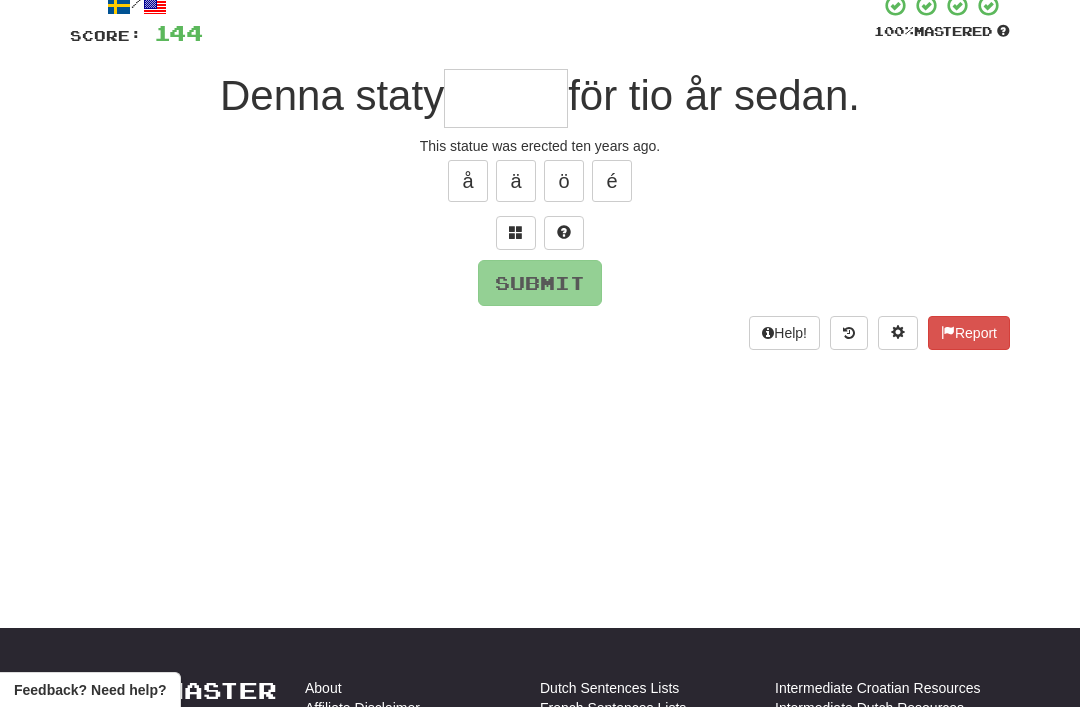 click at bounding box center [516, 232] 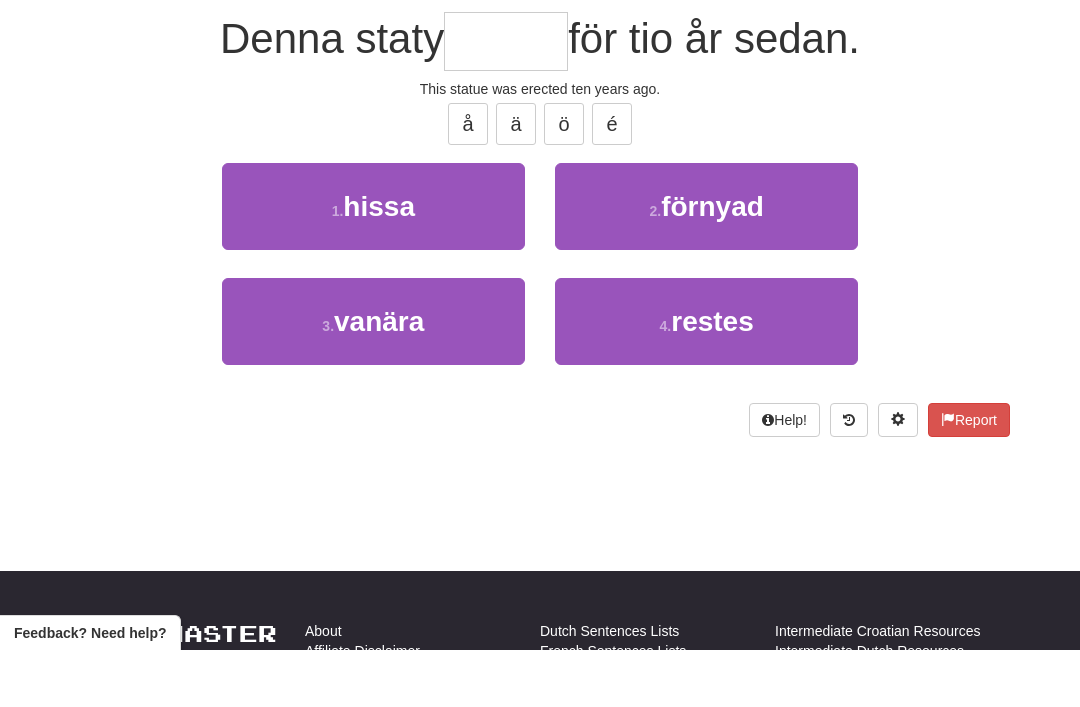 click on "1 .  hissa" at bounding box center (373, 263) 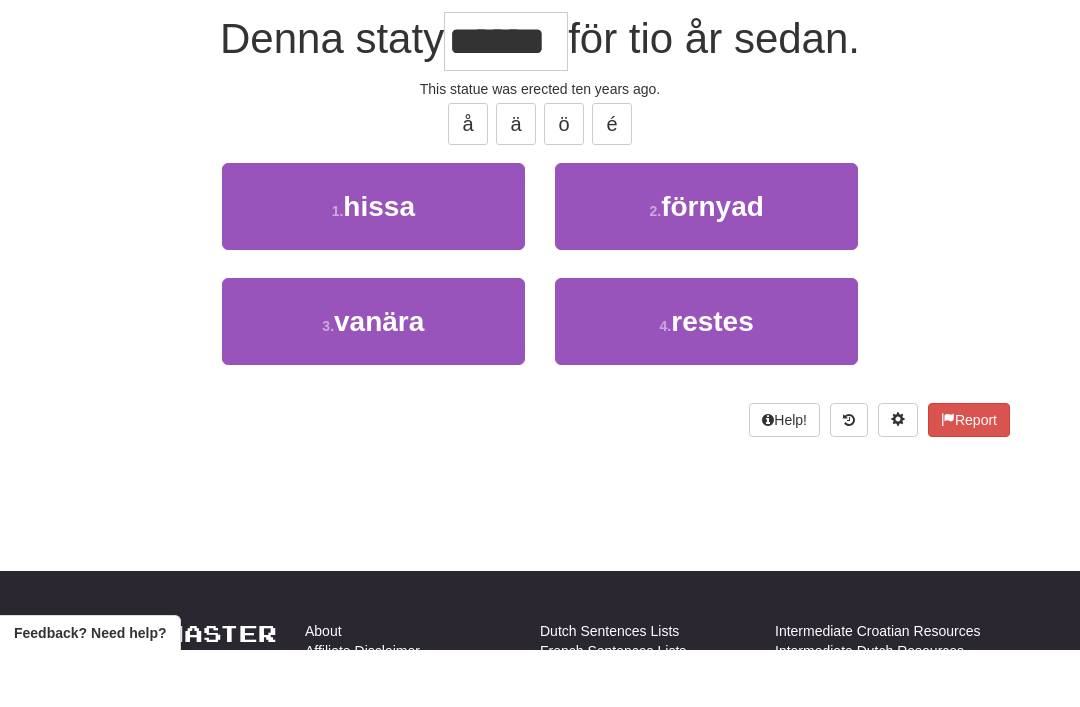 scroll, scrollTop: 186, scrollLeft: 0, axis: vertical 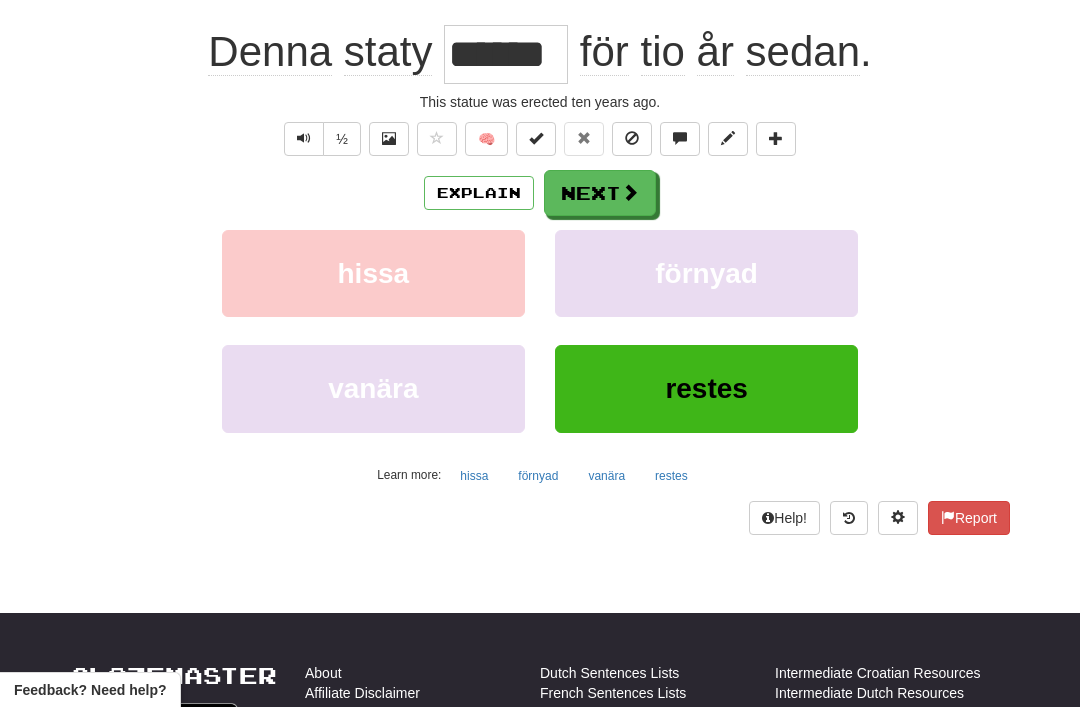 click at bounding box center (630, 192) 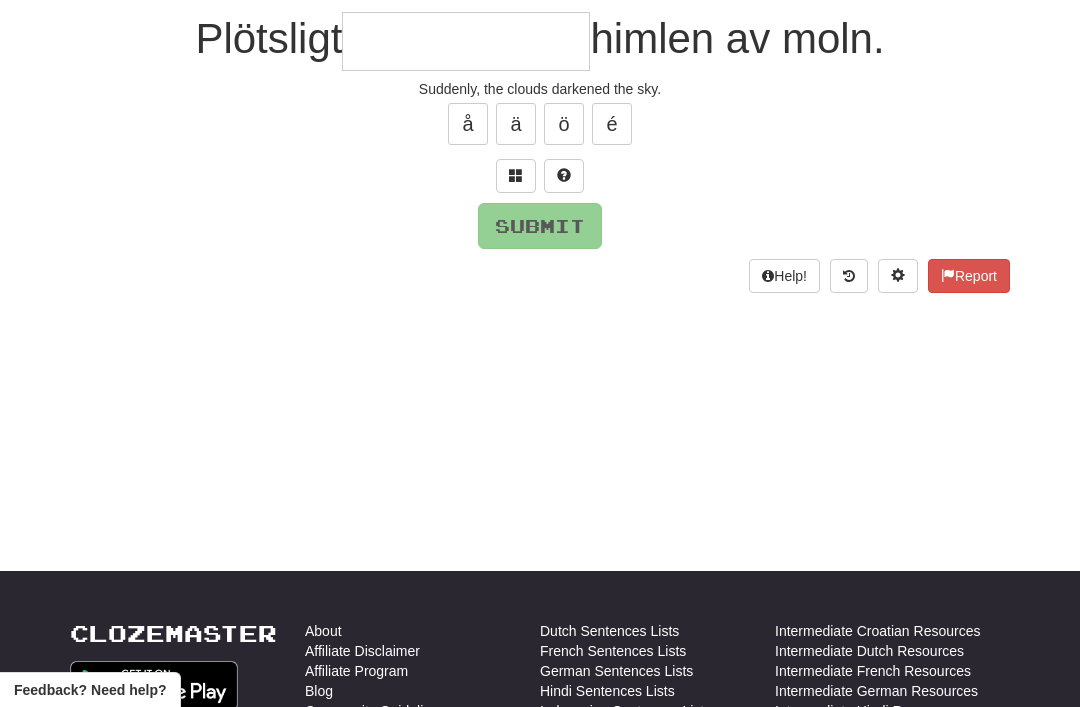 click at bounding box center [516, 175] 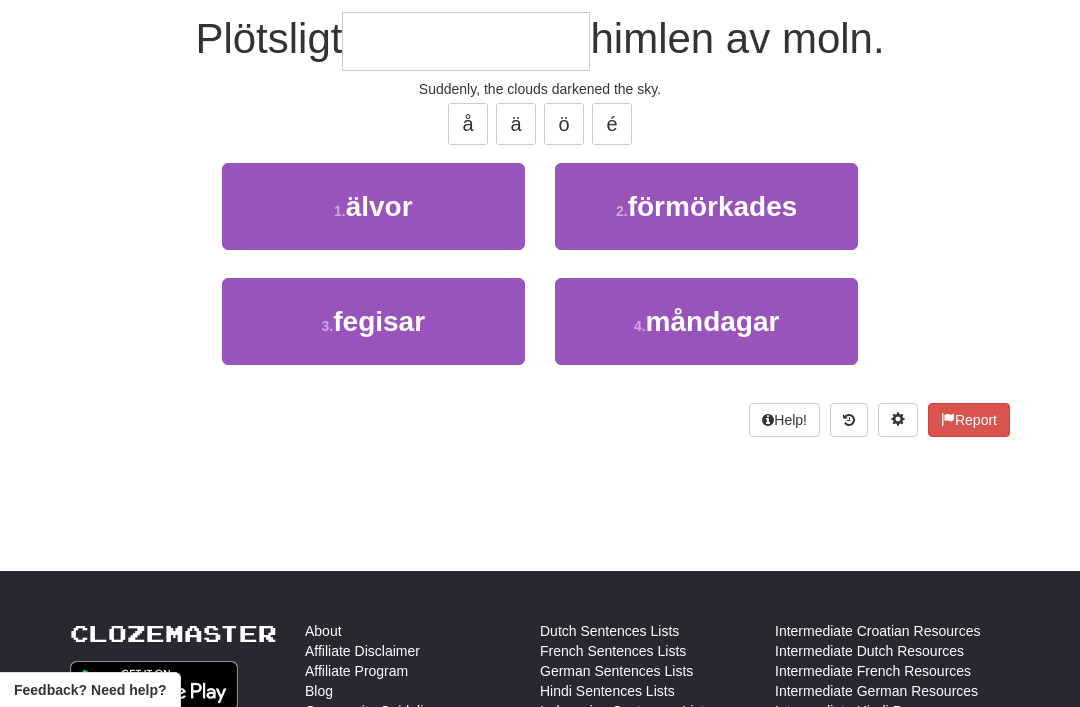 click on "2 .  förmörkades" at bounding box center [706, 206] 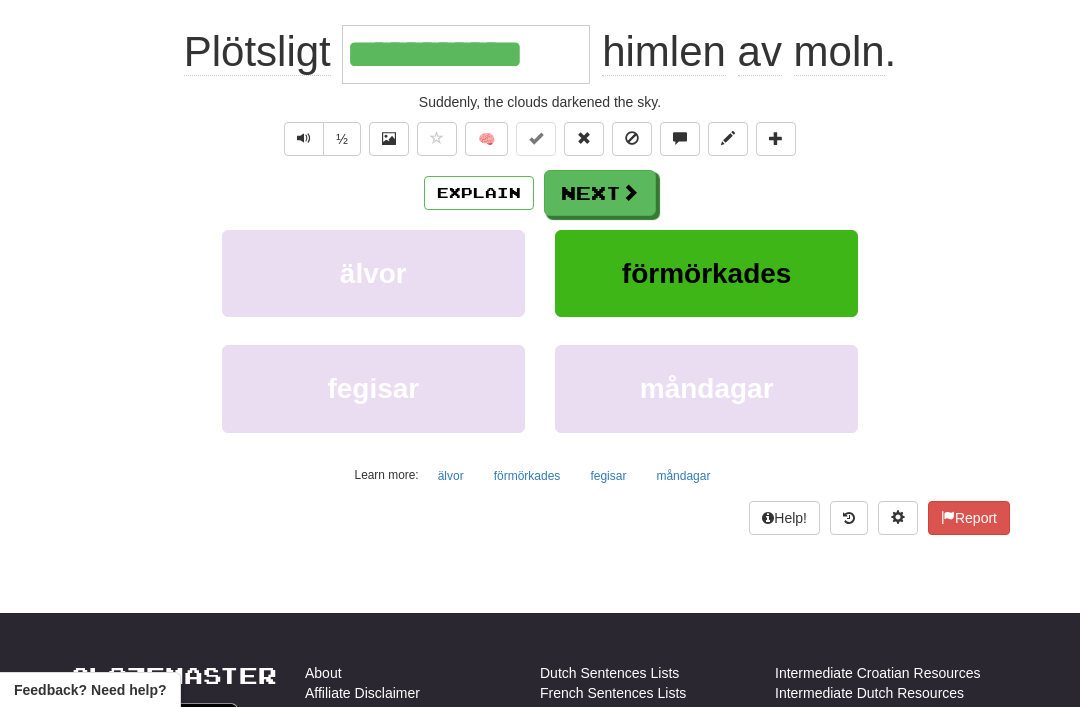 click on "Next" at bounding box center (600, 193) 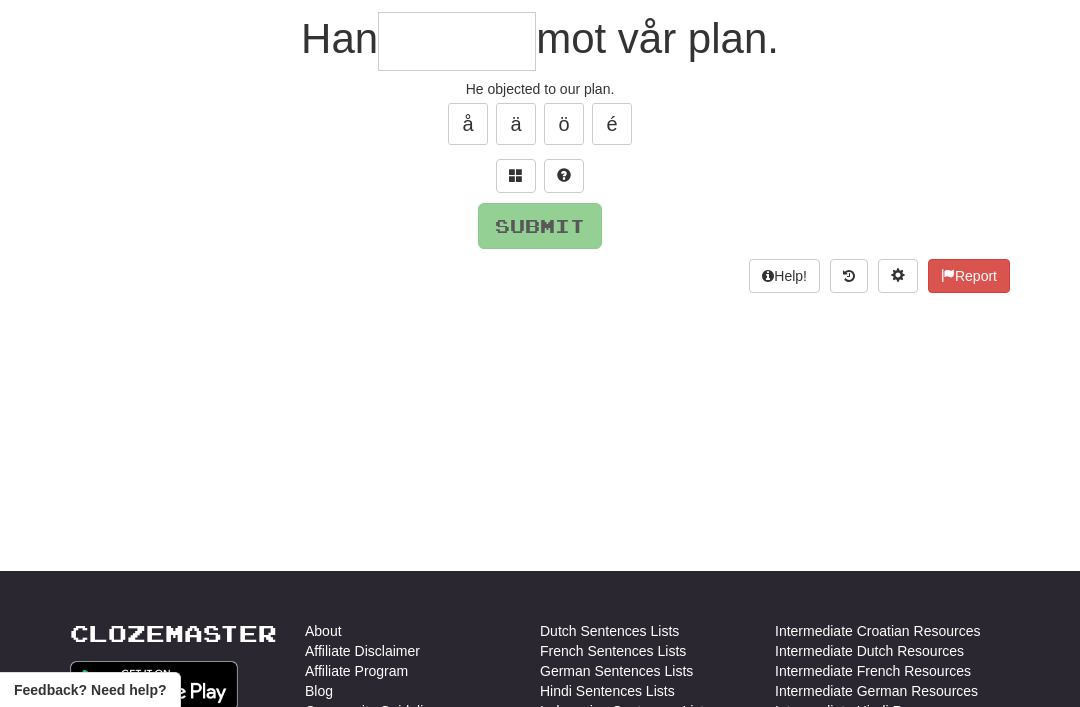click at bounding box center (516, 175) 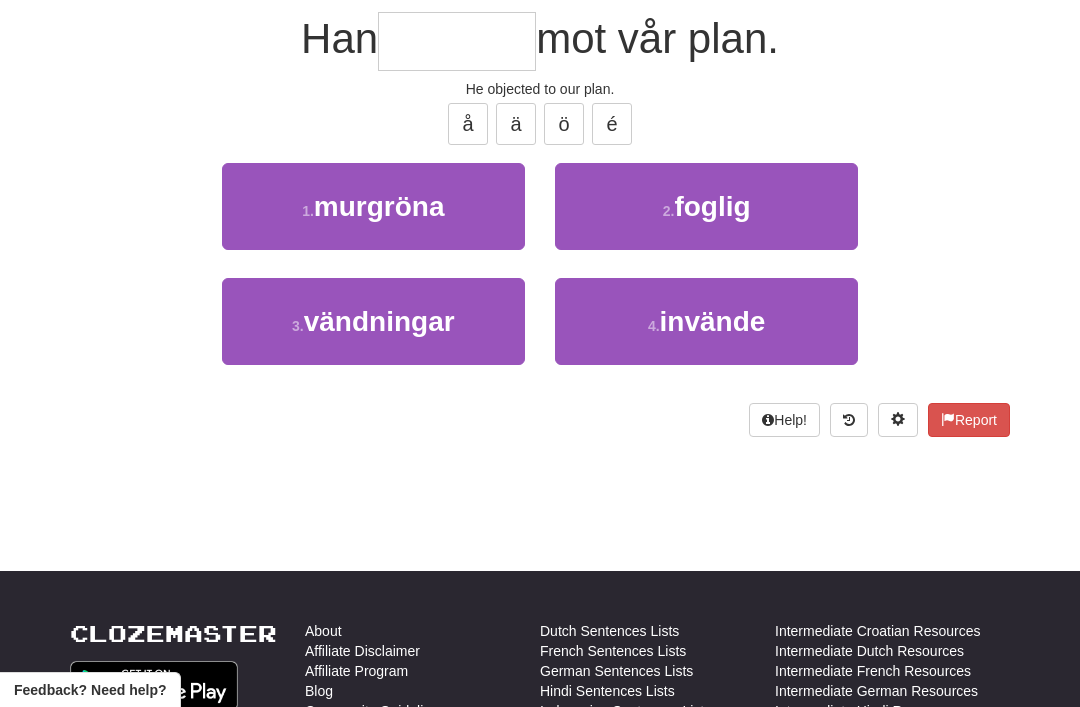 click on "invände" at bounding box center (713, 321) 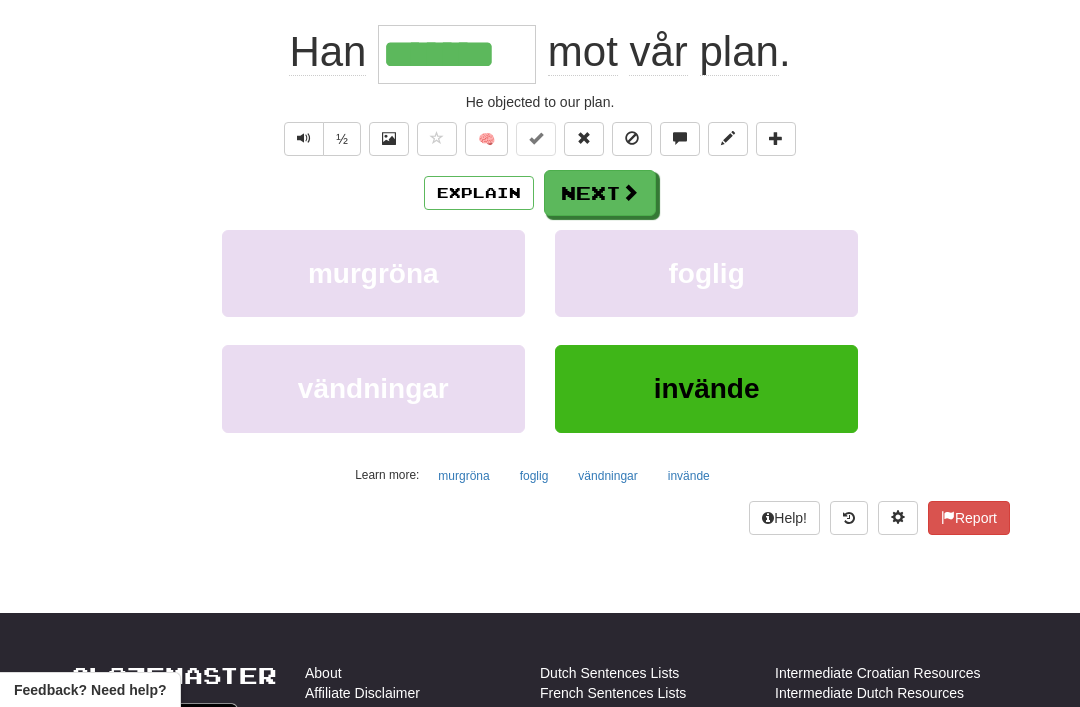click on "Next" at bounding box center [600, 193] 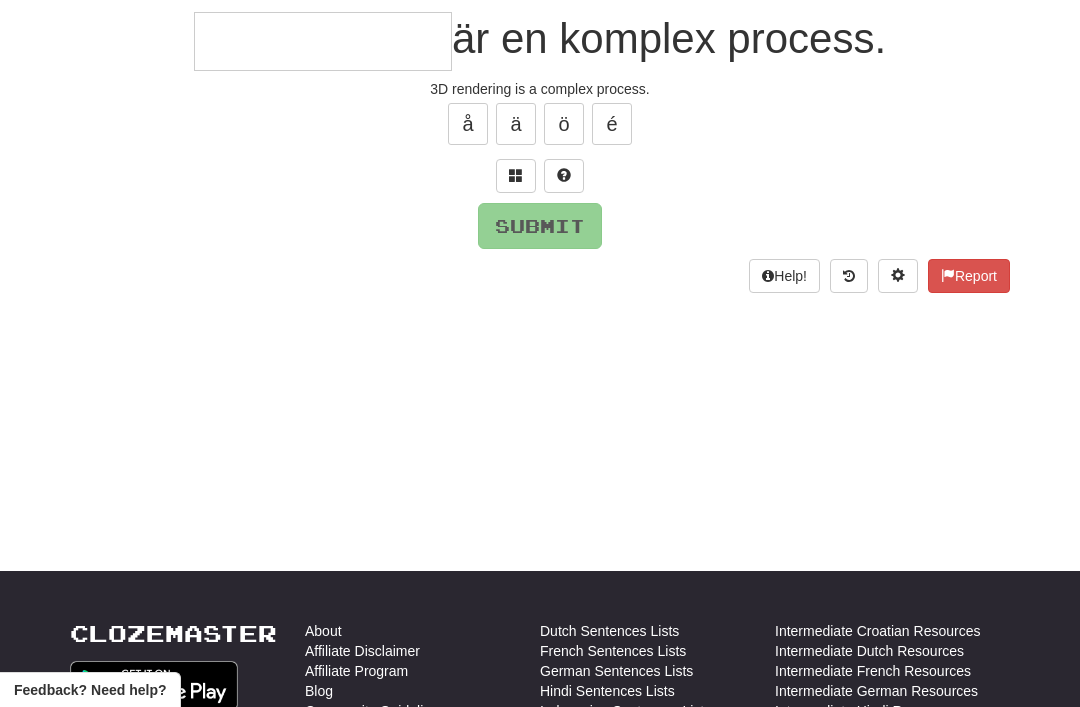 click at bounding box center (516, 176) 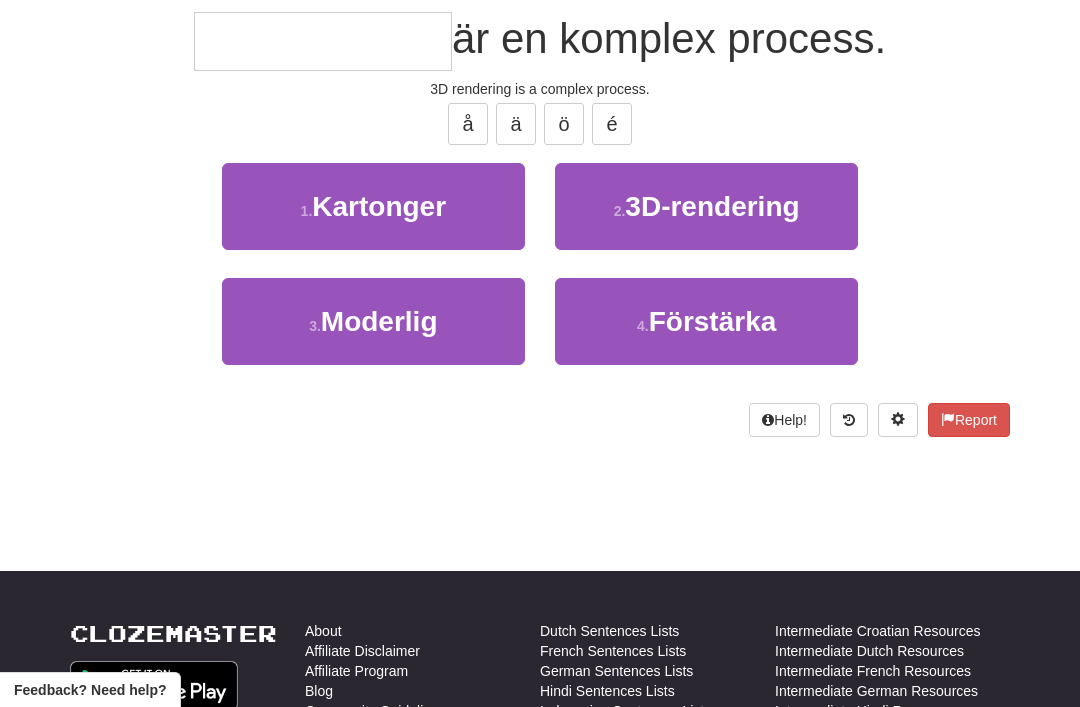 click on "3D-rendering" at bounding box center (712, 206) 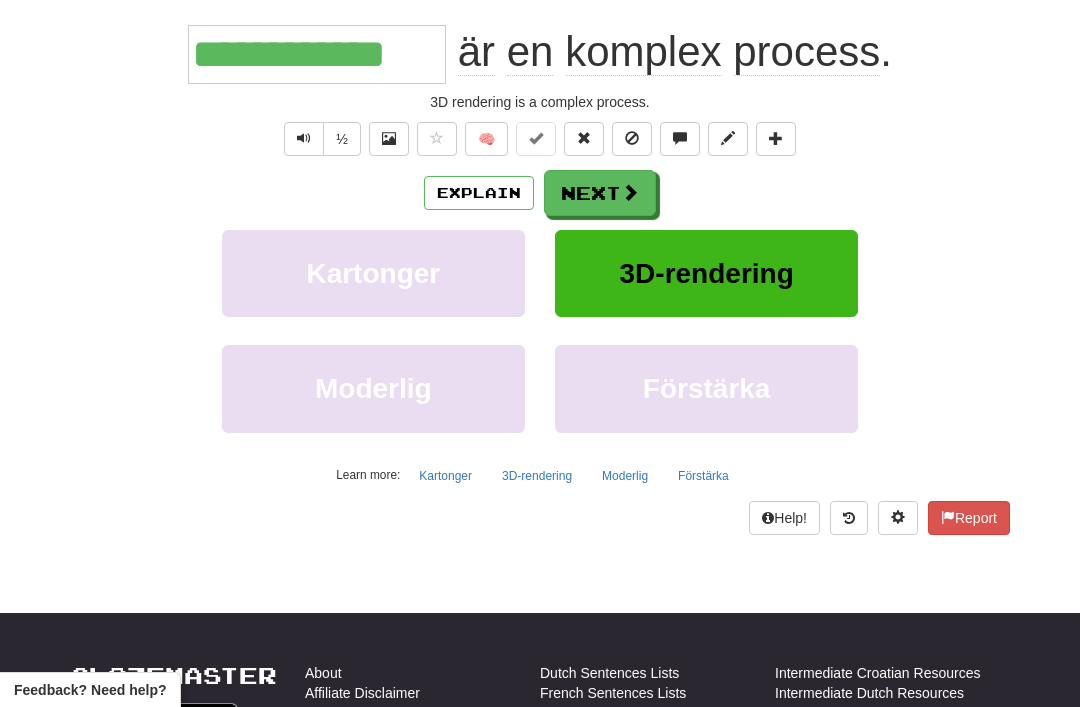 click on "Next" at bounding box center (600, 193) 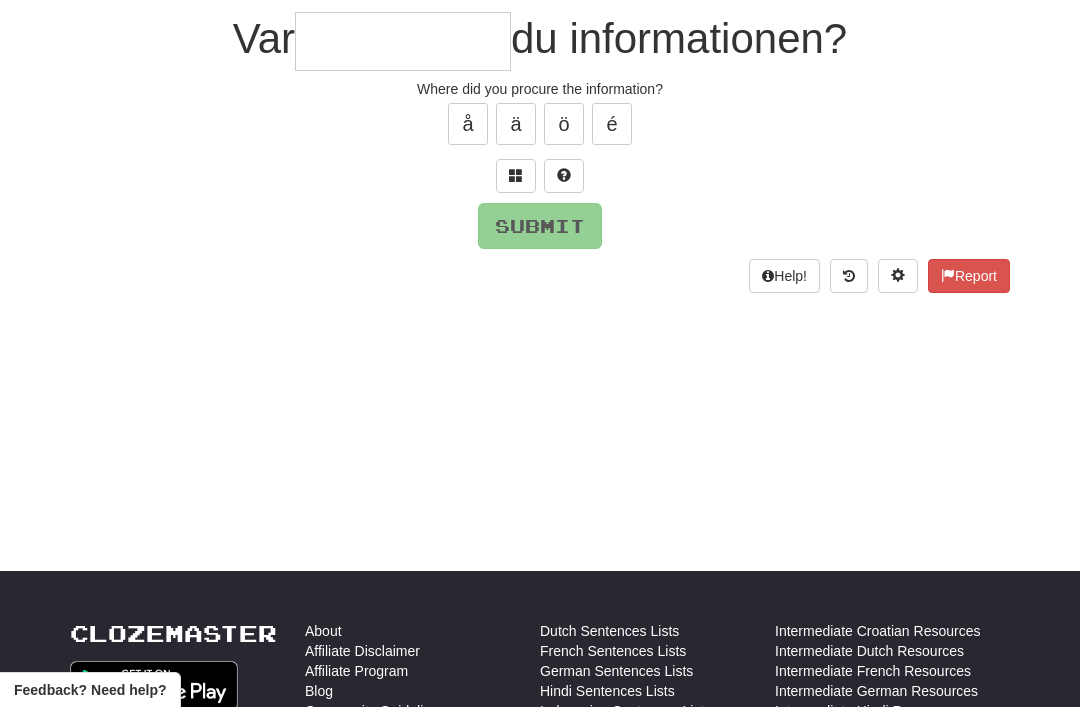 click at bounding box center [516, 175] 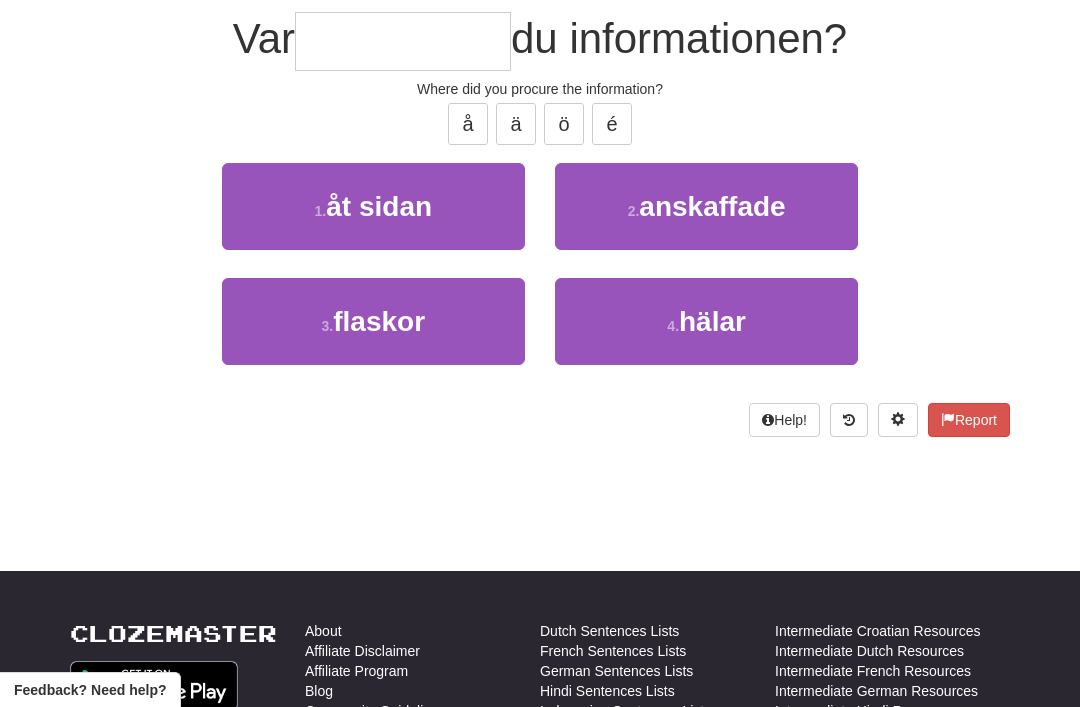 click on "anskaffade" at bounding box center [712, 206] 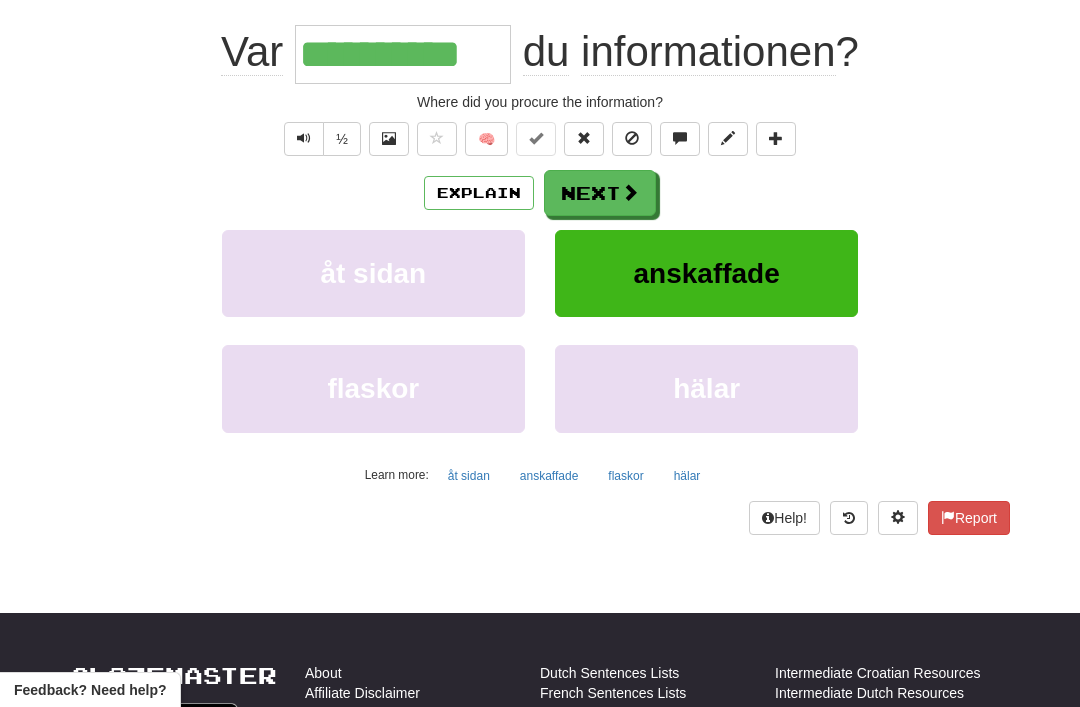 click on "Next" at bounding box center [600, 193] 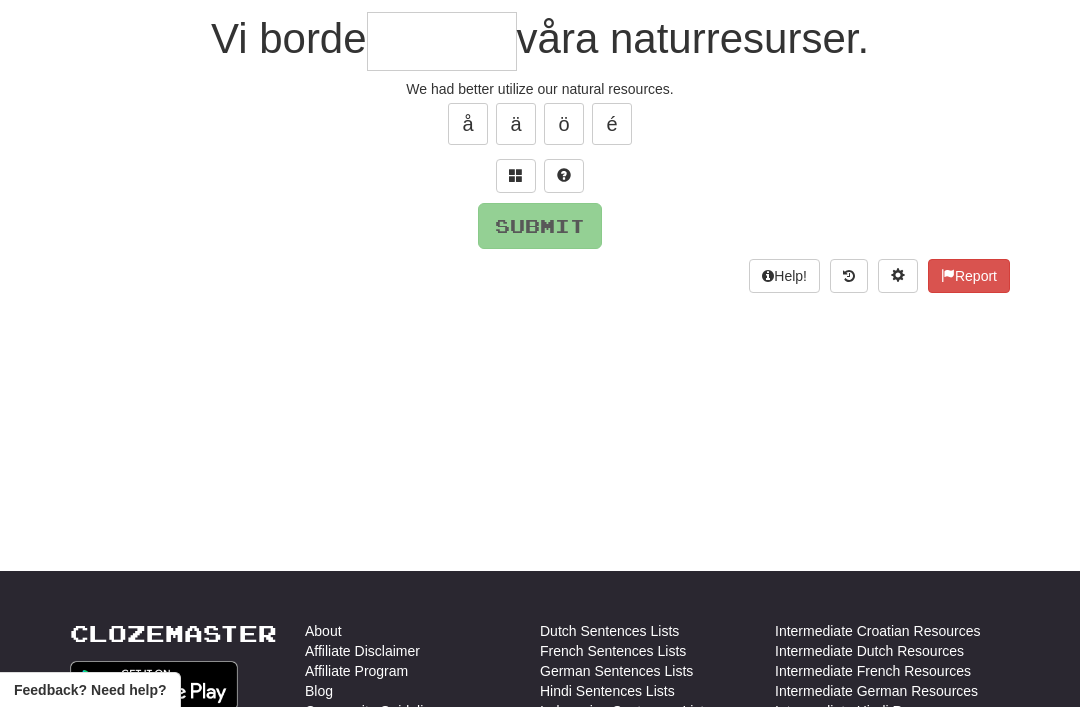 click at bounding box center (516, 175) 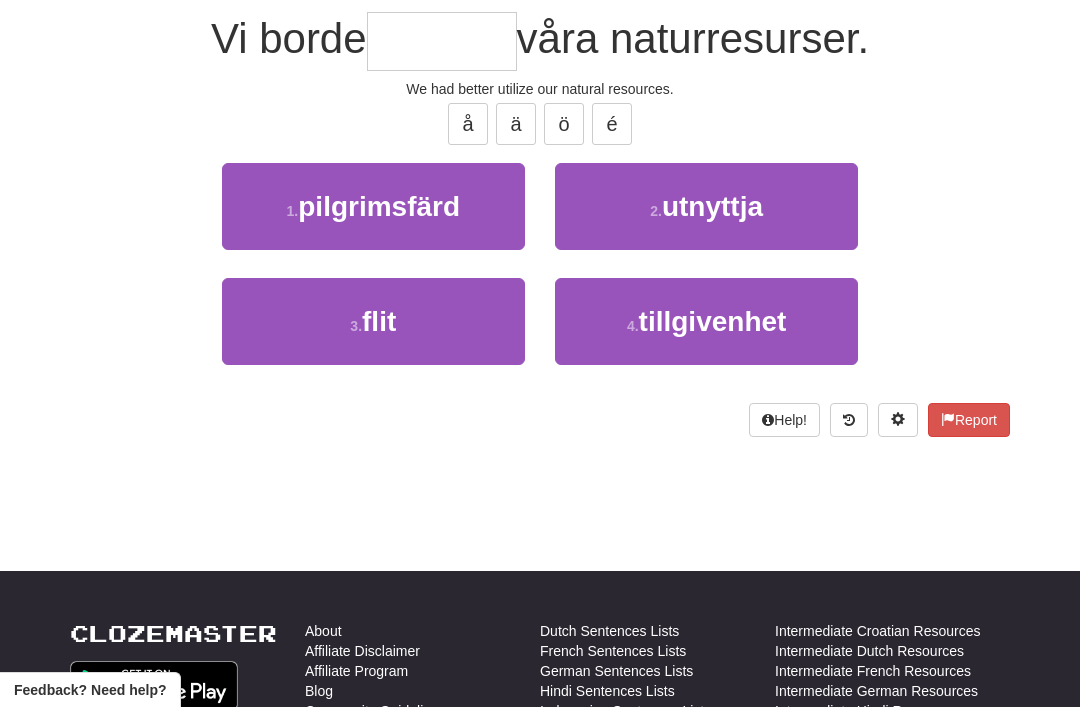 click on "2 .  utnyttja" at bounding box center [706, 206] 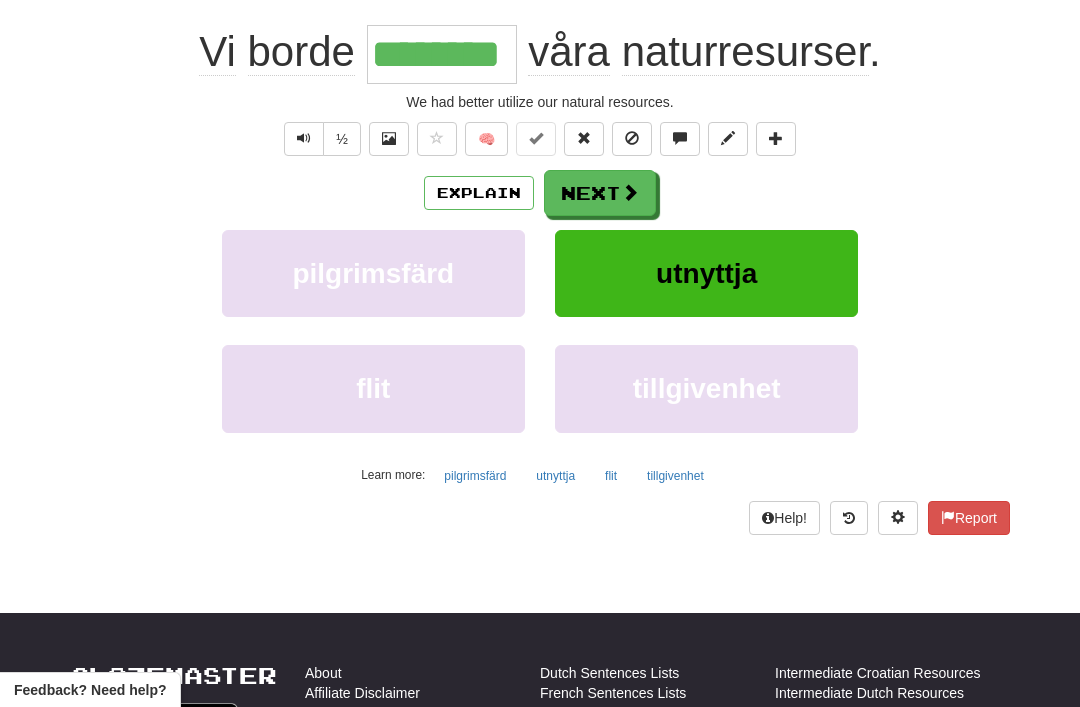 click on "Next" at bounding box center [600, 193] 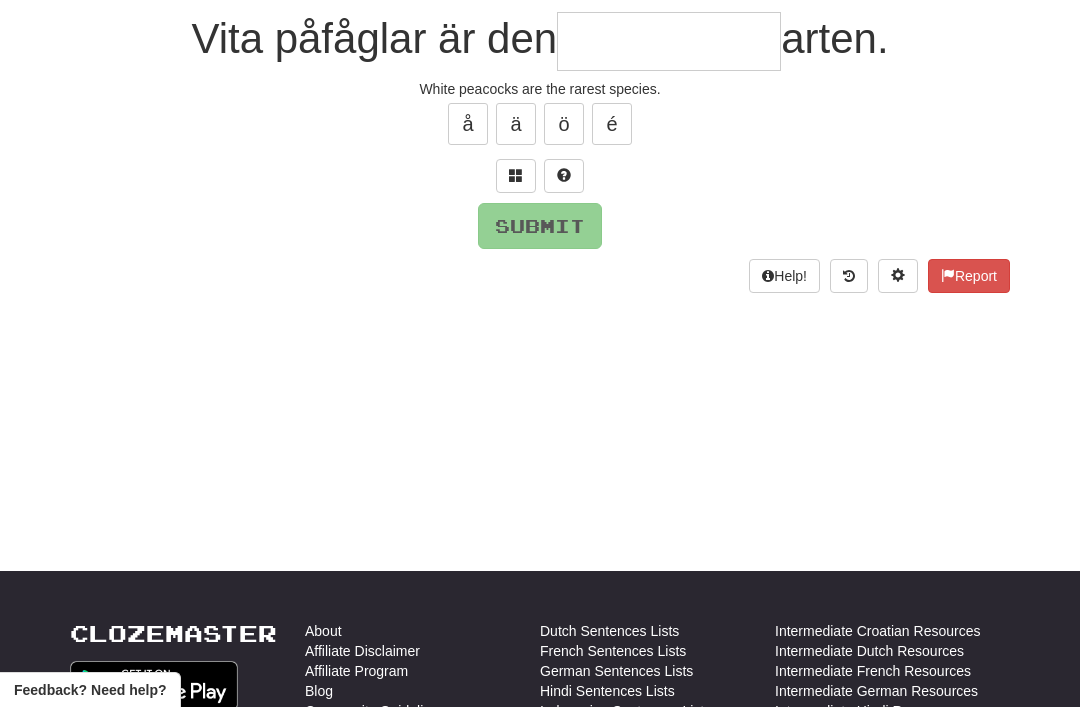 type on "*" 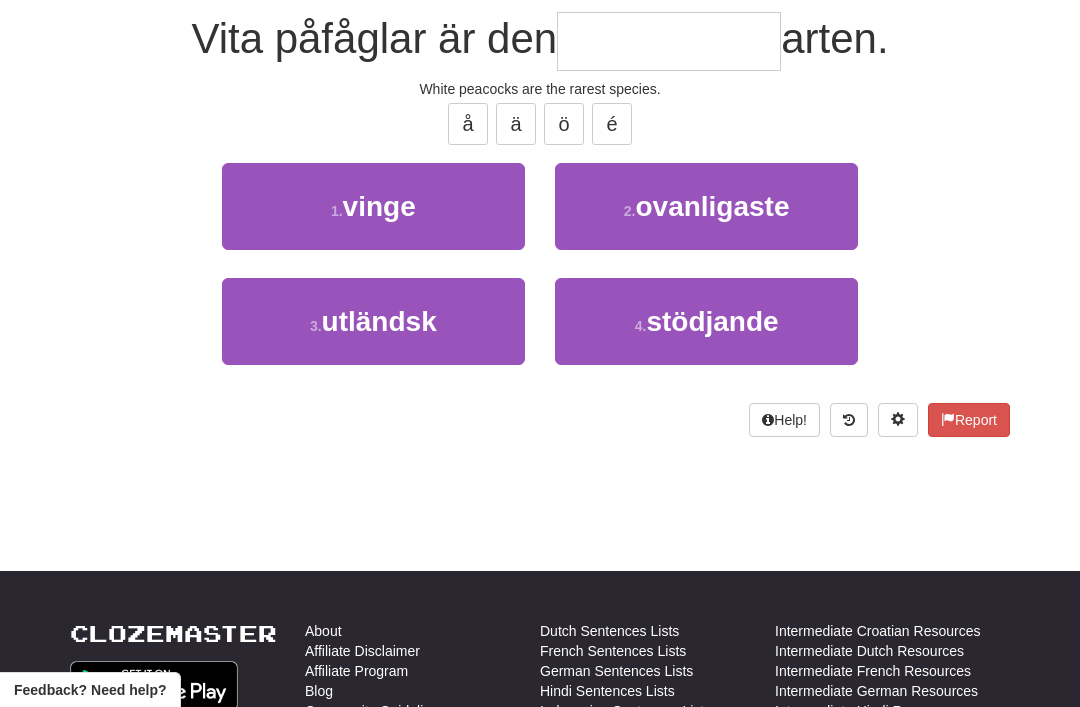 click on "ovanligaste" at bounding box center [712, 206] 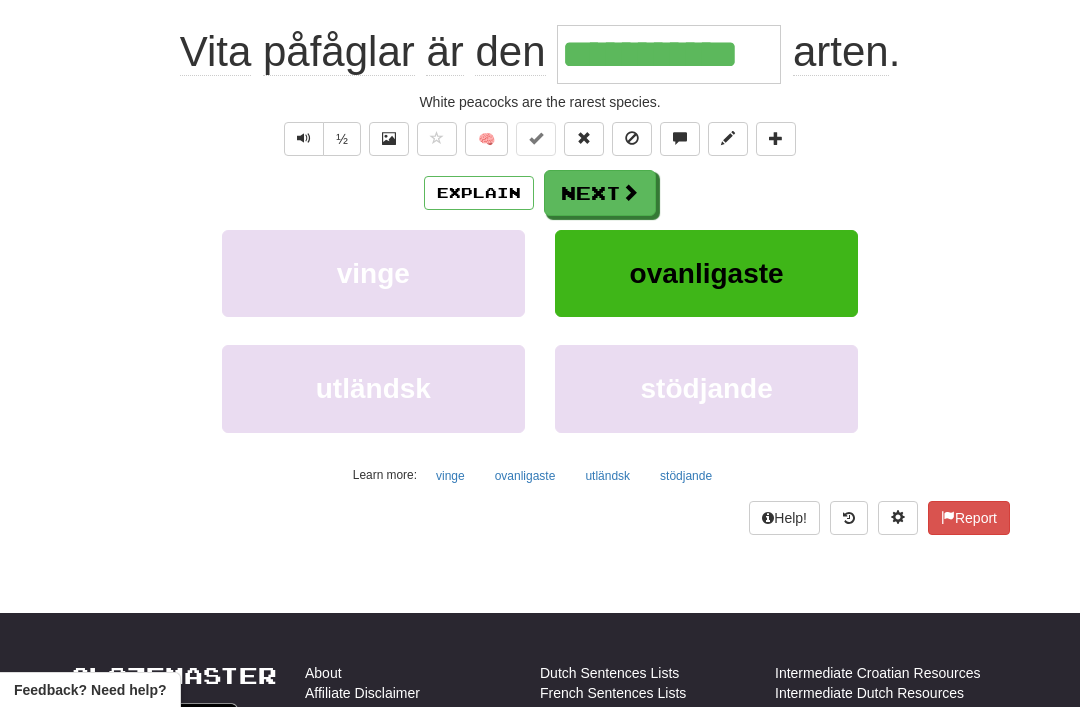 click at bounding box center (630, 192) 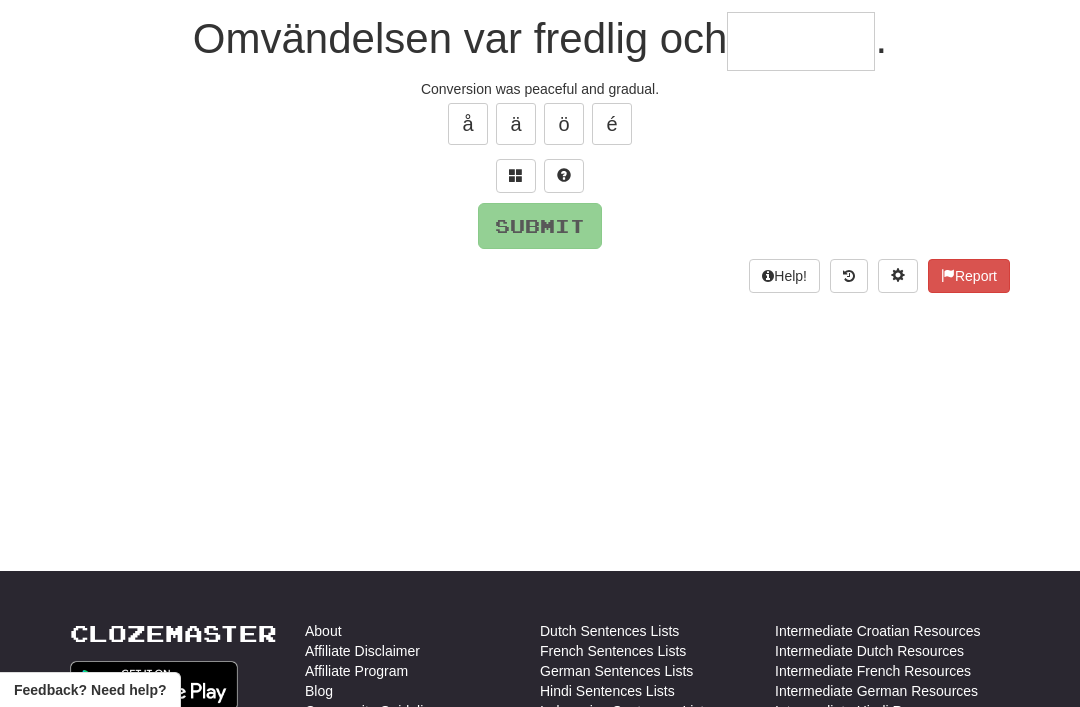 click at bounding box center [516, 176] 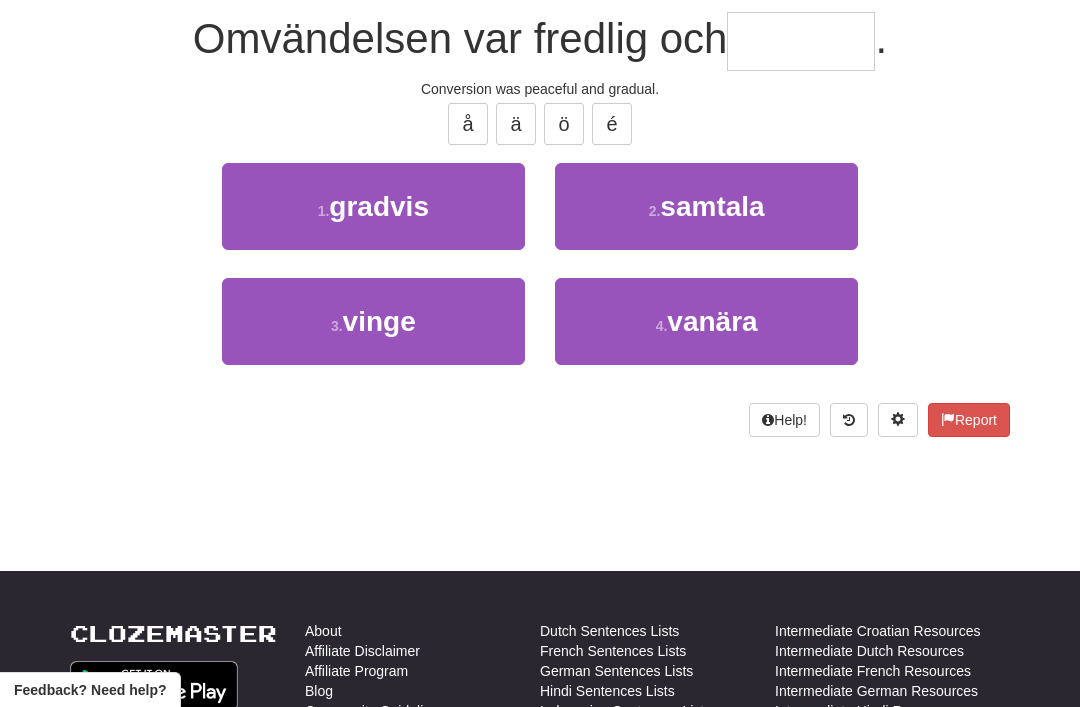 click on "1 .  gradvis" at bounding box center [373, 206] 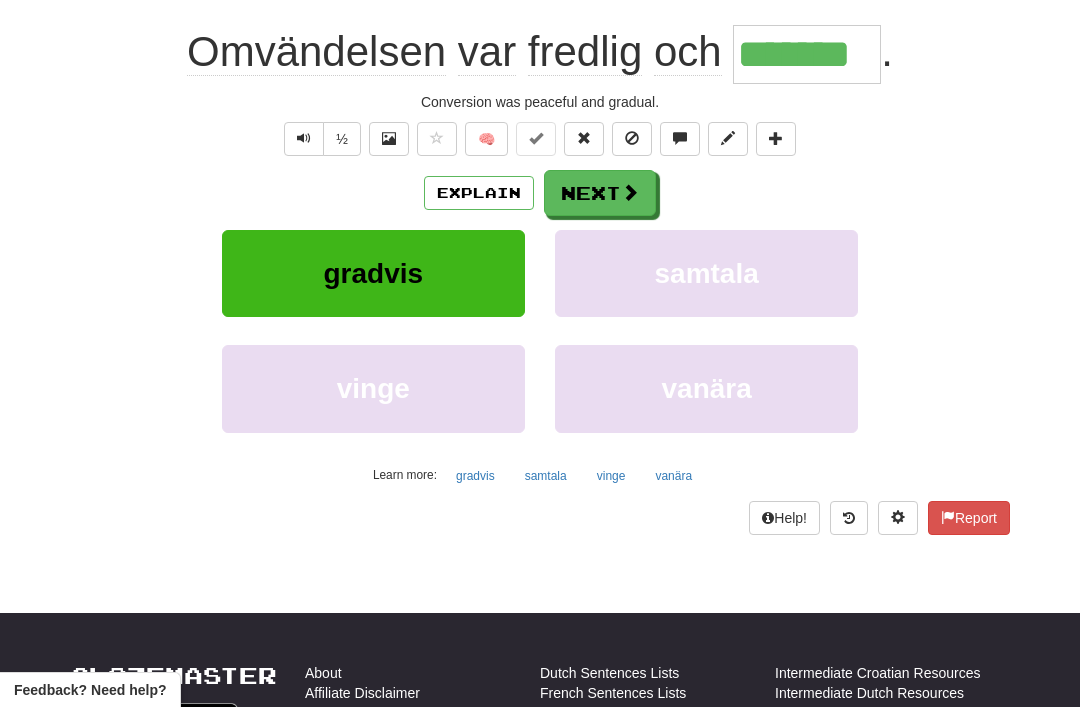 click on "Next" at bounding box center [600, 193] 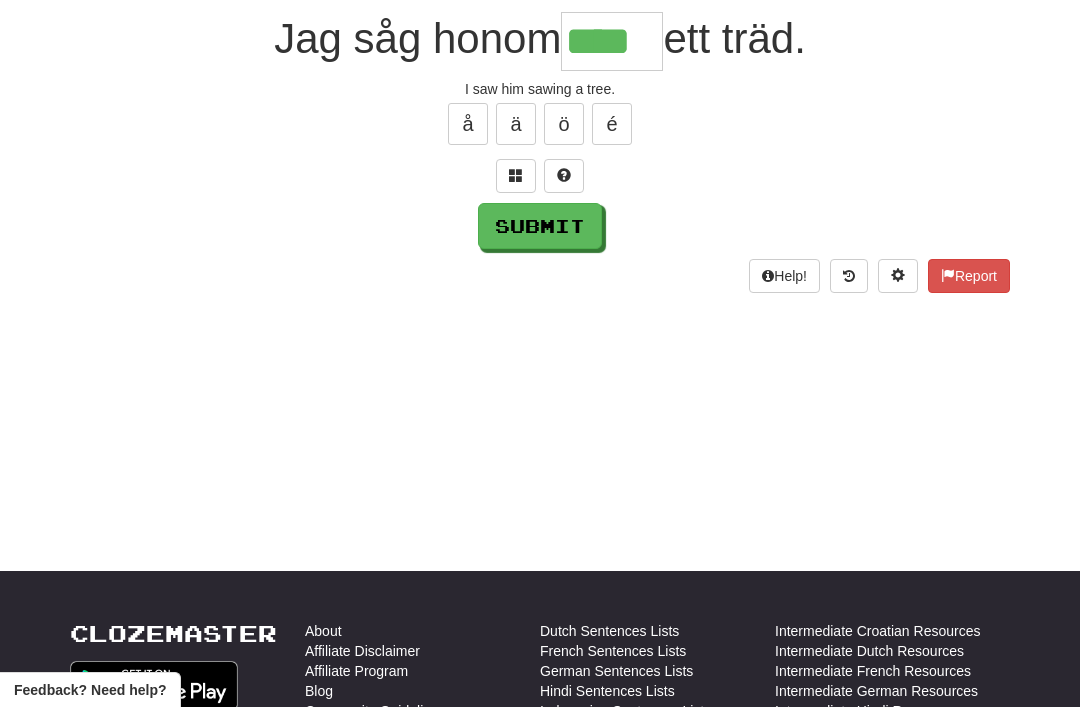type on "****" 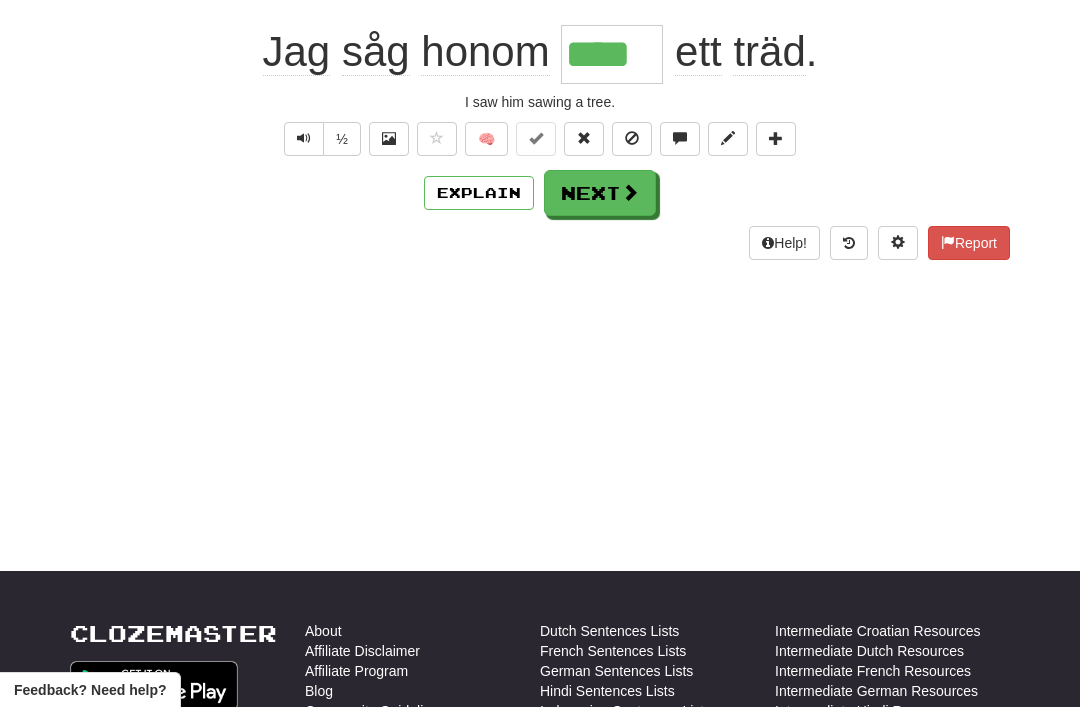 click on "Next" at bounding box center [600, 193] 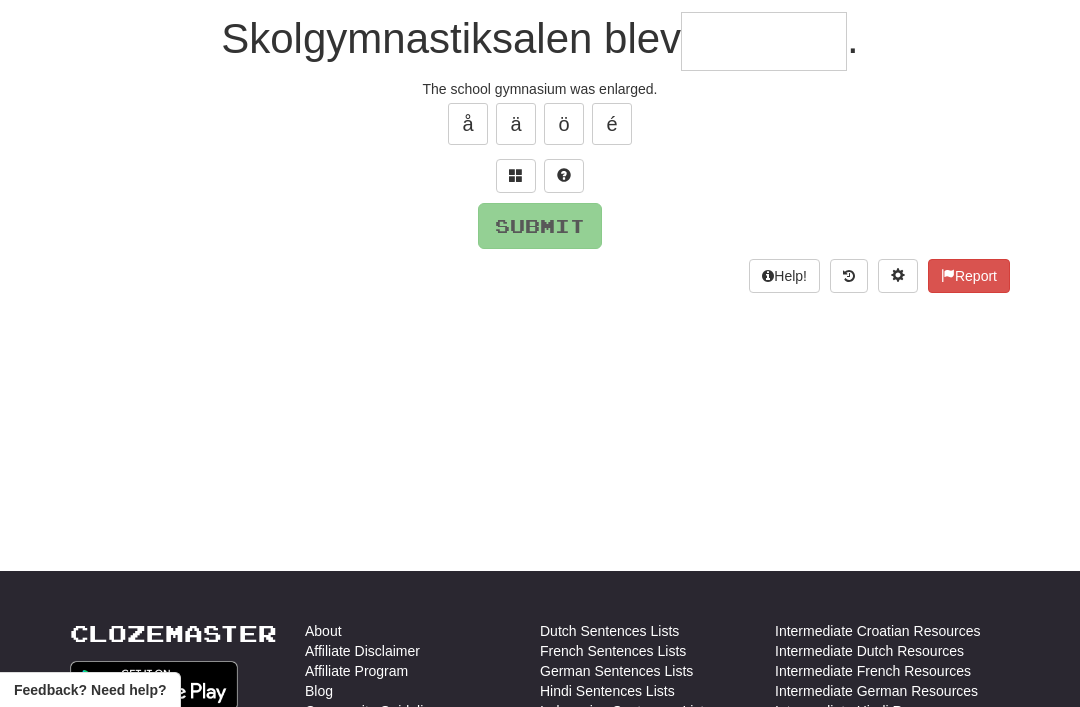 type on "*" 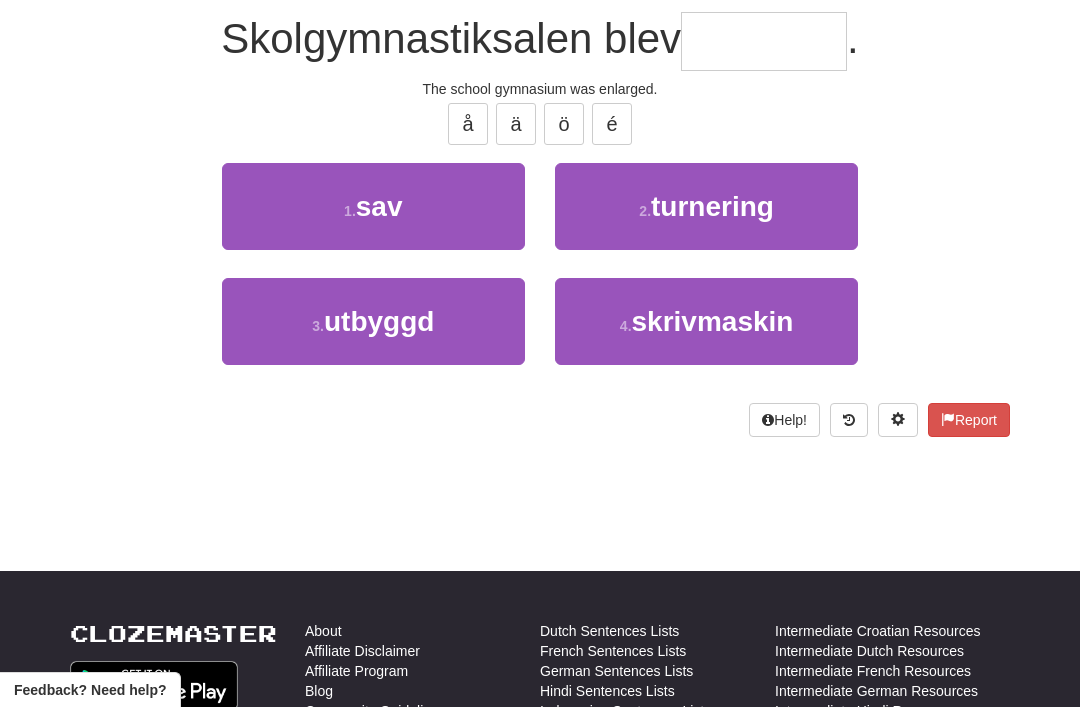 click on "utbyggd" at bounding box center [379, 321] 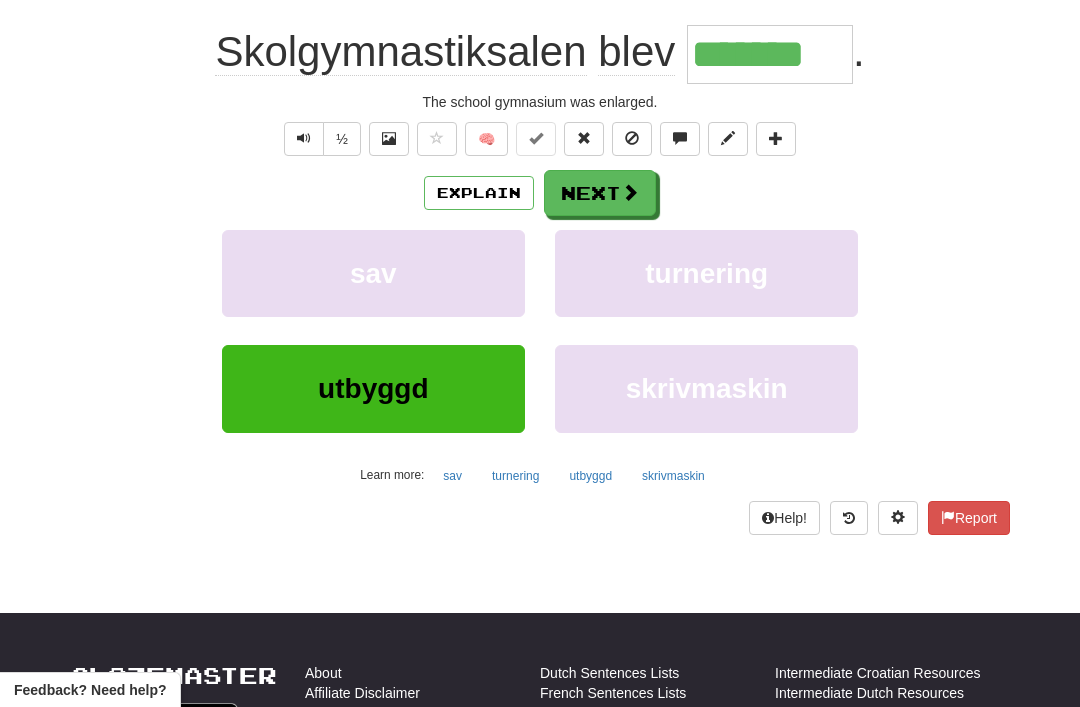 click on "Next" at bounding box center (600, 193) 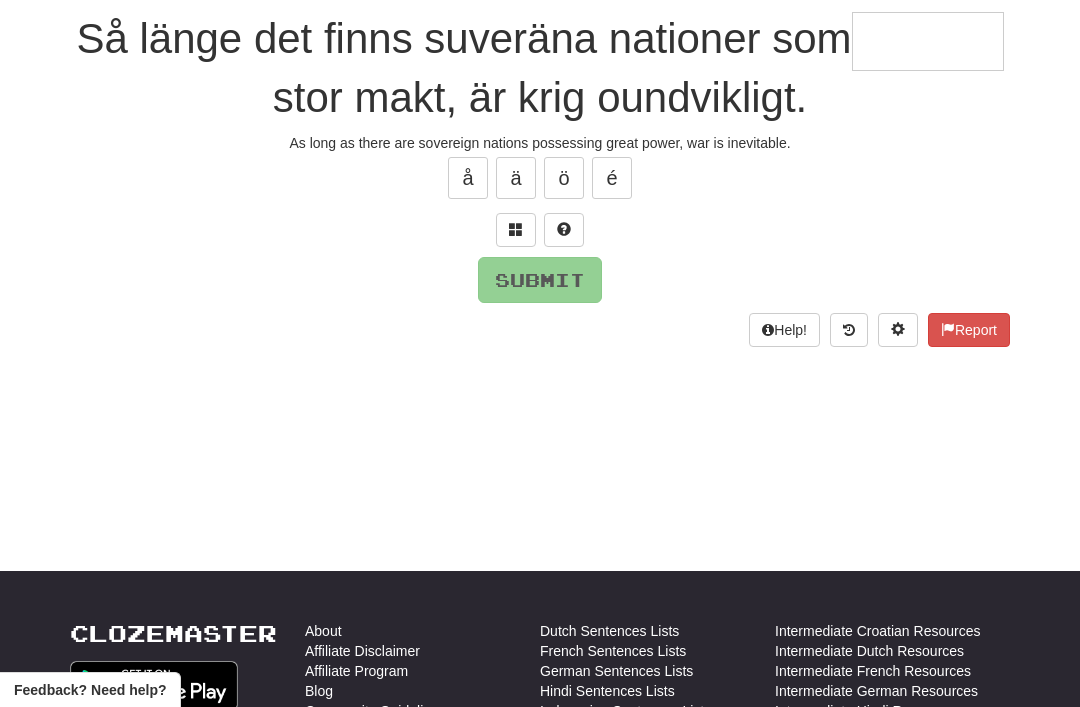 type on "*" 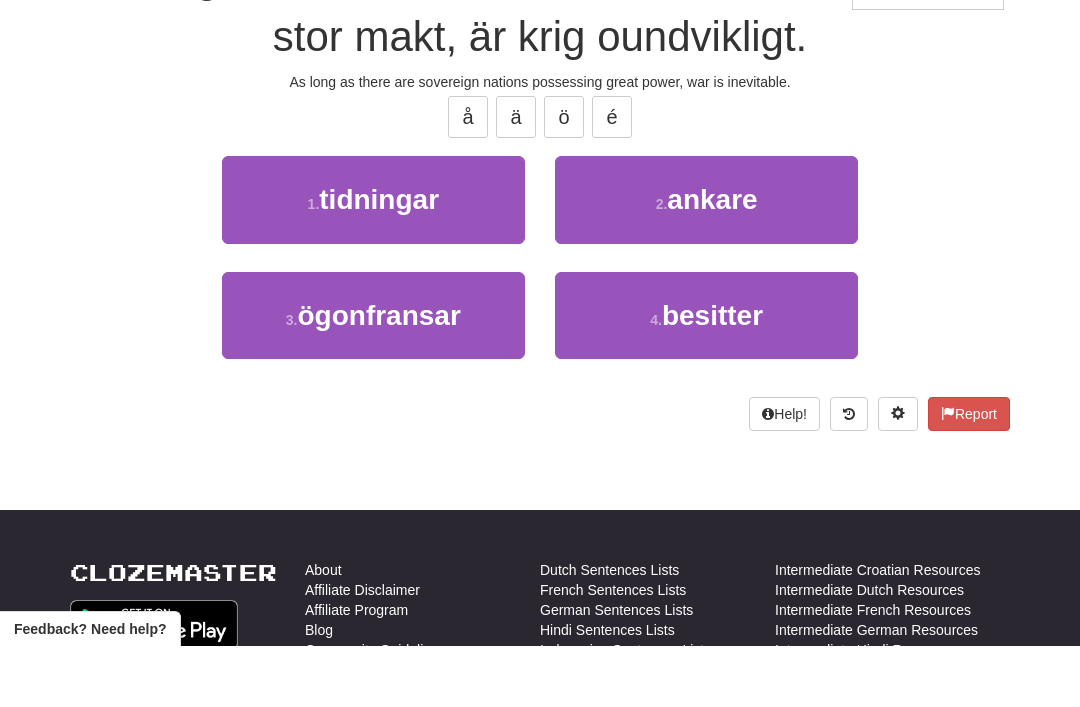 click on "besitter" at bounding box center (712, 376) 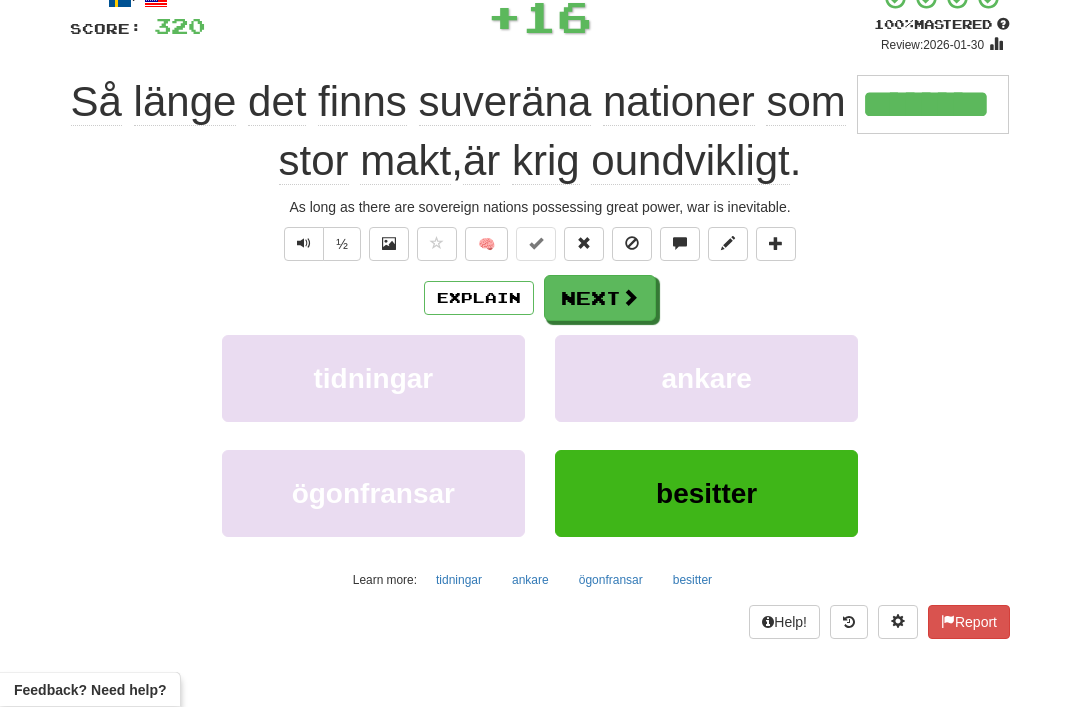 scroll, scrollTop: 132, scrollLeft: 0, axis: vertical 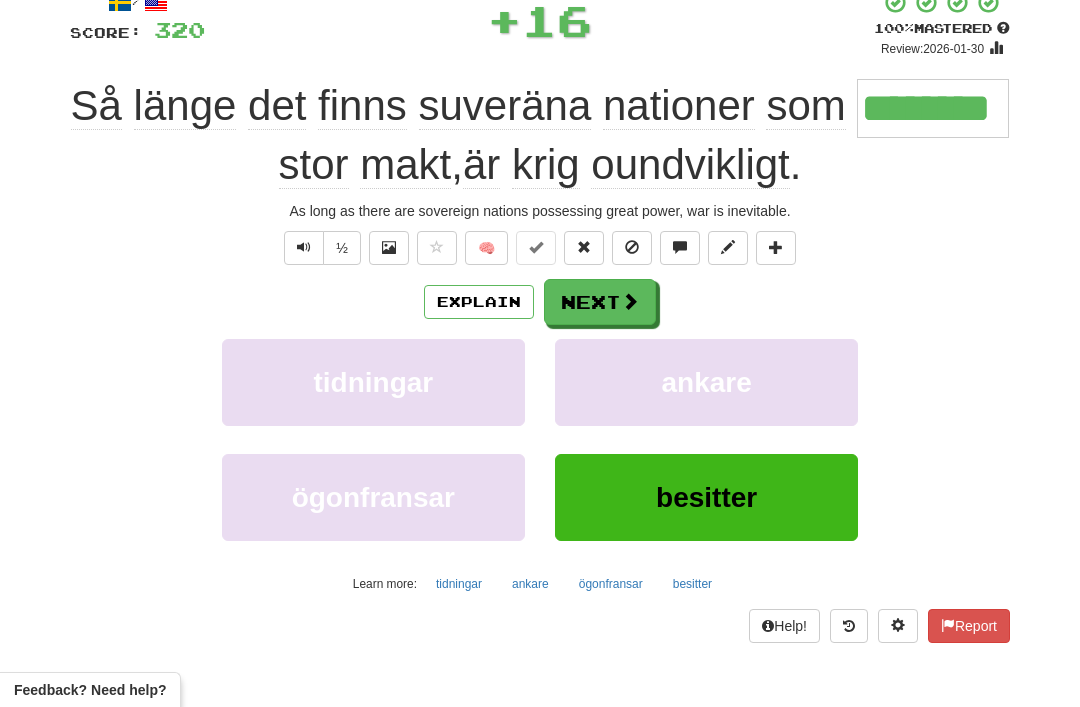 click on "Explain" at bounding box center [479, 302] 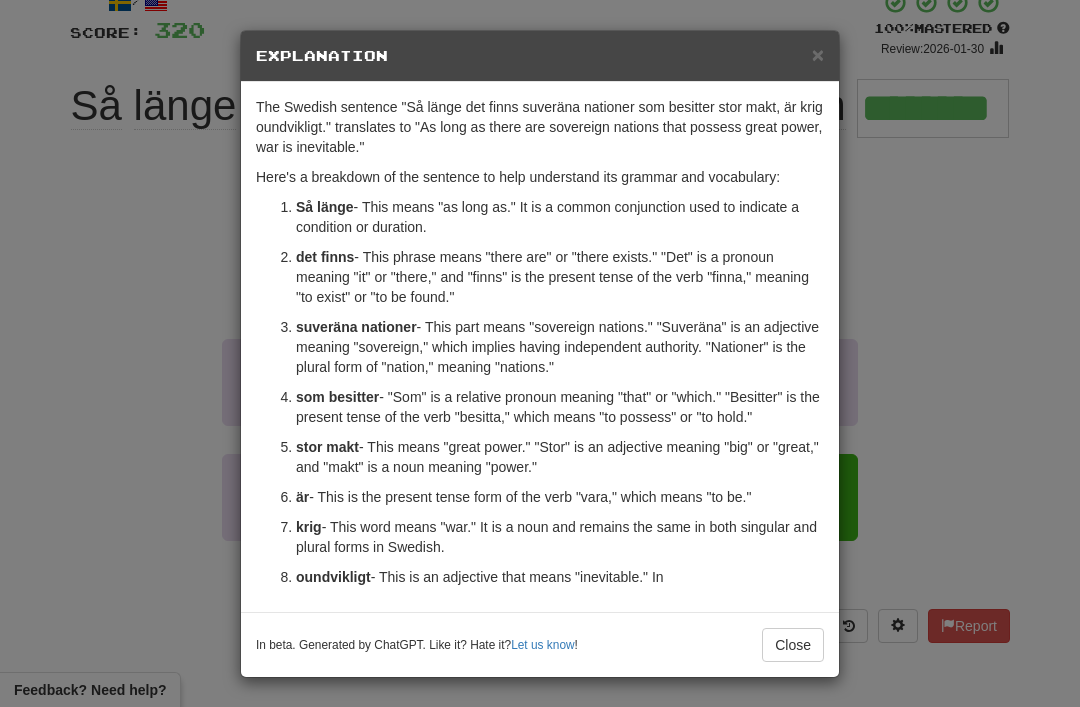 click on "×" at bounding box center [818, 54] 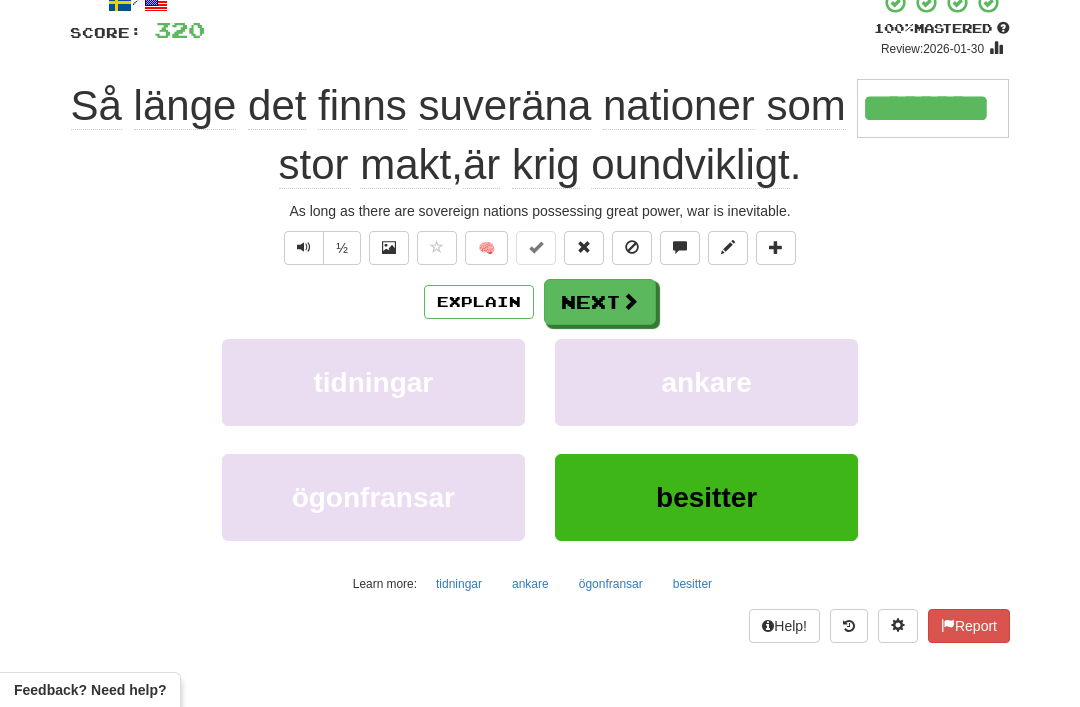 click on "Next" at bounding box center [600, 302] 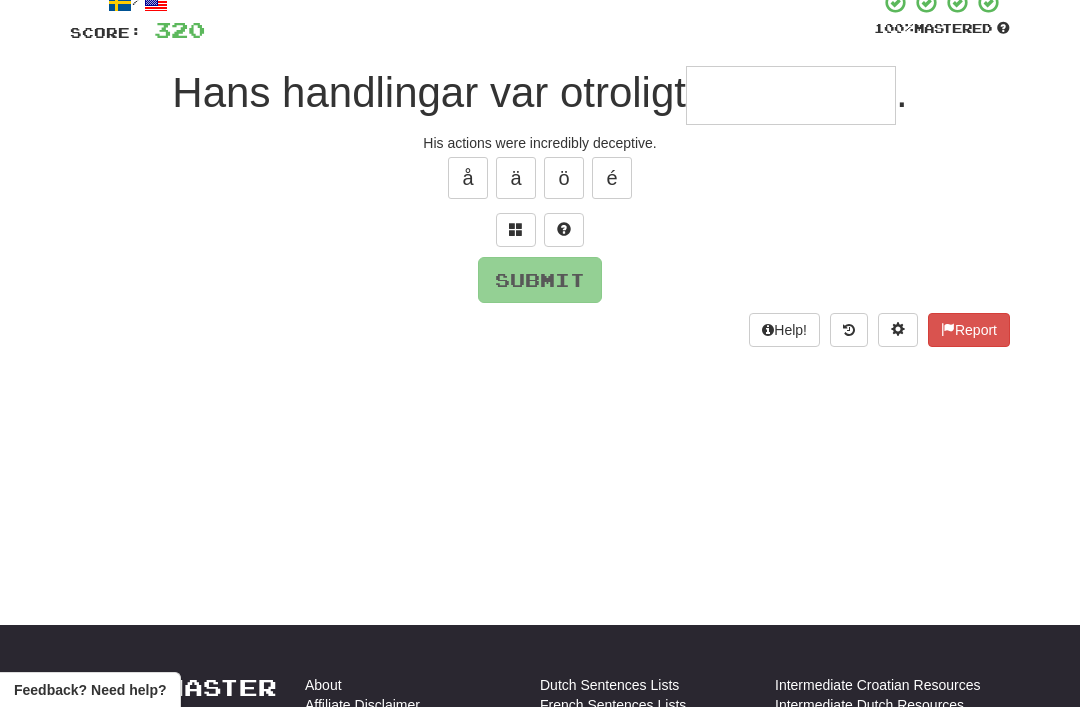 click at bounding box center [516, 229] 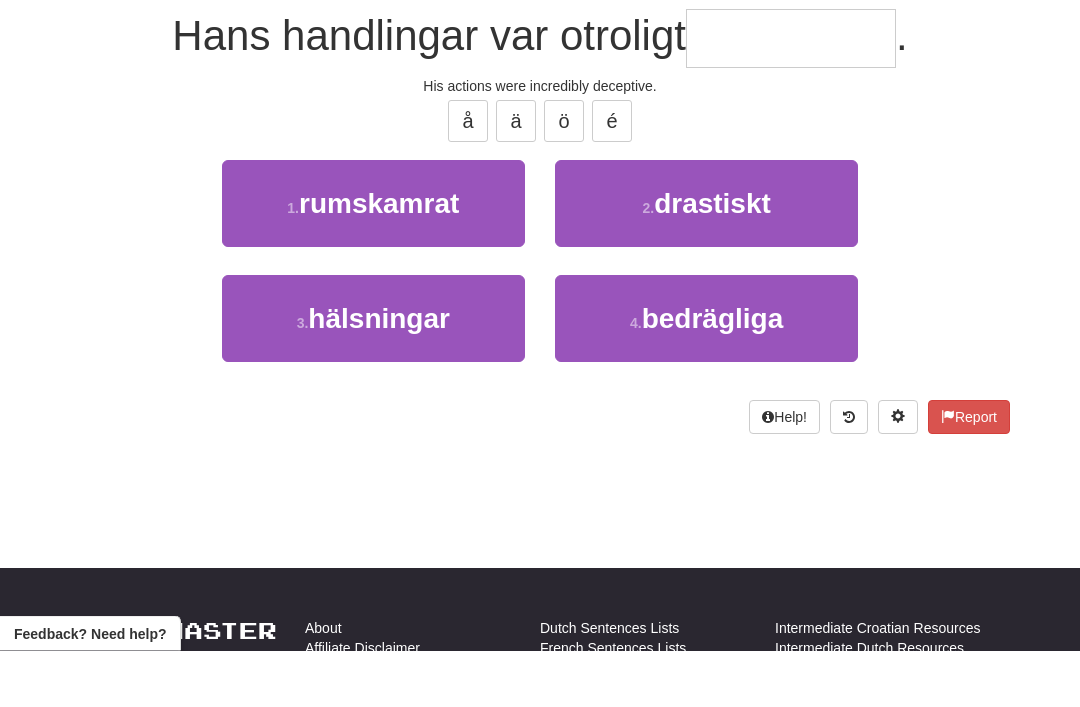 click on "bedrägliga" at bounding box center (713, 375) 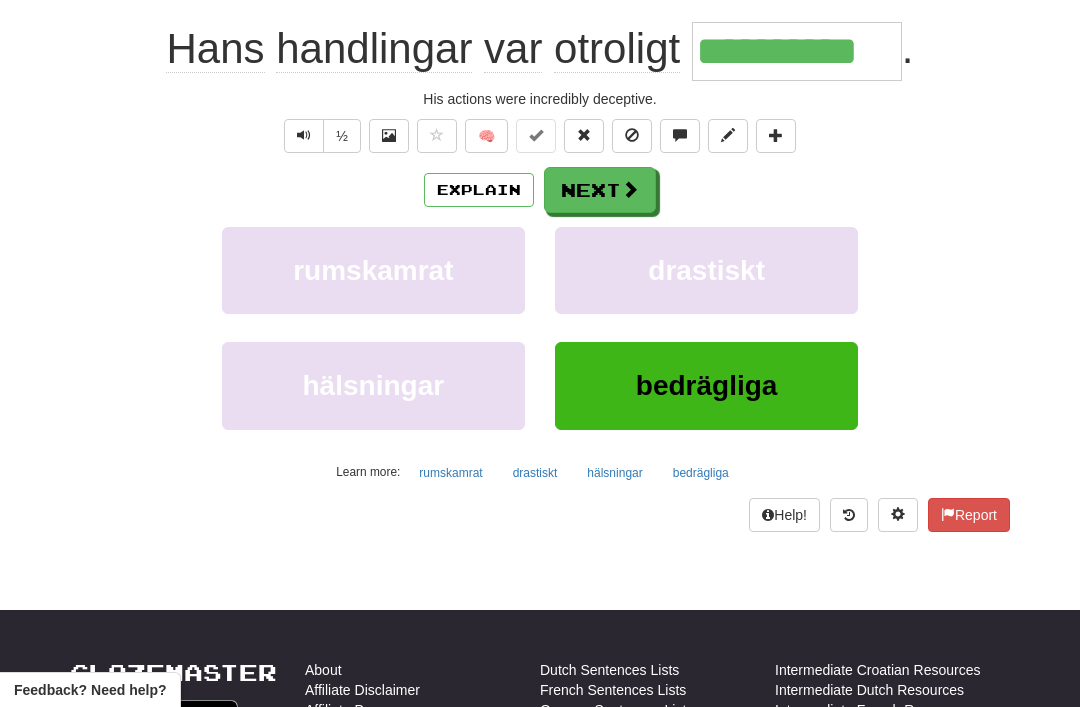 click on "Next" at bounding box center (600, 190) 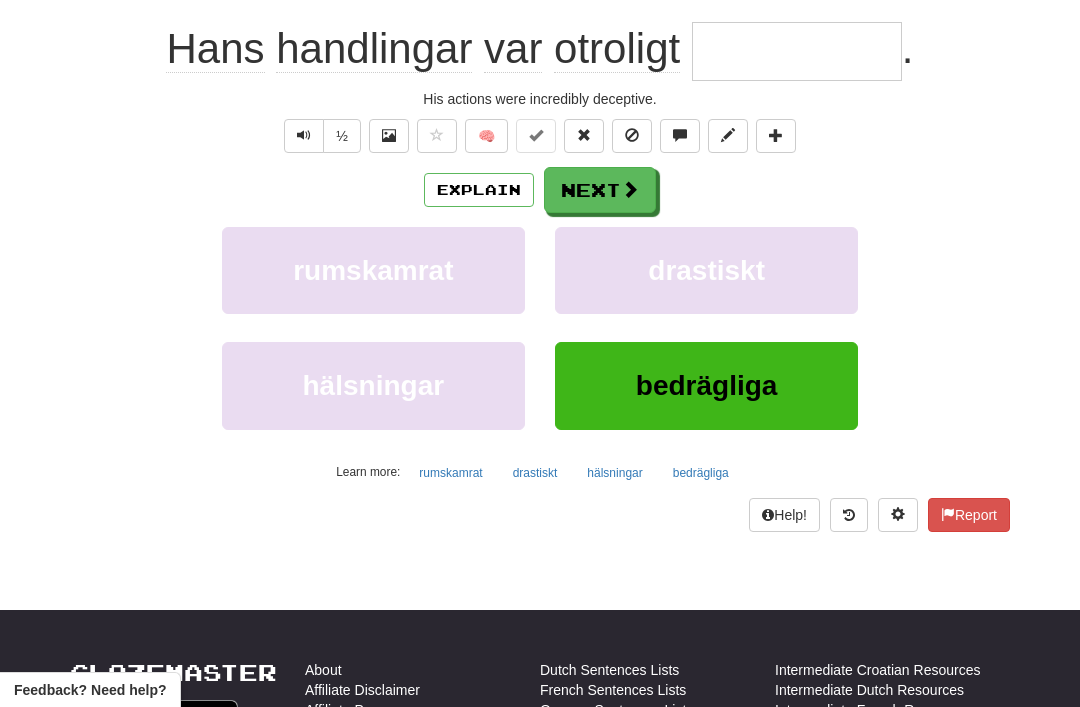 scroll, scrollTop: 188, scrollLeft: 0, axis: vertical 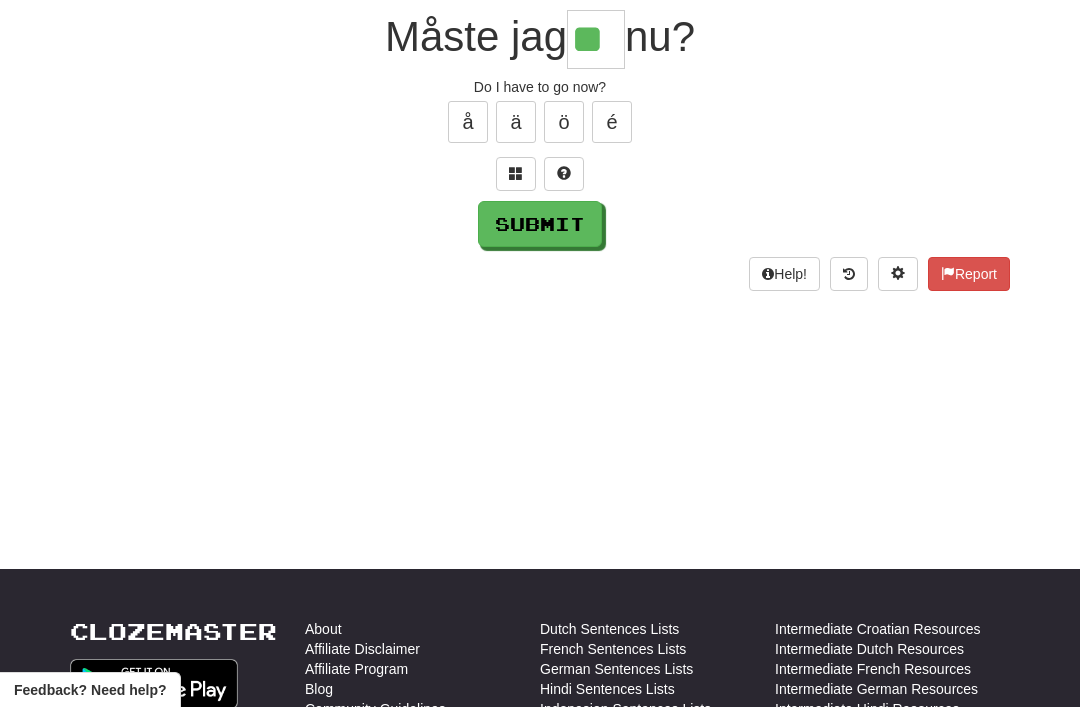 type on "**" 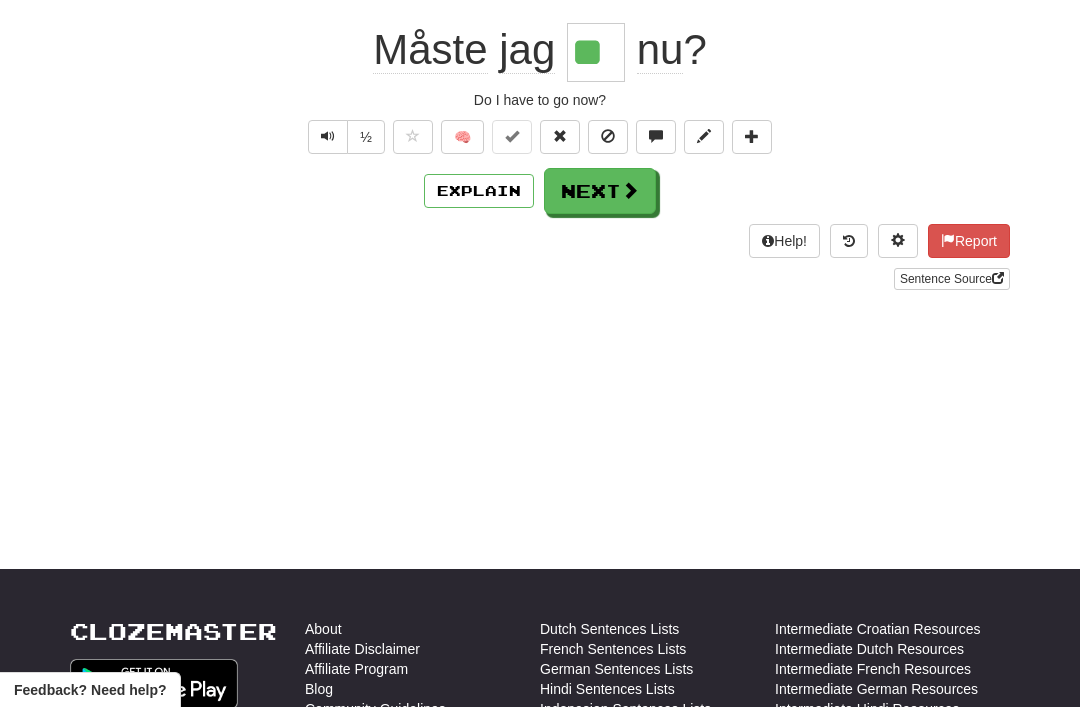 scroll, scrollTop: 189, scrollLeft: 0, axis: vertical 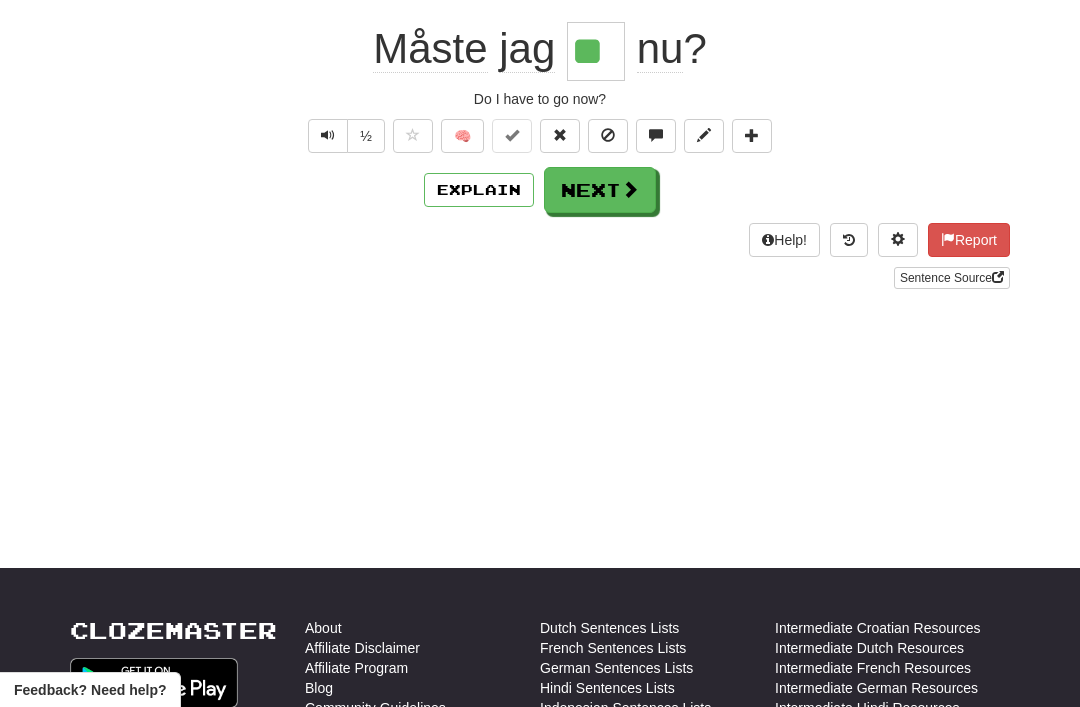 click on "Next" at bounding box center (600, 190) 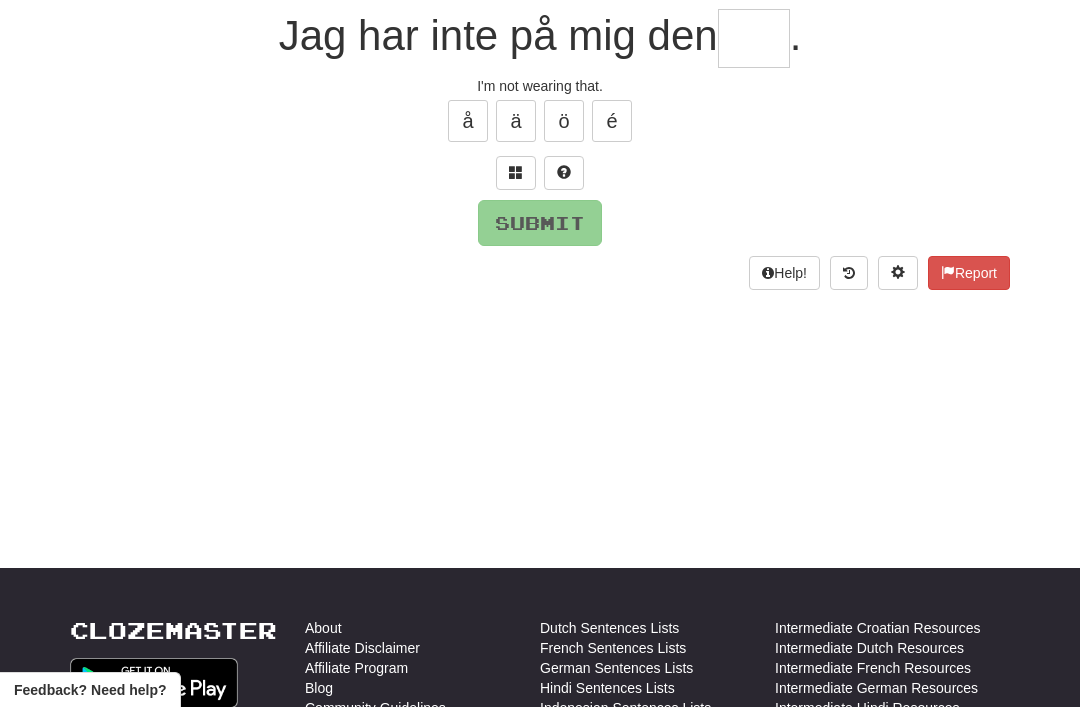 scroll, scrollTop: 188, scrollLeft: 0, axis: vertical 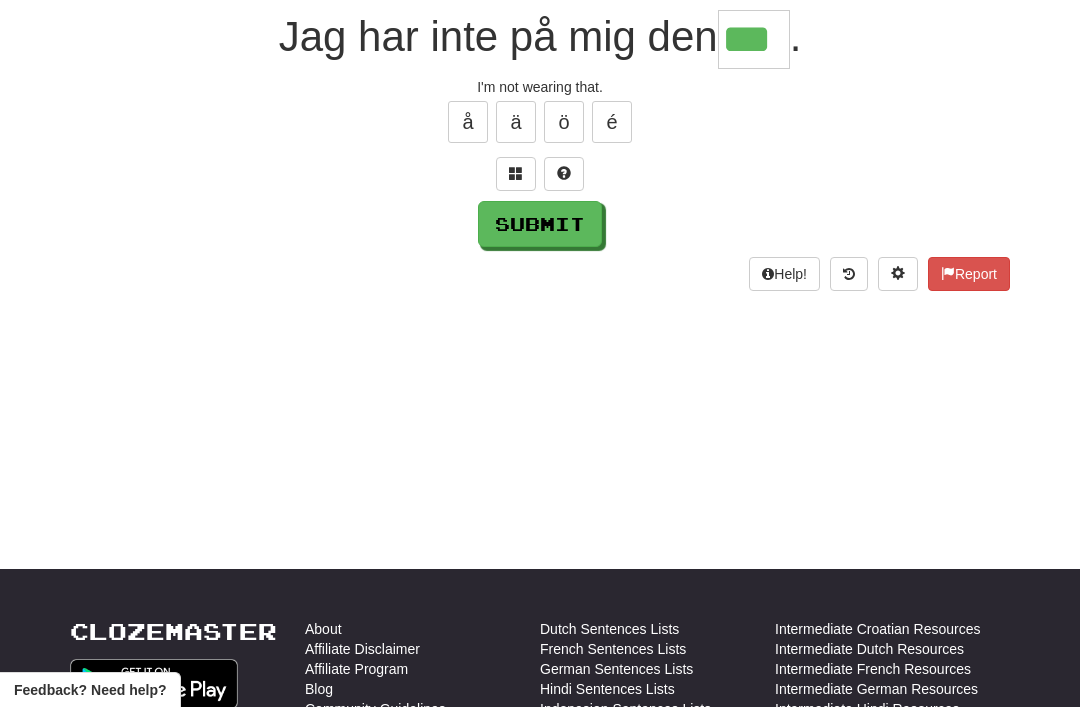 type on "***" 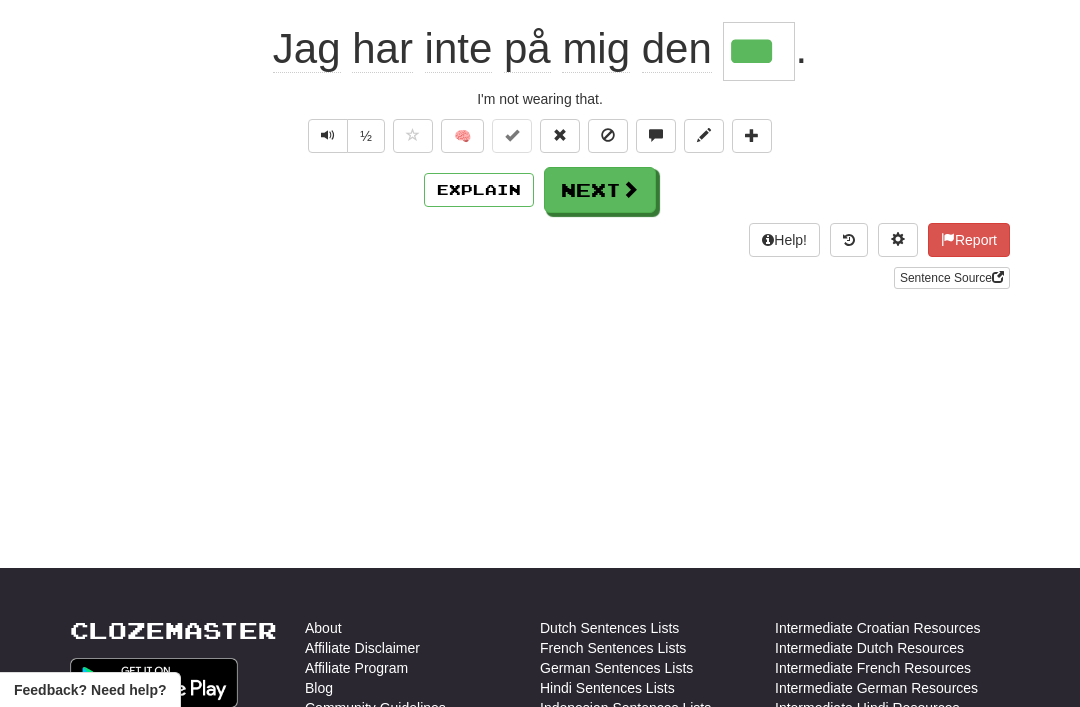 click on "Next" at bounding box center (600, 190) 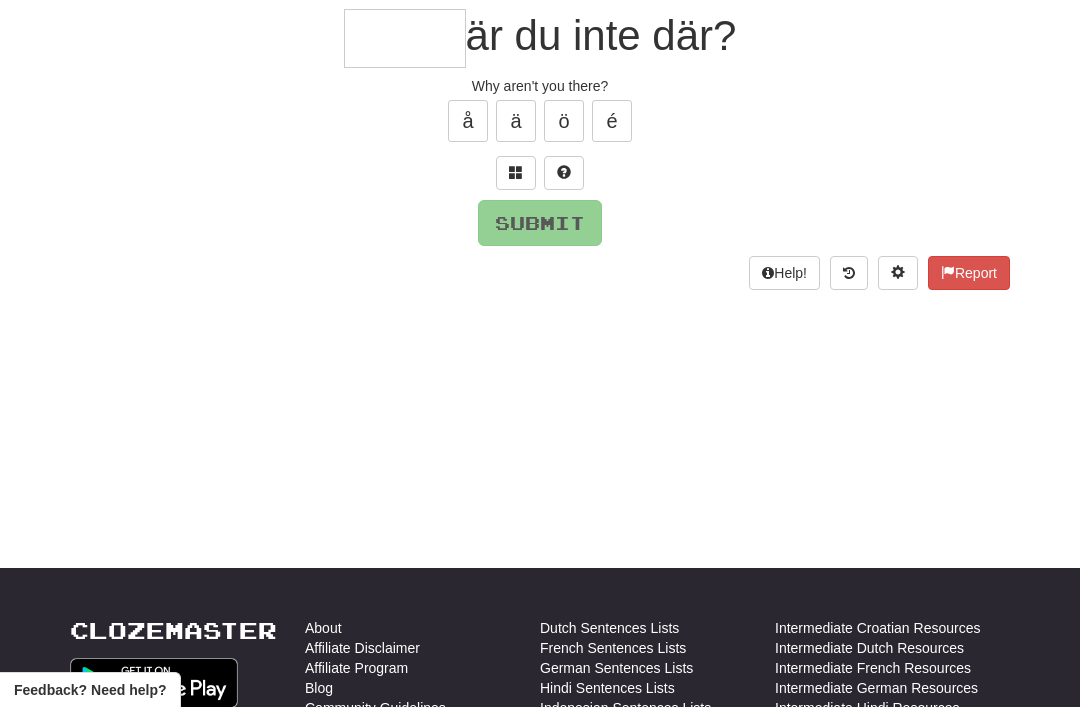 scroll, scrollTop: 188, scrollLeft: 0, axis: vertical 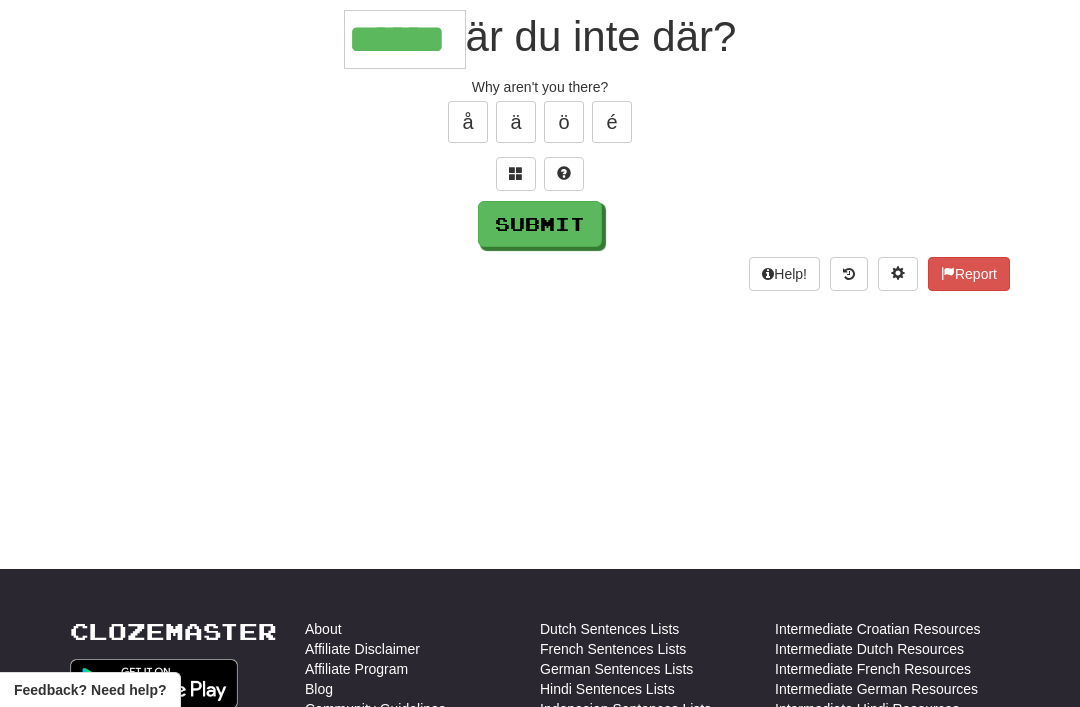 click on "Submit" at bounding box center [540, 224] 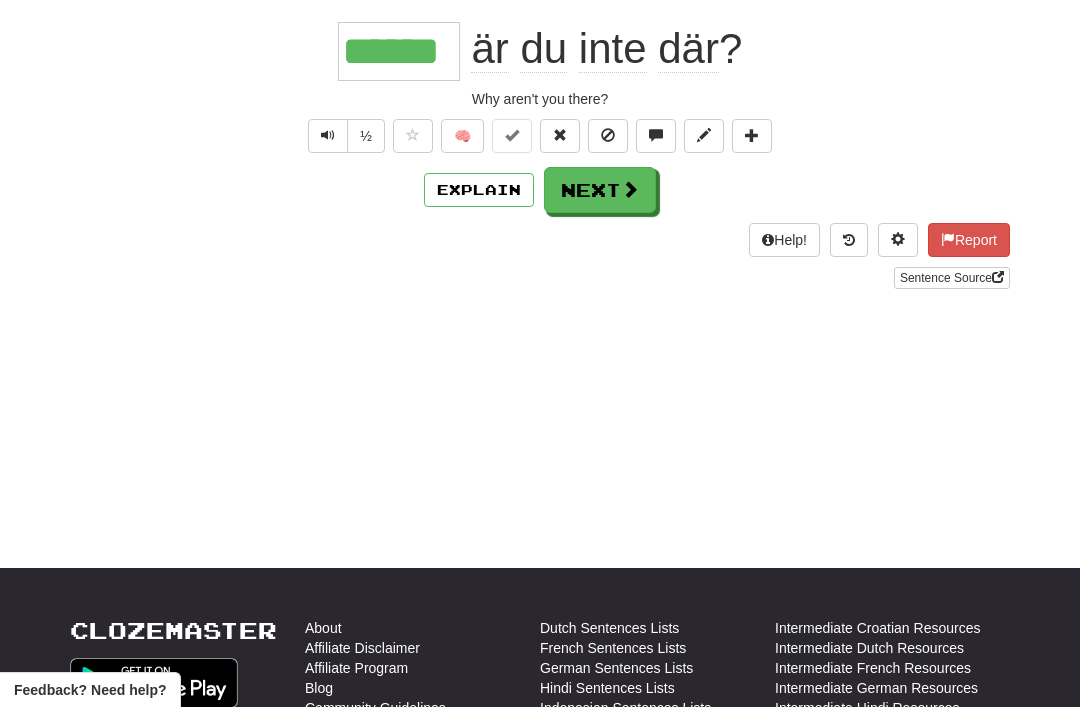 click on "Next" at bounding box center (600, 190) 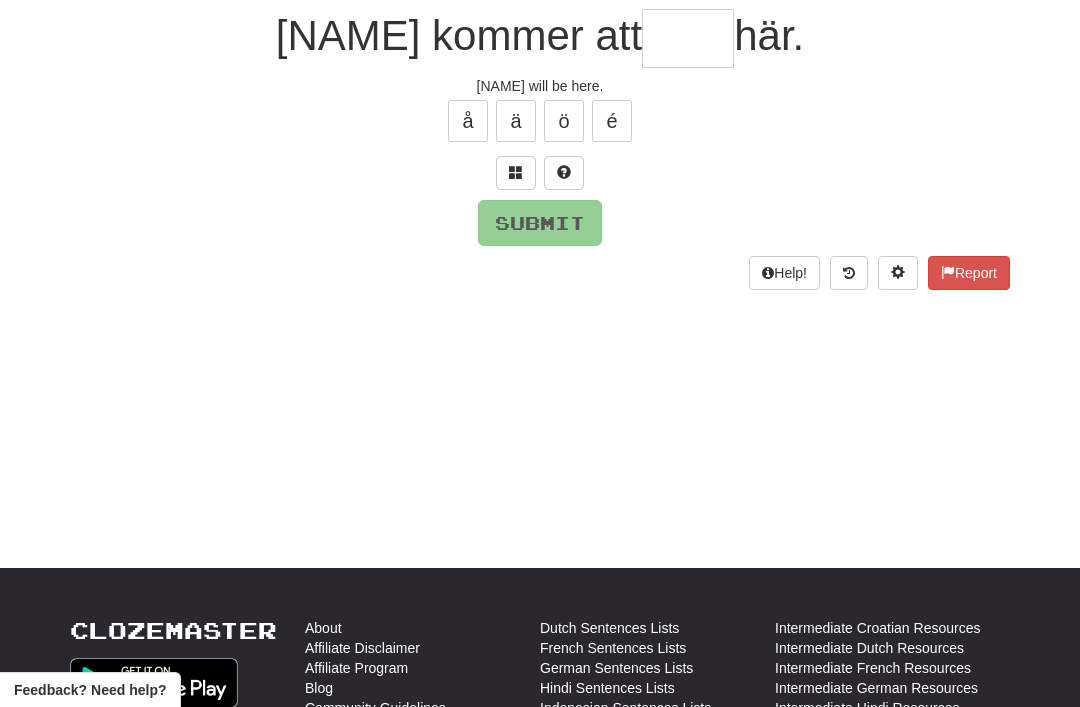 scroll, scrollTop: 188, scrollLeft: 0, axis: vertical 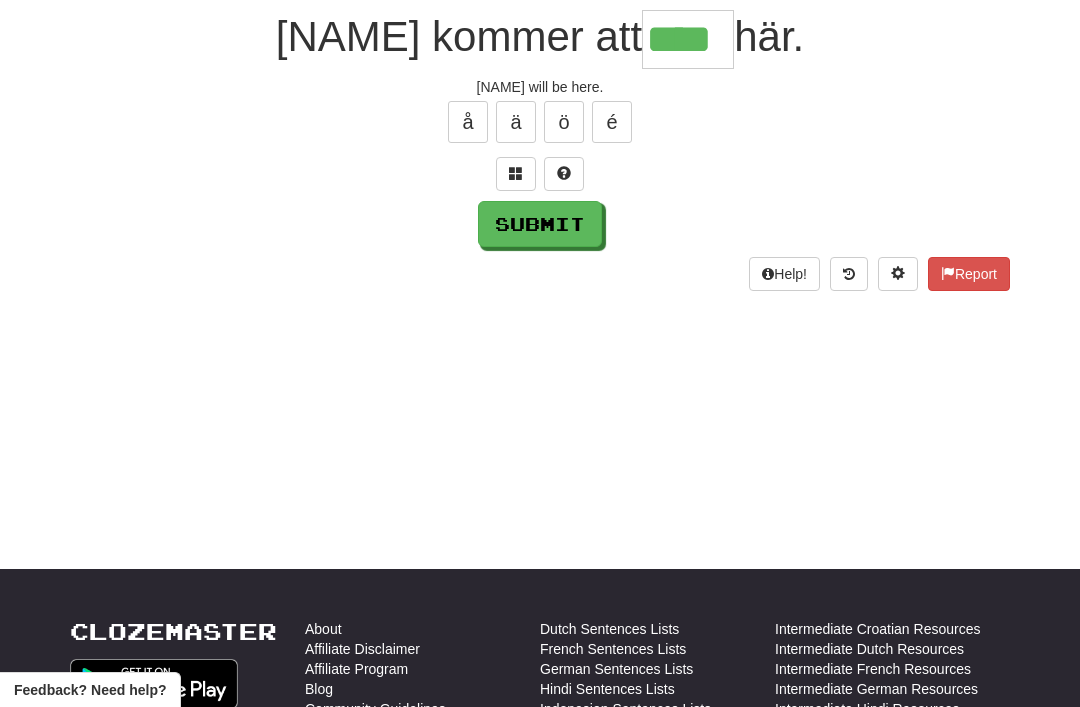 type on "****" 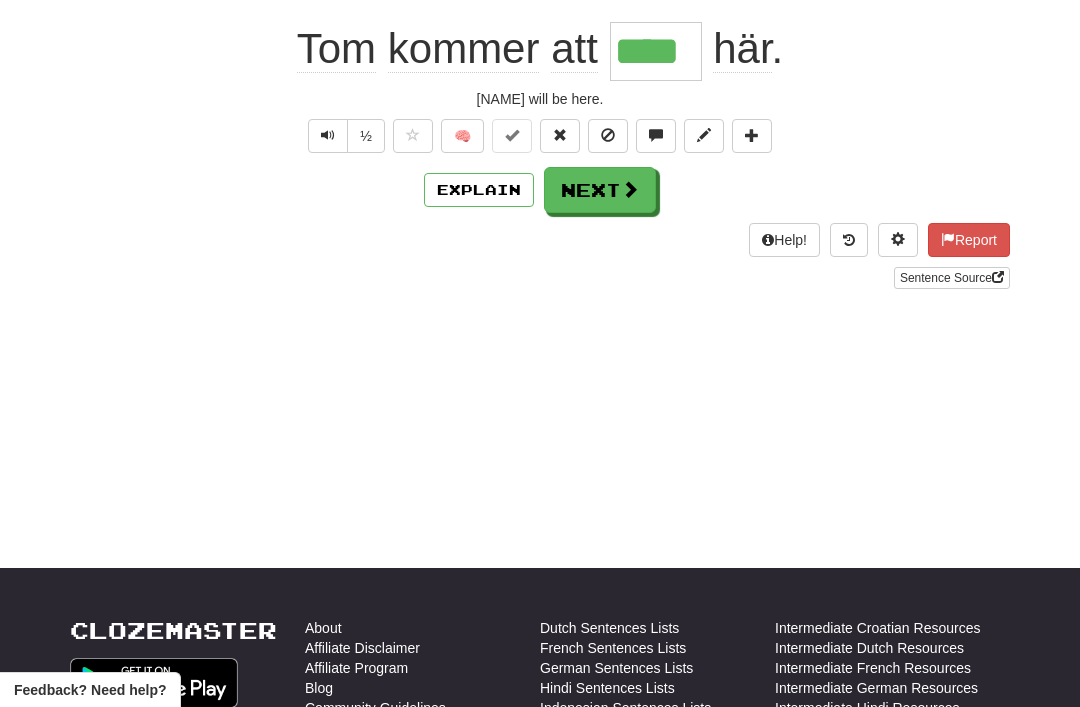 click on "Next" at bounding box center [600, 190] 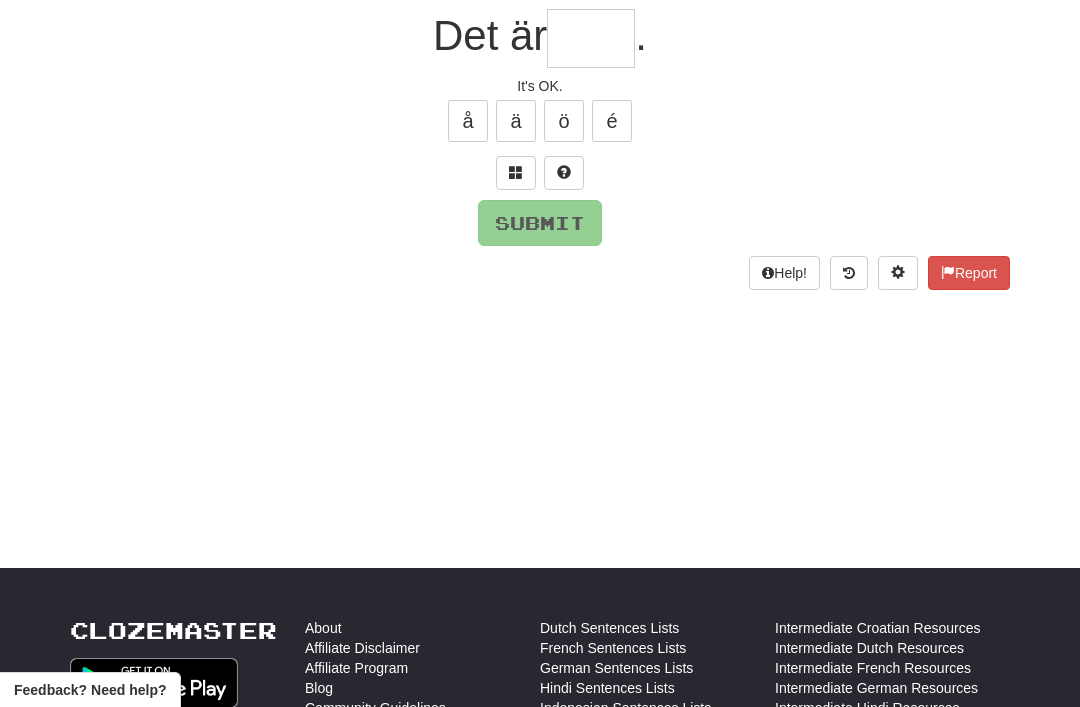scroll, scrollTop: 188, scrollLeft: 0, axis: vertical 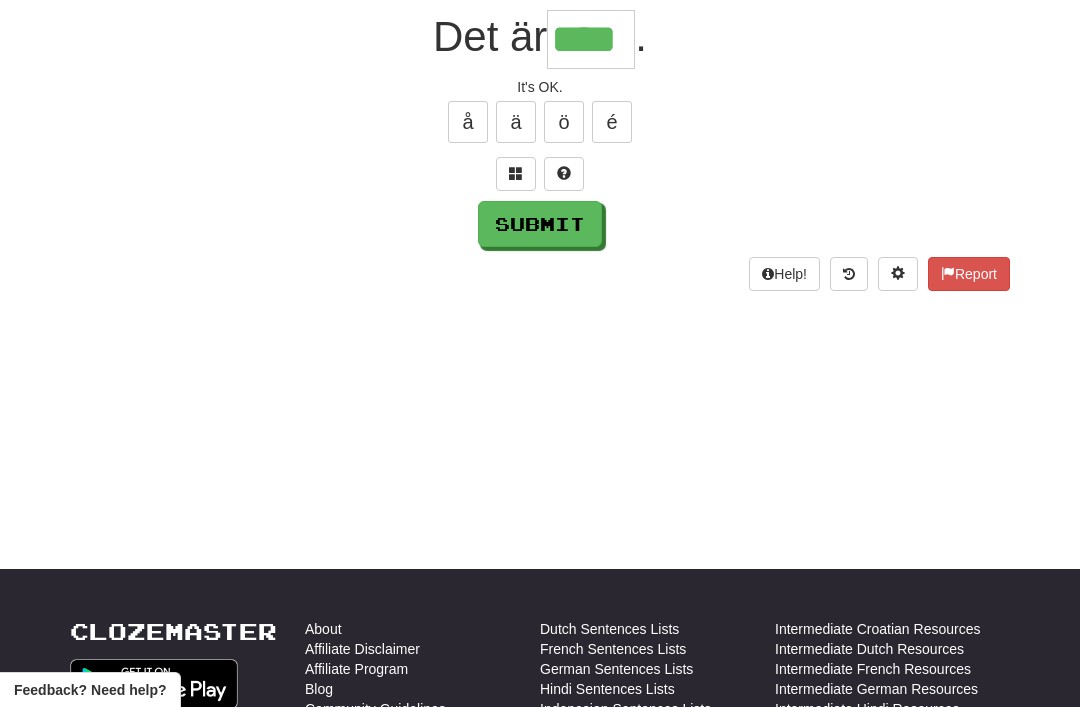 type on "****" 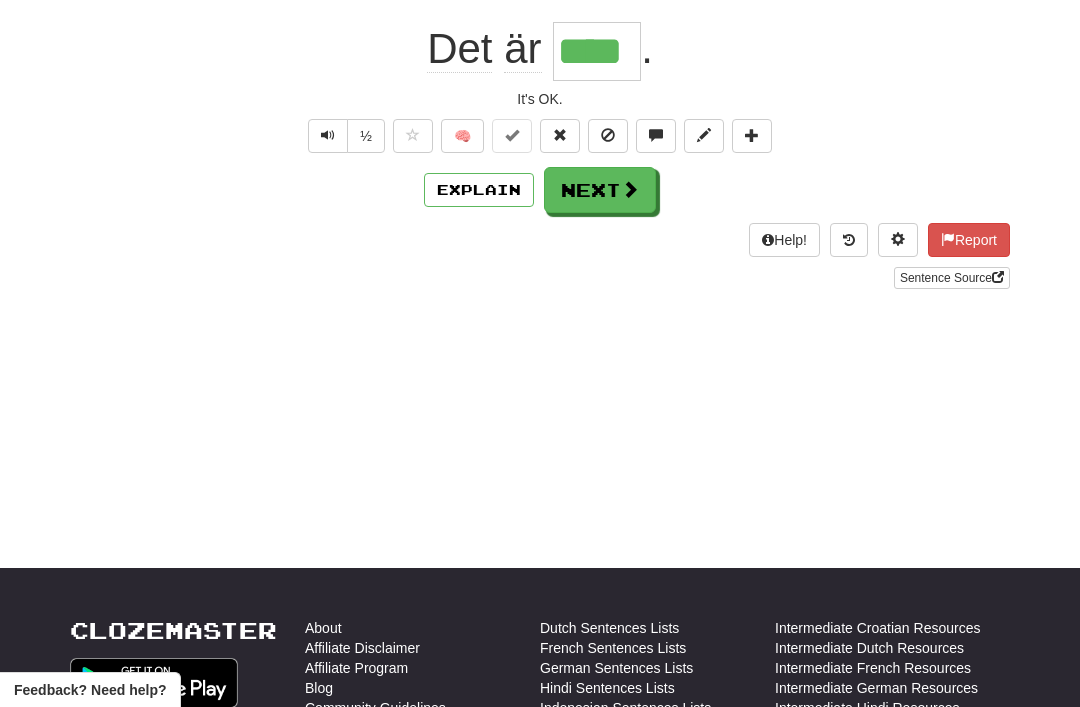 click on "Next" at bounding box center [600, 190] 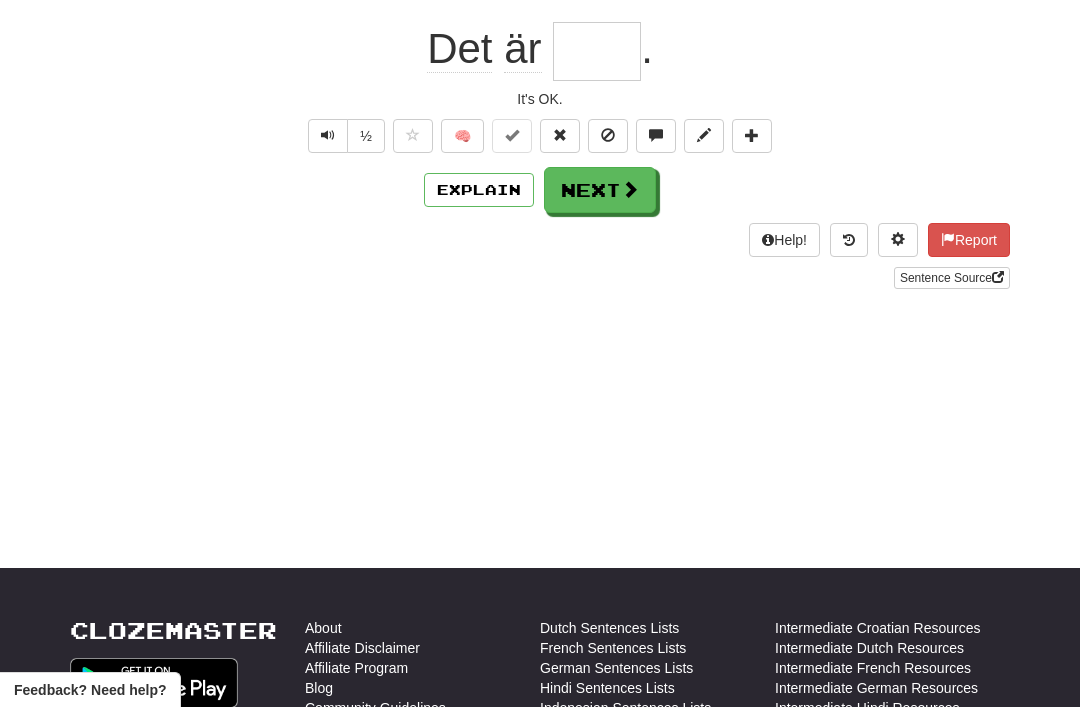 scroll, scrollTop: 188, scrollLeft: 0, axis: vertical 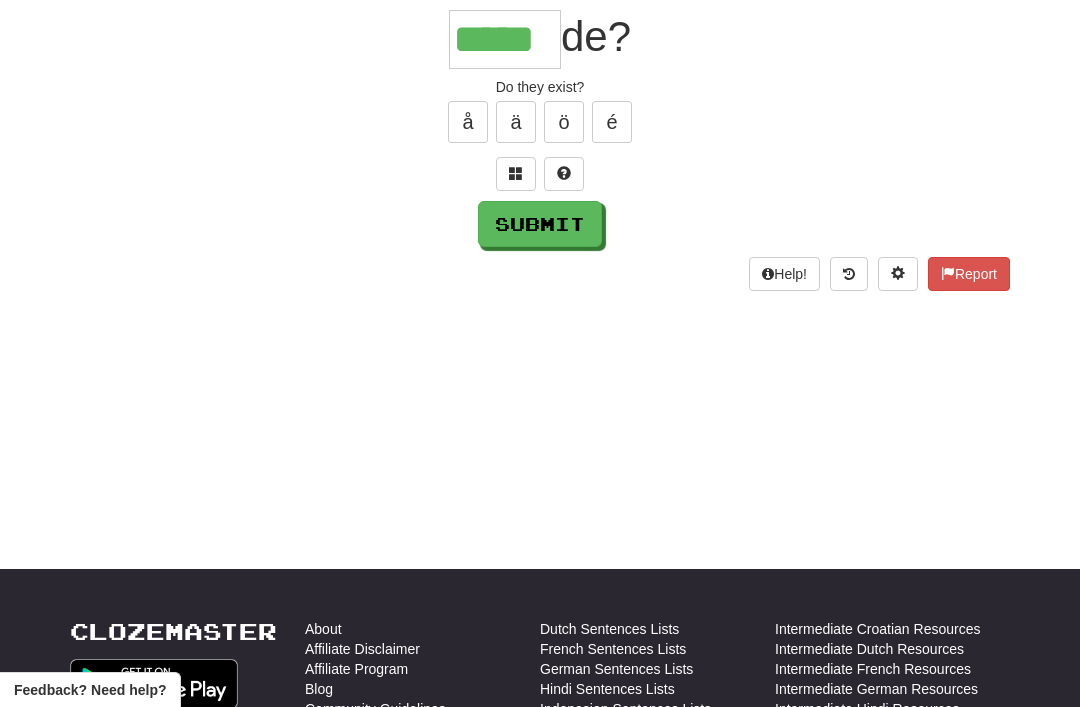 click on "Submit" at bounding box center [540, 224] 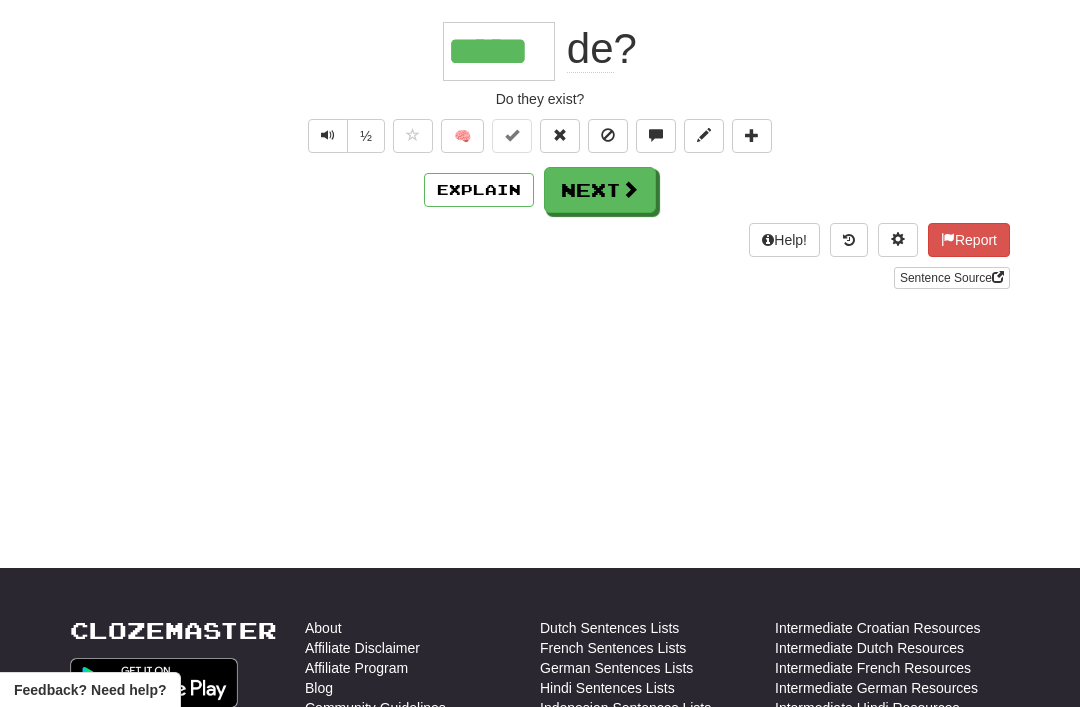 click on "Next" at bounding box center [600, 190] 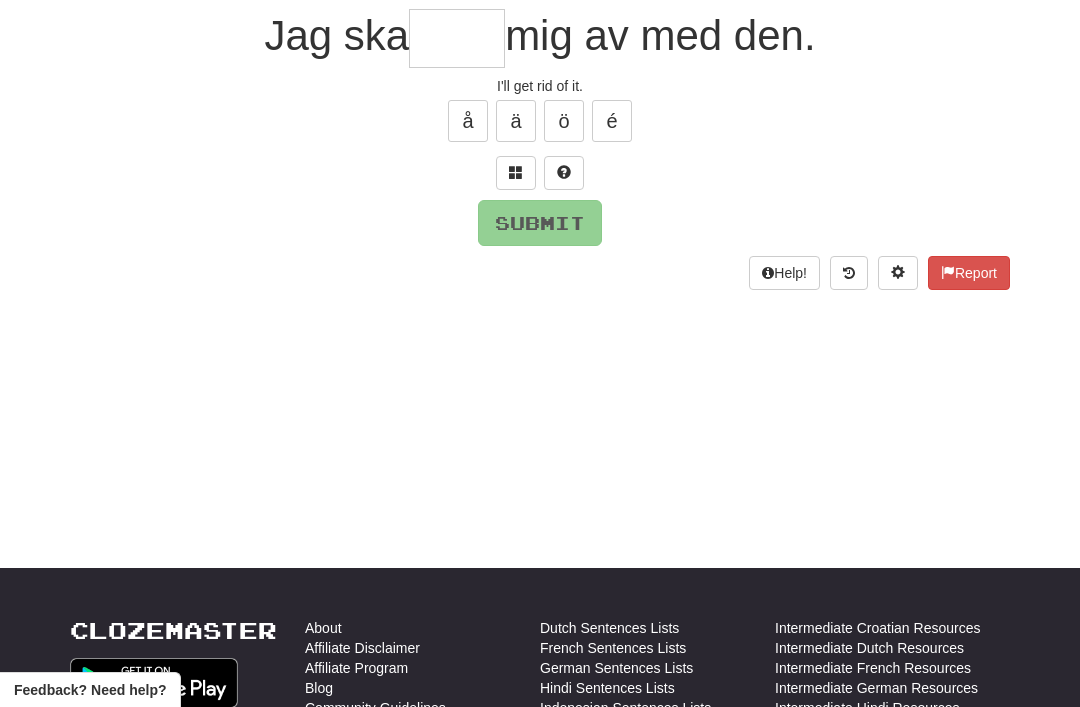 scroll, scrollTop: 188, scrollLeft: 0, axis: vertical 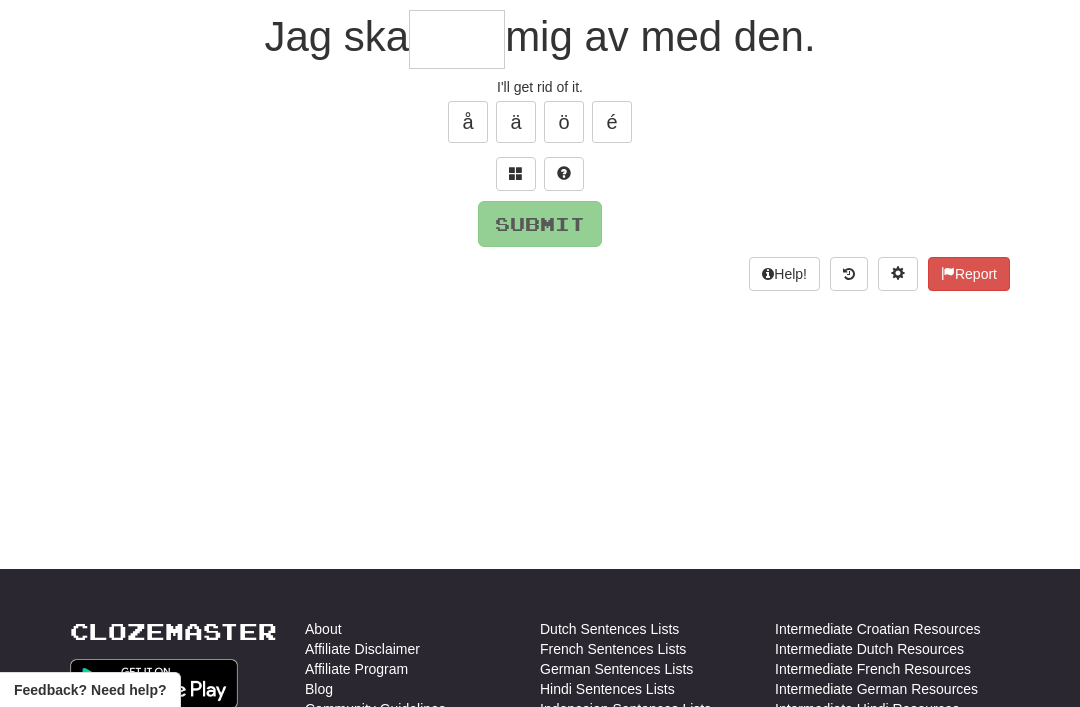 click at bounding box center (516, 173) 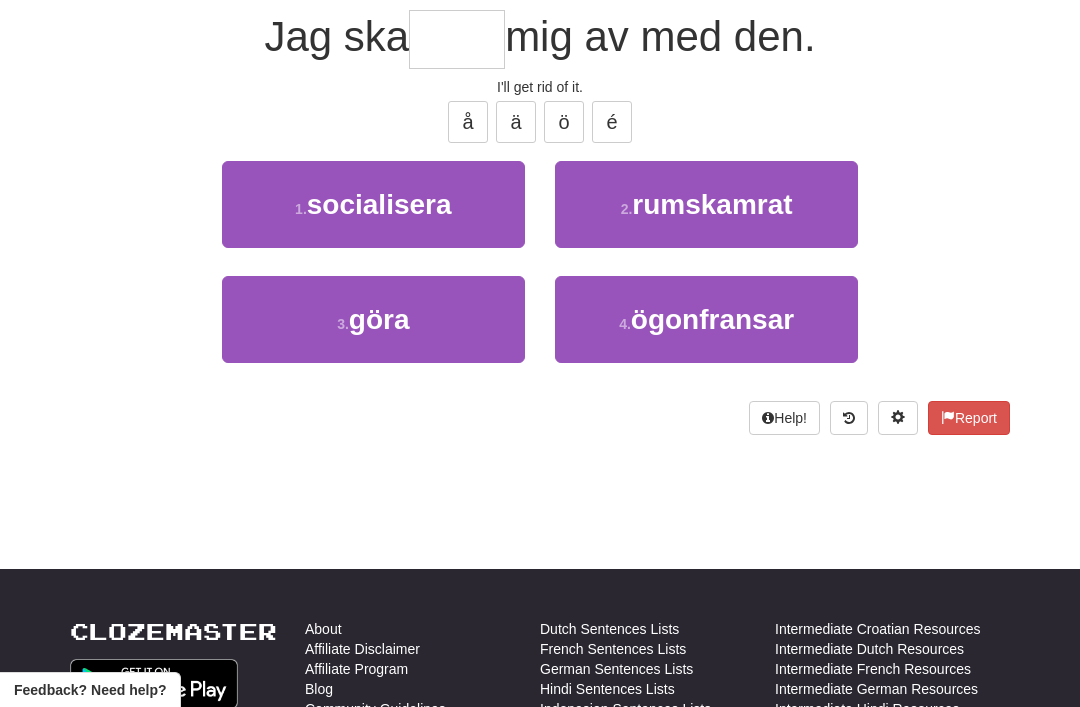 click on "3 .  göra" at bounding box center [373, 319] 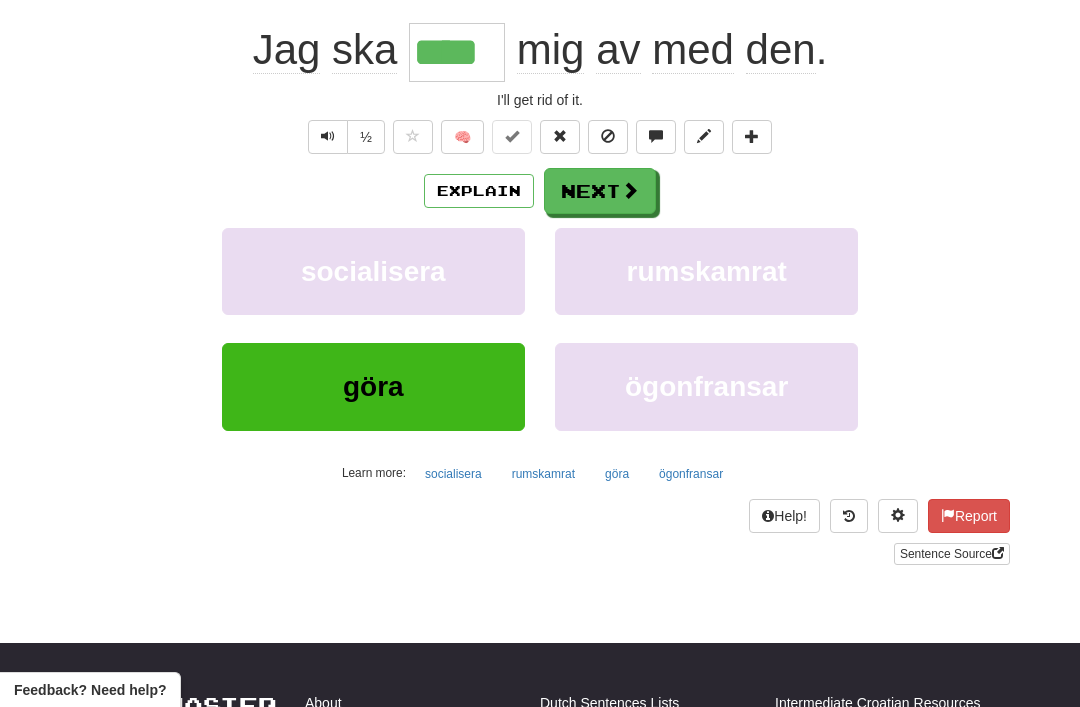 scroll, scrollTop: 189, scrollLeft: 0, axis: vertical 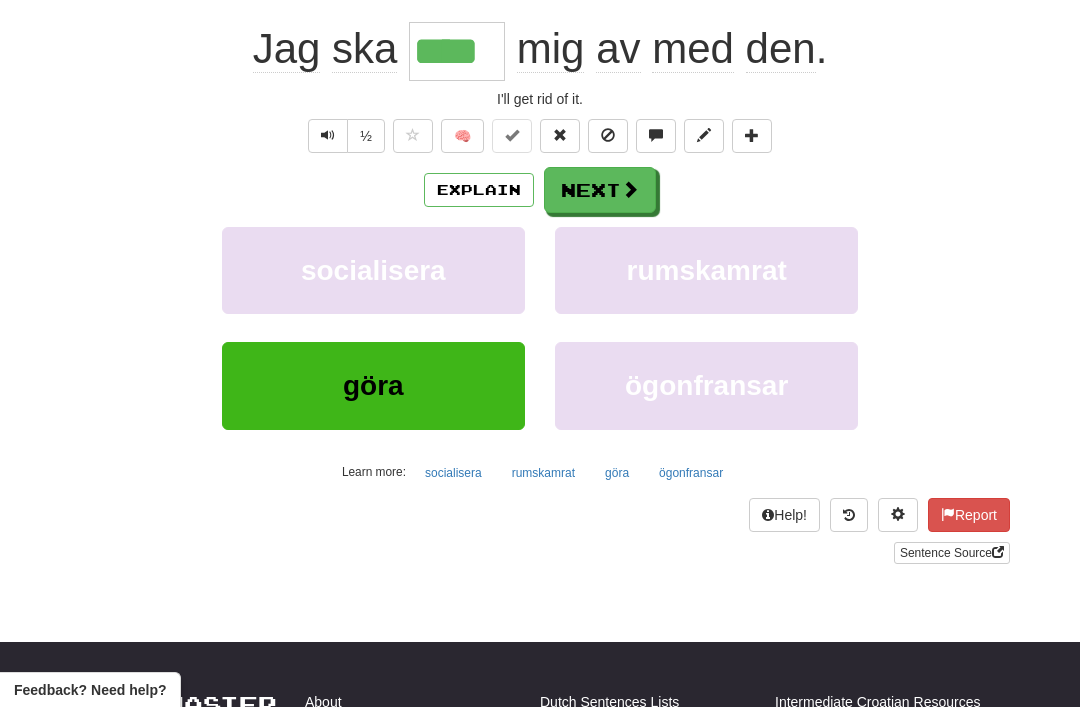 click on "Next" at bounding box center (600, 190) 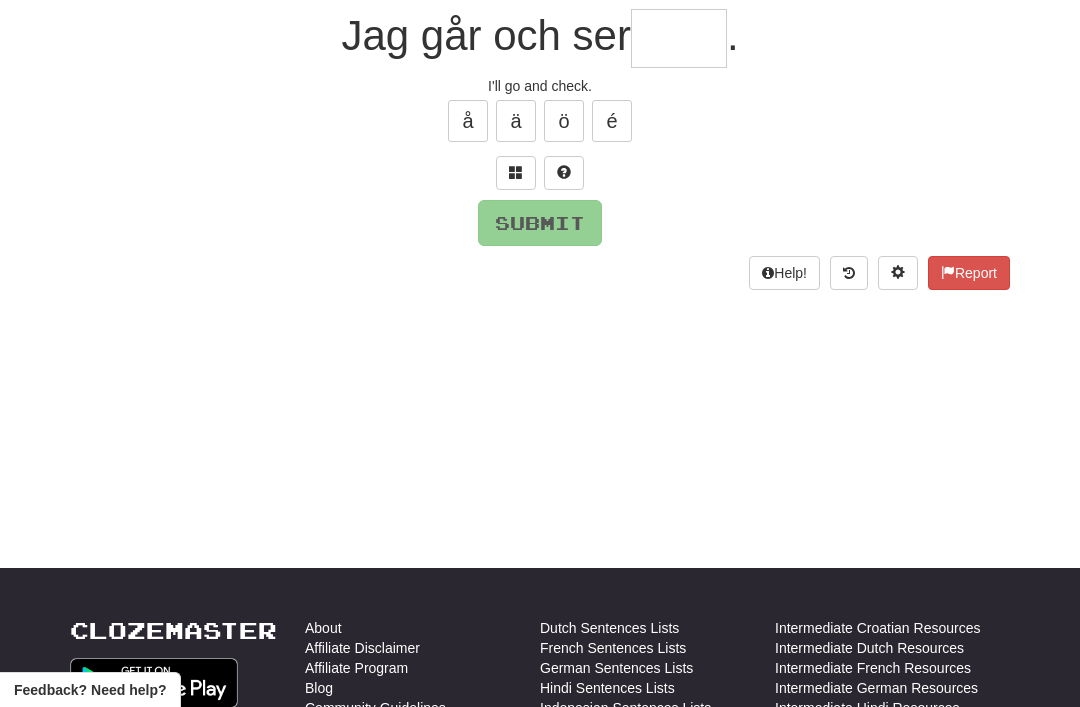 scroll, scrollTop: 188, scrollLeft: 0, axis: vertical 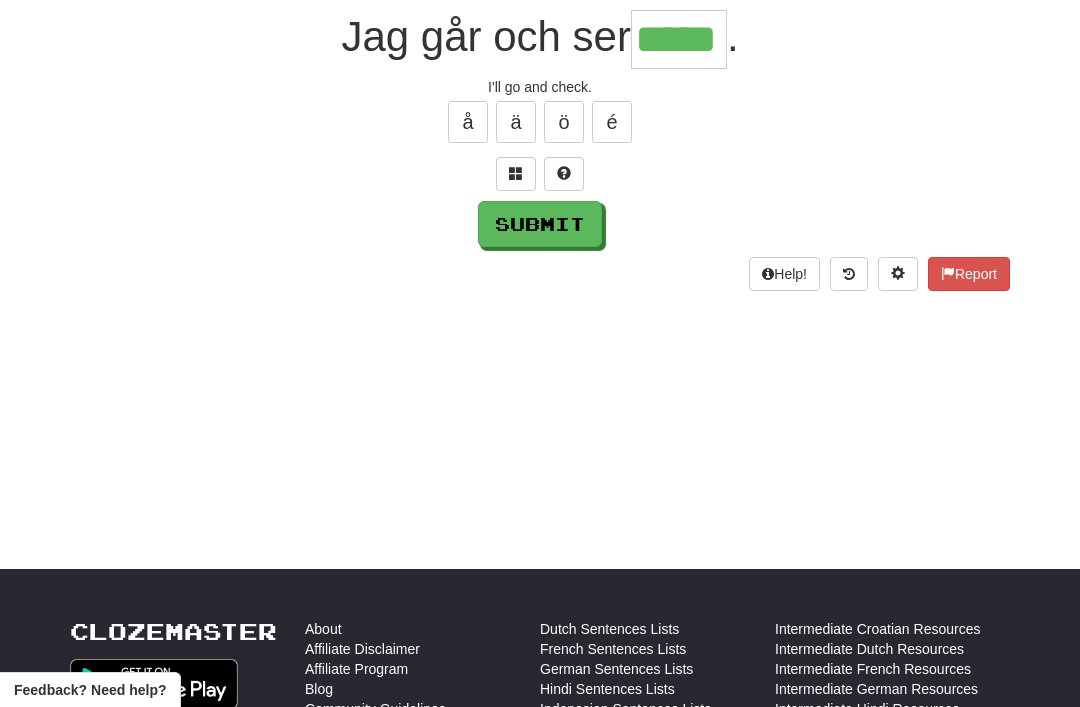 type on "*****" 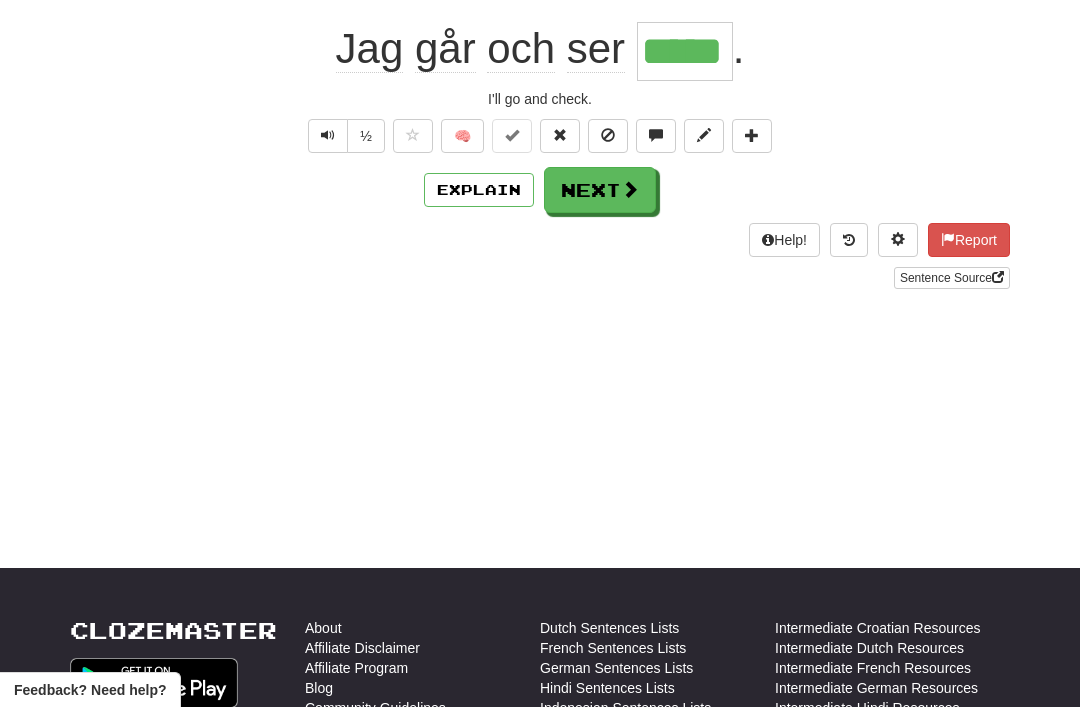 click on "Next" at bounding box center [600, 190] 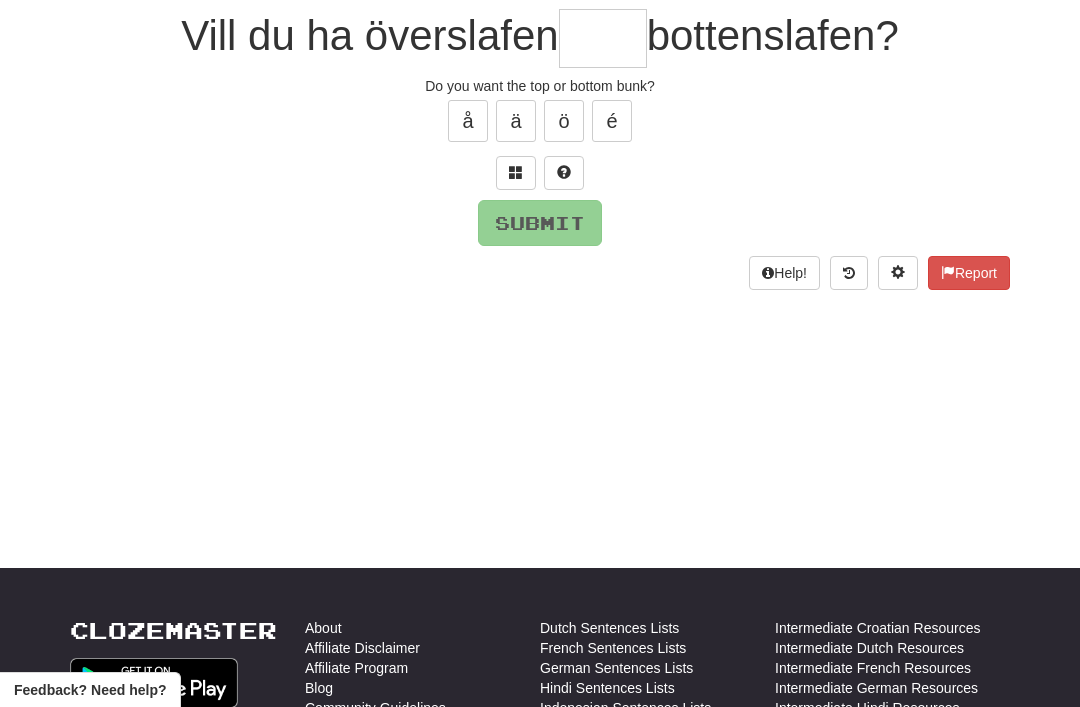 scroll, scrollTop: 188, scrollLeft: 0, axis: vertical 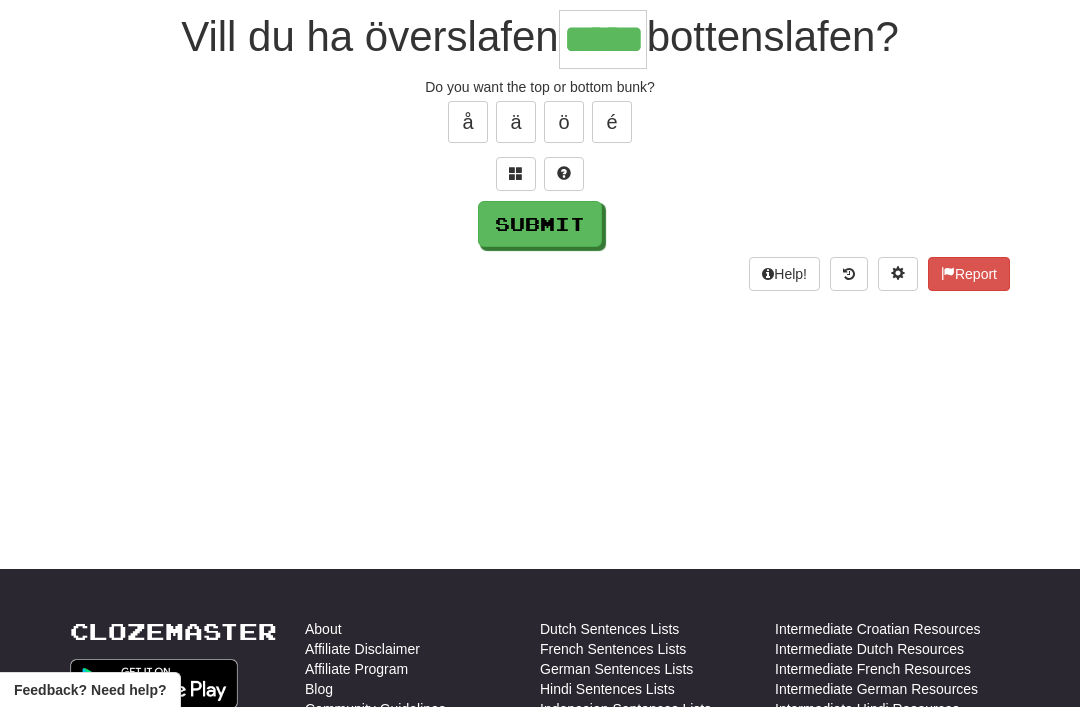 type on "*****" 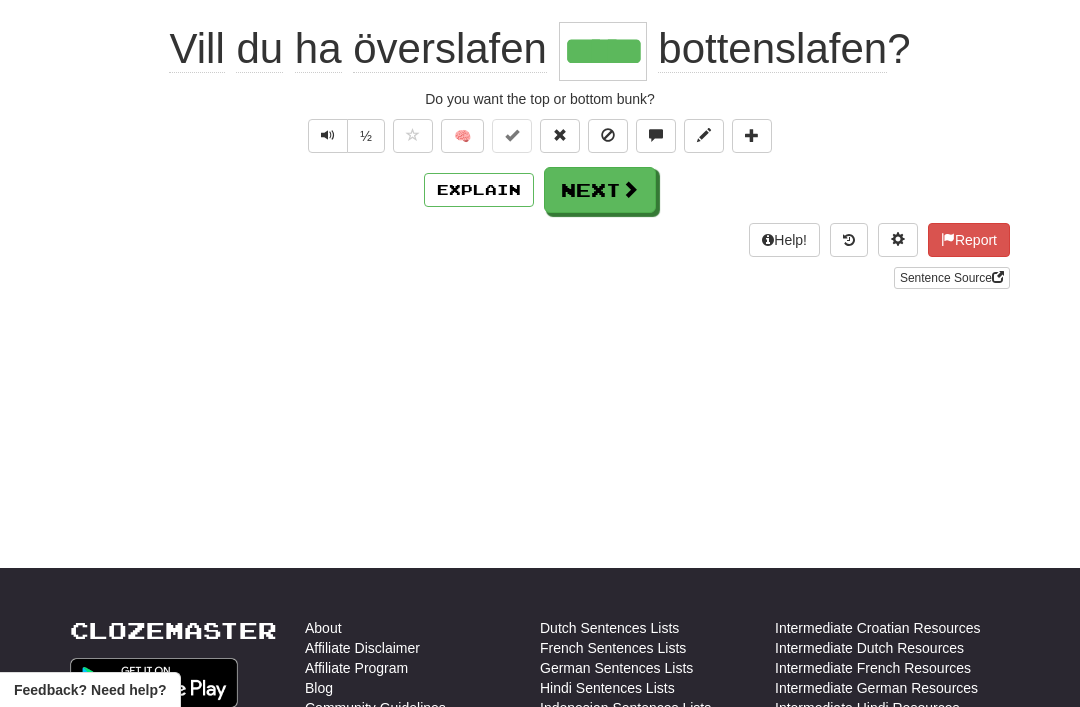 click on "Next" at bounding box center (600, 190) 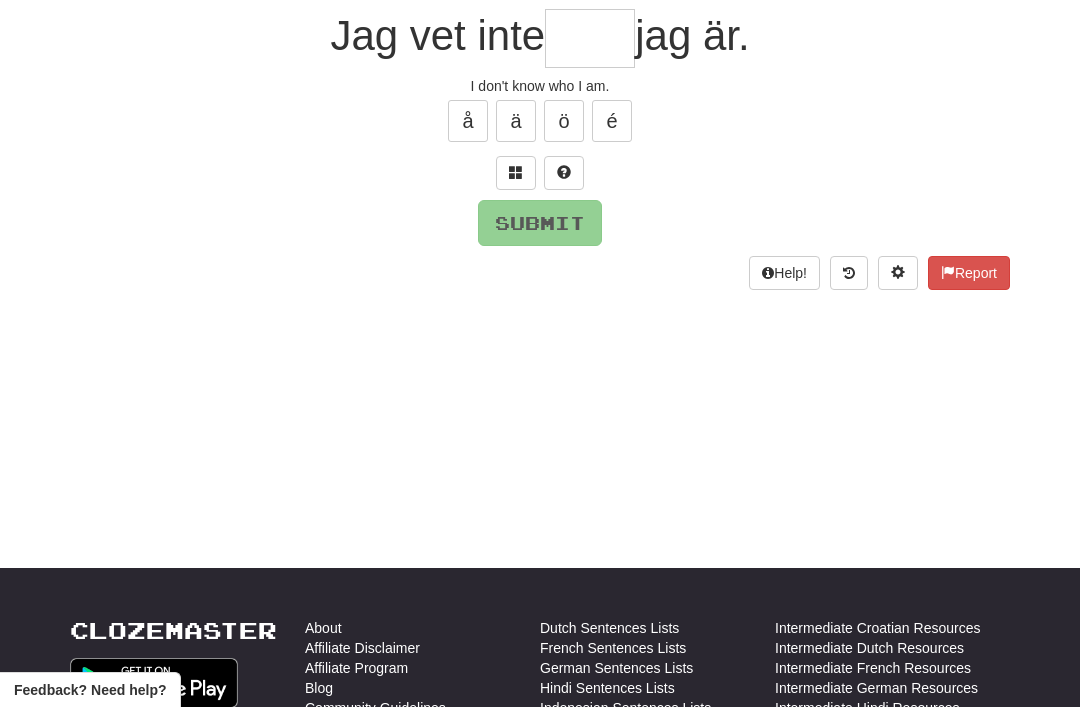 scroll, scrollTop: 188, scrollLeft: 0, axis: vertical 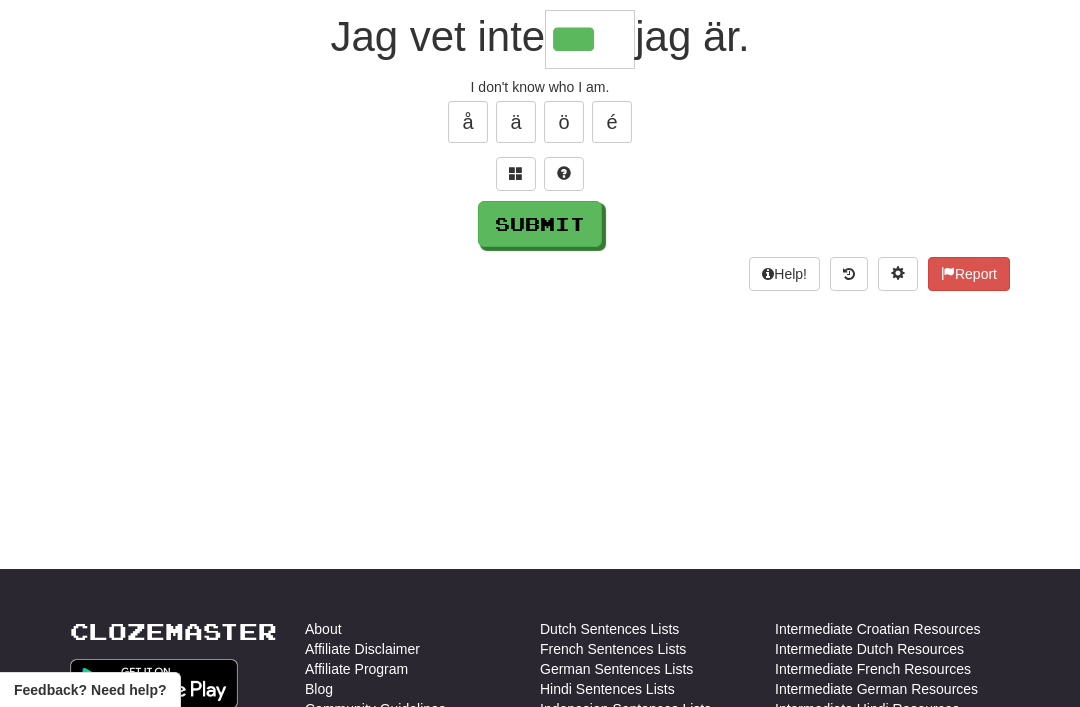 type on "***" 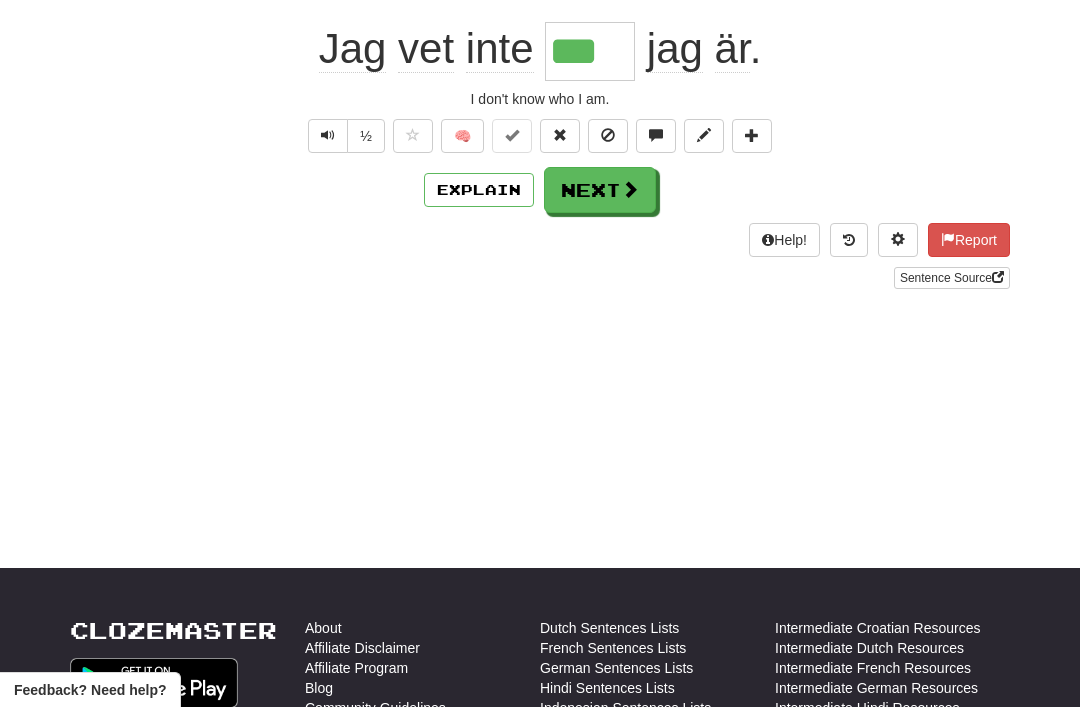 click on "Next" at bounding box center [600, 190] 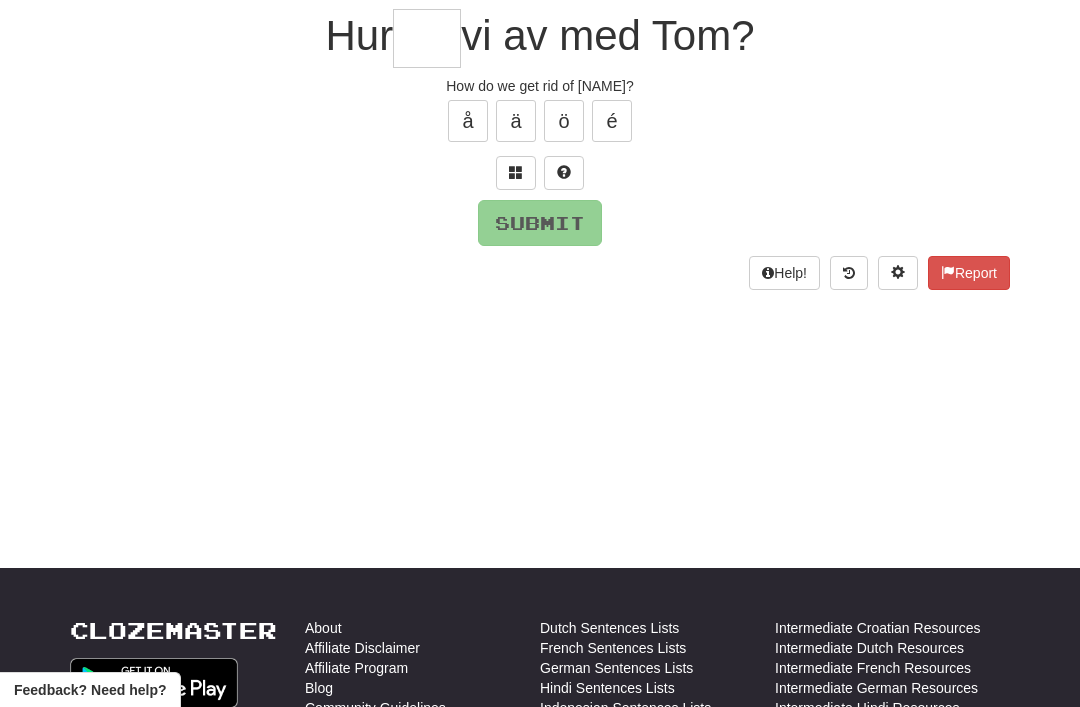 scroll, scrollTop: 188, scrollLeft: 0, axis: vertical 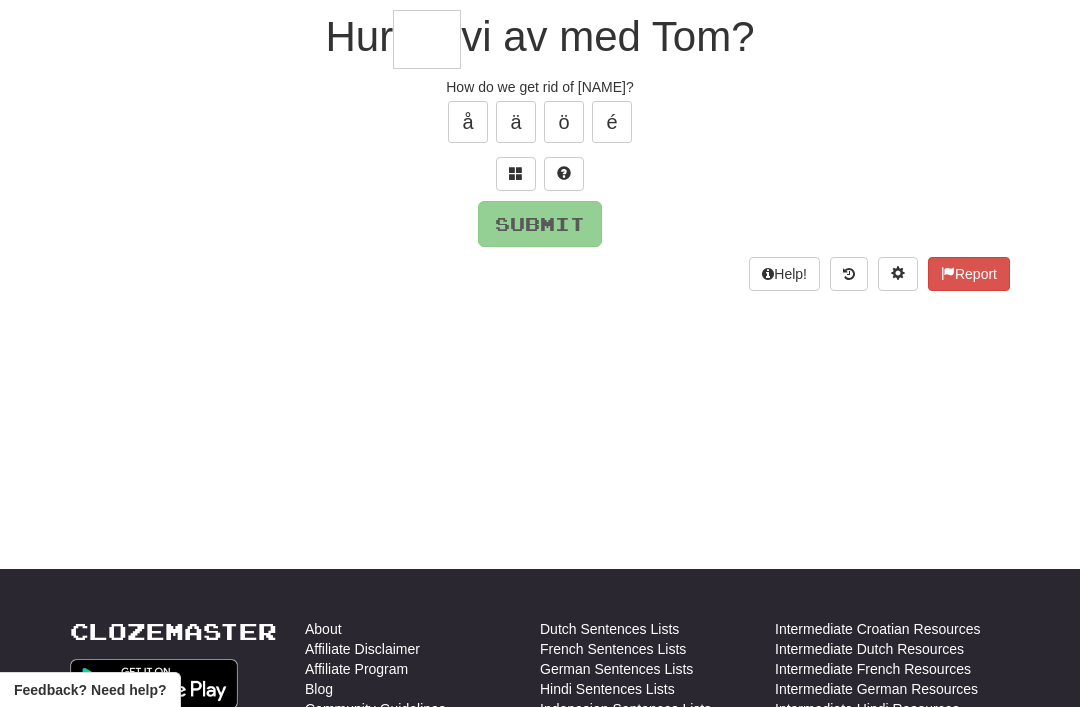 type on "*" 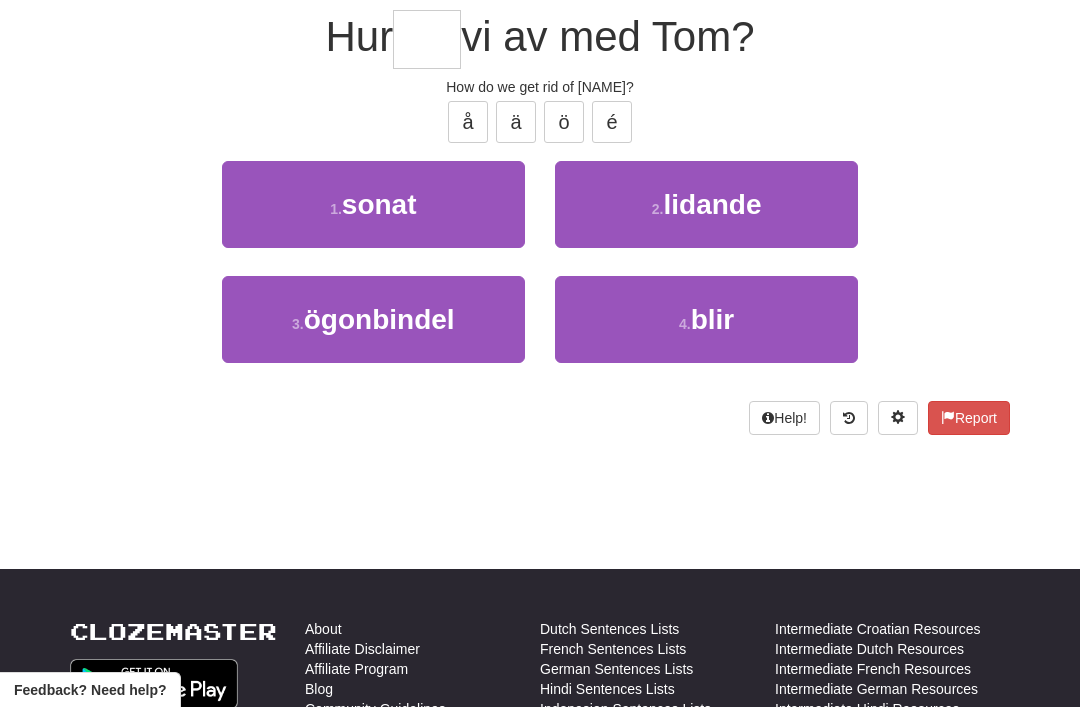 click on "blir" at bounding box center [713, 319] 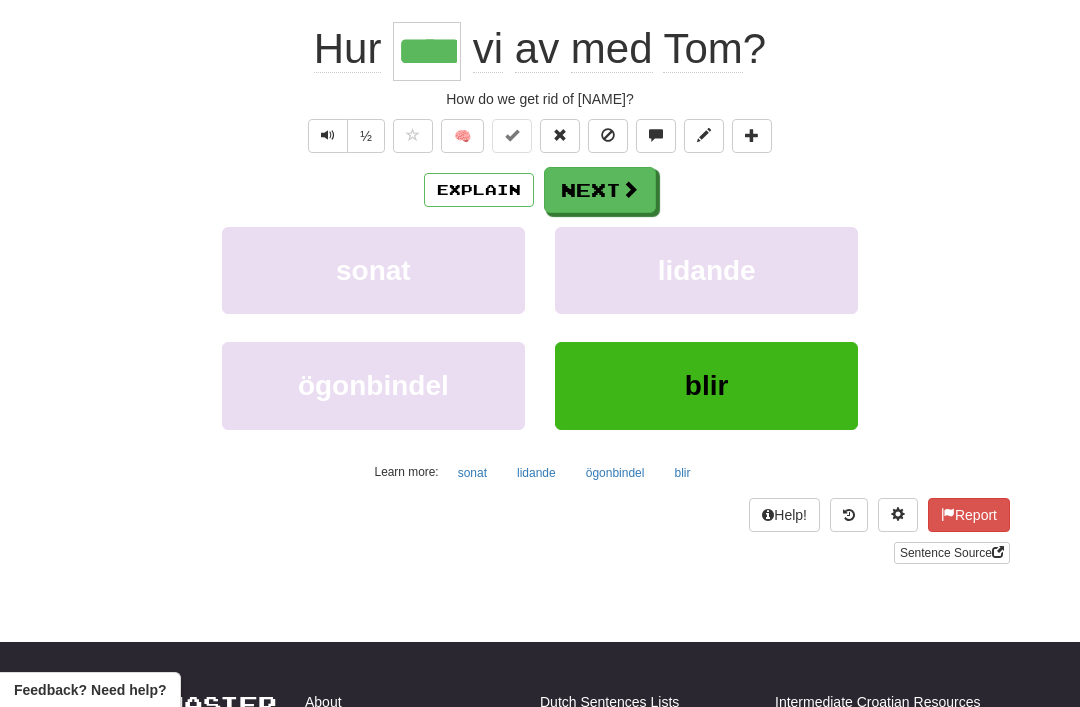 scroll, scrollTop: 0, scrollLeft: 0, axis: both 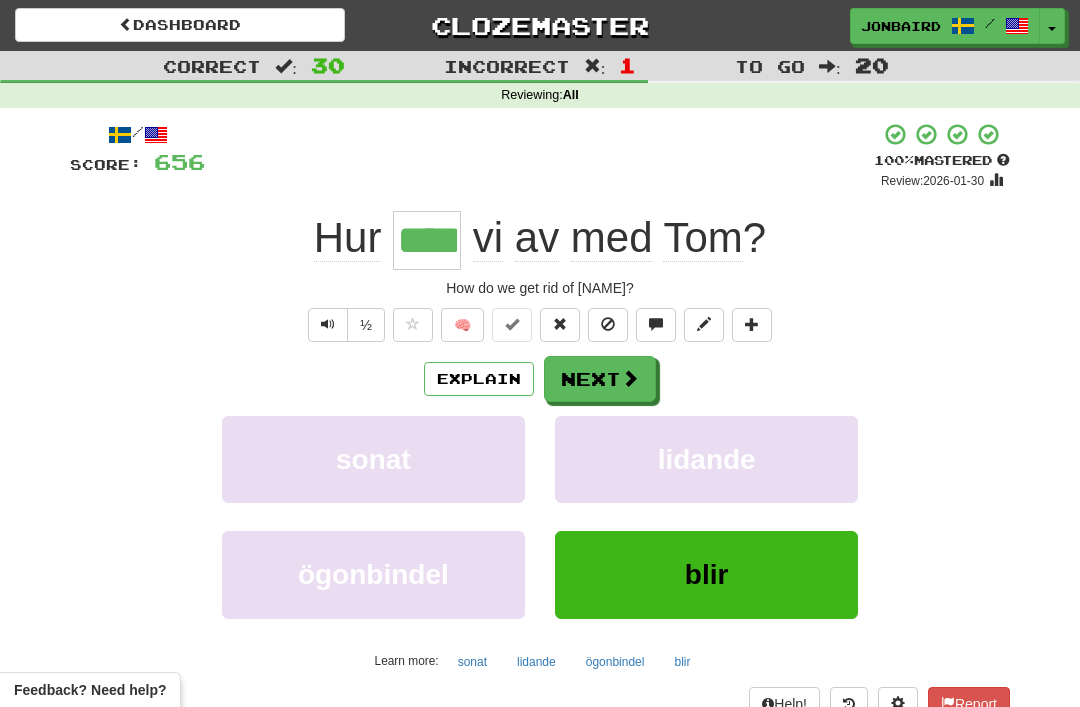click on "Next" at bounding box center (600, 379) 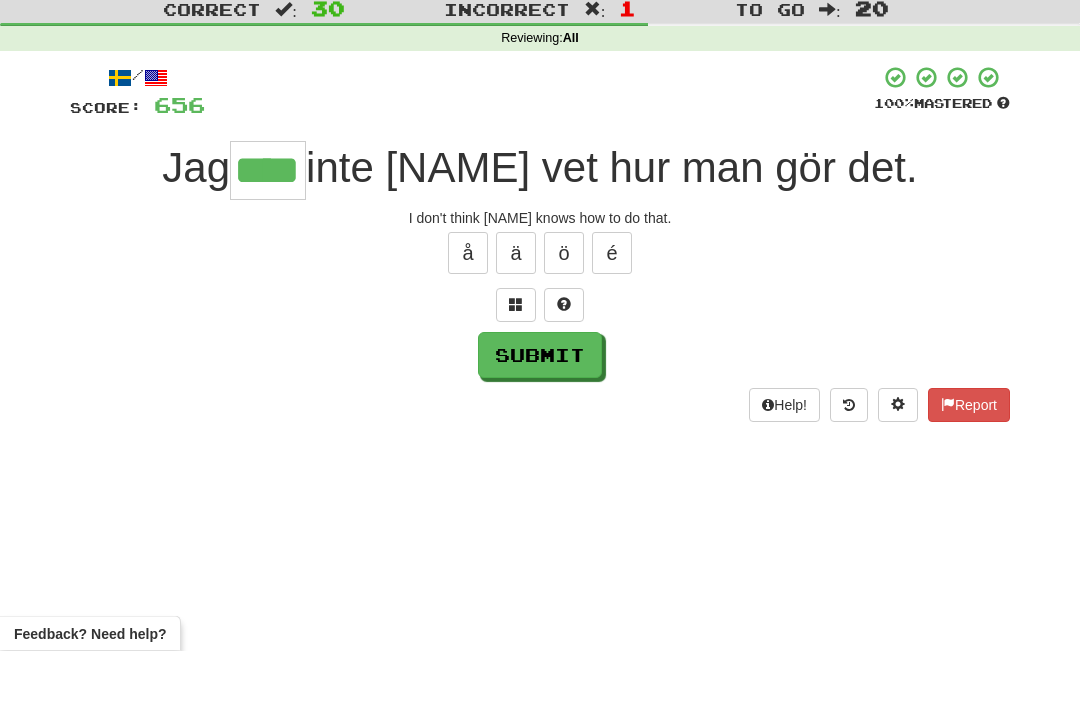 type on "****" 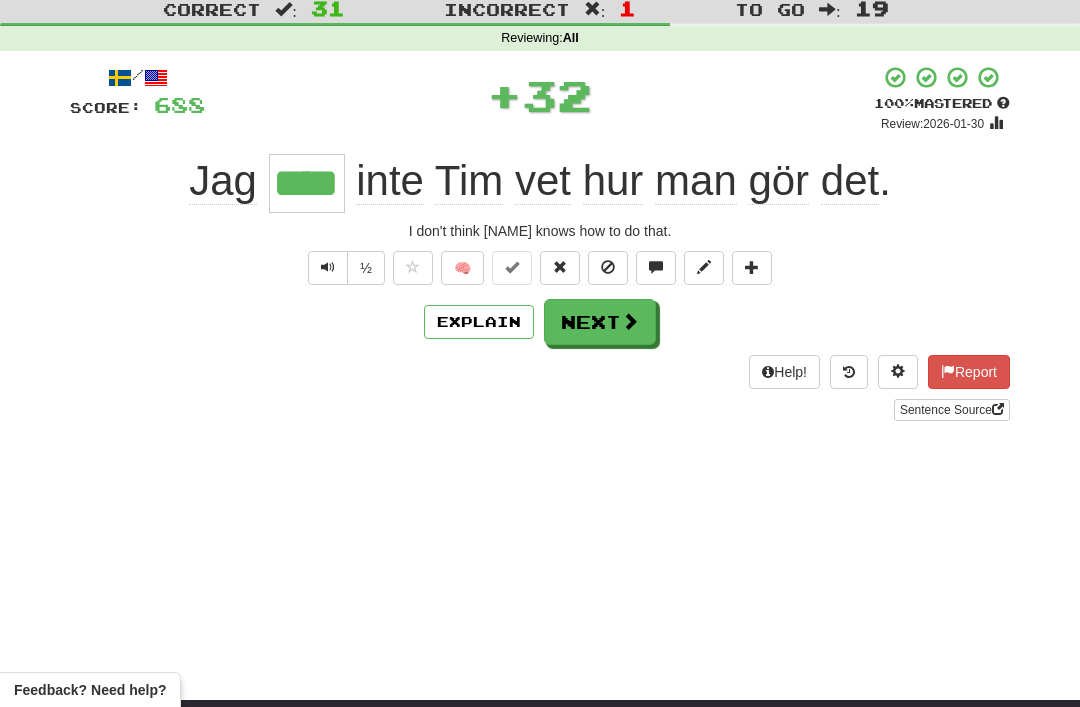 click on "Next" at bounding box center (600, 322) 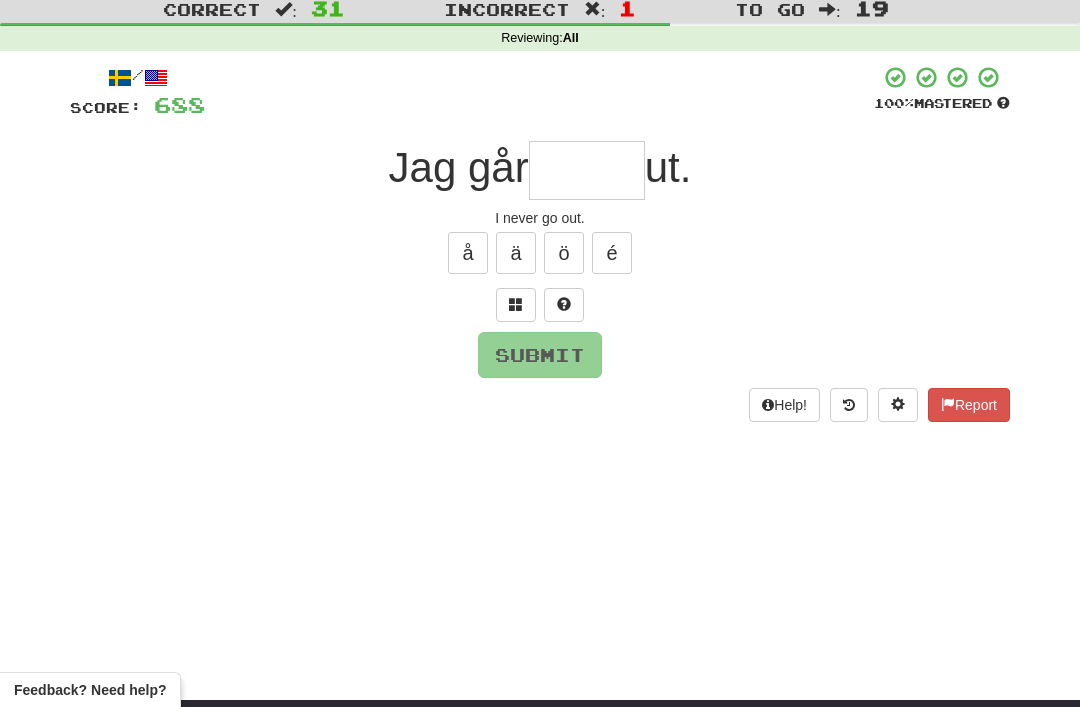 scroll, scrollTop: 56, scrollLeft: 0, axis: vertical 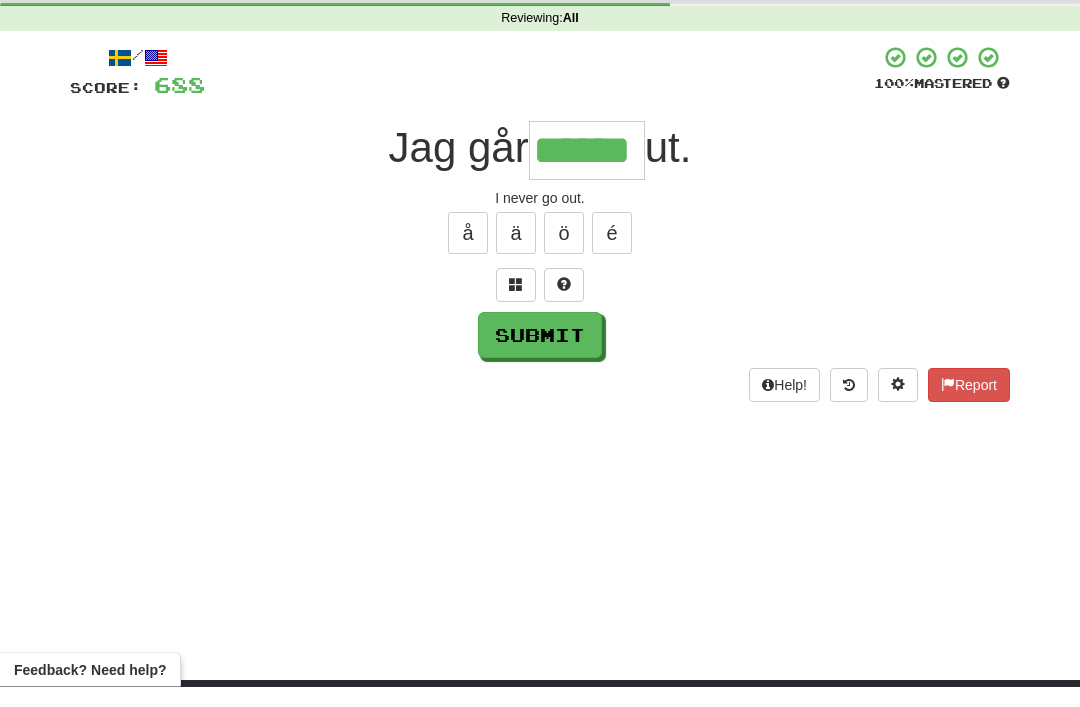 type on "******" 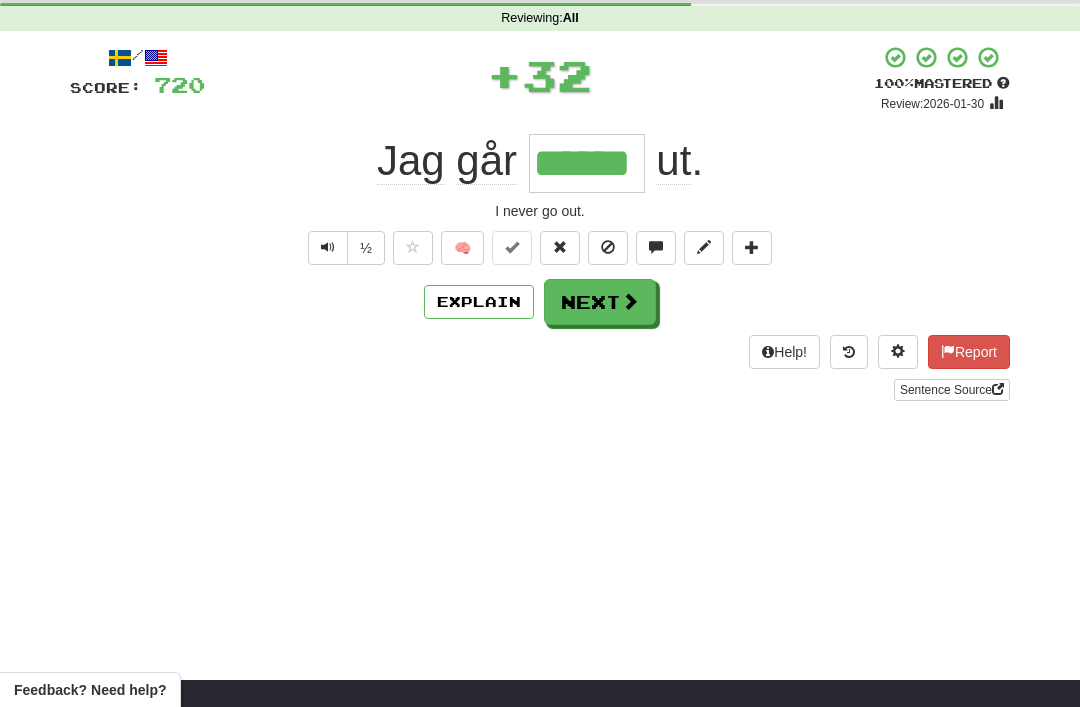 click at bounding box center [630, 301] 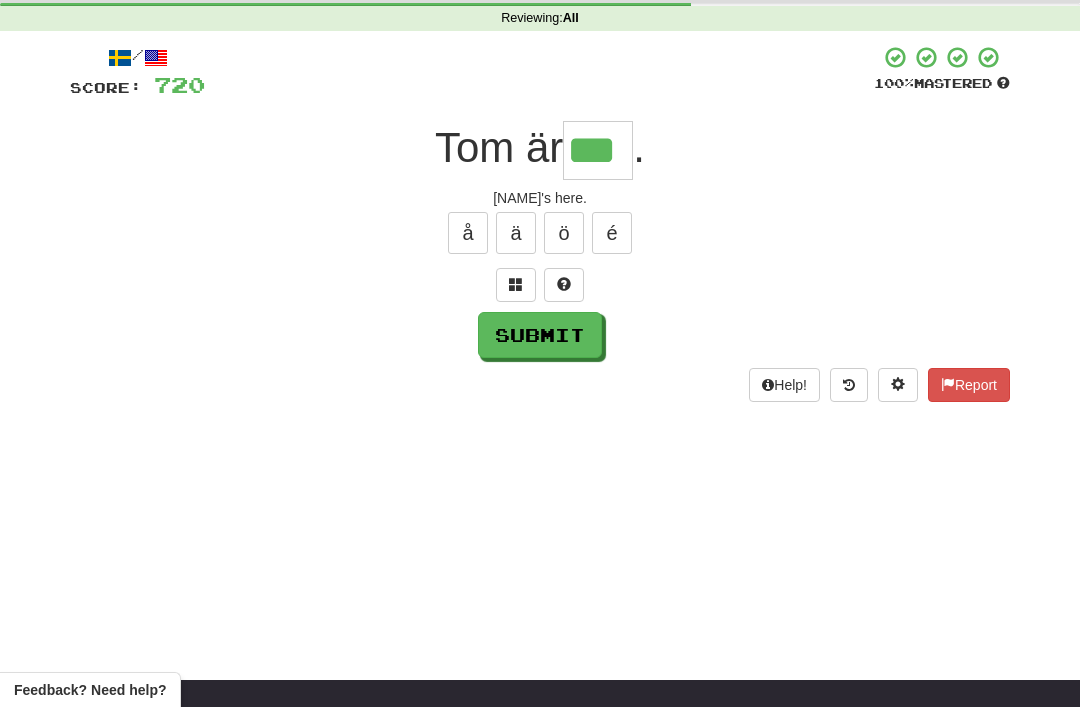 type on "***" 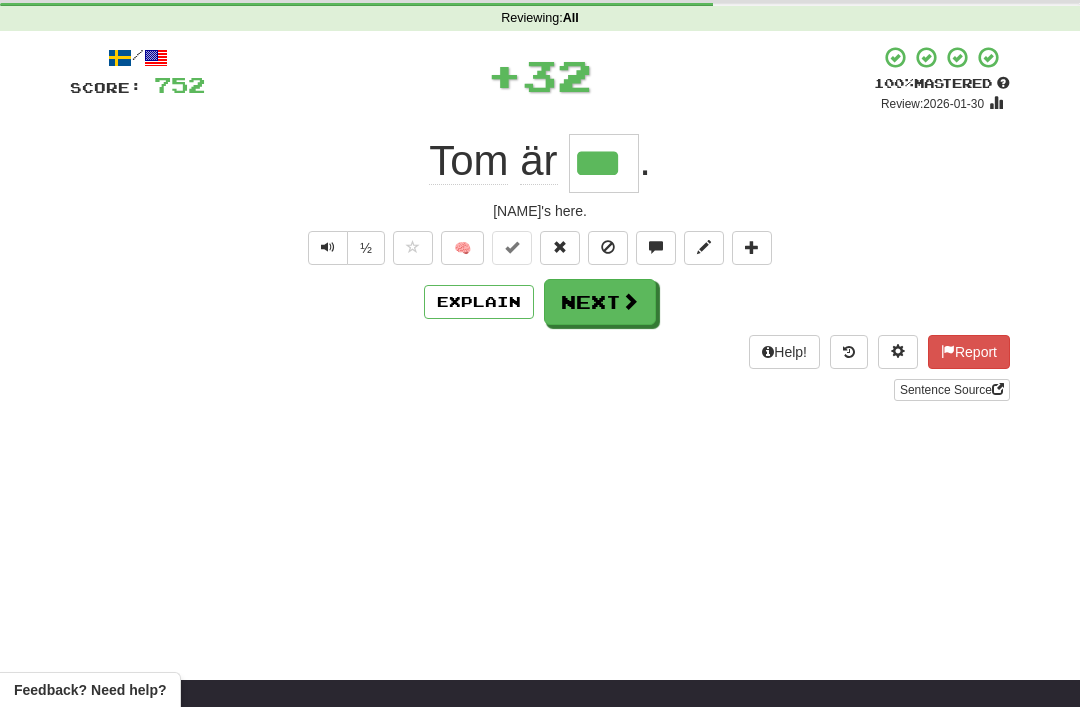 click on "Next" at bounding box center (600, 302) 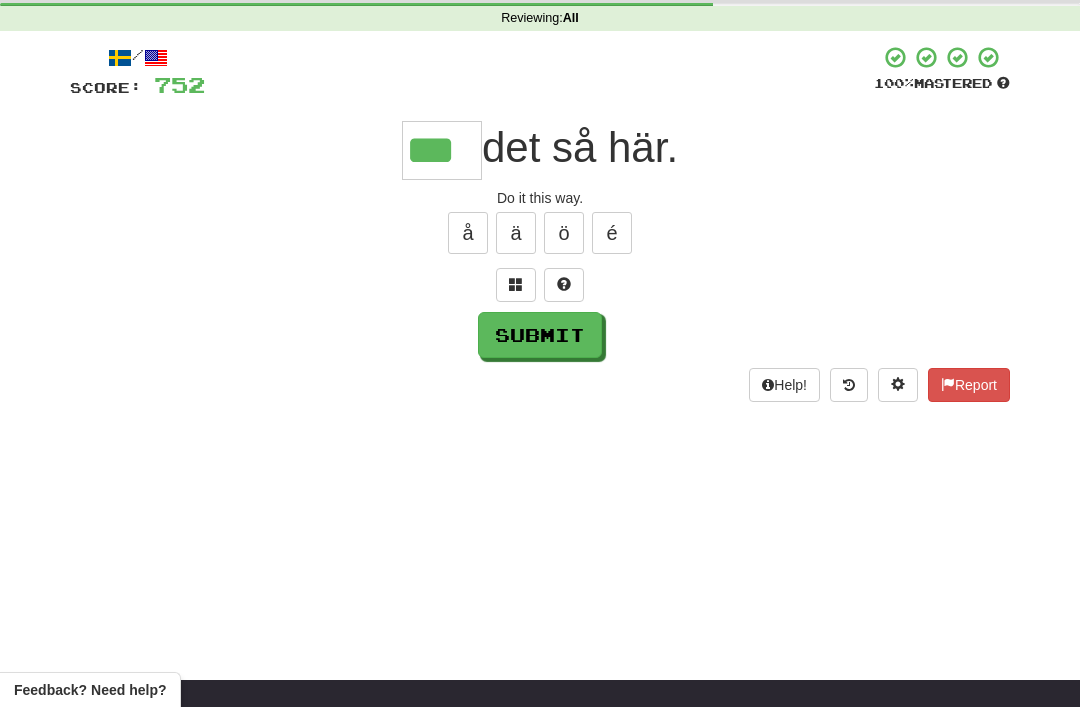 click on "Submit" at bounding box center [540, 335] 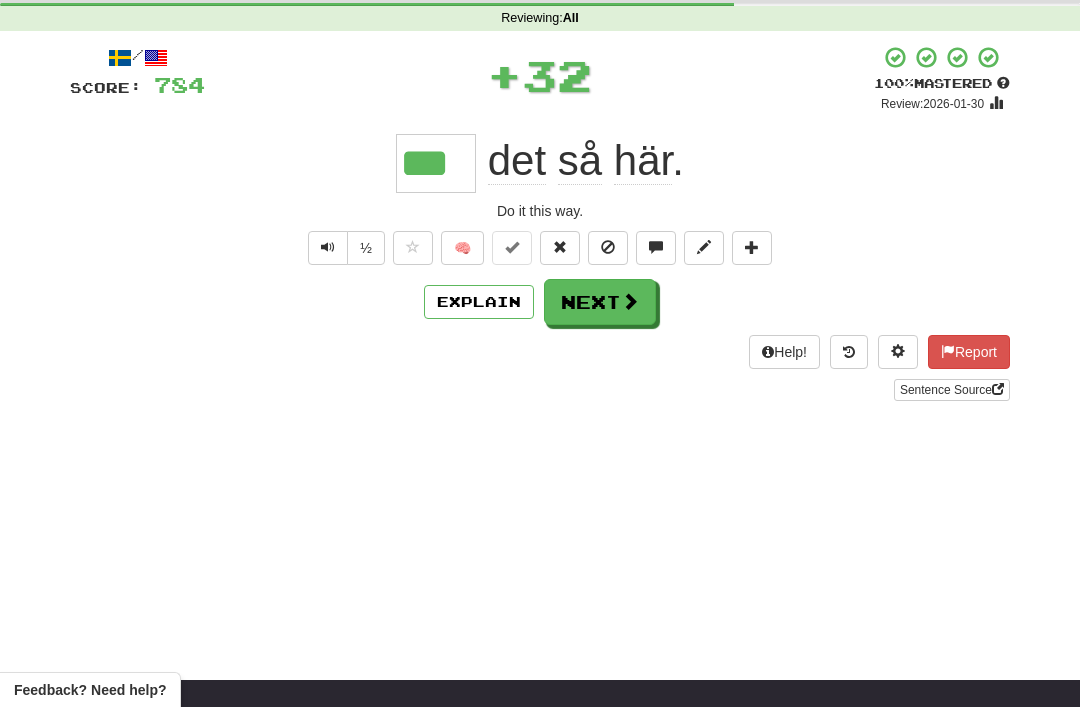 click at bounding box center (630, 301) 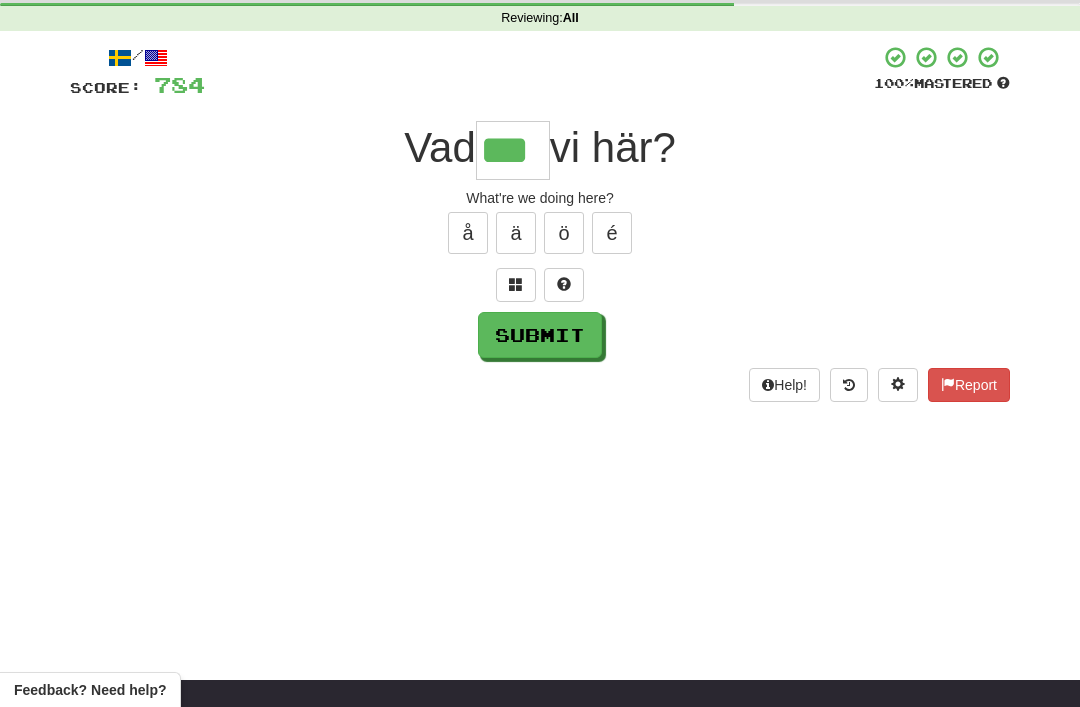 type on "***" 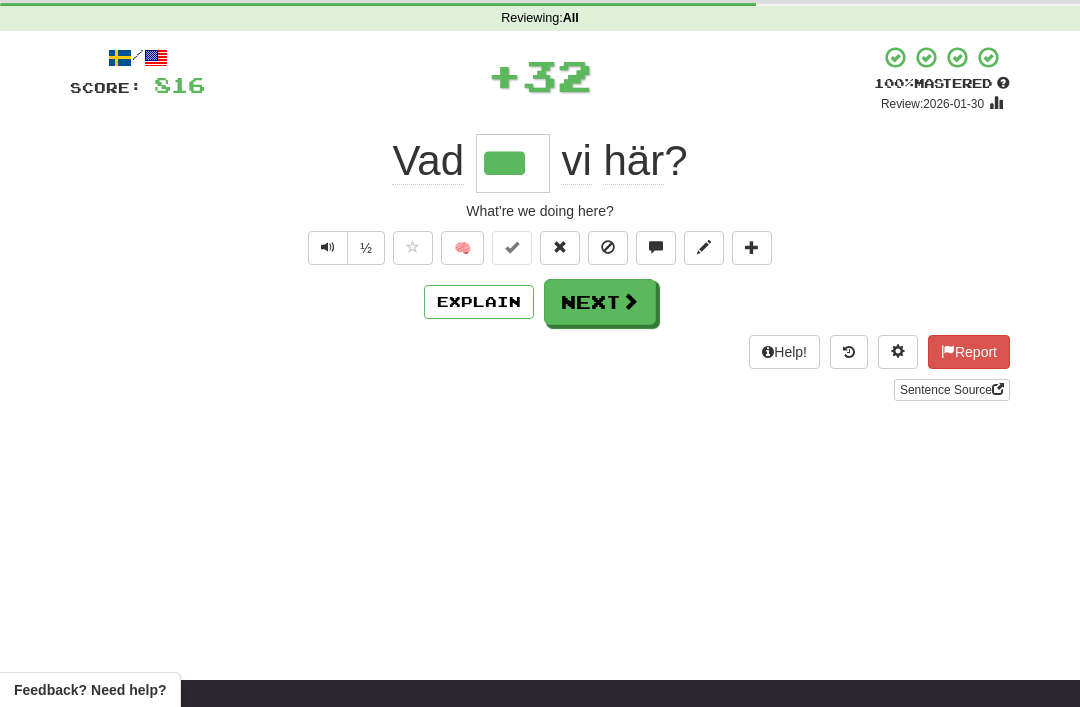 click on "Next" at bounding box center (600, 302) 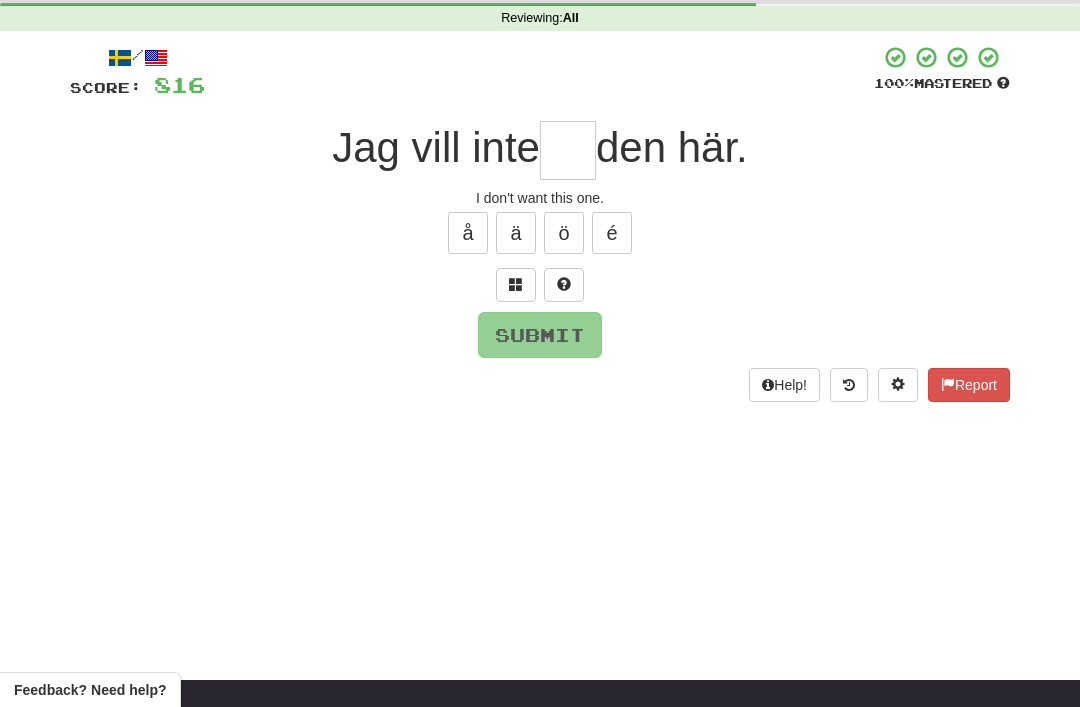 click at bounding box center [568, 150] 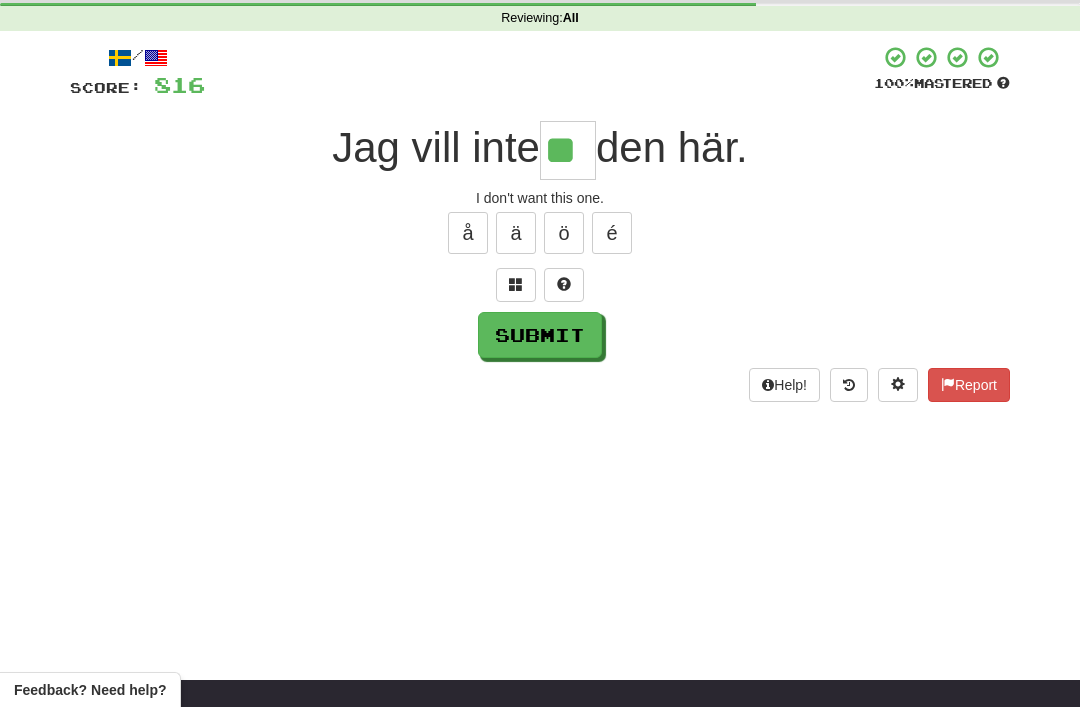 type on "**" 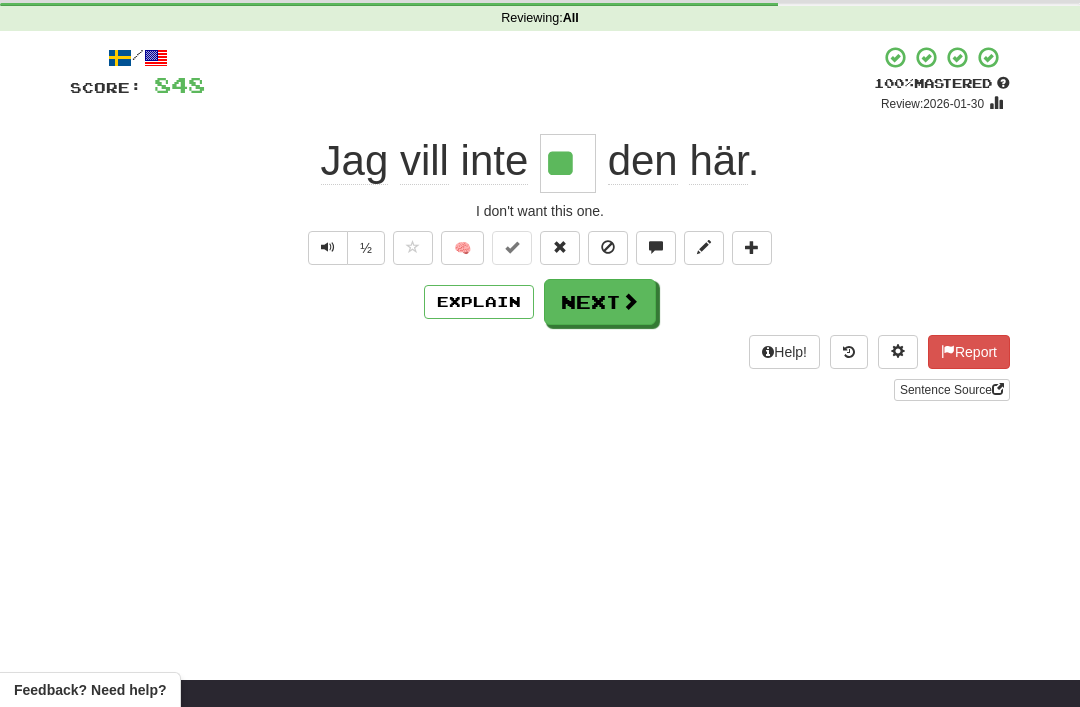 click on "Next" at bounding box center (600, 302) 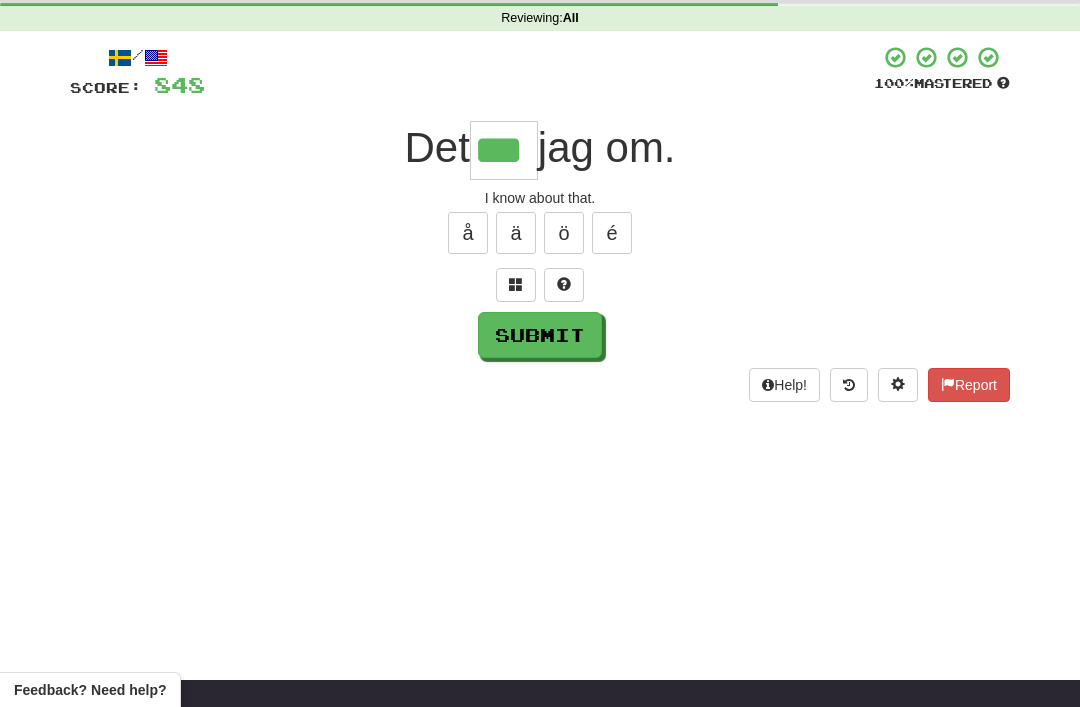 type on "***" 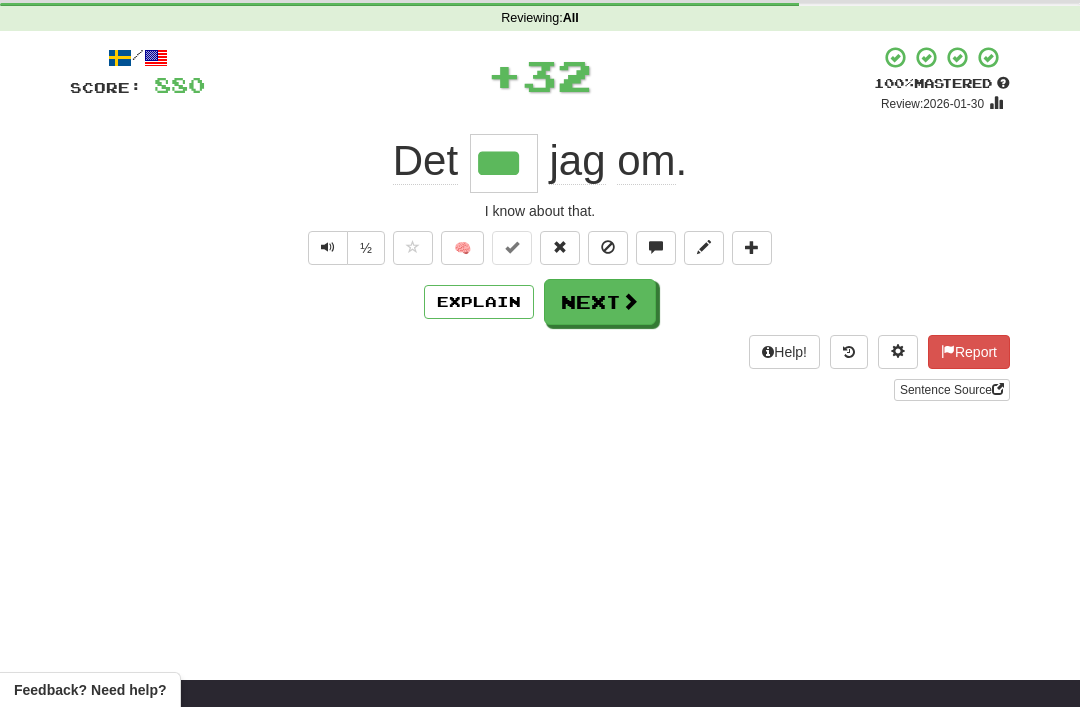 click on "Next" at bounding box center (600, 302) 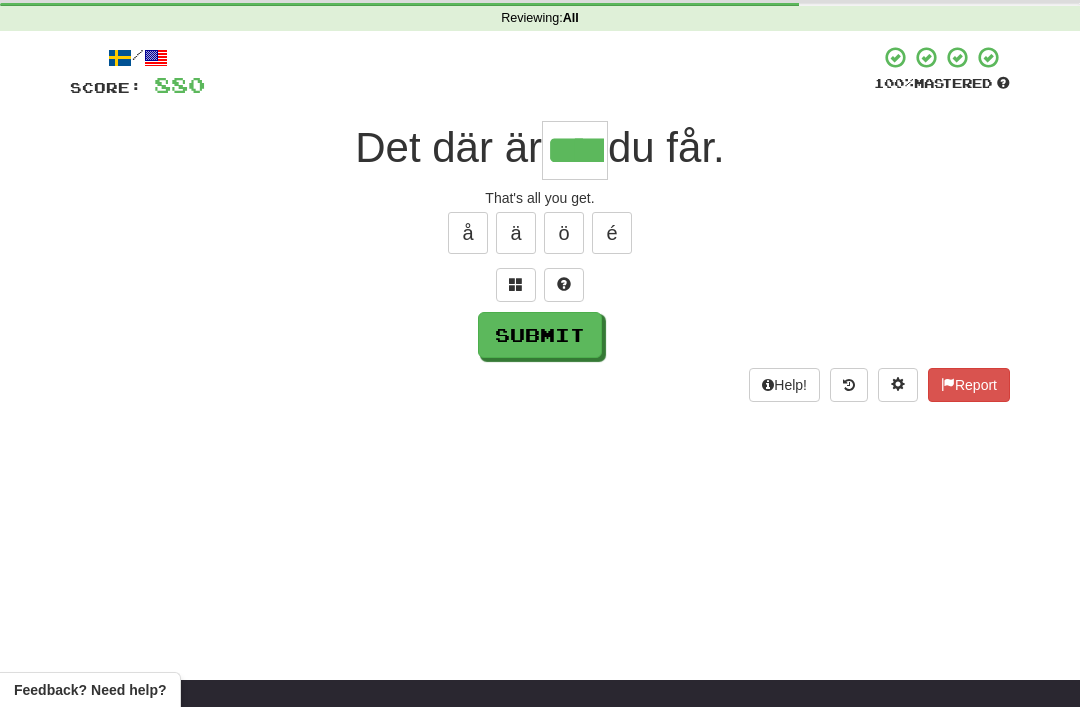 type on "****" 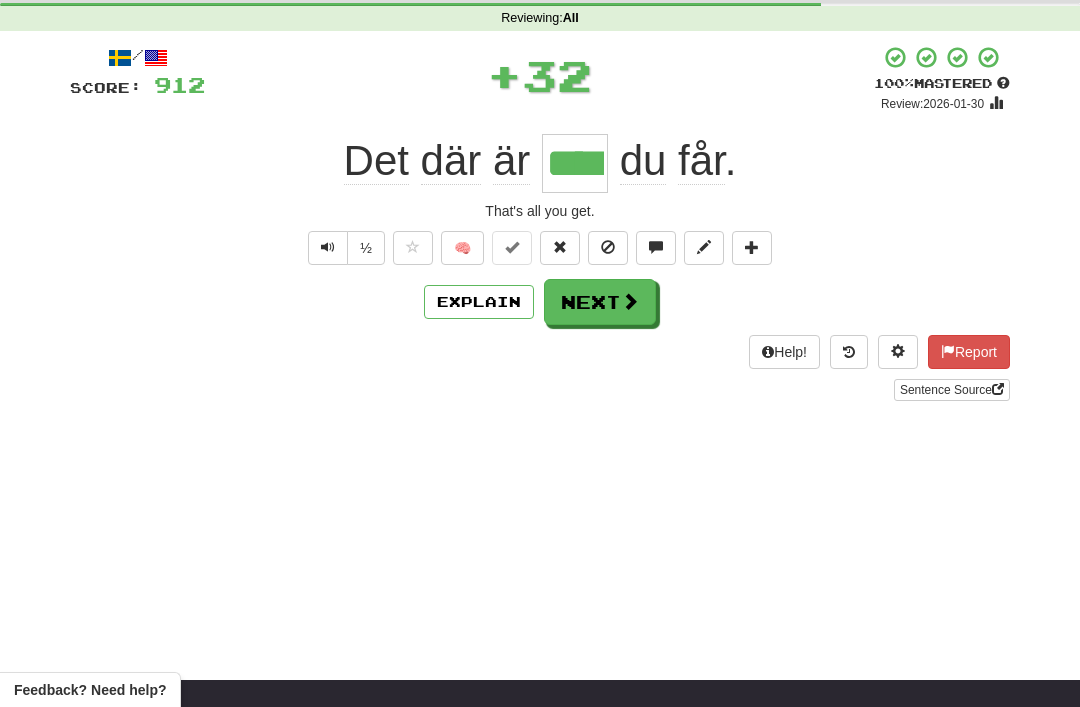 click on "Next" at bounding box center [600, 302] 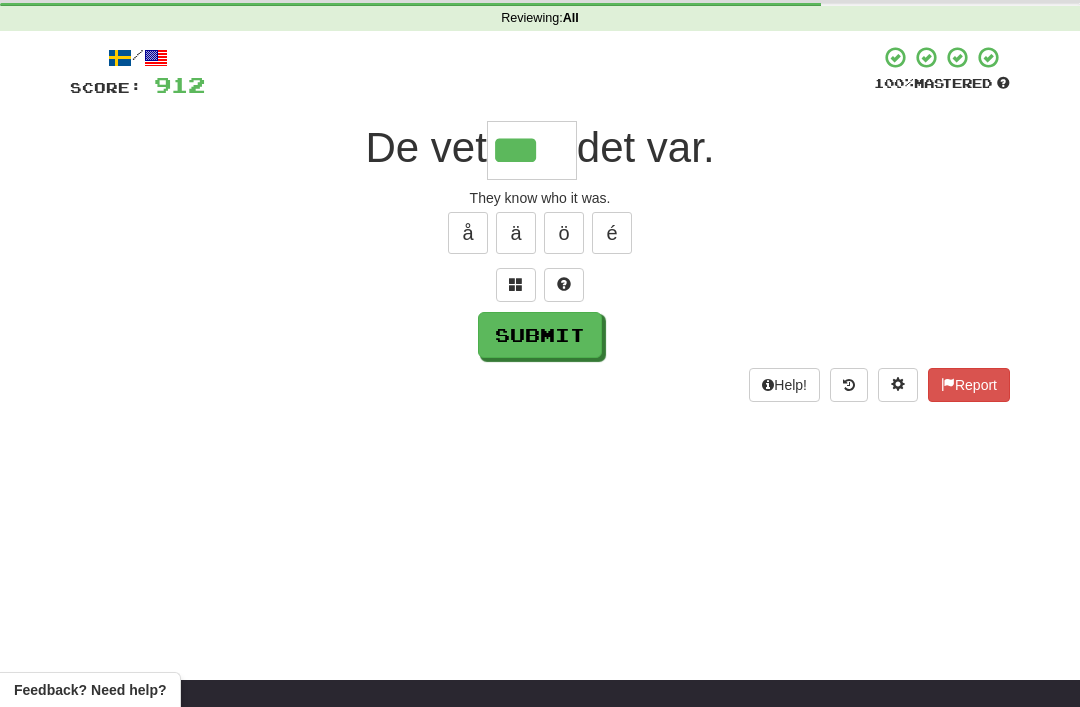 type on "***" 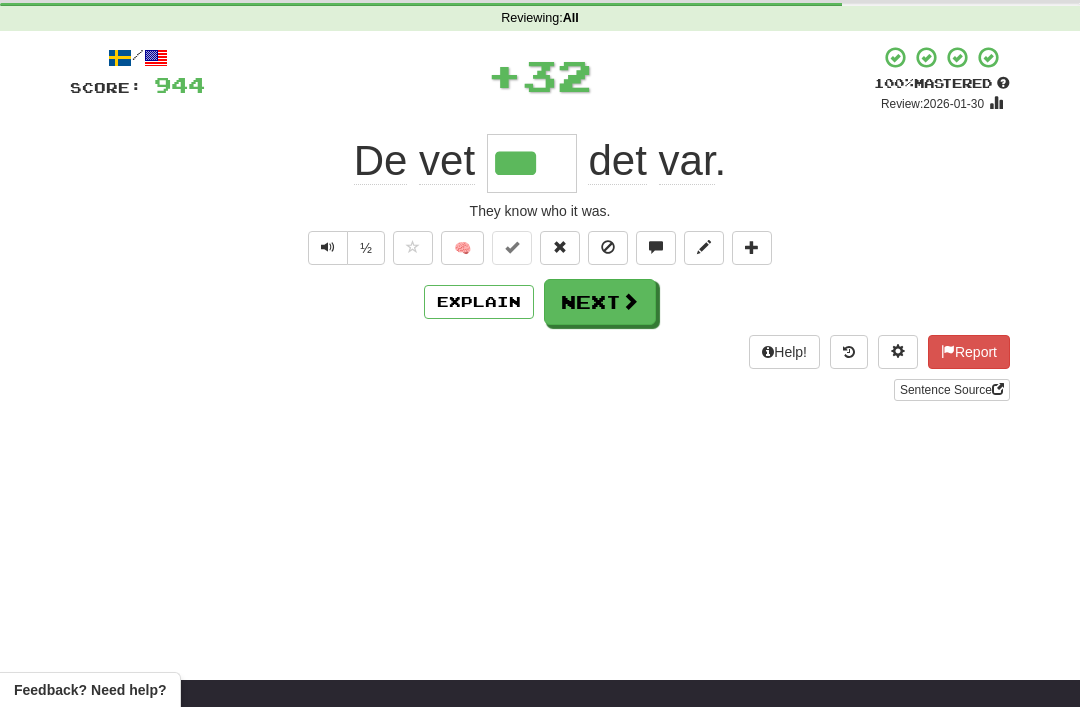click on "Next" at bounding box center [600, 302] 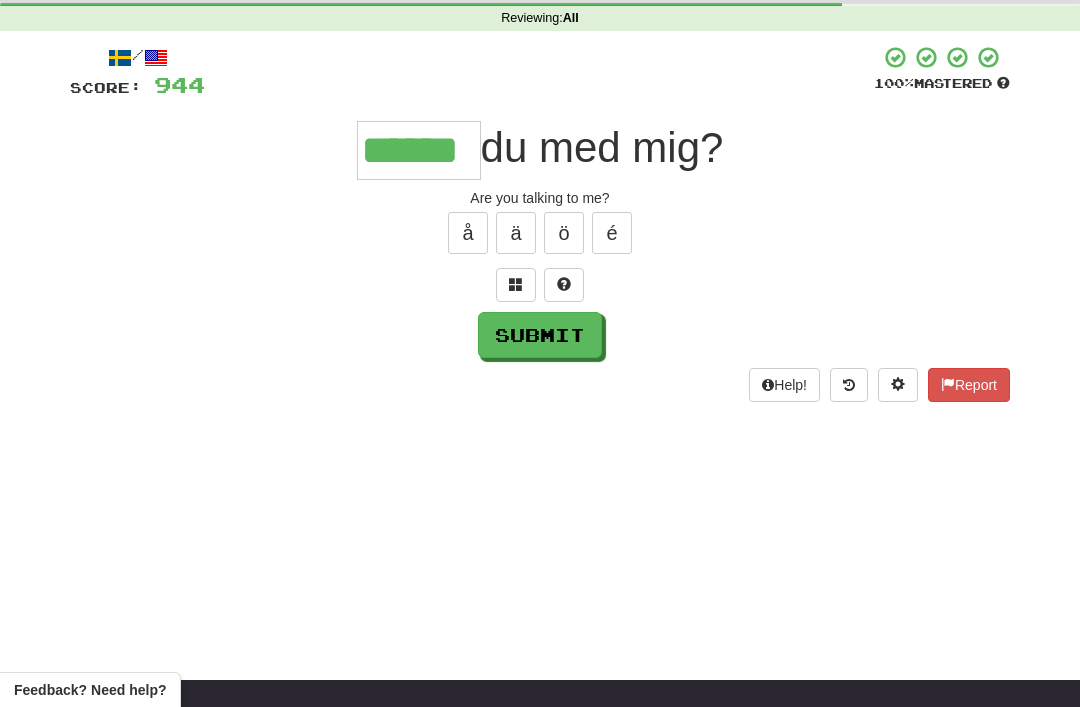 click on "Submit" at bounding box center (540, 335) 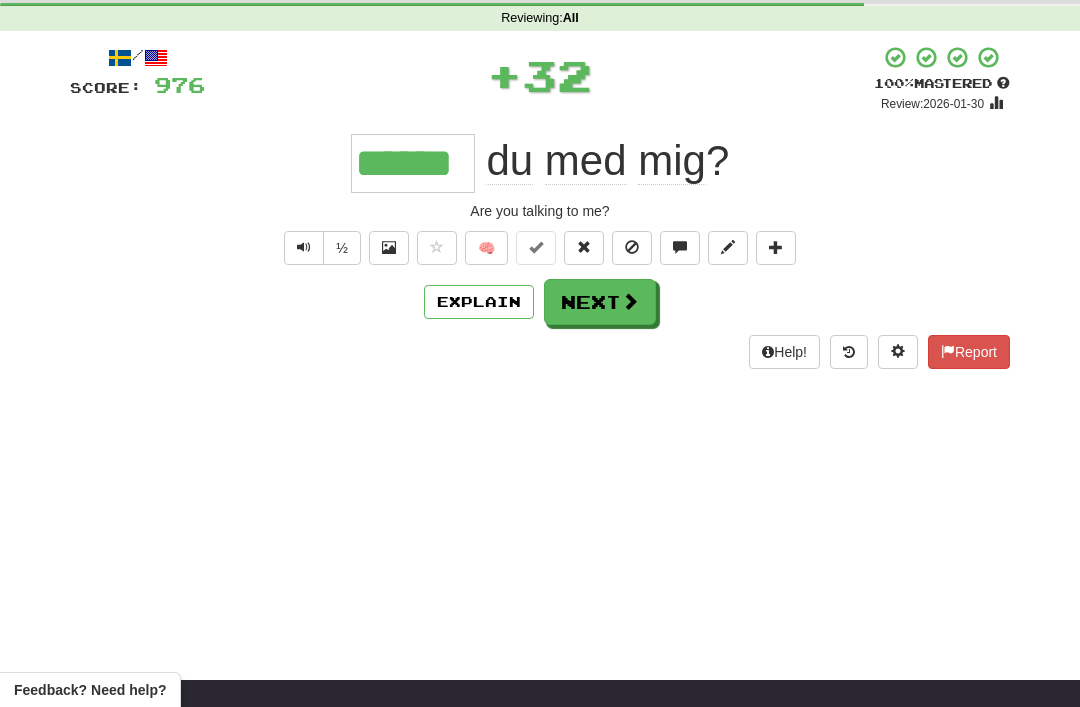 click on "Next" at bounding box center (600, 302) 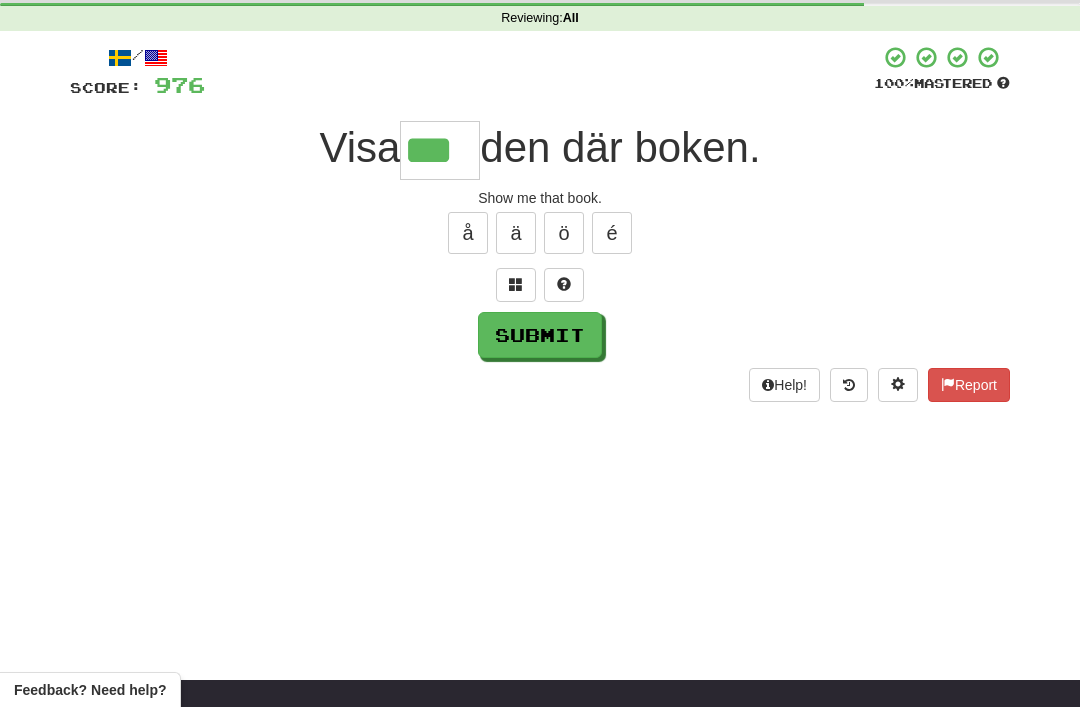 type on "***" 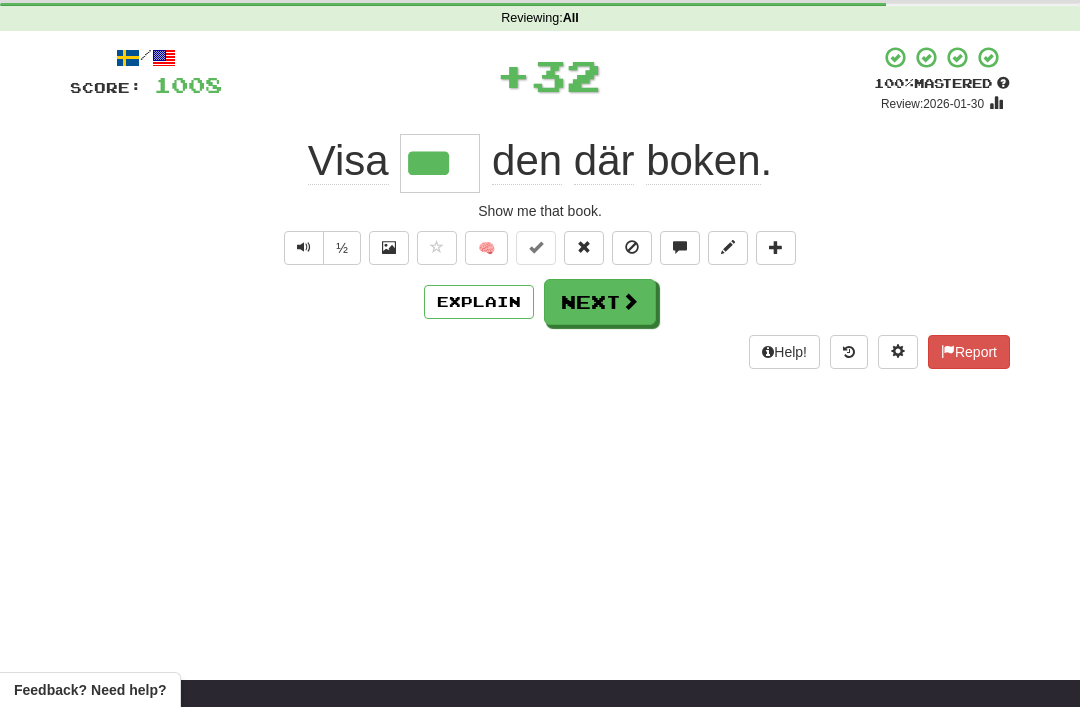 click on "Next" at bounding box center [600, 302] 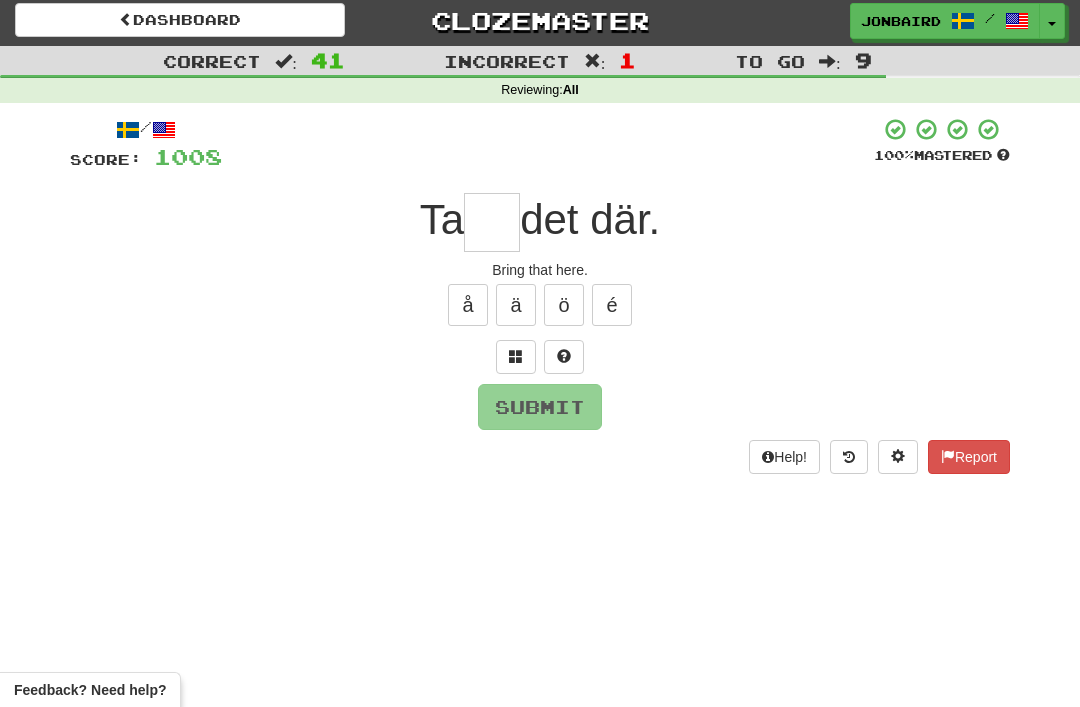 scroll, scrollTop: 0, scrollLeft: 0, axis: both 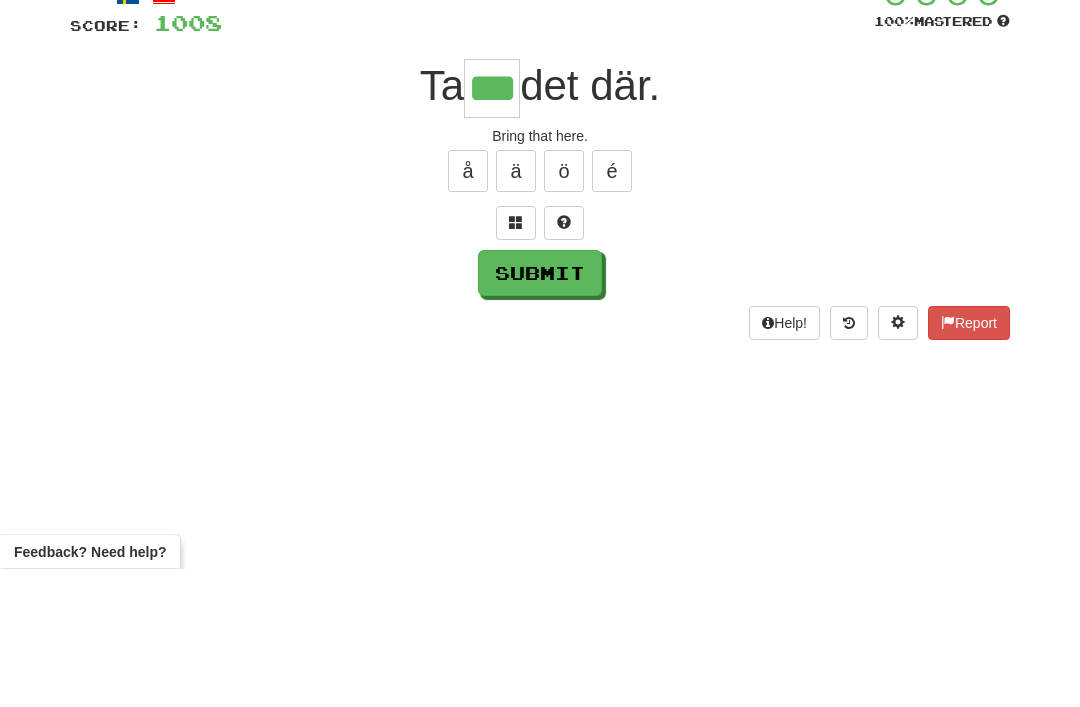 type on "***" 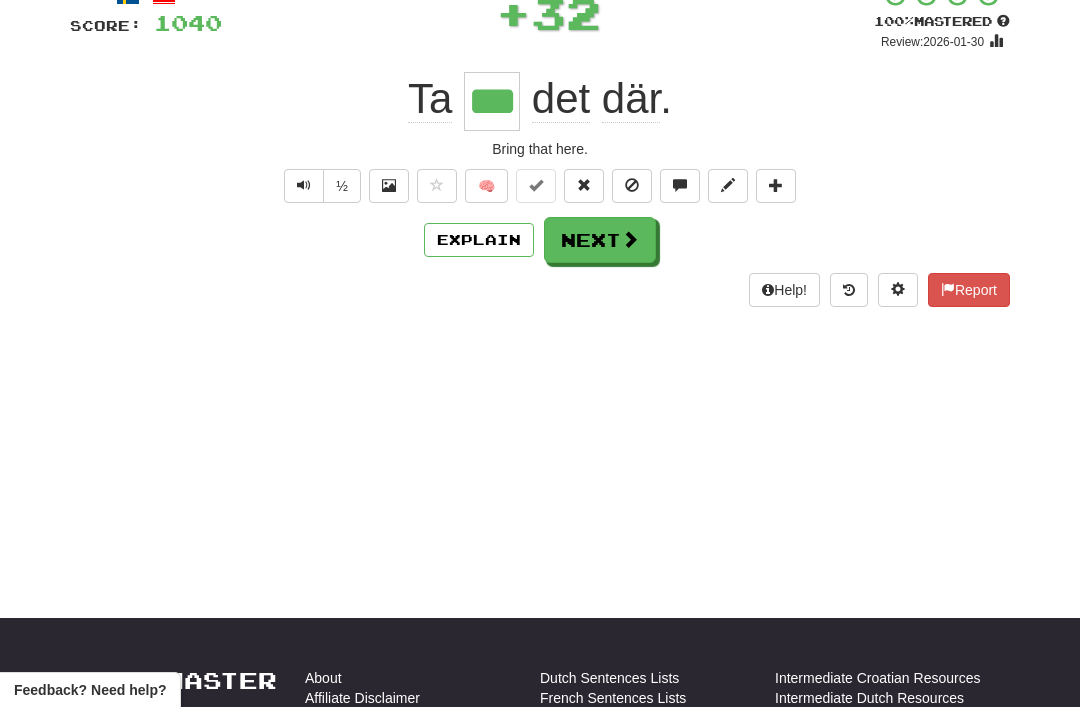 click on "Next" at bounding box center [600, 240] 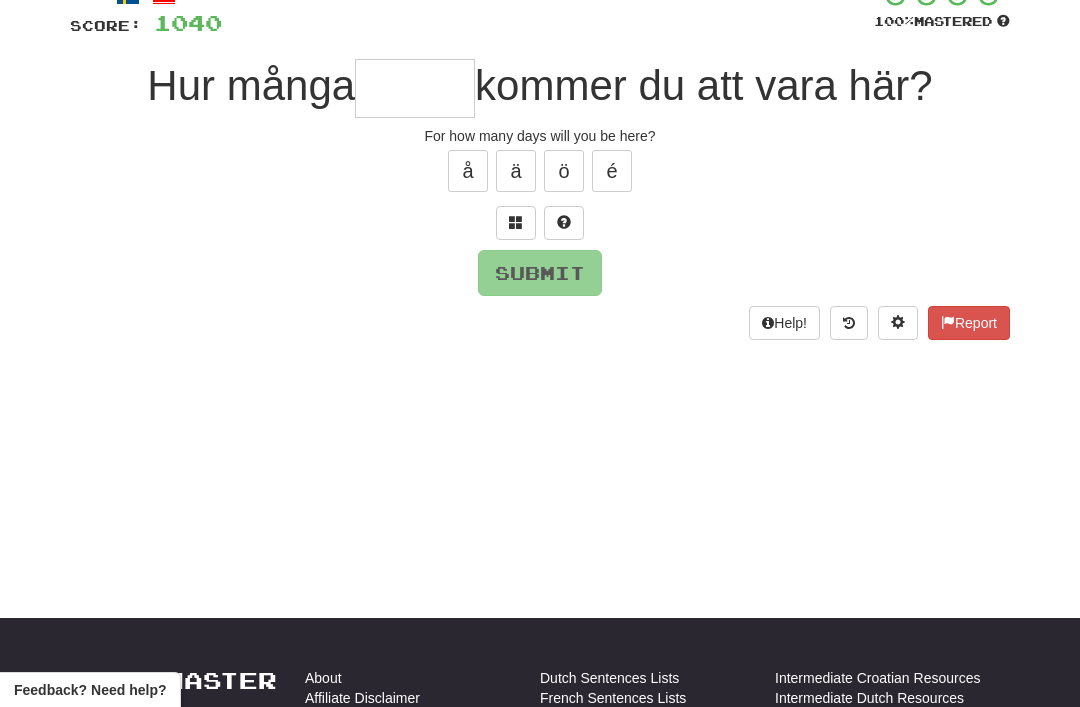 scroll, scrollTop: 138, scrollLeft: 0, axis: vertical 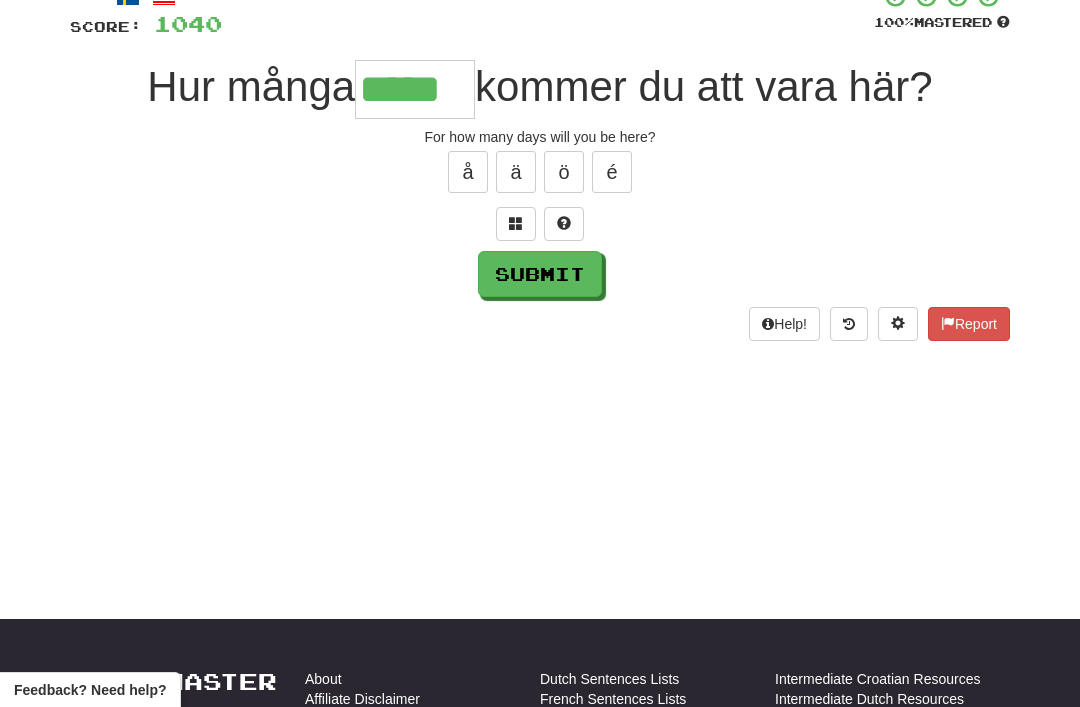 type on "*****" 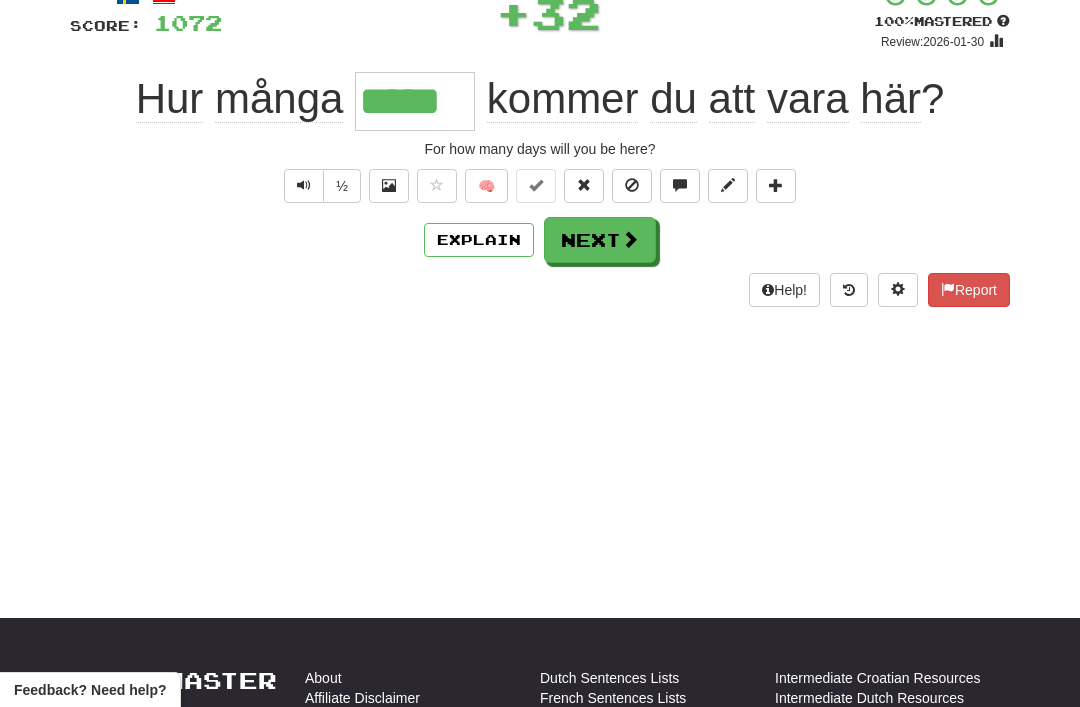 click on "Next" at bounding box center (600, 240) 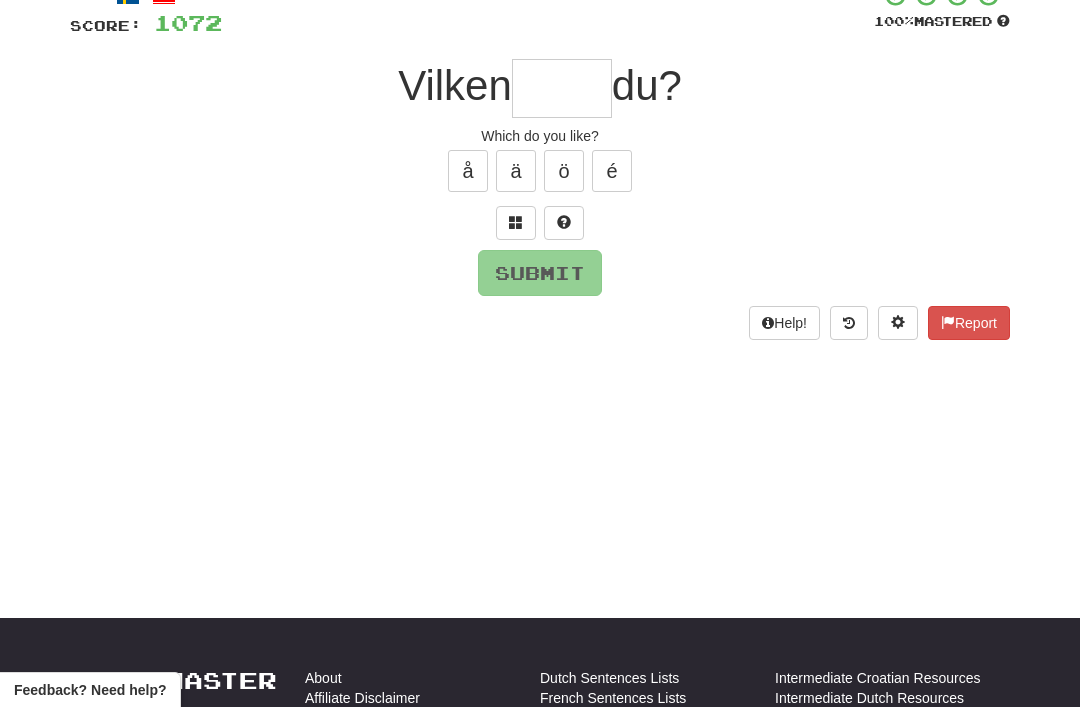 scroll, scrollTop: 138, scrollLeft: 0, axis: vertical 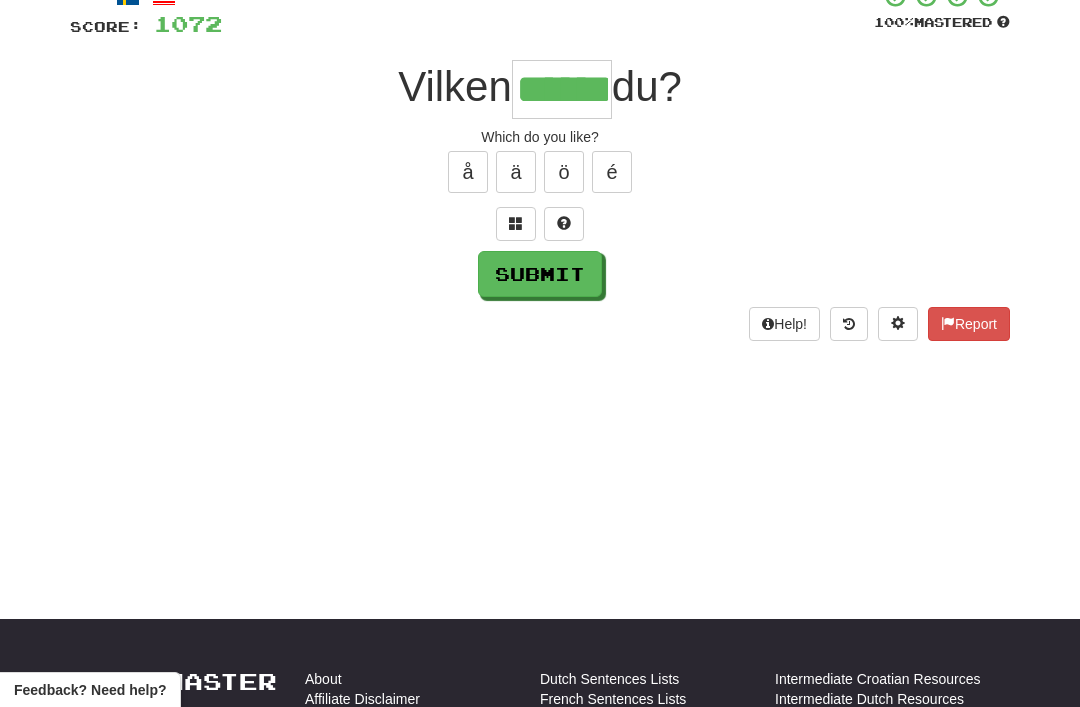 type on "******" 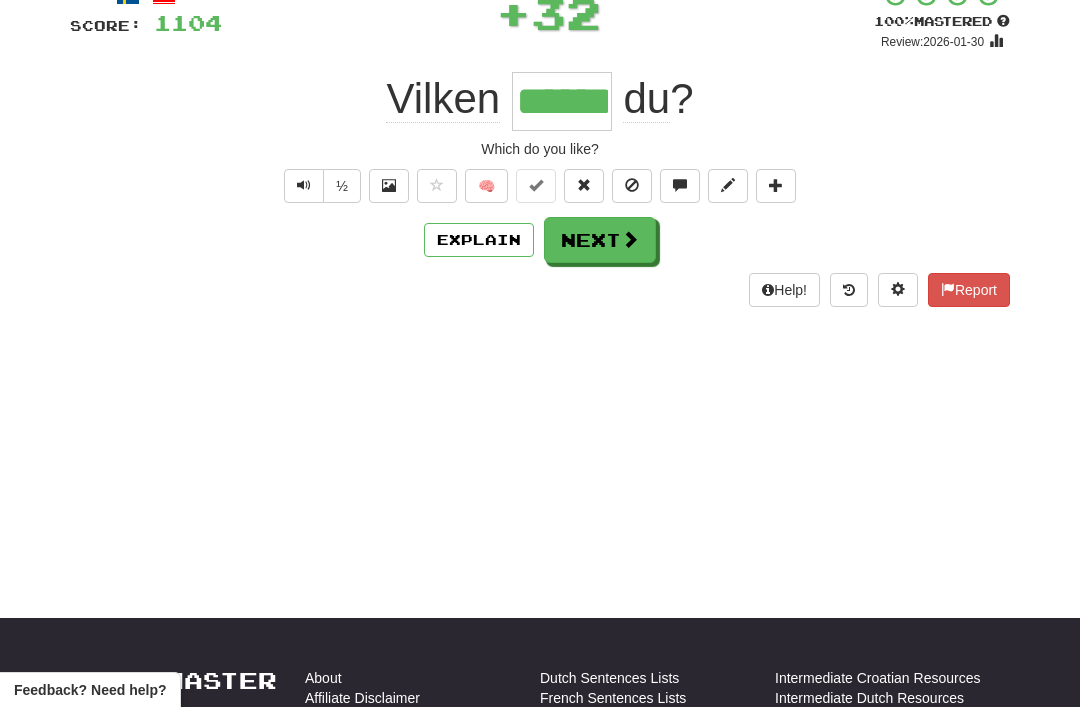 click on "Next" at bounding box center (600, 240) 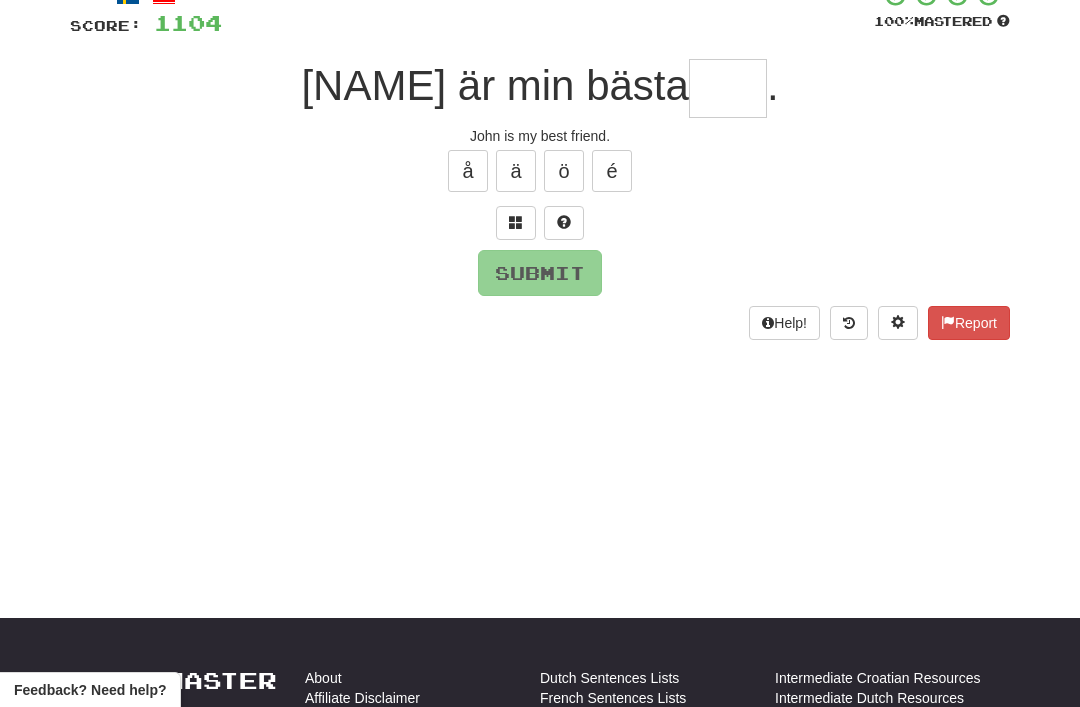 scroll, scrollTop: 138, scrollLeft: 0, axis: vertical 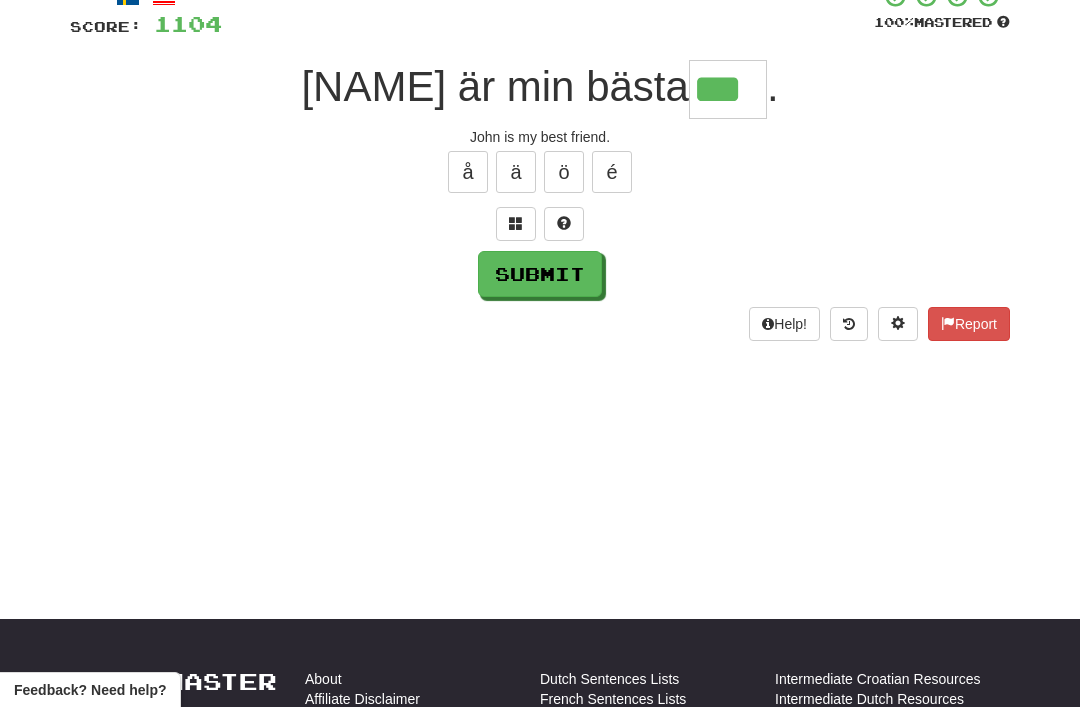 type on "***" 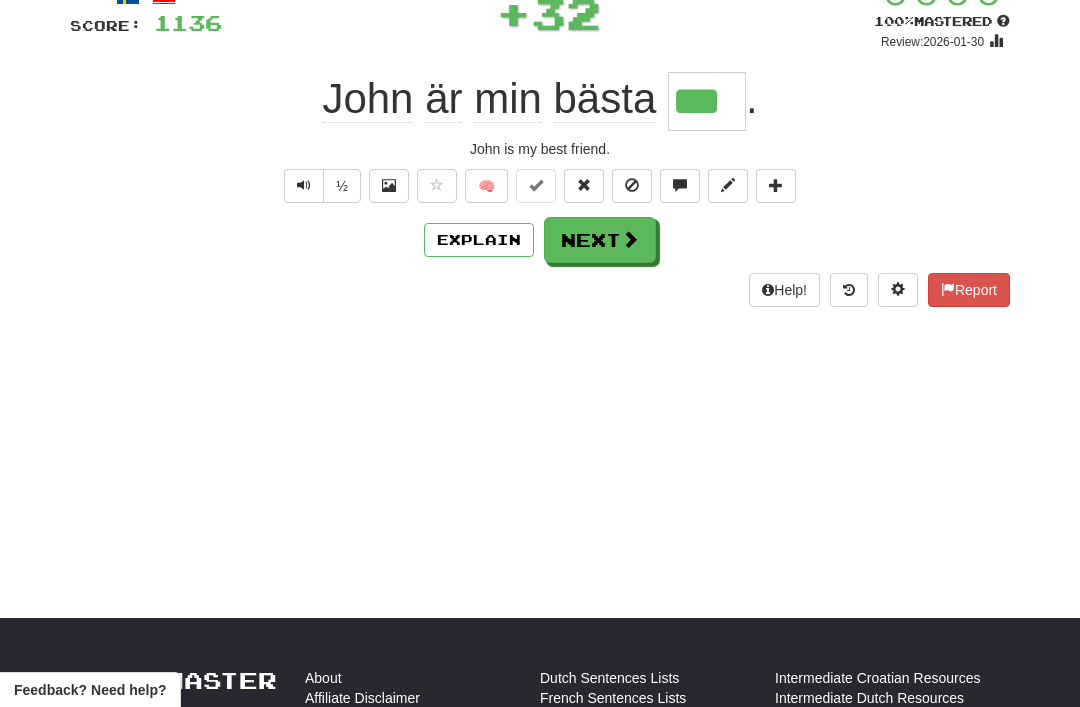 click on "Next" at bounding box center [600, 240] 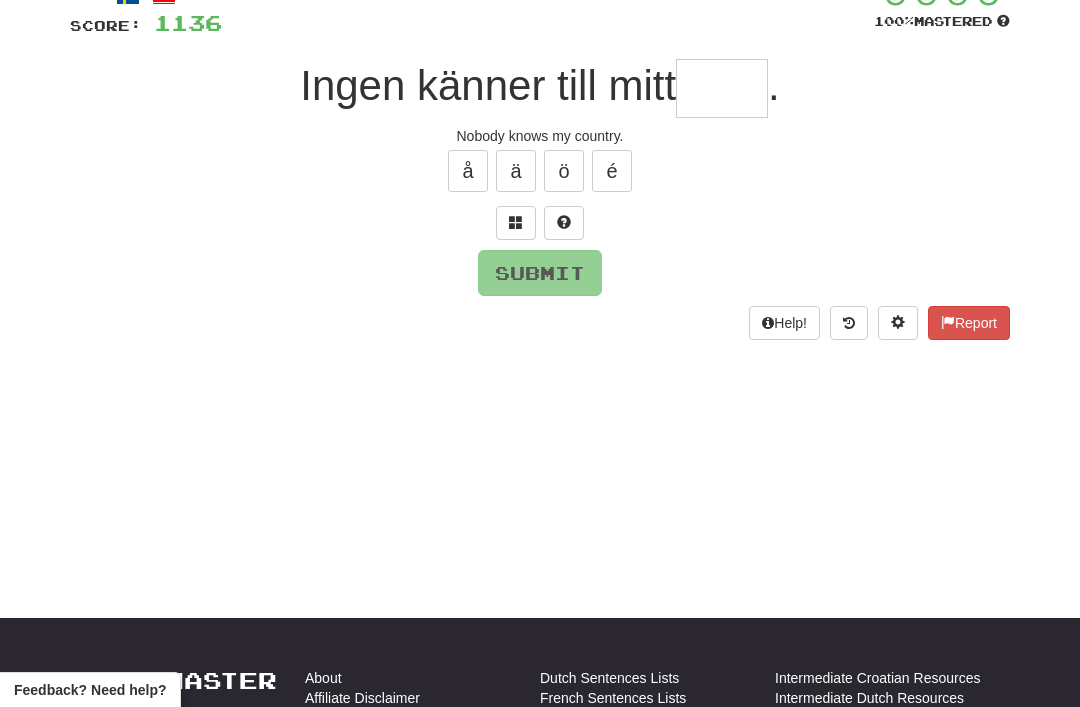 scroll, scrollTop: 138, scrollLeft: 0, axis: vertical 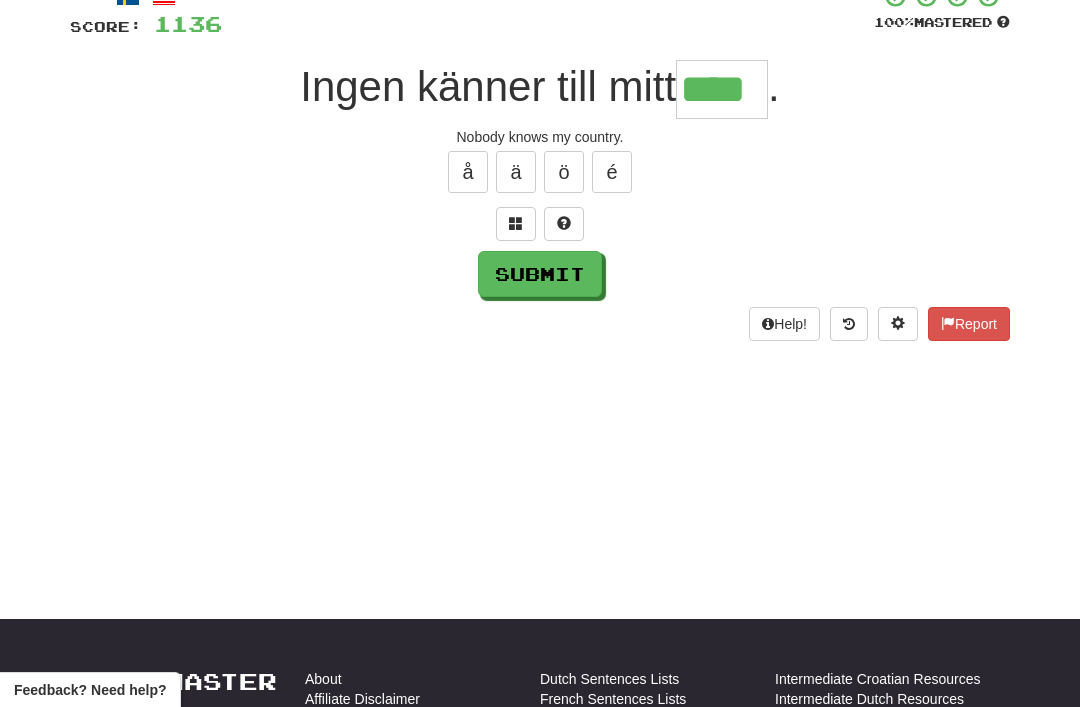 type on "****" 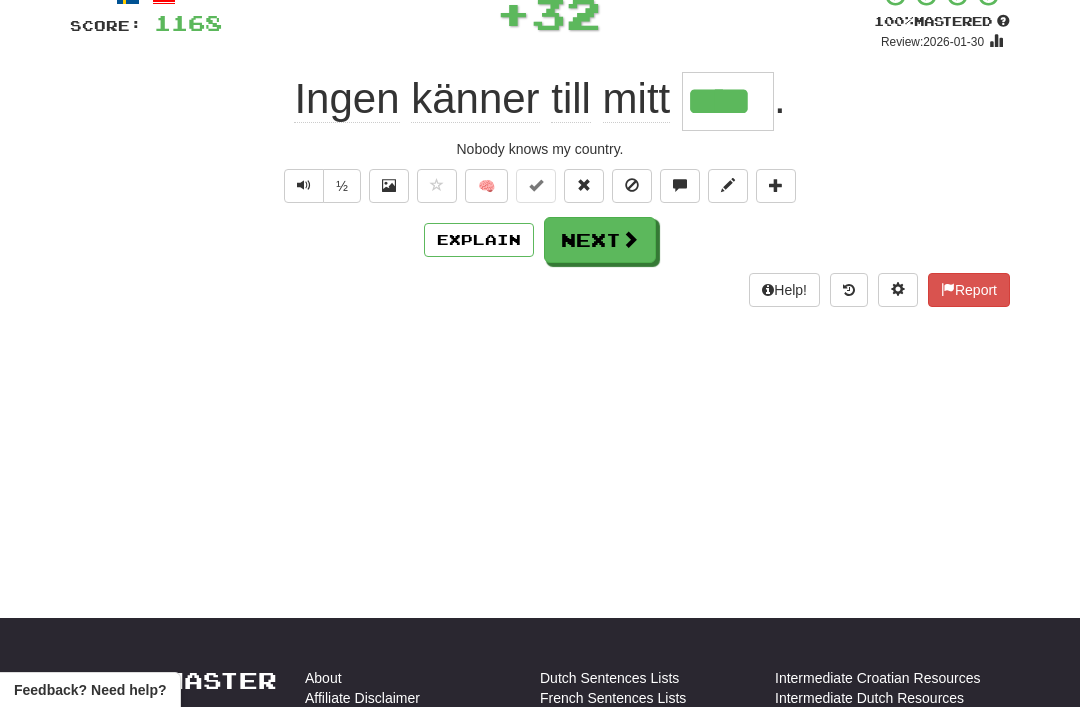click on "Next" at bounding box center [600, 240] 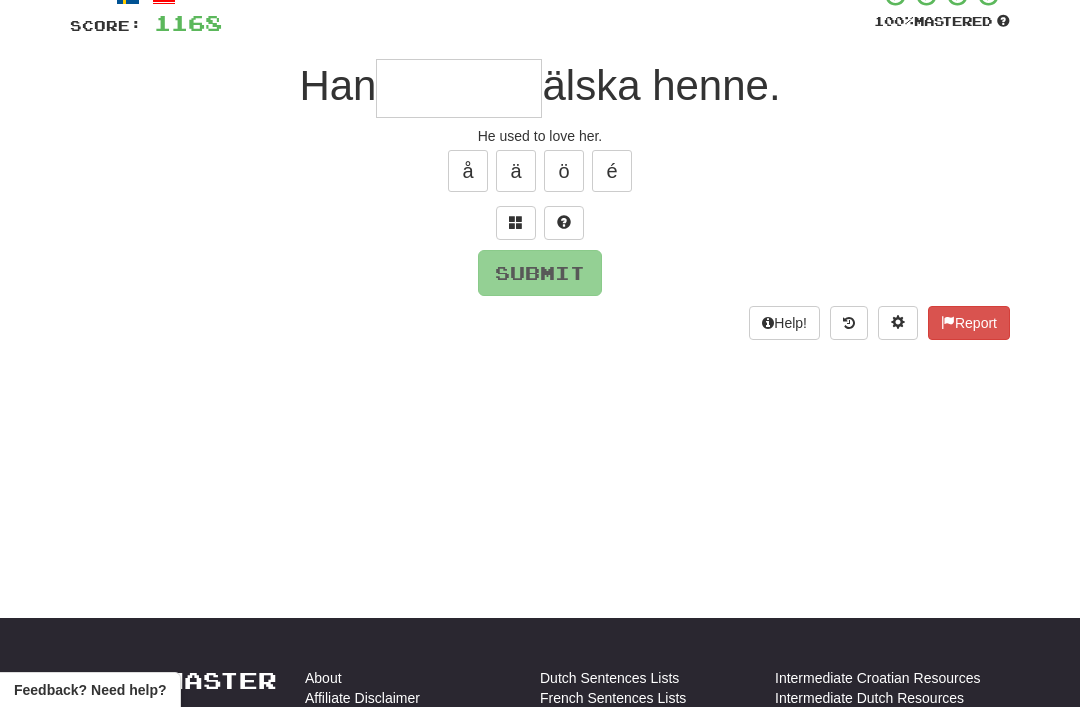 scroll, scrollTop: 138, scrollLeft: 0, axis: vertical 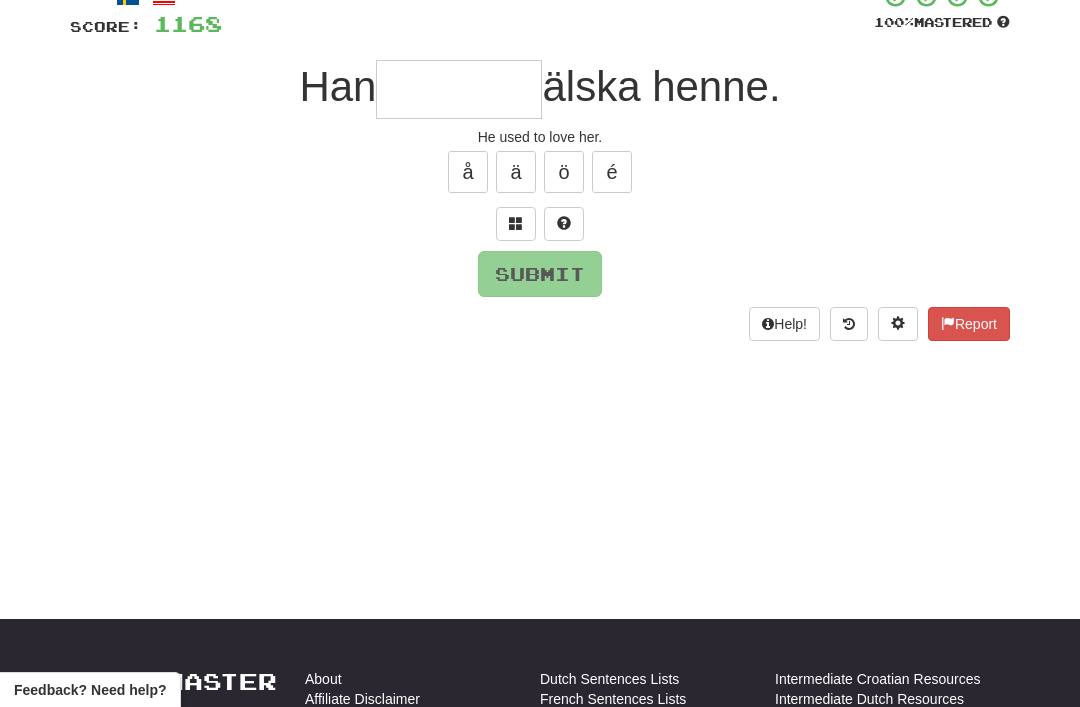 type on "*" 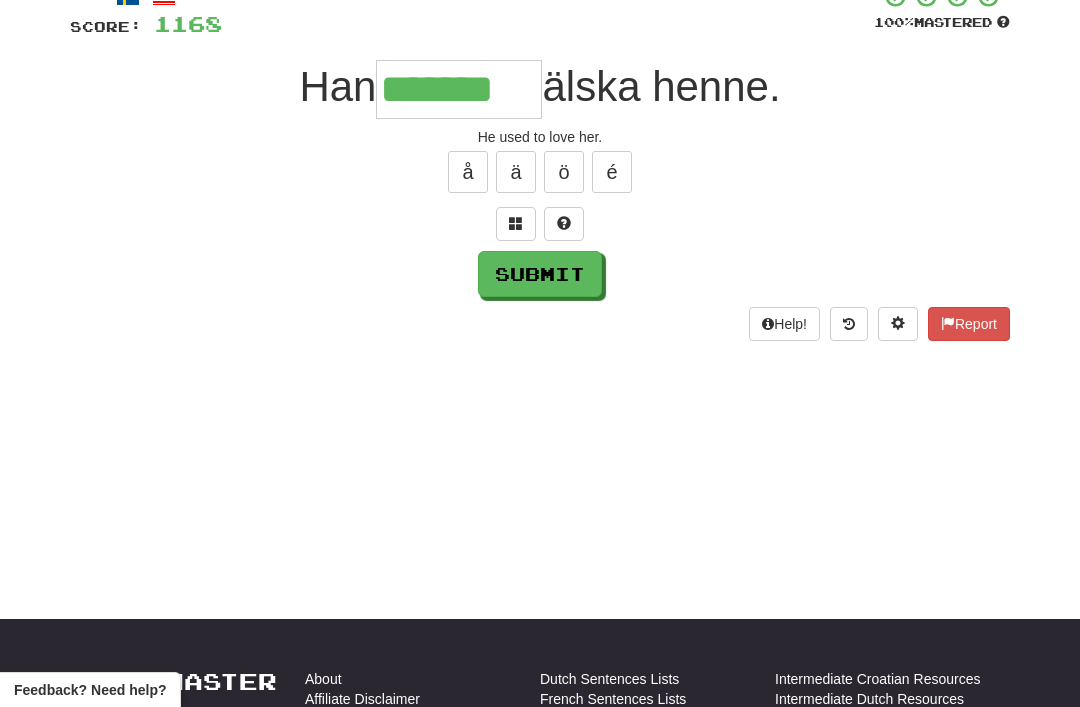type on "*******" 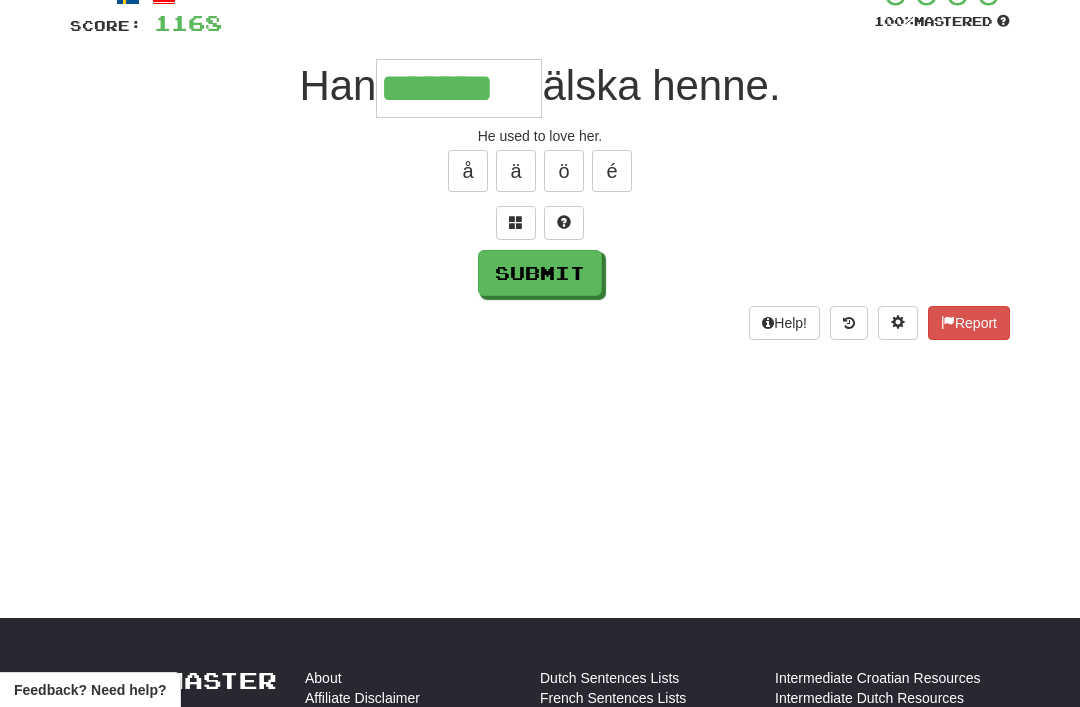 click on "Submit" at bounding box center [540, 273] 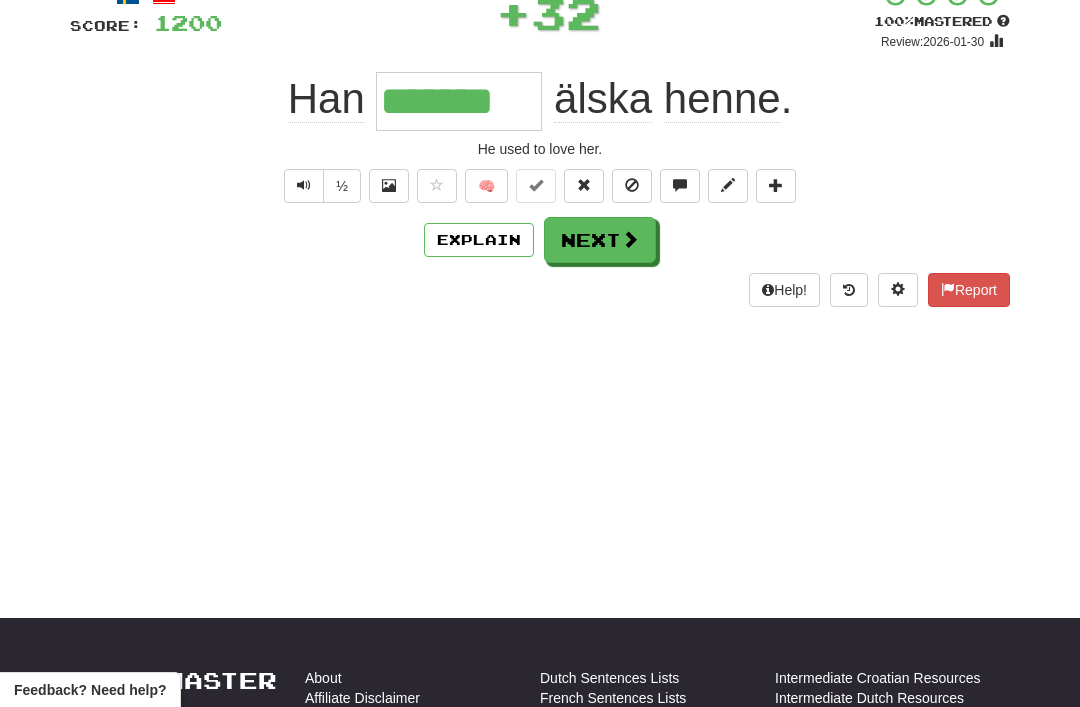 click on "Next" at bounding box center [600, 240] 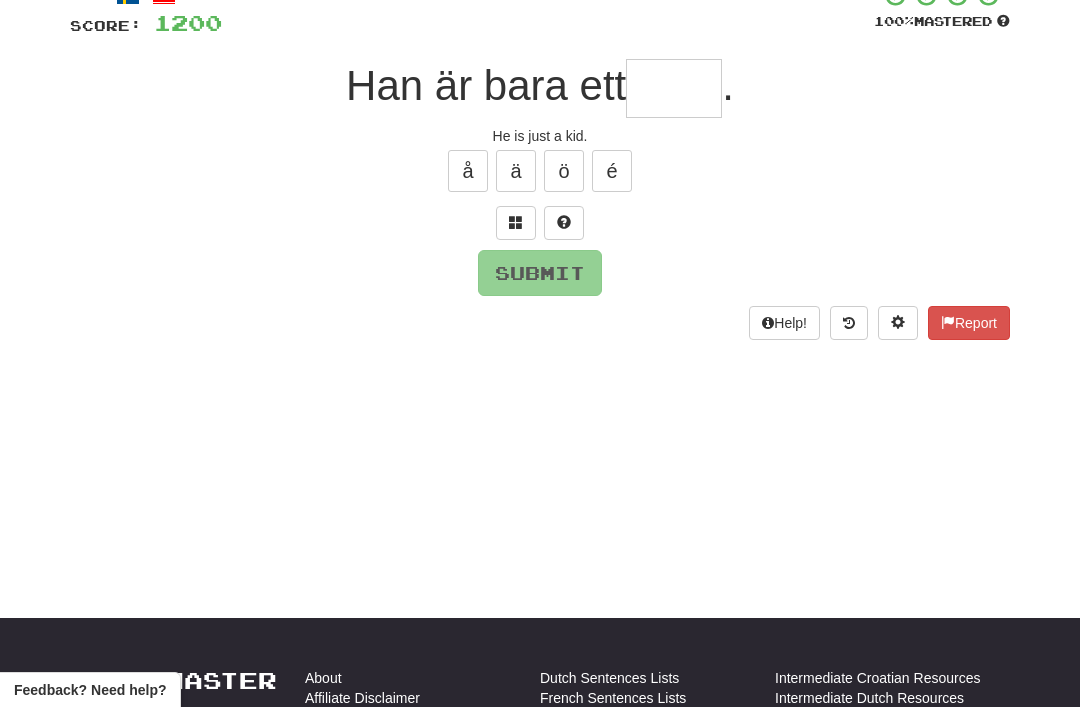scroll, scrollTop: 138, scrollLeft: 0, axis: vertical 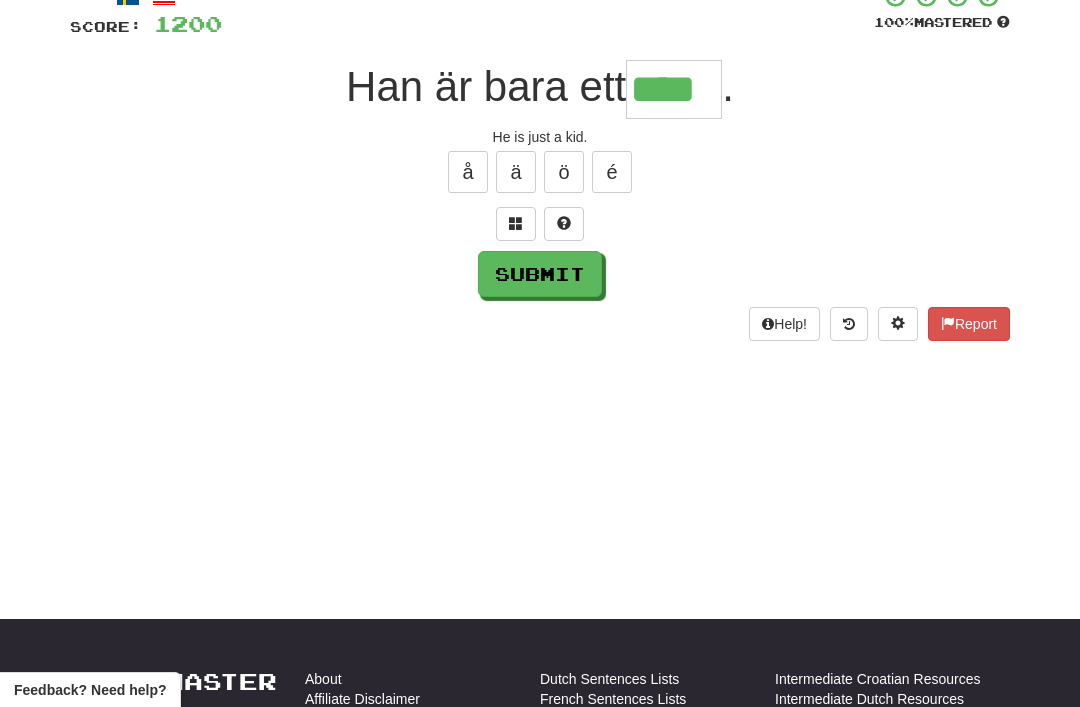 type on "****" 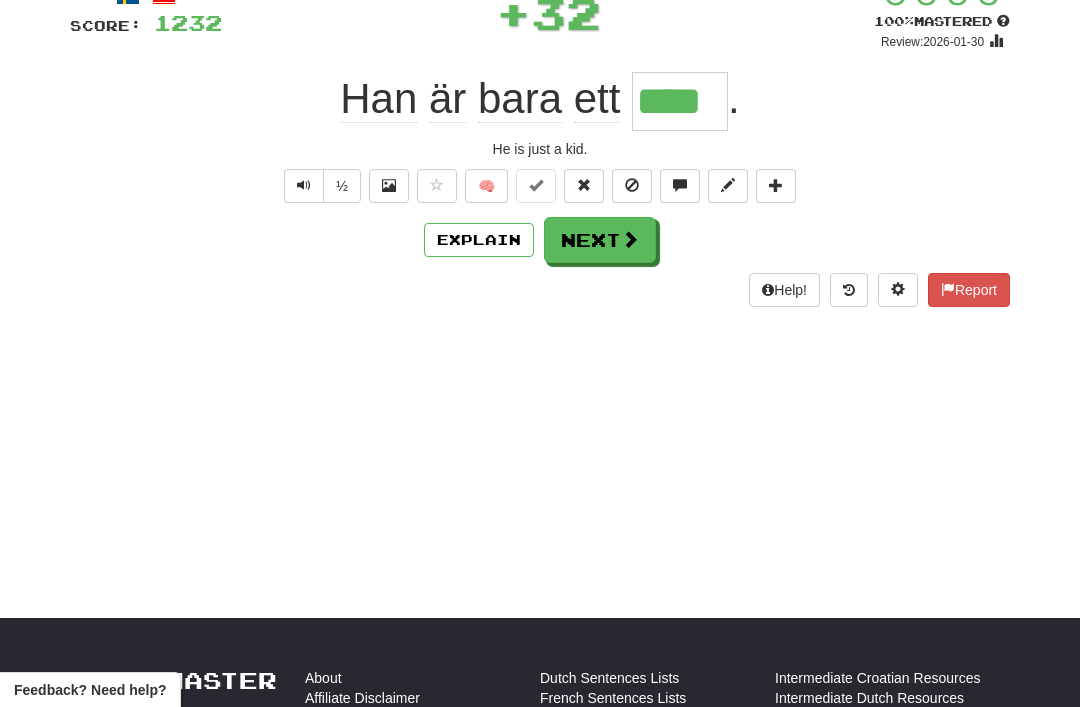 click on "Next" at bounding box center (600, 240) 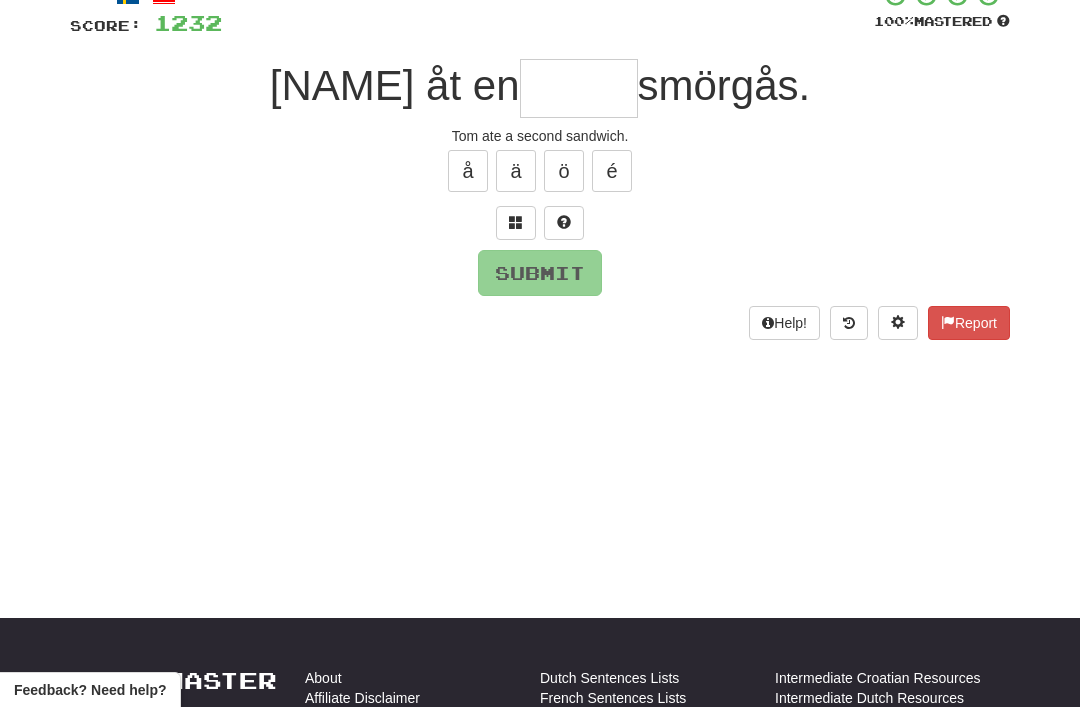 scroll, scrollTop: 138, scrollLeft: 0, axis: vertical 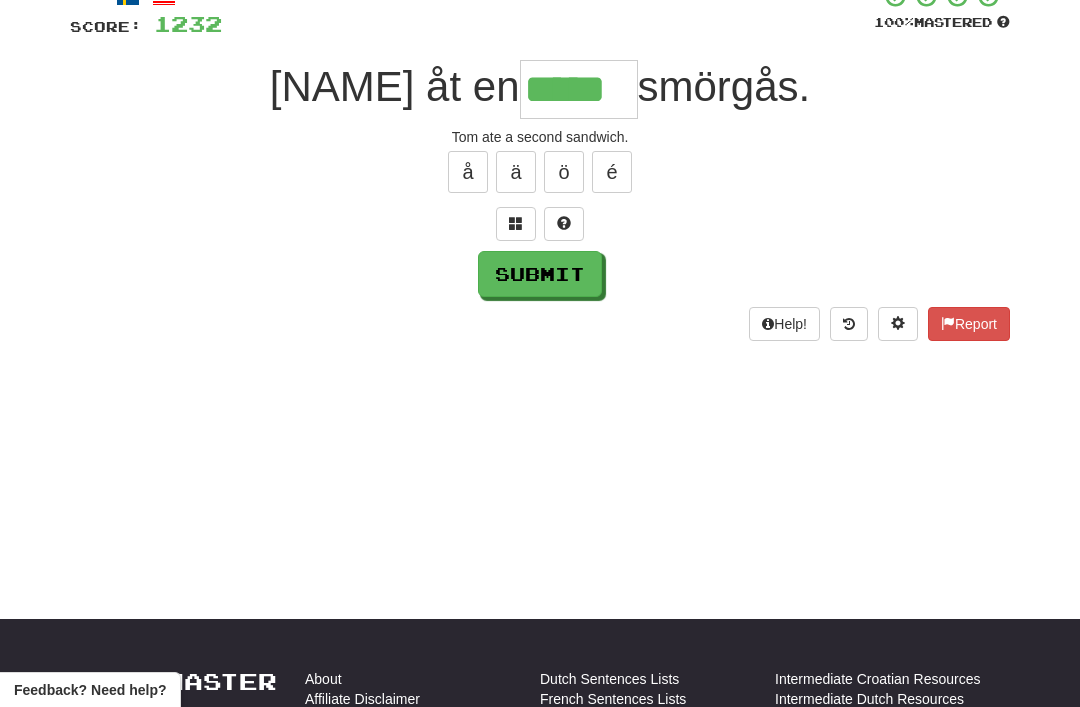 type on "*****" 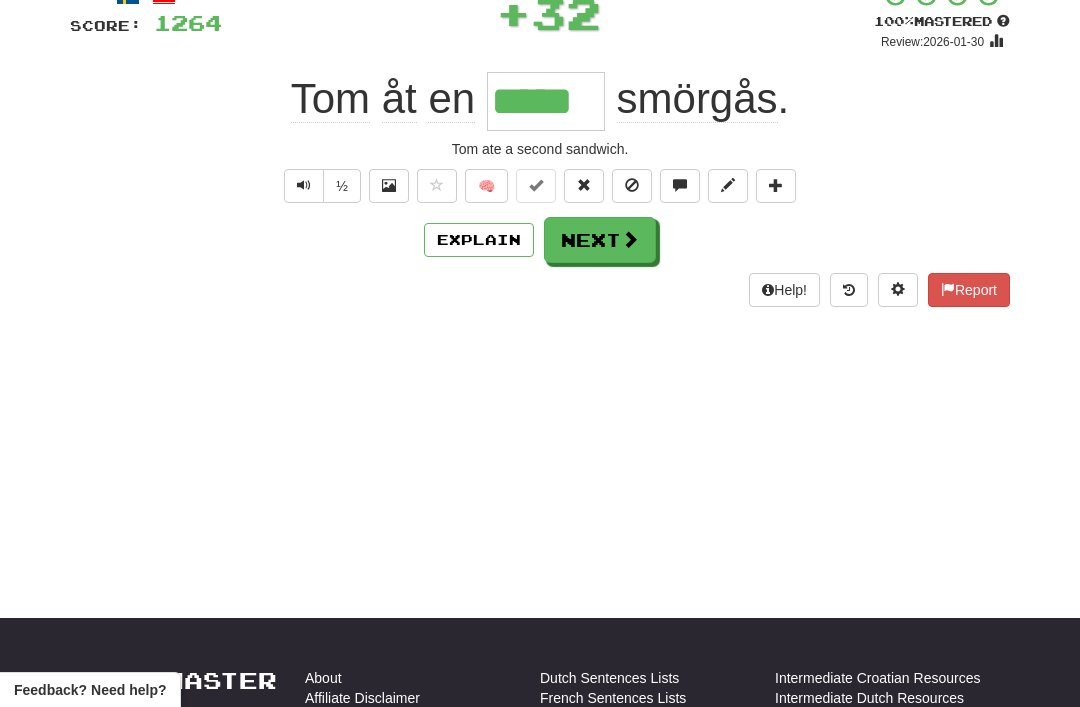 click on "Next" at bounding box center (600, 240) 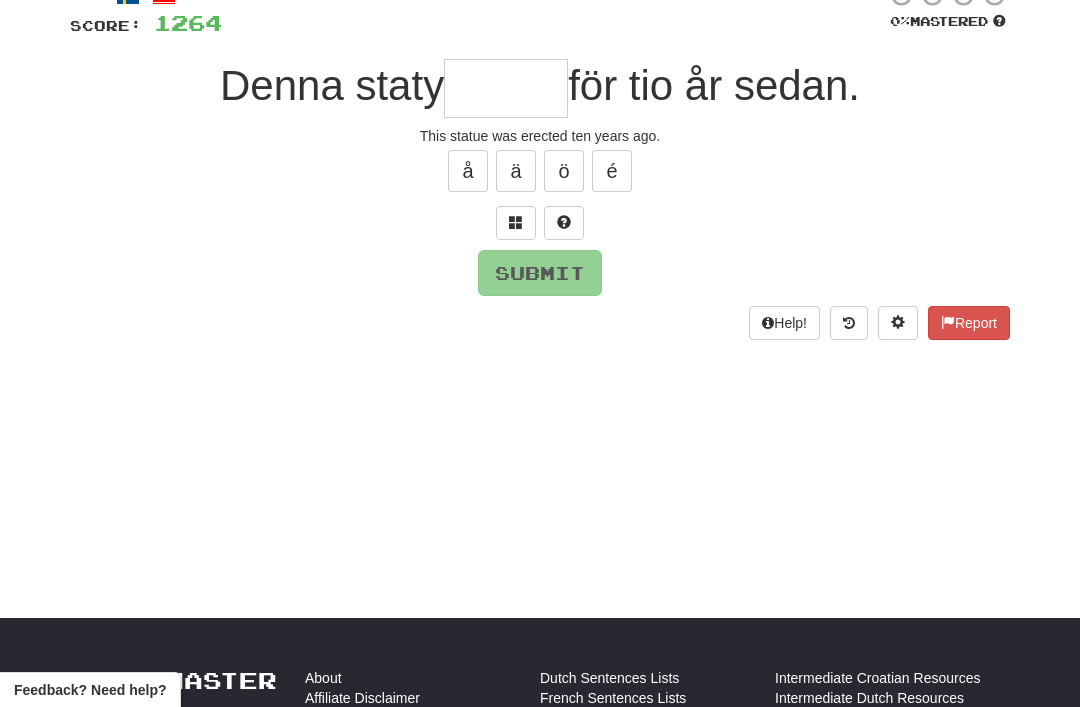 scroll, scrollTop: 138, scrollLeft: 0, axis: vertical 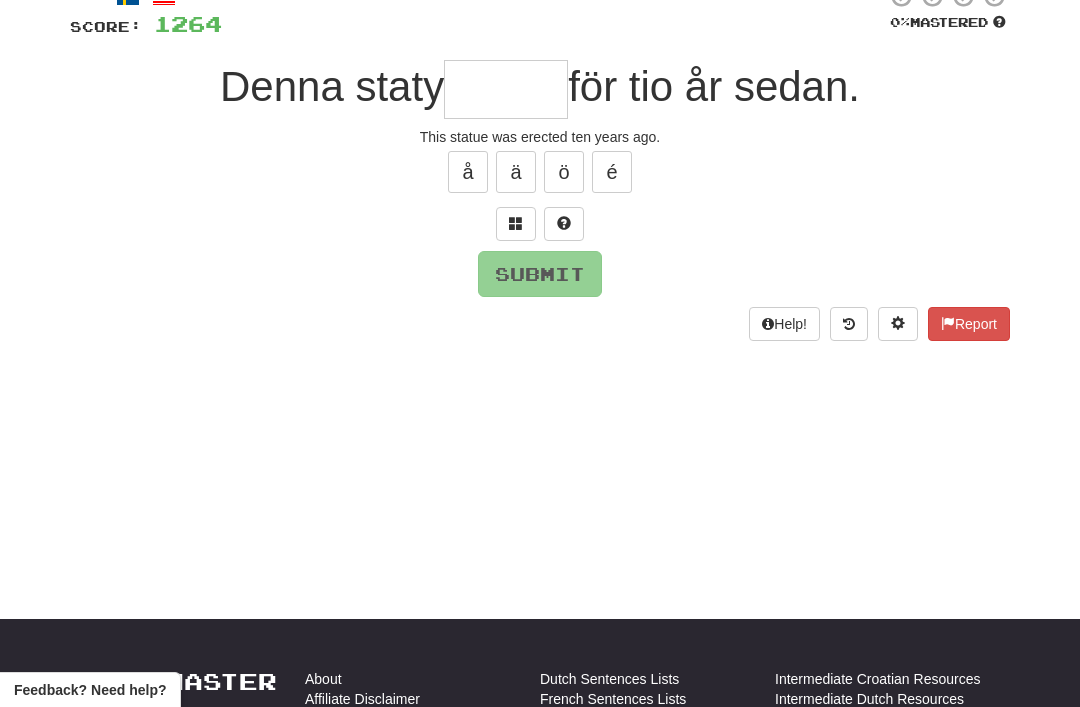 click at bounding box center [516, 224] 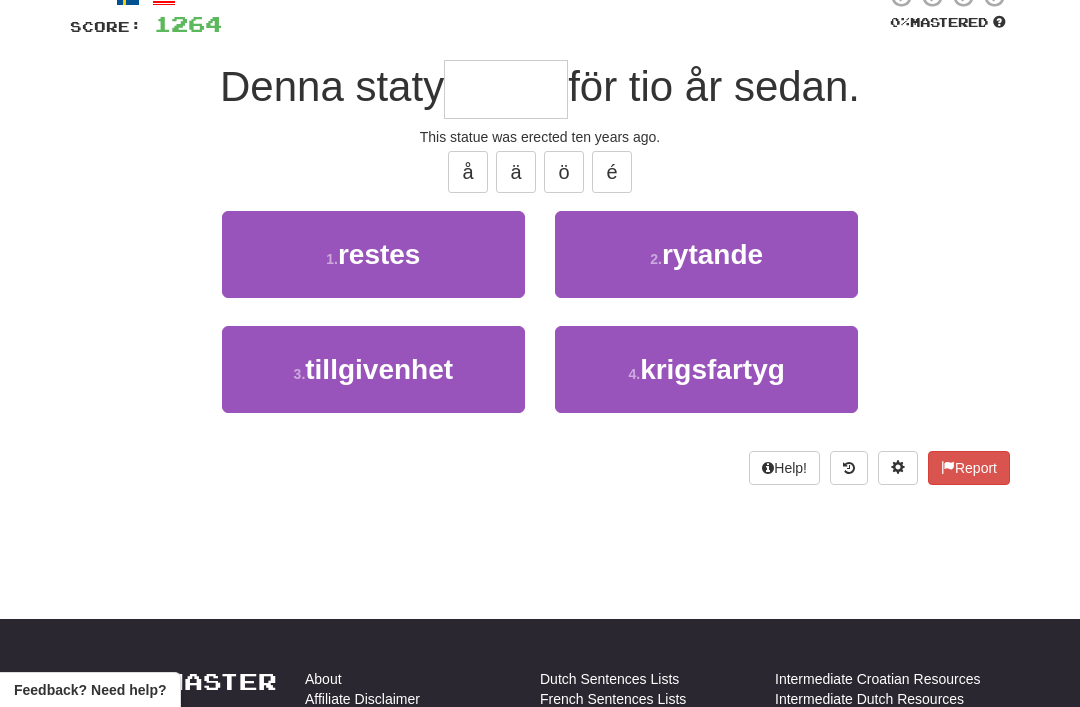 click on "1 .  restes" at bounding box center (373, 254) 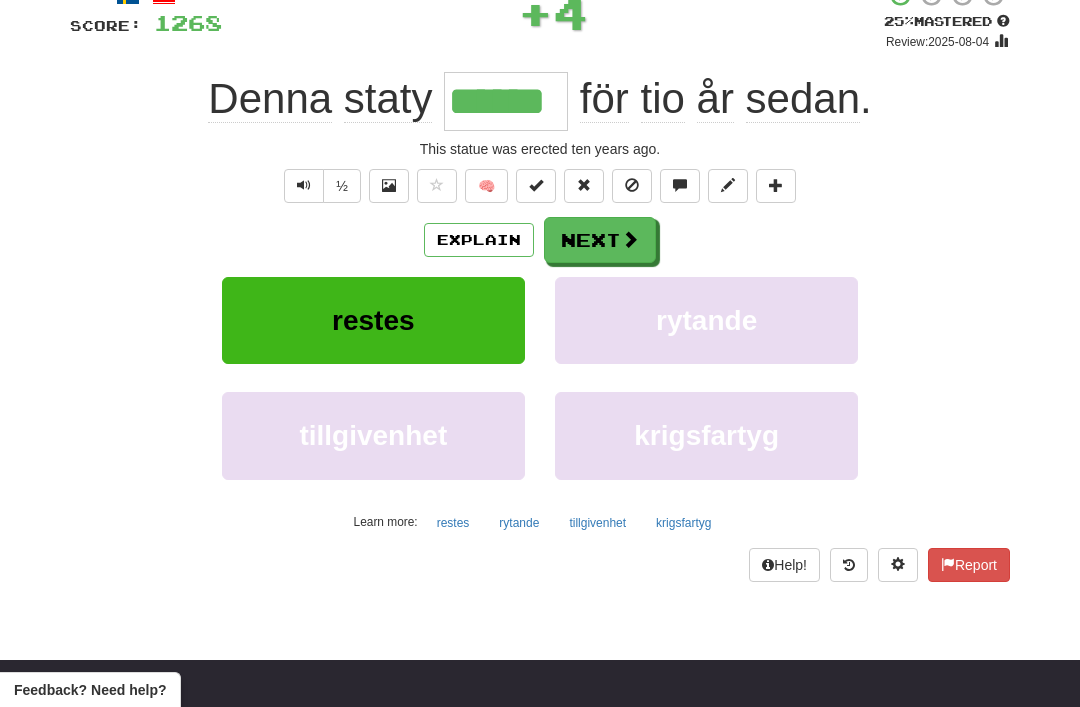 scroll, scrollTop: 161, scrollLeft: 0, axis: vertical 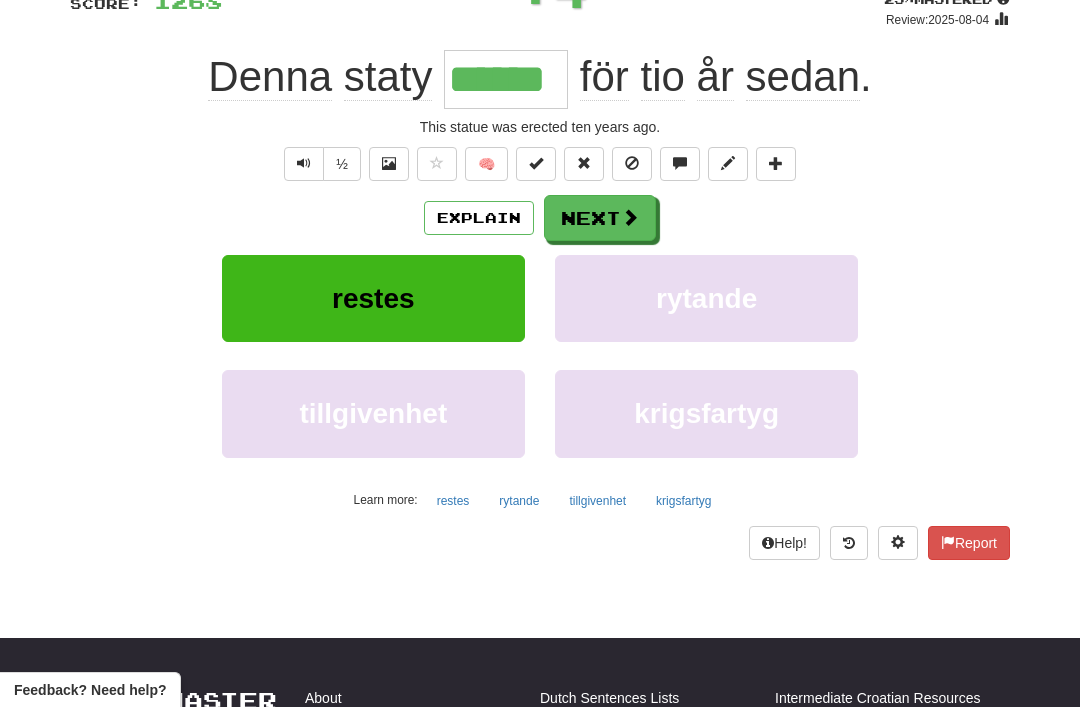 click on "Next" at bounding box center [600, 218] 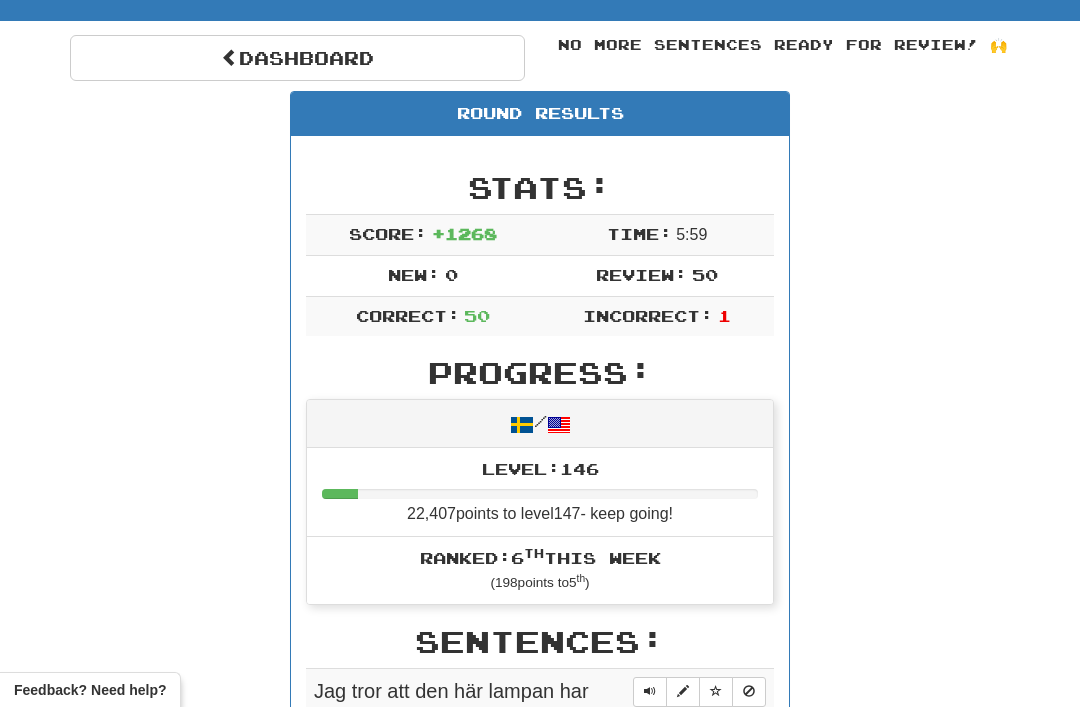click on "Dashboard" at bounding box center (297, 58) 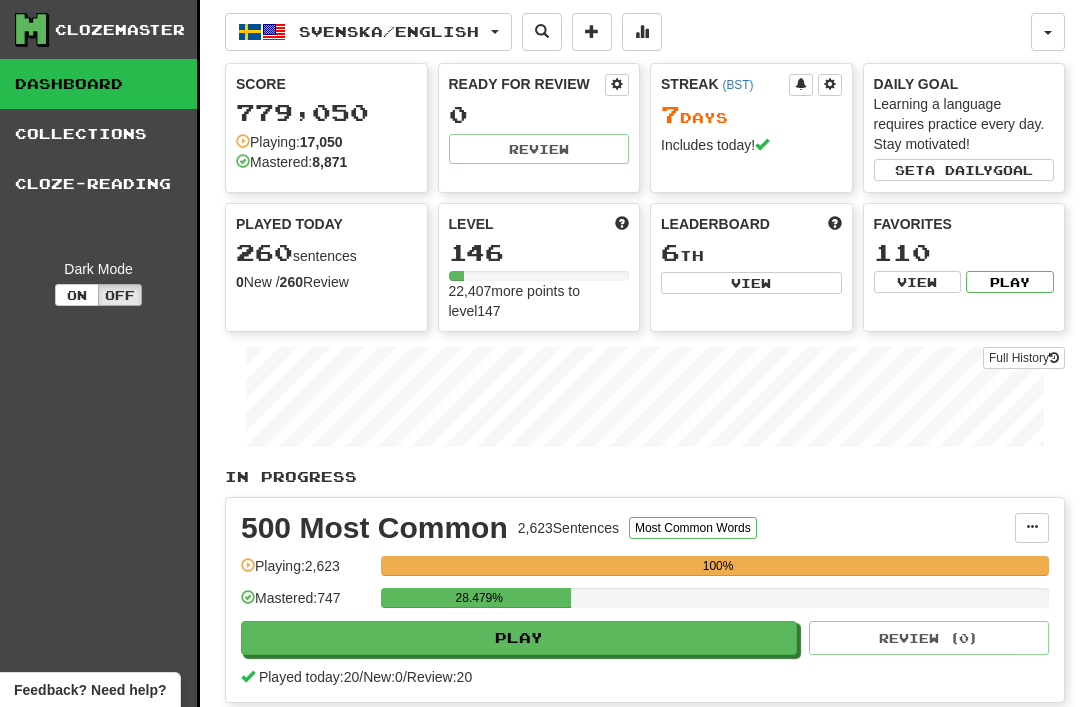 scroll, scrollTop: 0, scrollLeft: 0, axis: both 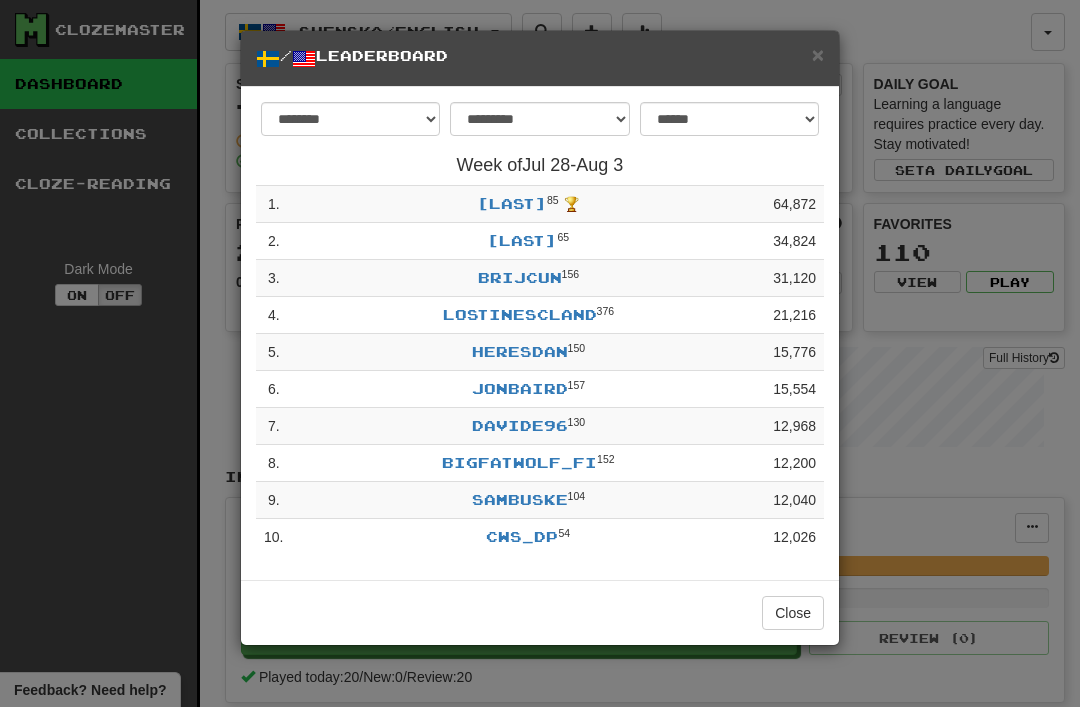 click on "/   Leaderboard" at bounding box center [540, 58] 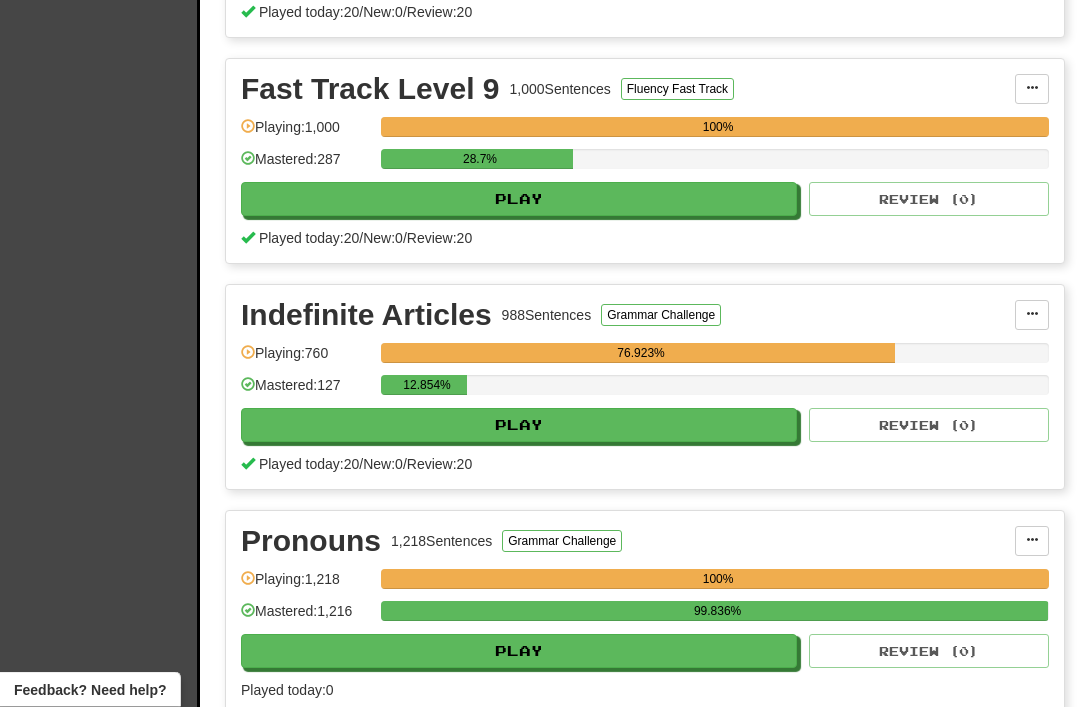 scroll, scrollTop: 2250, scrollLeft: 0, axis: vertical 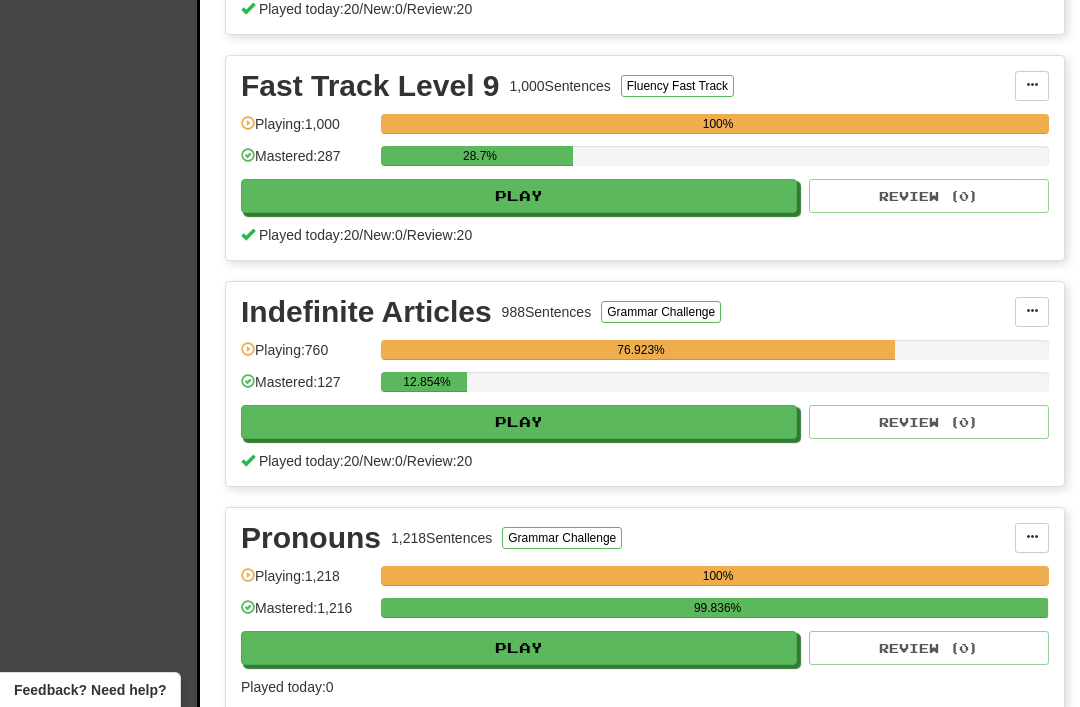 click on "Play" at bounding box center (519, 422) 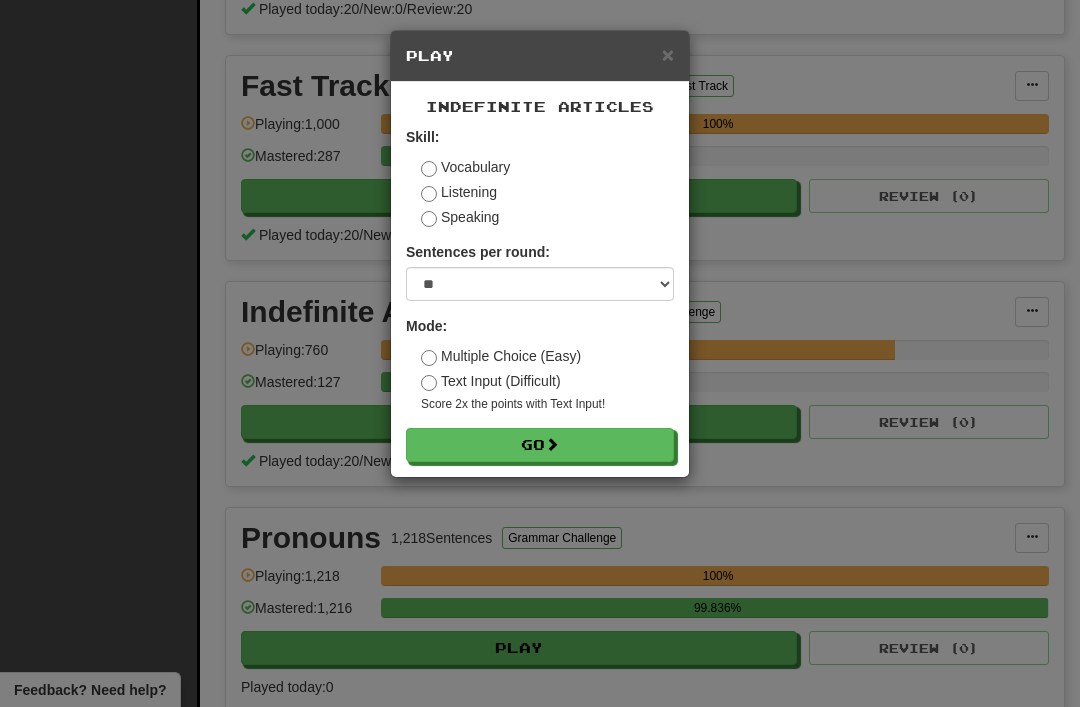 click on "Go" at bounding box center [540, 445] 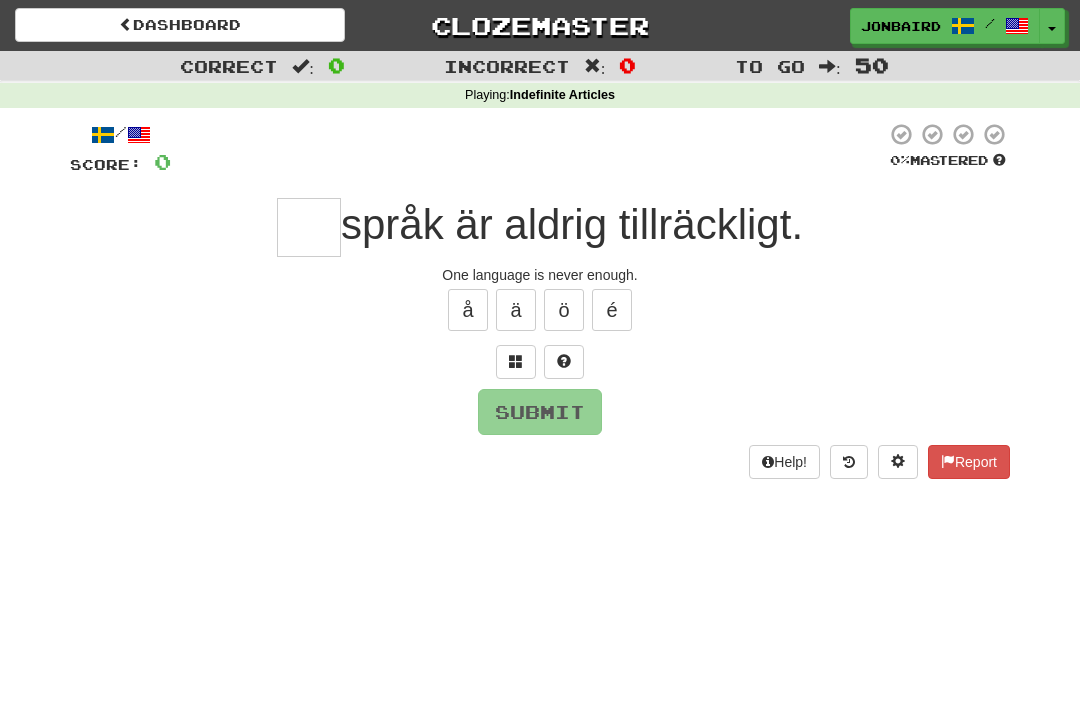 scroll, scrollTop: 0, scrollLeft: 0, axis: both 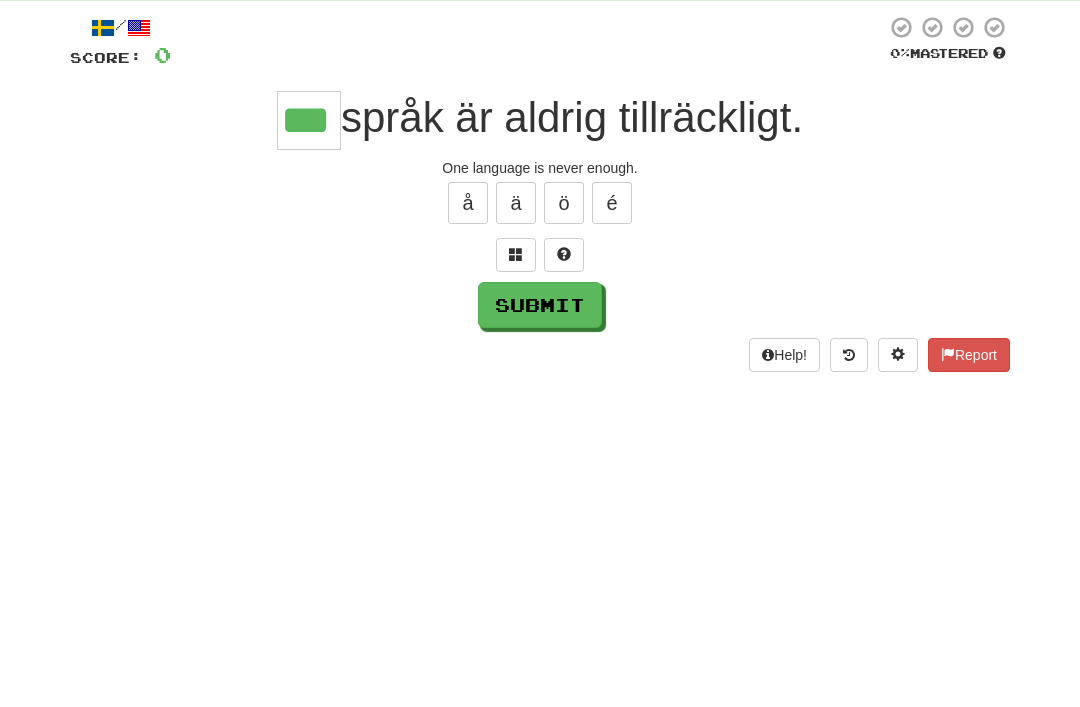 click on "Submit" at bounding box center [540, 412] 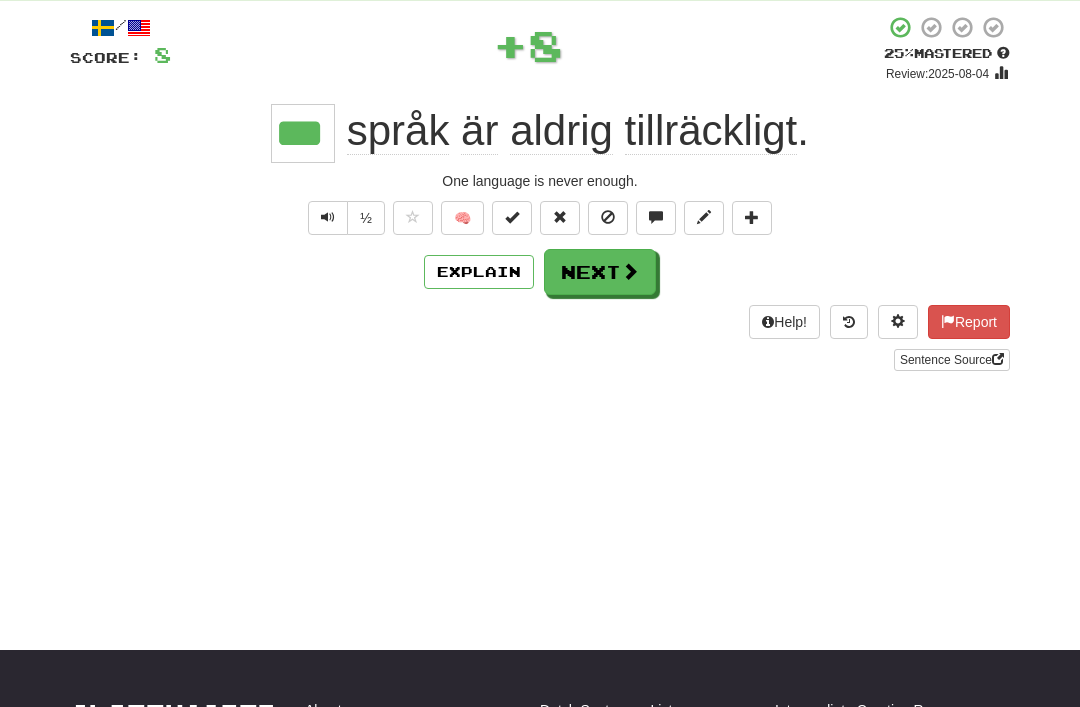 click on "Next" at bounding box center (600, 272) 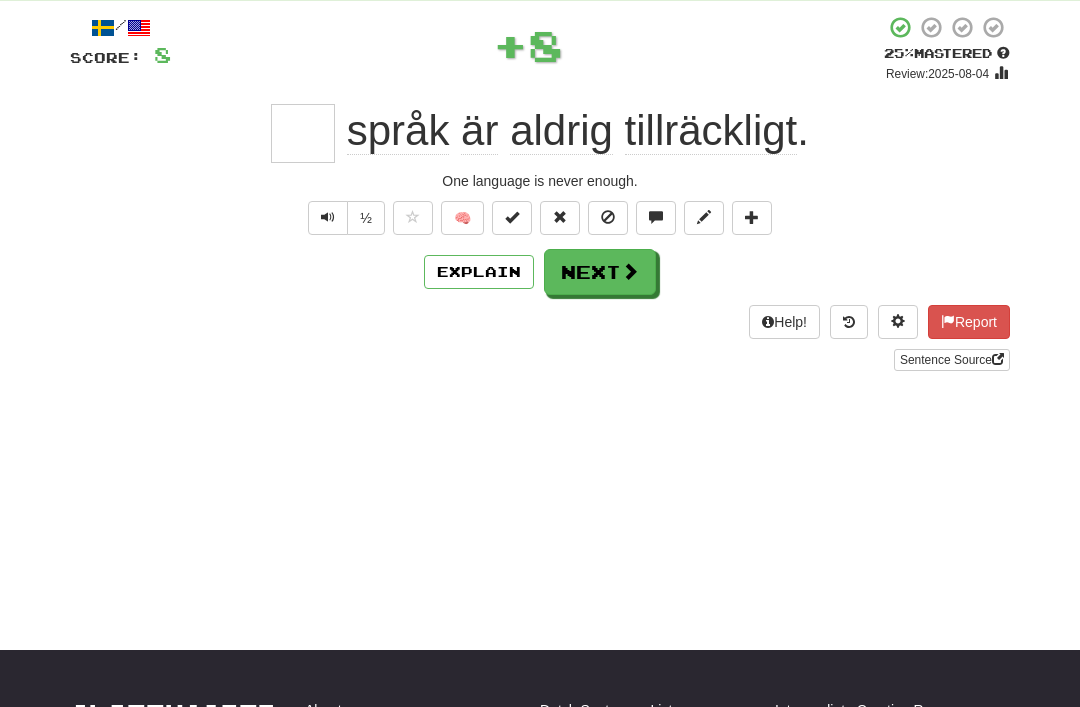 scroll, scrollTop: 106, scrollLeft: 0, axis: vertical 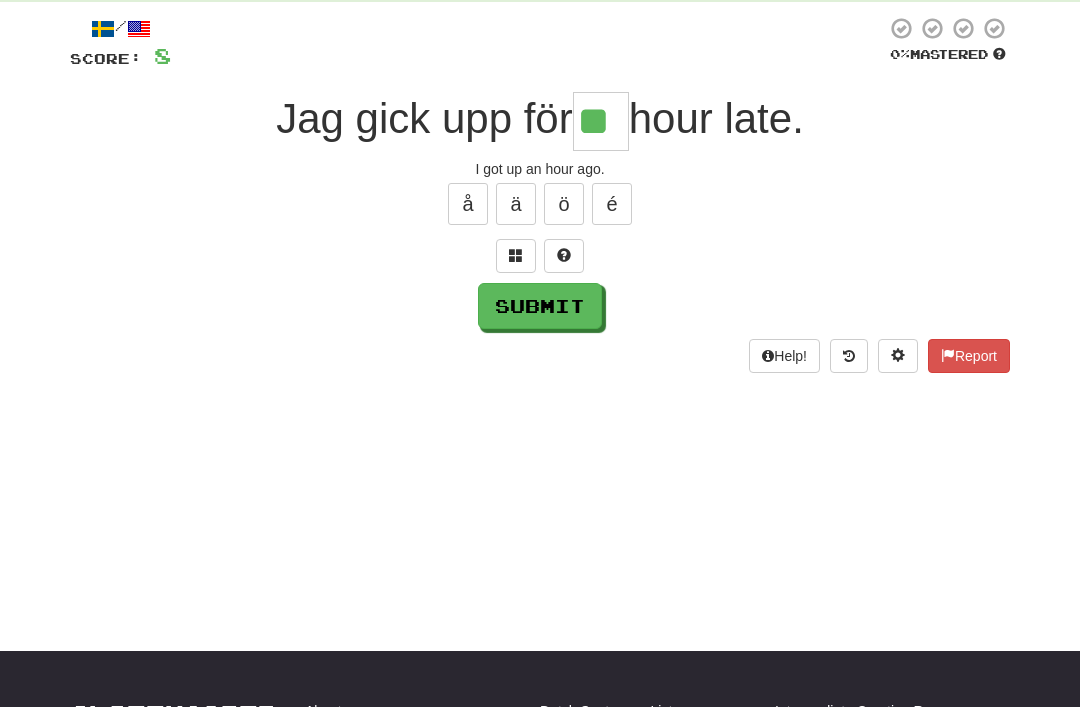 type on "**" 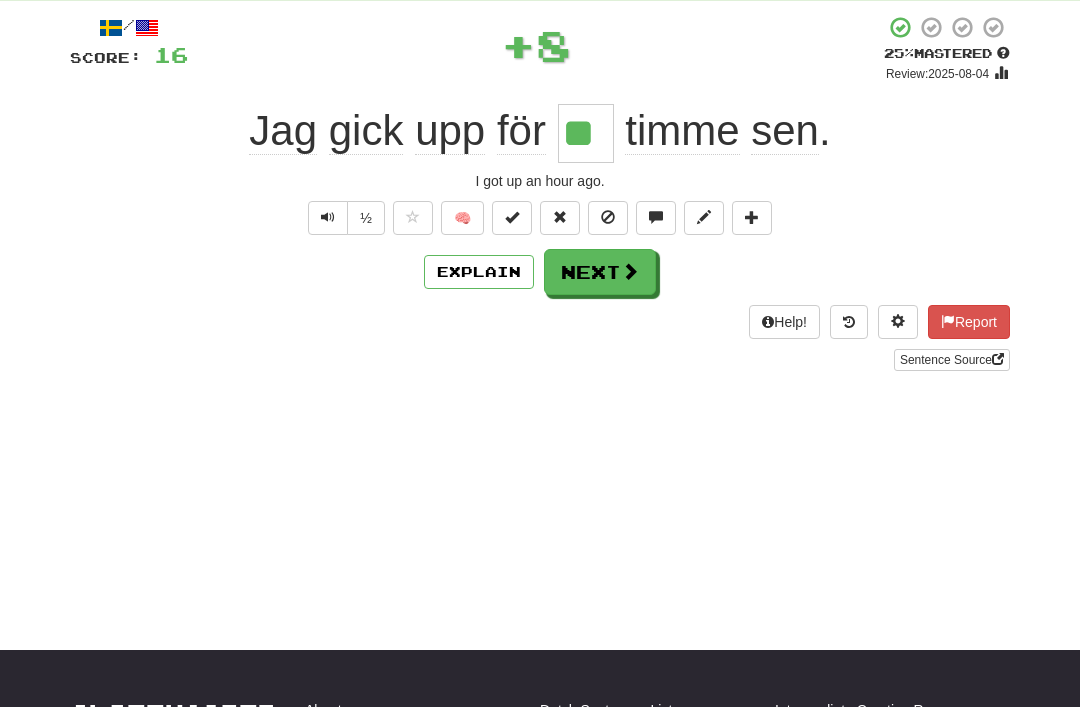 click on "Next" at bounding box center [600, 272] 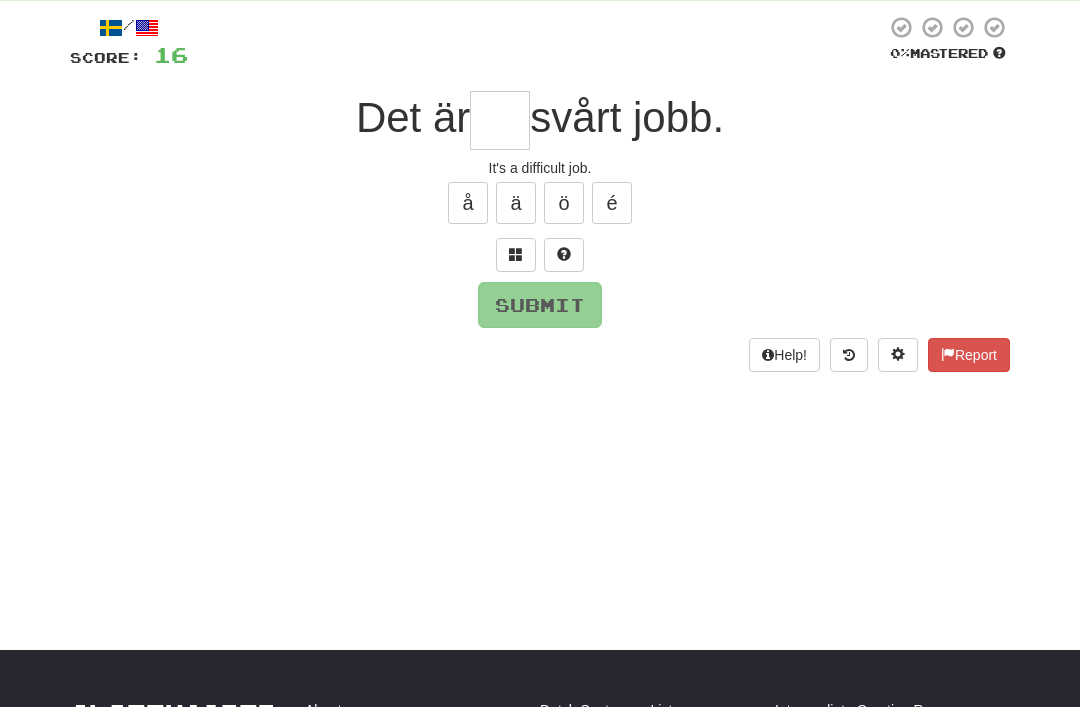 scroll, scrollTop: 106, scrollLeft: 0, axis: vertical 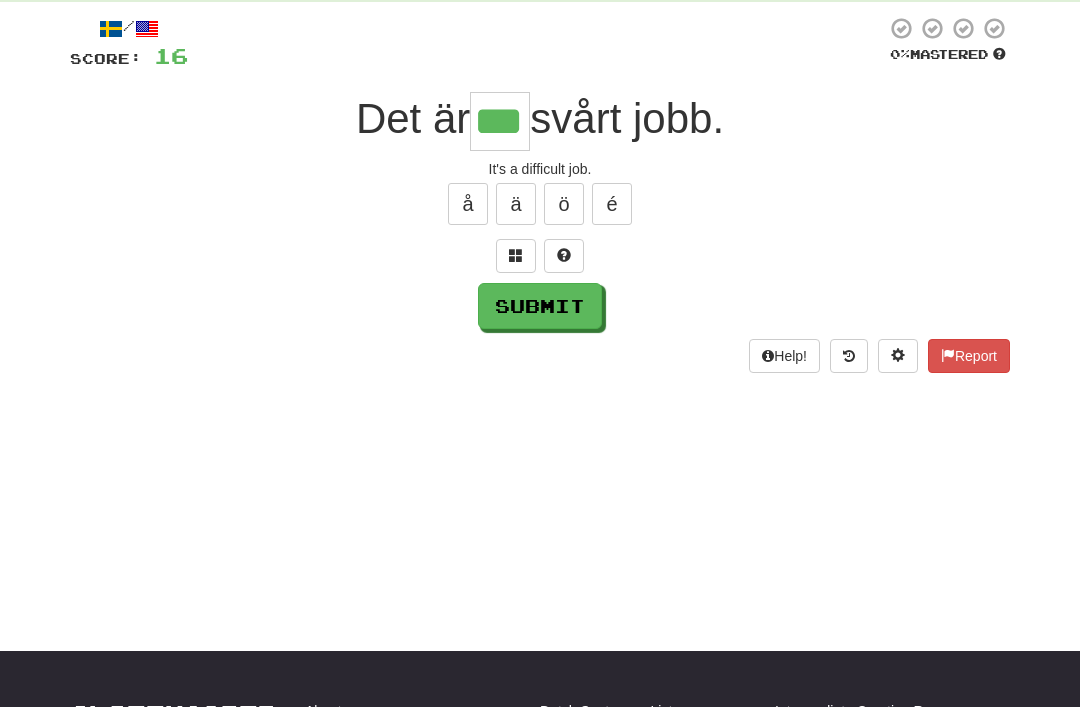 type on "***" 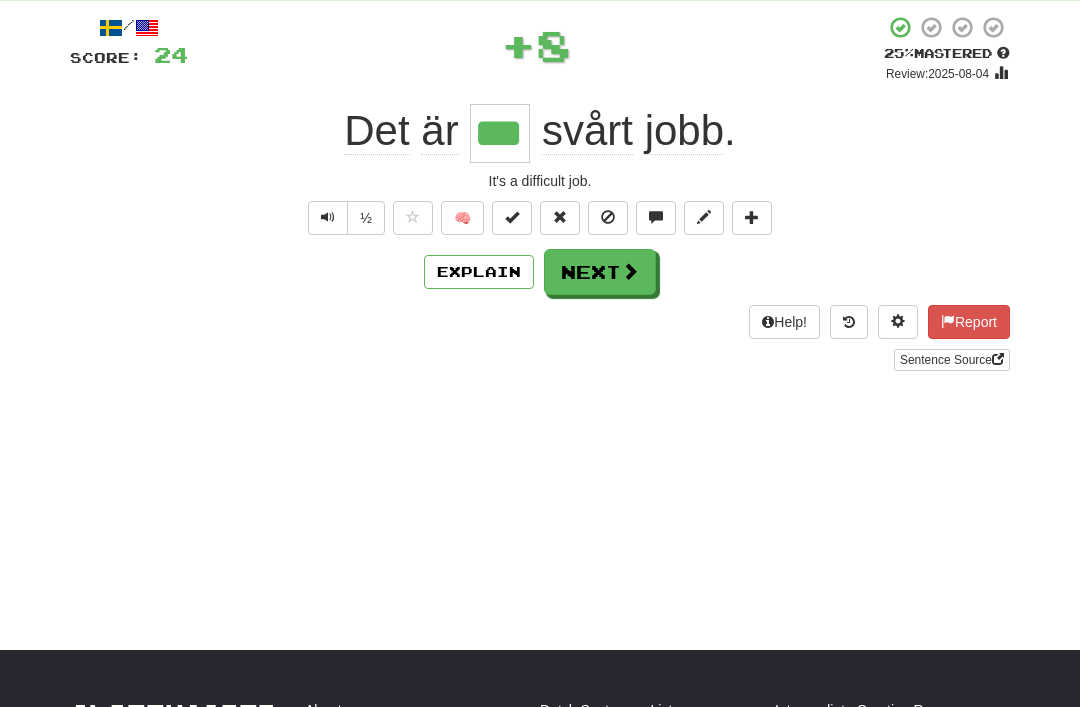 click on "Next" at bounding box center (600, 272) 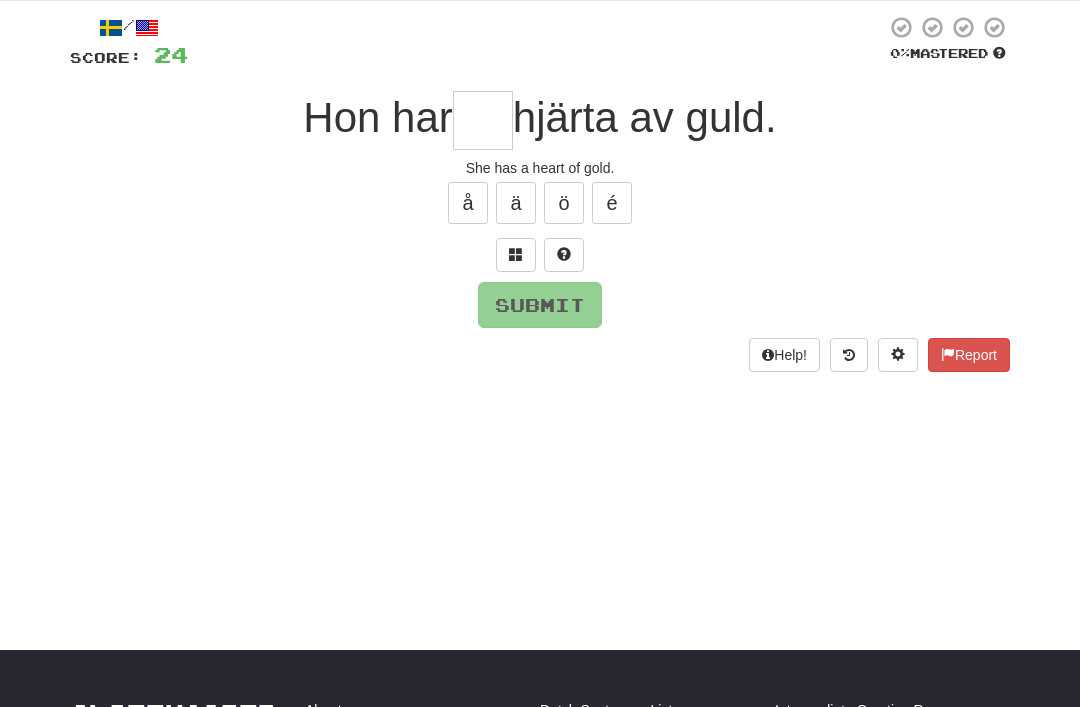 scroll, scrollTop: 106, scrollLeft: 0, axis: vertical 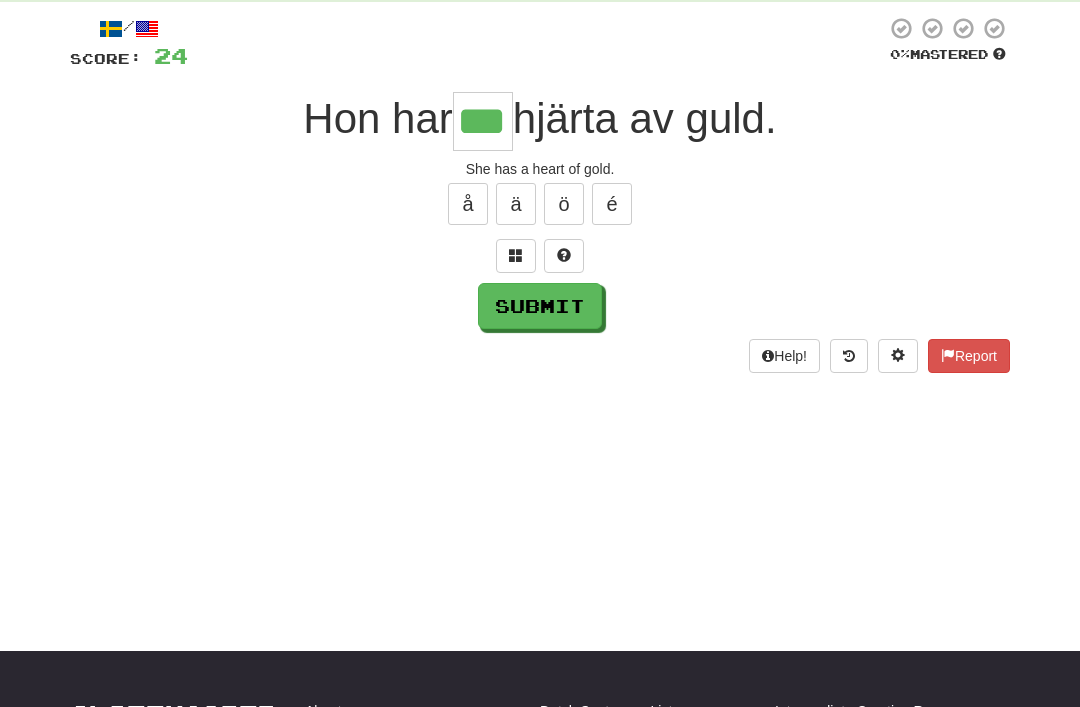 type on "***" 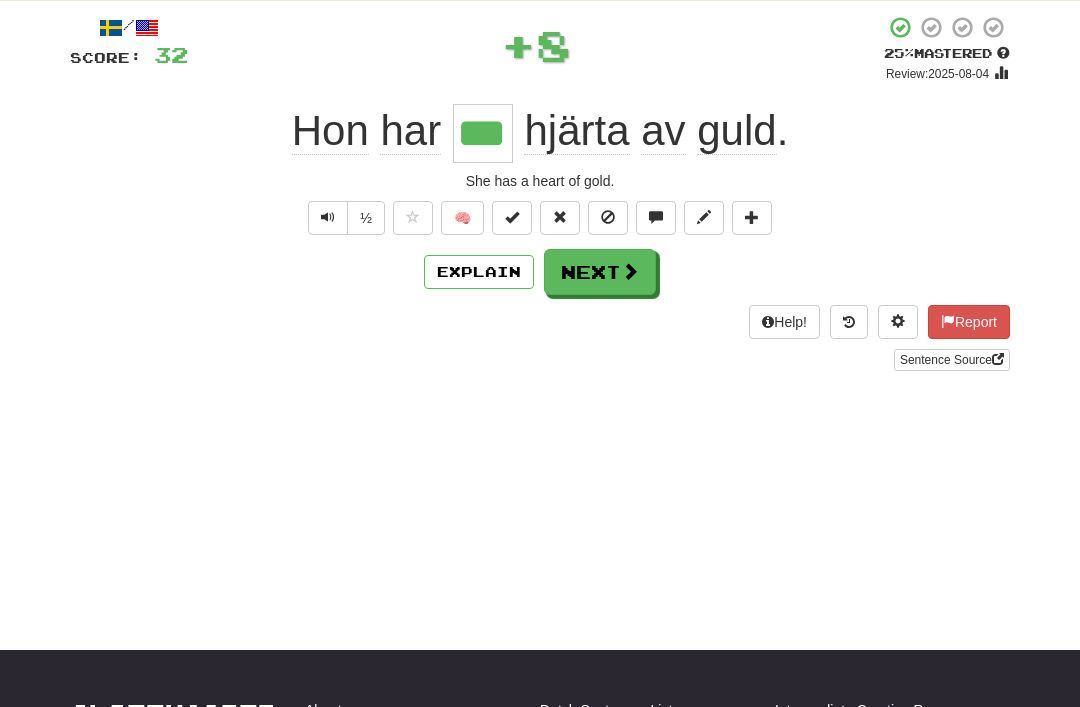 click on "Next" at bounding box center (600, 272) 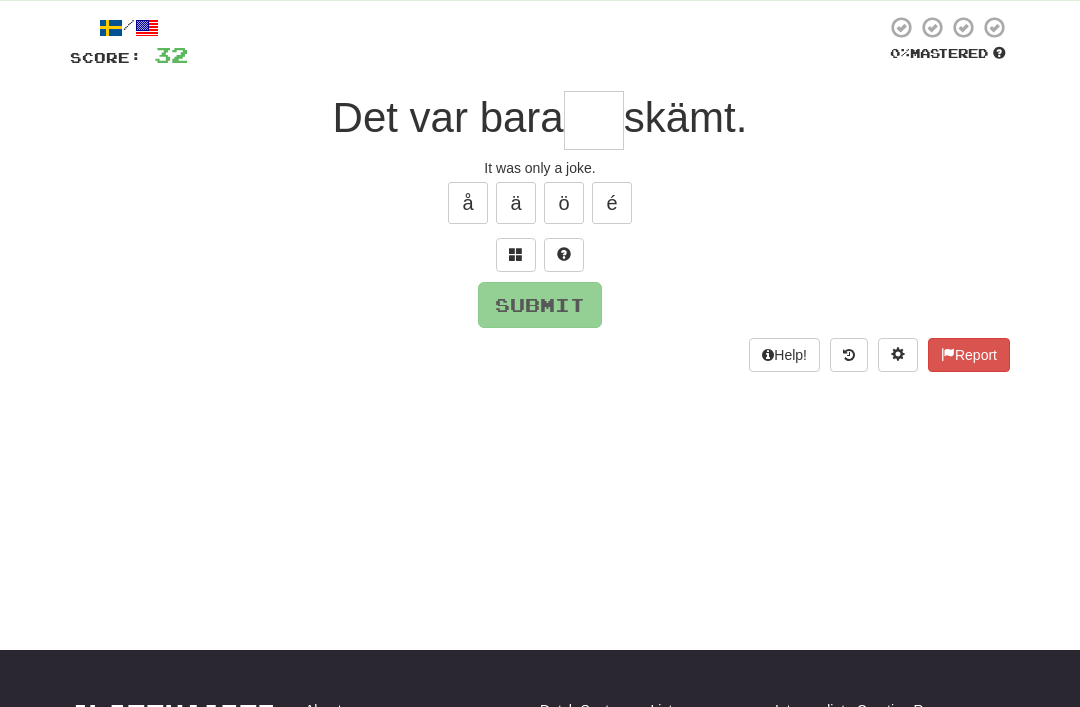 scroll, scrollTop: 106, scrollLeft: 0, axis: vertical 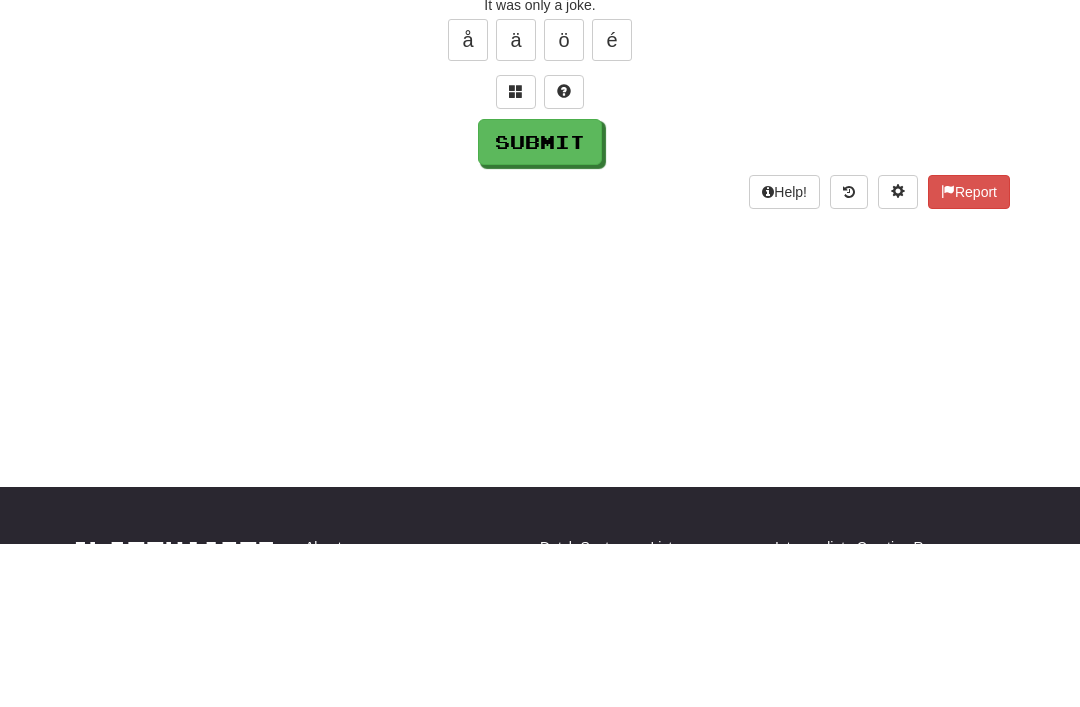type on "***" 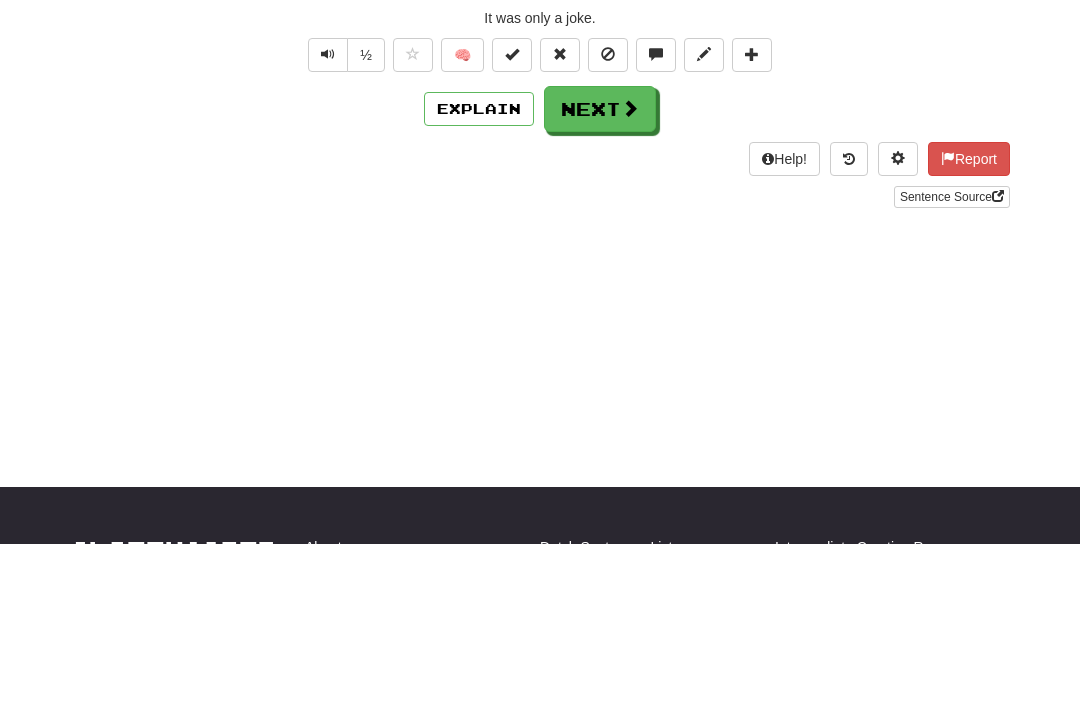 scroll, scrollTop: 270, scrollLeft: 0, axis: vertical 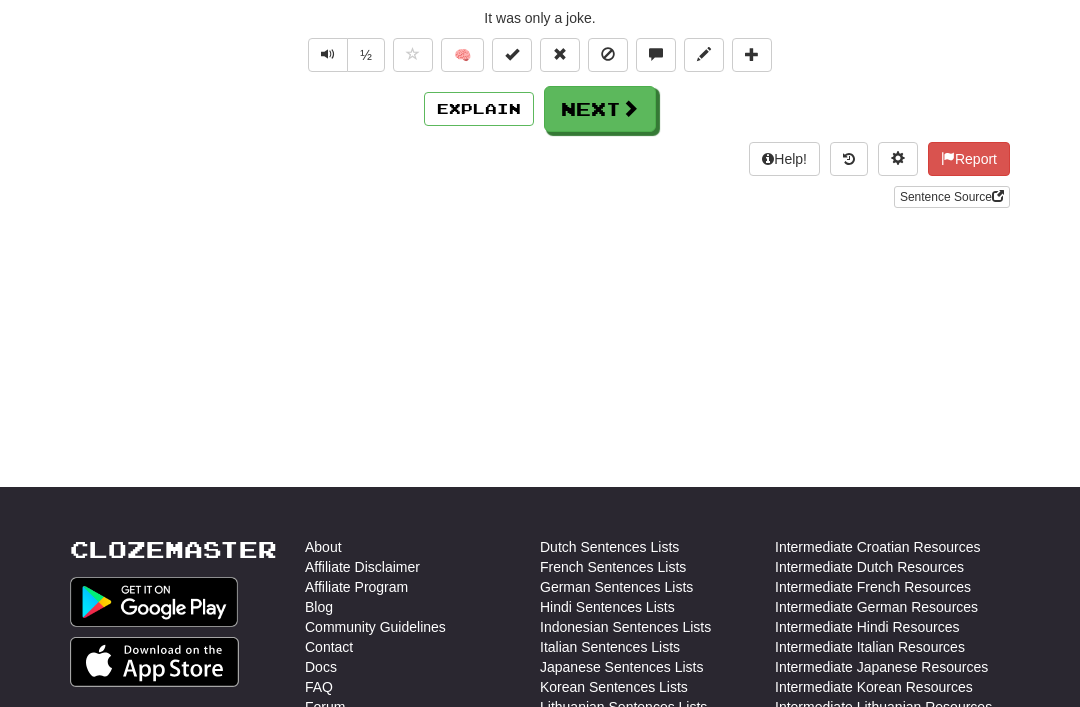 click at bounding box center [630, 108] 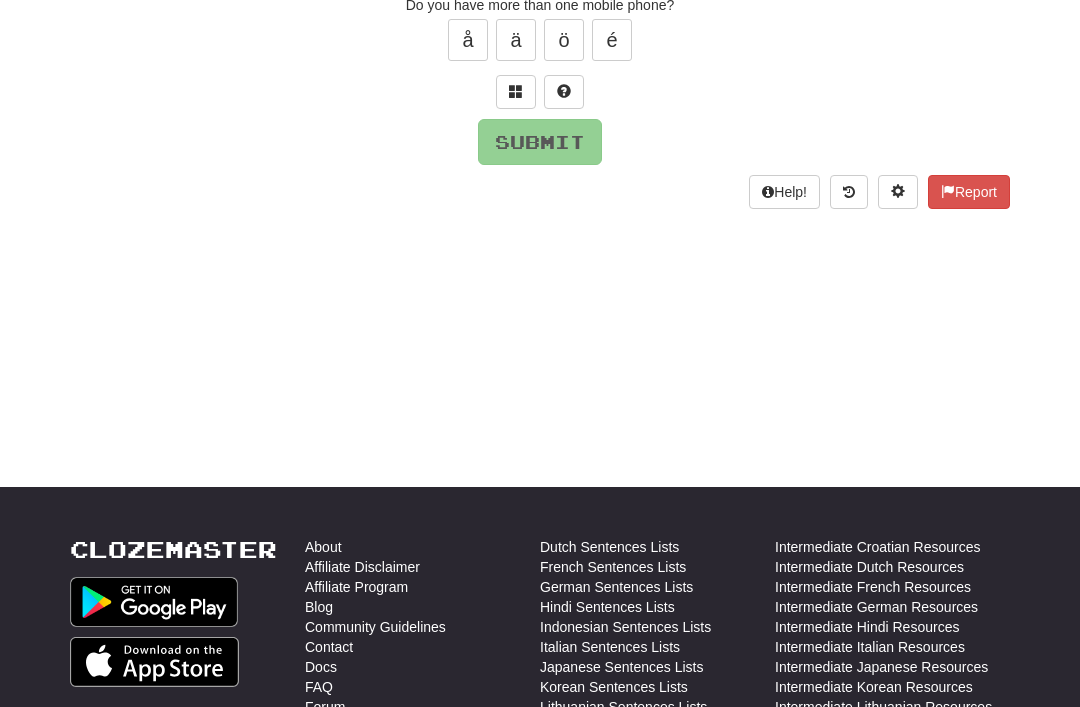 scroll, scrollTop: 0, scrollLeft: 0, axis: both 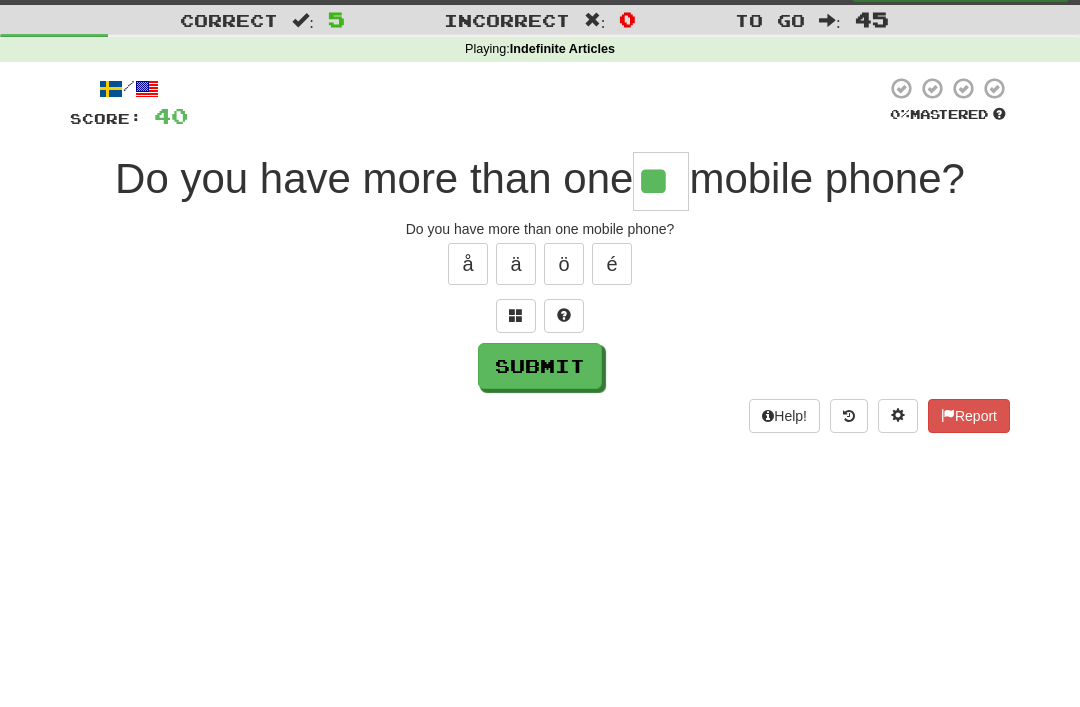 type on "**" 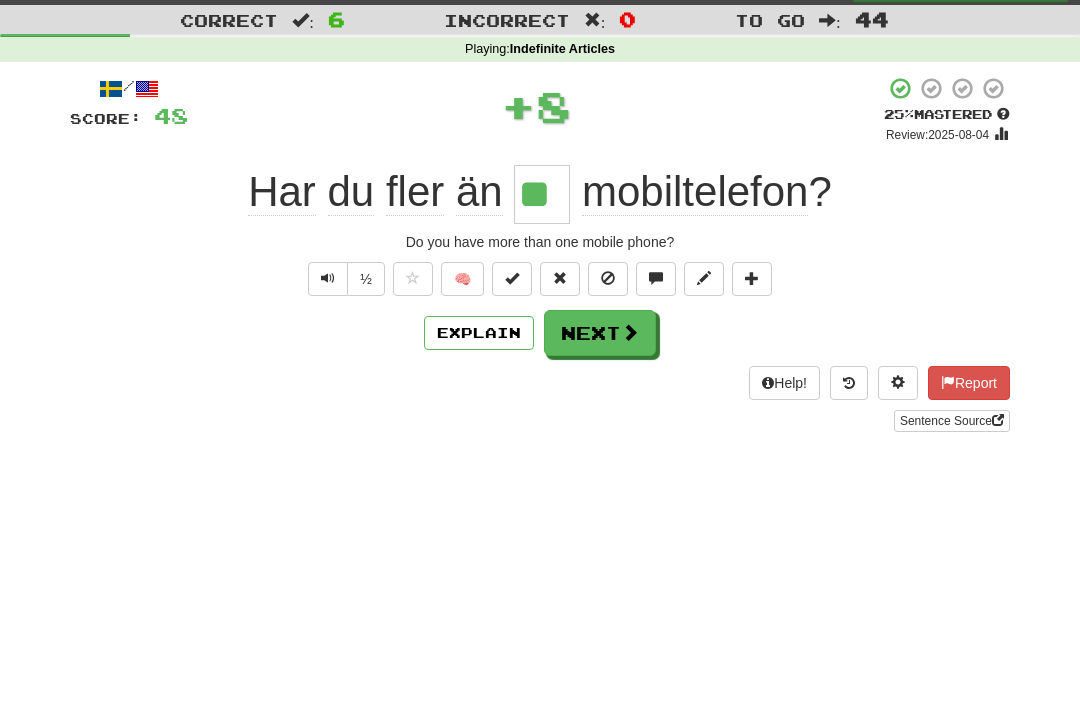 click on "Next" at bounding box center [600, 333] 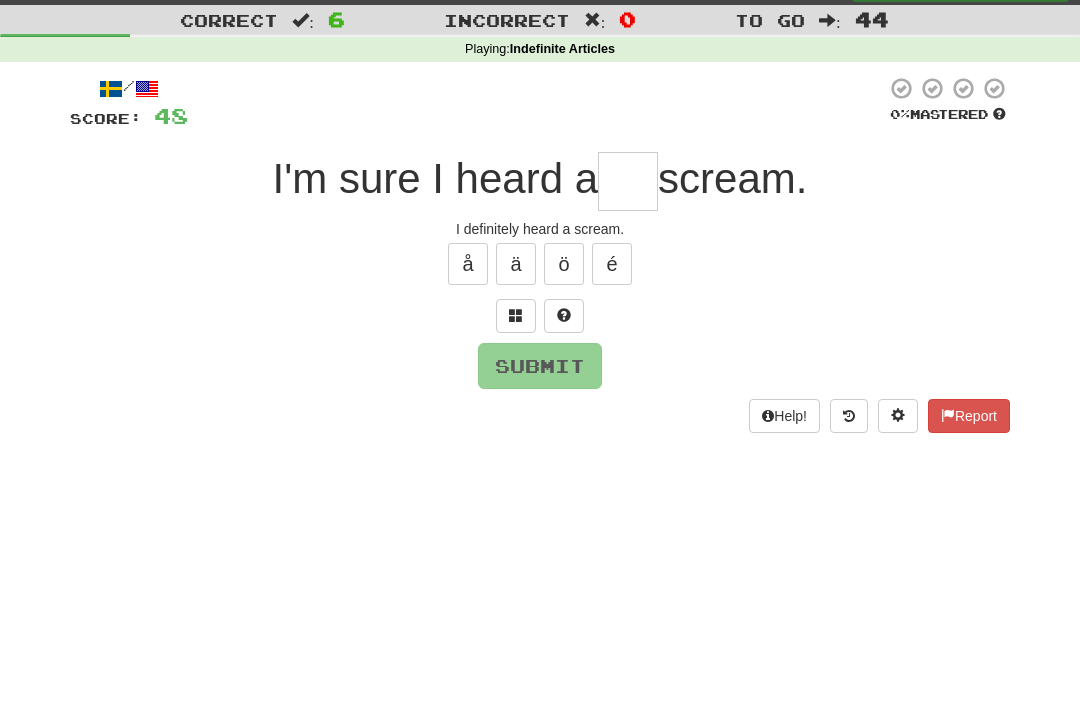 scroll, scrollTop: 45, scrollLeft: 0, axis: vertical 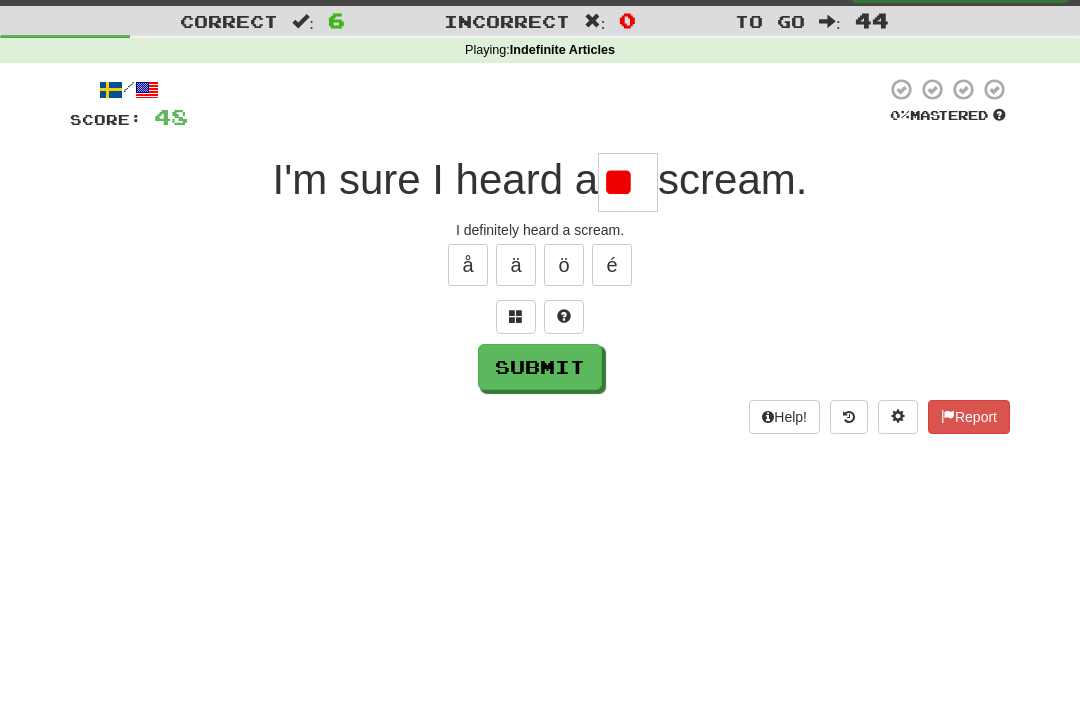 type on "*" 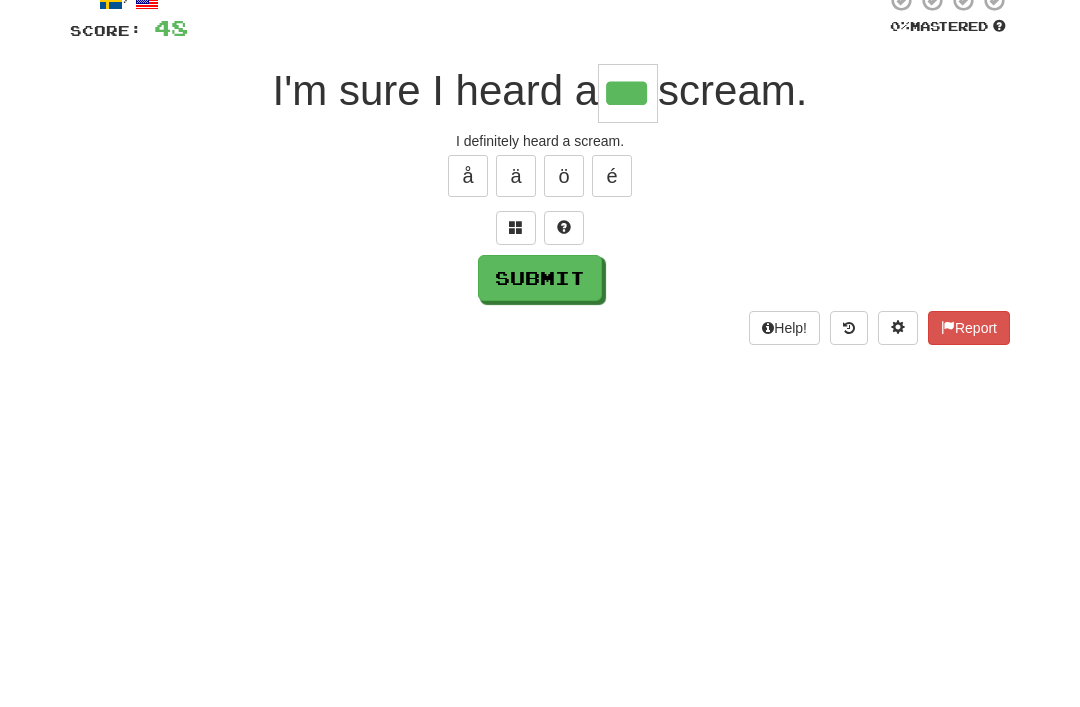type on "***" 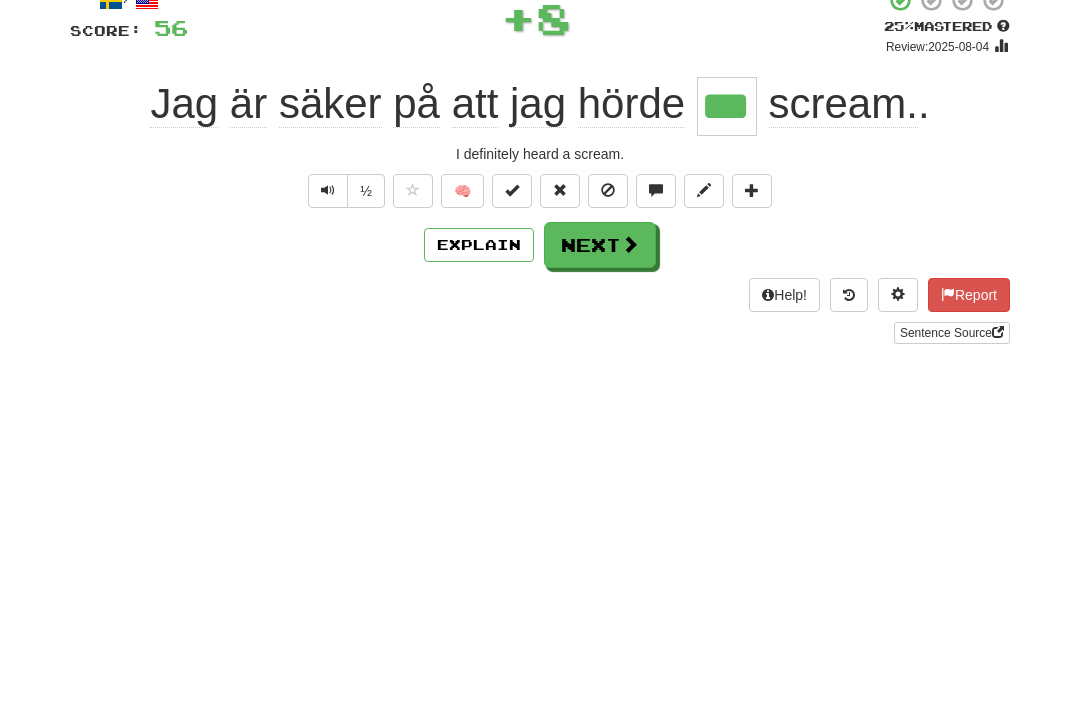 scroll, scrollTop: 134, scrollLeft: 0, axis: vertical 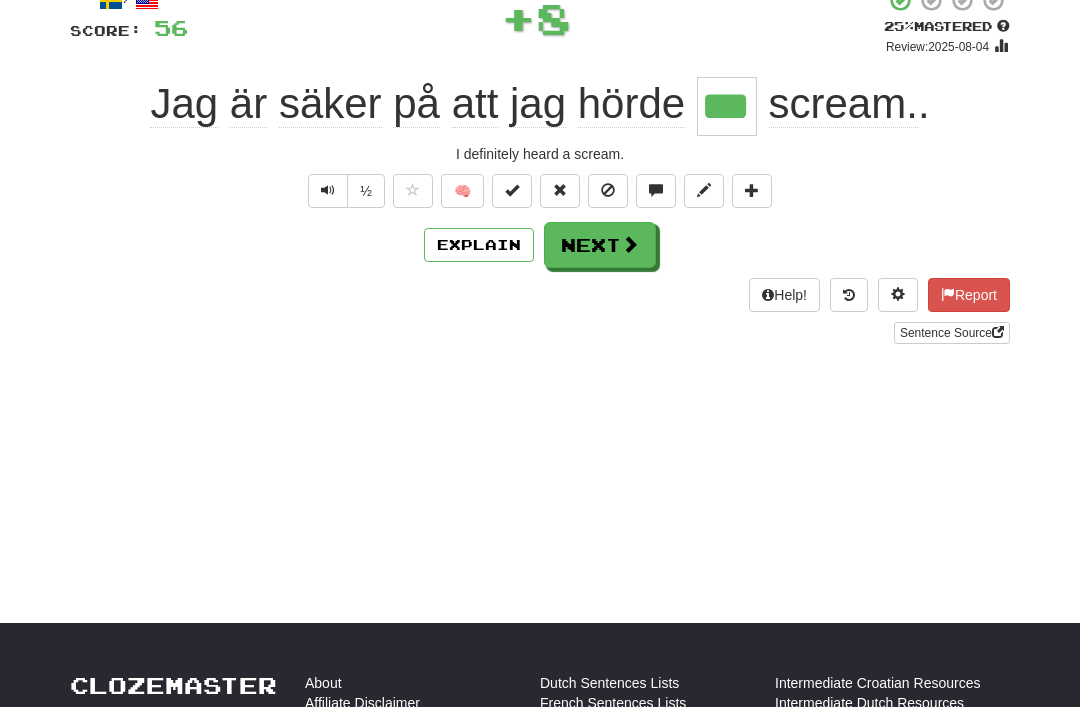 click on "Next" at bounding box center (600, 245) 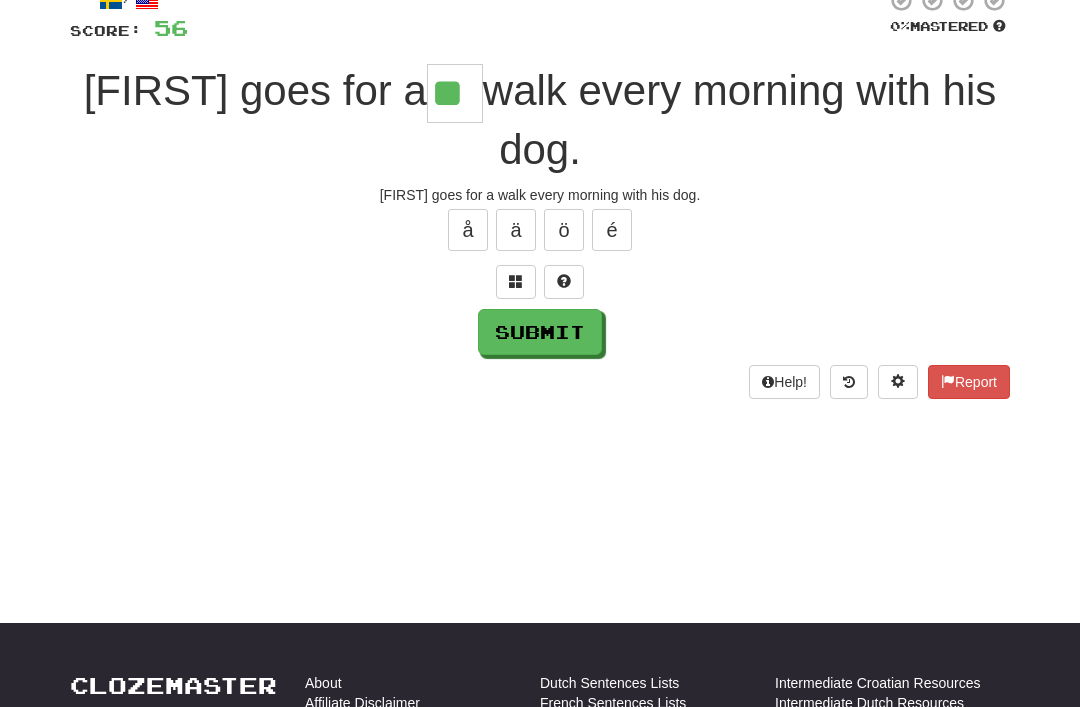 type on "**" 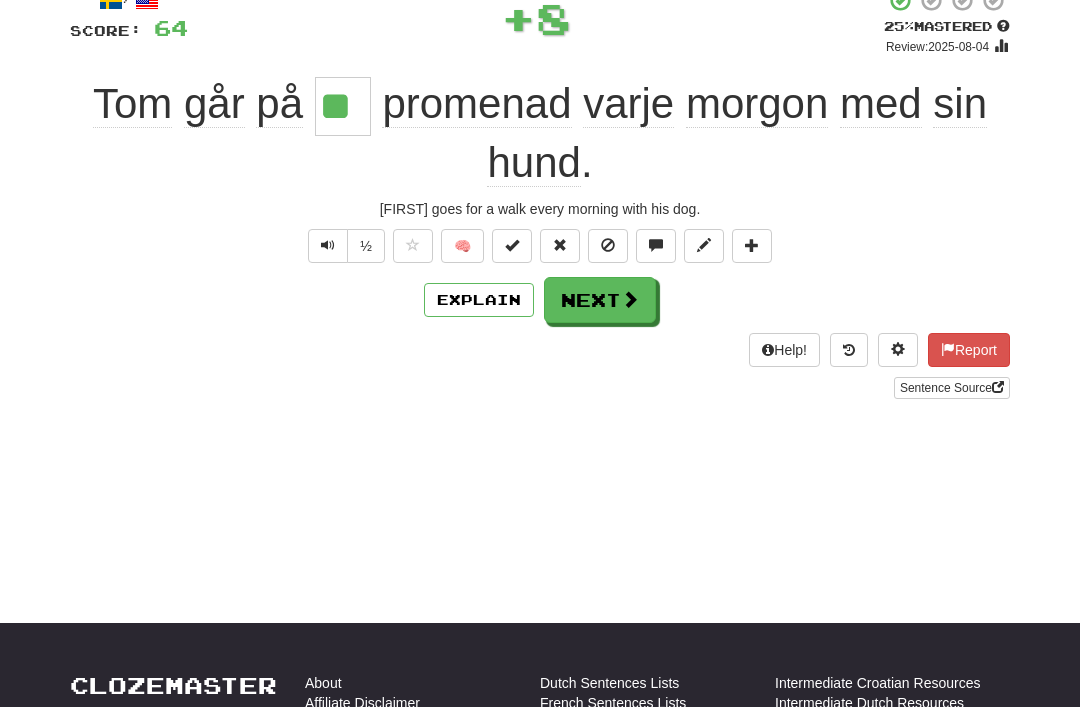 click on "Next" at bounding box center [600, 300] 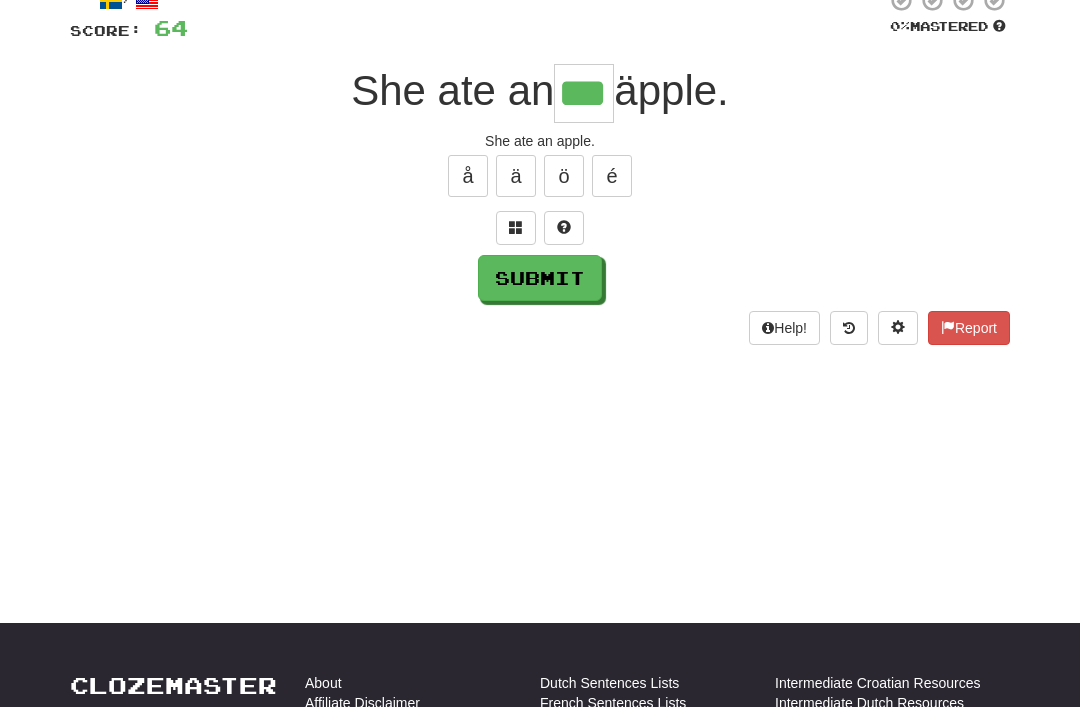 type on "***" 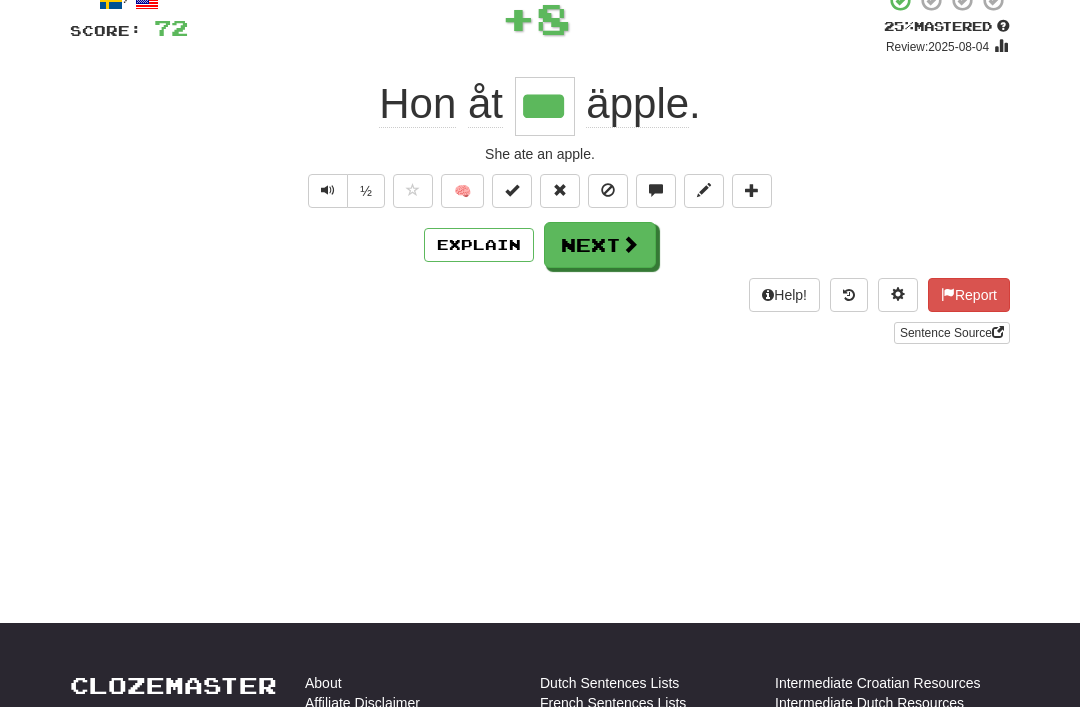click at bounding box center (512, 191) 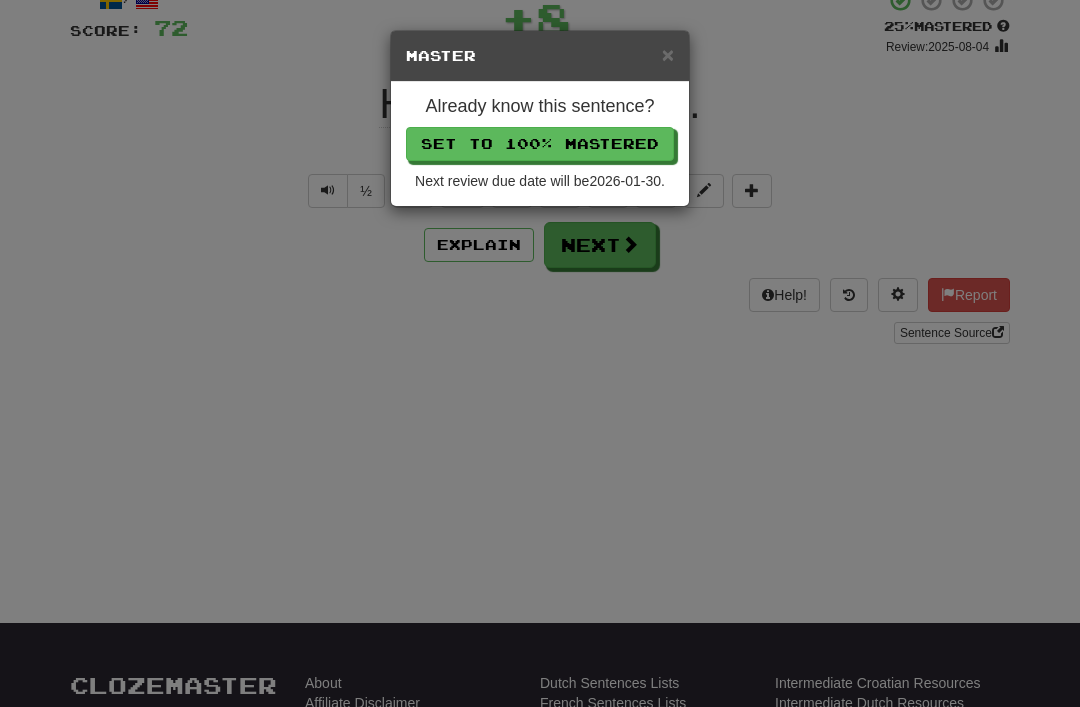 click on "Set to 100% Mastered" at bounding box center (540, 144) 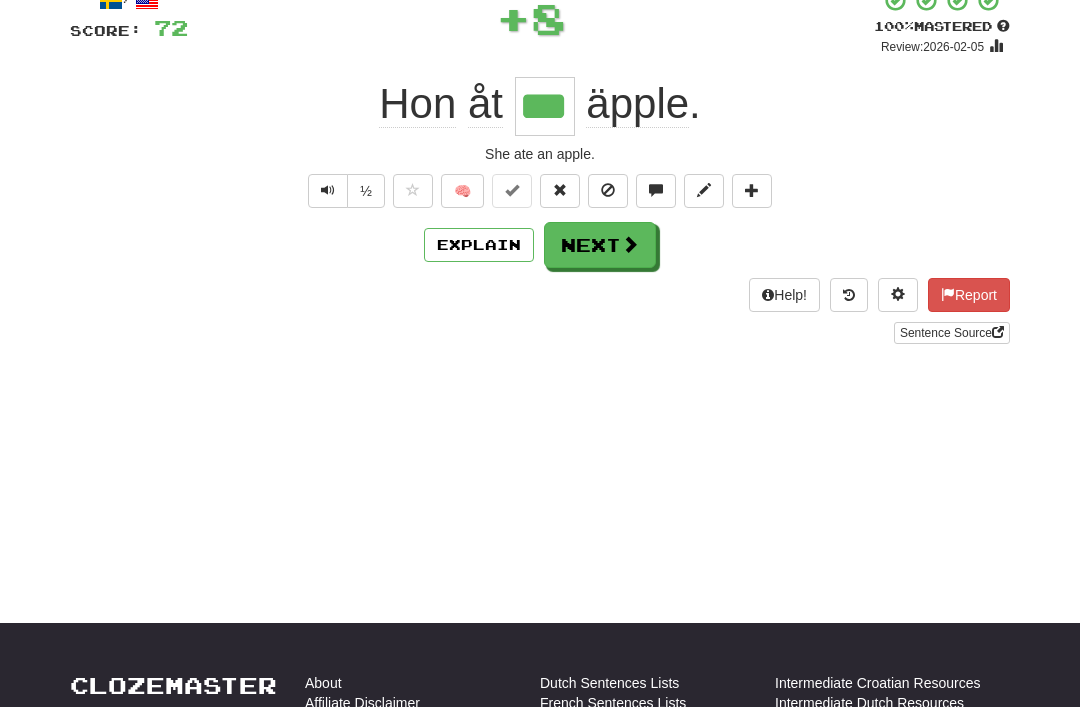 click on "Next" at bounding box center [600, 245] 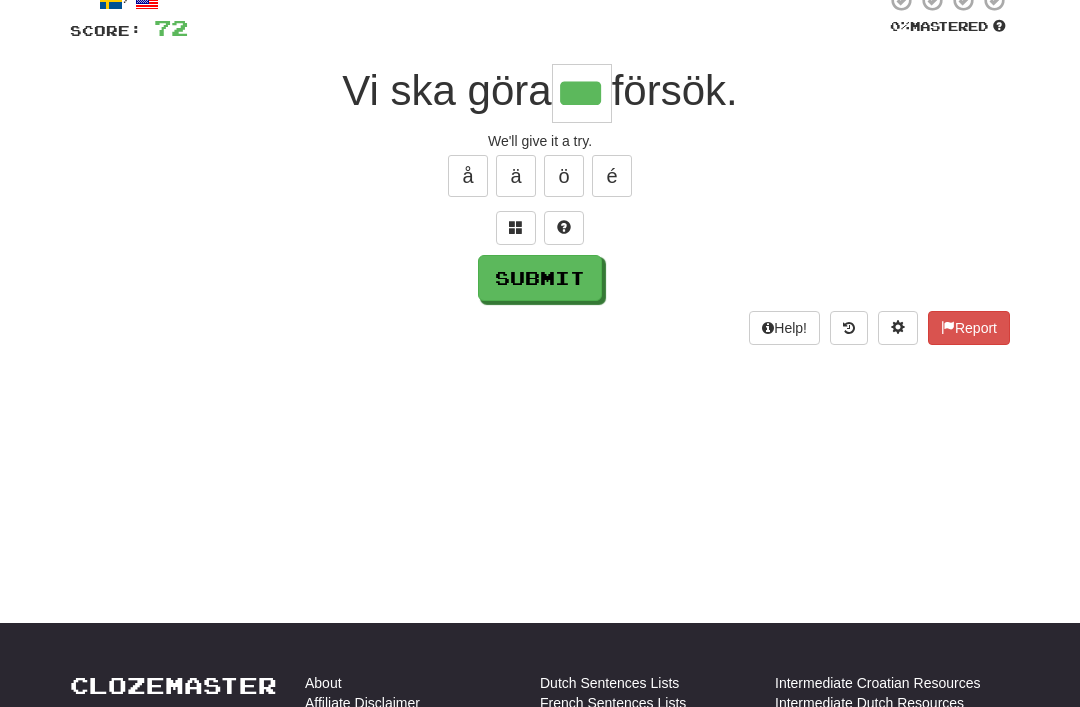 type on "***" 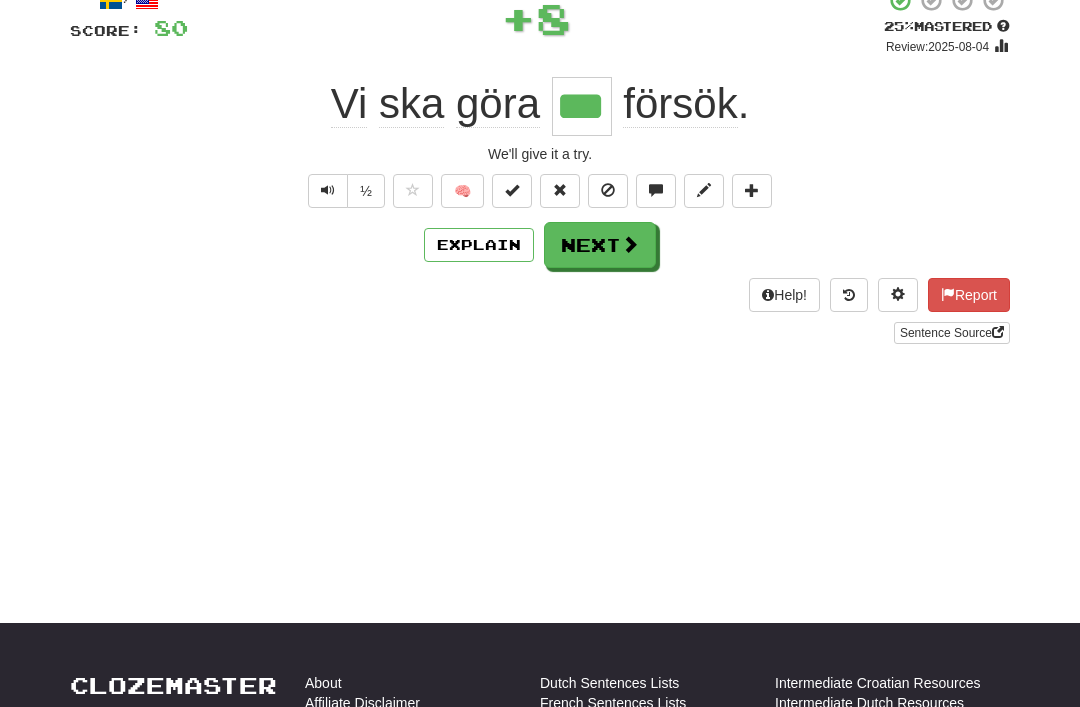 click at bounding box center [512, 191] 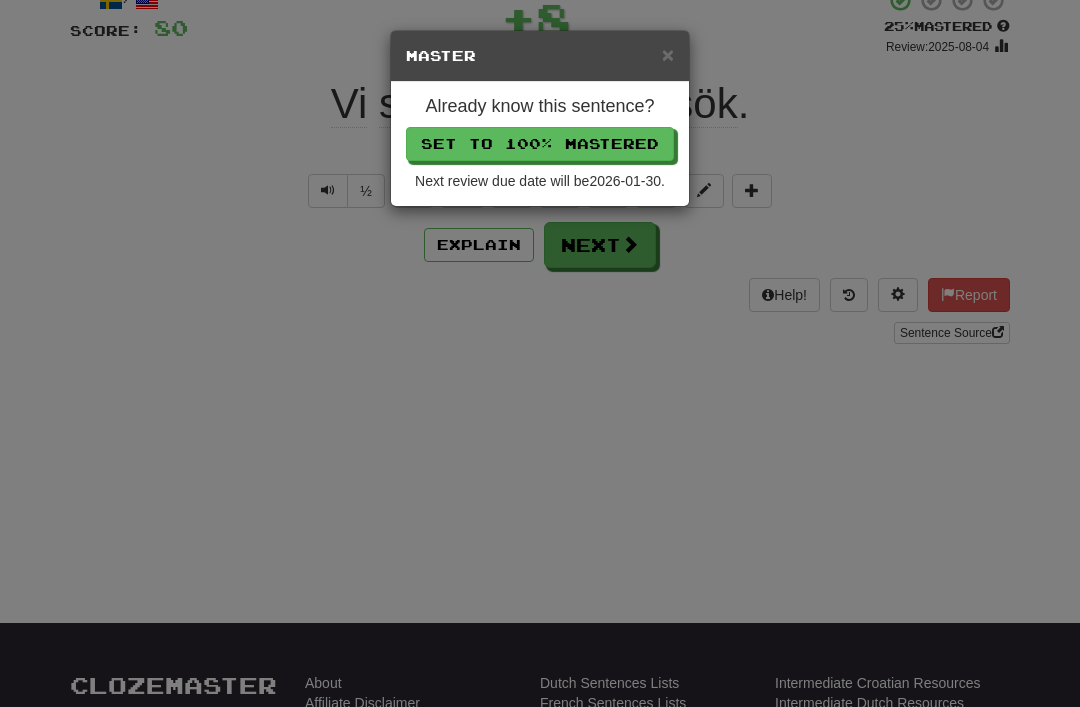 click on "Set to 100% Mastered" at bounding box center (540, 144) 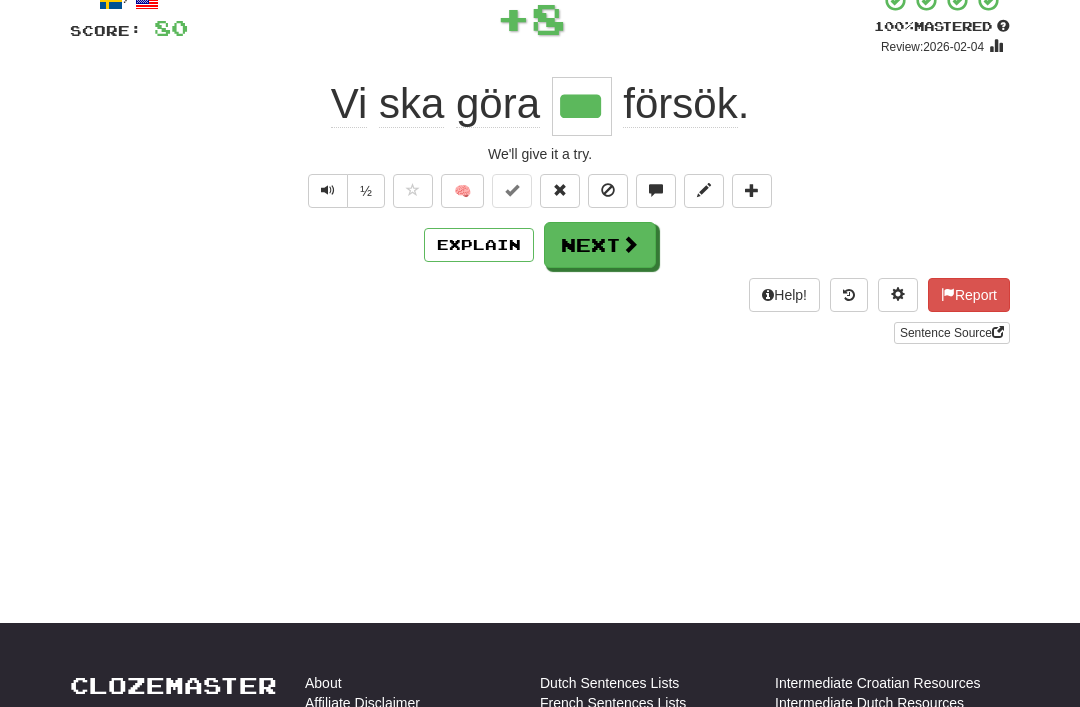 click on "Next" at bounding box center (600, 245) 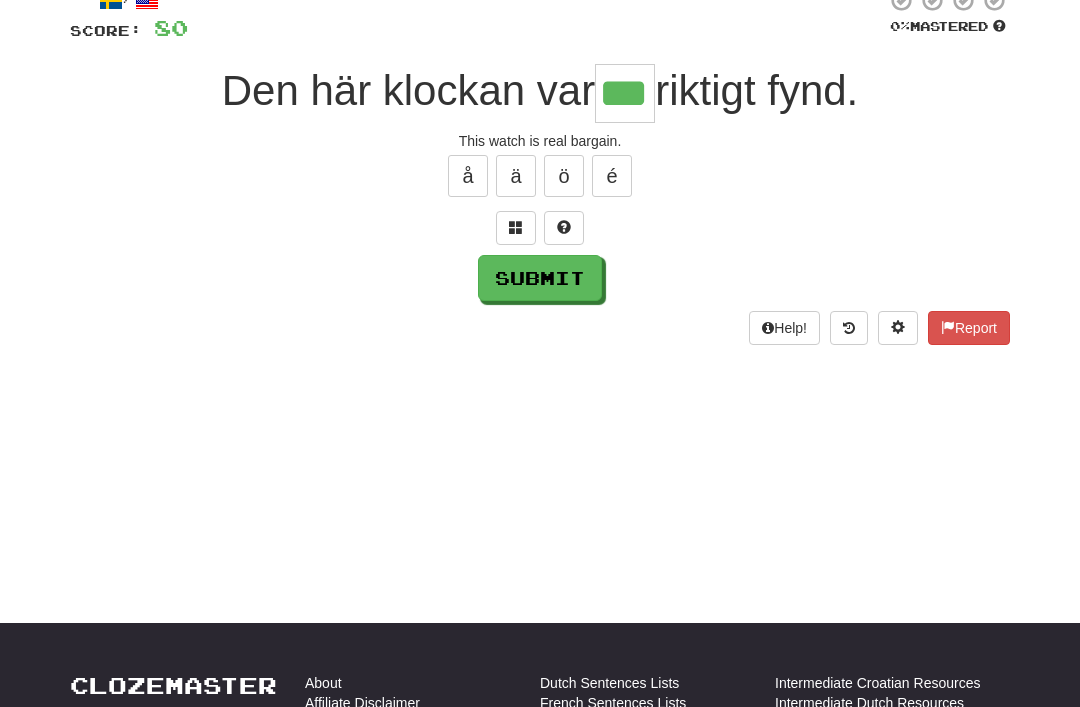 type on "***" 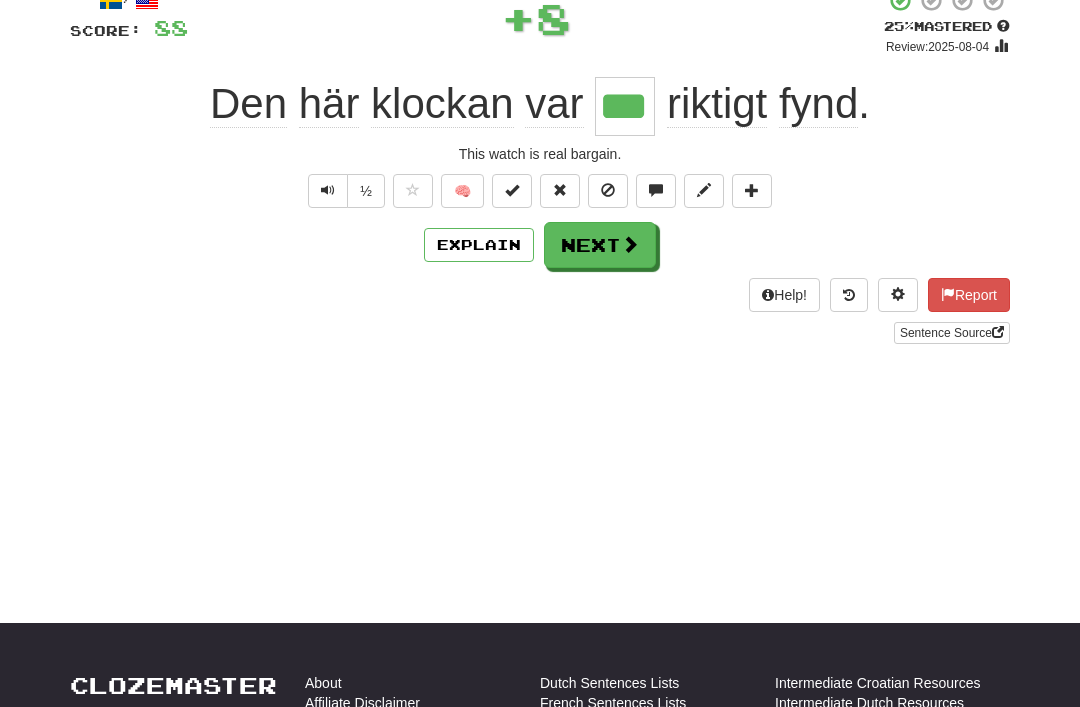 click on "Next" at bounding box center (600, 245) 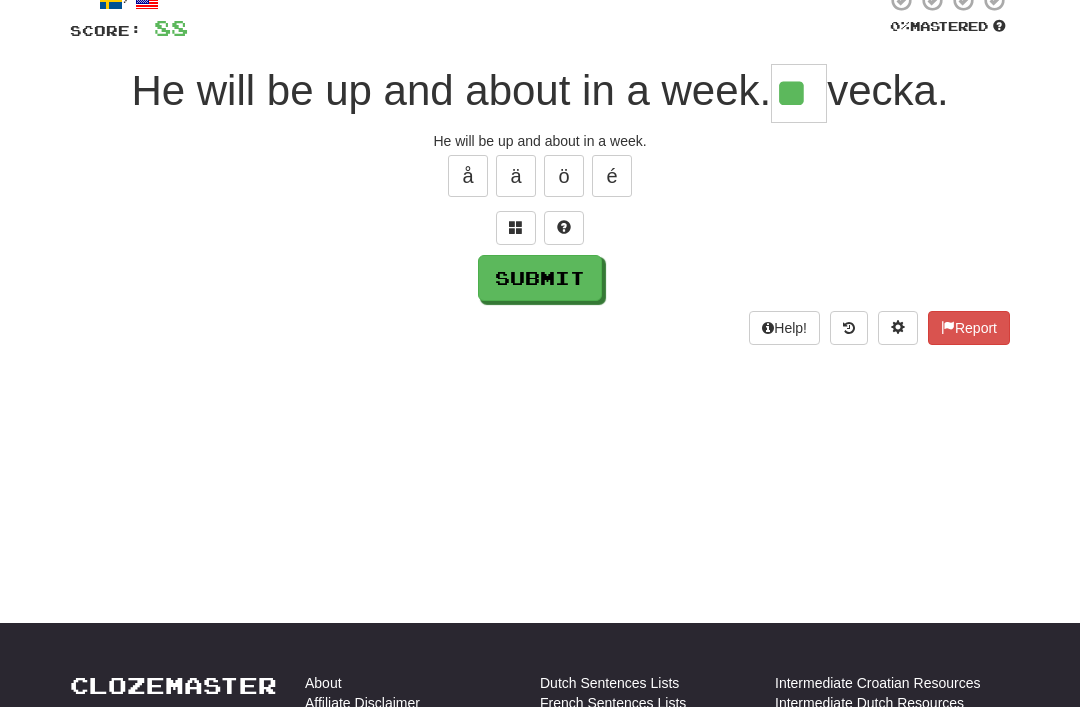 type on "**" 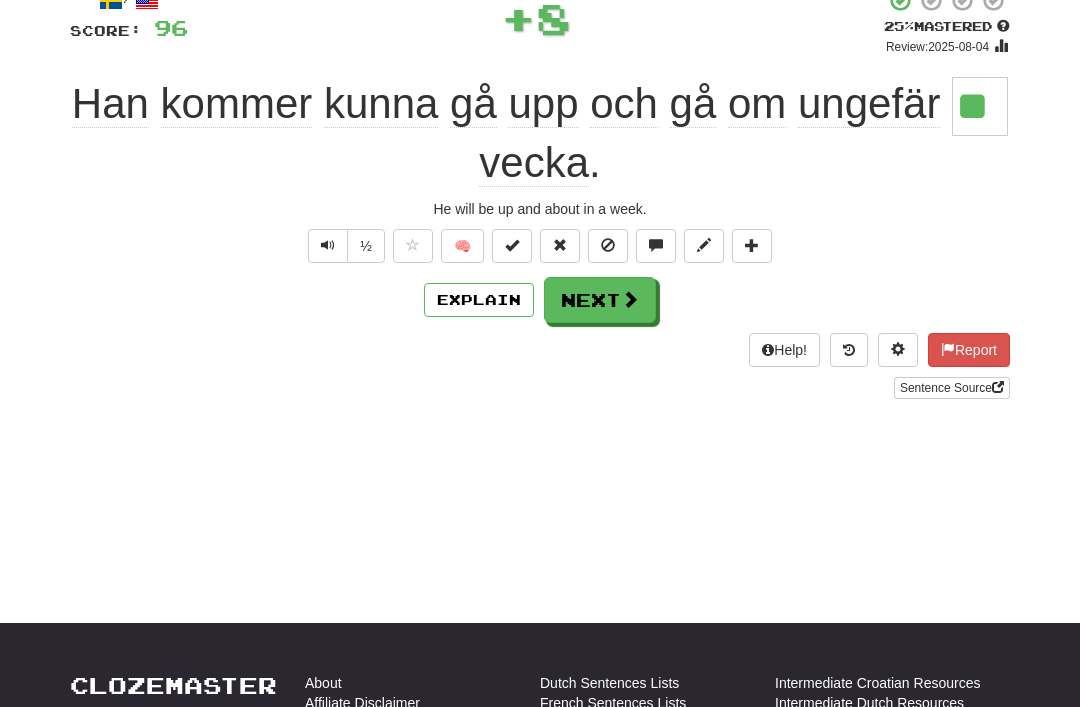 click on "Next" at bounding box center [600, 300] 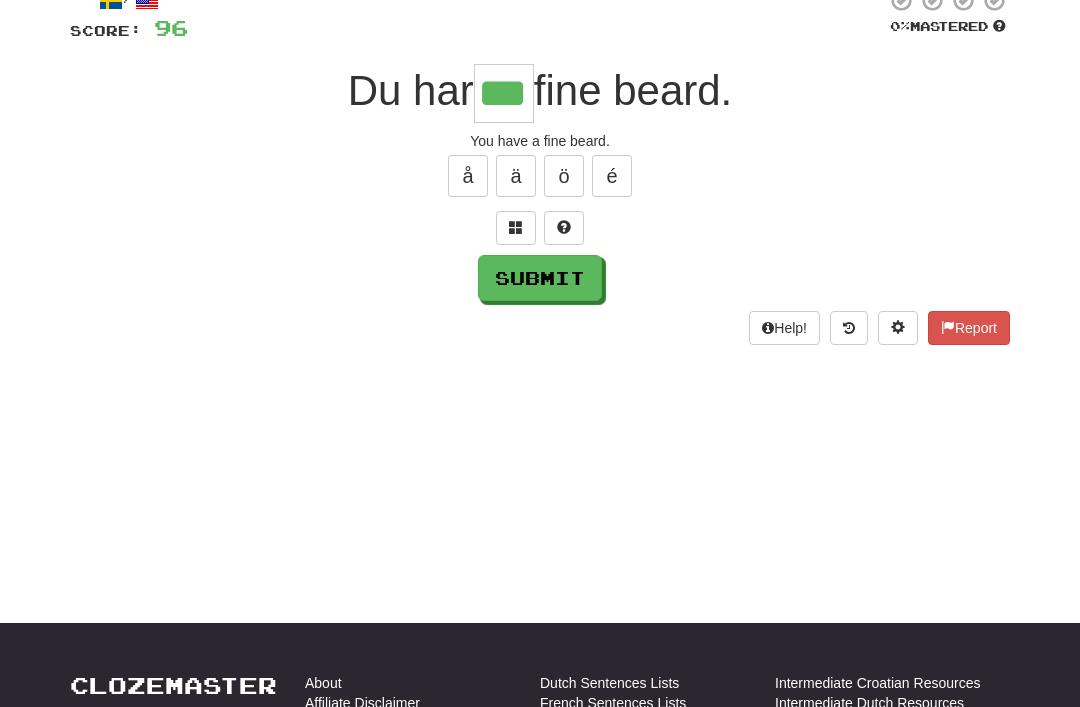 type on "***" 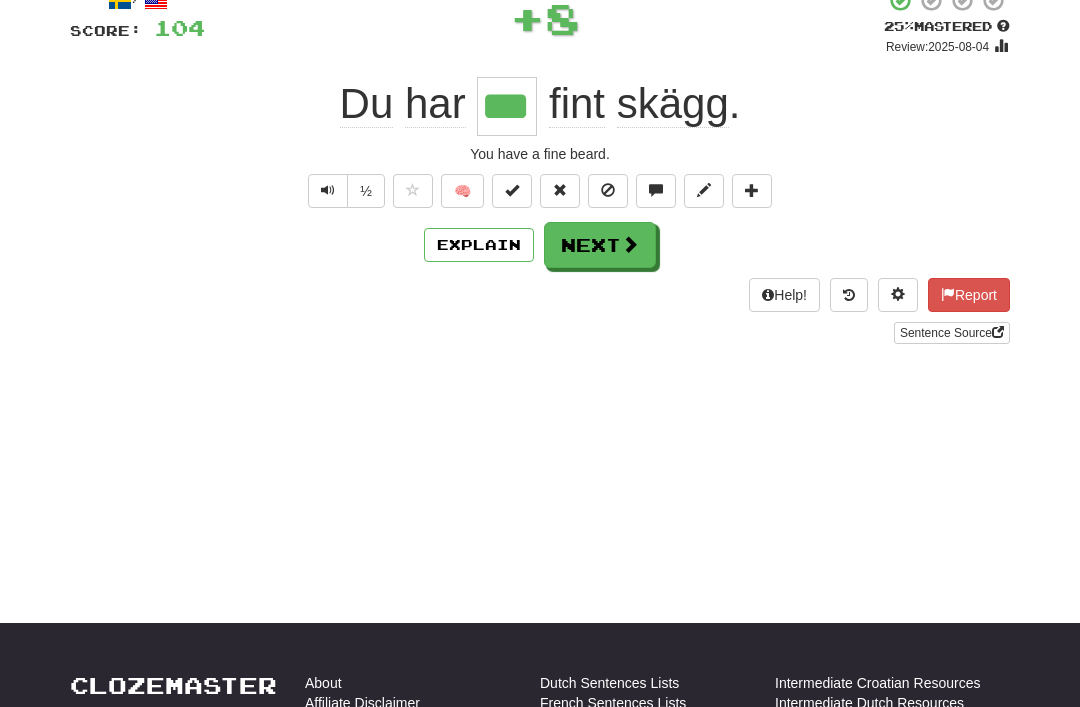 click on "Next" at bounding box center (600, 245) 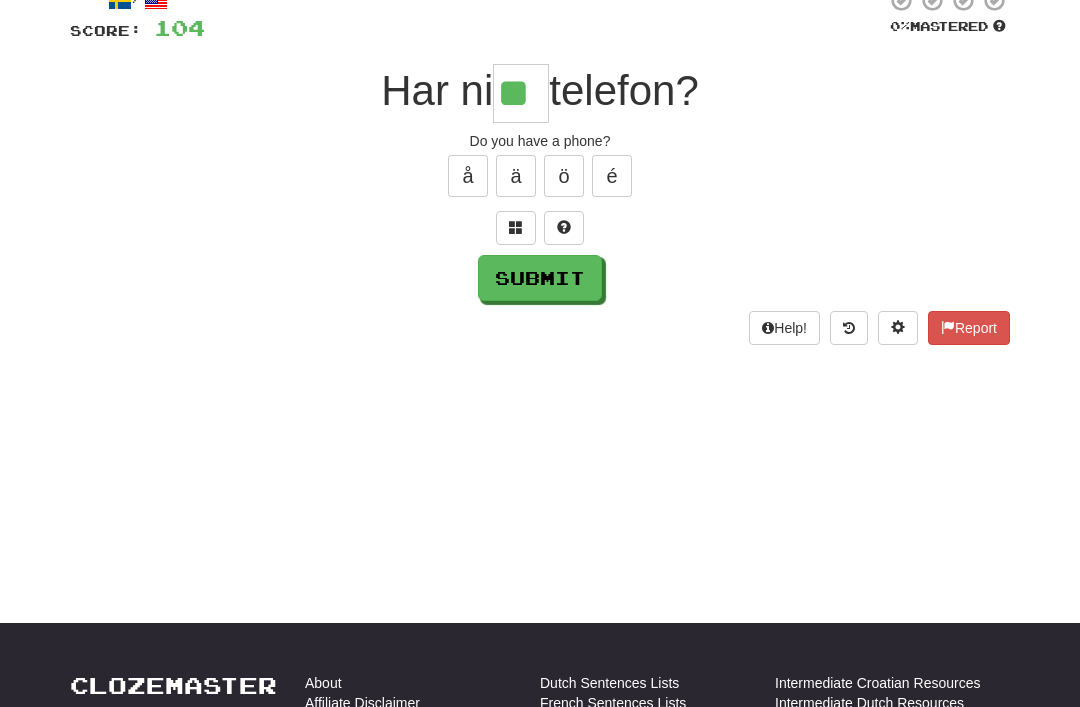 type on "**" 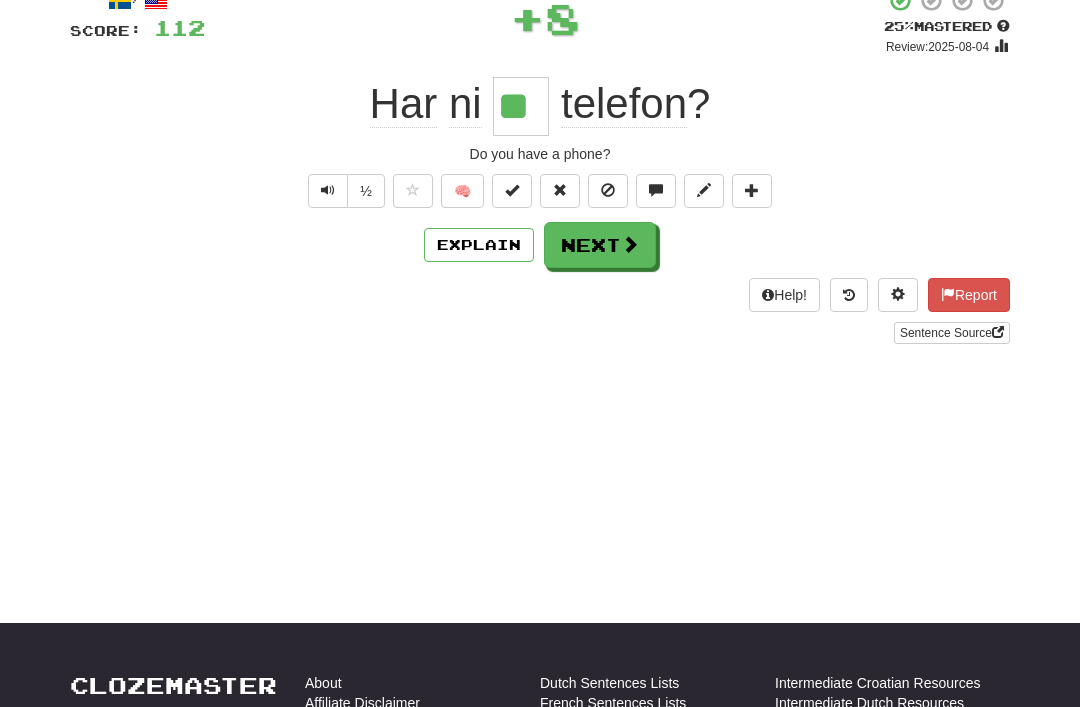 click at bounding box center (512, 190) 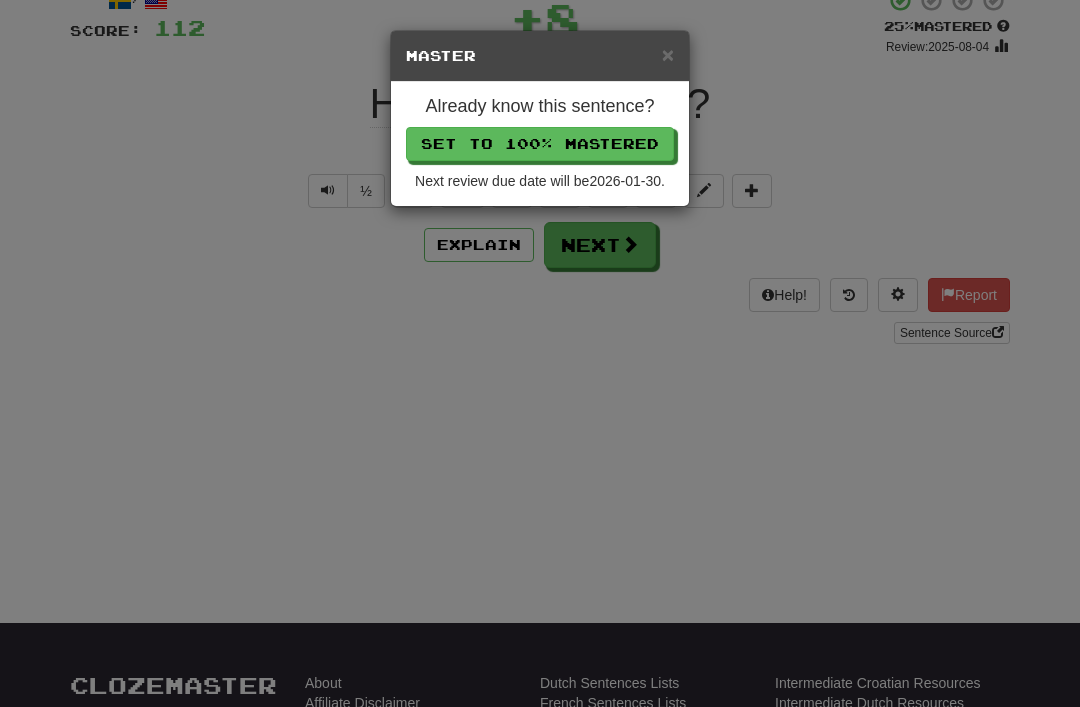 click on "Set to 100% Mastered" at bounding box center (540, 144) 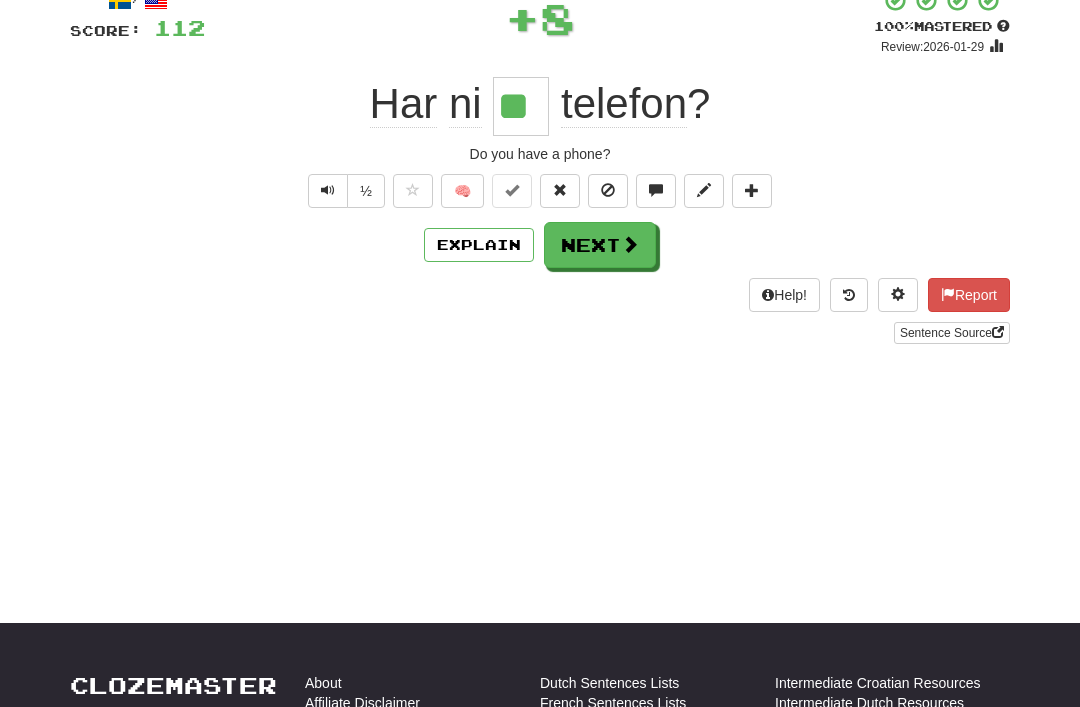 click on "Next" at bounding box center [600, 245] 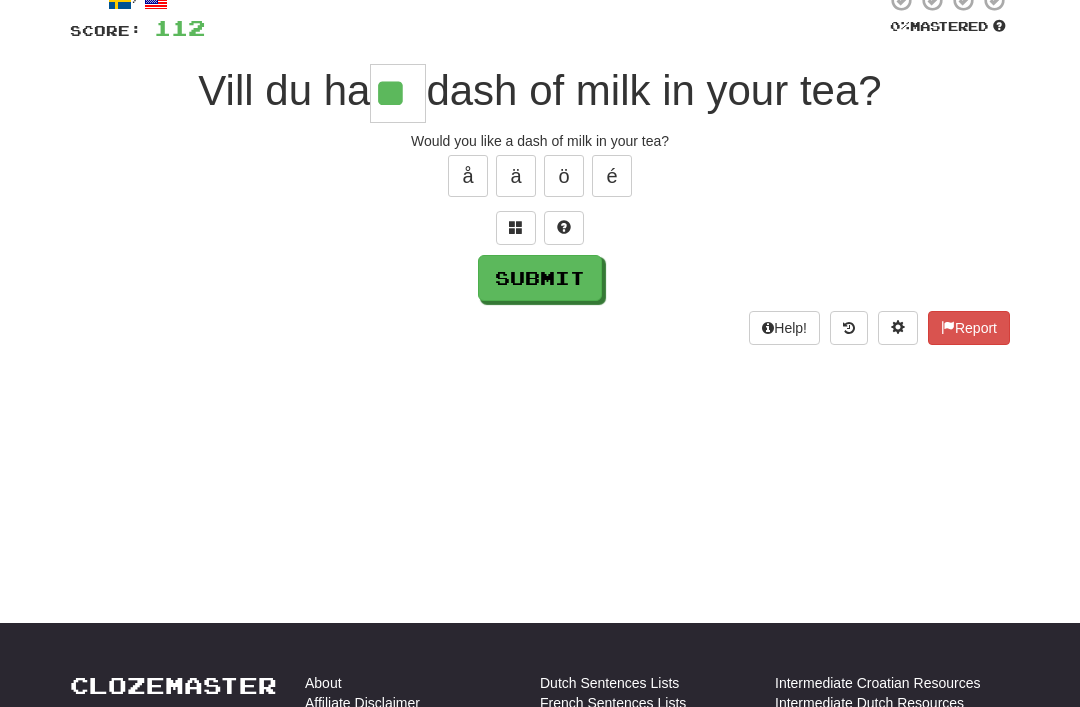 type on "**" 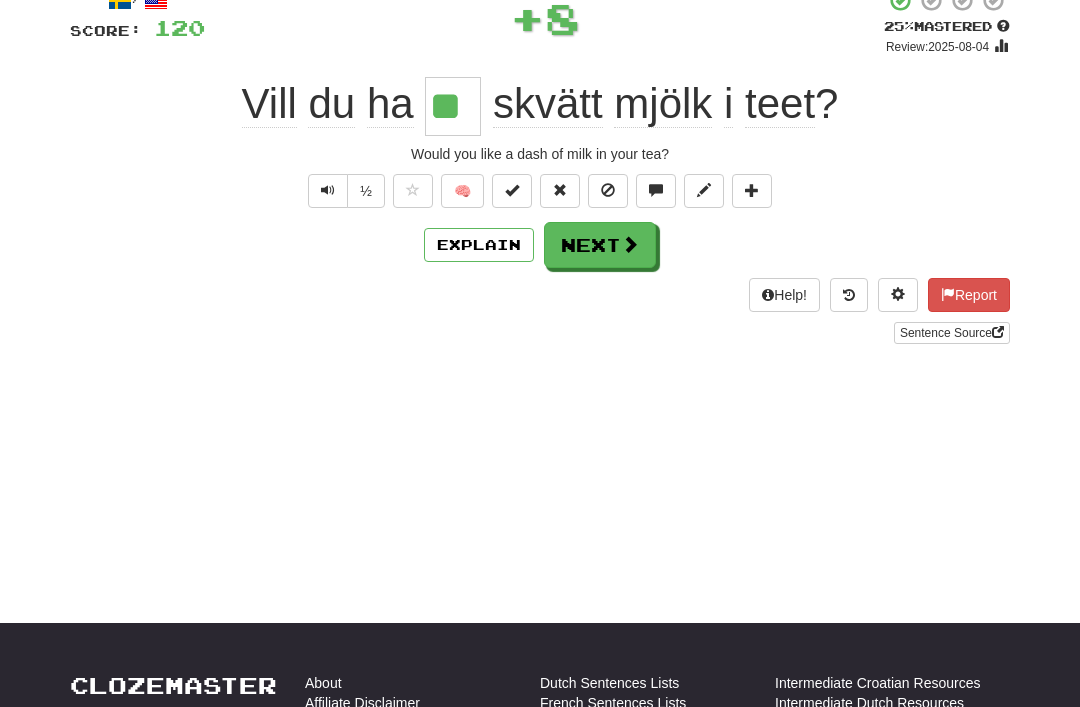 click on "Next" at bounding box center (600, 245) 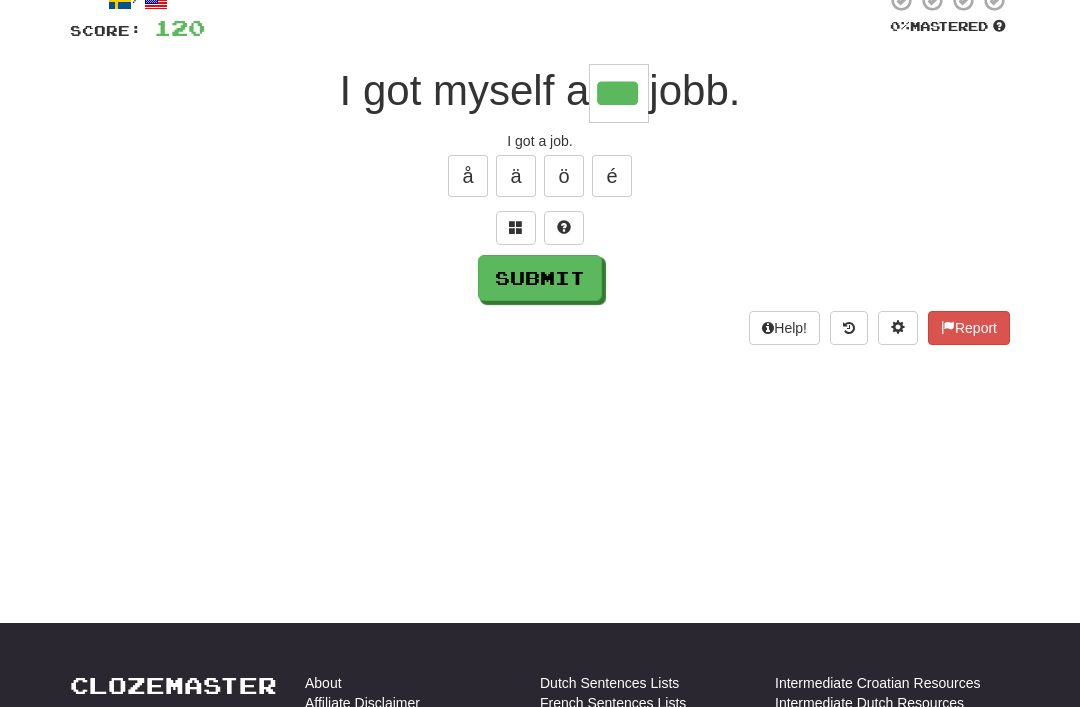 type on "***" 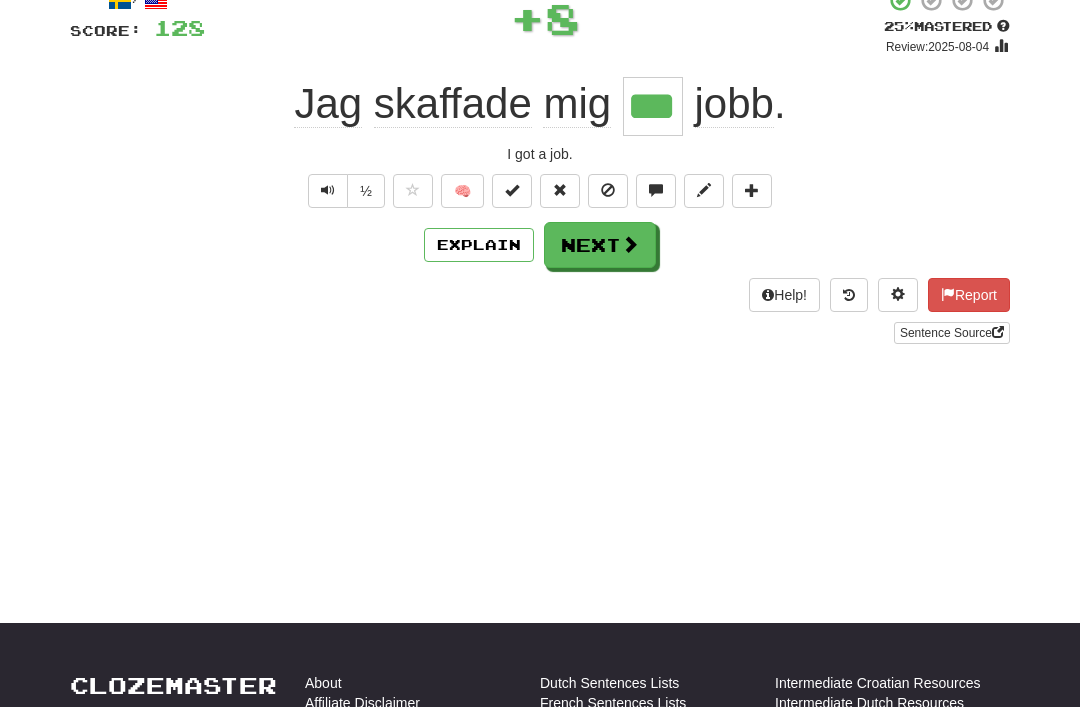 click on "Next" at bounding box center [600, 245] 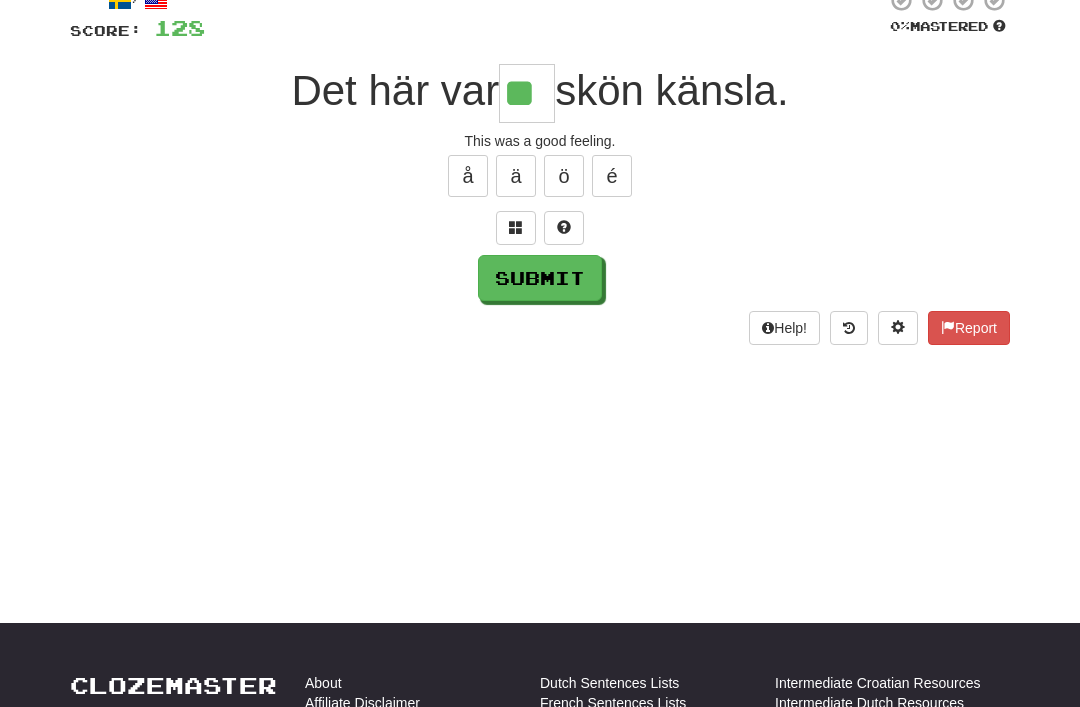 type on "**" 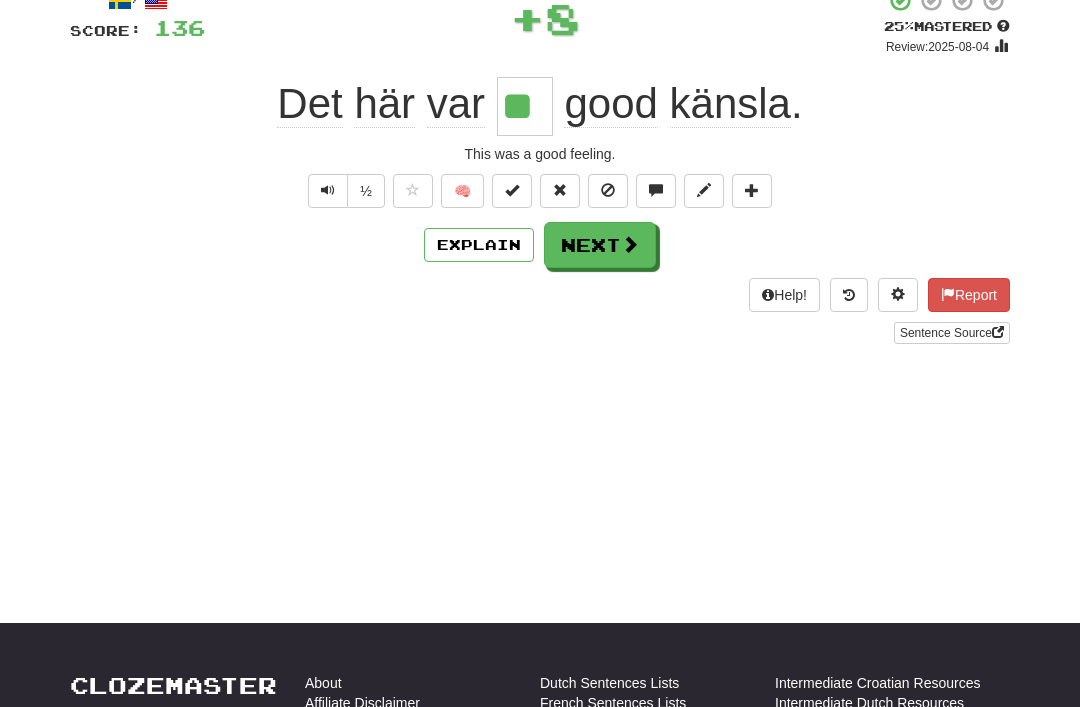 click on "Next" at bounding box center [600, 245] 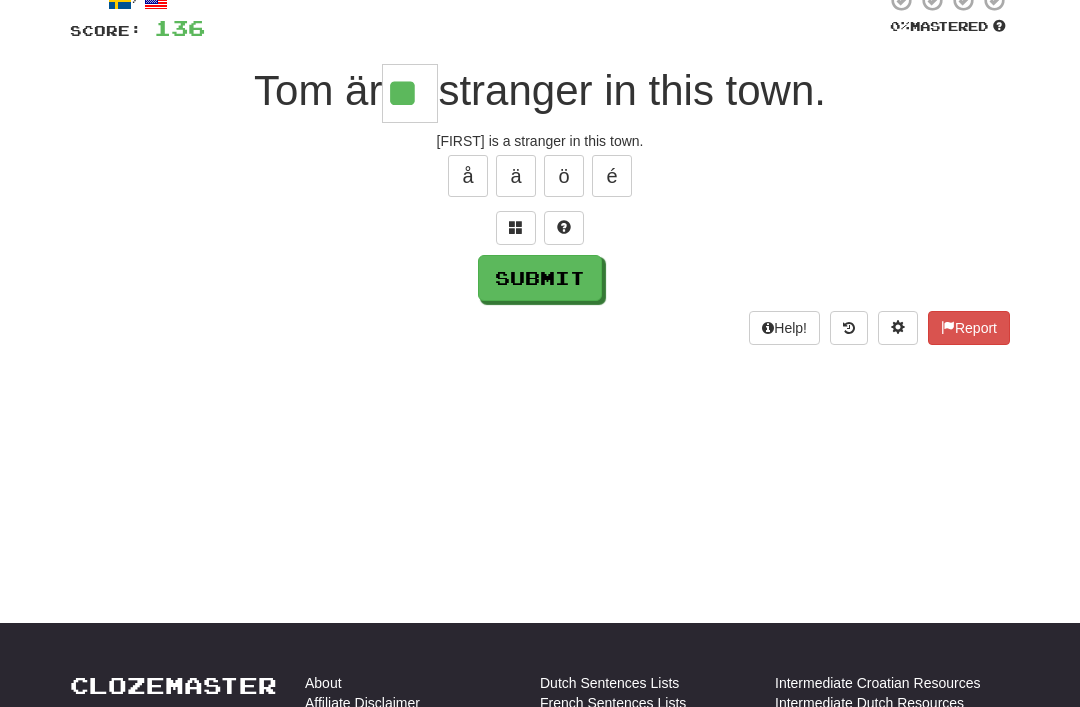 type on "**" 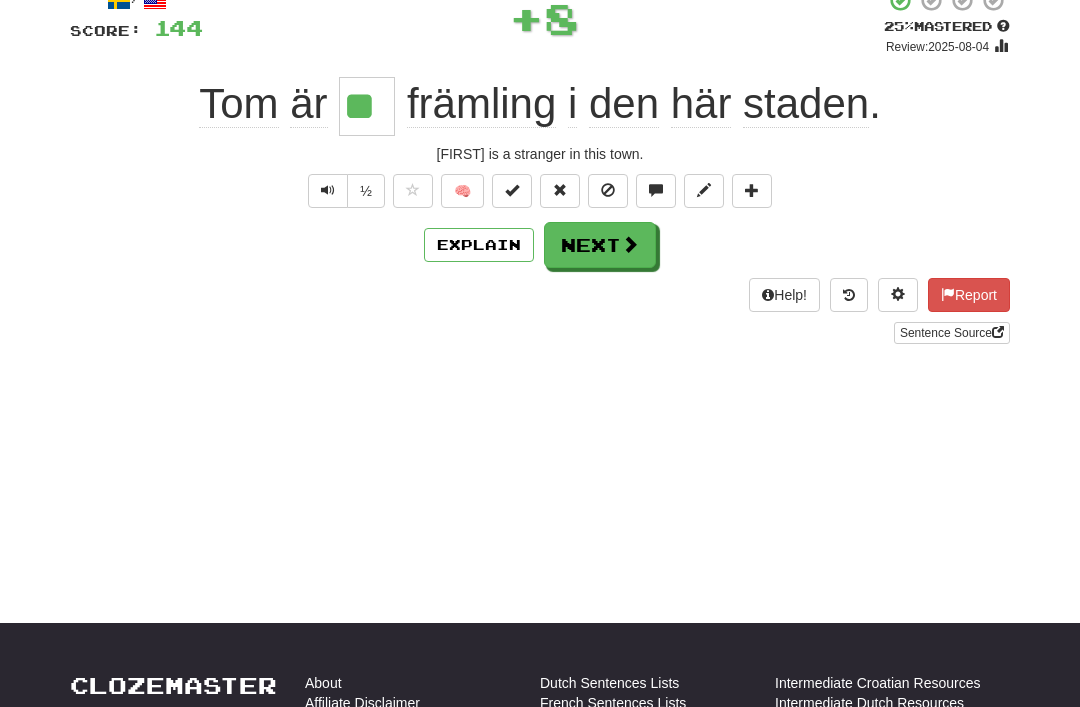click on "Next" at bounding box center (600, 245) 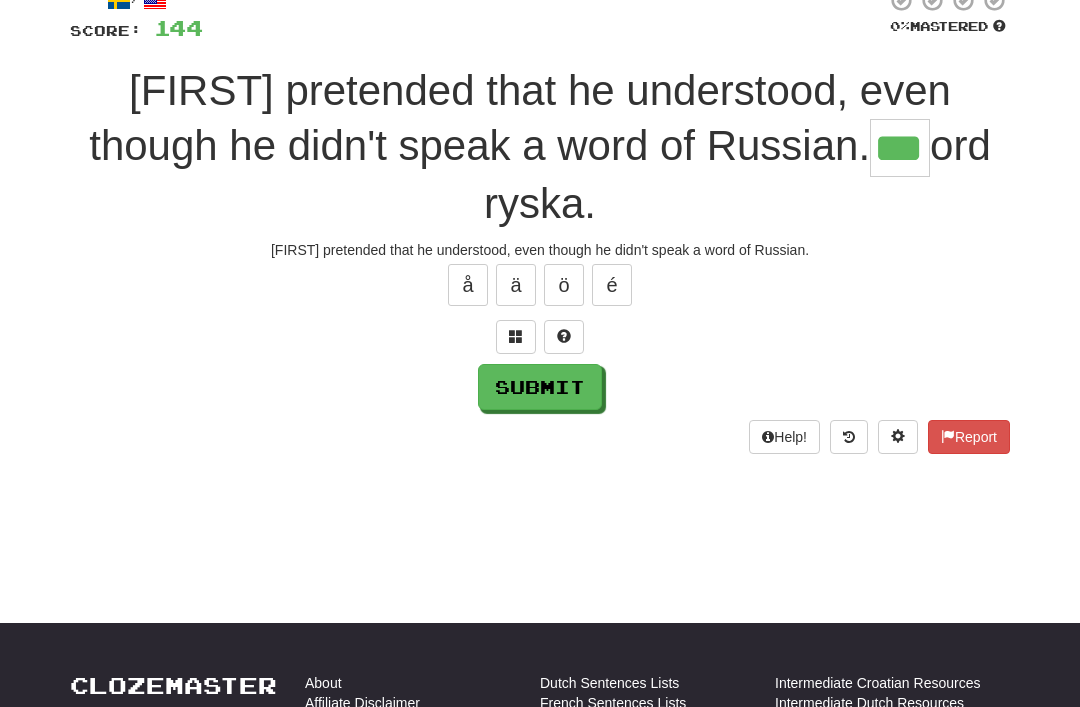 type on "***" 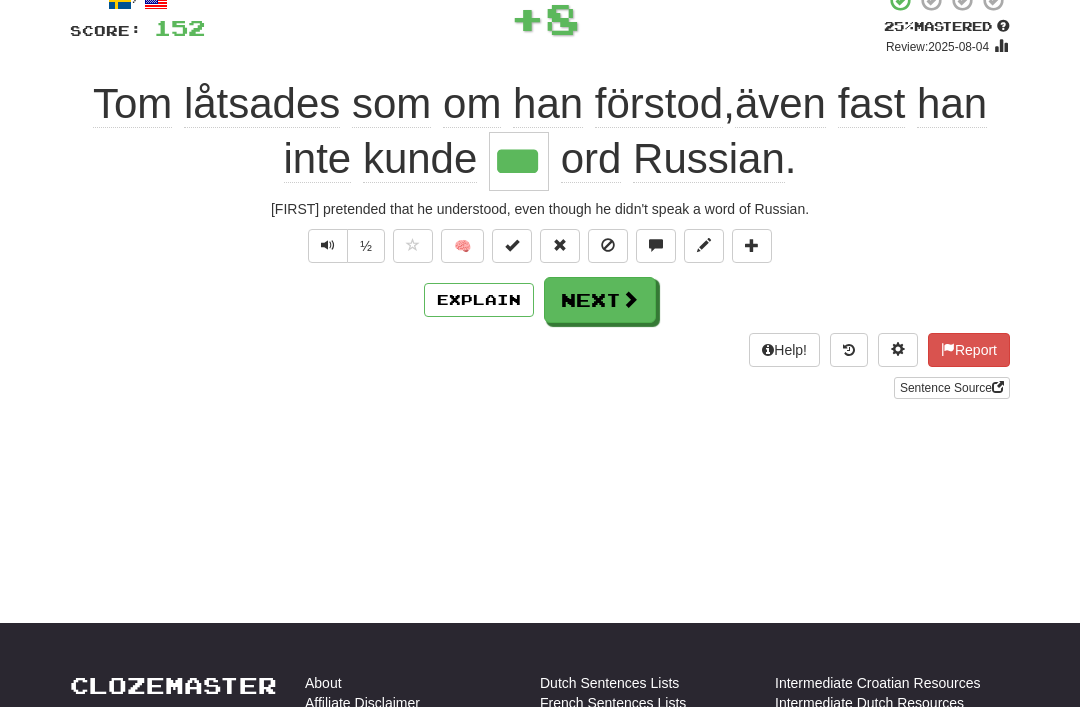 click on "Next" at bounding box center (600, 300) 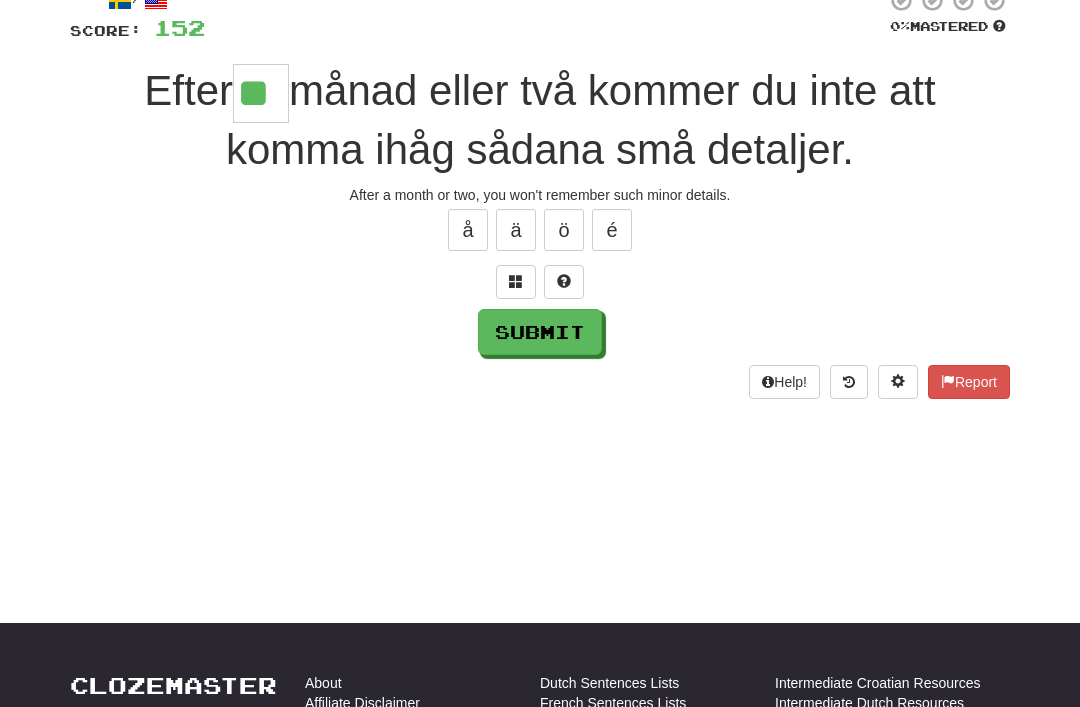type on "**" 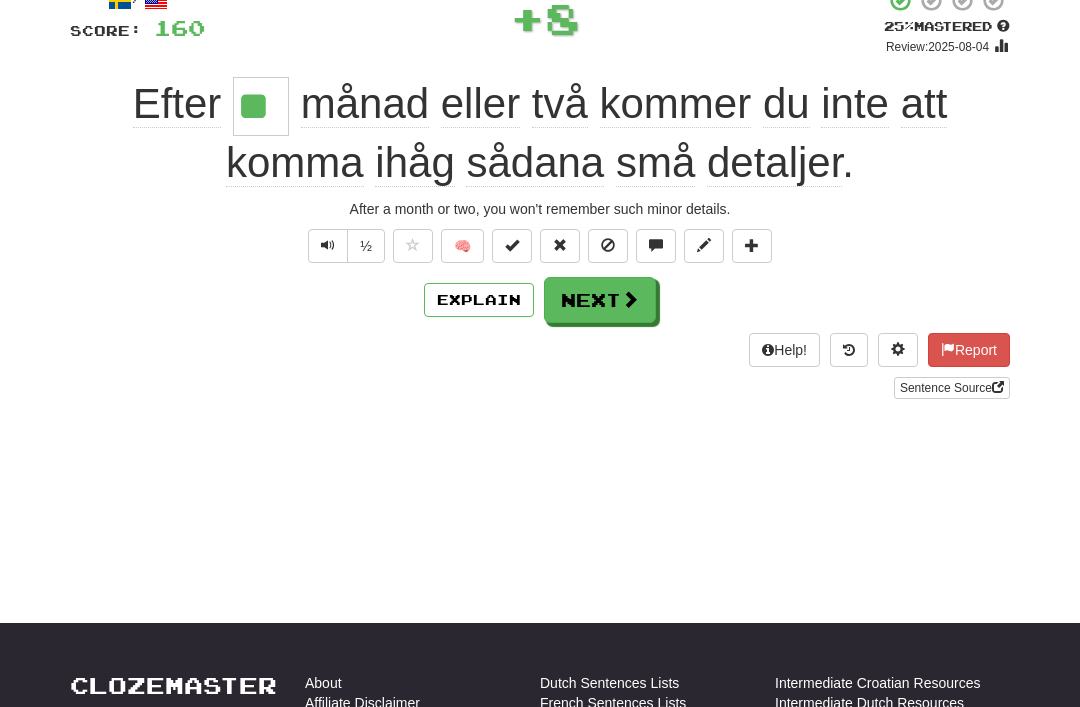 click on "Next" at bounding box center [600, 300] 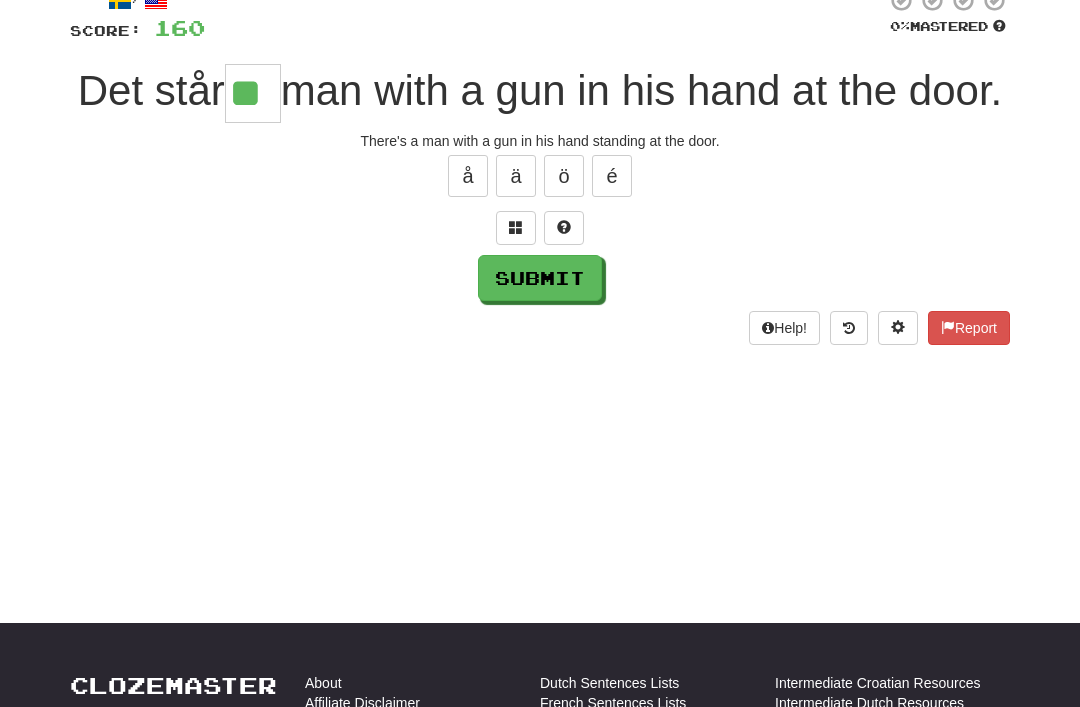 type on "**" 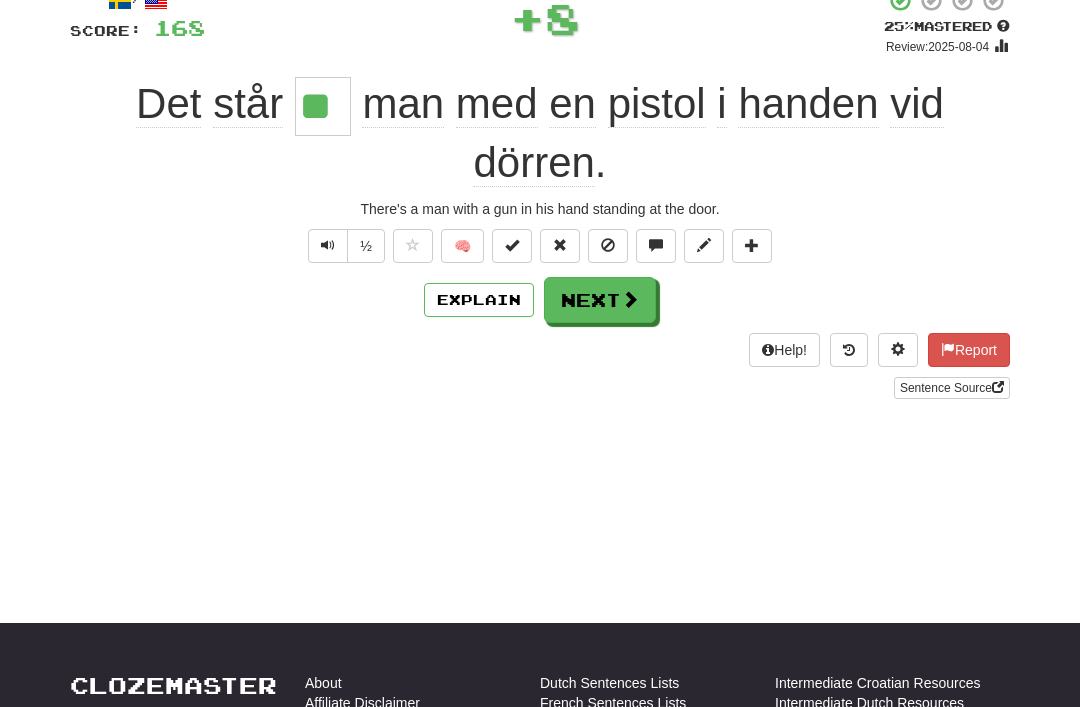 click on "Next" at bounding box center [600, 300] 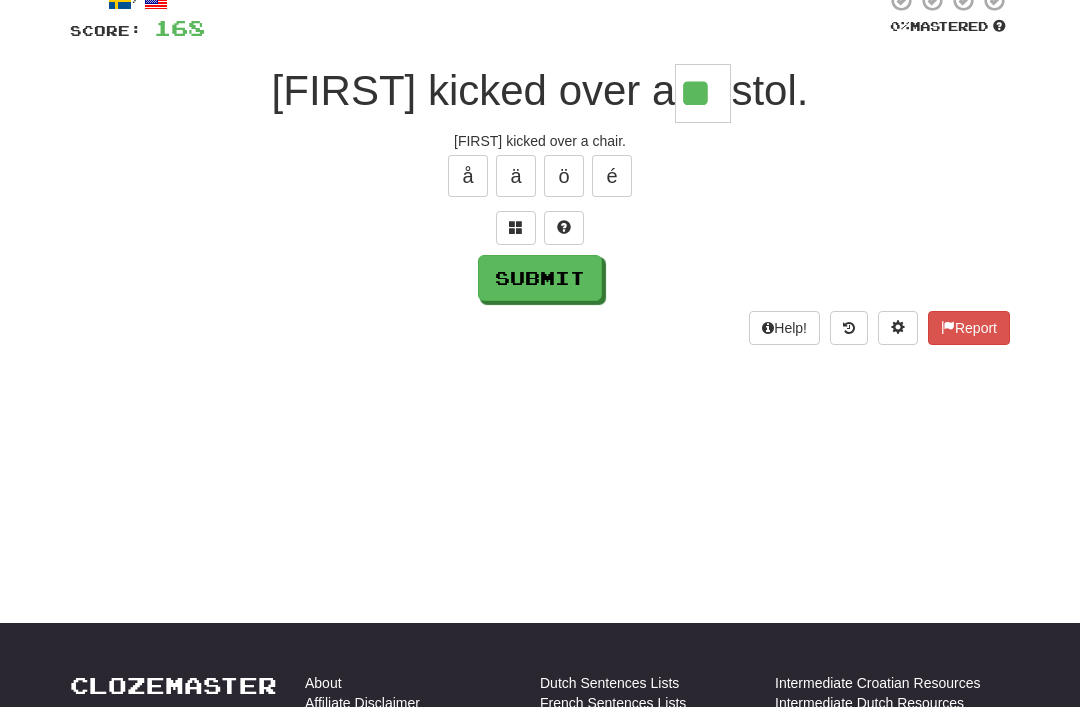 type on "**" 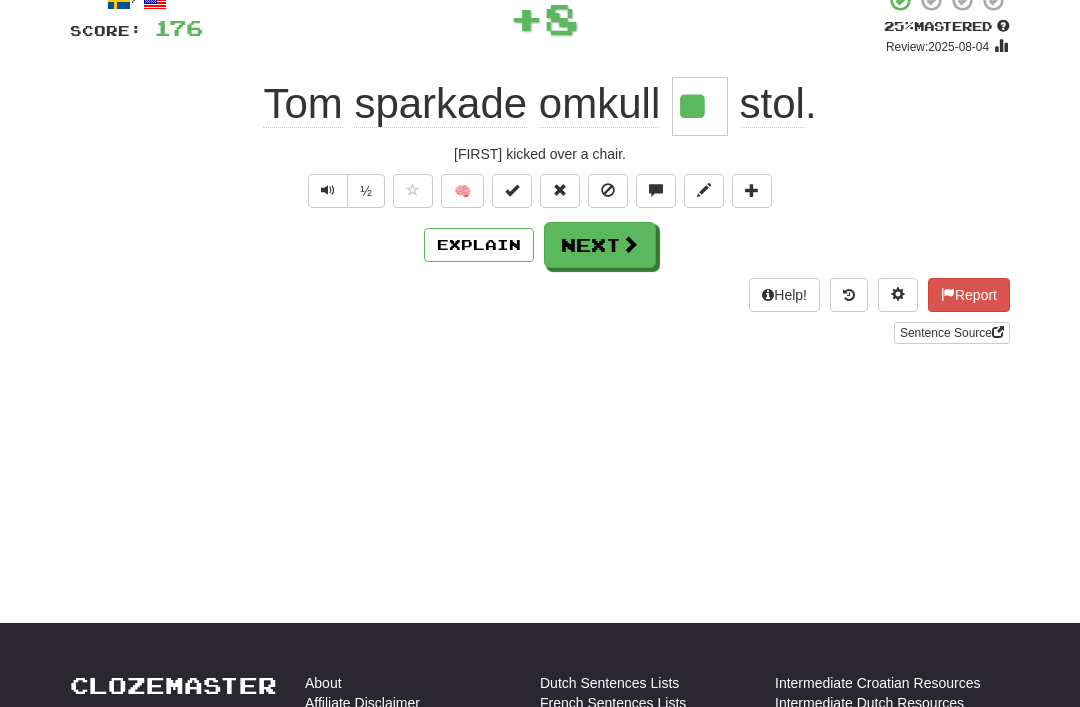 click on "Next" at bounding box center (600, 245) 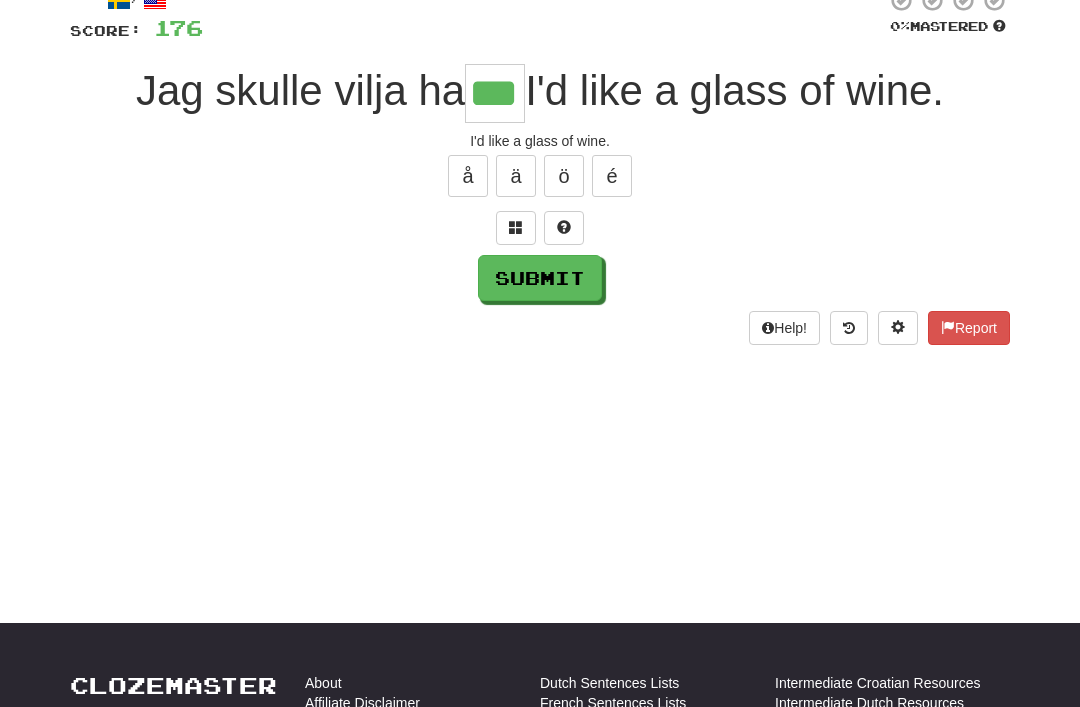 type on "***" 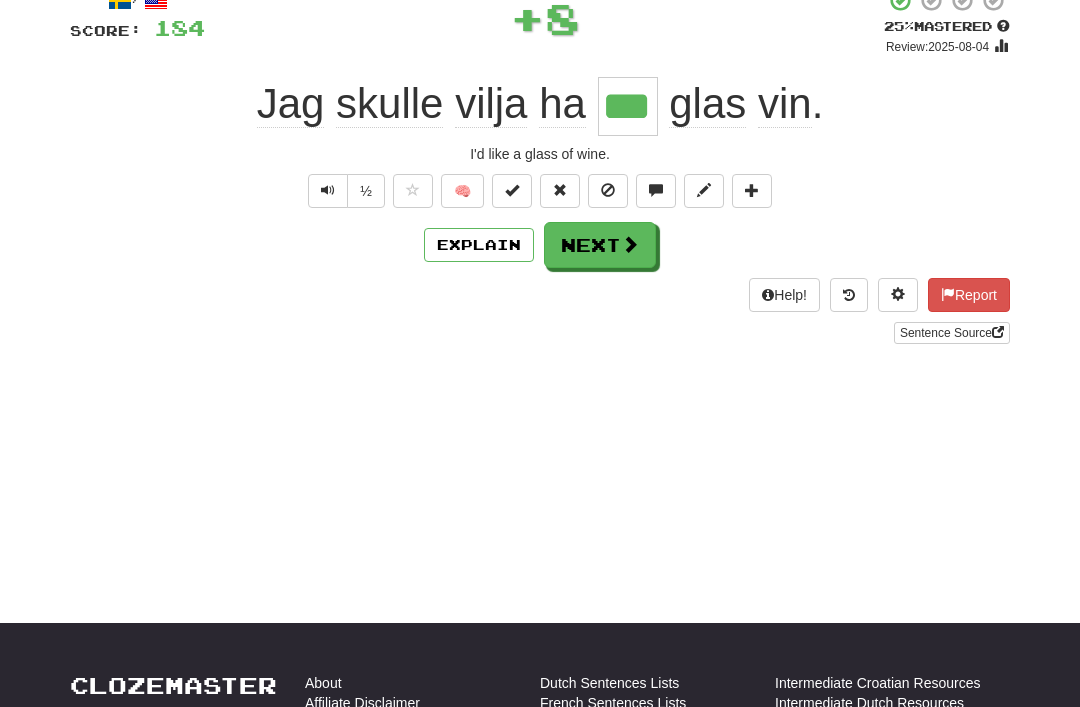 click on "Next" at bounding box center [600, 245] 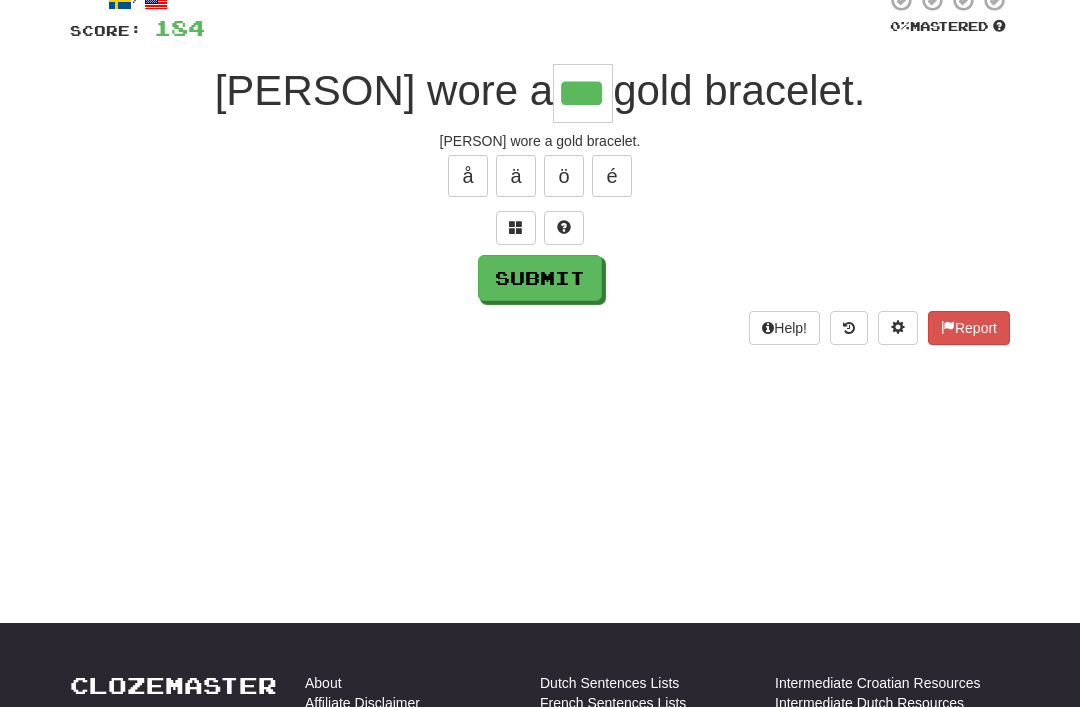 type on "***" 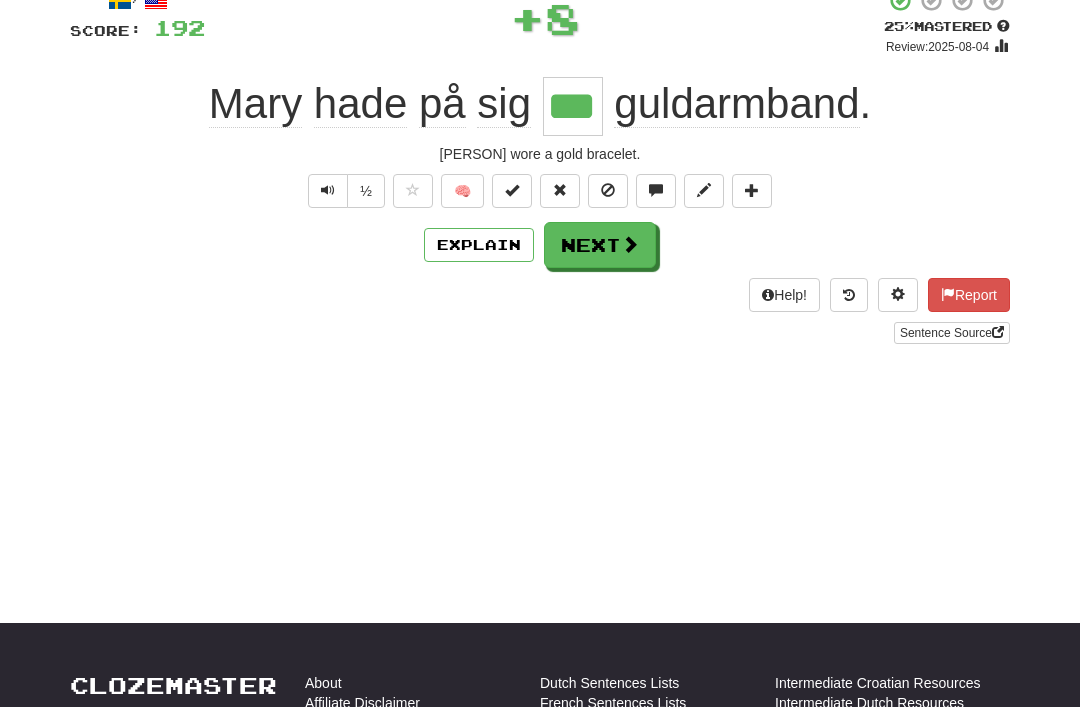 click on "Next" at bounding box center [600, 245] 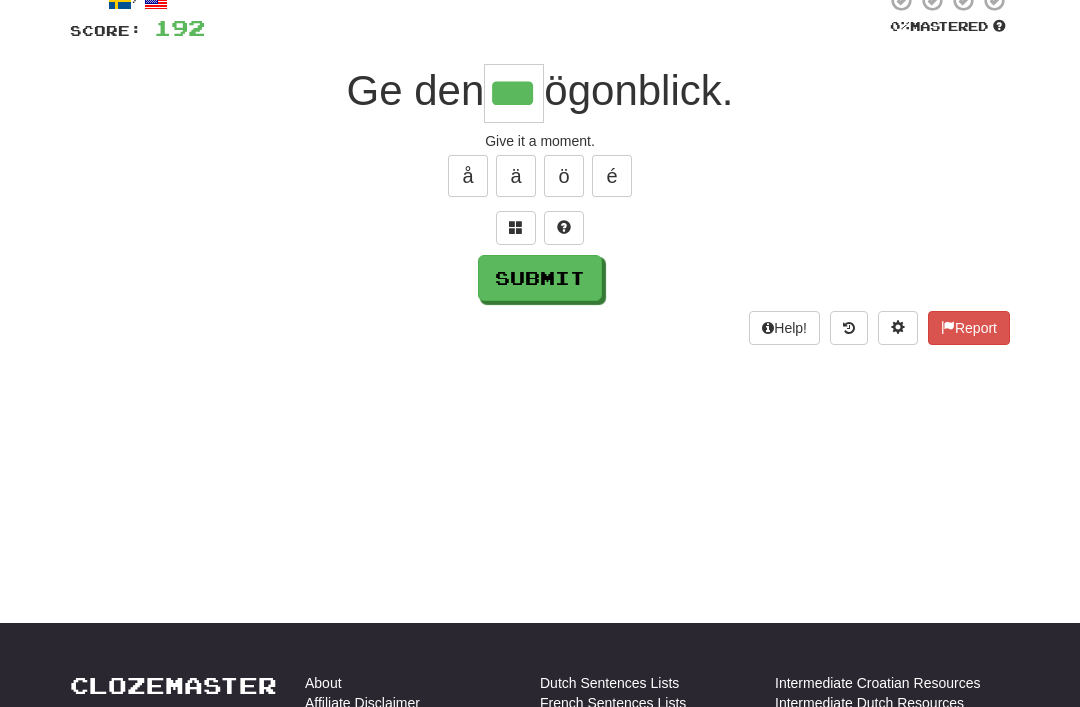 type on "***" 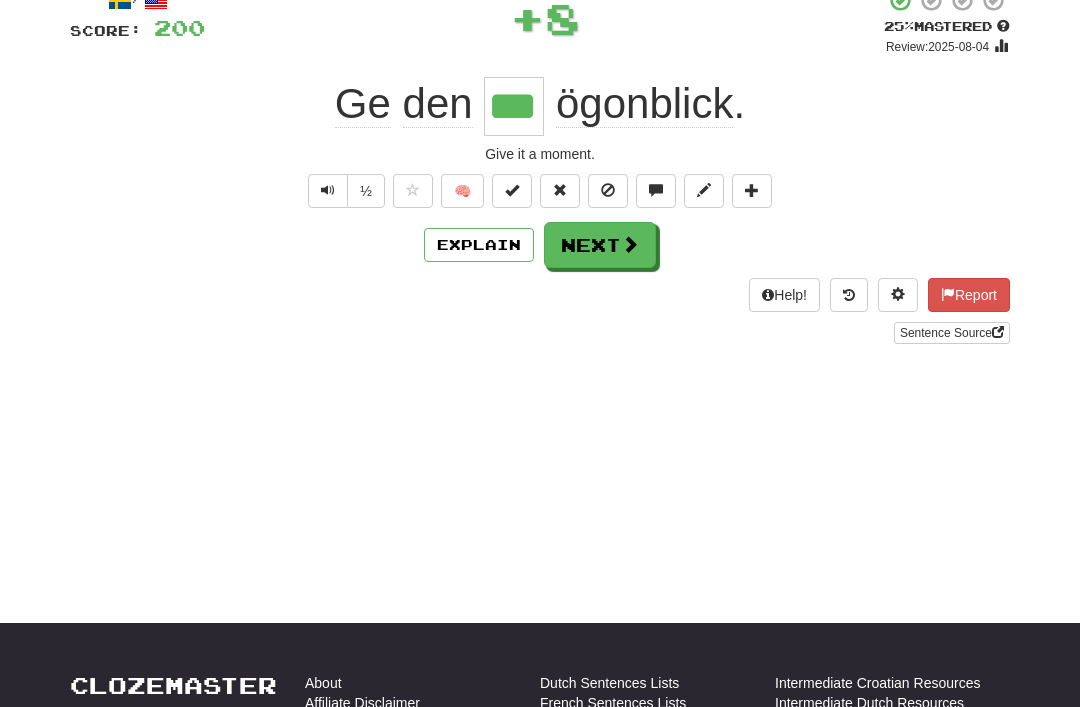 click on "Next" at bounding box center (600, 245) 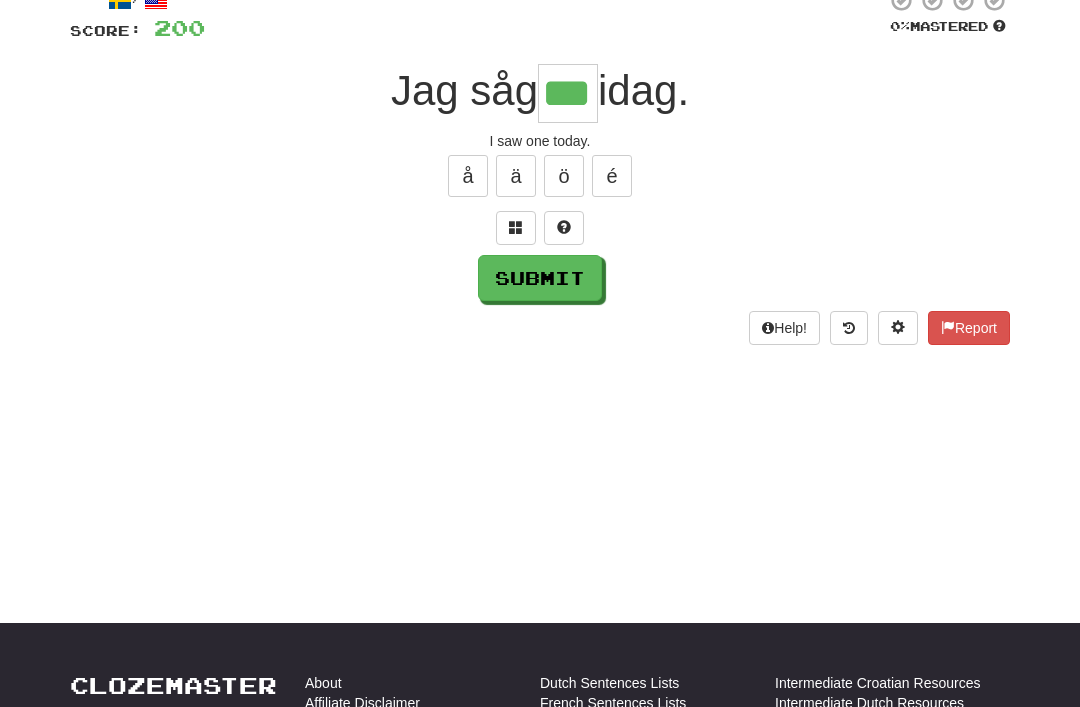 type on "***" 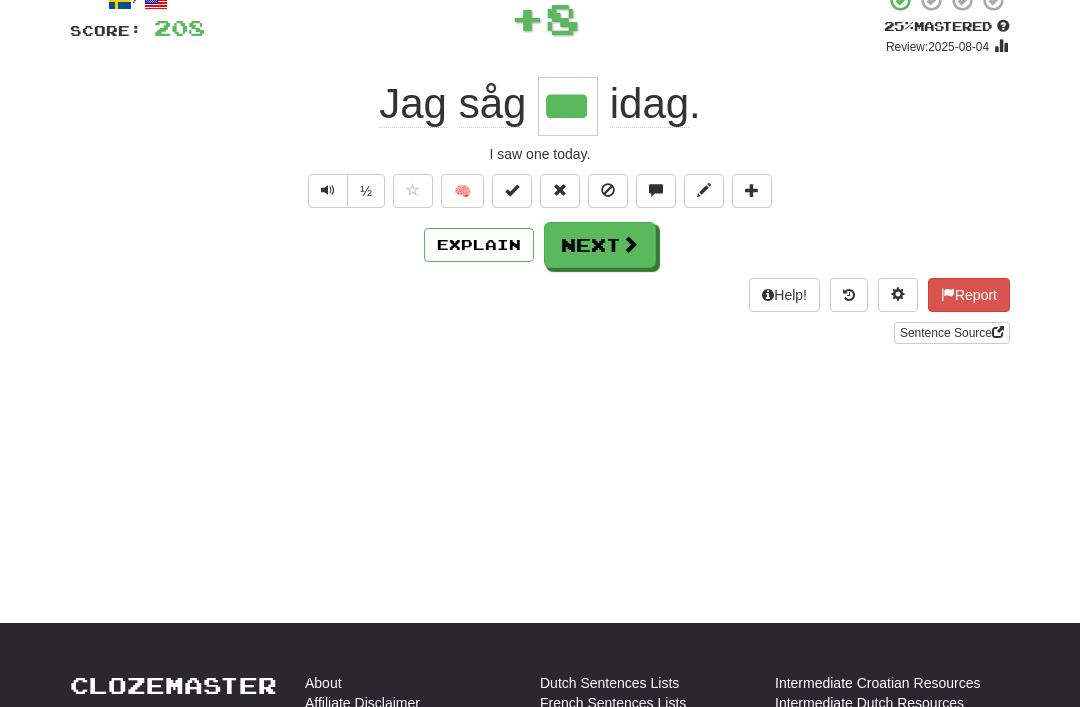 click on "Next" at bounding box center (600, 245) 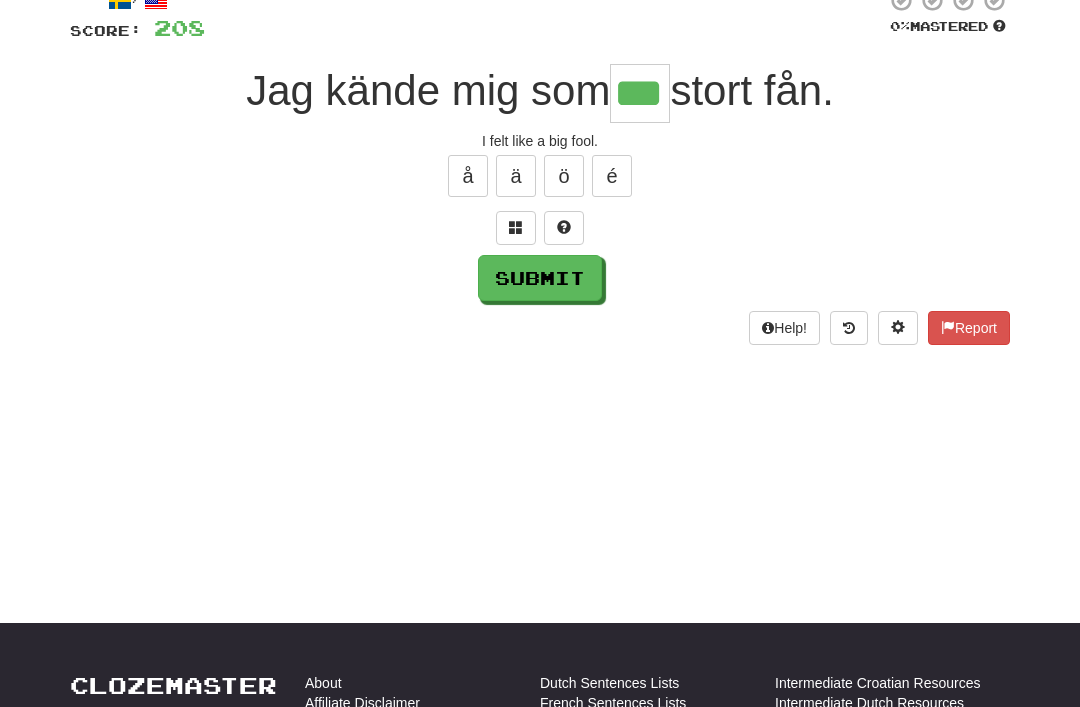type on "***" 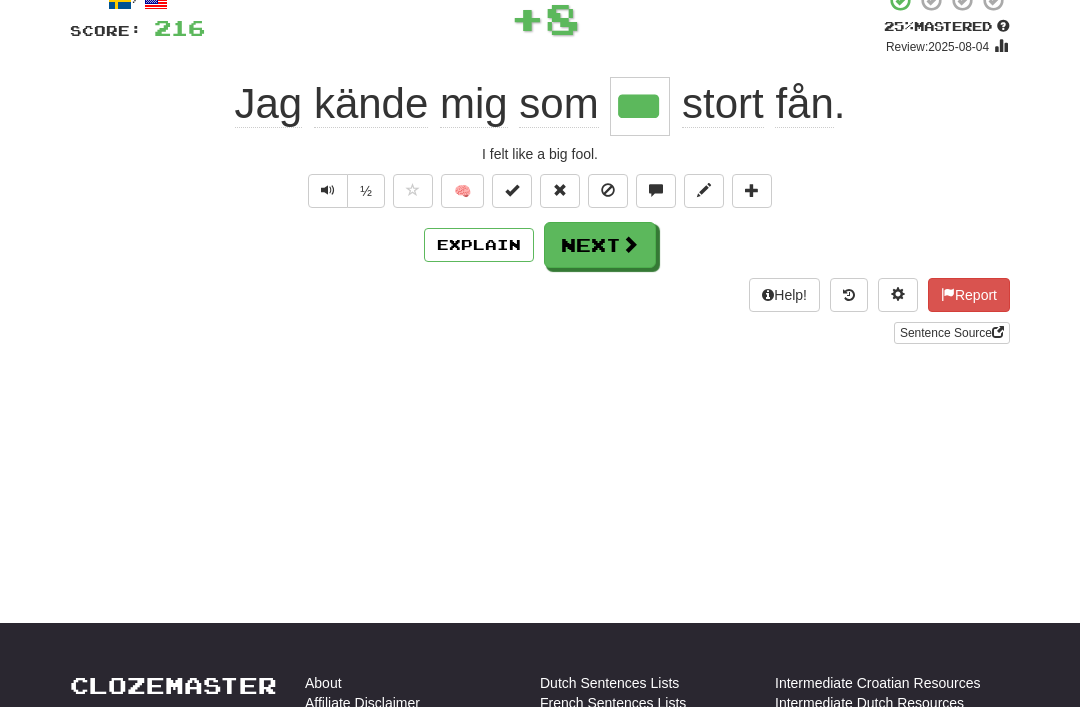 click on "Next" at bounding box center (600, 245) 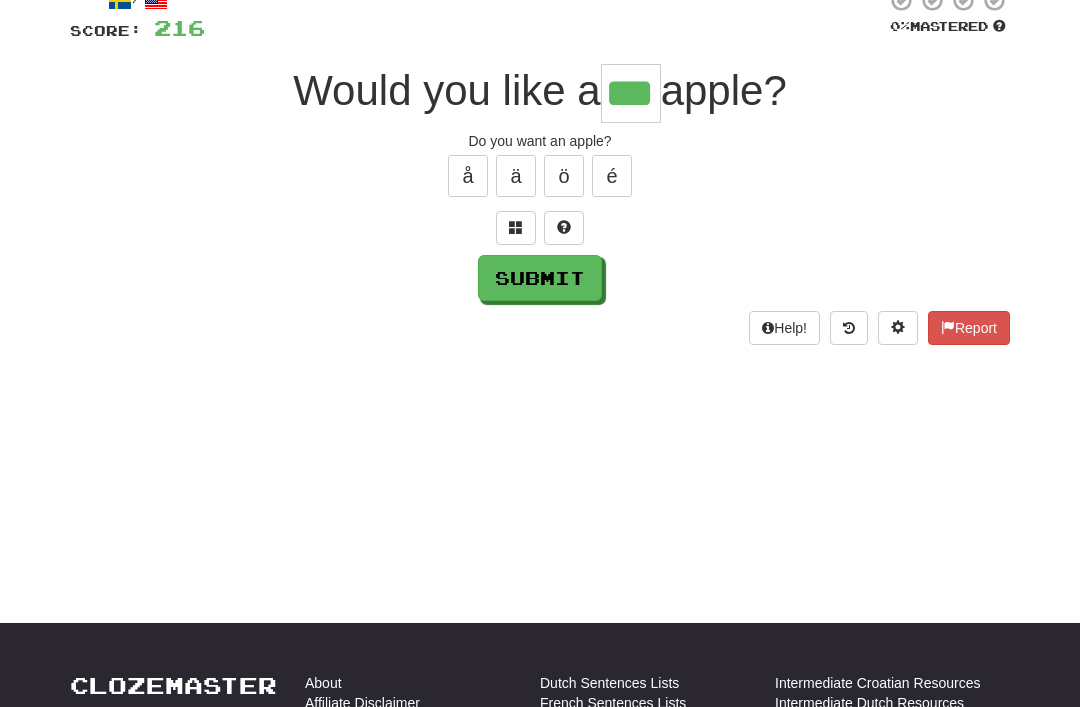 type on "***" 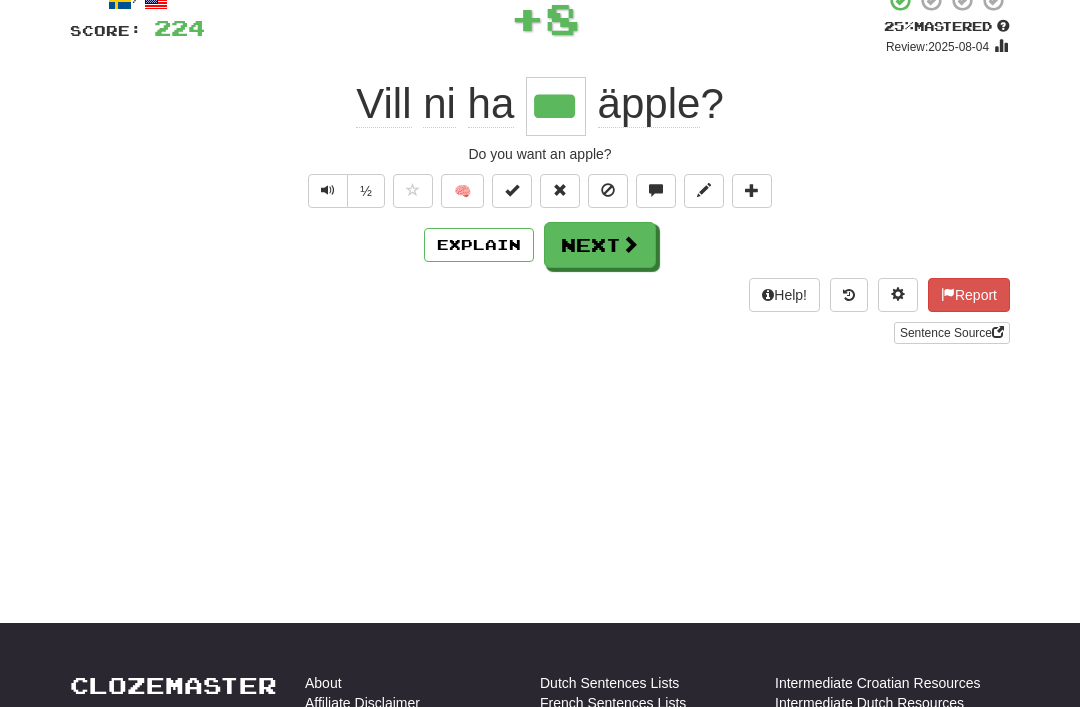 click on "Next" at bounding box center (600, 245) 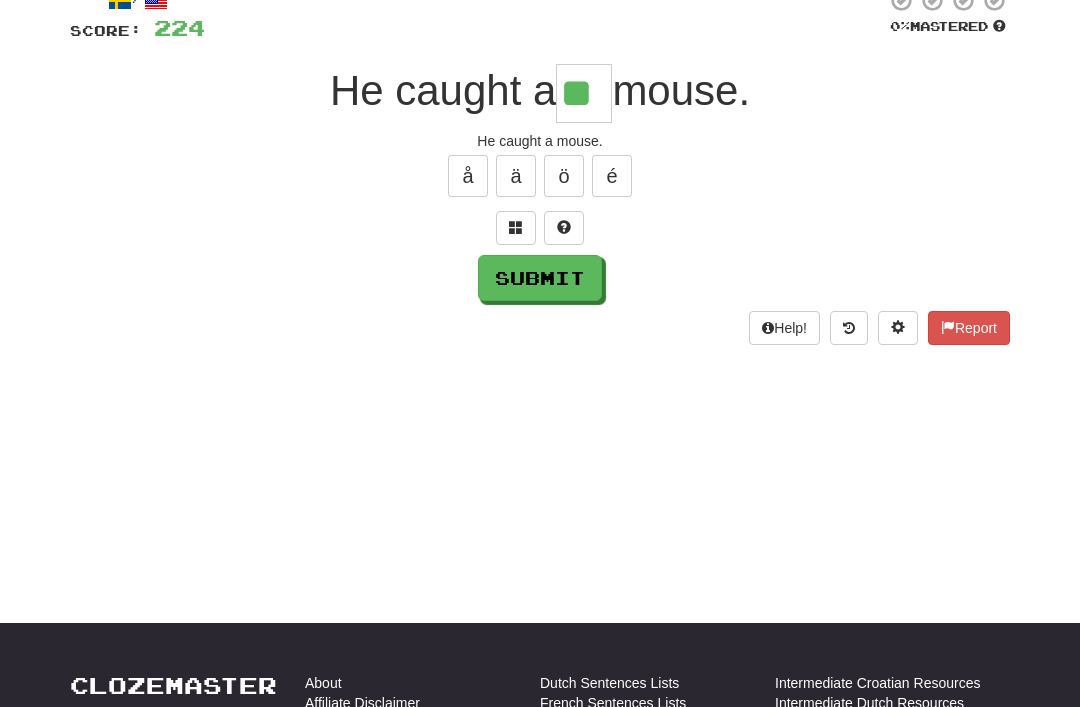 type on "**" 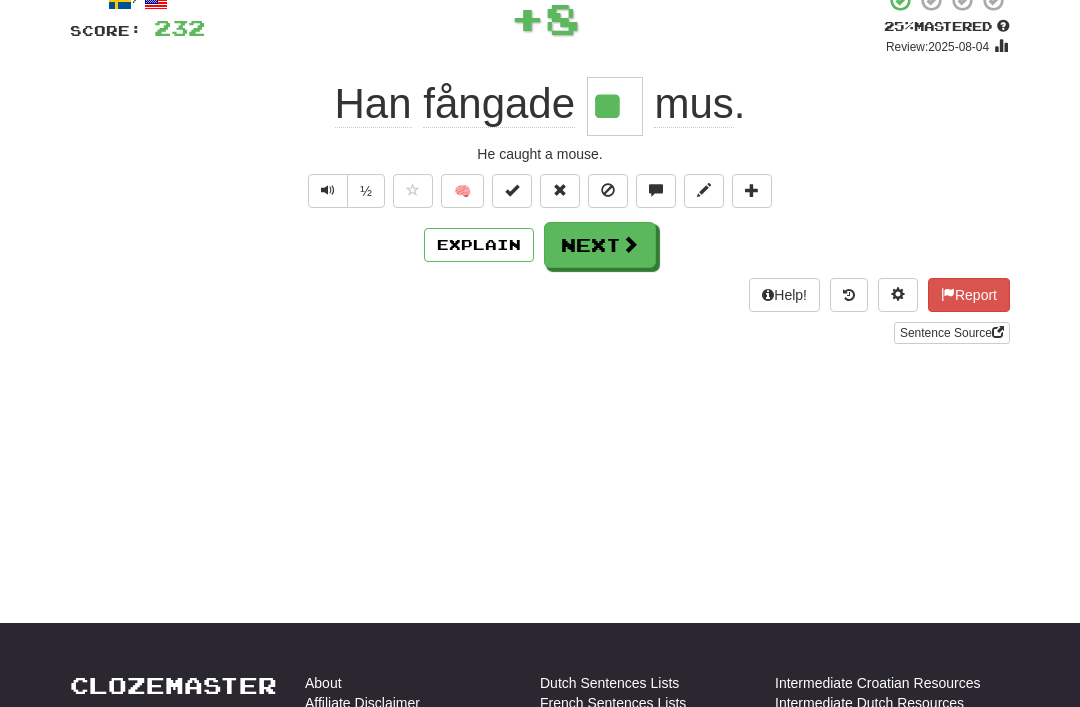 click on "Next" at bounding box center (600, 245) 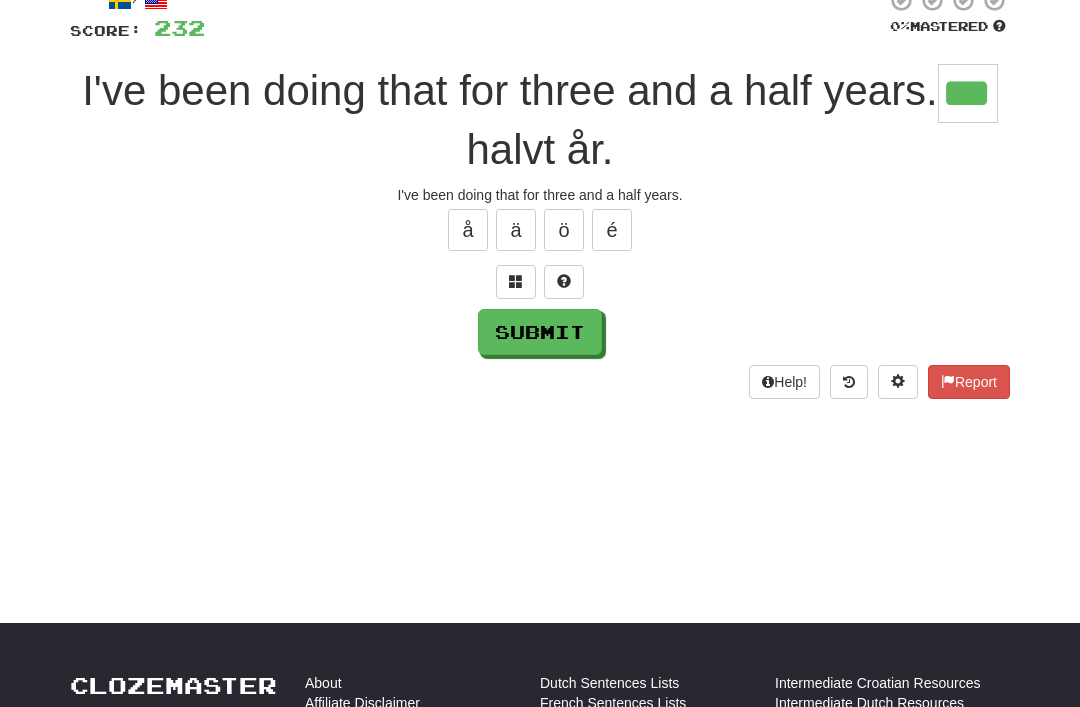 type on "***" 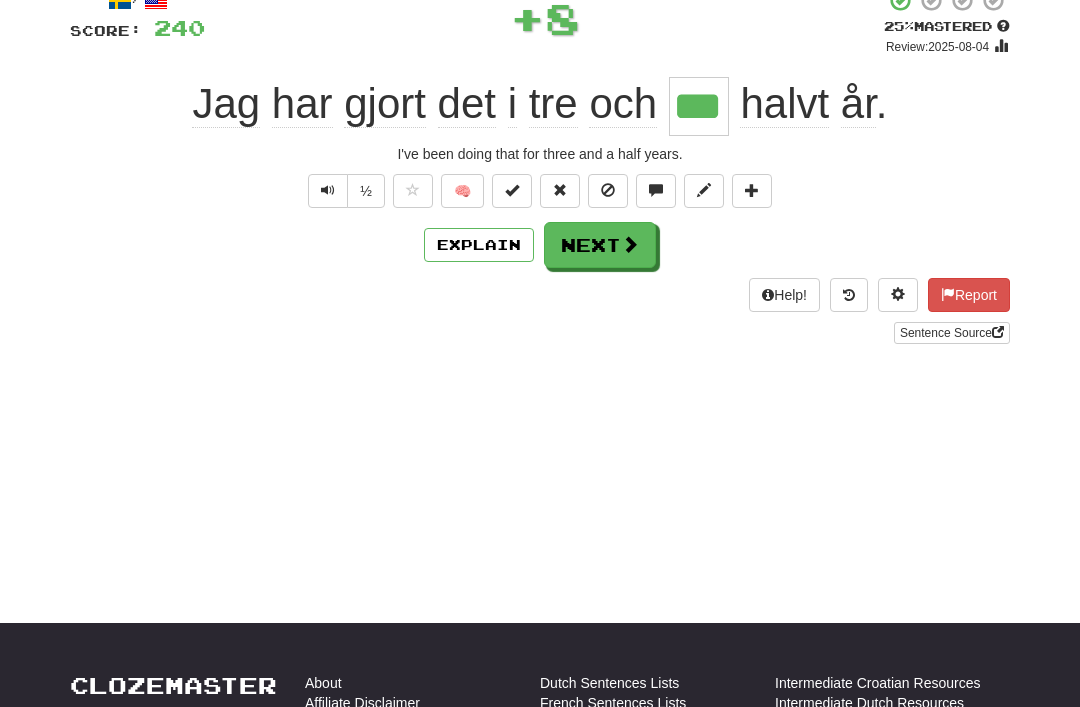 click on "Next" at bounding box center [600, 245] 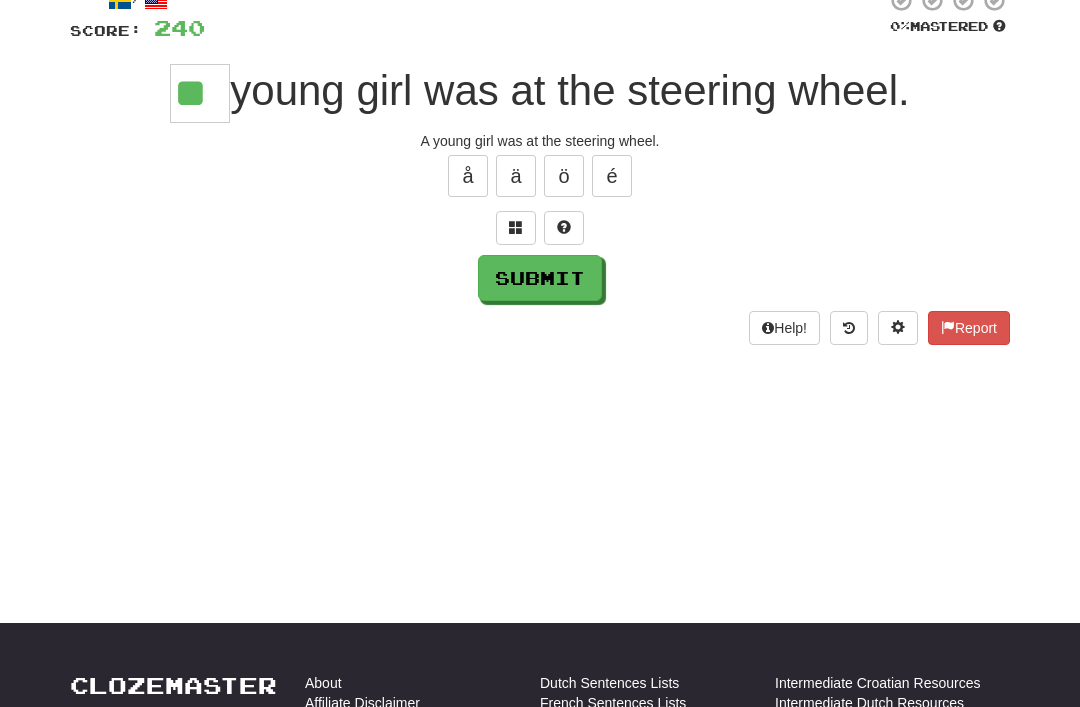 click on "Submit" at bounding box center (540, 278) 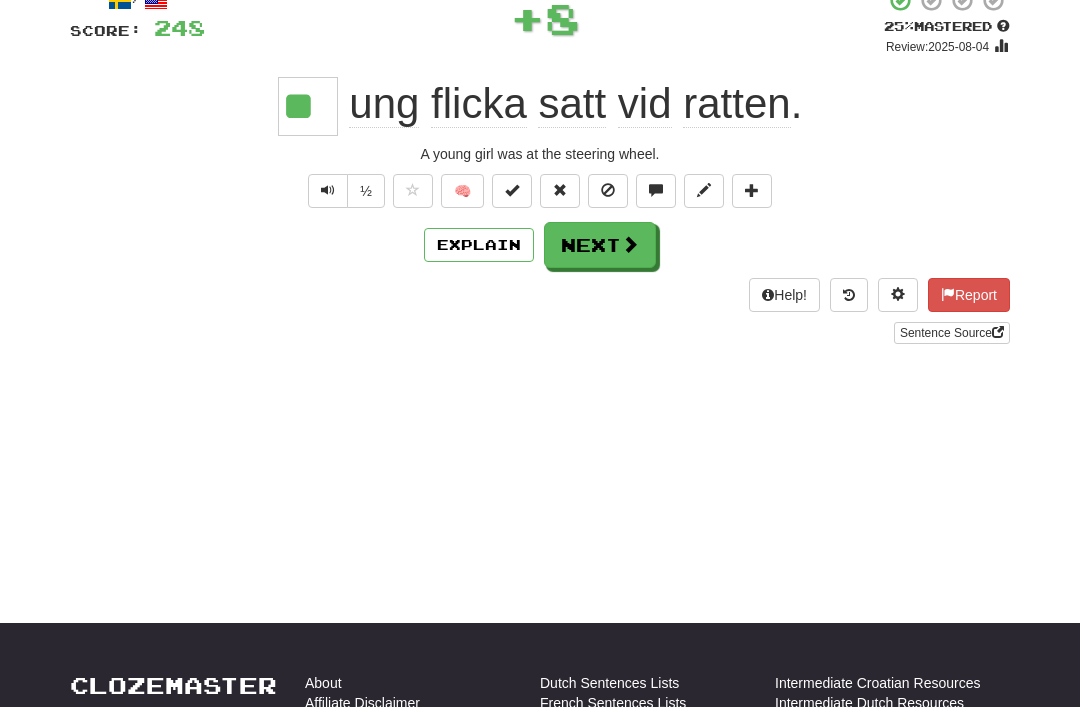 click on "Next" at bounding box center (600, 245) 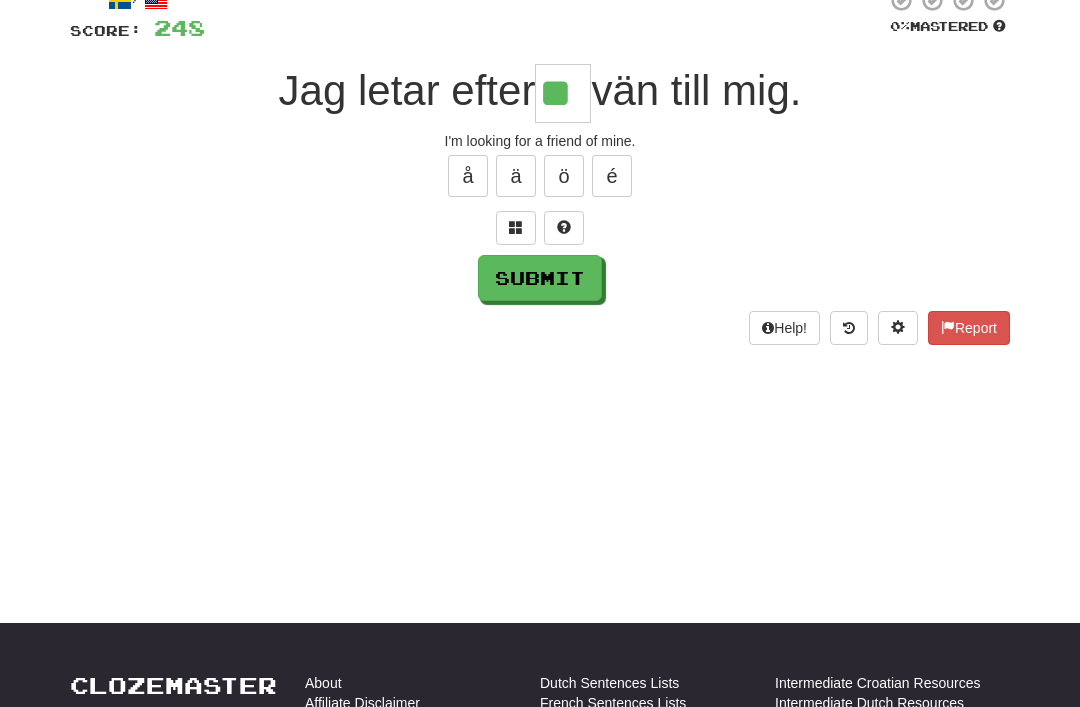 type on "**" 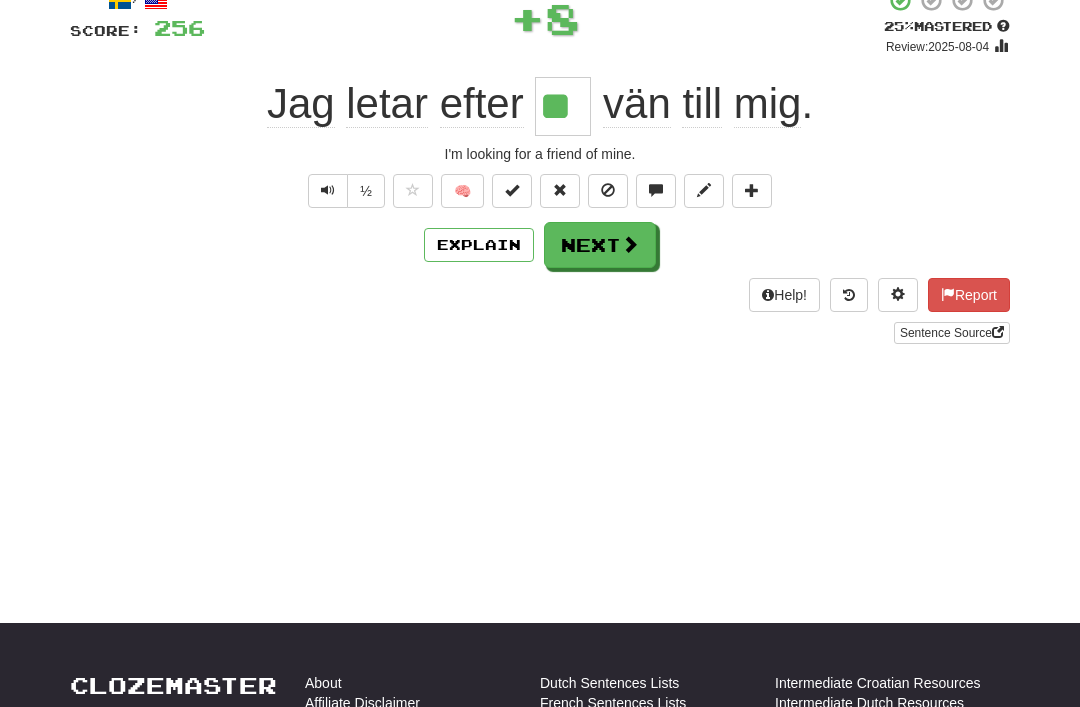 click on "Next" at bounding box center [600, 245] 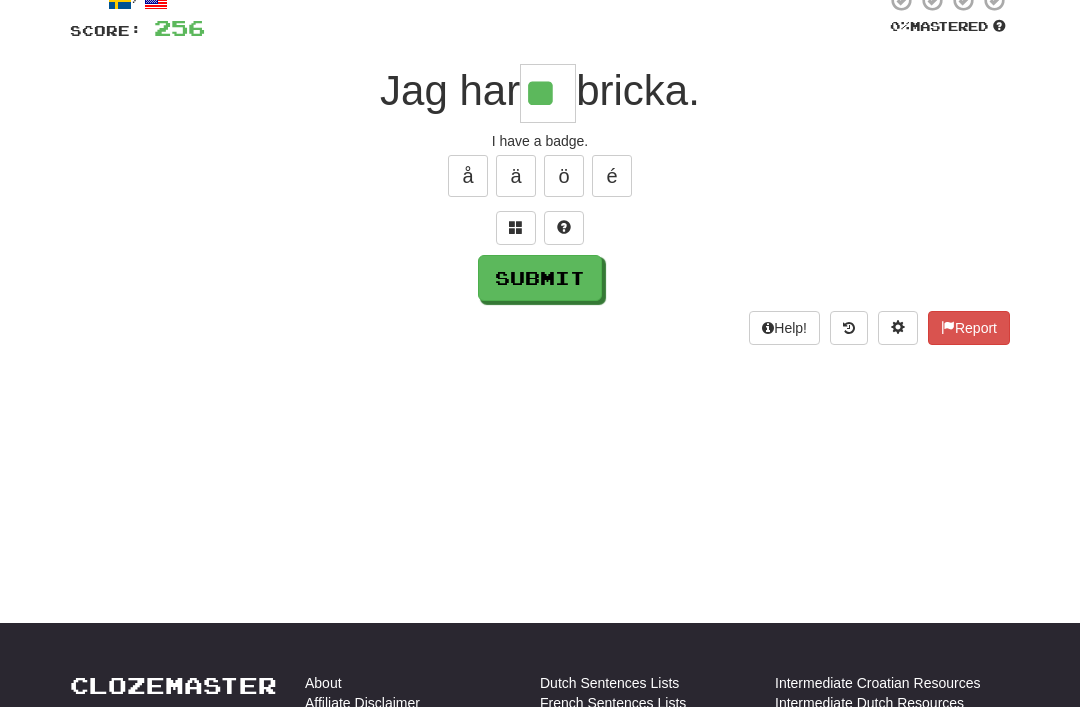type on "**" 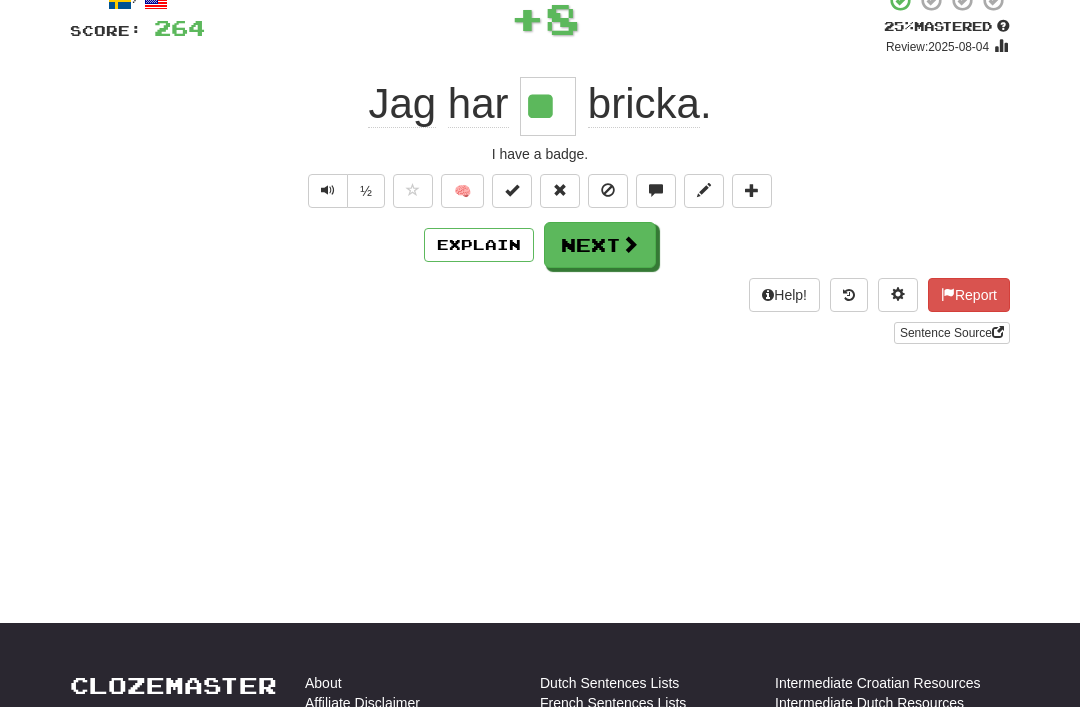 click on "Next" at bounding box center [600, 245] 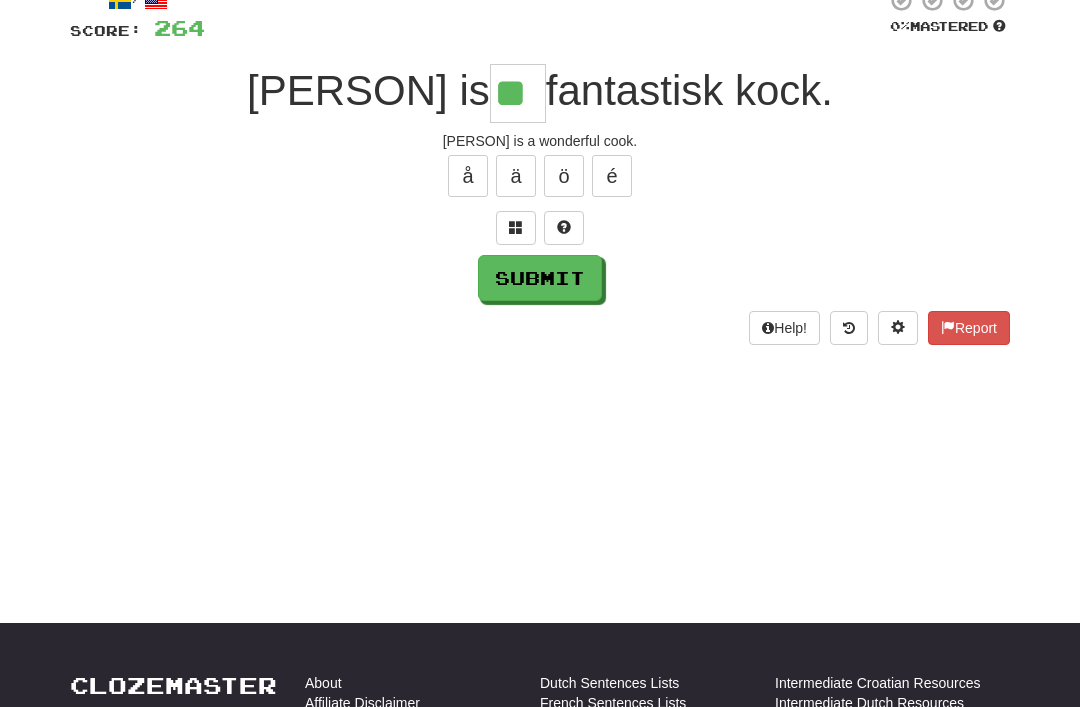 type on "**" 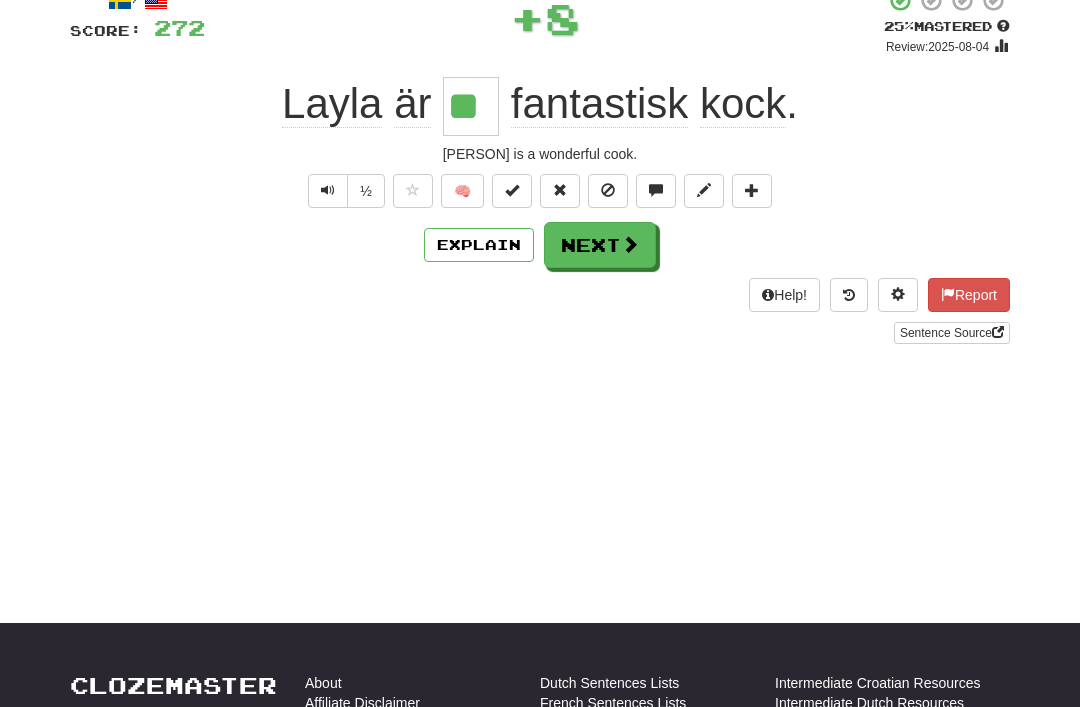 click on "Next" at bounding box center (600, 245) 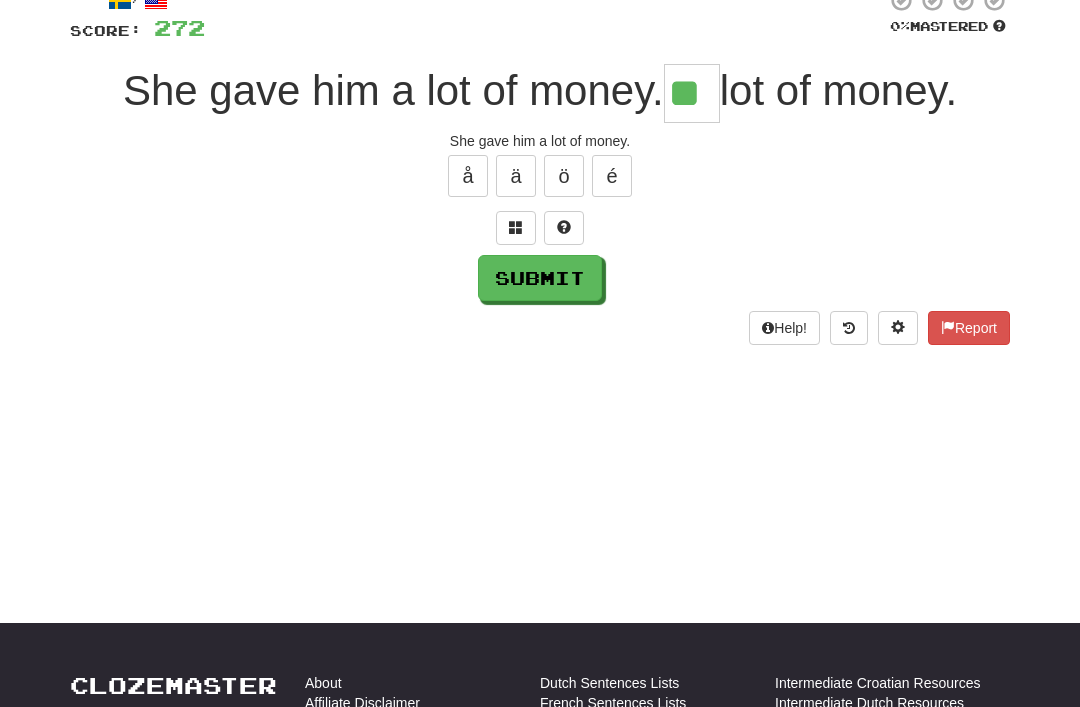 type on "**" 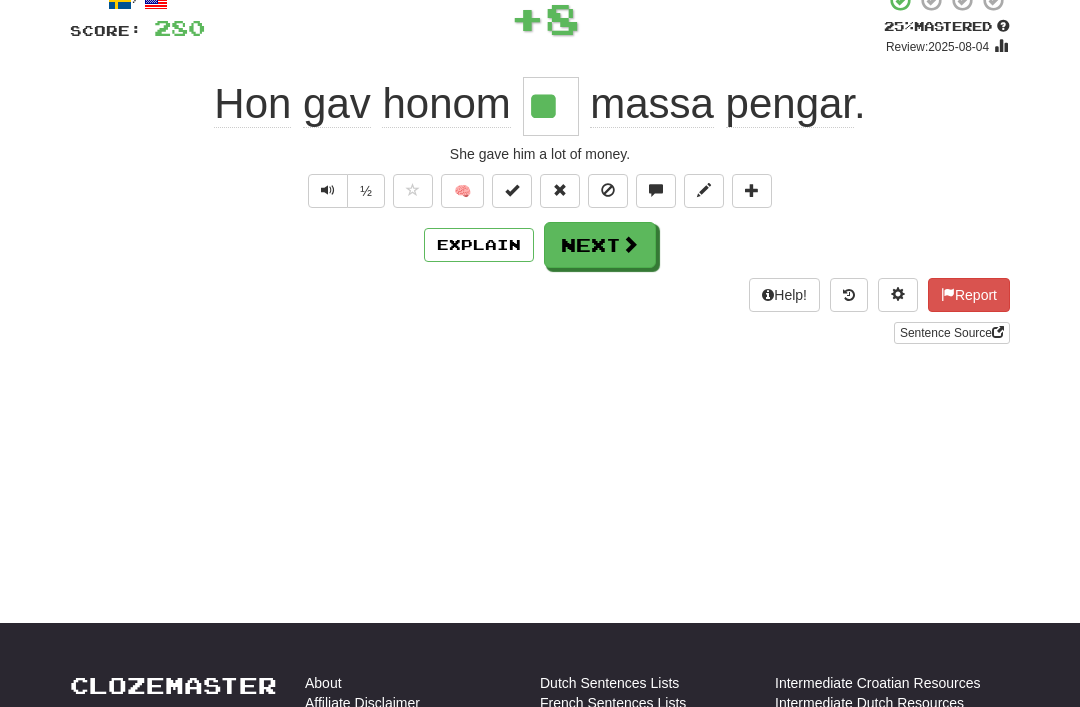 click on "Next" at bounding box center [600, 245] 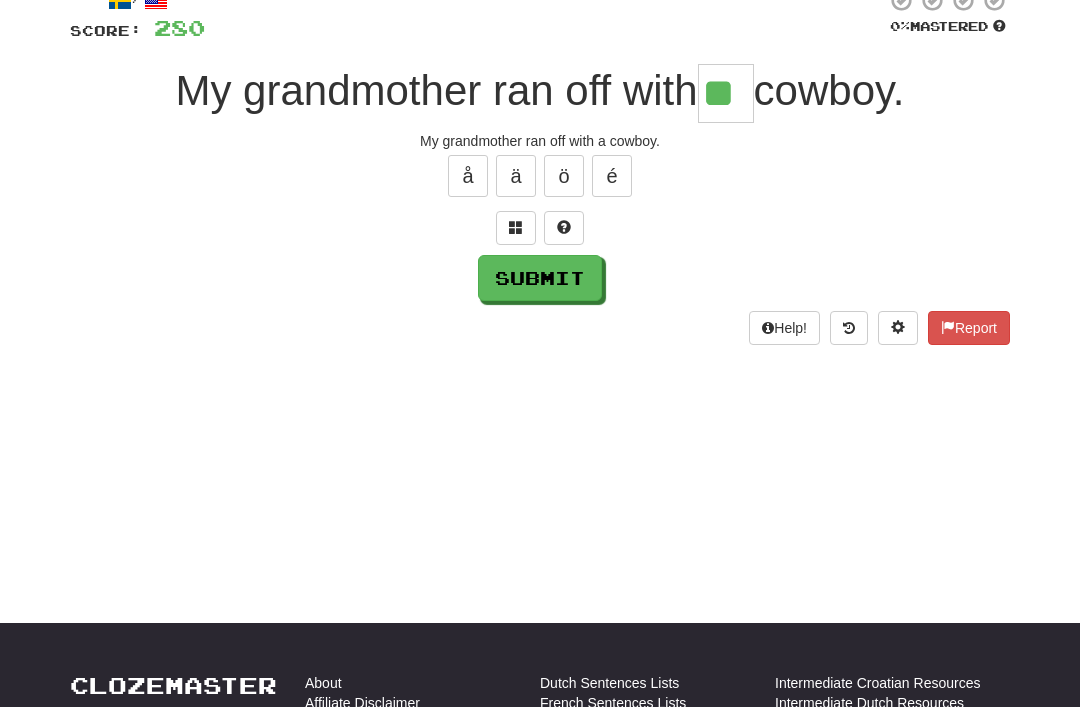 type on "**" 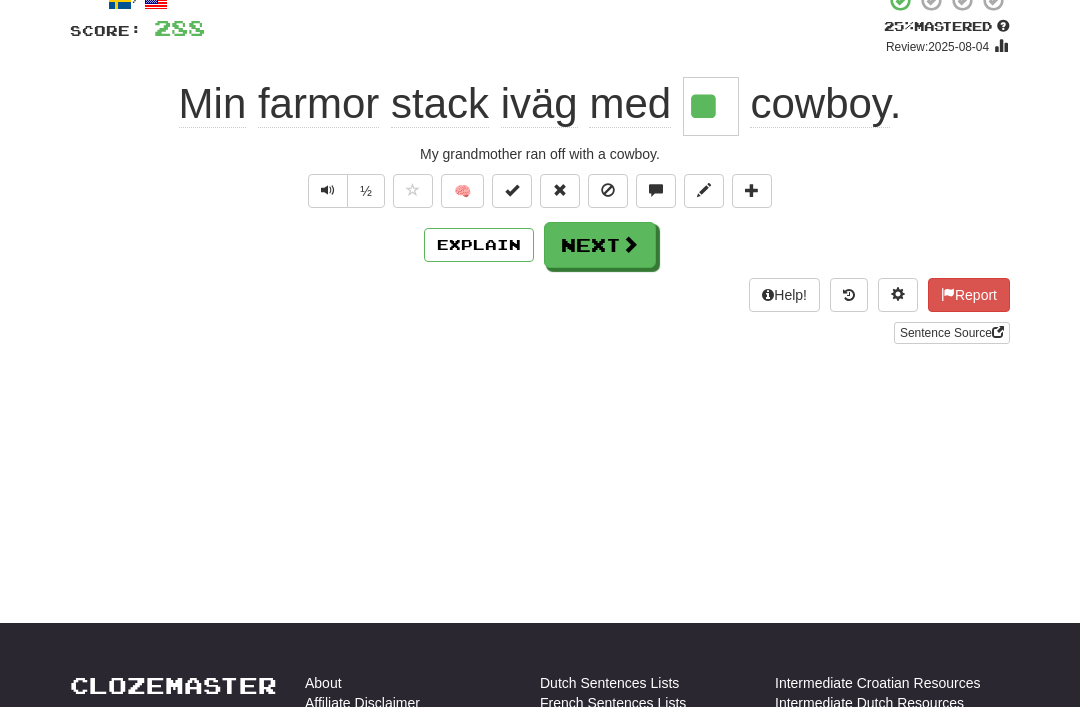 click on "Next" at bounding box center [600, 245] 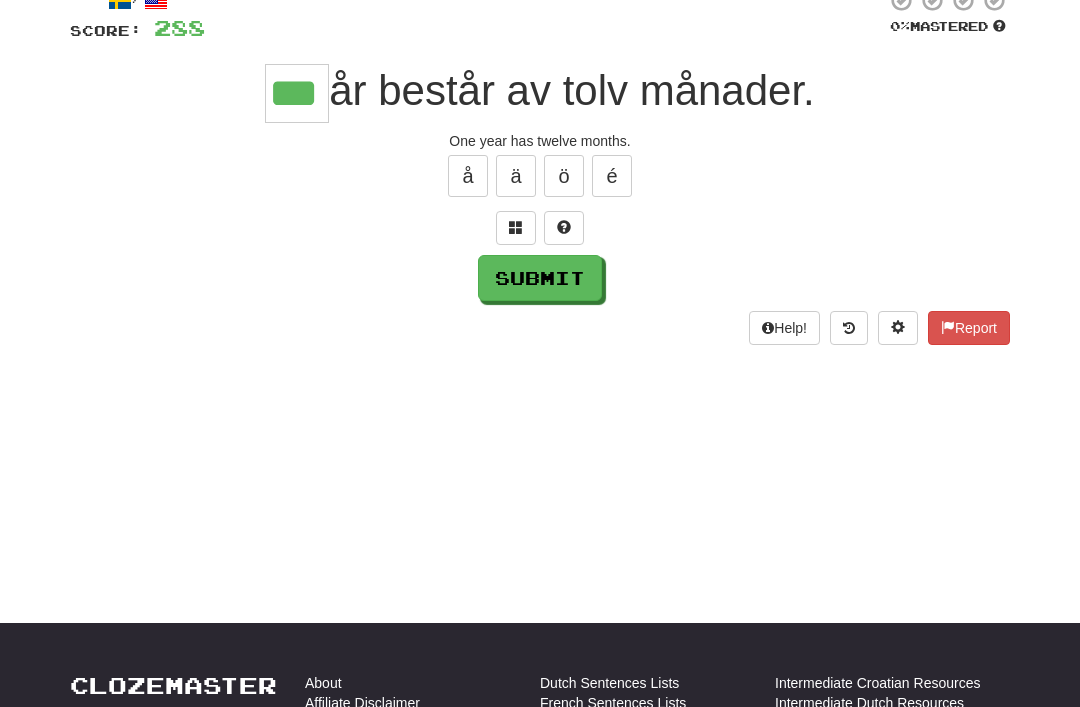 click on "Submit" at bounding box center (540, 278) 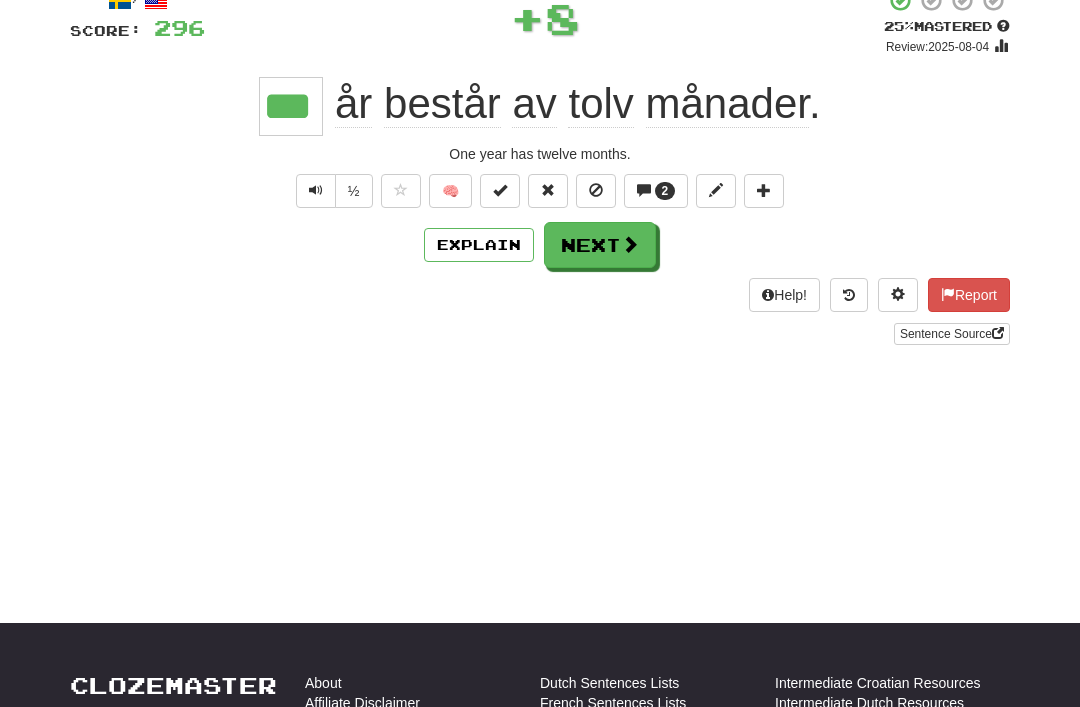 click on "Next" at bounding box center (600, 245) 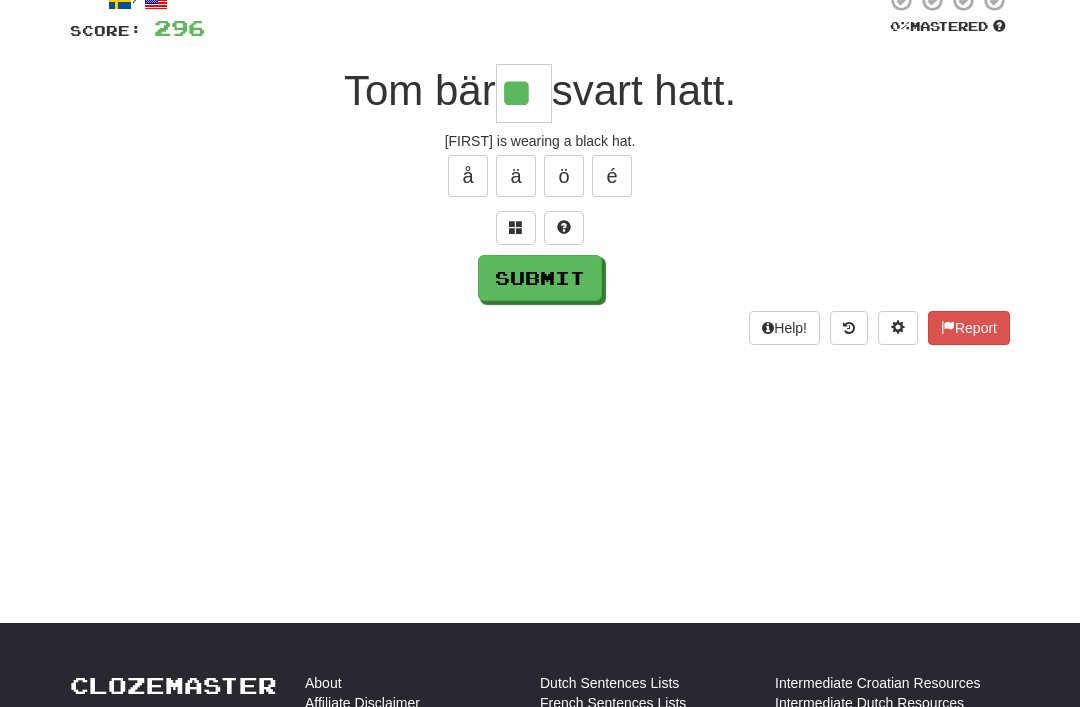 type on "**" 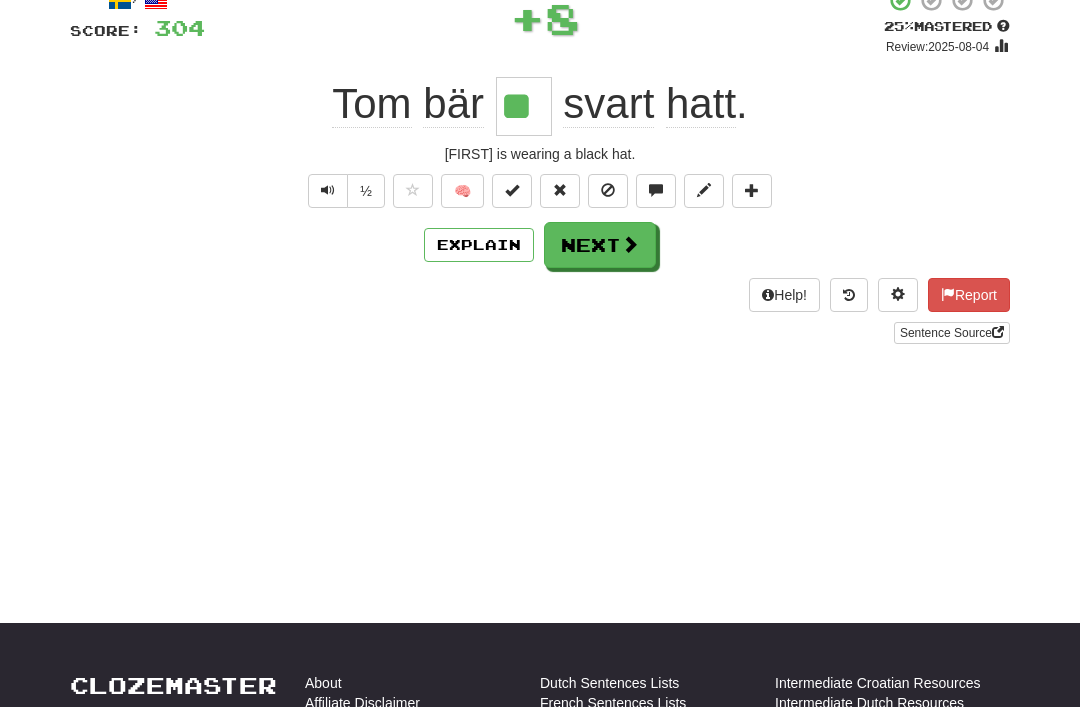 click on "Next" at bounding box center (600, 245) 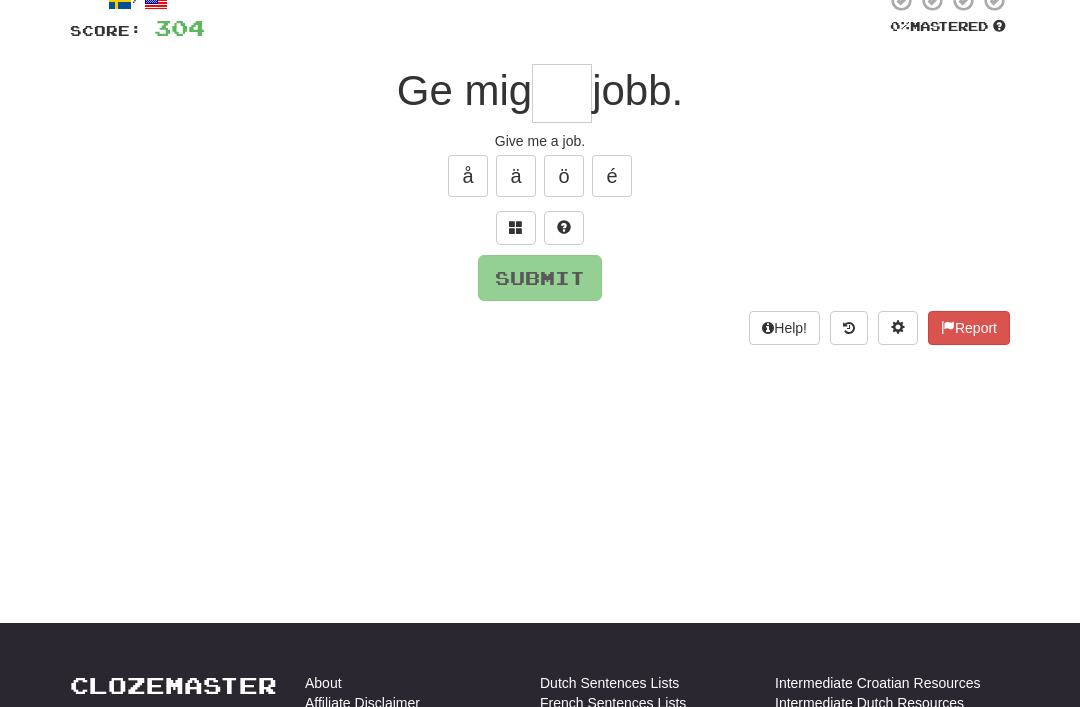 scroll, scrollTop: 0, scrollLeft: 0, axis: both 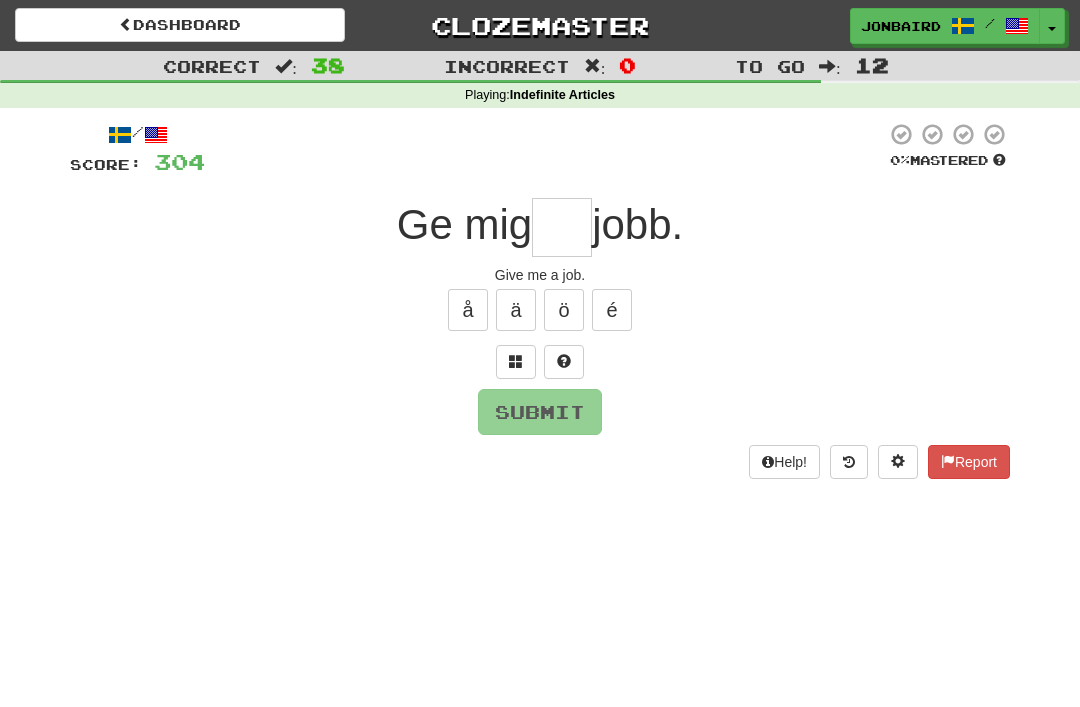 click at bounding box center (562, 227) 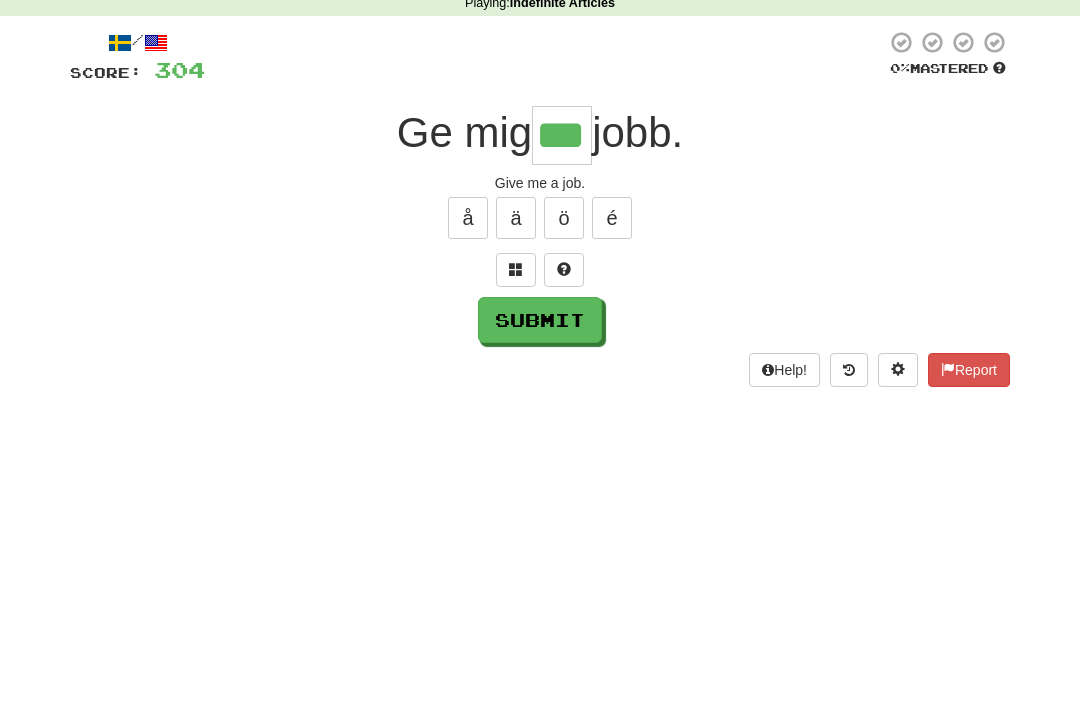type on "***" 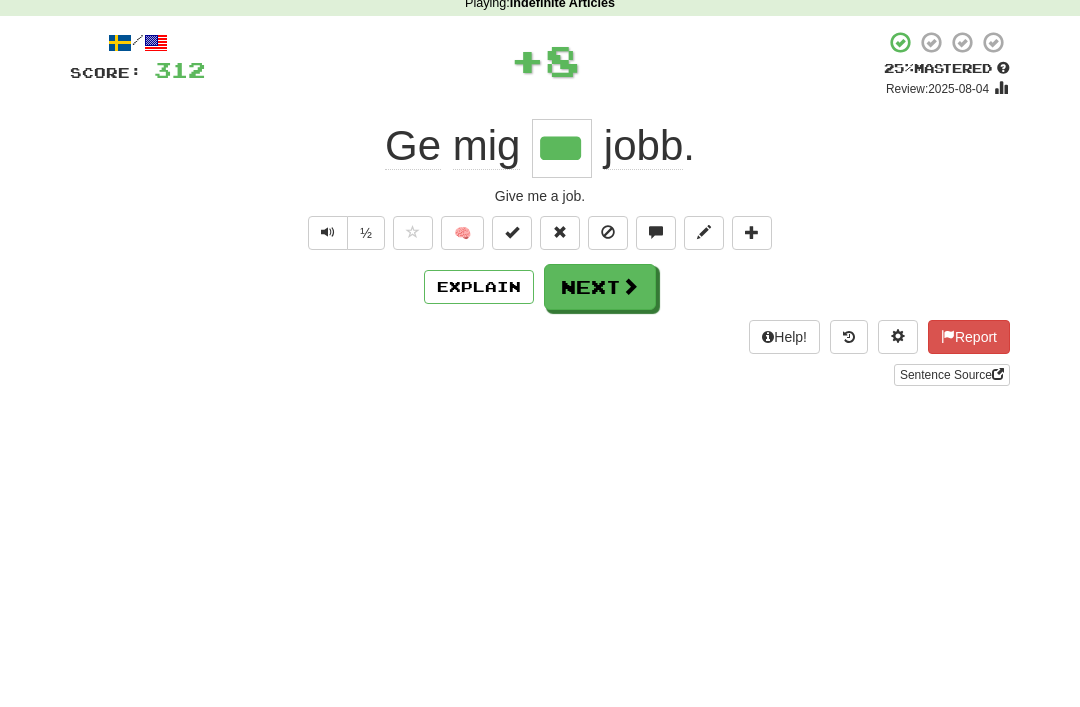 scroll, scrollTop: 92, scrollLeft: 0, axis: vertical 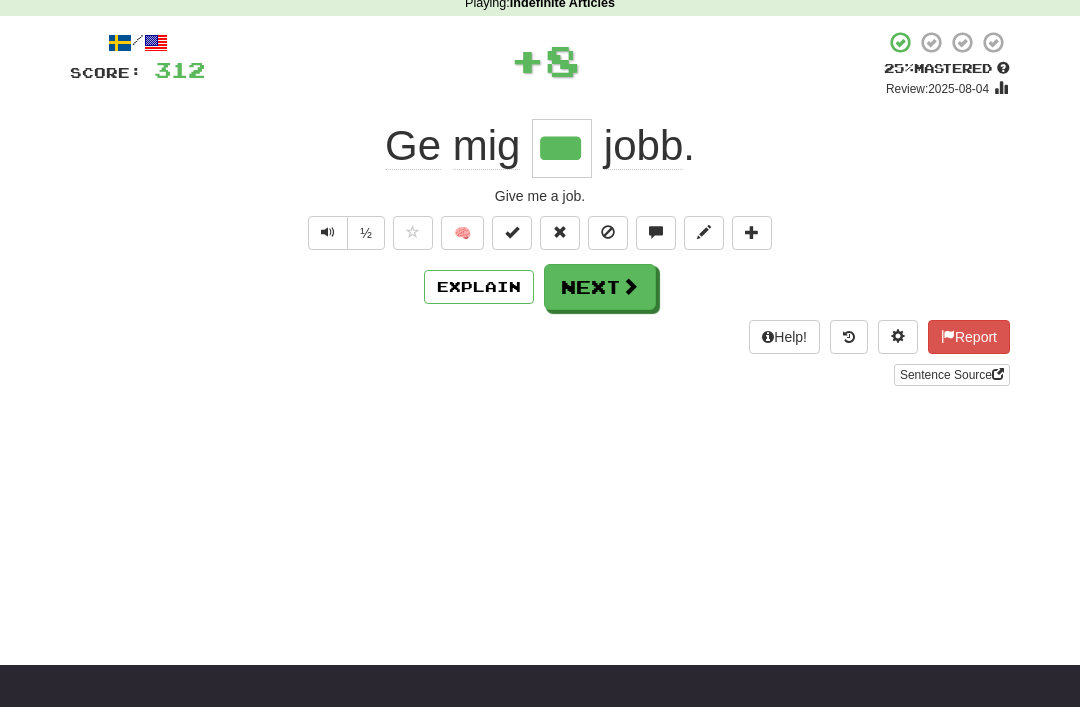 click on "Next" at bounding box center (600, 287) 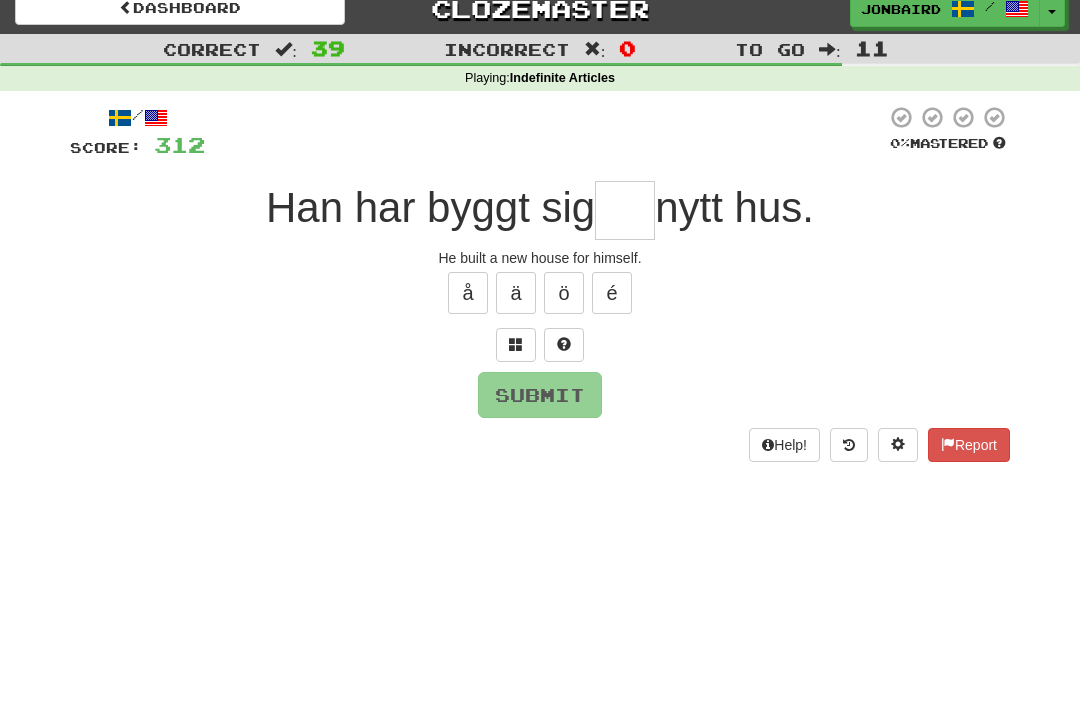 scroll, scrollTop: 5, scrollLeft: 0, axis: vertical 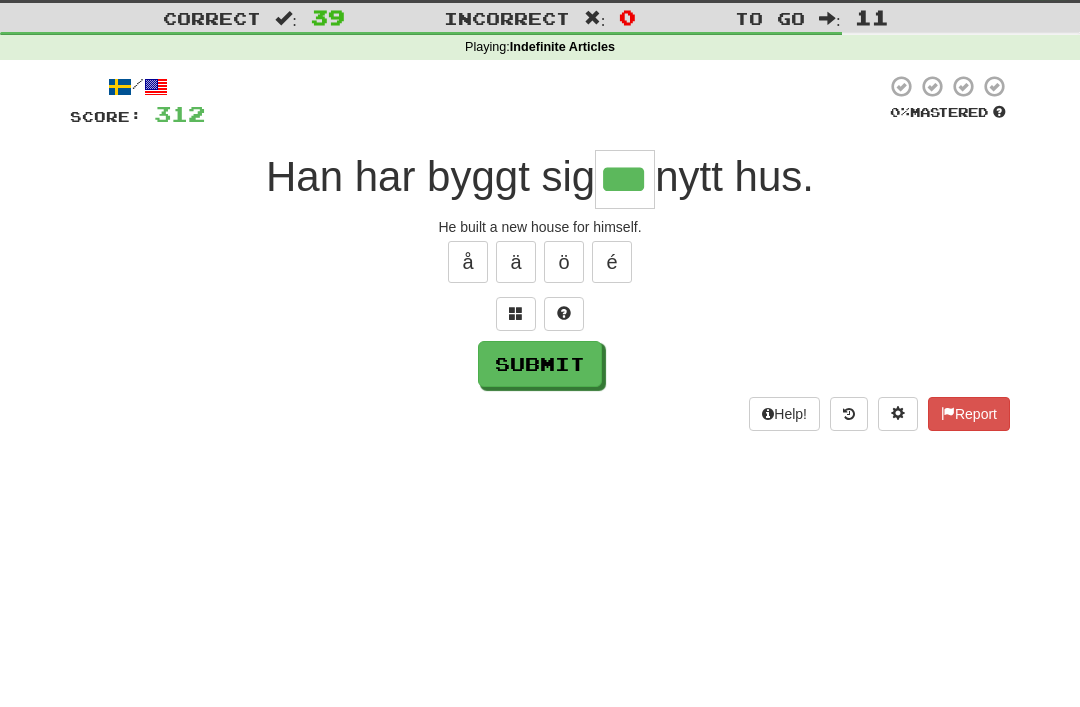 type on "***" 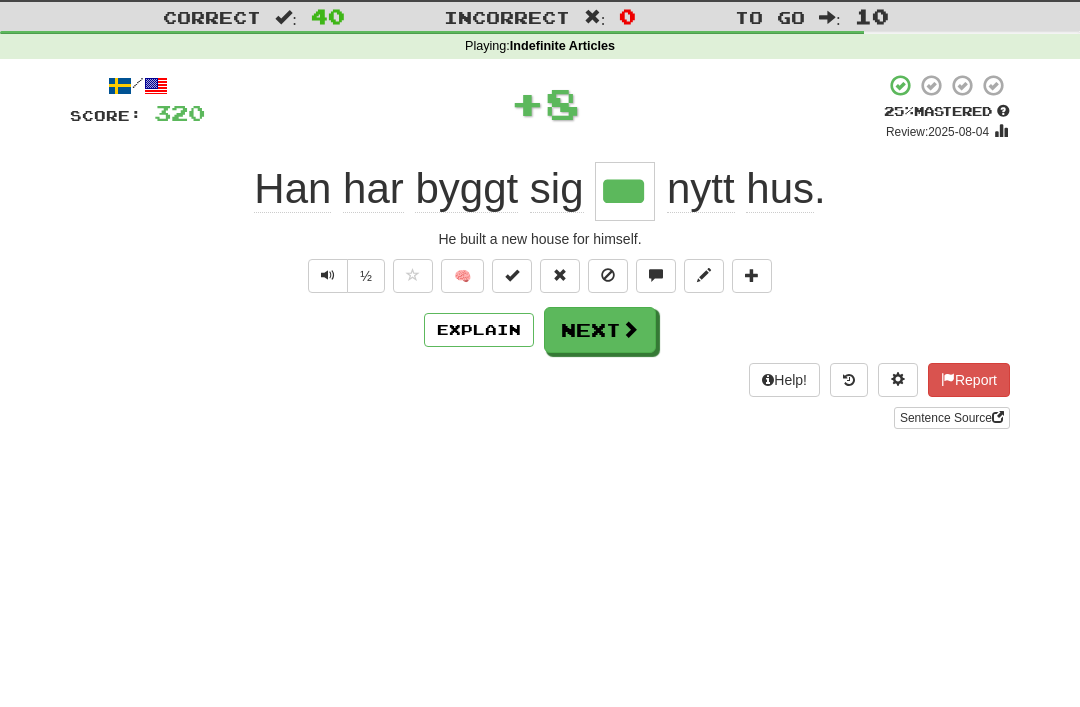click at bounding box center [630, 329] 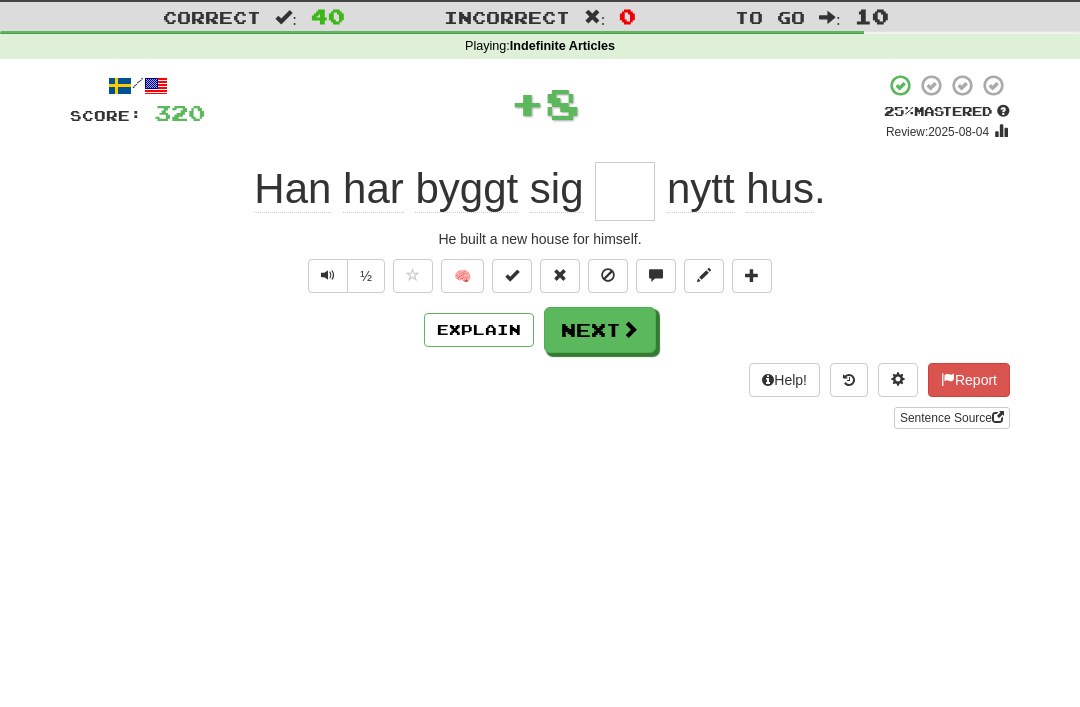 scroll, scrollTop: 48, scrollLeft: 0, axis: vertical 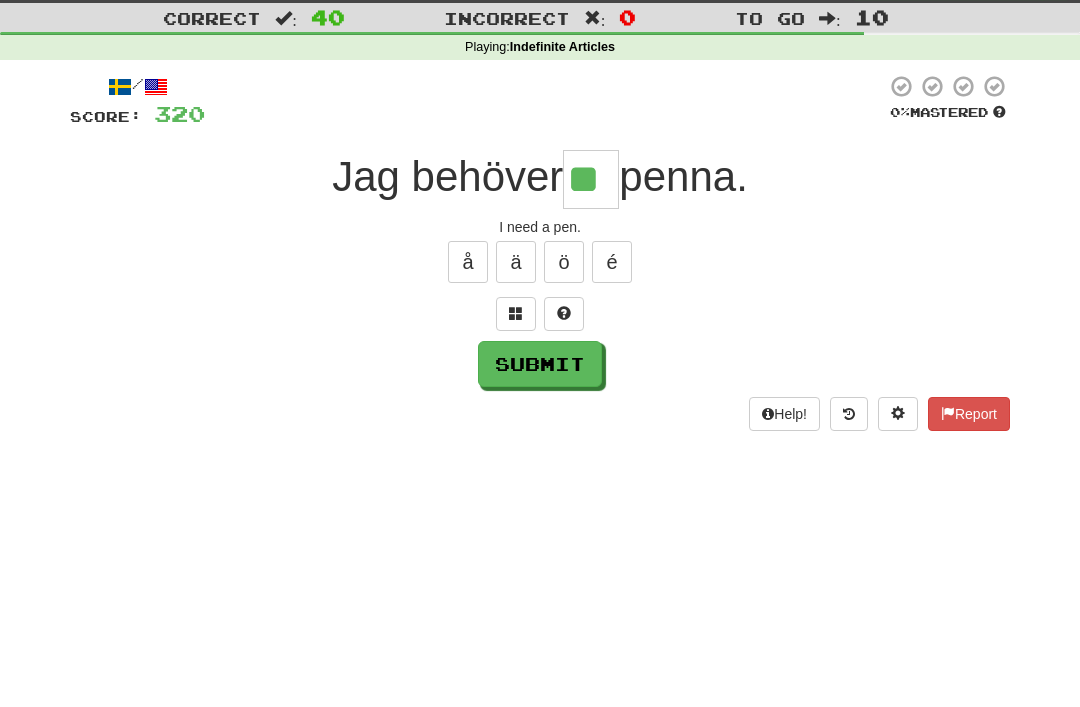 type on "**" 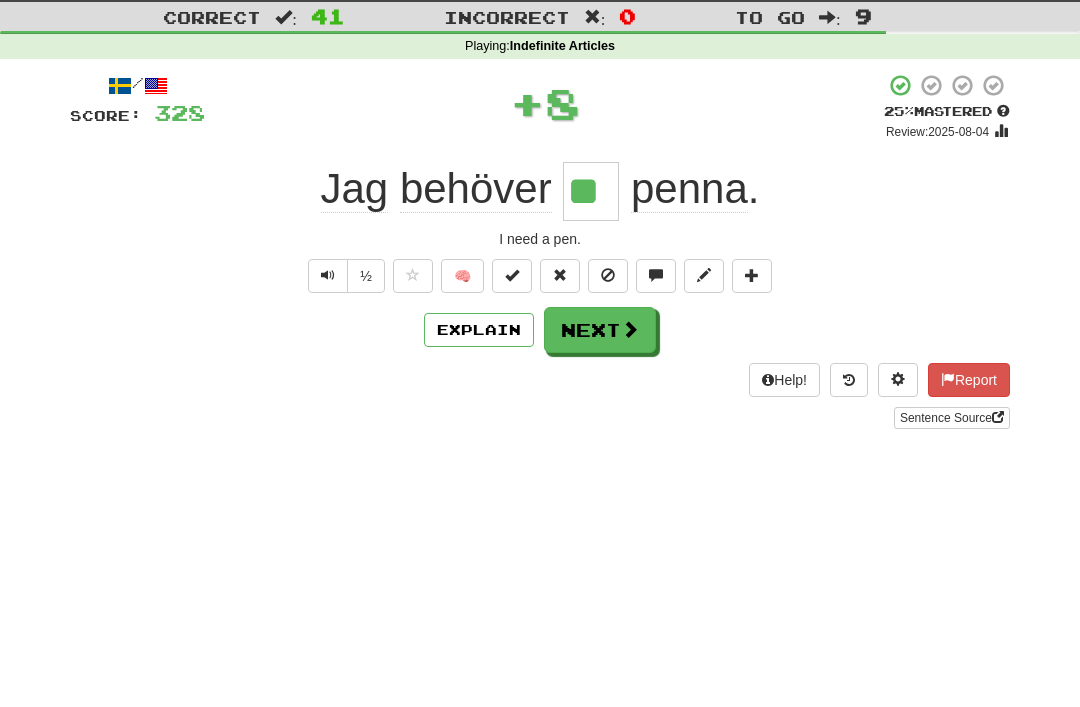 click on "Next" at bounding box center (600, 330) 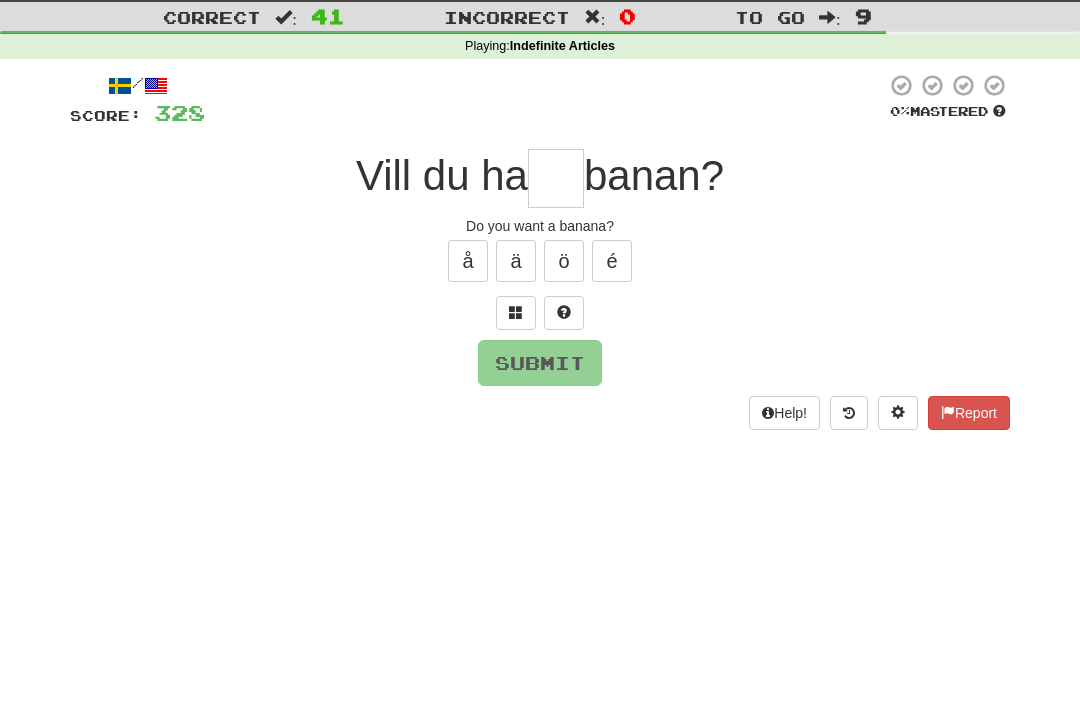scroll, scrollTop: 48, scrollLeft: 0, axis: vertical 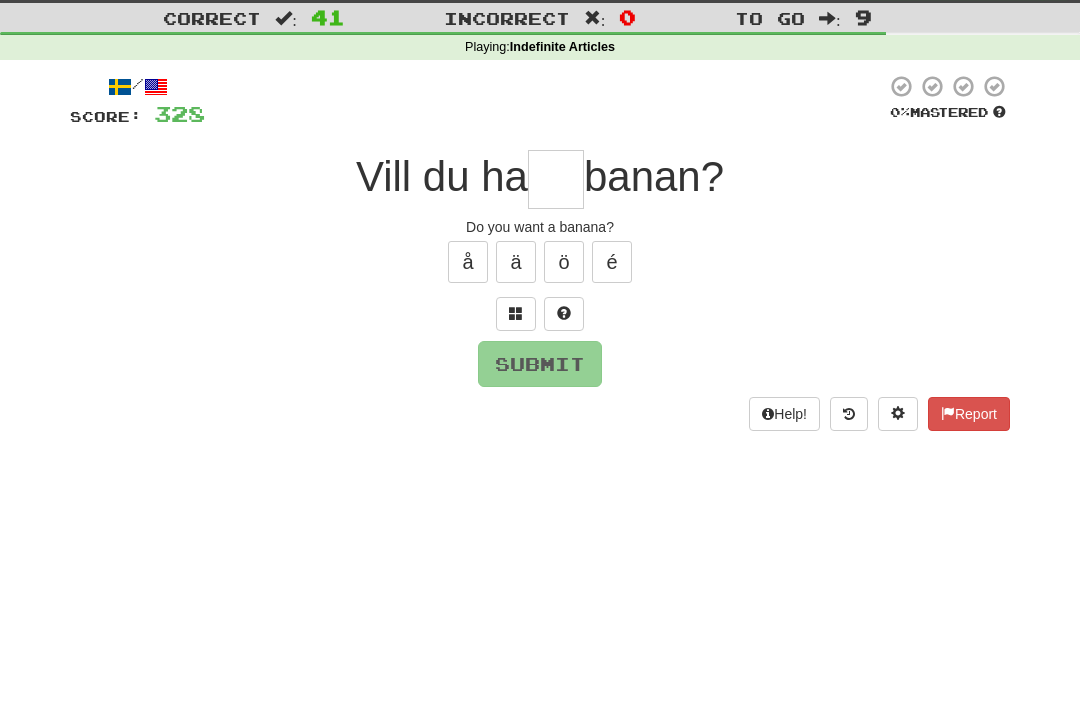 type on "*" 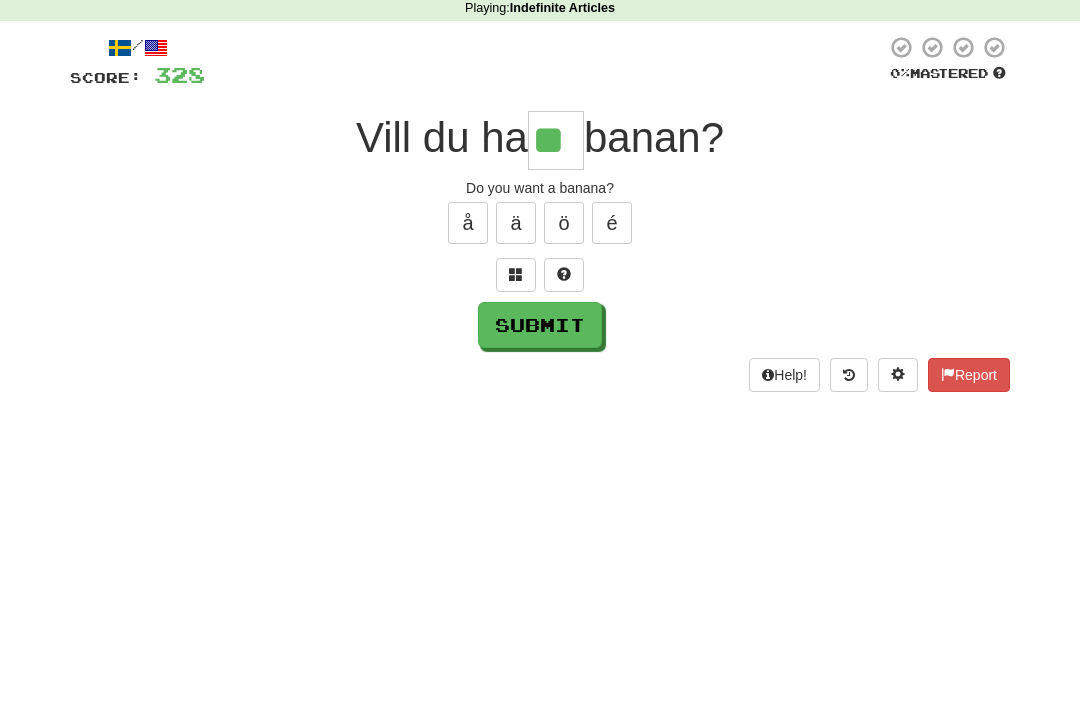 type on "**" 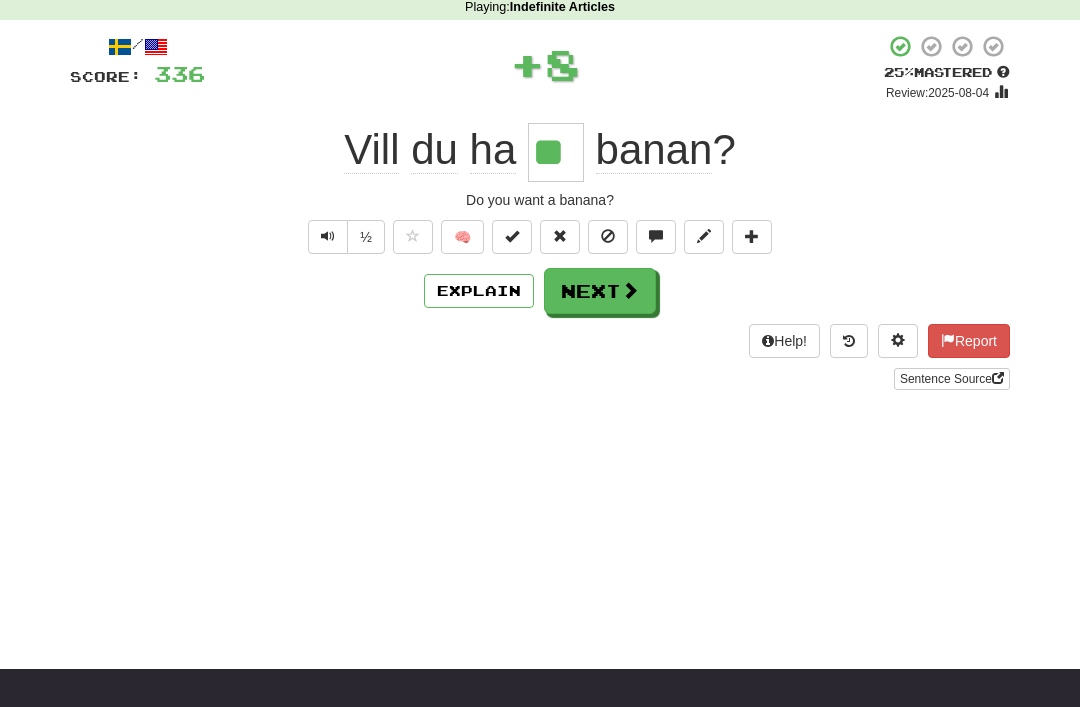 click at bounding box center (630, 290) 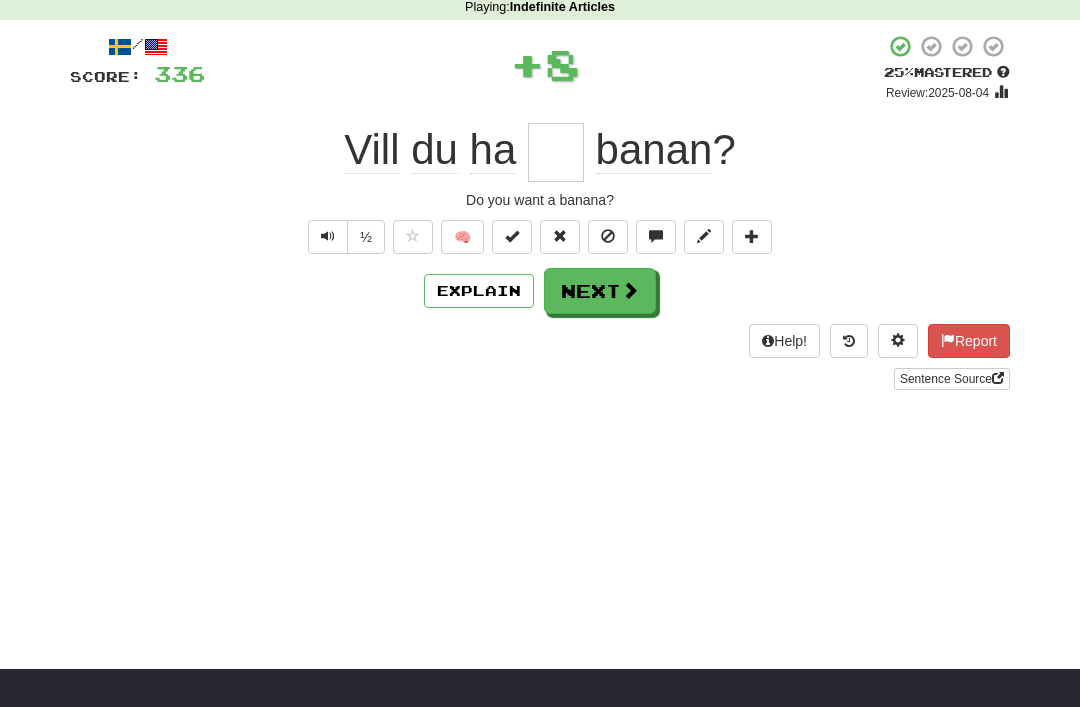 scroll, scrollTop: 87, scrollLeft: 0, axis: vertical 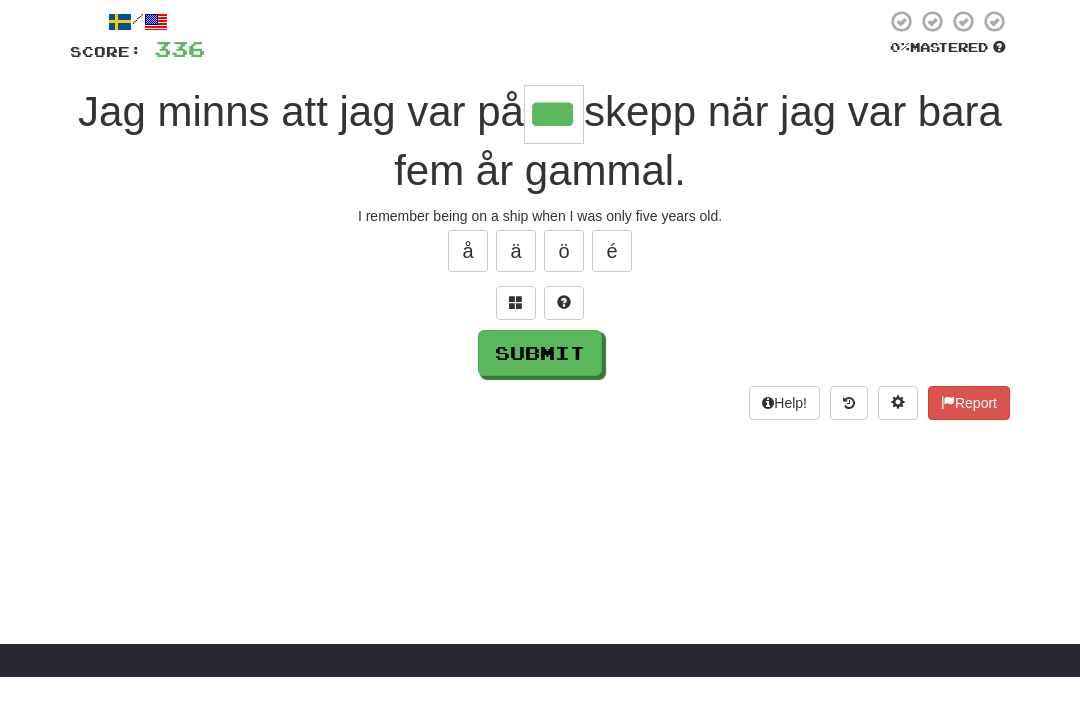 type on "***" 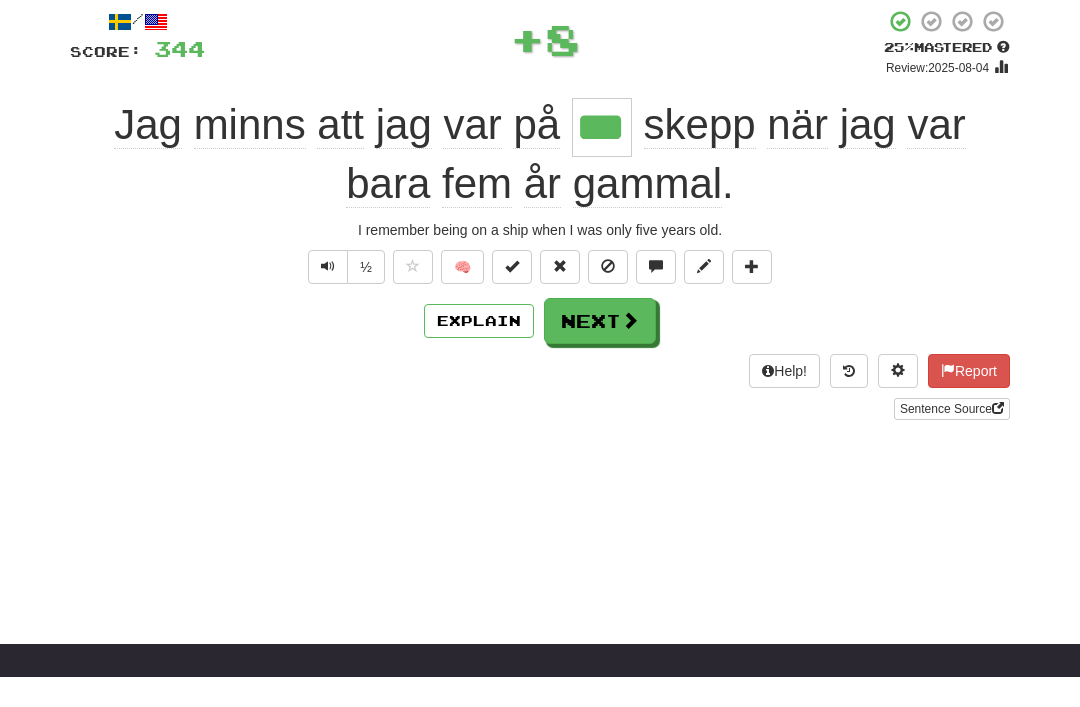 scroll, scrollTop: 113, scrollLeft: 0, axis: vertical 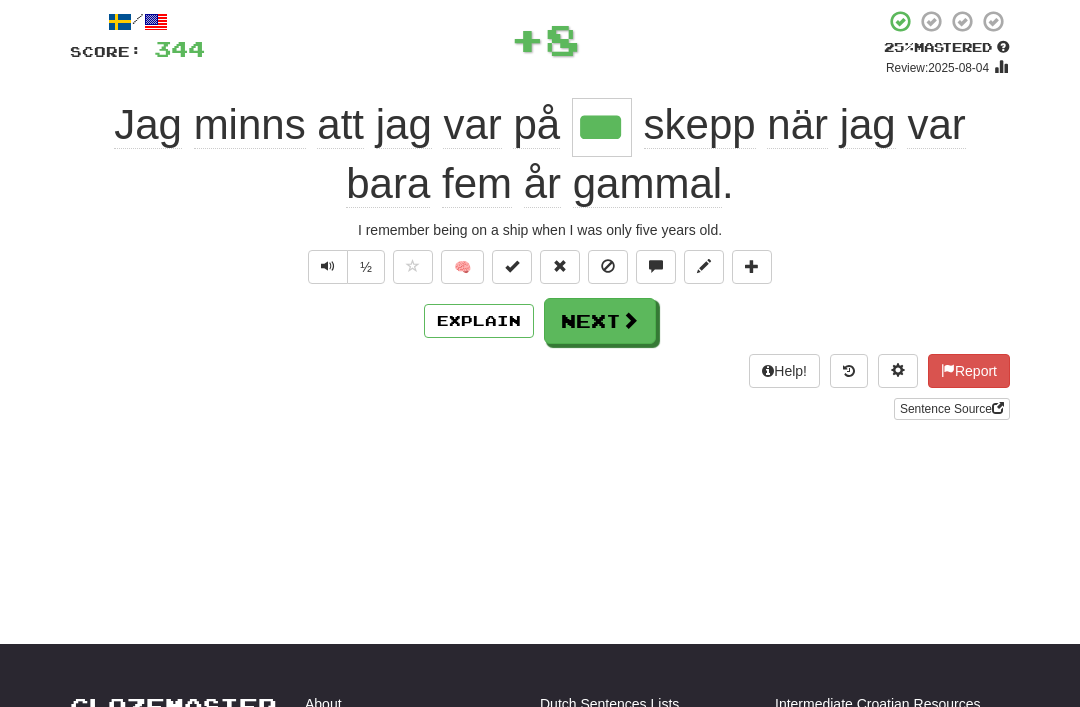 click at bounding box center (630, 320) 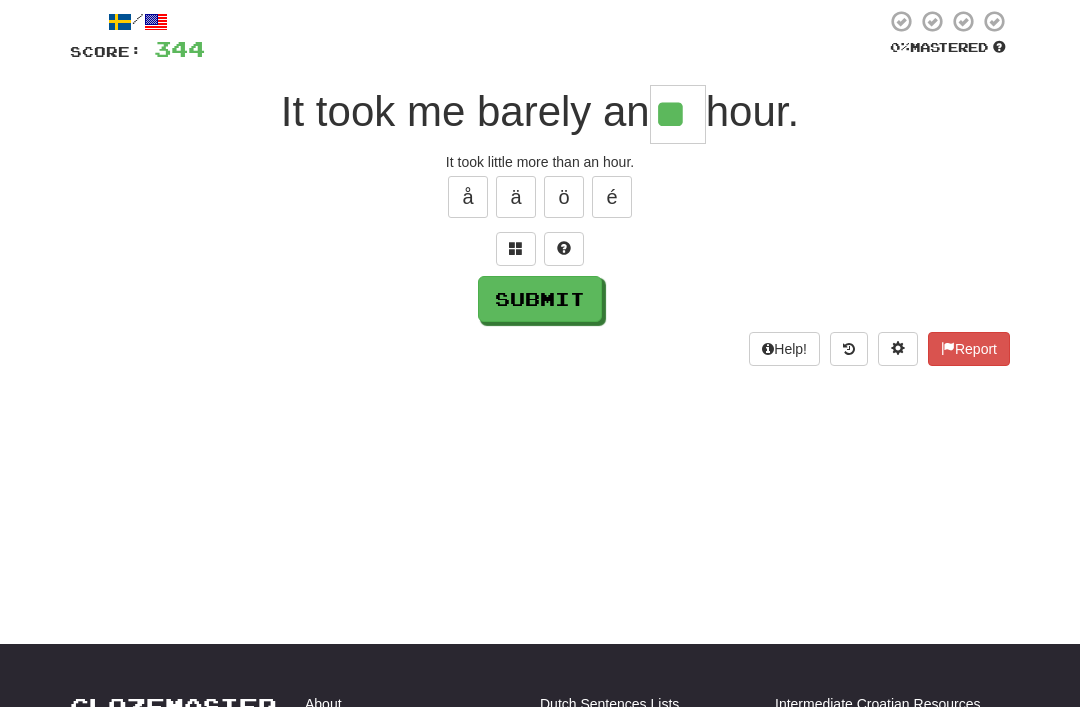type on "**" 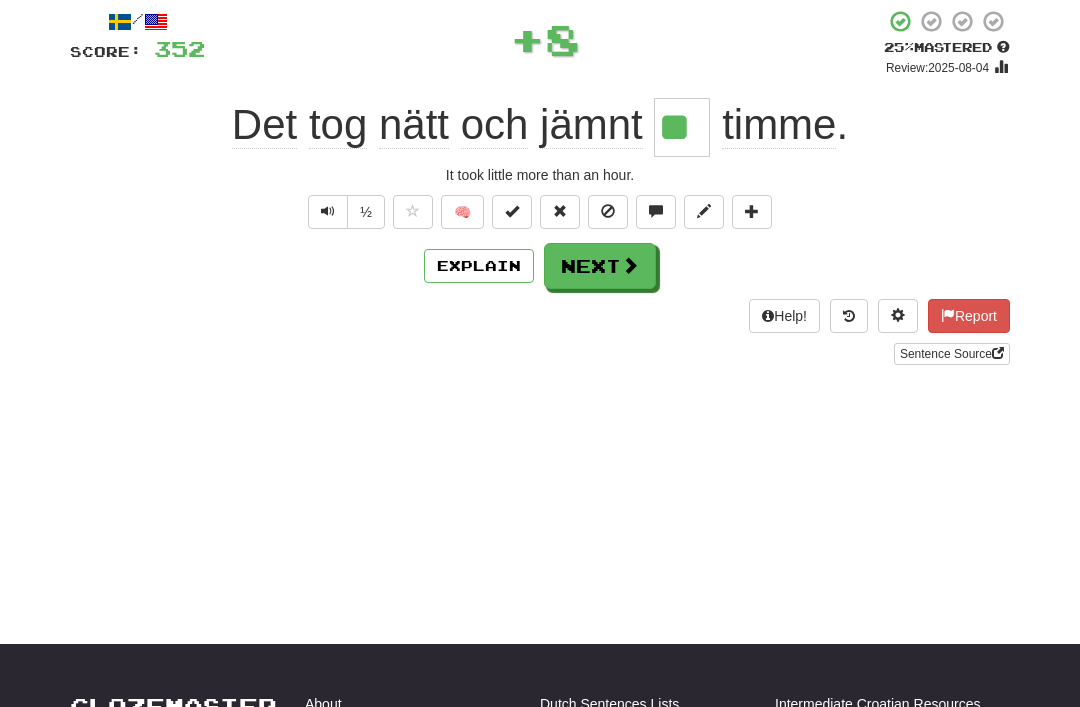 click on "Next" at bounding box center (600, 266) 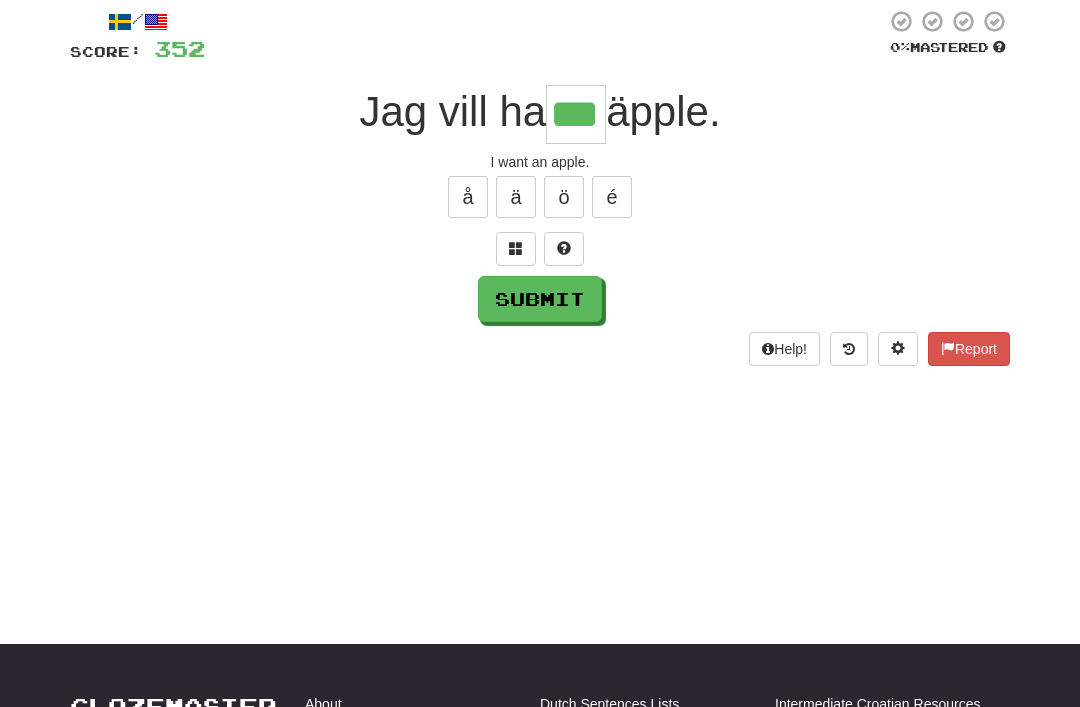 type on "***" 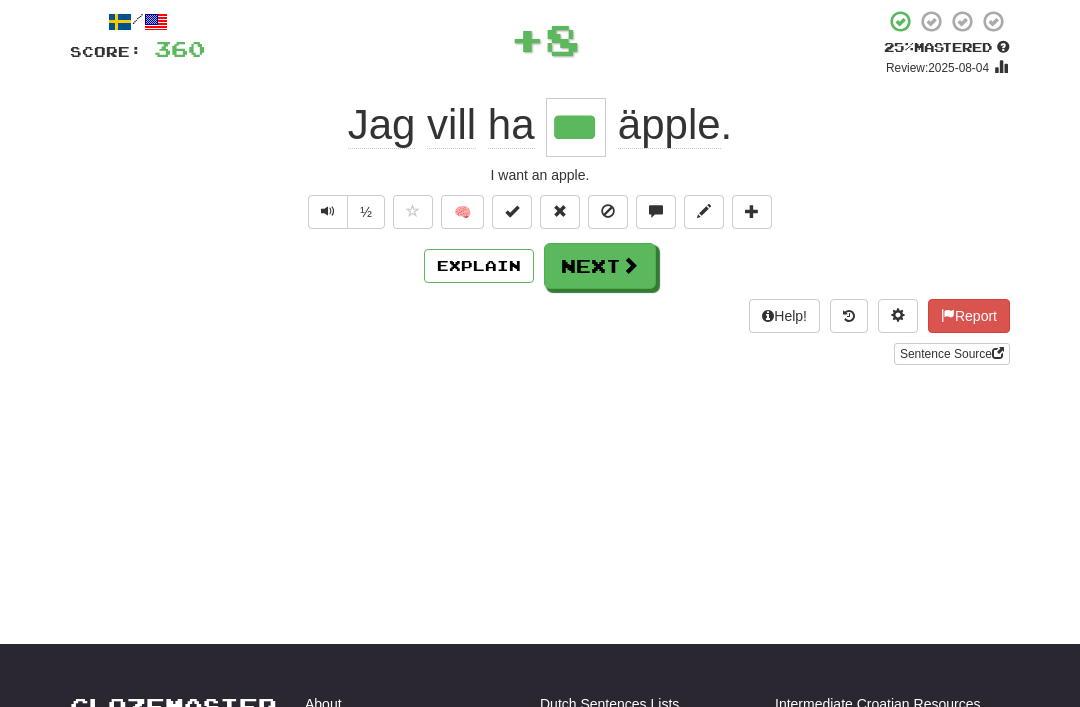 click on "Next" at bounding box center (600, 266) 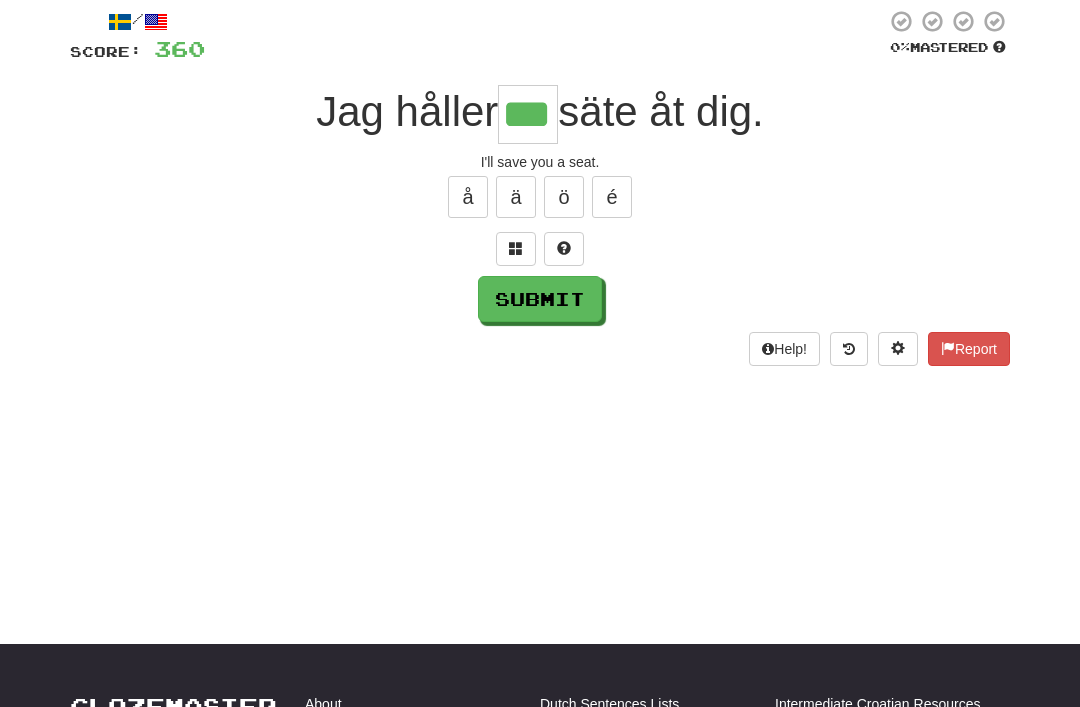 type on "***" 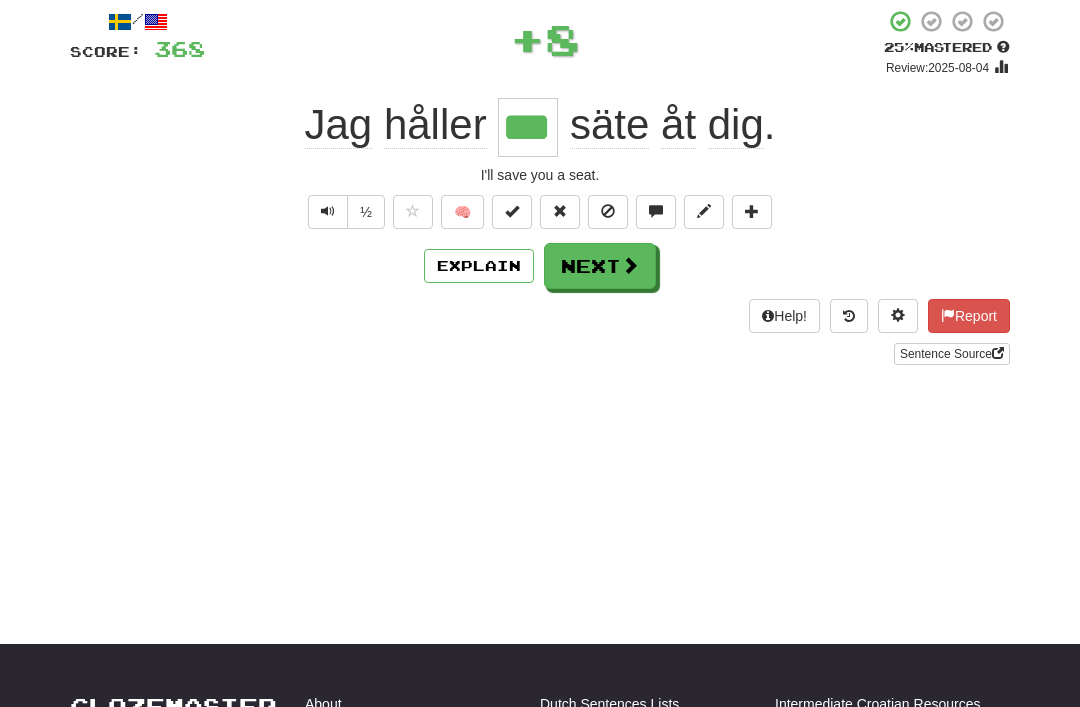 click on "Next" at bounding box center [600, 266] 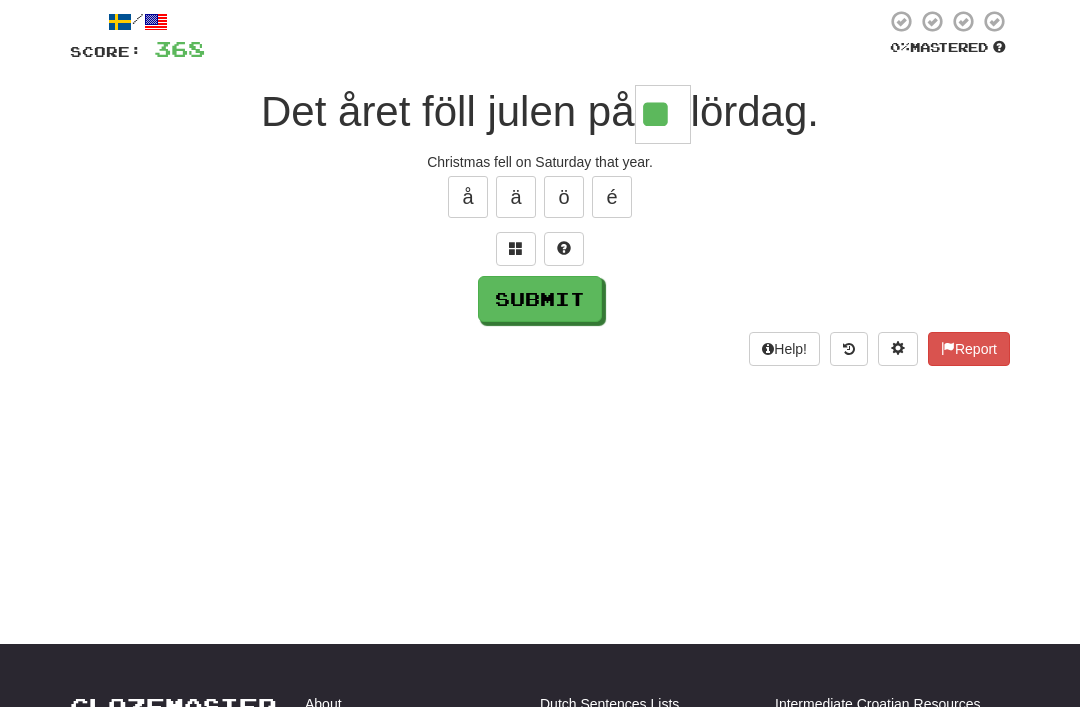 type on "**" 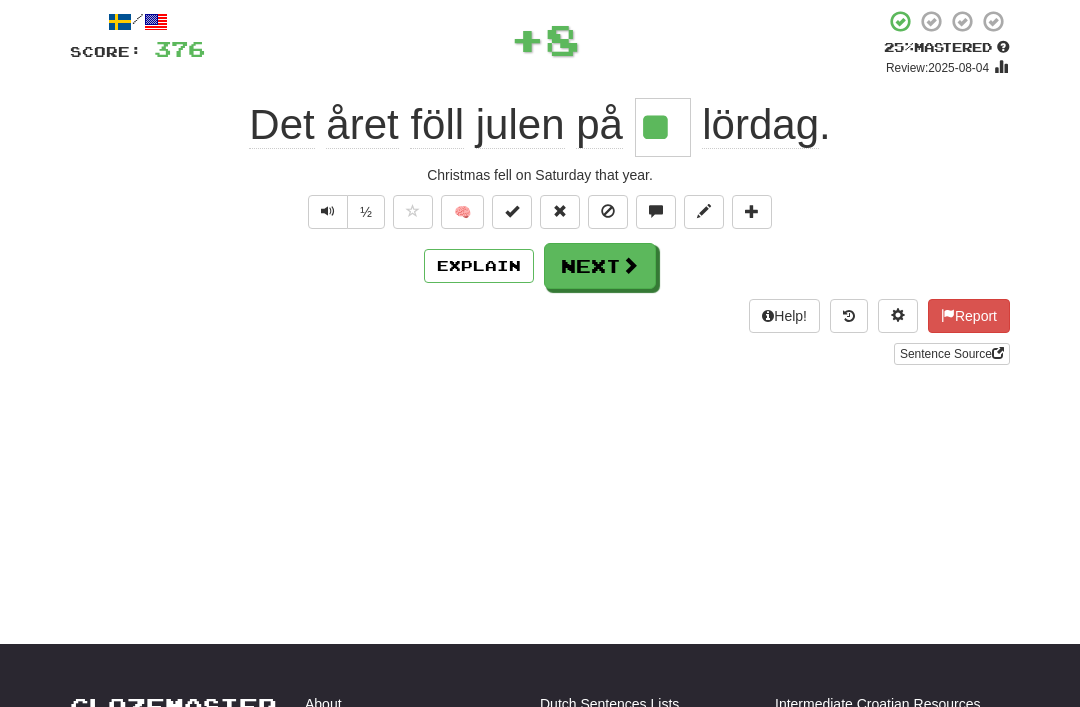click on "Next" at bounding box center (600, 266) 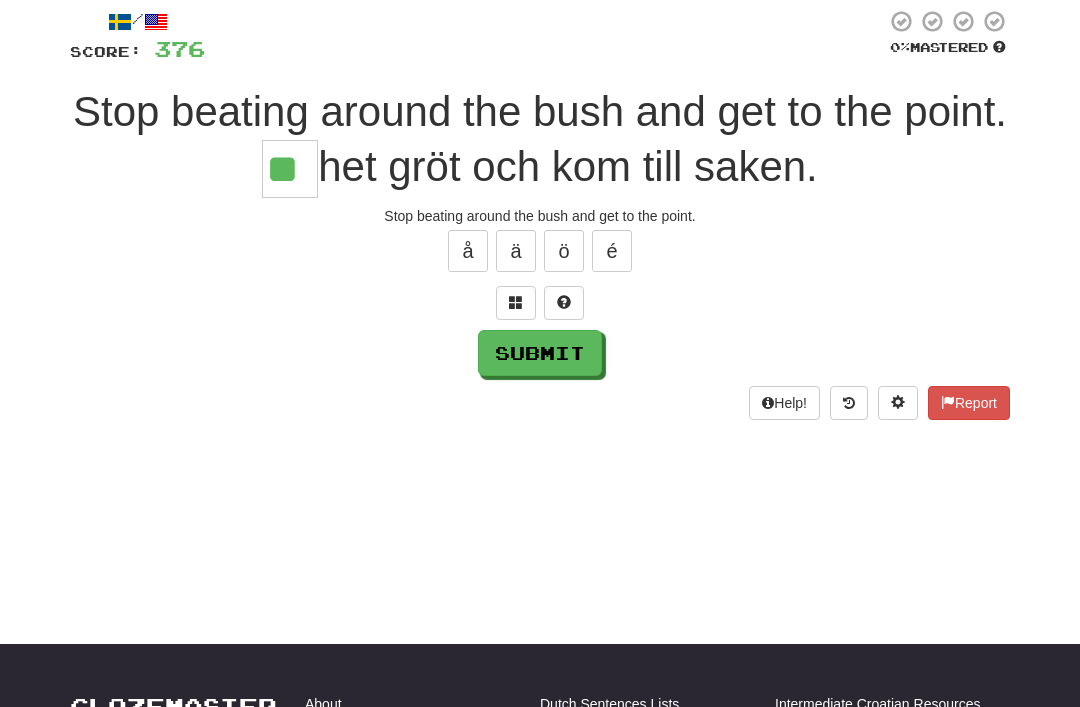 type on "**" 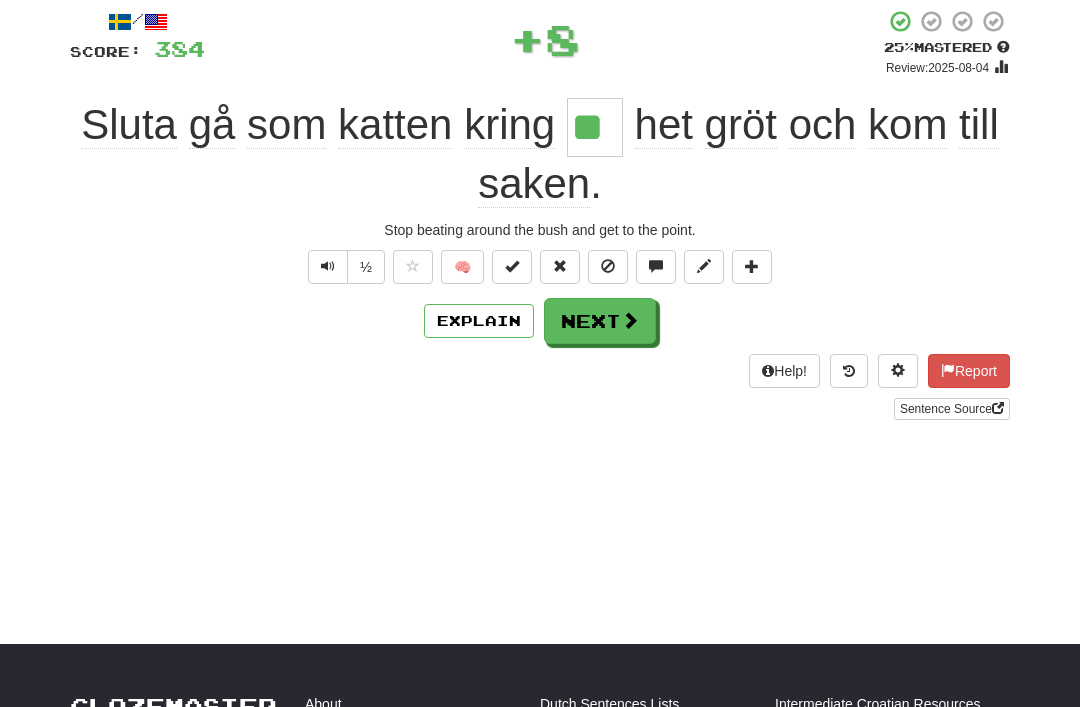 click on "Next" at bounding box center [600, 321] 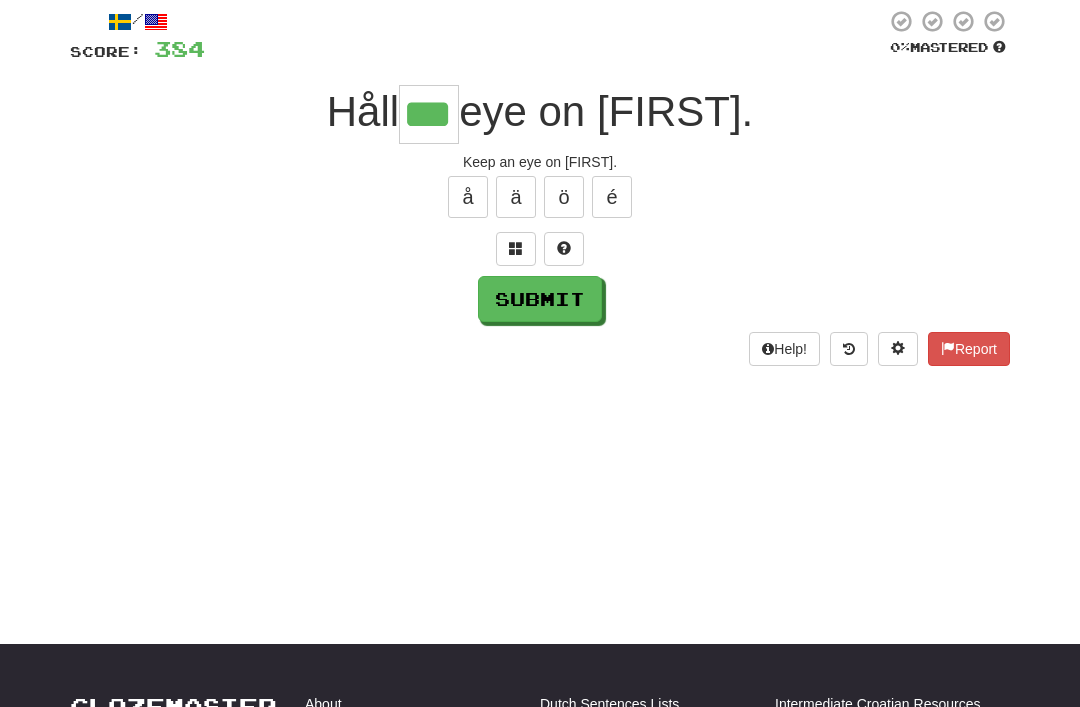 type on "***" 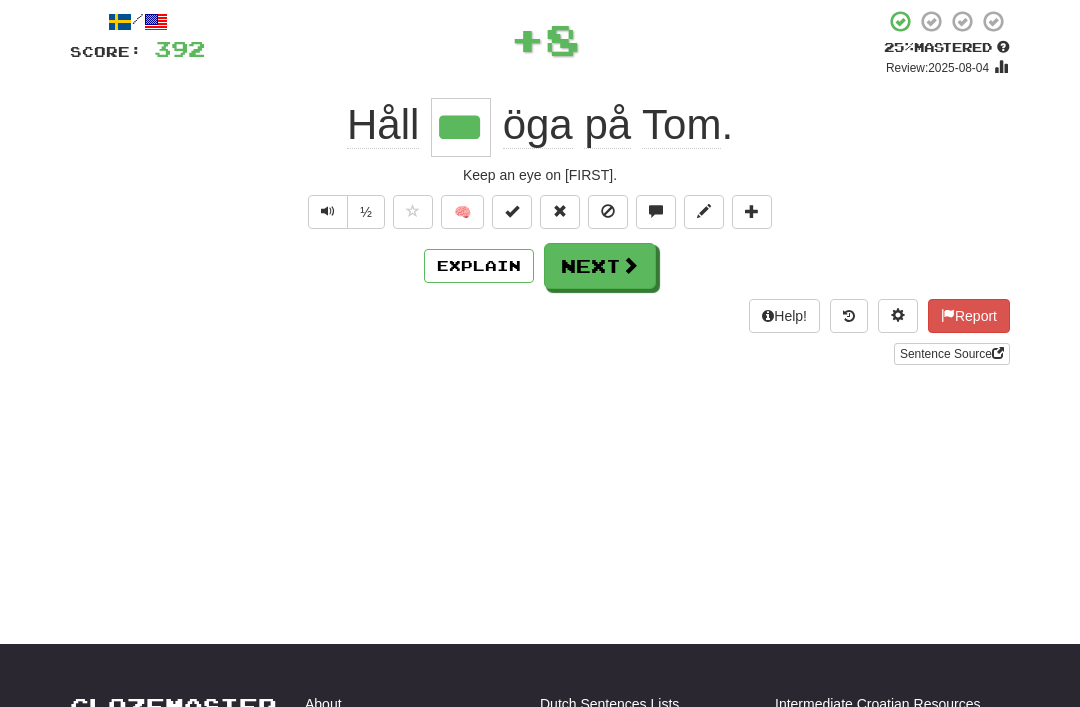 click on "Next" at bounding box center (600, 266) 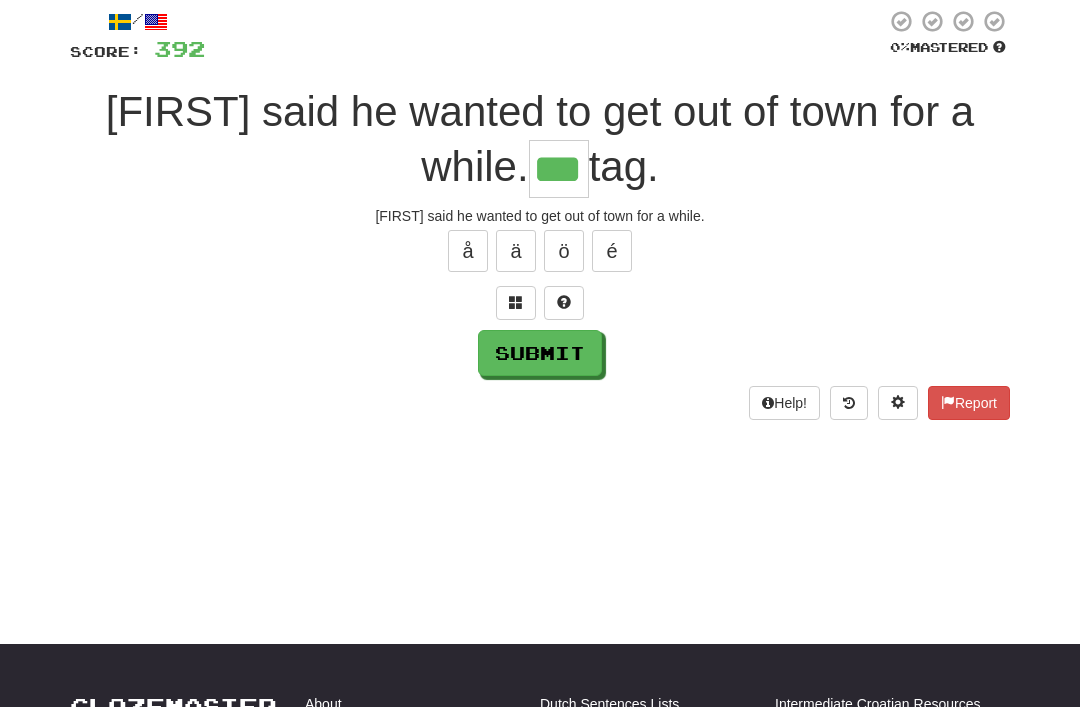 type on "***" 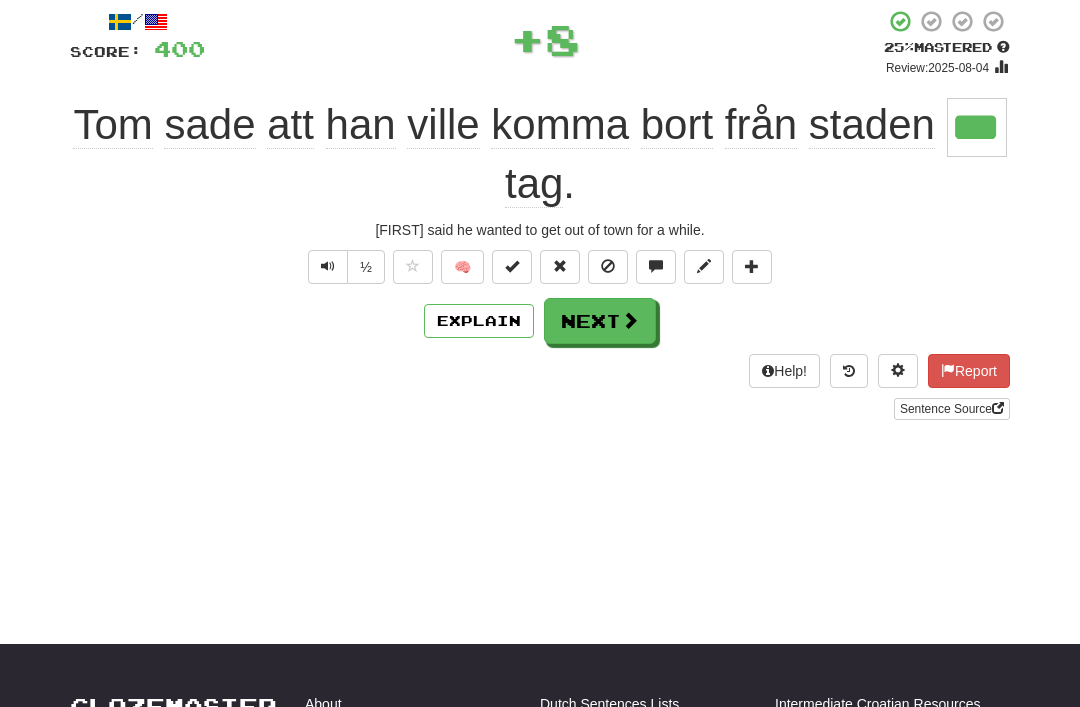 click on "Next" at bounding box center (600, 321) 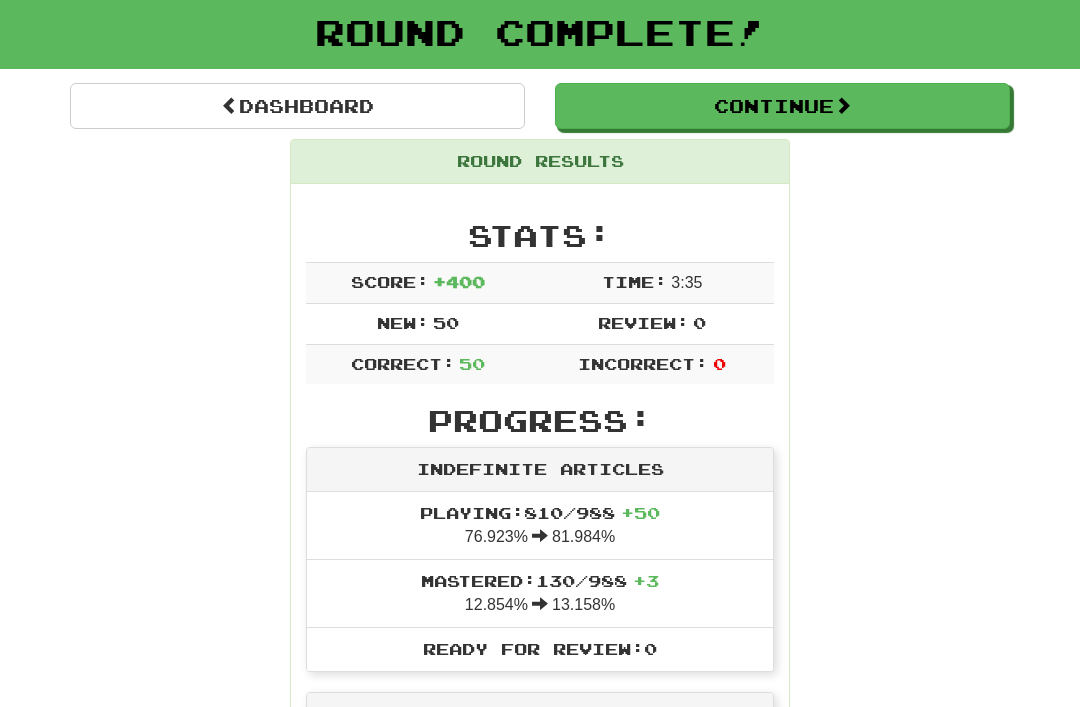 click on "Continue" at bounding box center (782, 106) 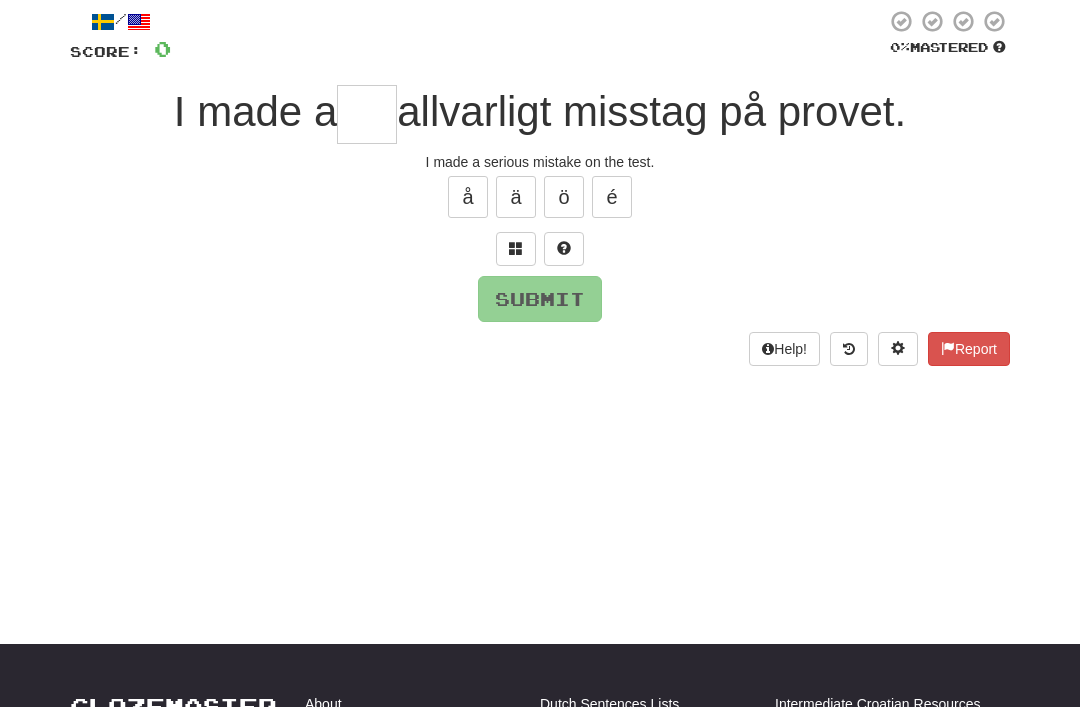 click at bounding box center (367, 114) 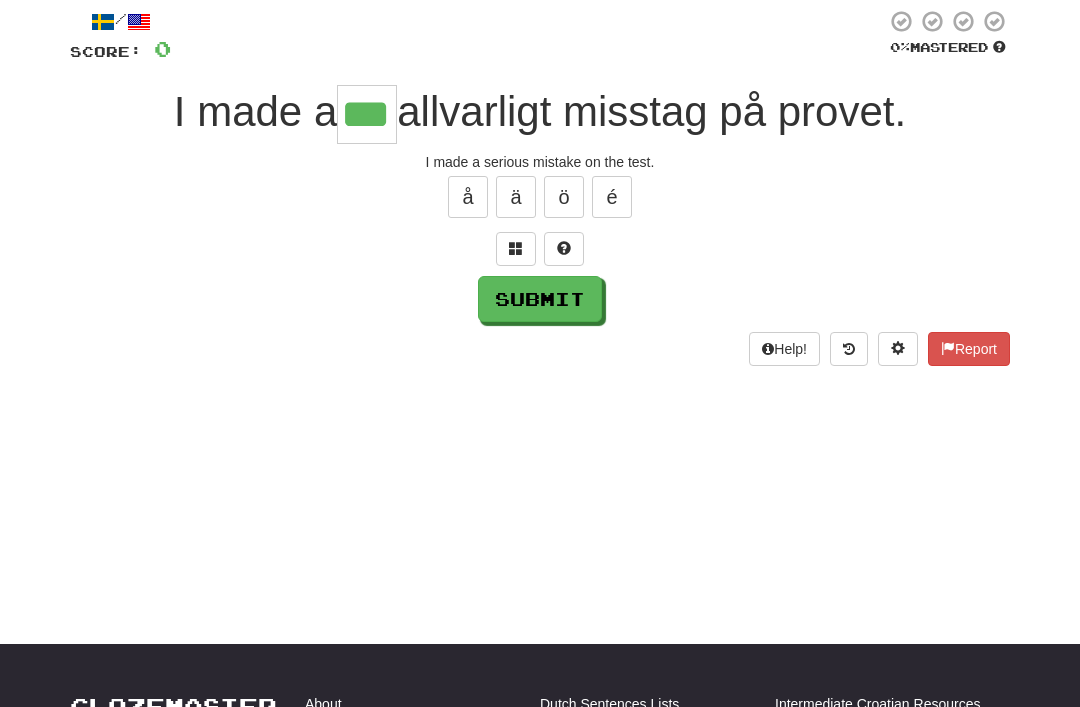 type on "***" 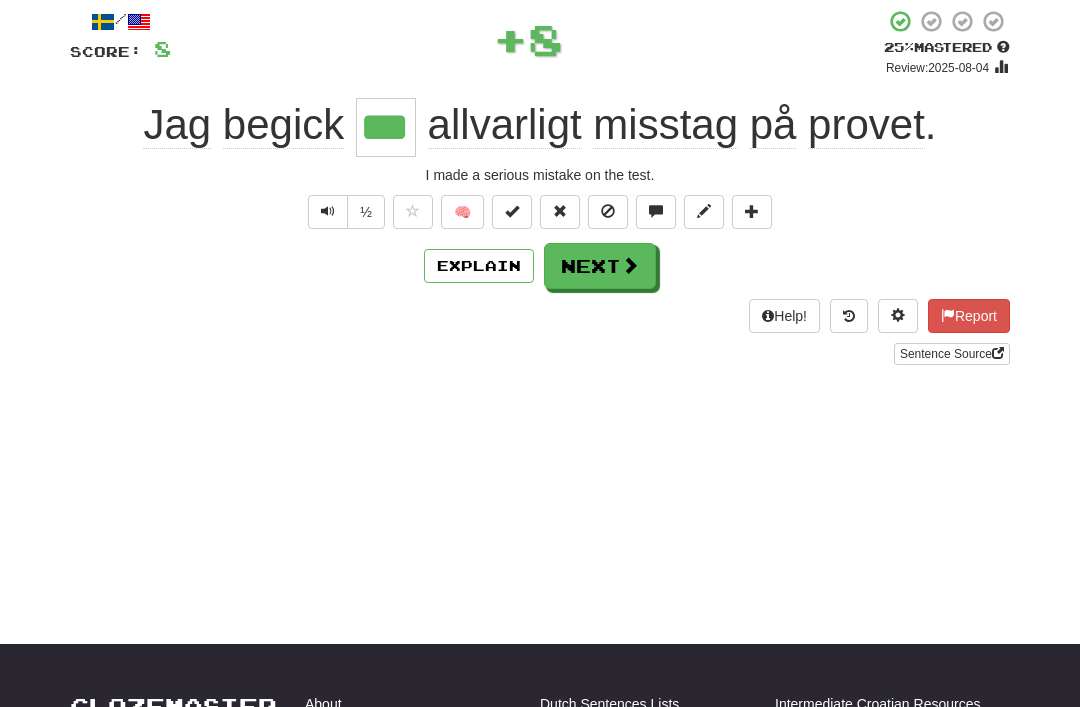 click on "Next" at bounding box center [600, 266] 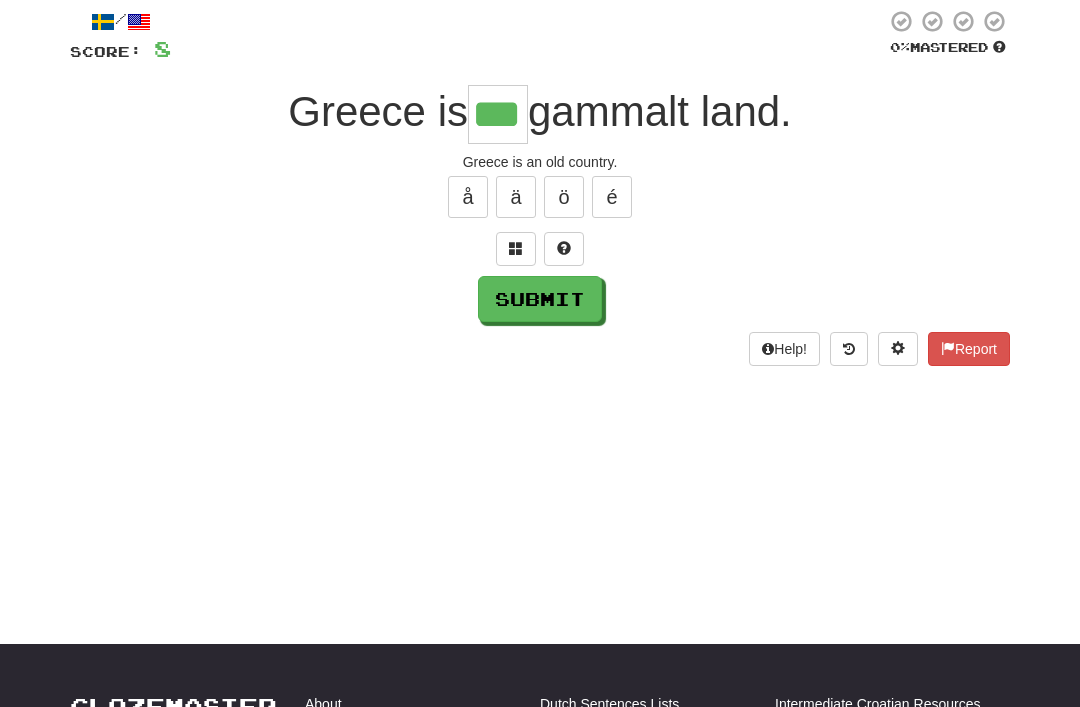 type on "***" 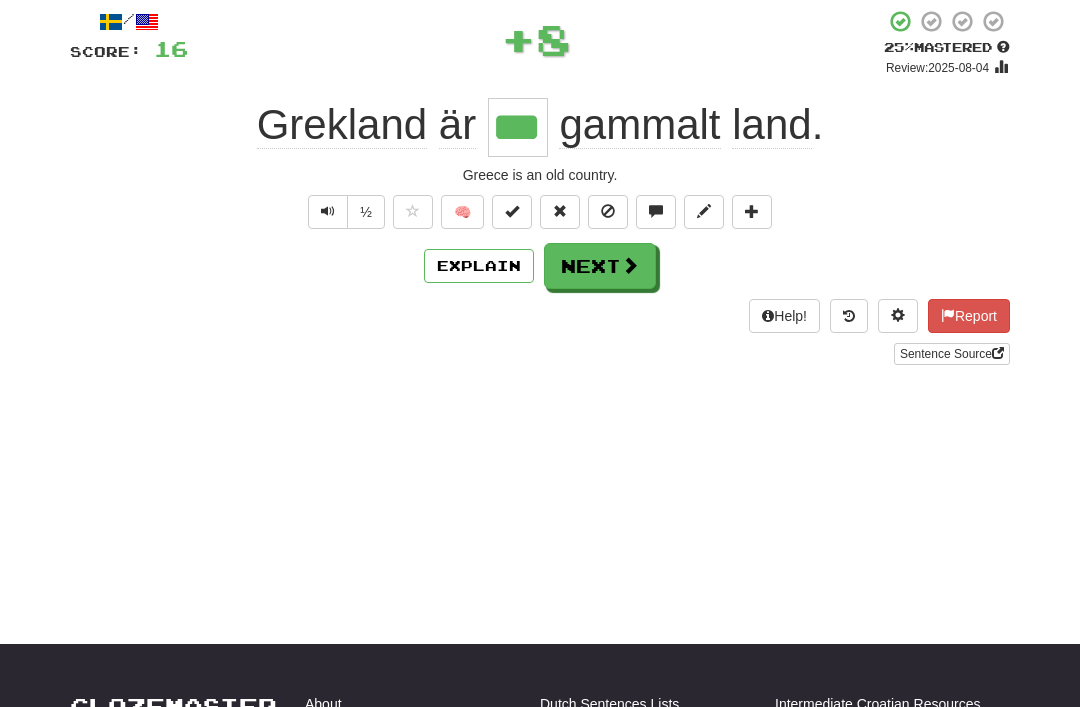 click on "Next" at bounding box center (600, 266) 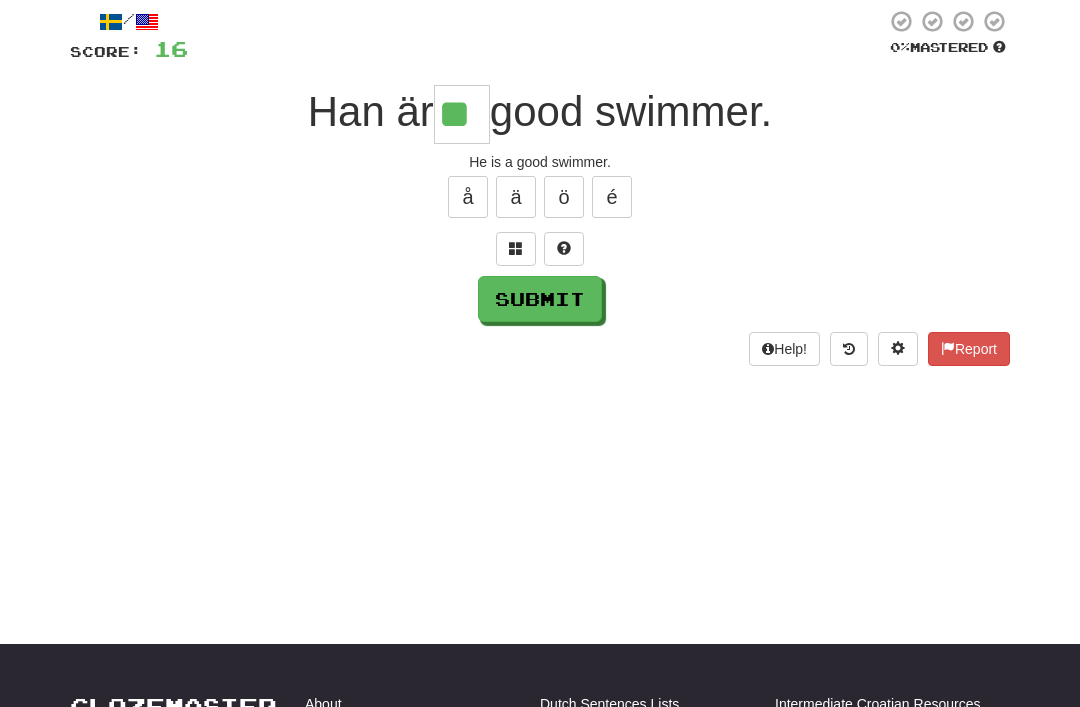 type on "**" 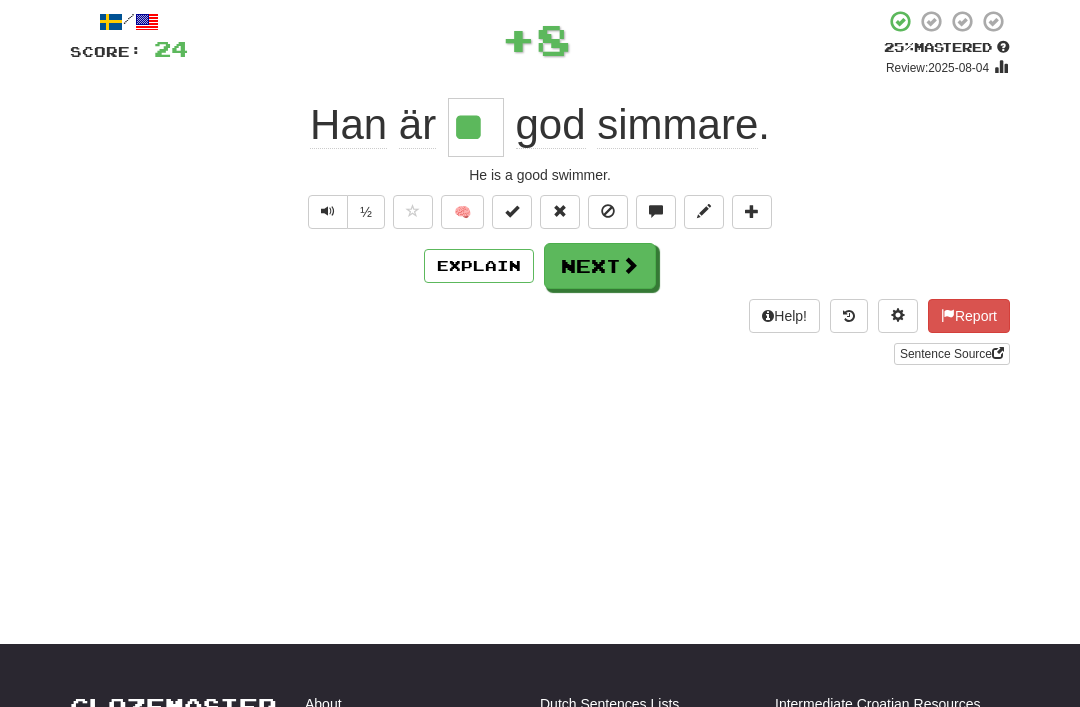 click on "Next" at bounding box center [600, 266] 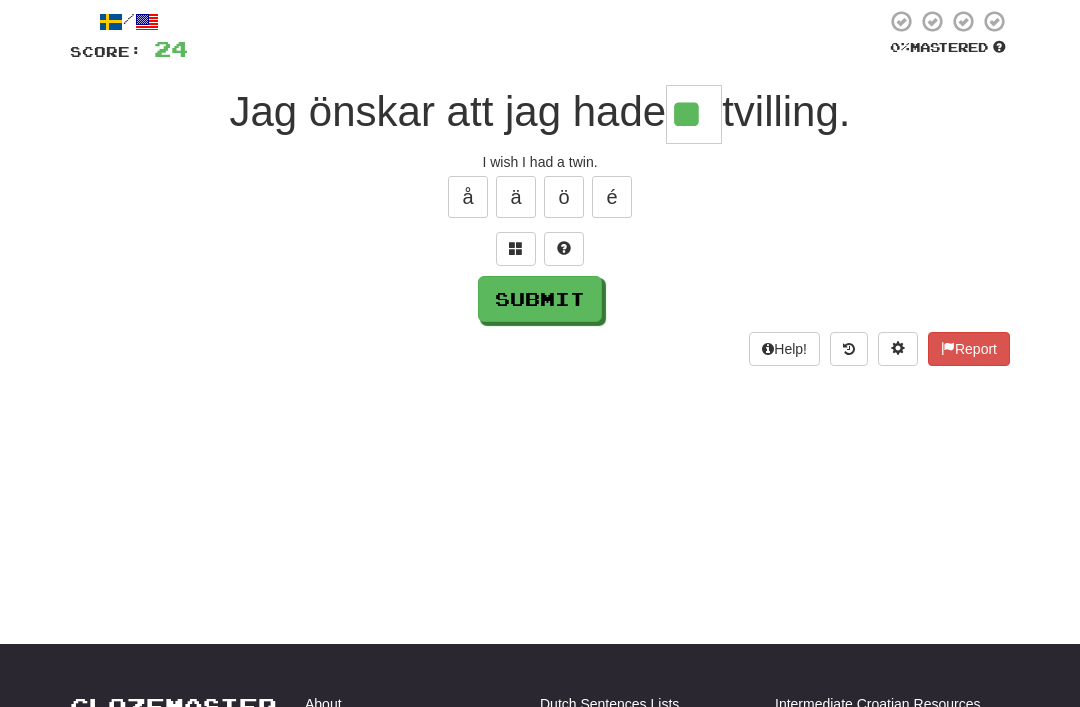 type on "**" 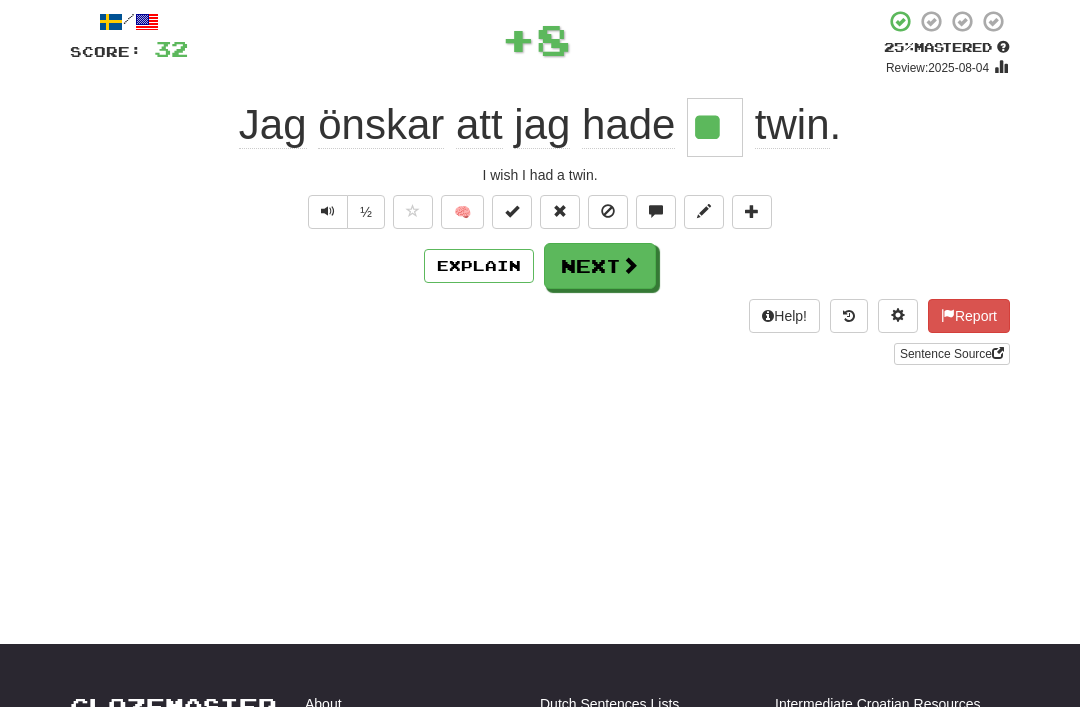 click on "Next" at bounding box center [600, 266] 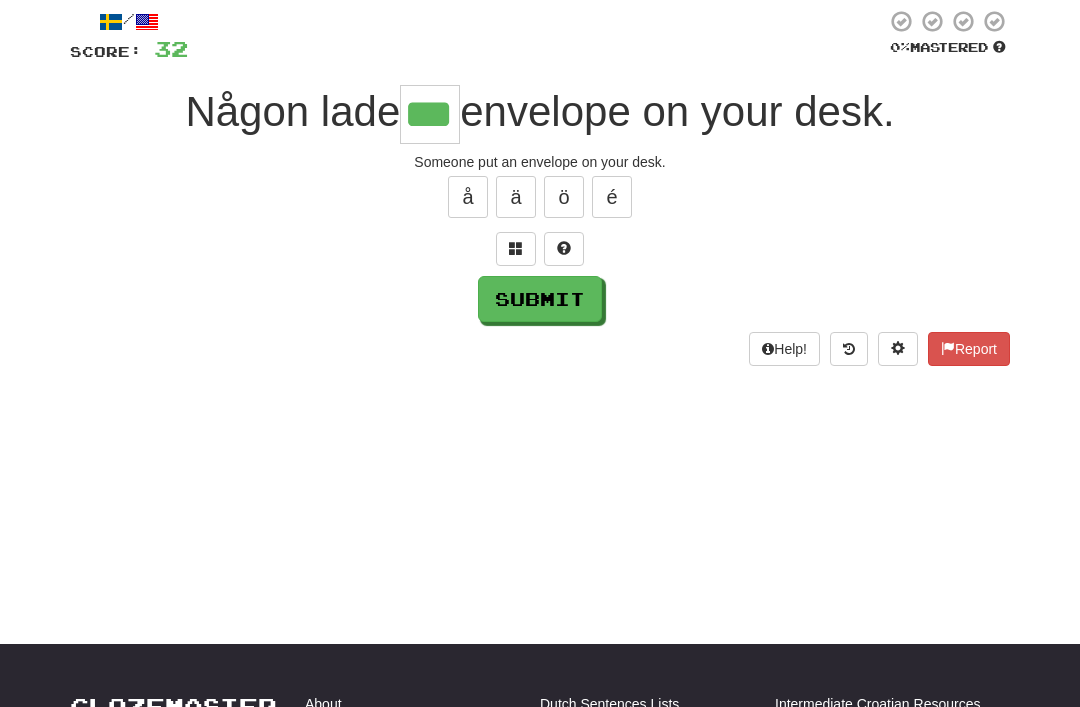 type on "***" 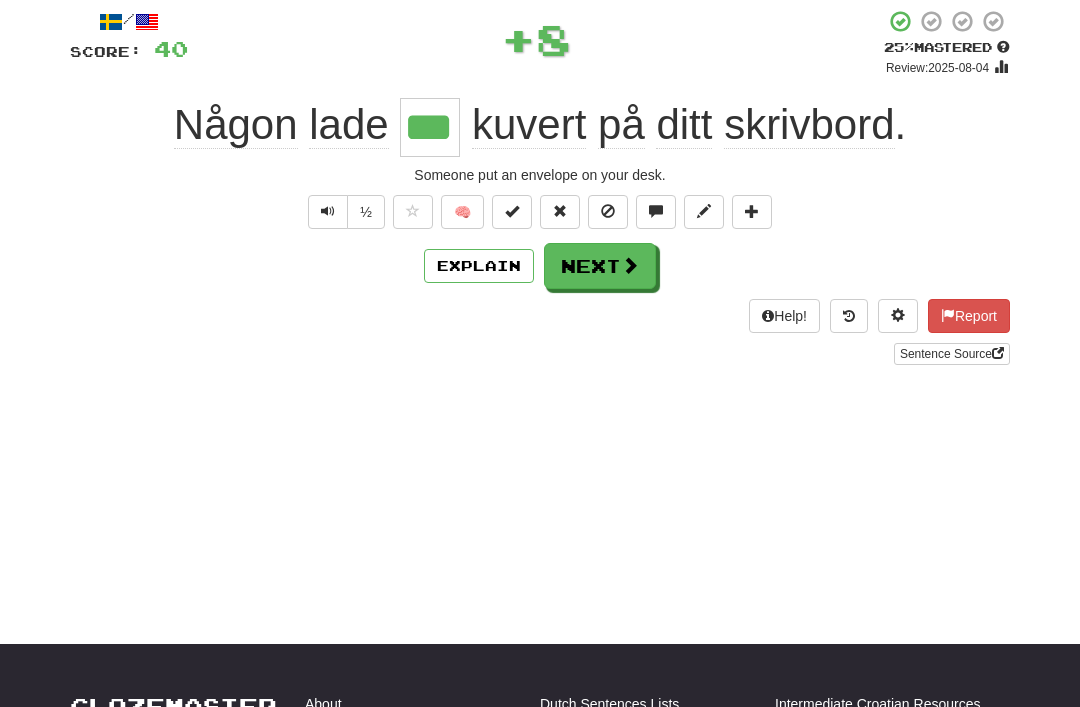 click on "Next" at bounding box center (600, 266) 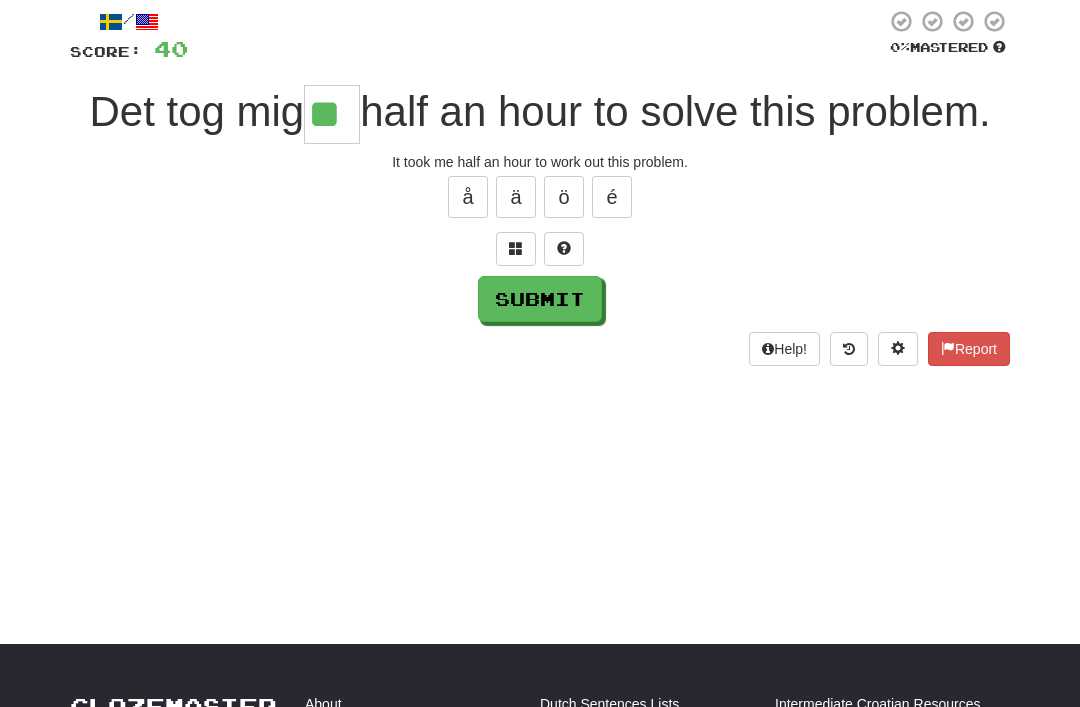 type on "**" 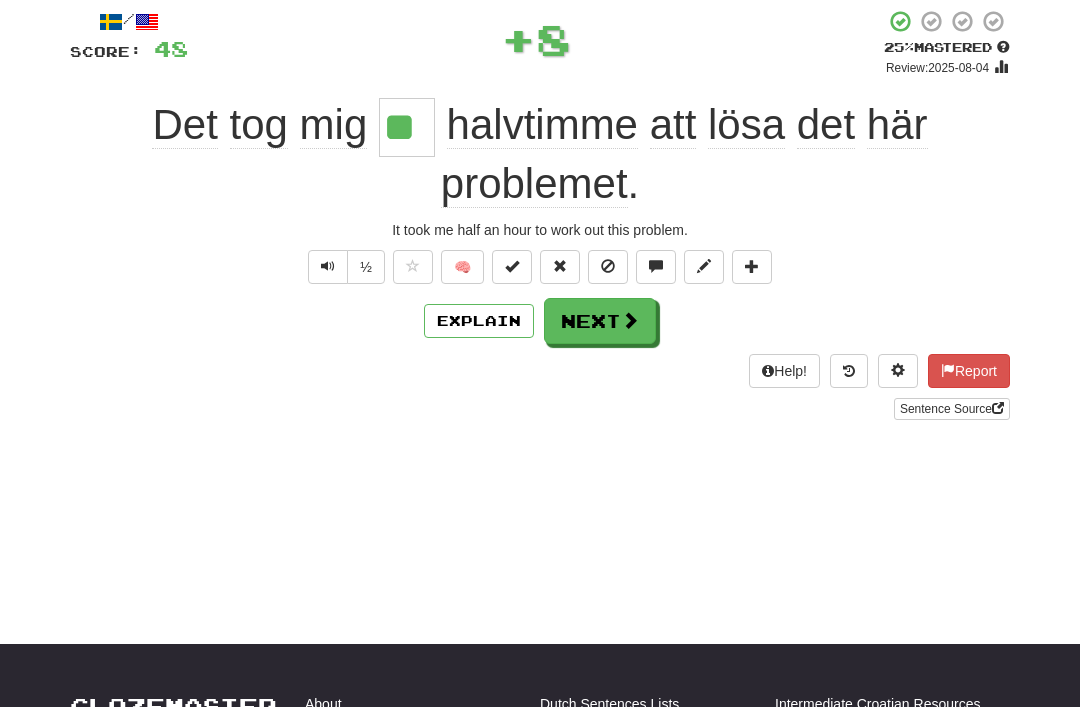 click on "Next" at bounding box center [600, 321] 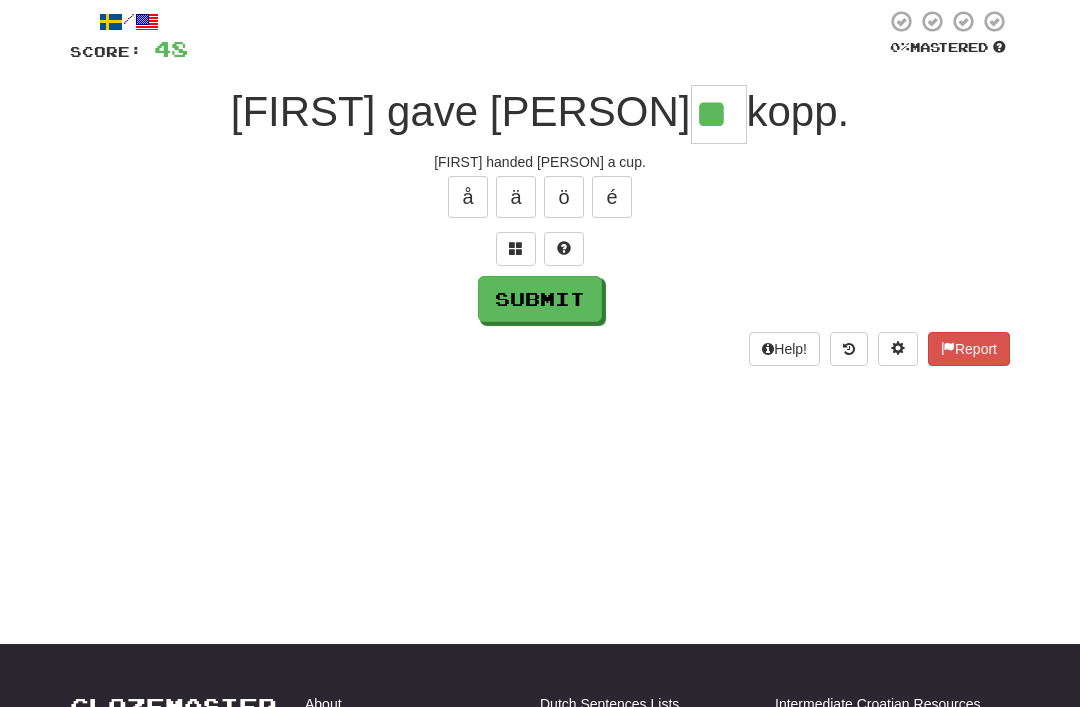 type on "**" 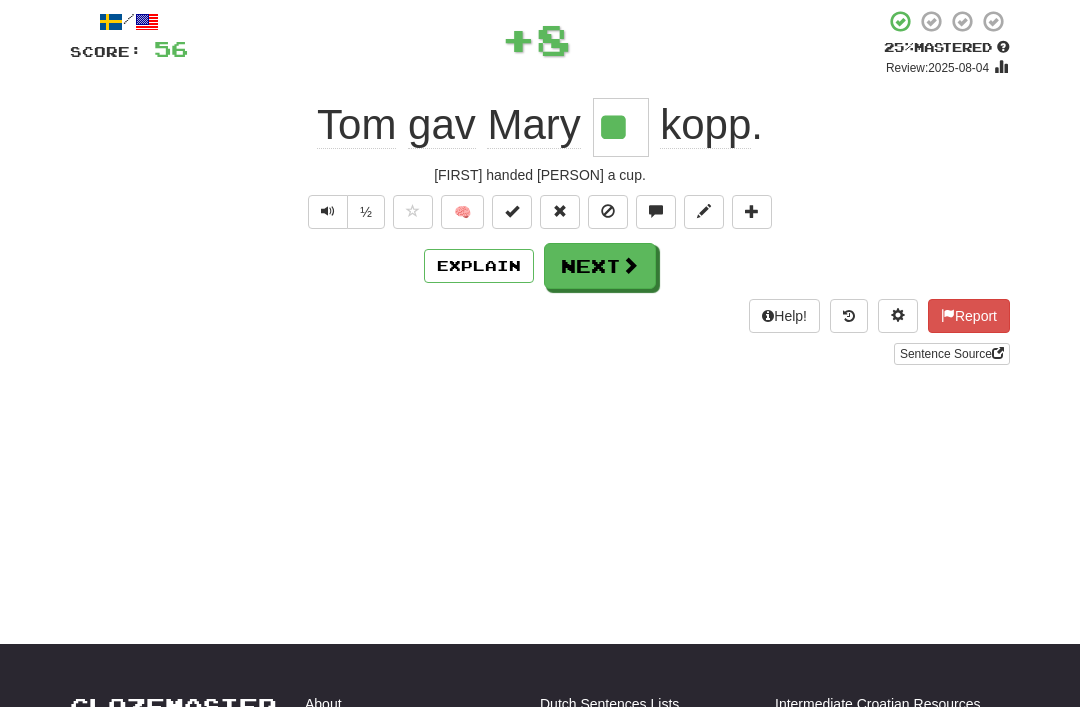 click on "Next" at bounding box center (600, 266) 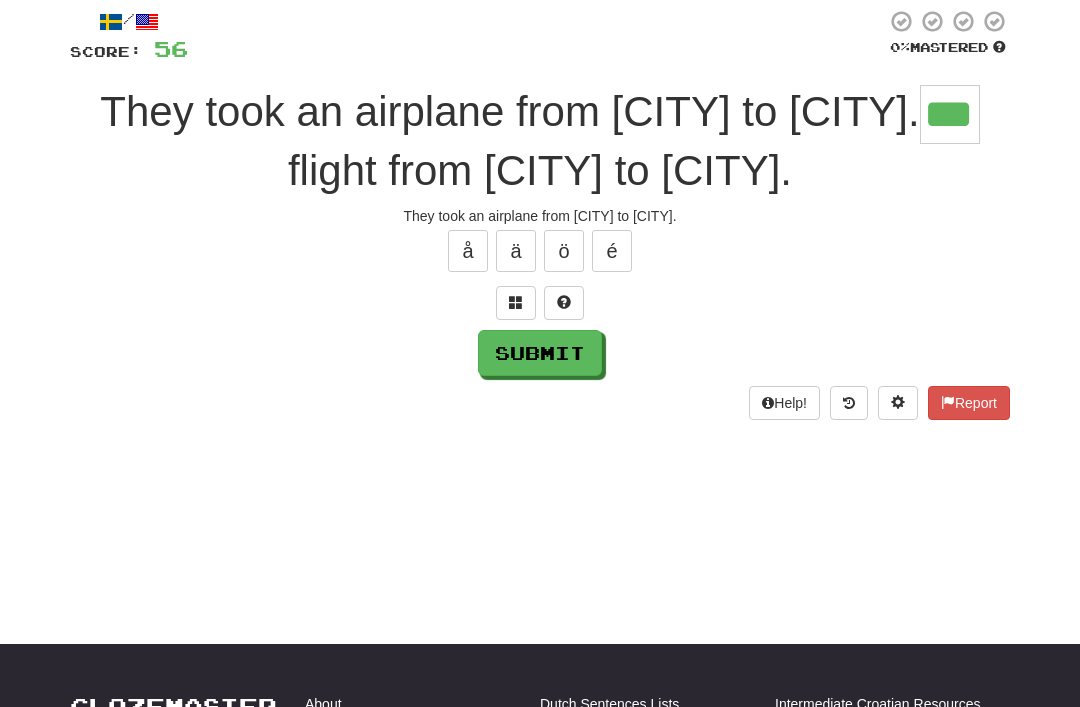 type on "***" 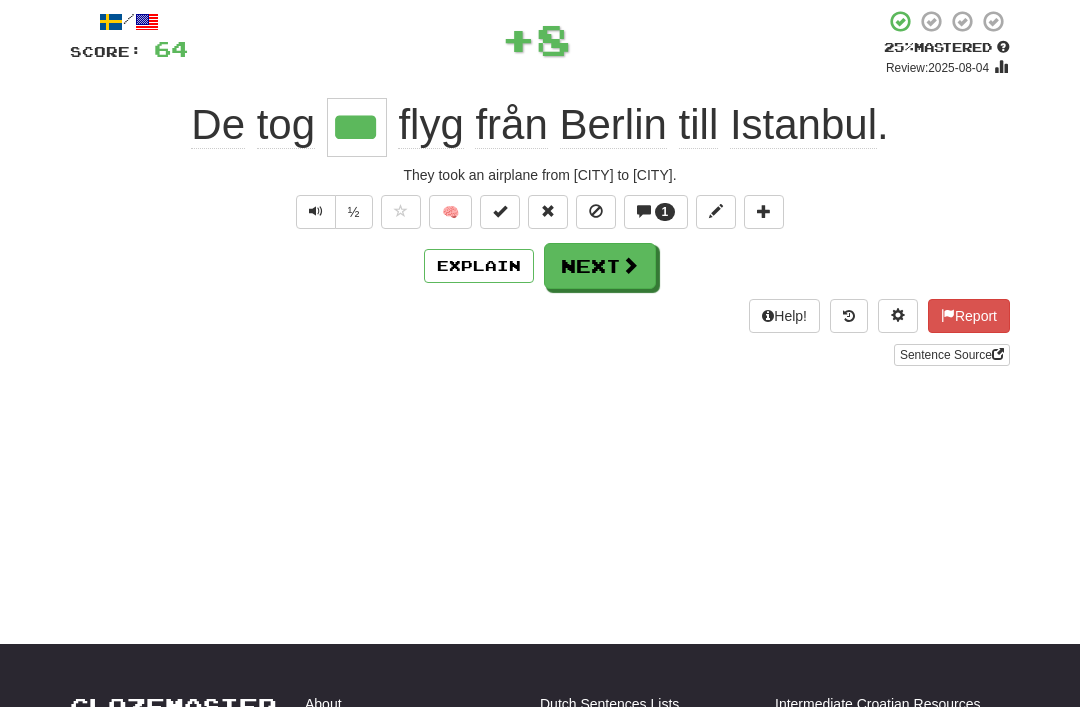 click at bounding box center [630, 265] 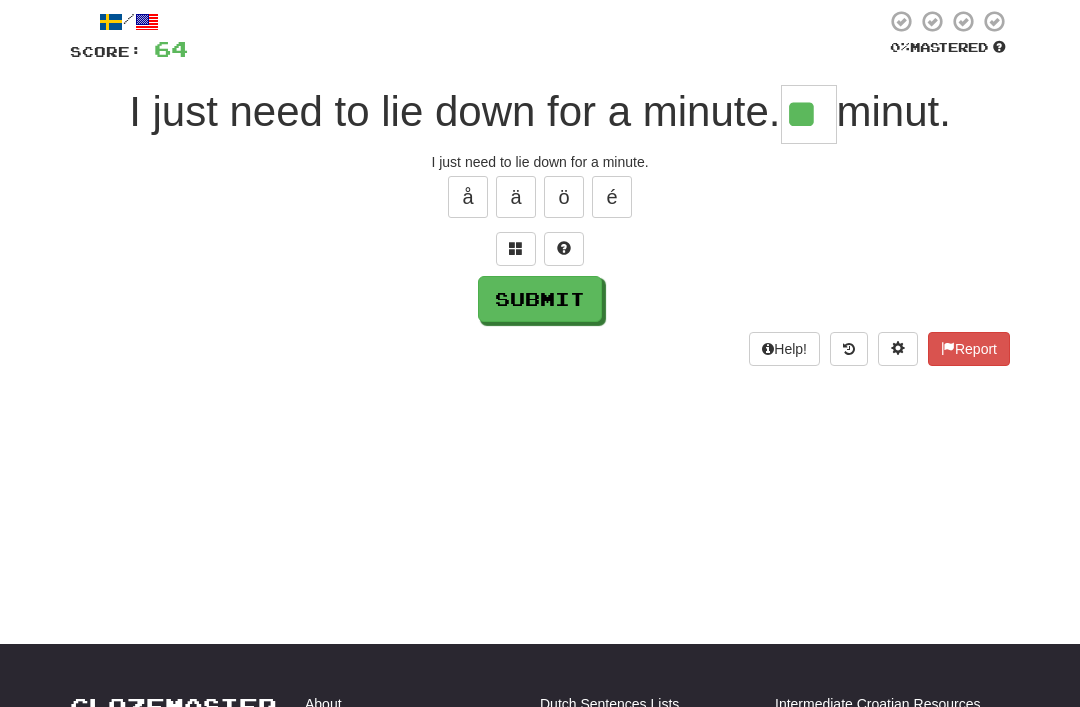 type on "**" 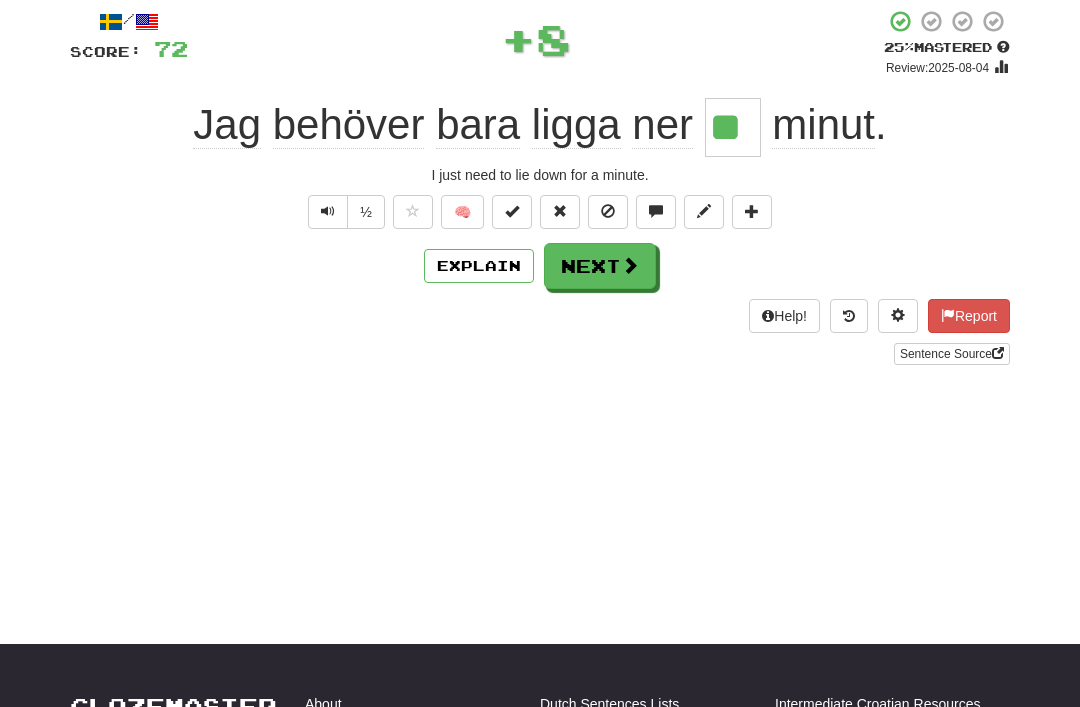 click on "Next" at bounding box center [600, 266] 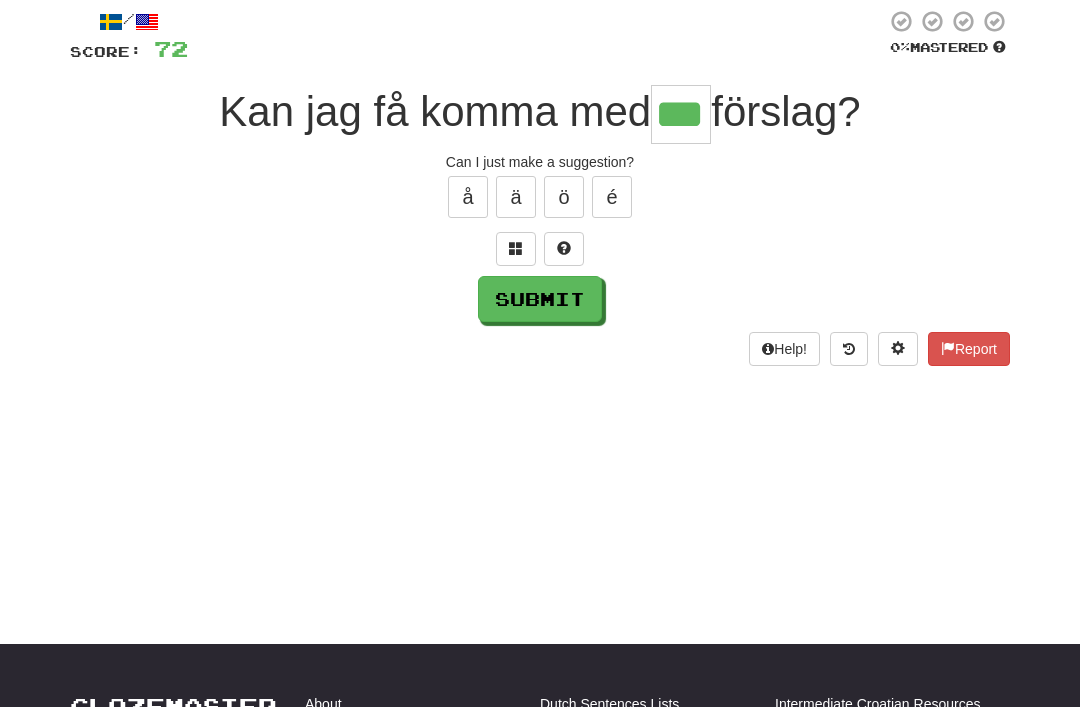 type on "***" 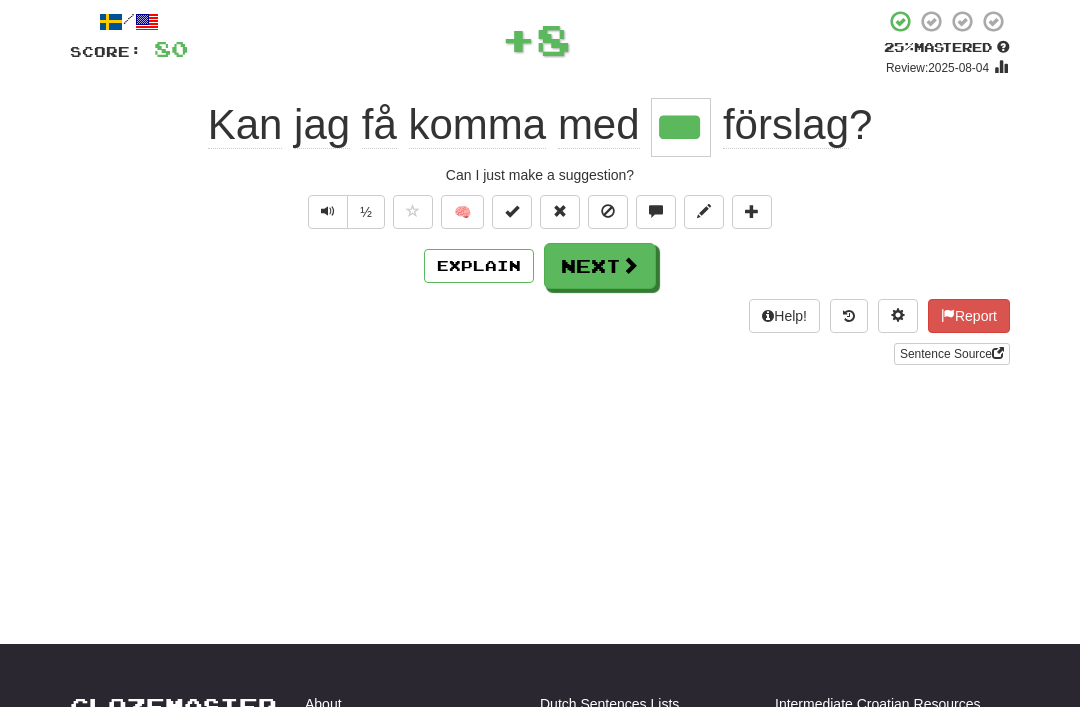 click on "Next" at bounding box center (600, 266) 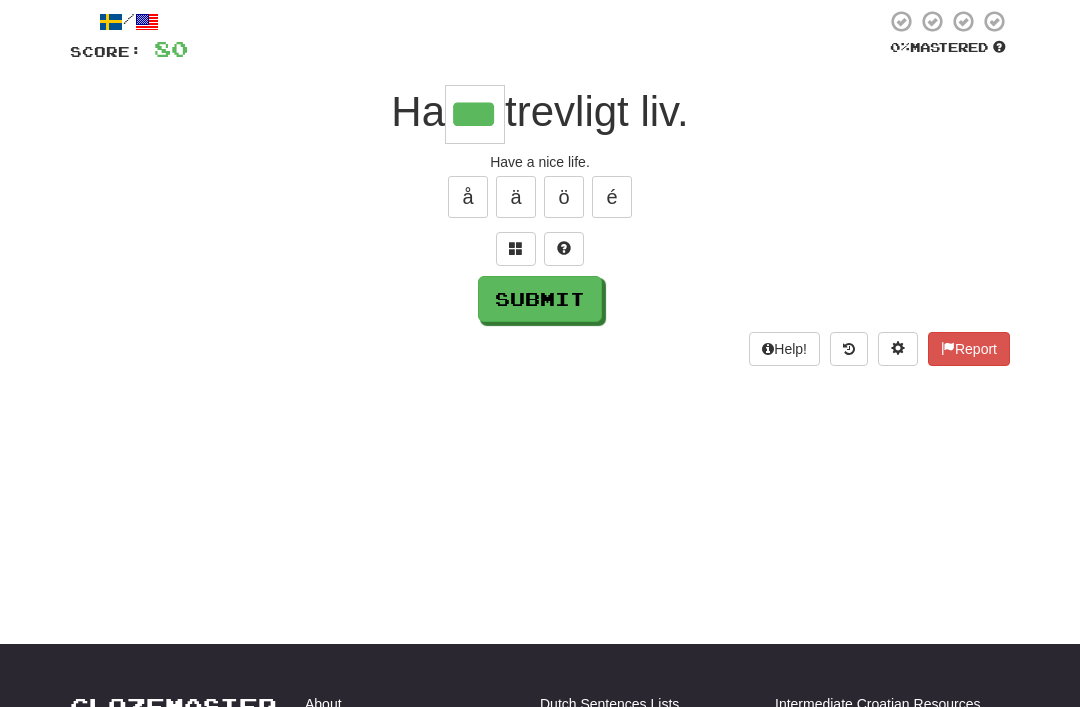 type on "***" 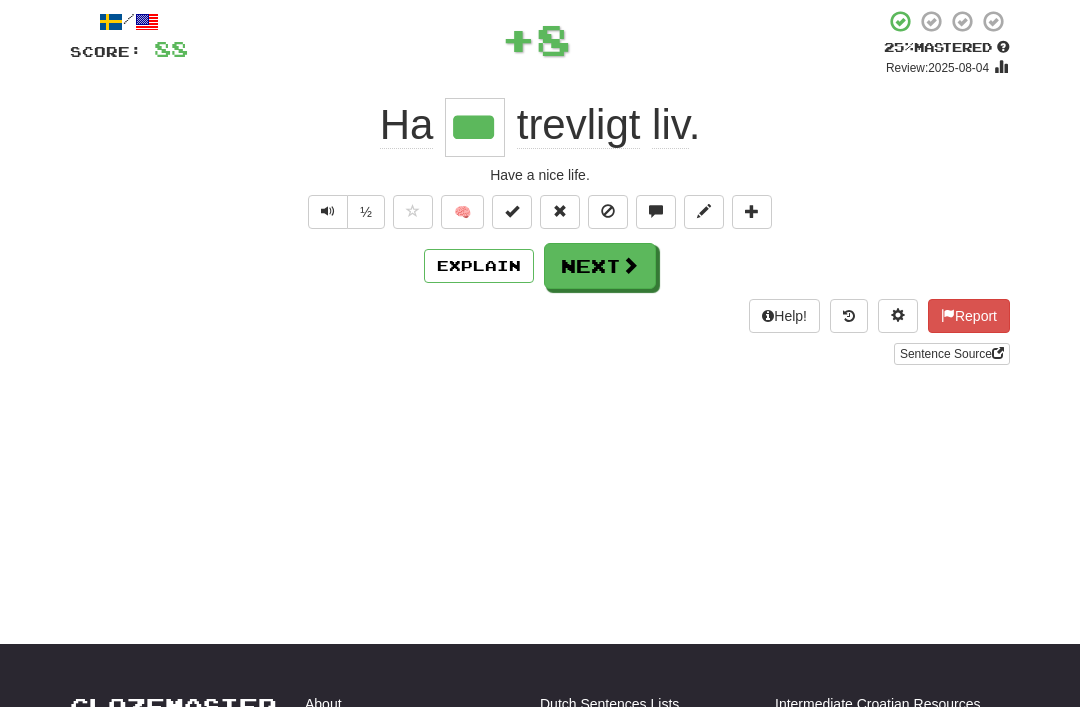 click on "Next" at bounding box center (600, 266) 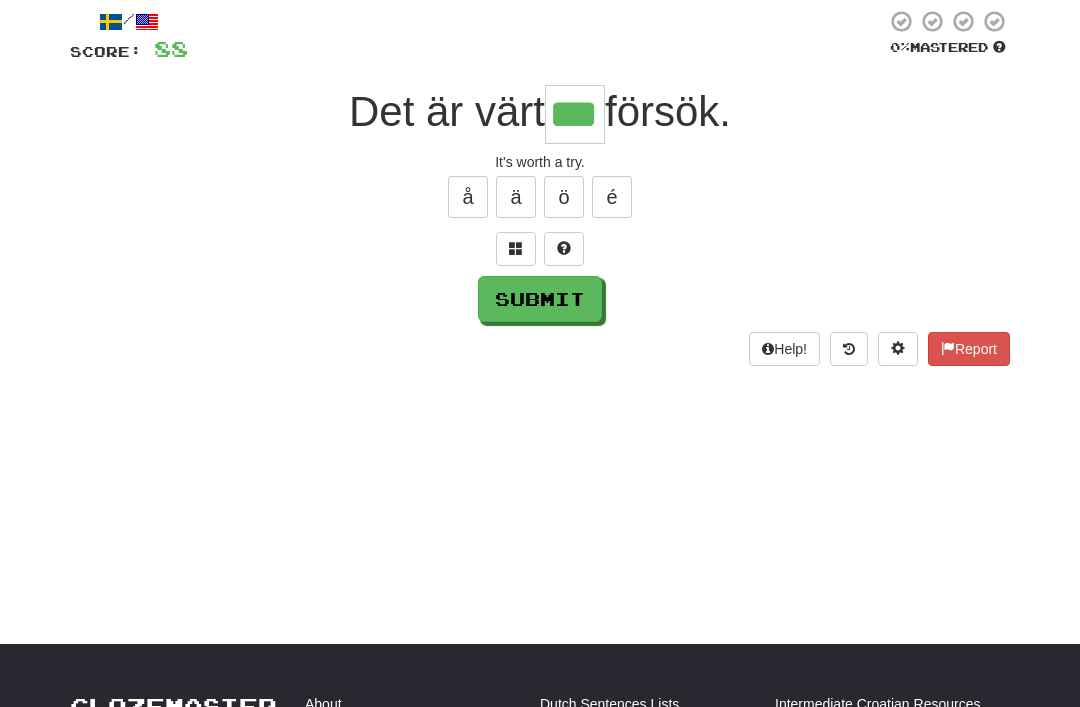 type on "***" 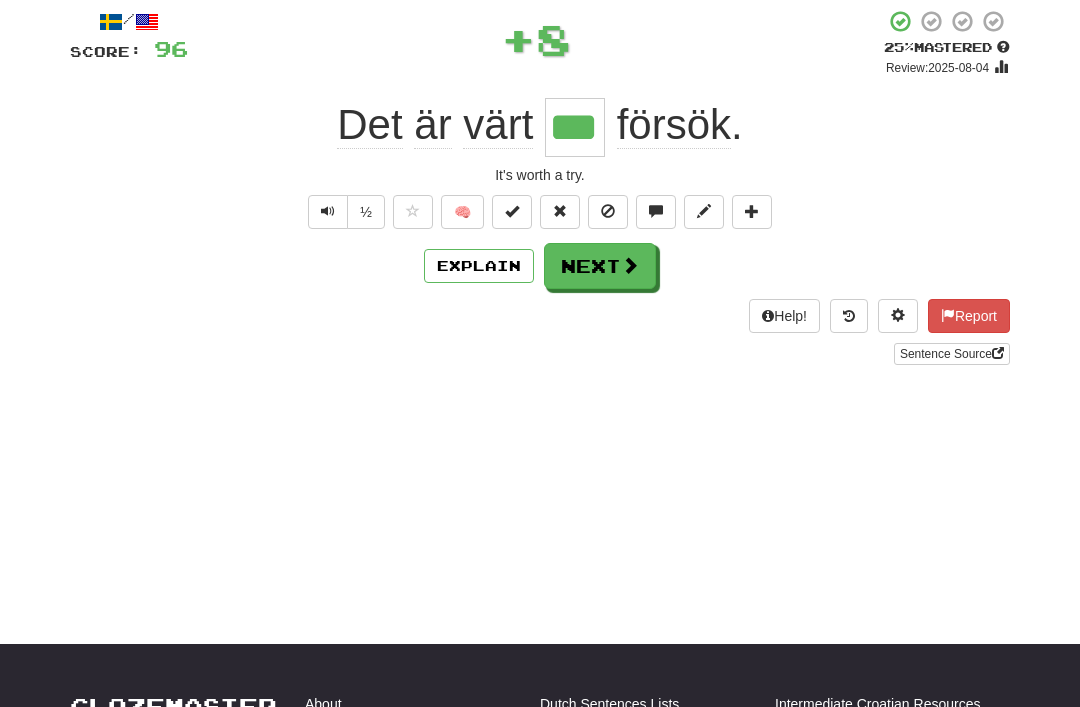 click at bounding box center [630, 265] 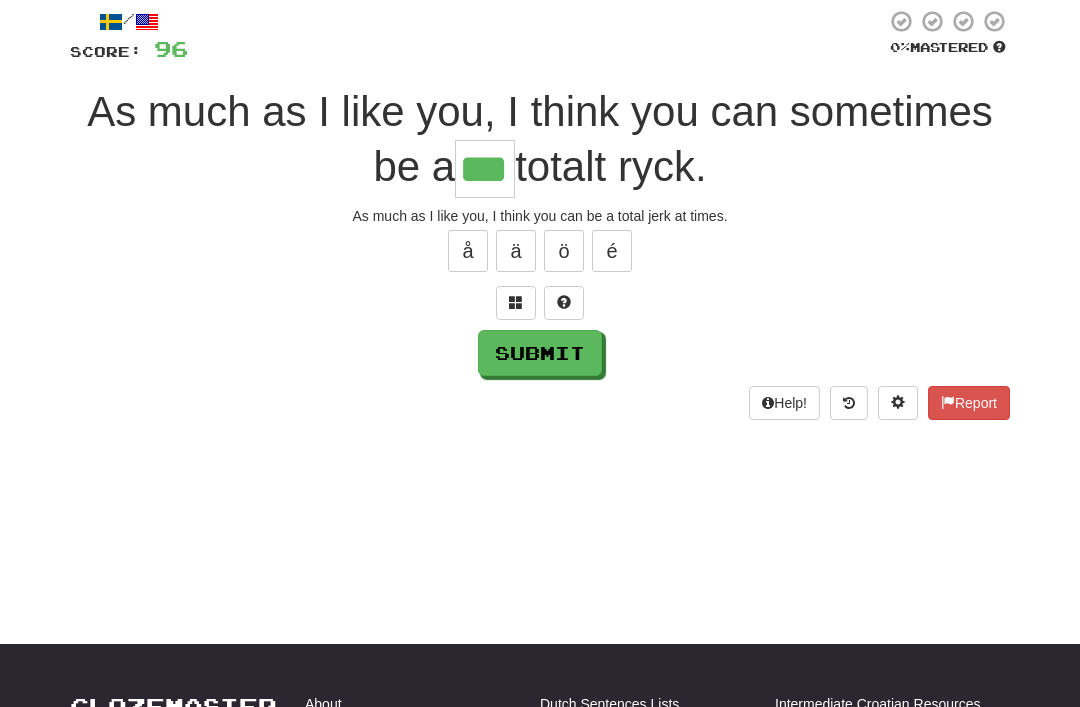 type on "***" 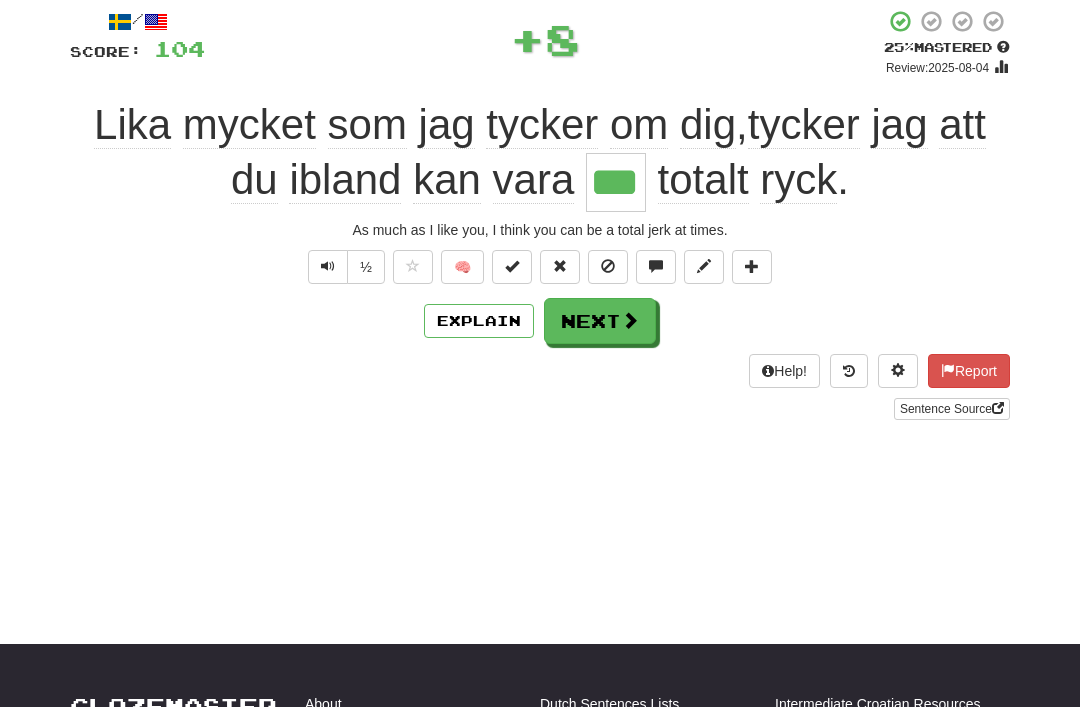click on "Next" at bounding box center [600, 321] 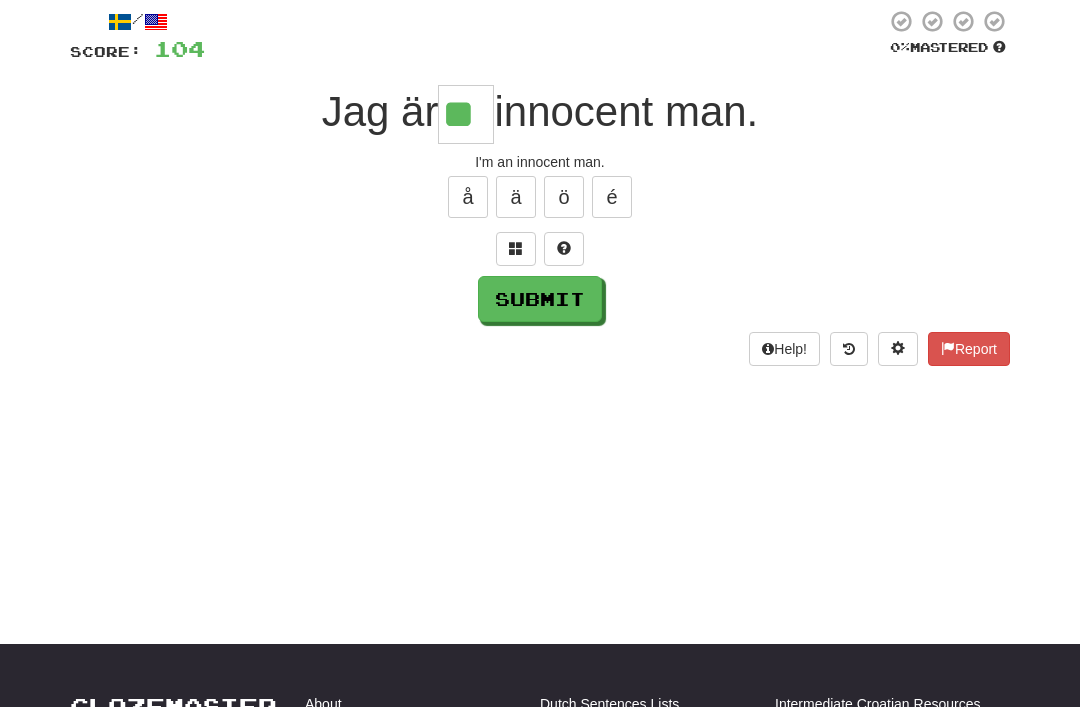 type on "**" 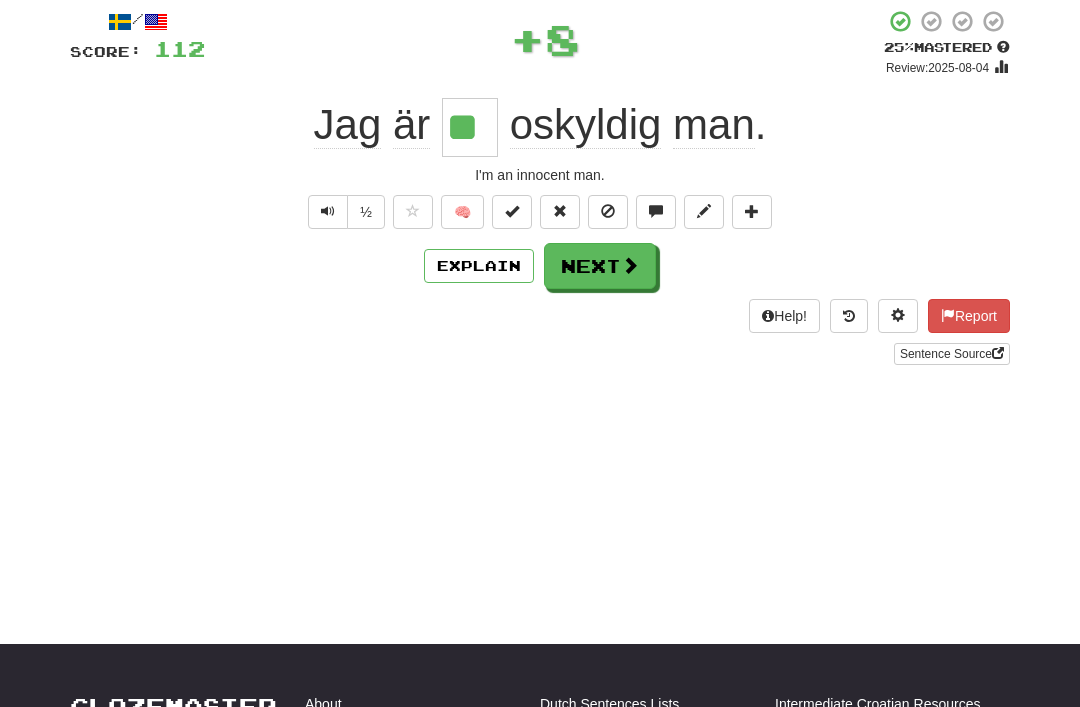 click on "Next" at bounding box center [600, 266] 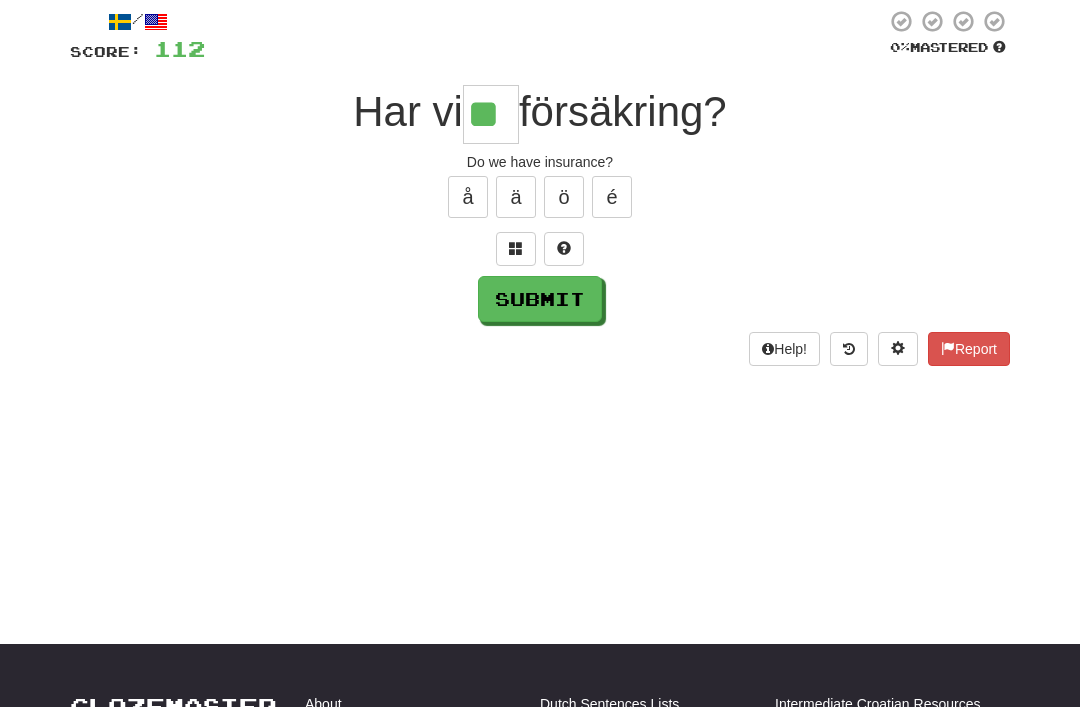 type on "**" 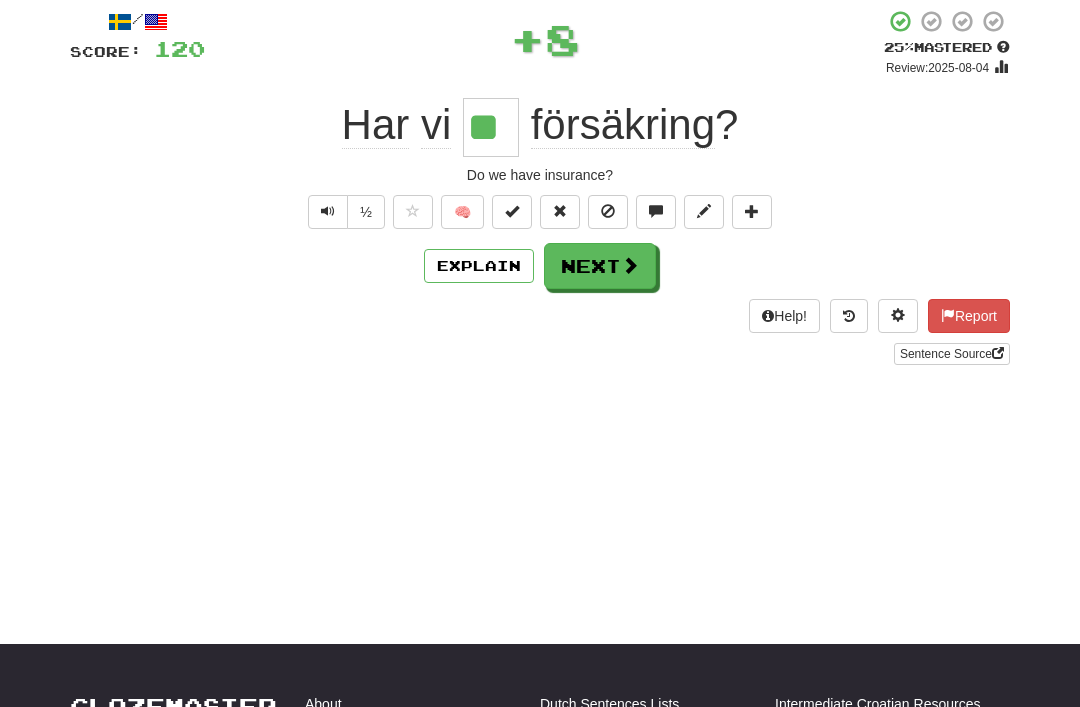 click on "Next" at bounding box center [600, 266] 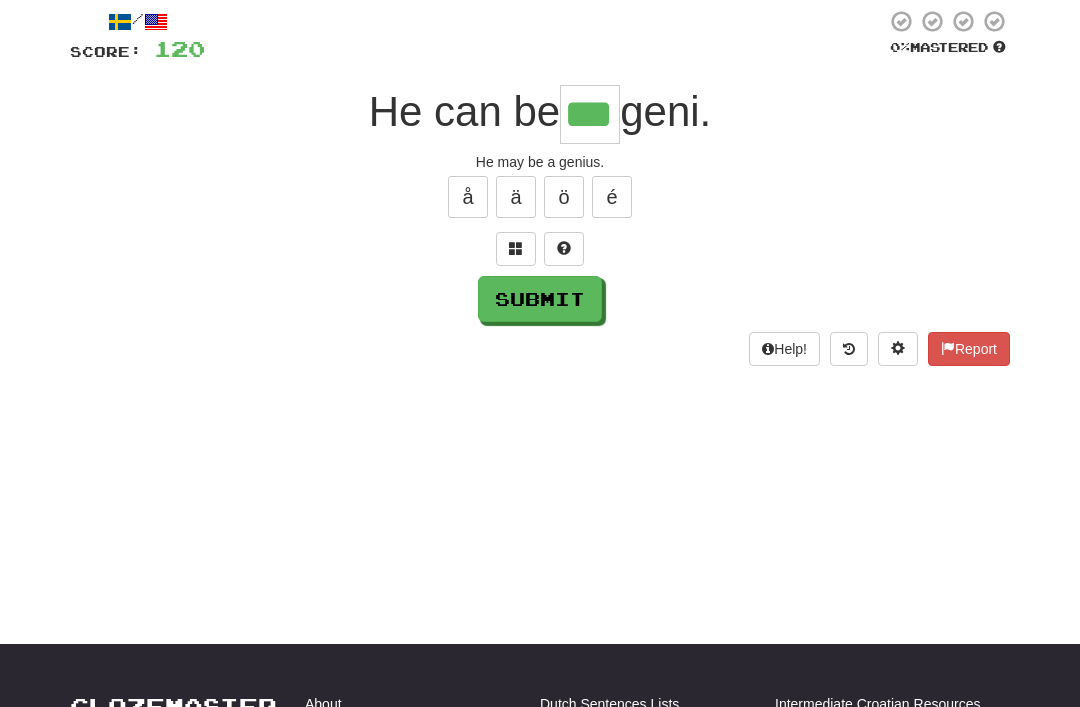 type on "***" 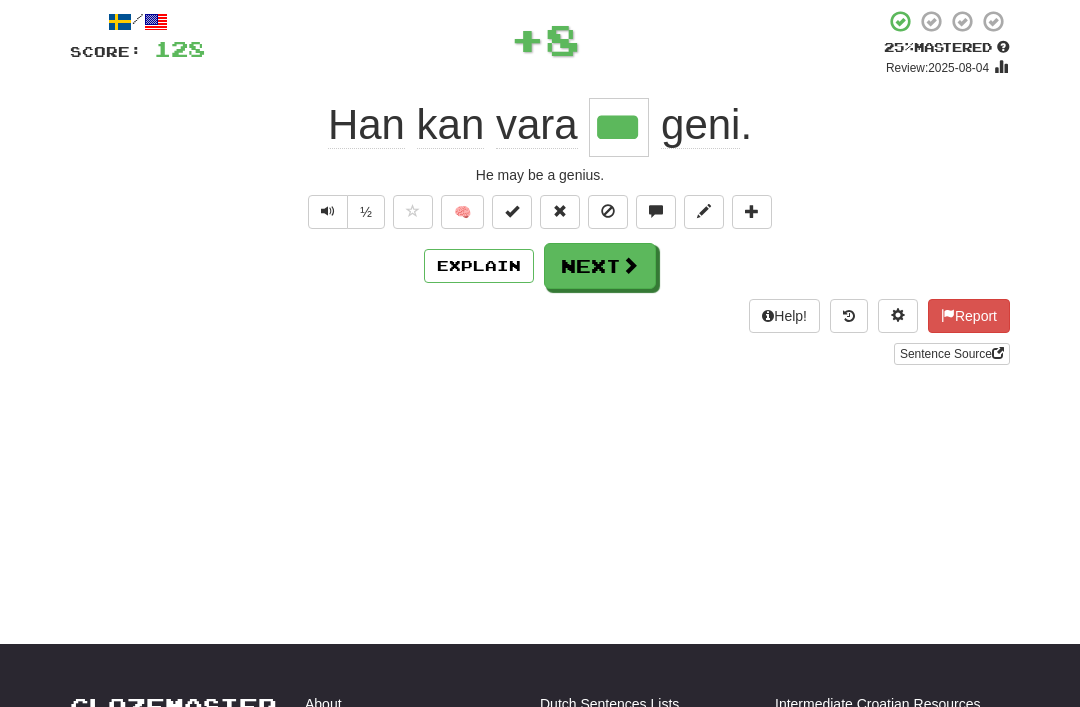 click on "Next" at bounding box center [600, 266] 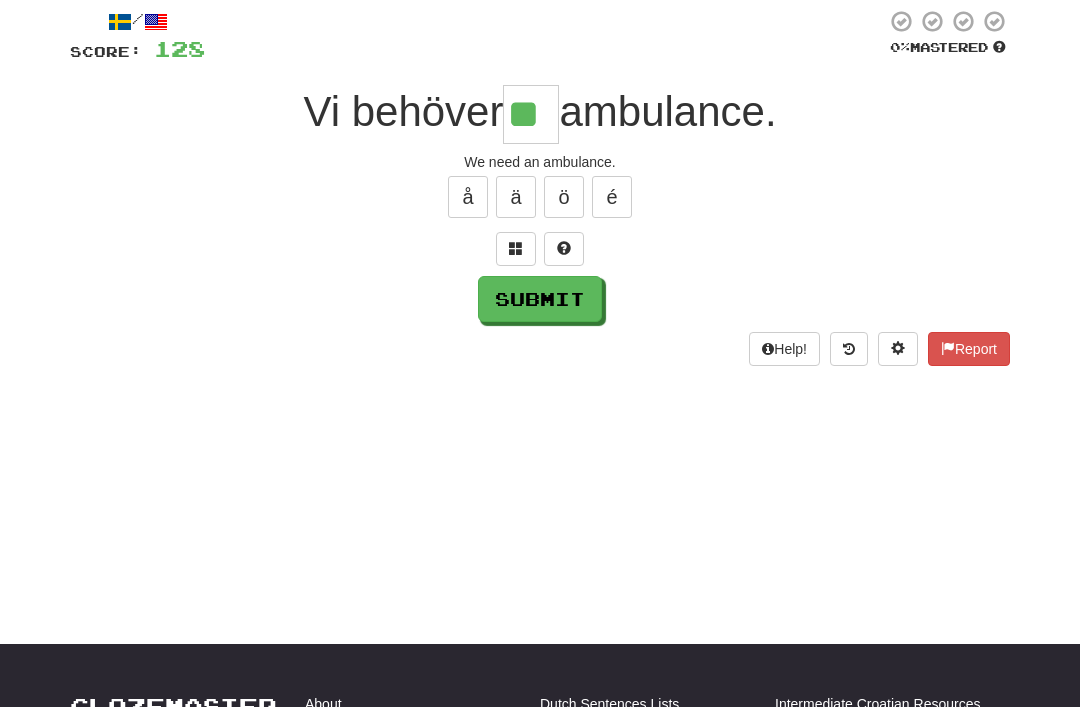 type on "**" 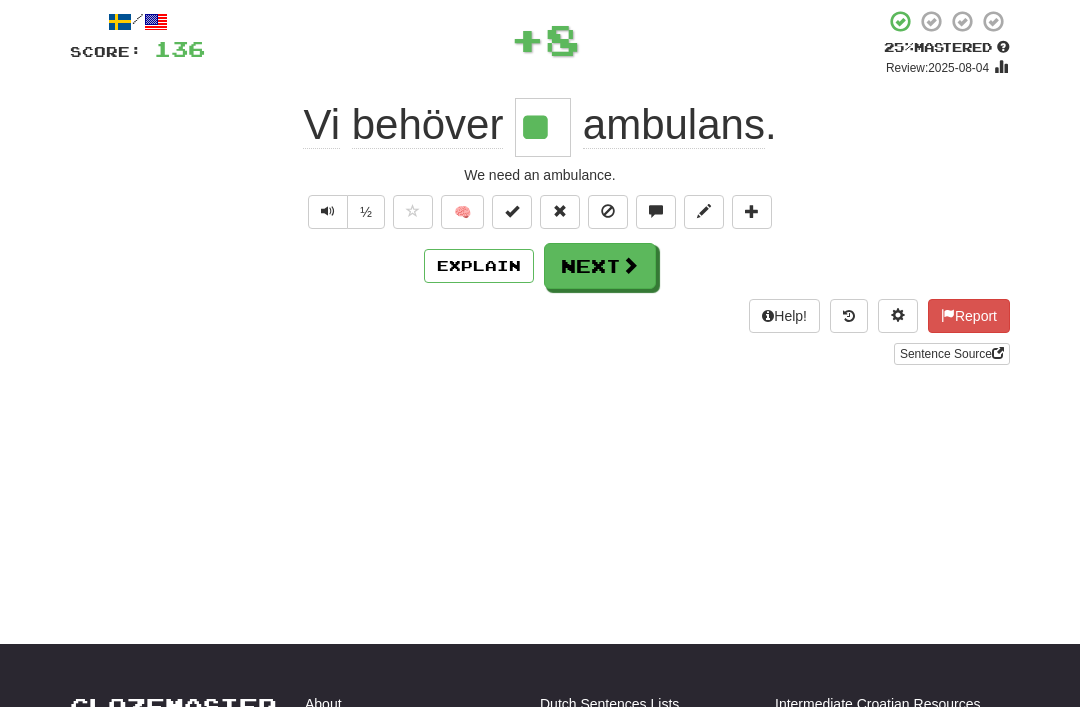 click on "Next" at bounding box center [600, 266] 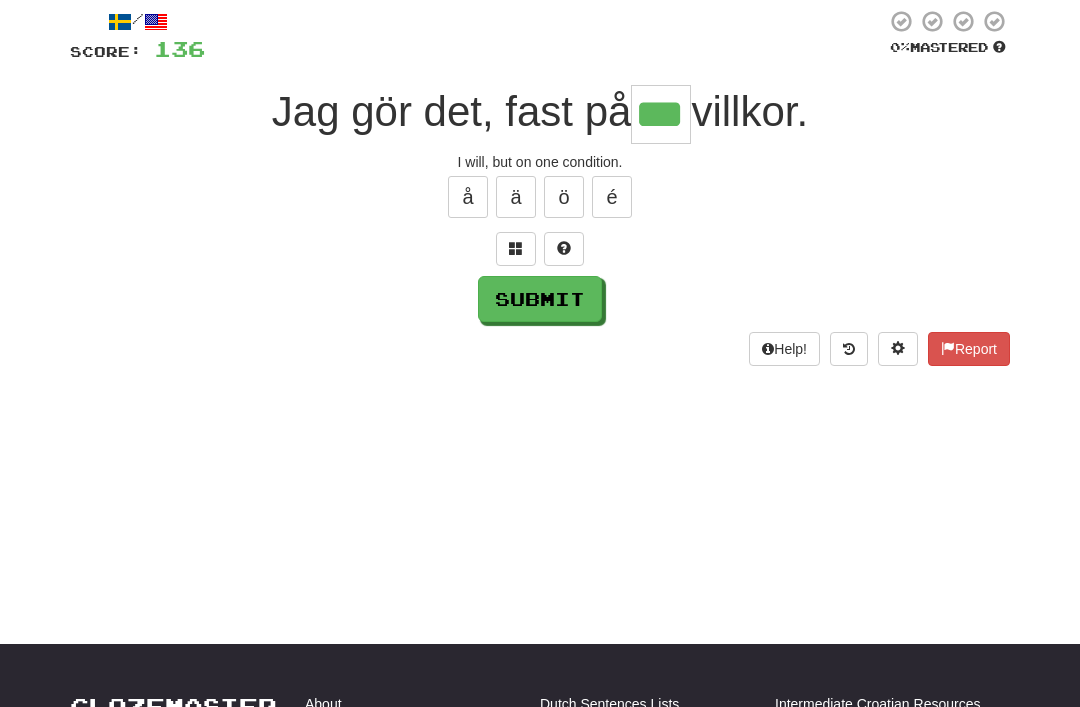 type on "***" 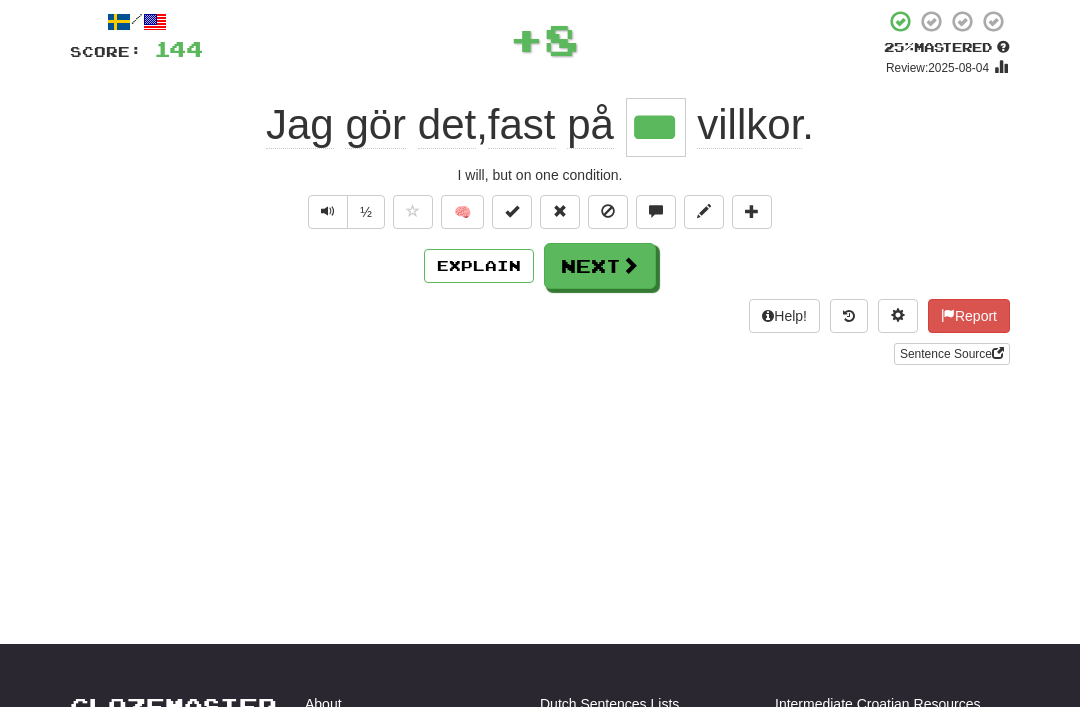 click on "Next" at bounding box center (600, 266) 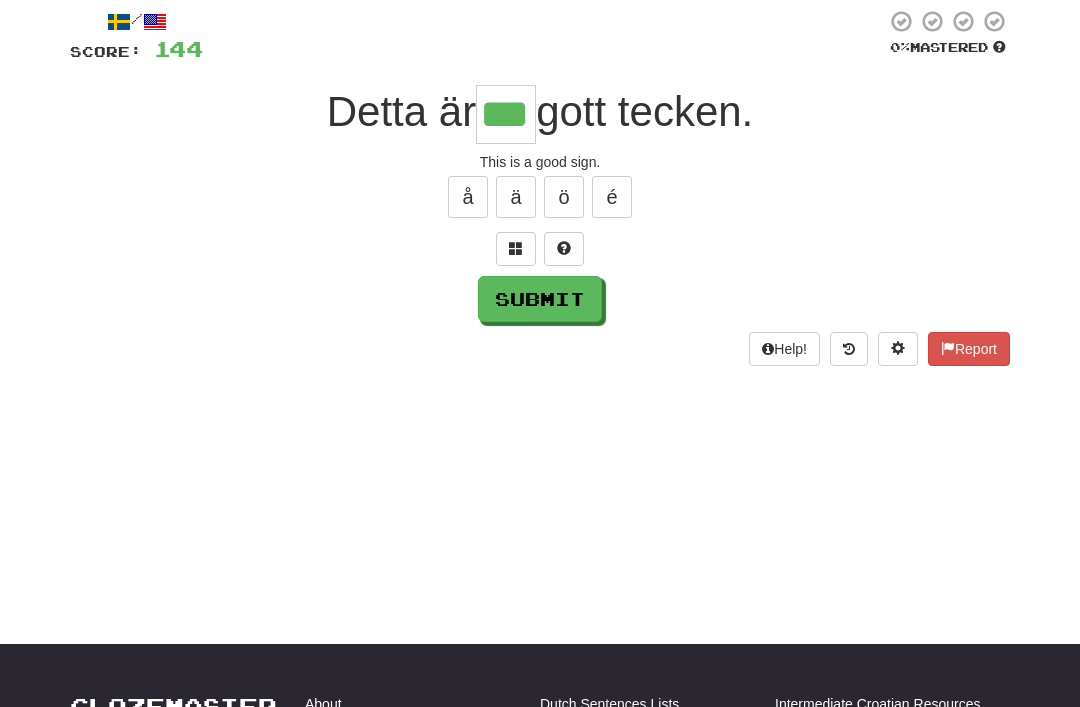 type on "***" 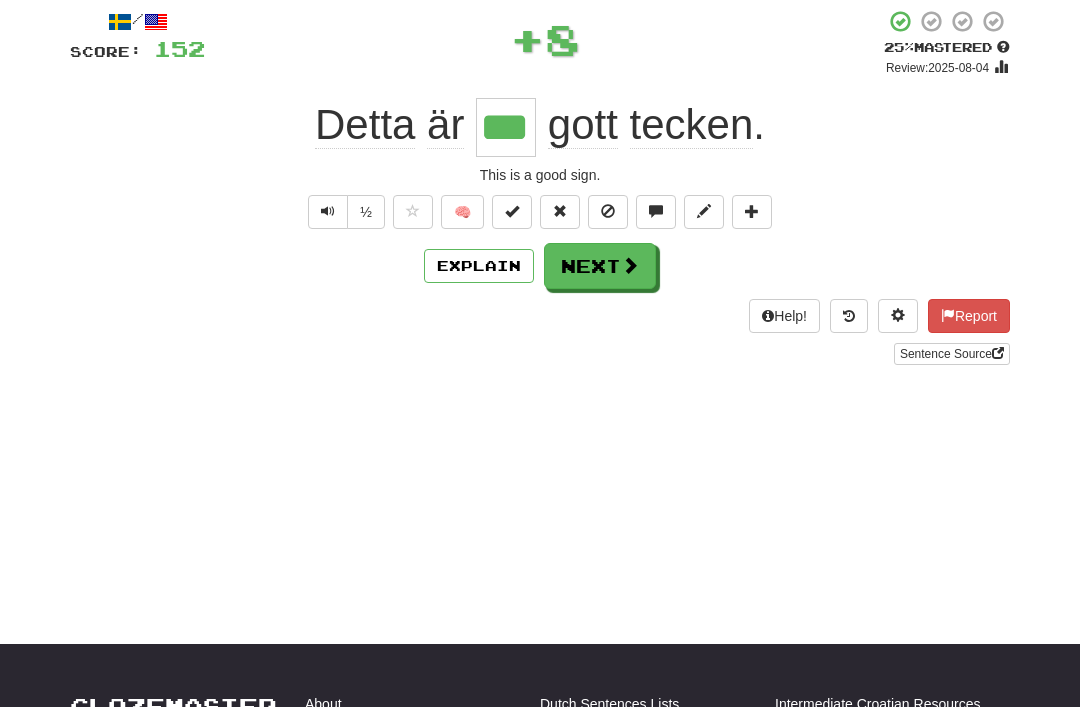 click on "Next" at bounding box center (600, 266) 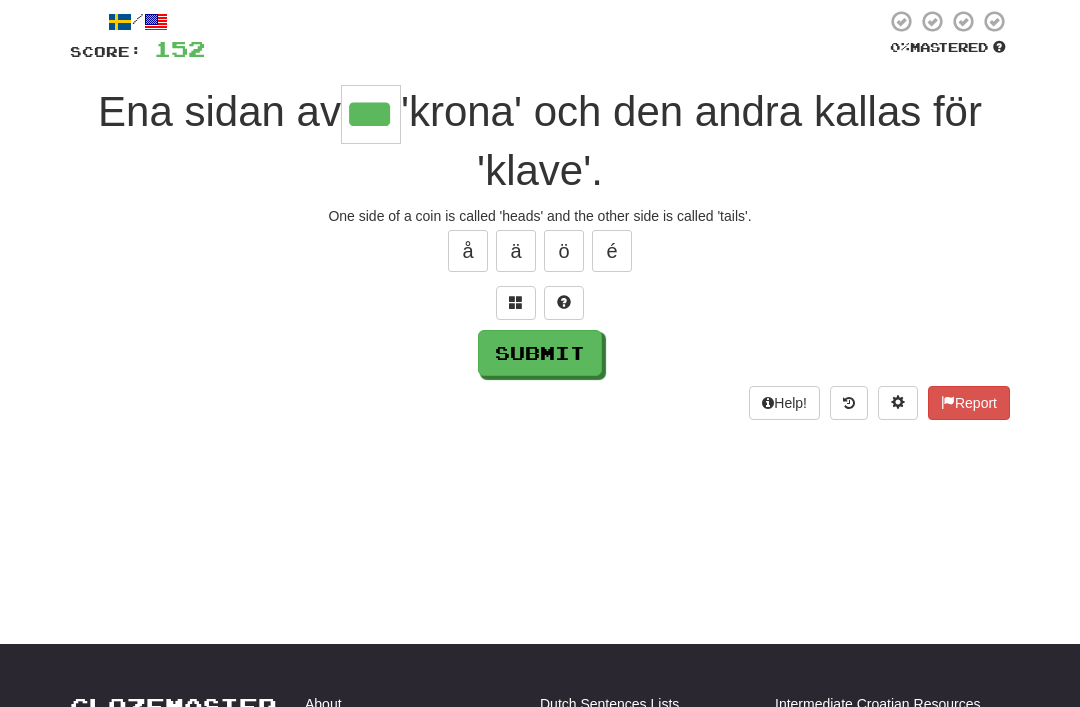 type on "***" 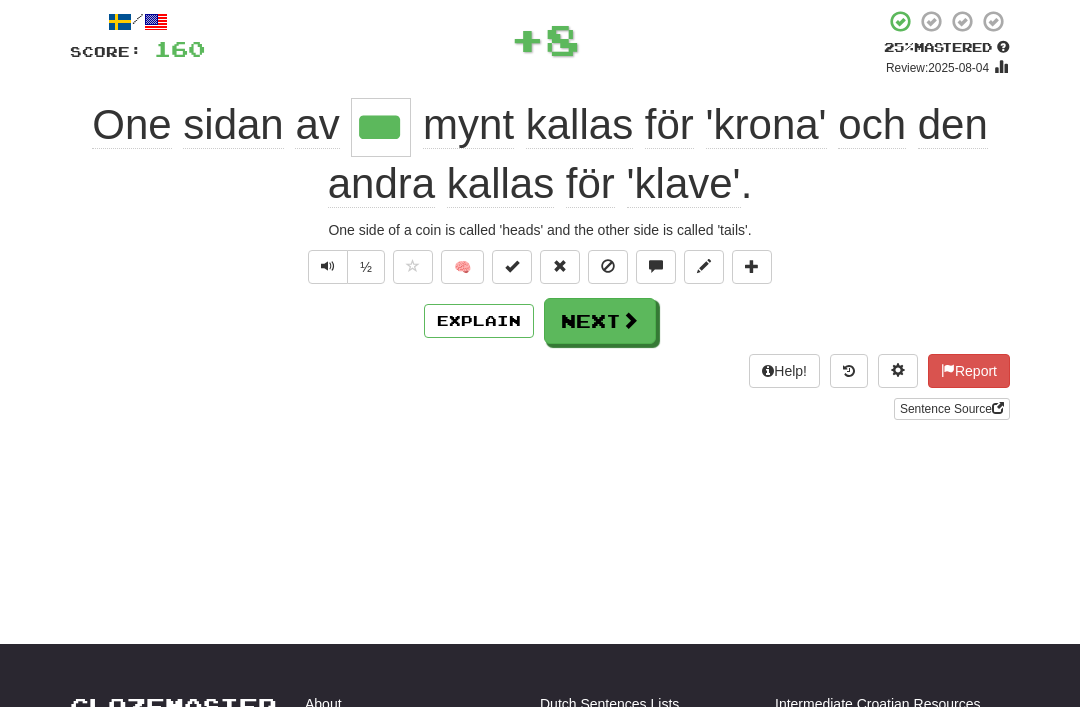 click on "Next" at bounding box center [600, 321] 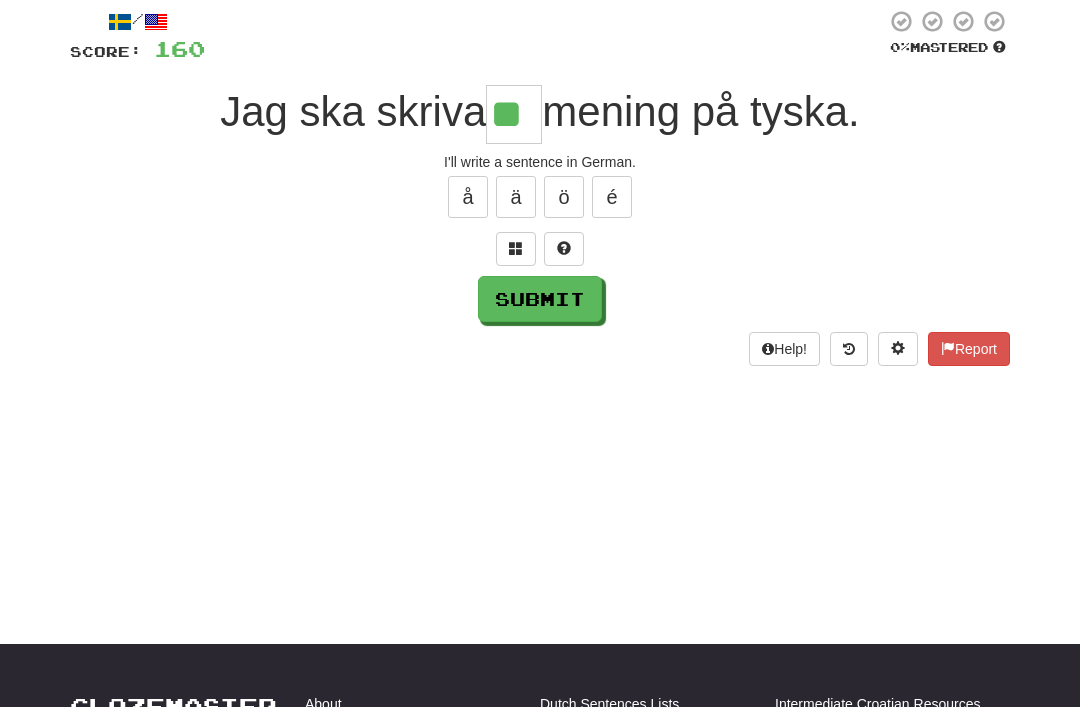 type on "**" 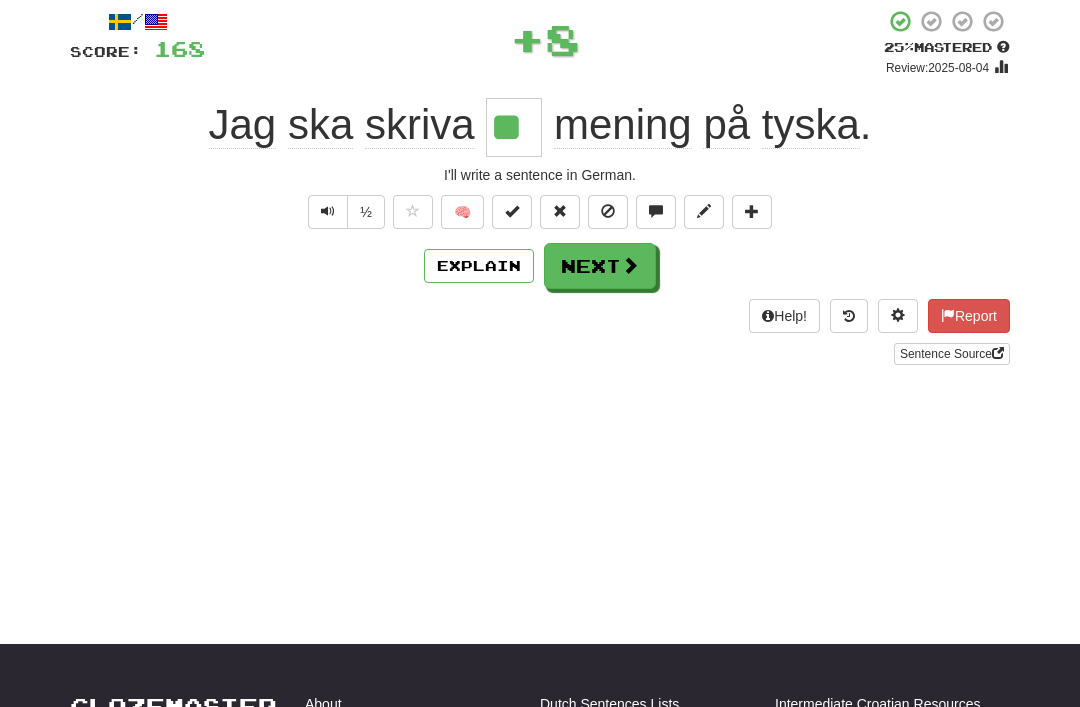 click on "Next" at bounding box center [600, 266] 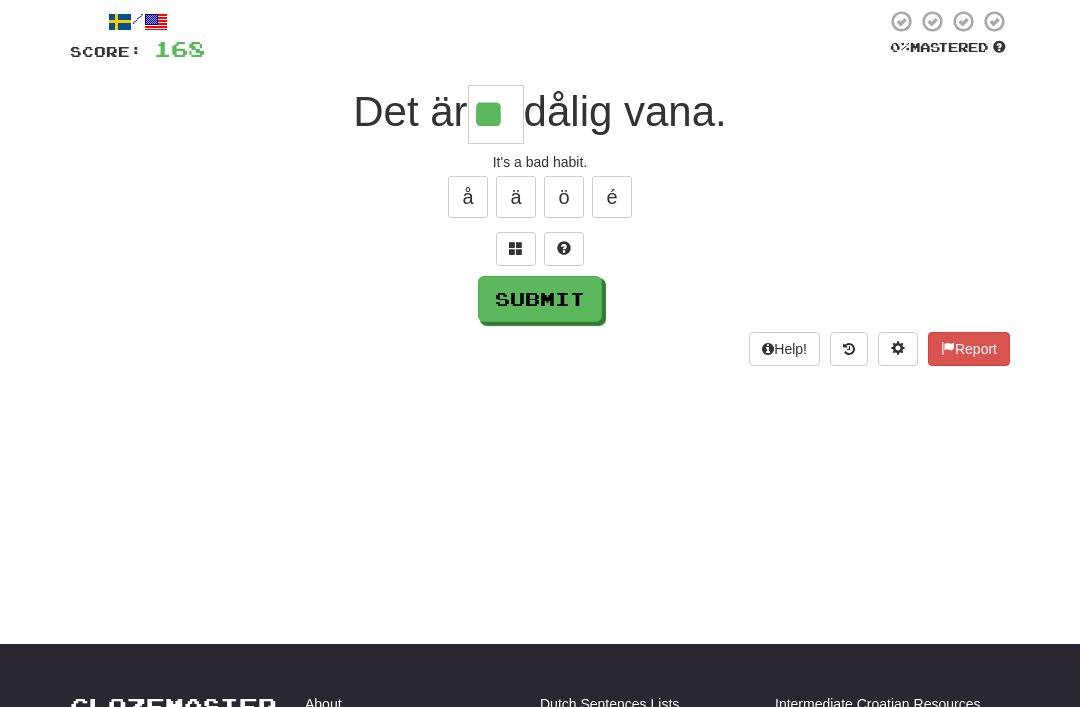 type on "**" 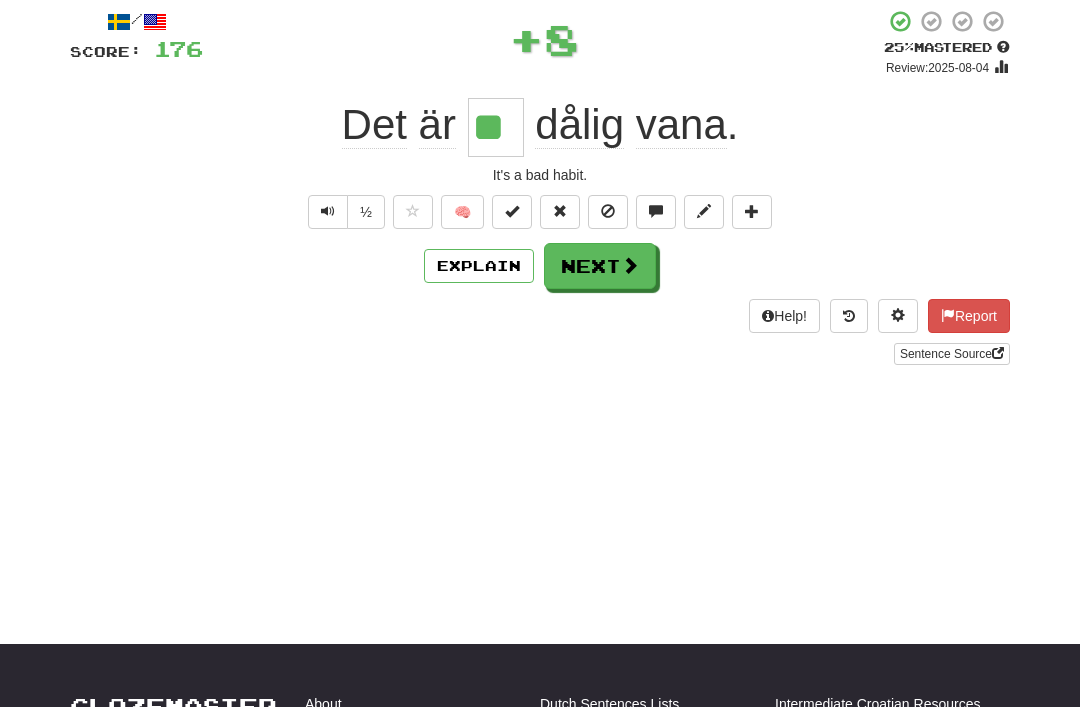 click on "Next" at bounding box center [600, 266] 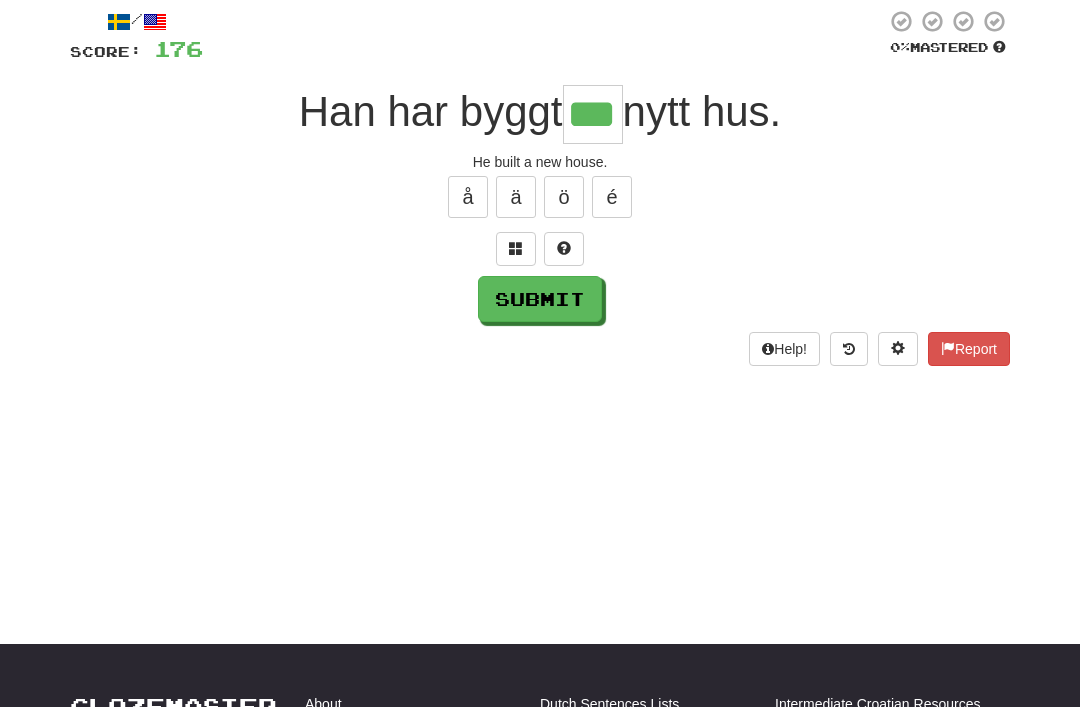 type on "***" 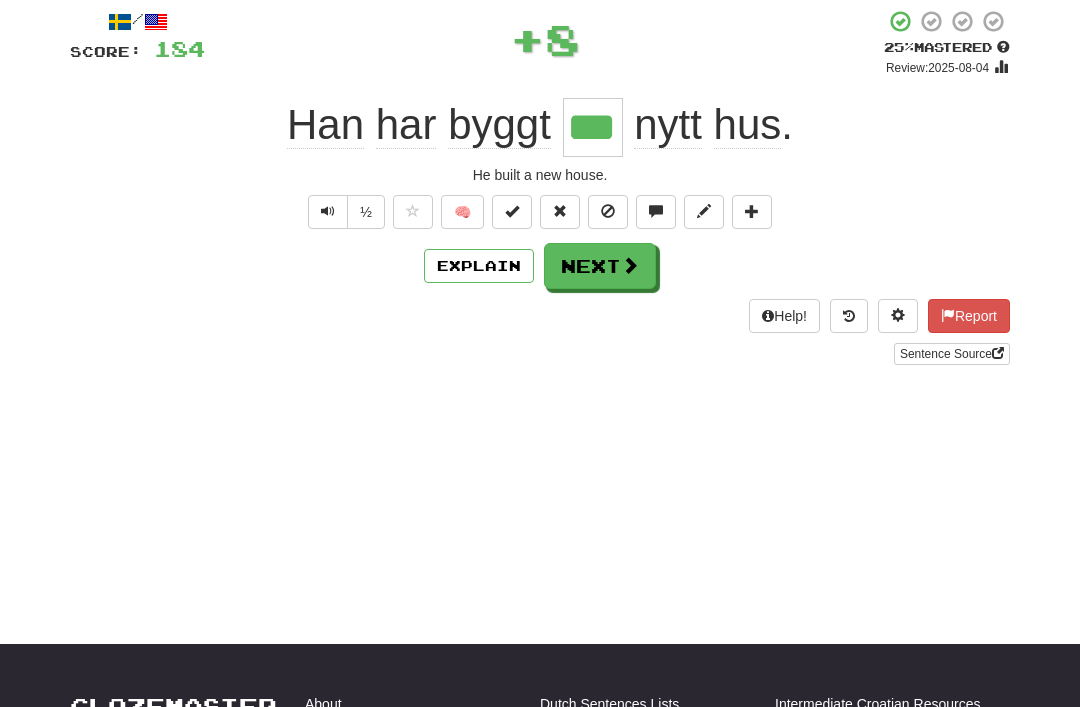 click on "Next" at bounding box center [600, 266] 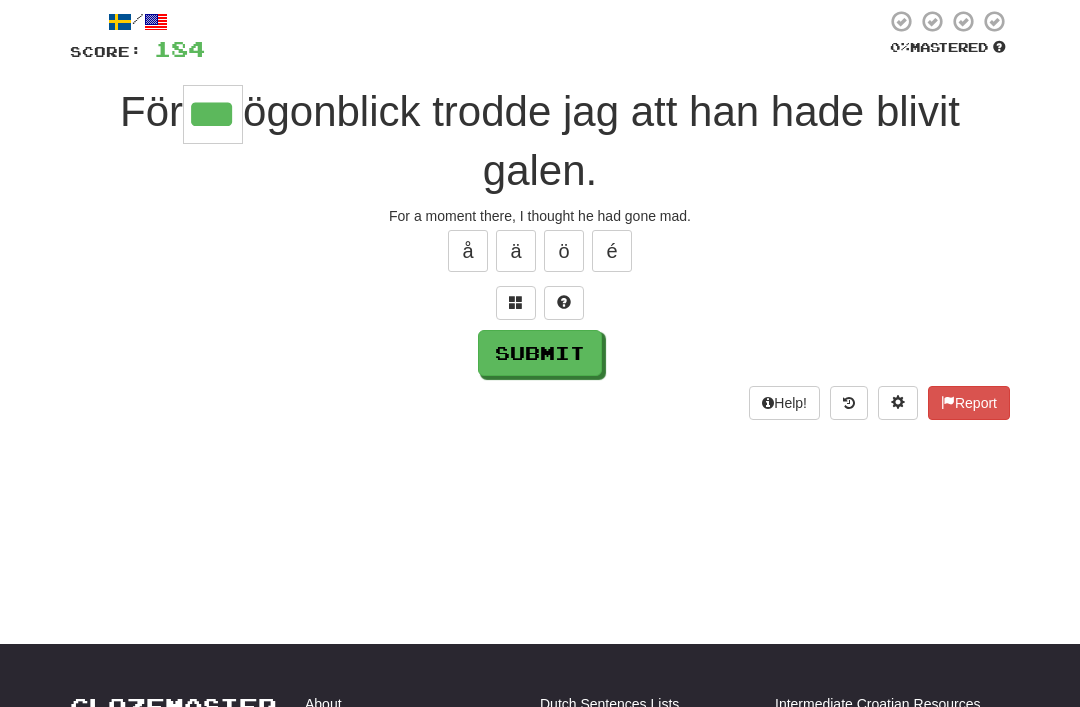 type on "***" 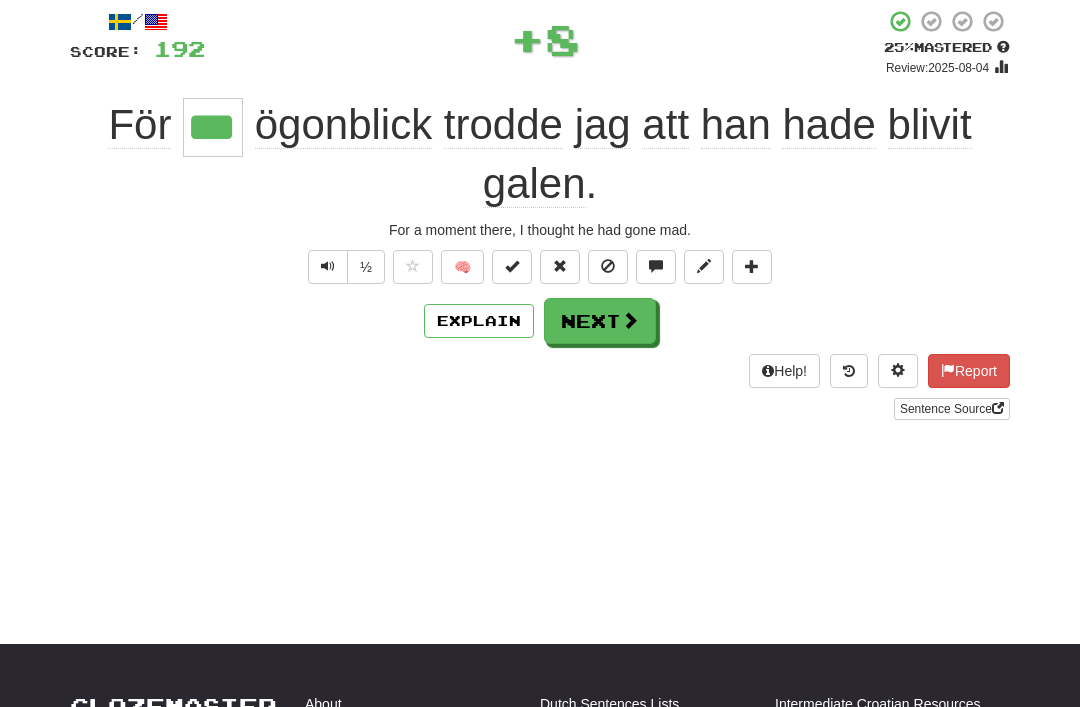 click at bounding box center [630, 320] 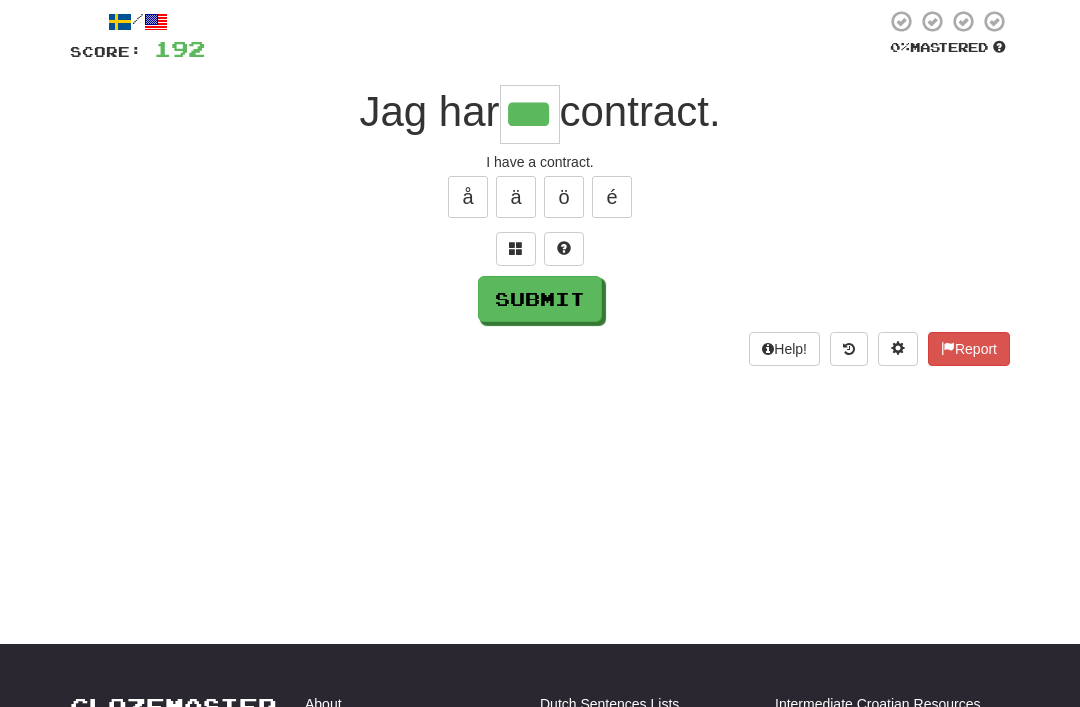 type on "***" 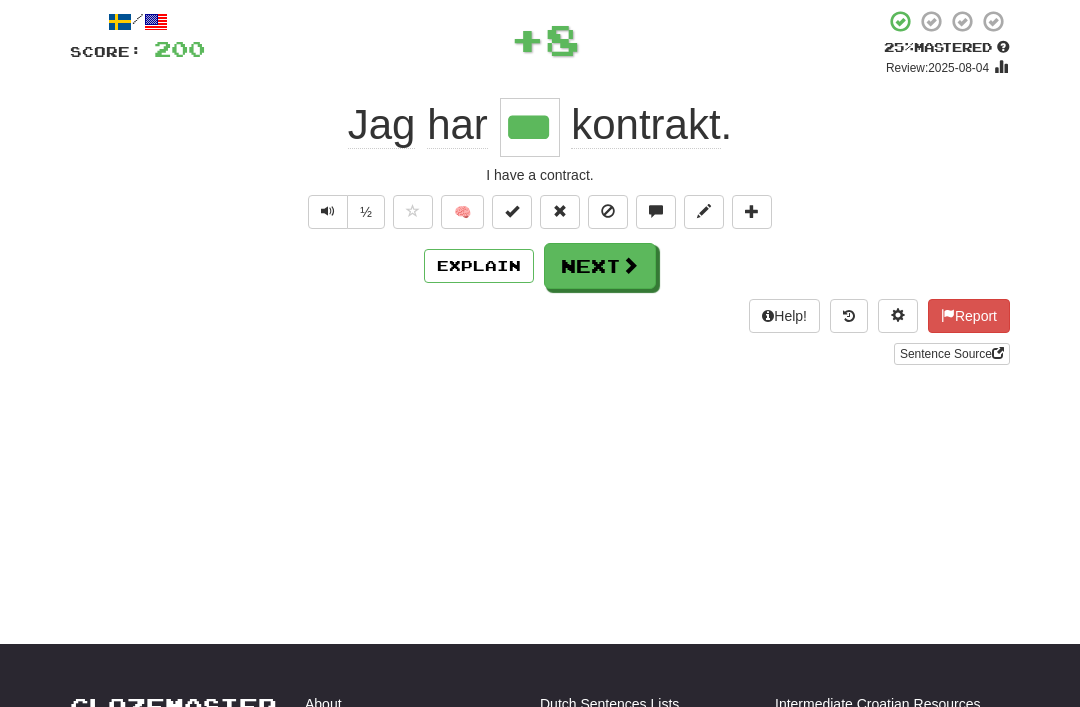 click on "Next" at bounding box center [600, 266] 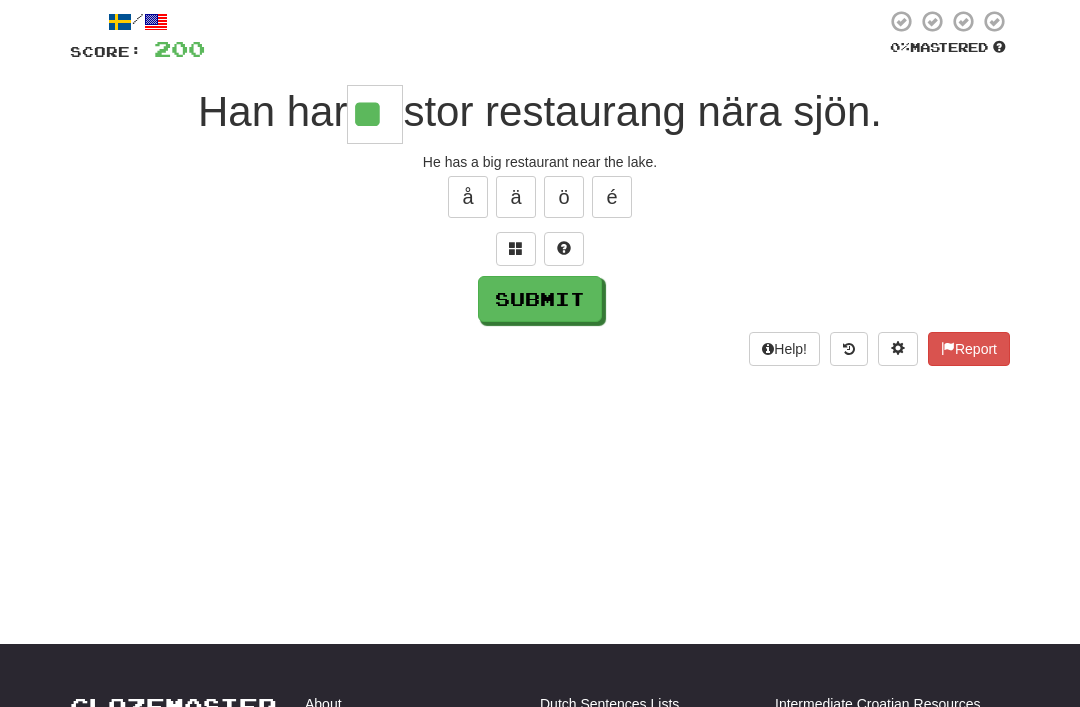 type on "**" 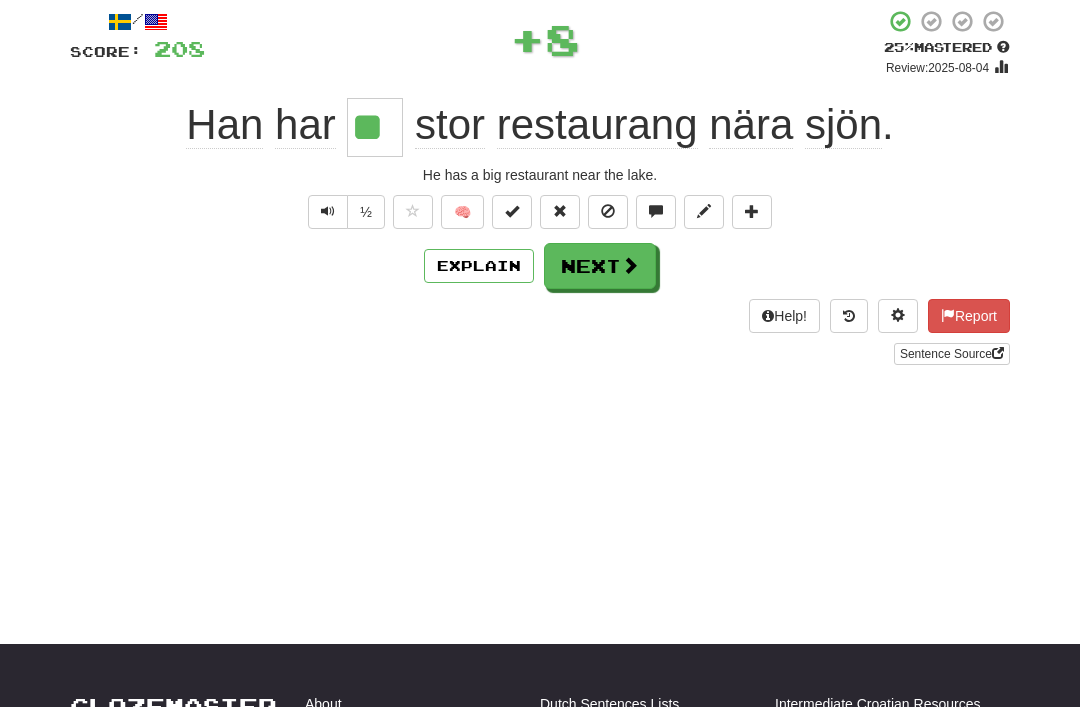 click on "Next" at bounding box center (600, 266) 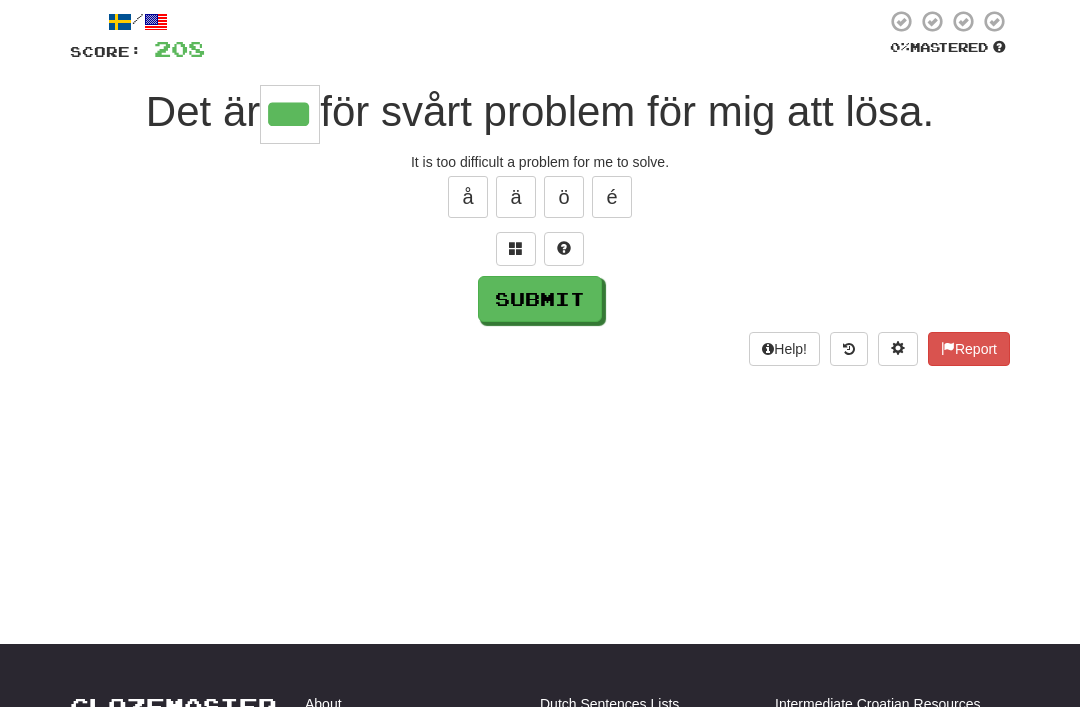 type on "***" 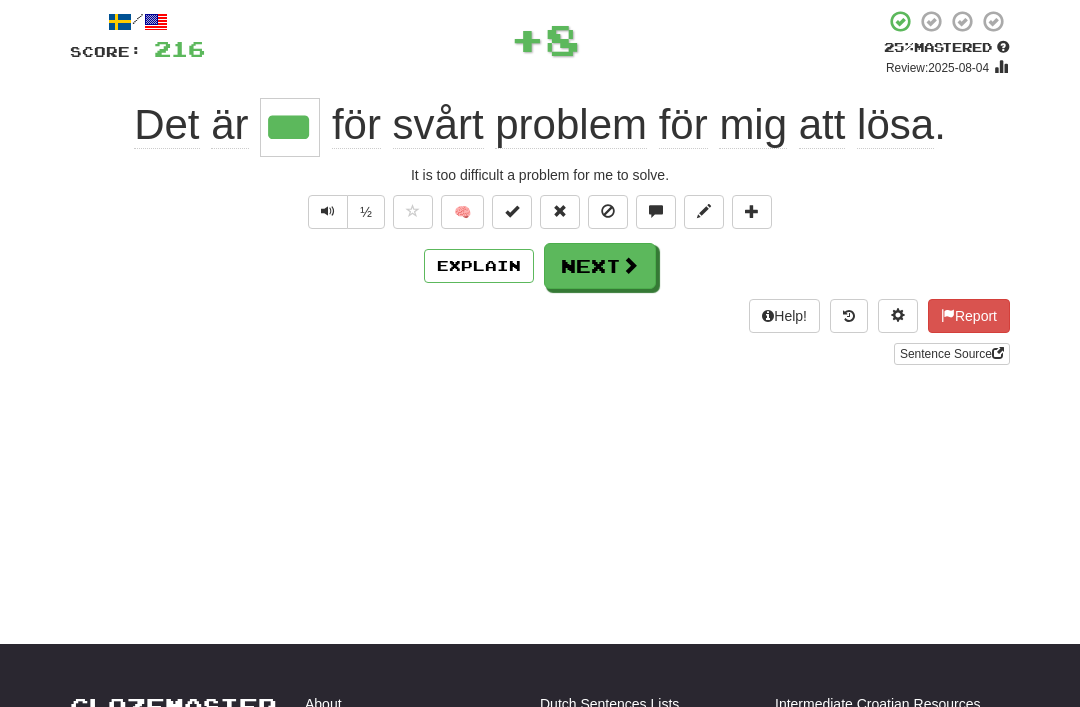 click on "Next" at bounding box center [600, 266] 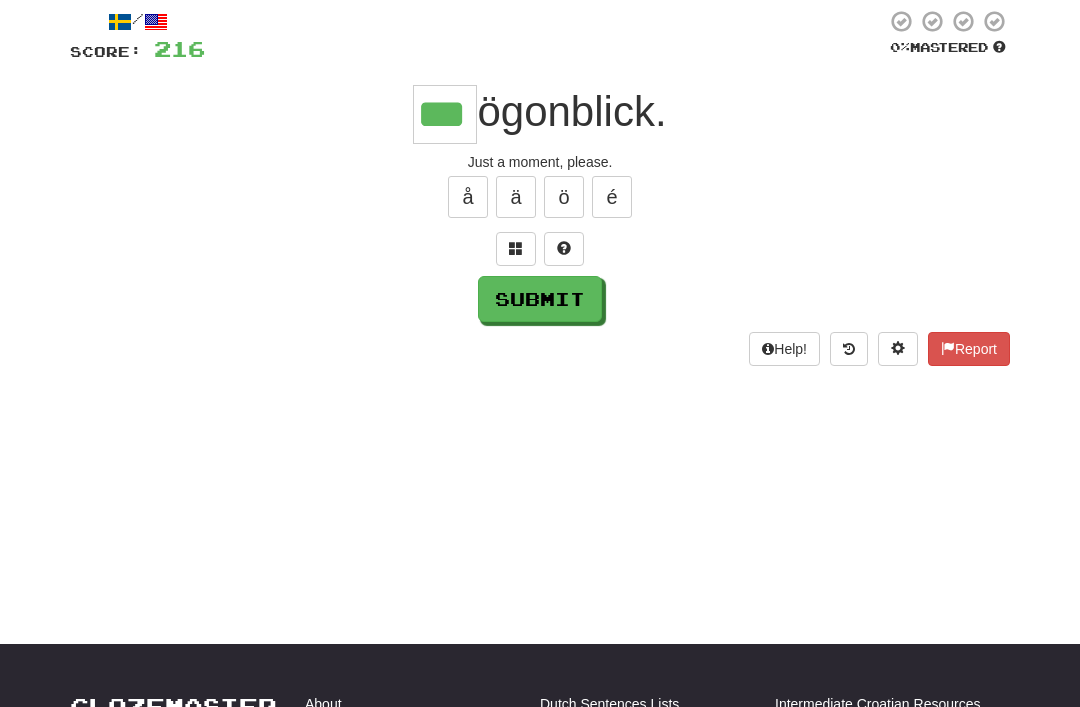 click on "Submit" at bounding box center (540, 299) 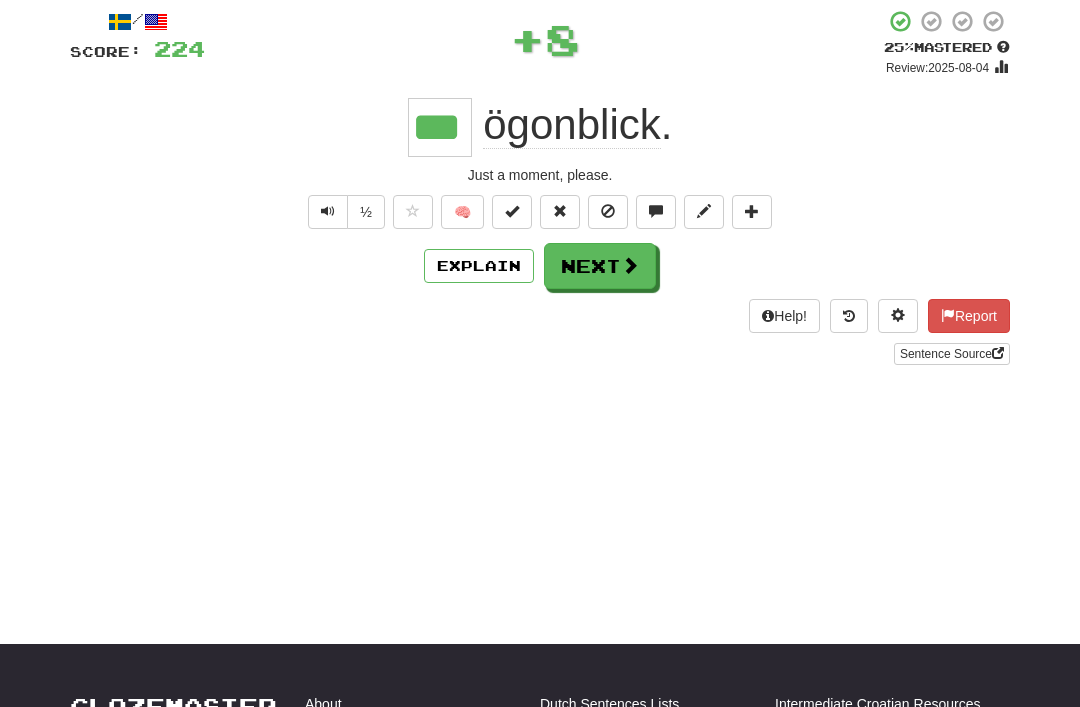 type on "***" 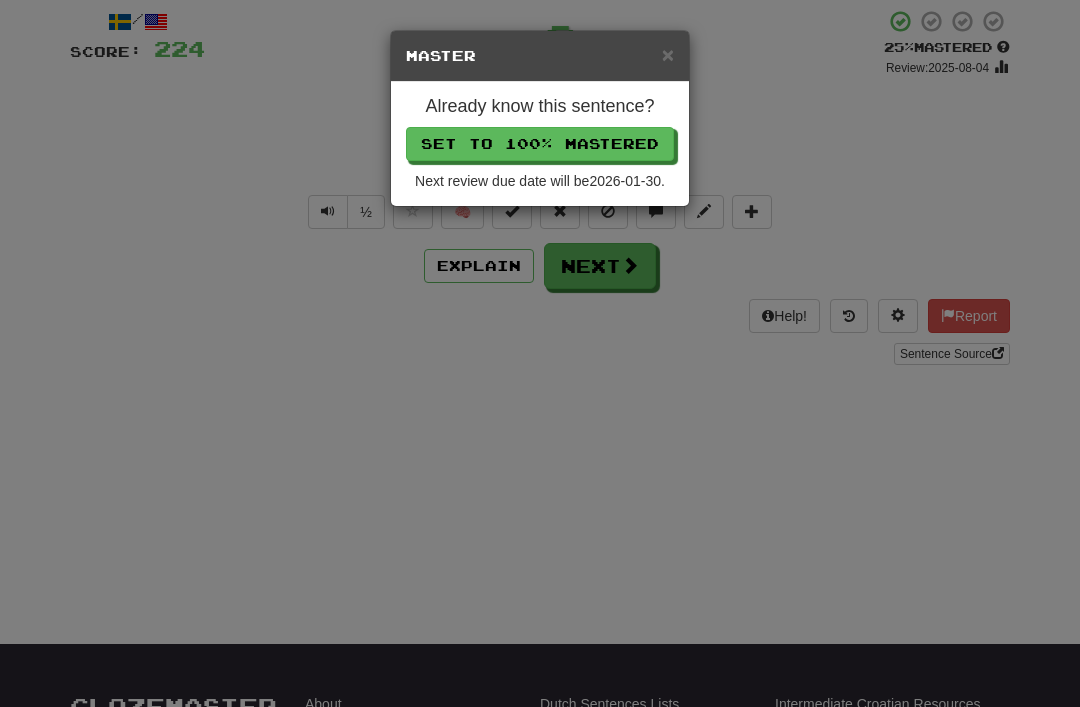 click on "Set to 100% Mastered" at bounding box center [540, 144] 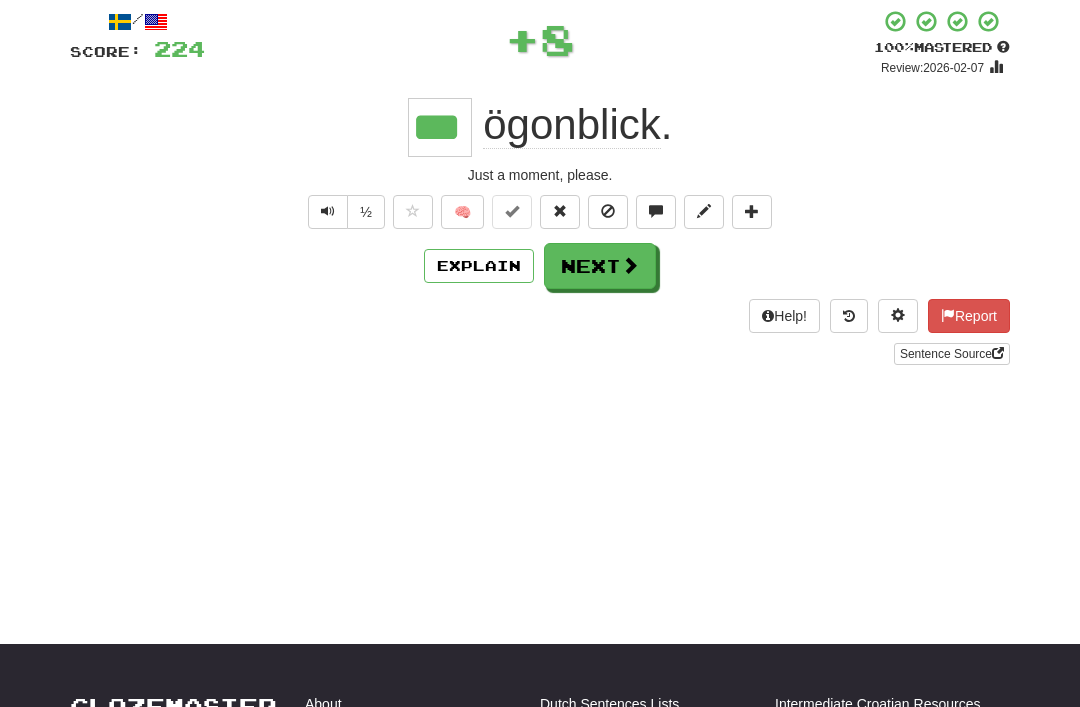 click on "Next" at bounding box center [600, 266] 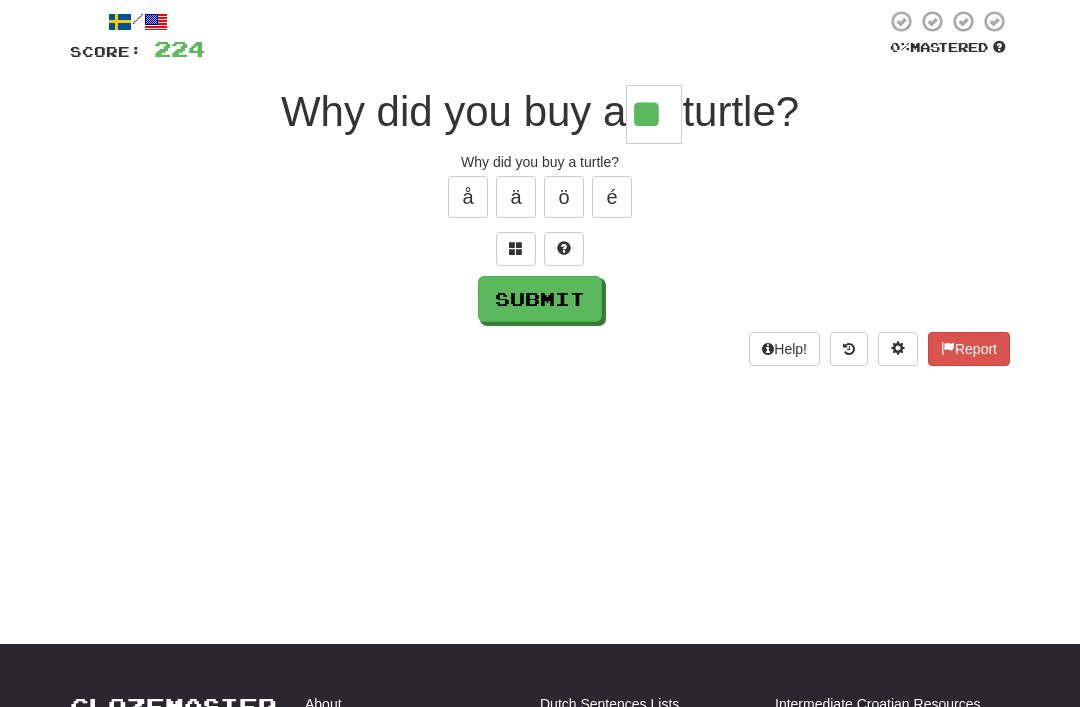 type on "**" 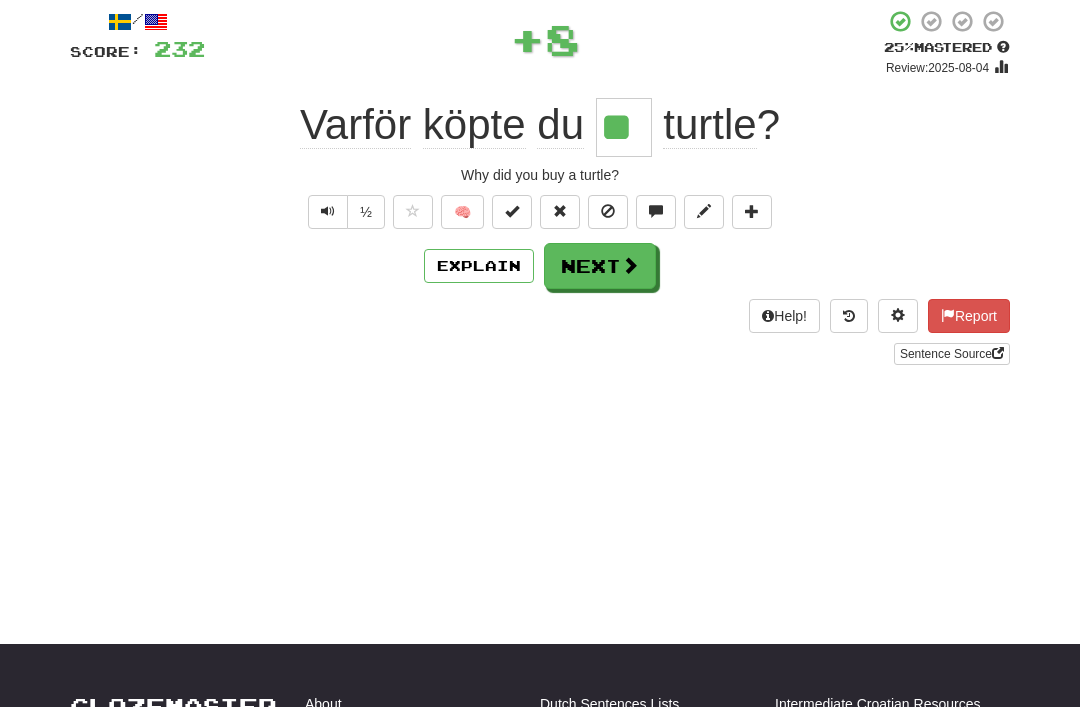 click on "Next" at bounding box center [600, 266] 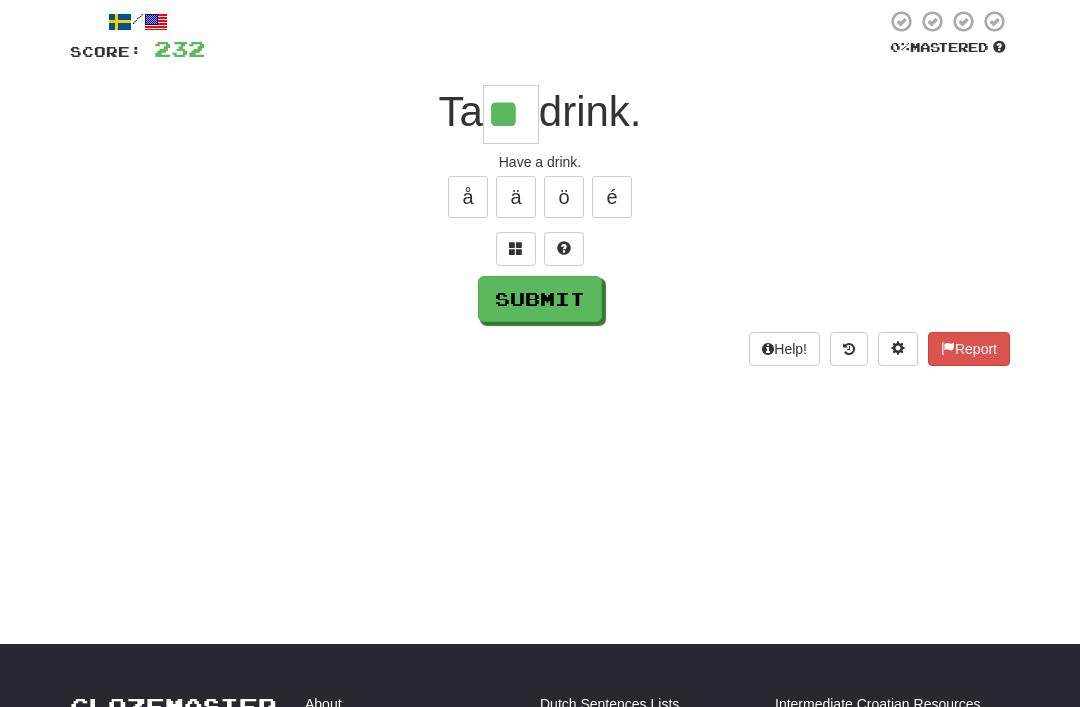 type on "**" 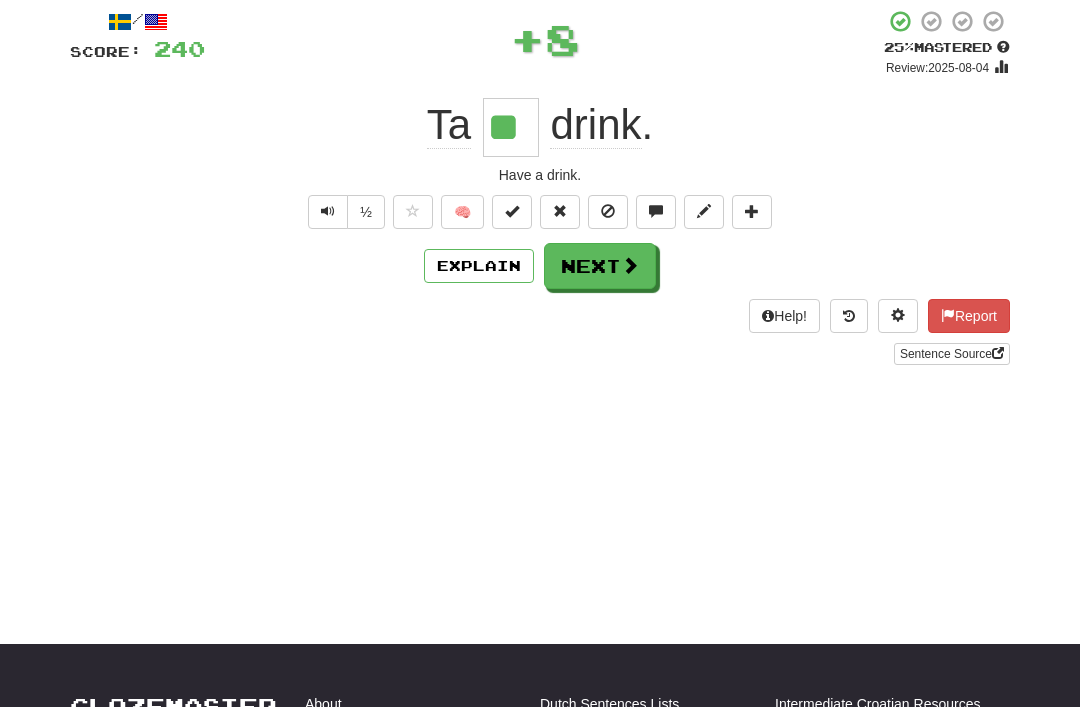 click on "Next" at bounding box center (600, 266) 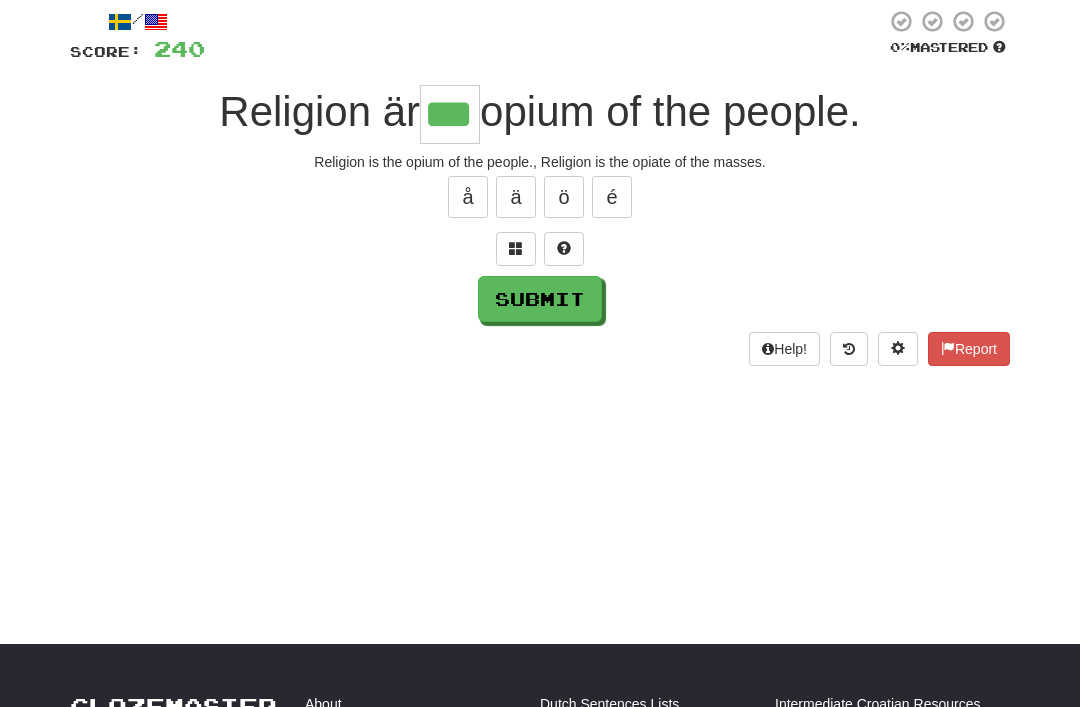 type on "***" 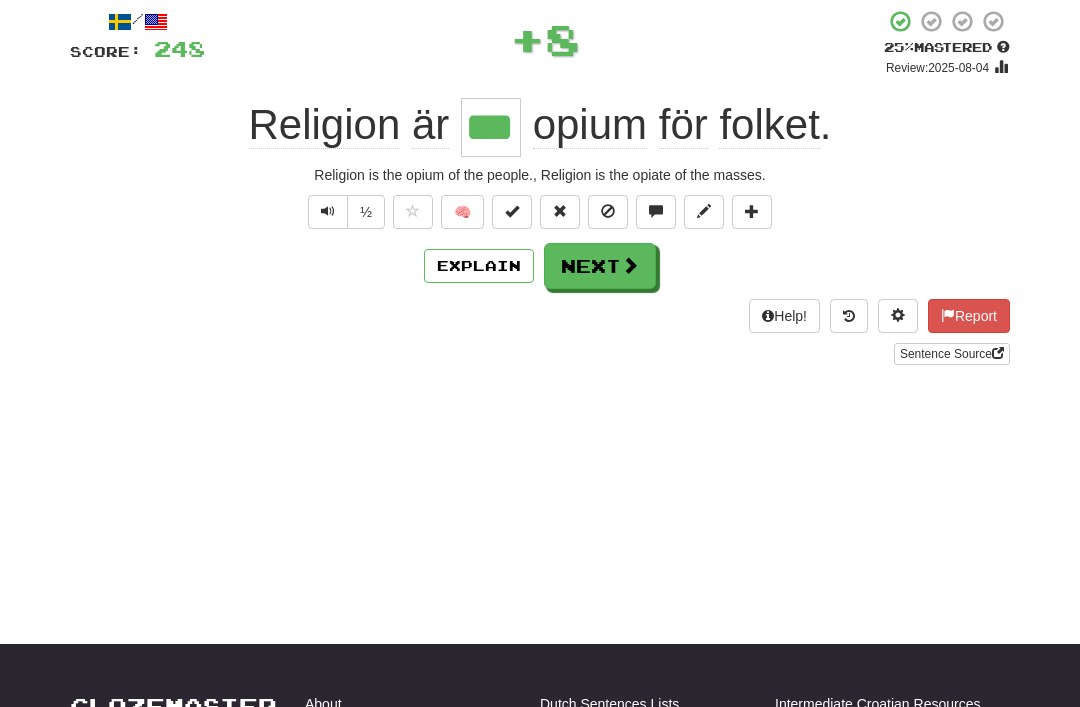 click on "Next" at bounding box center (600, 266) 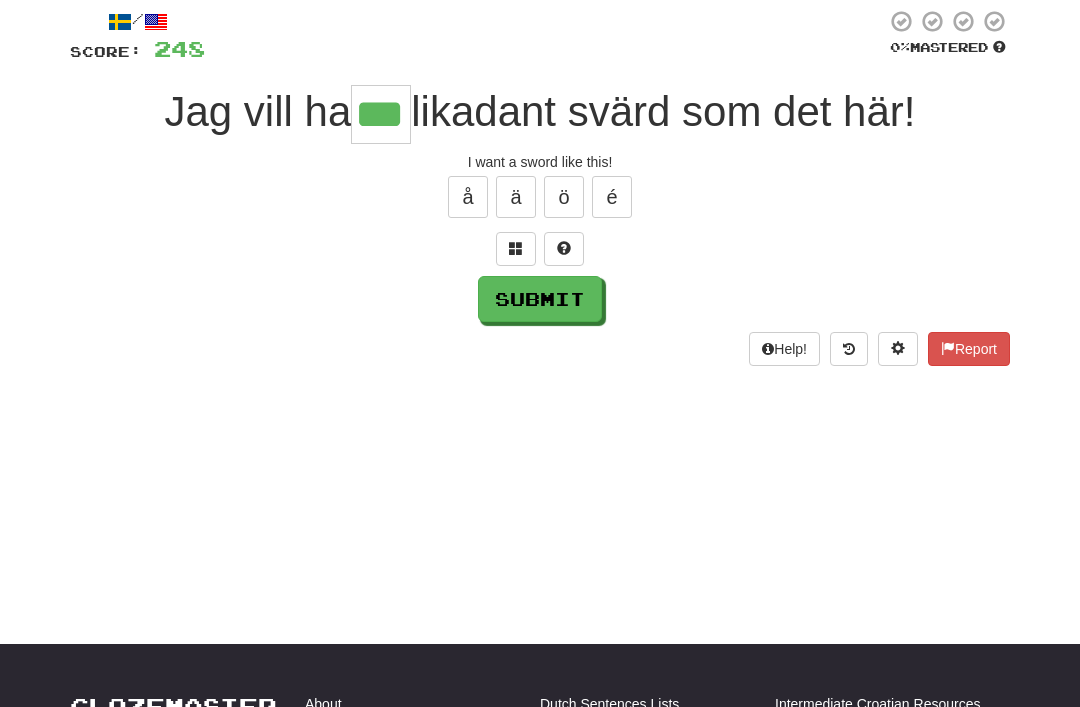 type on "***" 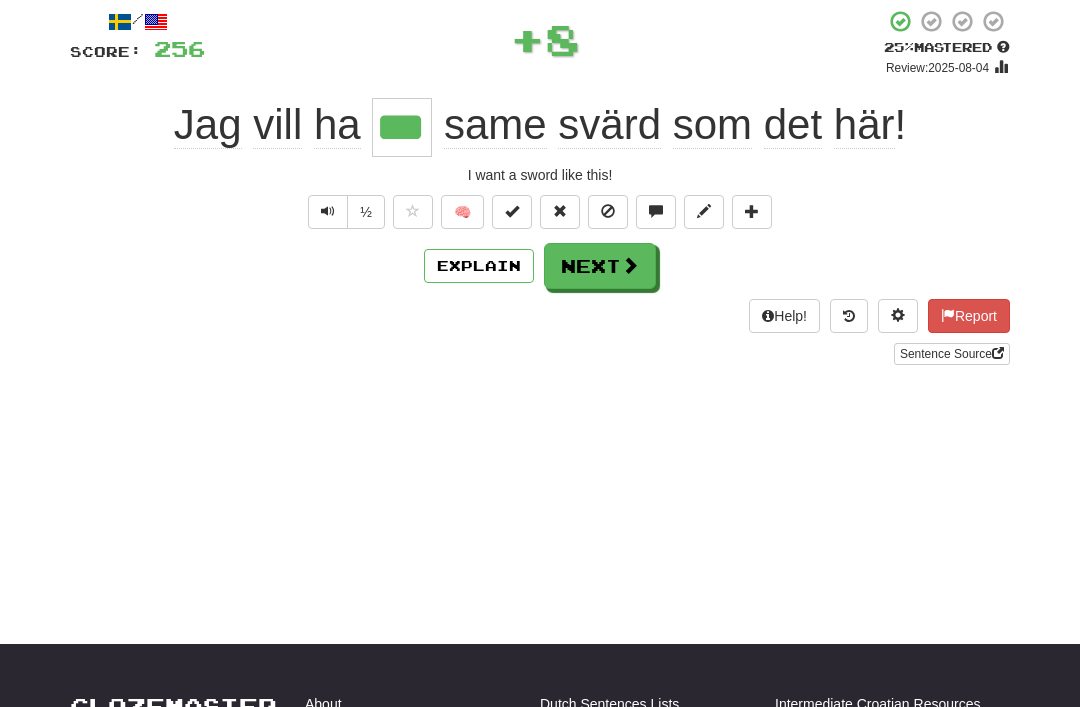 click on "Next" at bounding box center [600, 266] 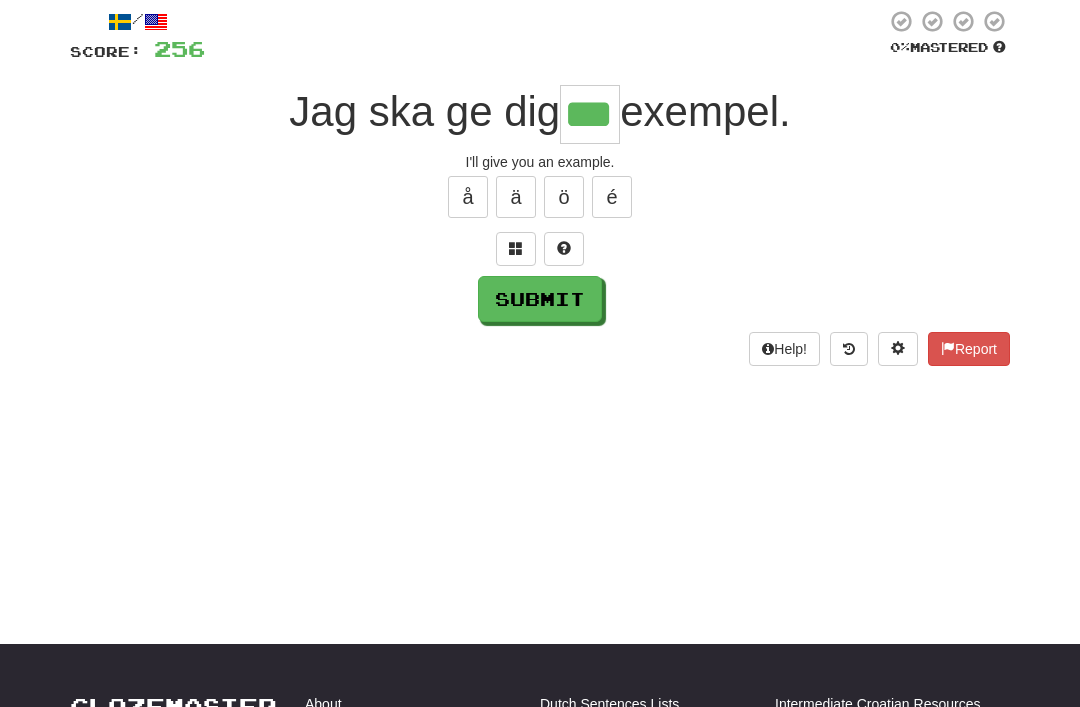 type on "***" 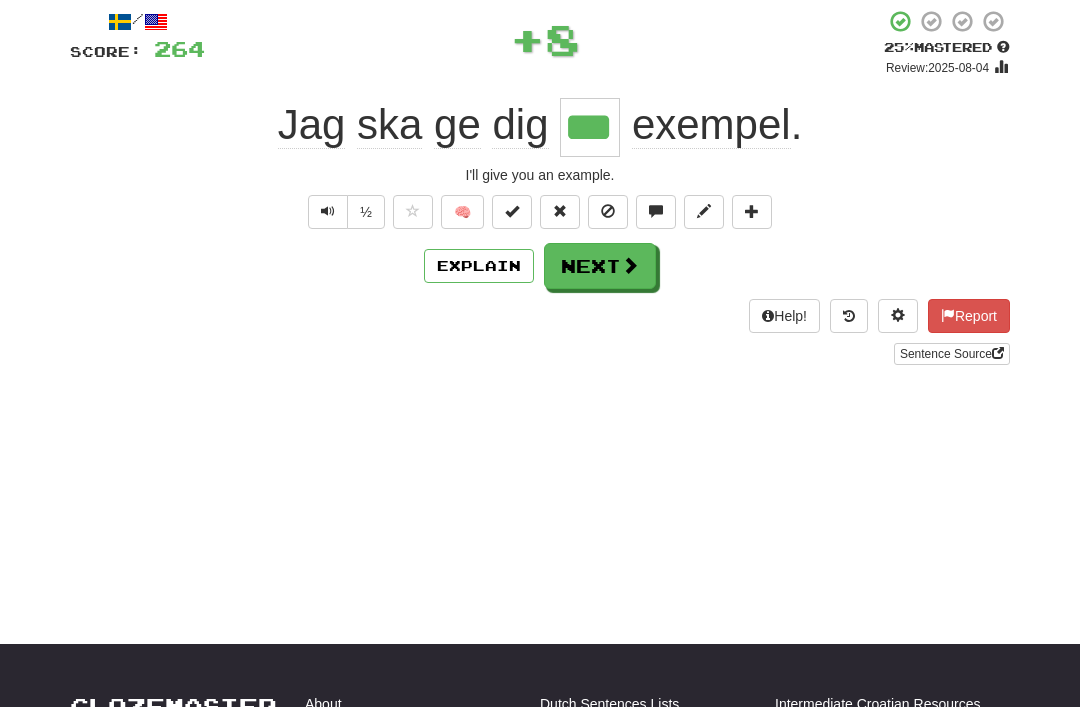 click on "Next" at bounding box center (600, 266) 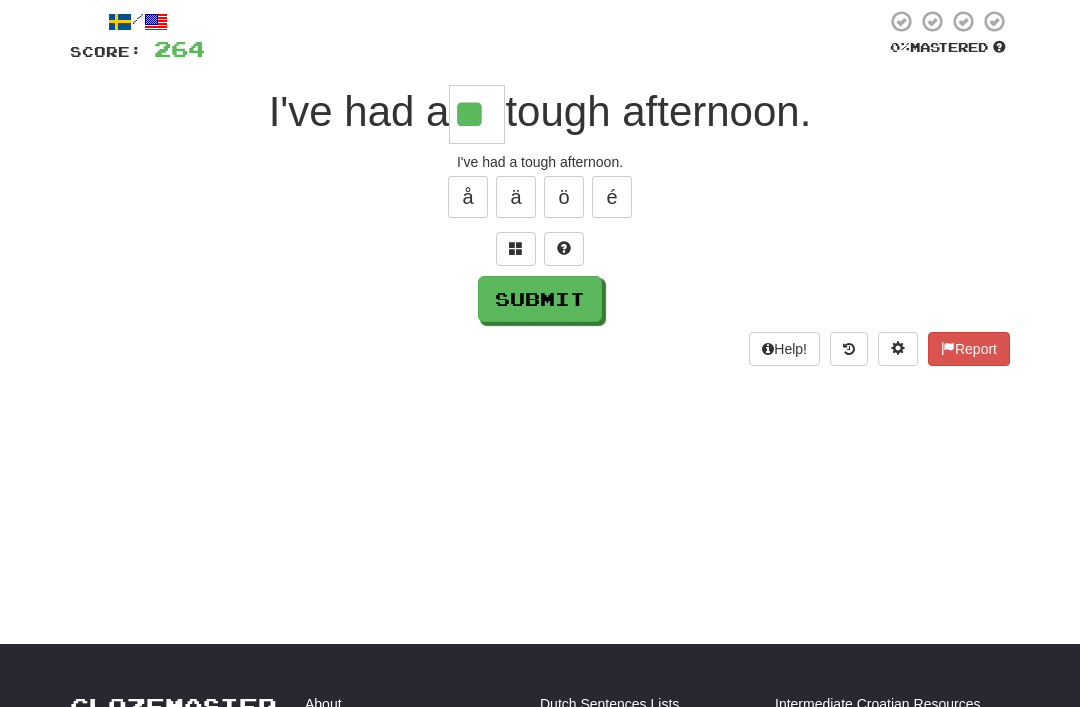 type on "**" 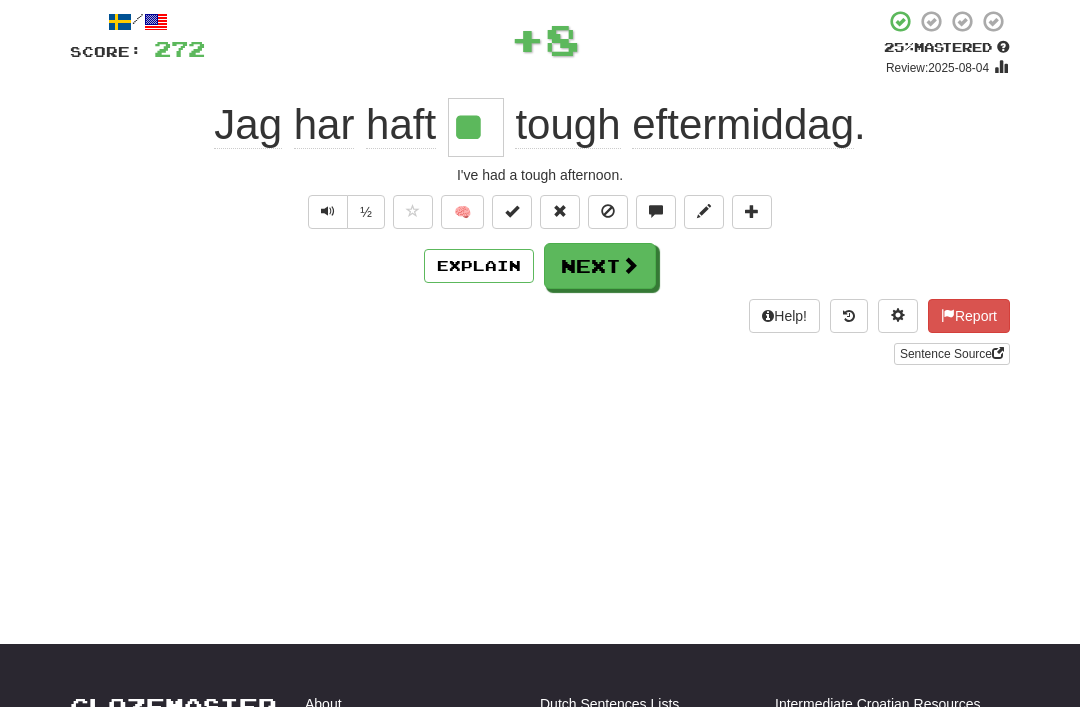 click on "Next" at bounding box center [600, 266] 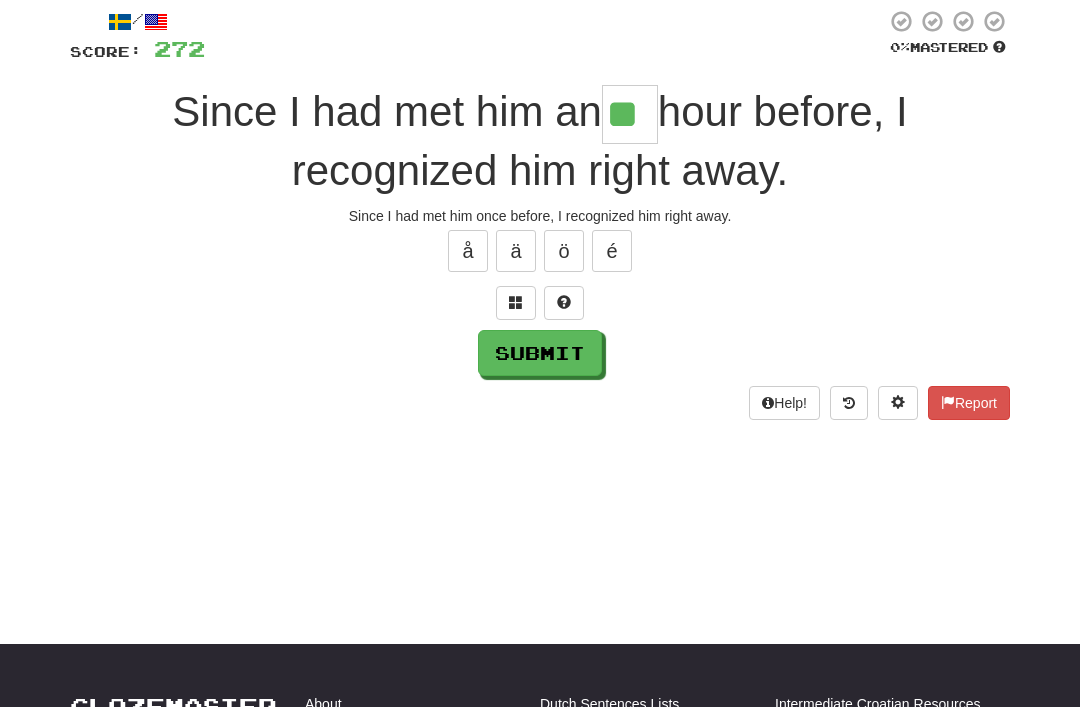 type on "**" 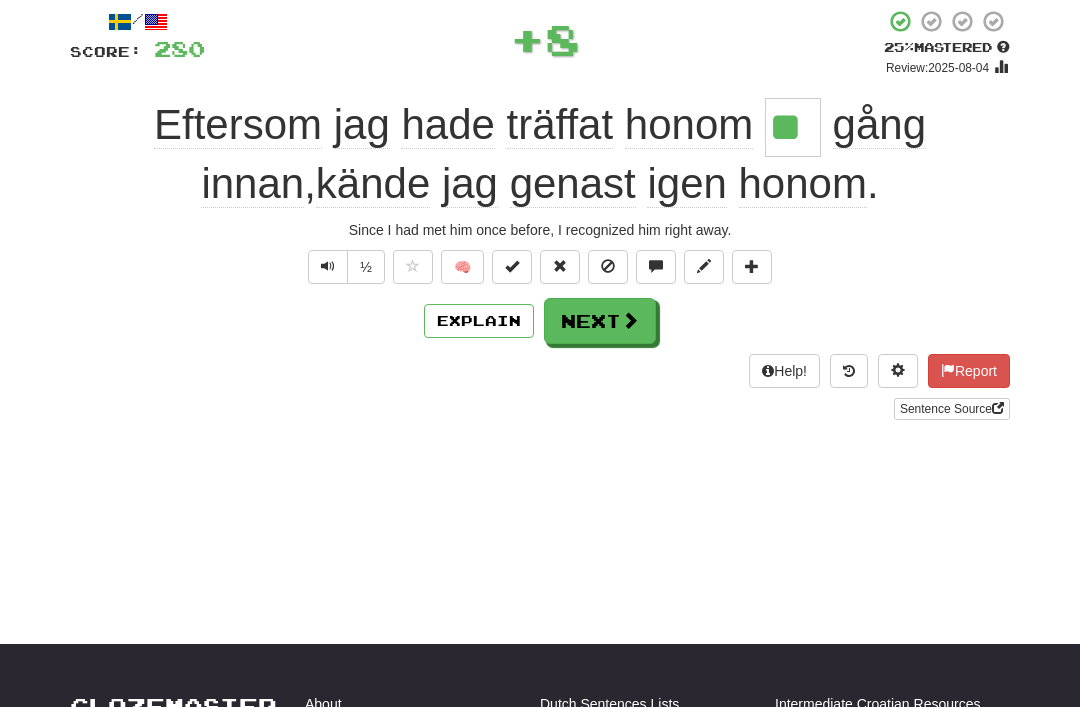 click at bounding box center (630, 320) 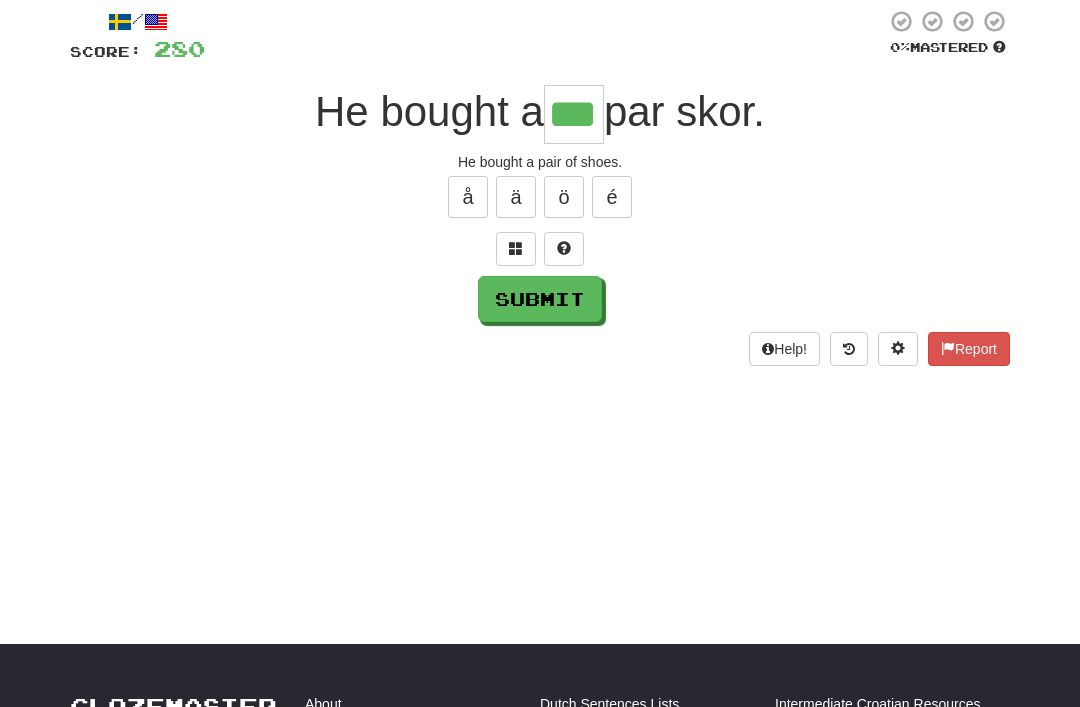 type on "***" 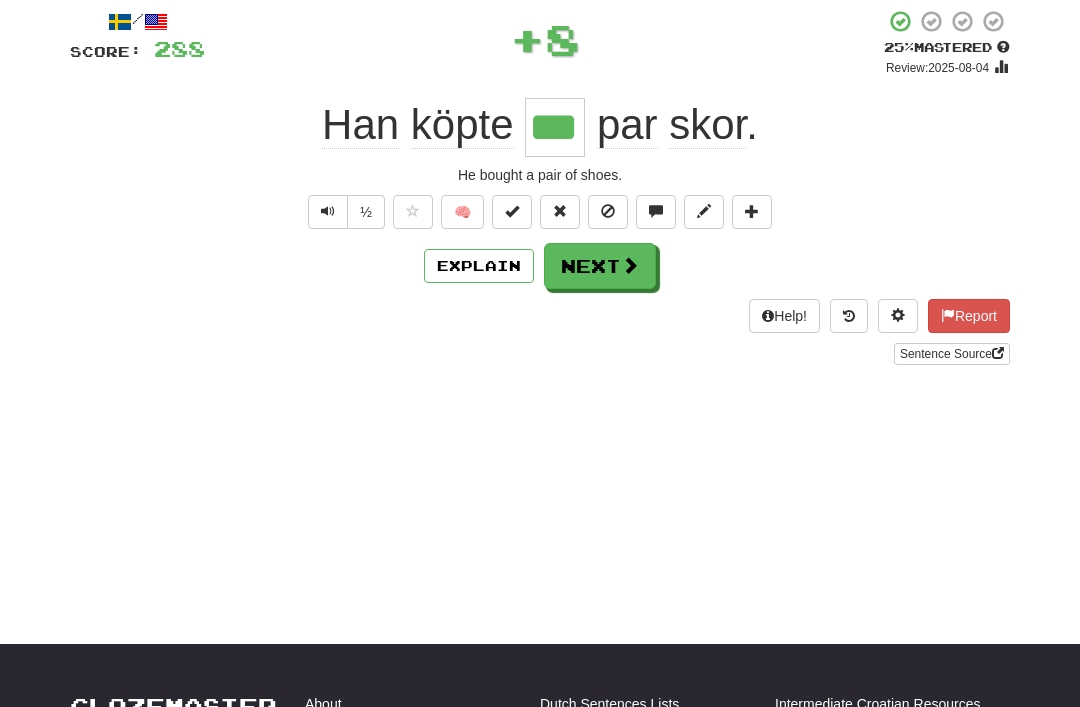 click on "Next" at bounding box center (600, 266) 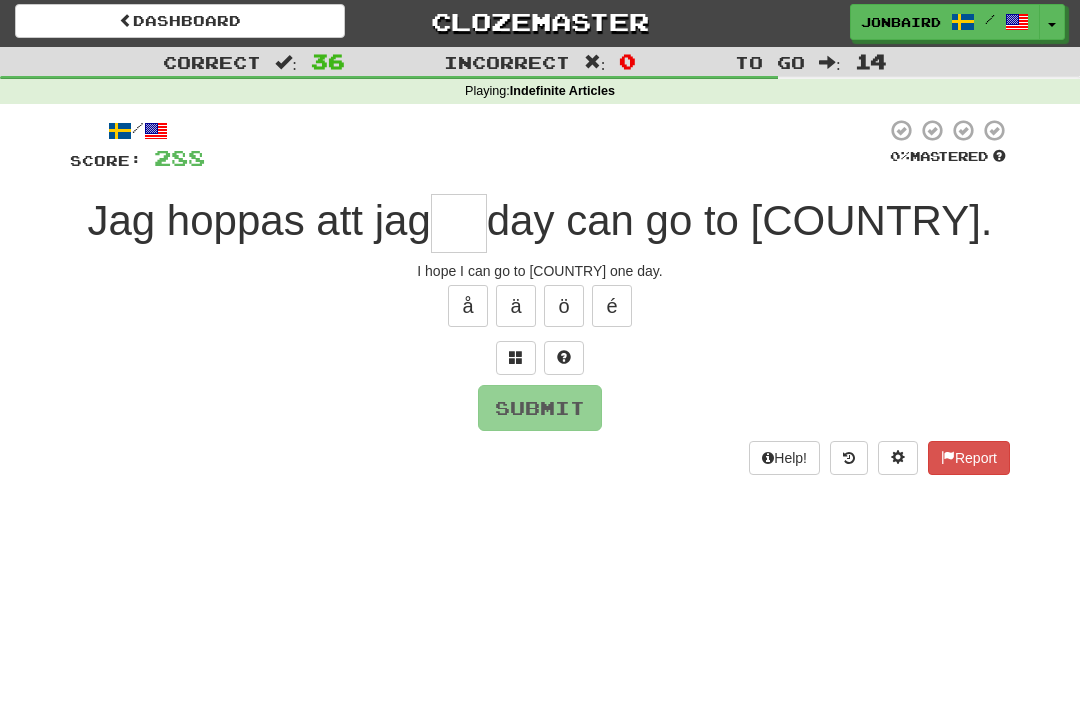 scroll, scrollTop: 0, scrollLeft: 0, axis: both 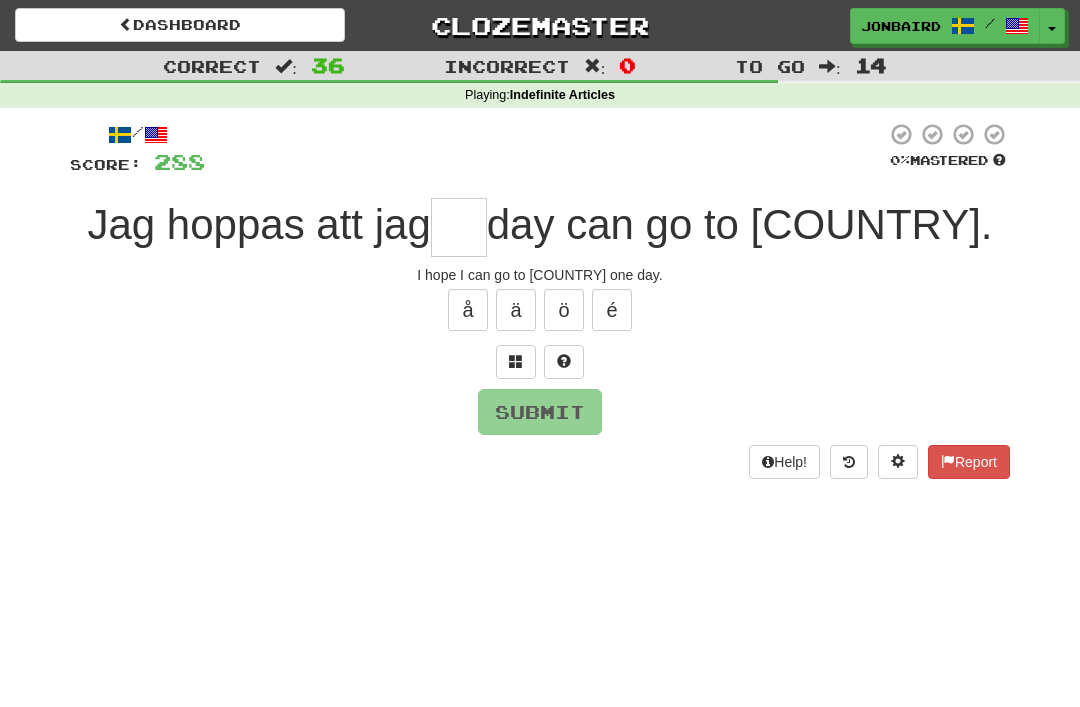 click at bounding box center (459, 227) 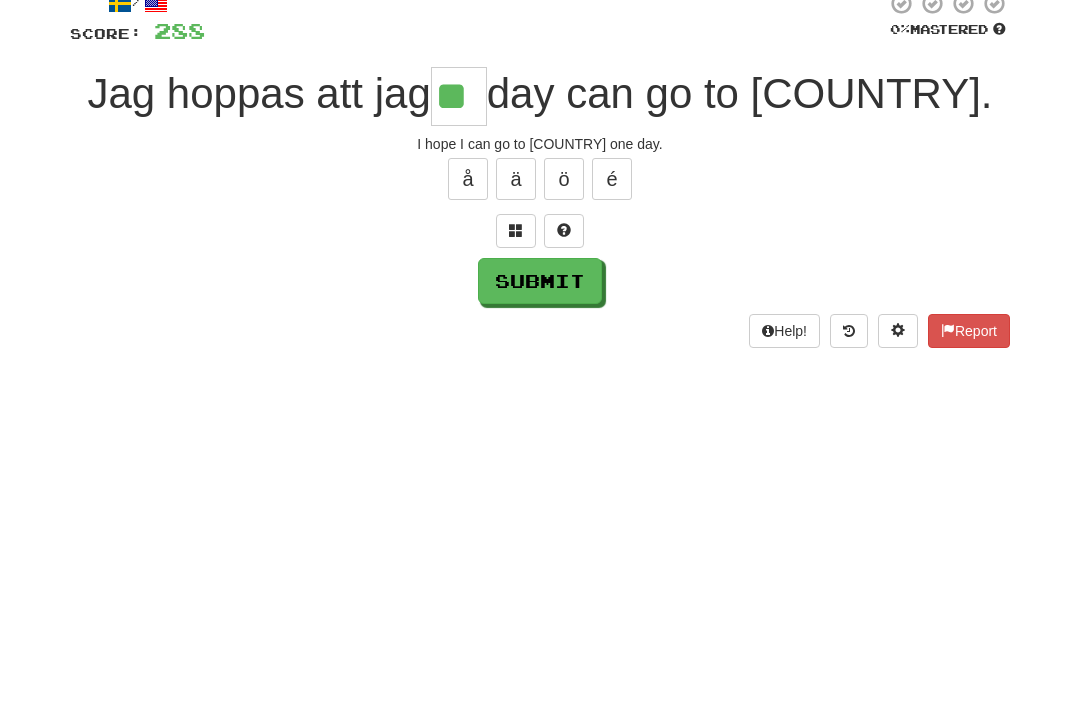 type on "**" 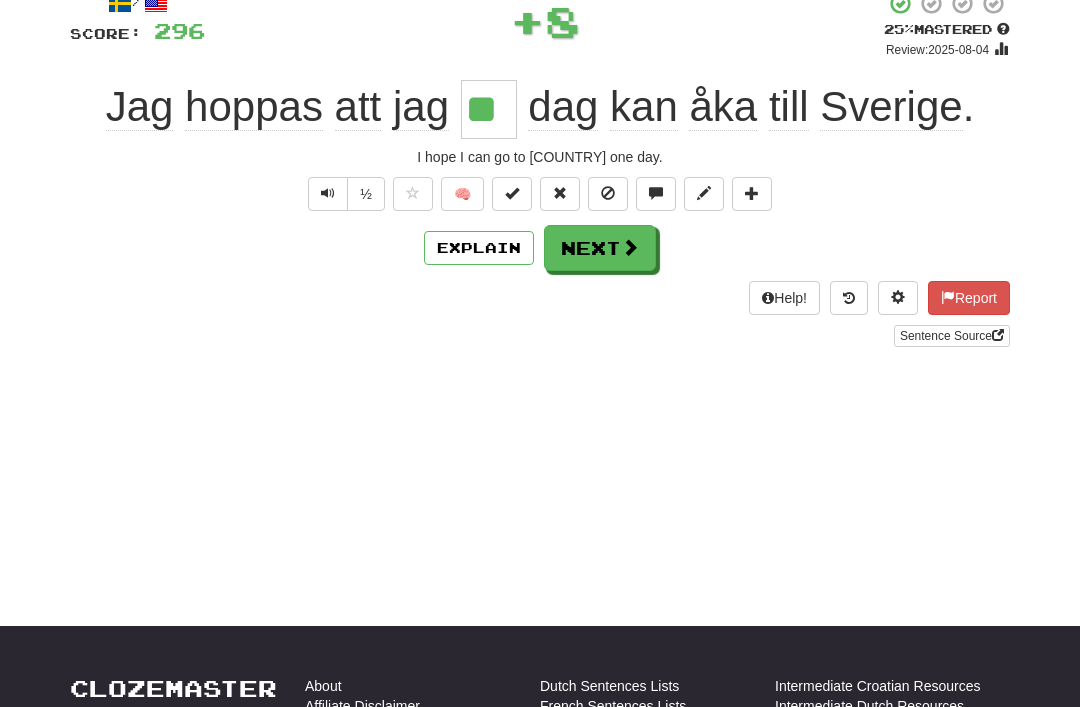 click on "Next" at bounding box center [600, 248] 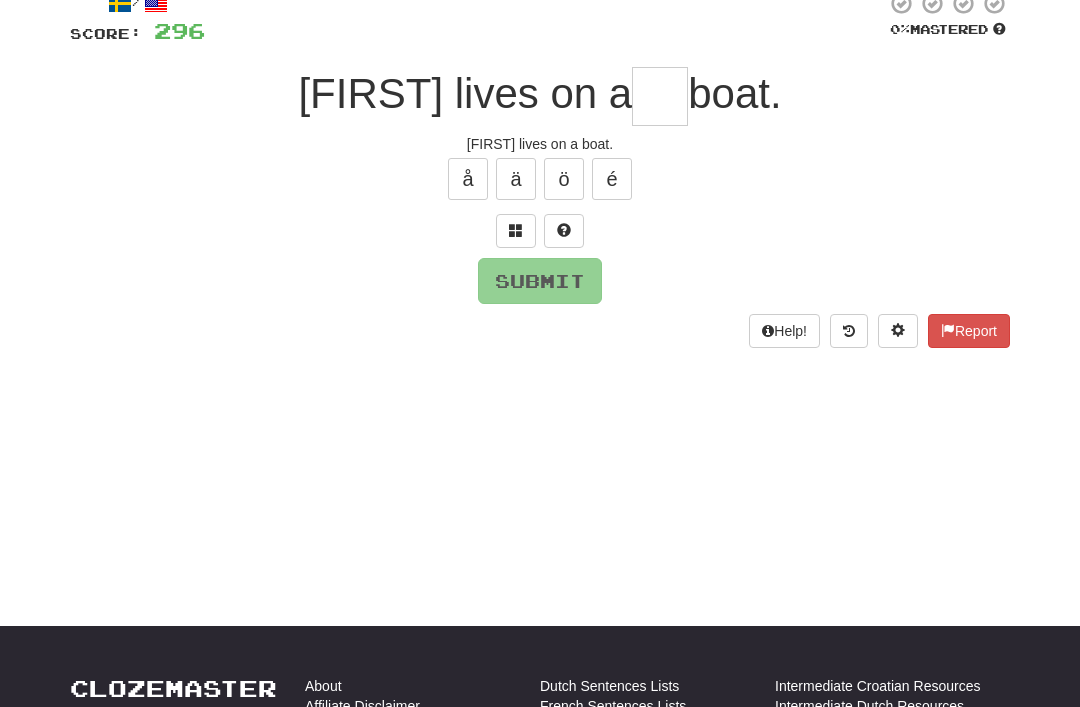 scroll, scrollTop: 130, scrollLeft: 0, axis: vertical 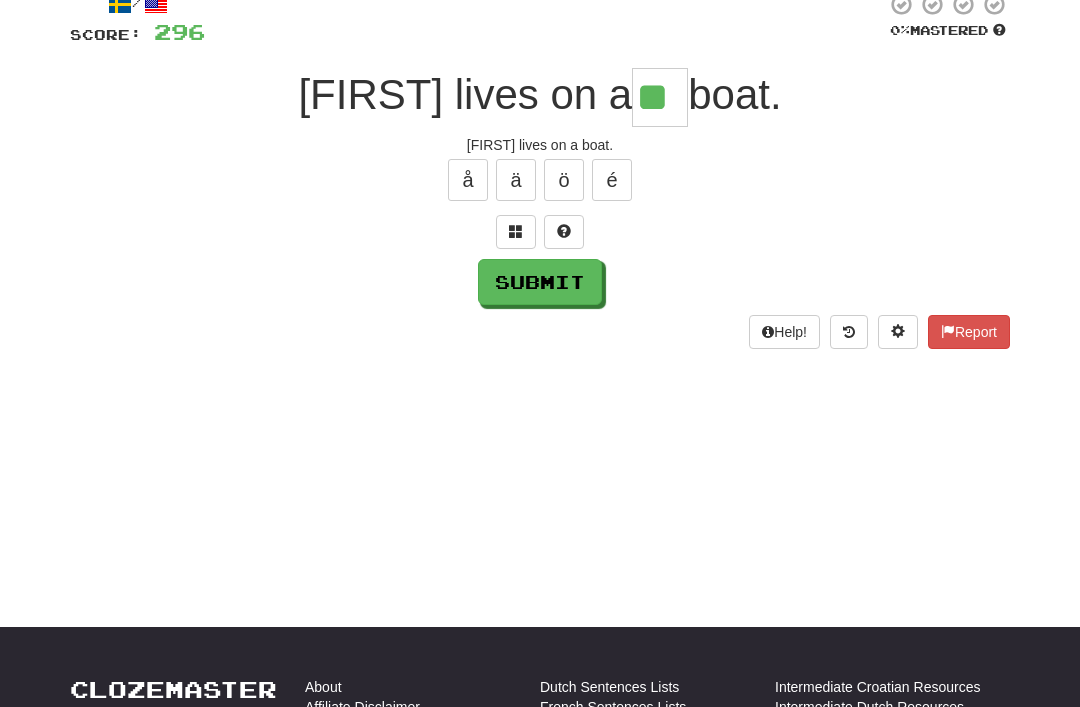 type on "**" 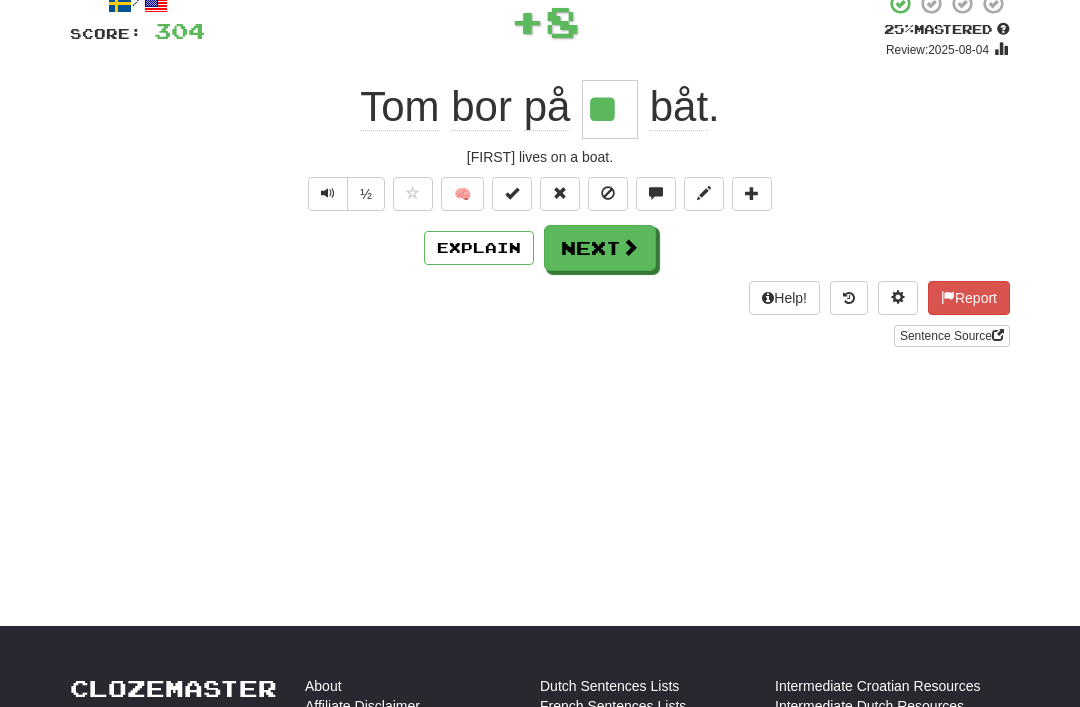 click on "Next" at bounding box center (600, 248) 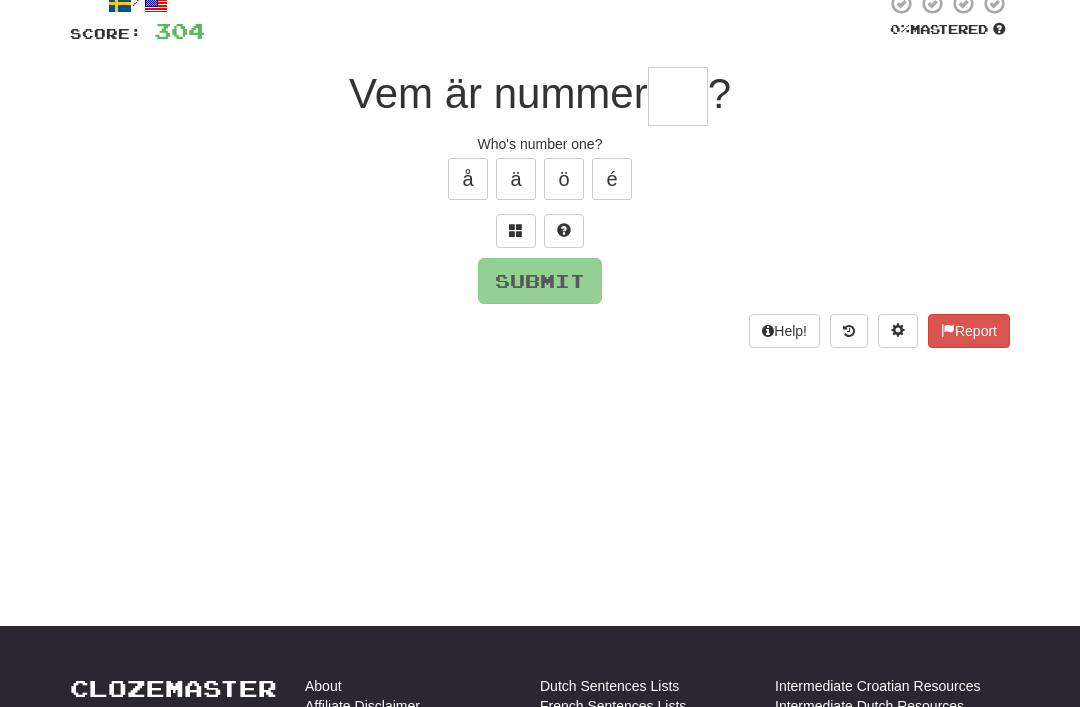 scroll, scrollTop: 130, scrollLeft: 0, axis: vertical 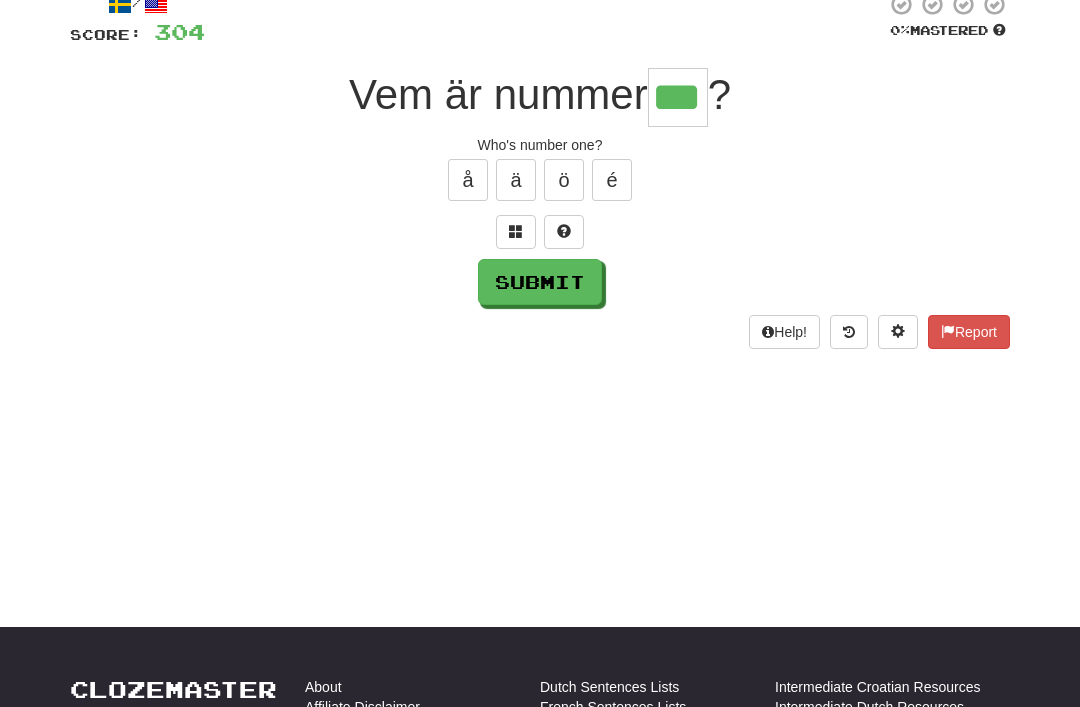 type on "***" 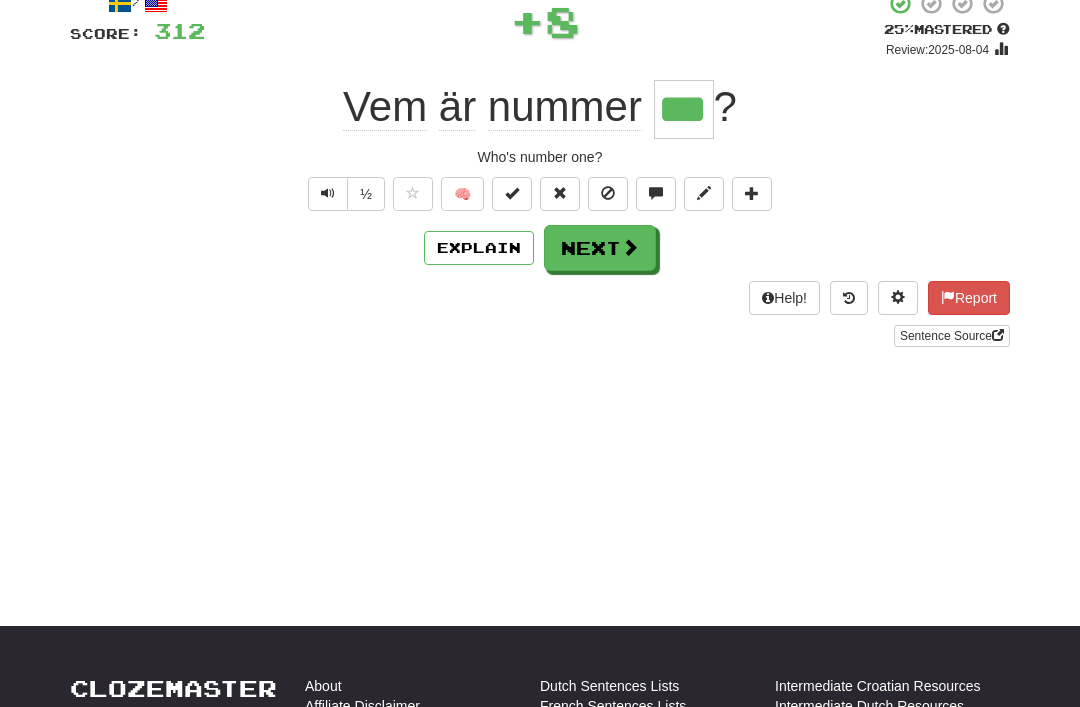 click on "Next" at bounding box center [600, 248] 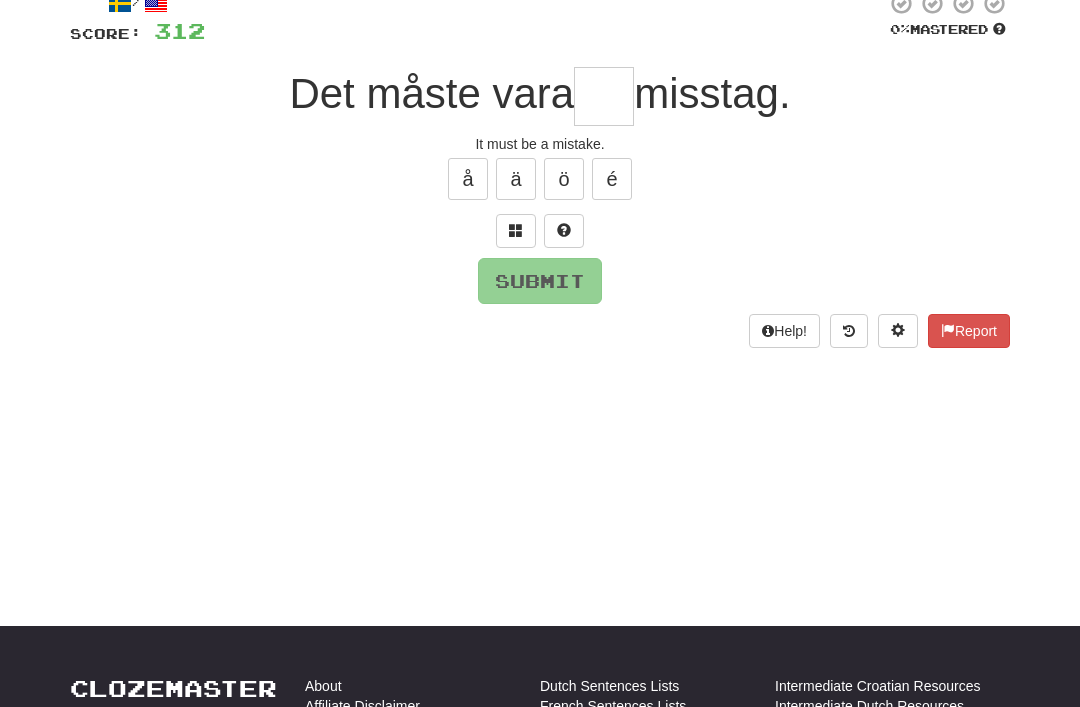 scroll, scrollTop: 130, scrollLeft: 0, axis: vertical 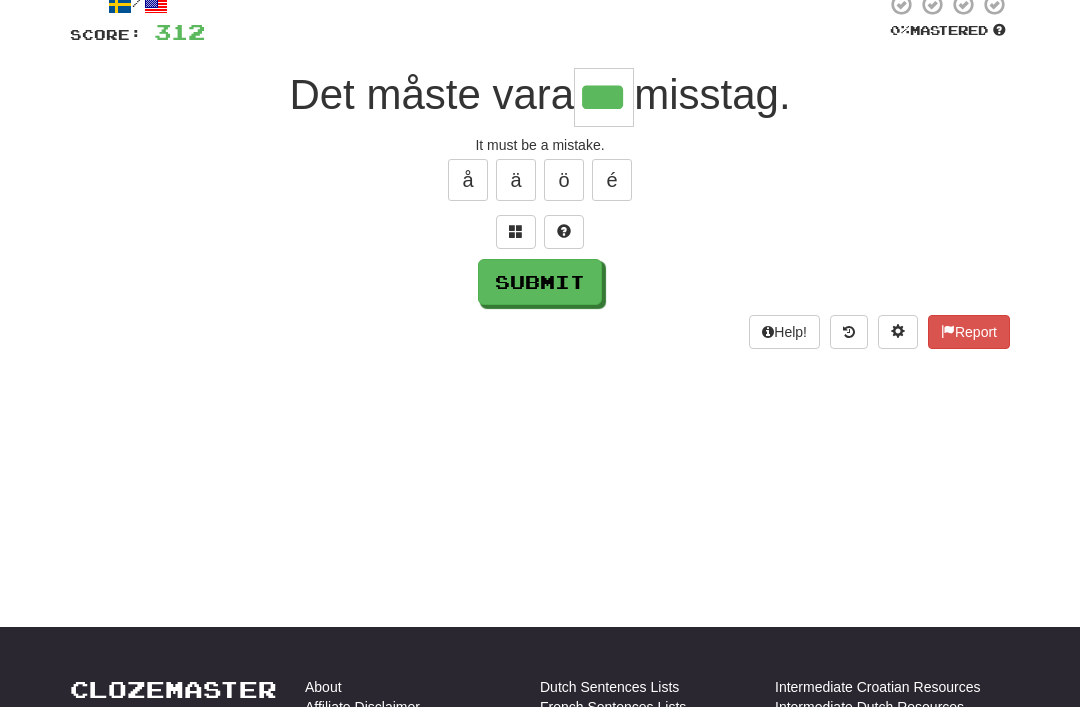 type on "***" 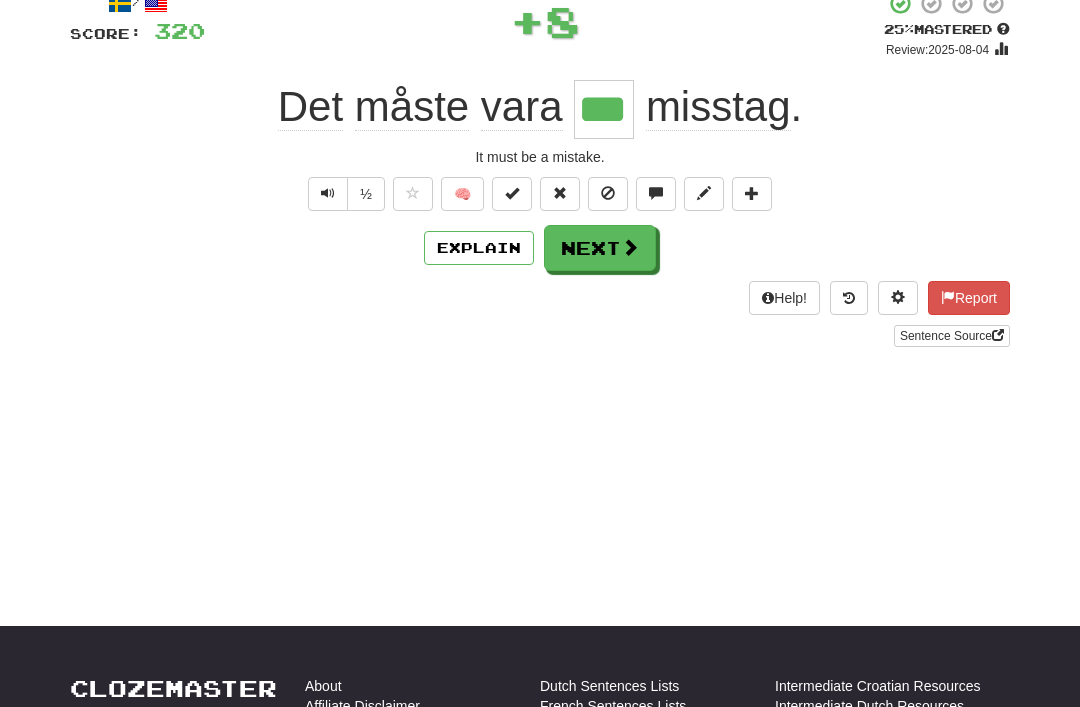 click at bounding box center (630, 247) 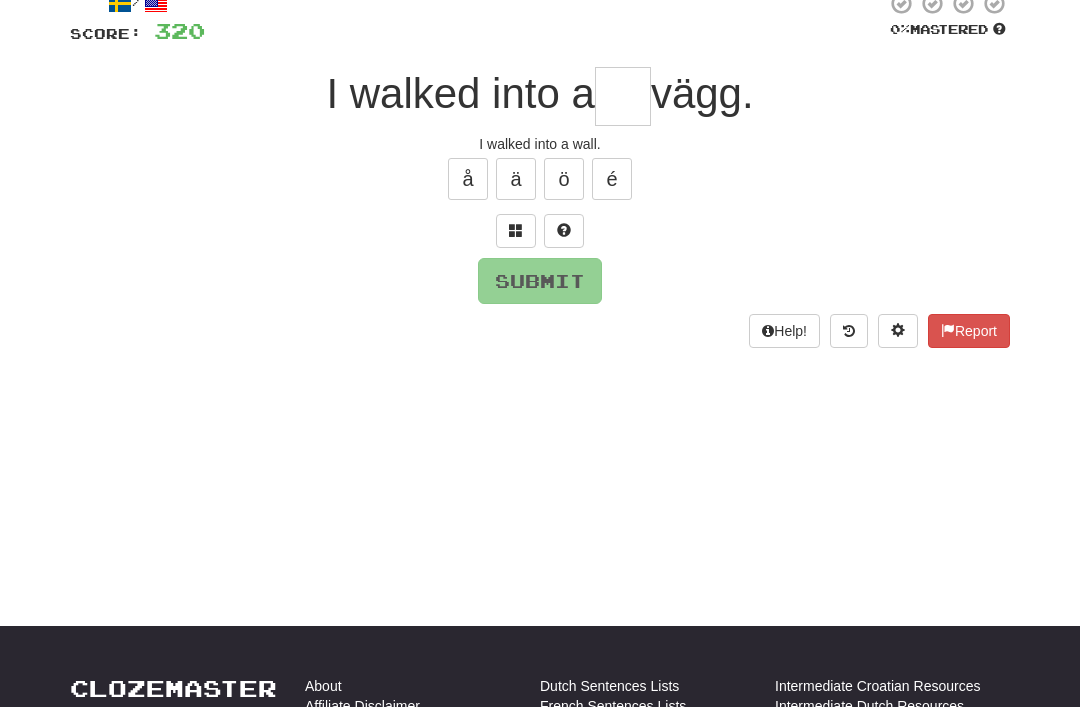 scroll, scrollTop: 130, scrollLeft: 0, axis: vertical 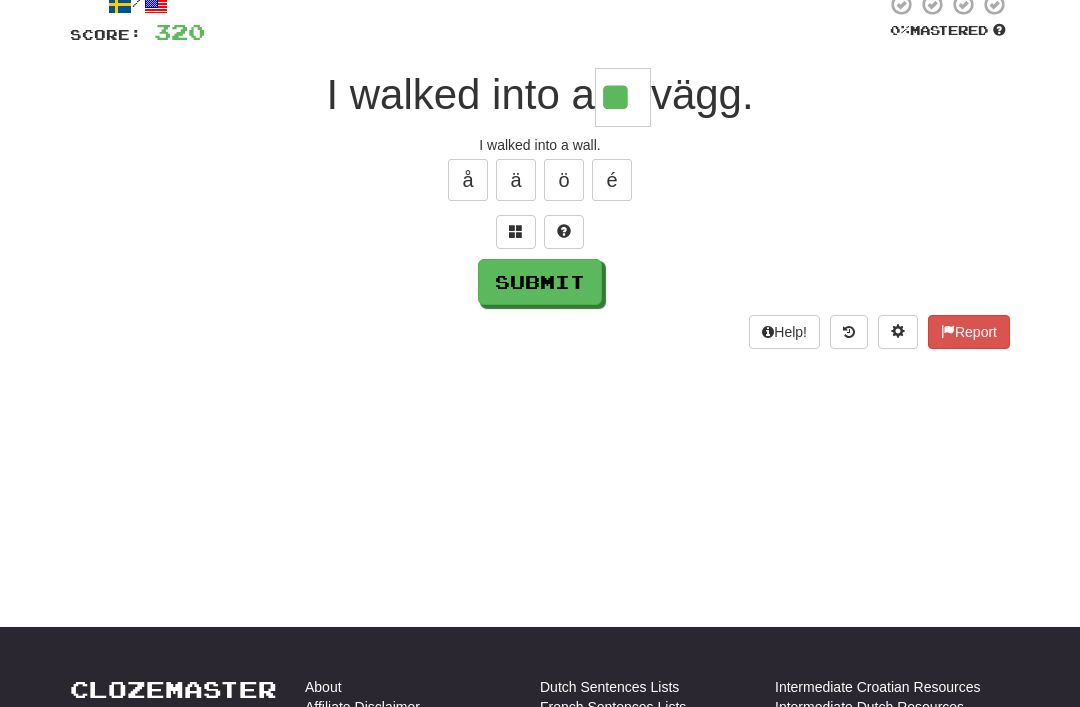 type on "**" 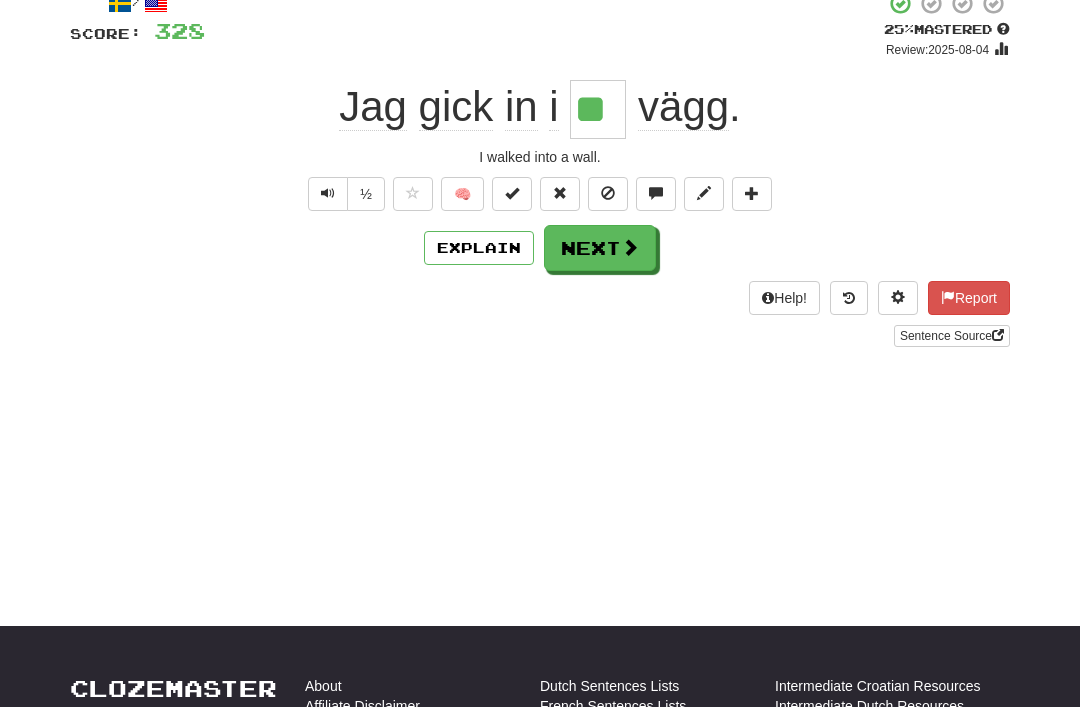 click at bounding box center (328, 193) 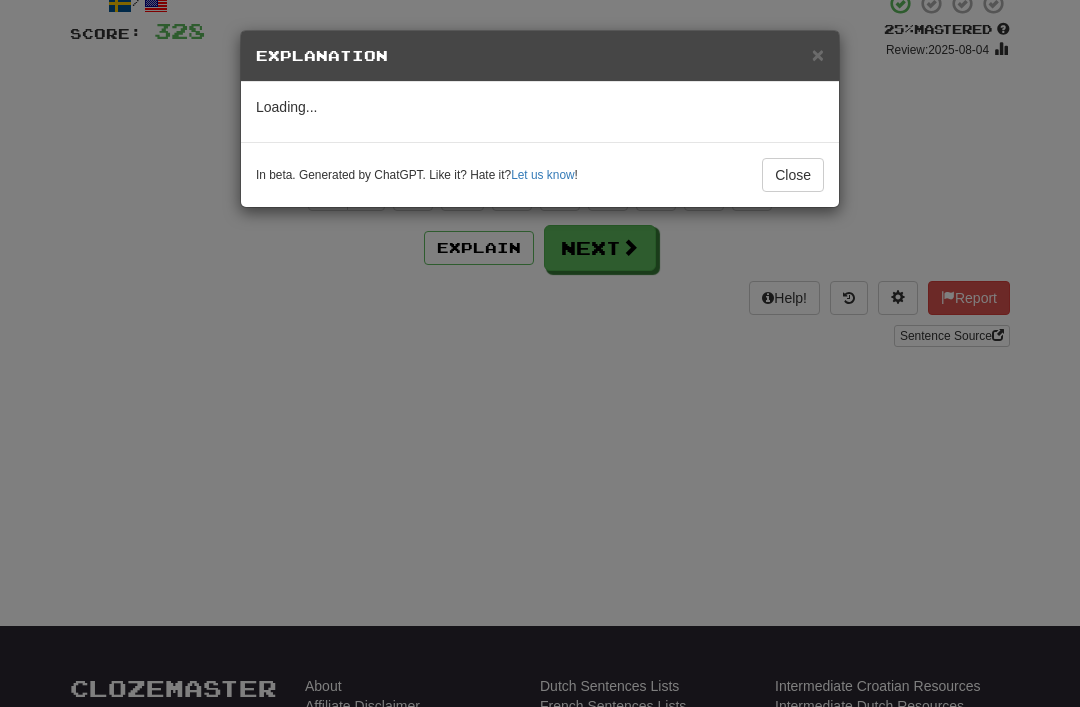 click on "×" at bounding box center [818, 54] 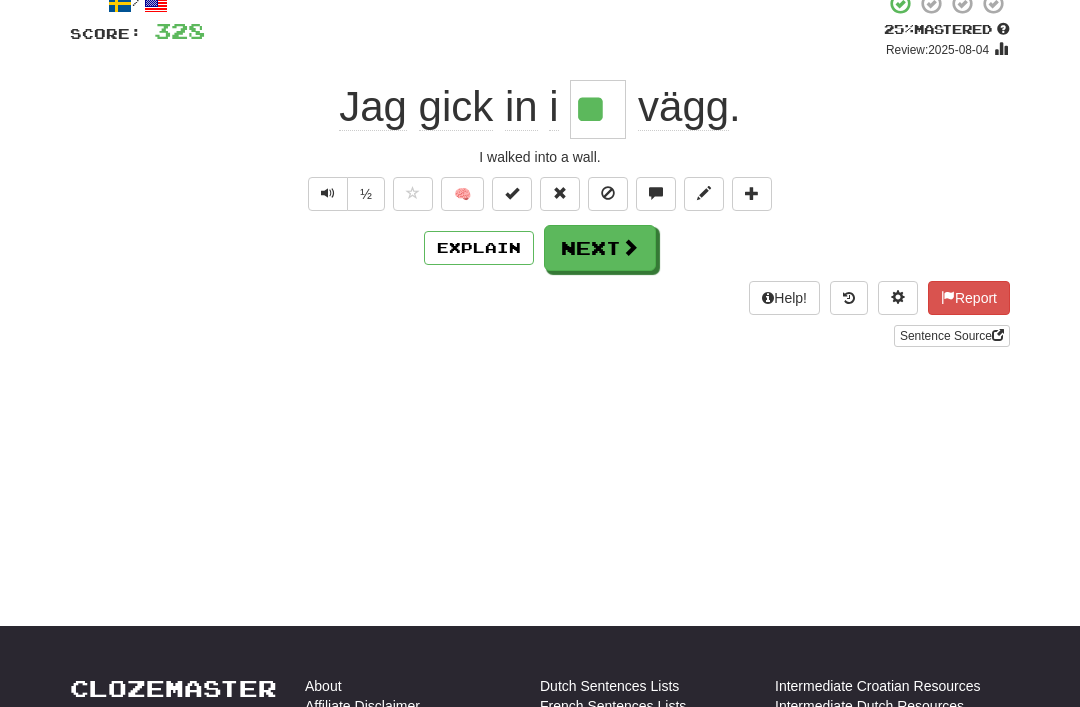 click at bounding box center [328, 194] 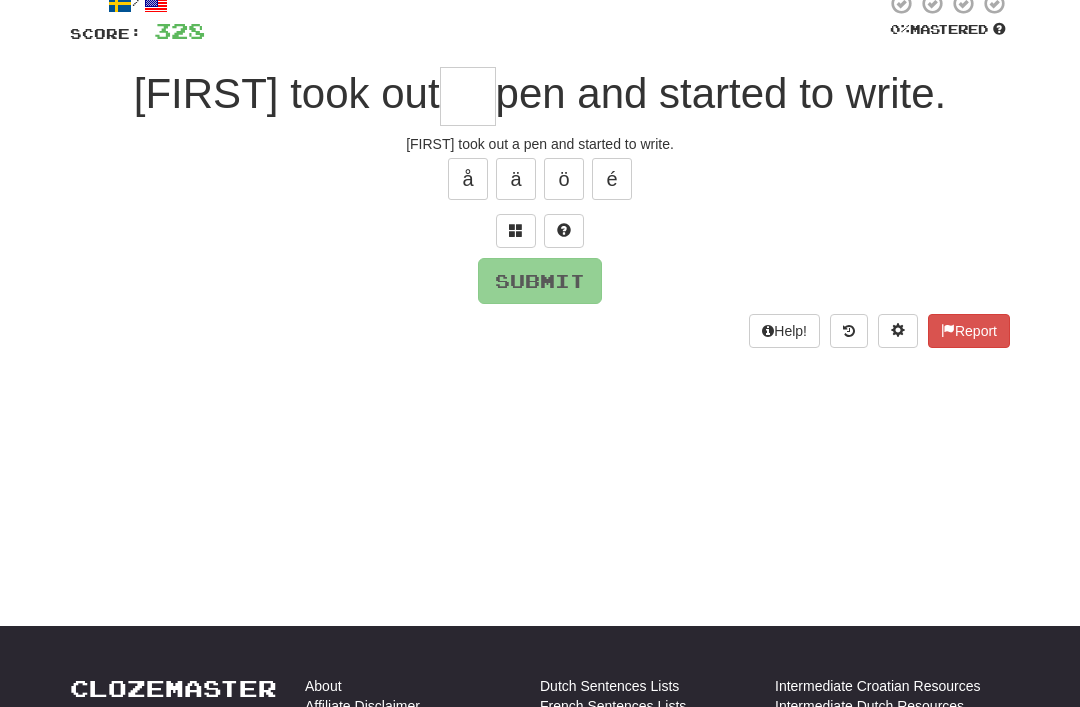 scroll, scrollTop: 130, scrollLeft: 0, axis: vertical 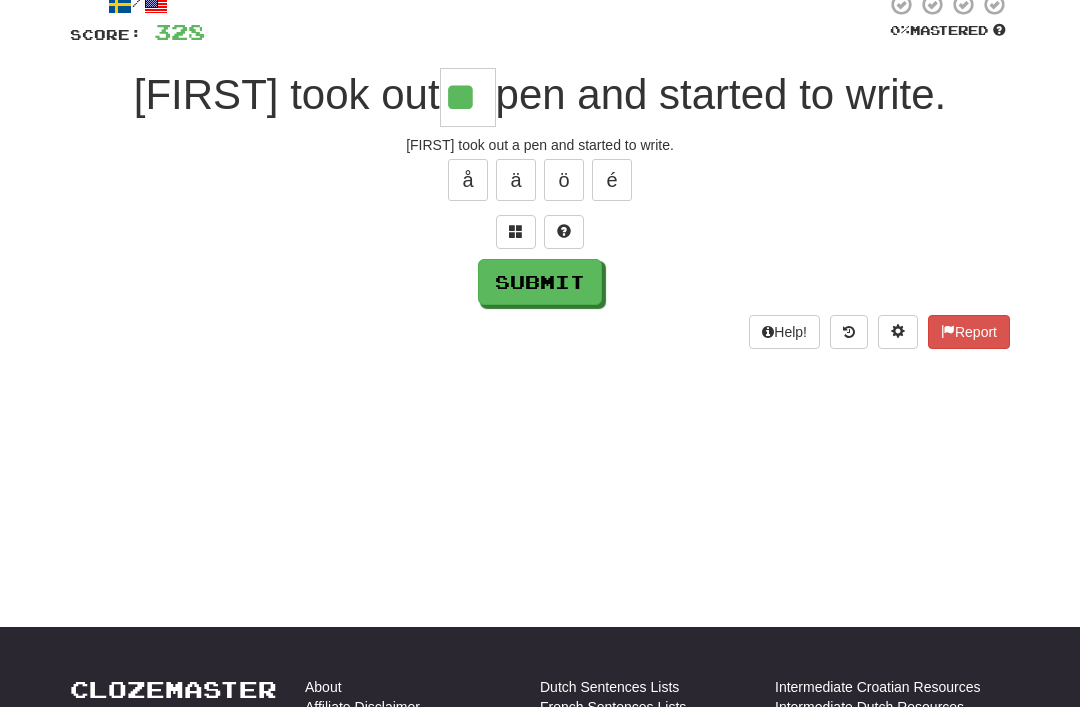 type on "**" 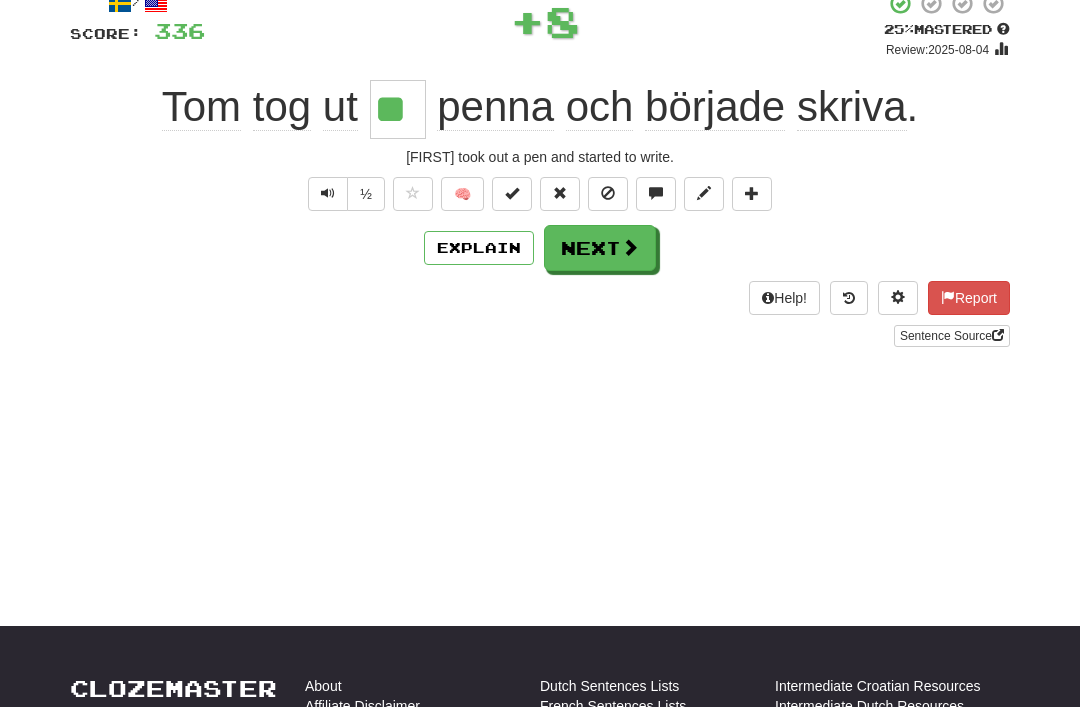 click on "Next" at bounding box center [600, 248] 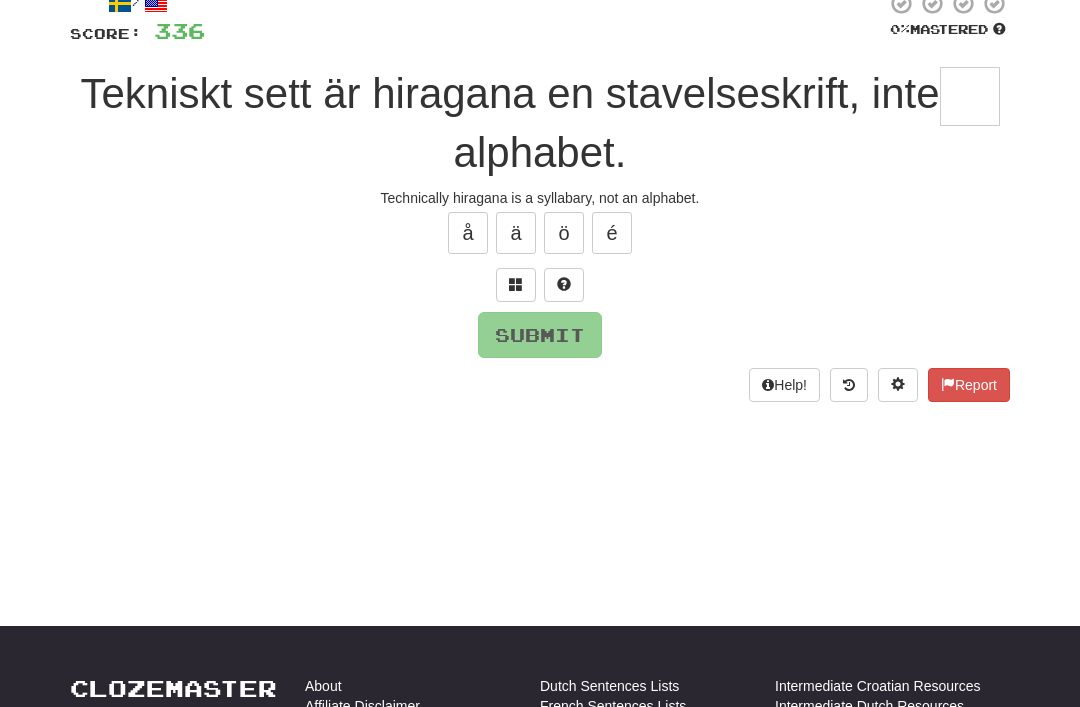 scroll, scrollTop: 130, scrollLeft: 0, axis: vertical 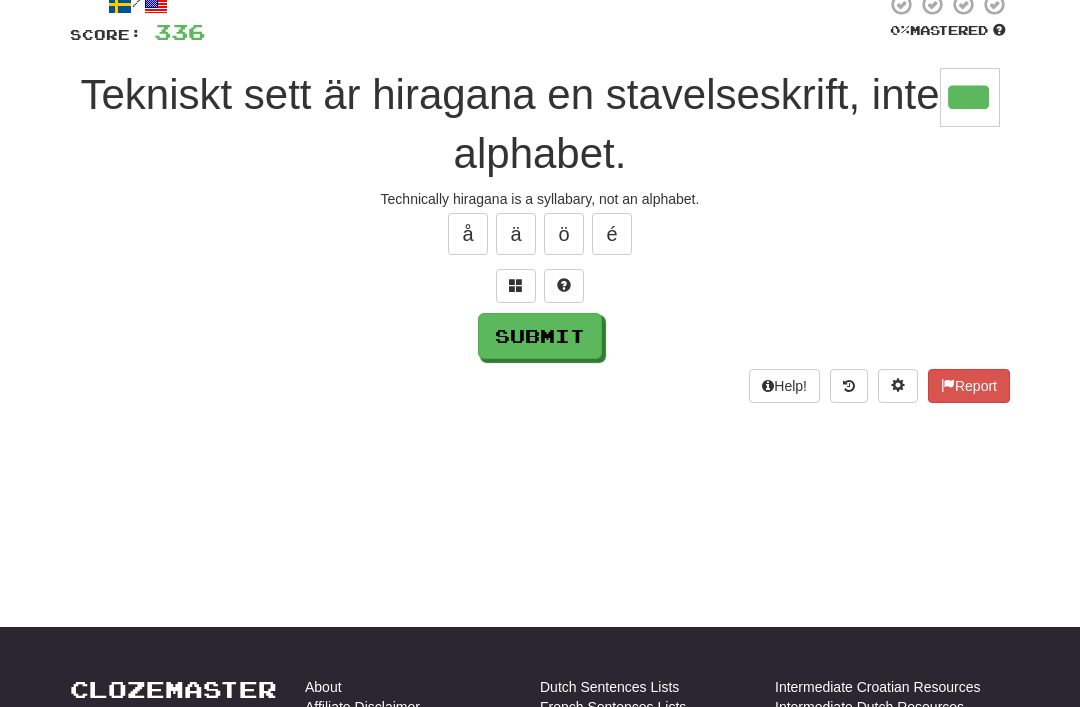 type on "***" 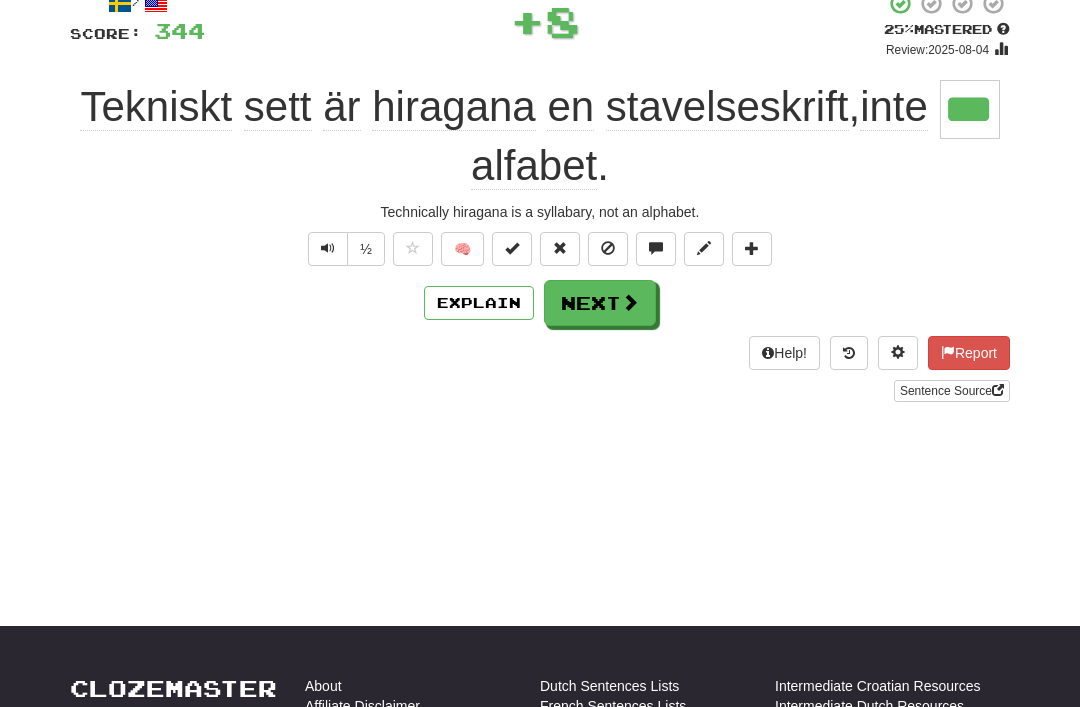 click on "Next" at bounding box center (600, 303) 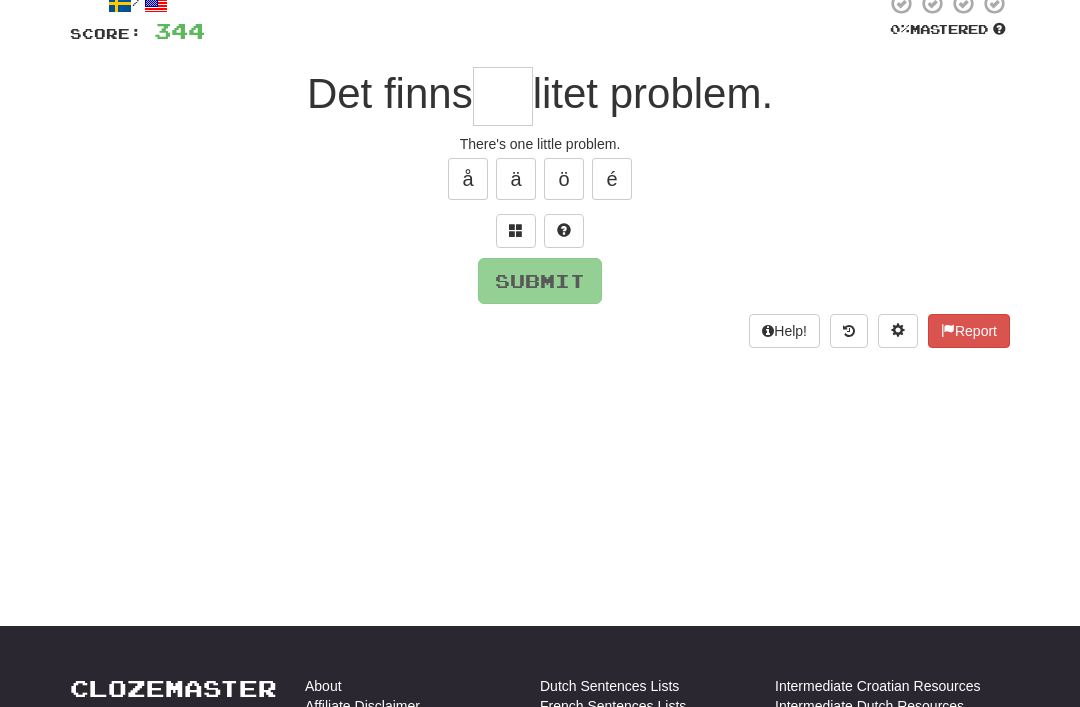 scroll, scrollTop: 130, scrollLeft: 0, axis: vertical 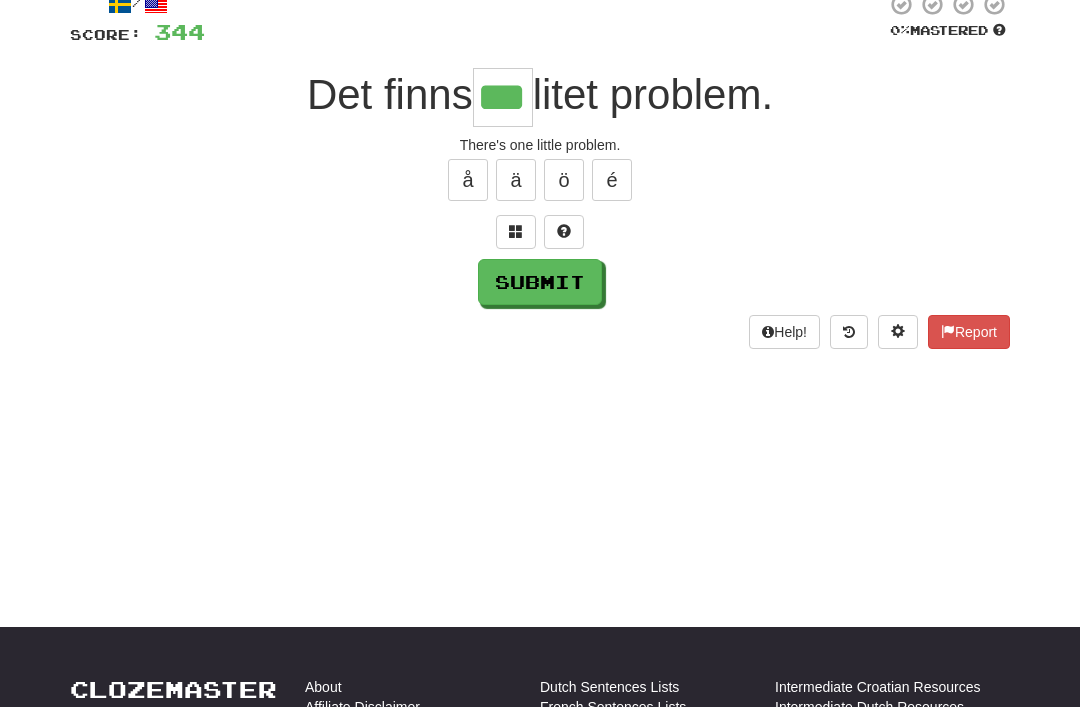type on "***" 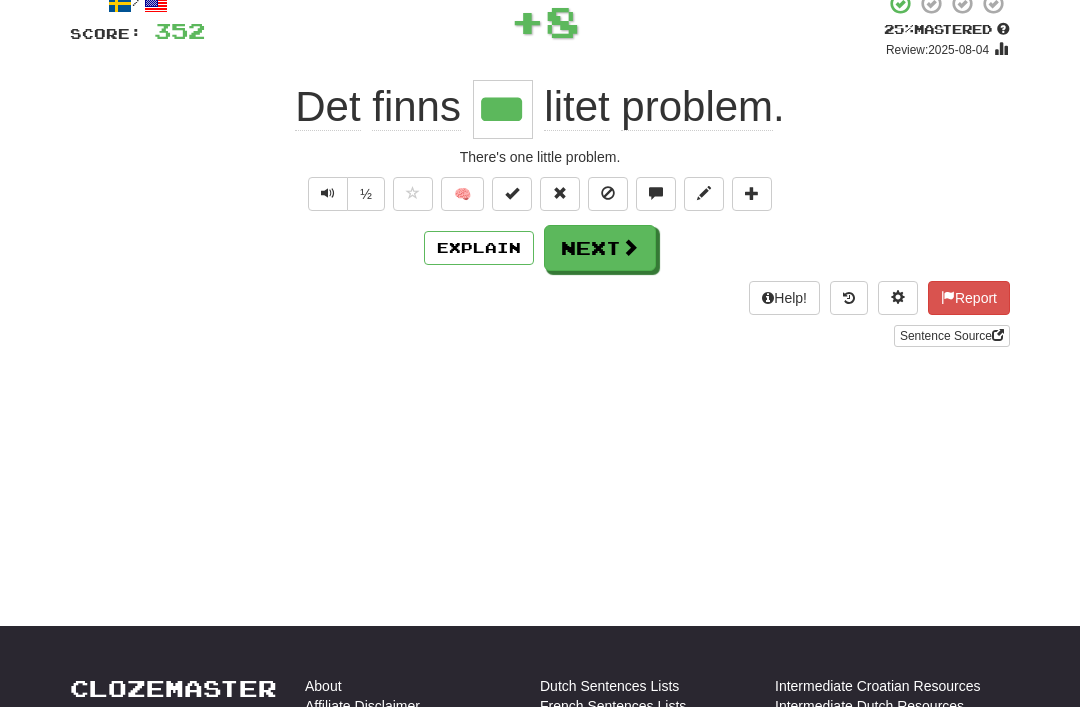 click on "Next" at bounding box center (600, 248) 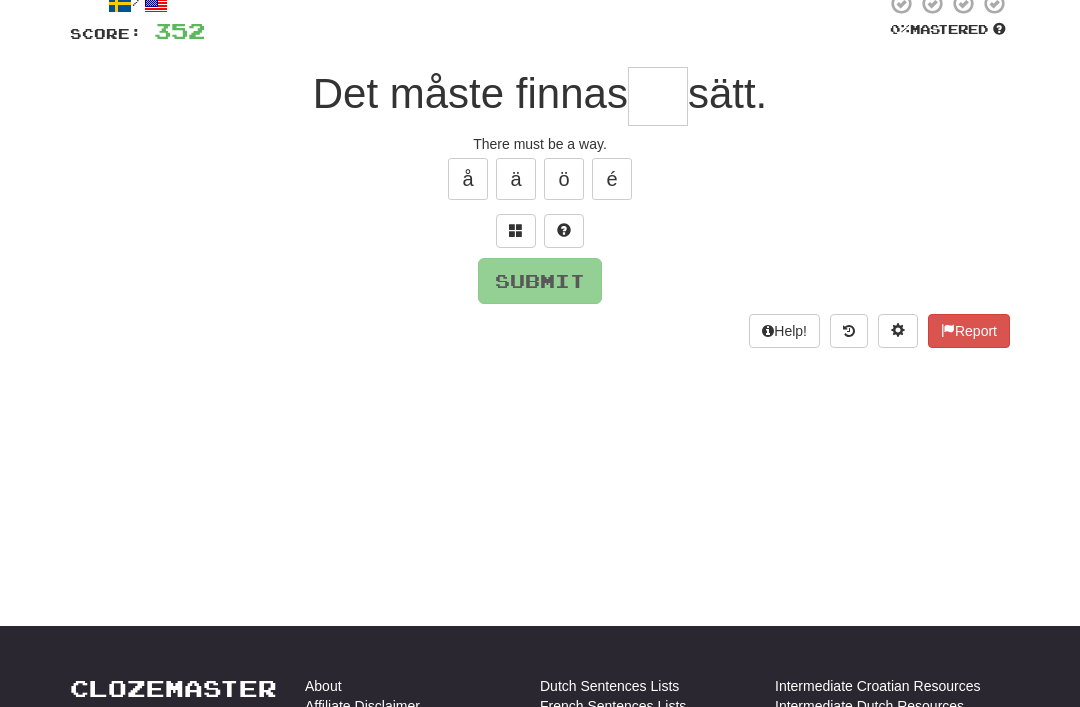scroll, scrollTop: 130, scrollLeft: 0, axis: vertical 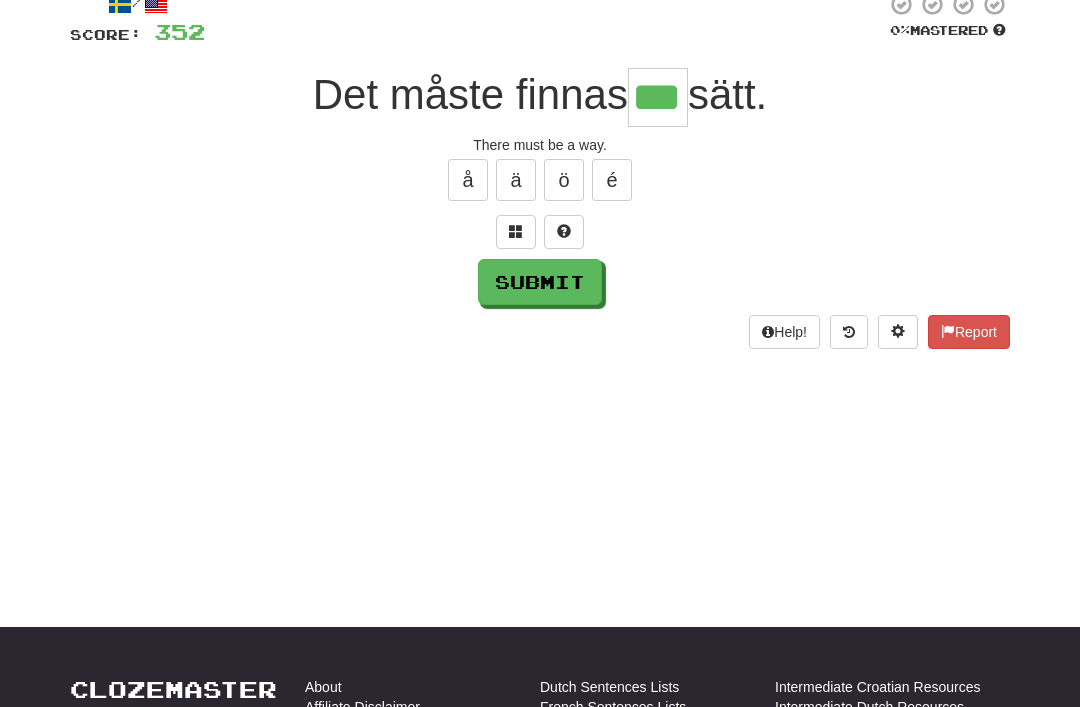 type on "***" 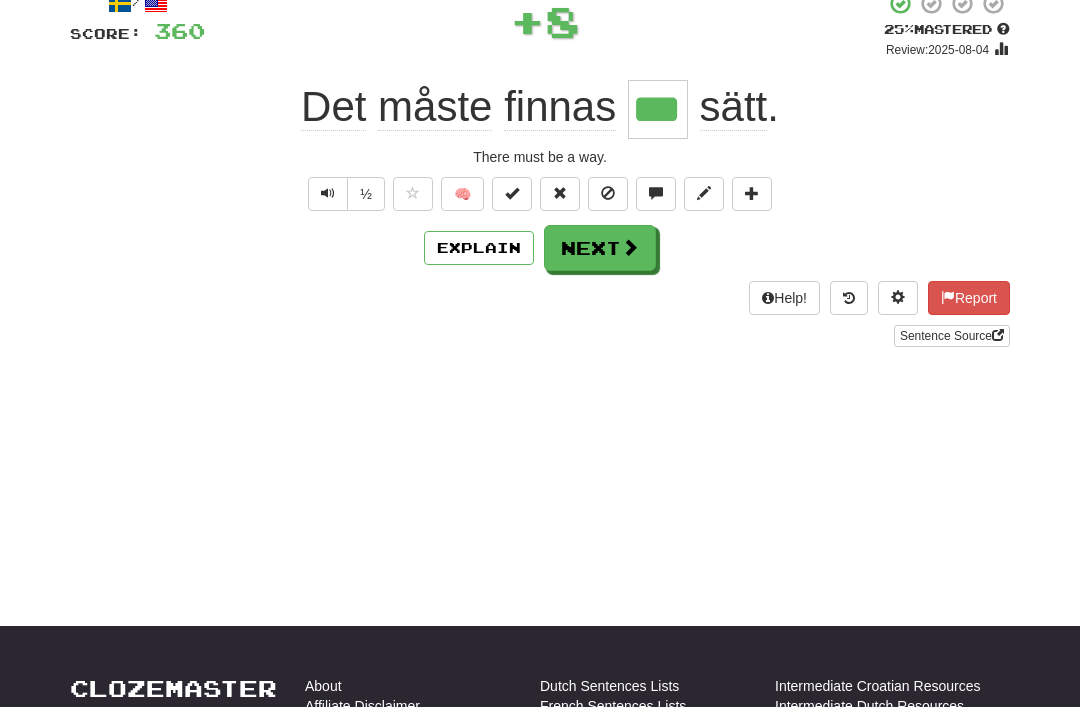 click on "Next" at bounding box center [600, 248] 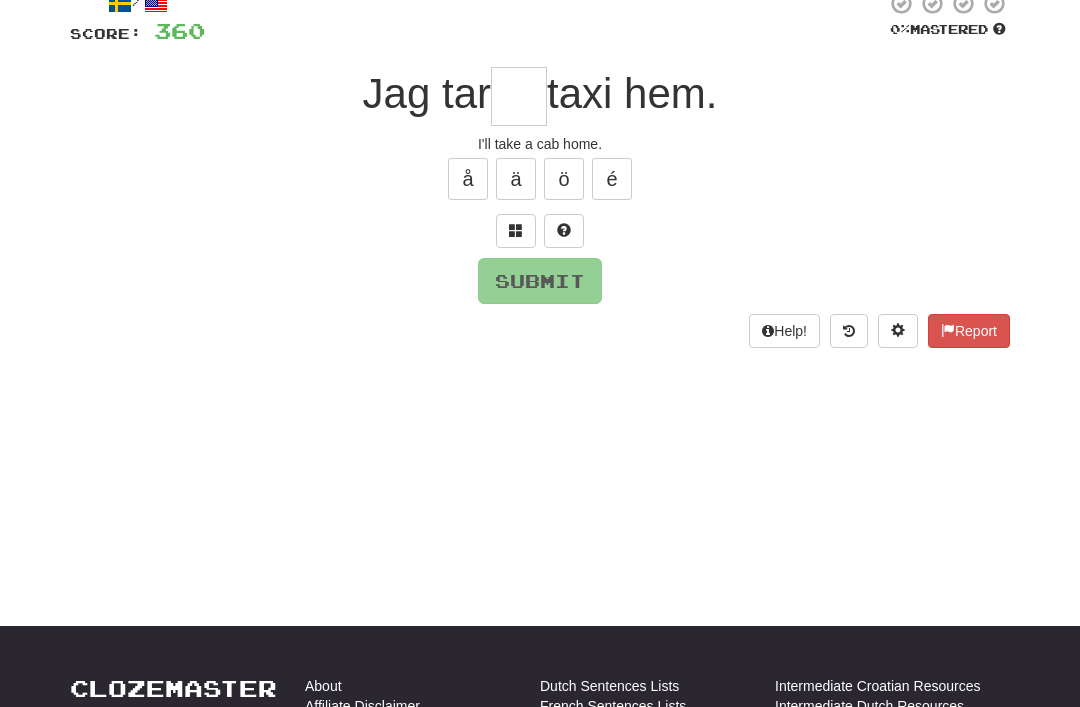 scroll, scrollTop: 130, scrollLeft: 0, axis: vertical 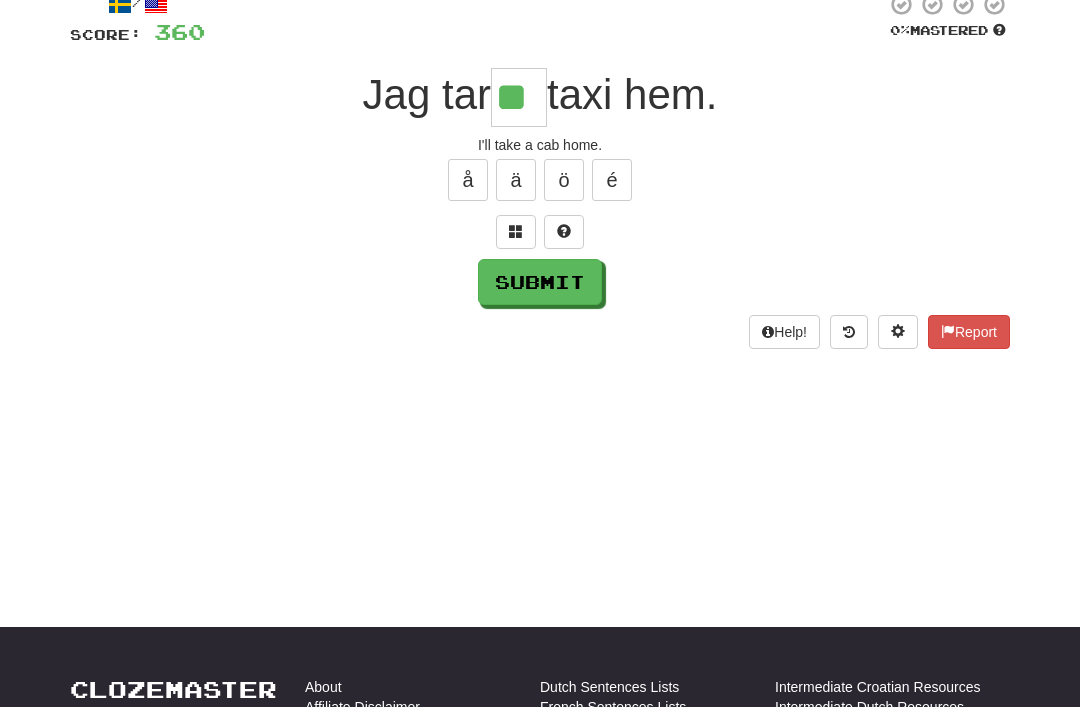 type on "**" 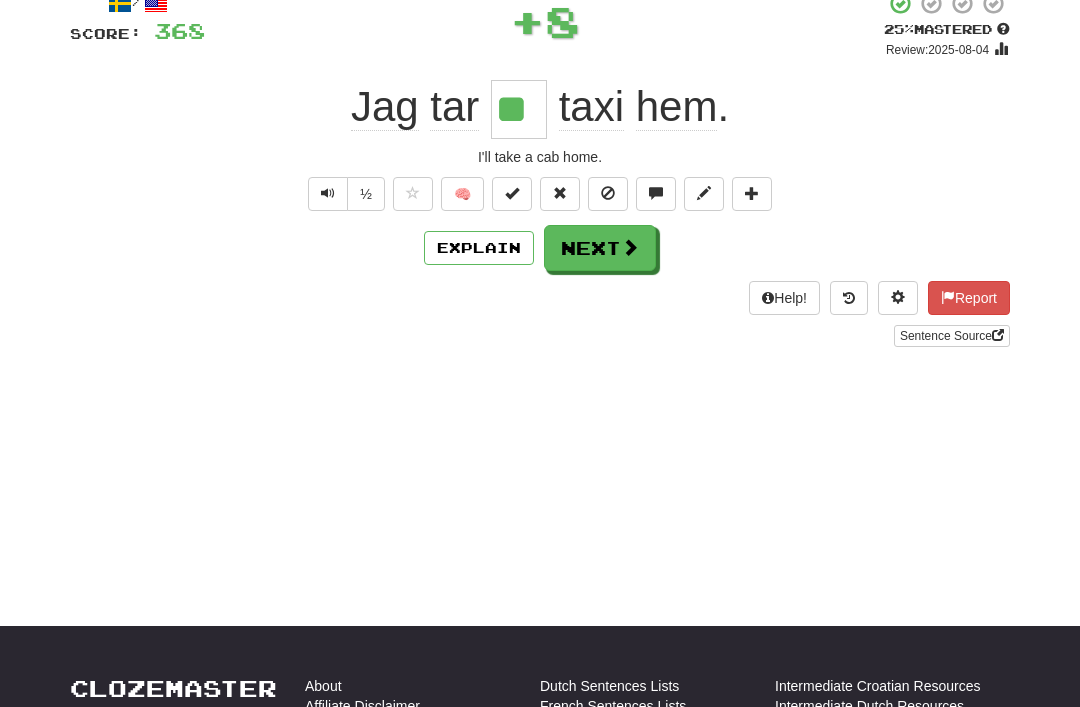 click on "Next" at bounding box center (600, 248) 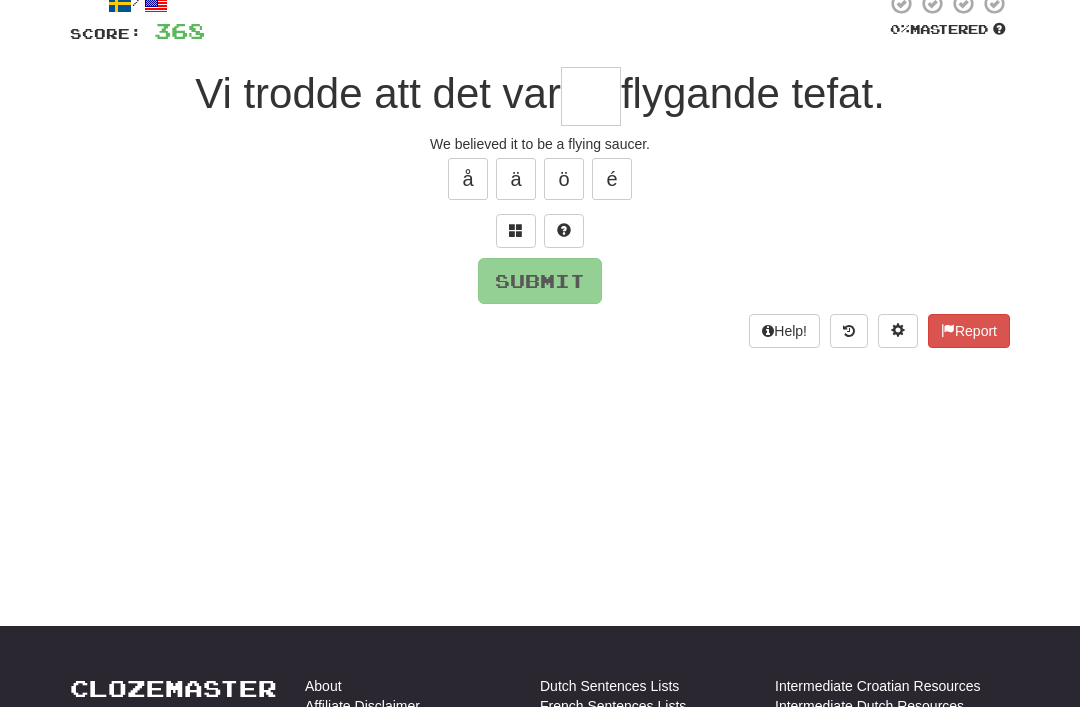 scroll, scrollTop: 130, scrollLeft: 0, axis: vertical 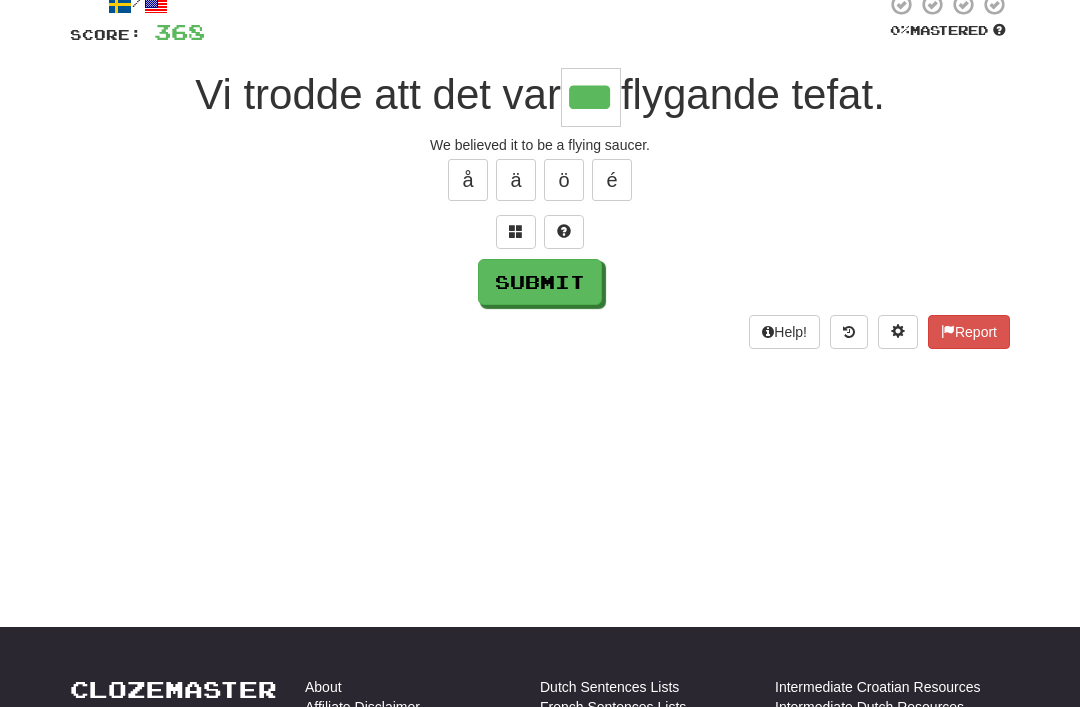 type on "***" 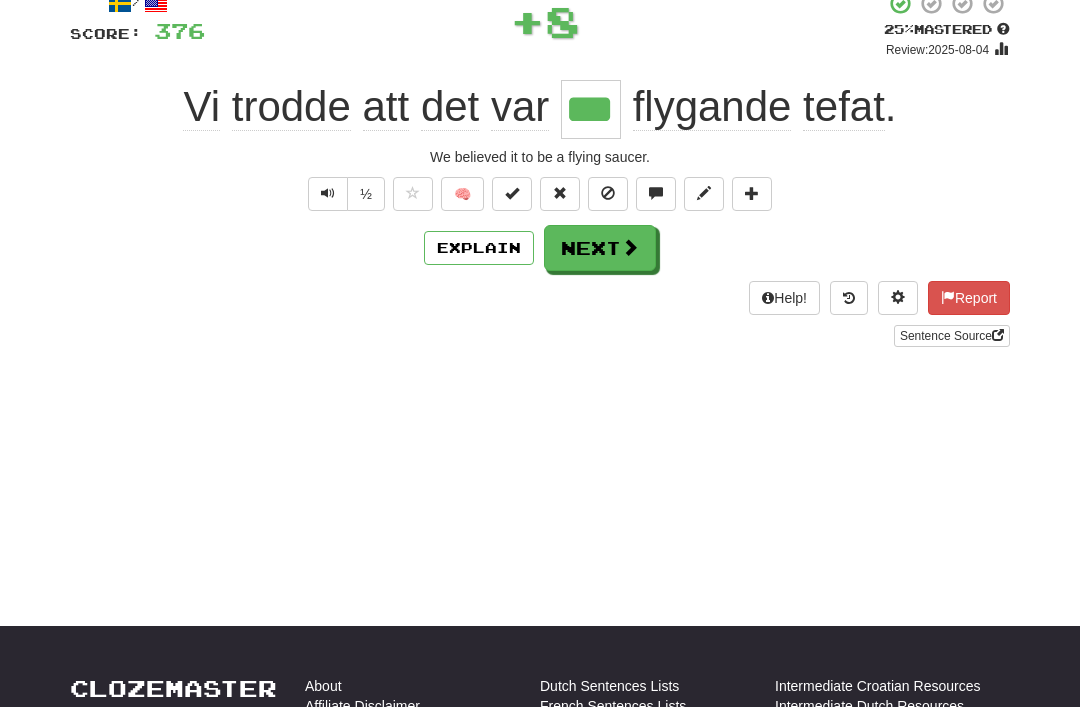 click on "Next" at bounding box center [600, 248] 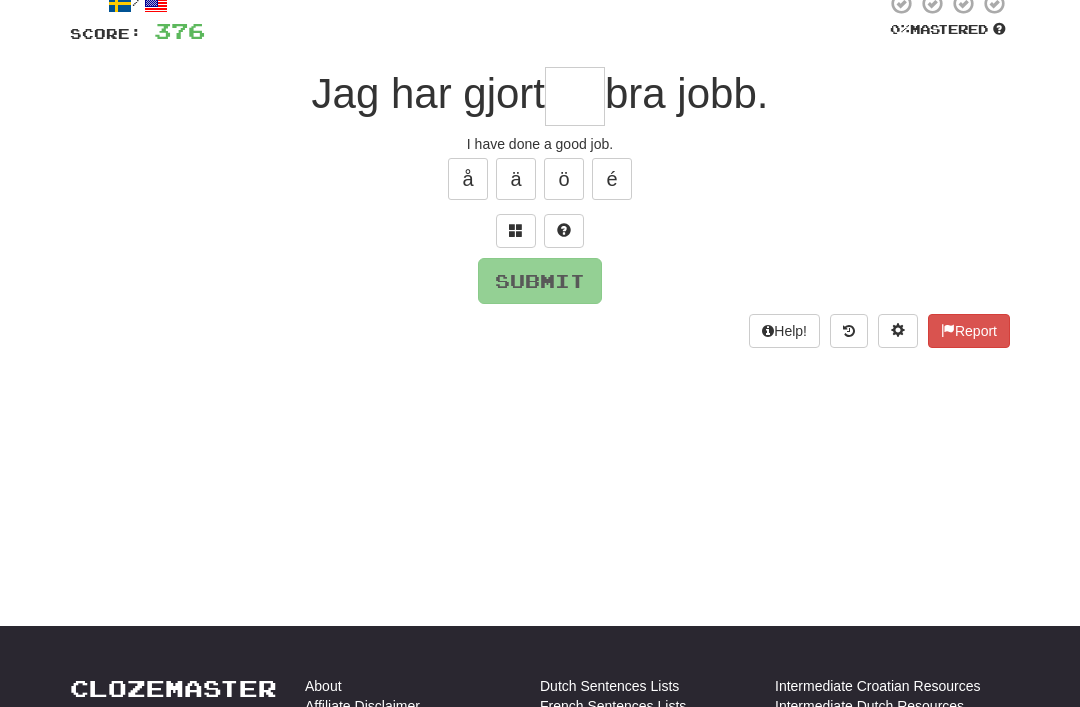 scroll, scrollTop: 130, scrollLeft: 0, axis: vertical 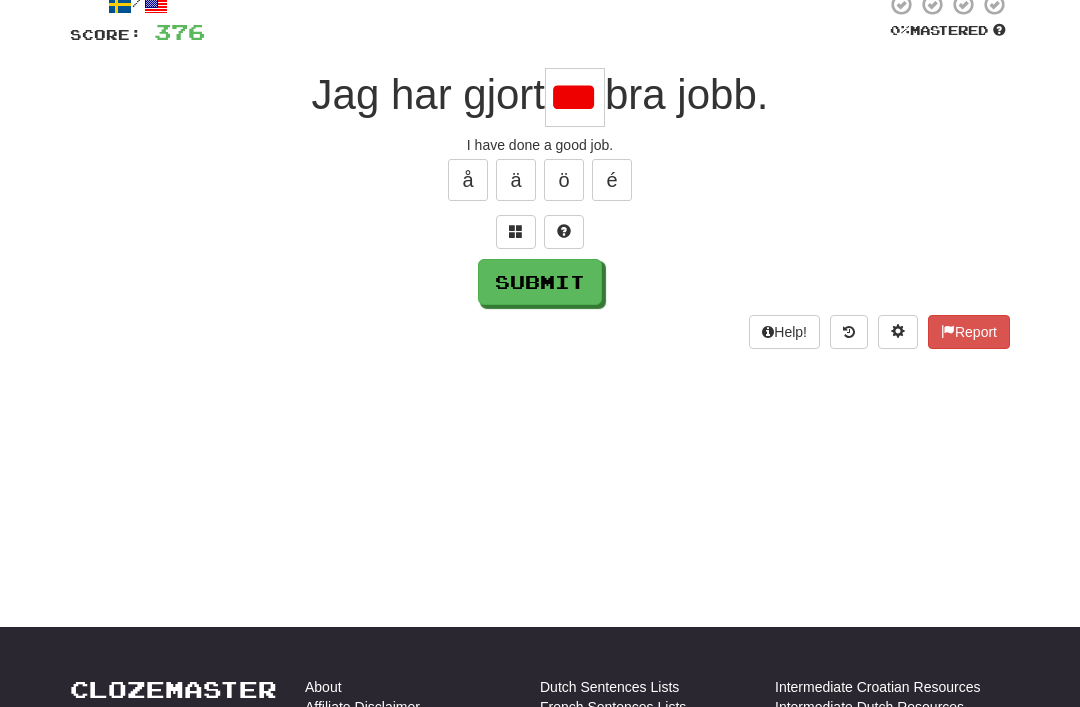 click on "Submit" at bounding box center [540, 282] 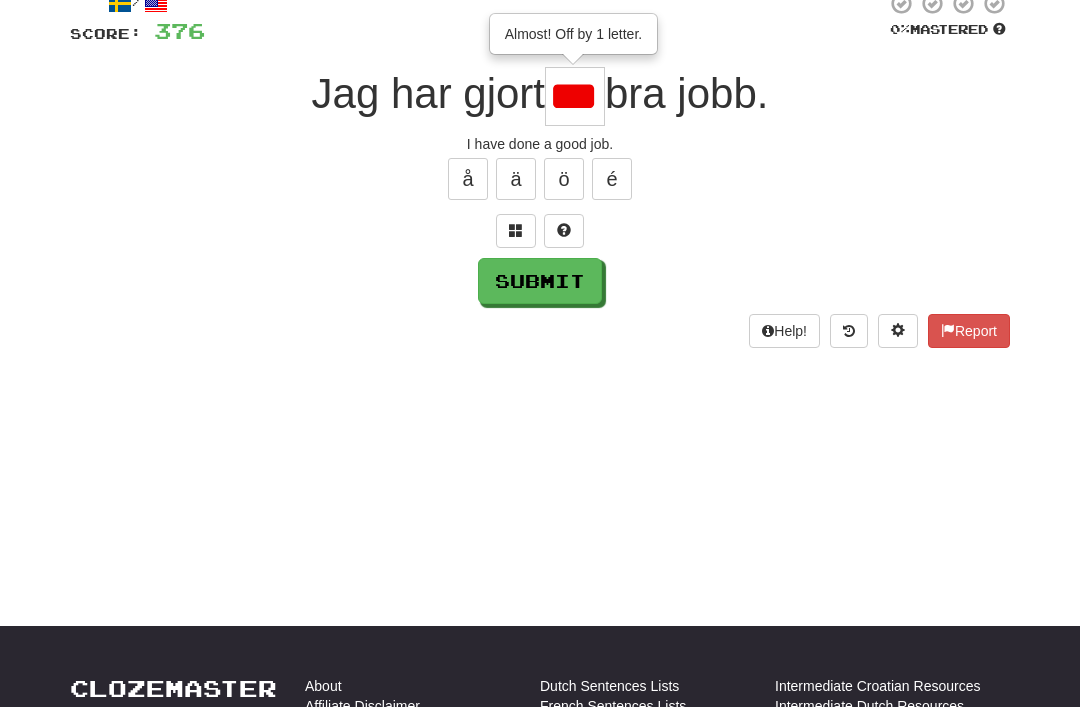 click on "***" at bounding box center (575, 96) 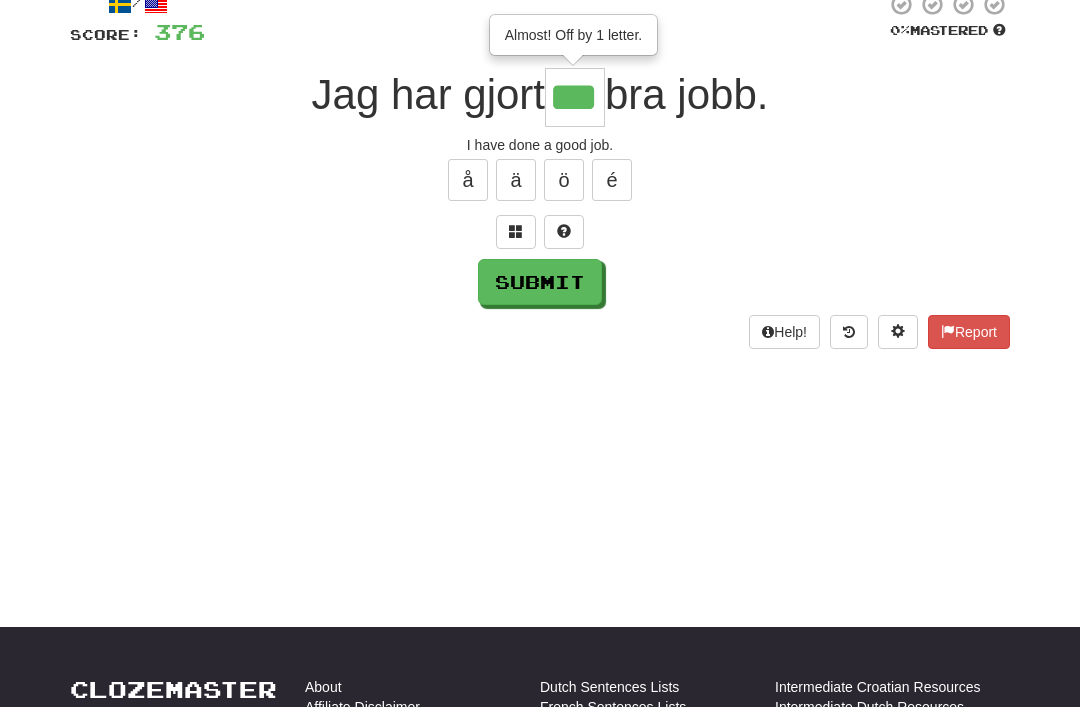type on "***" 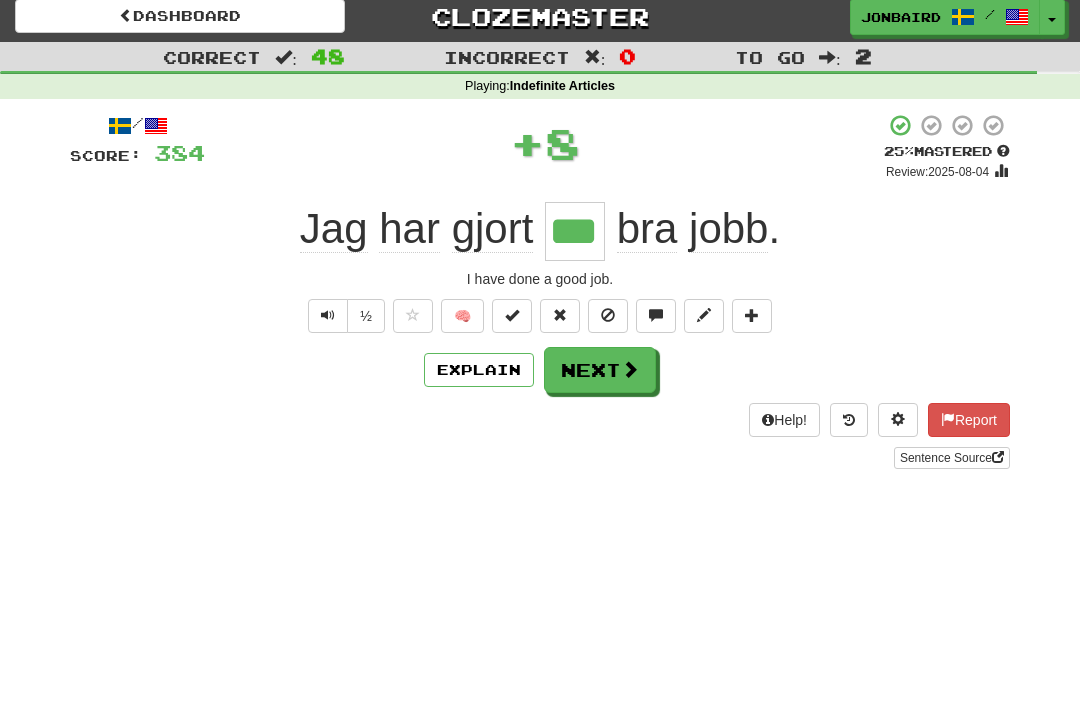 scroll, scrollTop: 8, scrollLeft: 0, axis: vertical 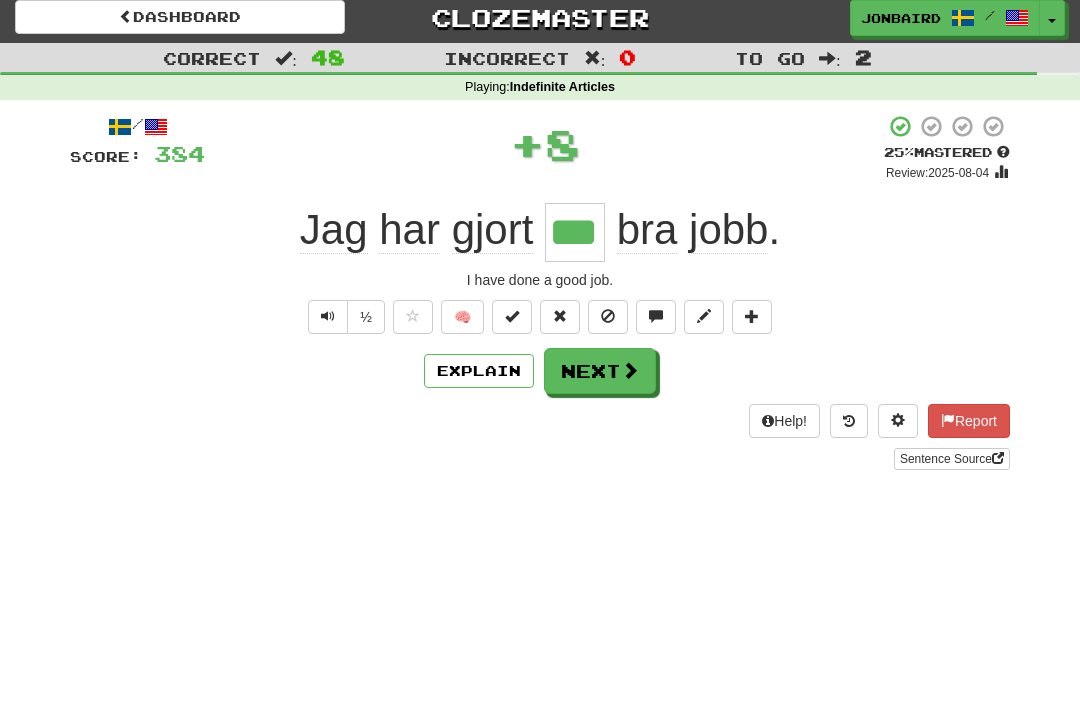 click at bounding box center (512, 316) 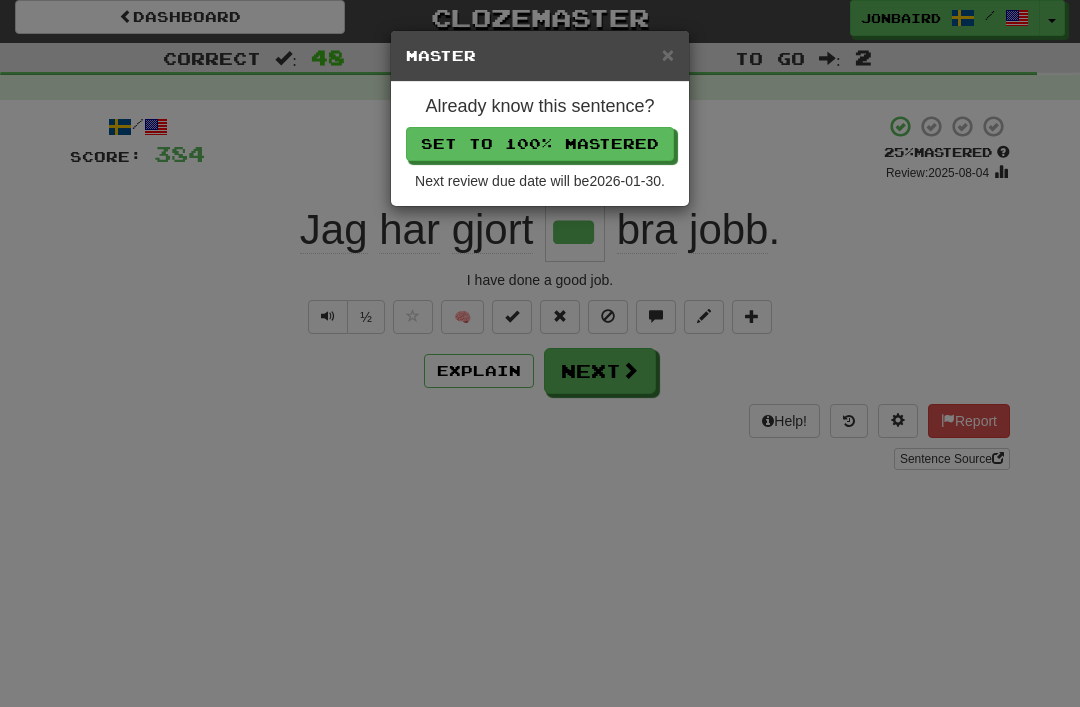 click on "Set to 100% Mastered" at bounding box center (540, 144) 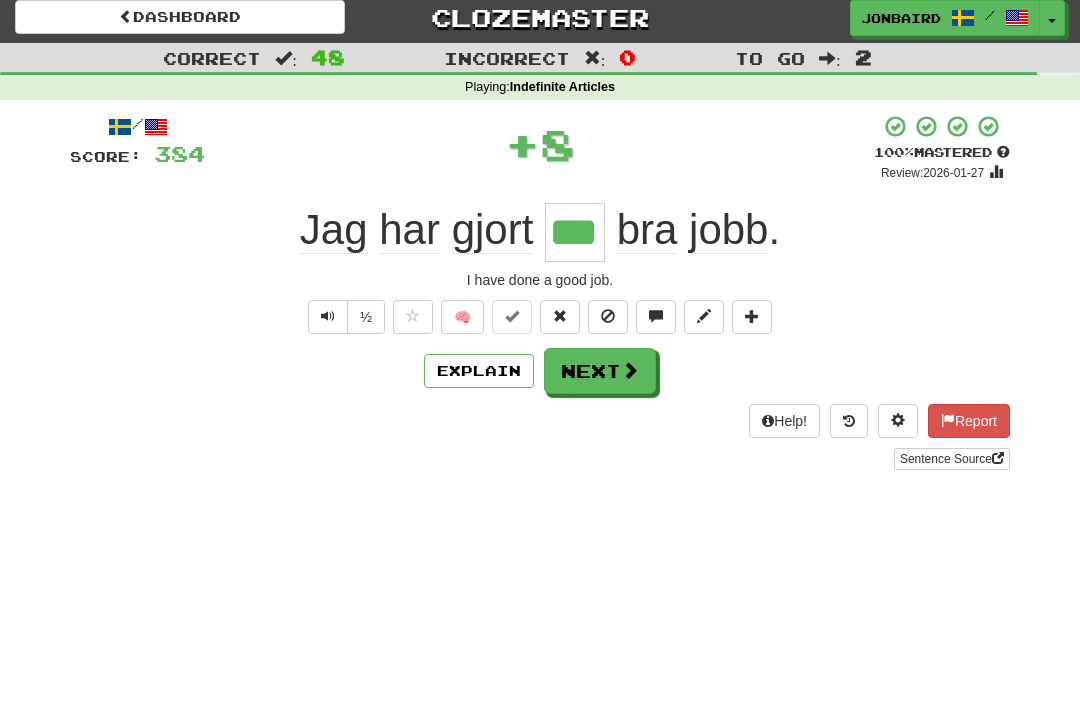 click on "Next" at bounding box center (600, 371) 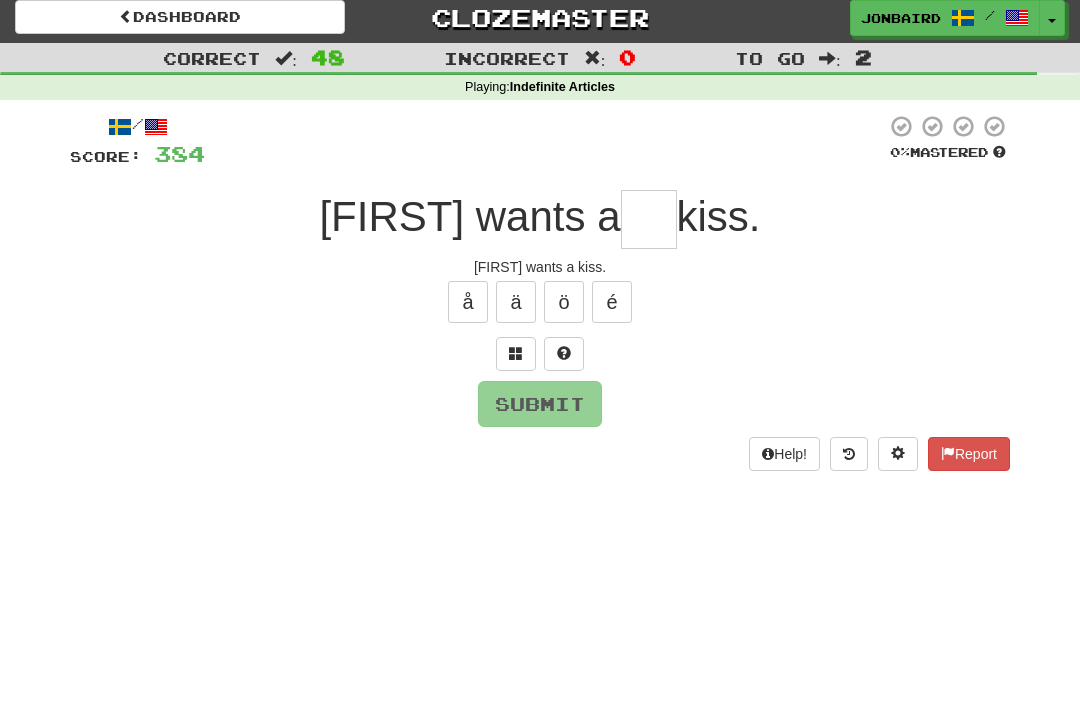 scroll, scrollTop: 7, scrollLeft: 0, axis: vertical 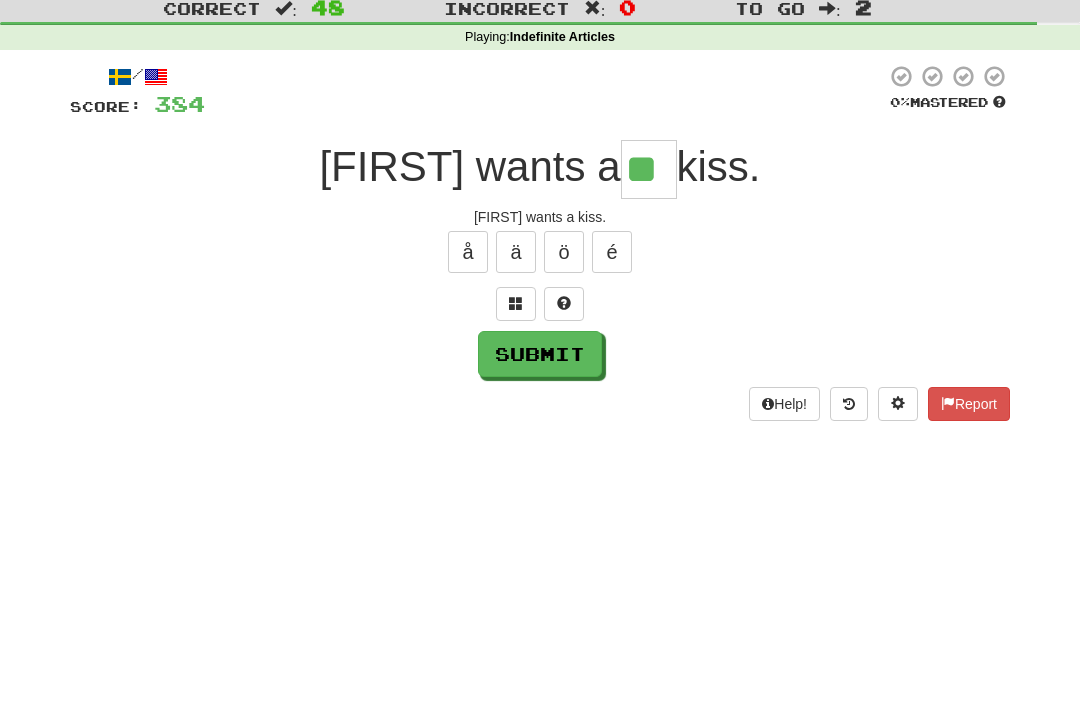 type on "**" 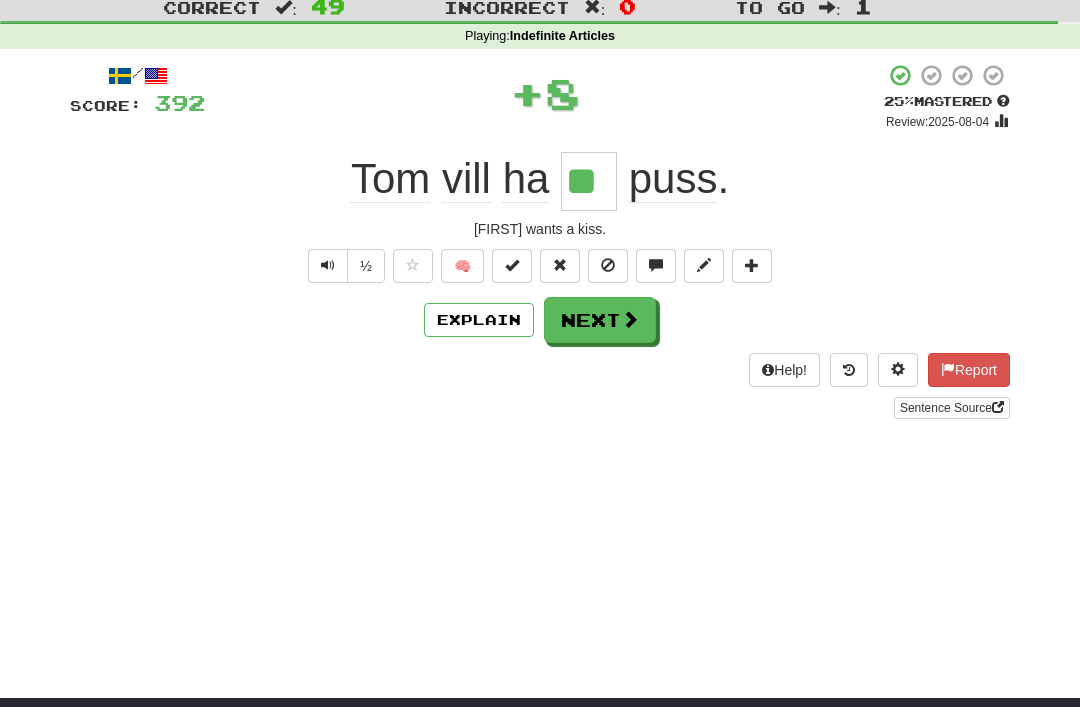 click on "Next" at bounding box center (600, 320) 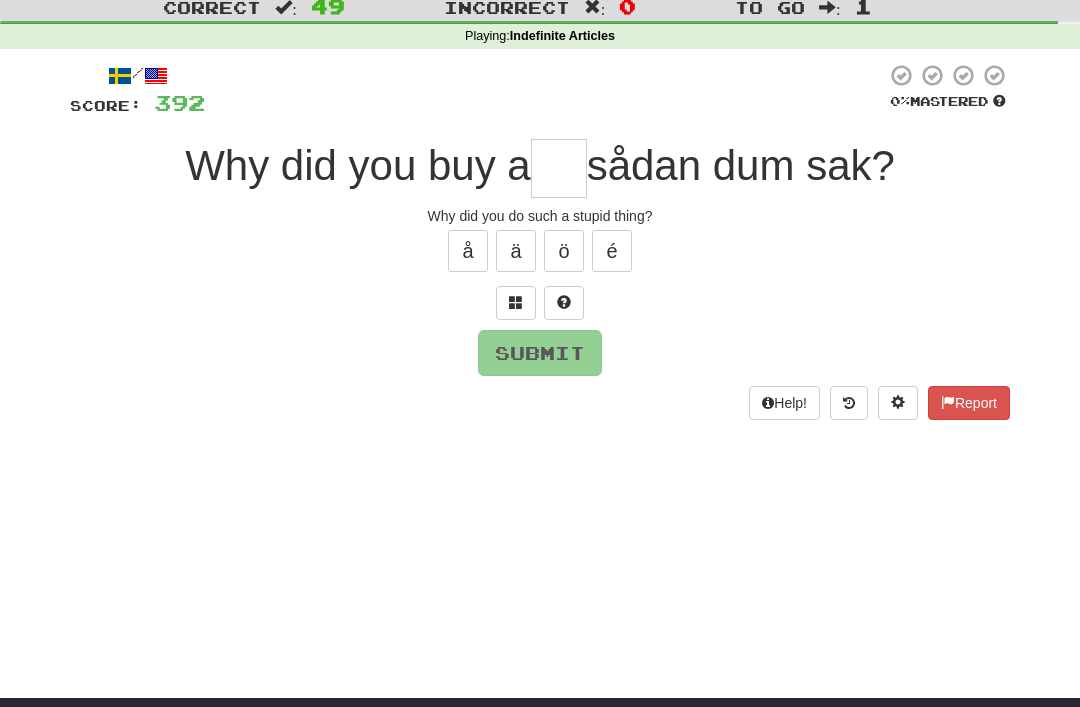 scroll, scrollTop: 58, scrollLeft: 0, axis: vertical 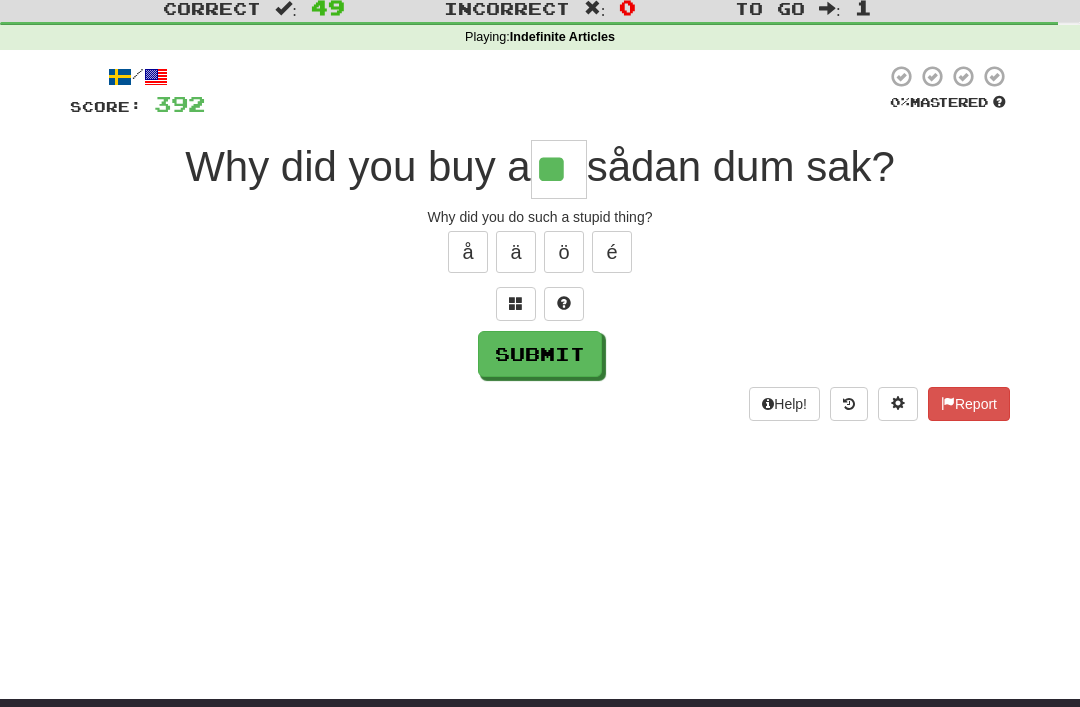 type on "**" 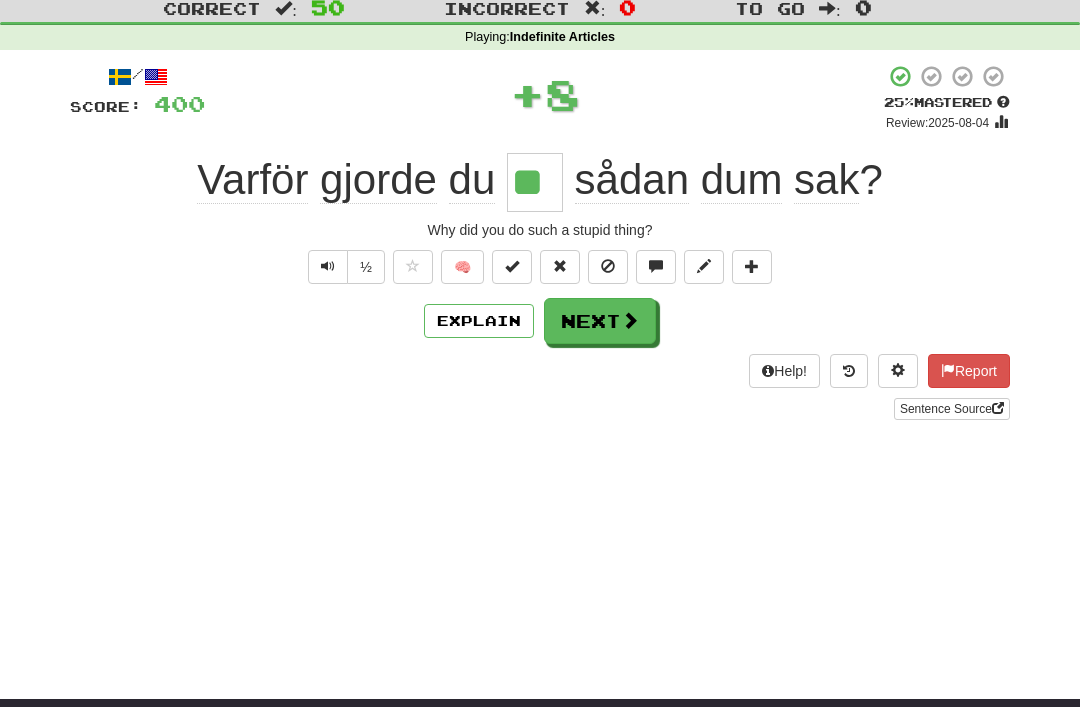 scroll, scrollTop: 59, scrollLeft: 0, axis: vertical 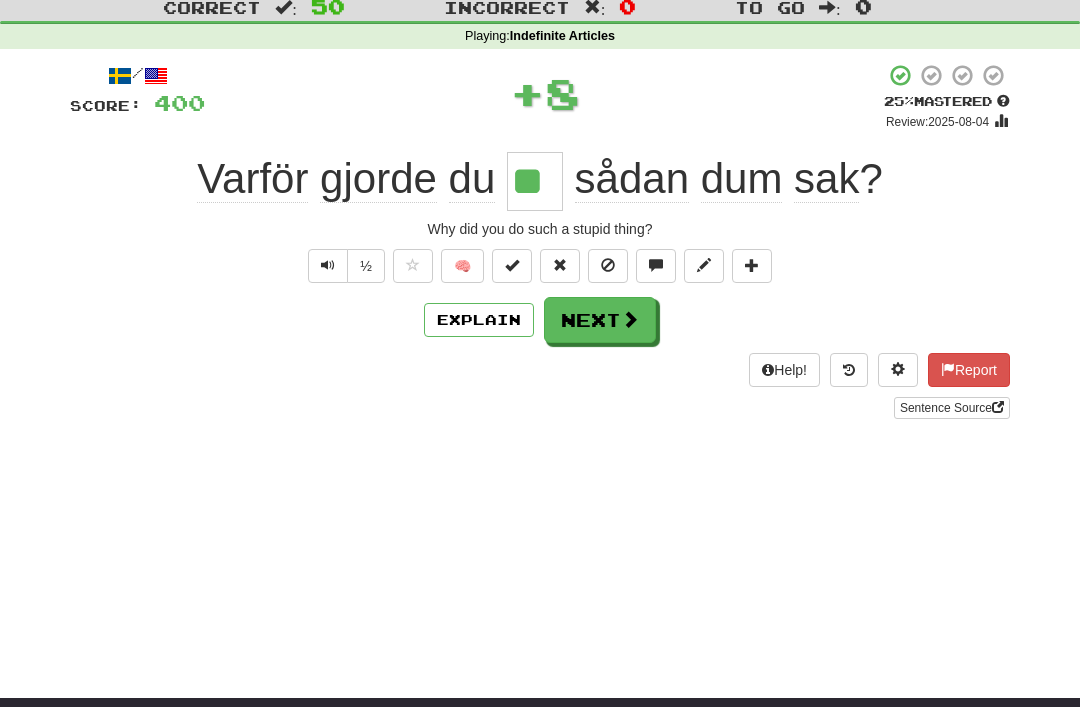 click on "Next" at bounding box center [600, 320] 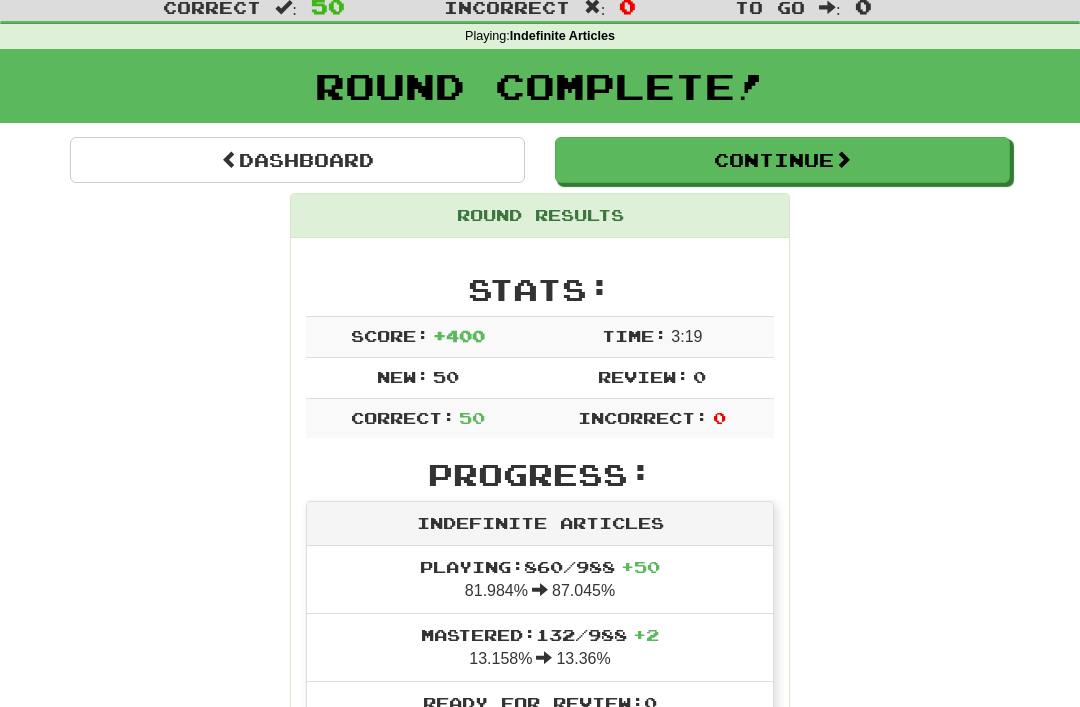 click on "Dashboard" at bounding box center [297, 160] 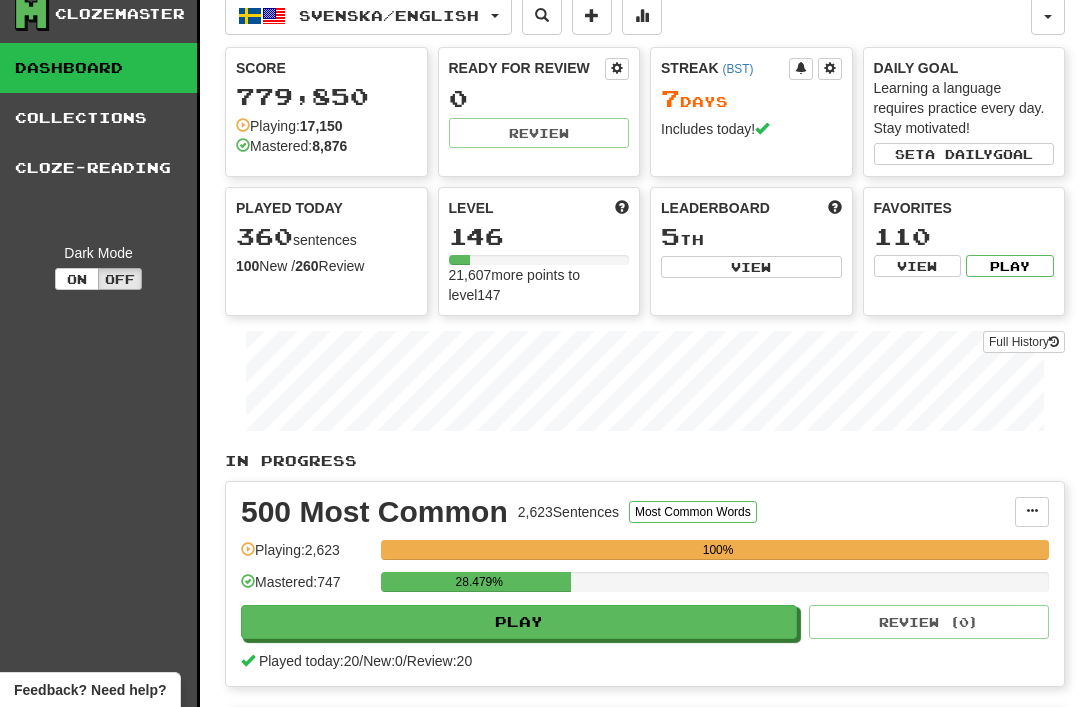 scroll, scrollTop: 0, scrollLeft: 0, axis: both 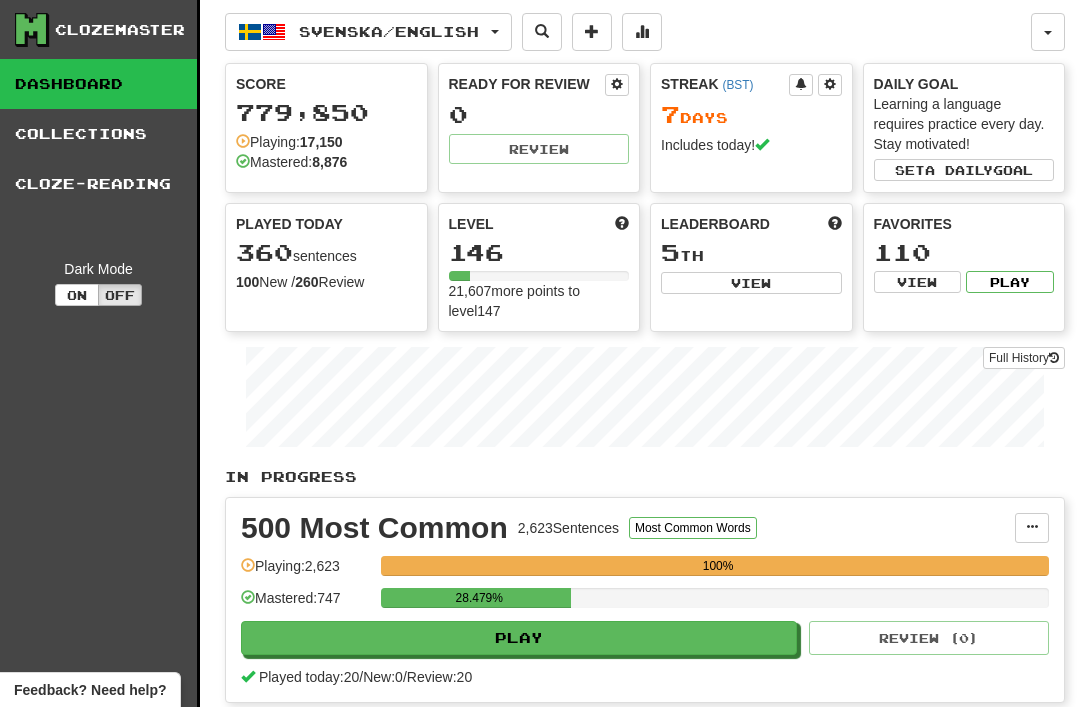 click on "View" at bounding box center (751, 283) 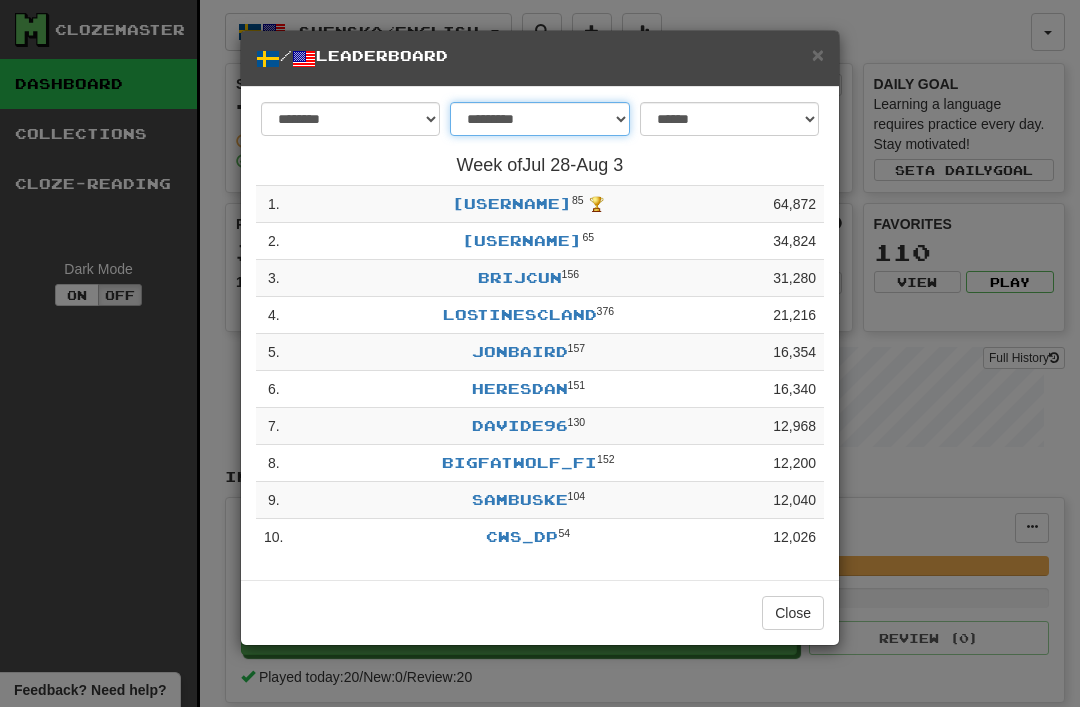 click on "**********" at bounding box center [539, 119] 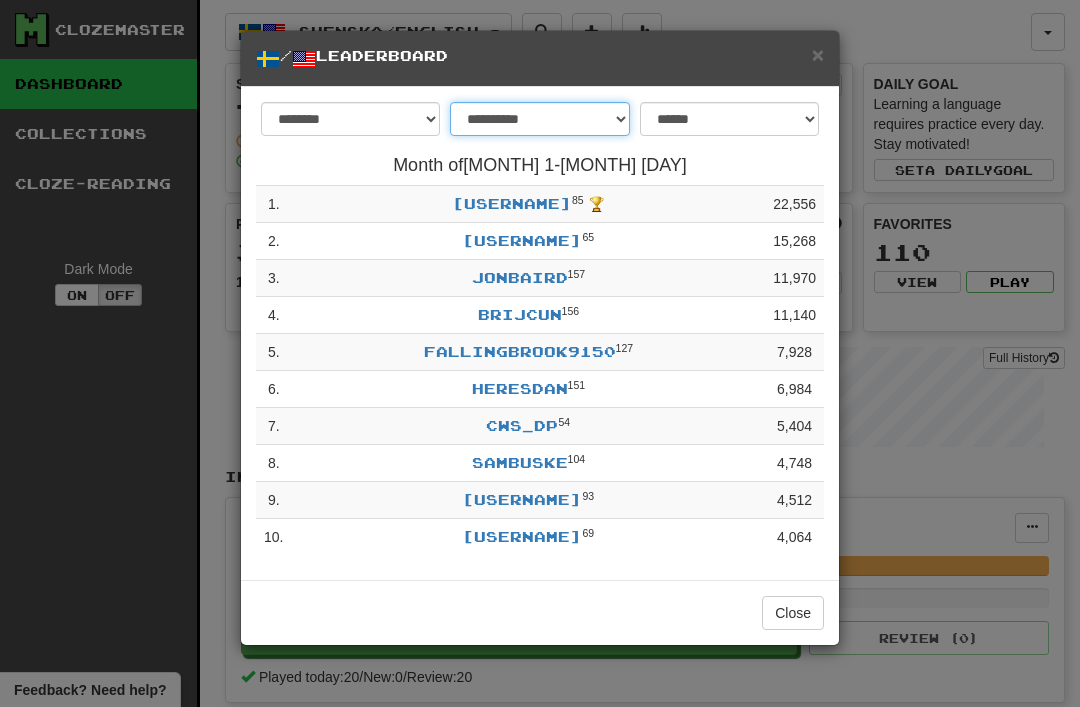 click on "**********" at bounding box center [539, 119] 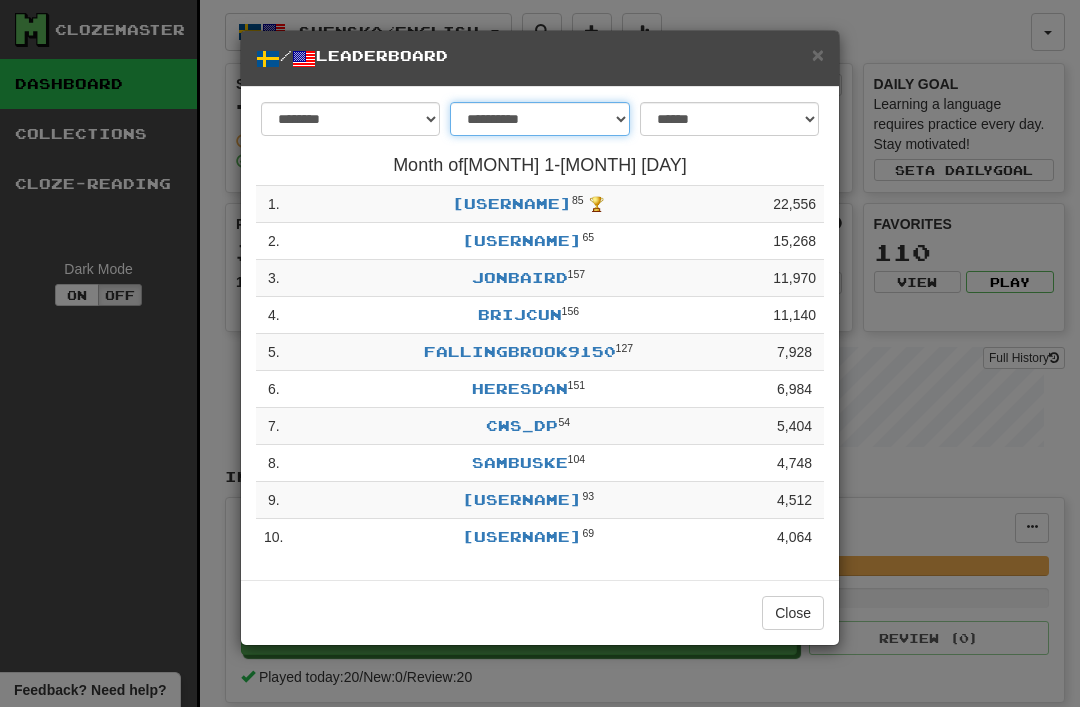 select on "******" 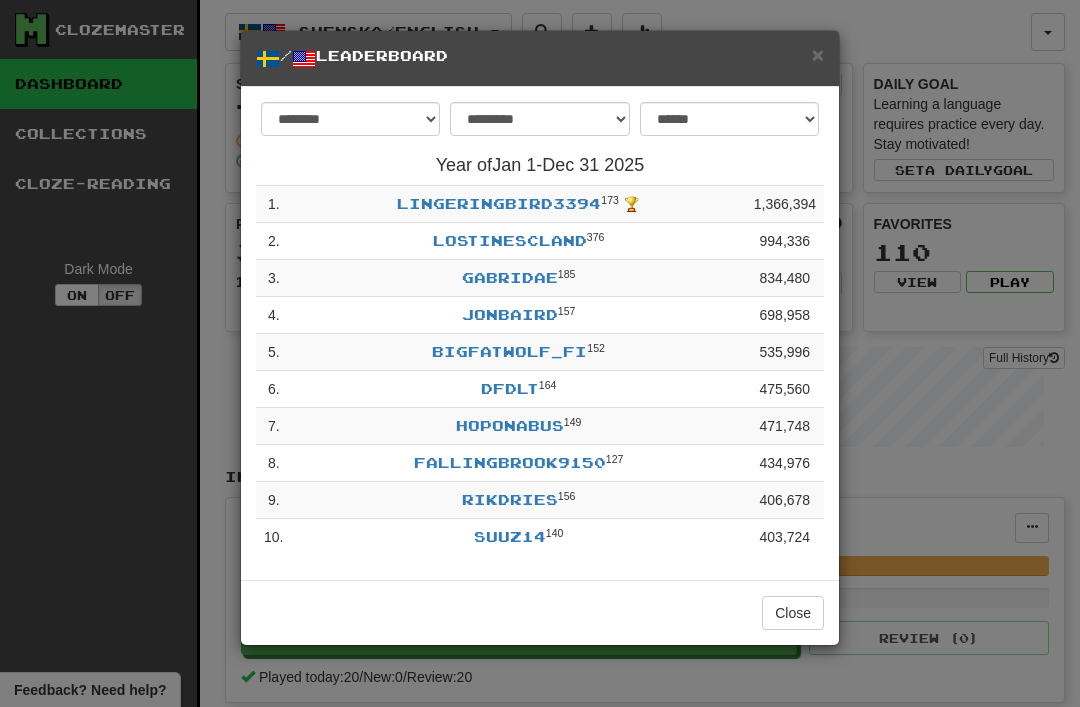 click on "×" at bounding box center (818, 54) 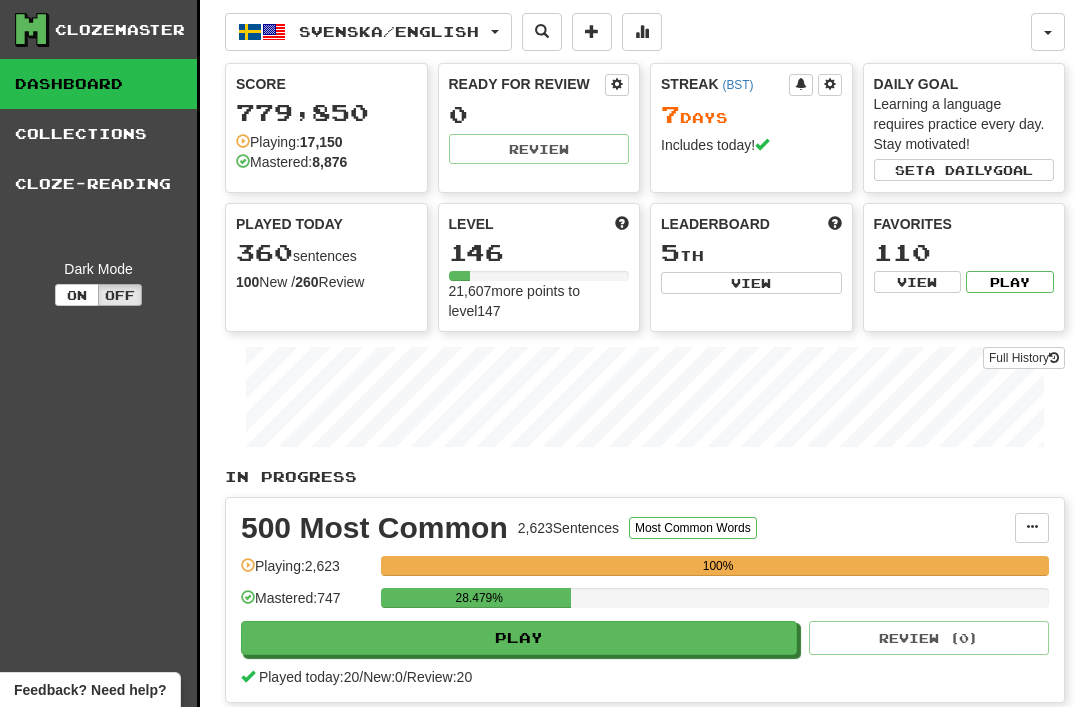 click on "Full History" at bounding box center (1024, 358) 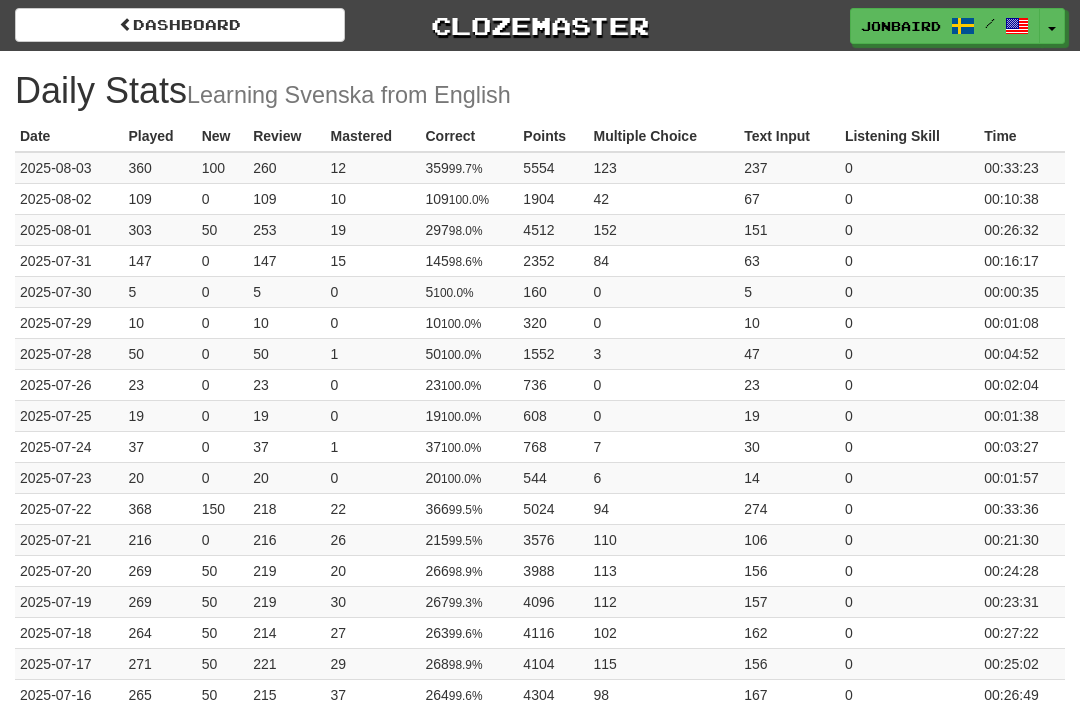 scroll, scrollTop: 0, scrollLeft: 0, axis: both 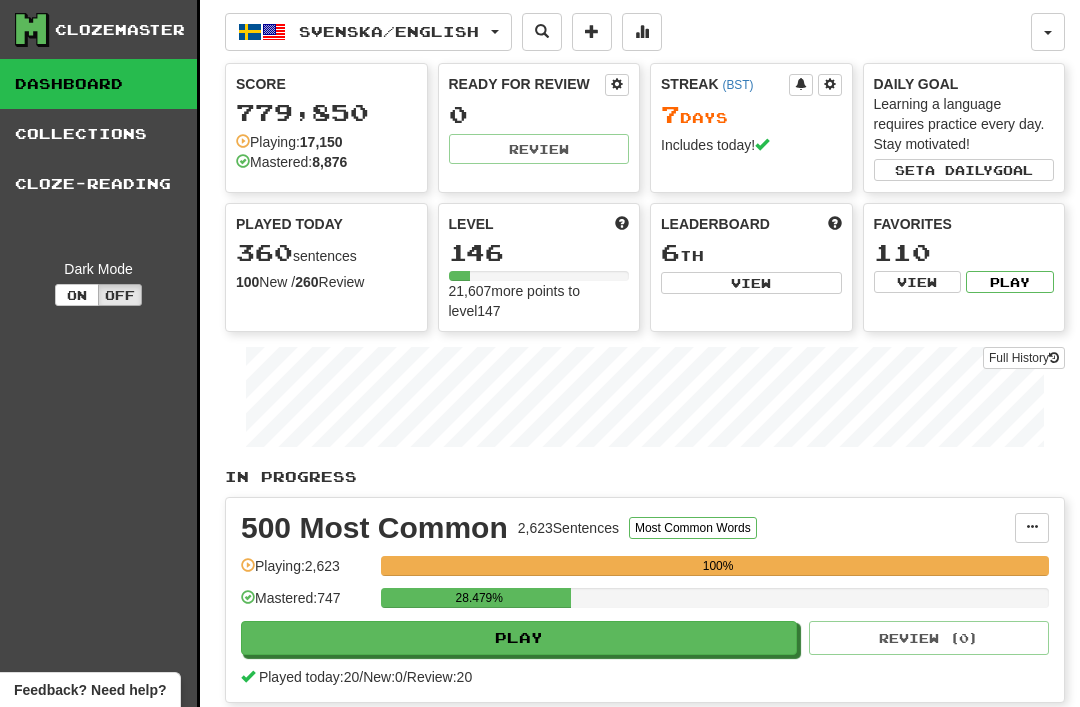 click on "Svenska  /  English" at bounding box center [368, 32] 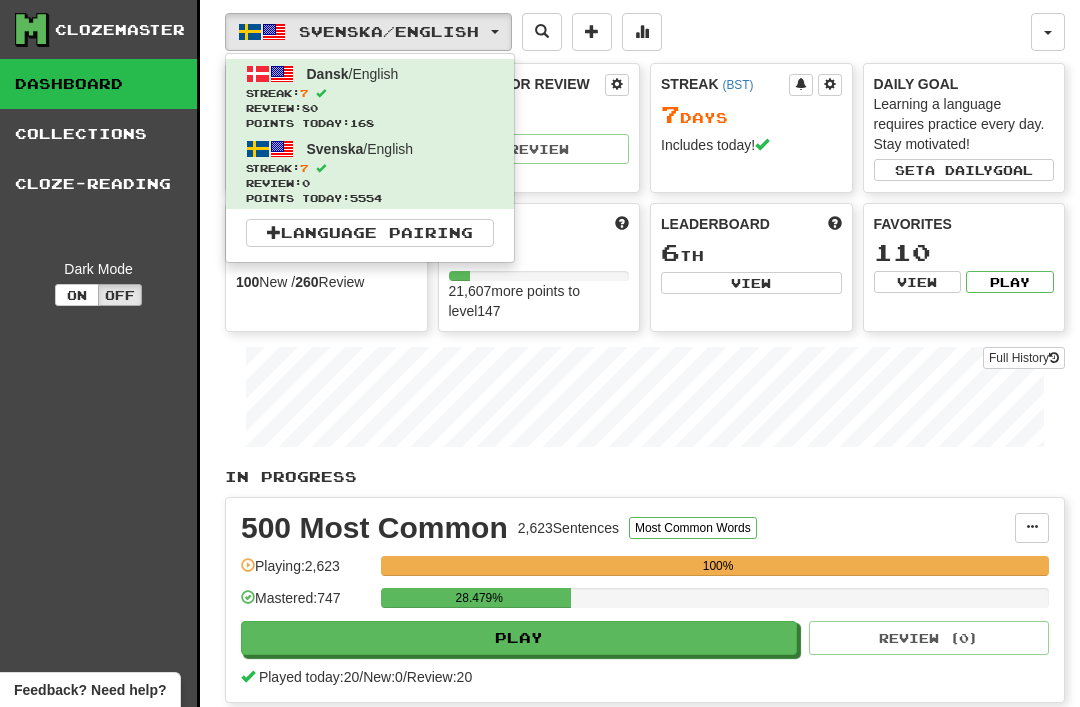 click on "Streak:  7" at bounding box center [370, 93] 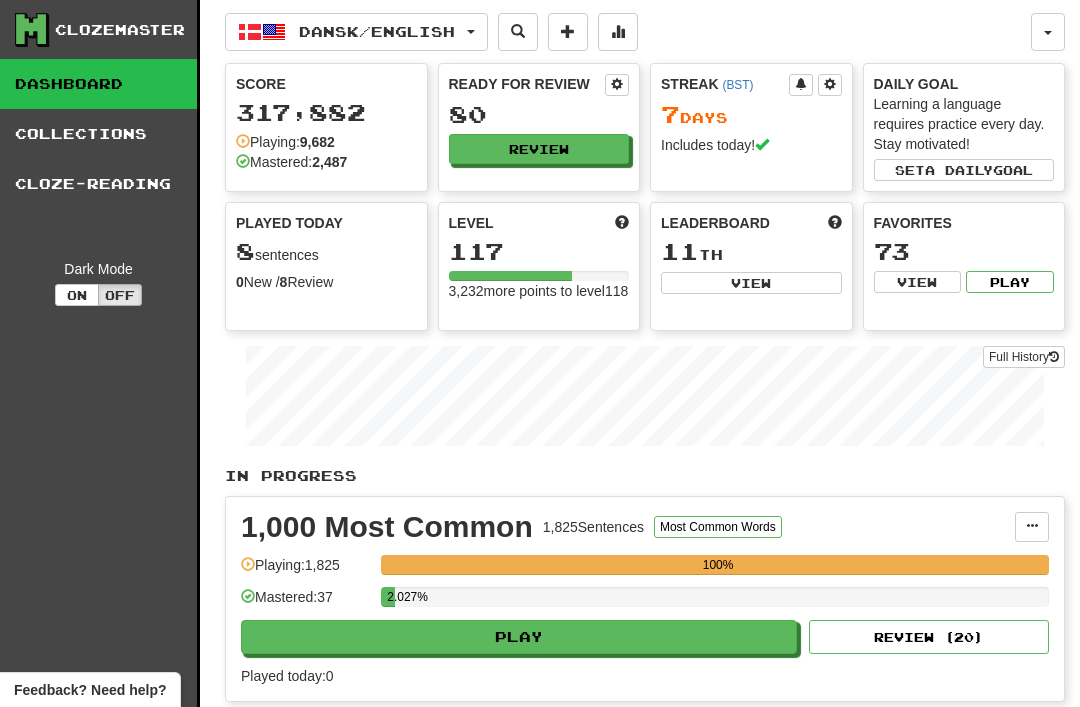 scroll, scrollTop: 0, scrollLeft: 0, axis: both 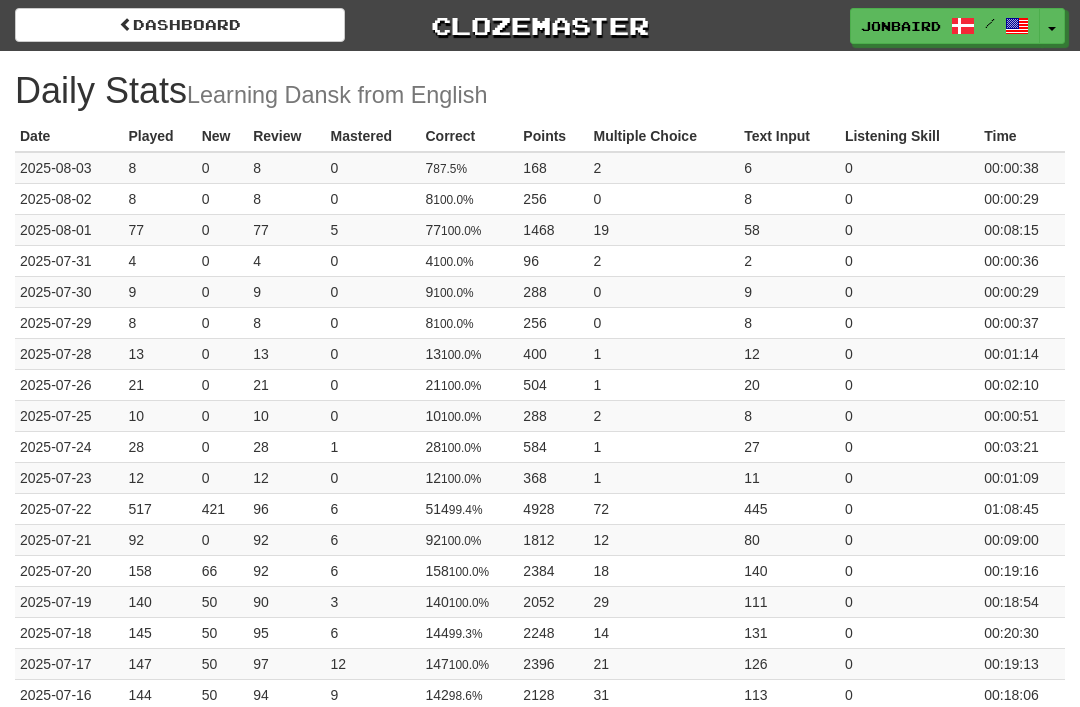 click on "Dashboard" at bounding box center [180, 25] 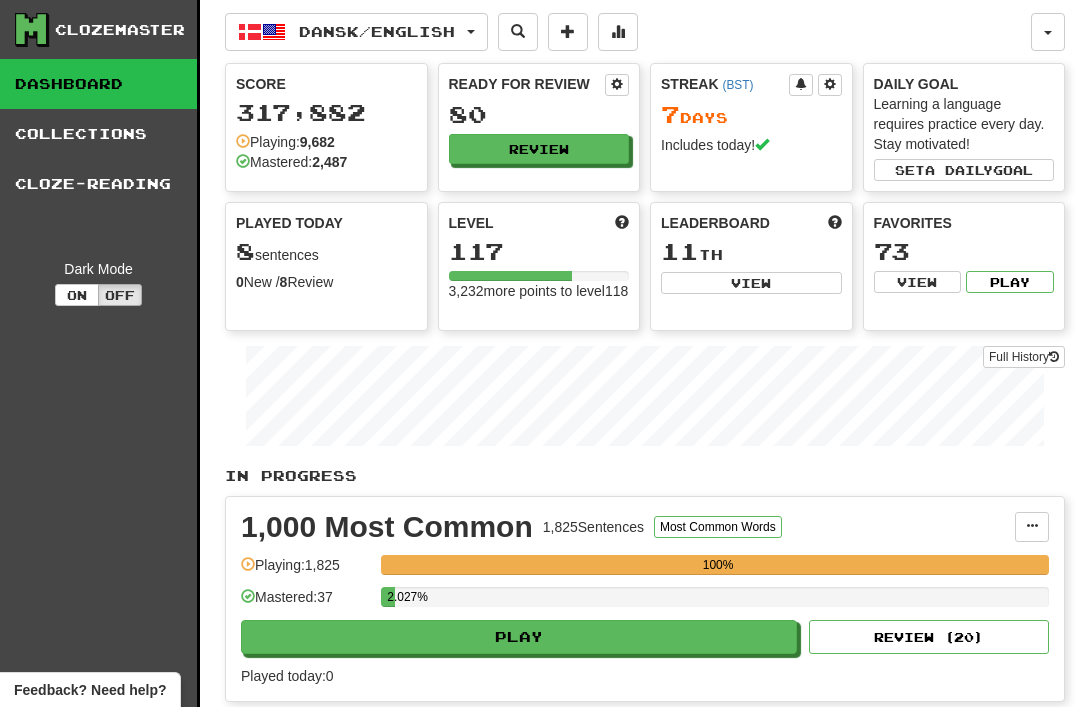 scroll, scrollTop: 0, scrollLeft: 0, axis: both 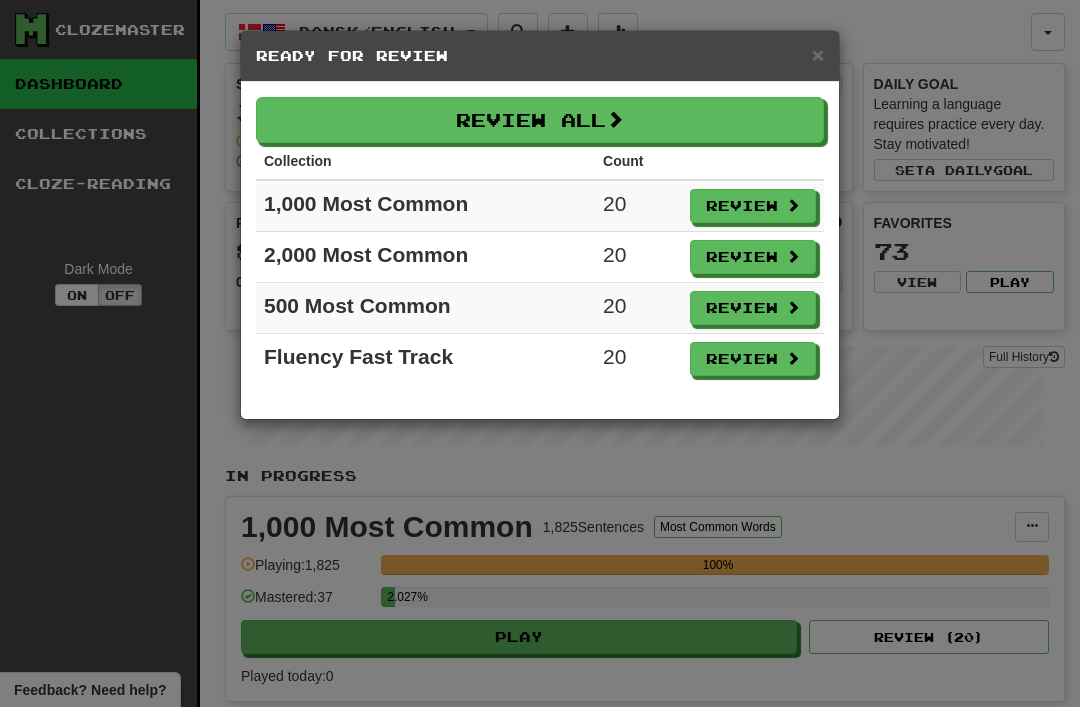 click on "Review All" at bounding box center (540, 120) 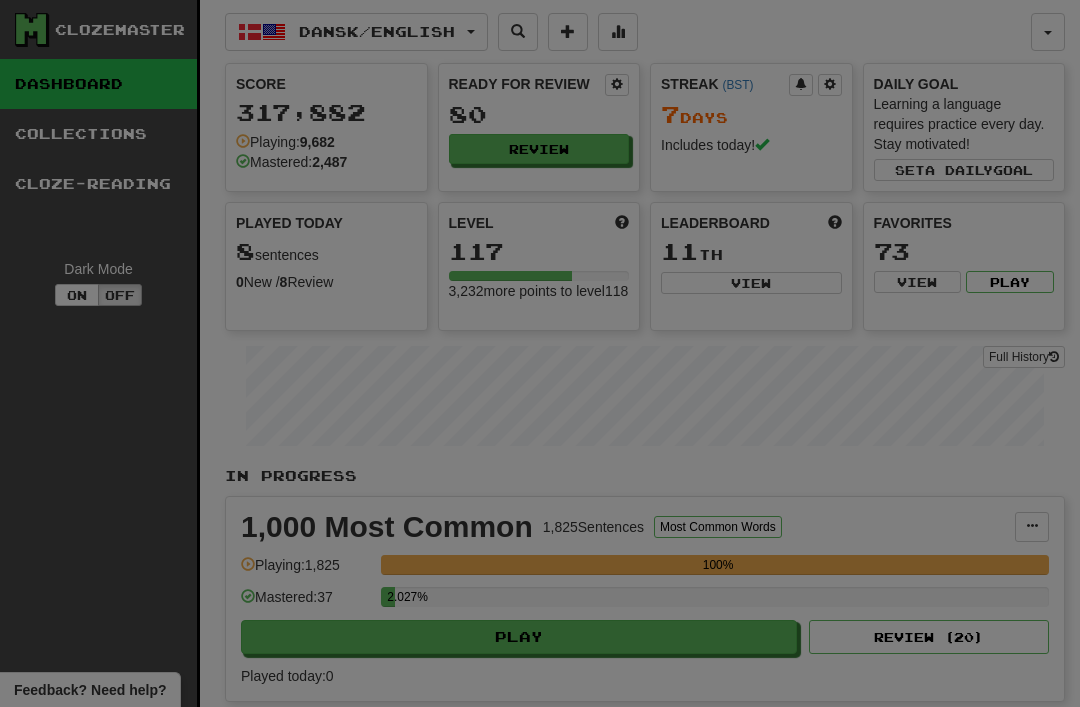select on "**" 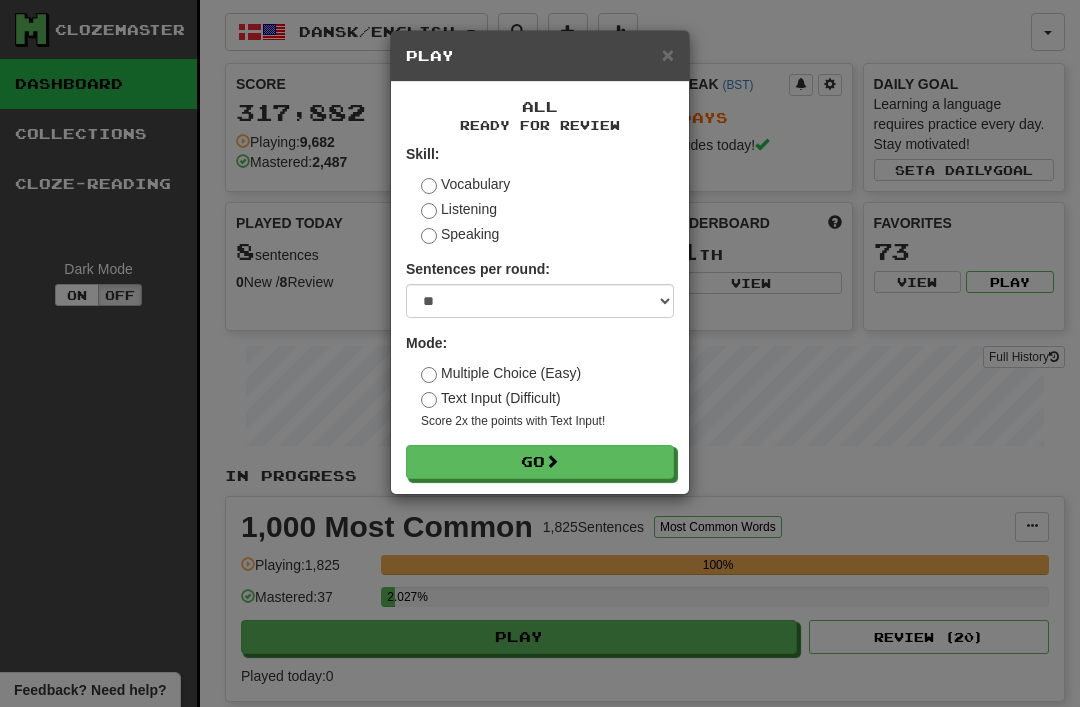 click on "Go" at bounding box center [540, 462] 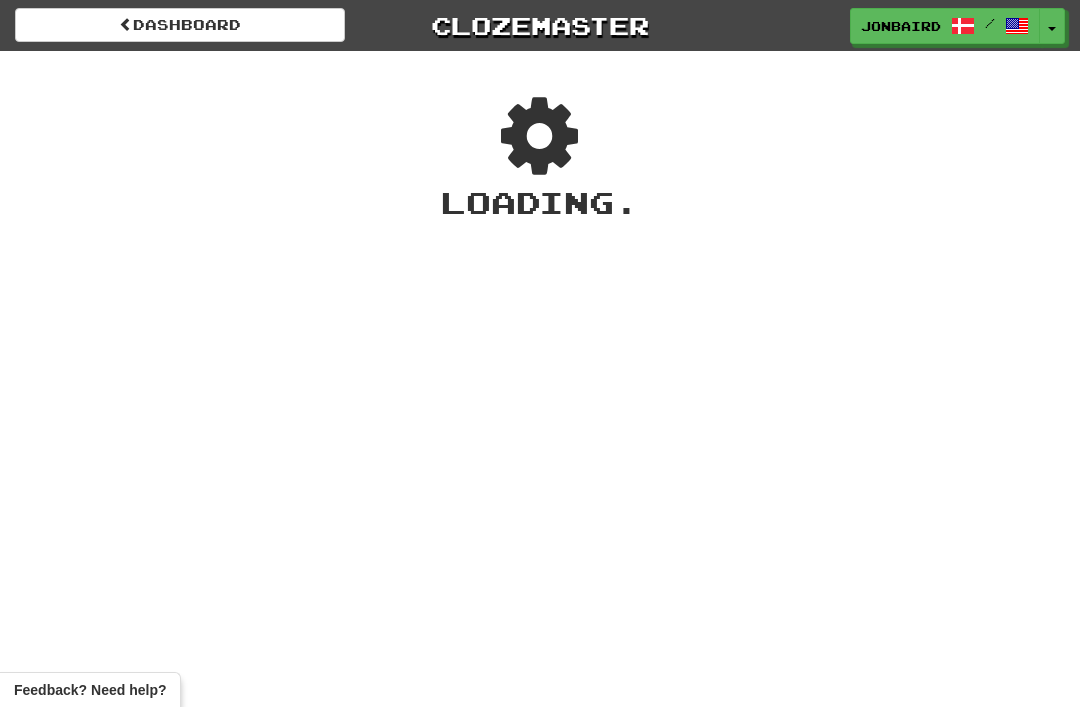 scroll, scrollTop: 0, scrollLeft: 0, axis: both 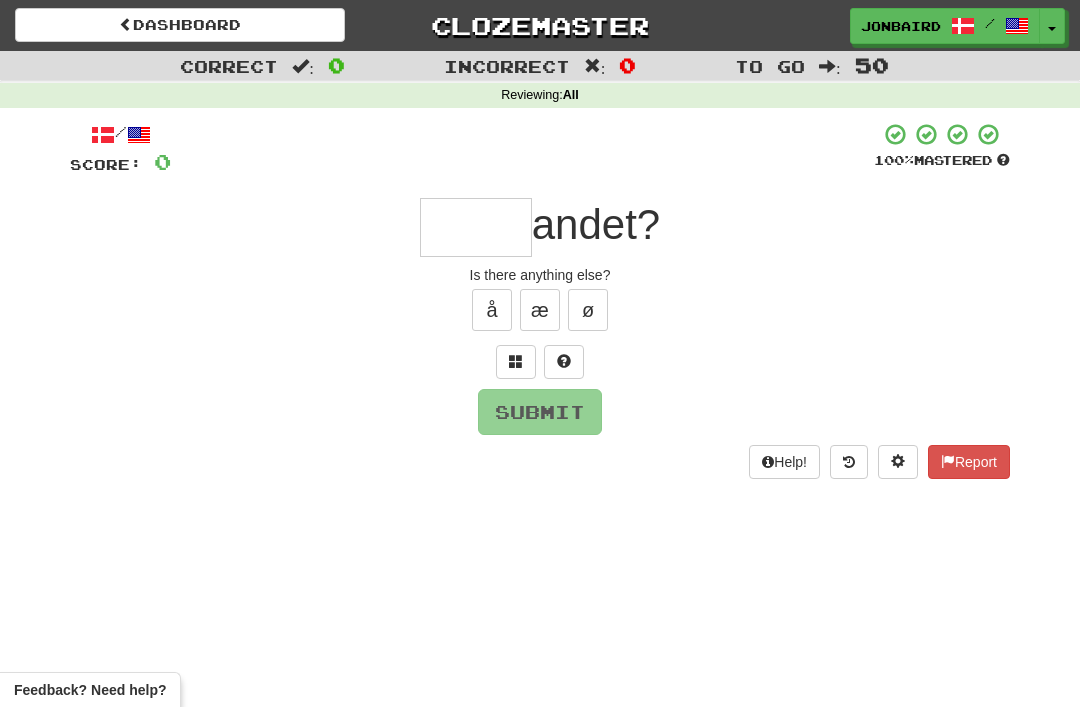 click at bounding box center [476, 227] 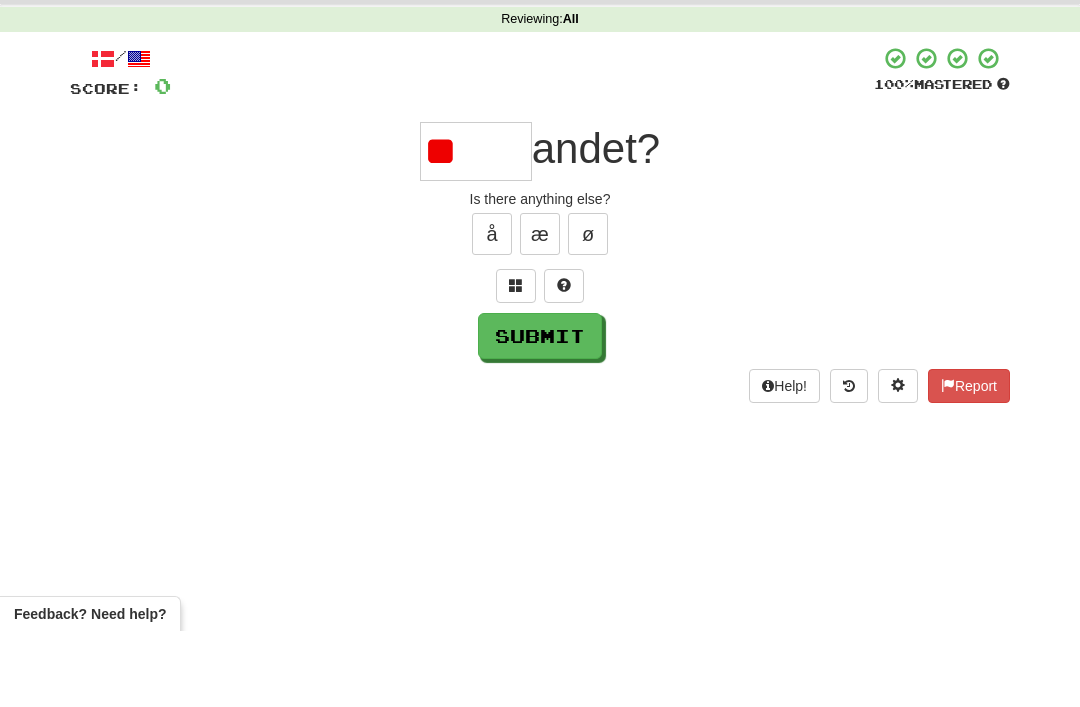 type on "*" 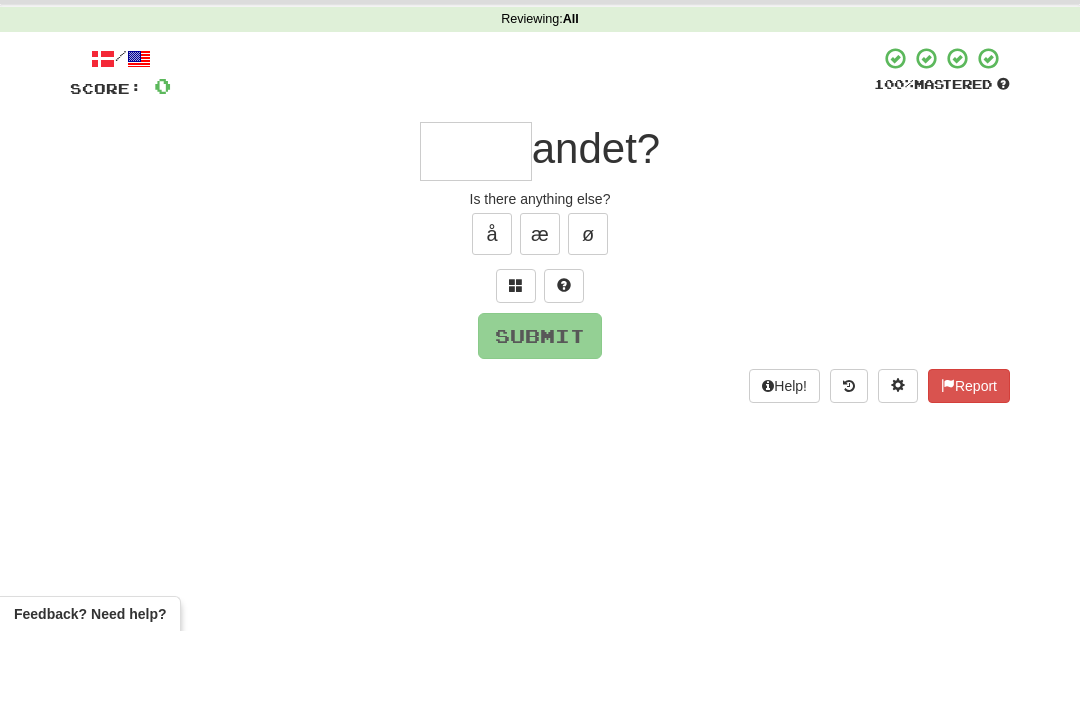 click at bounding box center [516, 361] 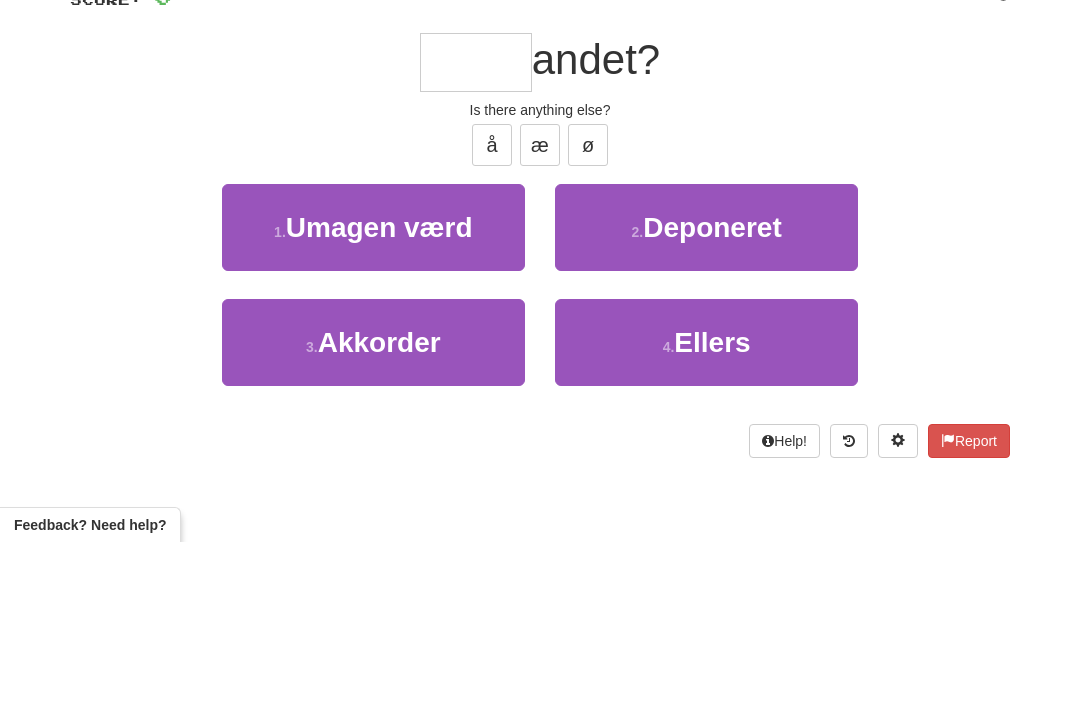 click on "Ellers" at bounding box center [712, 507] 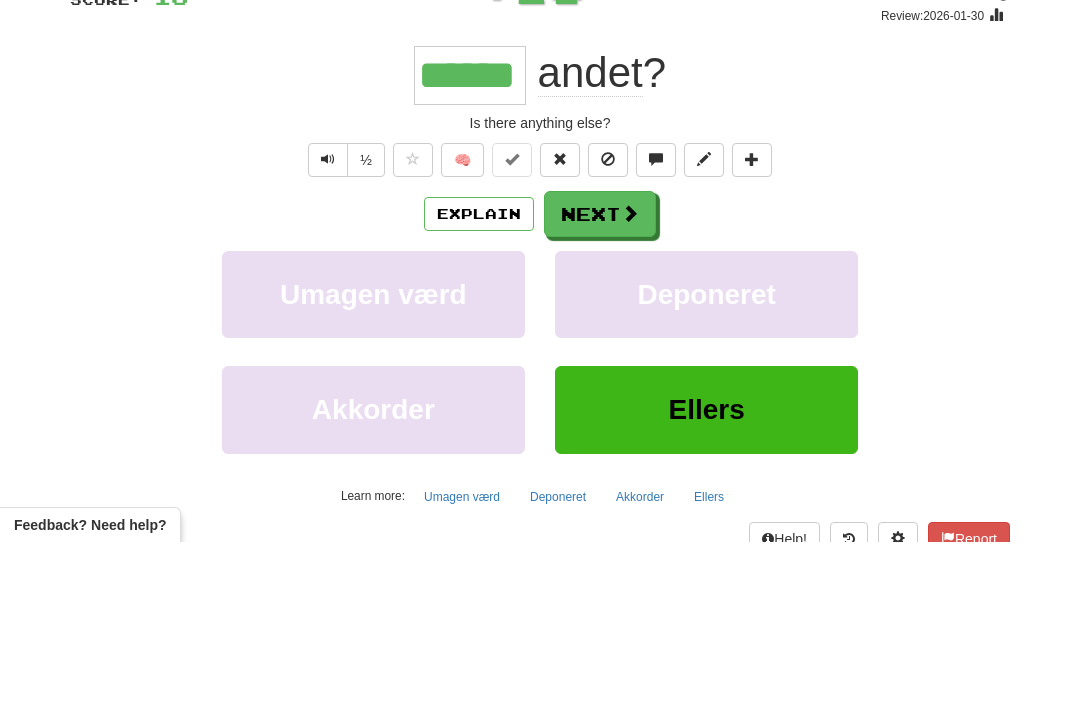 scroll, scrollTop: 165, scrollLeft: 0, axis: vertical 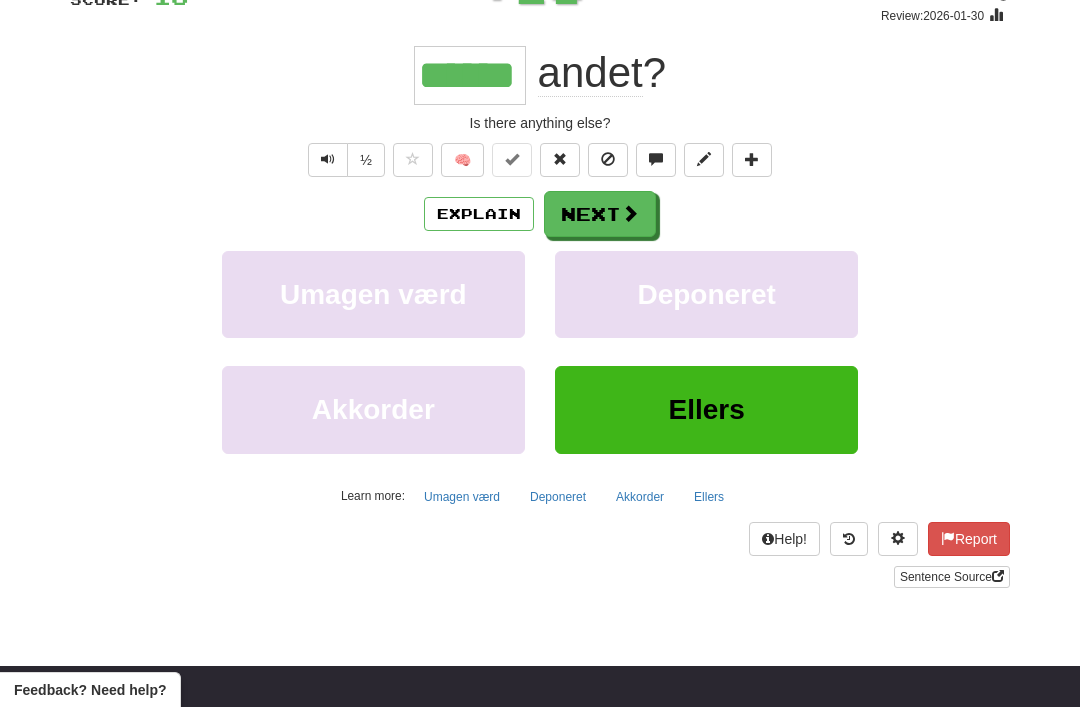 click on "Next" at bounding box center (600, 214) 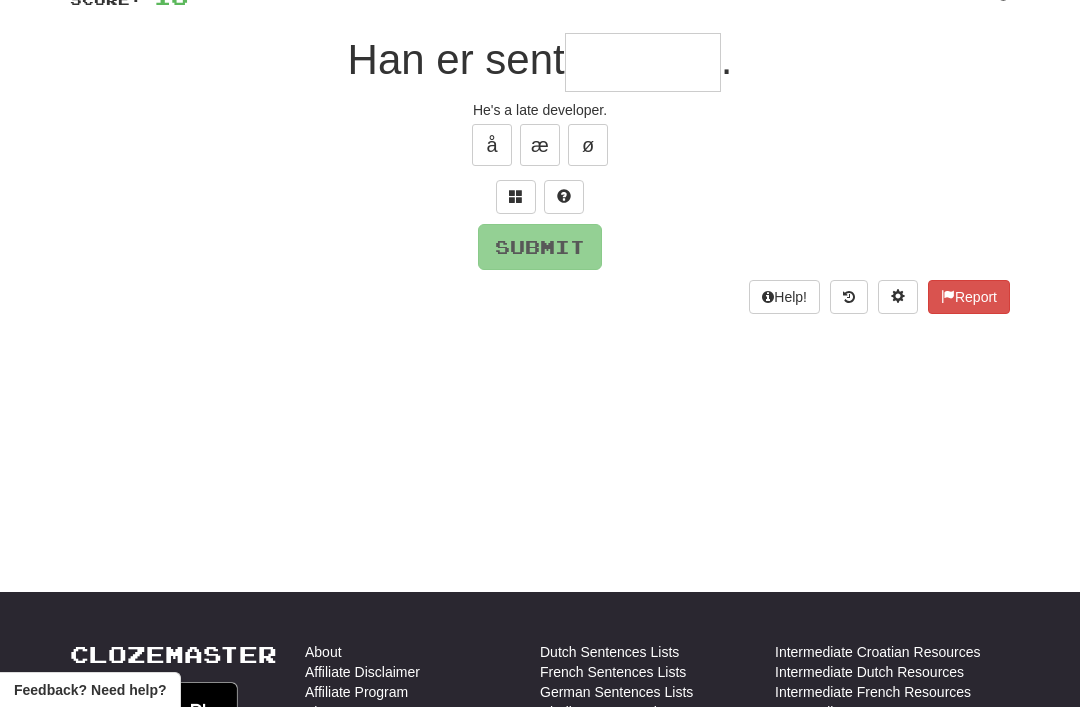 click at bounding box center (516, 196) 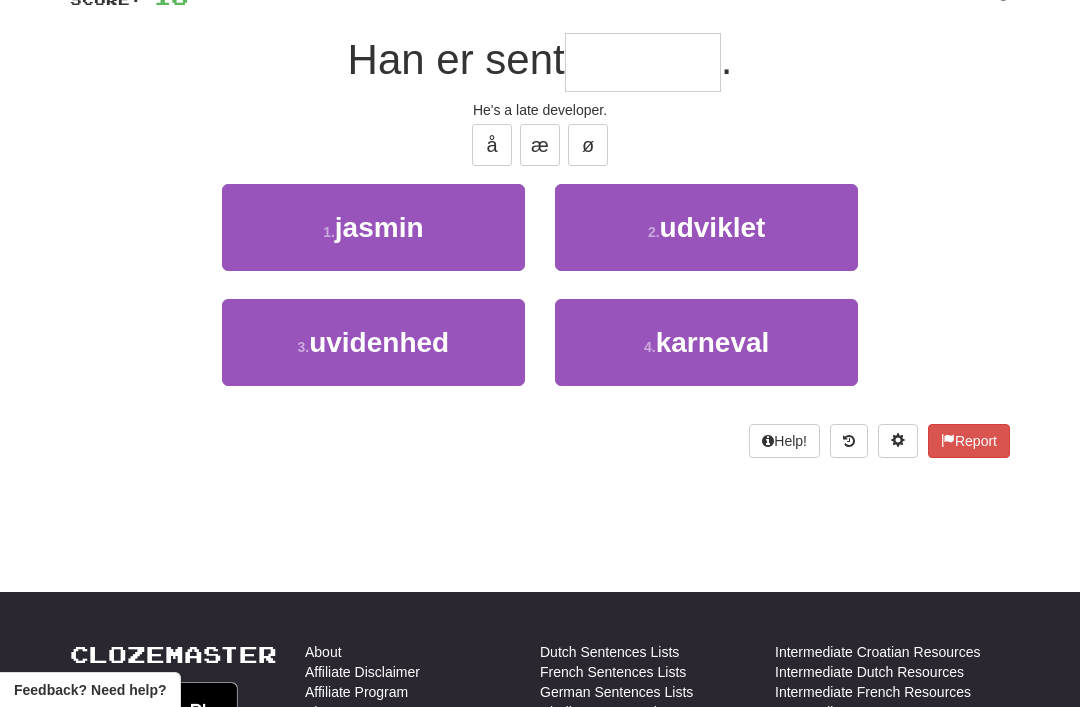click on "udviklet" at bounding box center [713, 227] 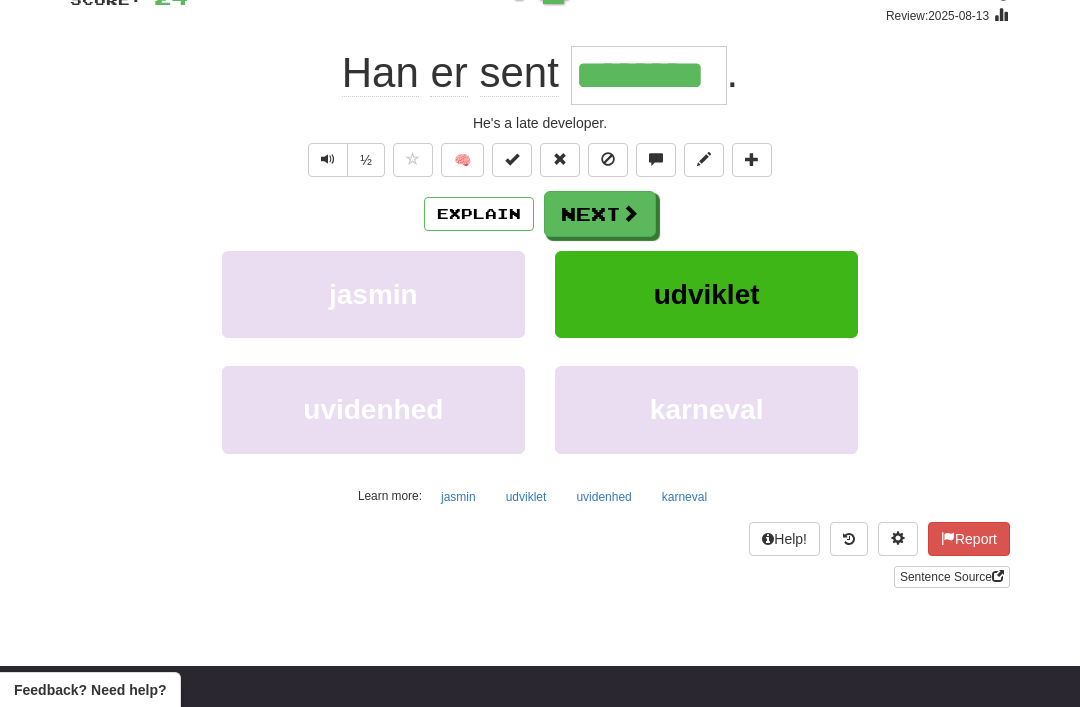 click on "Next" at bounding box center (600, 214) 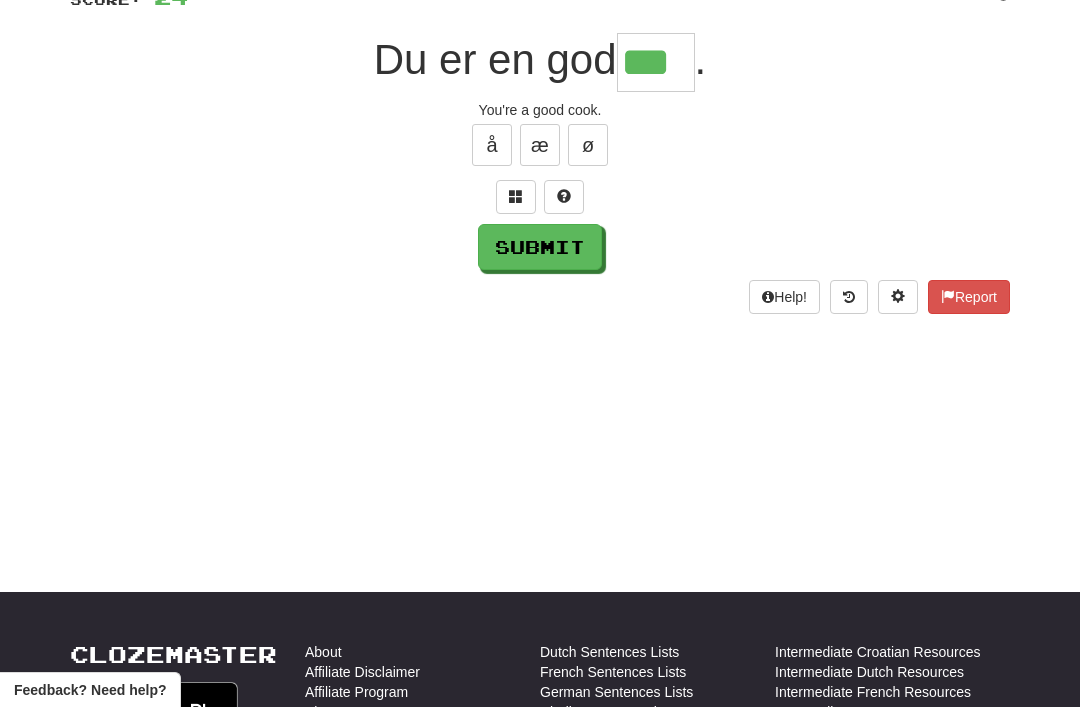 type on "***" 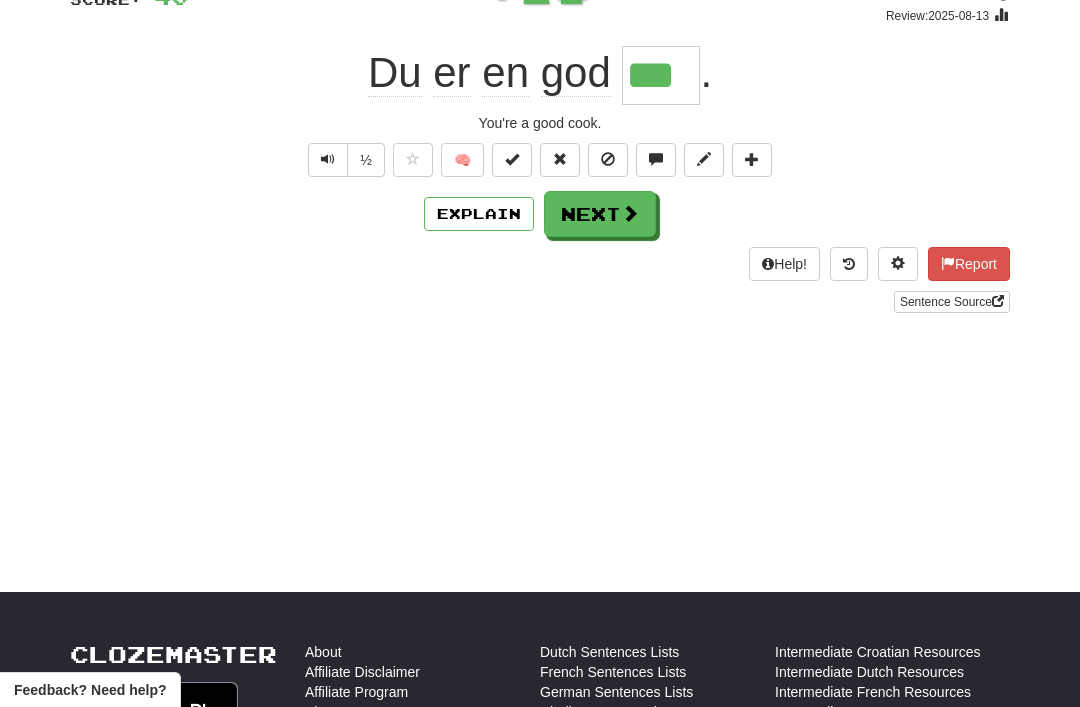 click on "Next" at bounding box center (600, 214) 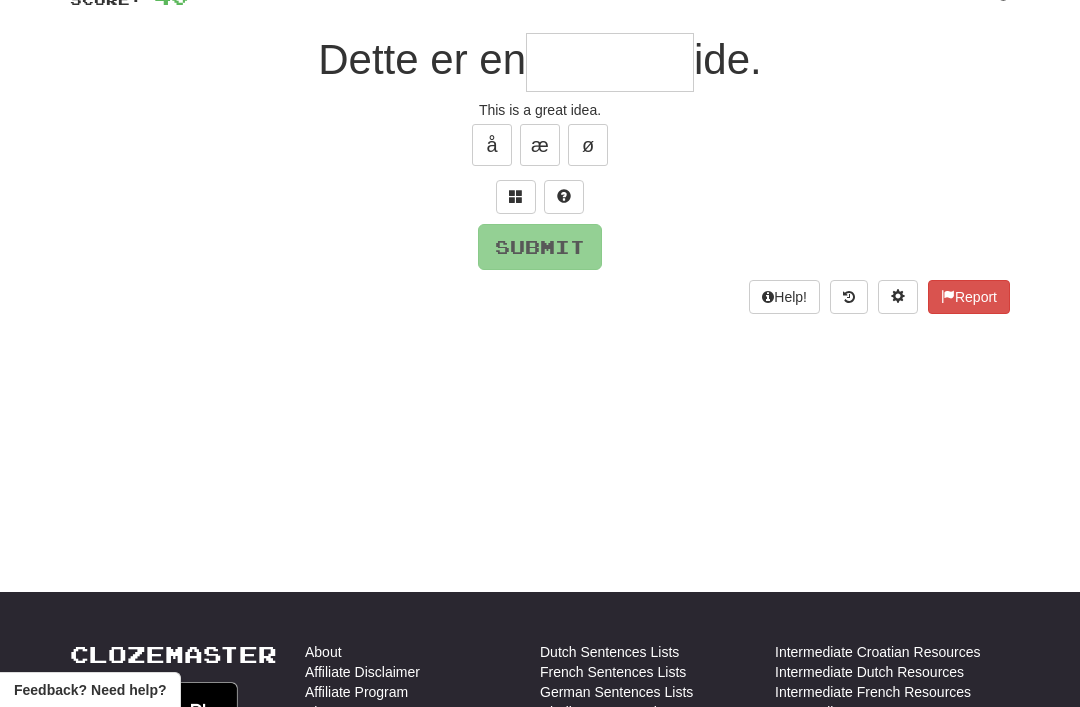 click at bounding box center (516, 197) 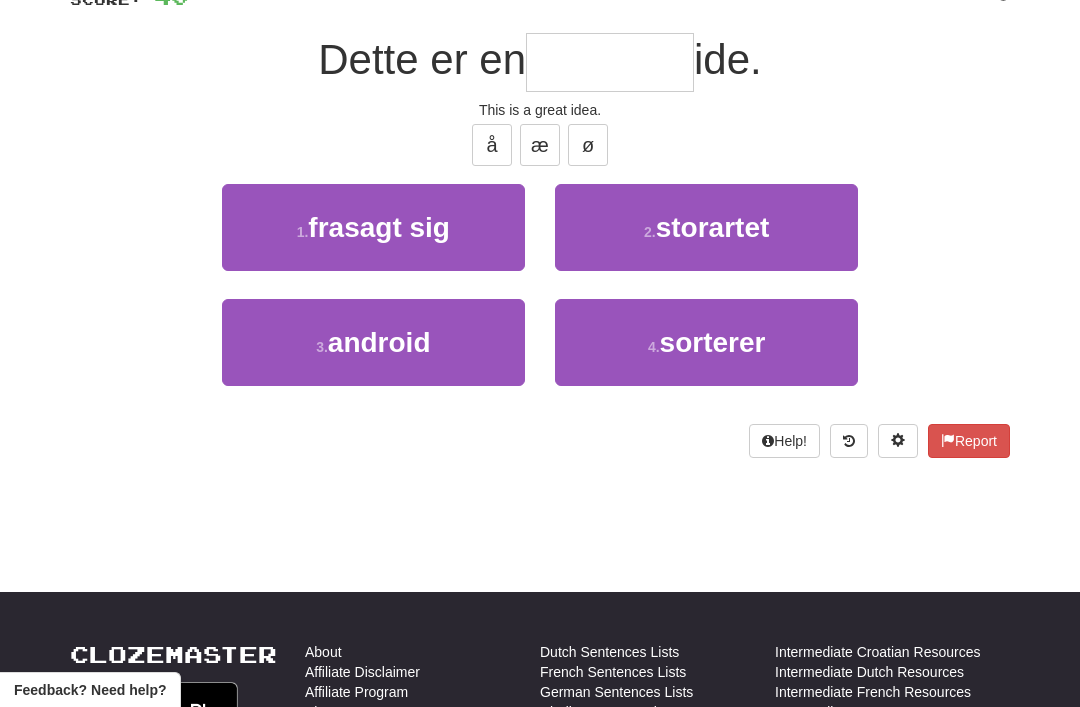 click on "2 .  storartet" at bounding box center (706, 227) 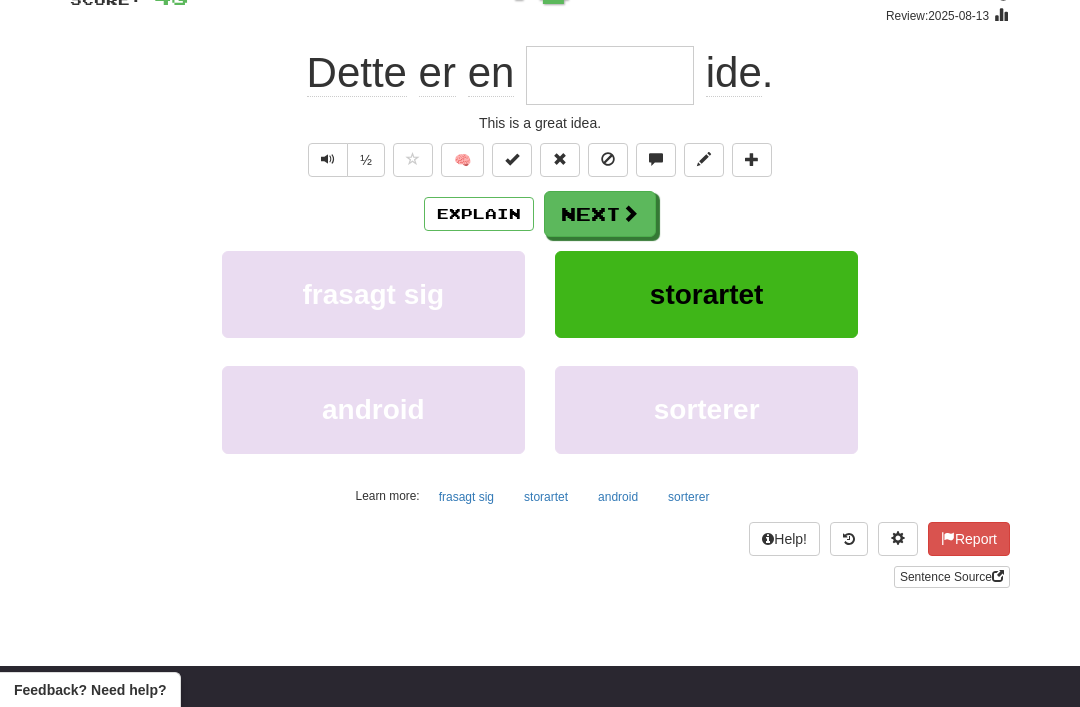 type on "*********" 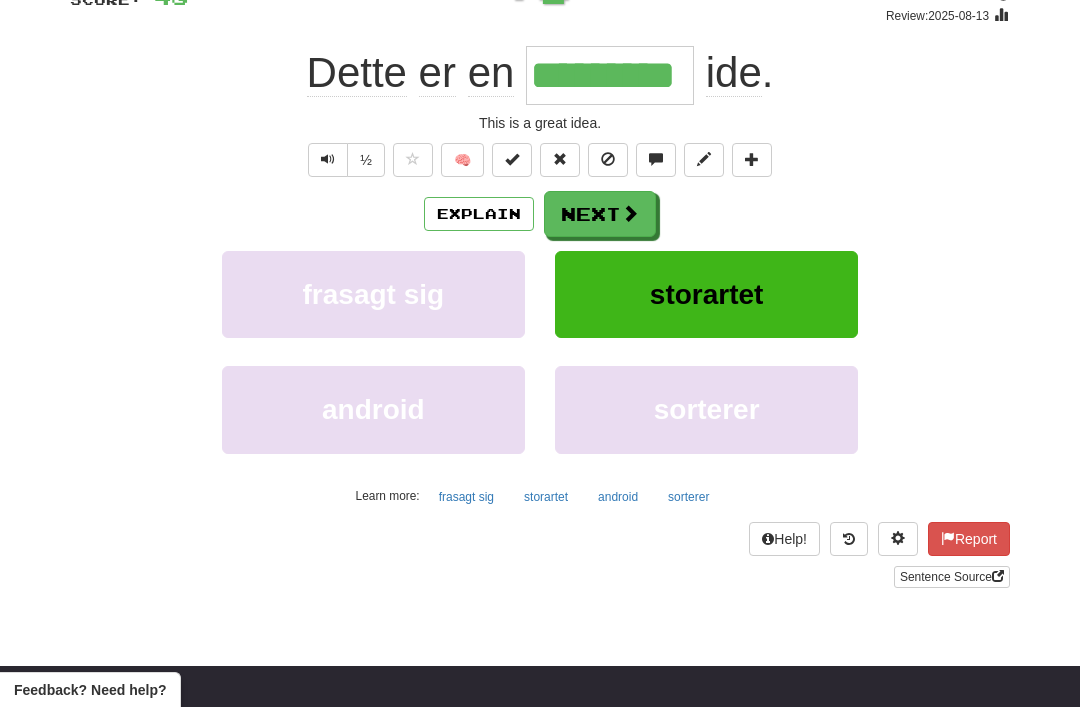 click on "Explain" at bounding box center (479, 214) 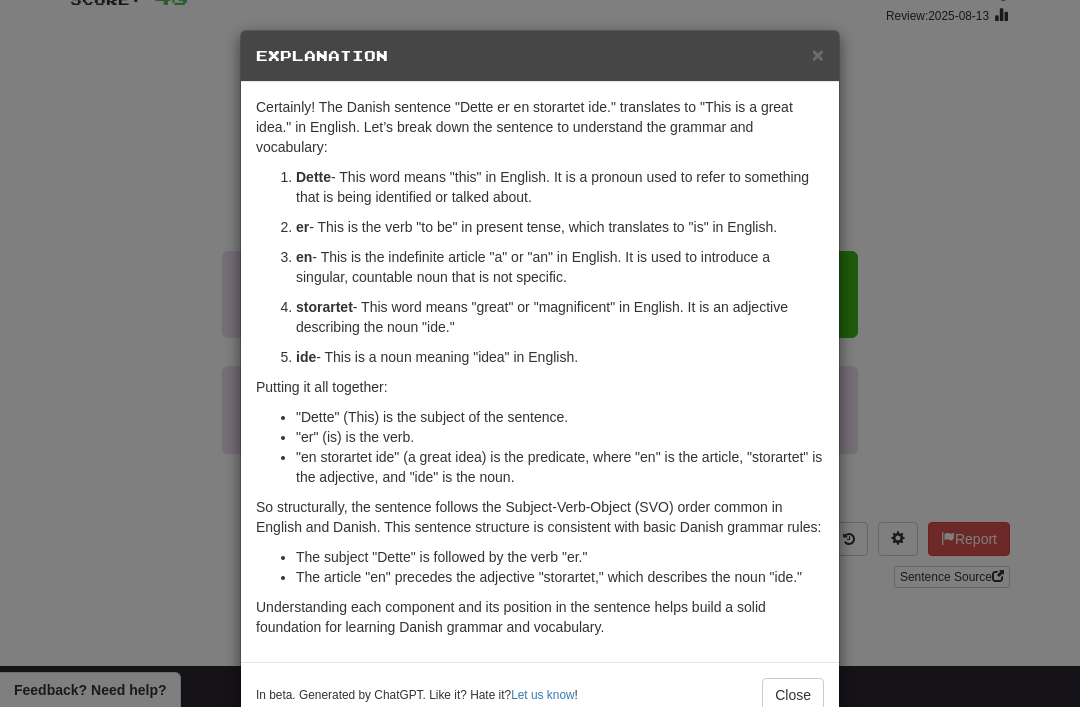 click on "×" at bounding box center (818, 54) 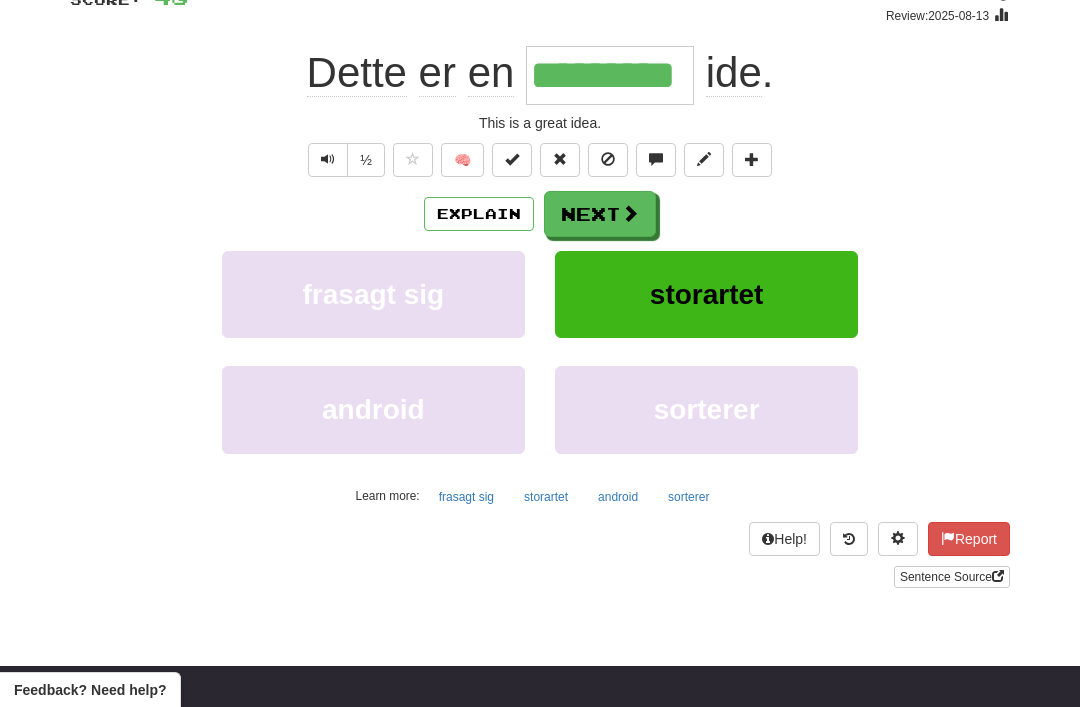 click at bounding box center (413, 159) 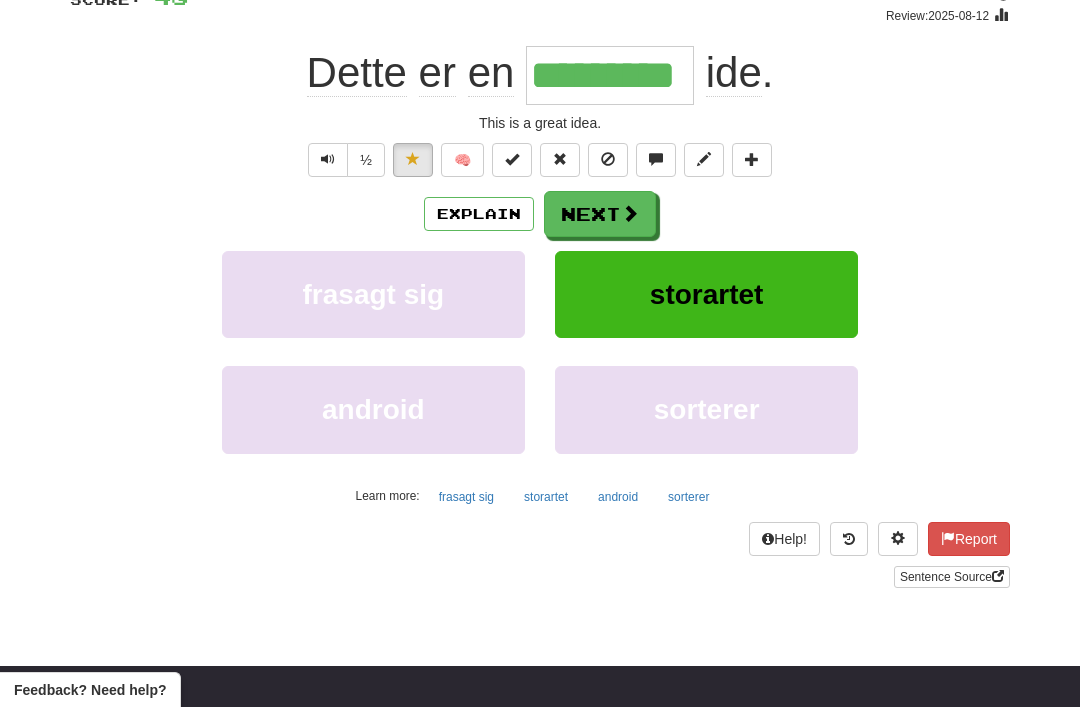 click at bounding box center [630, 213] 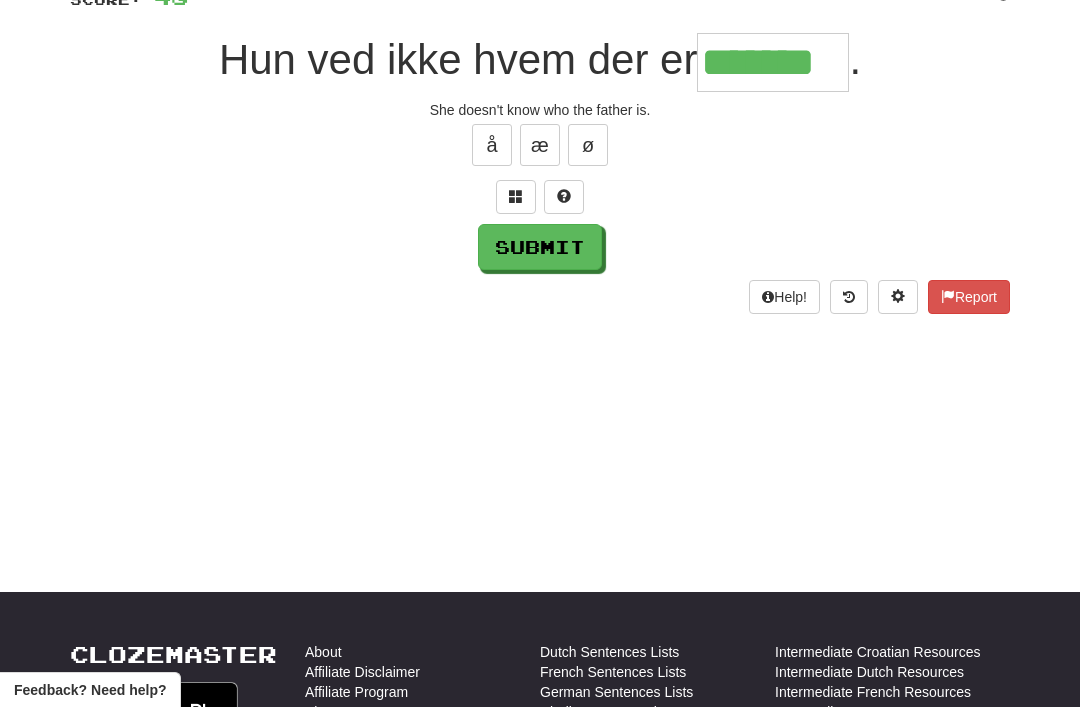 type on "*******" 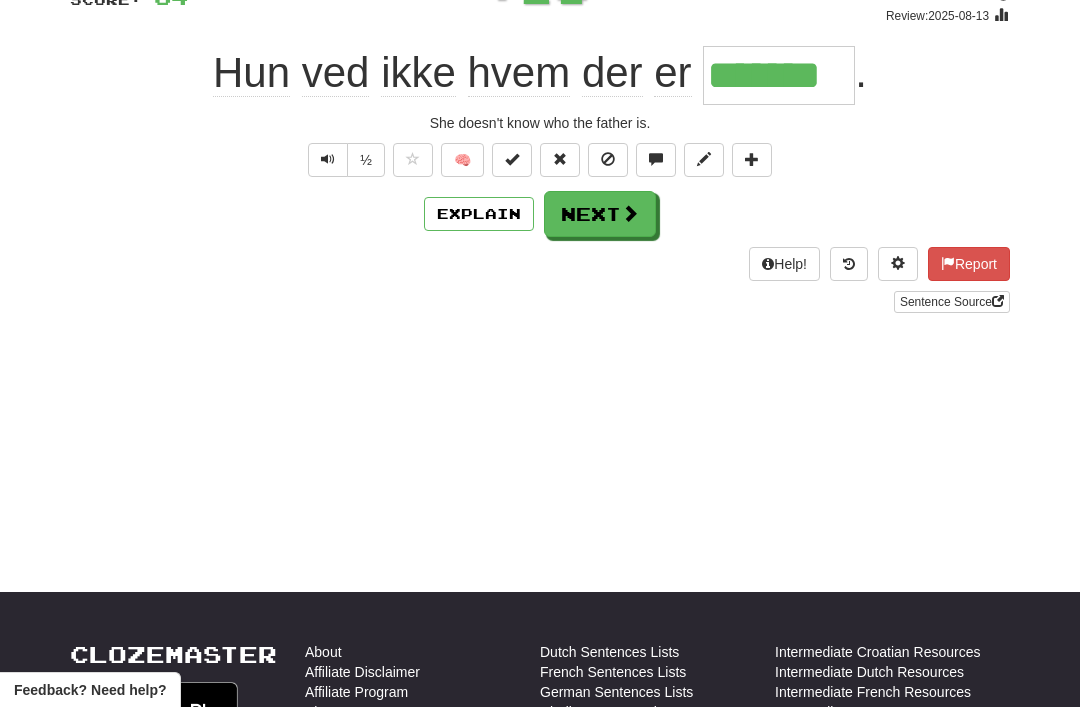 click on "Next" at bounding box center [600, 214] 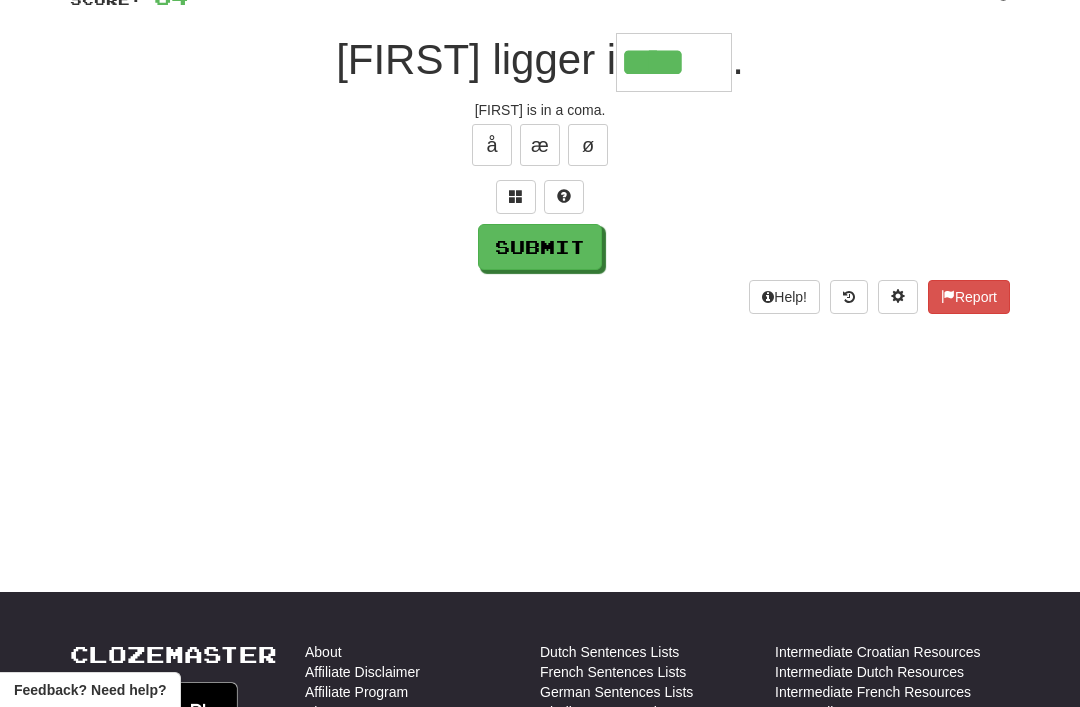 type on "****" 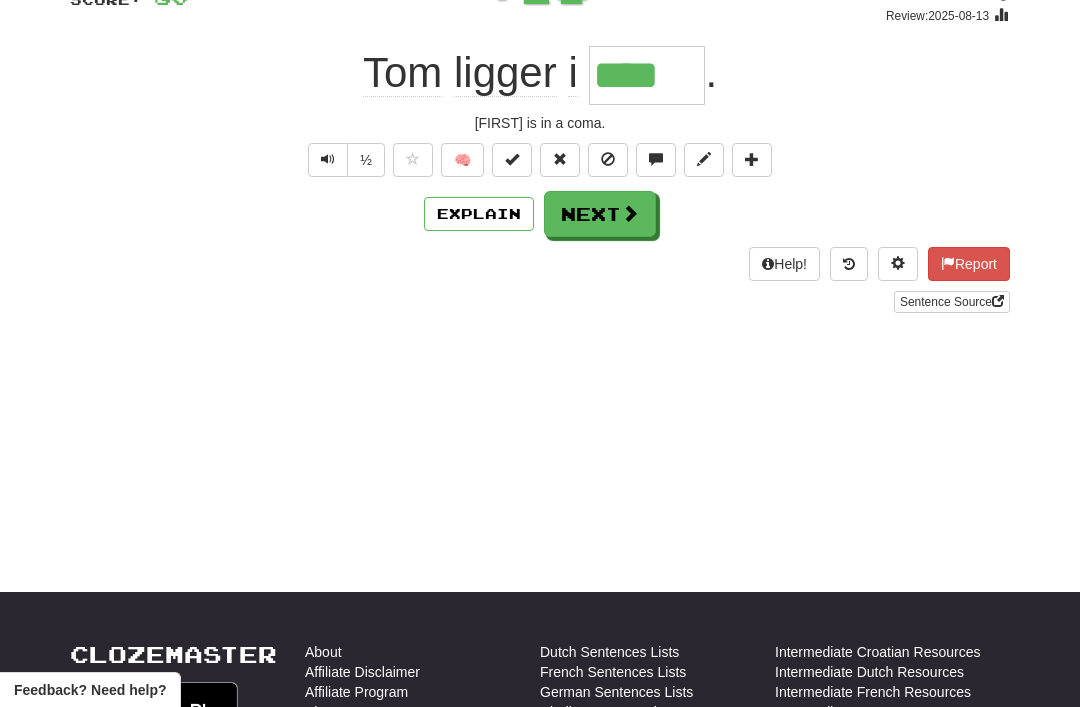click on "Next" at bounding box center (600, 214) 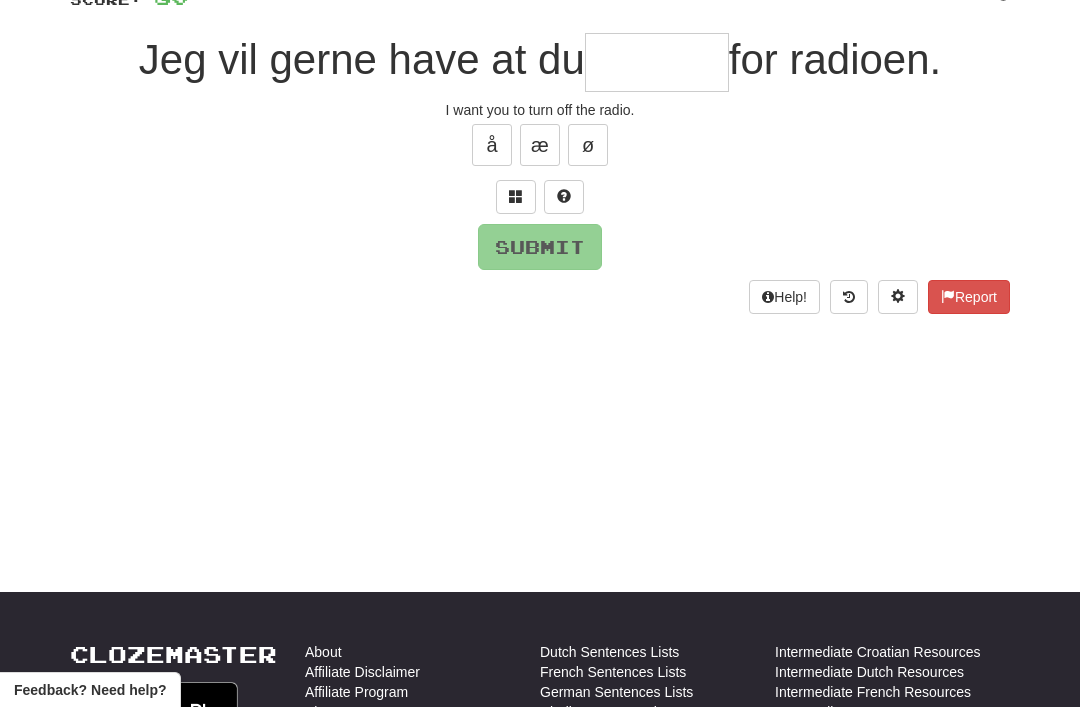 type on "*" 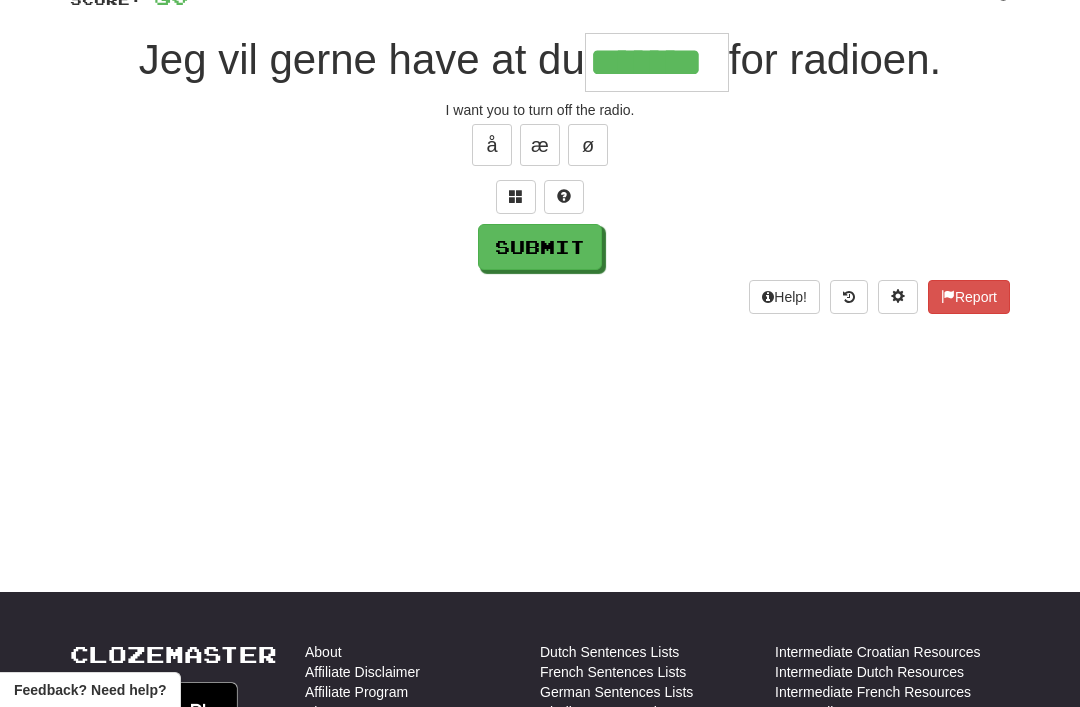 type on "*******" 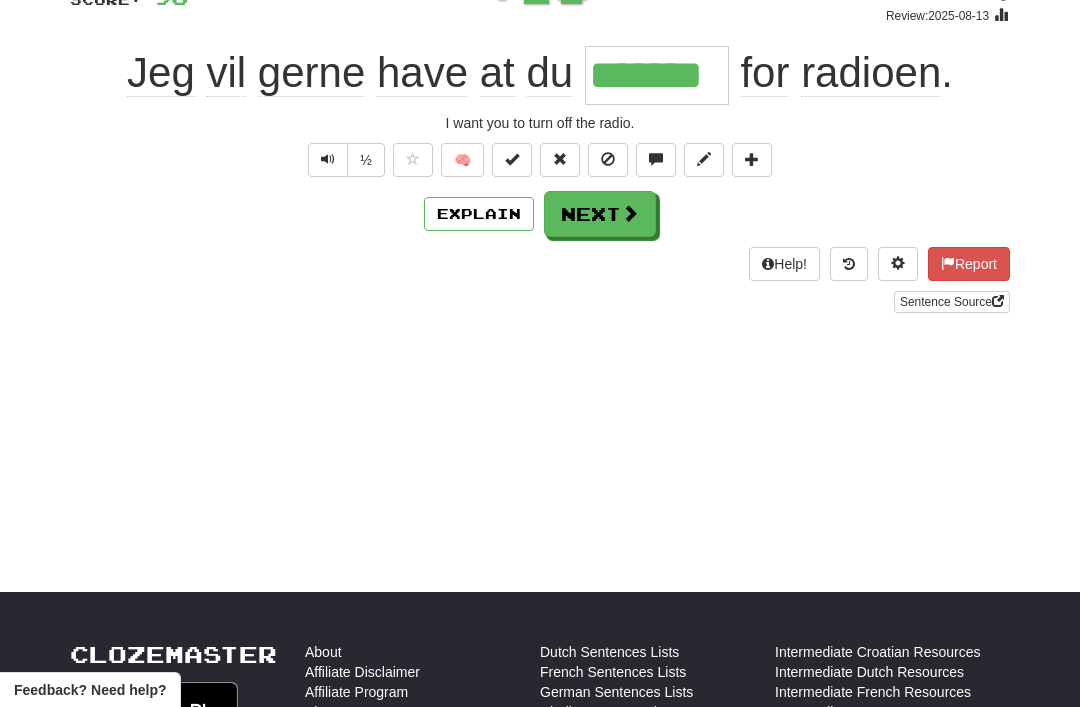click on "Next" at bounding box center (600, 214) 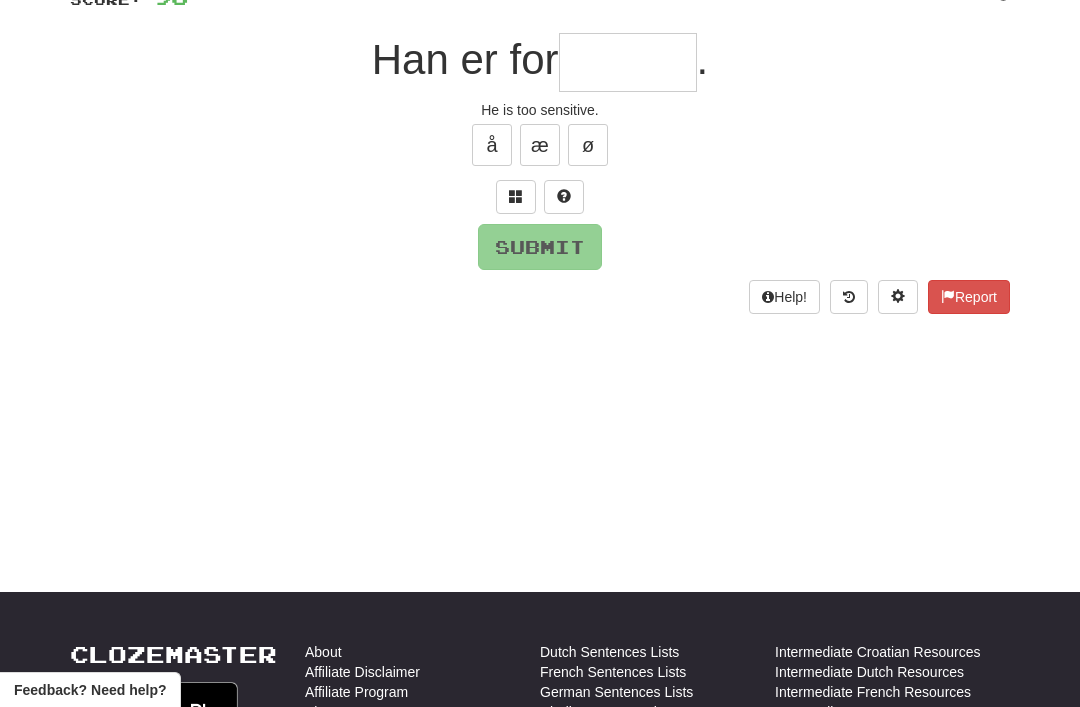 click at bounding box center [516, 196] 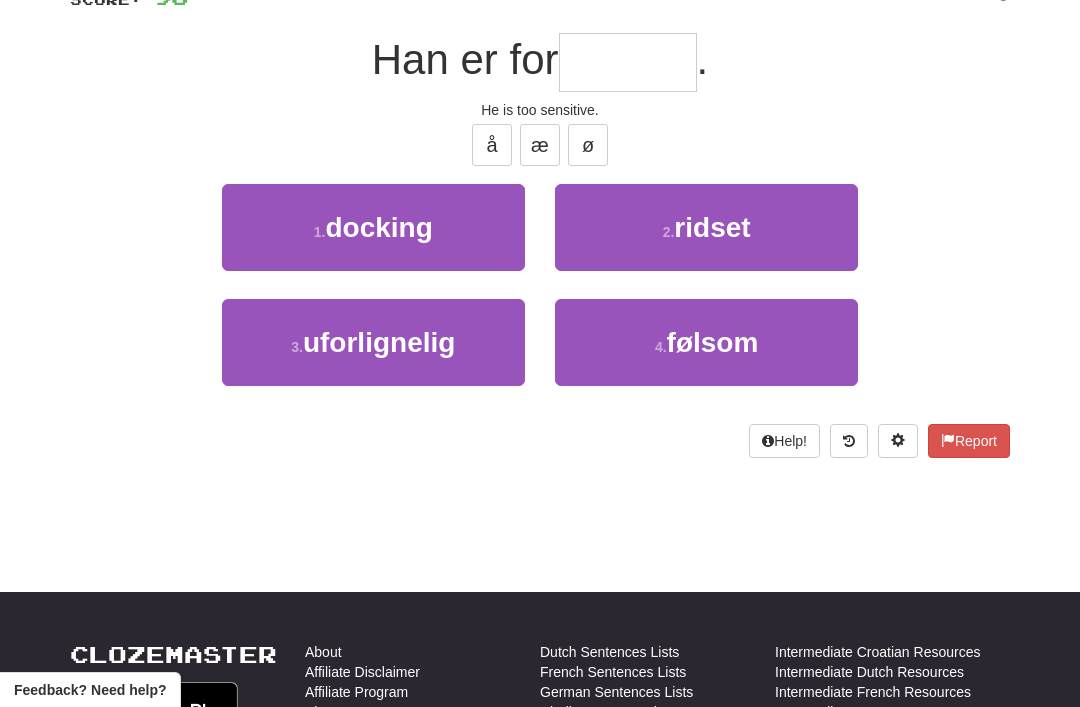 click on "følsom" at bounding box center (713, 342) 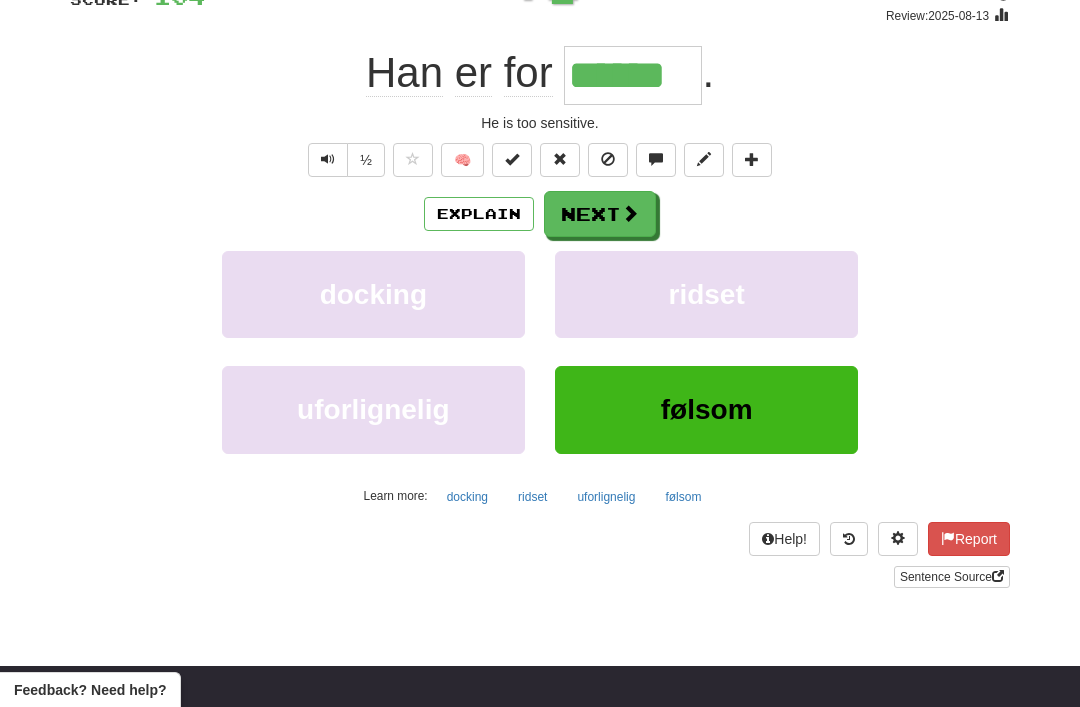 click on "Next" at bounding box center [600, 214] 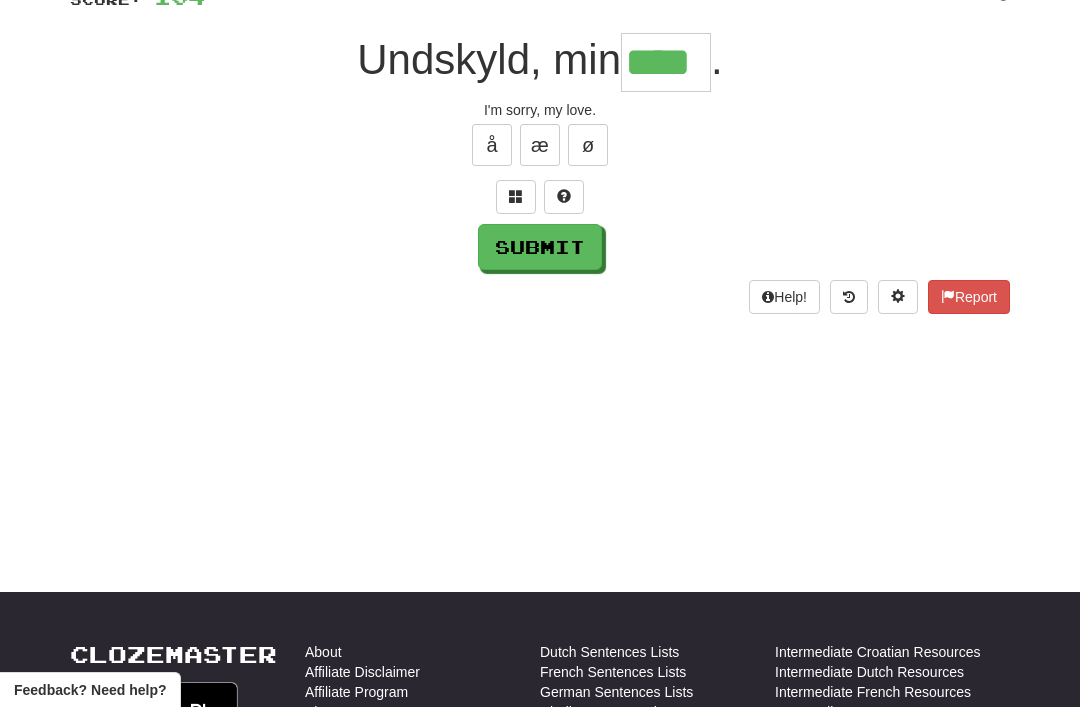 type on "****" 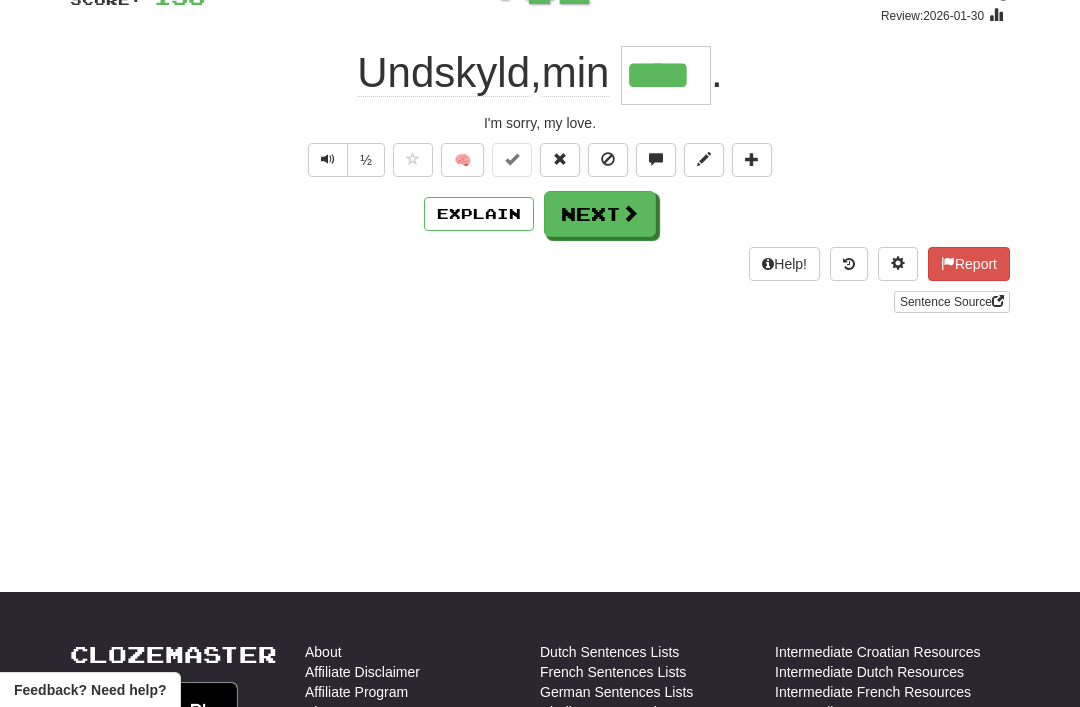 click on "Next" at bounding box center (600, 214) 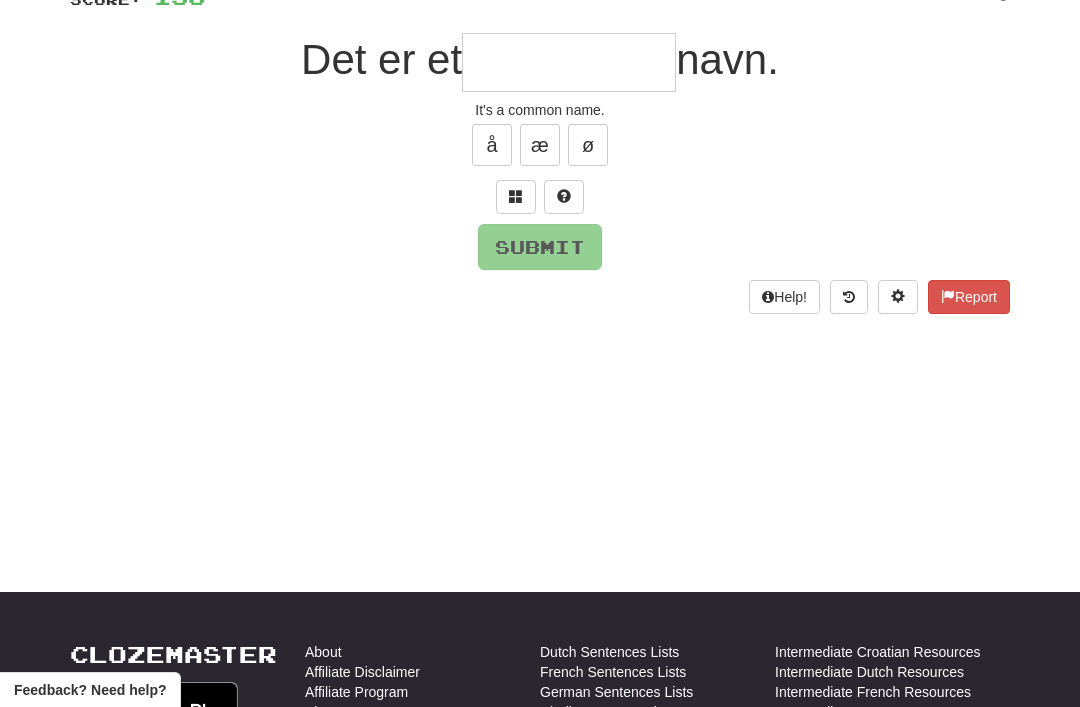 click at bounding box center [516, 197] 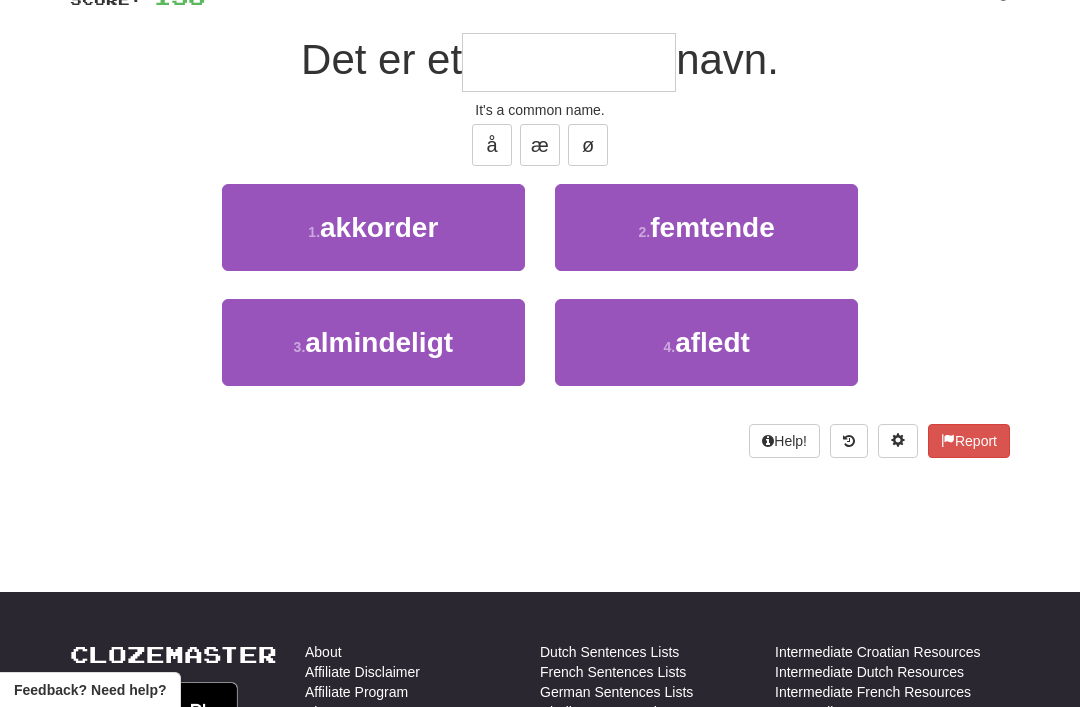 click on "3 . almindeligt" at bounding box center (373, 342) 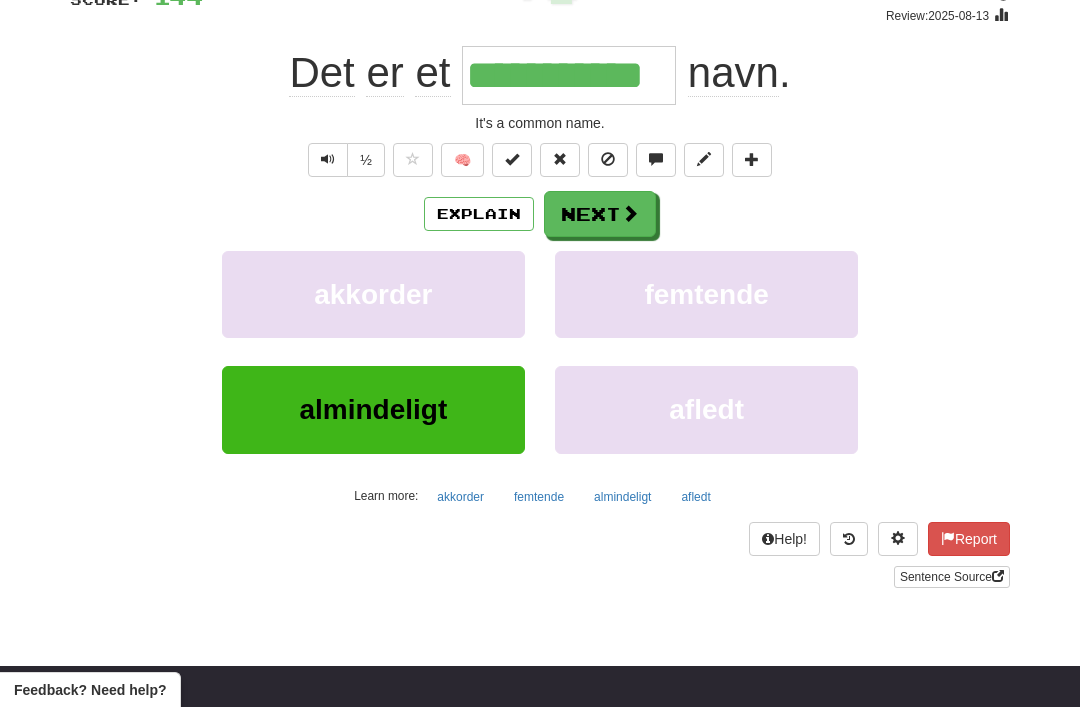 click on "Explain" at bounding box center (479, 214) 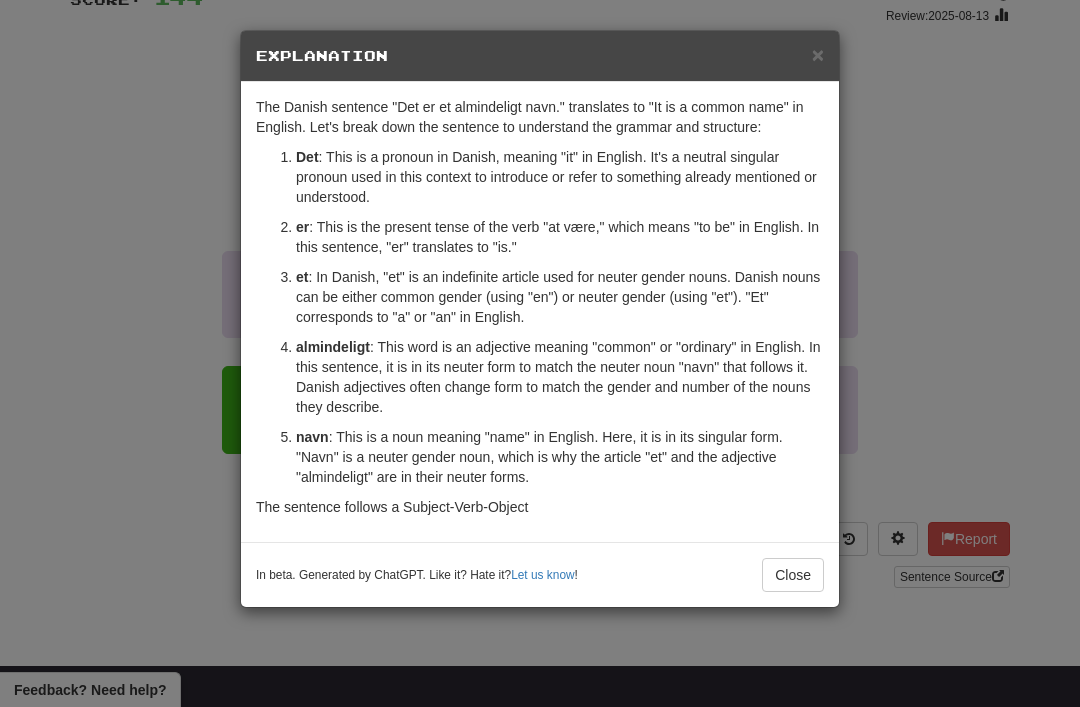 click on "×" at bounding box center [818, 54] 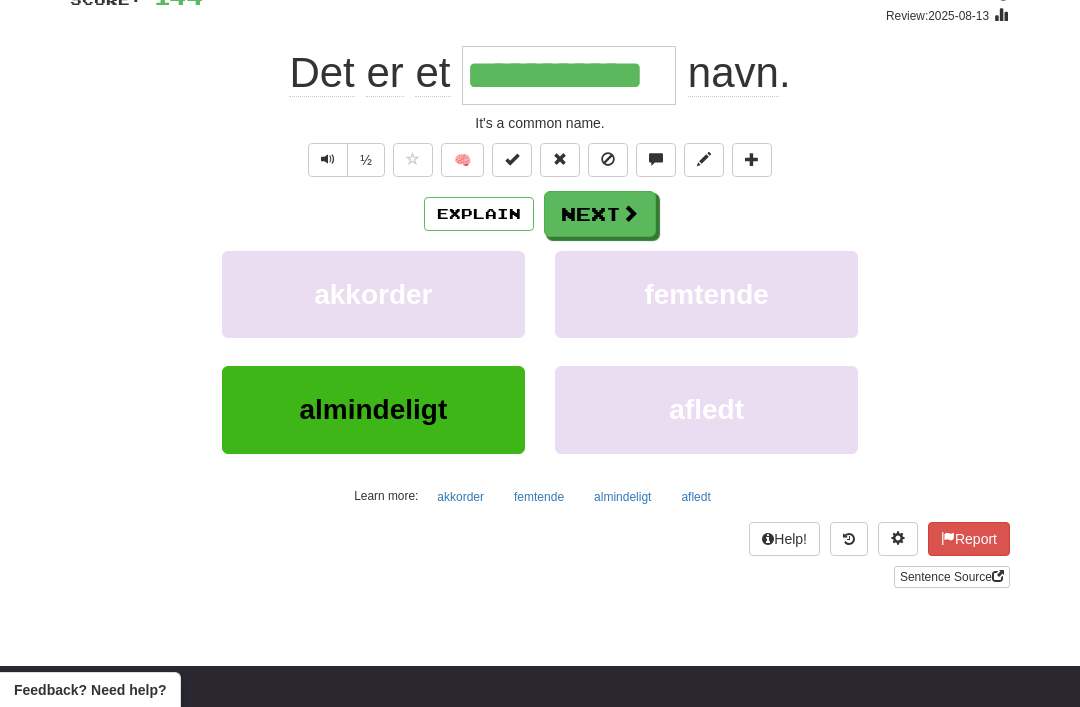 click on "Next" at bounding box center (600, 214) 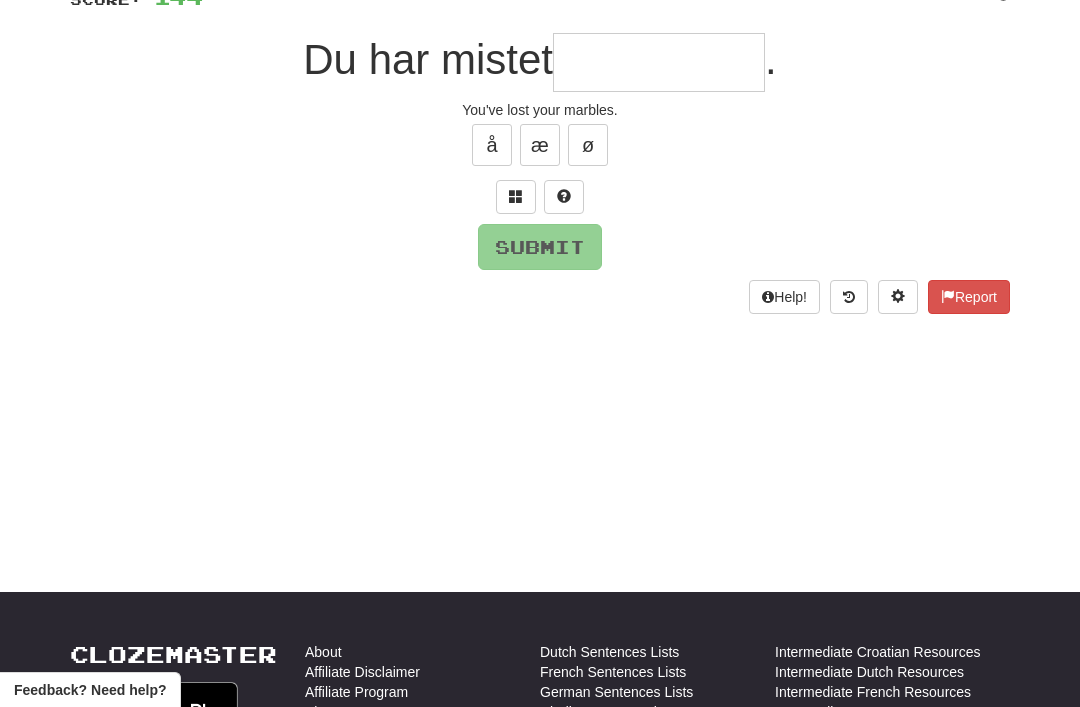 click at bounding box center (516, 196) 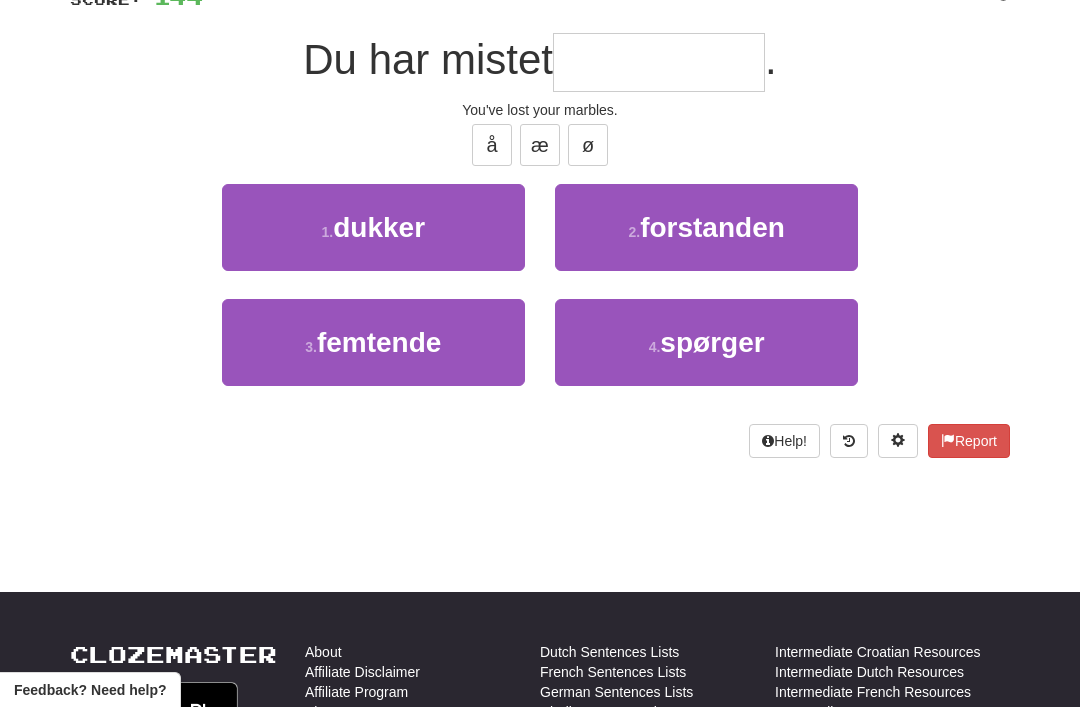 click on "forstanden" at bounding box center (712, 227) 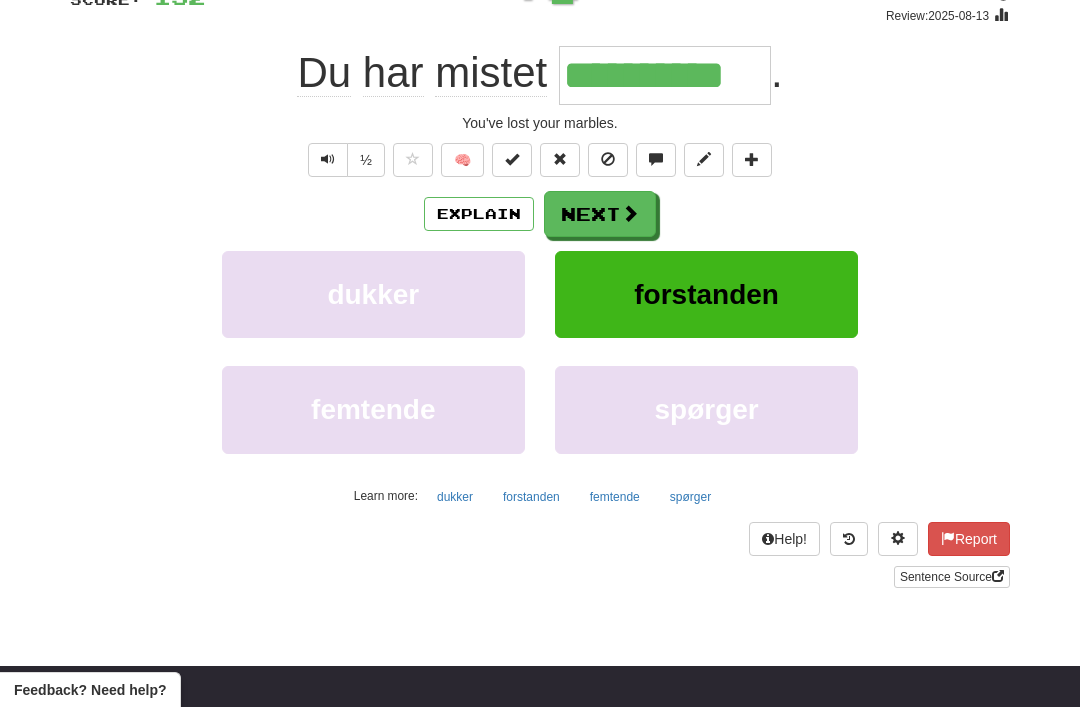 click on "Next" at bounding box center (600, 214) 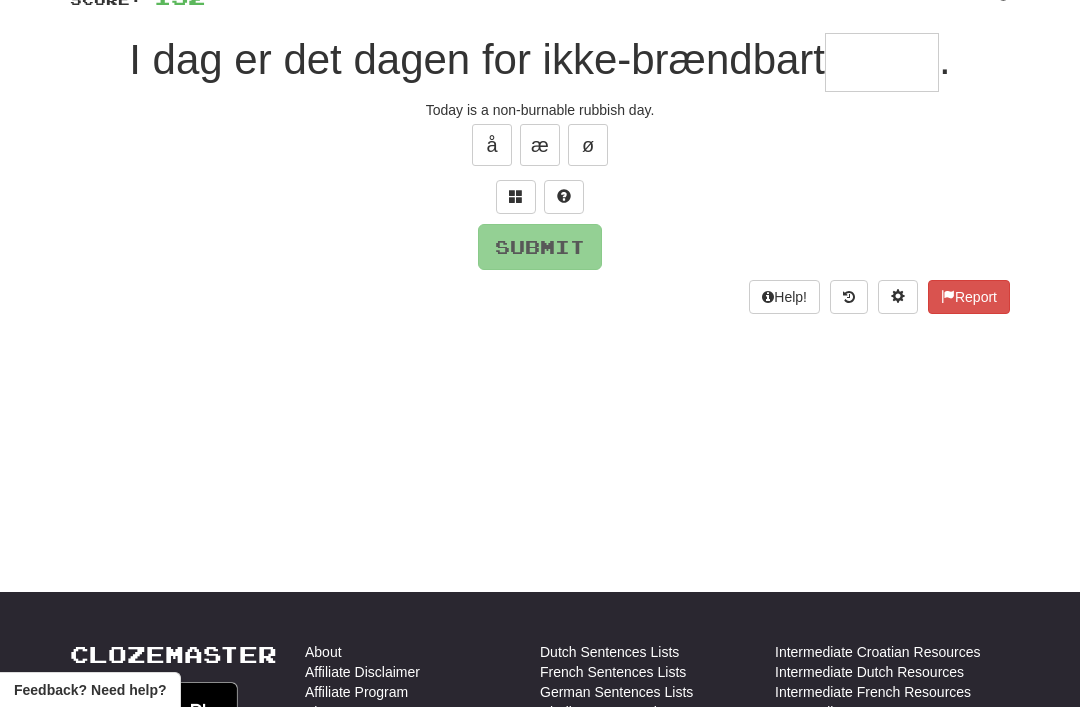 type on "*" 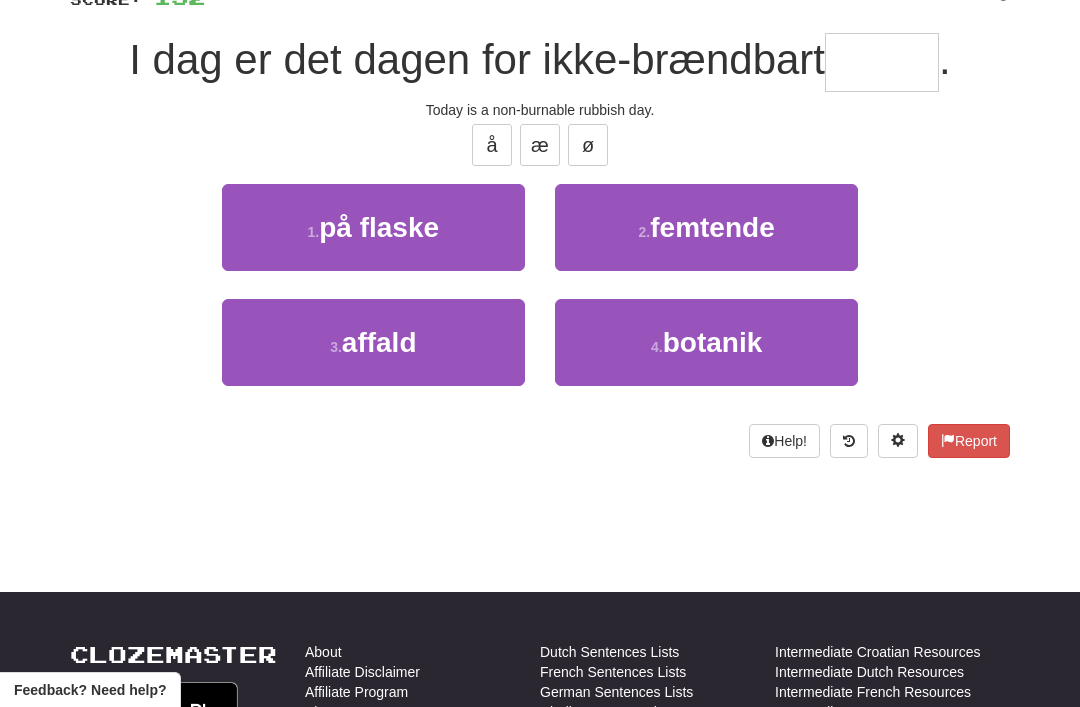 click on "affald" at bounding box center (379, 342) 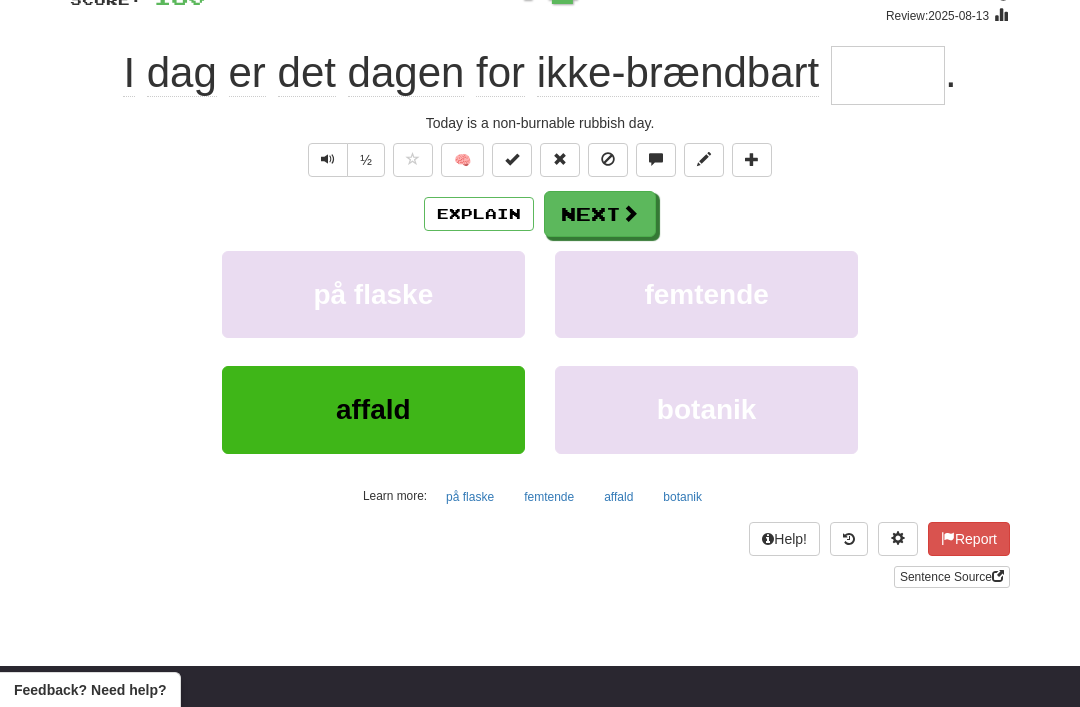 type on "******" 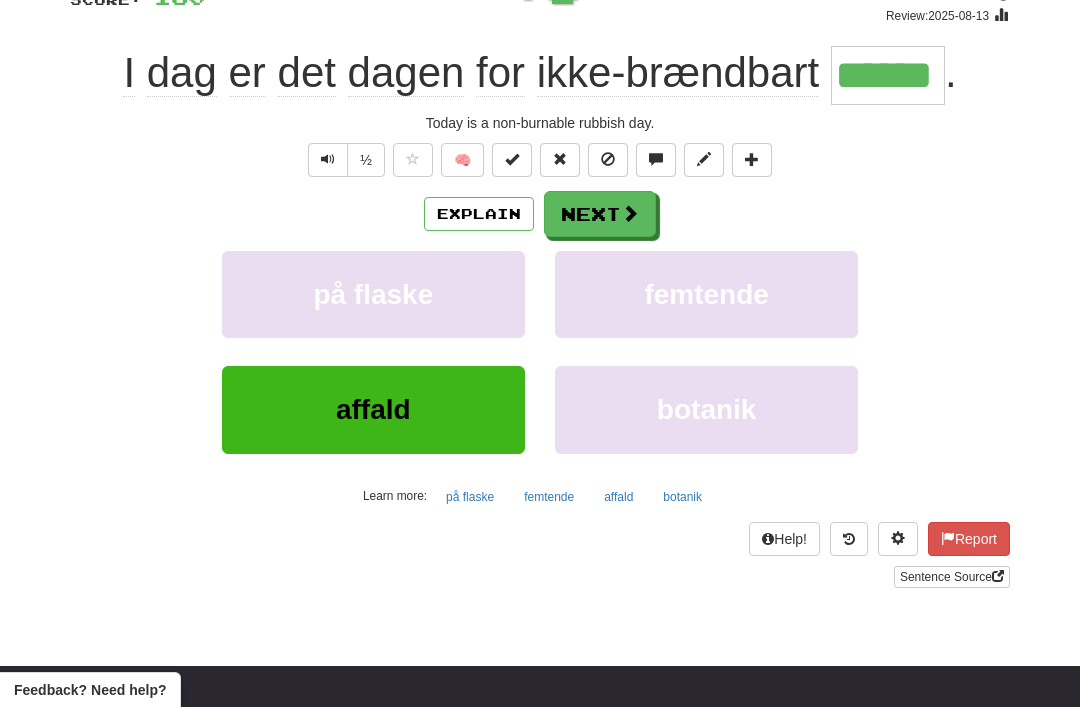 click on "Next" at bounding box center (600, 214) 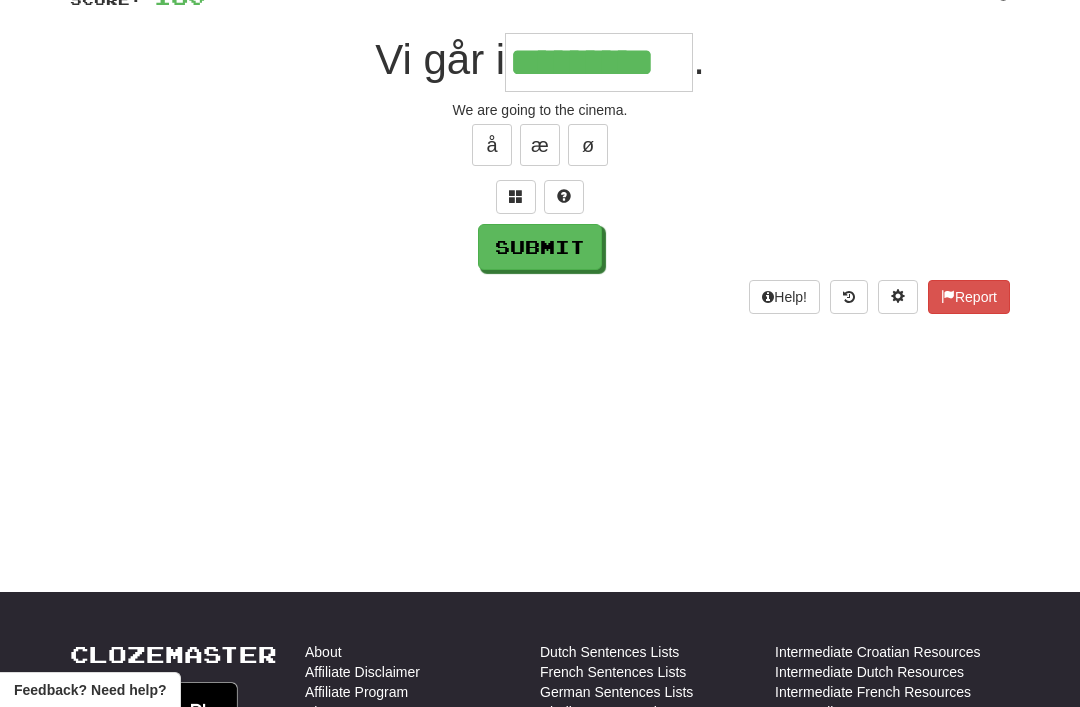 type on "*********" 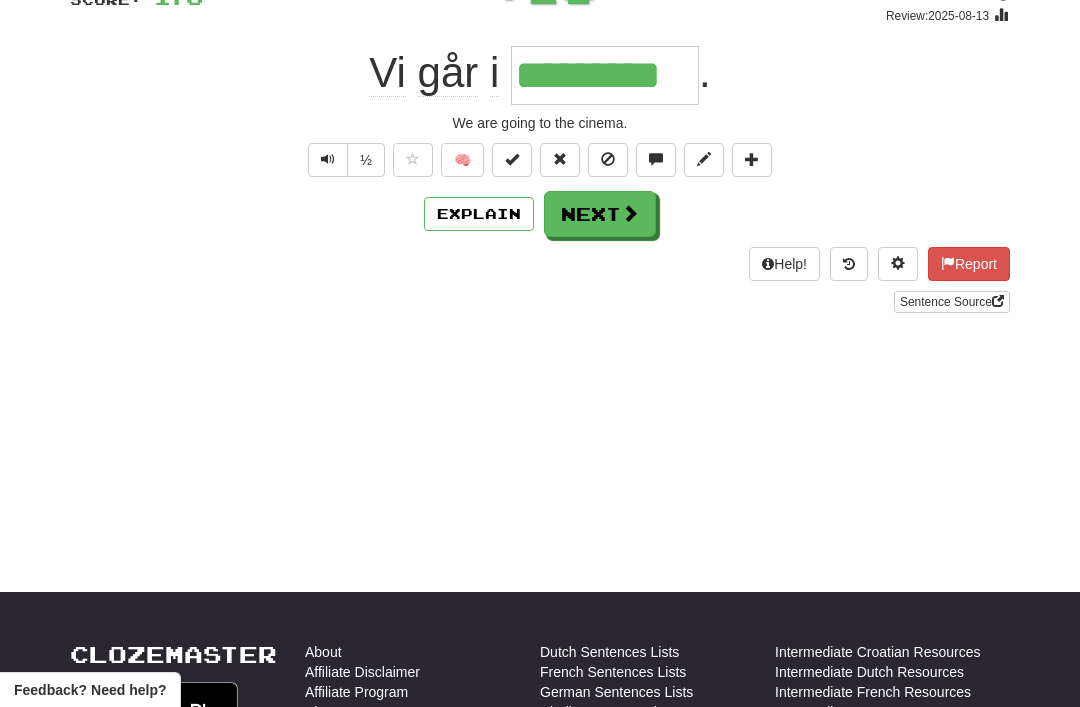 click on "Next" at bounding box center [600, 214] 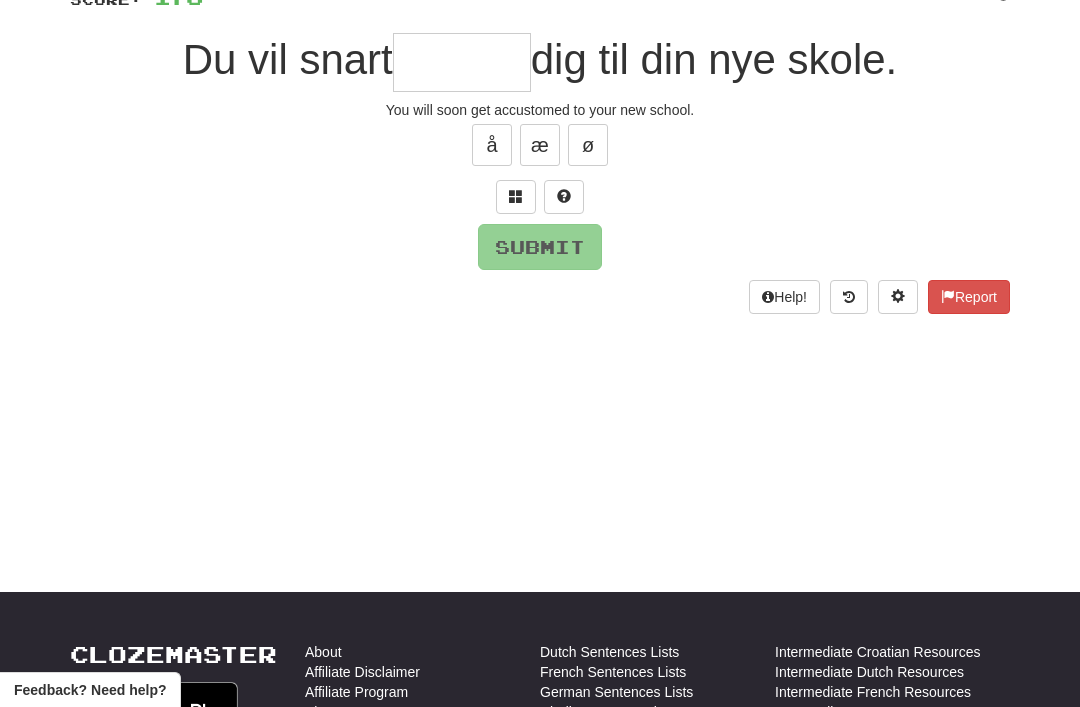 click at bounding box center [516, 196] 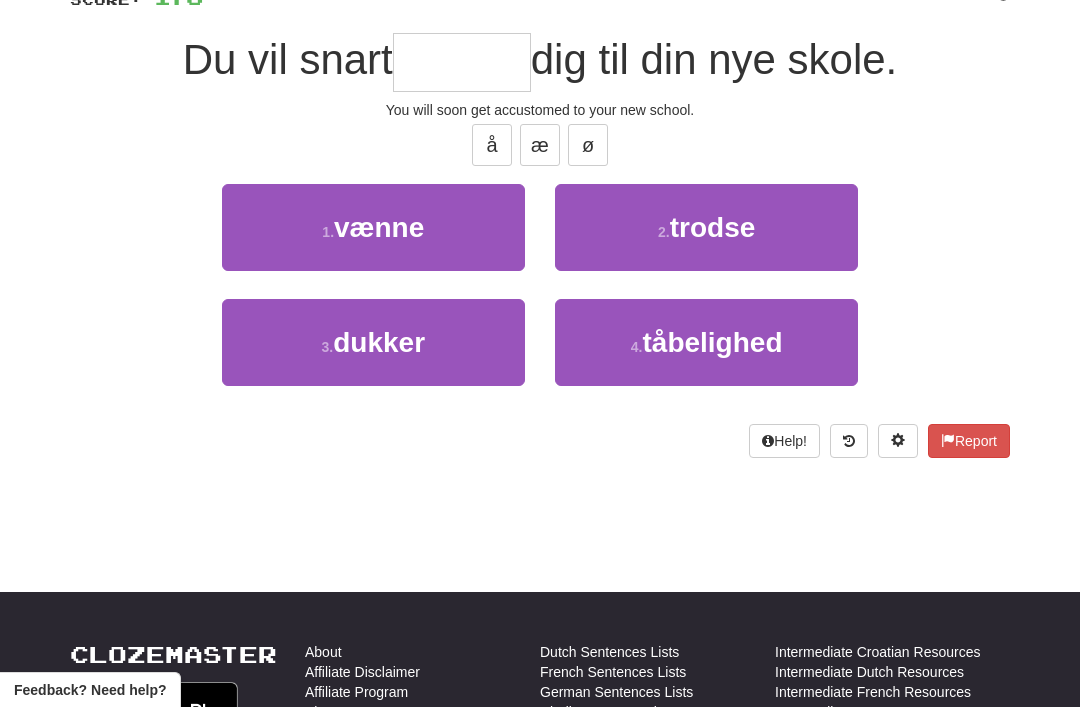 click on "1 .  vænne" at bounding box center [373, 227] 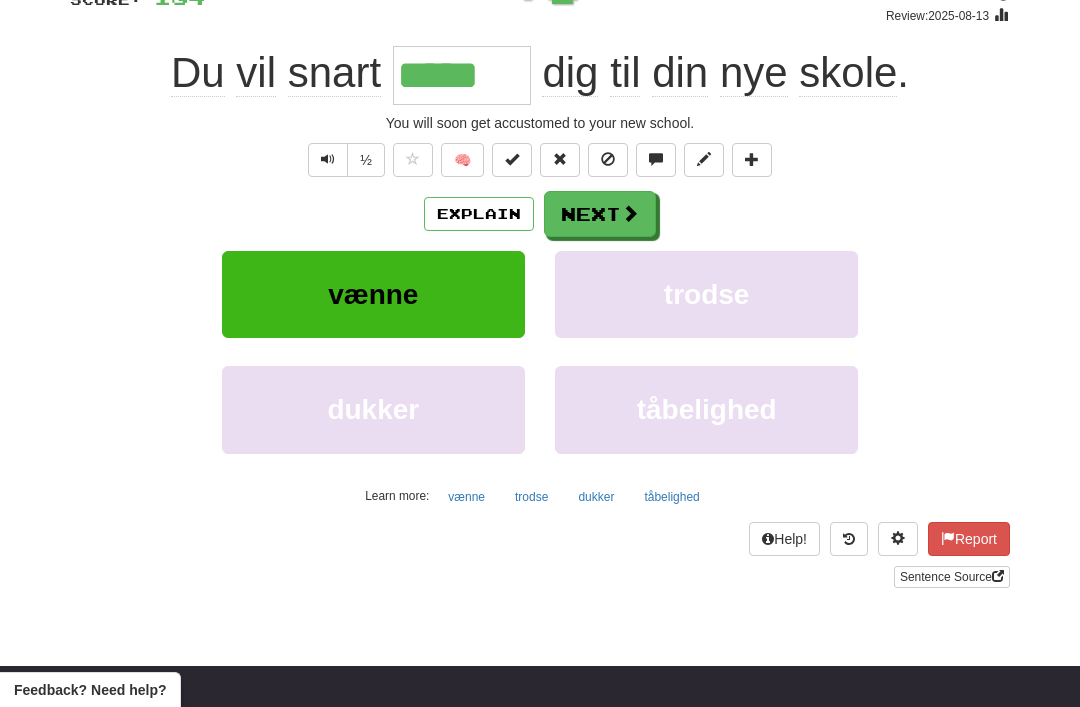 click on "Explain" at bounding box center [479, 214] 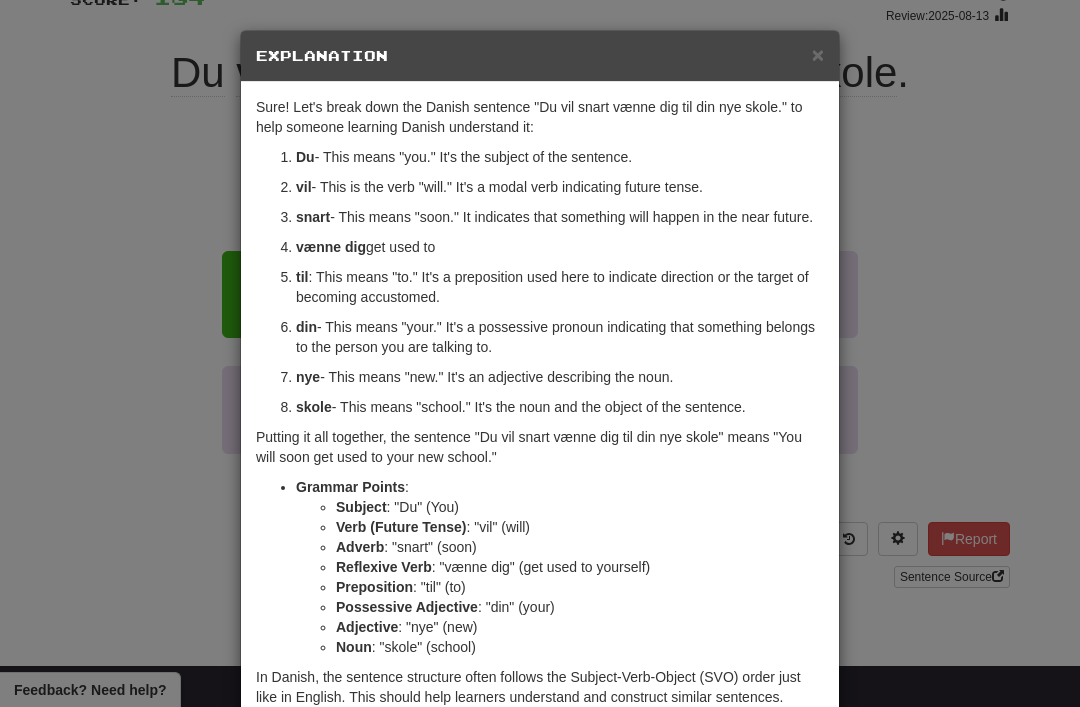 click on "×" at bounding box center [818, 54] 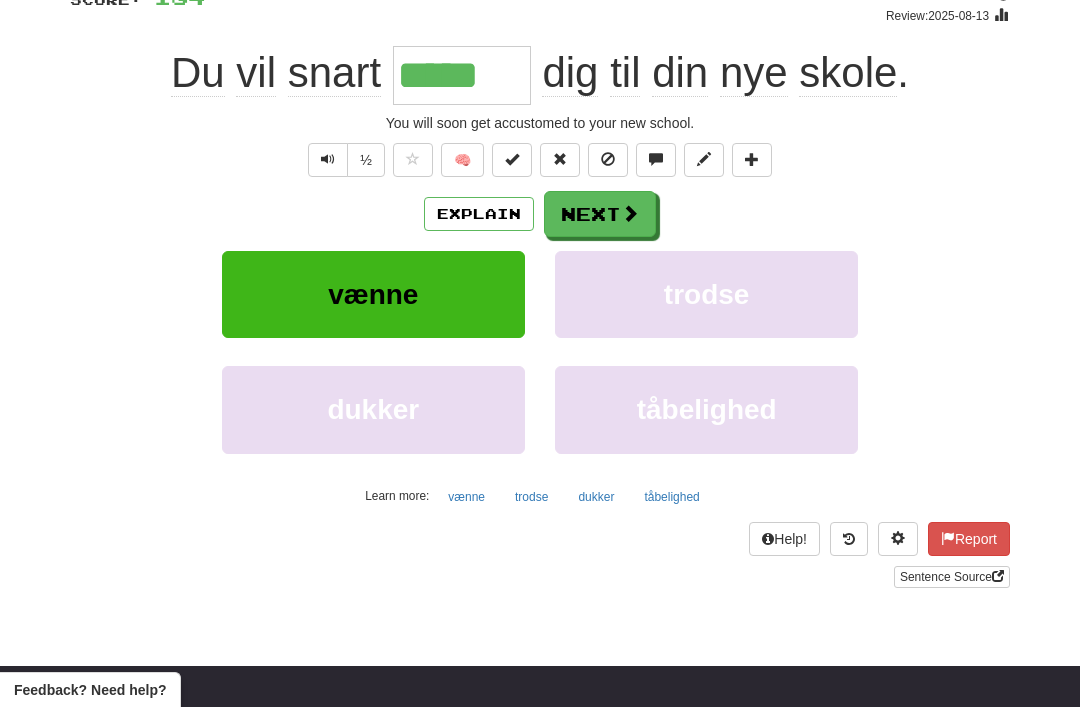 click on "Next" at bounding box center [600, 214] 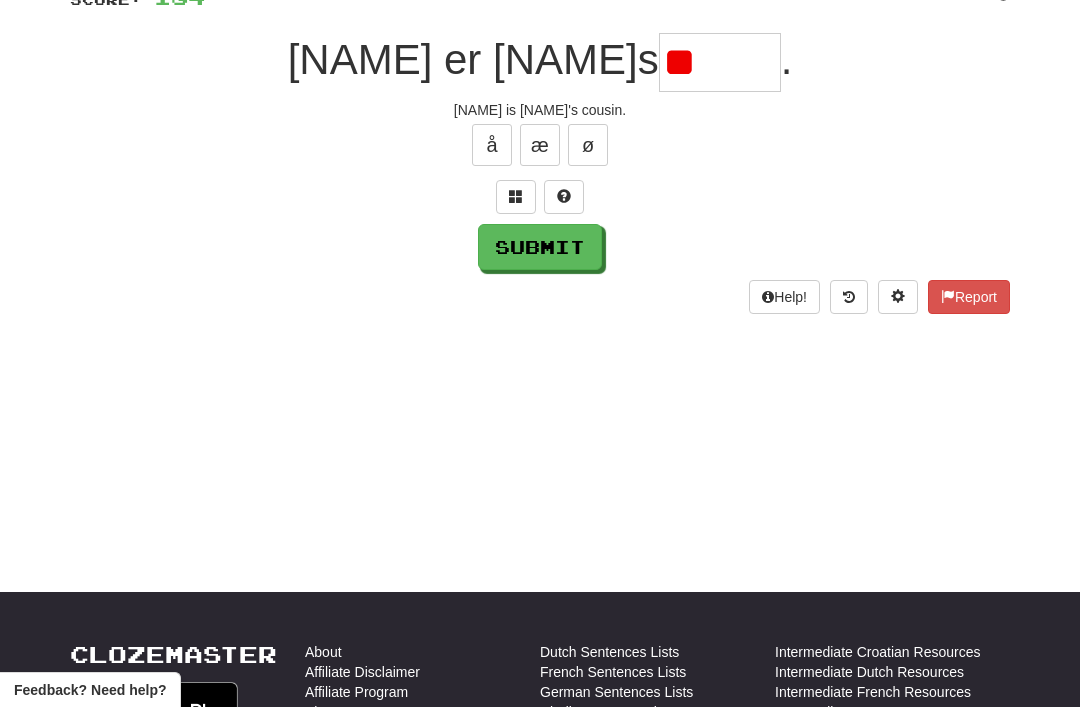 type on "*" 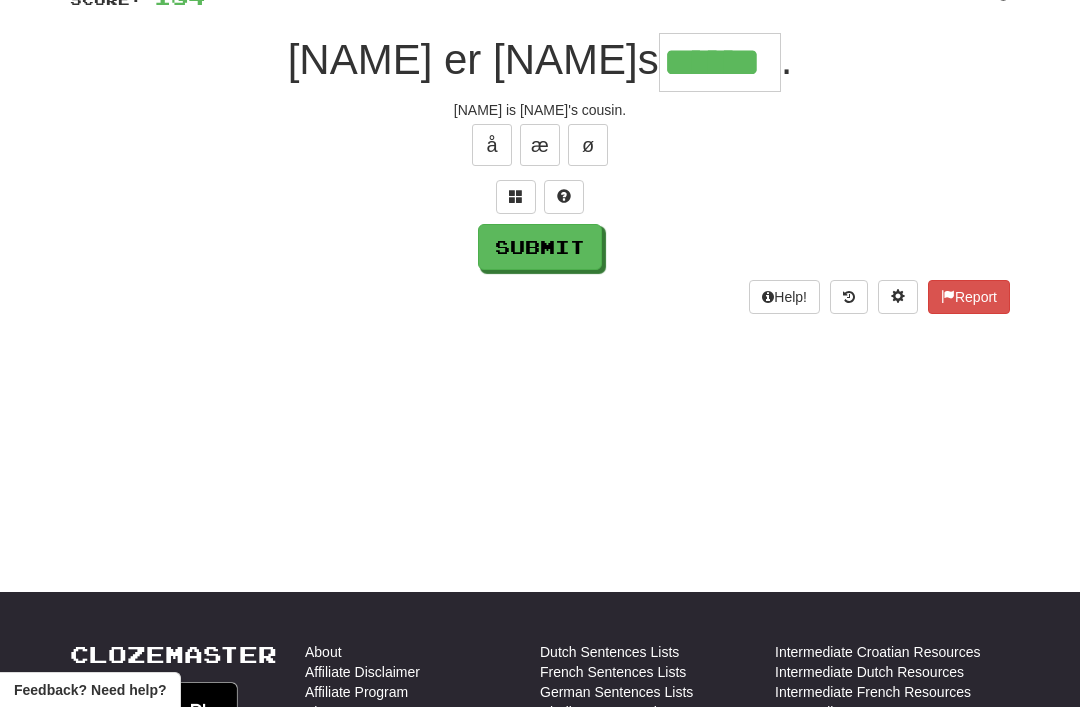 type on "******" 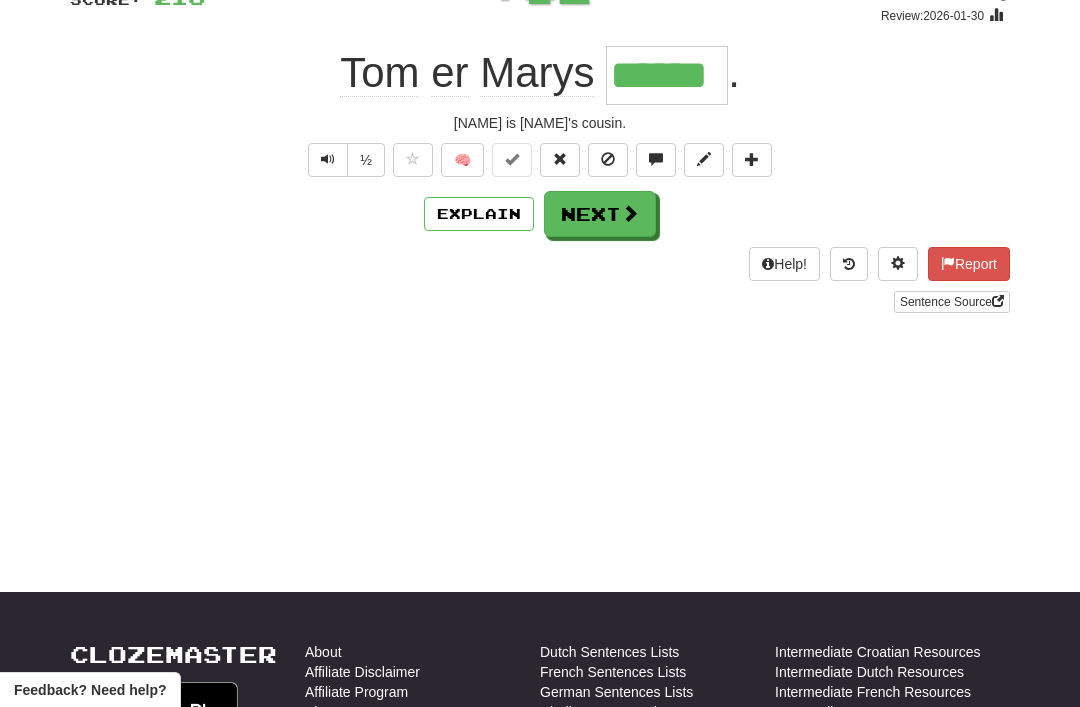 click on "Next" at bounding box center [600, 214] 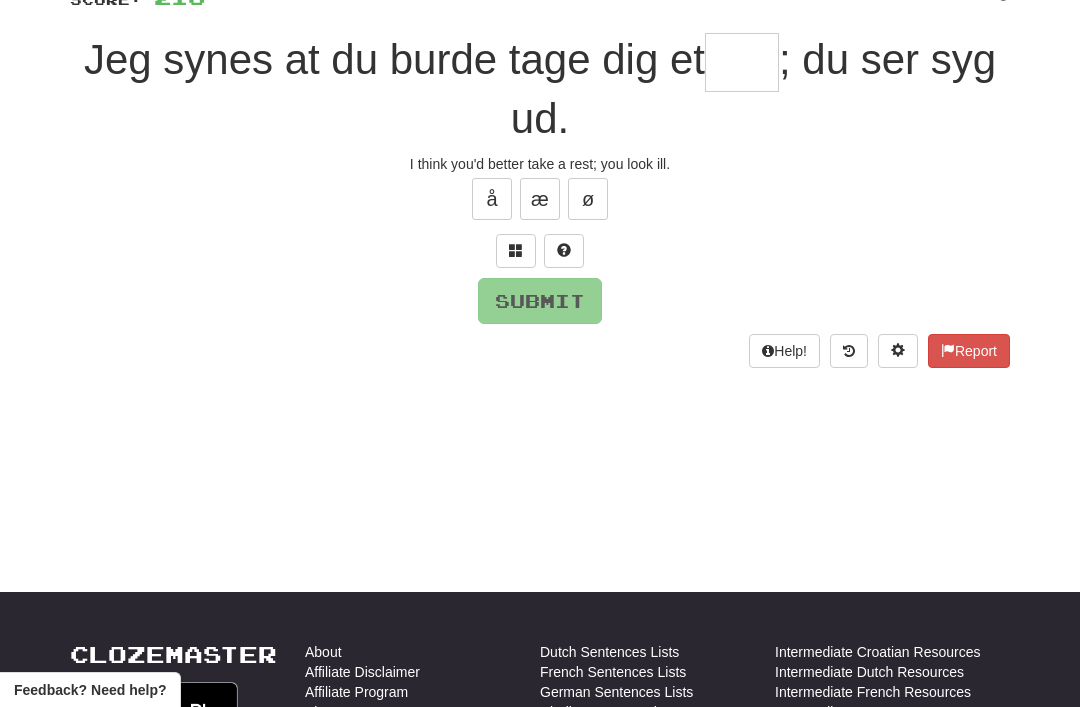type on "*" 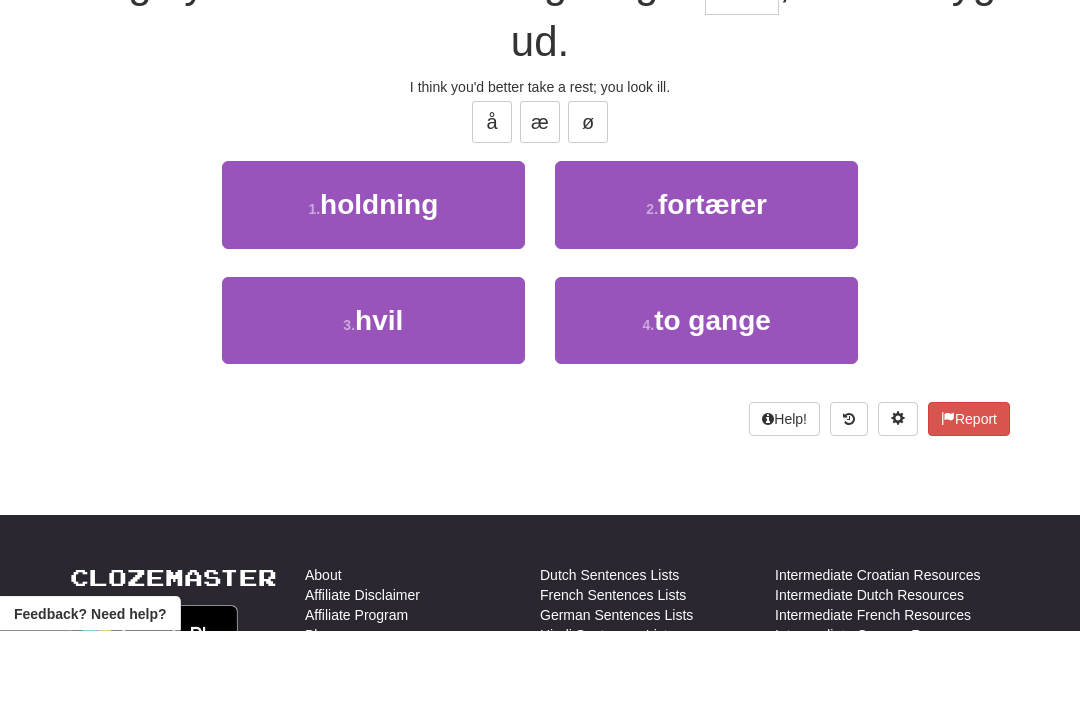 click on "3 .  hvil" at bounding box center [373, 397] 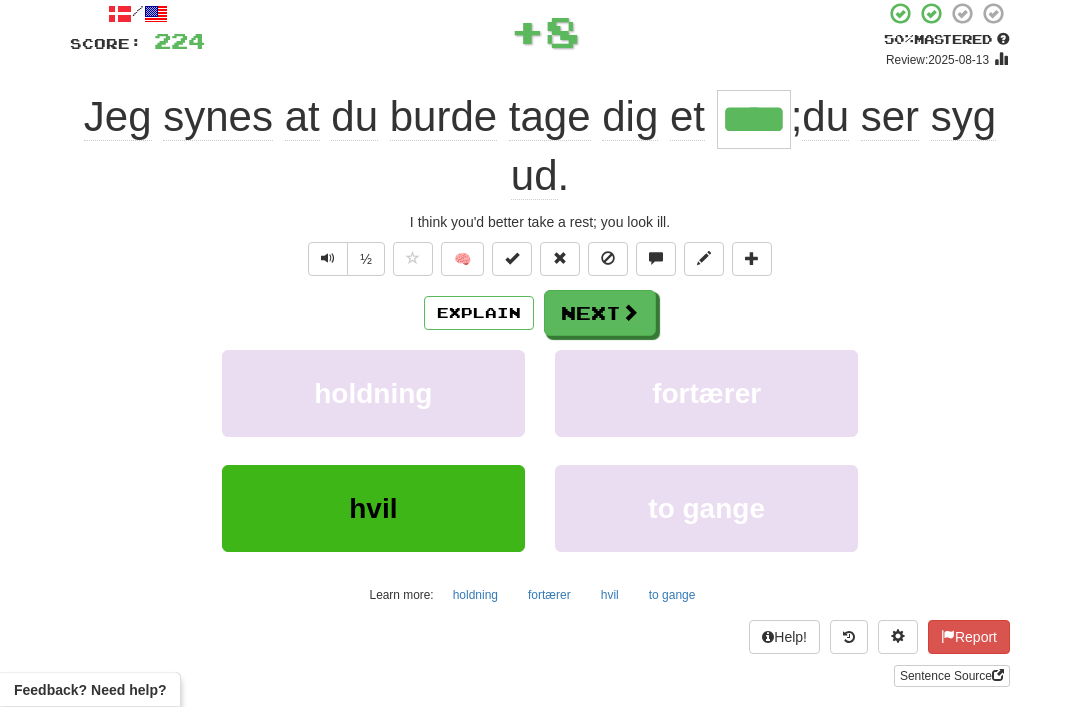 scroll, scrollTop: 119, scrollLeft: 0, axis: vertical 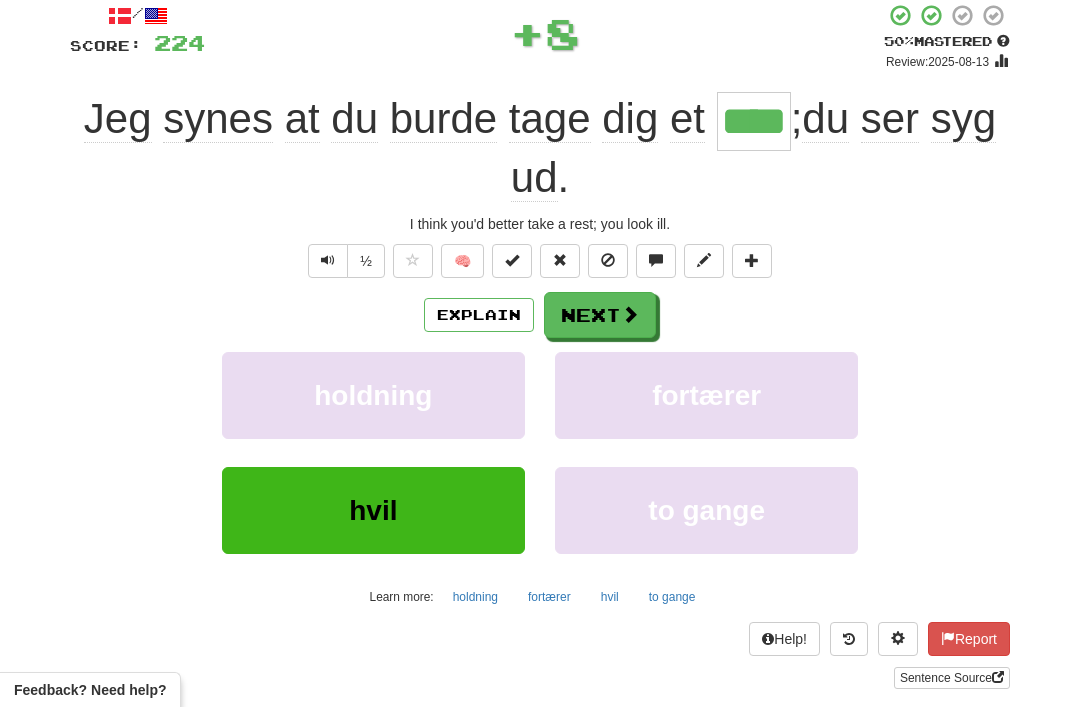 click on "Next" at bounding box center [600, 315] 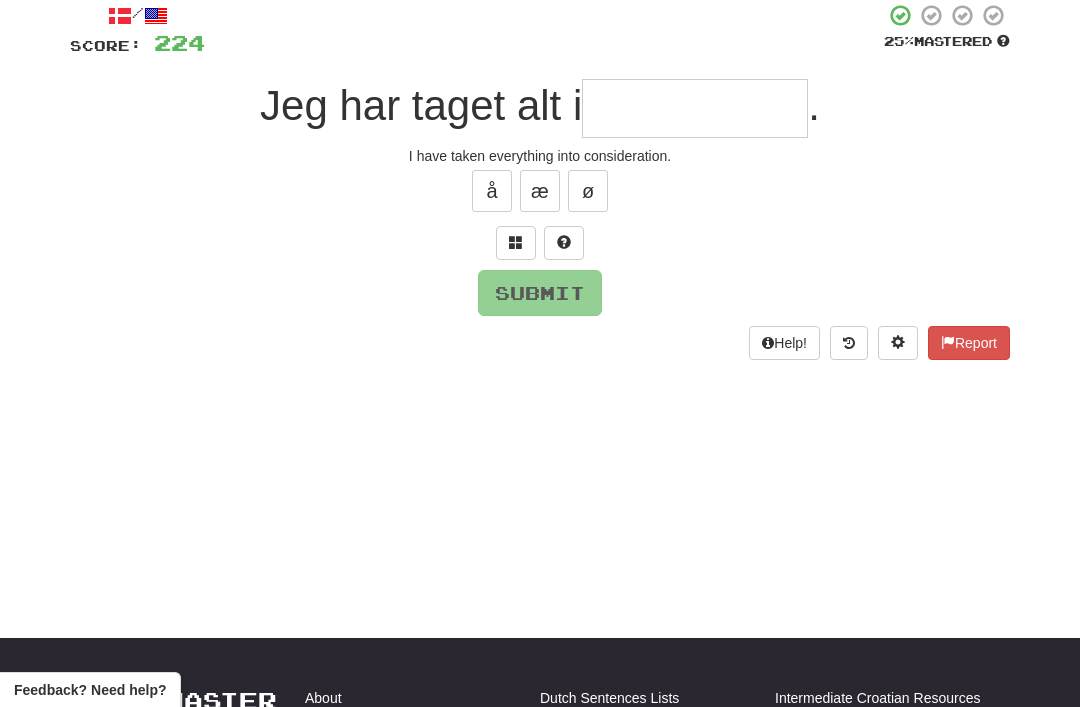 click at bounding box center [516, 242] 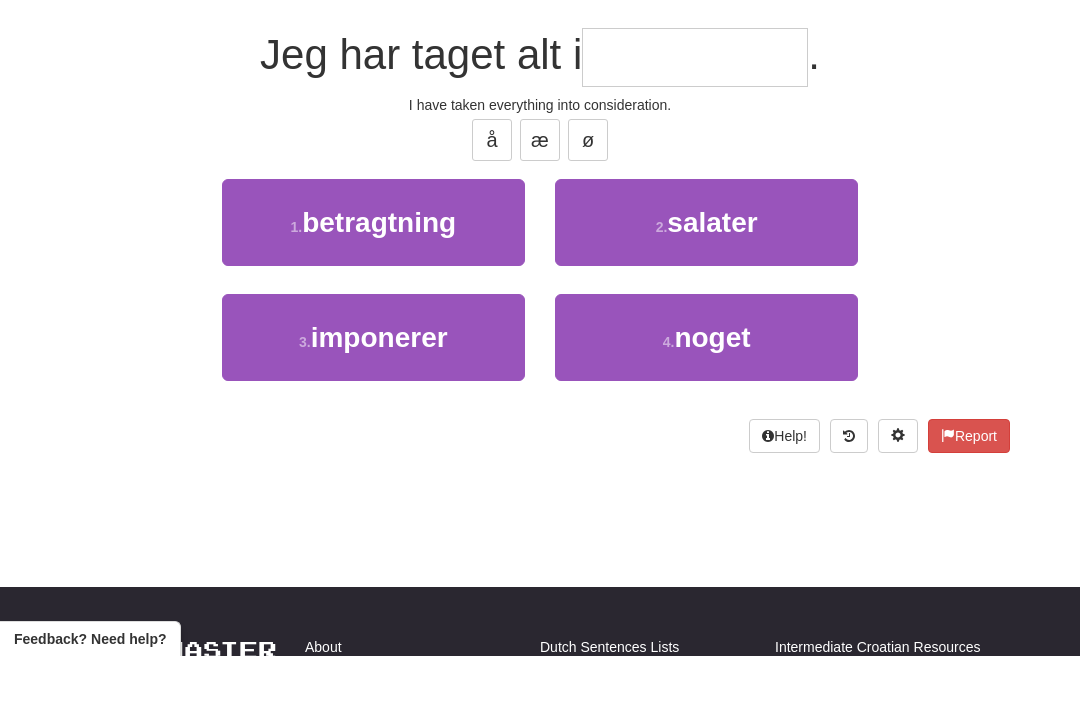 click on "1 .  betragtning" at bounding box center [373, 273] 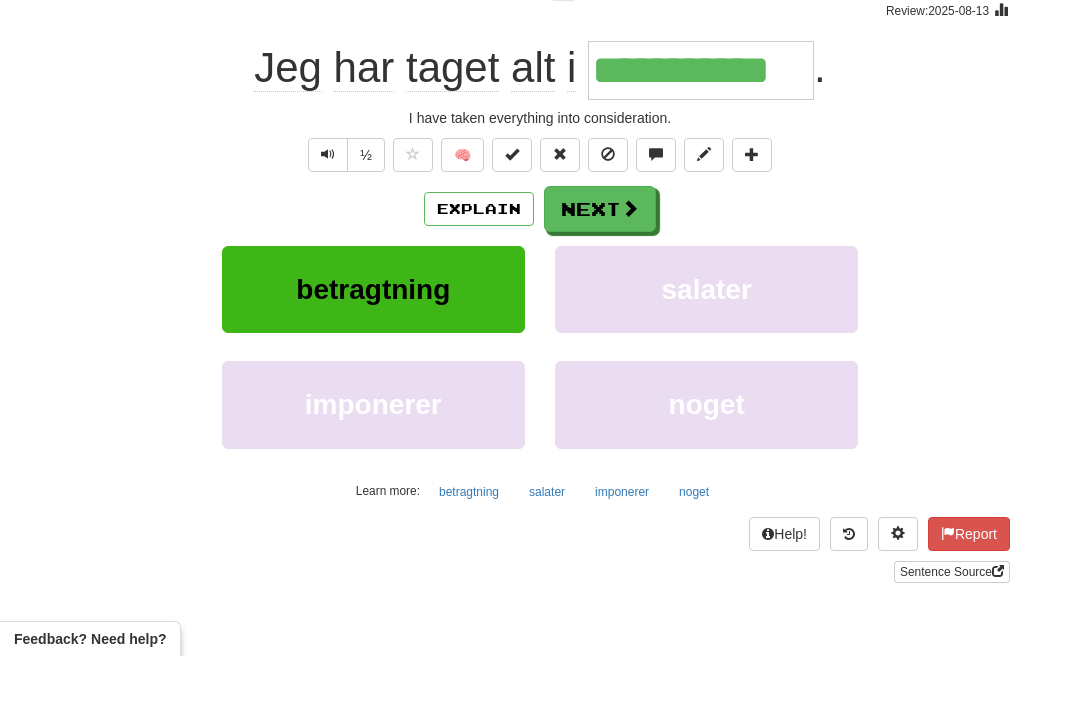 scroll, scrollTop: 170, scrollLeft: 0, axis: vertical 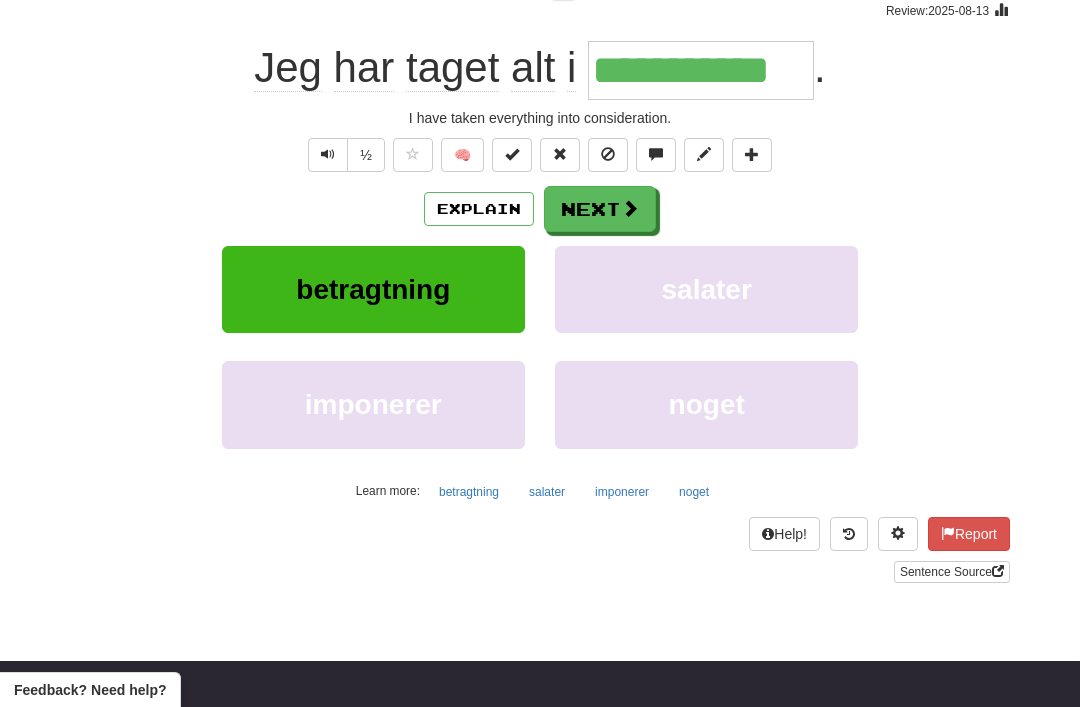 click on "Explain" at bounding box center (479, 209) 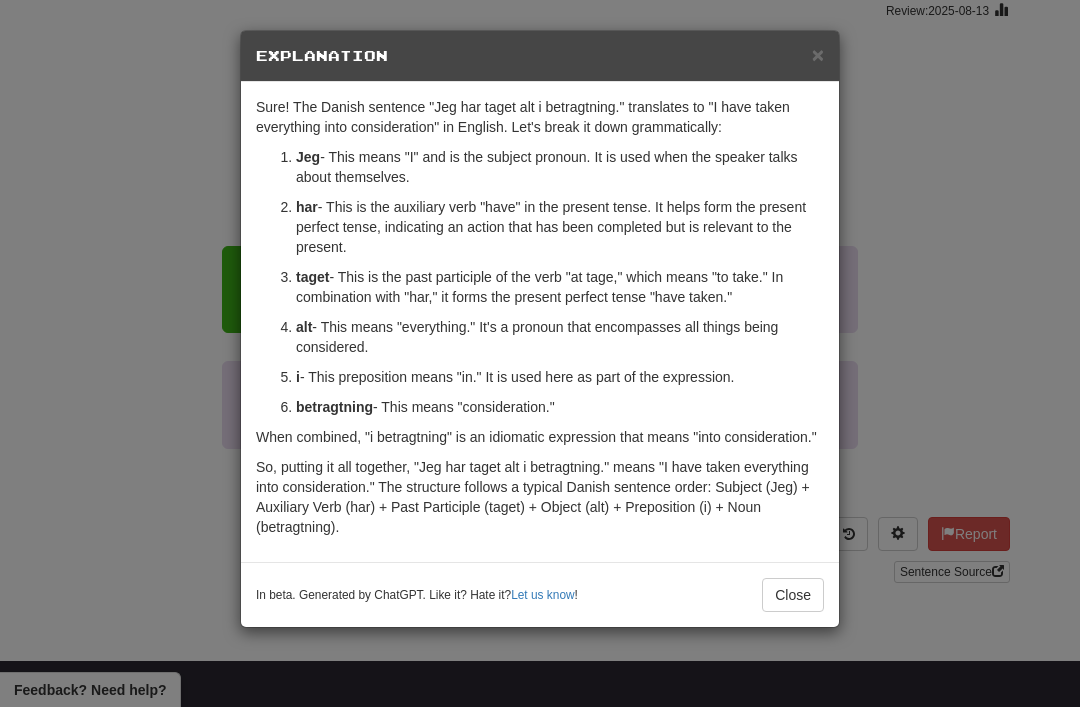 click on "×" at bounding box center (818, 54) 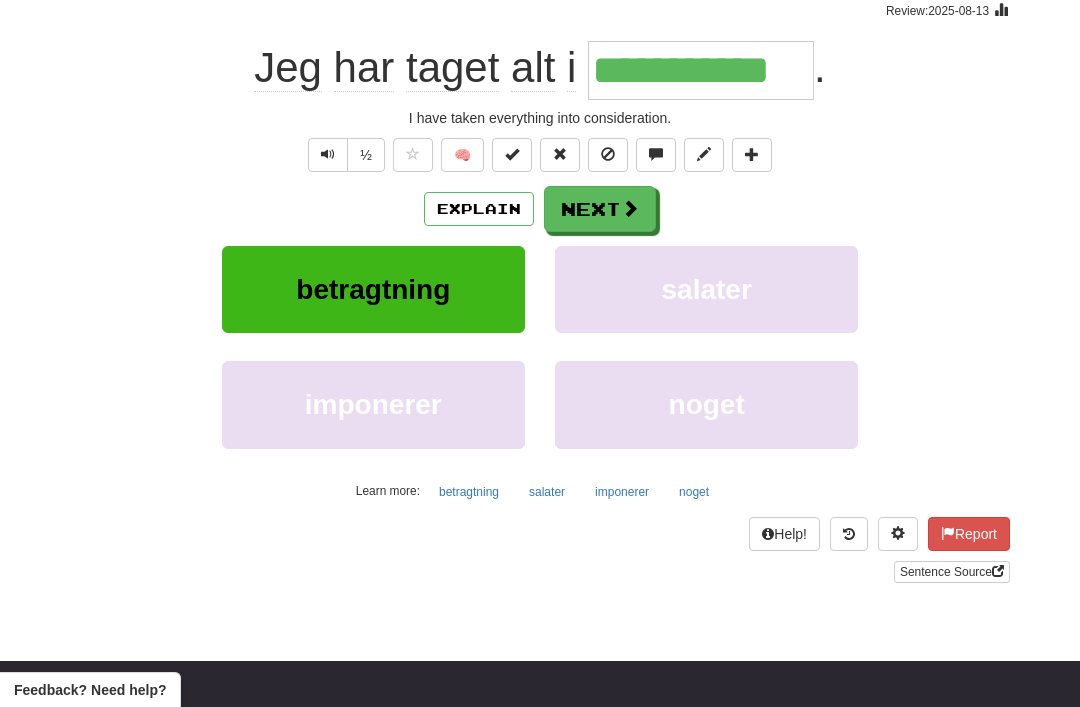 click at bounding box center (630, 208) 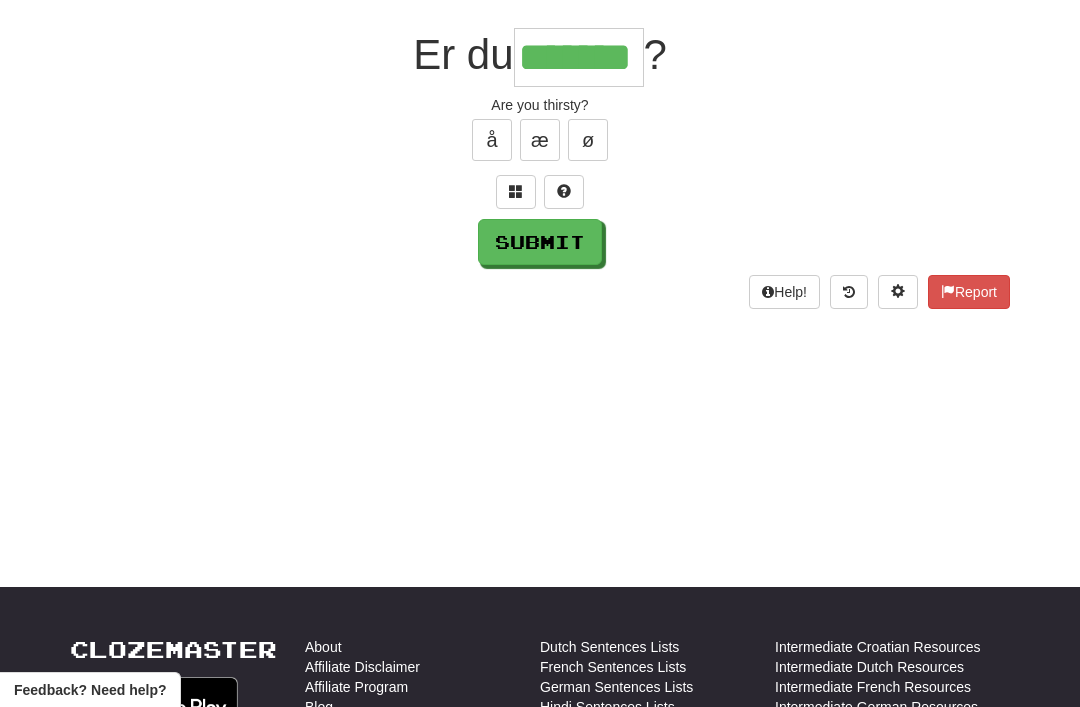 type on "*******" 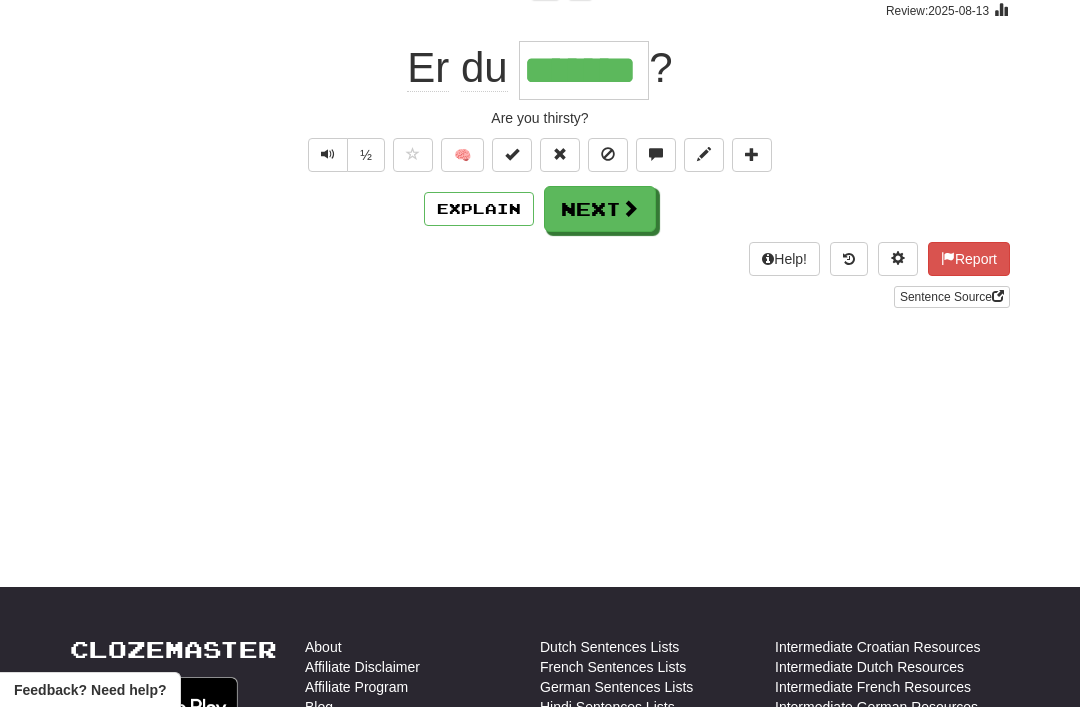 click on "Next" at bounding box center (600, 209) 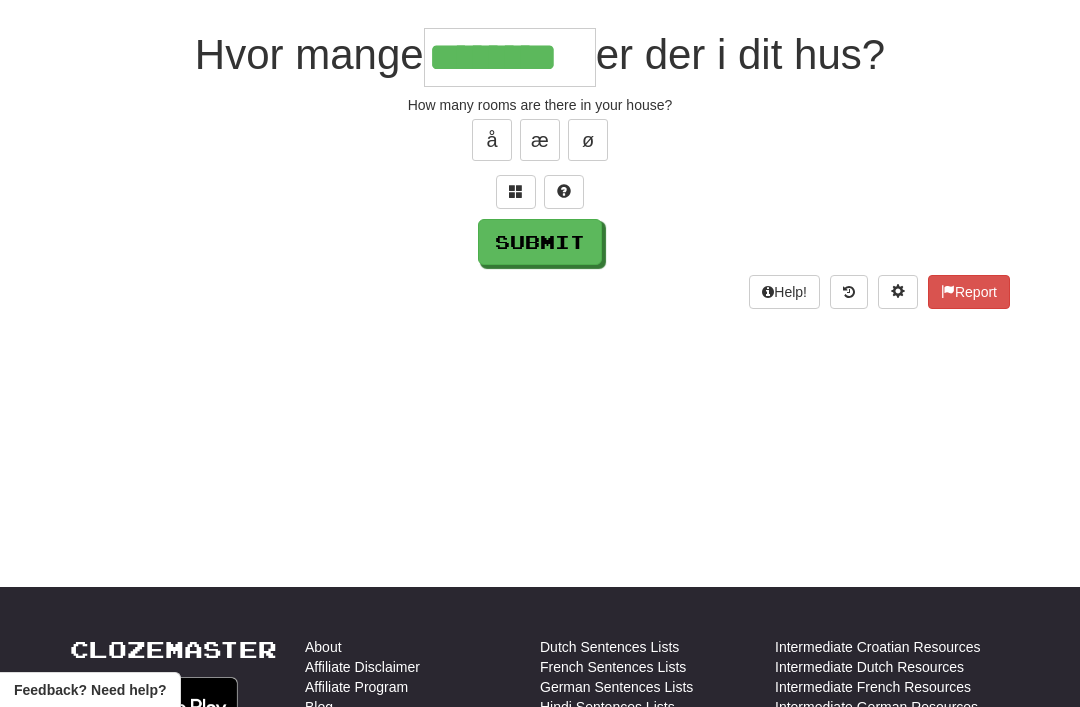 type on "********" 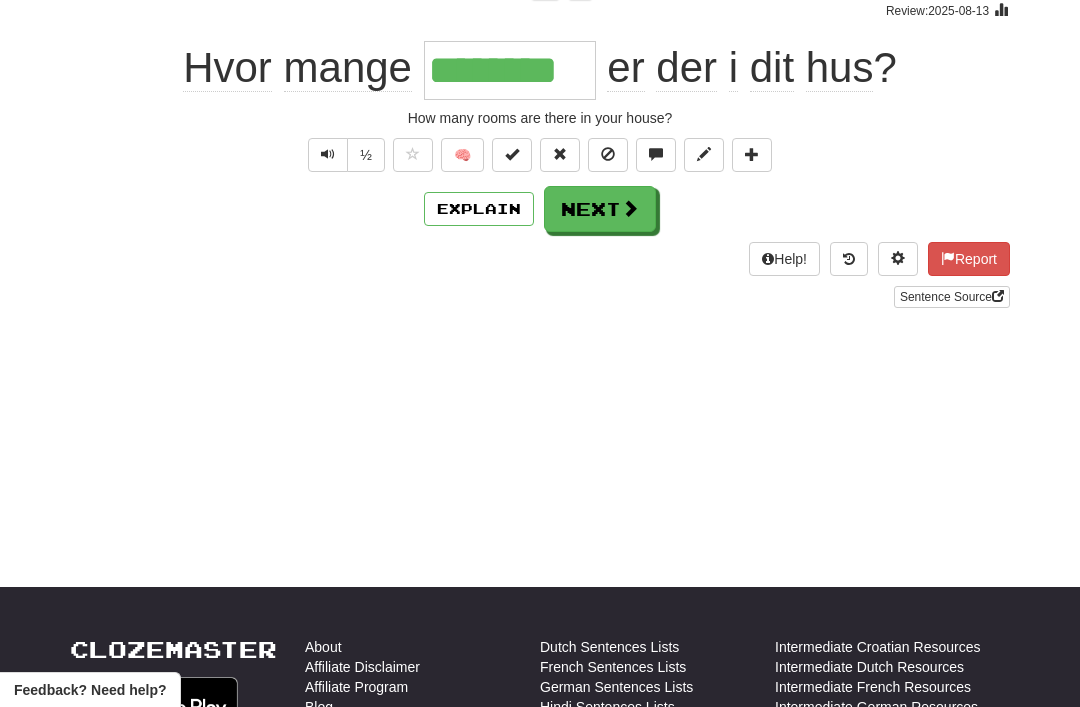 click on "Next" at bounding box center (600, 209) 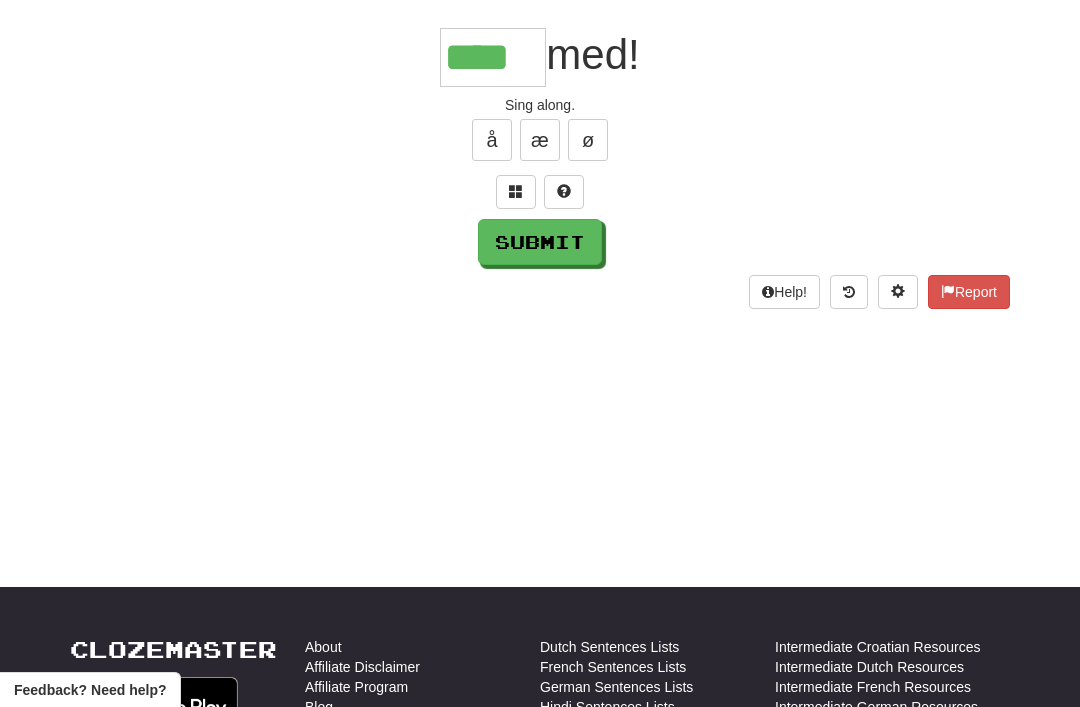 click on "Submit" at bounding box center (540, 242) 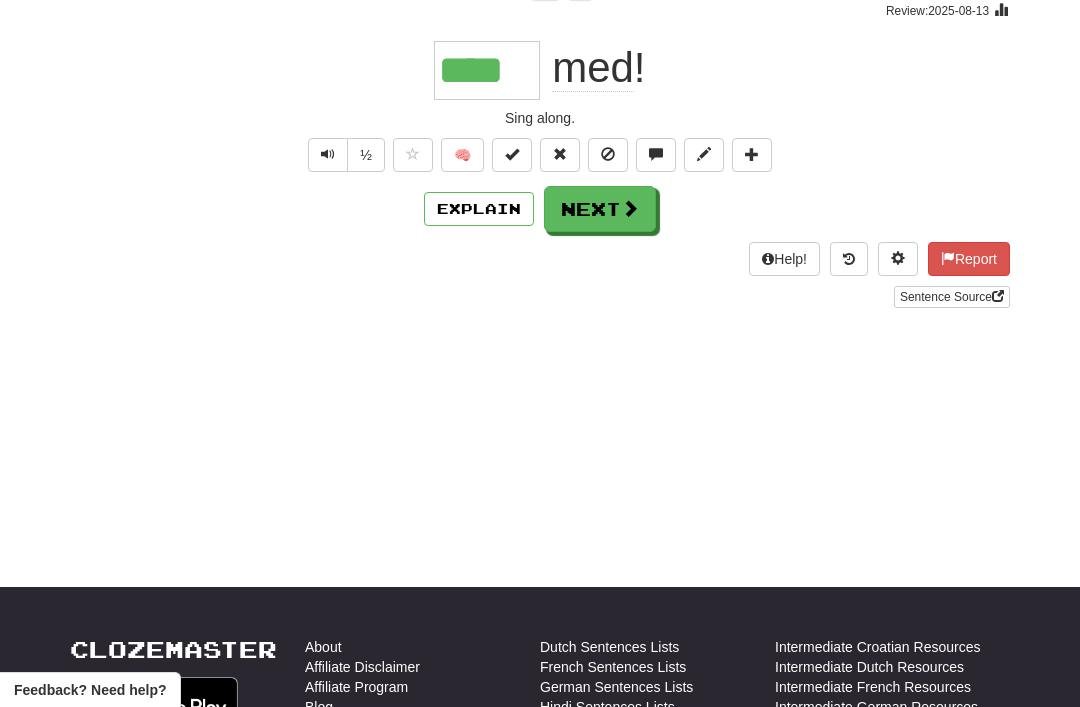 click on "Next" at bounding box center [600, 209] 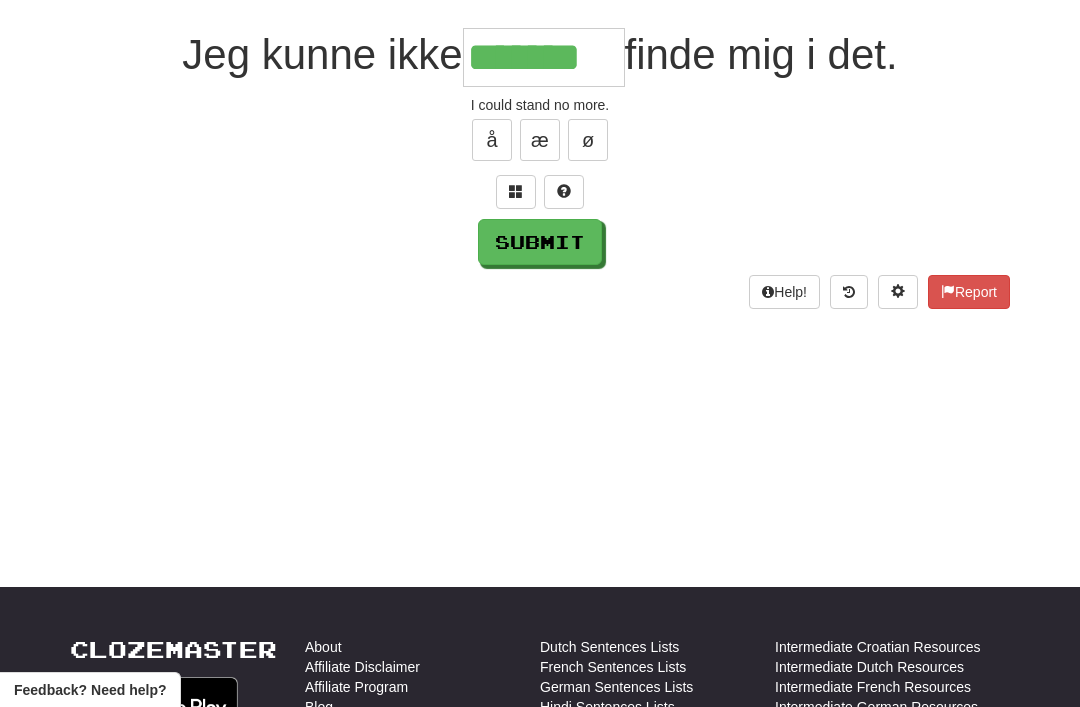 type on "*******" 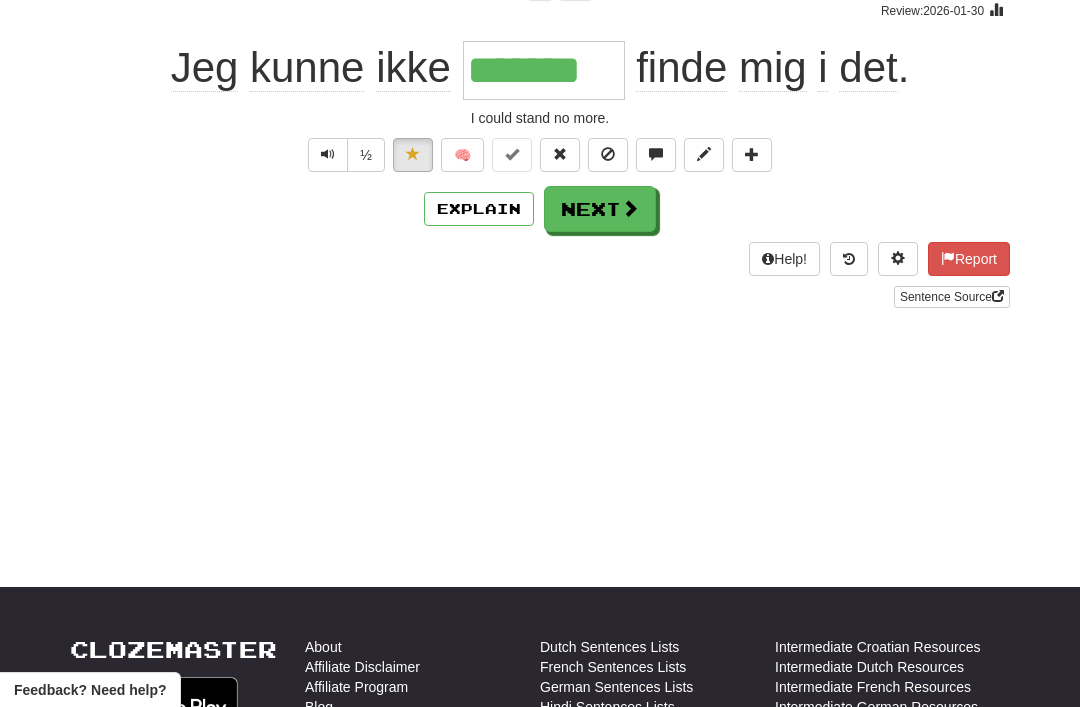 click on "Next" at bounding box center (600, 209) 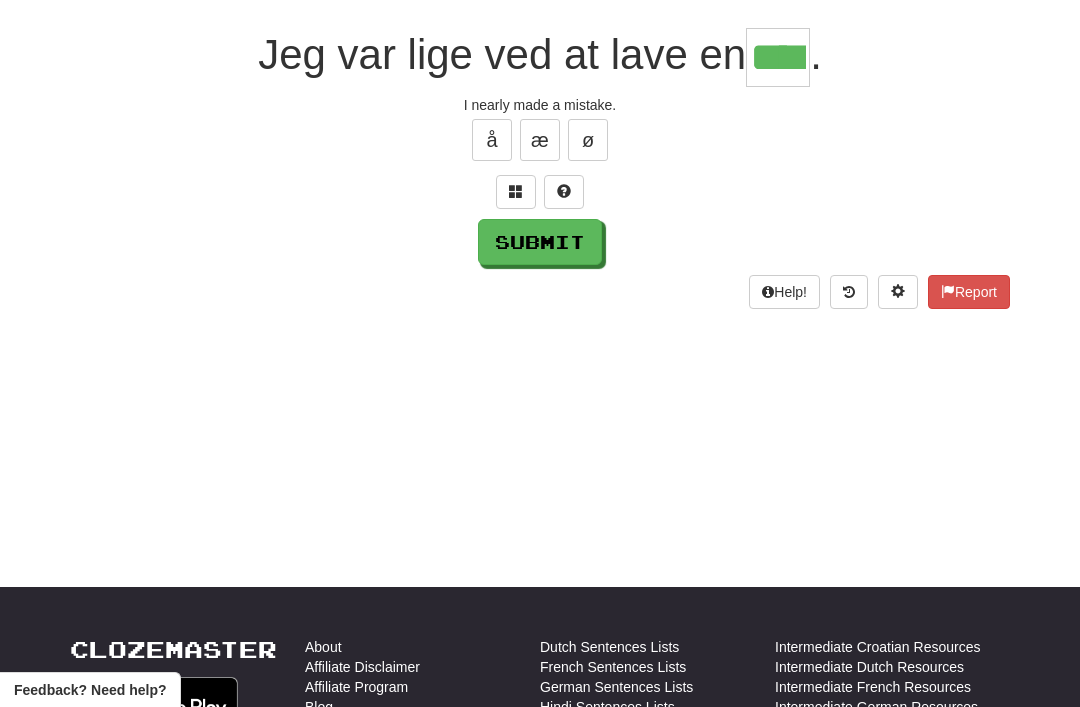 type on "****" 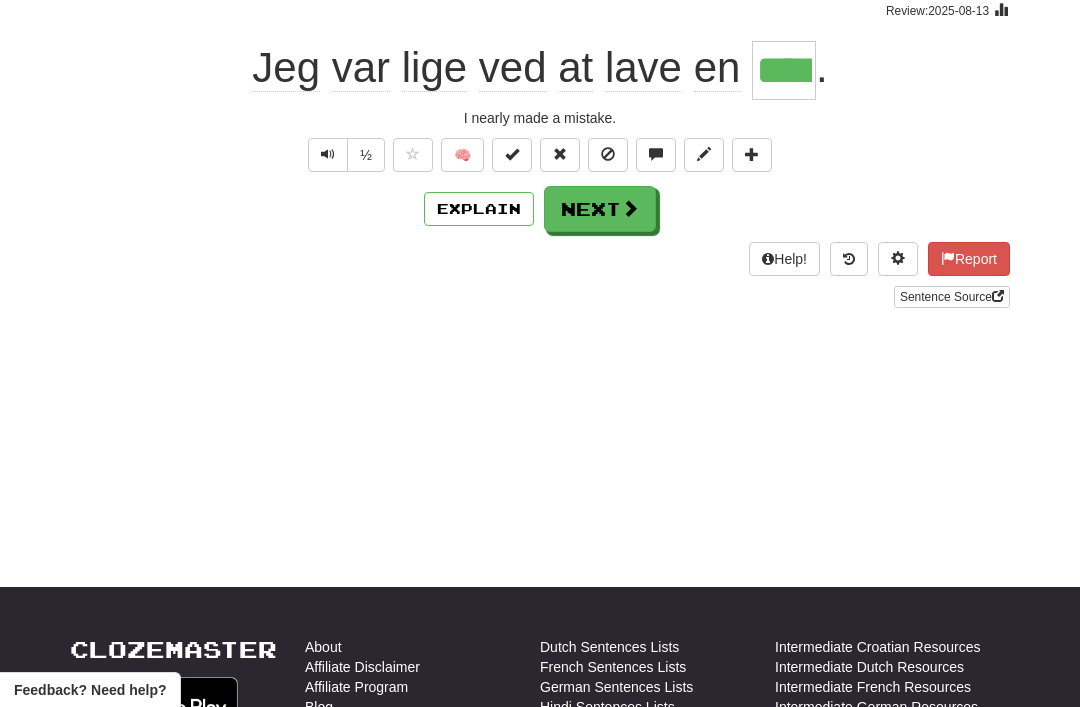 click on "Next" at bounding box center (600, 209) 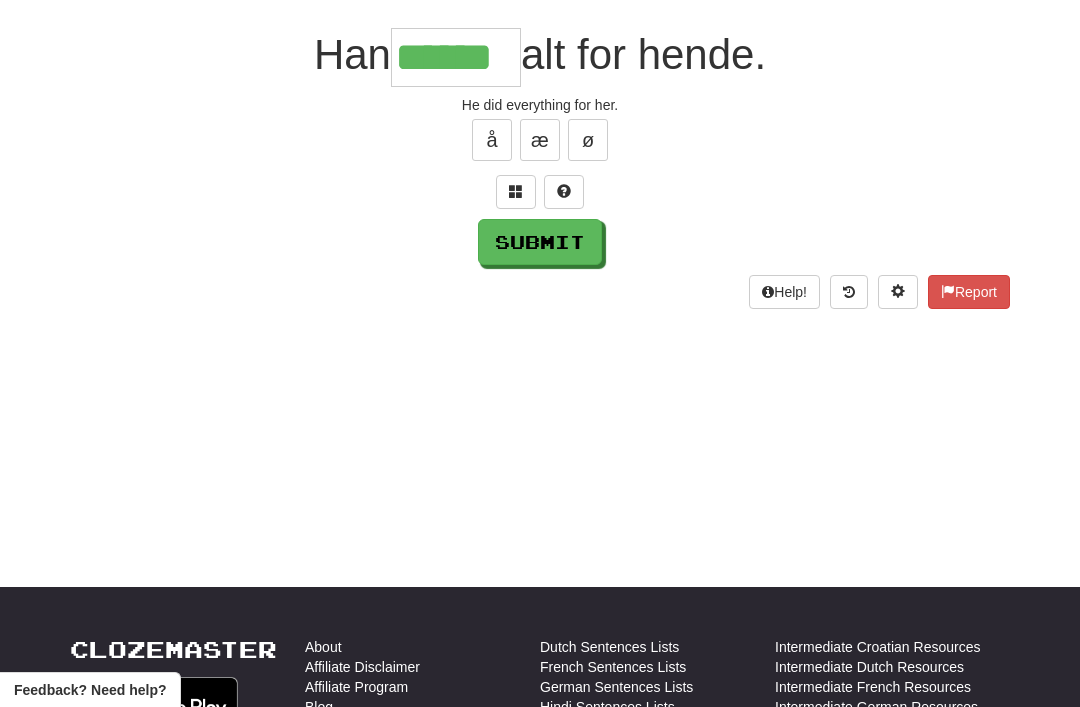 type on "******" 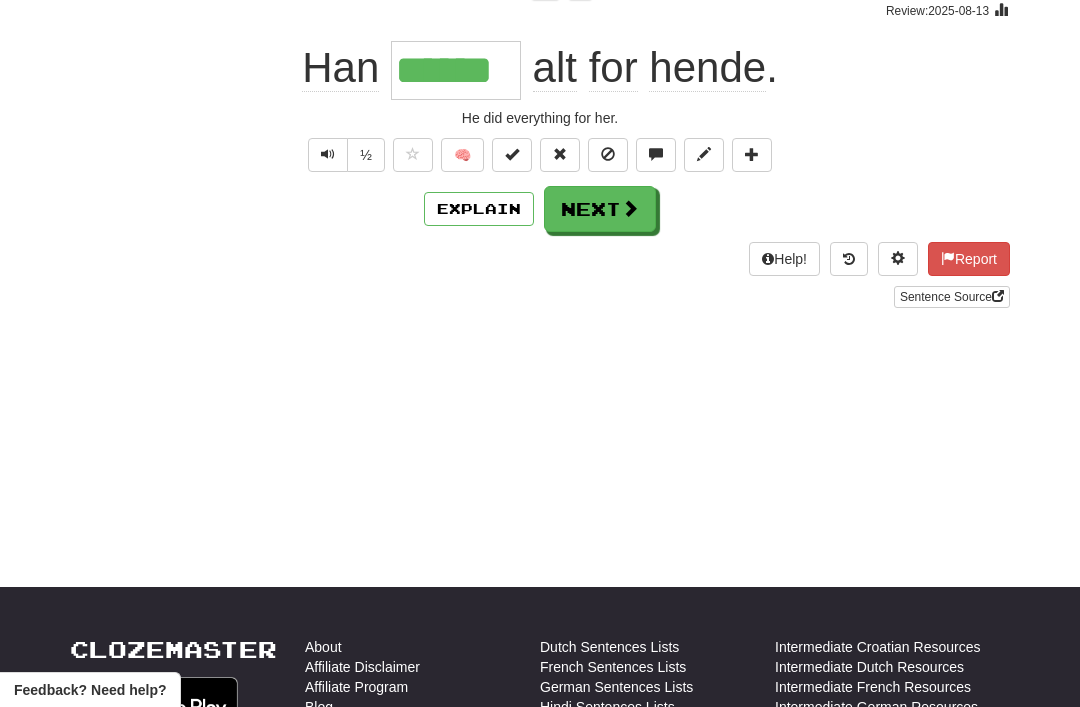 click on "Next" at bounding box center [600, 209] 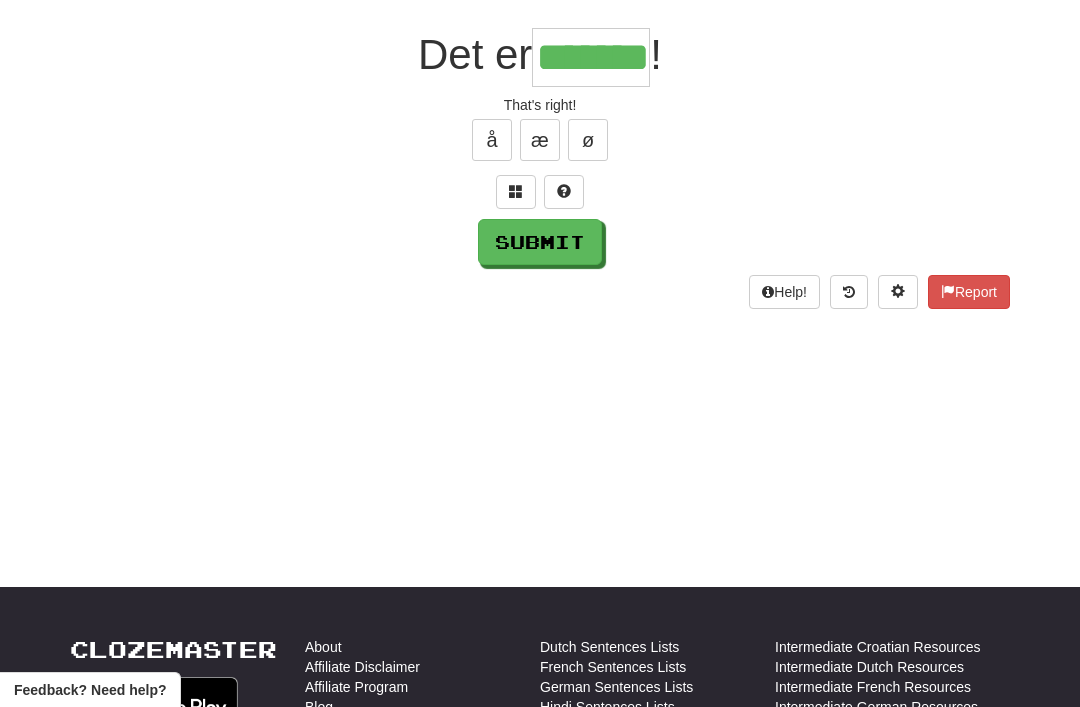 type on "*******" 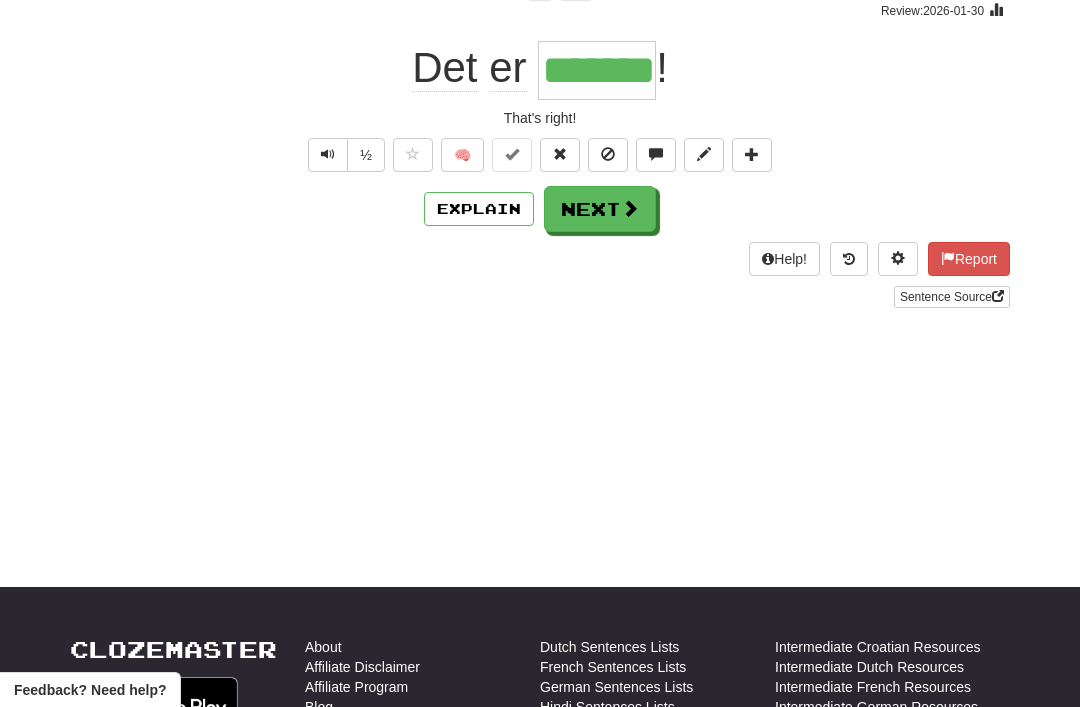 click at bounding box center [630, 208] 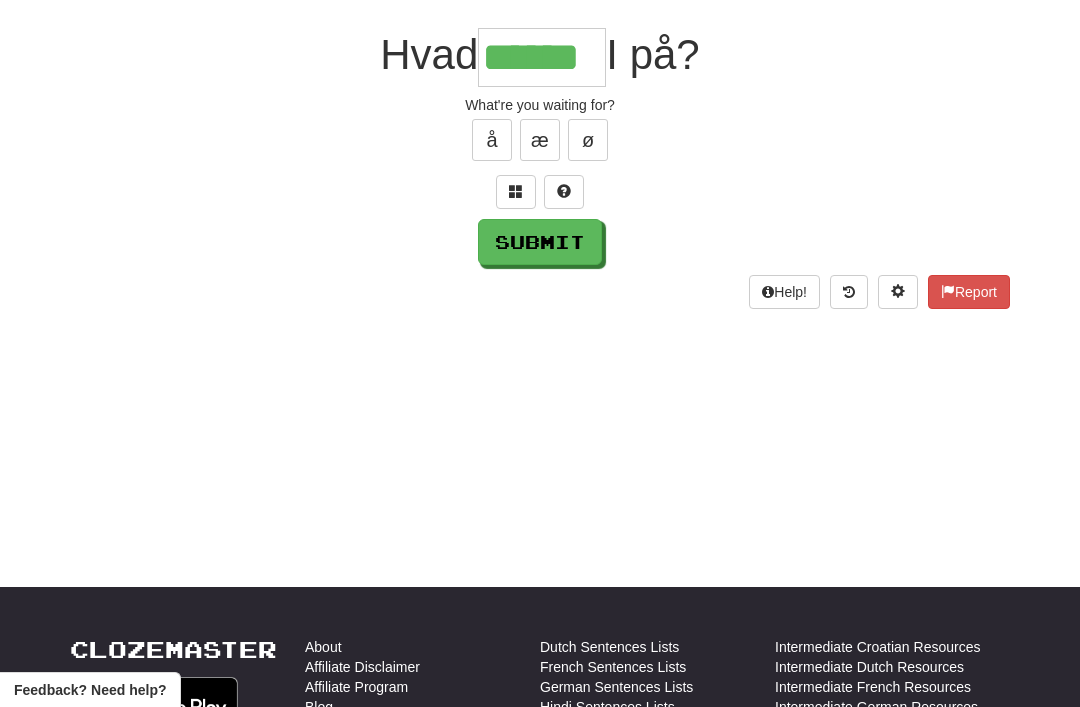 type on "******" 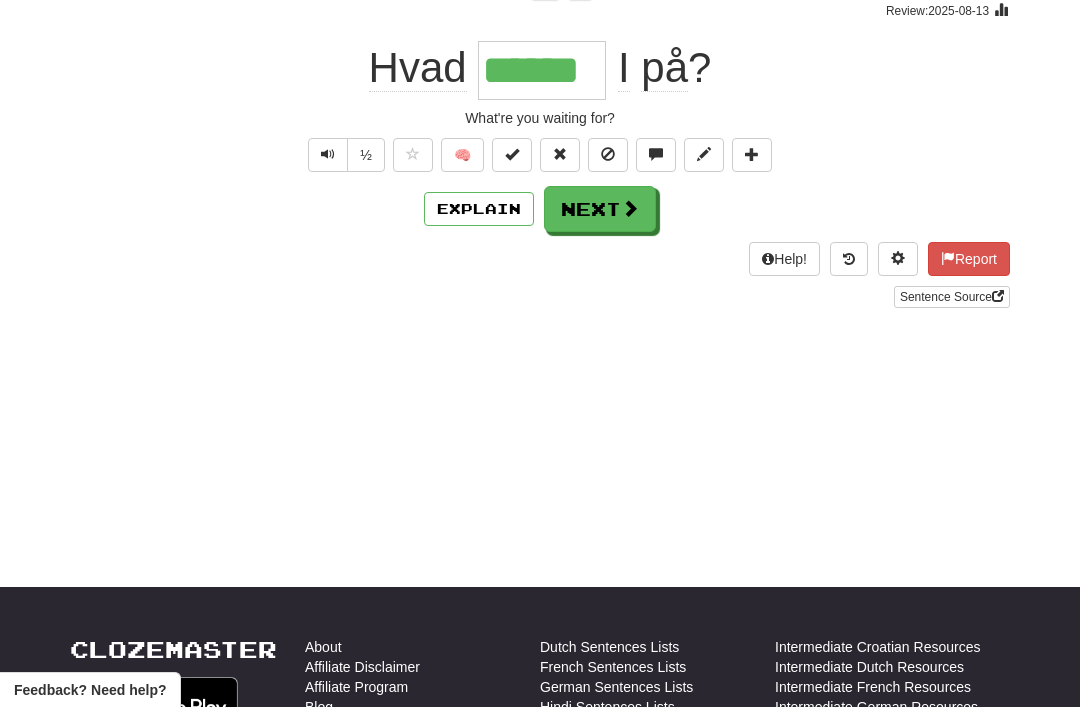 click on "Next" at bounding box center (600, 209) 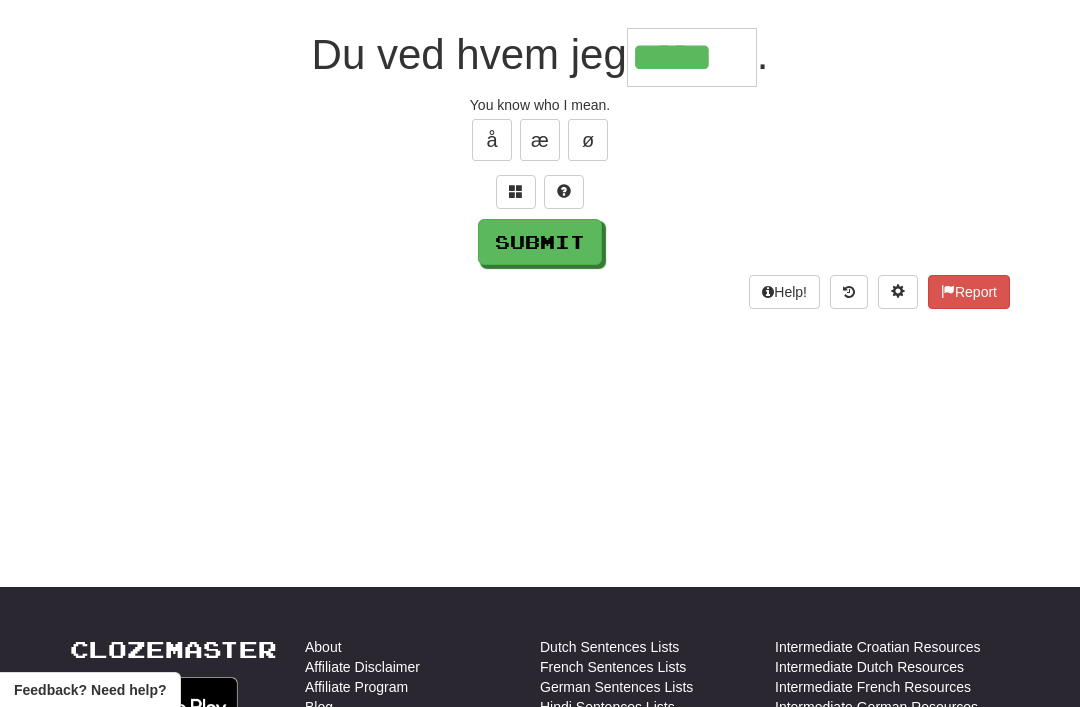 type on "*****" 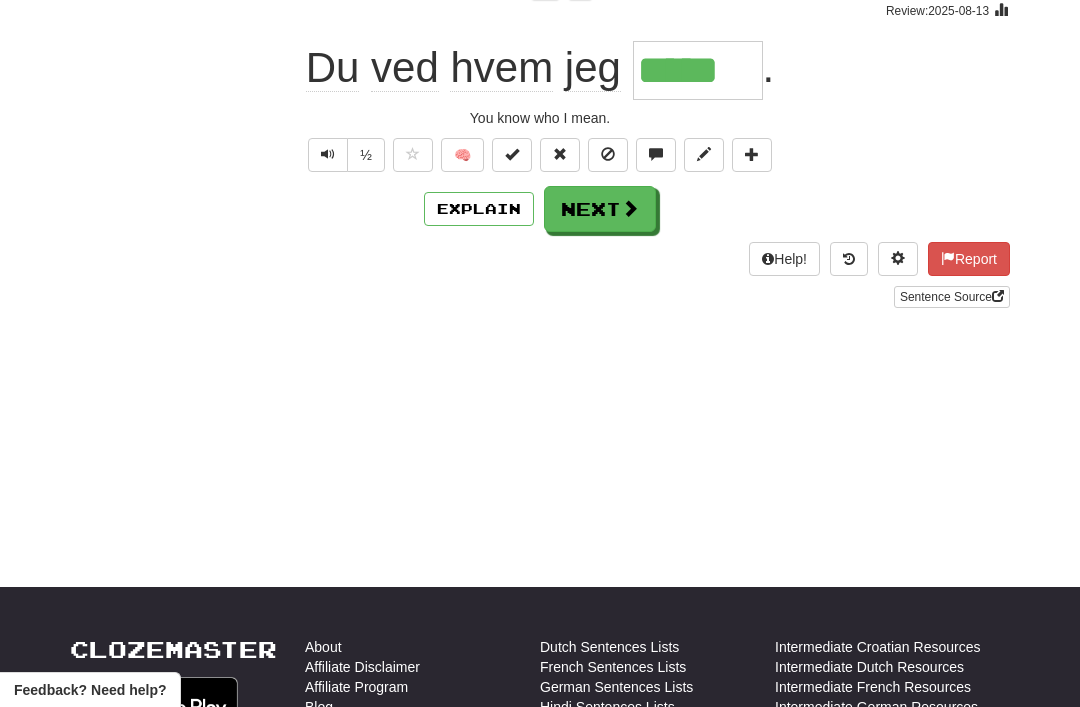 click on "Next" at bounding box center [600, 209] 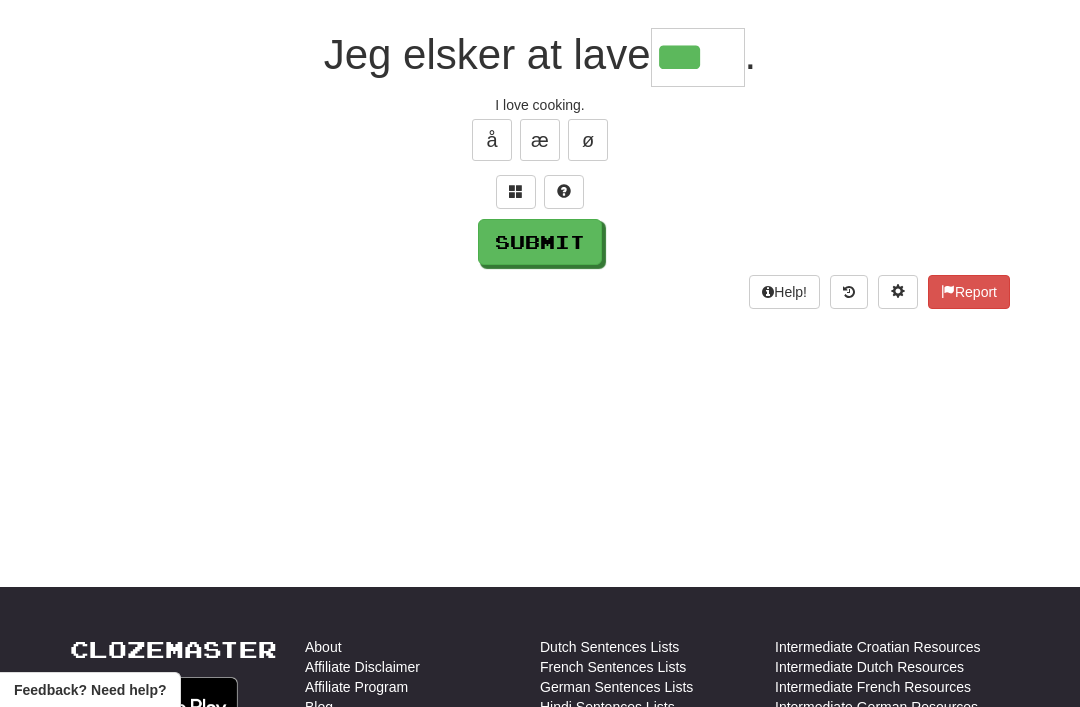 type on "***" 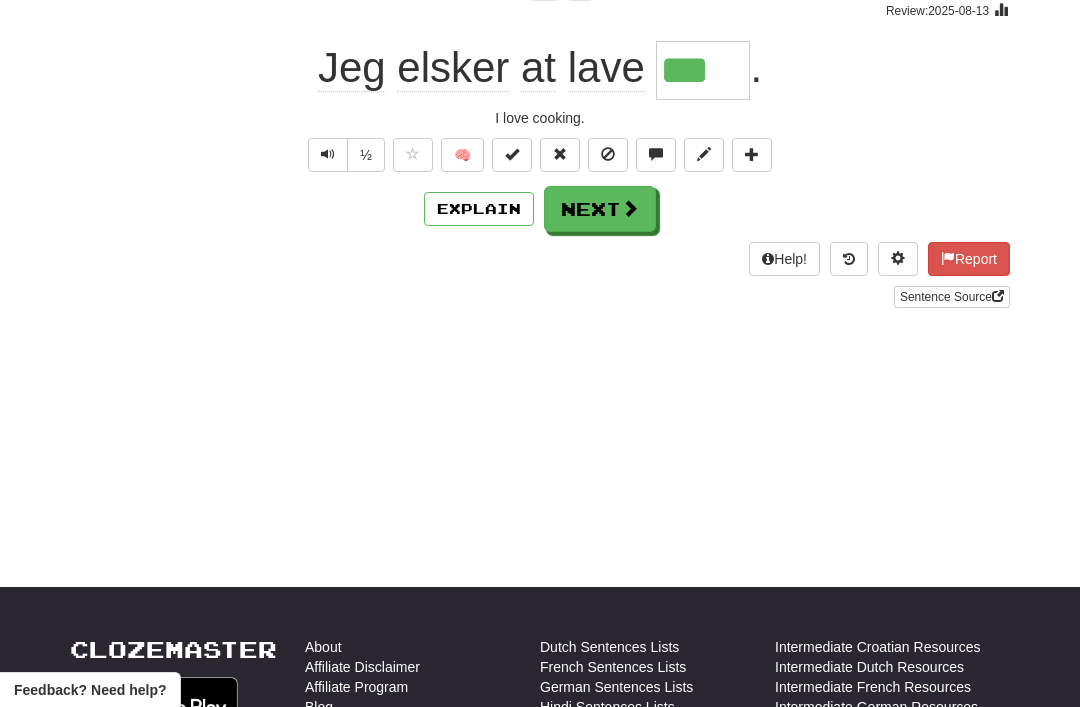 click on "Next" at bounding box center (600, 209) 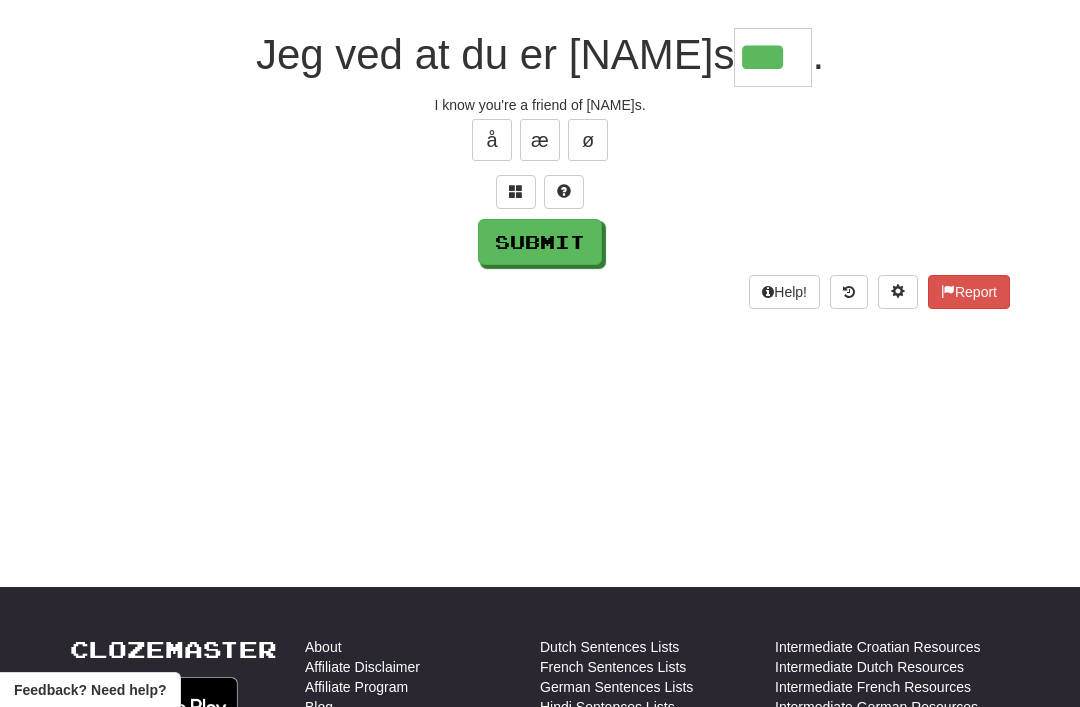 type on "***" 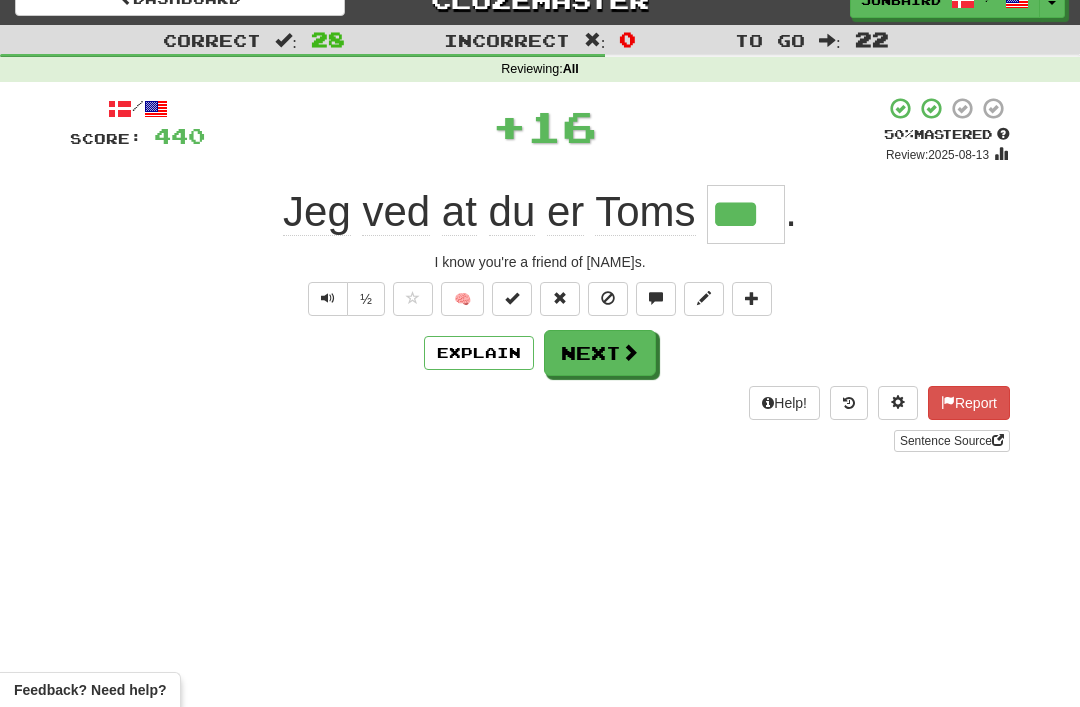 scroll, scrollTop: 24, scrollLeft: 0, axis: vertical 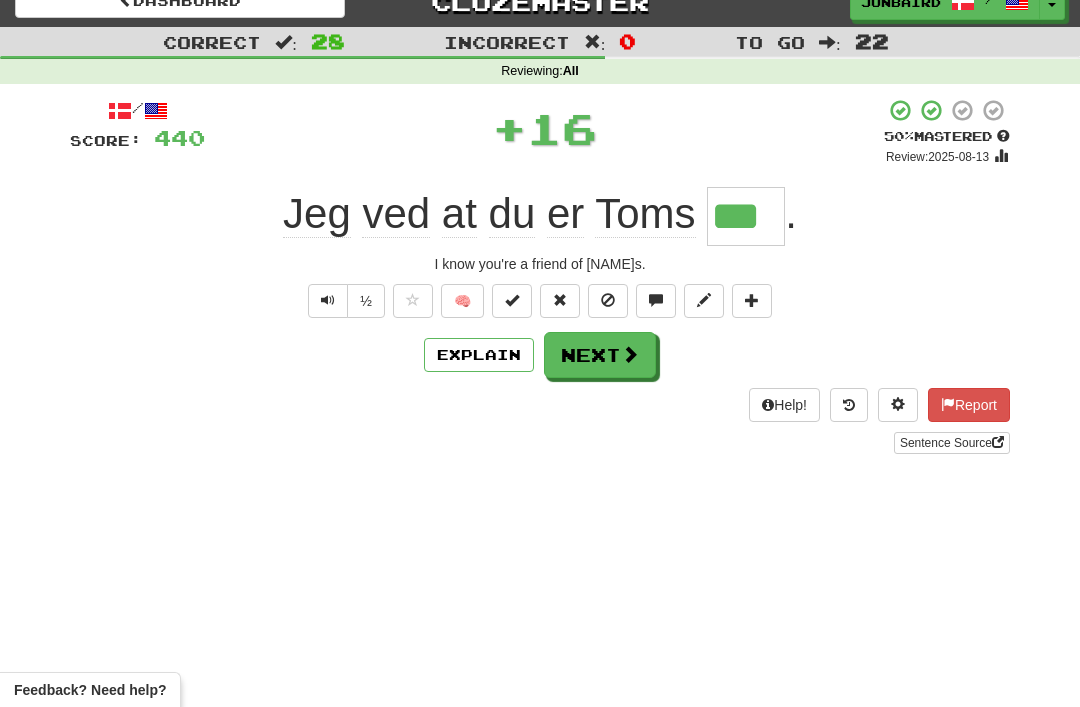 click at bounding box center [630, 354] 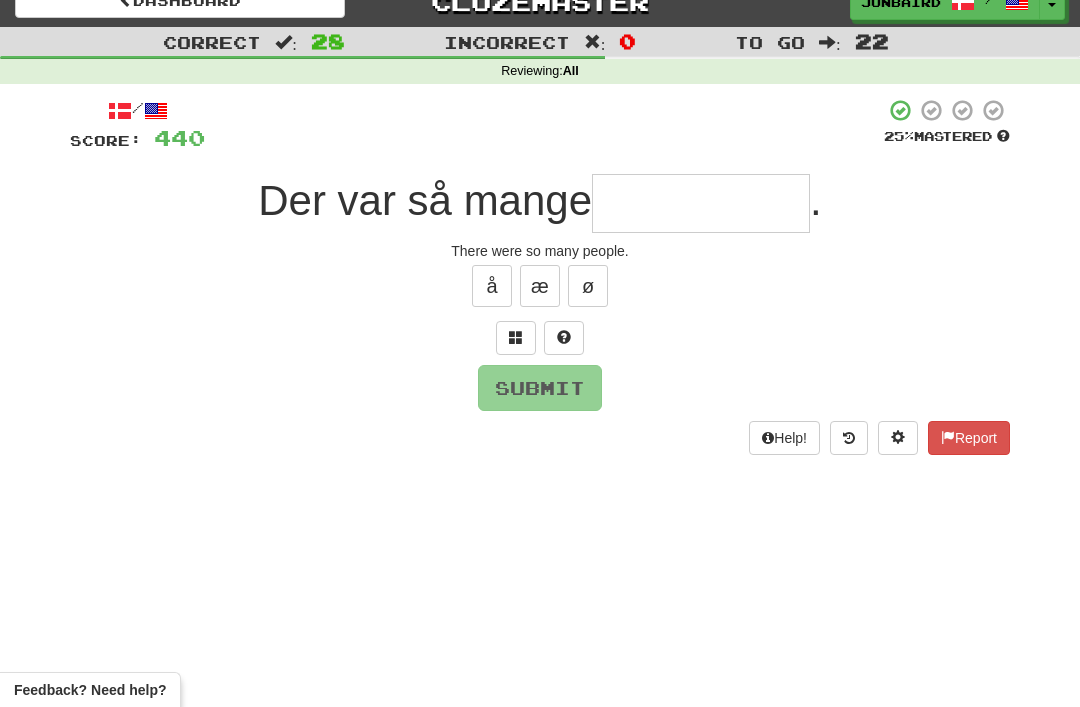 scroll, scrollTop: 23, scrollLeft: 0, axis: vertical 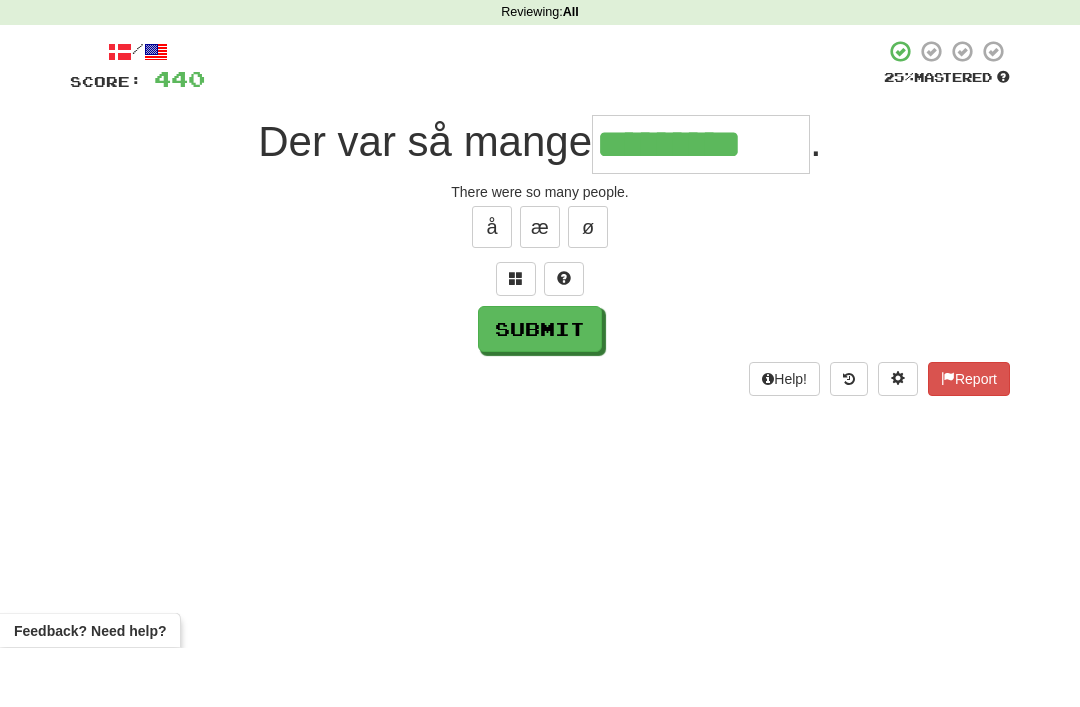 type on "*********" 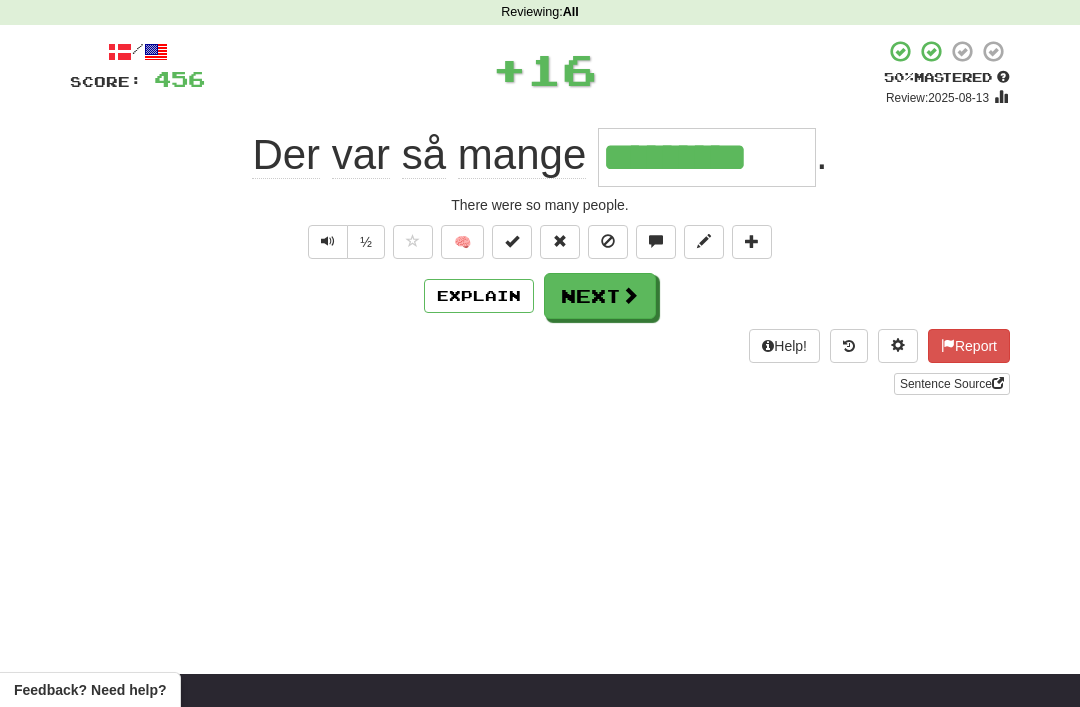 click on "Next" at bounding box center [600, 296] 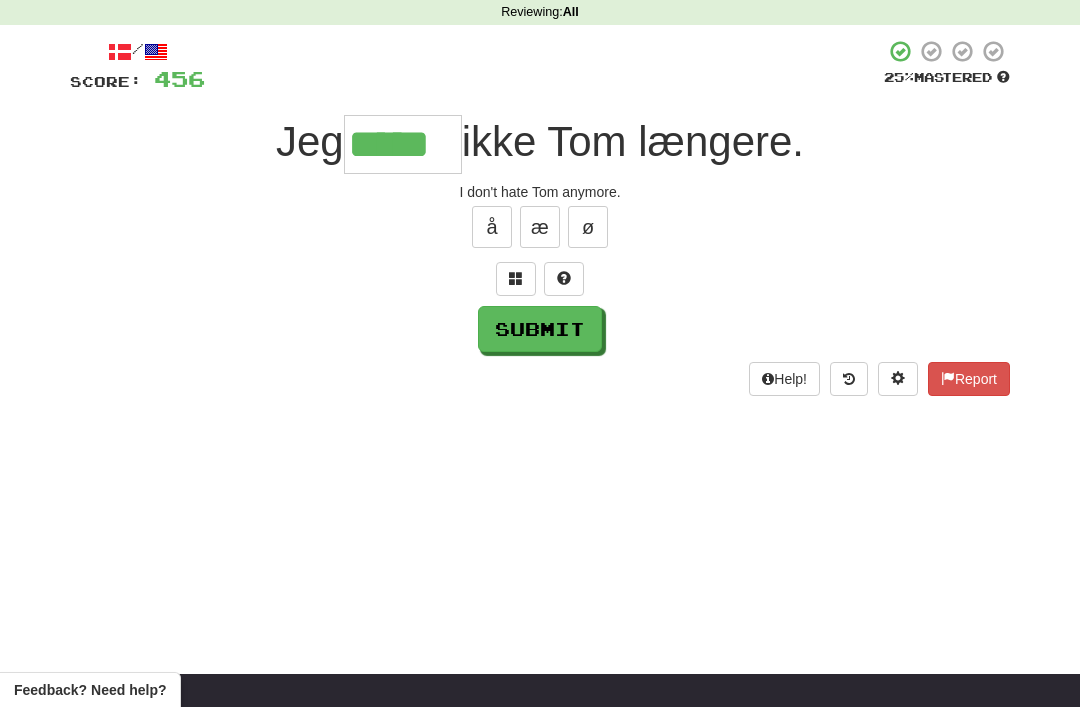 type on "*****" 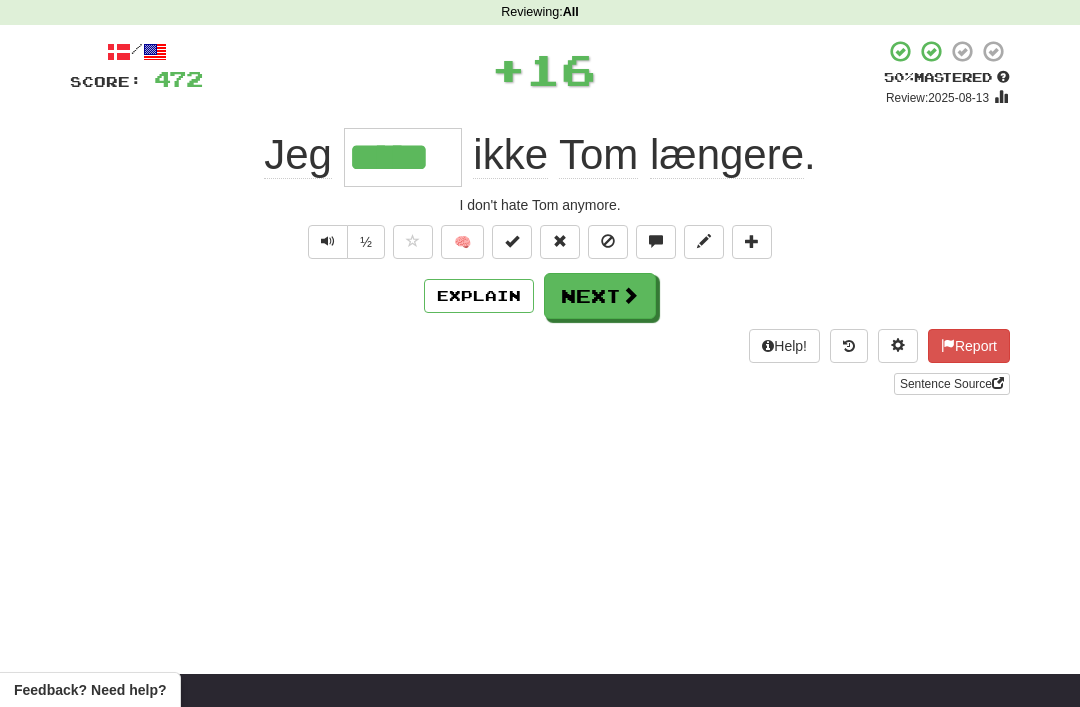 click on "Next" at bounding box center [600, 296] 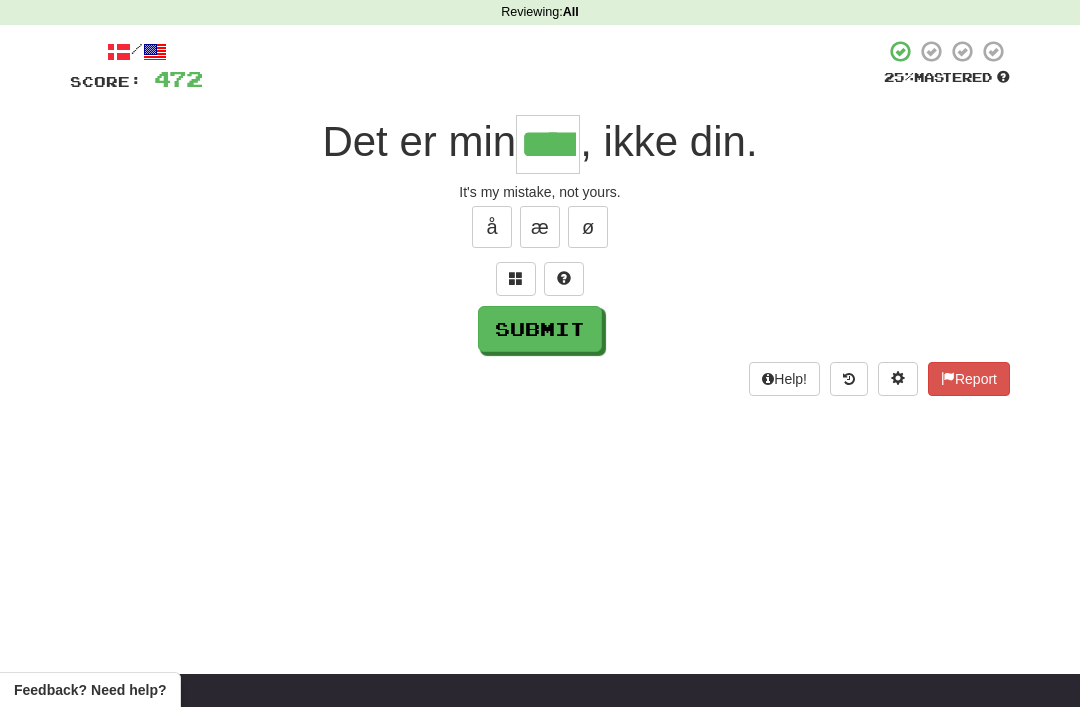type on "****" 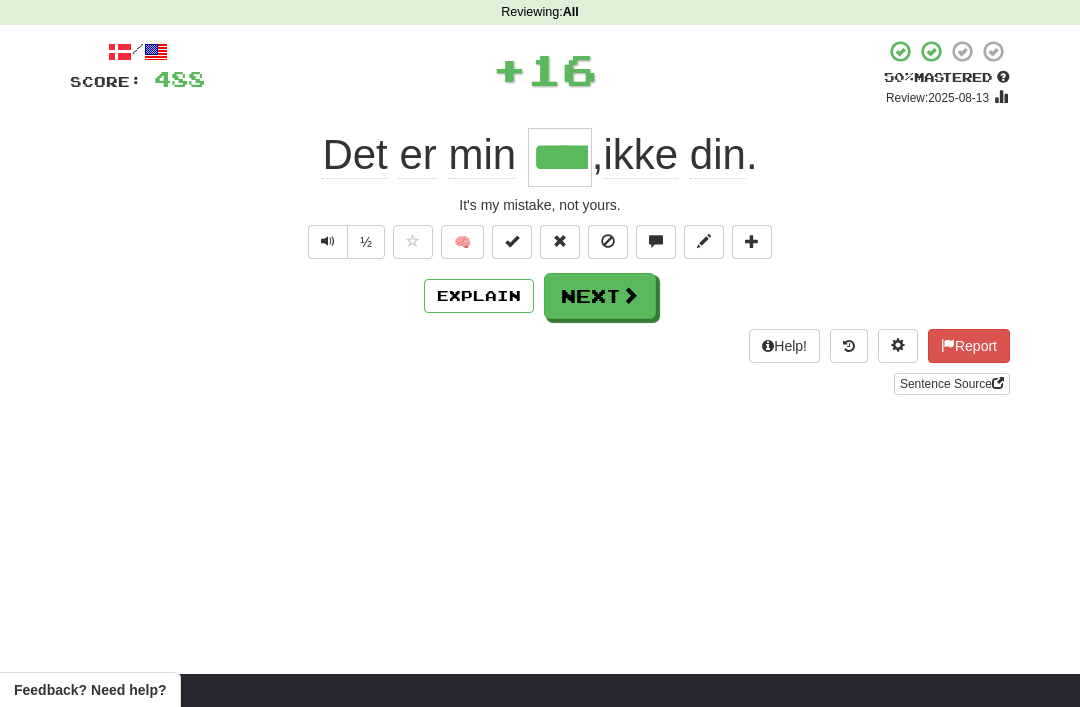 click on "Next" at bounding box center (600, 296) 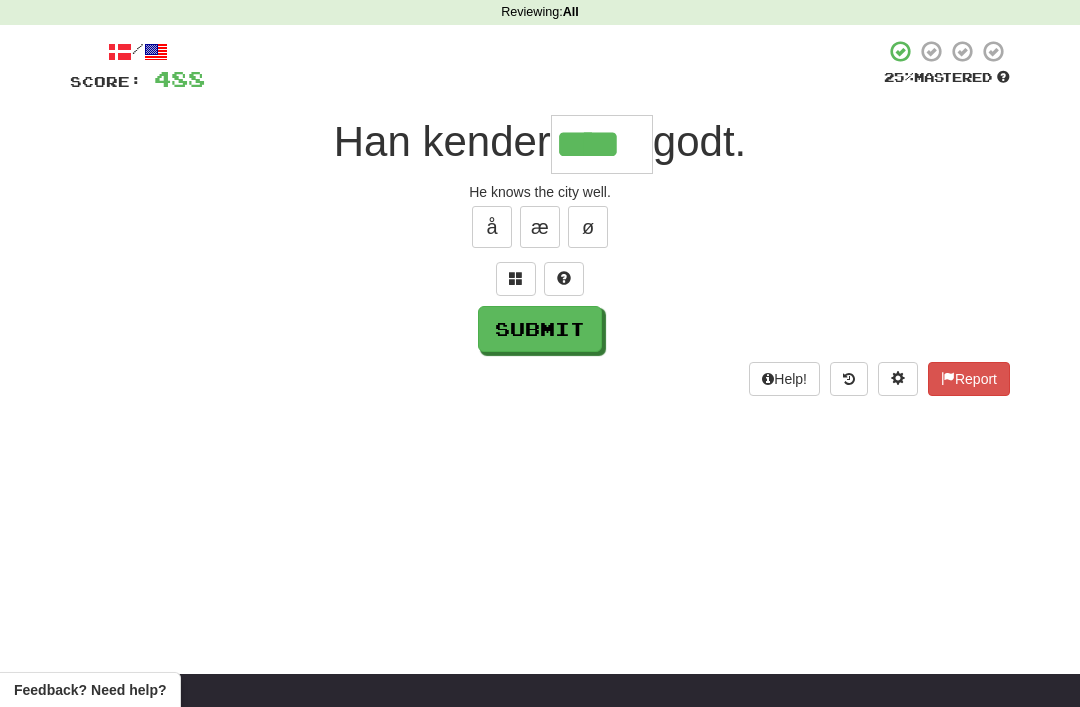 type on "****" 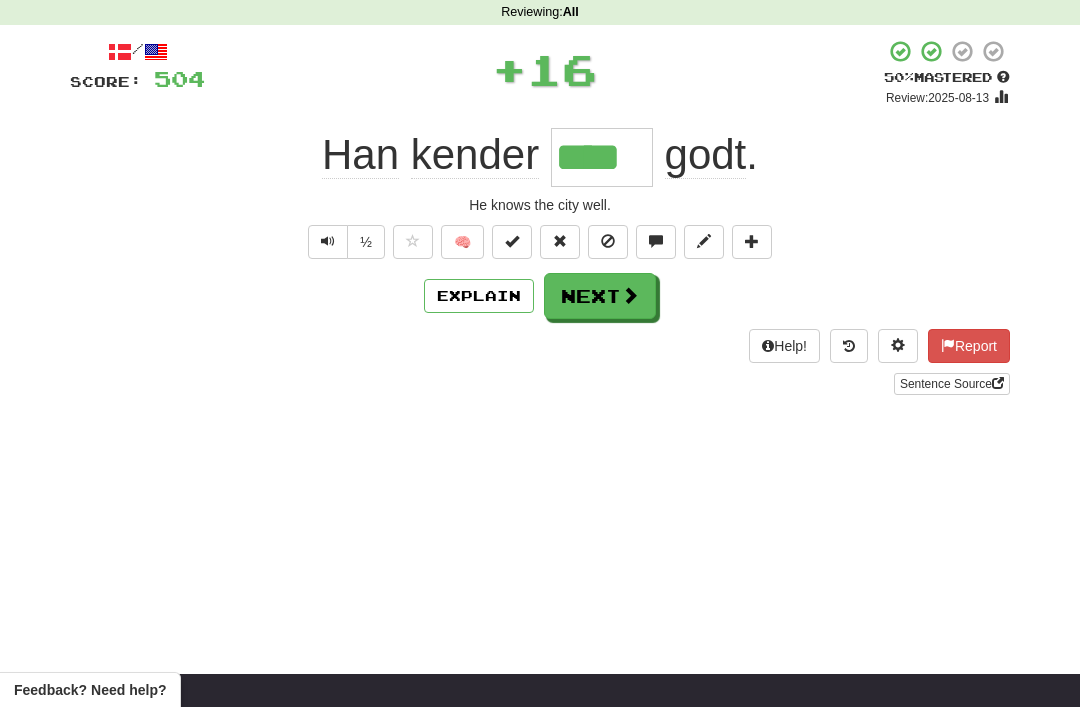 click on "Next" at bounding box center [600, 296] 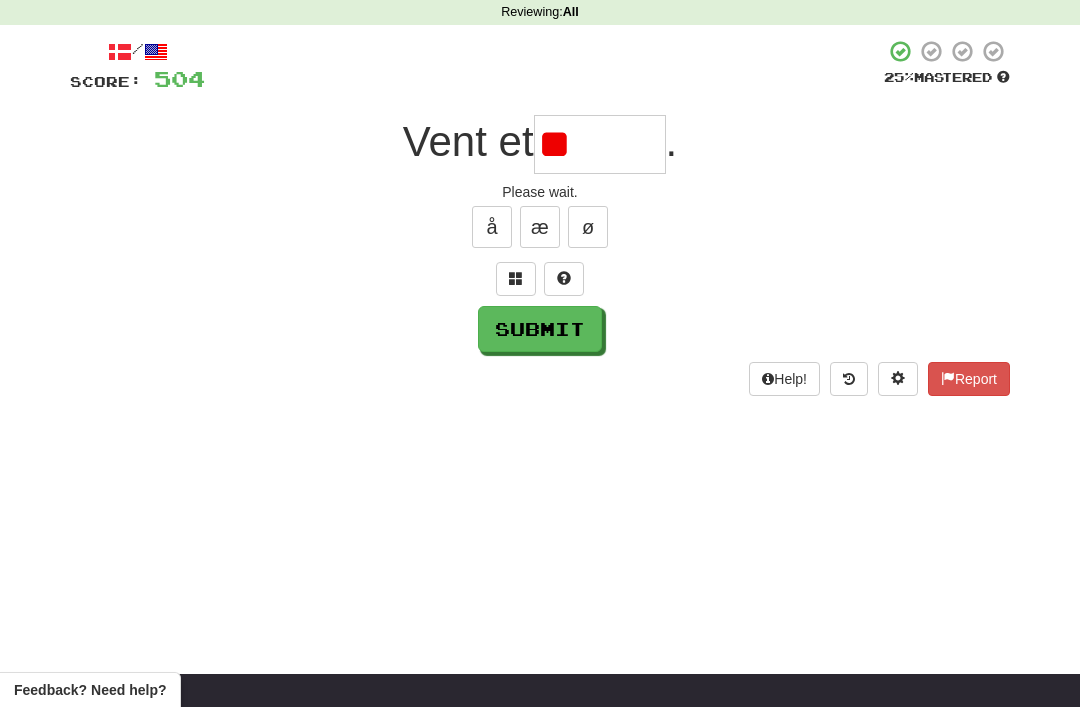 type on "*" 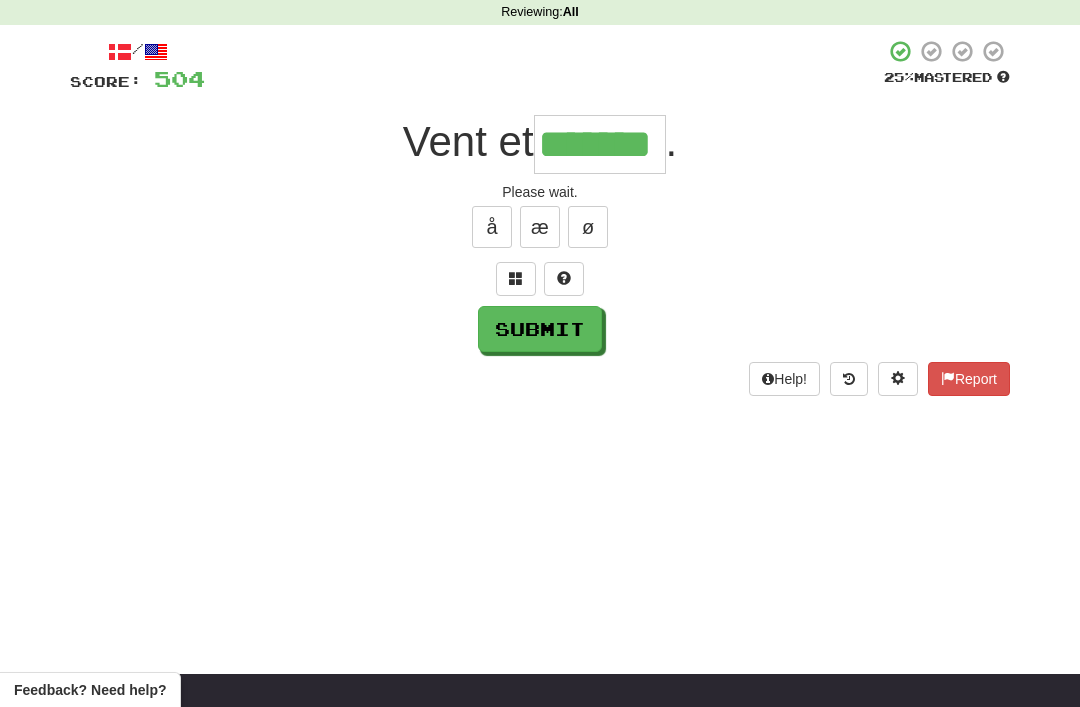 type on "*******" 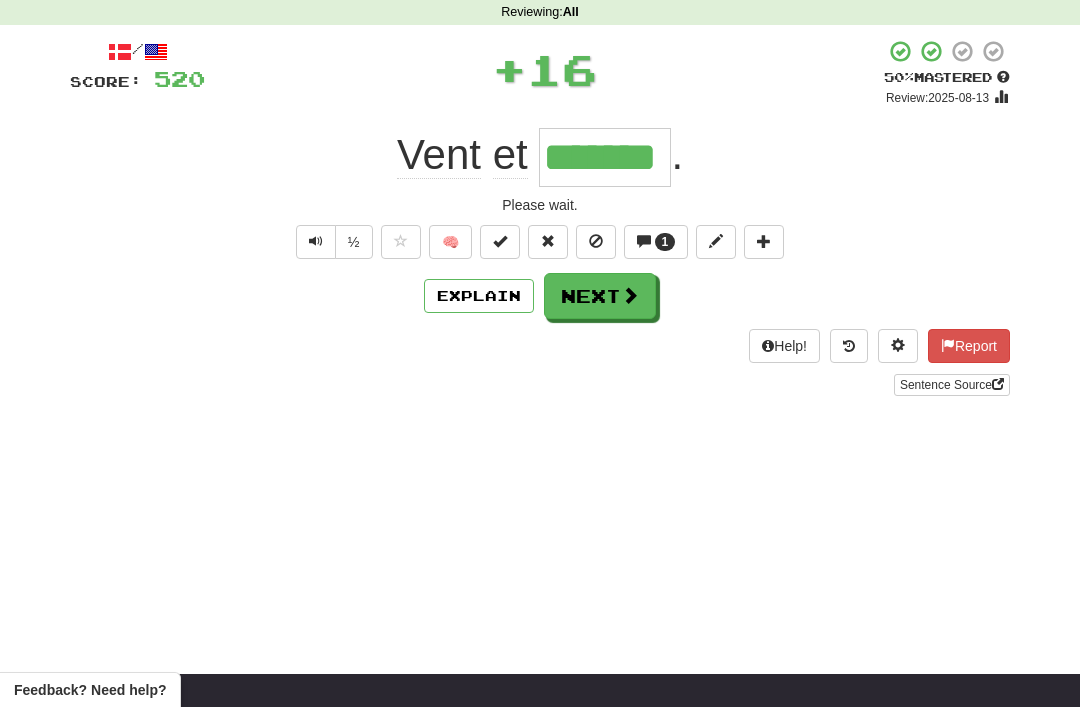 click on "Next" at bounding box center [600, 296] 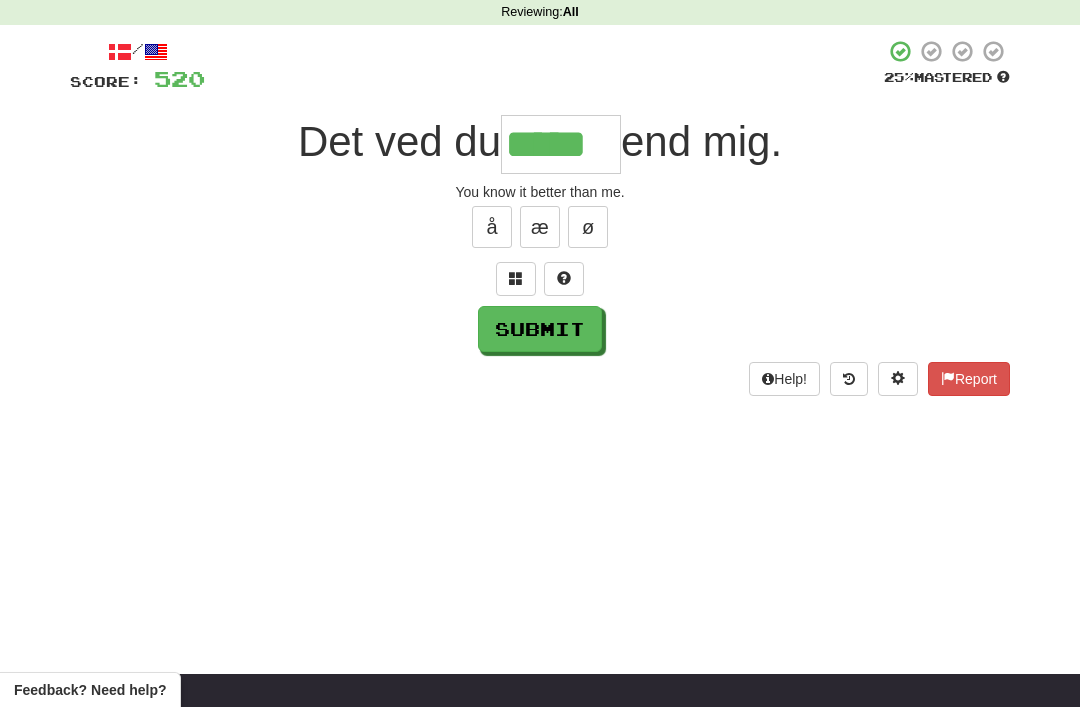 type on "*****" 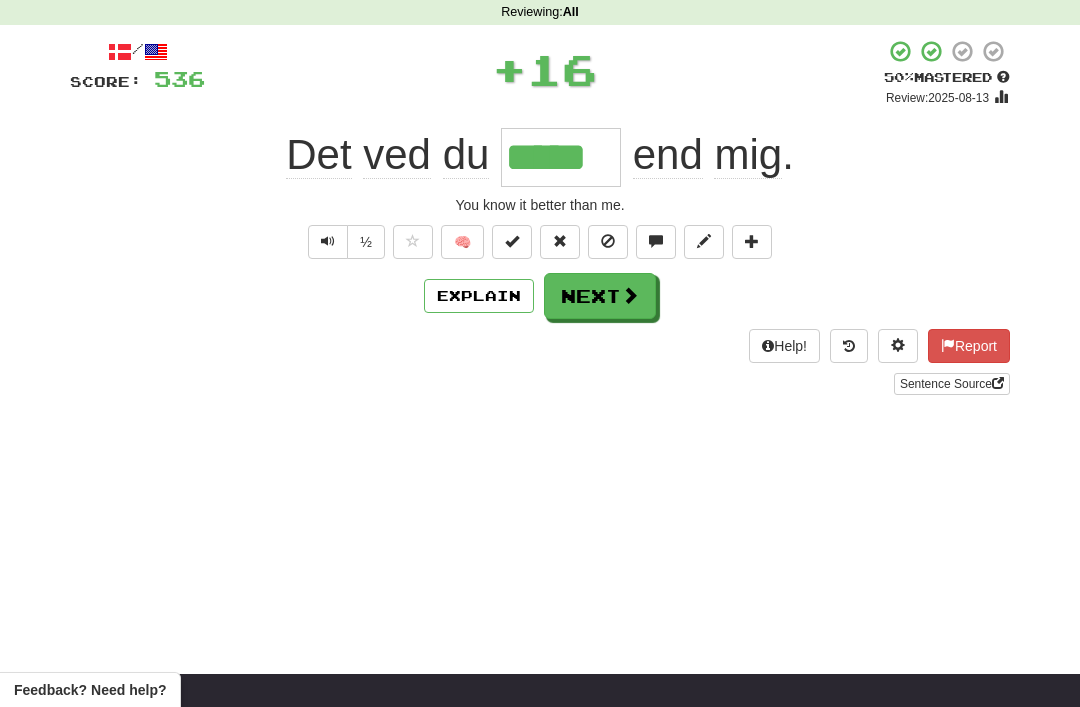 click on "Next" at bounding box center (600, 296) 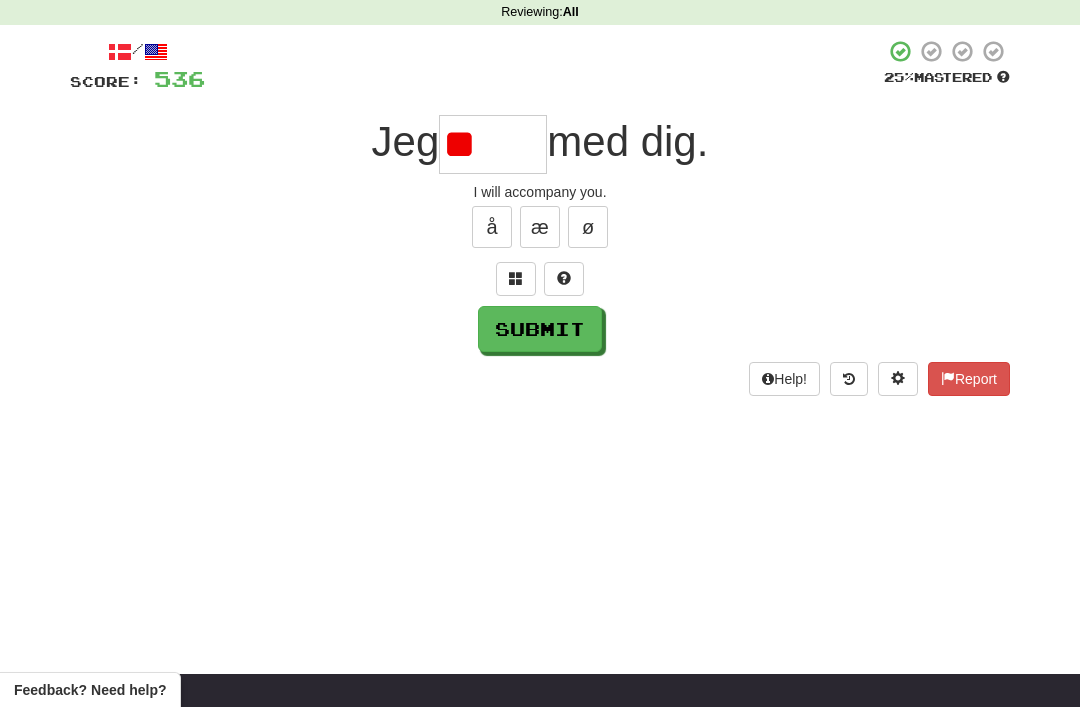 type on "*" 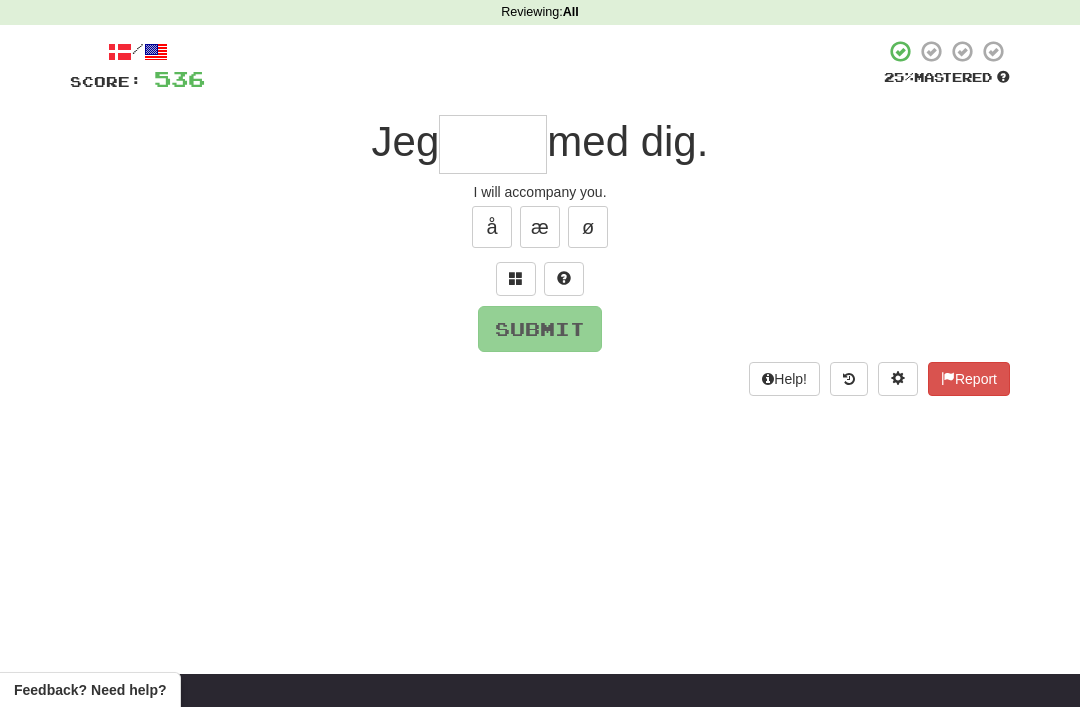 type on "*" 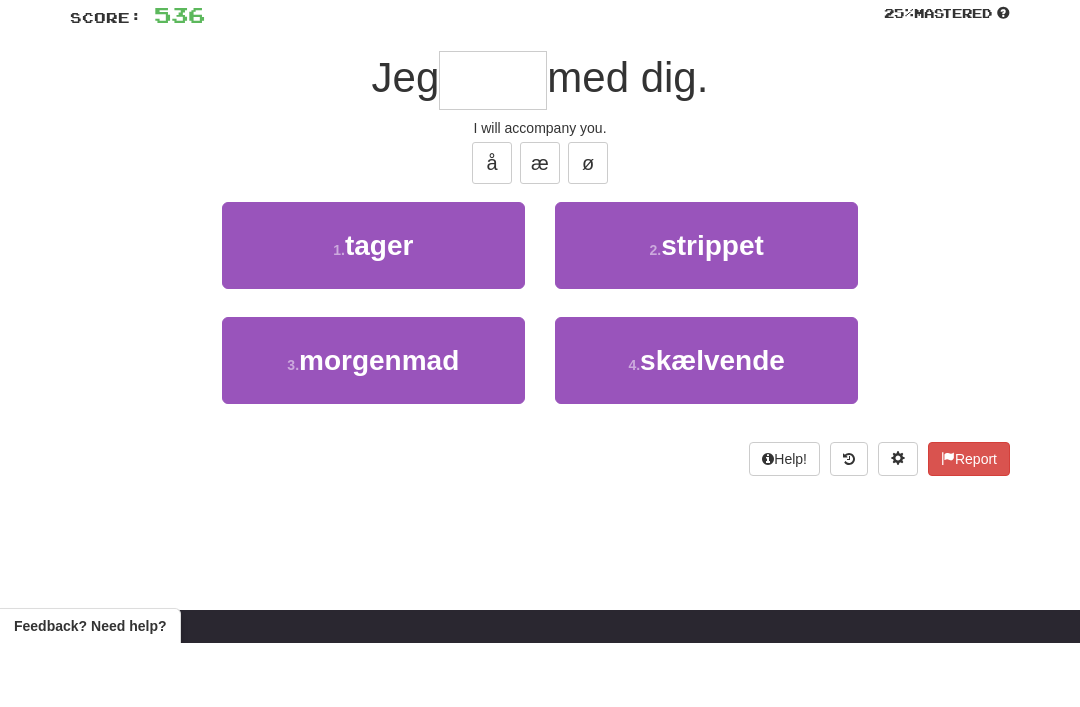 click on "1 .  tager" at bounding box center (373, 309) 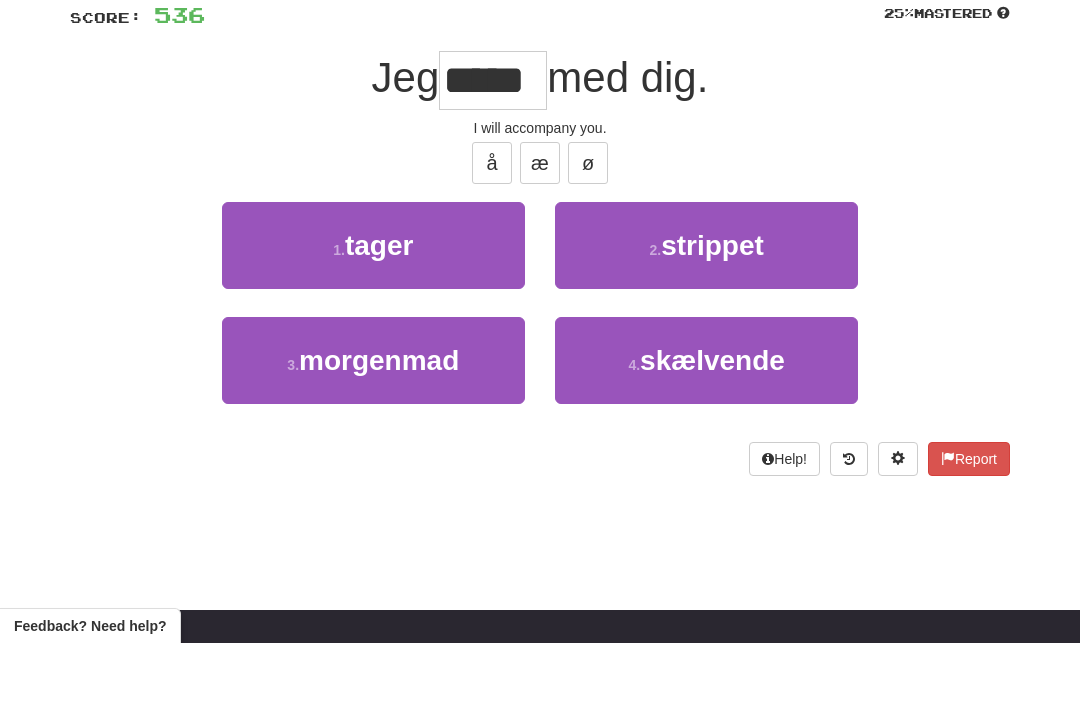 scroll, scrollTop: 147, scrollLeft: 0, axis: vertical 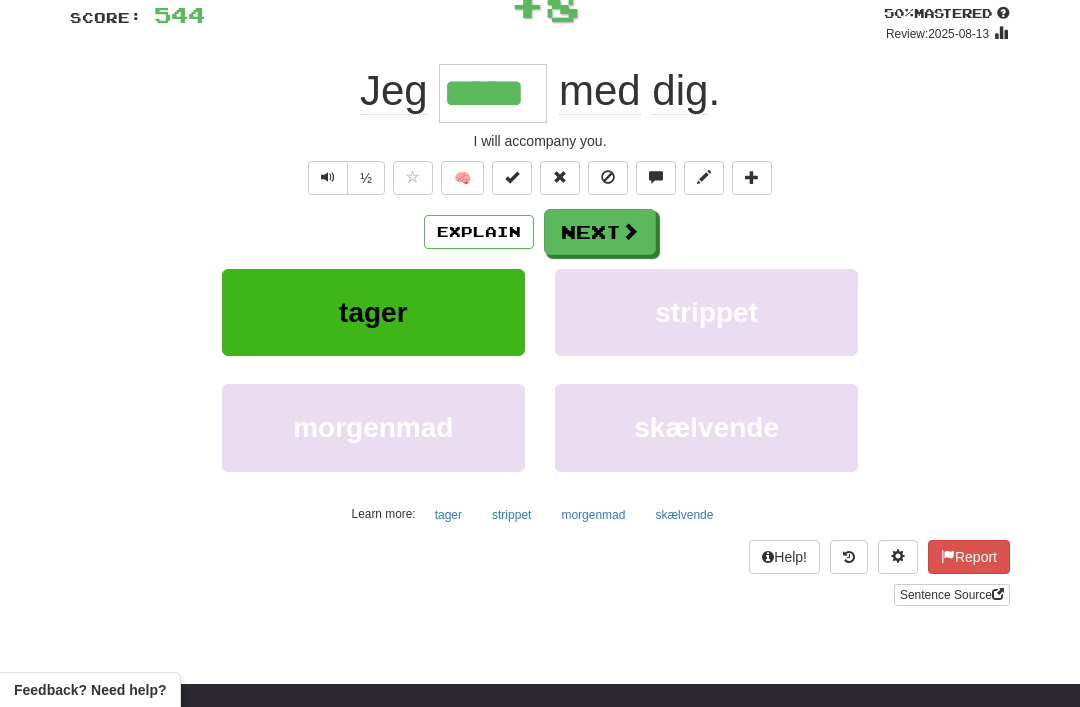 click on "Next" at bounding box center [600, 232] 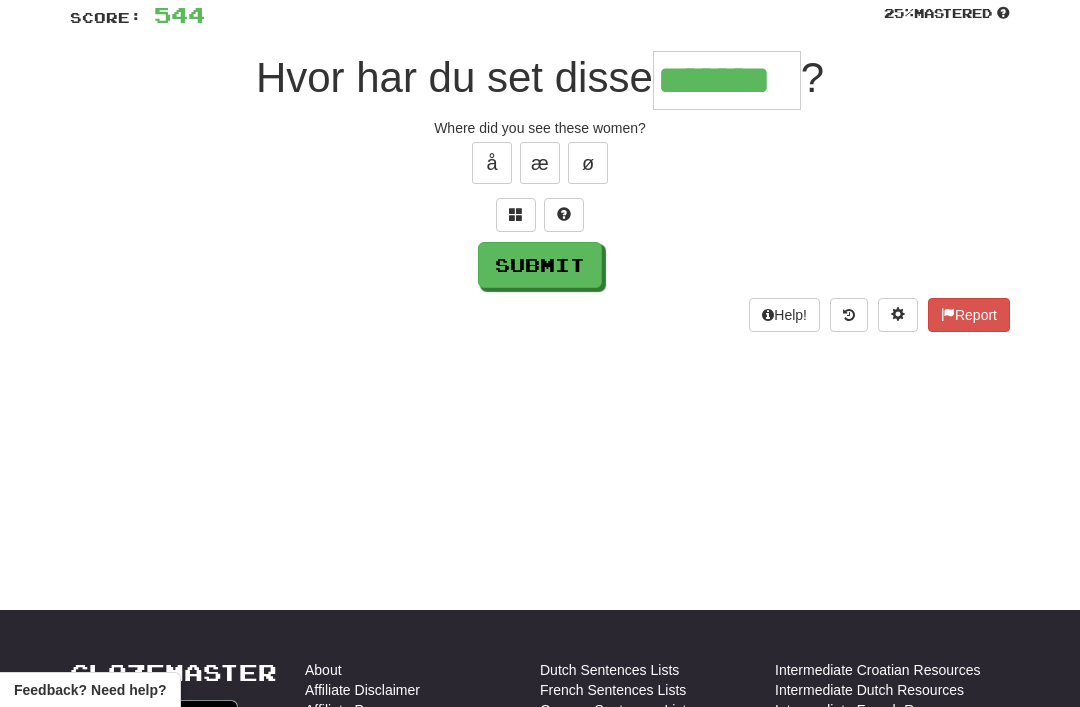 type on "*******" 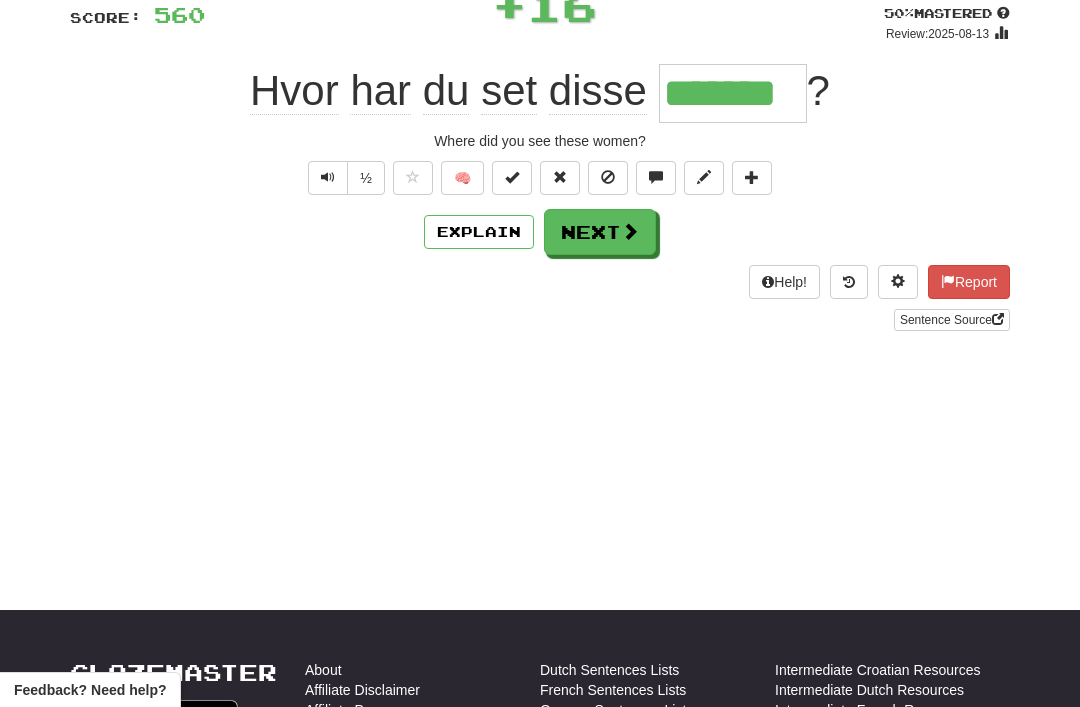 click on "Next" at bounding box center (600, 232) 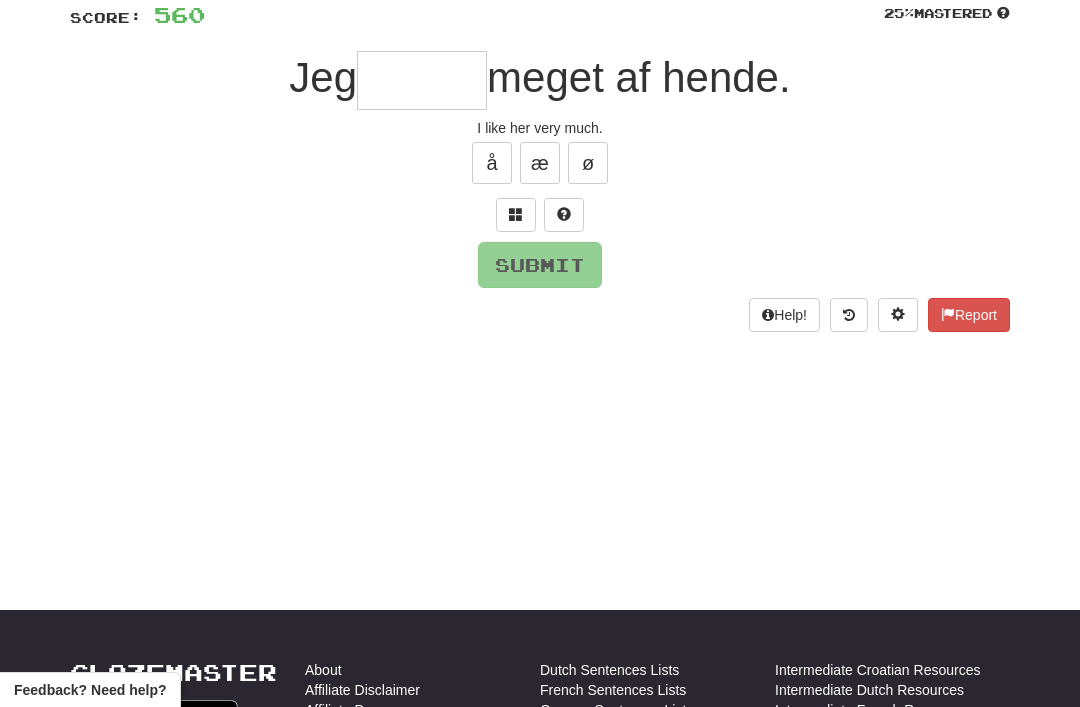 type on "*" 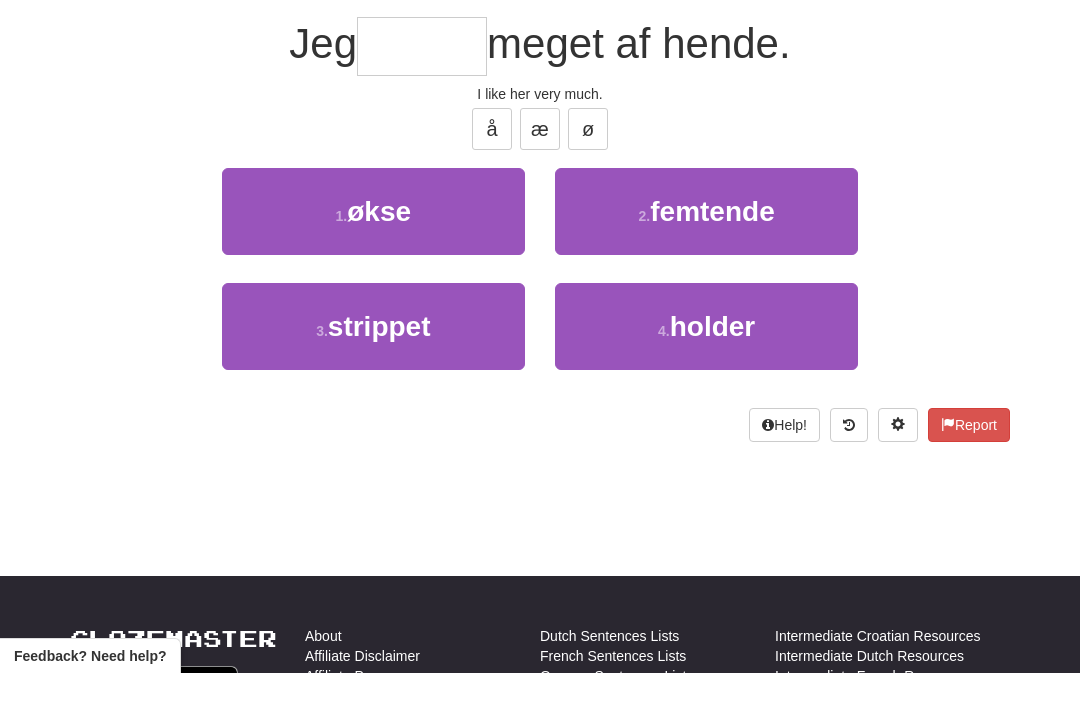 click on "holder" at bounding box center (713, 360) 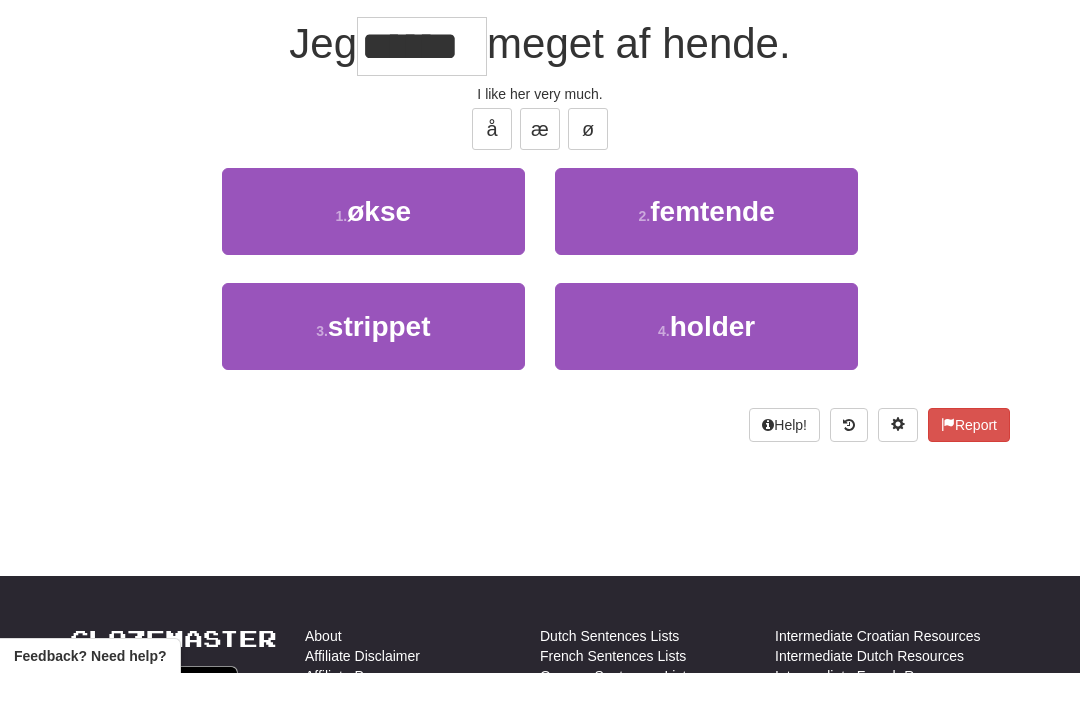 scroll, scrollTop: 181, scrollLeft: 0, axis: vertical 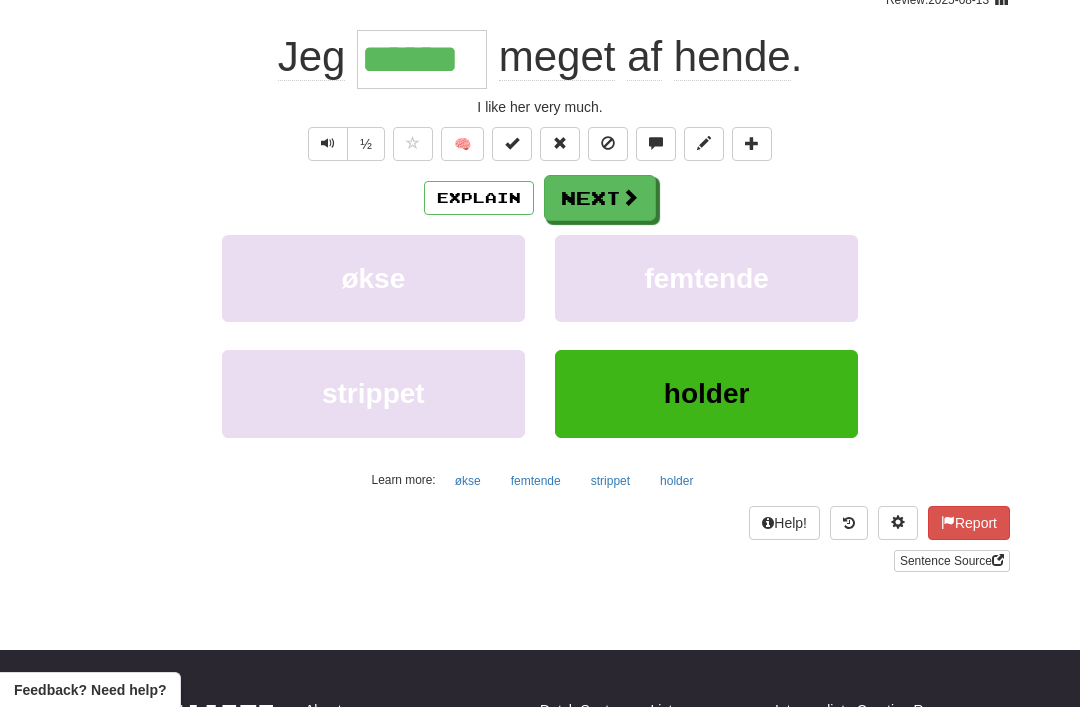 click on "Next" at bounding box center [600, 198] 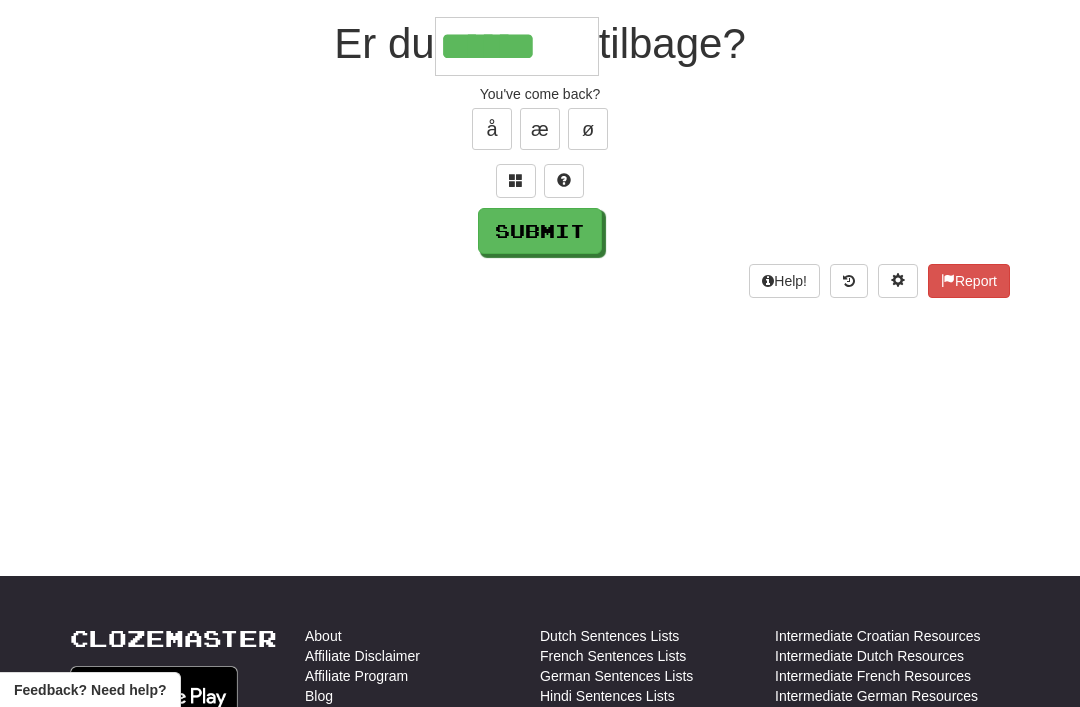 type on "******" 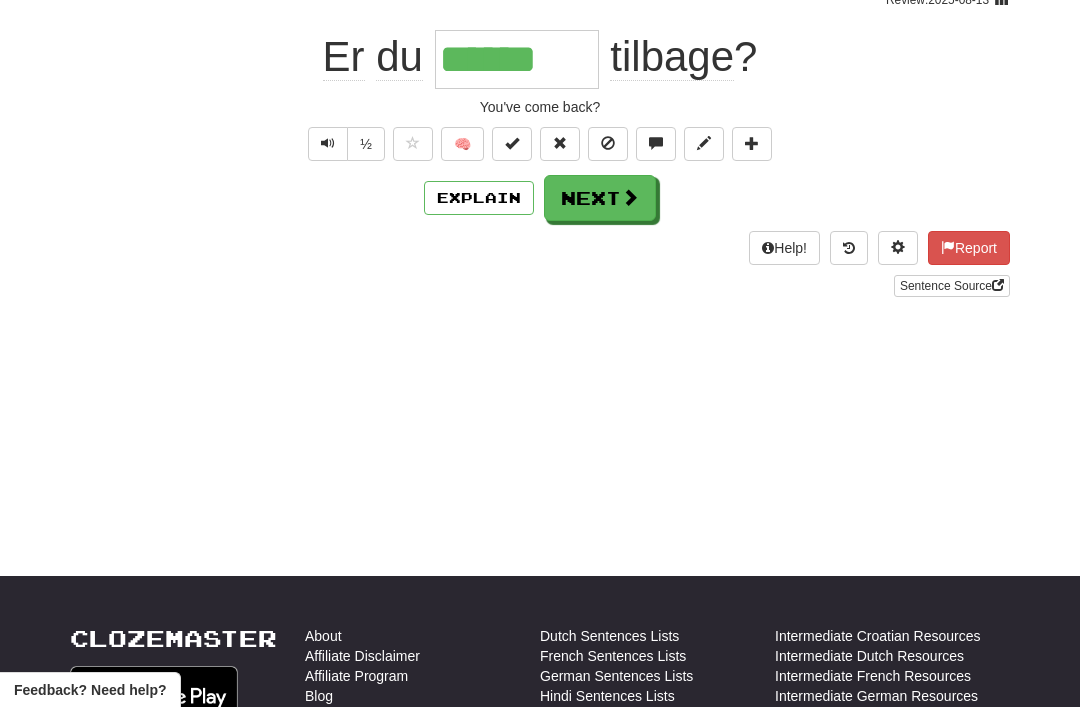 click on "Next" at bounding box center [600, 198] 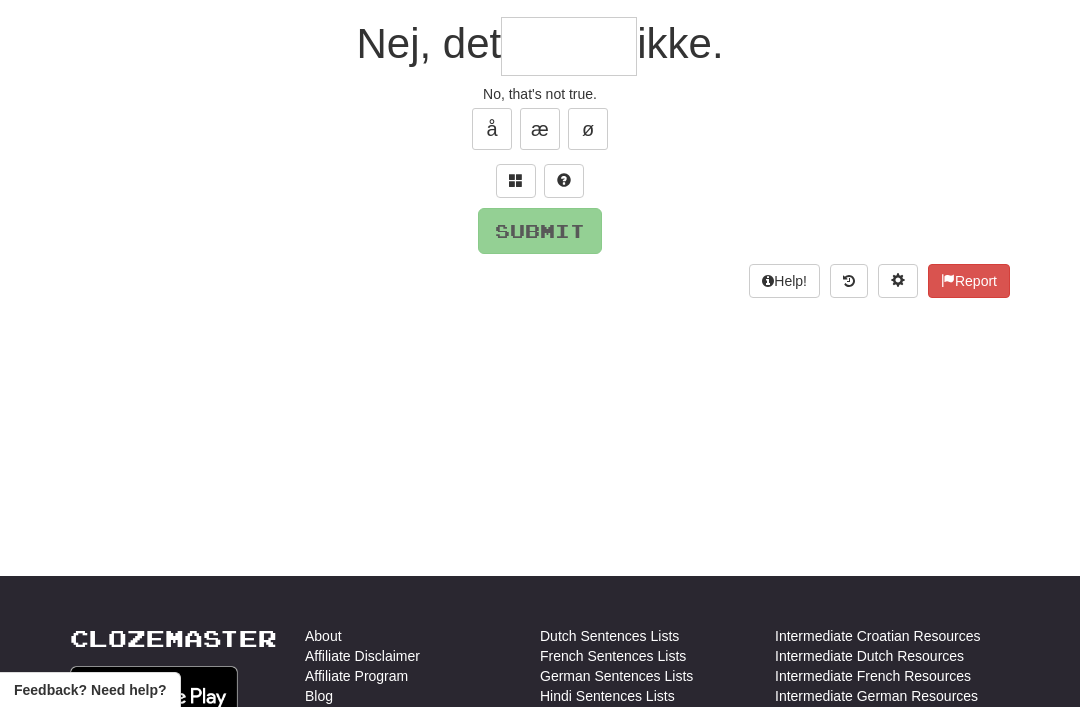 type on "*" 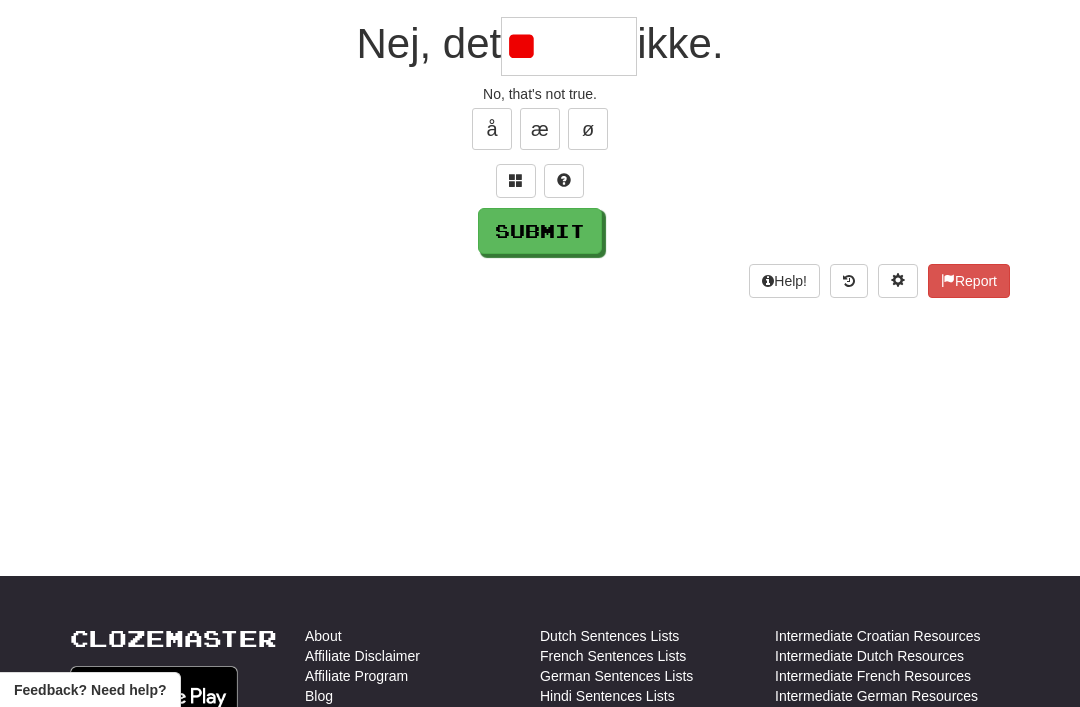 type on "*" 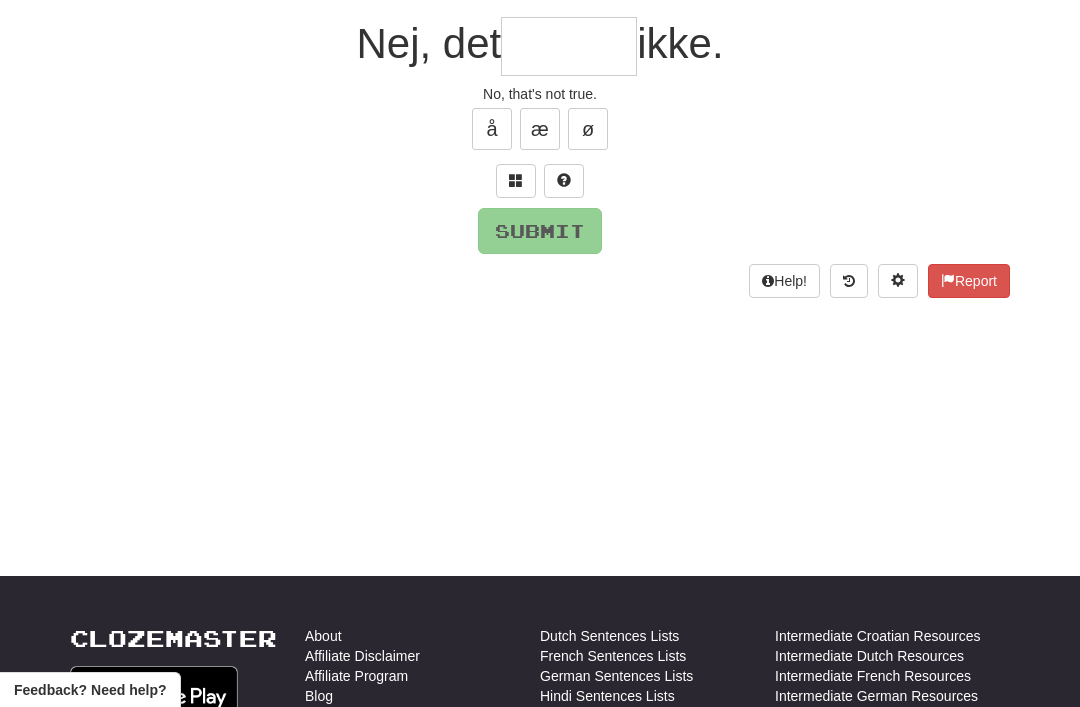 click at bounding box center [516, 180] 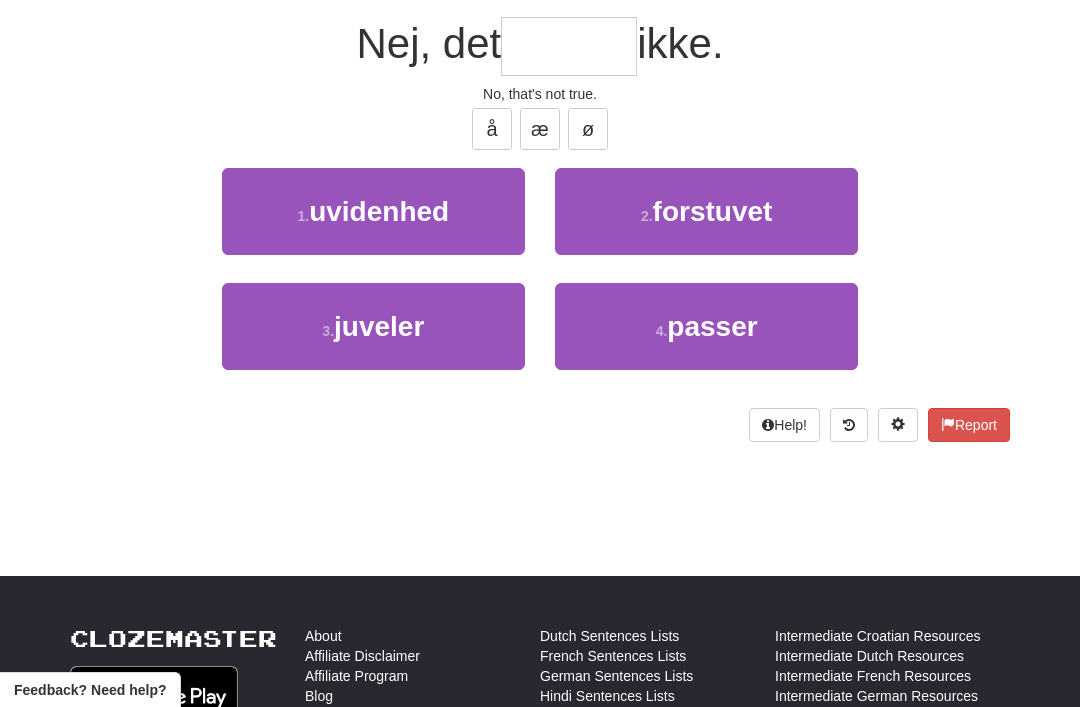 click on "passer" at bounding box center [712, 326] 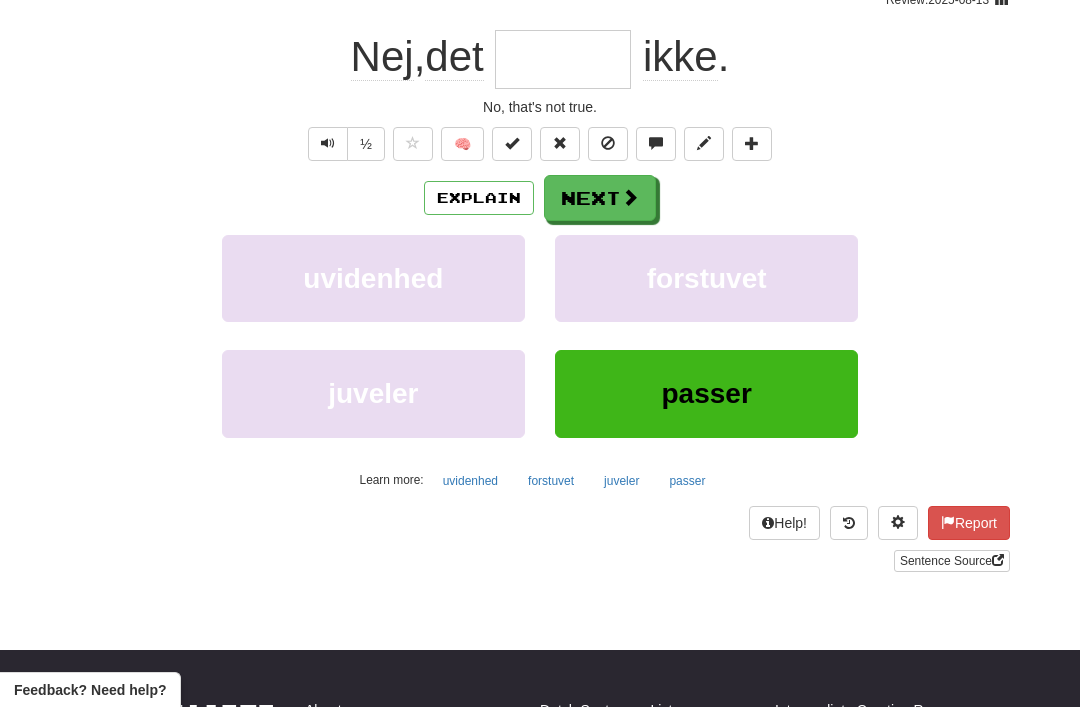type on "******" 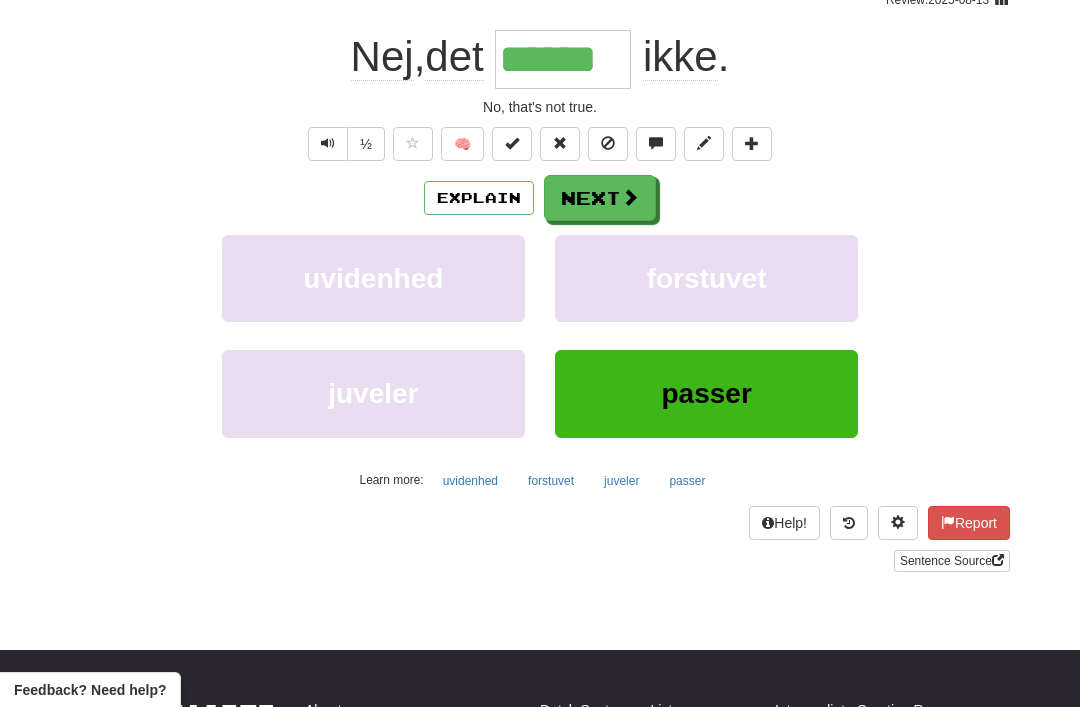 click on "Next" at bounding box center [600, 198] 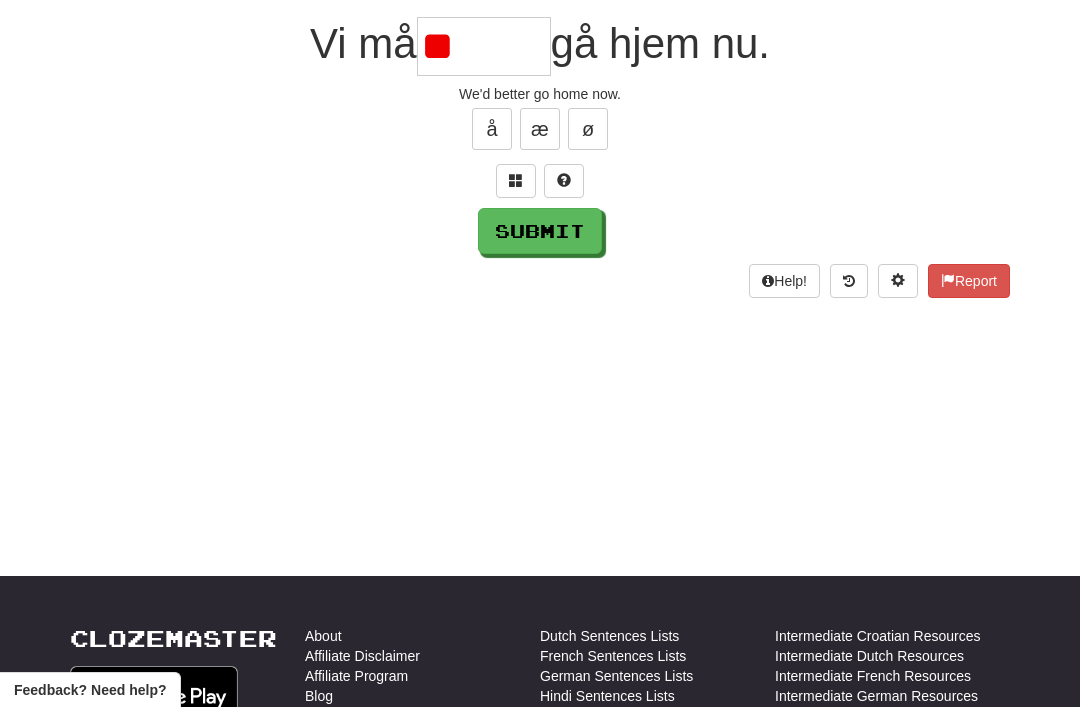 type on "*" 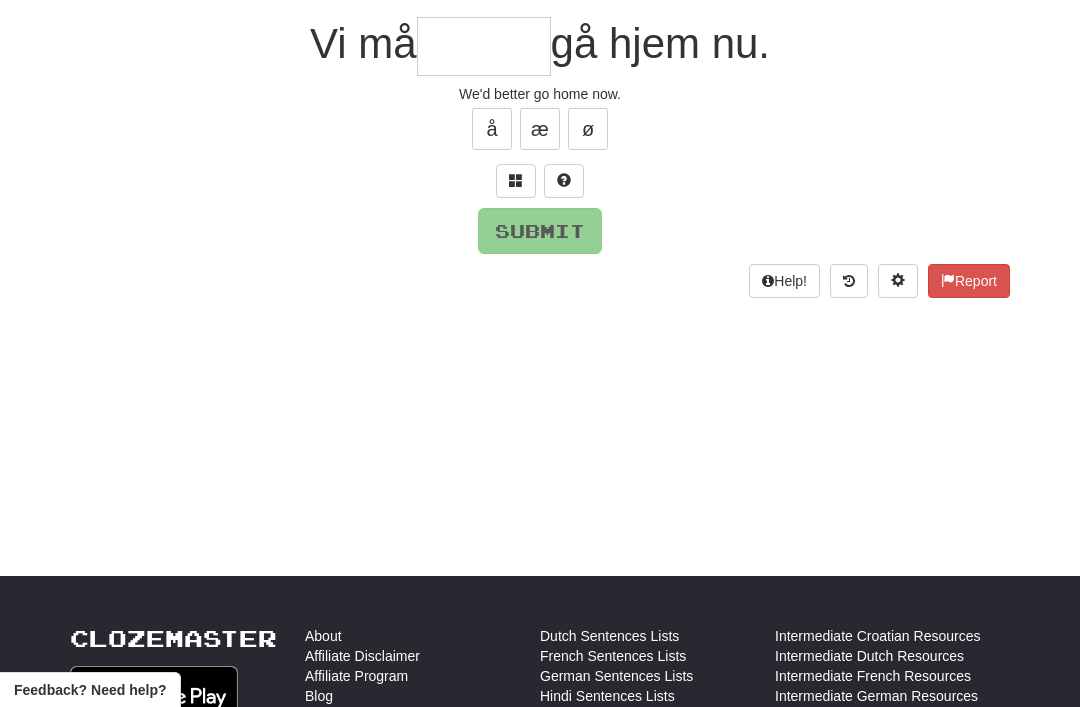 click at bounding box center (516, 180) 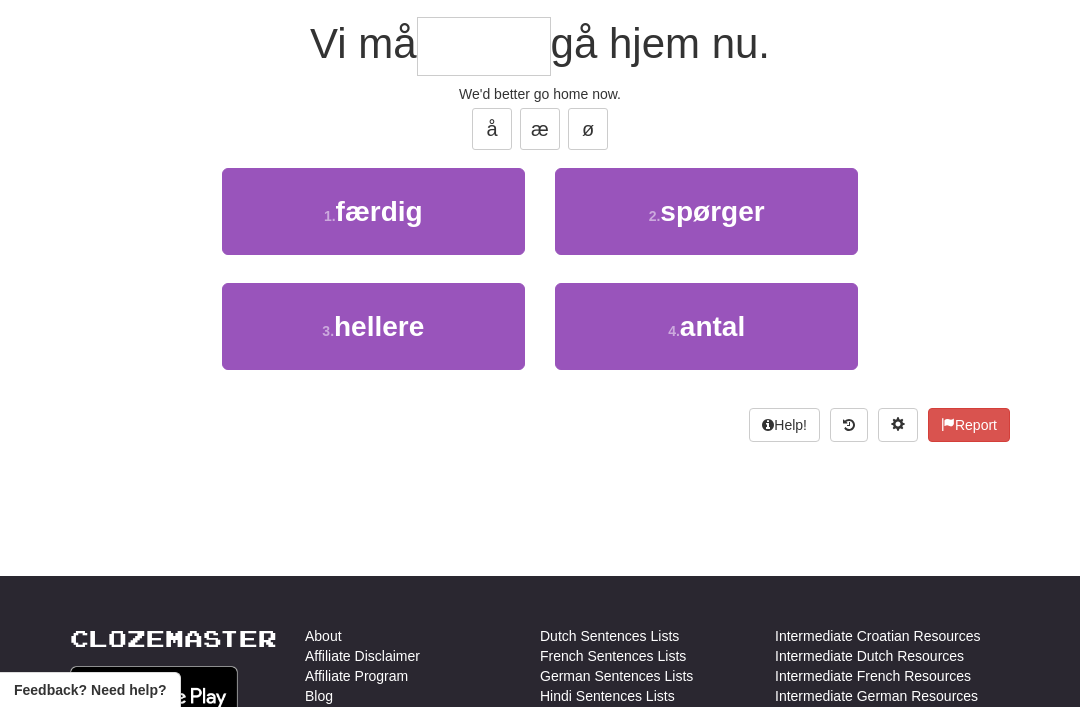 click on "hellere" at bounding box center [379, 326] 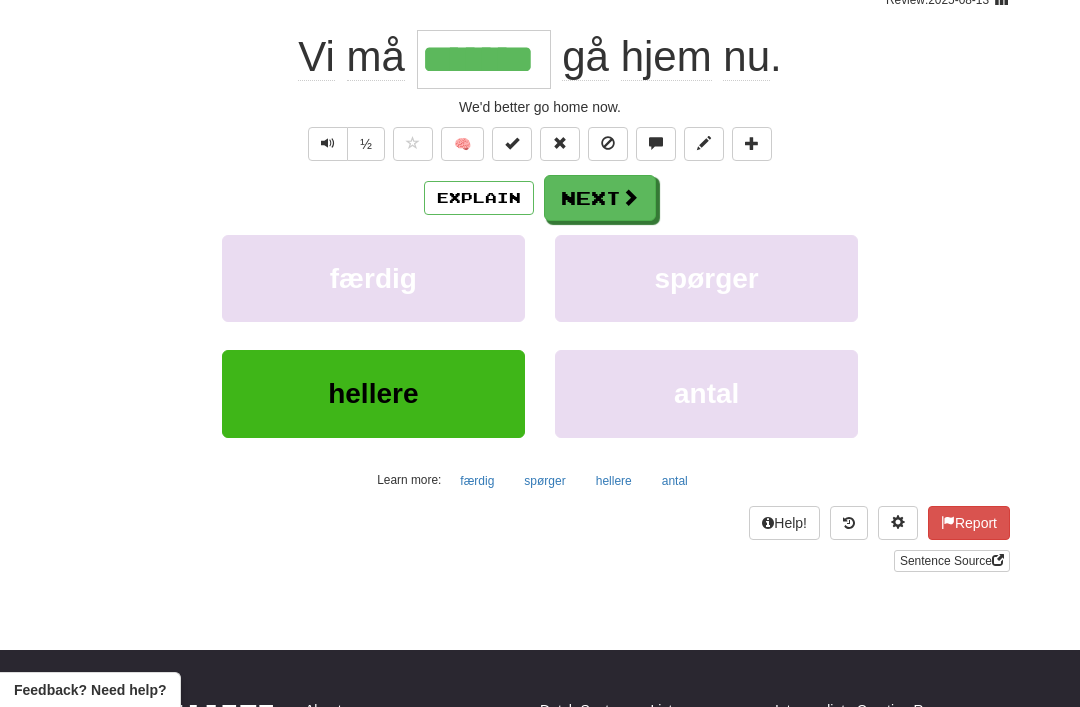 click on "Next" at bounding box center [600, 198] 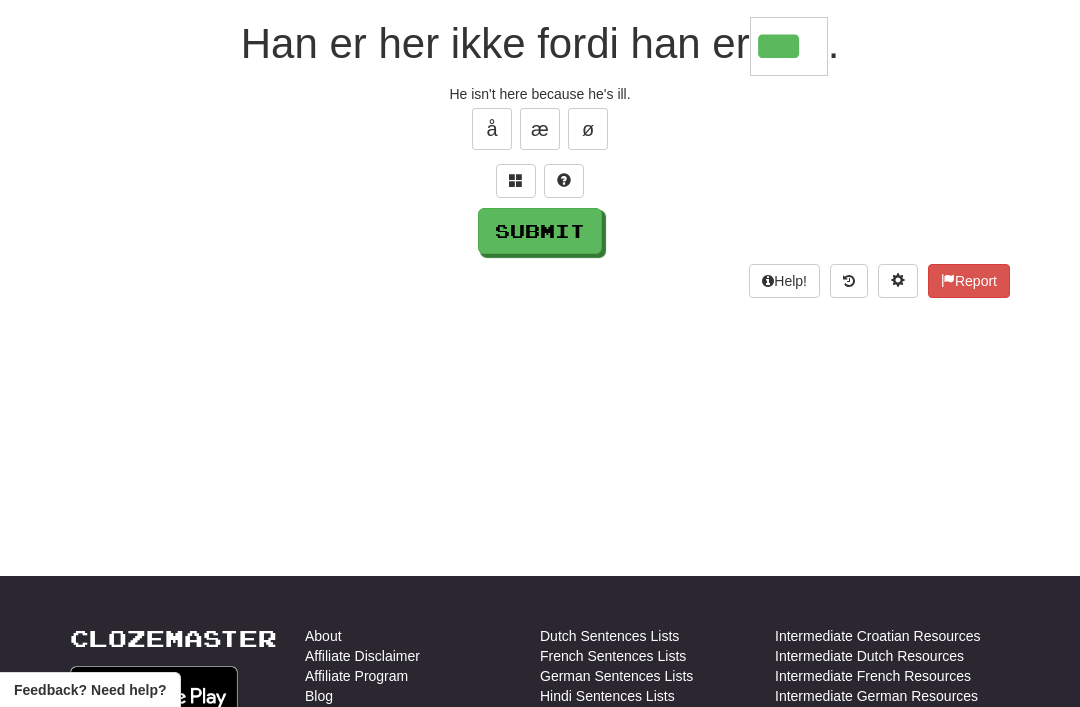 type on "***" 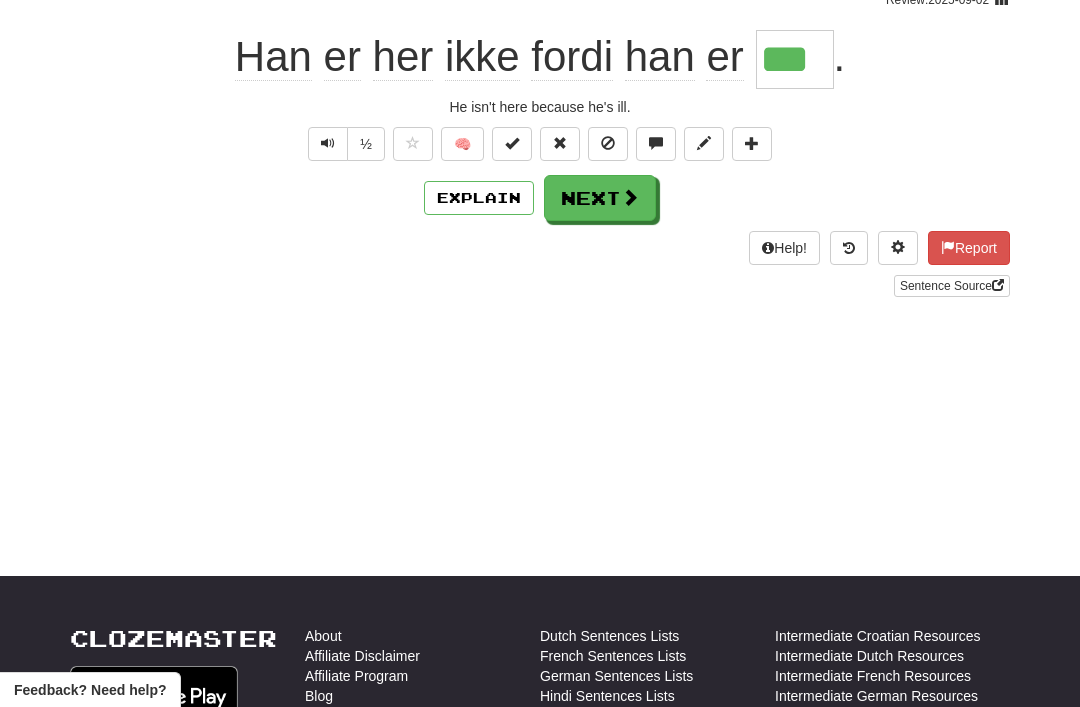 click on "Next" at bounding box center (600, 198) 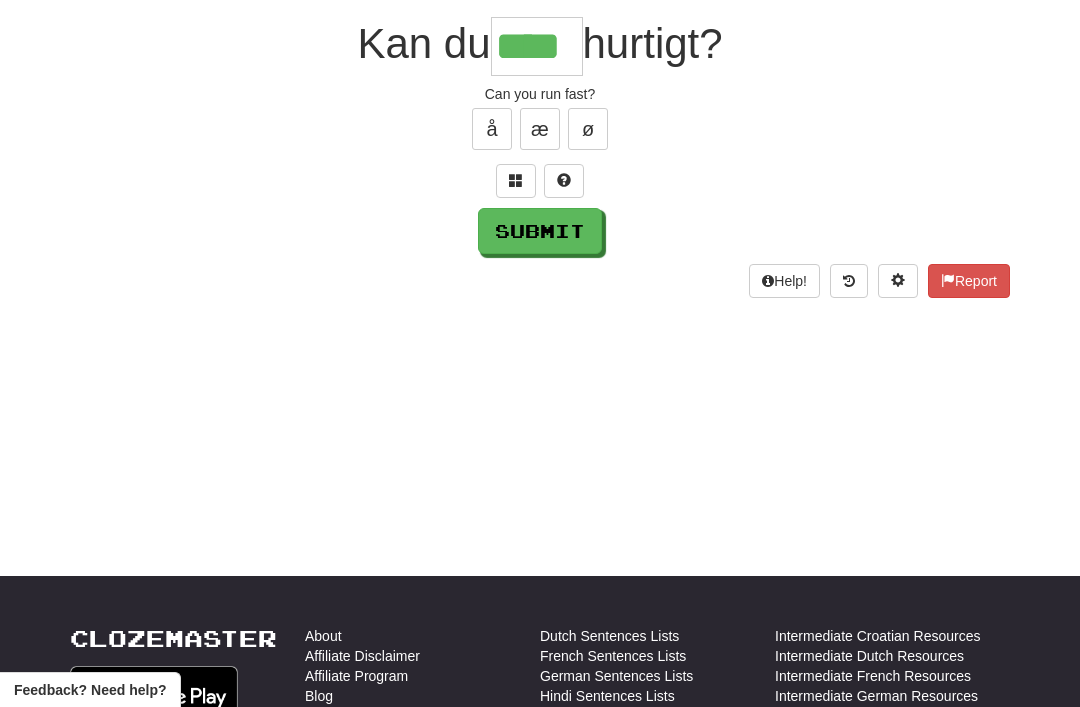 type on "****" 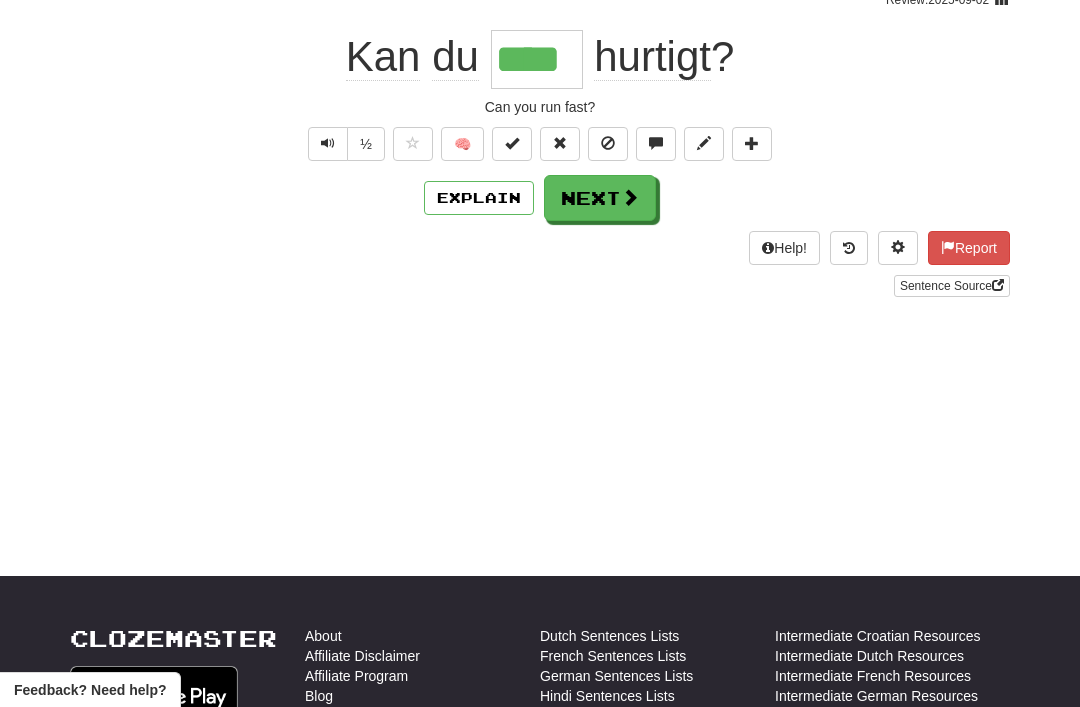 click on "Next" at bounding box center [600, 198] 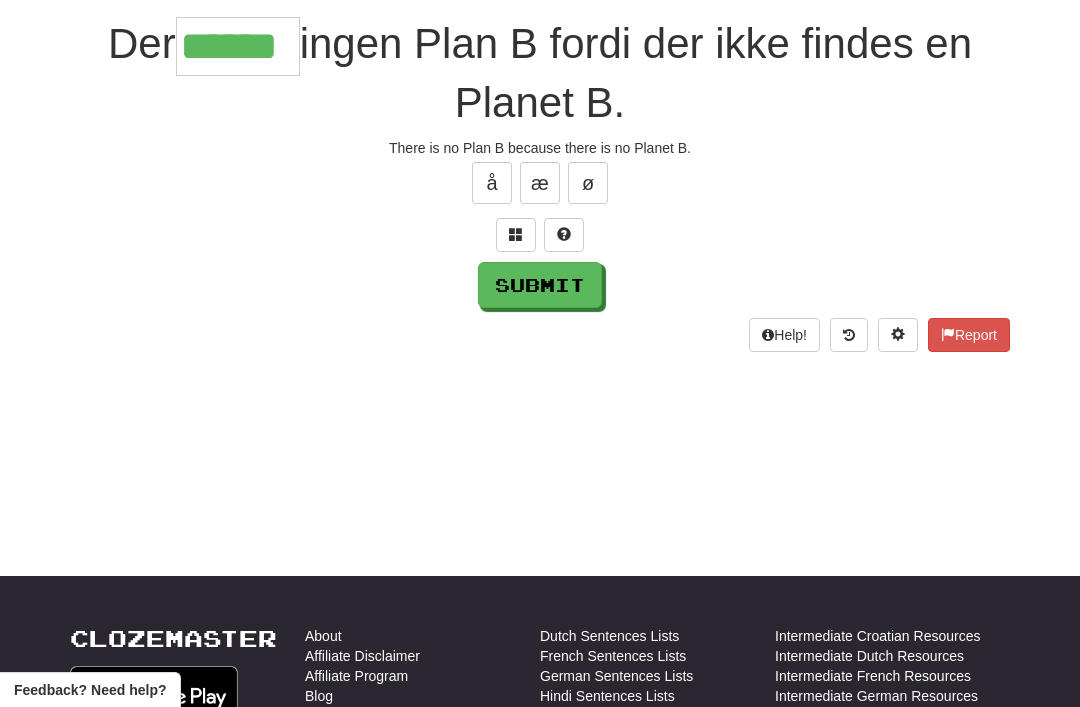 type on "******" 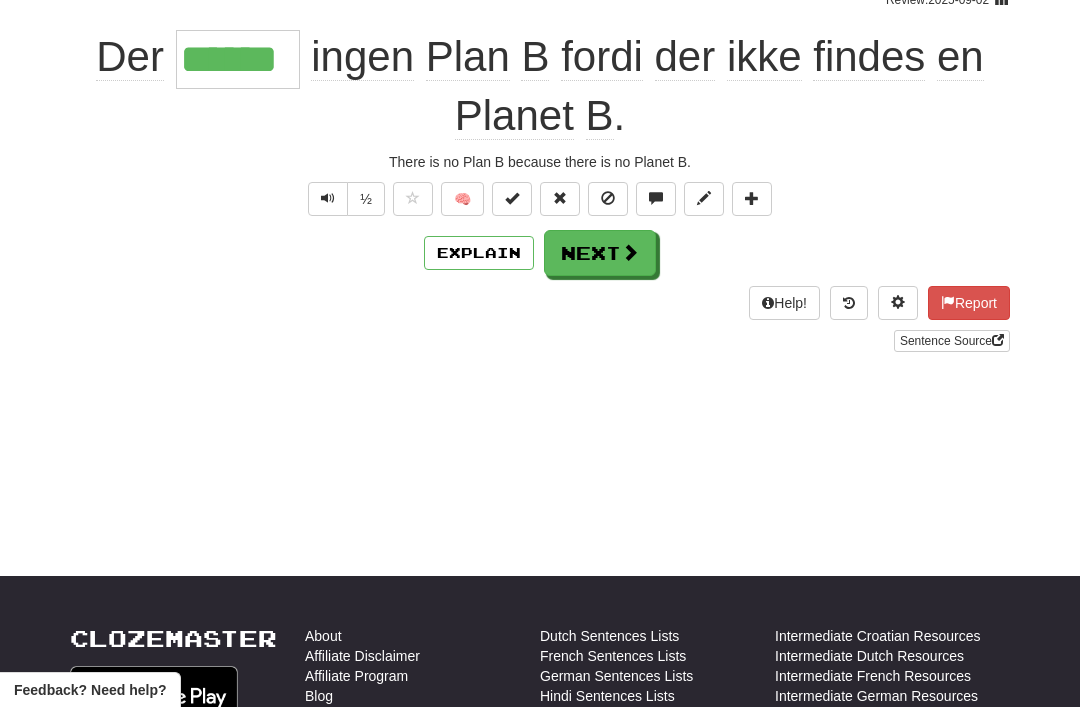 click on "Next" at bounding box center (600, 253) 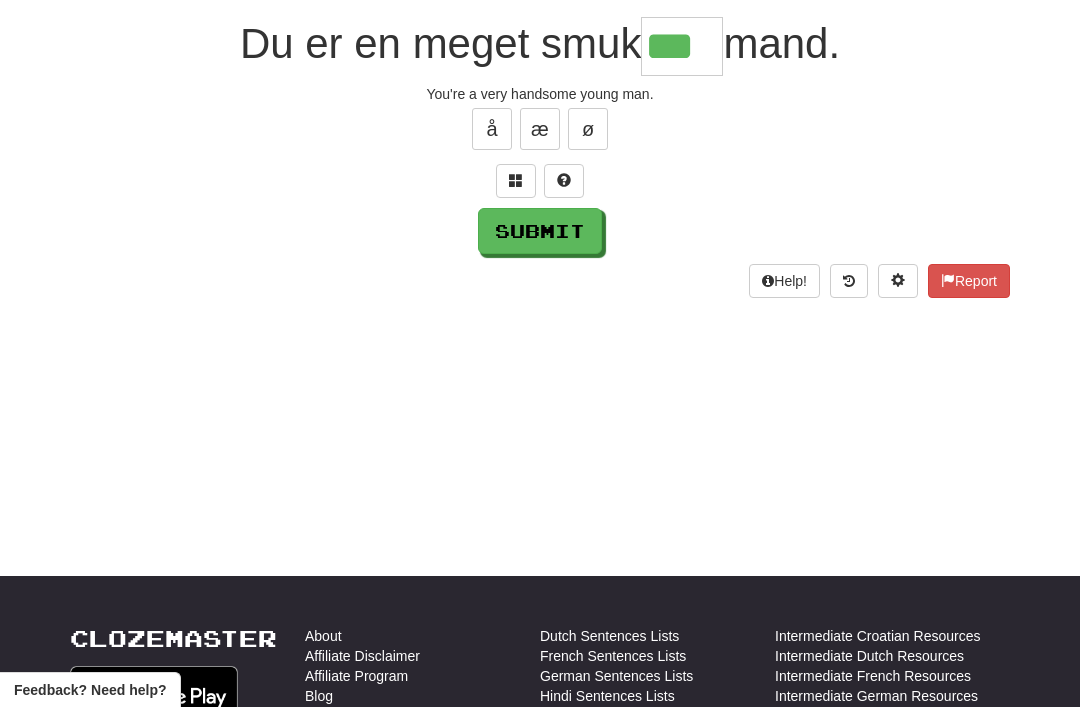 type on "***" 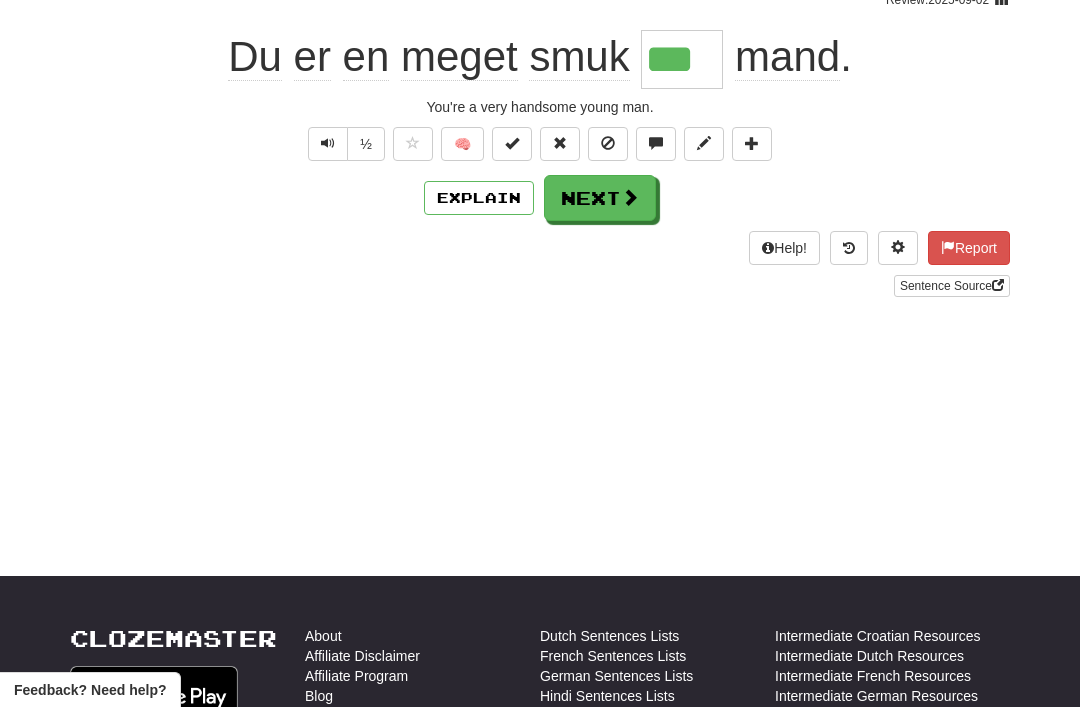 click on "Next" at bounding box center [600, 198] 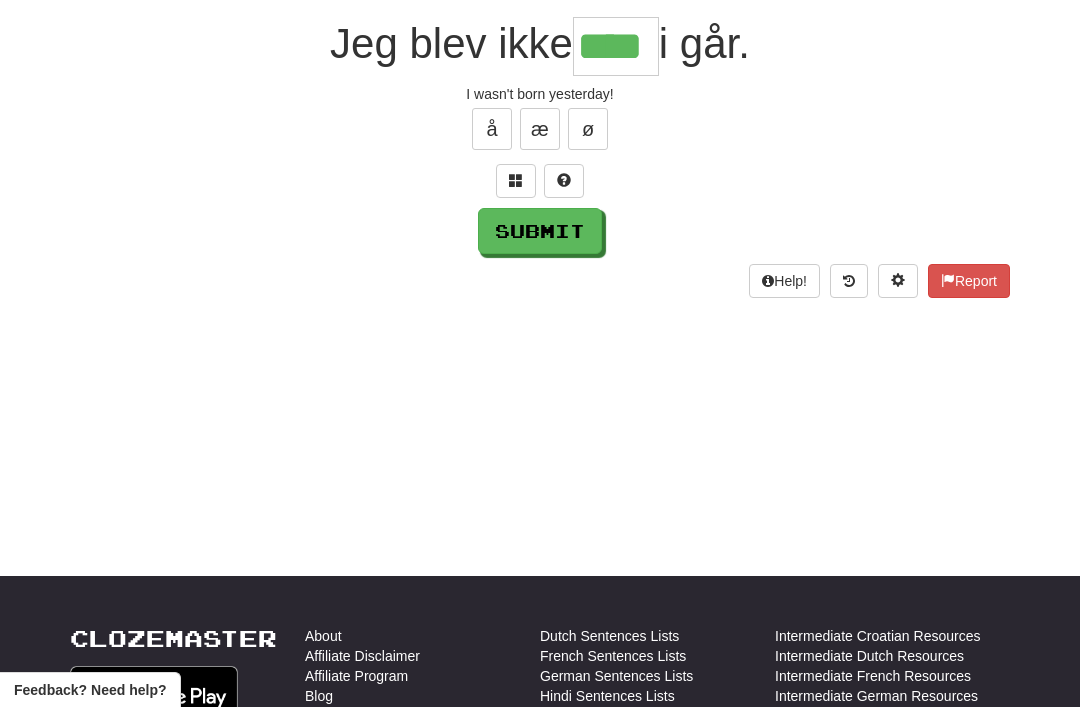 type on "****" 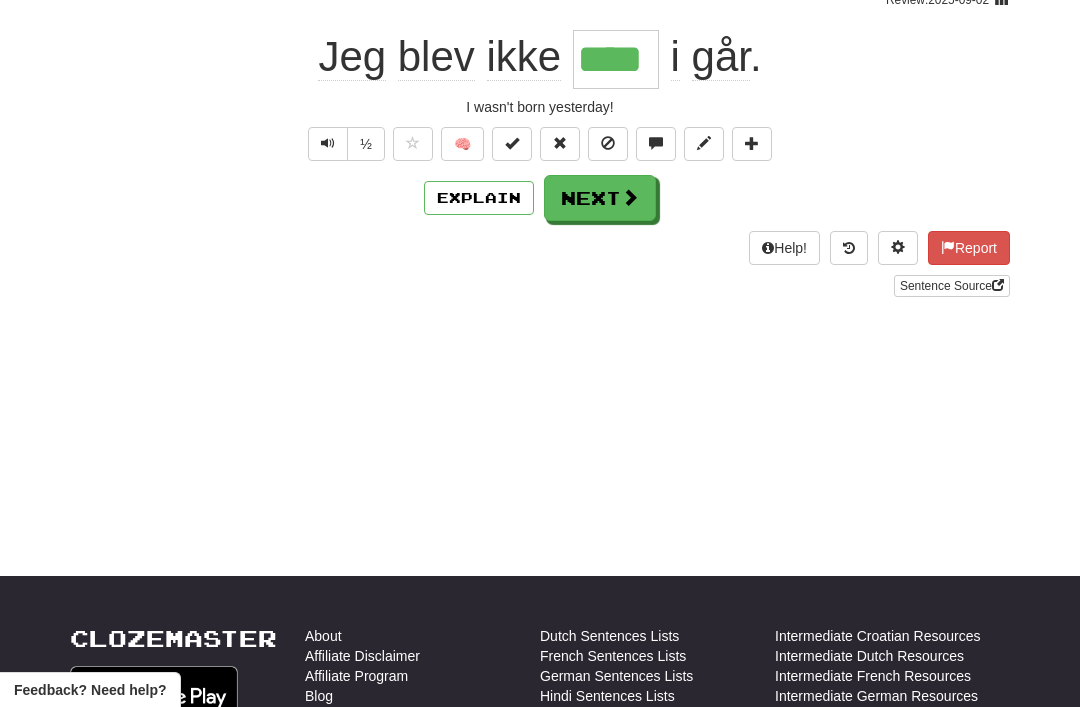 click on "Next" at bounding box center [600, 198] 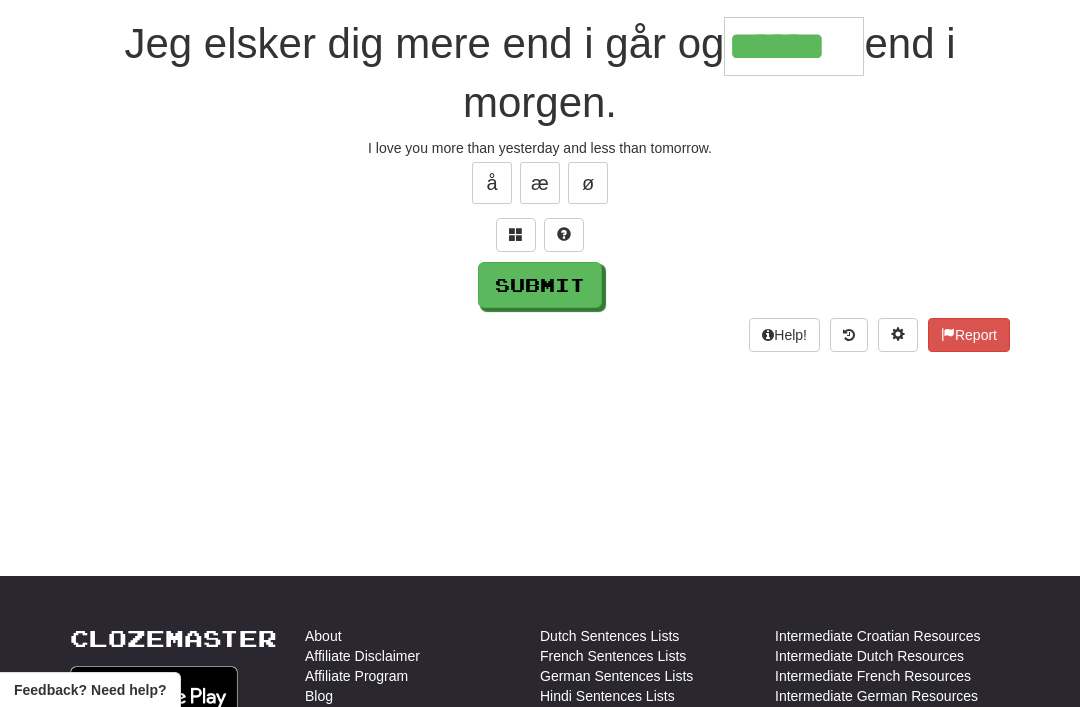 type on "******" 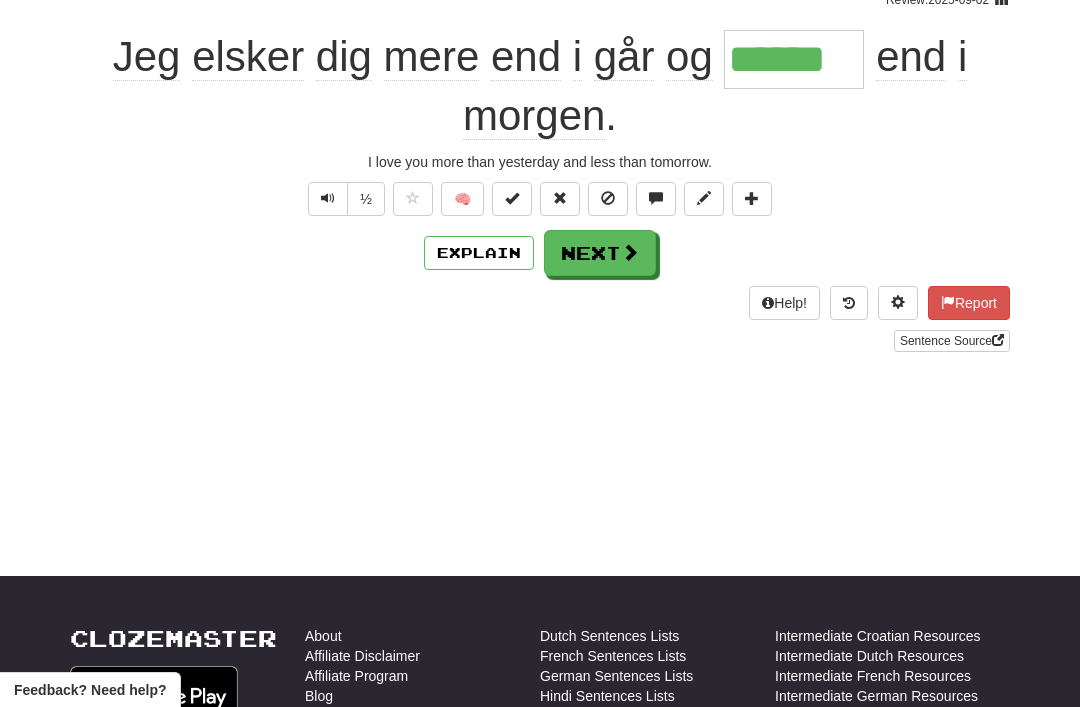 click on "Next" at bounding box center [600, 253] 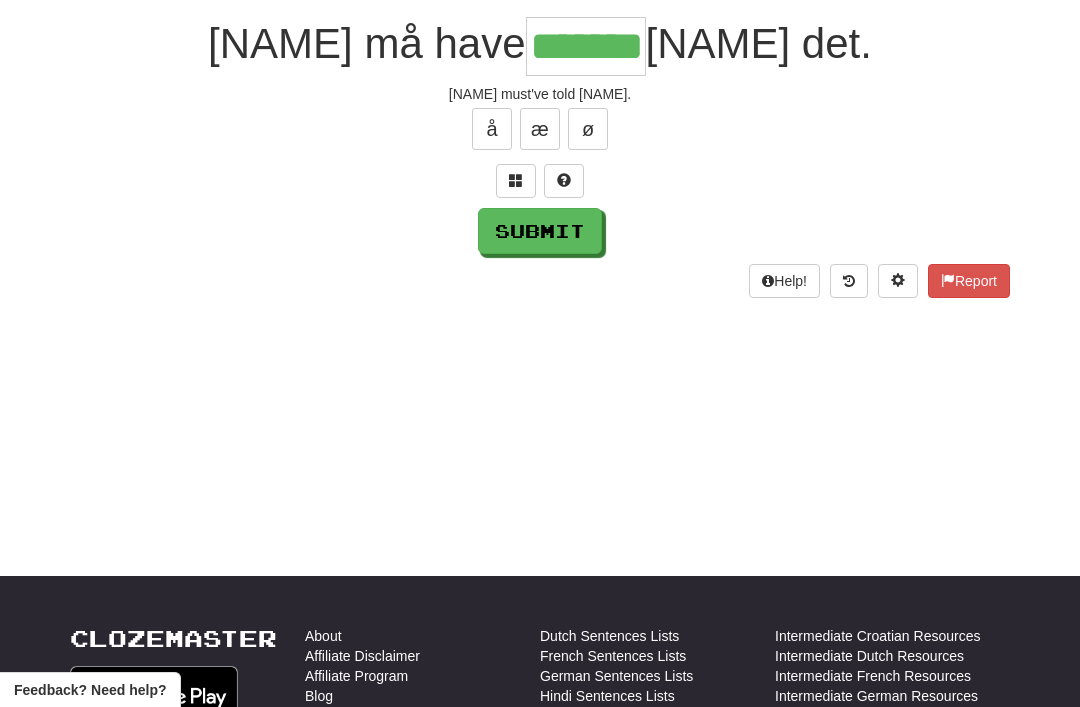 type on "*******" 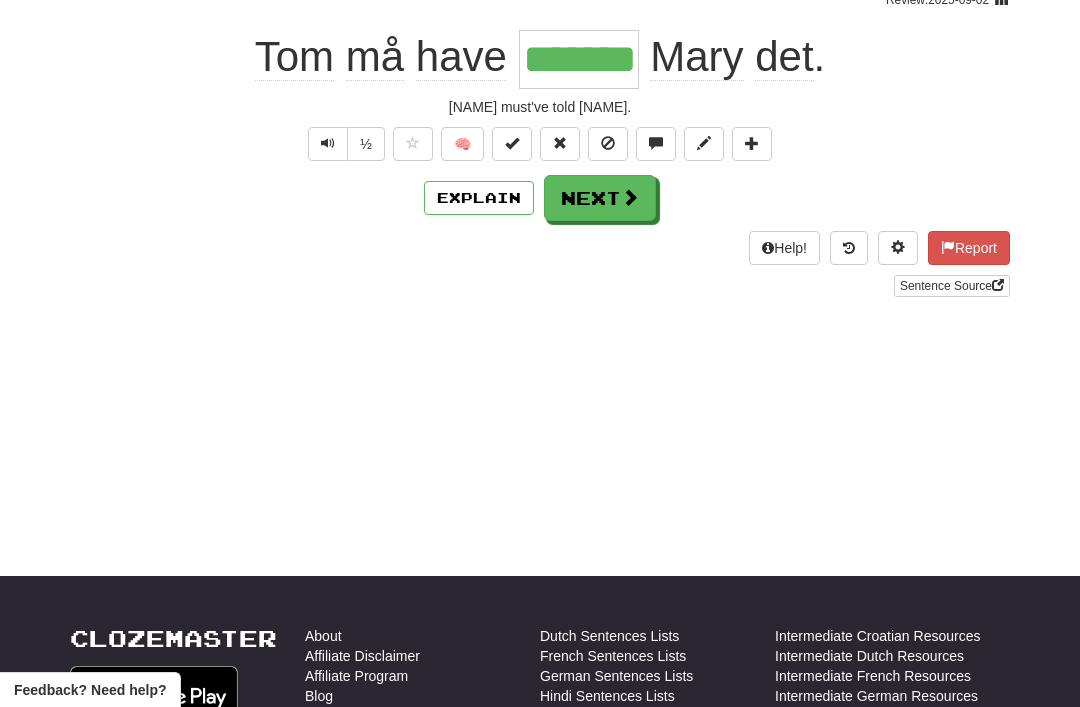 click on "Next" at bounding box center [600, 198] 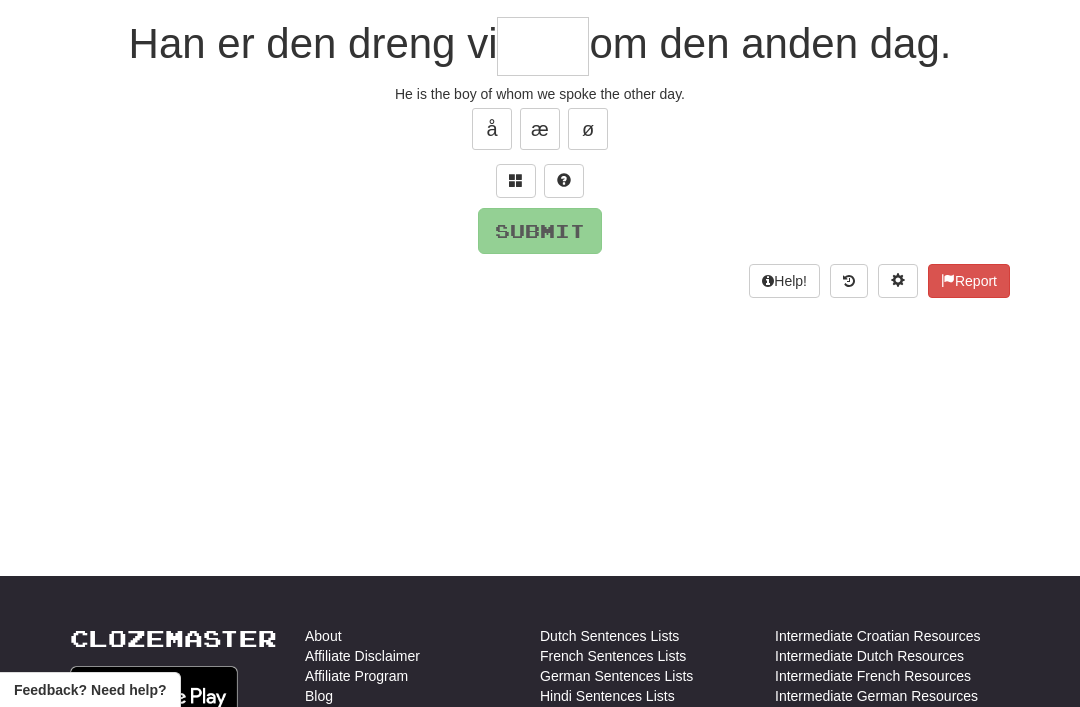 type on "*" 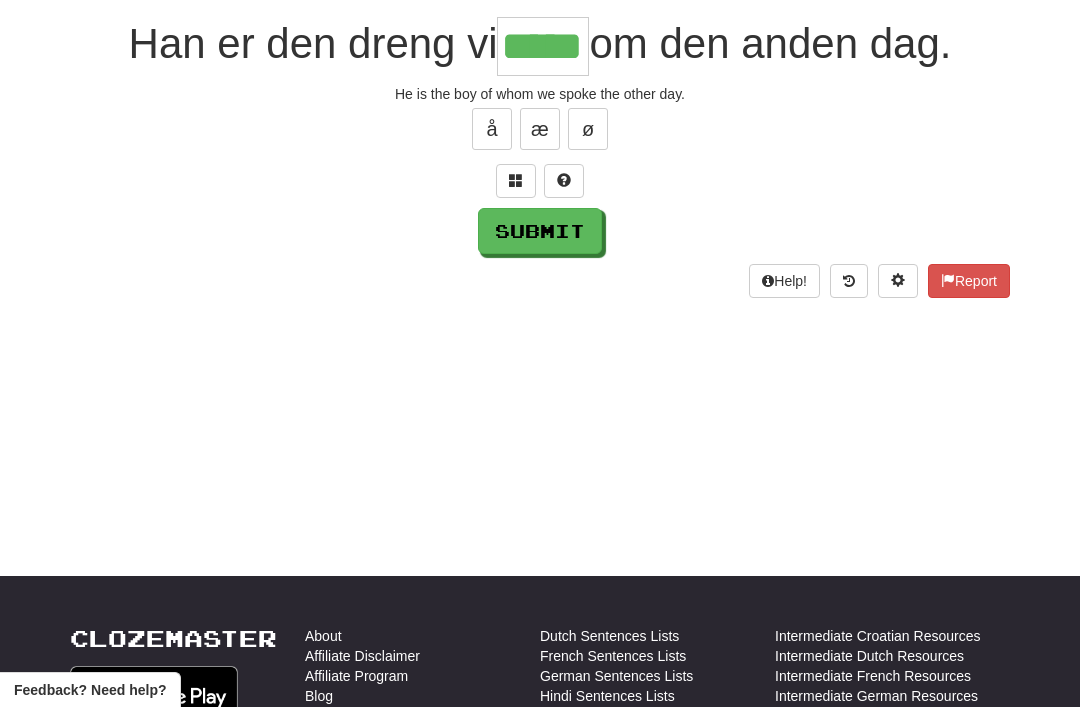 type on "*****" 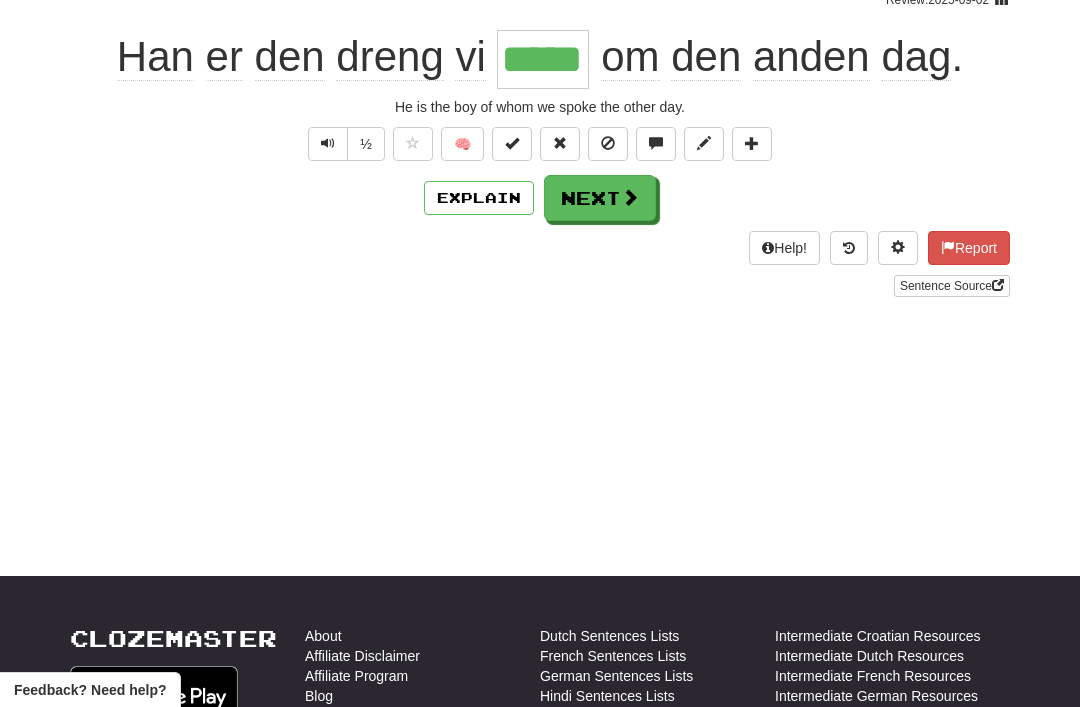 click on "Next" at bounding box center (600, 198) 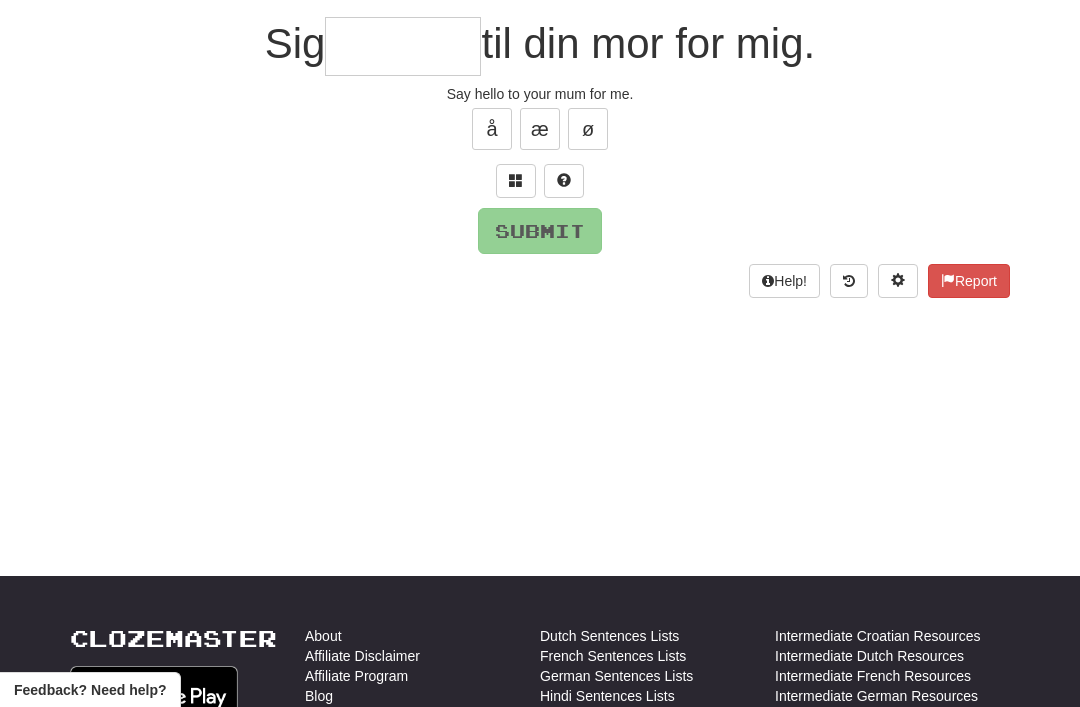 type on "*" 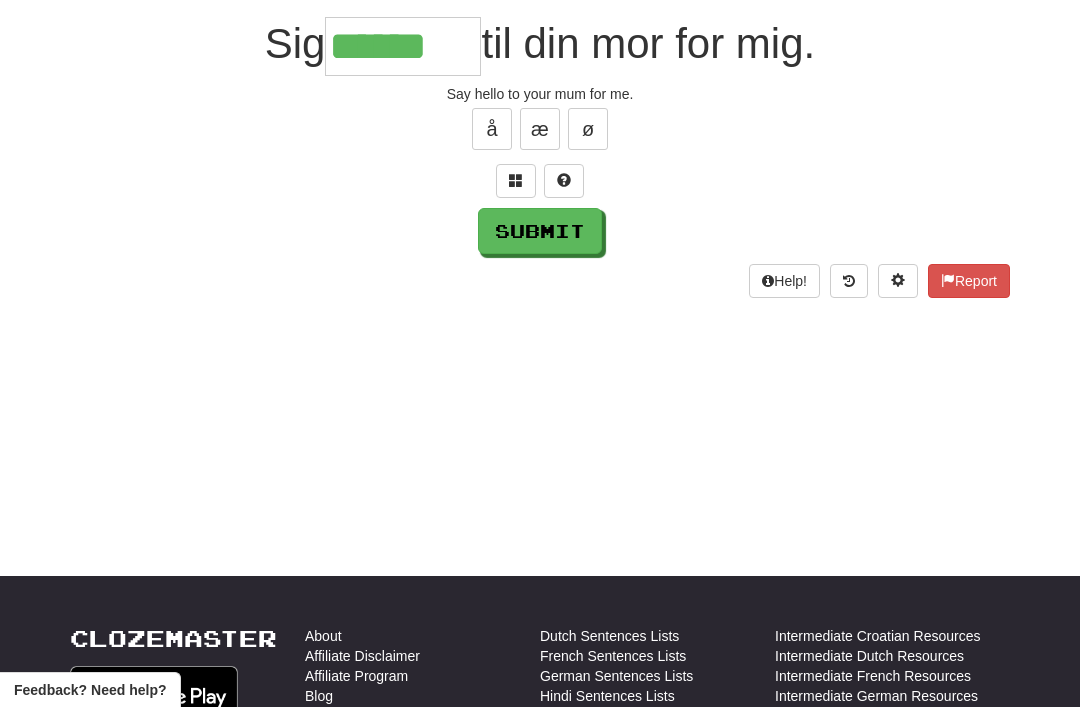 type on "******" 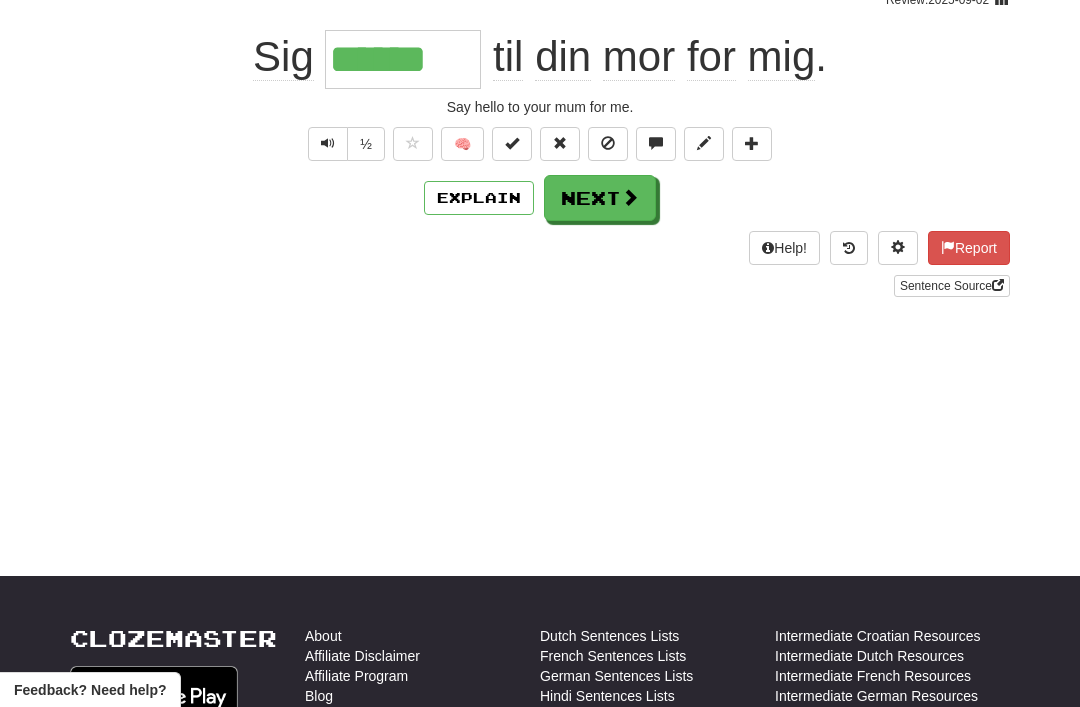 click on "Next" at bounding box center [600, 198] 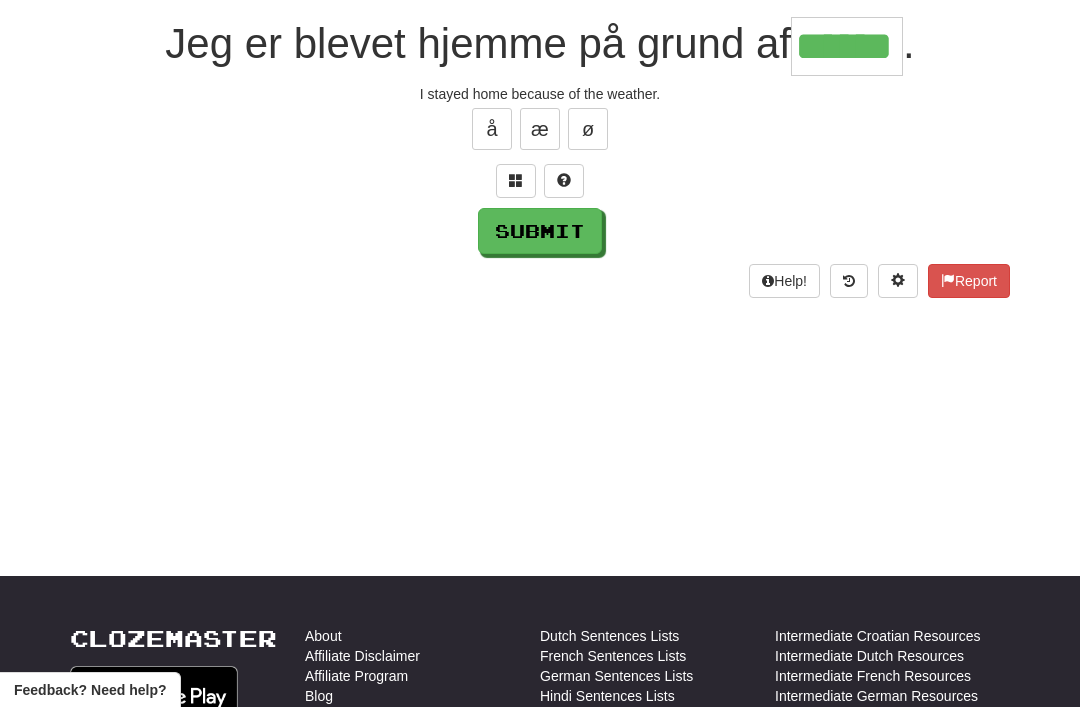 type on "******" 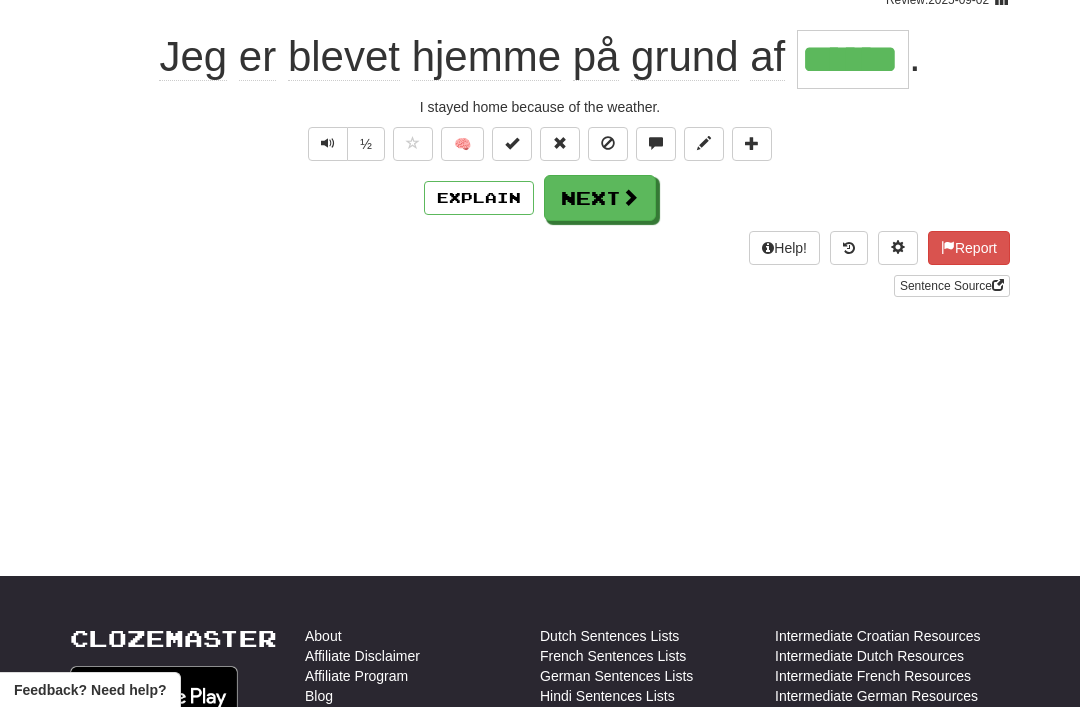 click on "Next" at bounding box center (600, 198) 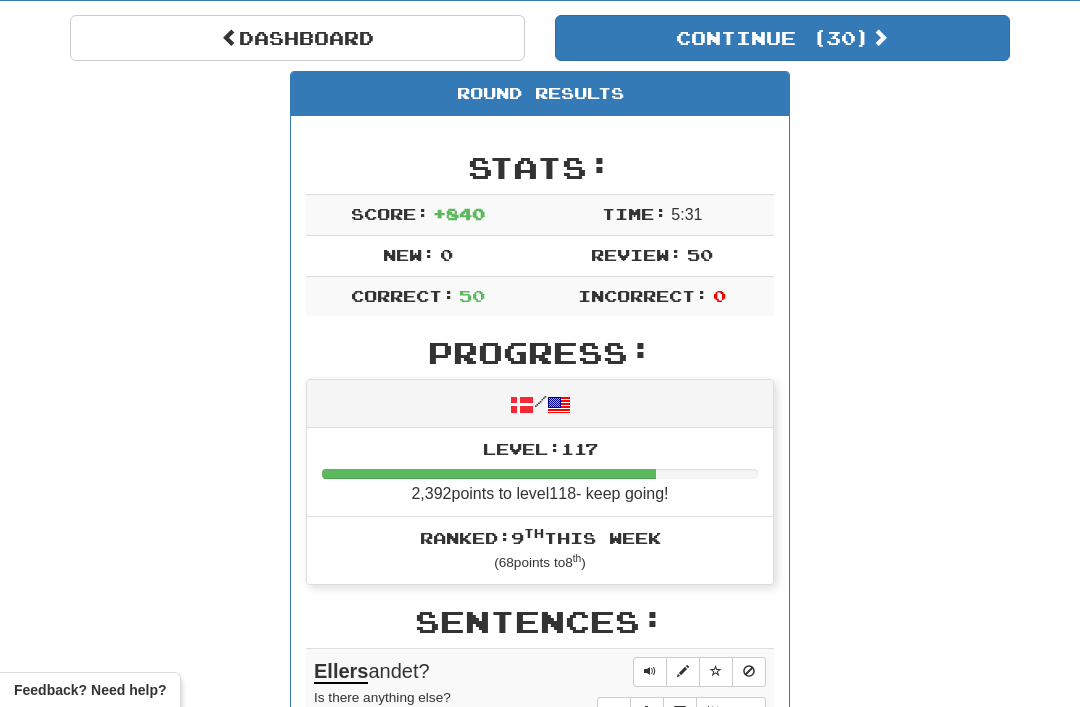 click on "Continue ( 30 )" at bounding box center (782, 38) 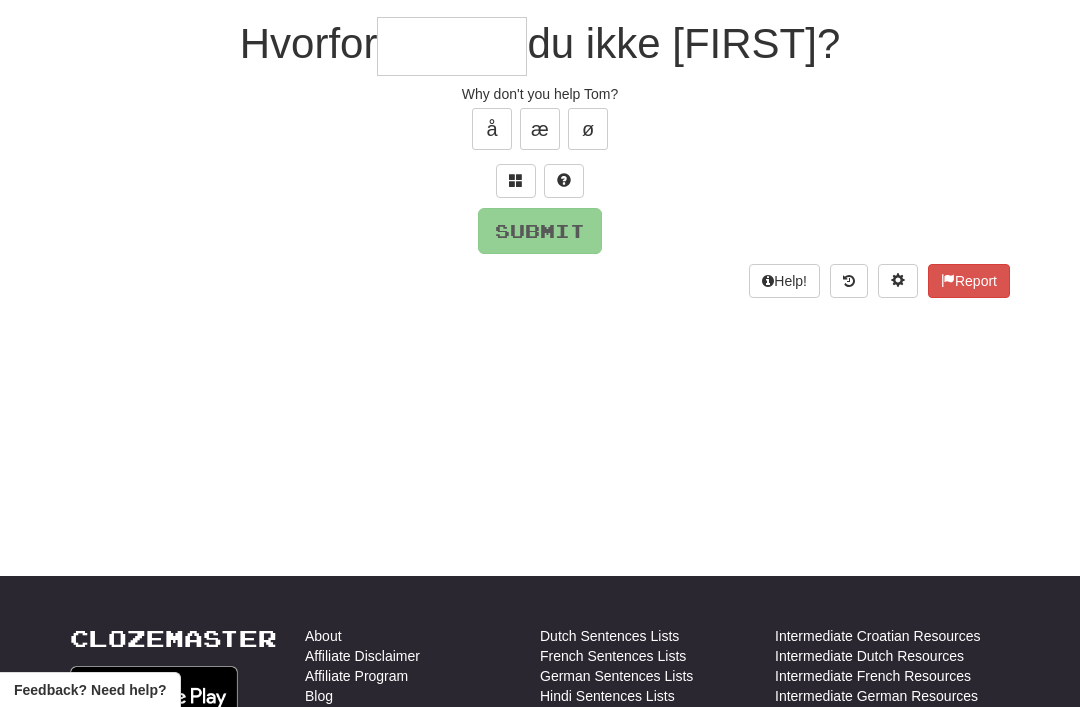 click at bounding box center (452, 46) 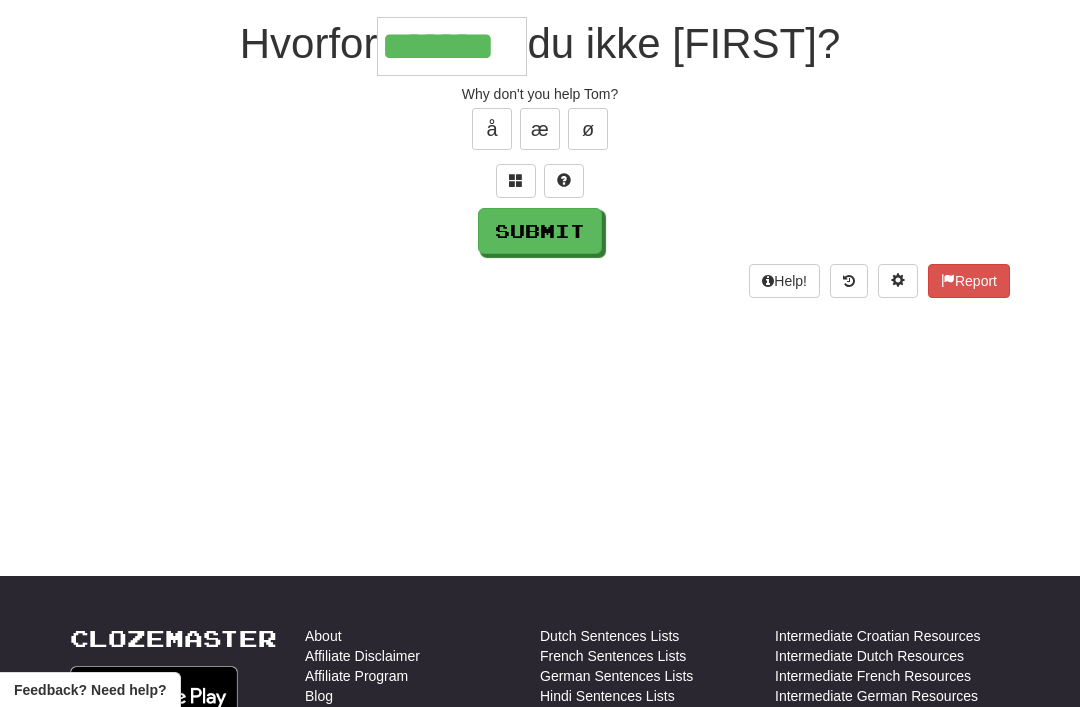 type on "*******" 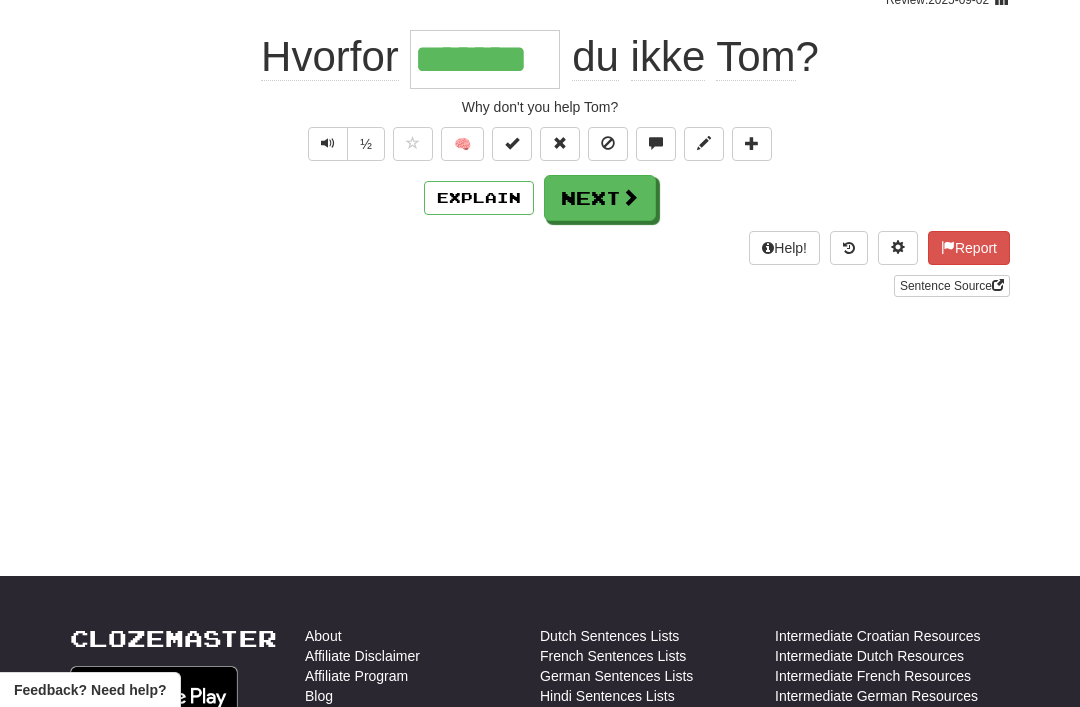 click on "Next" at bounding box center (600, 198) 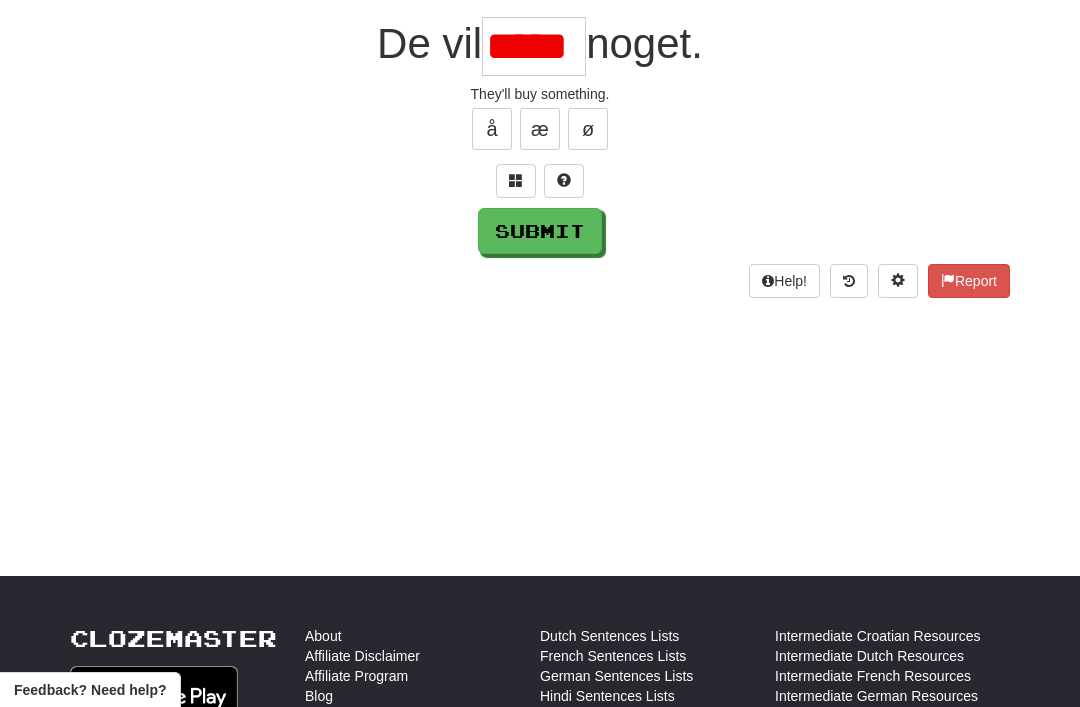 click on "Submit" at bounding box center (540, 231) 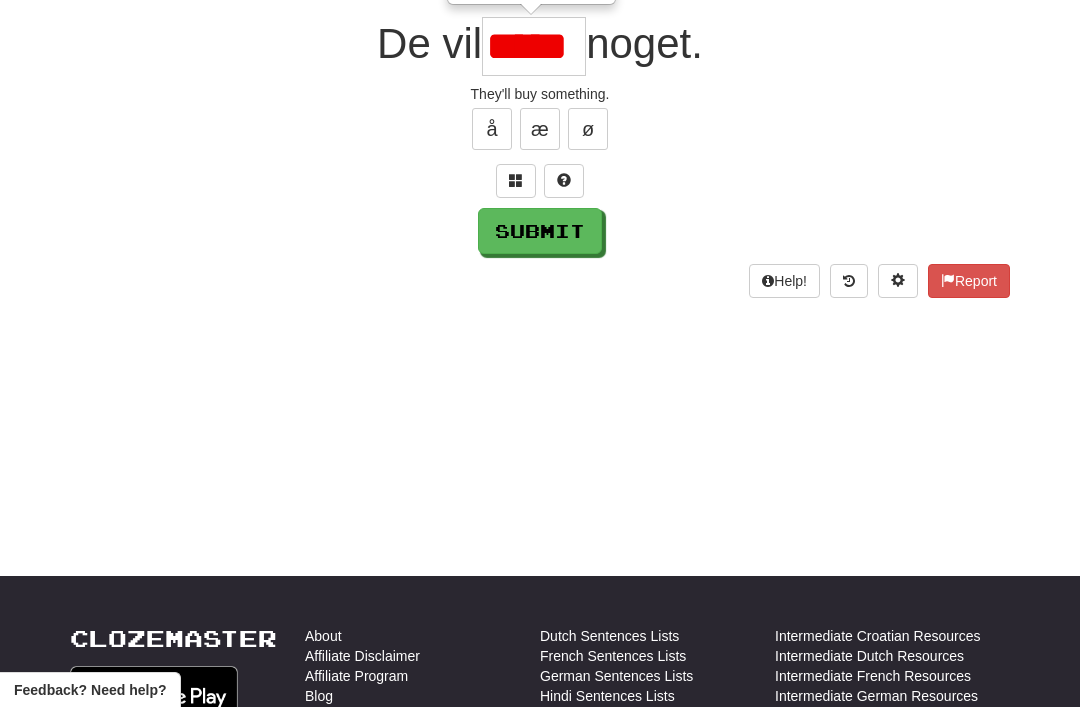 click on "*****" at bounding box center [534, 46] 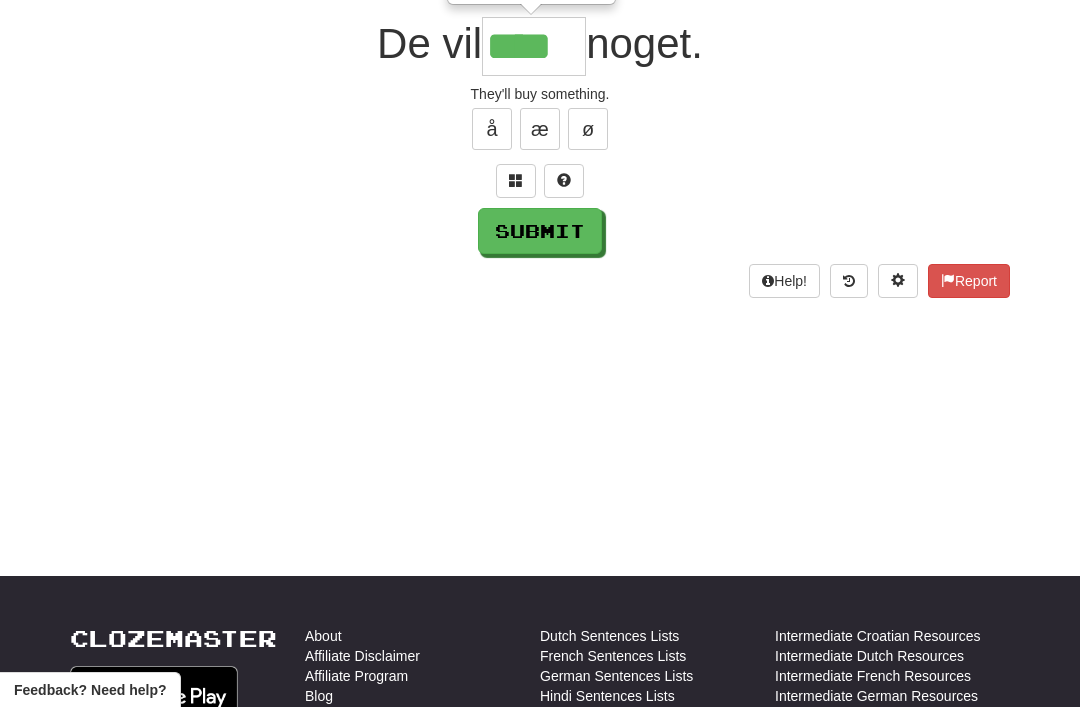 type on "****" 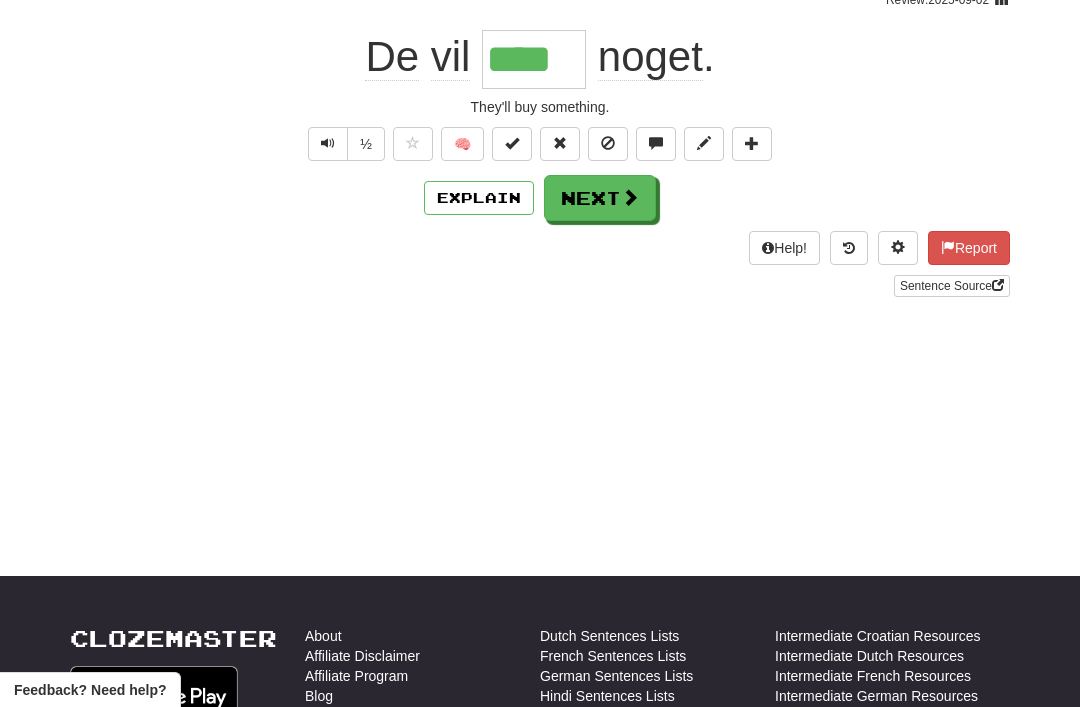 click on "Next" at bounding box center (600, 198) 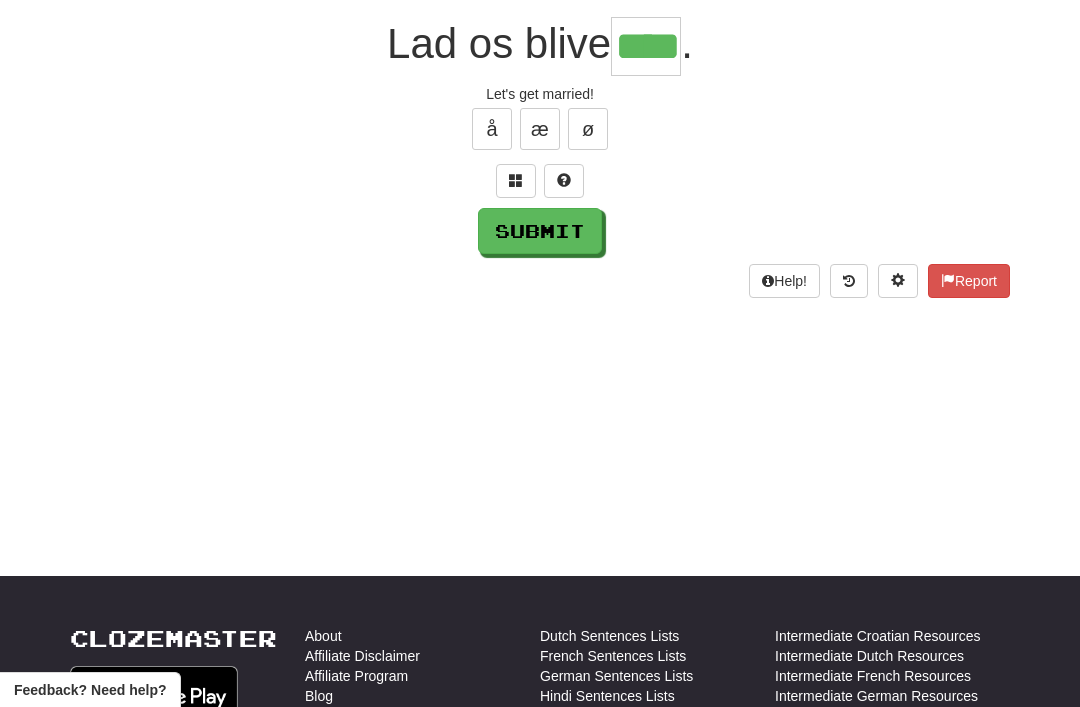 type on "****" 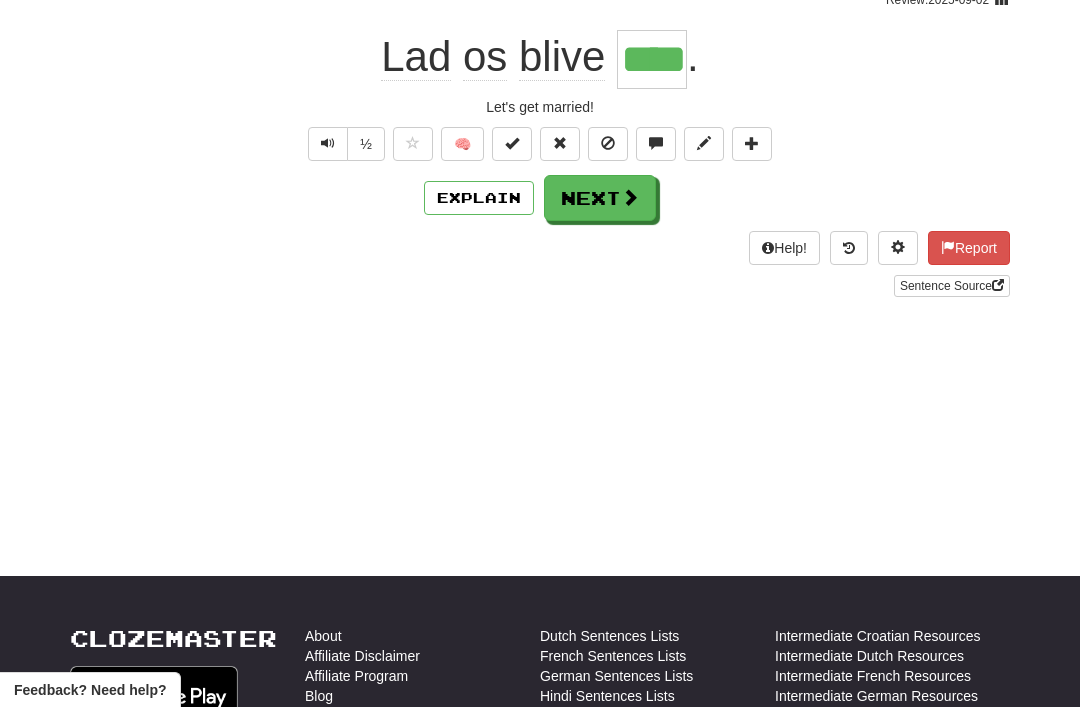 click on "Next" at bounding box center [600, 198] 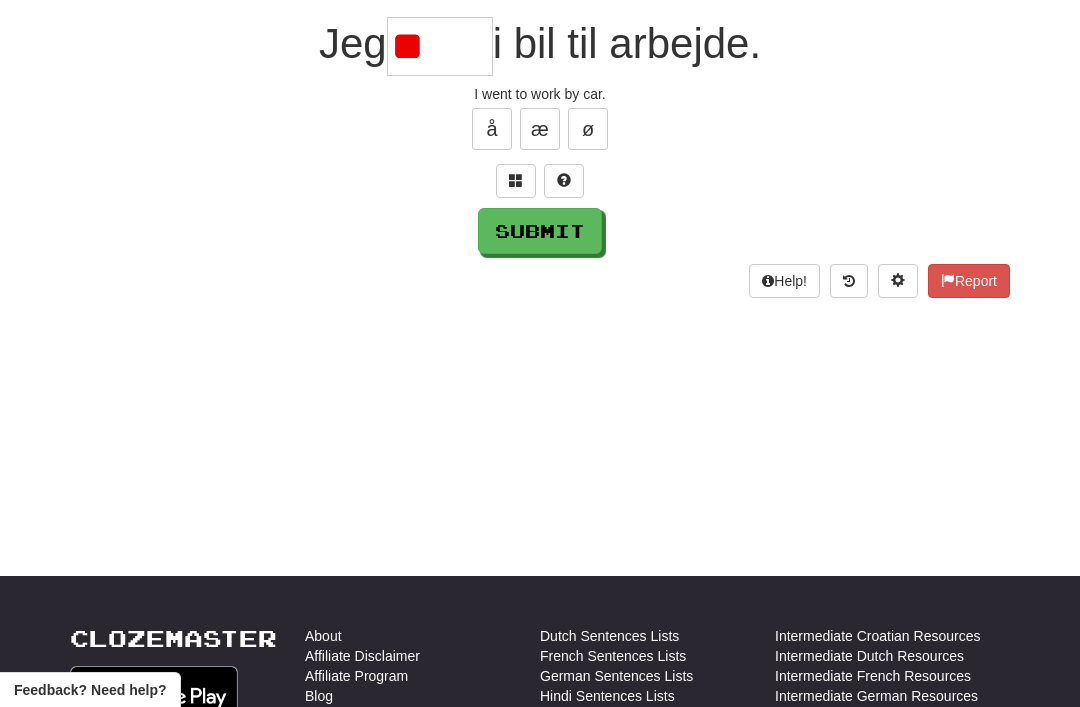 type on "*" 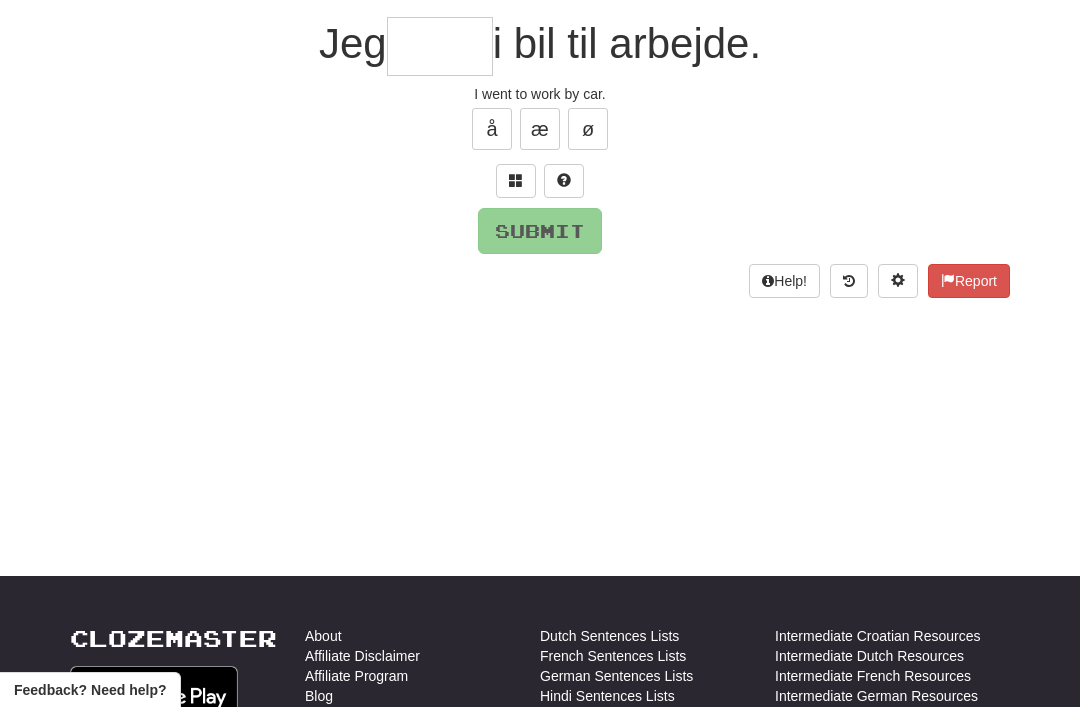 type on "*" 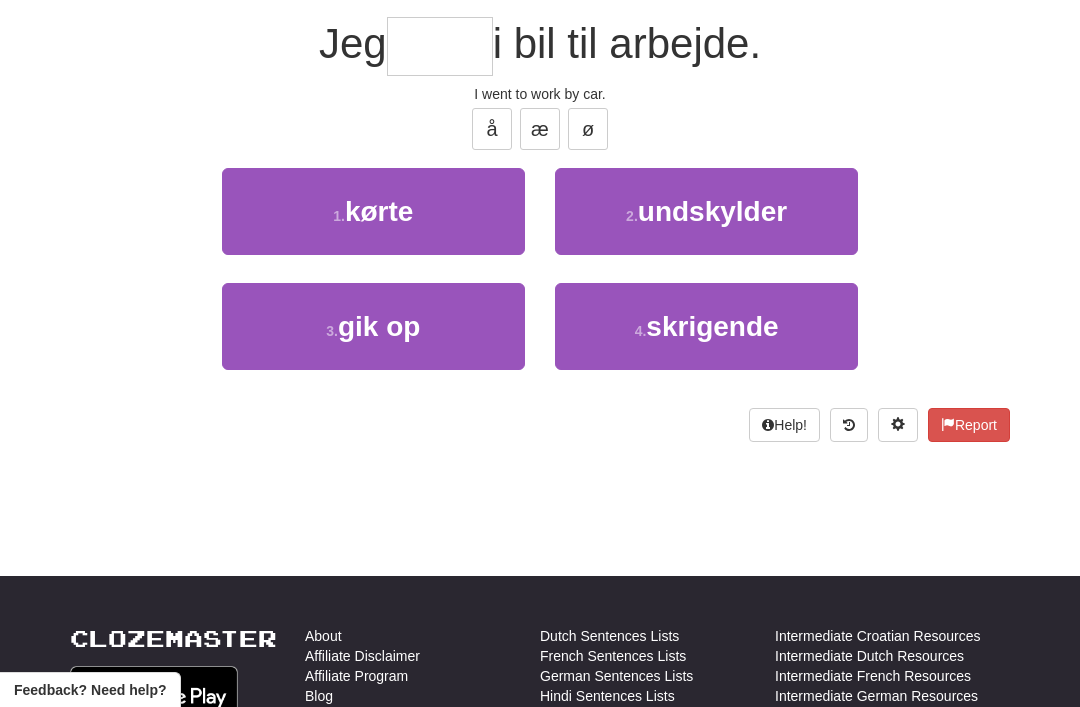 click on "1 .  kørte" at bounding box center (373, 211) 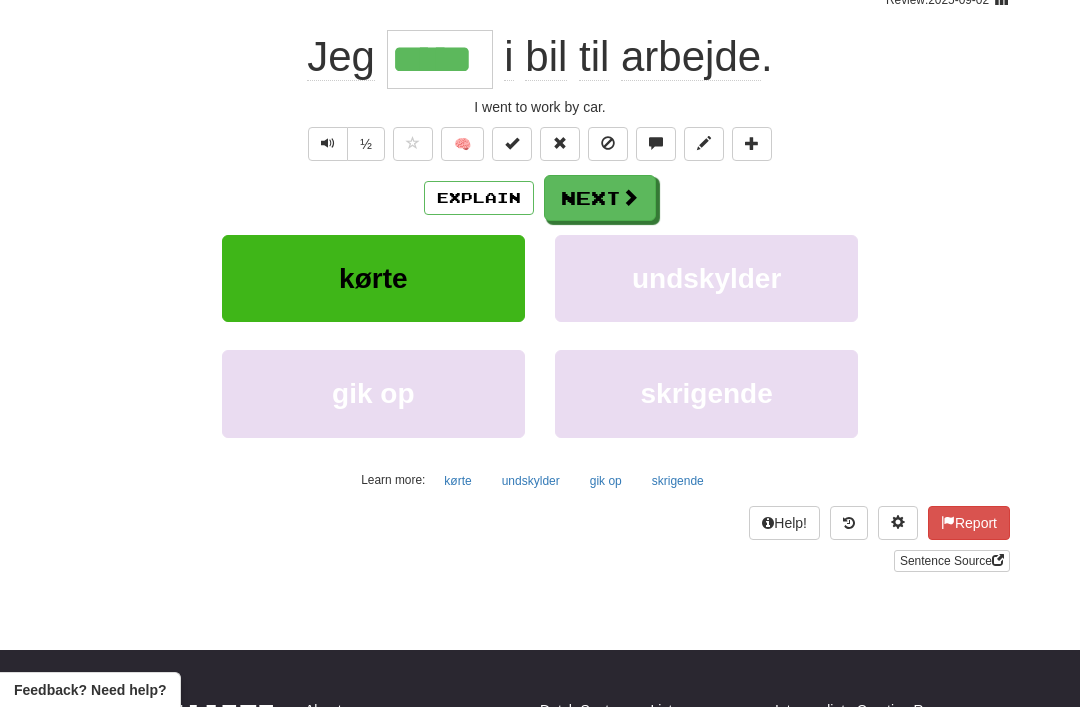 click on "Next" at bounding box center [600, 198] 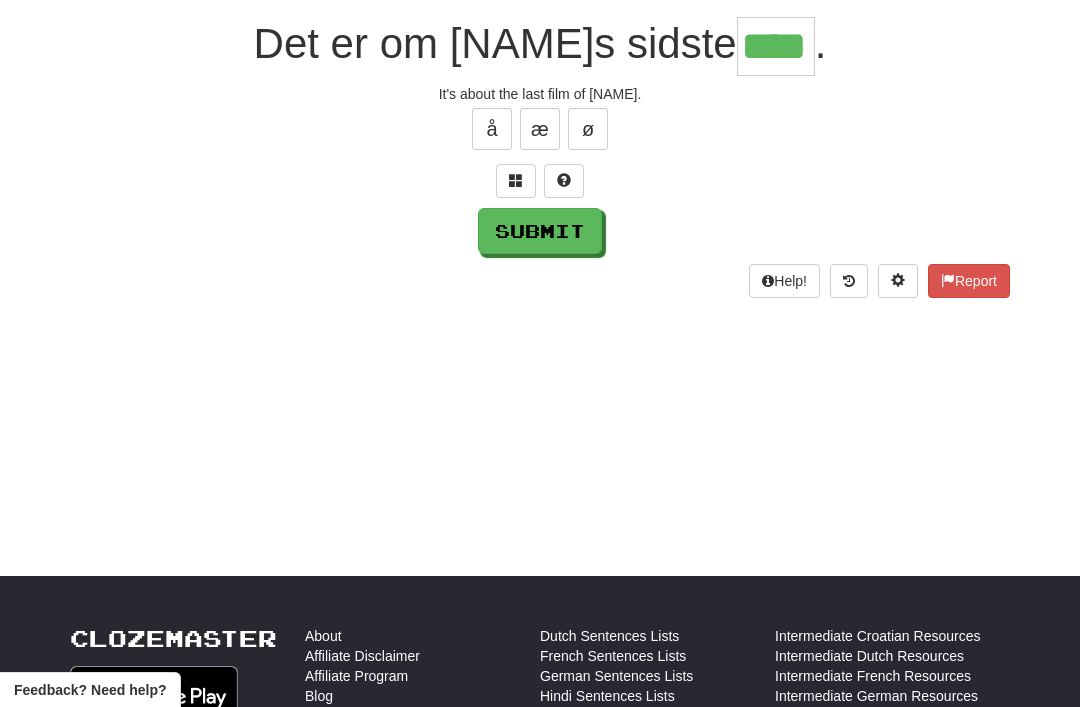 type on "****" 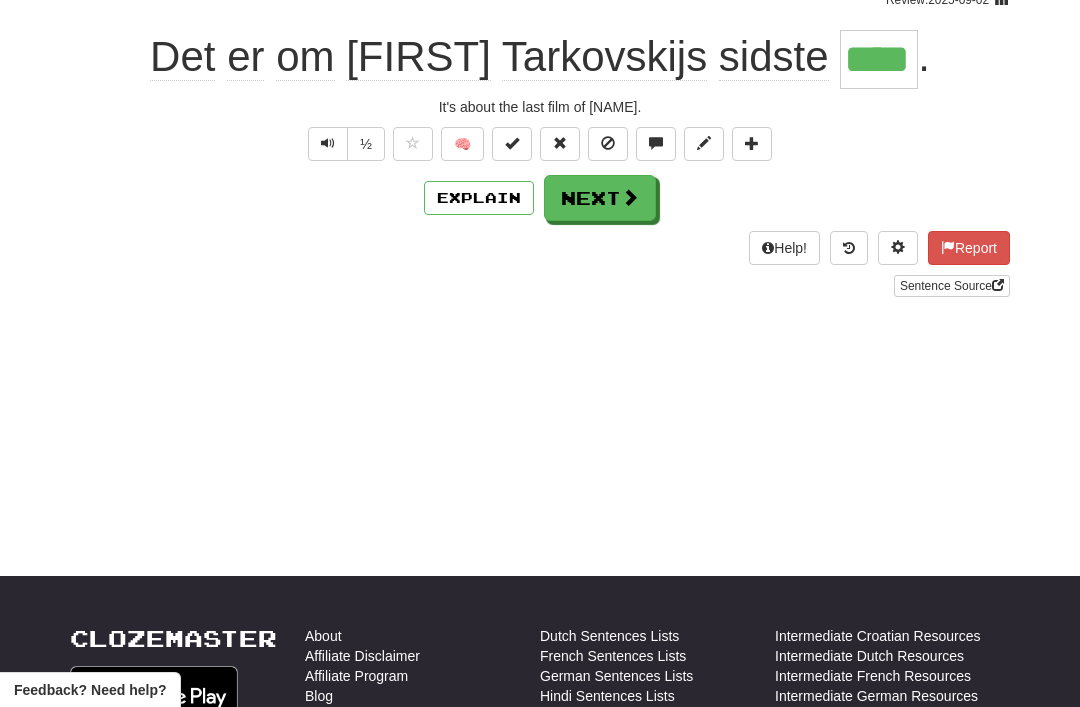 click on "Next" at bounding box center (600, 198) 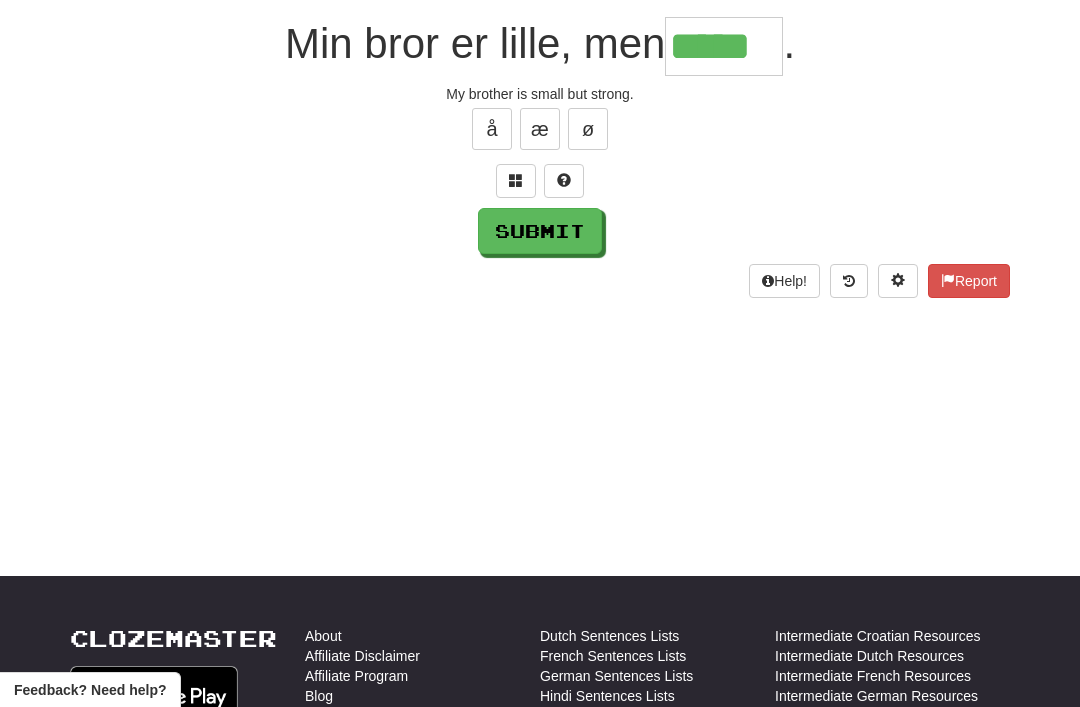 type on "*****" 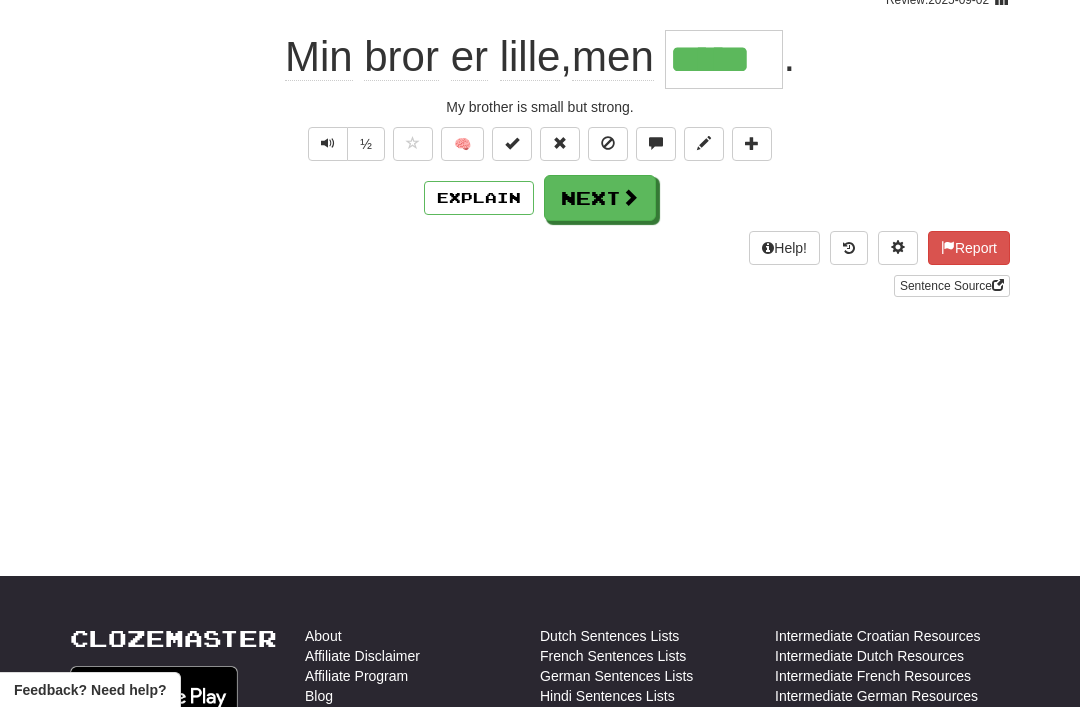 click on "Next" at bounding box center (600, 198) 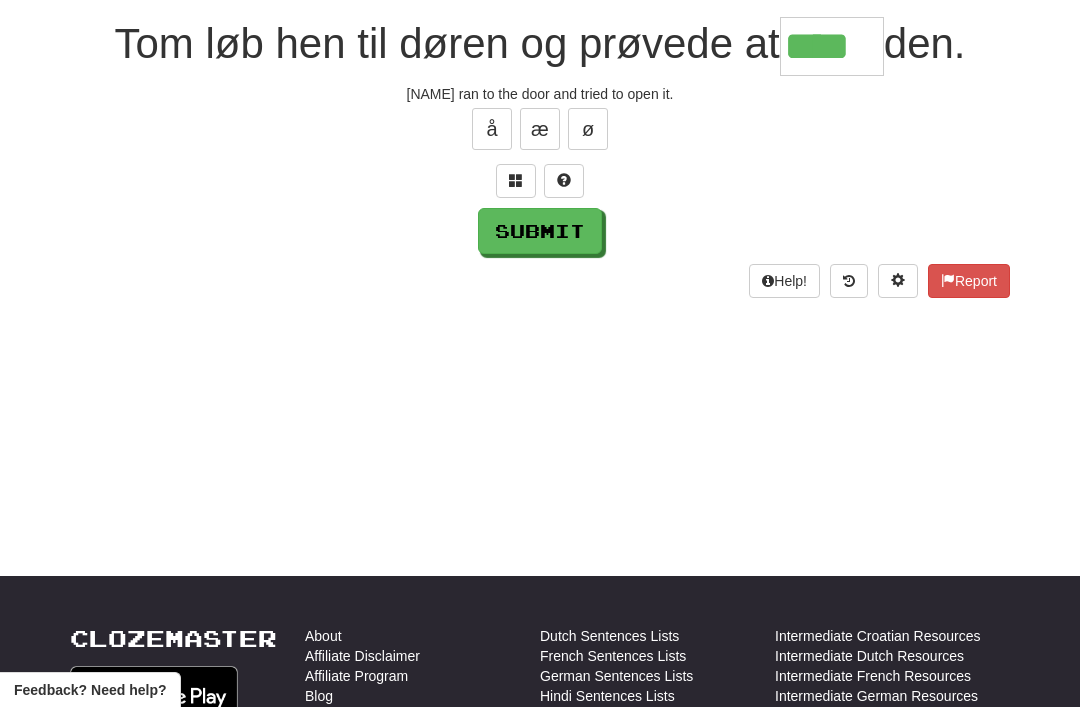 type on "****" 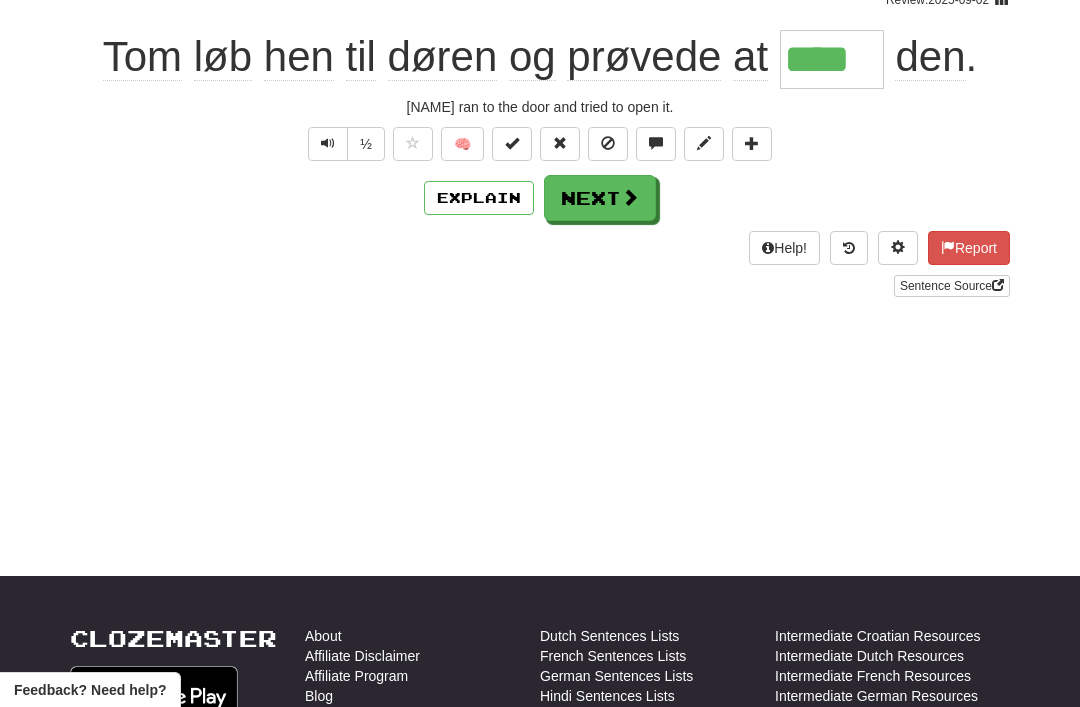 click on "Next" at bounding box center [600, 198] 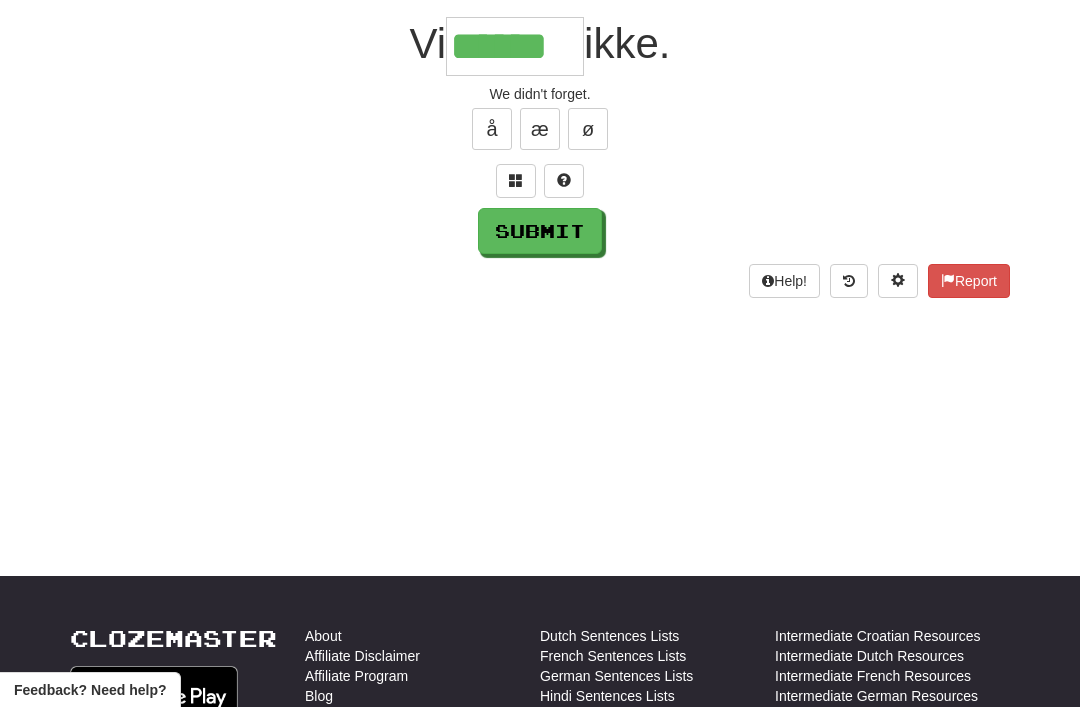 type on "******" 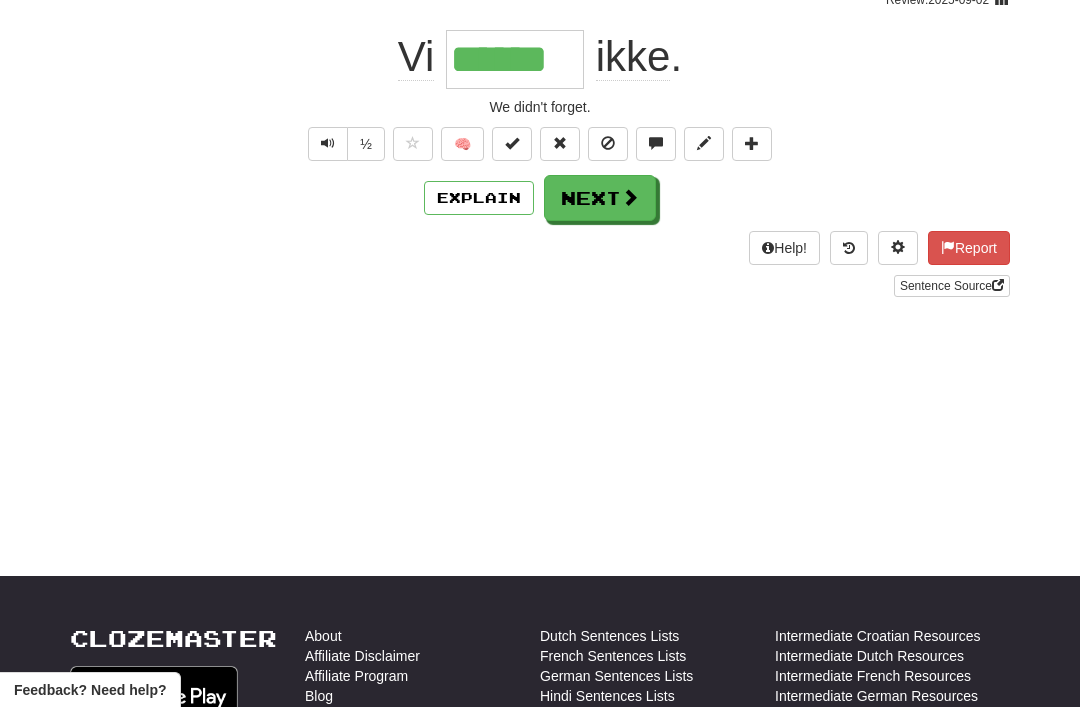 click on "Next" at bounding box center (600, 198) 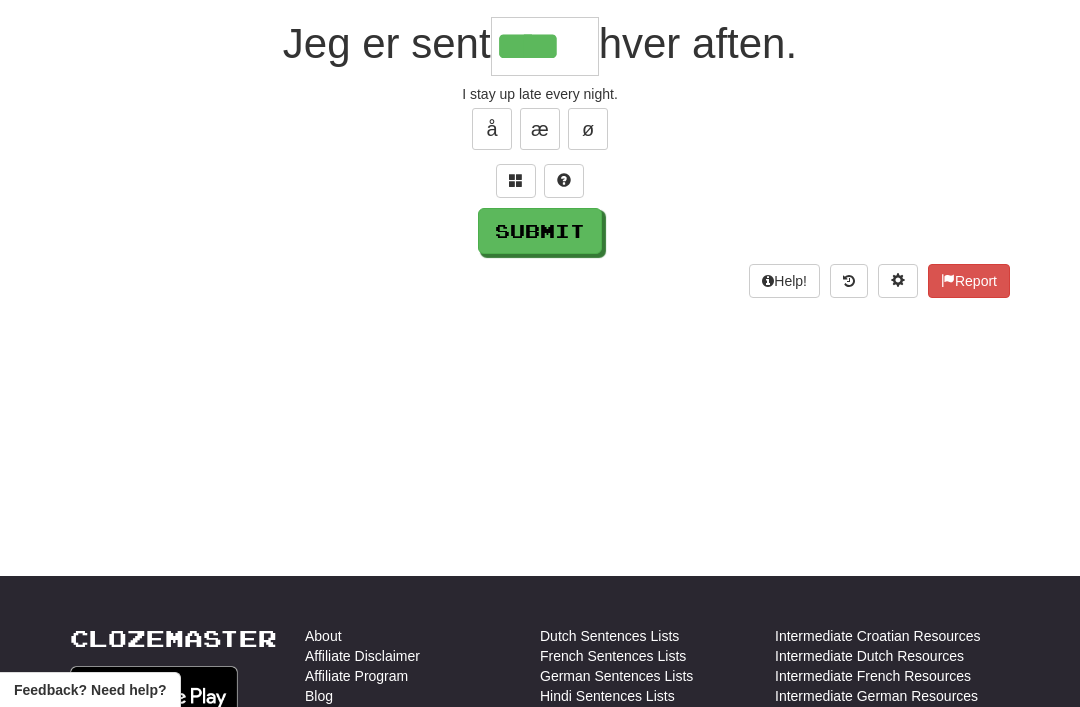 type on "****" 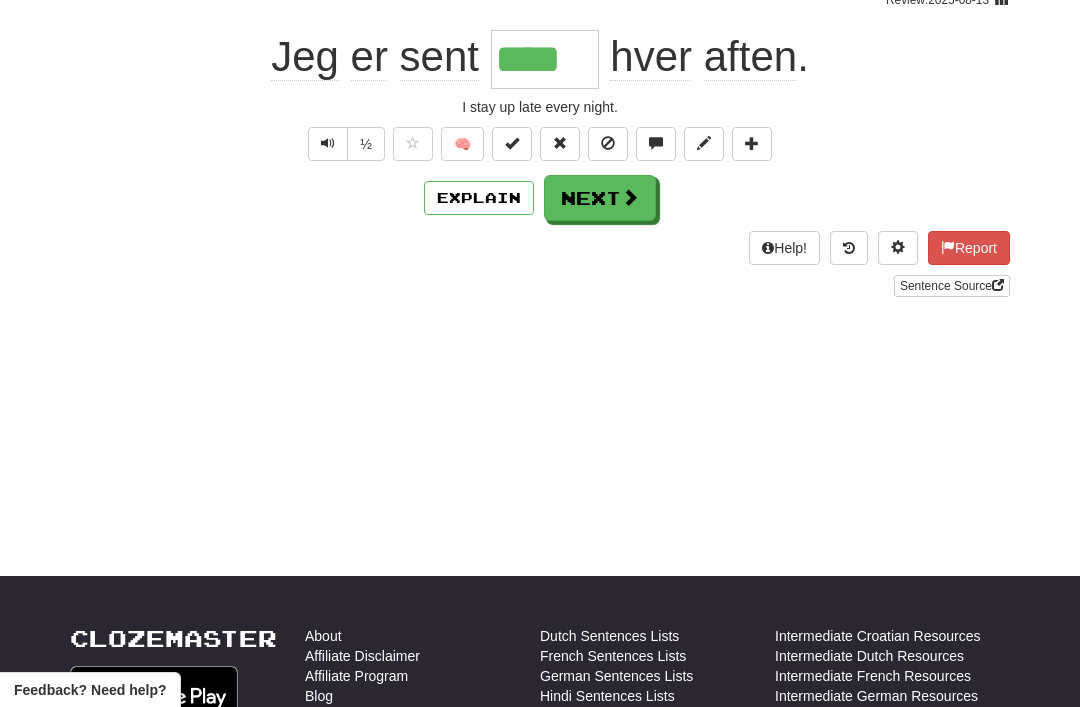 click on "Next" at bounding box center [600, 198] 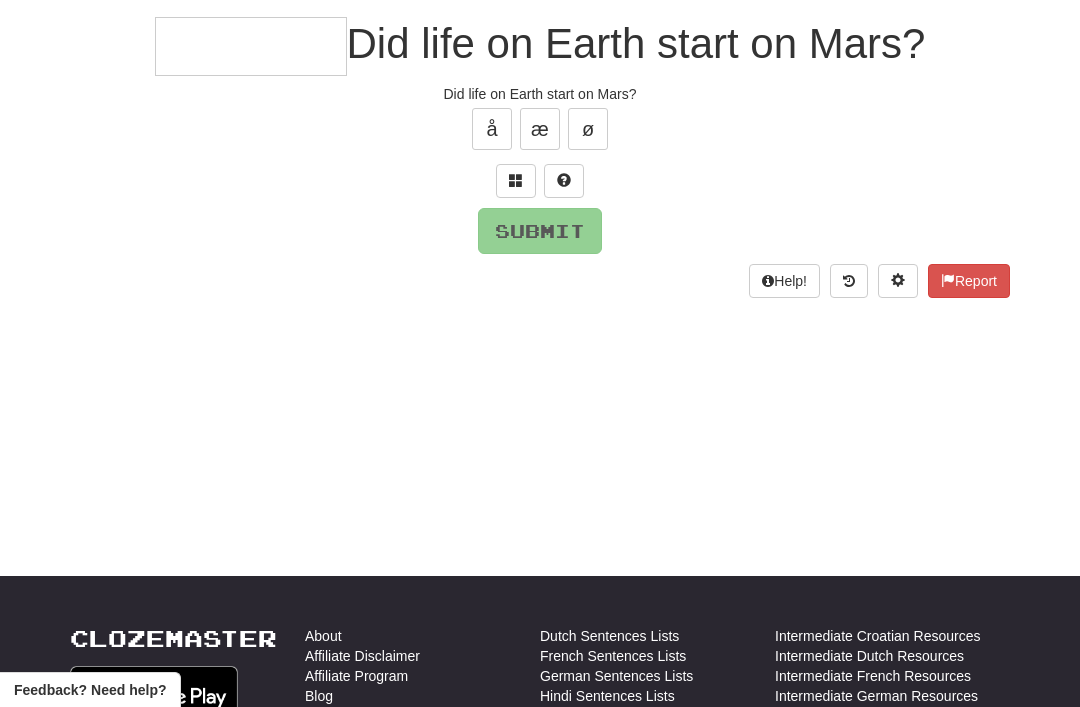 type on "*" 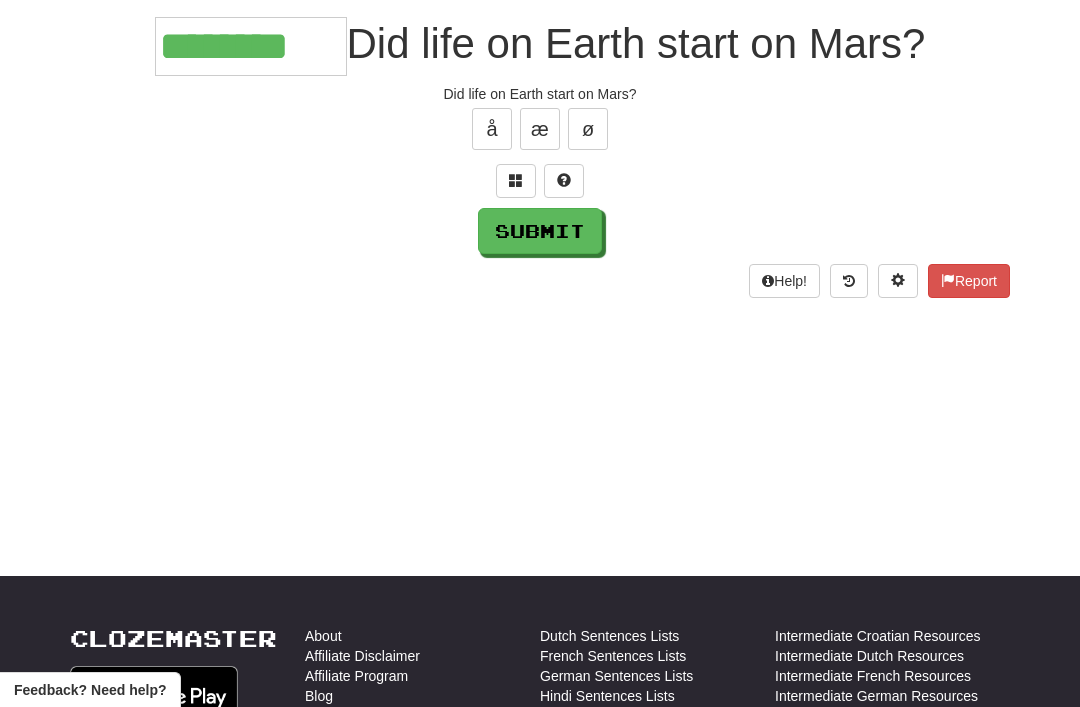 click on "/  Score:   196 25 %  Mastered ********  livet på Jorden på Mars? Did life on Earth start on Mars? å æ ø Submit  Help!  Report" at bounding box center [540, 119] 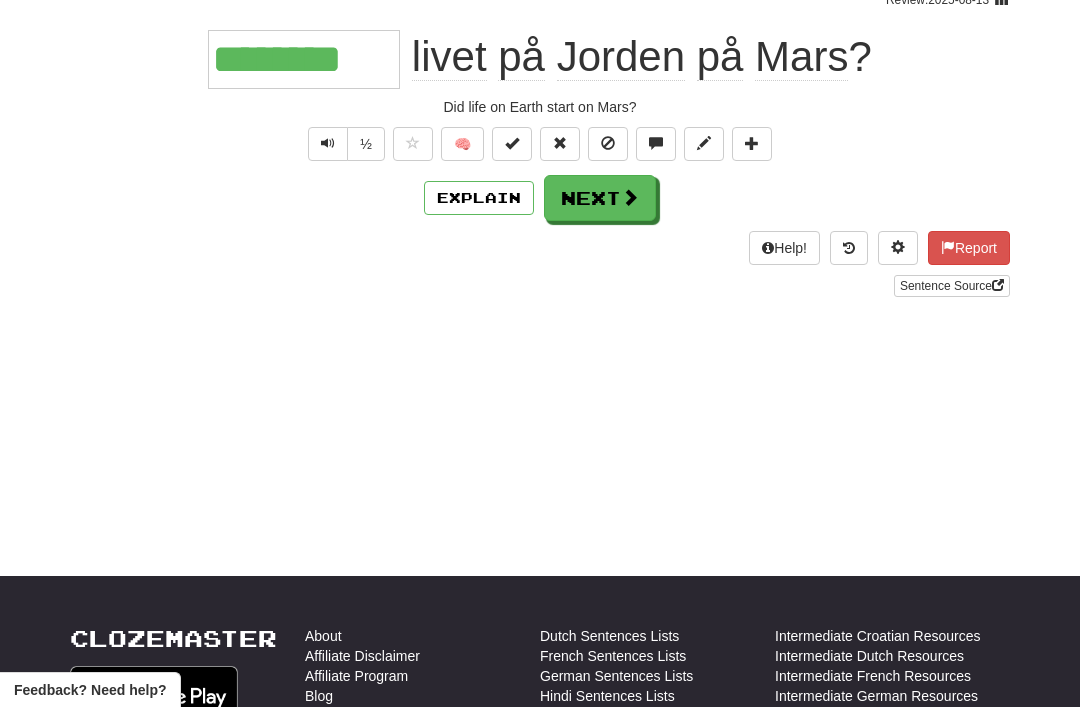 click on "Next" at bounding box center (600, 198) 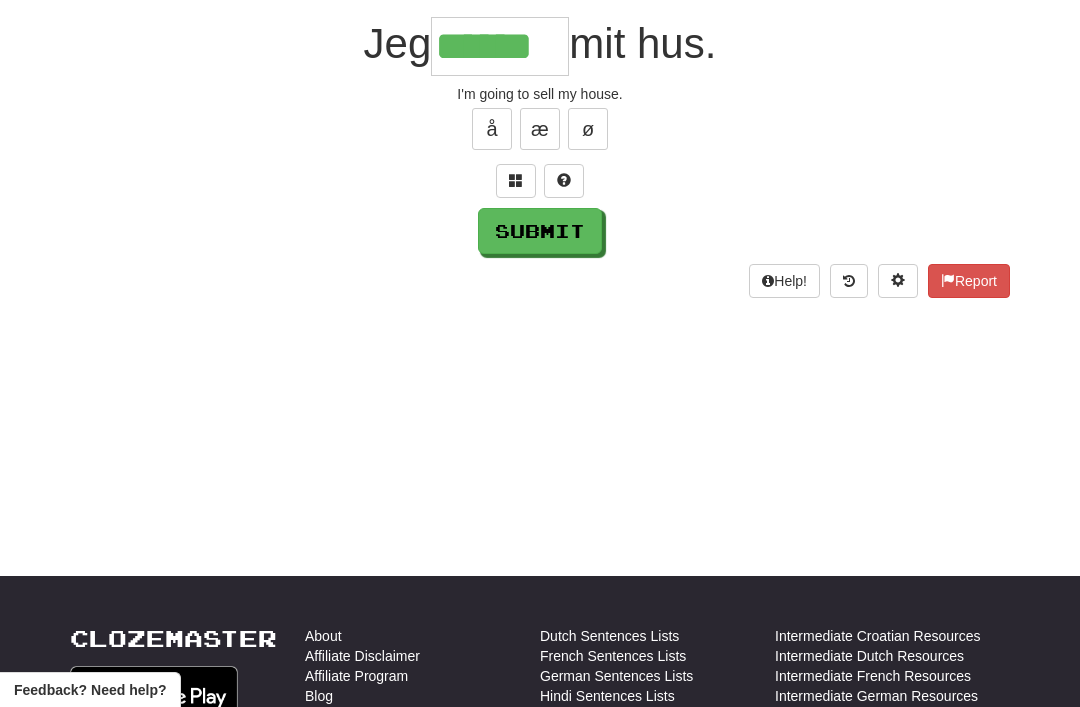 type on "******" 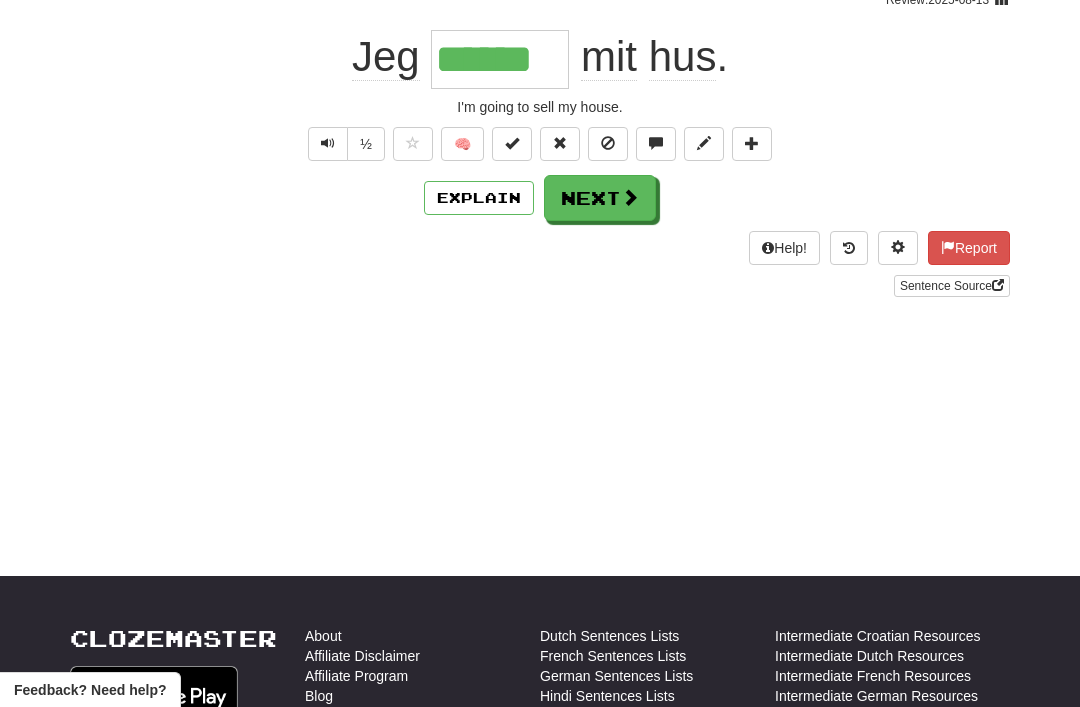 click on "Next" at bounding box center (600, 198) 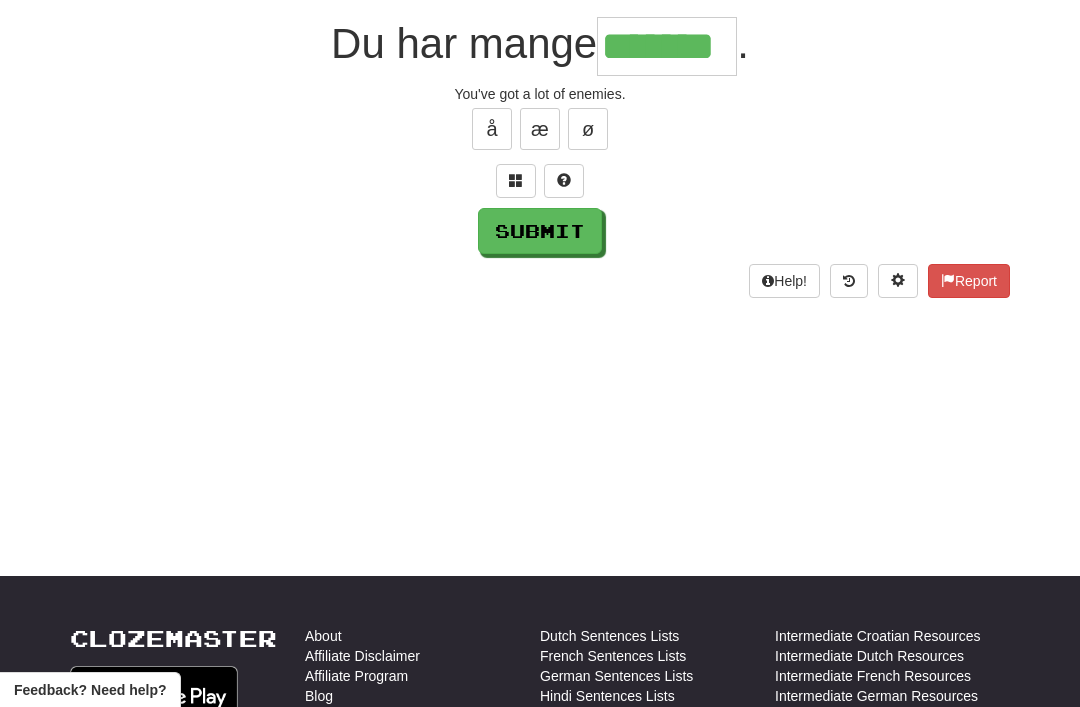 type on "*******" 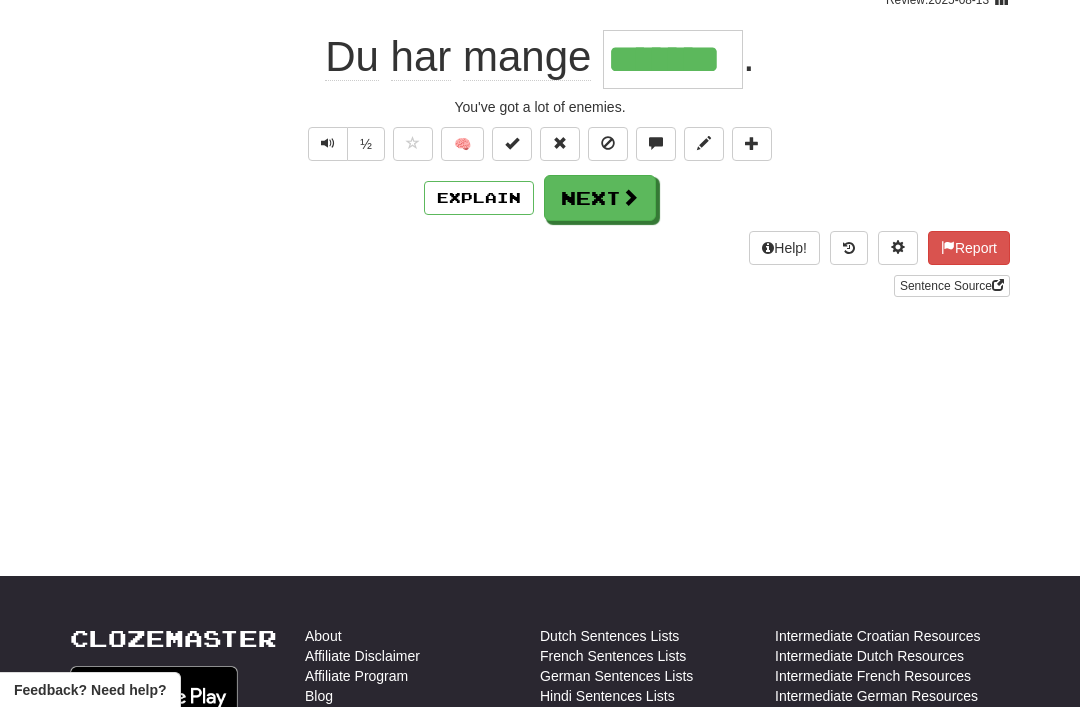 click on "Next" at bounding box center [600, 198] 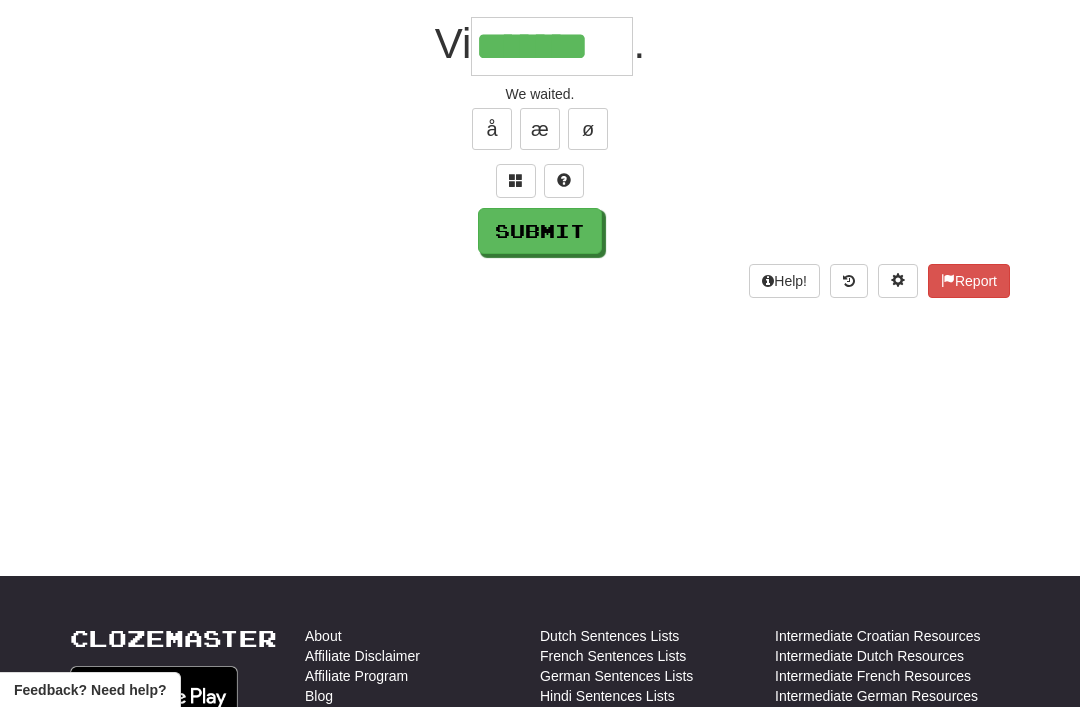 type on "*******" 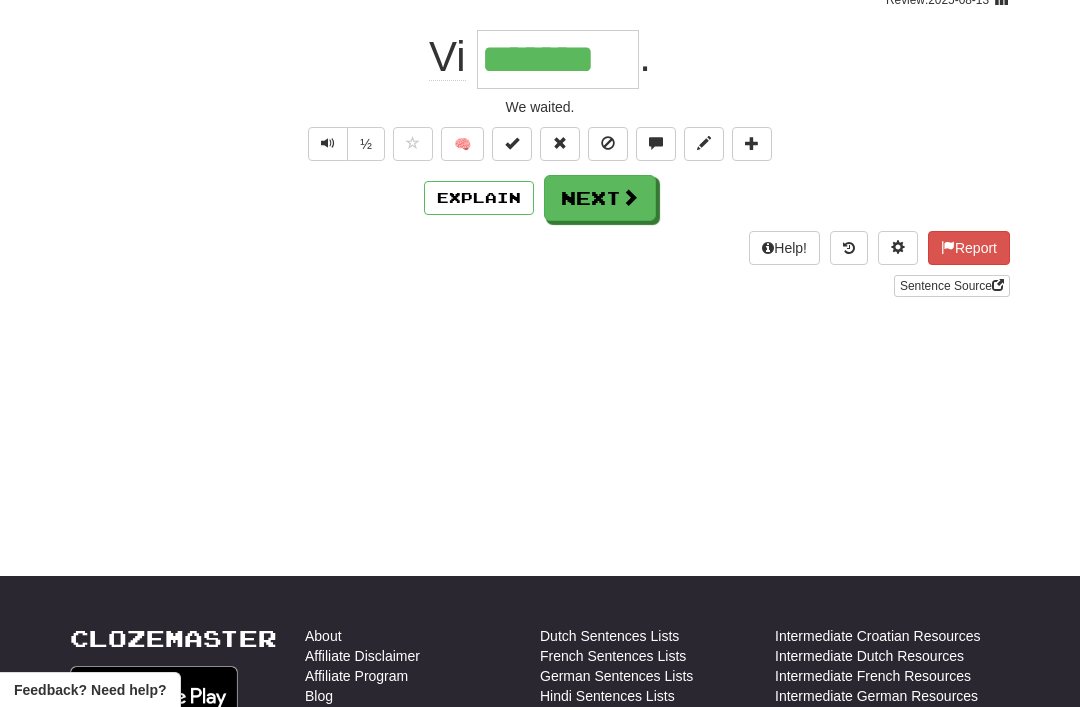 click on "Next" at bounding box center [600, 198] 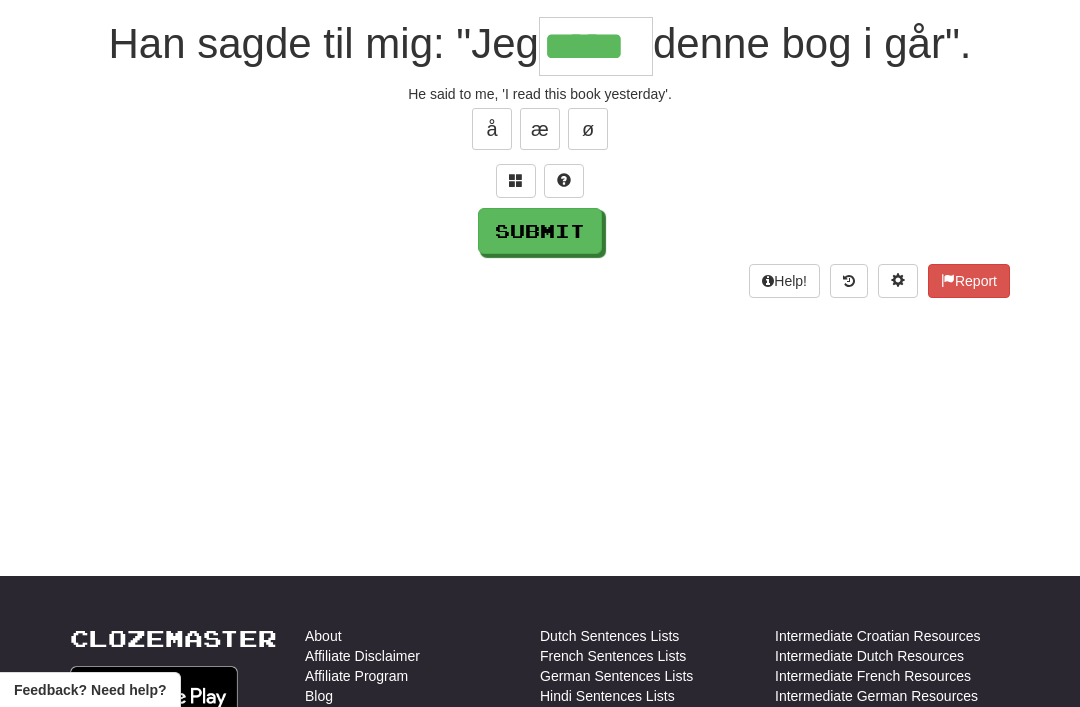 type on "*****" 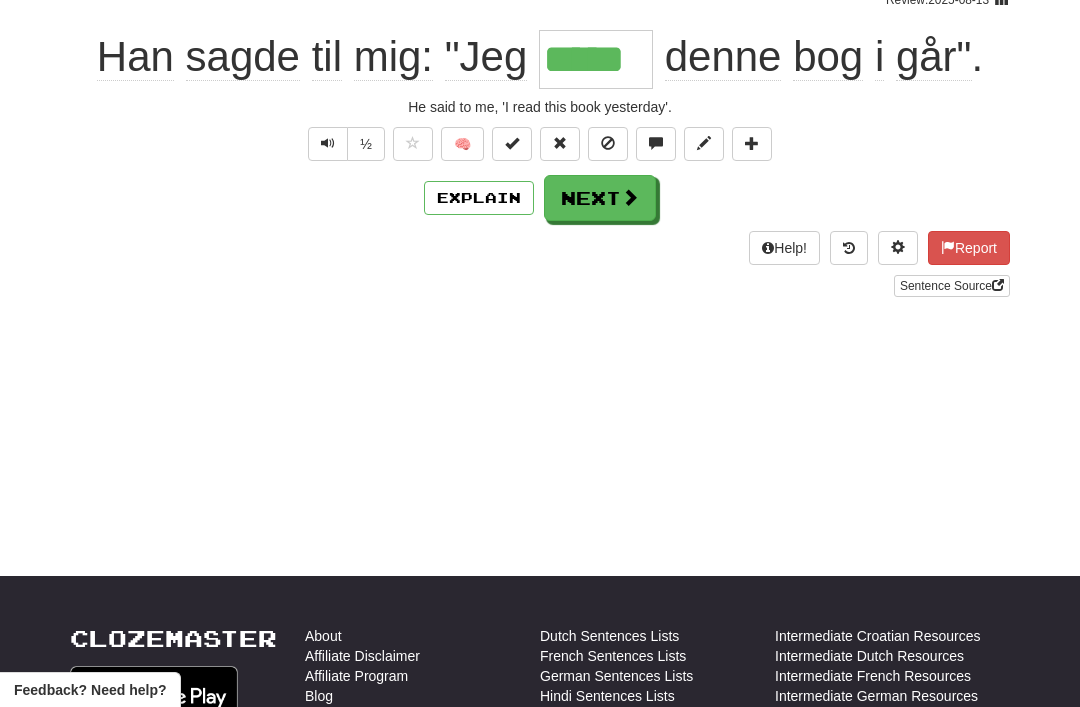 click on "Next" at bounding box center [600, 198] 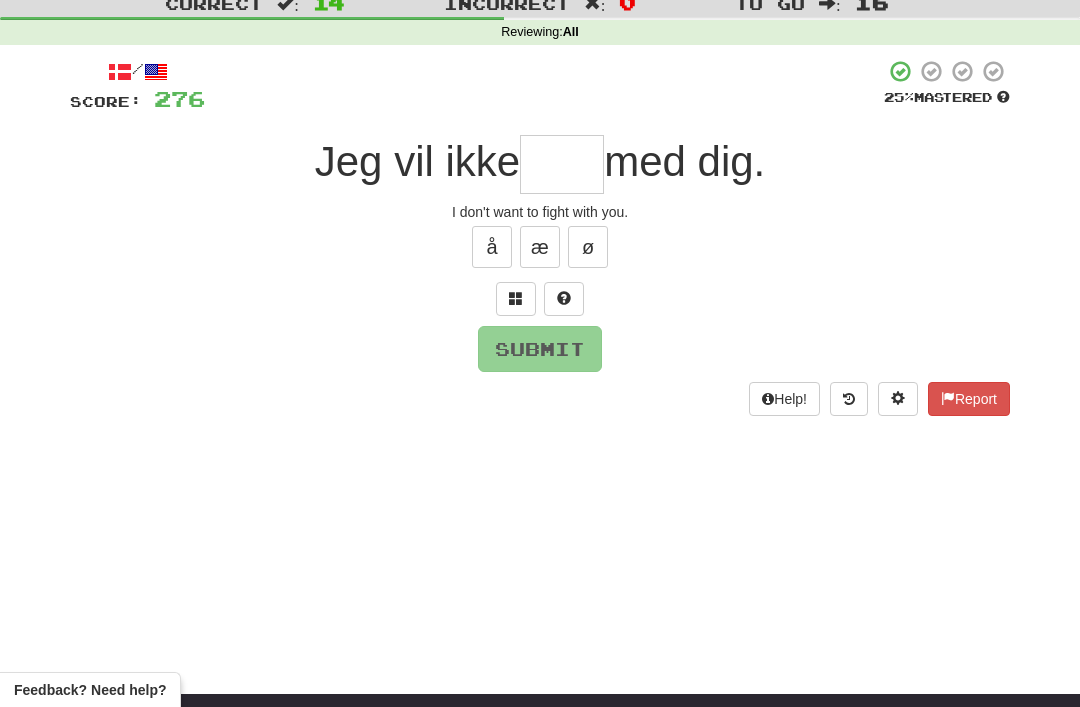 scroll, scrollTop: 0, scrollLeft: 0, axis: both 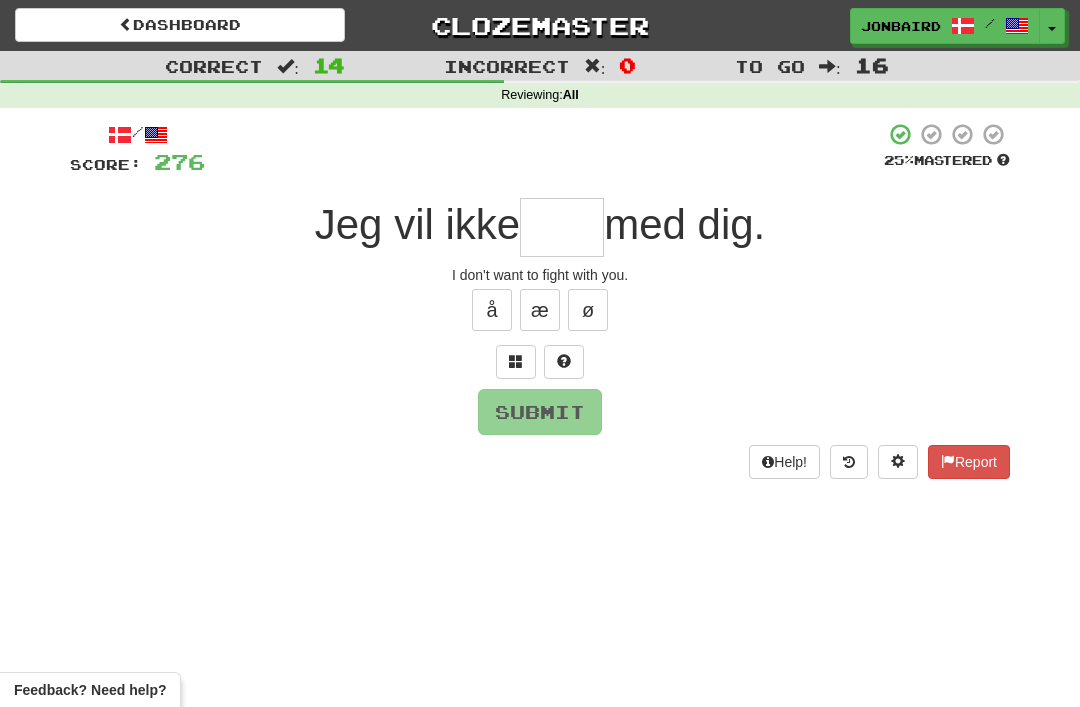 click at bounding box center [562, 227] 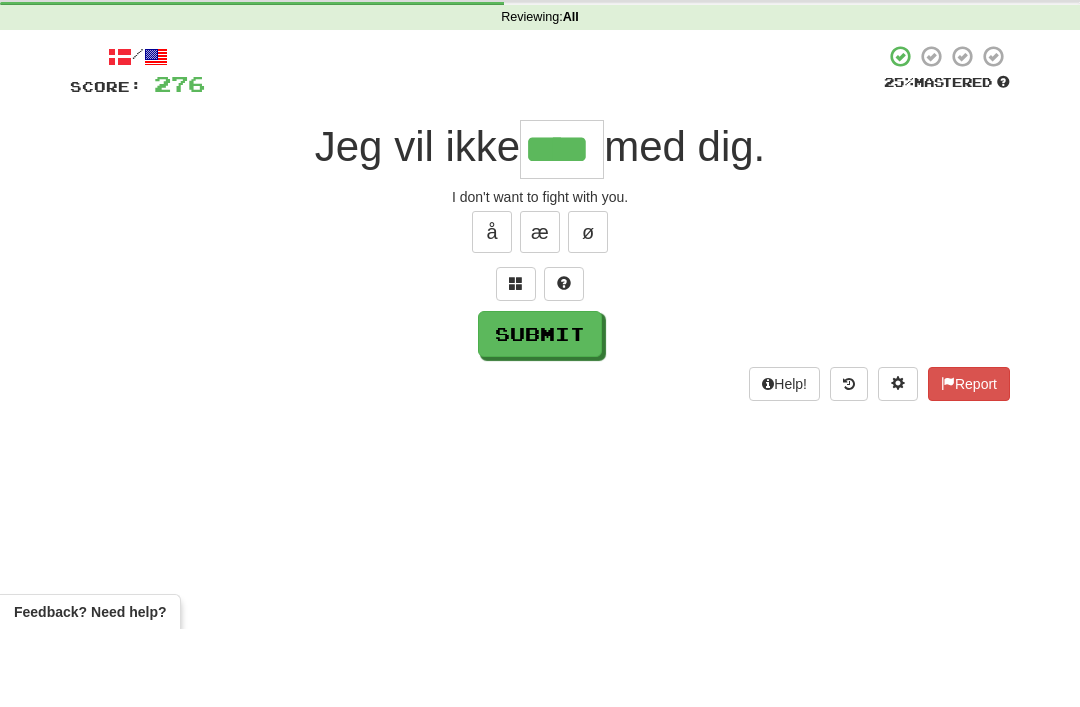 type on "****" 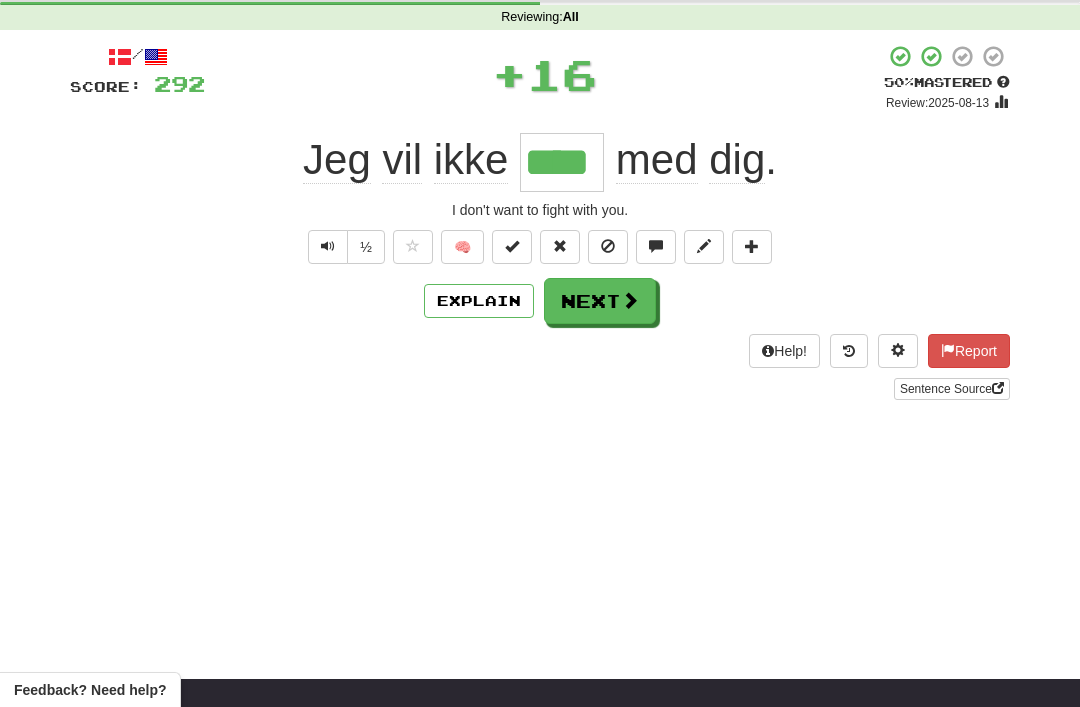 click on "Next" at bounding box center (600, 301) 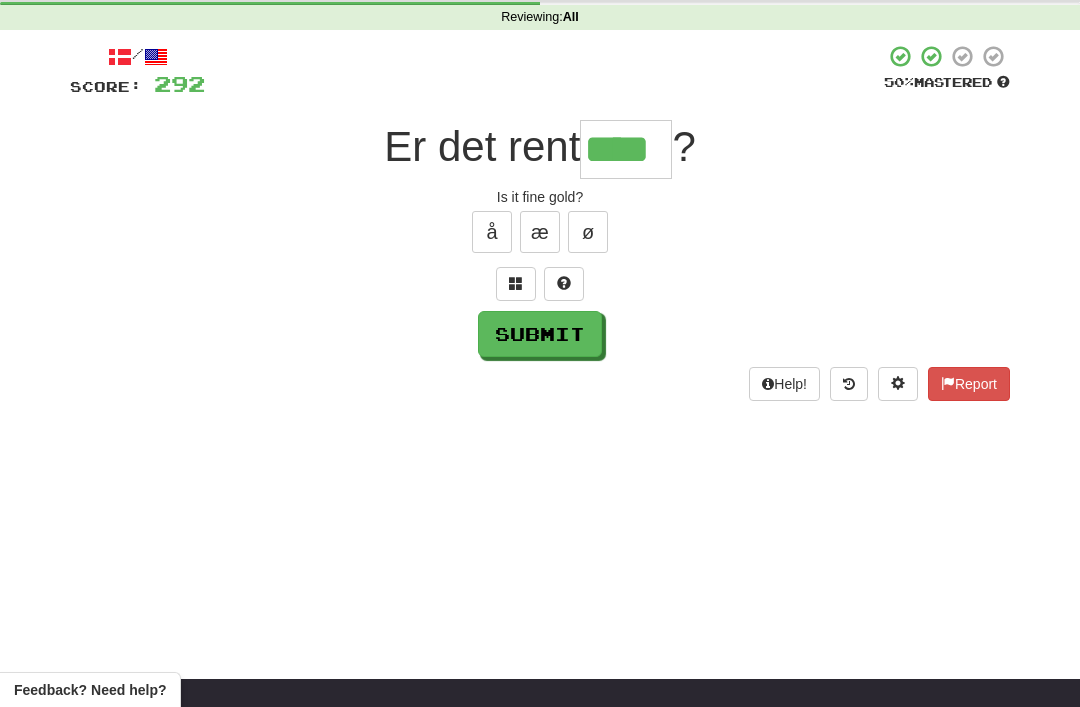 type on "****" 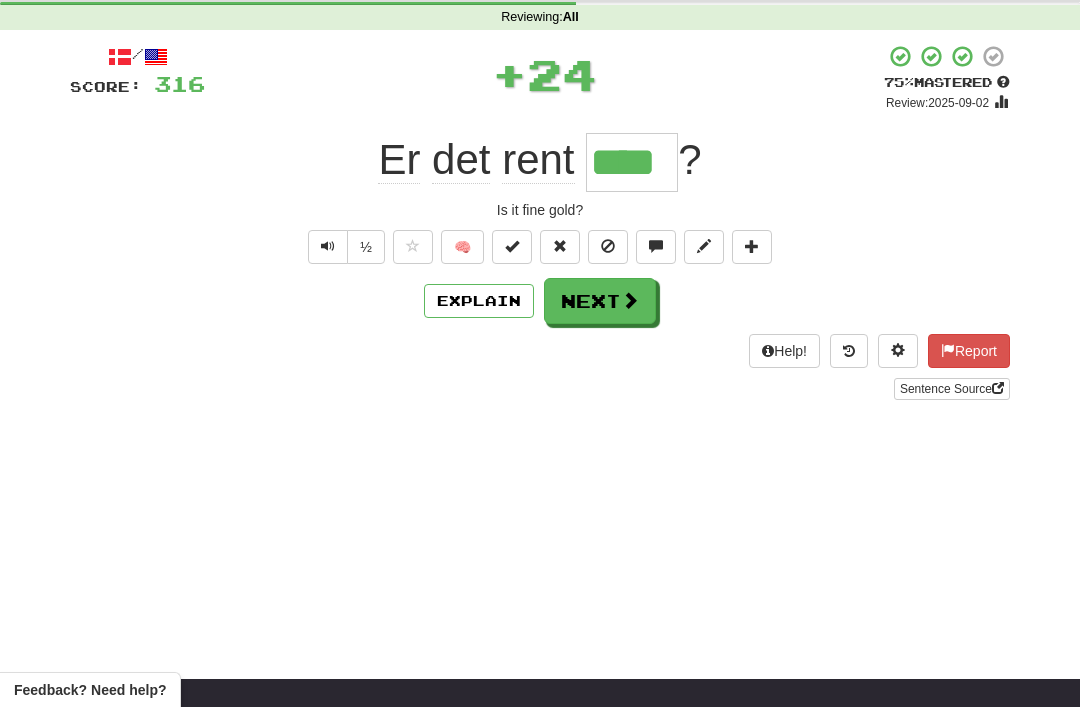 click on "Next" at bounding box center (600, 301) 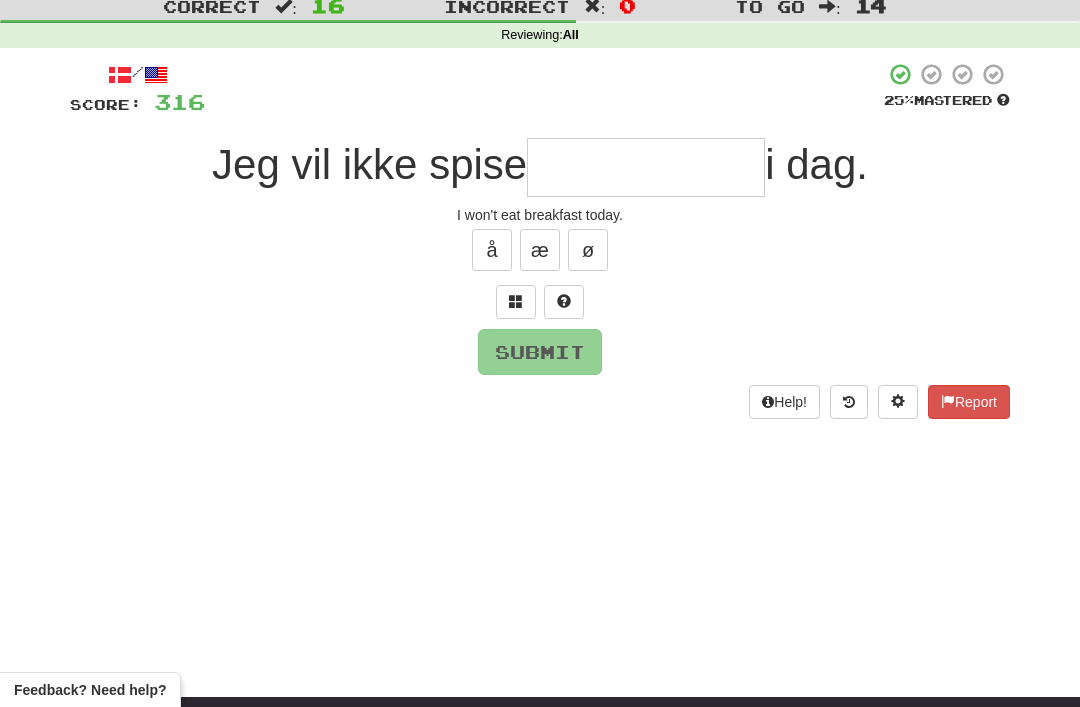 scroll, scrollTop: 59, scrollLeft: 0, axis: vertical 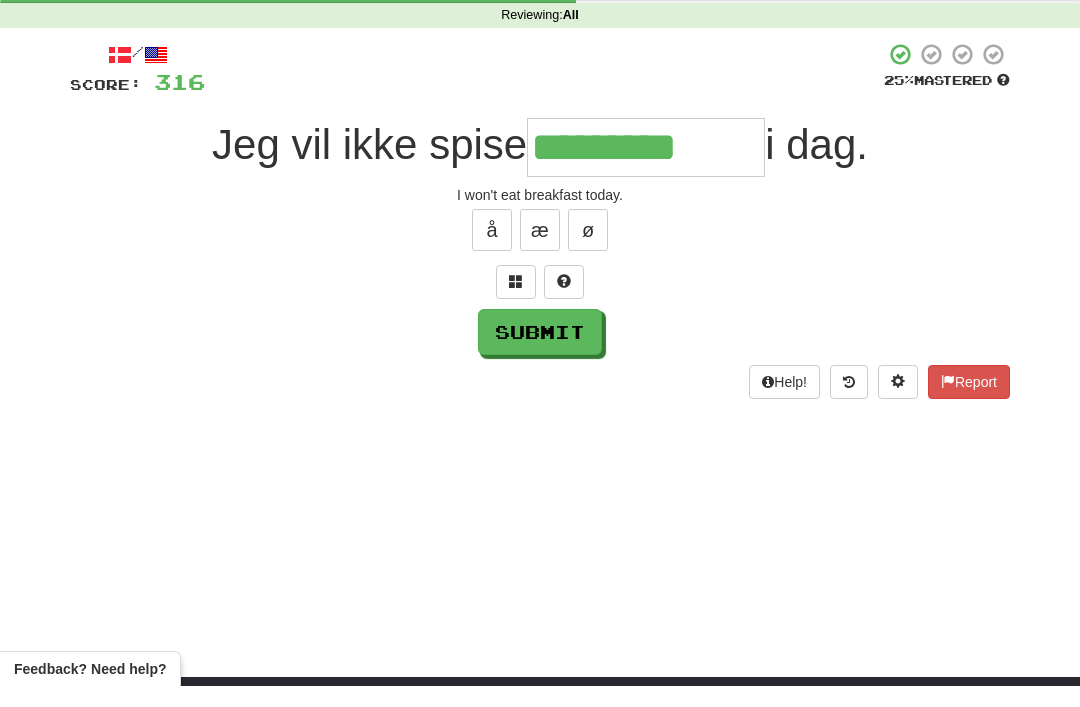 type on "*********" 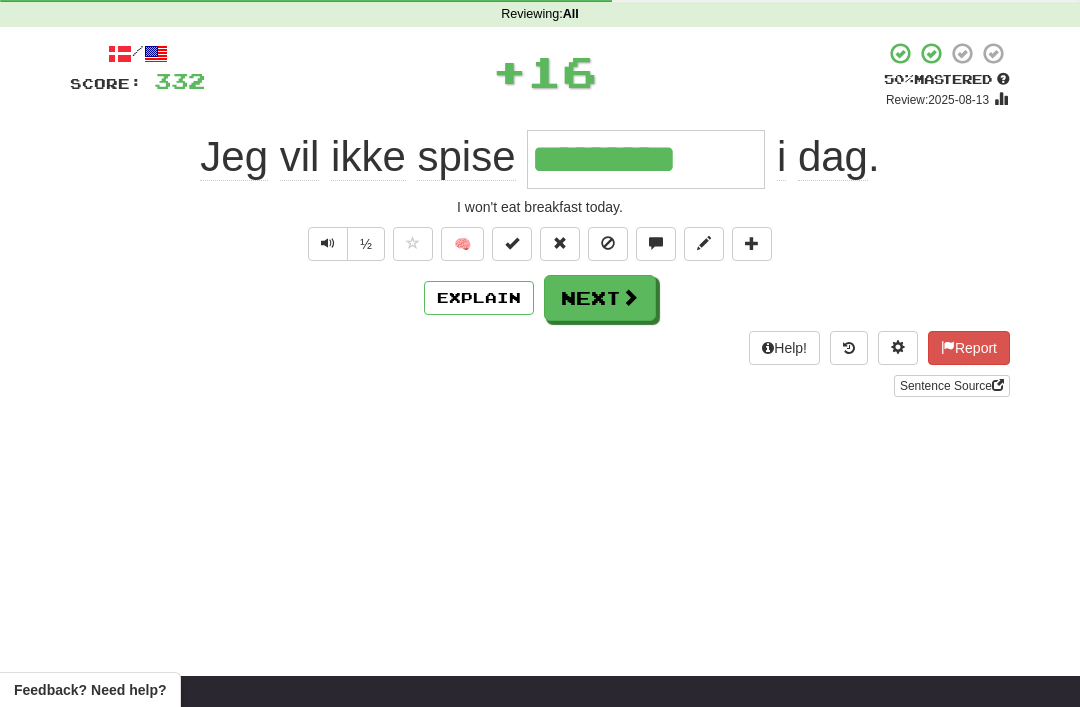 click on "Next" at bounding box center (600, 298) 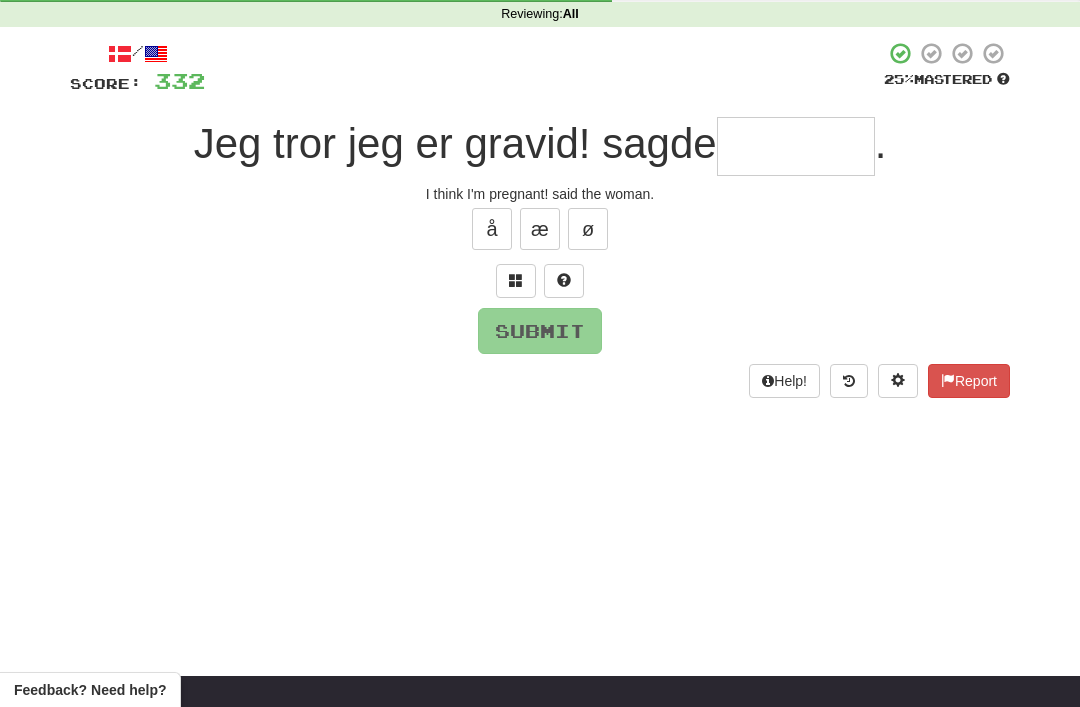 scroll, scrollTop: 80, scrollLeft: 0, axis: vertical 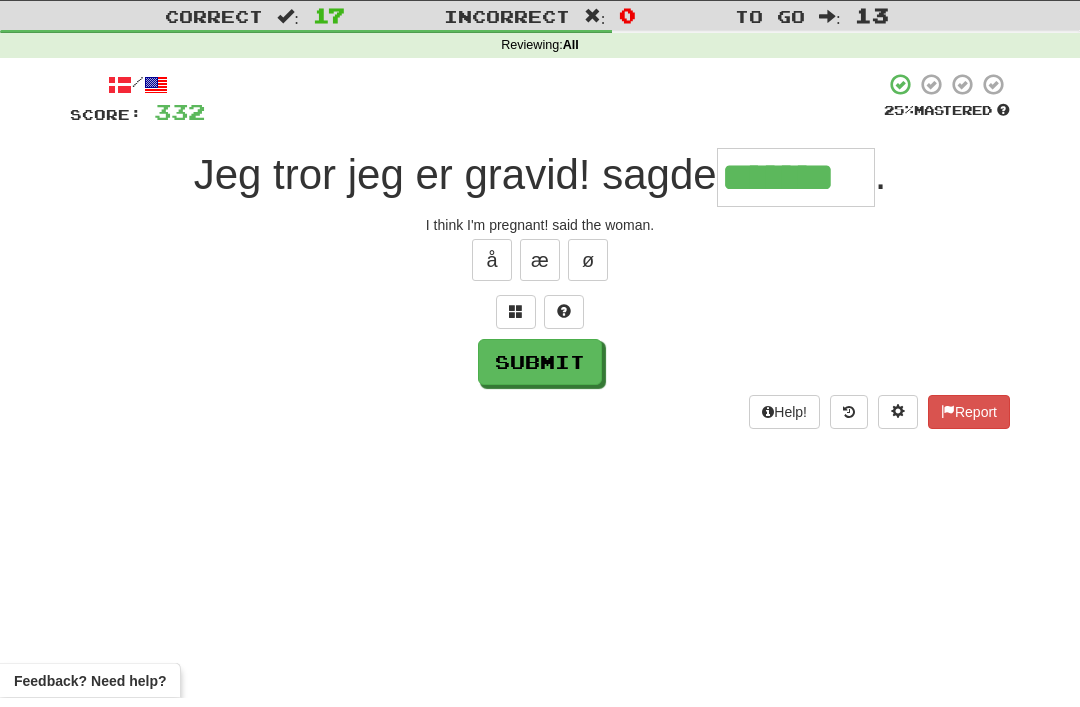 type on "*******" 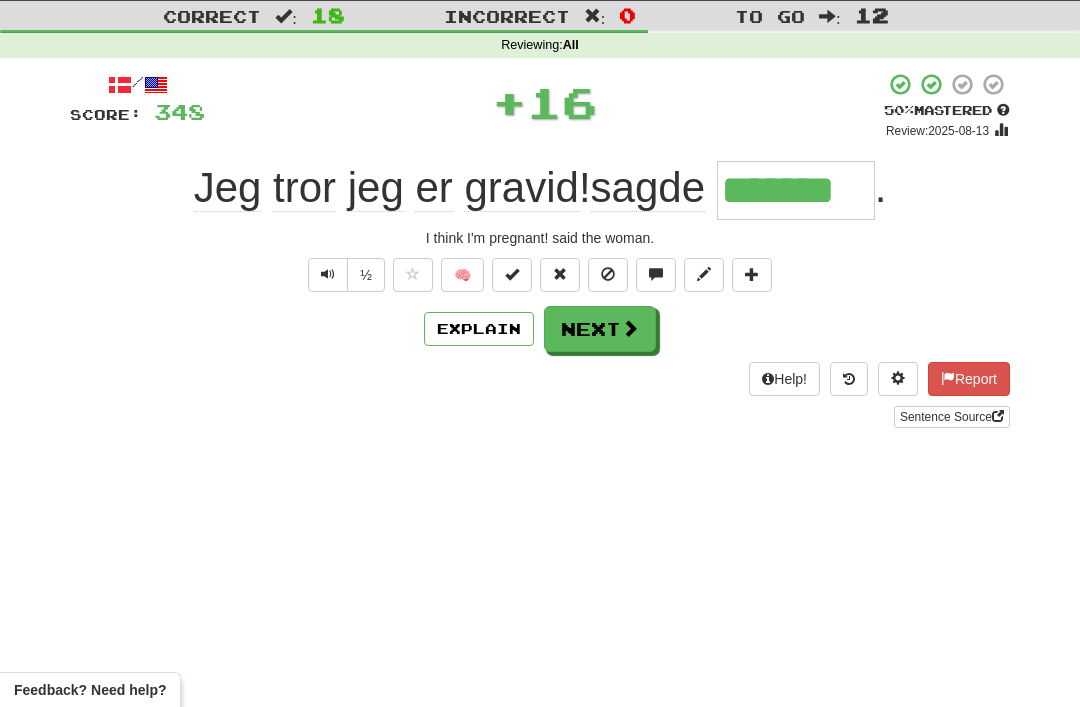 click on "Next" at bounding box center [600, 329] 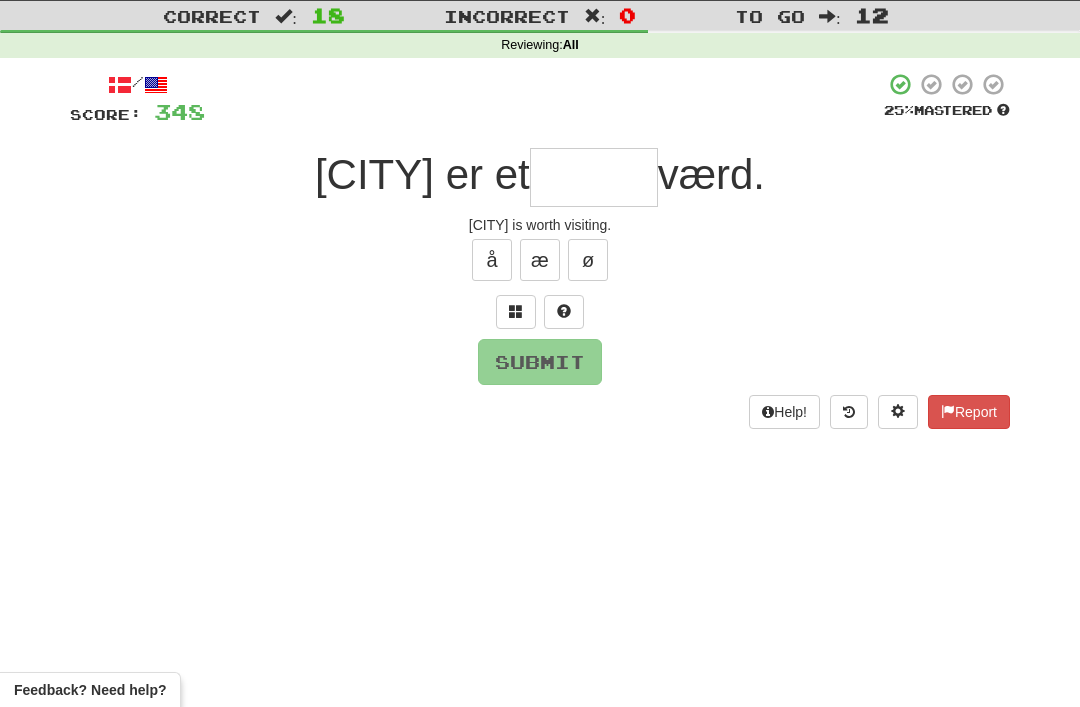scroll, scrollTop: 49, scrollLeft: 0, axis: vertical 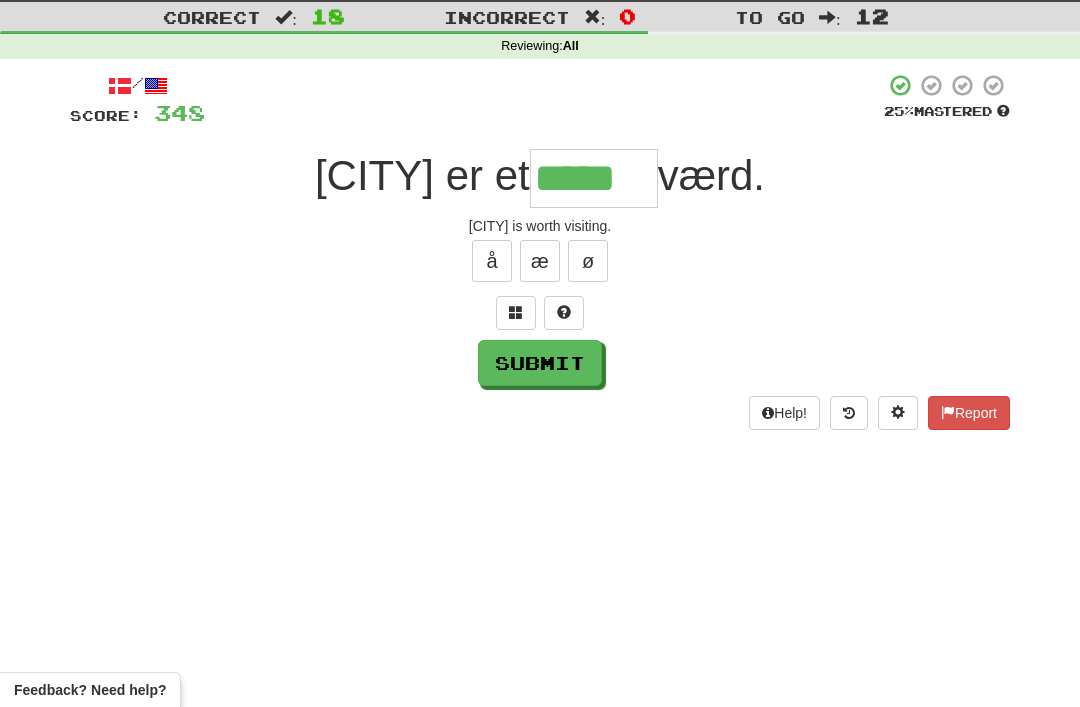 type on "*****" 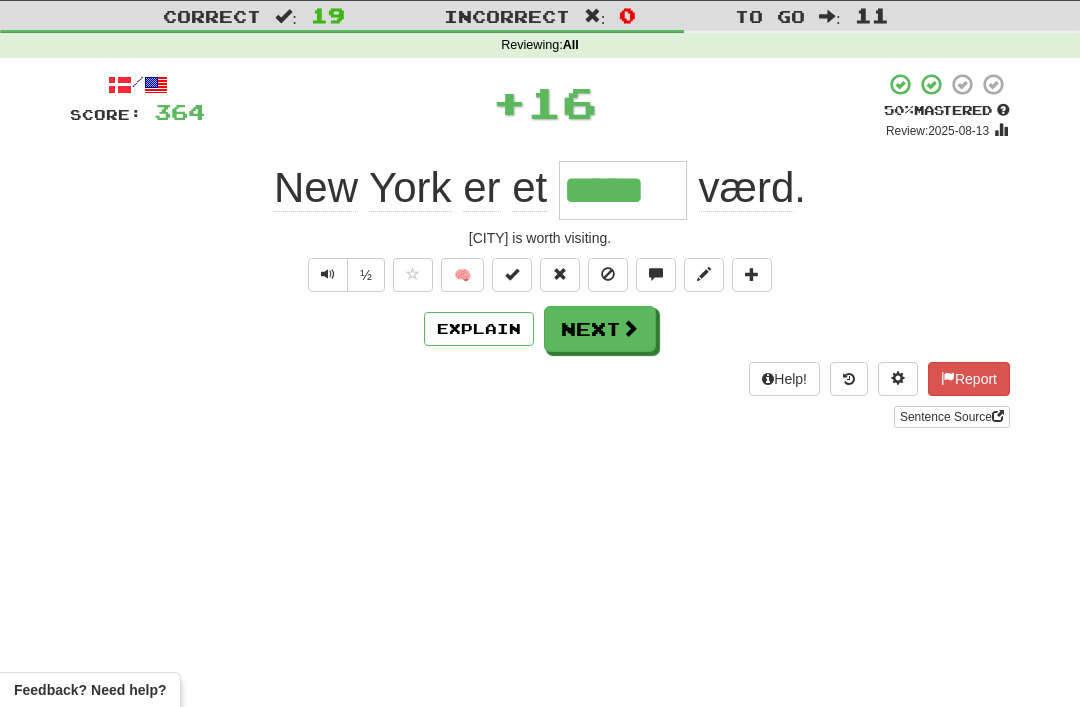 click at bounding box center (630, 328) 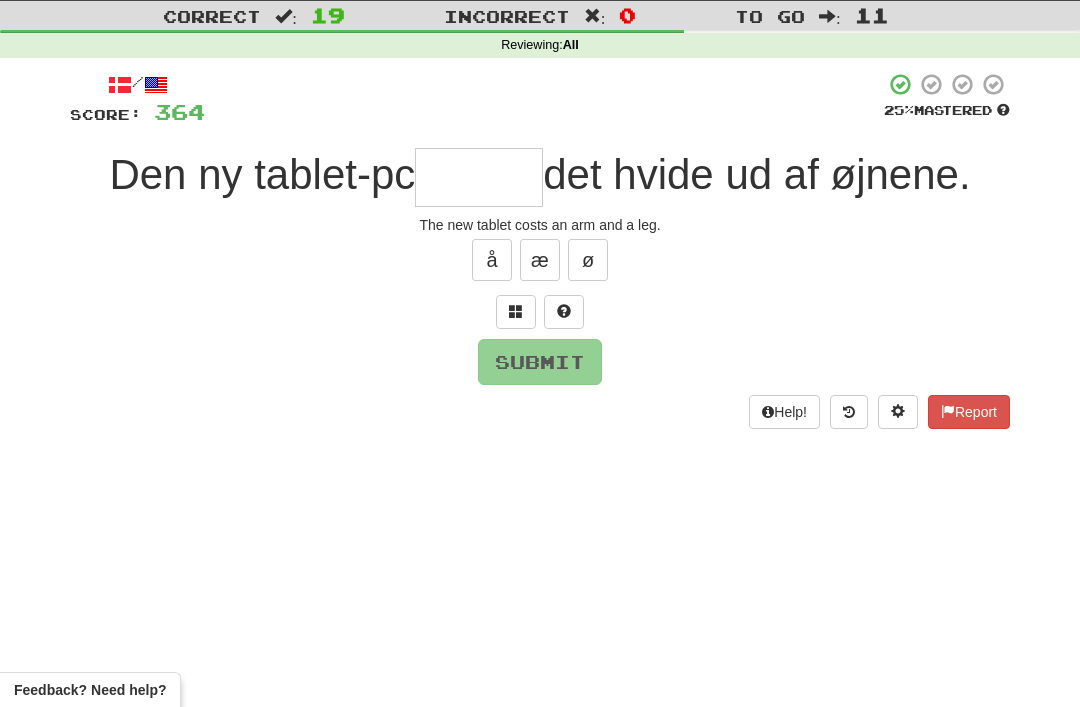 scroll, scrollTop: 49, scrollLeft: 0, axis: vertical 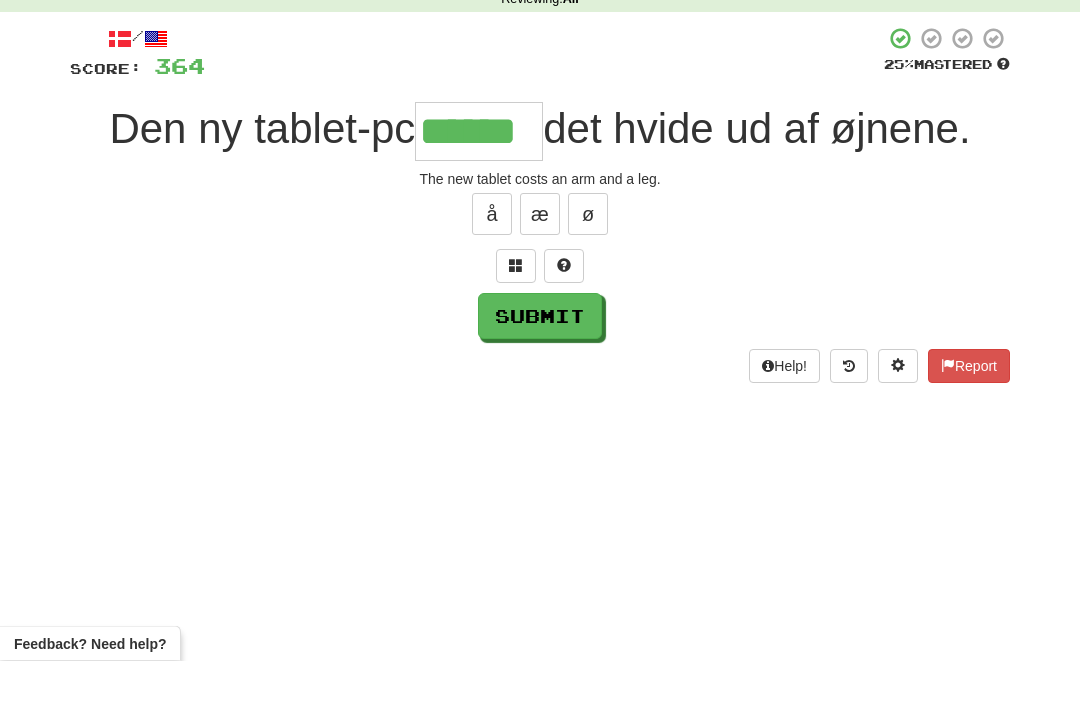 type on "******" 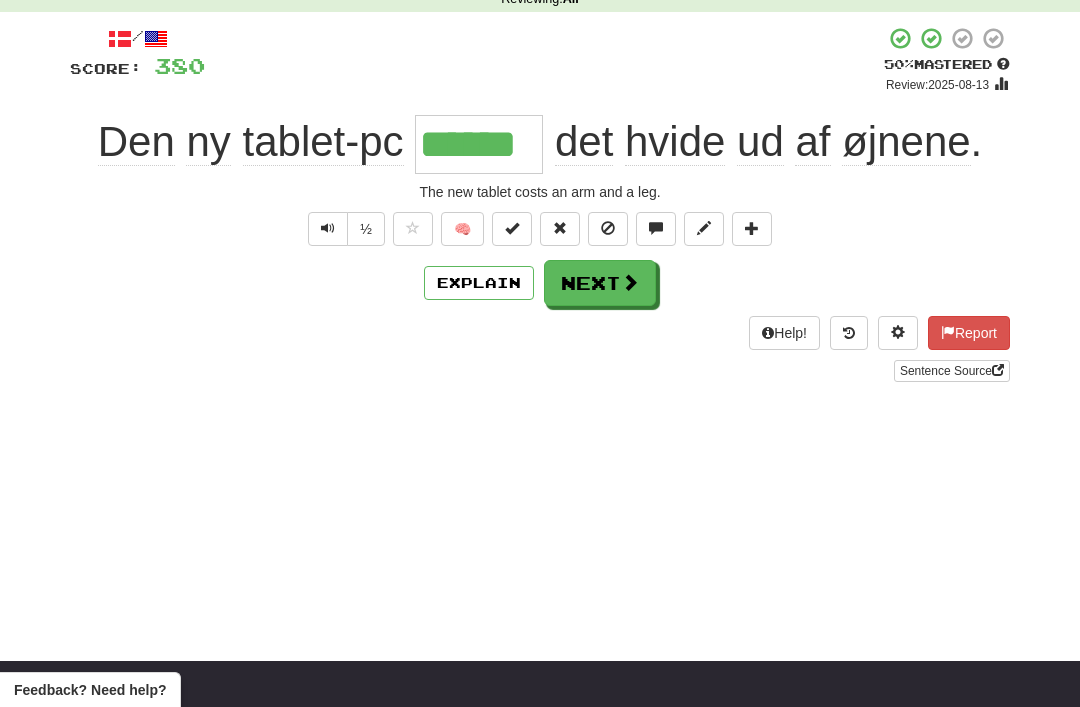 click on "Explain" at bounding box center (479, 283) 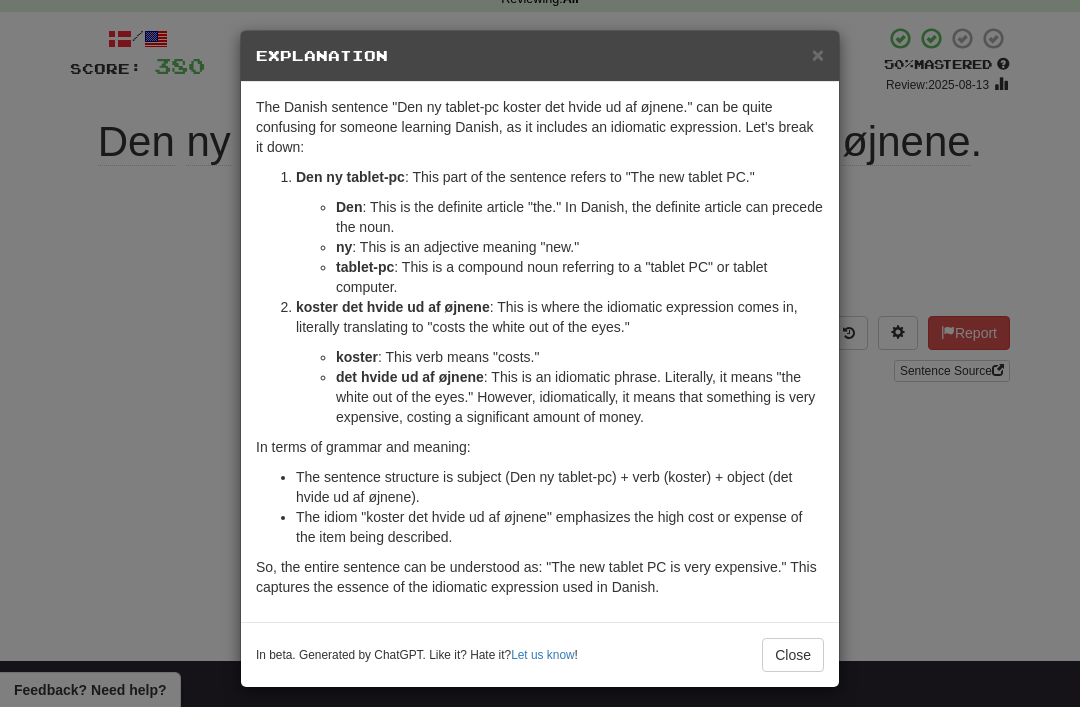 click on "×" at bounding box center (818, 54) 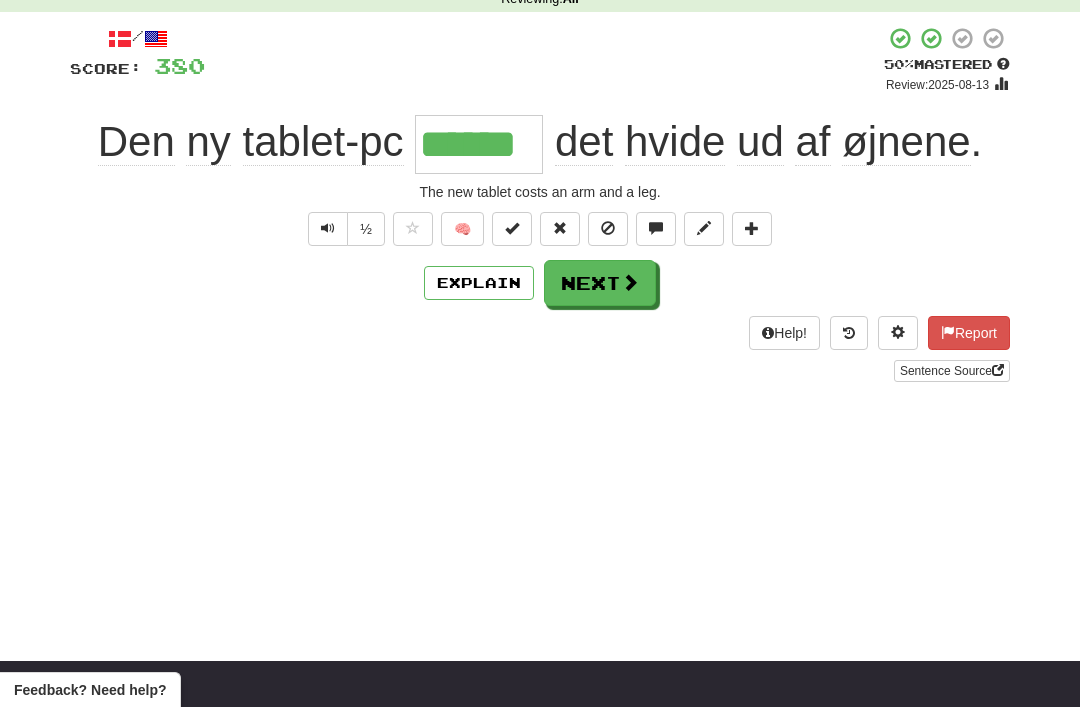 click on "Next" at bounding box center [600, 283] 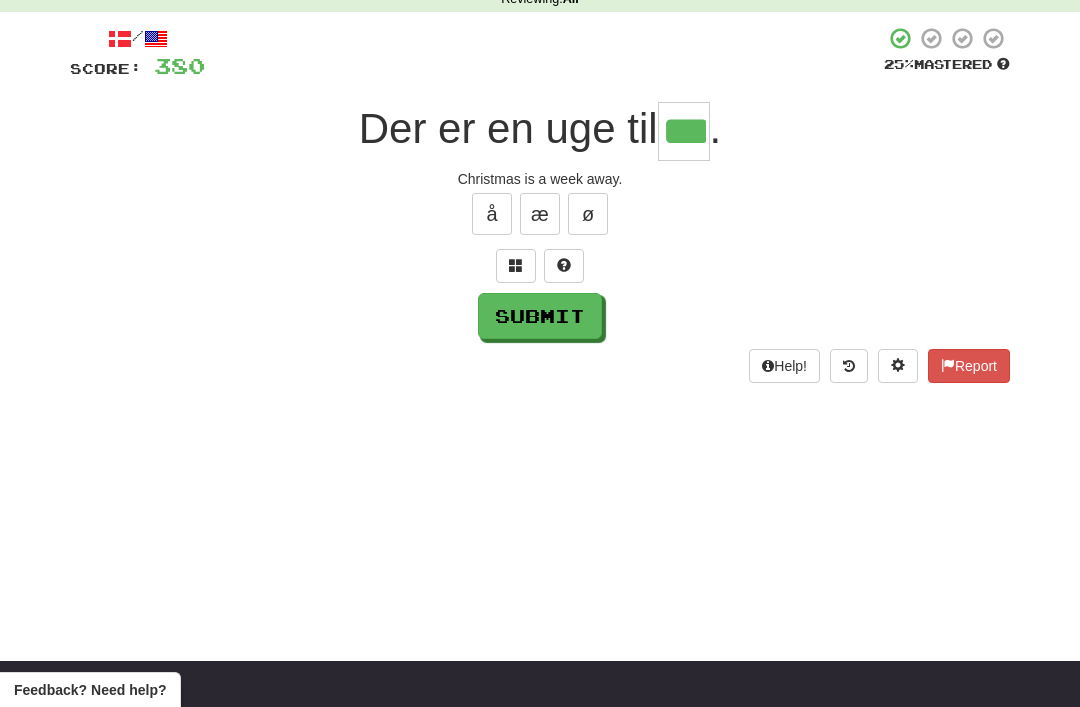 type on "***" 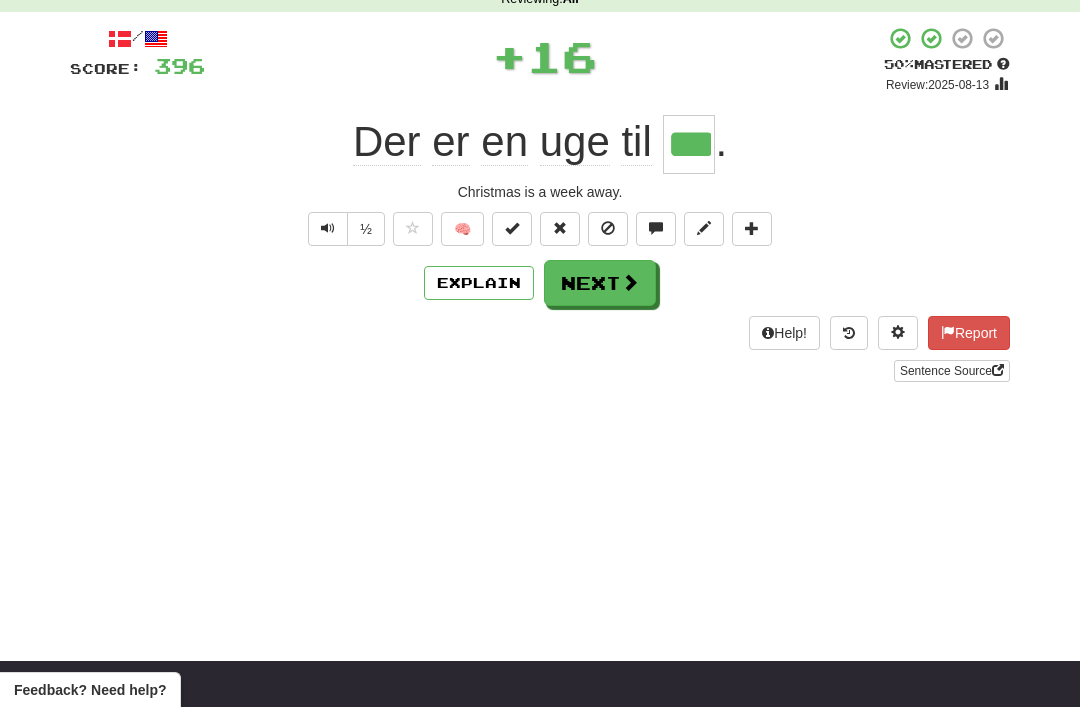 click on "Next" at bounding box center [600, 283] 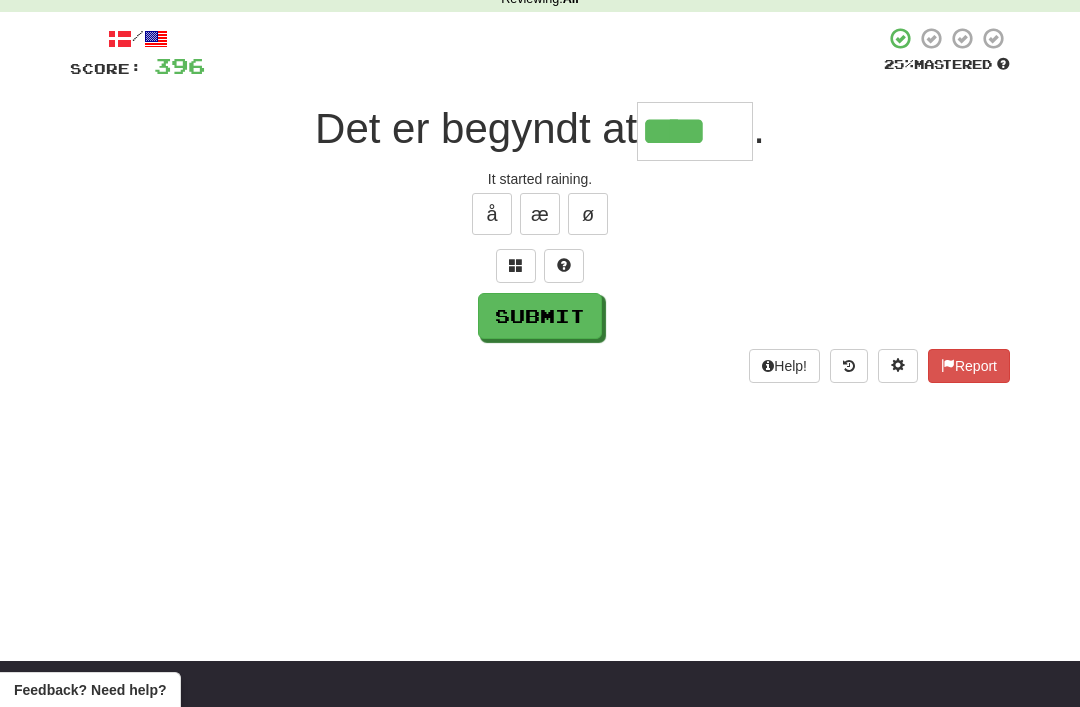 click on "Submit" at bounding box center (540, 316) 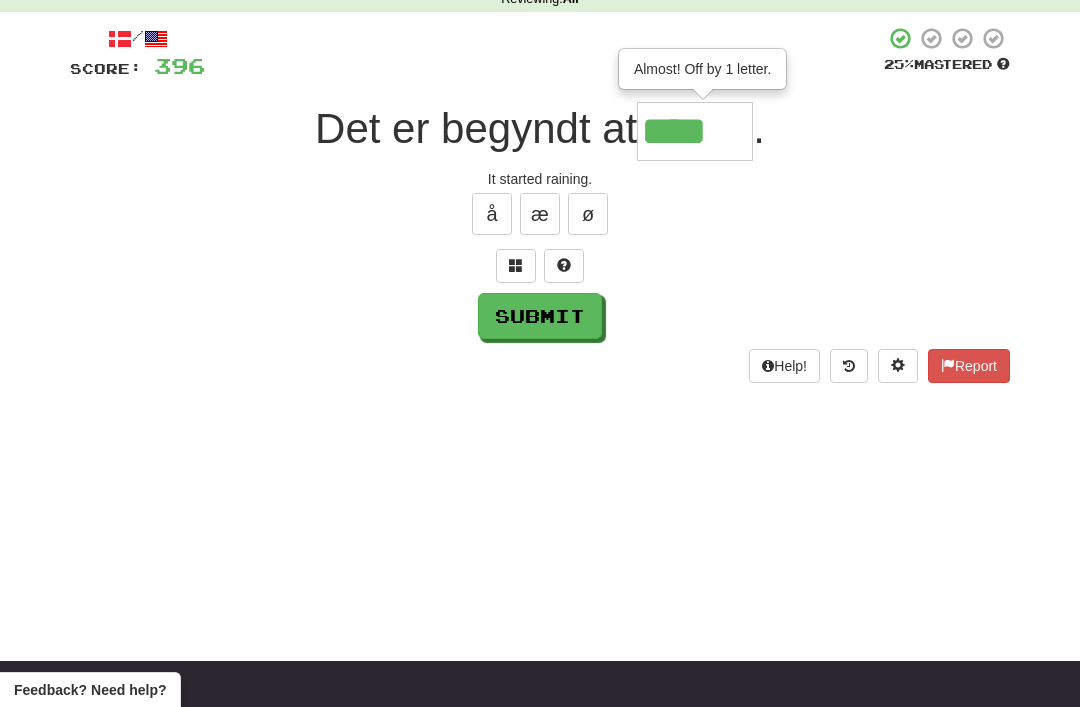 click on "****" at bounding box center [695, 131] 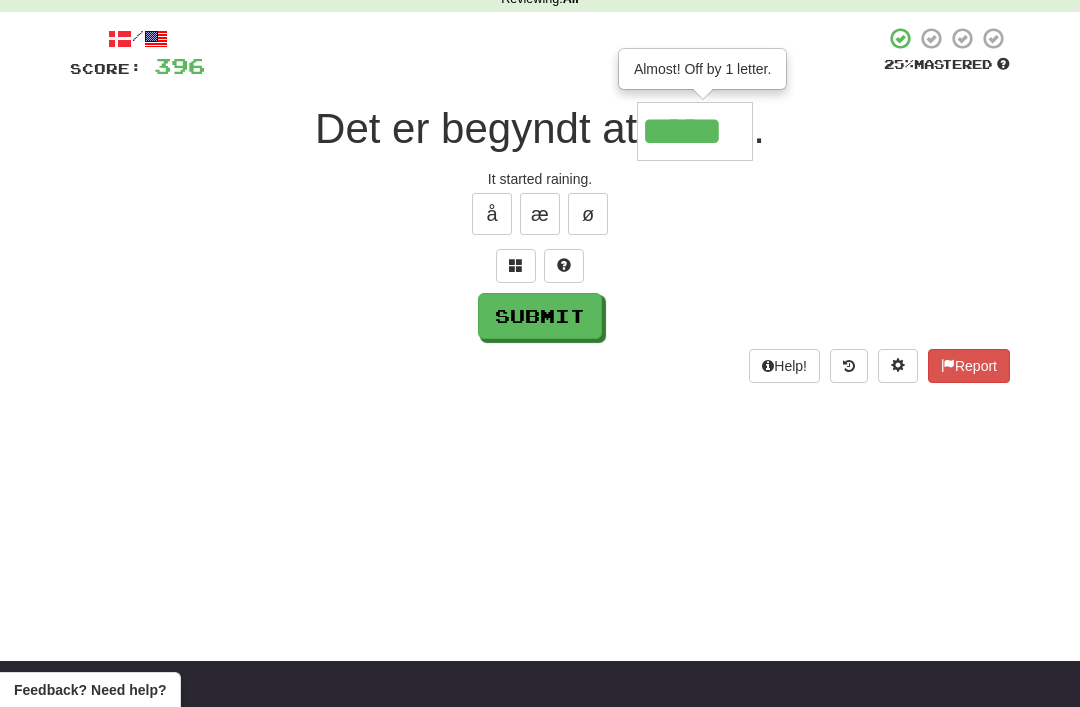type on "*****" 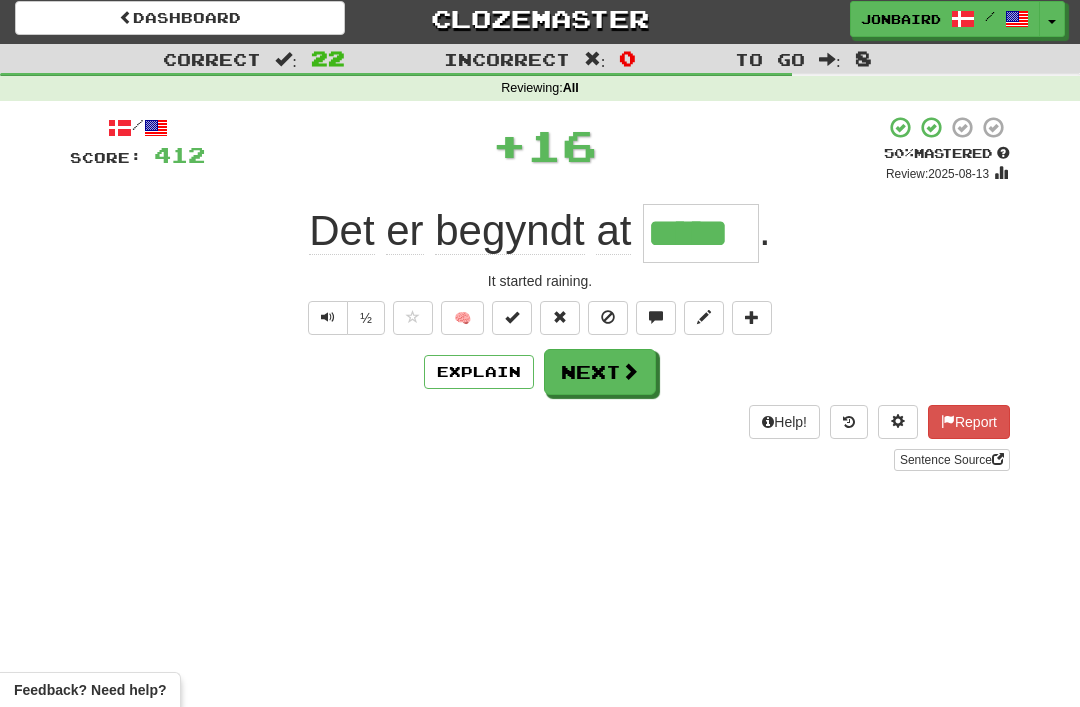 scroll, scrollTop: 8, scrollLeft: 0, axis: vertical 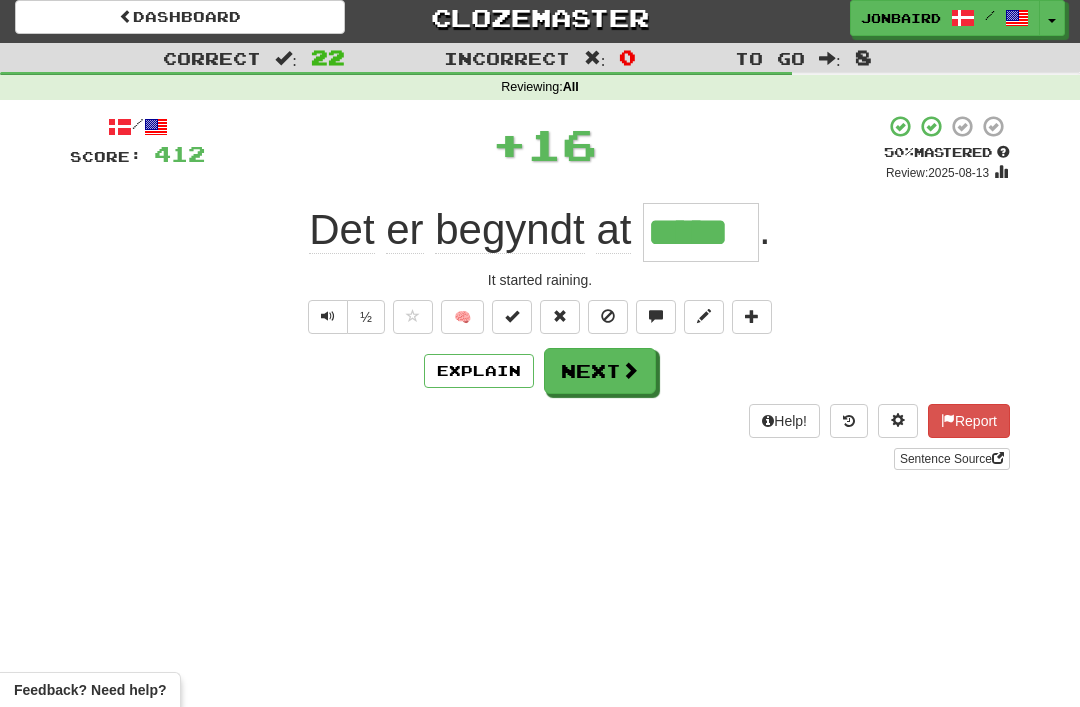 click on "Next" at bounding box center (600, 371) 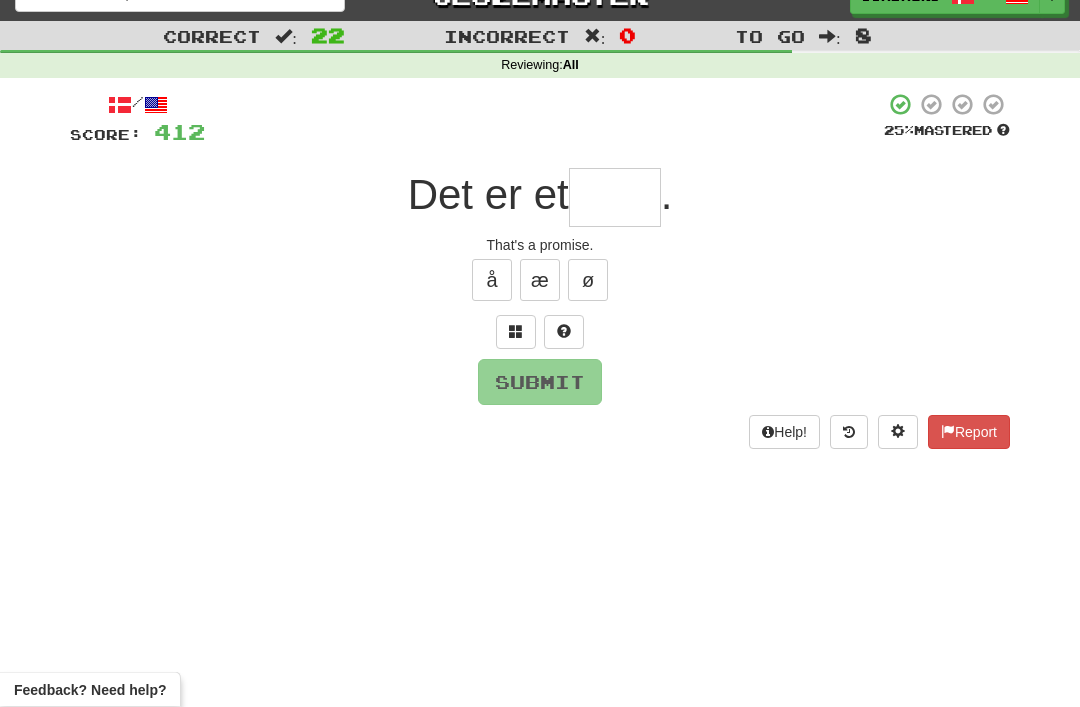 scroll, scrollTop: 27, scrollLeft: 0, axis: vertical 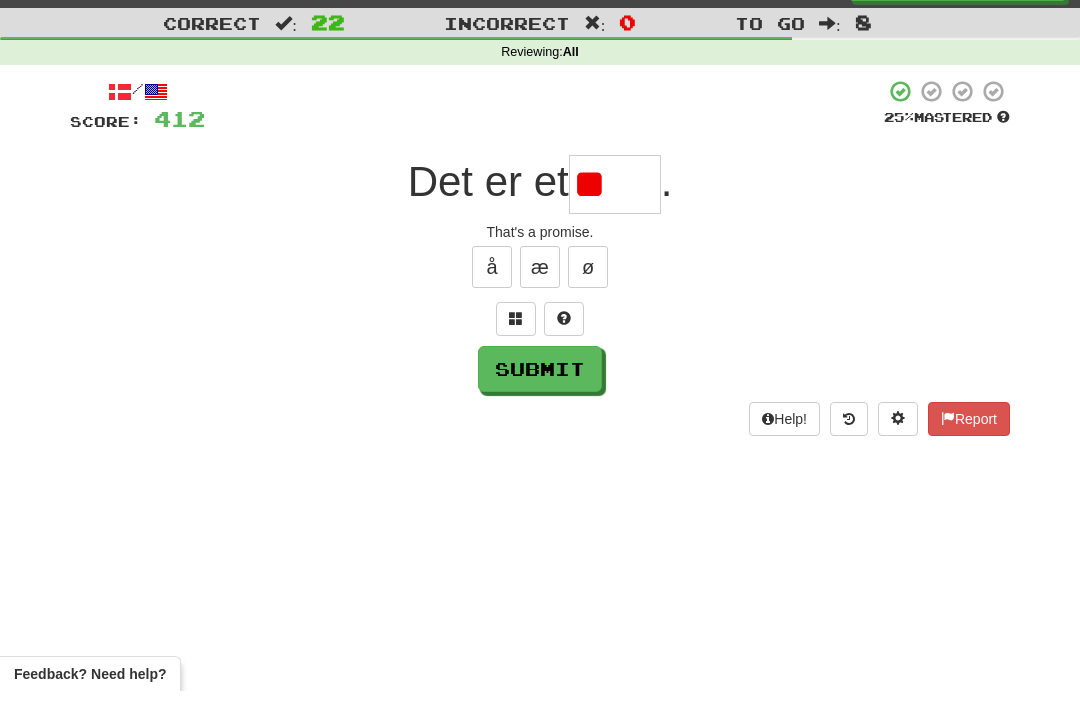 type on "*" 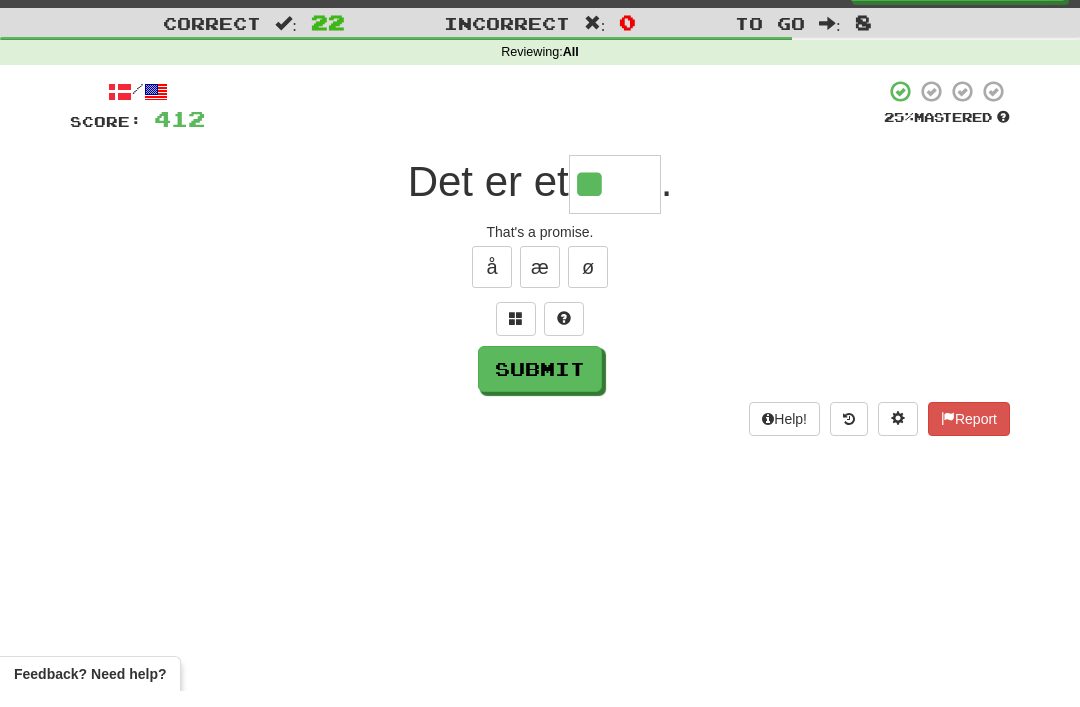 click on "/  Score:   412 25 %  Mastered Det er et  ** . That's a promise. å æ ø Submit  Help!  Report" at bounding box center [540, 273] 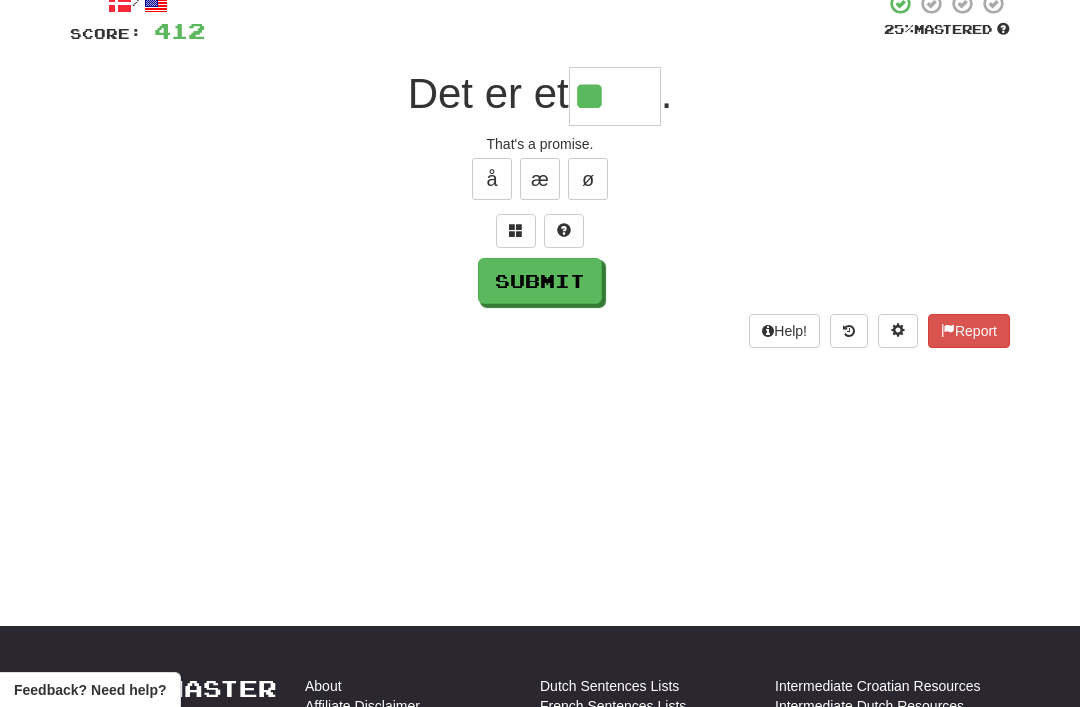 scroll, scrollTop: 130, scrollLeft: 0, axis: vertical 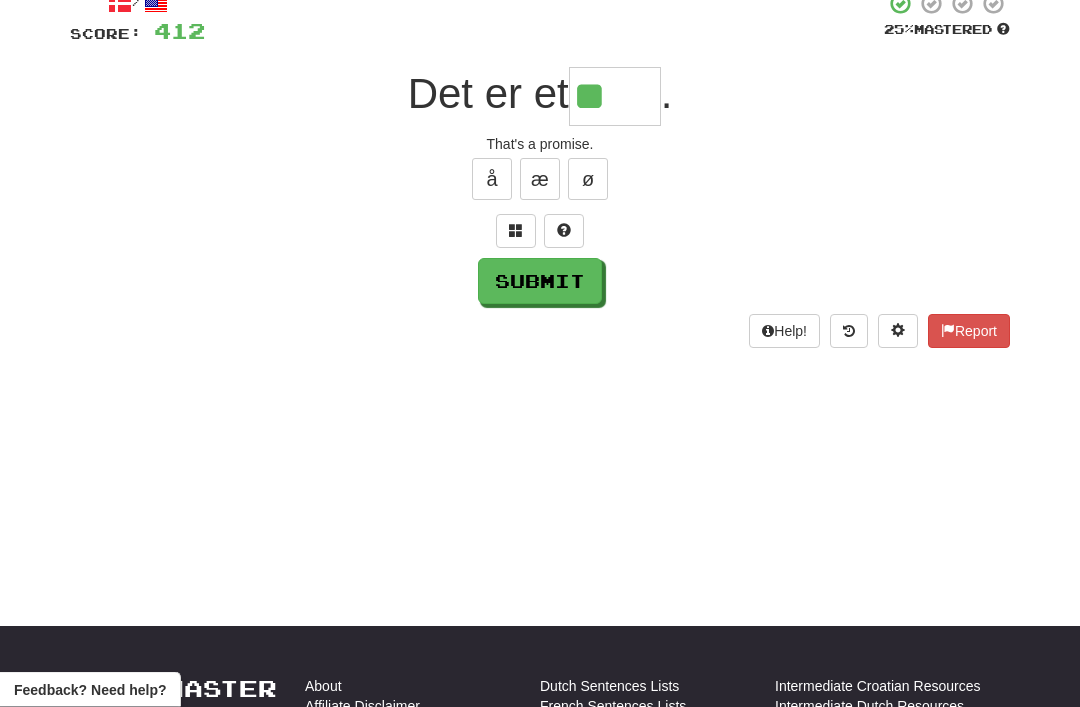 click at bounding box center [516, 232] 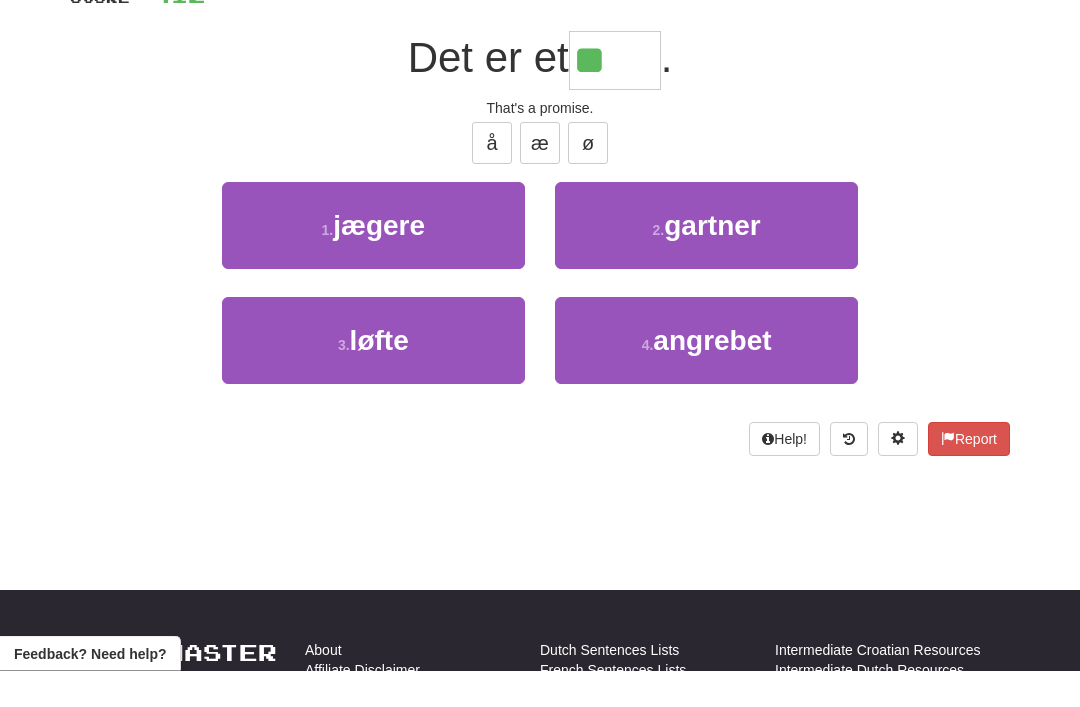 click on "3 .  løfte" at bounding box center [373, 377] 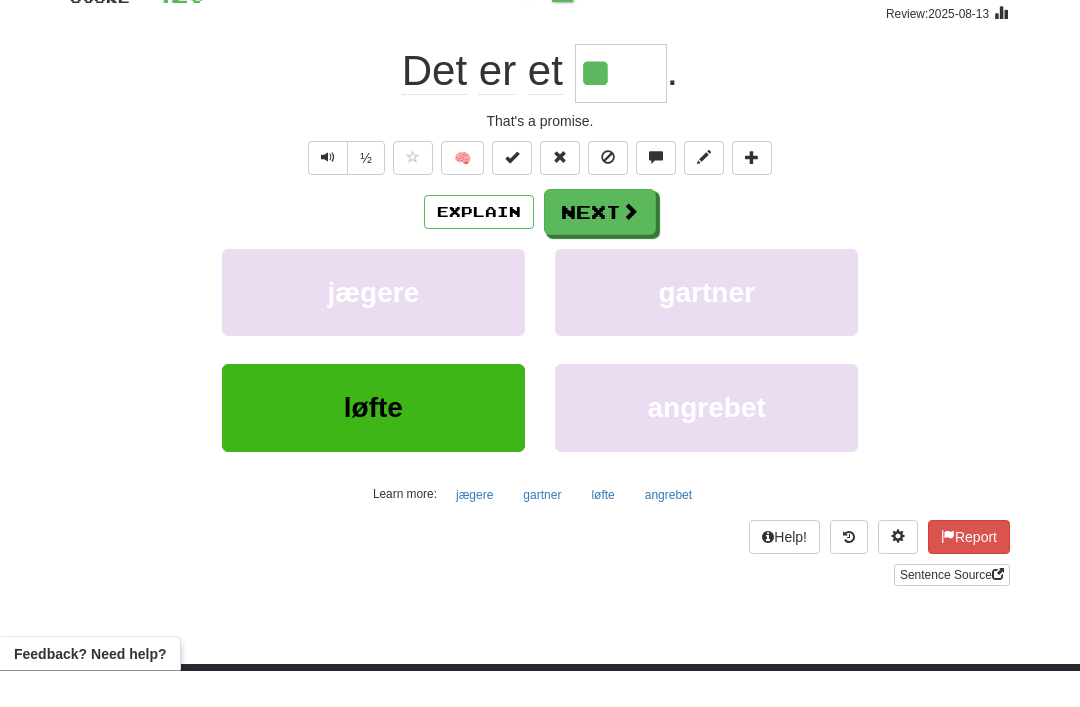 type on "*****" 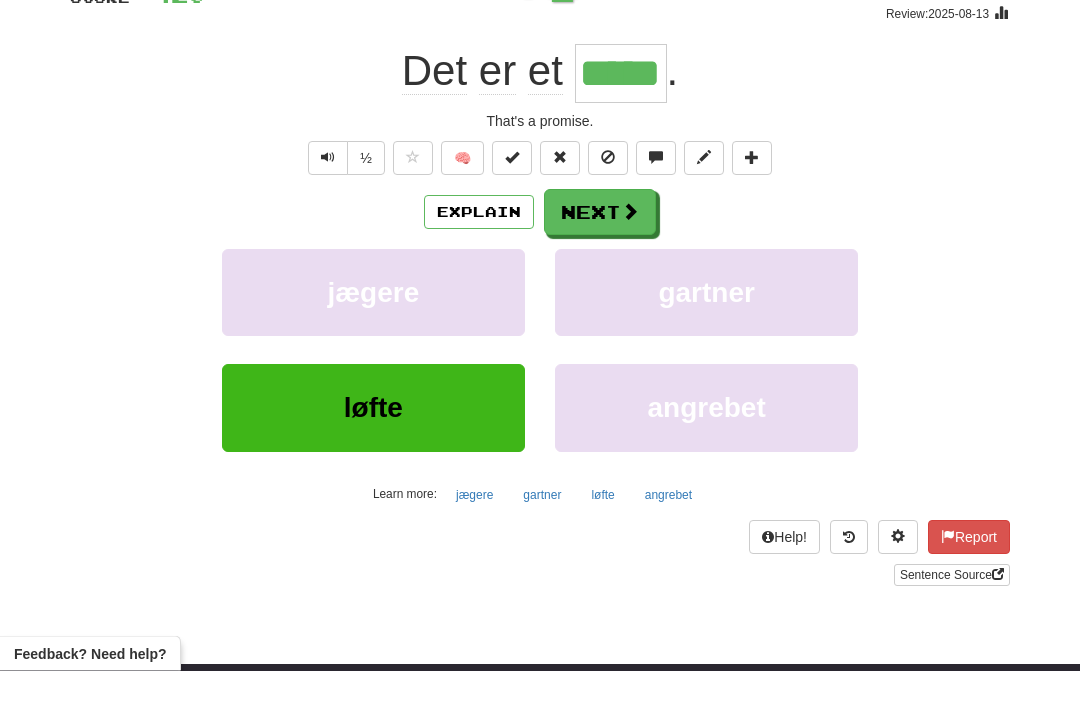 scroll, scrollTop: 167, scrollLeft: 0, axis: vertical 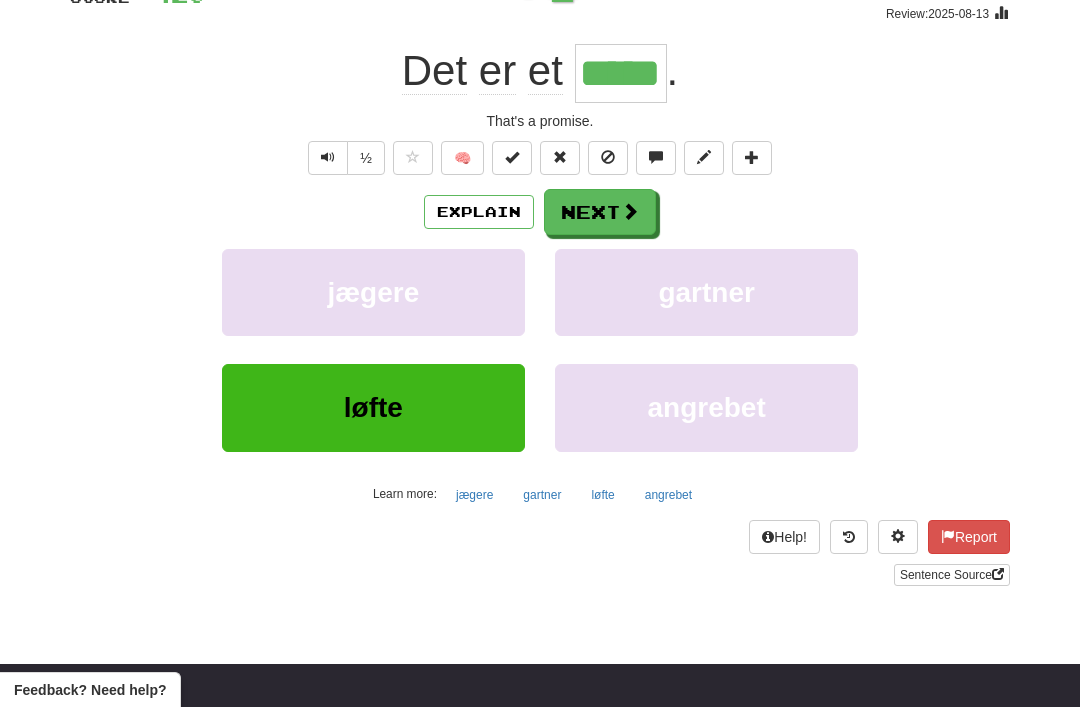 click on "Next" at bounding box center (600, 212) 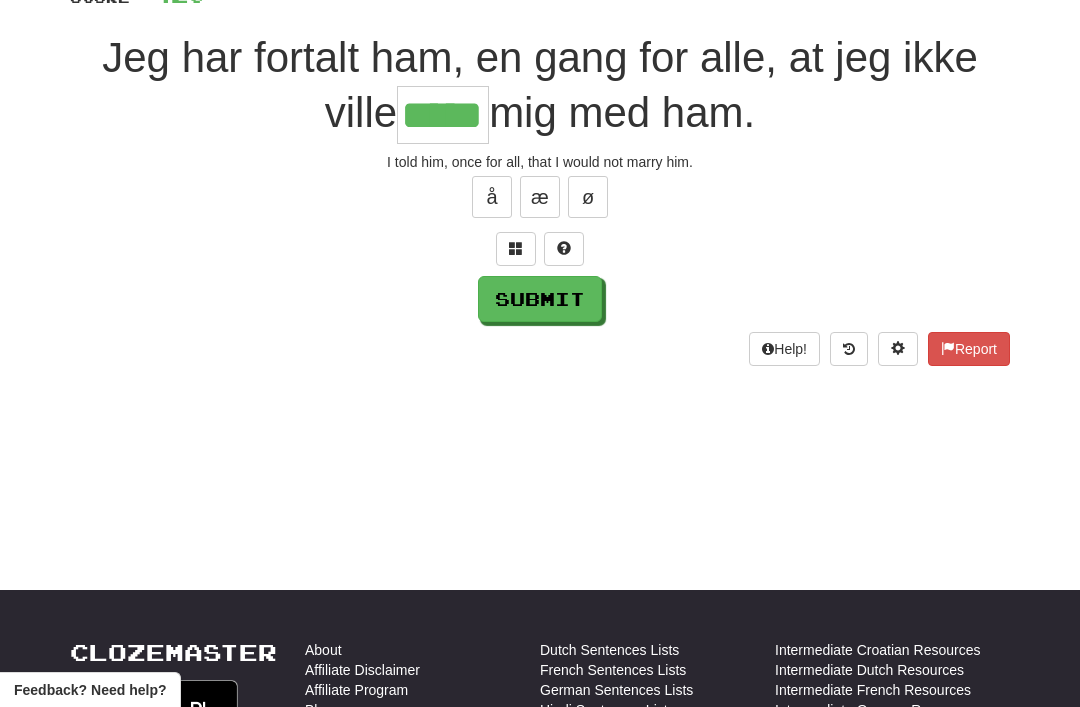 type on "*****" 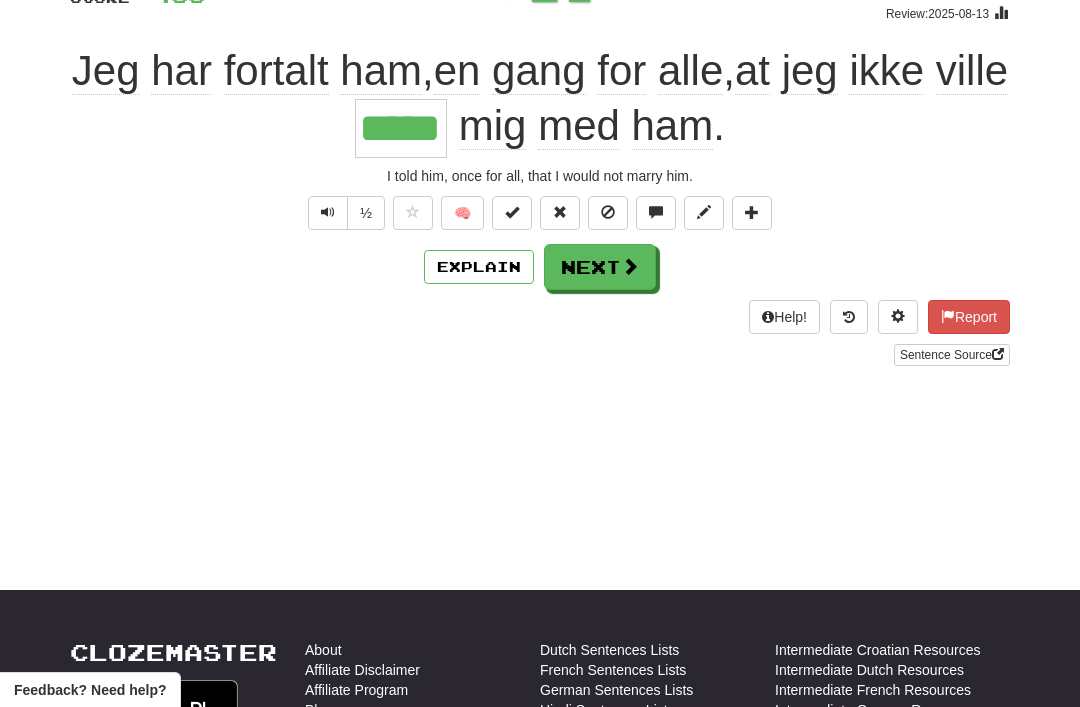 click on "Next" at bounding box center [600, 267] 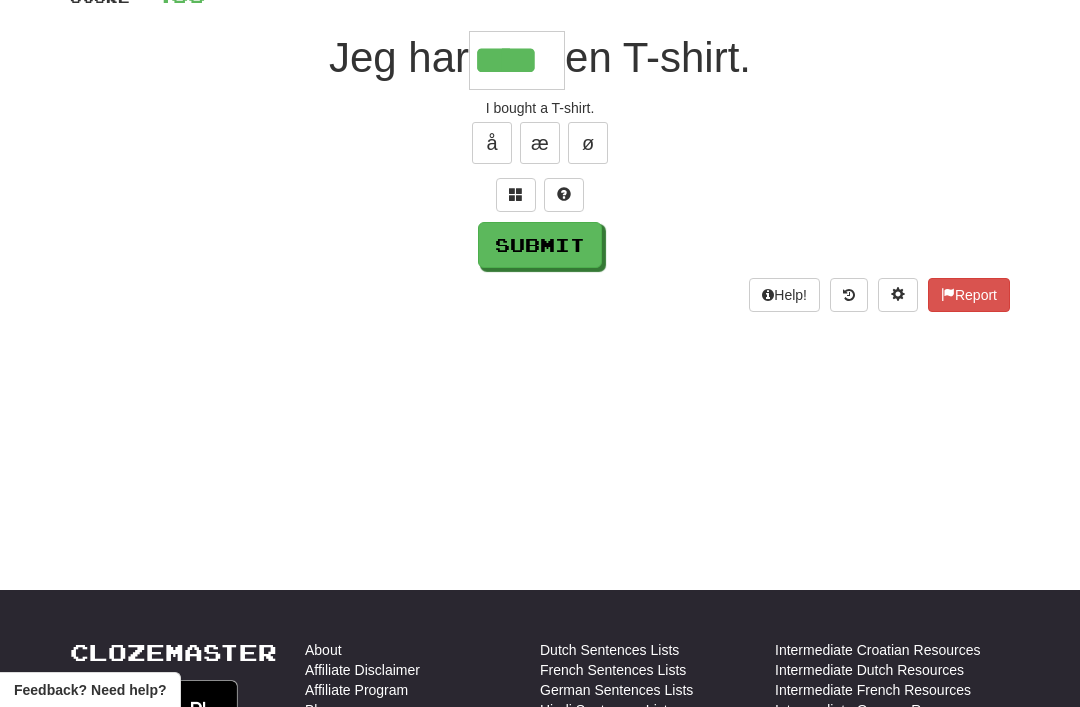 type on "****" 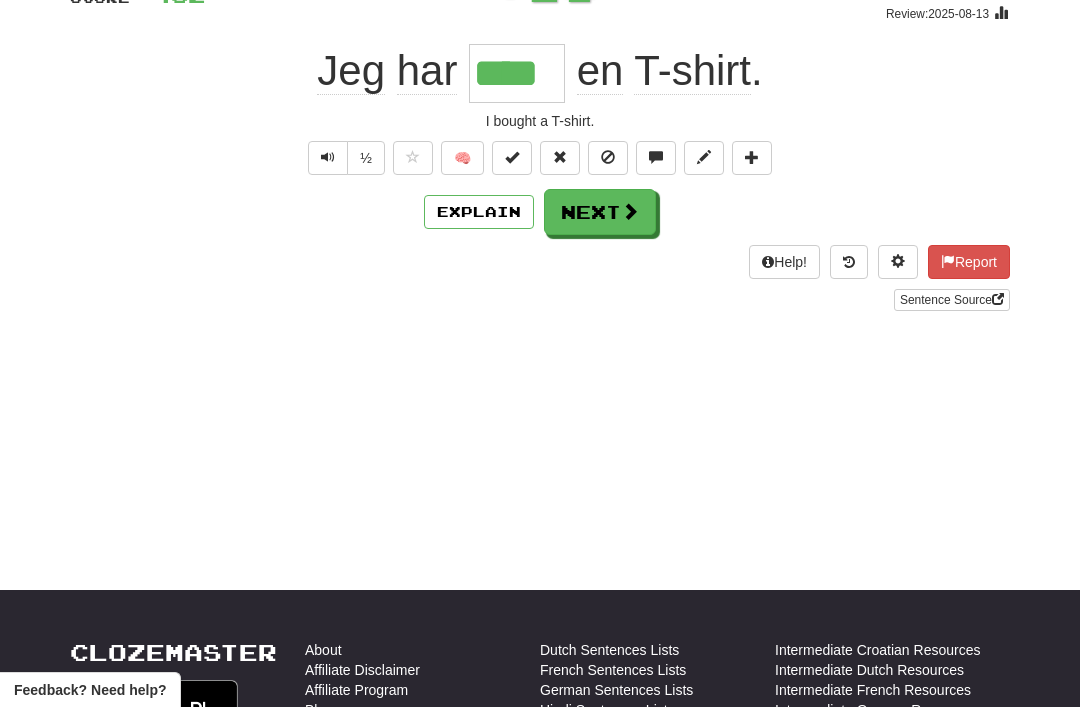 click on "Next" at bounding box center [600, 212] 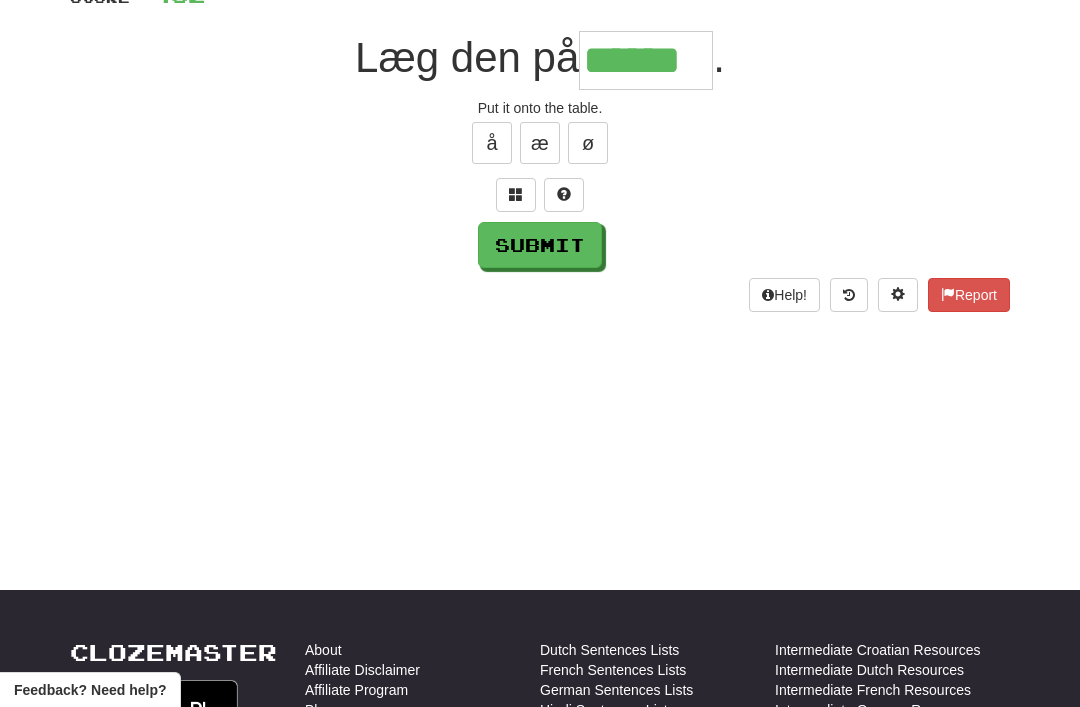 type on "******" 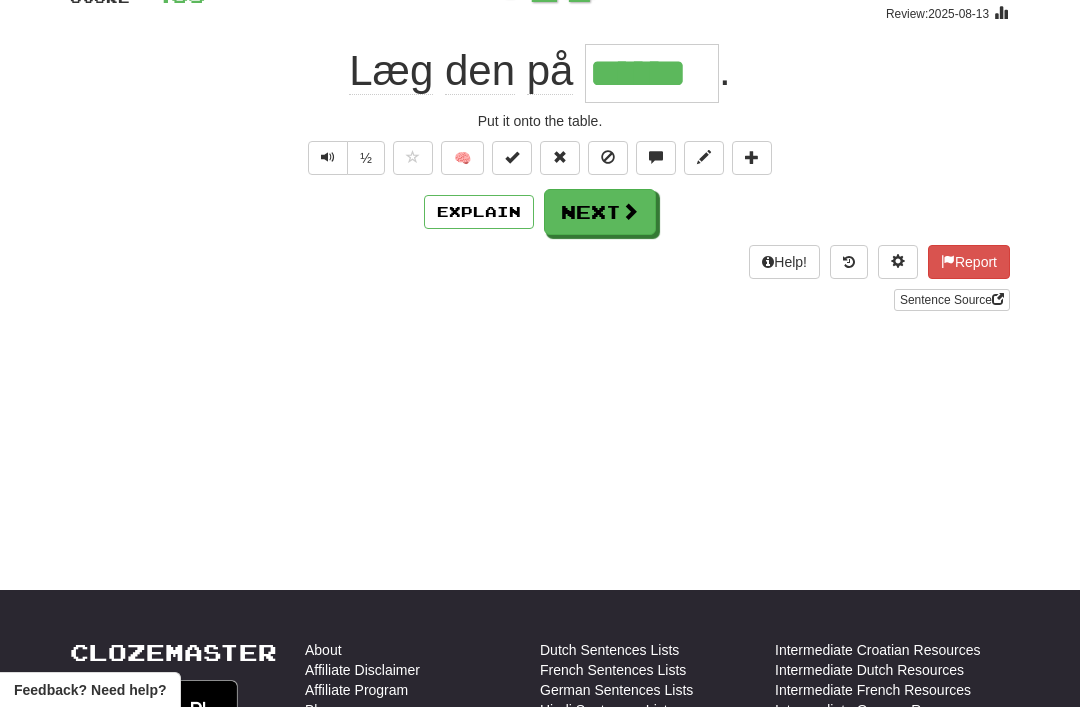 click on "Next" at bounding box center [600, 212] 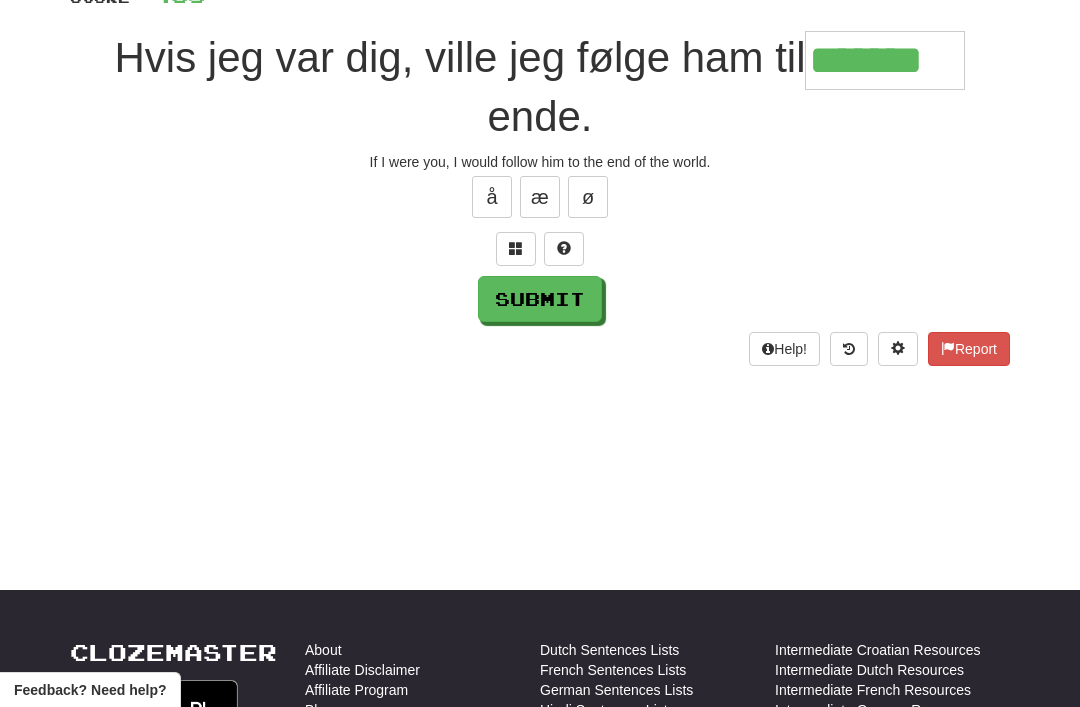 type on "*******" 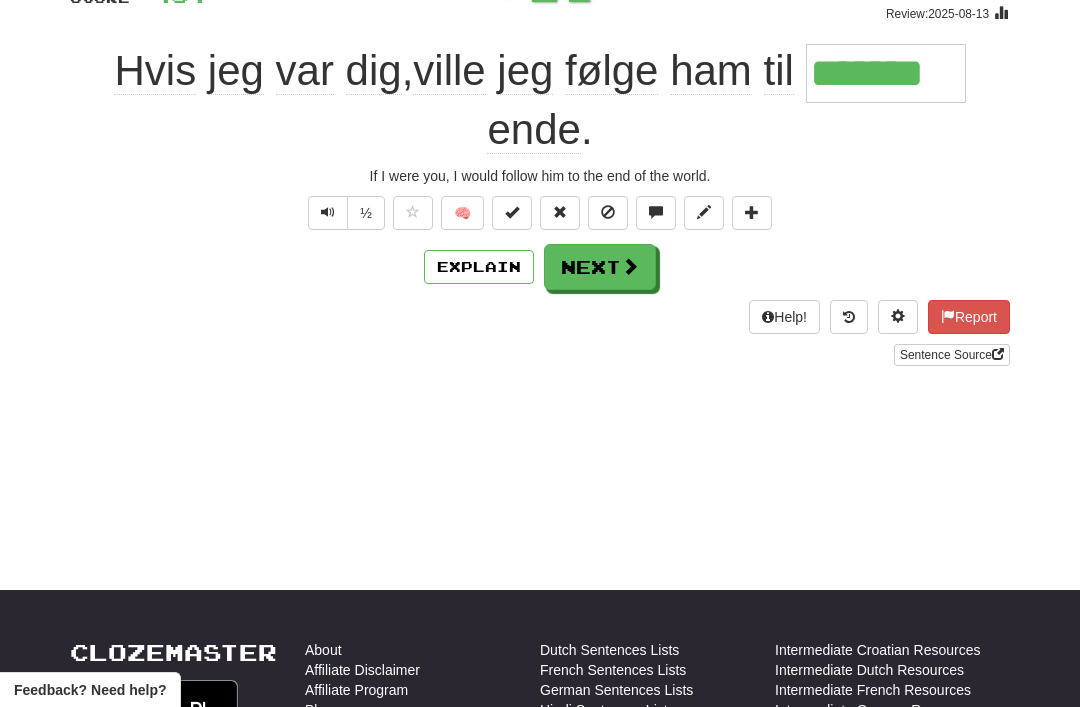 click on "Next" at bounding box center (600, 267) 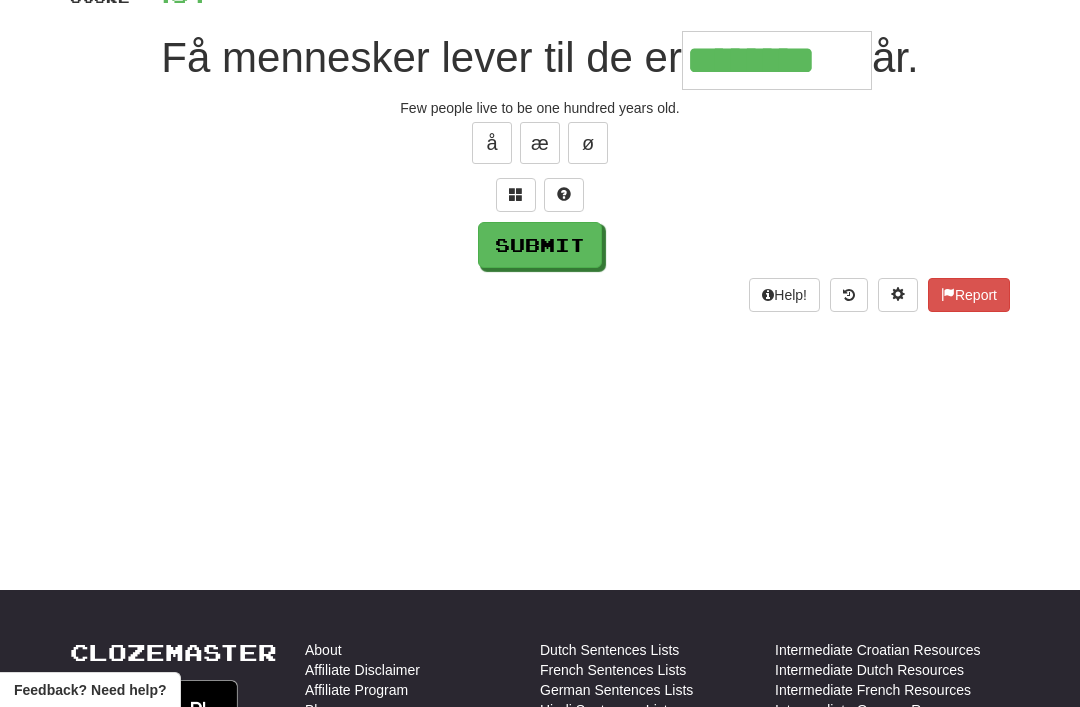 type on "********" 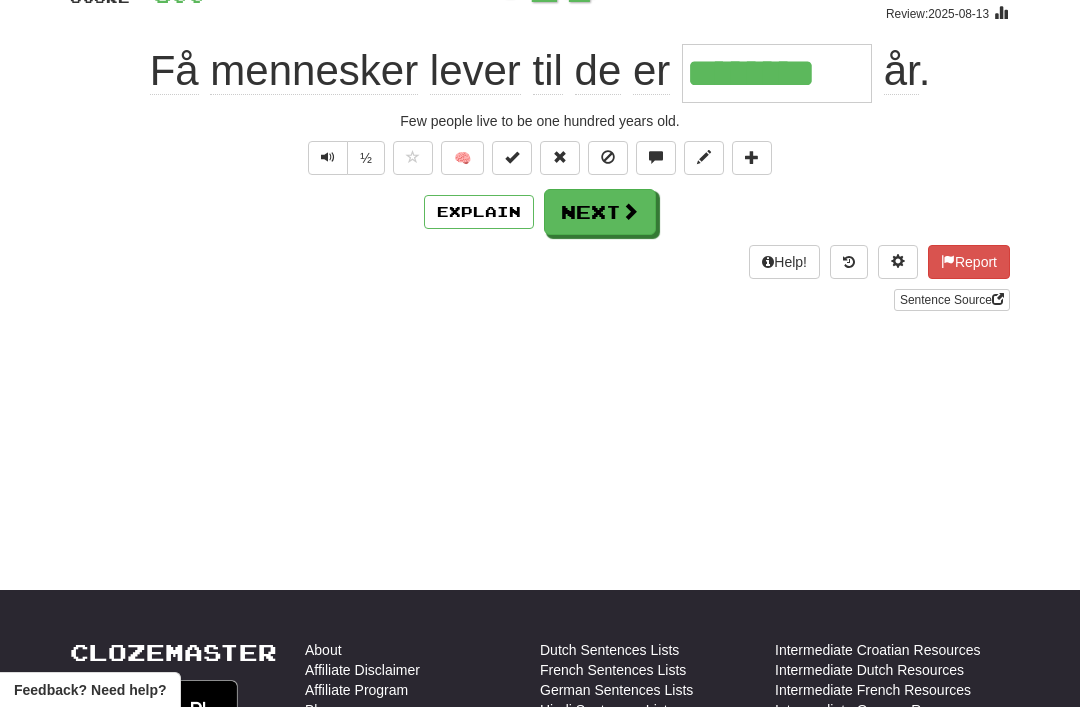 click on "Next" at bounding box center [600, 212] 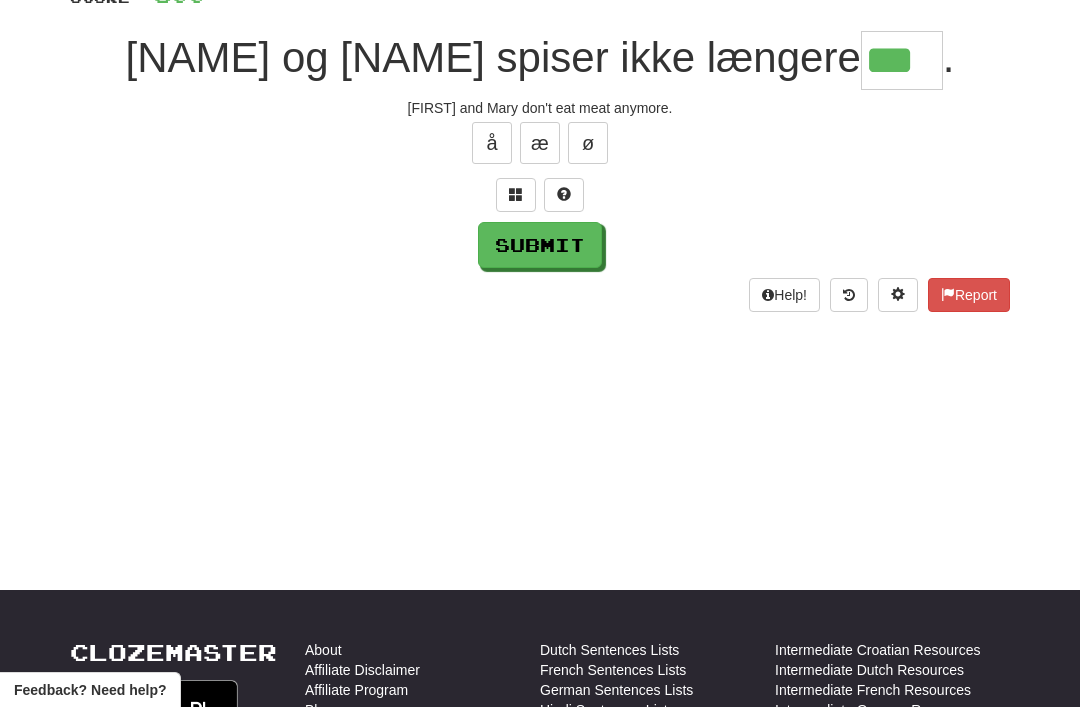type on "***" 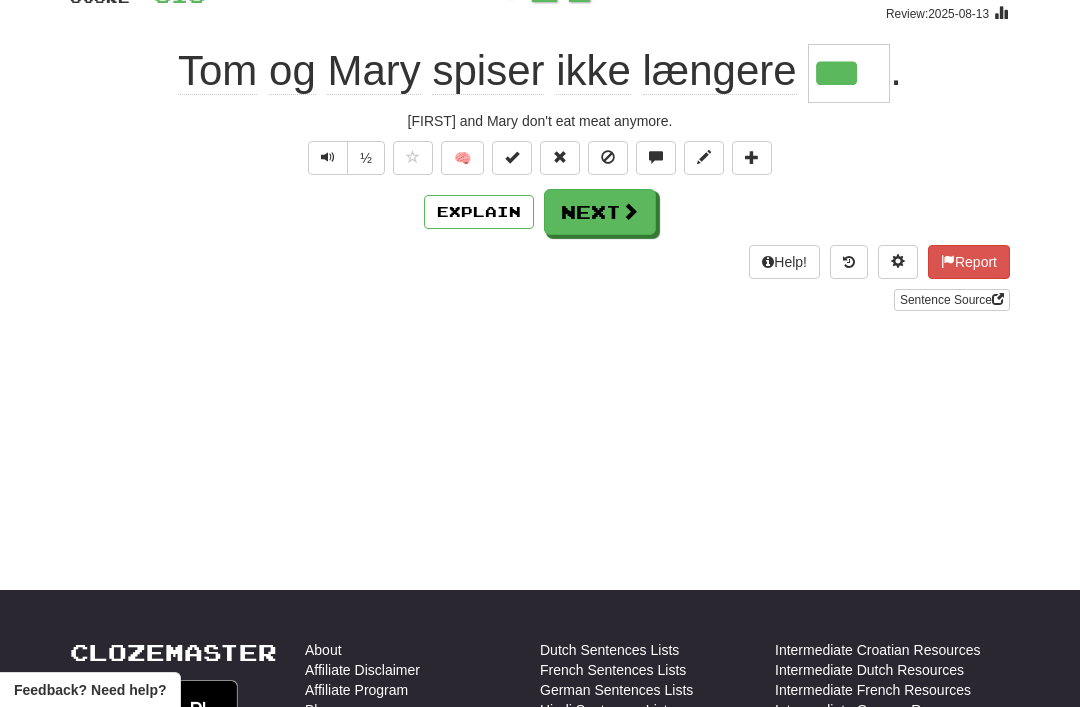 click on "Next" at bounding box center [600, 212] 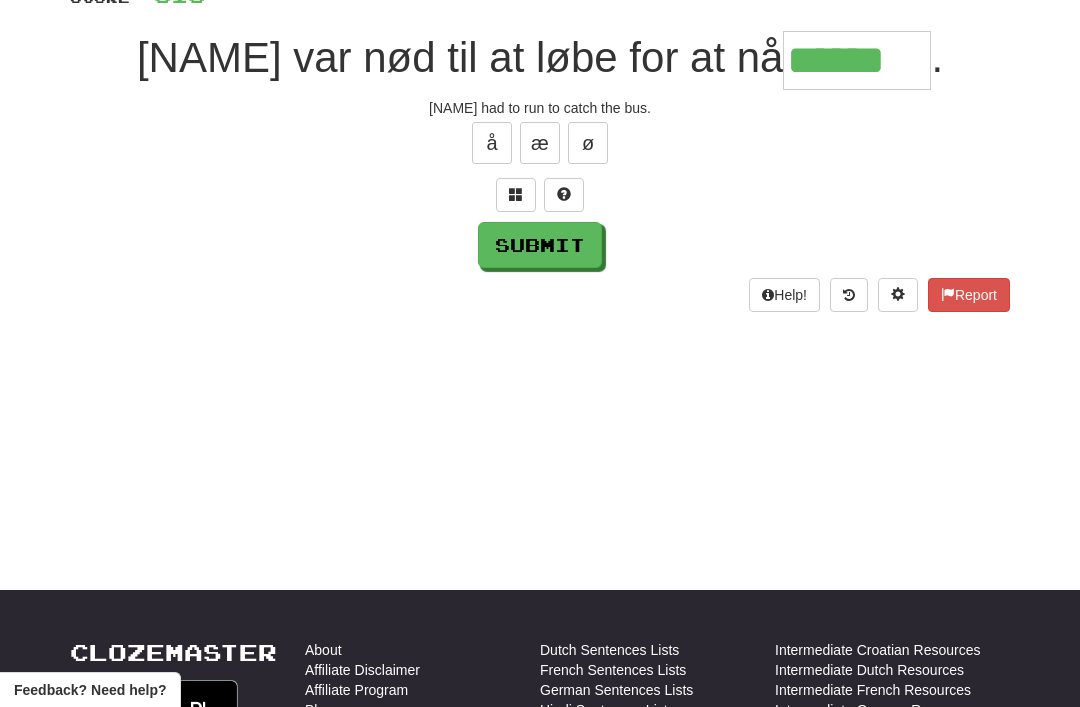 type on "******" 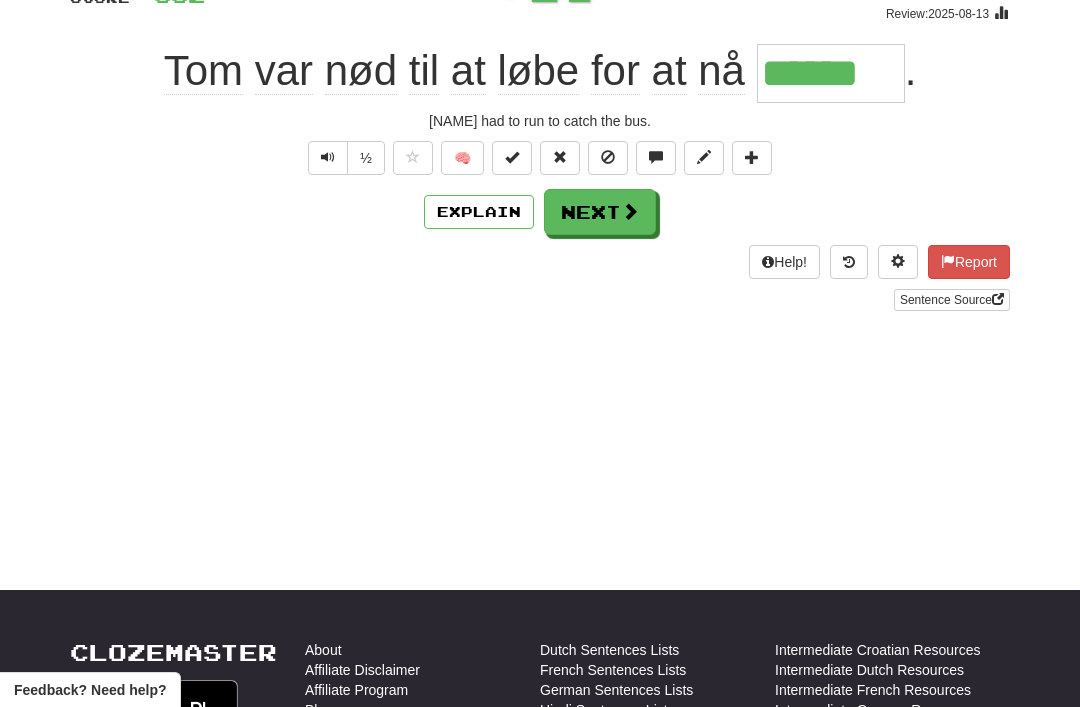 click on "Next" at bounding box center (600, 212) 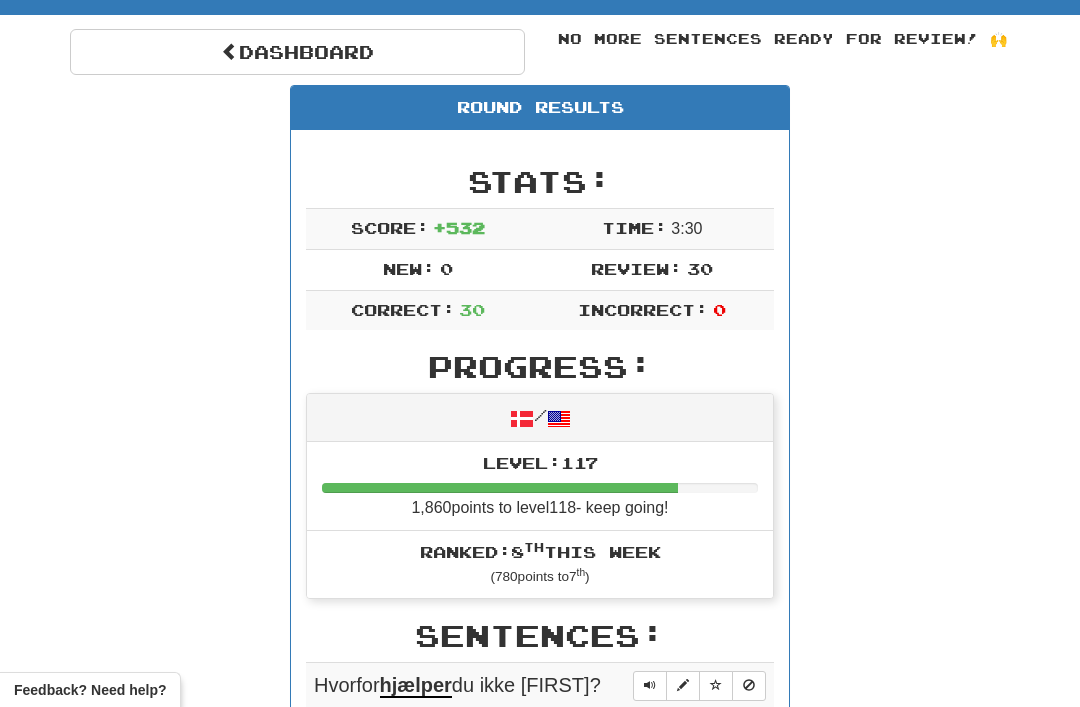 click on "Dashboard" at bounding box center (297, 52) 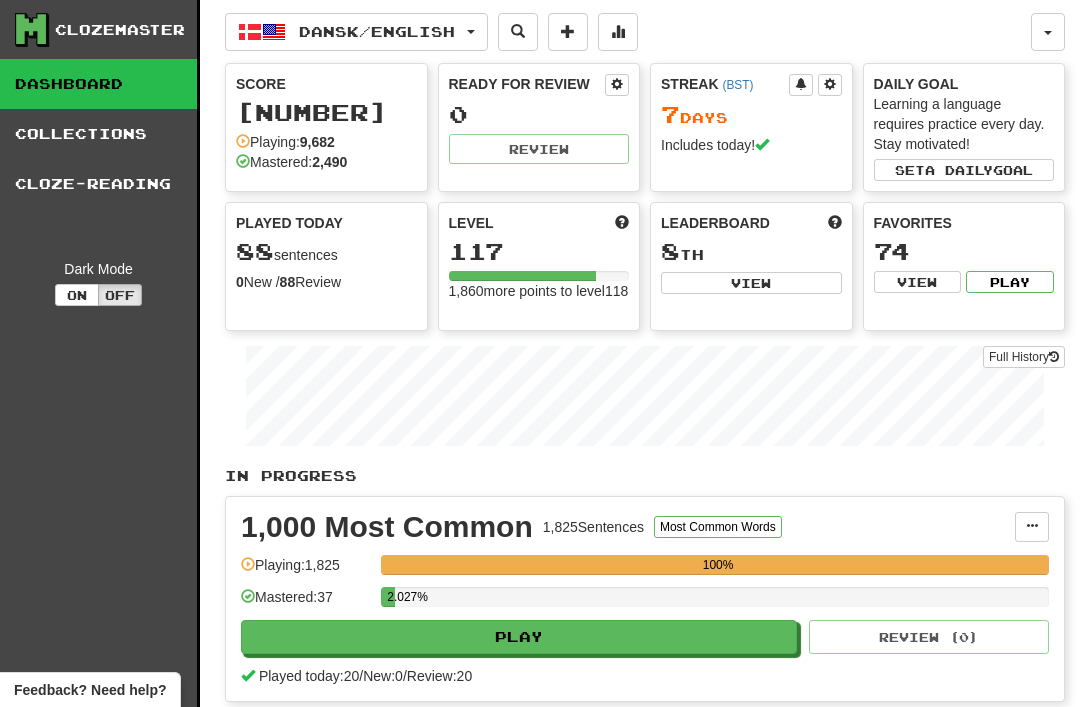 scroll, scrollTop: 0, scrollLeft: 0, axis: both 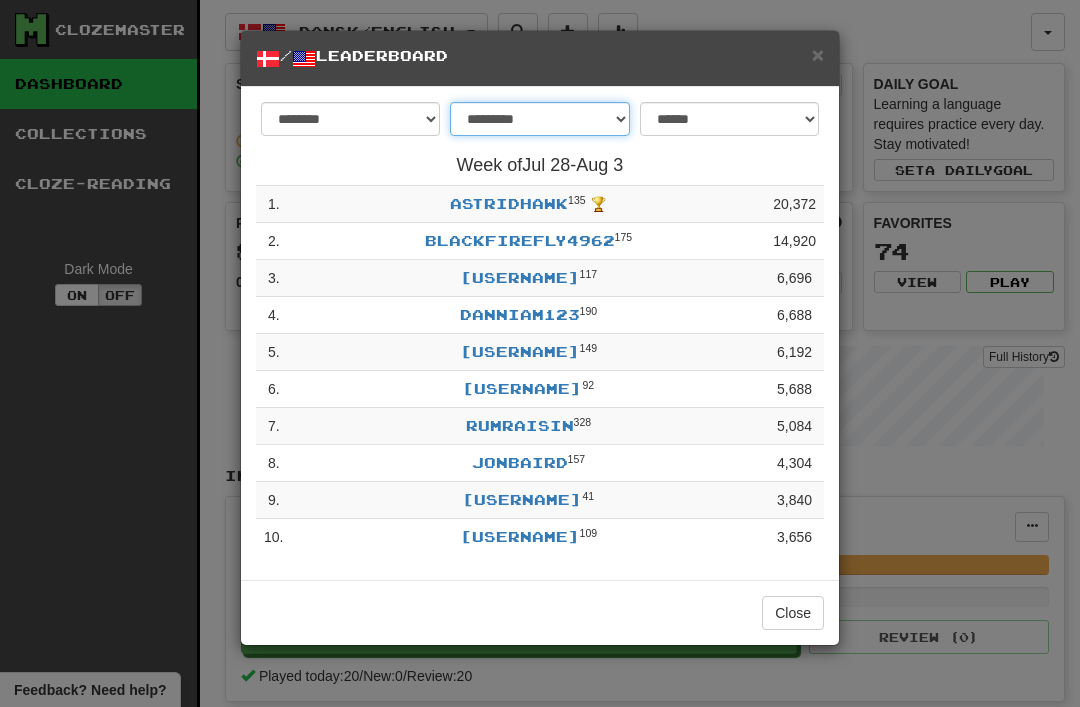 click on "**********" at bounding box center (539, 119) 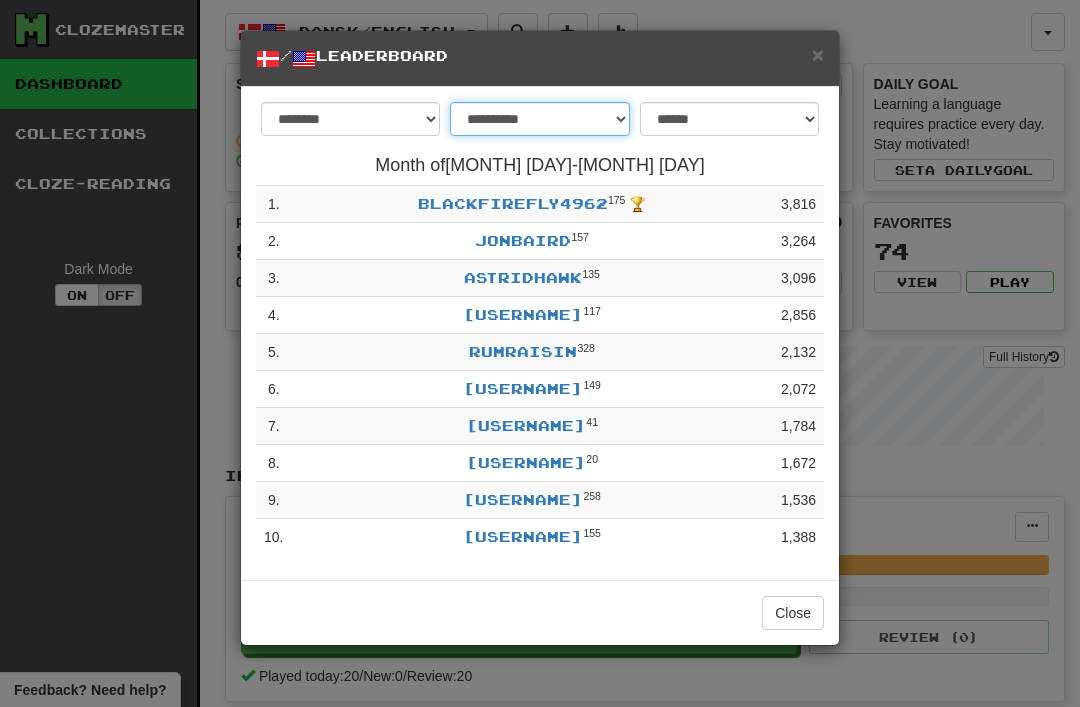 click on "**********" at bounding box center [539, 119] 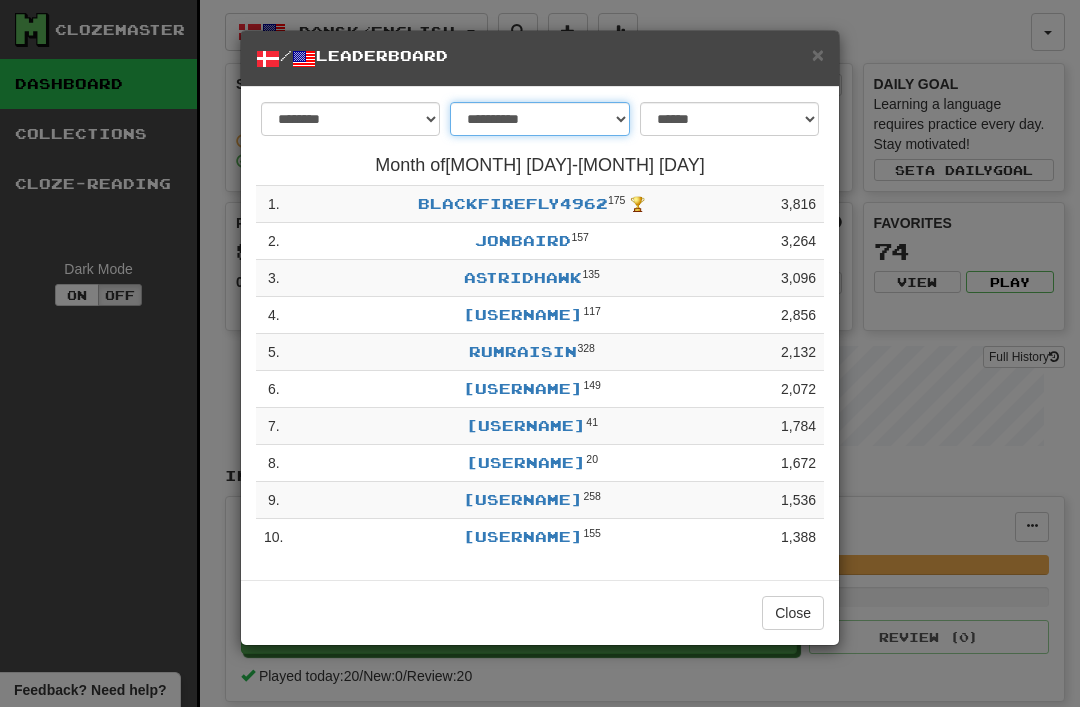 select on "******" 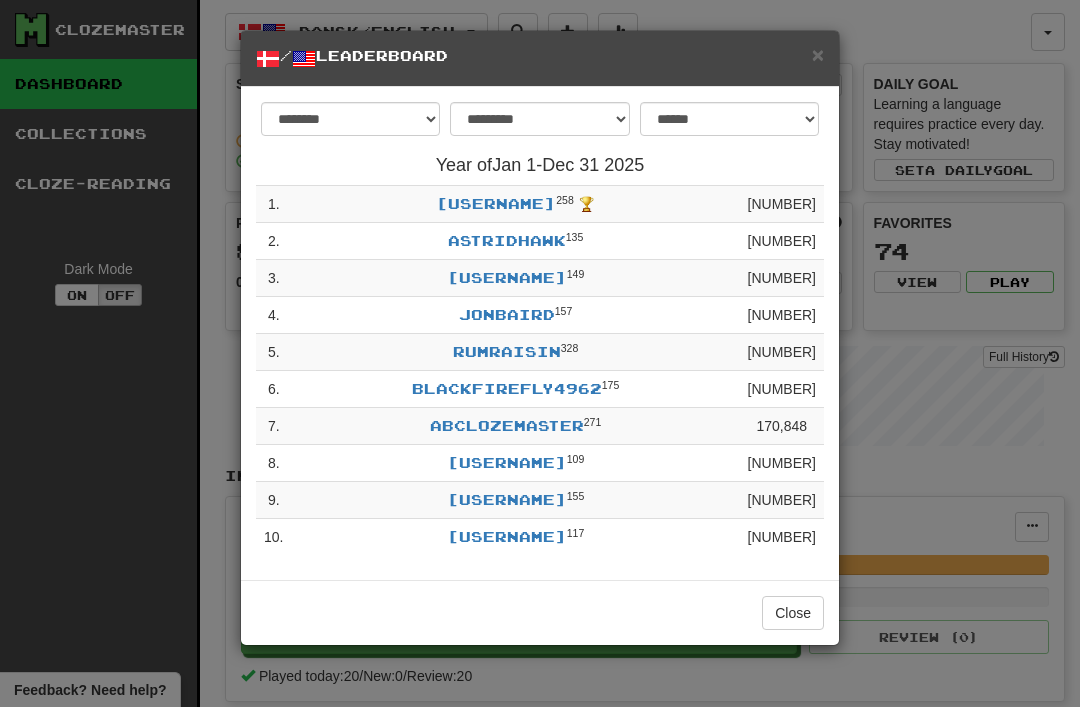 click on "×" at bounding box center [818, 54] 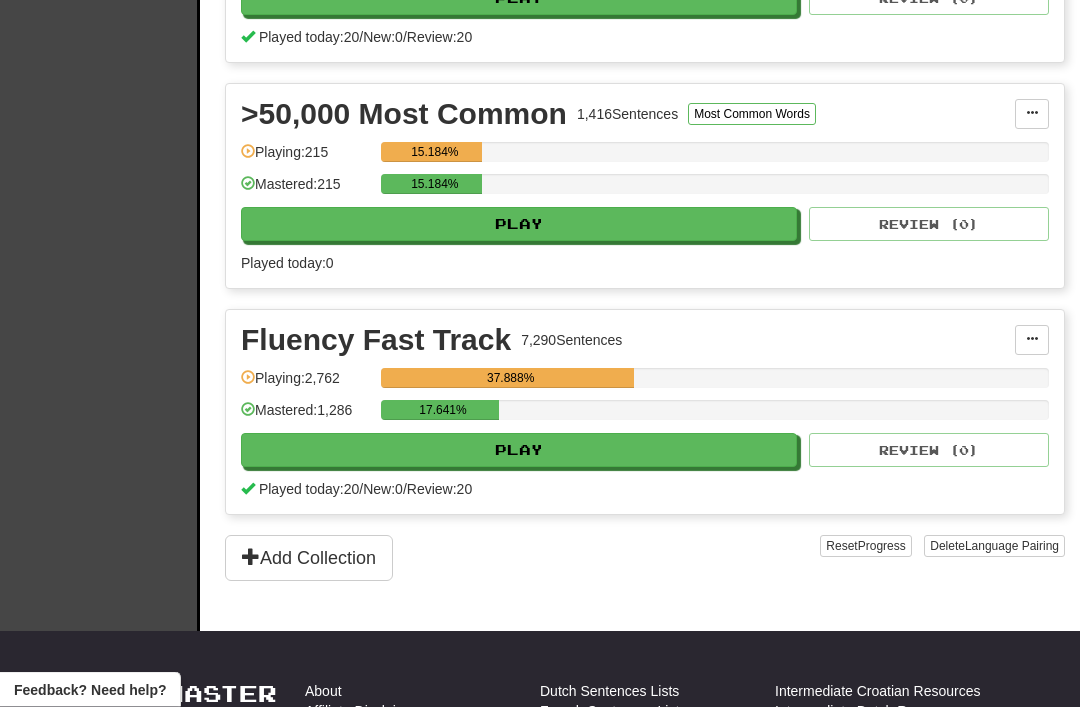 scroll, scrollTop: 1094, scrollLeft: 0, axis: vertical 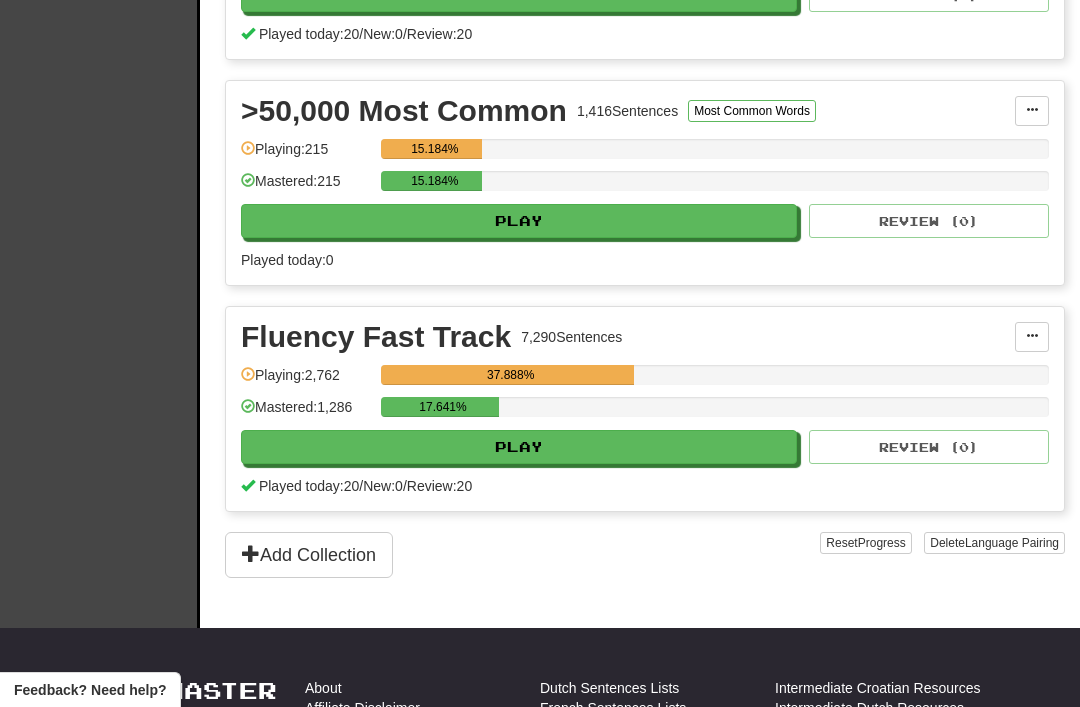 click on "Play" at bounding box center (519, 447) 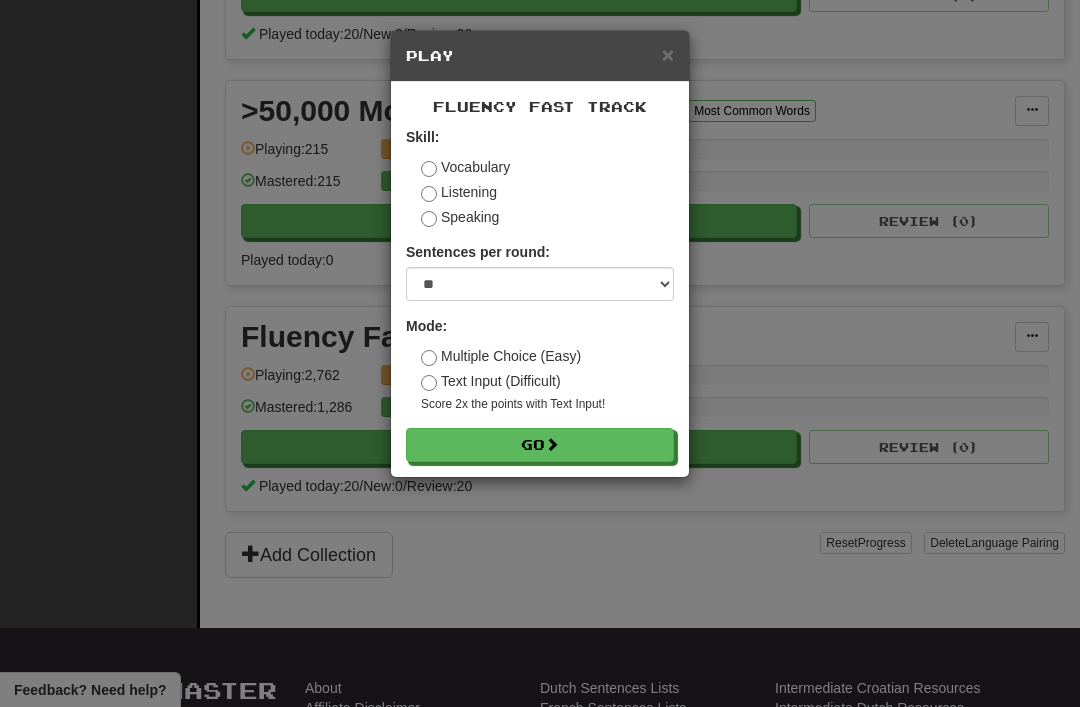 click on "Go" at bounding box center [540, 445] 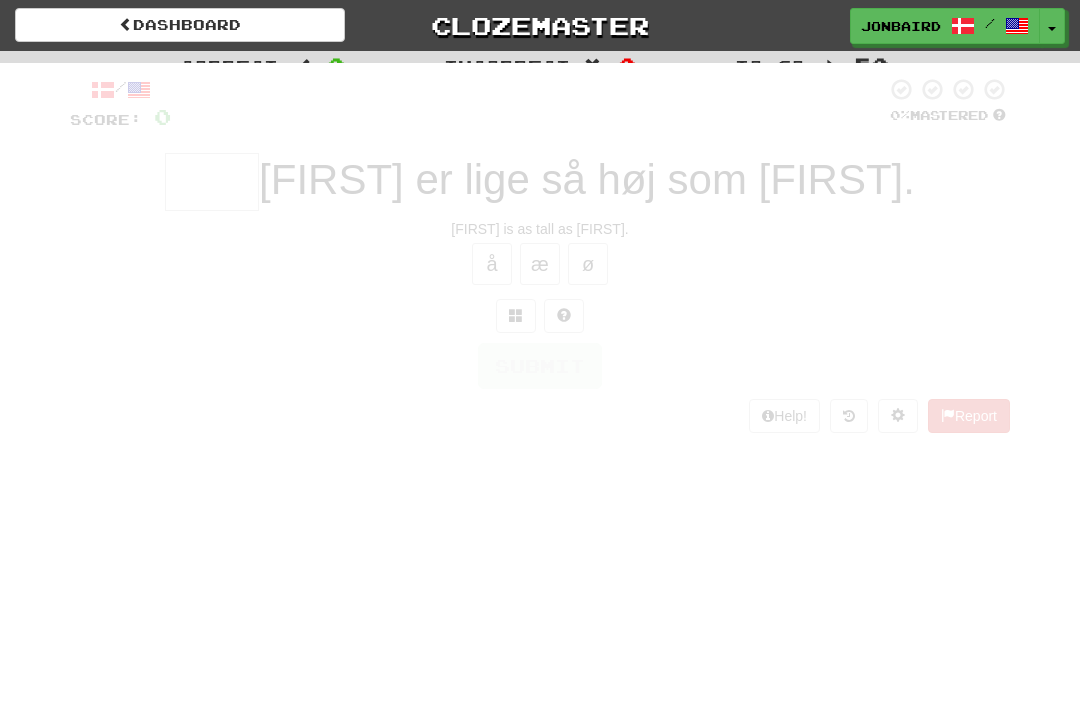 scroll, scrollTop: 0, scrollLeft: 0, axis: both 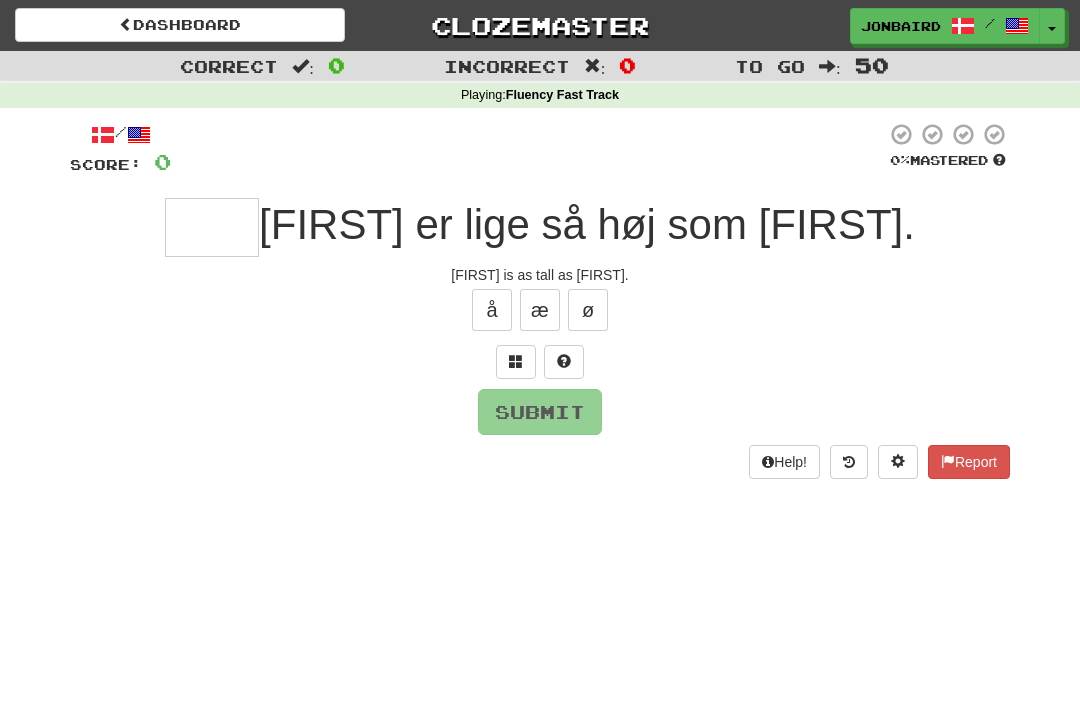 click at bounding box center (212, 227) 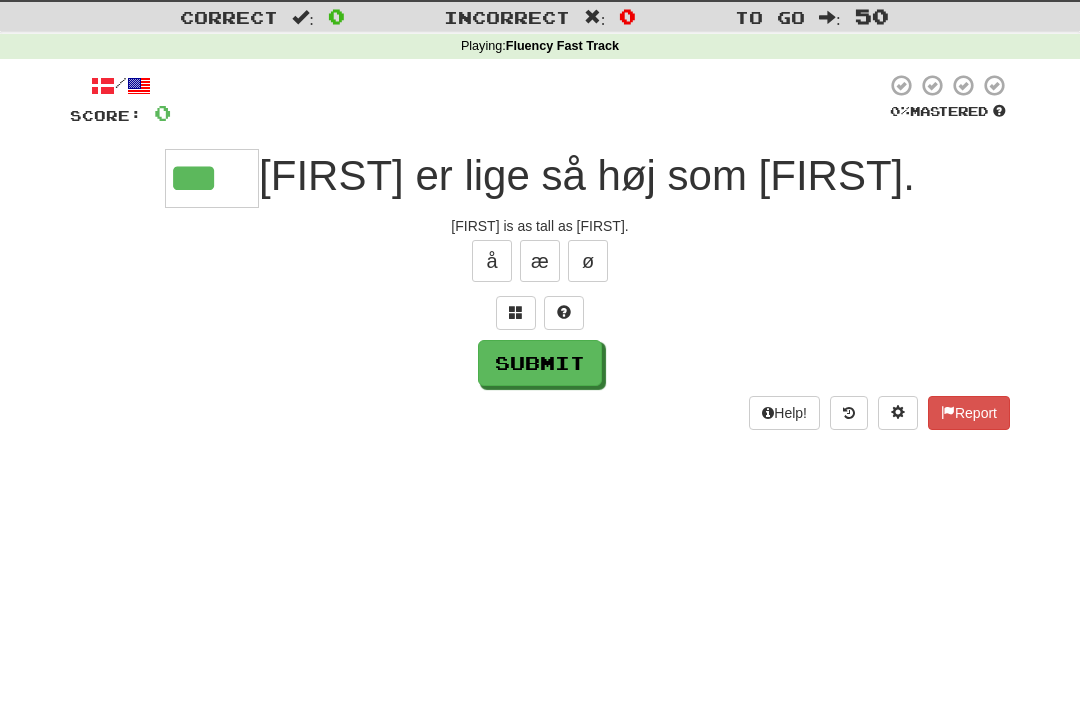 click on "Submit" at bounding box center [540, 412] 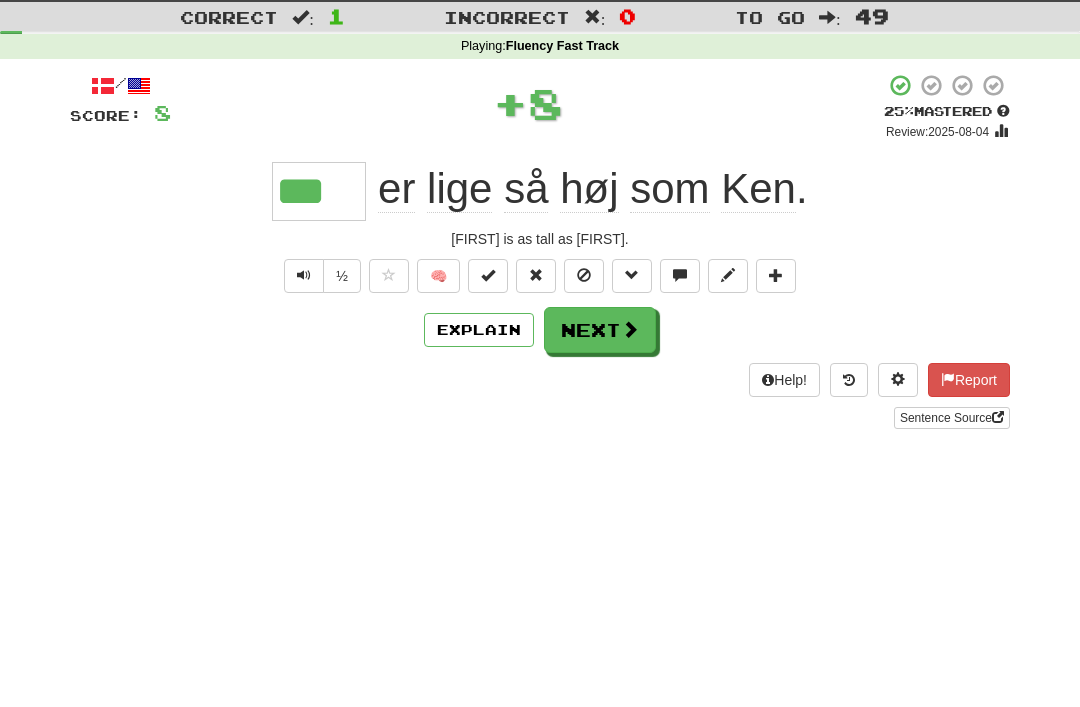 type on "***" 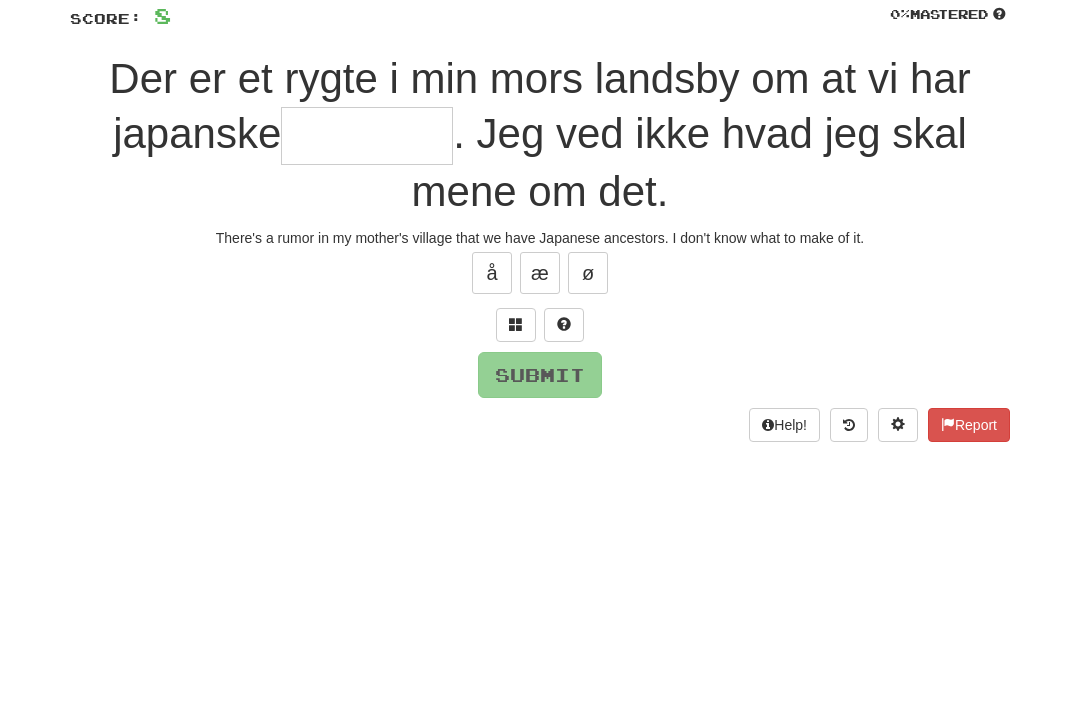 click at bounding box center [516, 421] 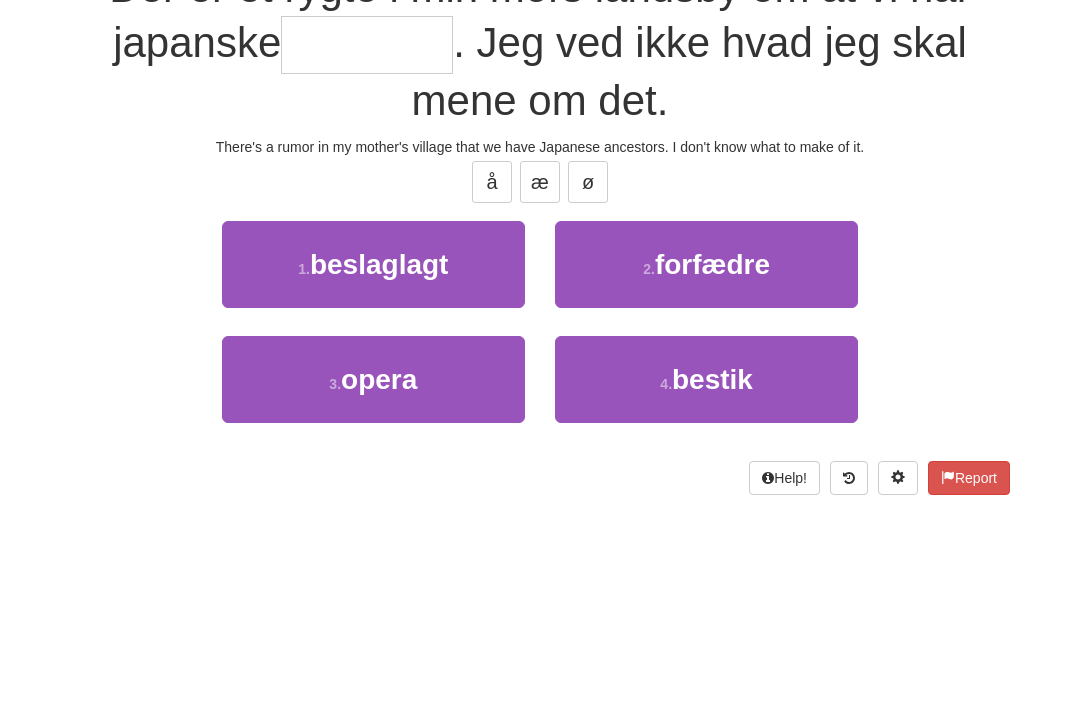 click on "forfædre" at bounding box center [712, 452] 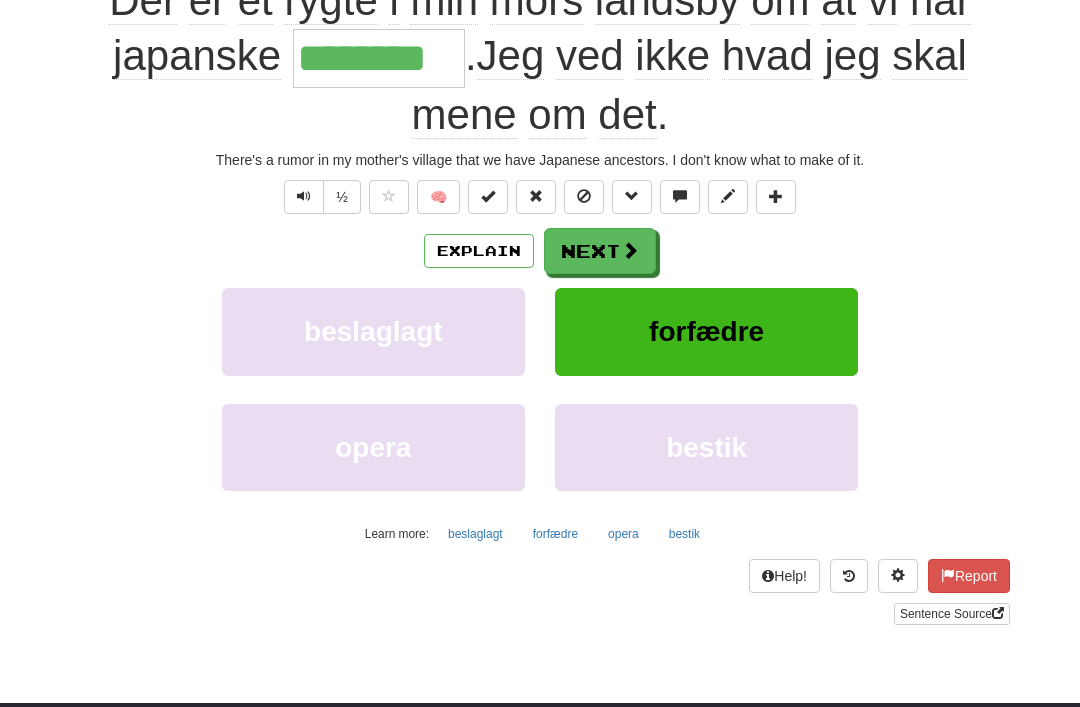 click on "Next" at bounding box center [600, 251] 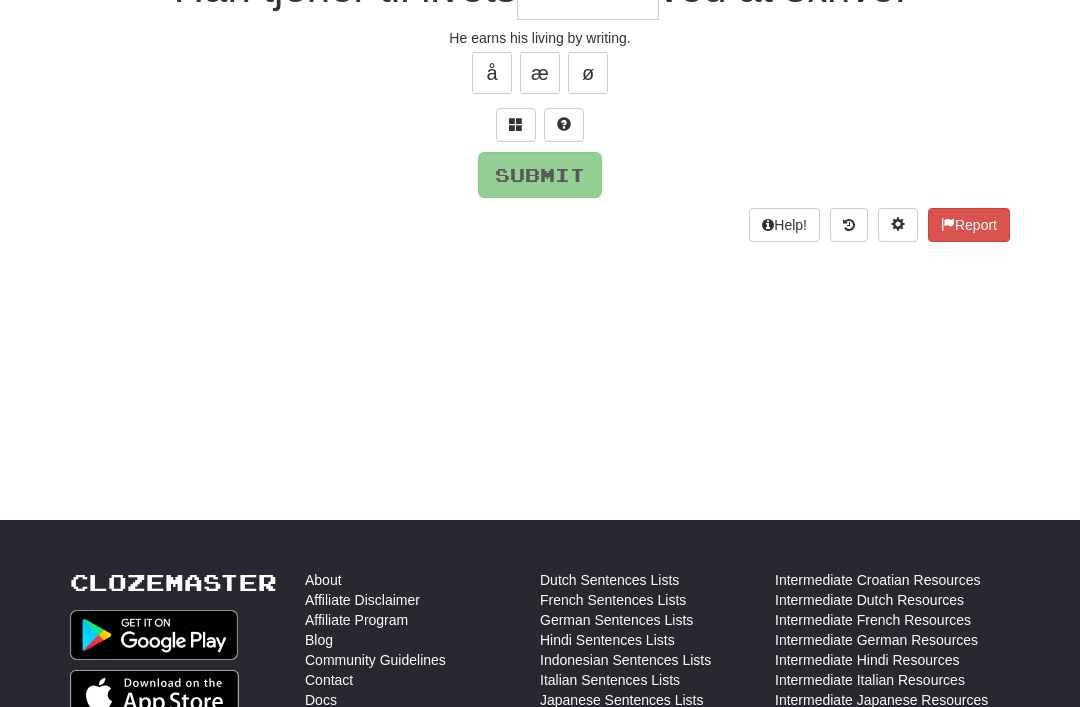 scroll, scrollTop: 44, scrollLeft: 0, axis: vertical 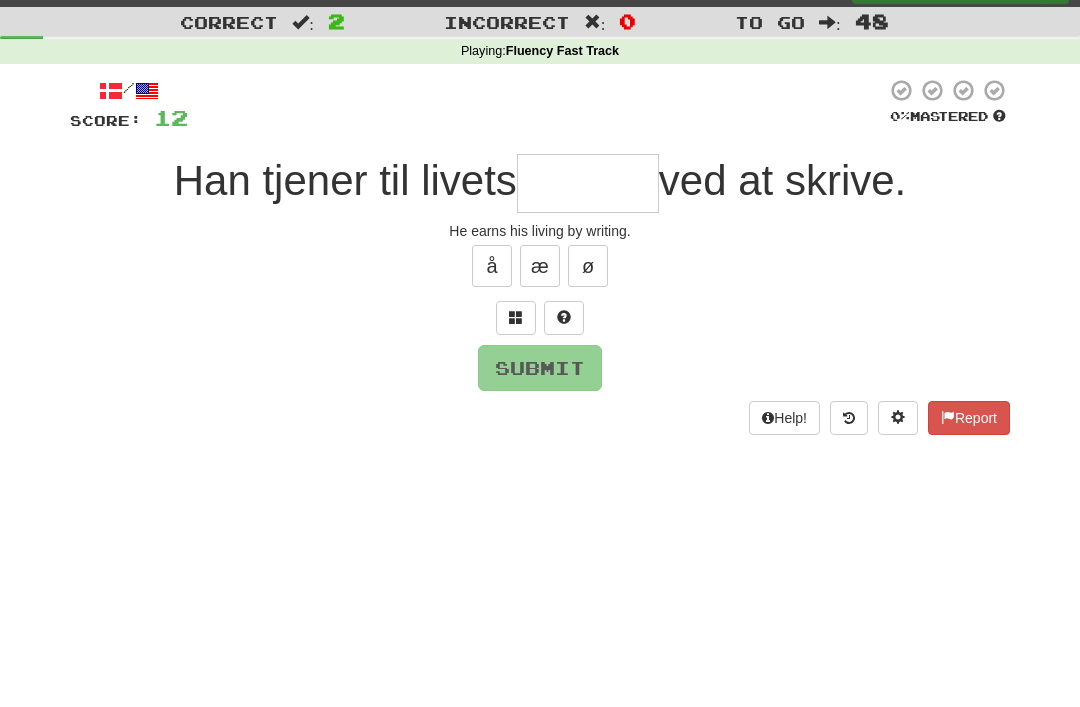 click at bounding box center [516, 317] 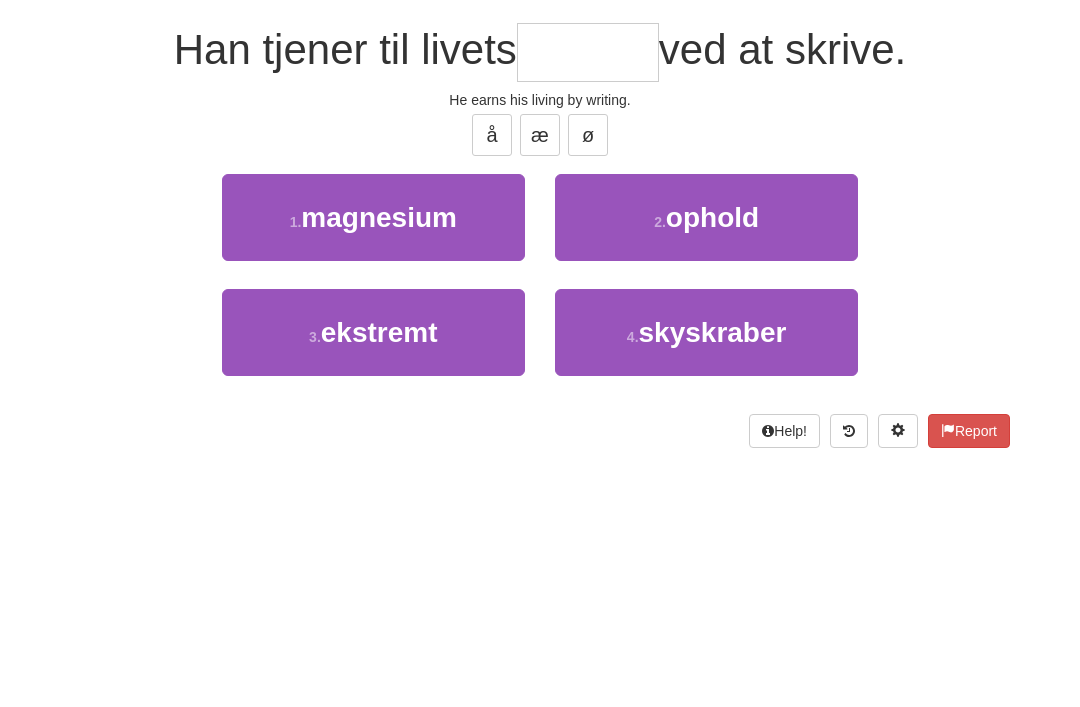 click on "ophold" at bounding box center [712, 348] 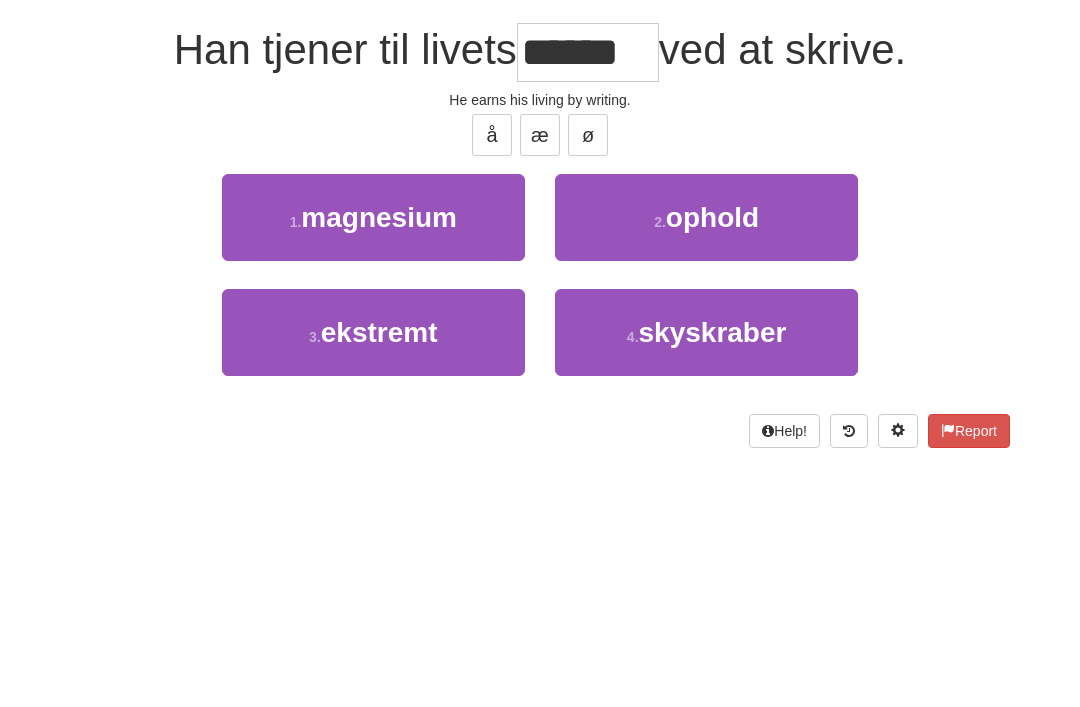 scroll, scrollTop: 175, scrollLeft: 0, axis: vertical 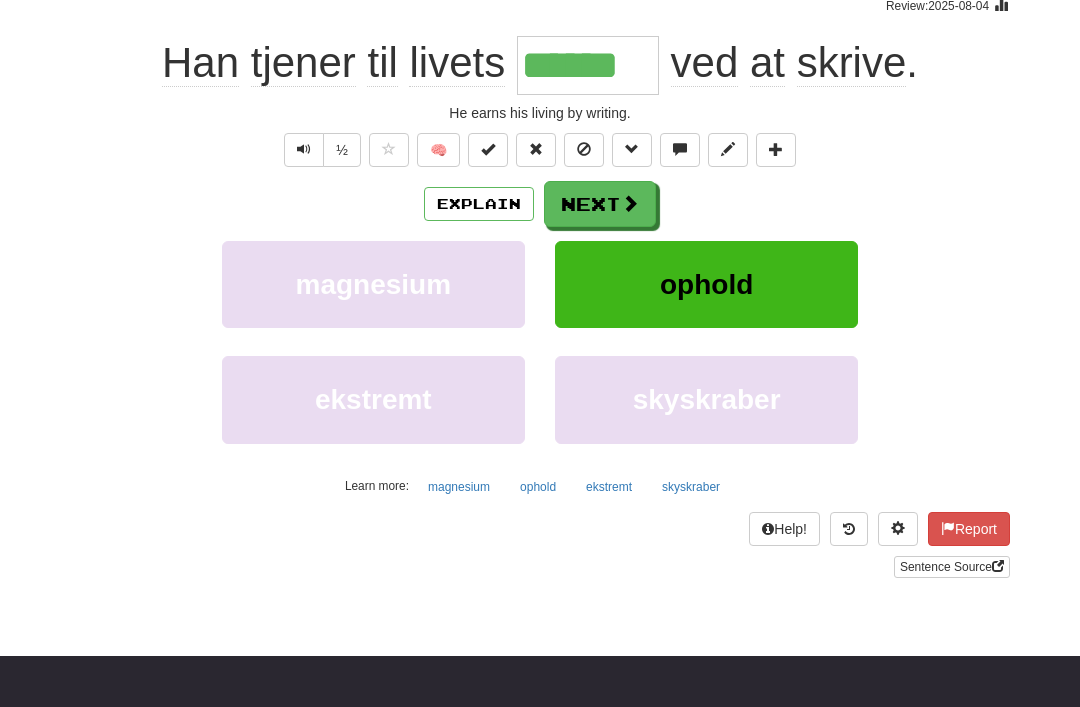 click on "Next" at bounding box center (600, 204) 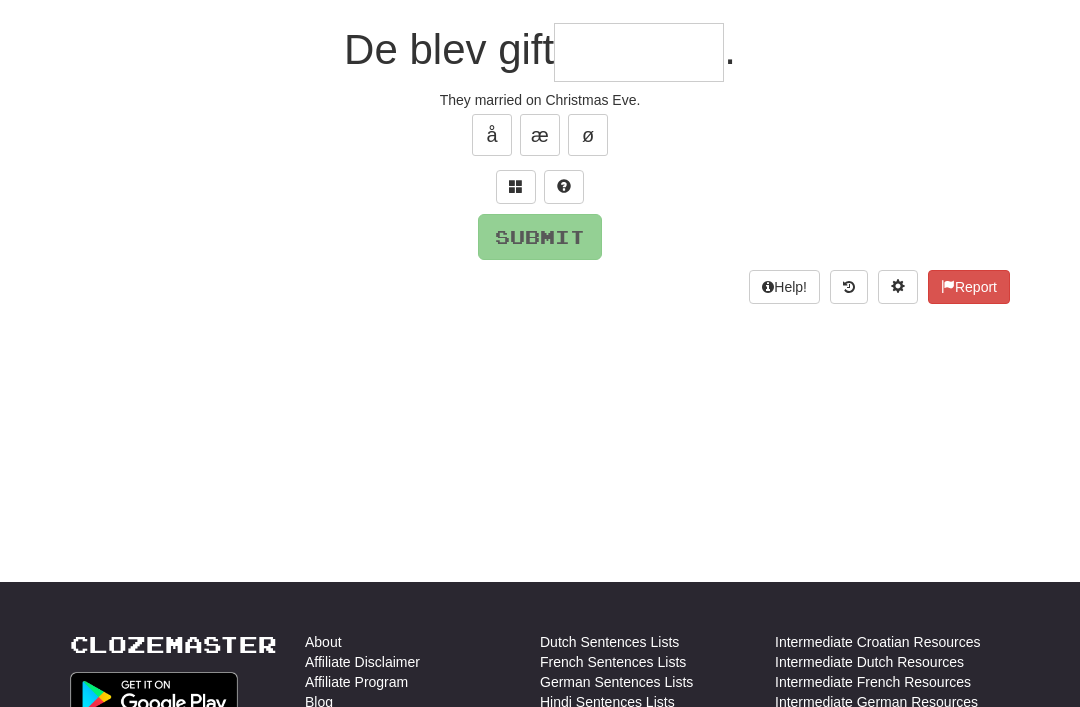 scroll, scrollTop: 174, scrollLeft: 0, axis: vertical 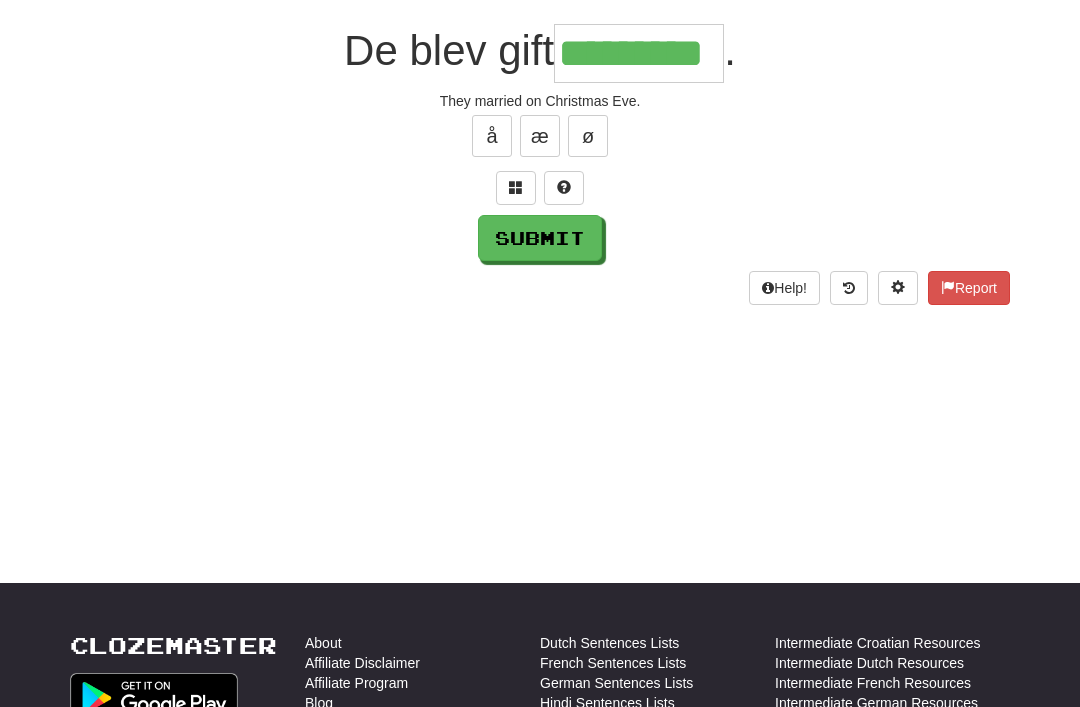 type on "*********" 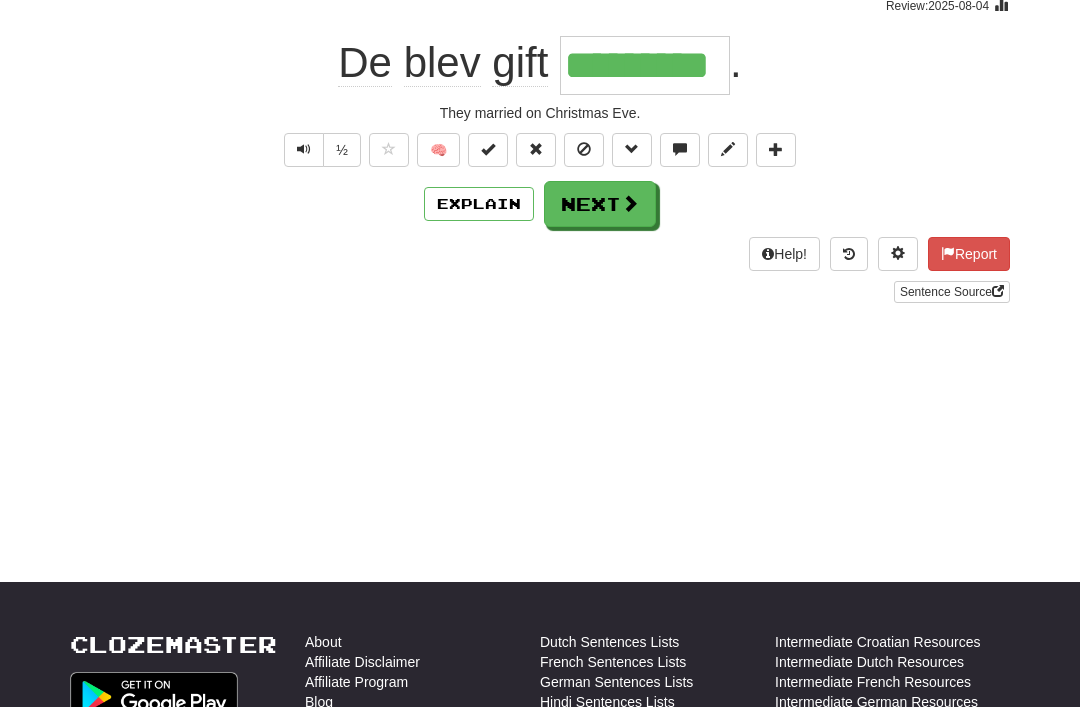 click on "Next" at bounding box center (600, 204) 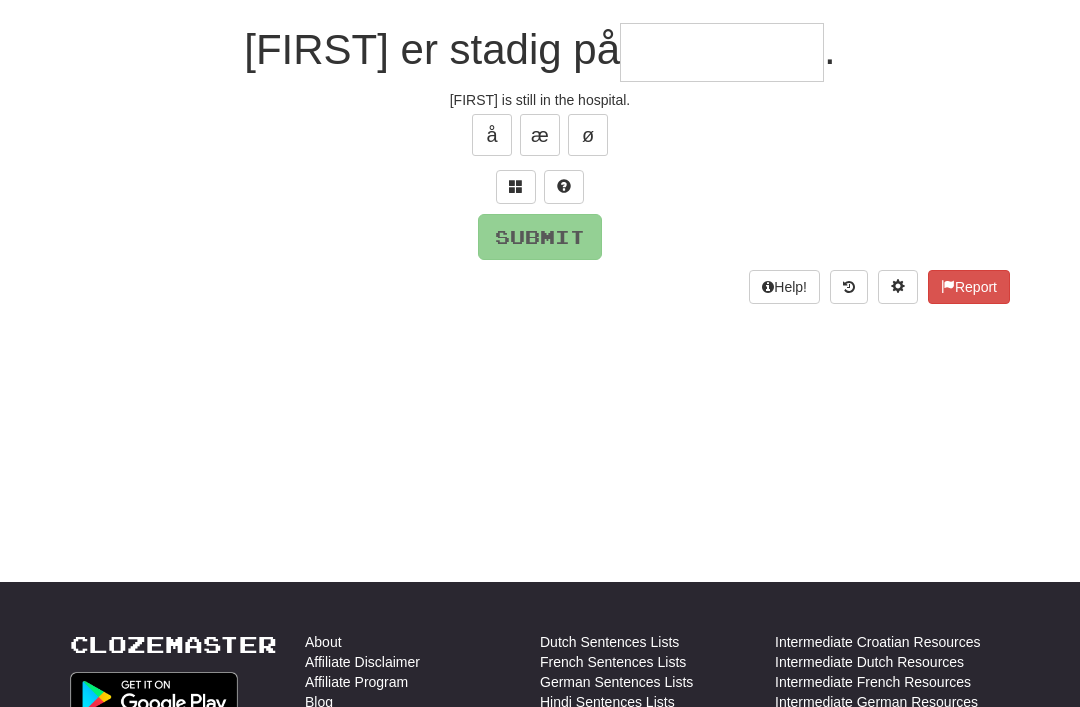 scroll, scrollTop: 174, scrollLeft: 0, axis: vertical 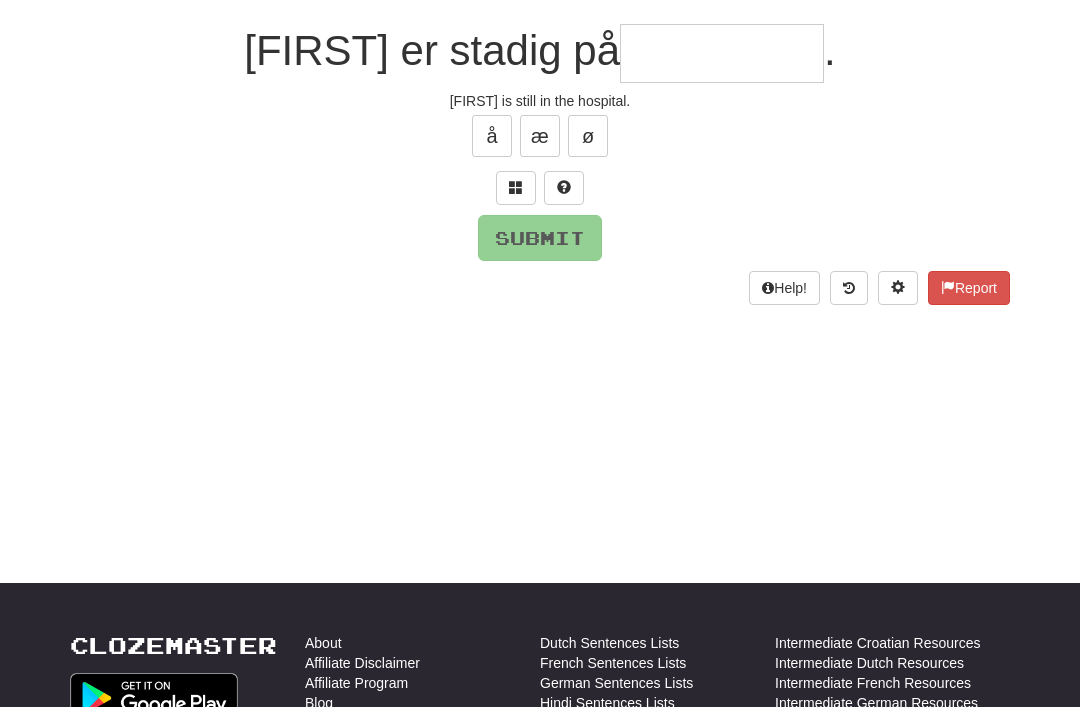 click at bounding box center (516, 188) 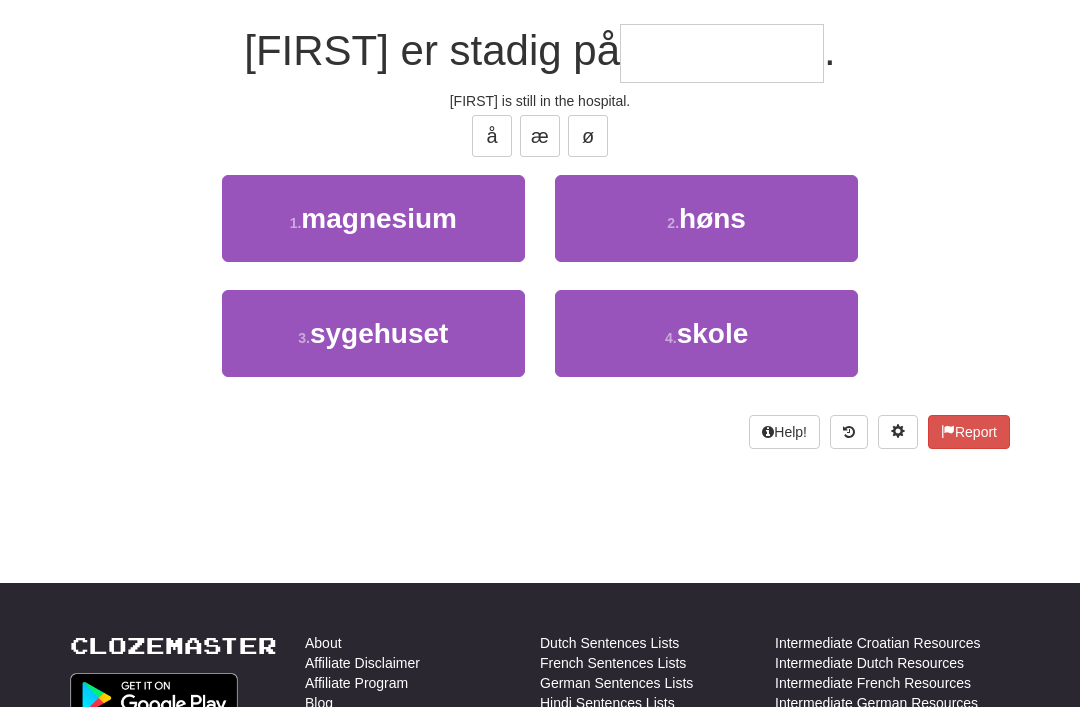 click on "3 .  sygehuset" at bounding box center [373, 333] 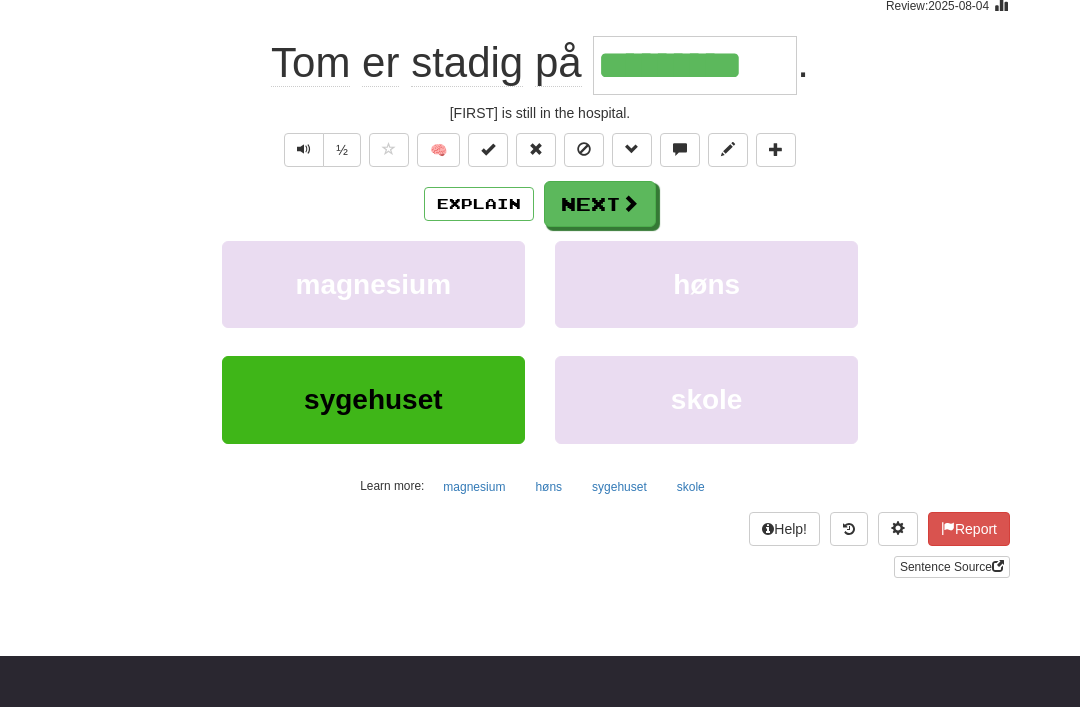 click on "Next" at bounding box center [600, 204] 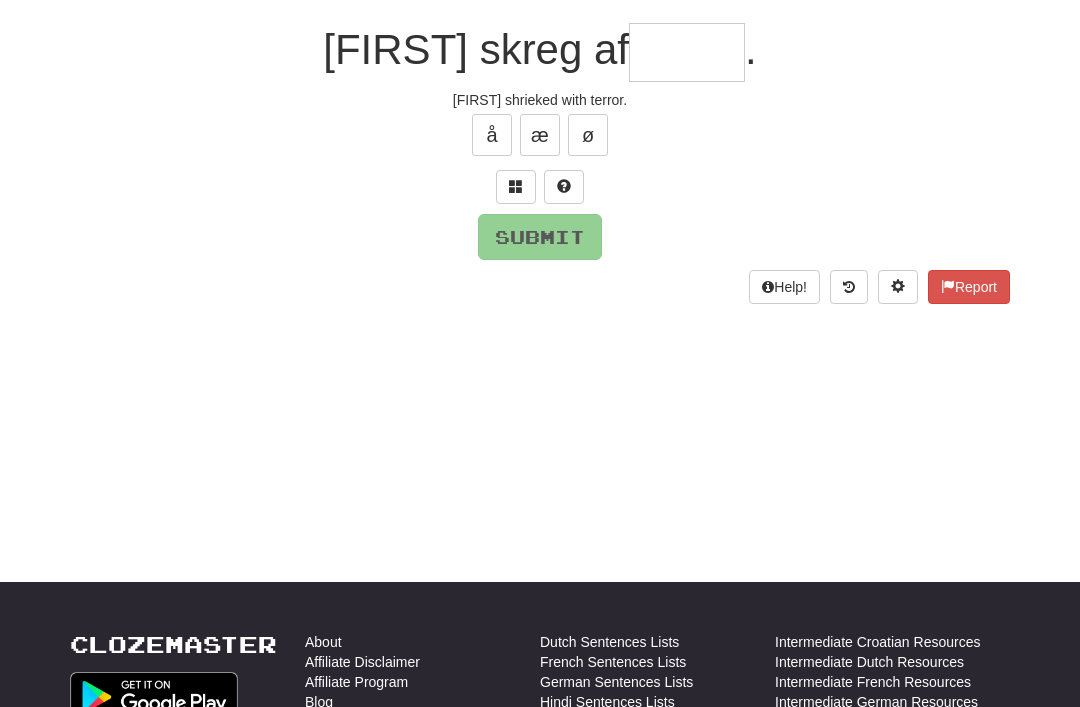scroll, scrollTop: 174, scrollLeft: 0, axis: vertical 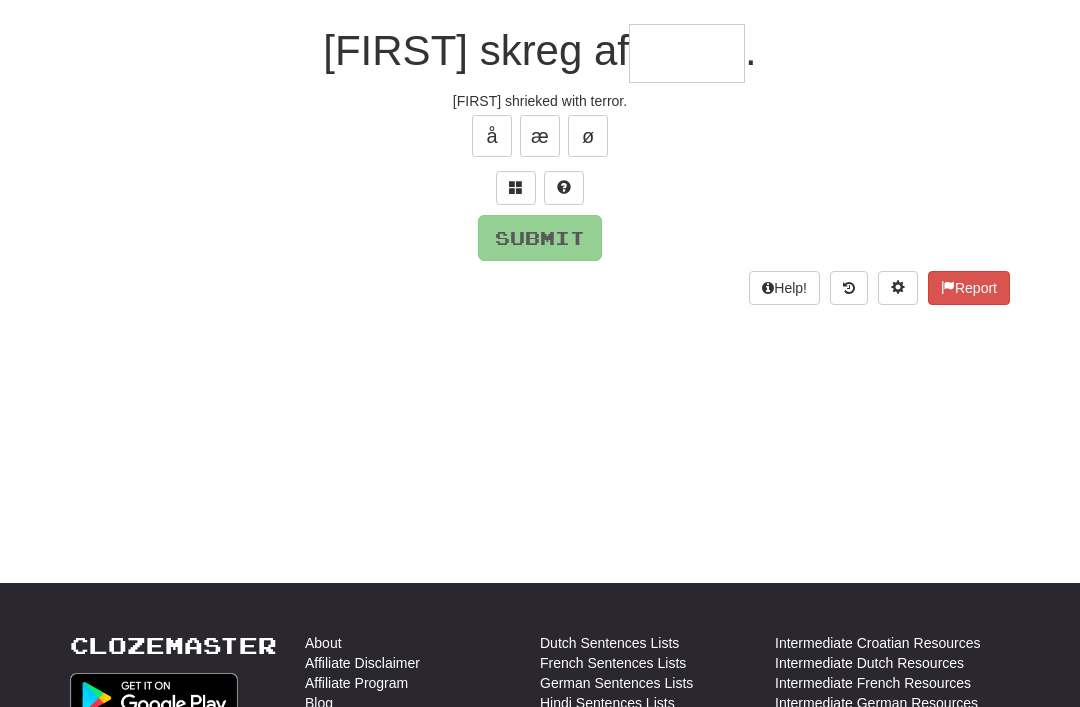 click at bounding box center (516, 188) 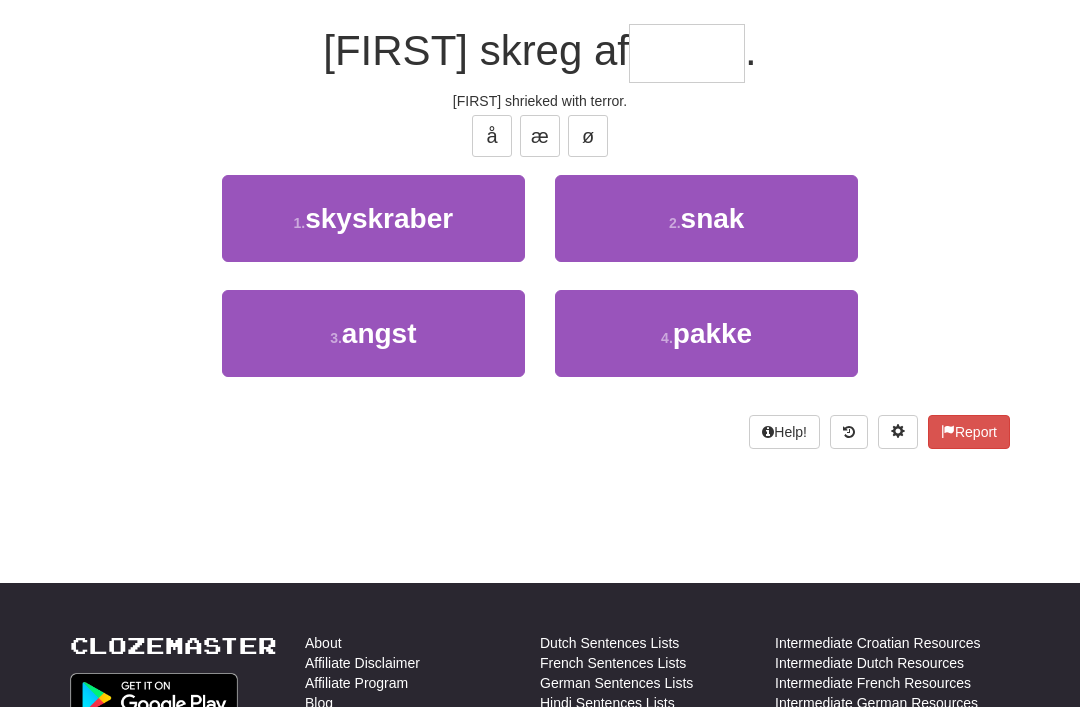 click on "angst" at bounding box center (379, 333) 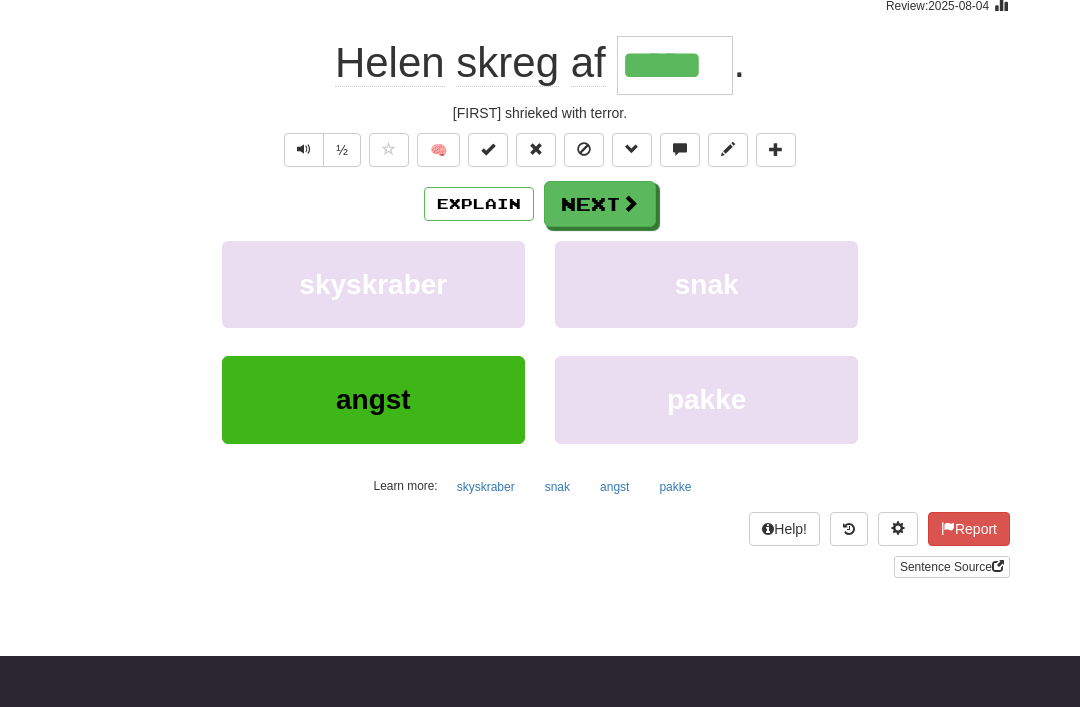 click on "Next" at bounding box center (600, 204) 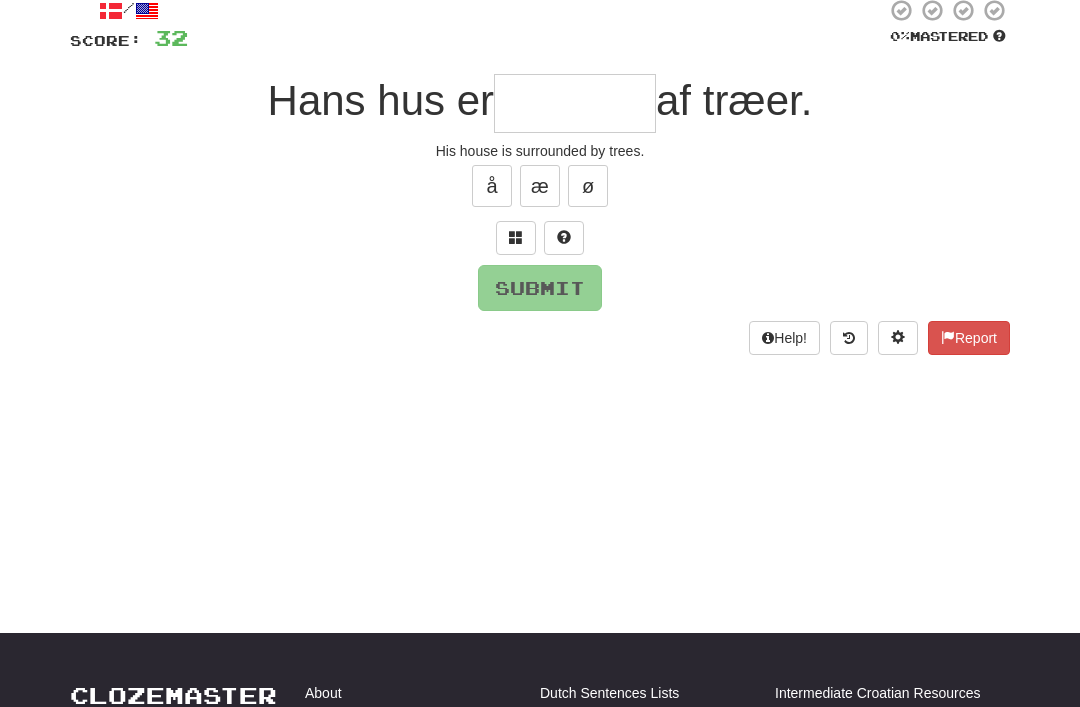 scroll, scrollTop: 84, scrollLeft: 0, axis: vertical 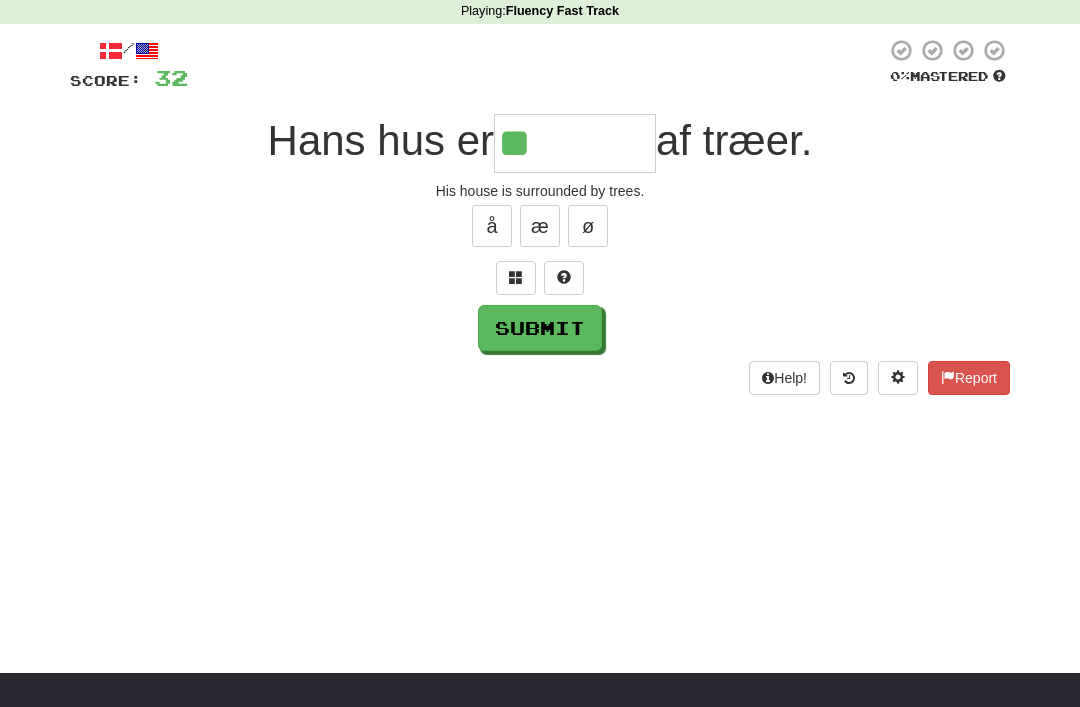 click at bounding box center [516, 278] 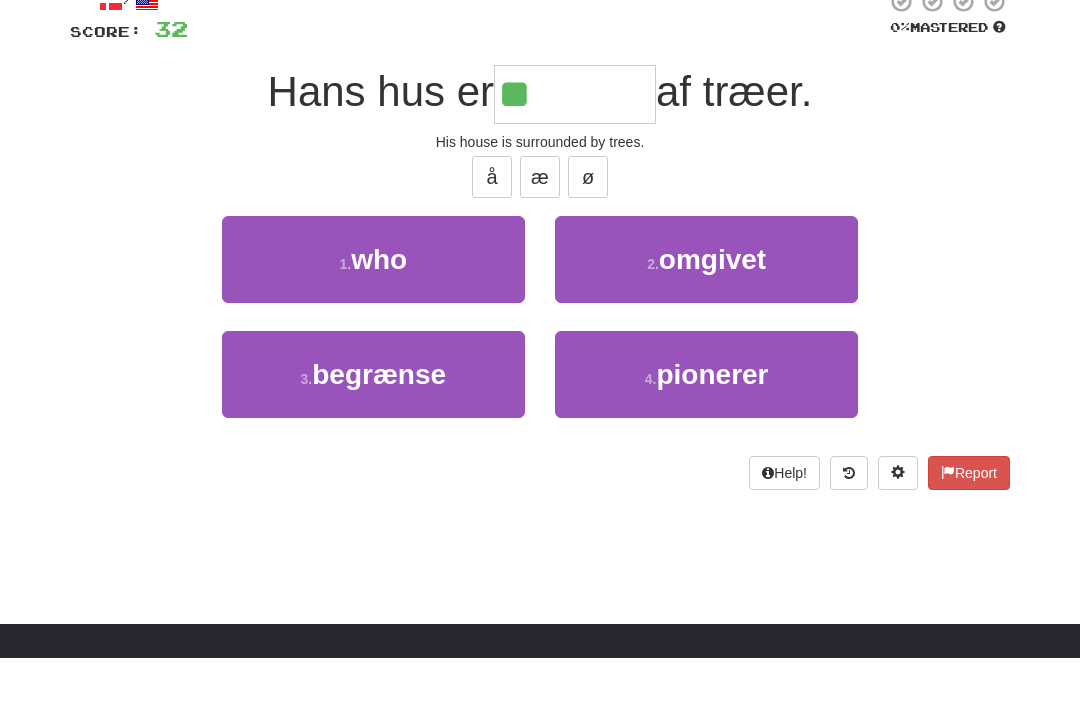 click on "omgivet" at bounding box center (712, 308) 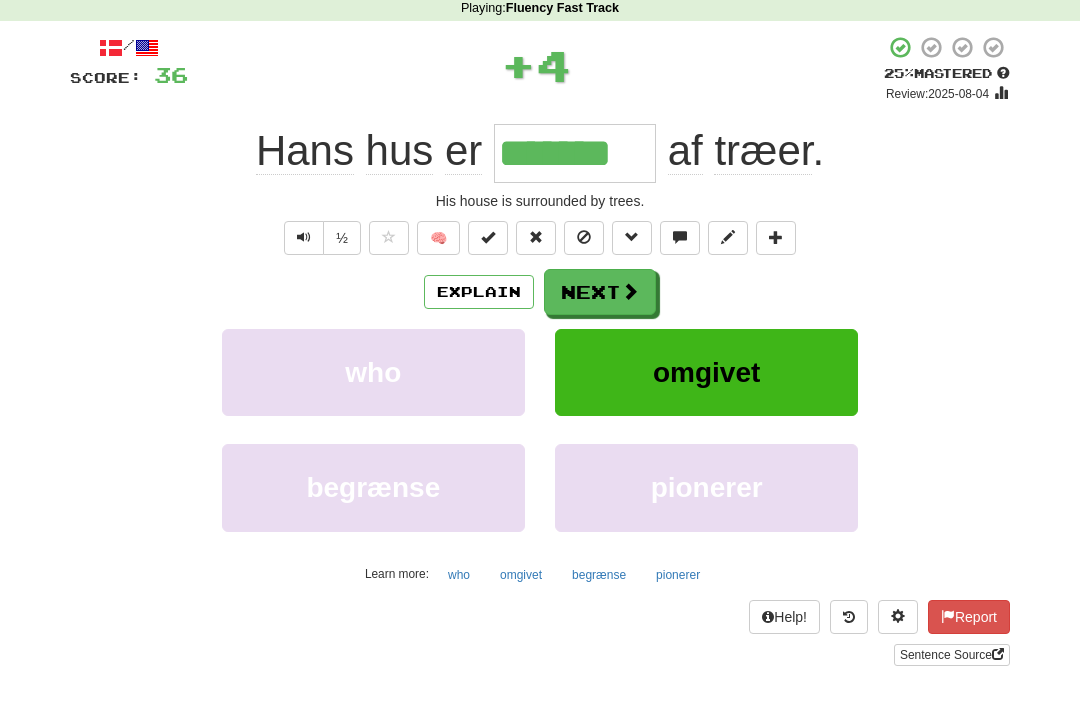 scroll, scrollTop: 68, scrollLeft: 0, axis: vertical 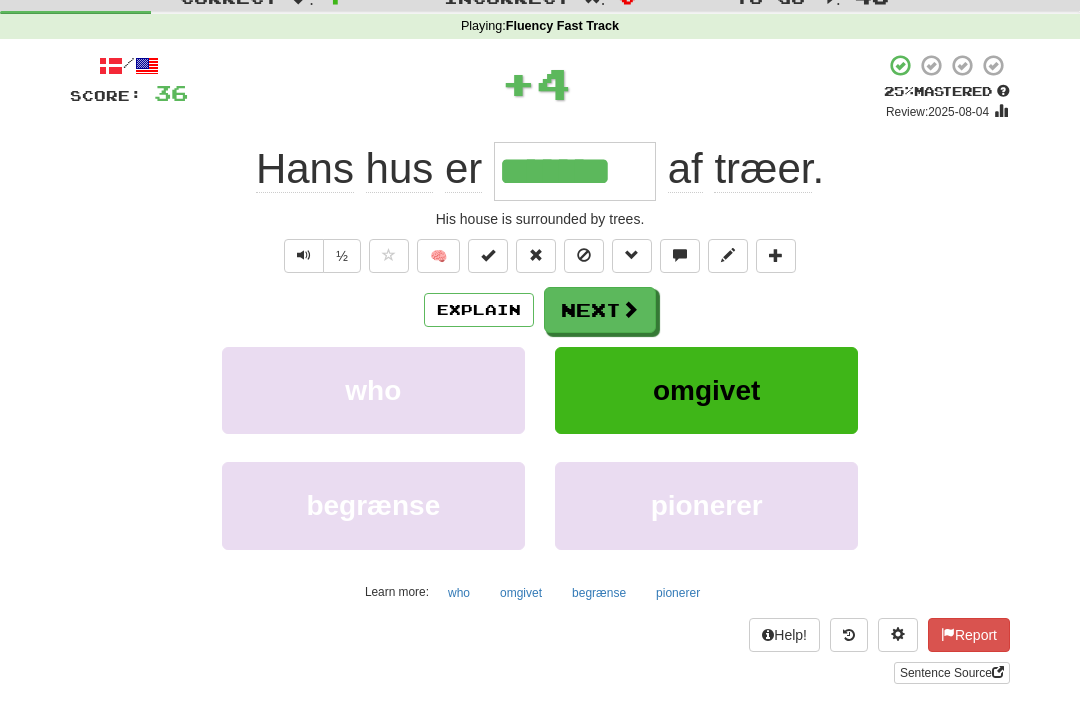 click on "Next" at bounding box center [600, 311] 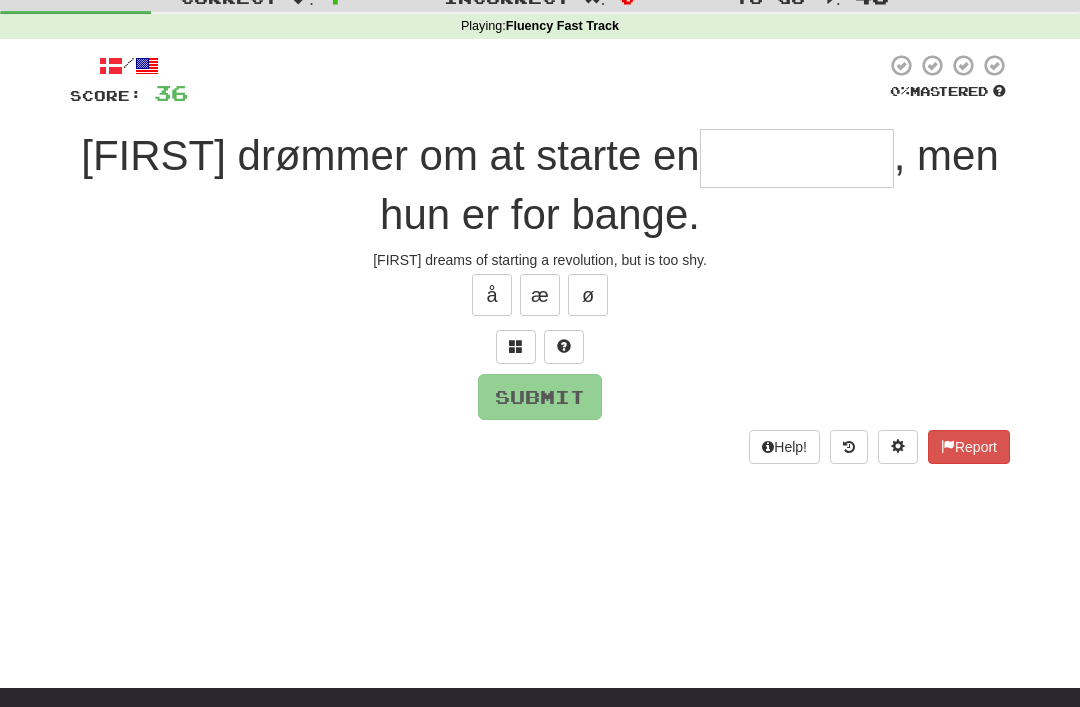 scroll, scrollTop: 66, scrollLeft: 0, axis: vertical 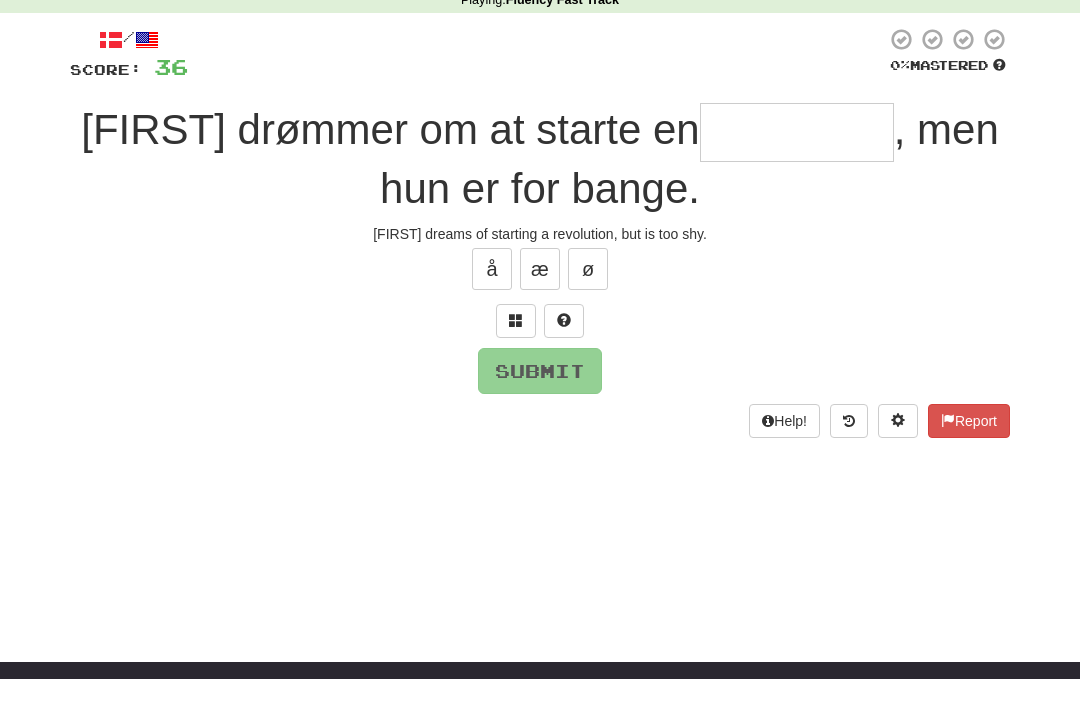 click at bounding box center [516, 349] 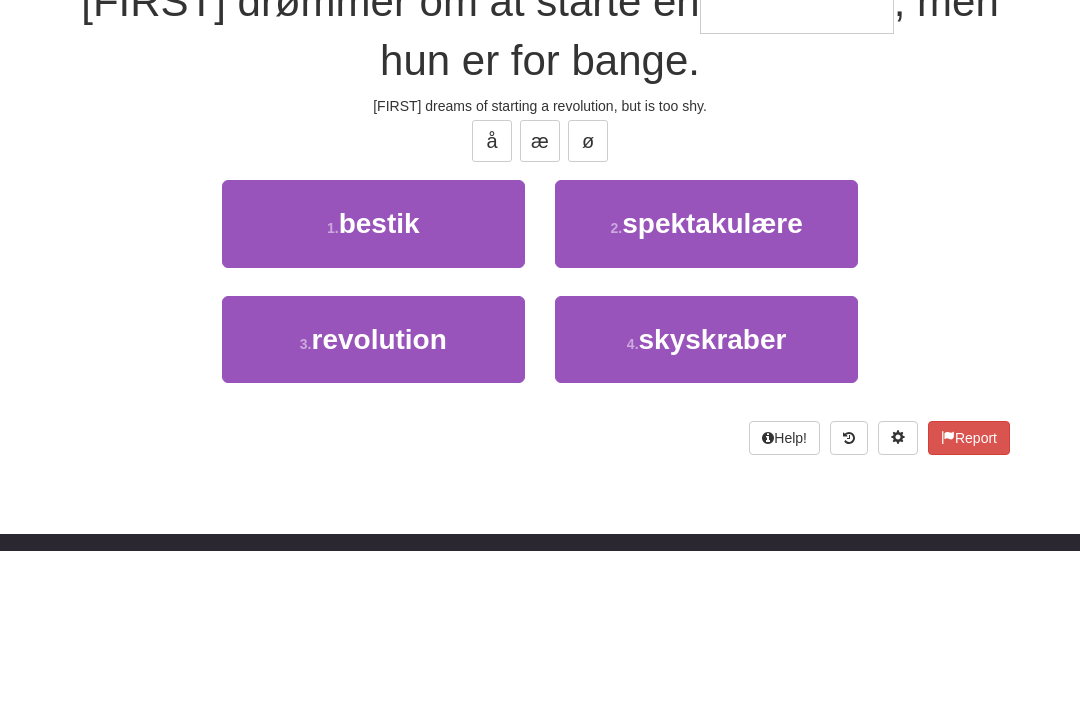 click on "revolution" at bounding box center (378, 496) 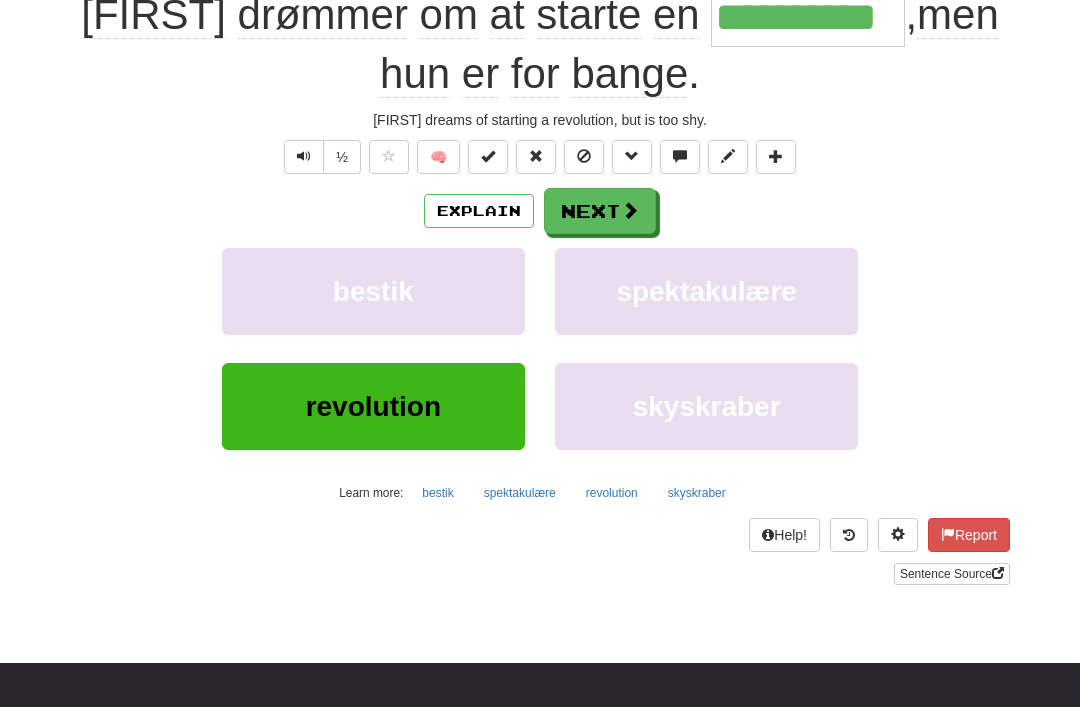 click at bounding box center [630, 210] 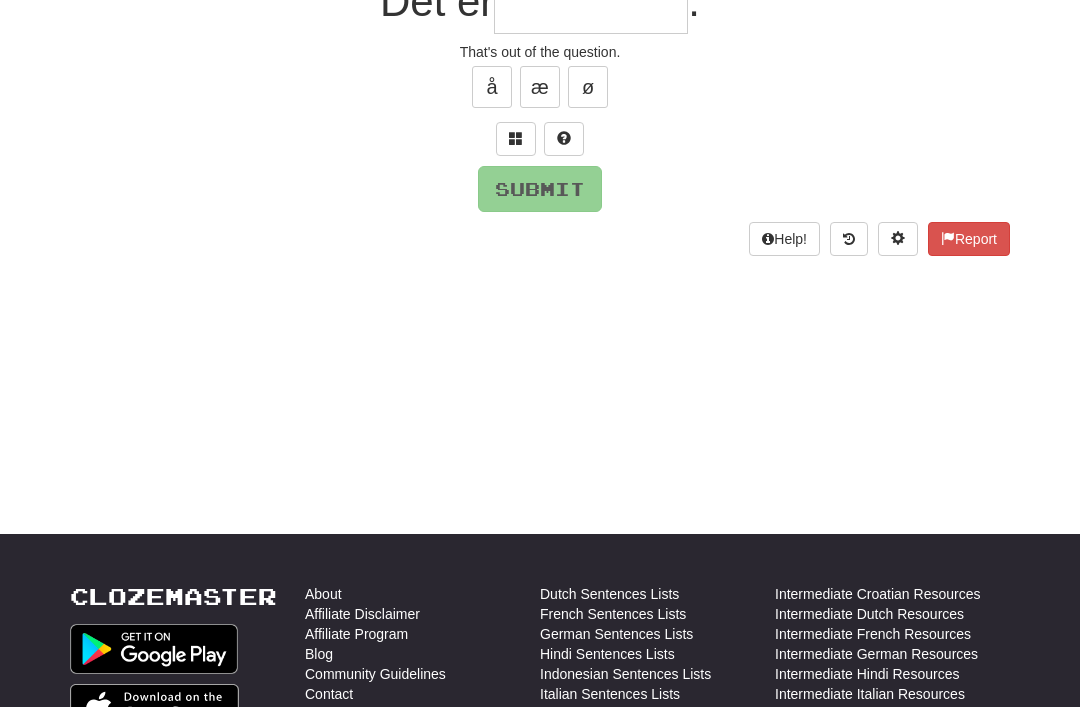 scroll, scrollTop: 44, scrollLeft: 0, axis: vertical 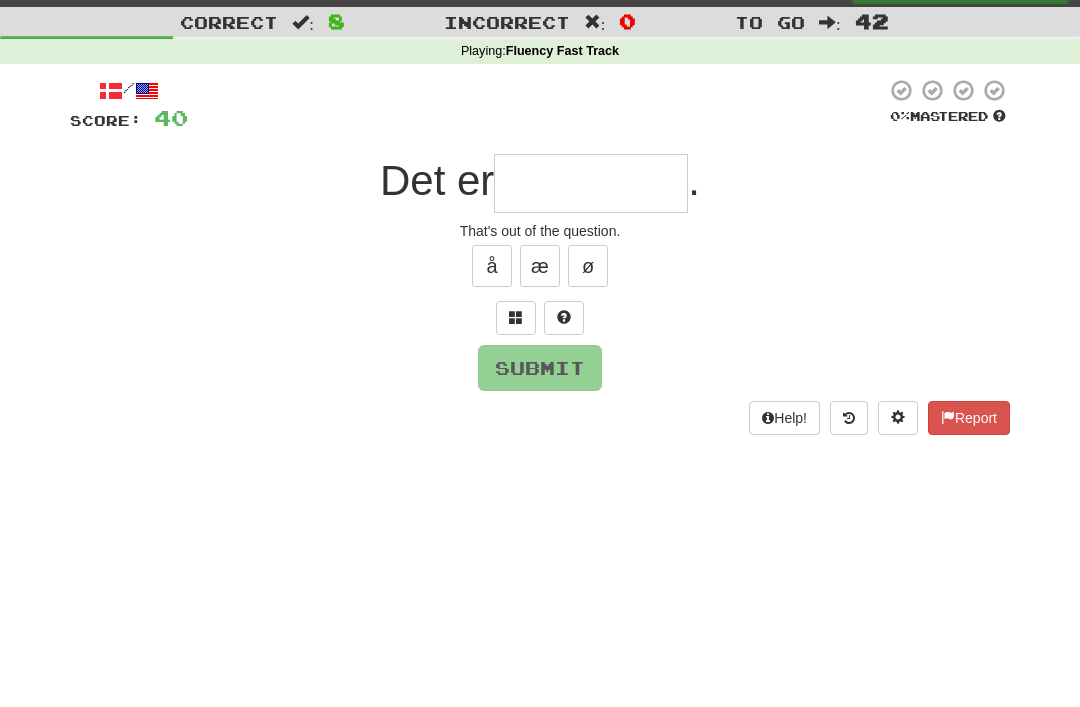 click at bounding box center [516, 317] 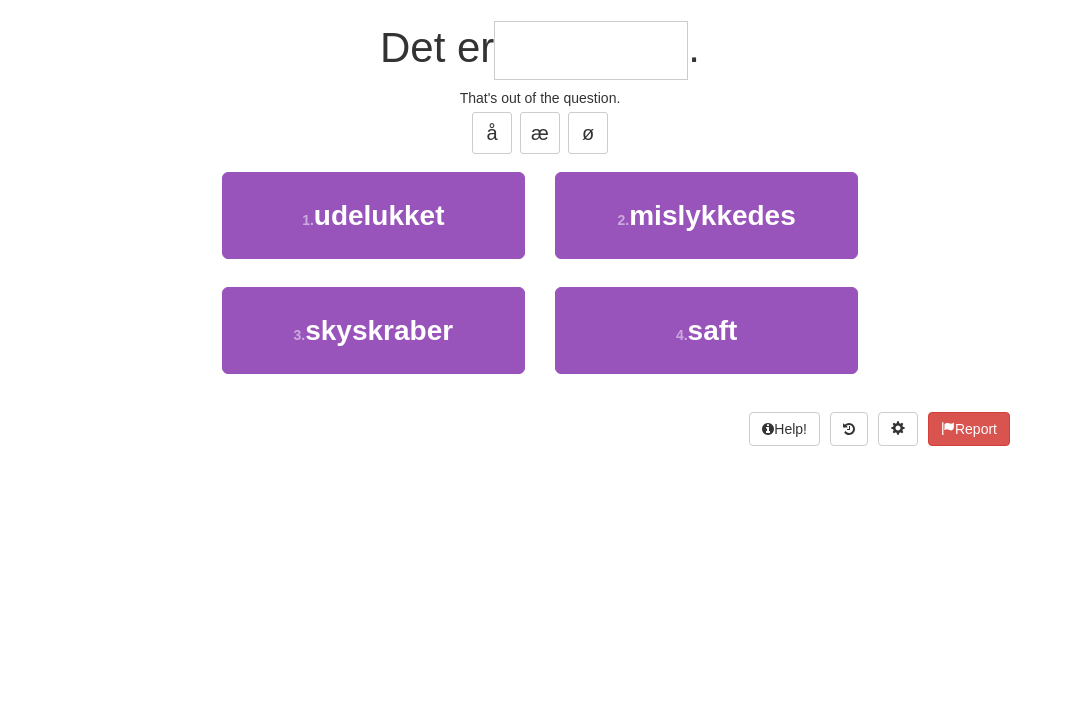 click on "1 .  udelukket" at bounding box center (373, 348) 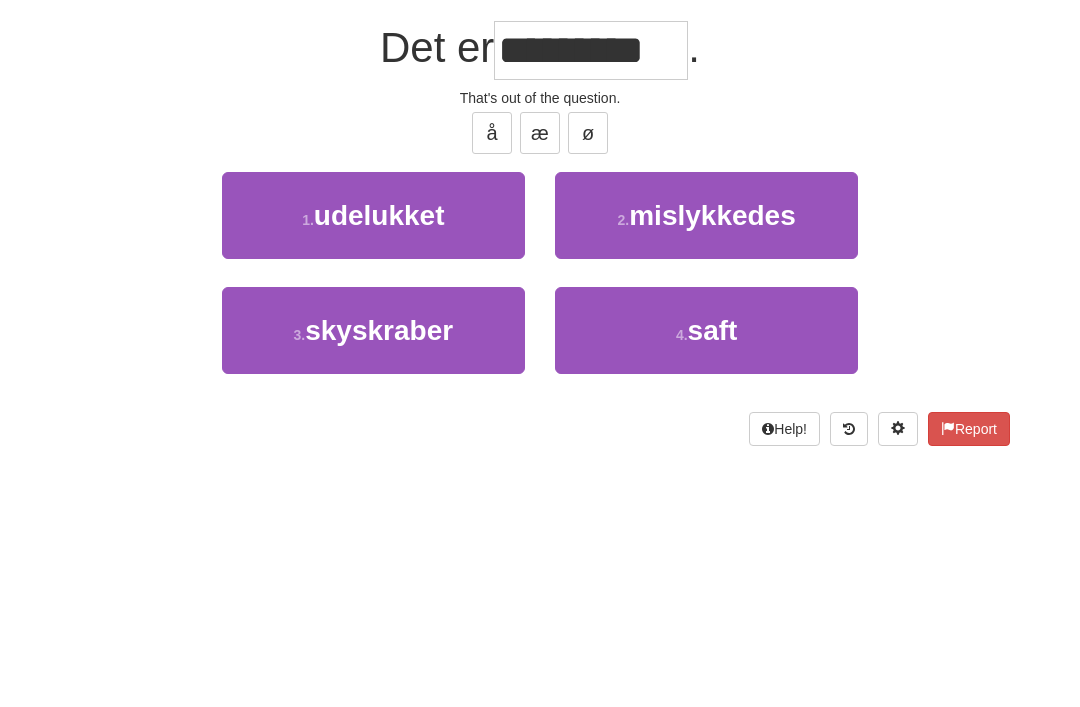 scroll, scrollTop: 177, scrollLeft: 0, axis: vertical 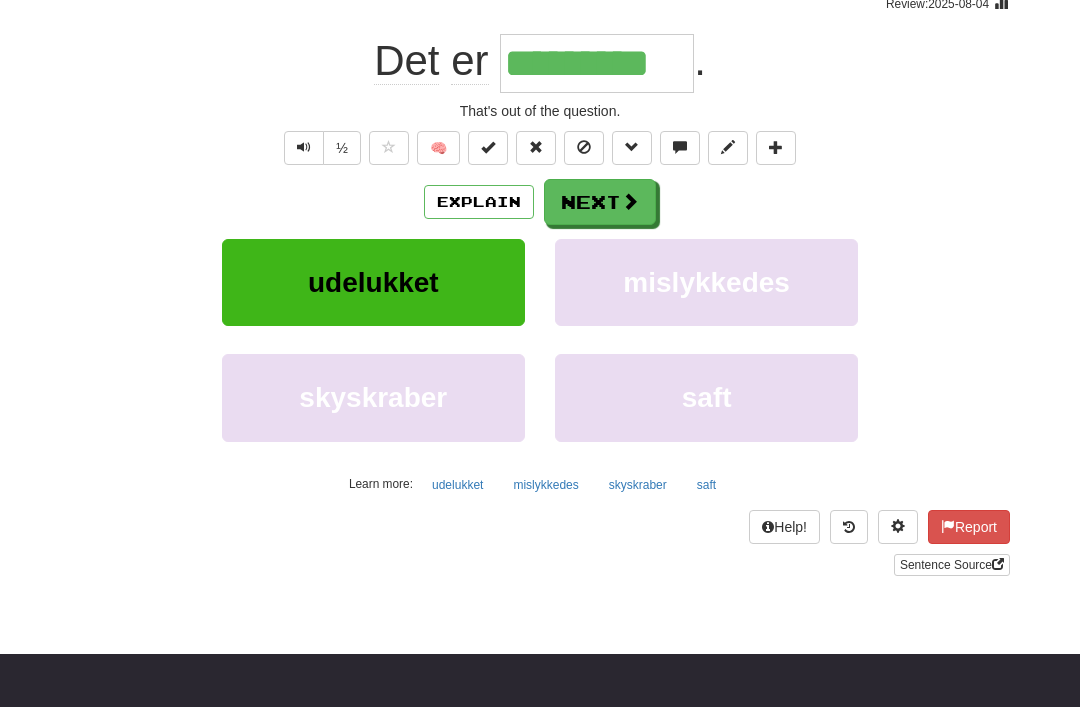 click on "Explain" at bounding box center (479, 202) 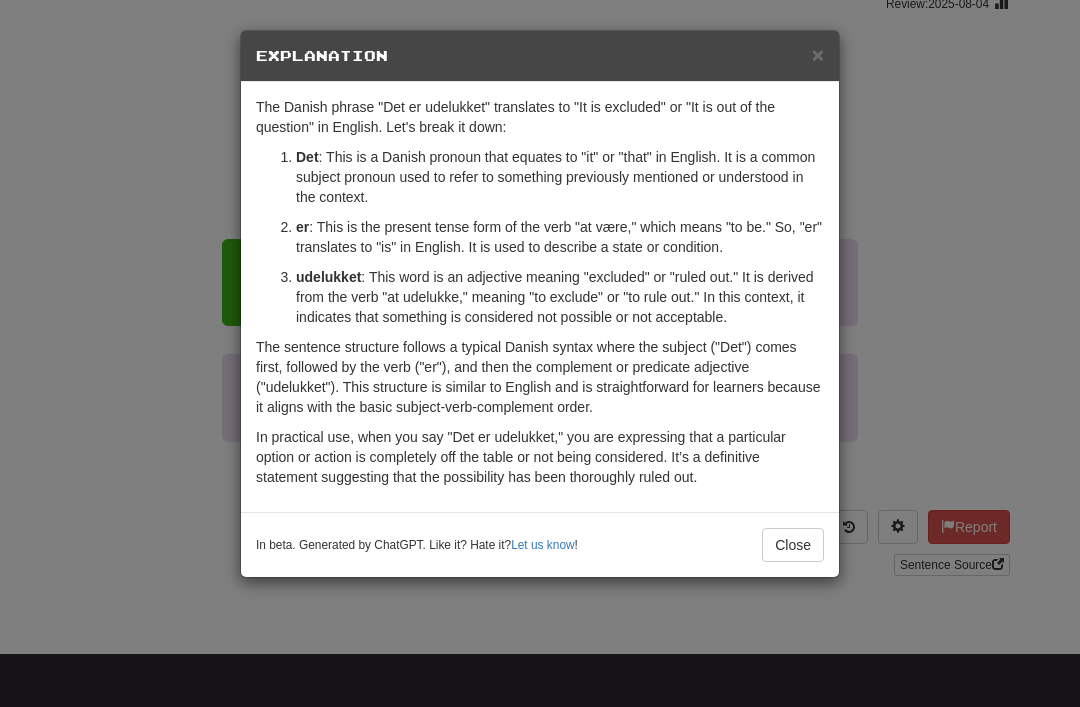click on "×" at bounding box center [818, 54] 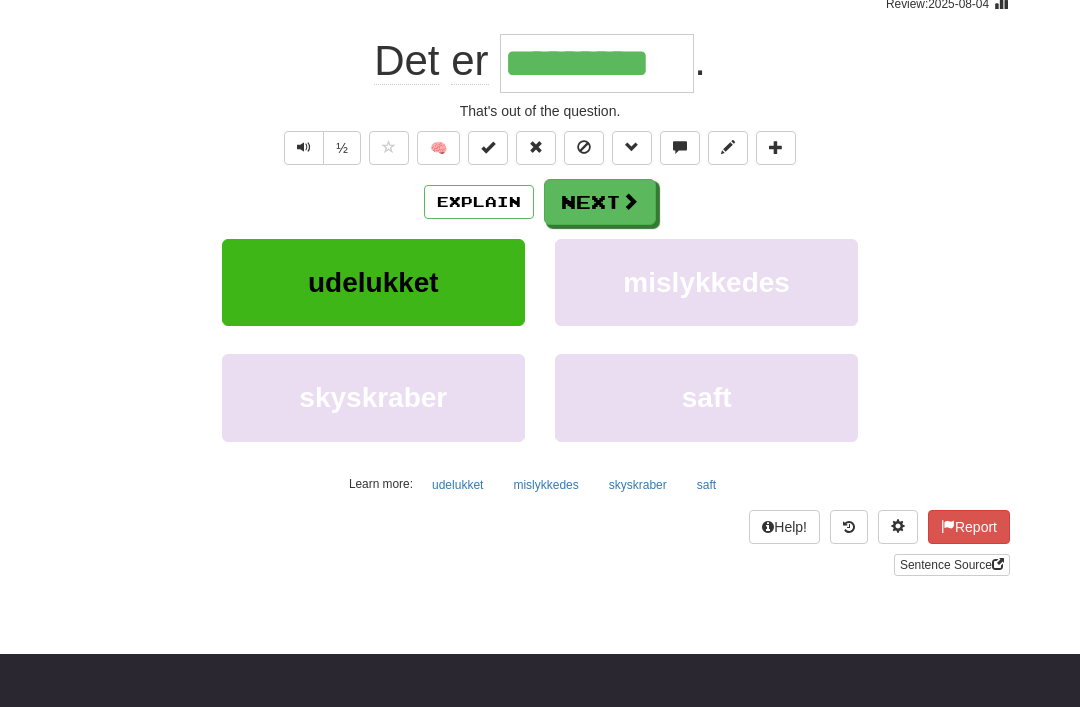 click on "Next" at bounding box center (600, 202) 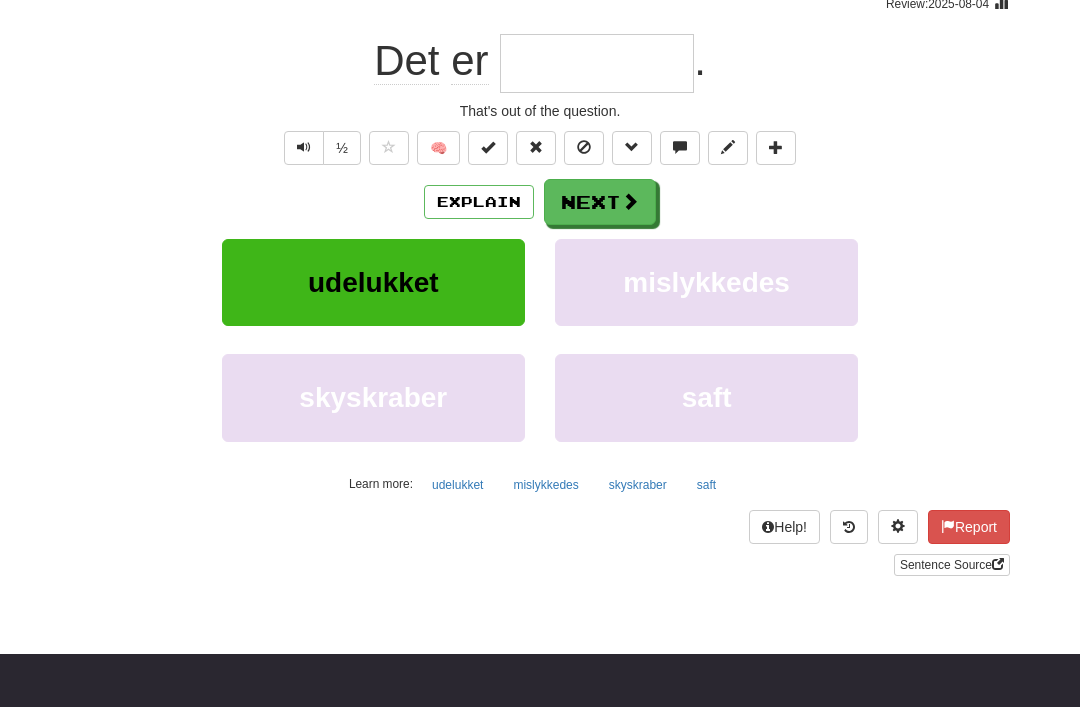 scroll, scrollTop: 176, scrollLeft: 0, axis: vertical 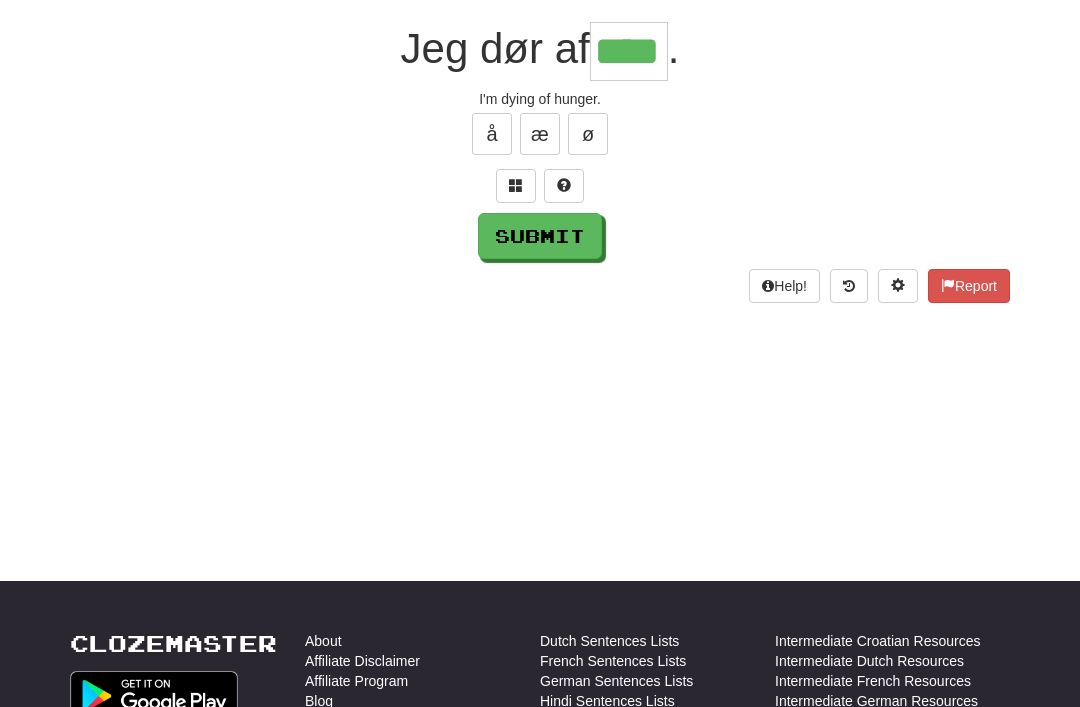 type on "****" 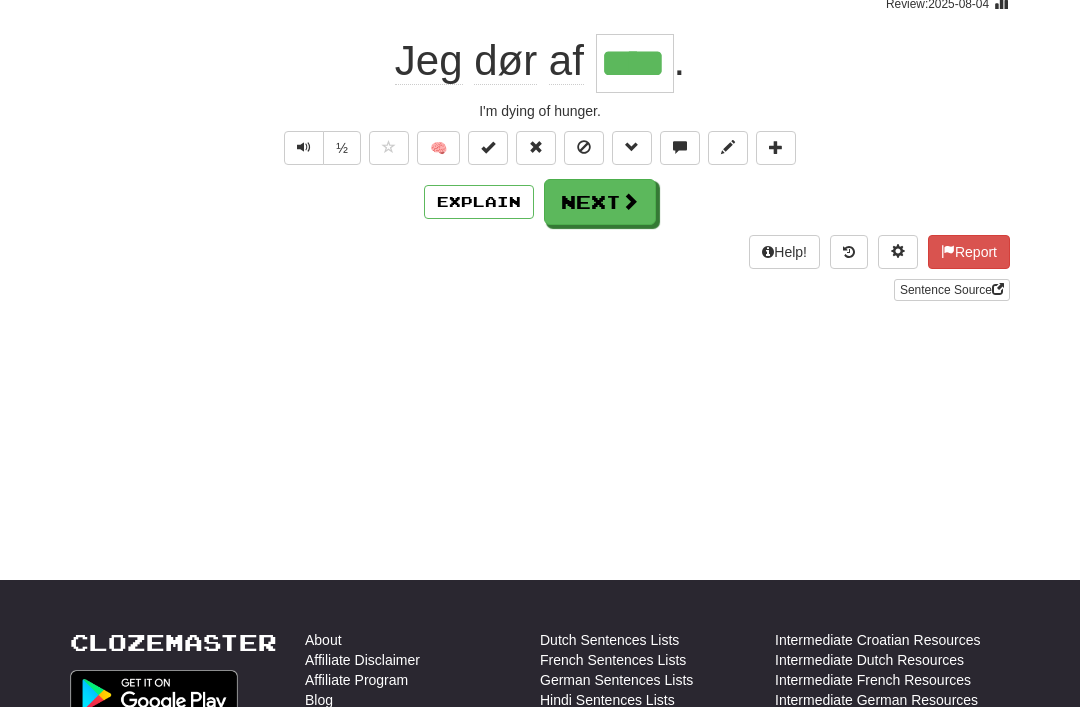 click on "Next" at bounding box center [600, 202] 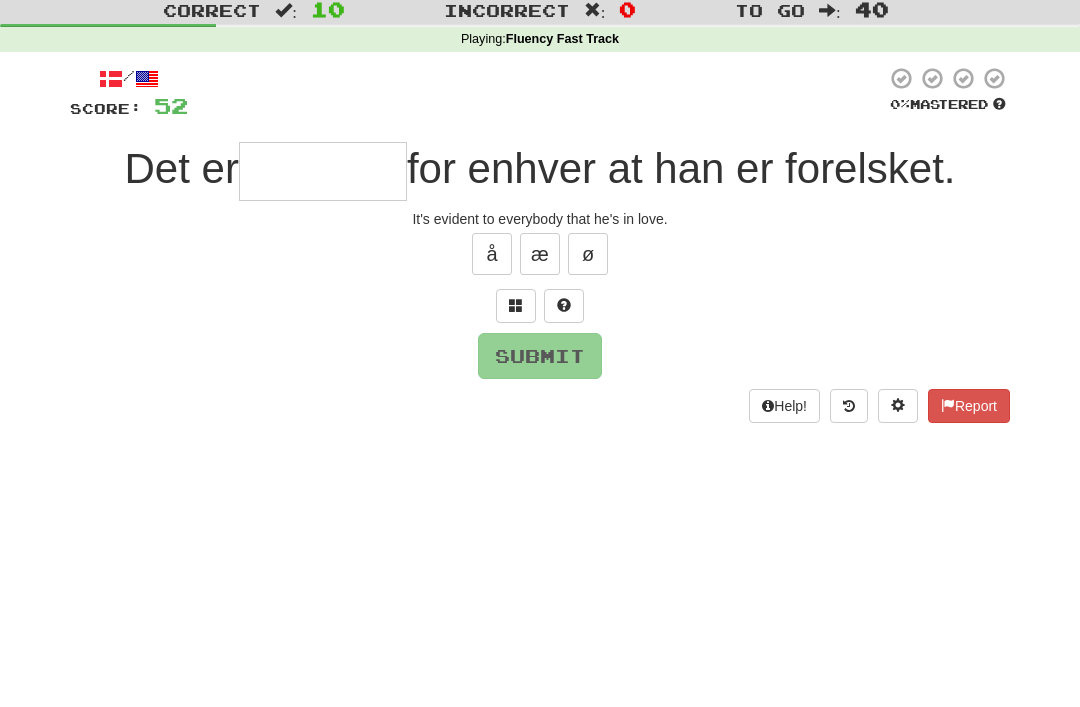 scroll, scrollTop: 0, scrollLeft: 0, axis: both 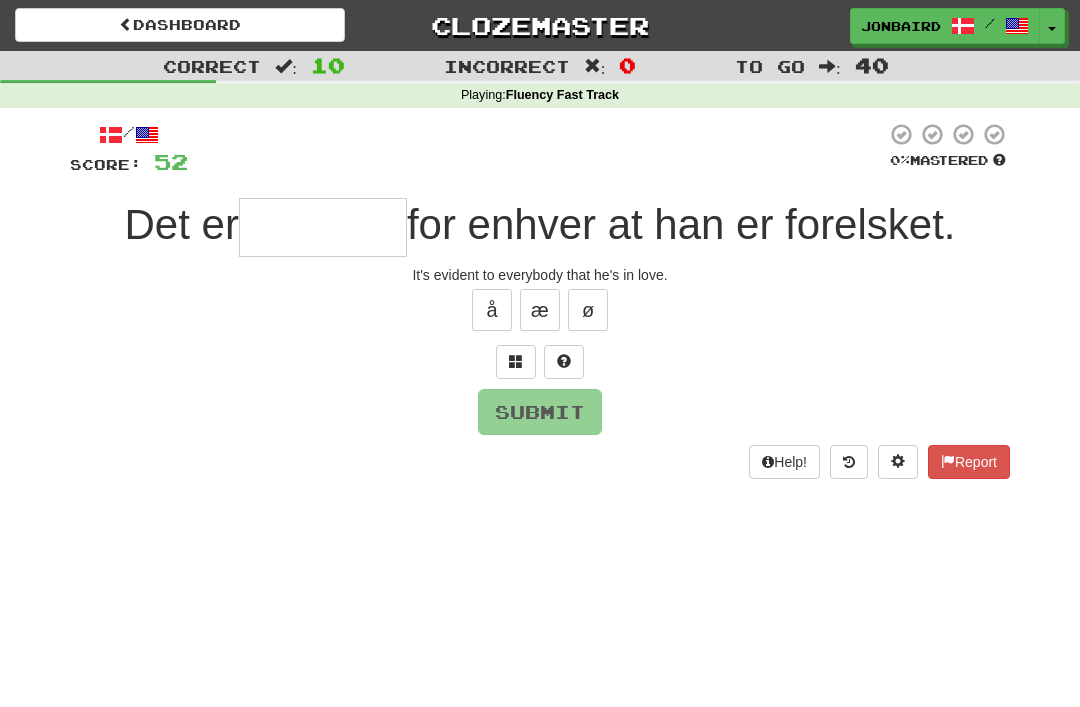 click on "Dashboard" at bounding box center (180, 25) 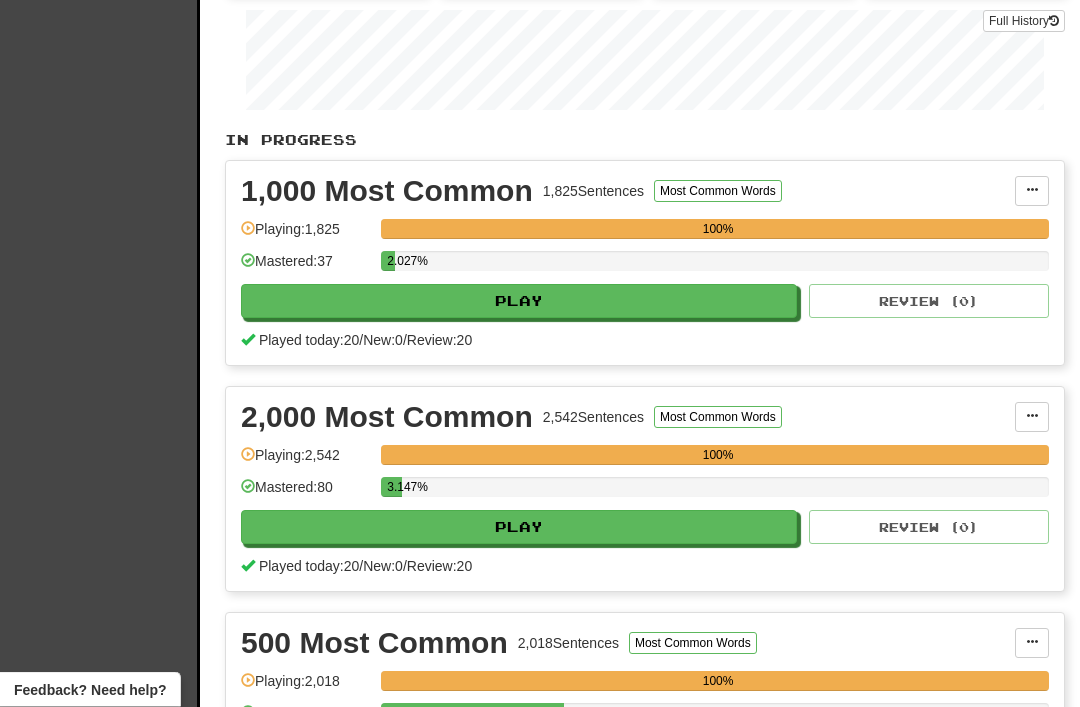 scroll, scrollTop: 339, scrollLeft: 0, axis: vertical 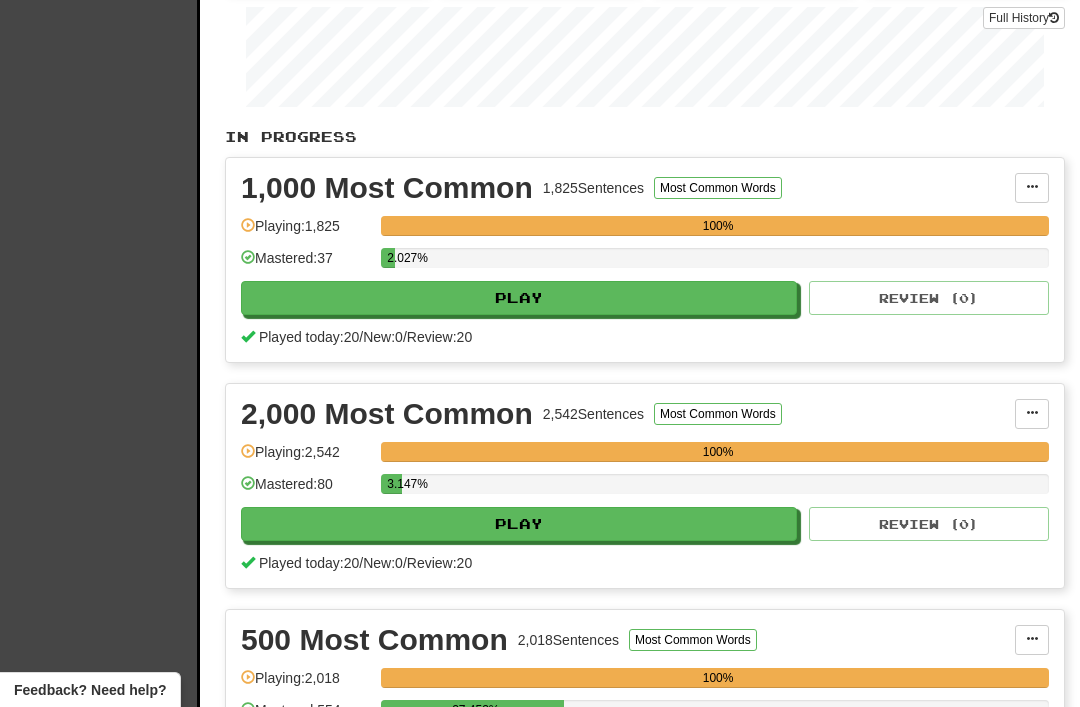 click at bounding box center (1032, 413) 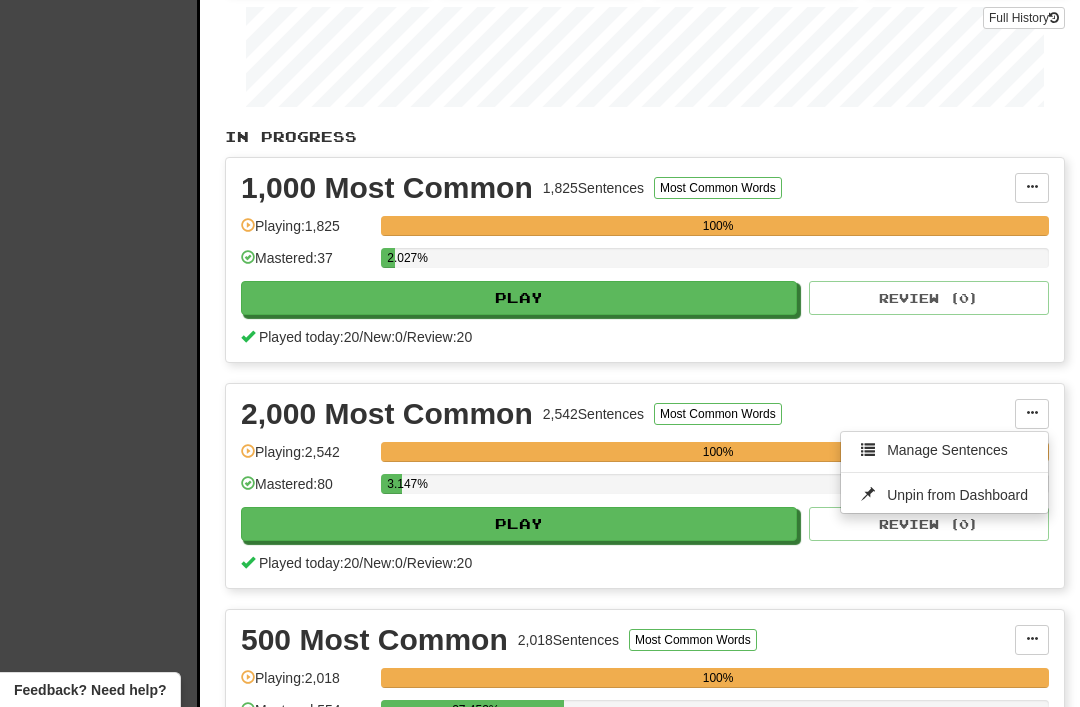 click at bounding box center [540, 353] 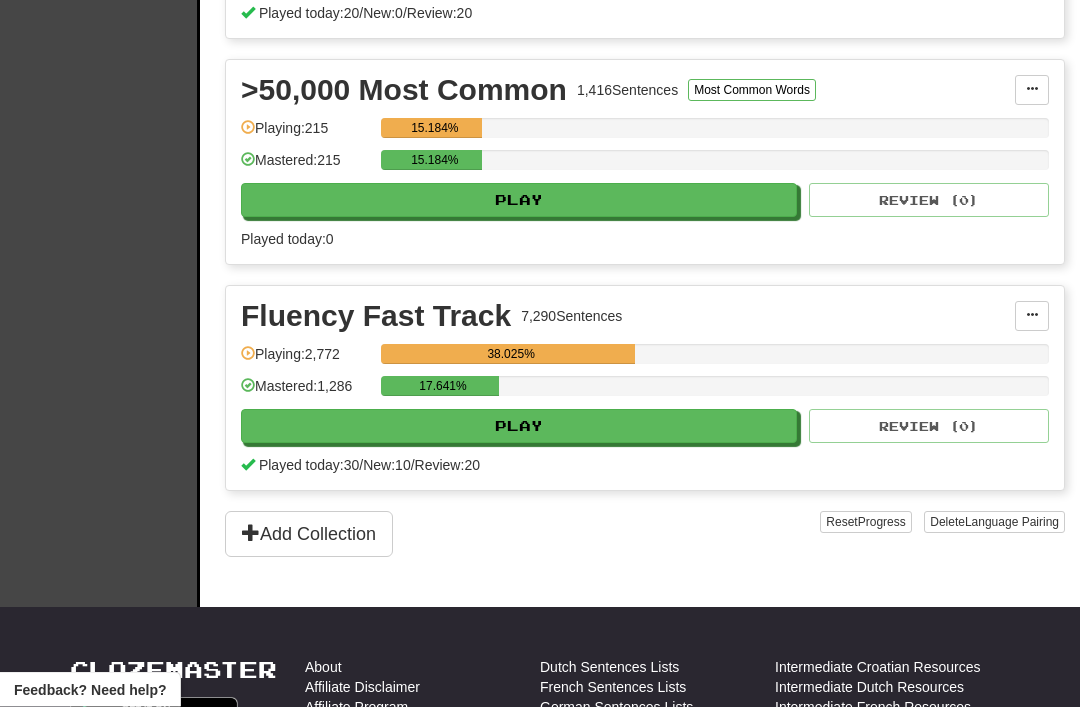 scroll, scrollTop: 0, scrollLeft: 0, axis: both 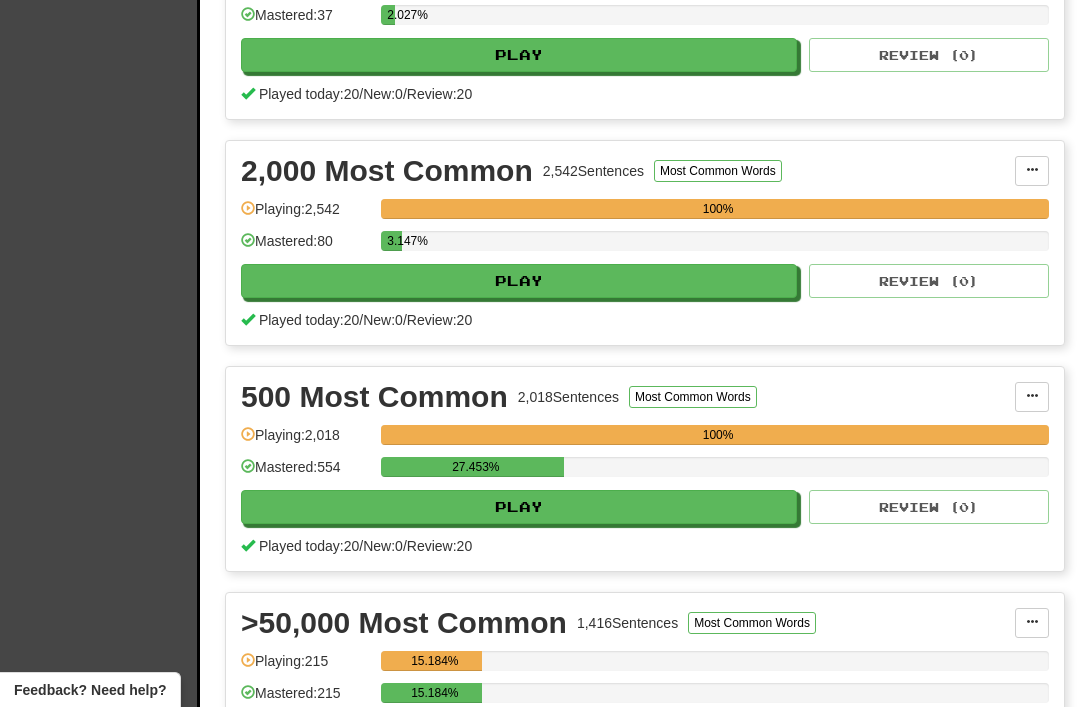 click on "Add Collection" at bounding box center [309, 1067] 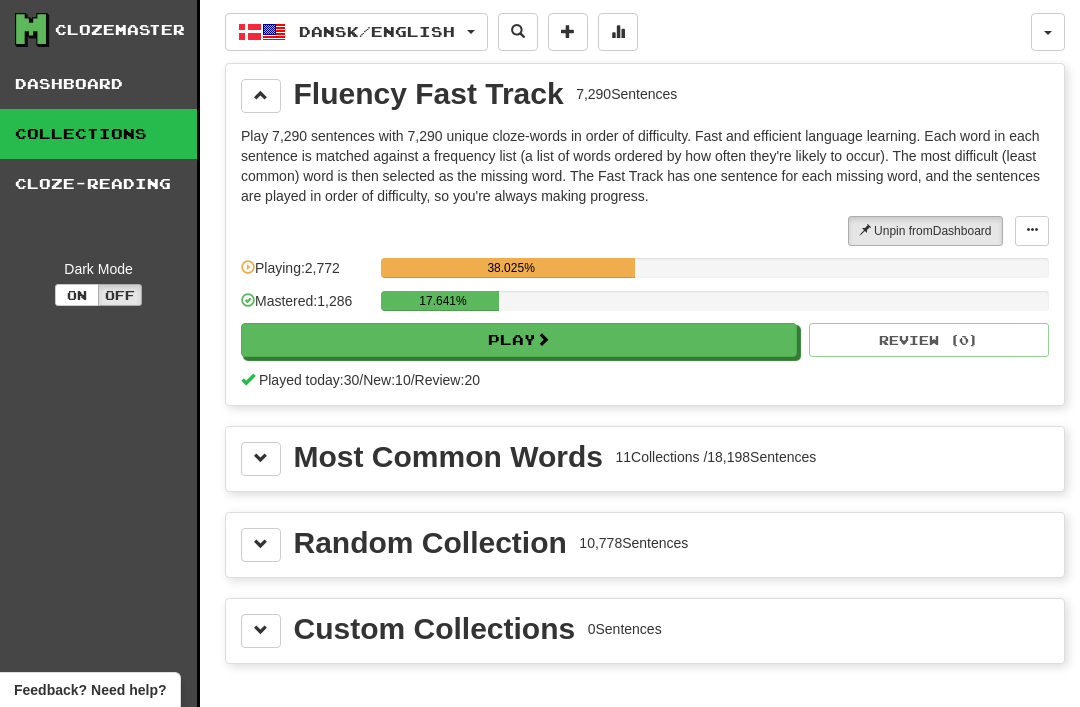 click at bounding box center [261, 459] 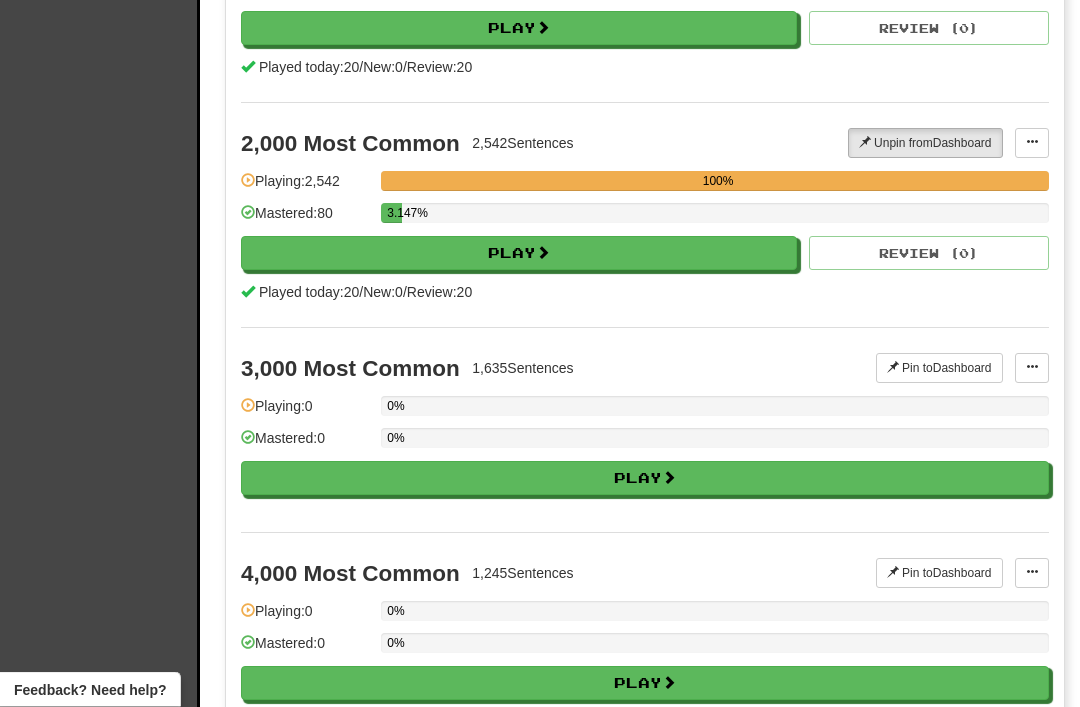 scroll, scrollTop: 1060, scrollLeft: 0, axis: vertical 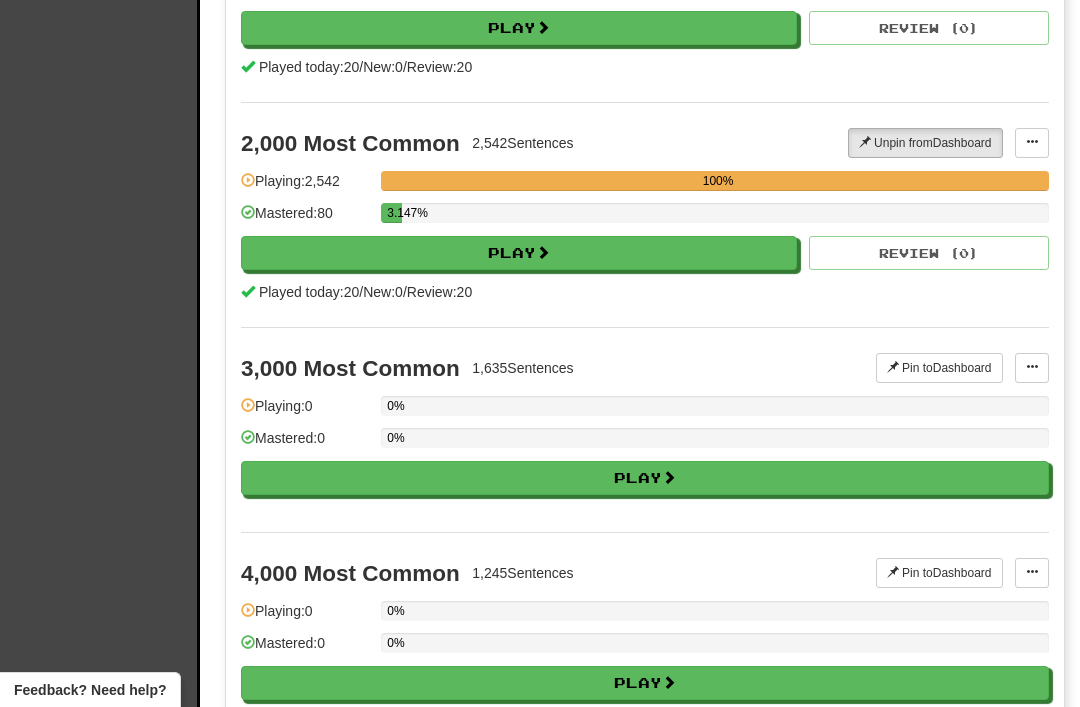 click on "Pin to  Dashboard" at bounding box center (939, 368) 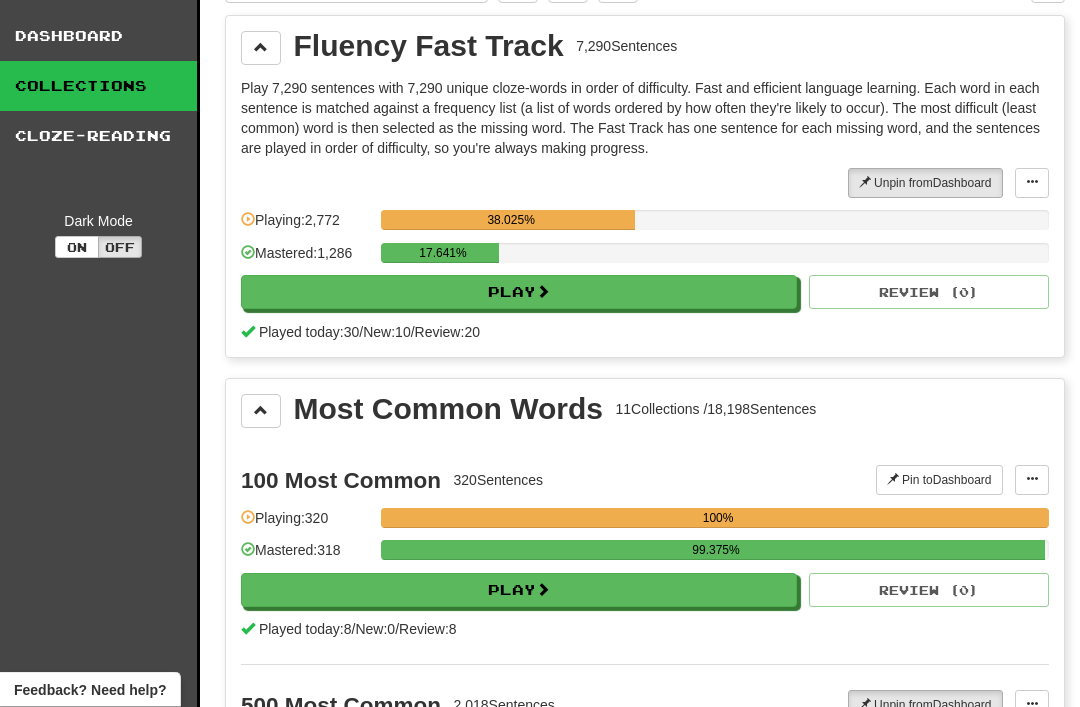 scroll, scrollTop: 44, scrollLeft: 0, axis: vertical 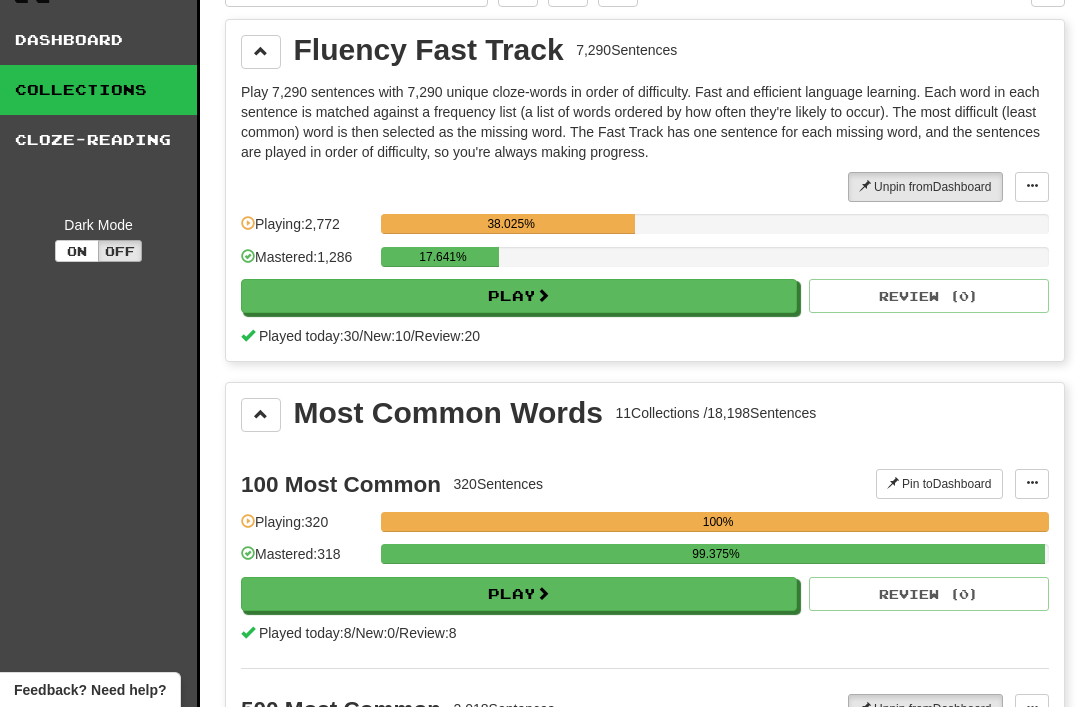 click at bounding box center [261, 415] 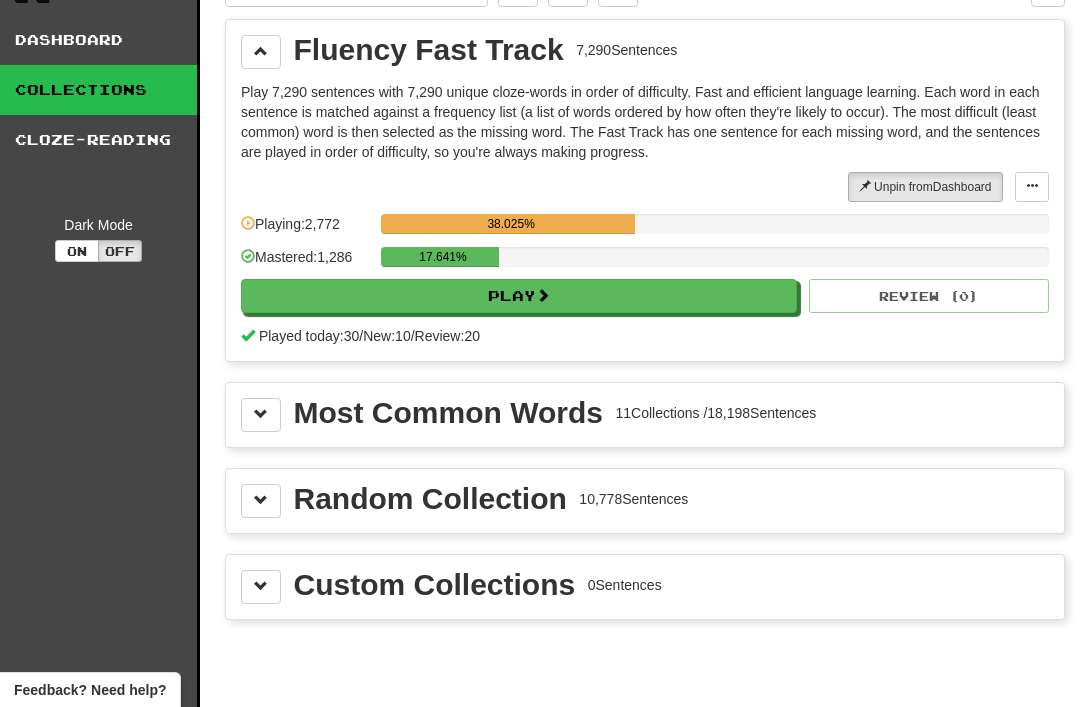 scroll, scrollTop: 0, scrollLeft: 0, axis: both 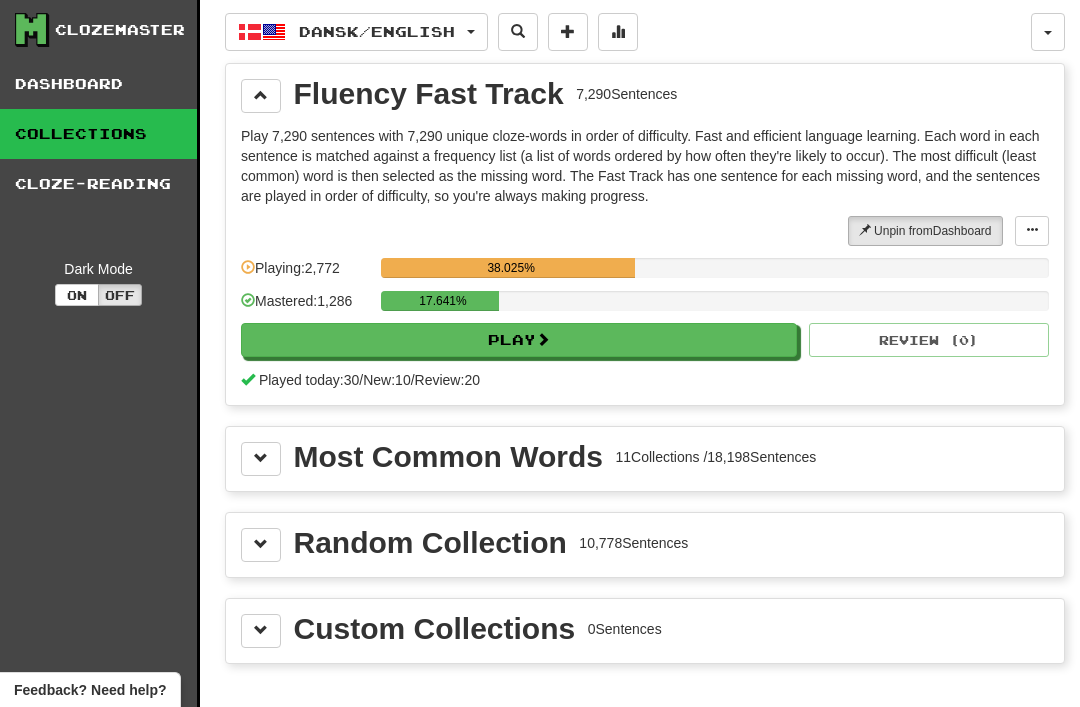 click on "Dansk  /  English" at bounding box center [377, 31] 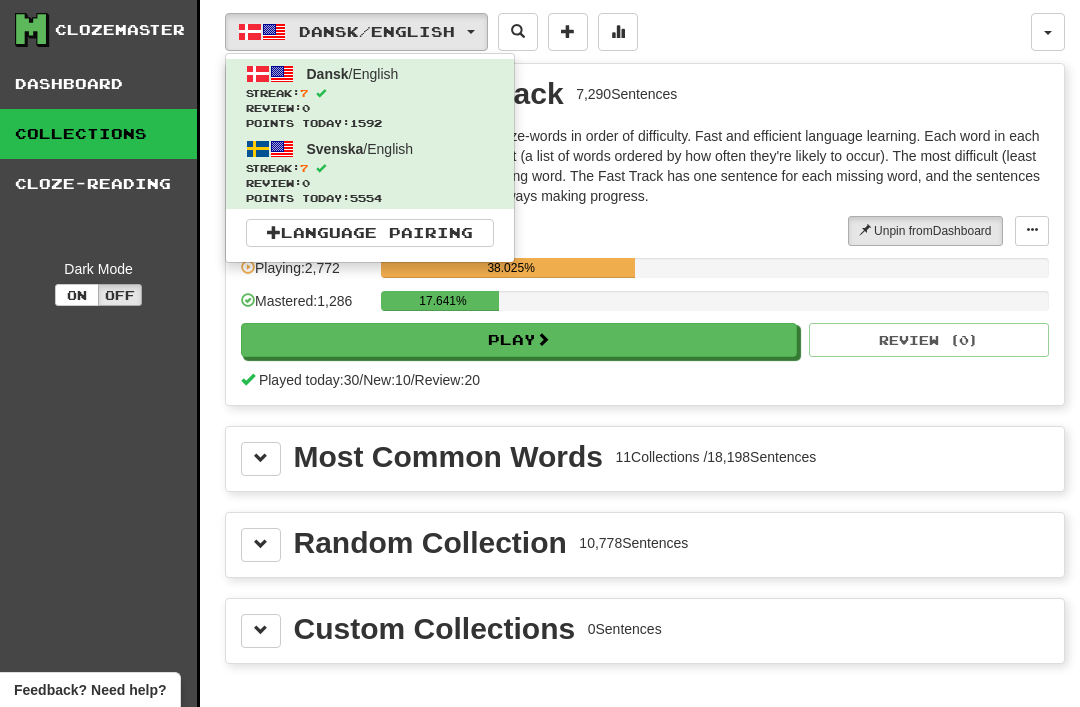 click on "Streak:  7" at bounding box center [370, 93] 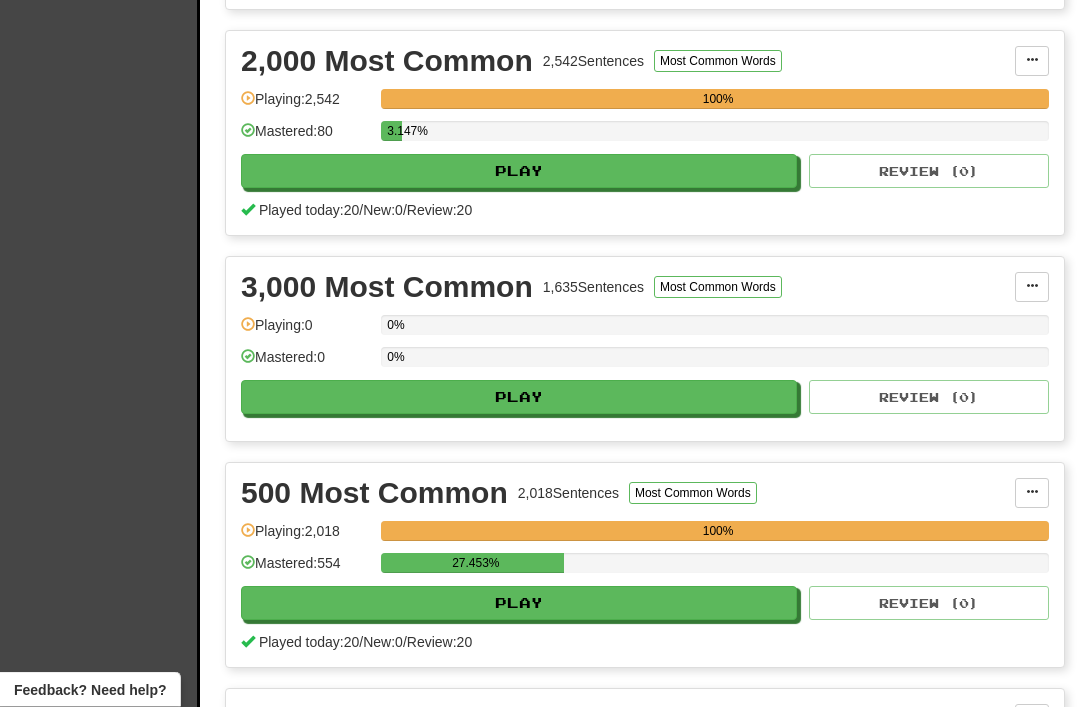scroll, scrollTop: 688, scrollLeft: 0, axis: vertical 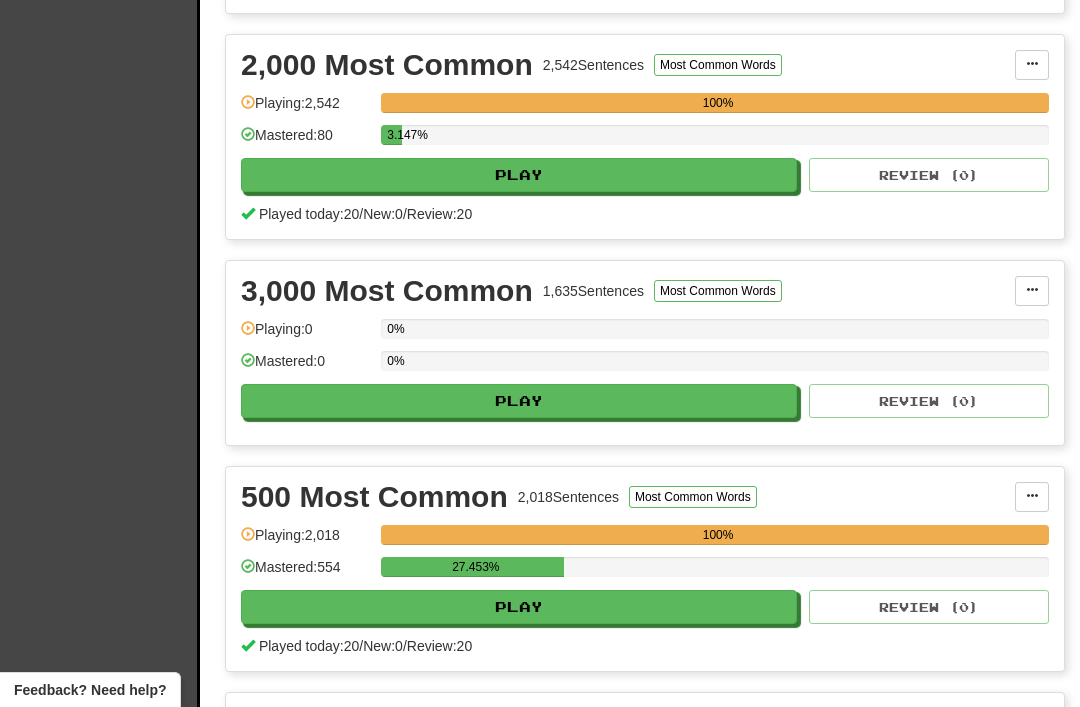 click on "Play" at bounding box center (519, 401) 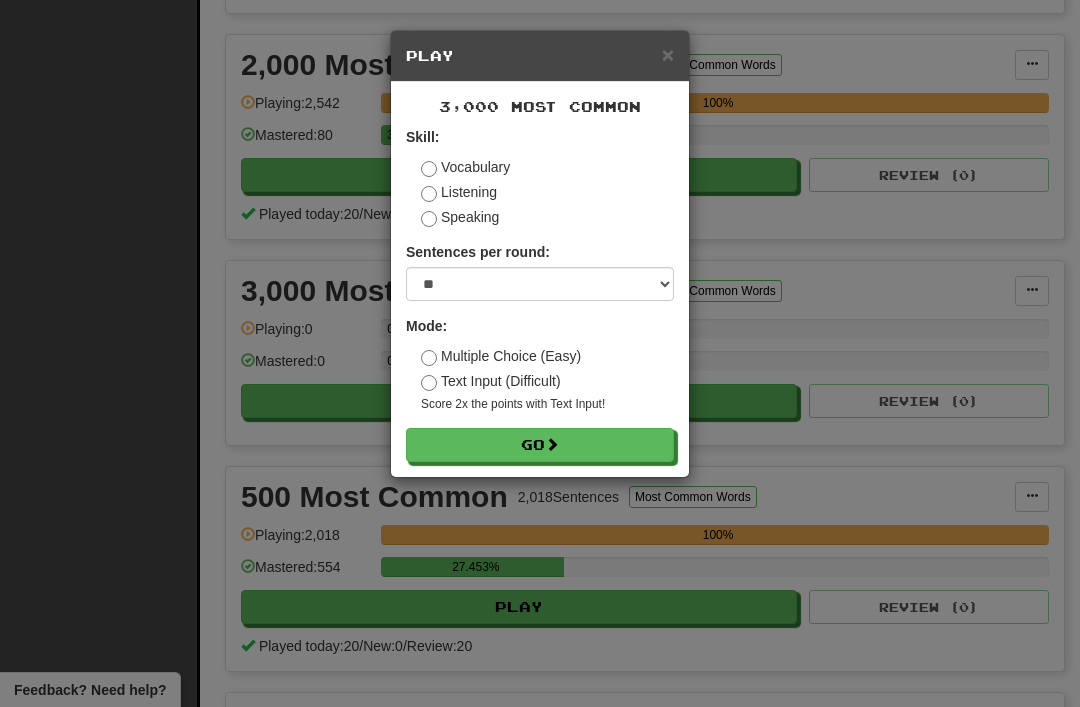 click on "Go" at bounding box center (540, 445) 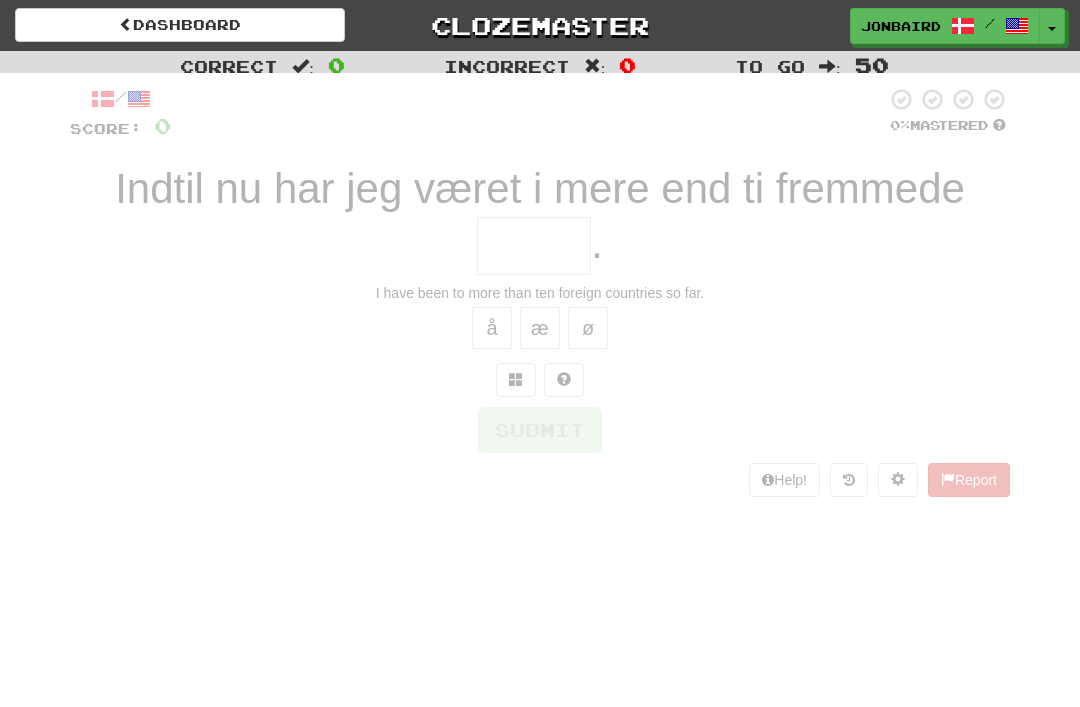 scroll, scrollTop: 0, scrollLeft: 0, axis: both 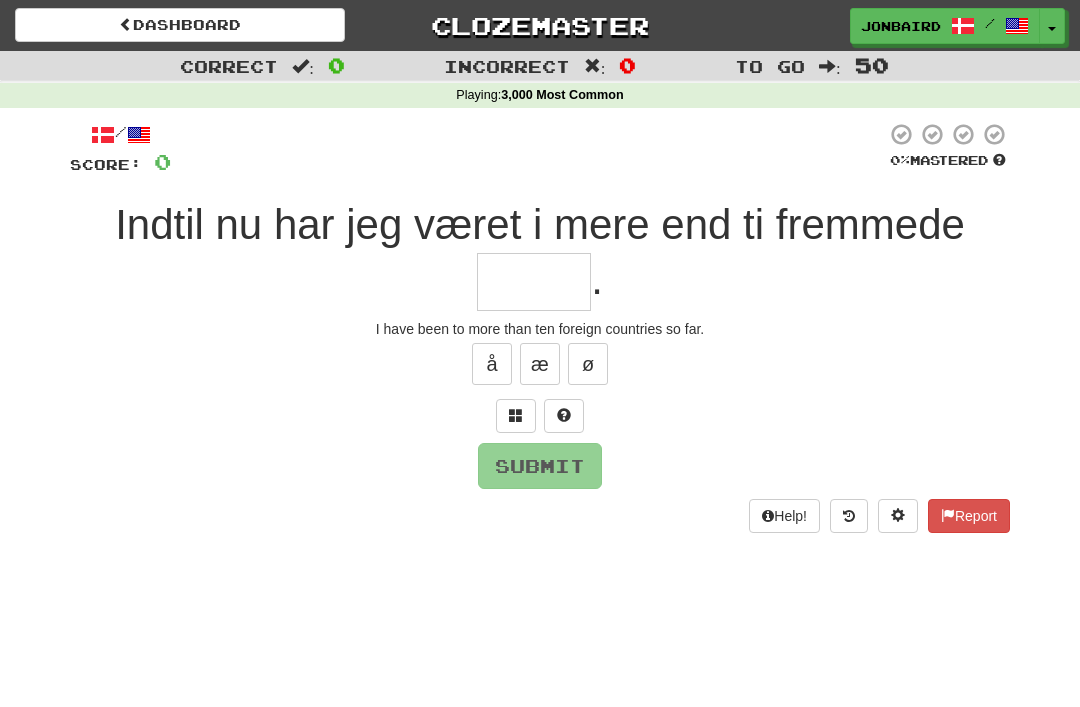 click at bounding box center [534, 282] 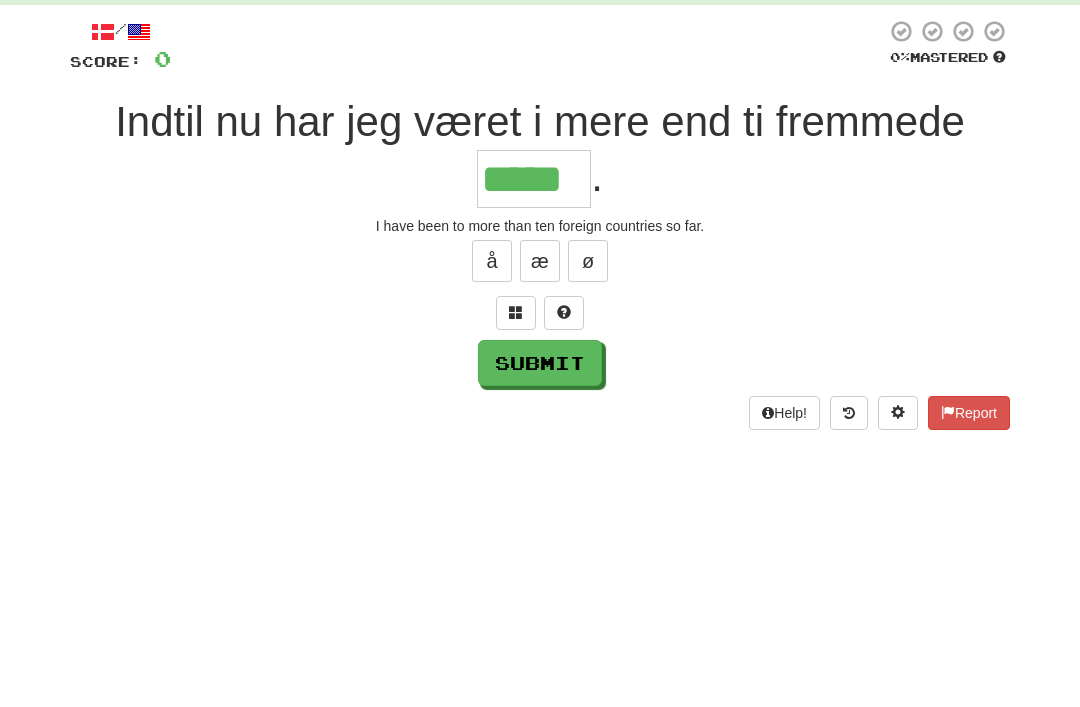 type on "*****" 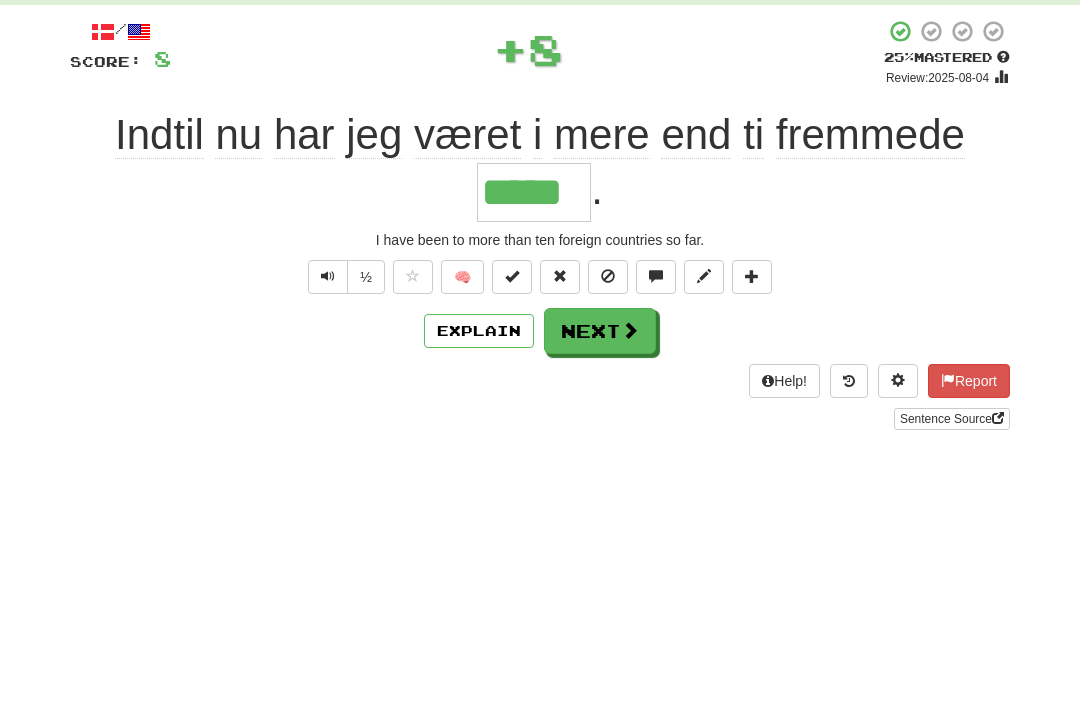 scroll, scrollTop: 103, scrollLeft: 0, axis: vertical 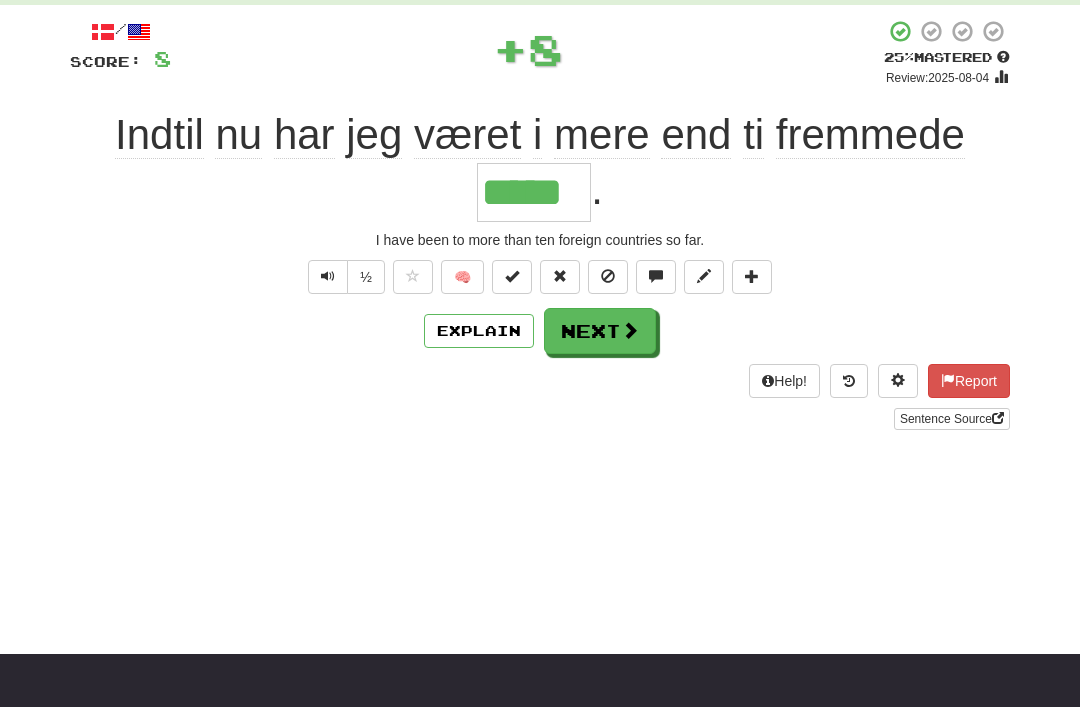 click on "Next" at bounding box center (600, 331) 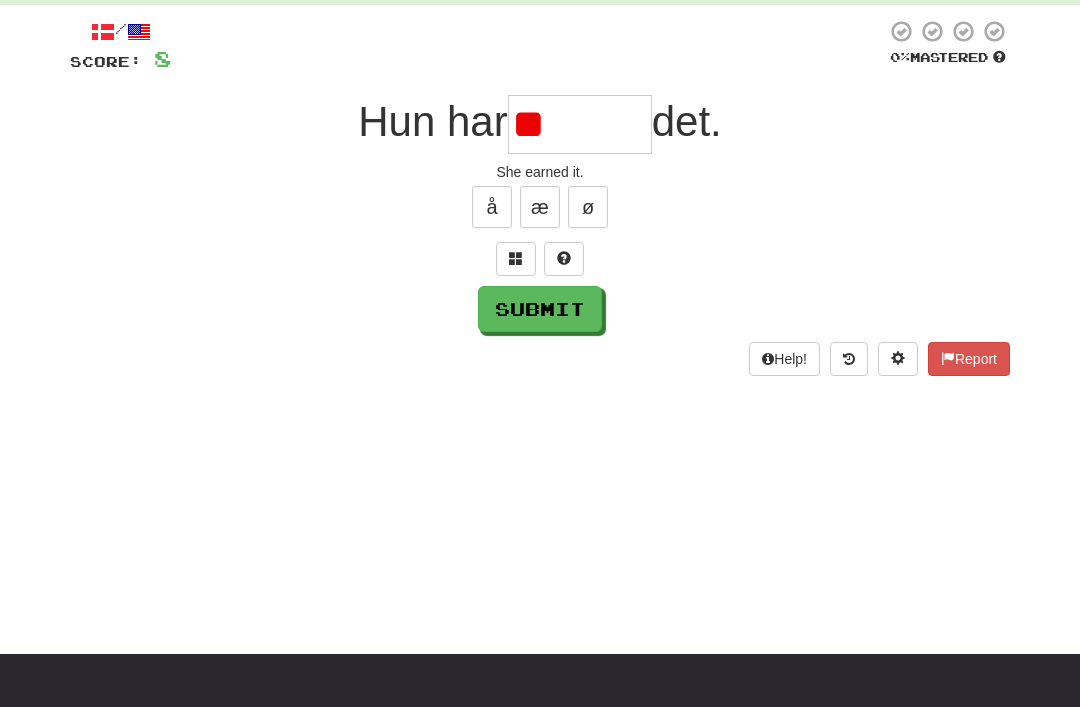 type on "*" 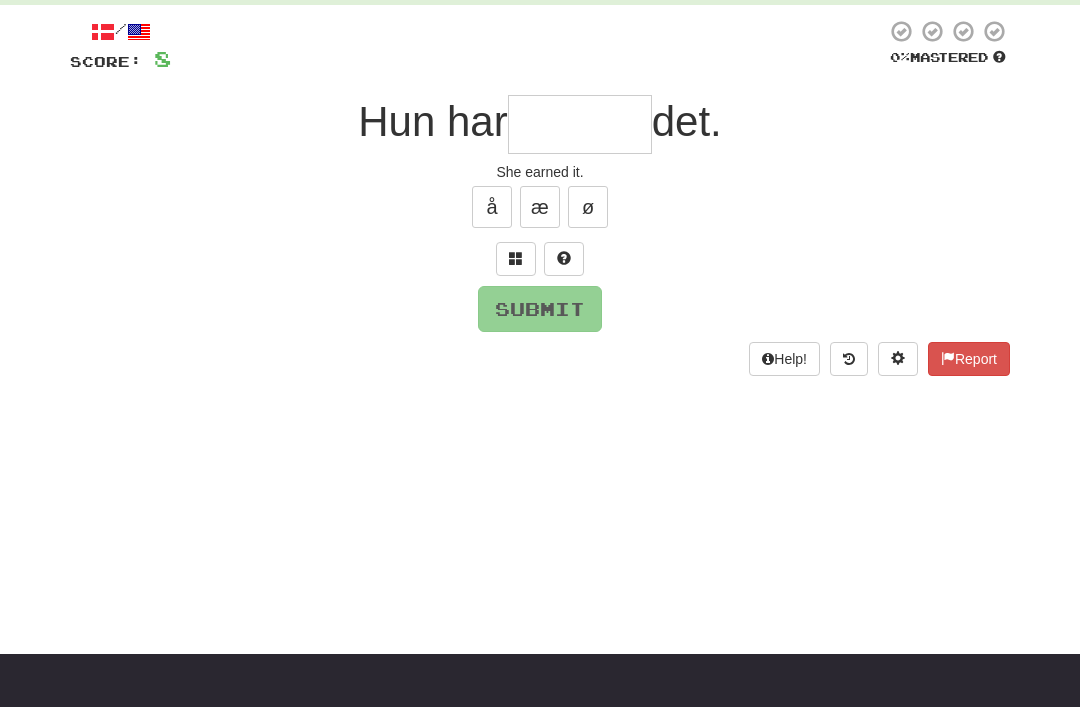 click at bounding box center [516, 259] 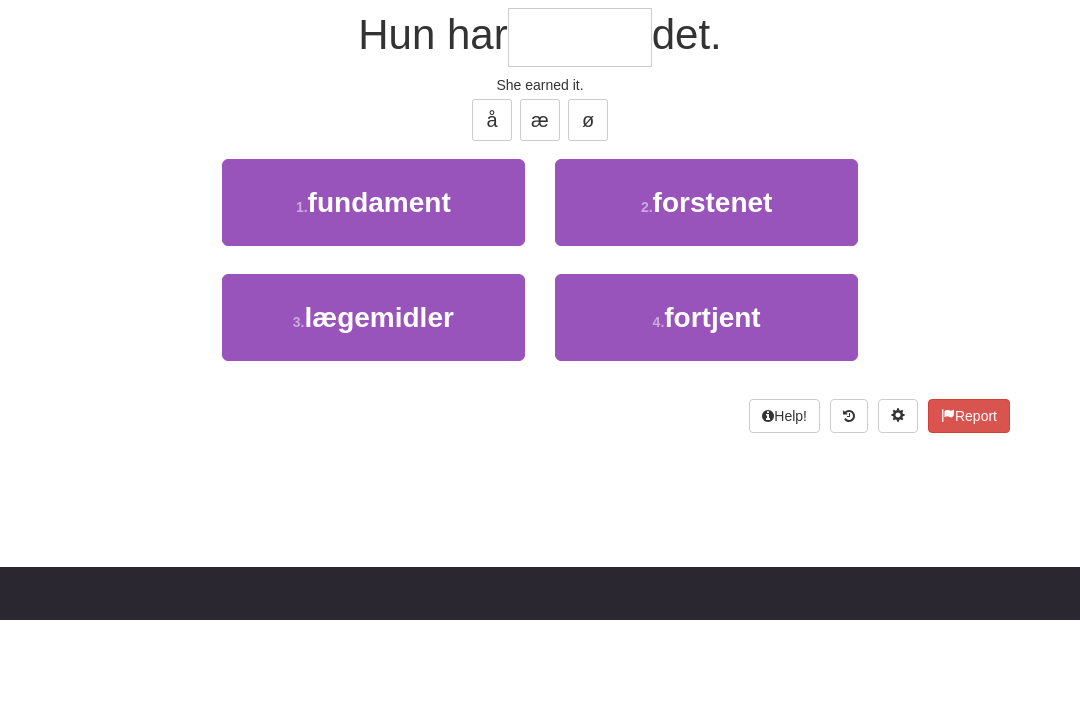 click on "4 .  fortjent" at bounding box center (706, 404) 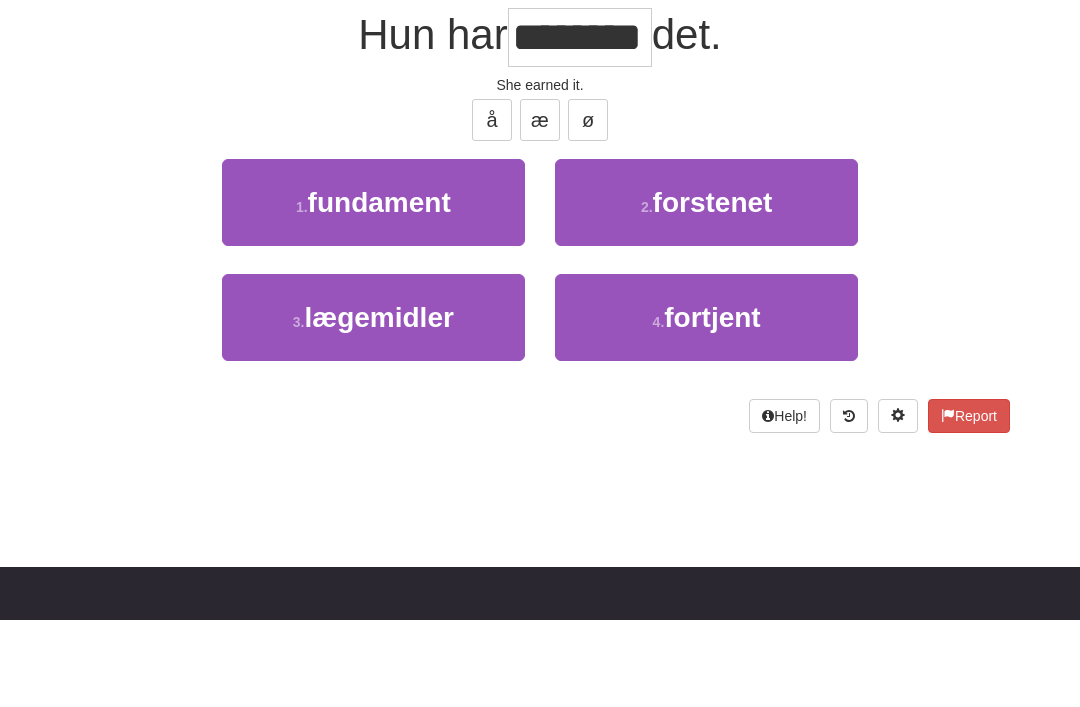 scroll, scrollTop: 190, scrollLeft: 0, axis: vertical 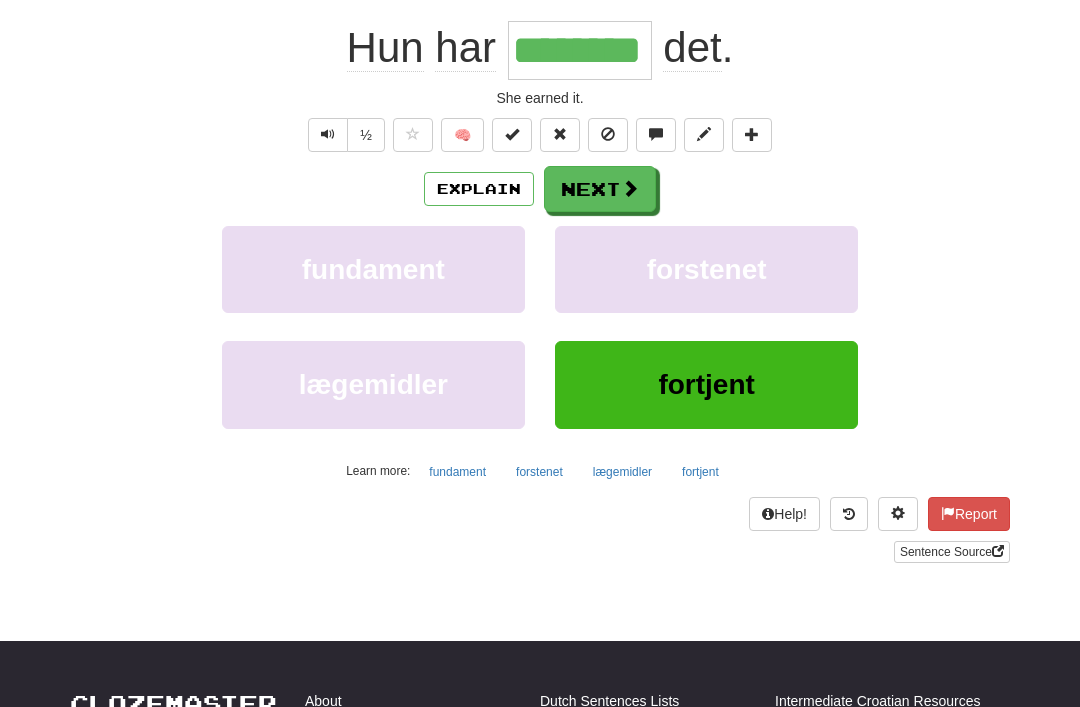 click on "Next" at bounding box center [600, 189] 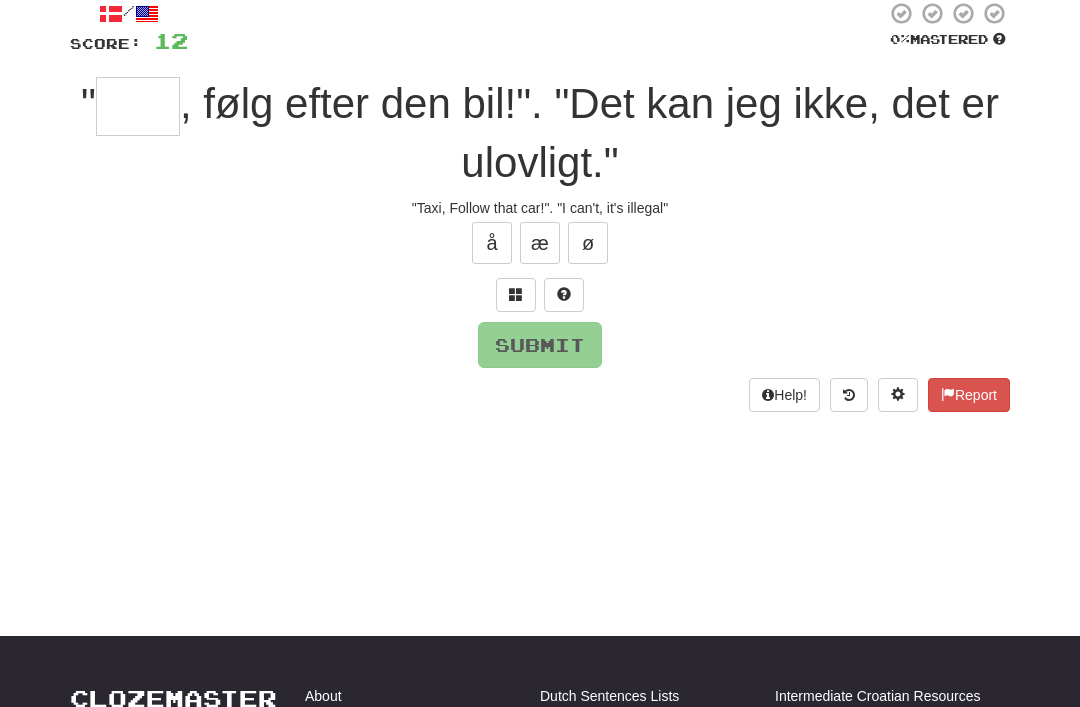 scroll, scrollTop: 0, scrollLeft: 0, axis: both 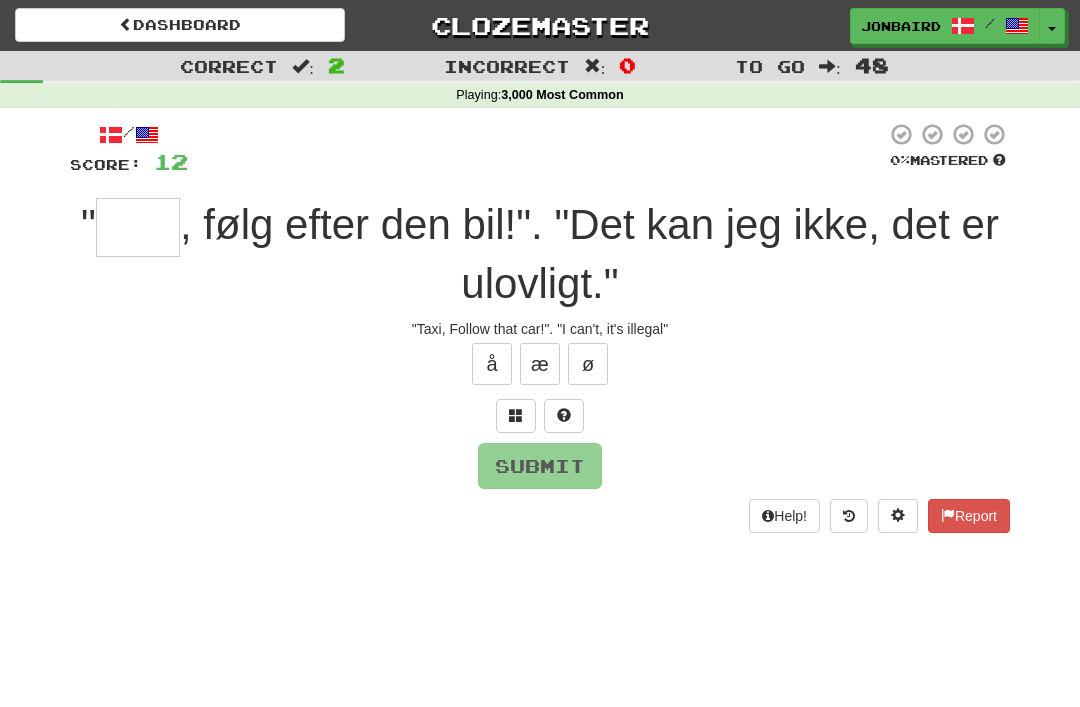 click on "Dashboard" at bounding box center (180, 25) 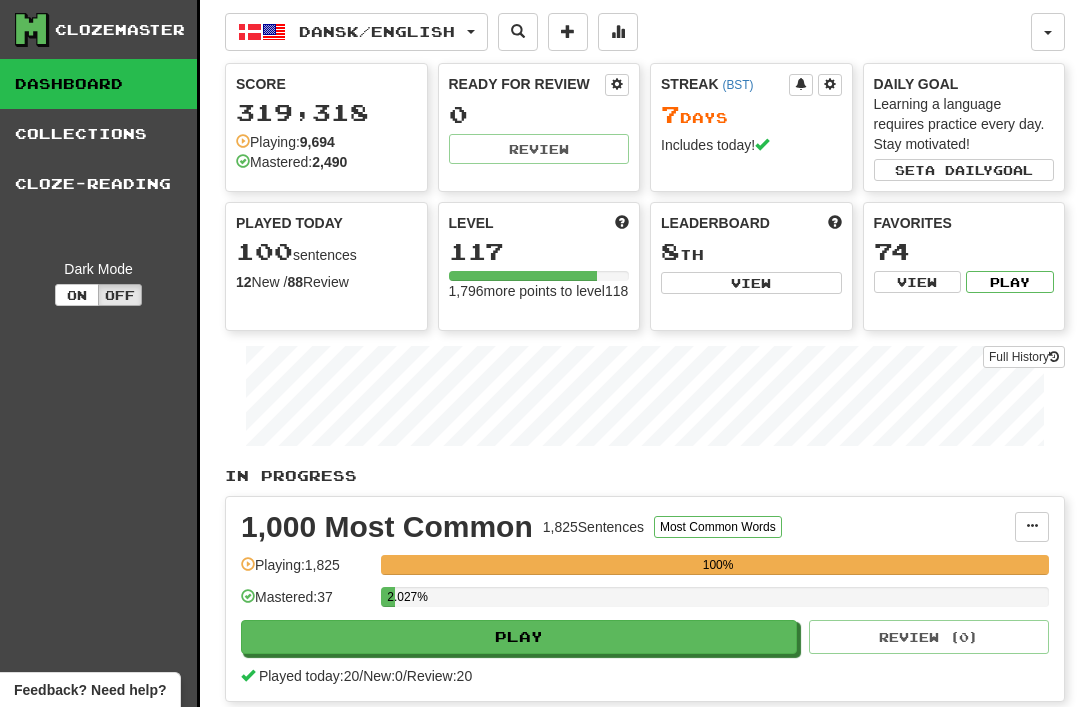 scroll, scrollTop: 0, scrollLeft: 0, axis: both 